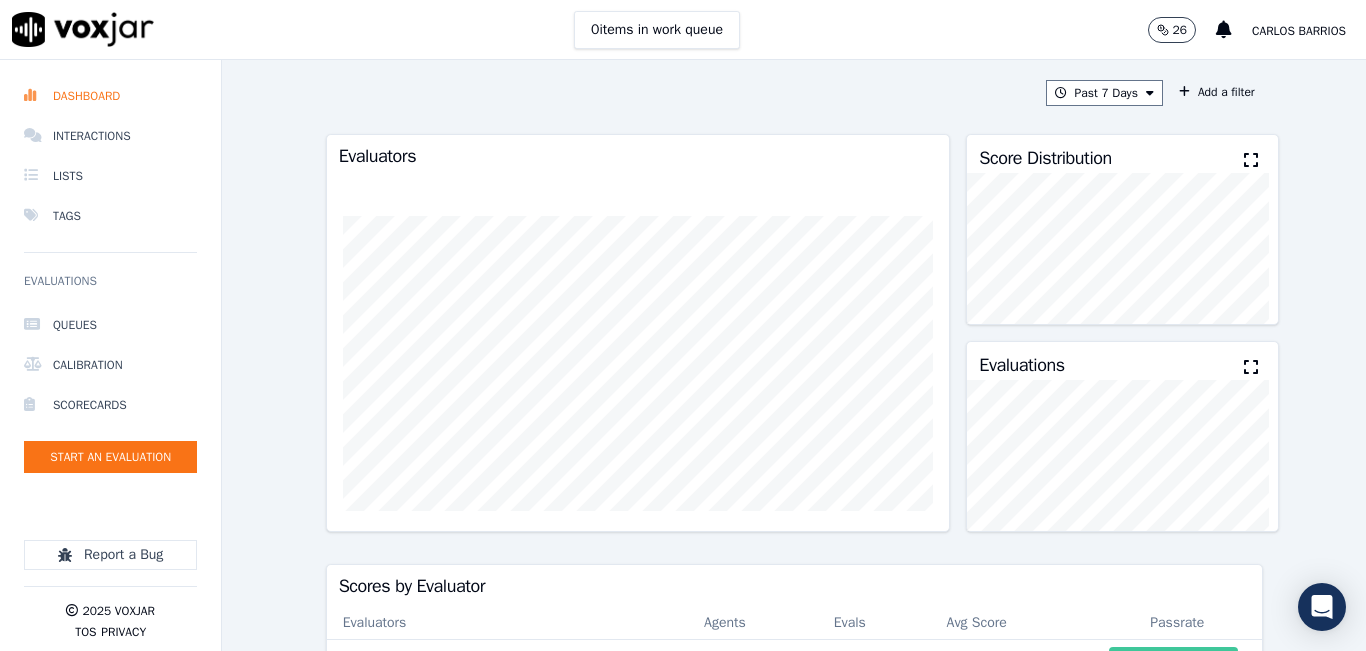 scroll, scrollTop: 0, scrollLeft: 0, axis: both 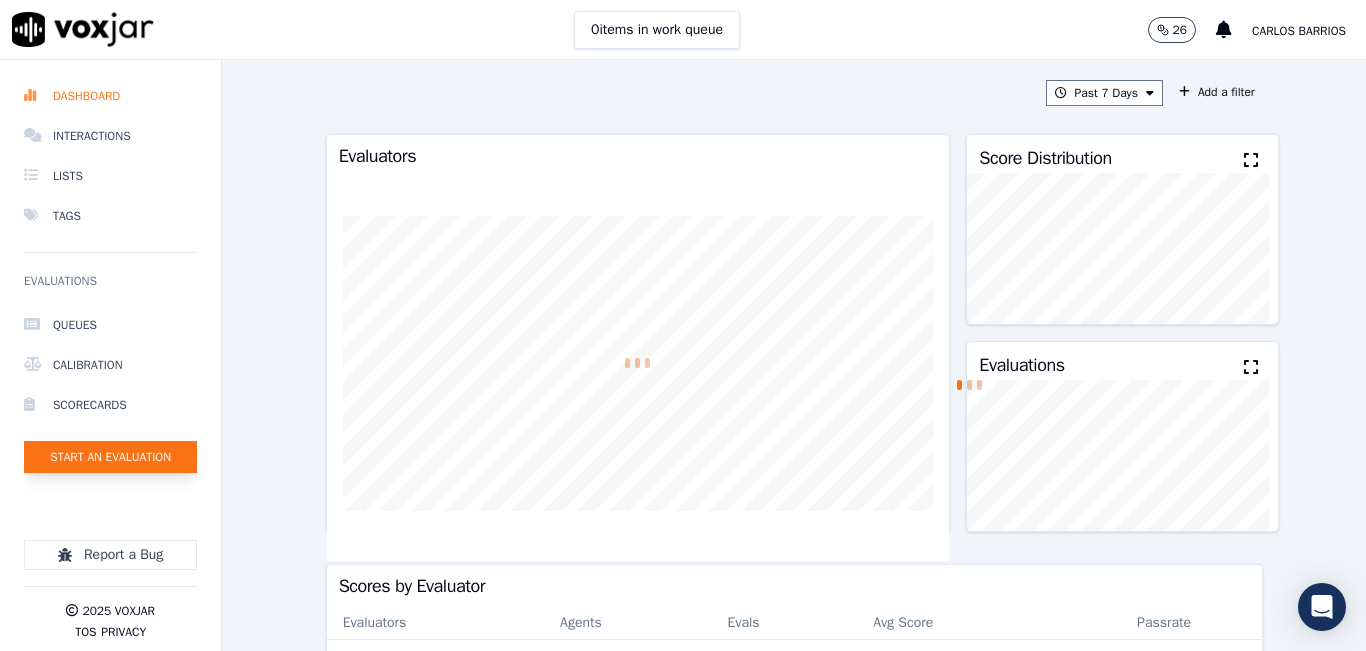 click on "Start an Evaluation" 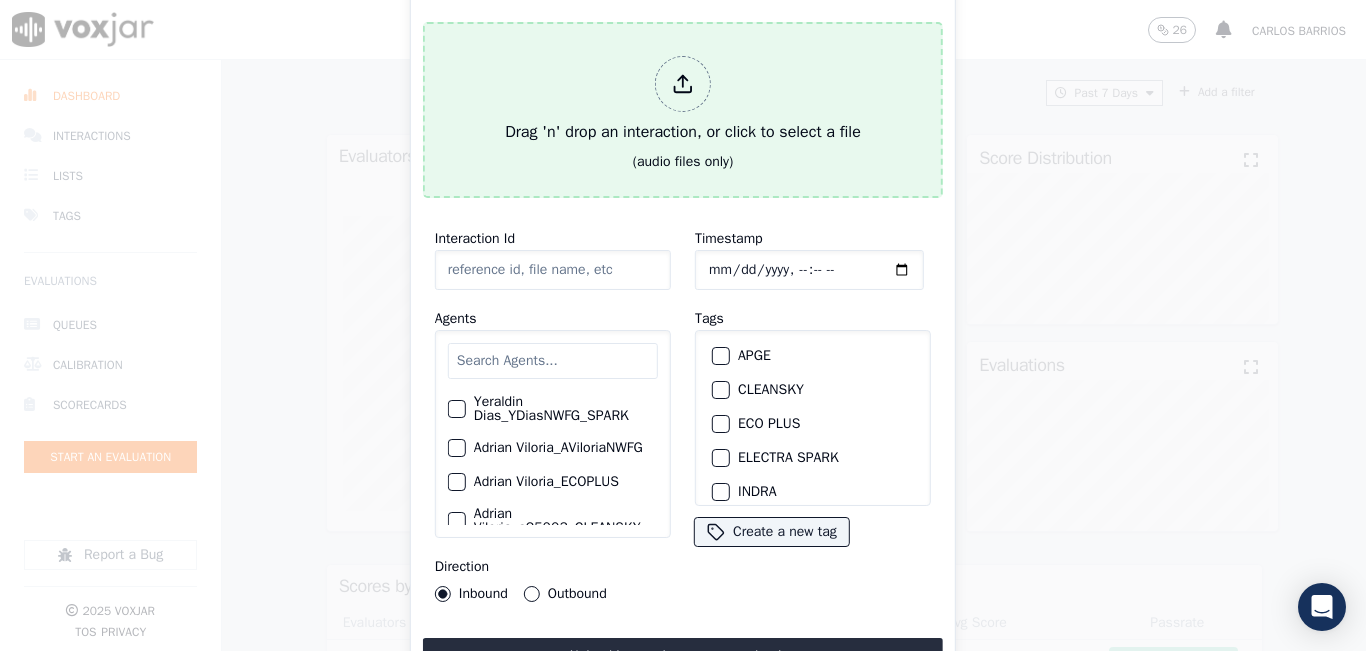 click on "Drag 'n' drop an interaction, or click to select a file" at bounding box center (683, 100) 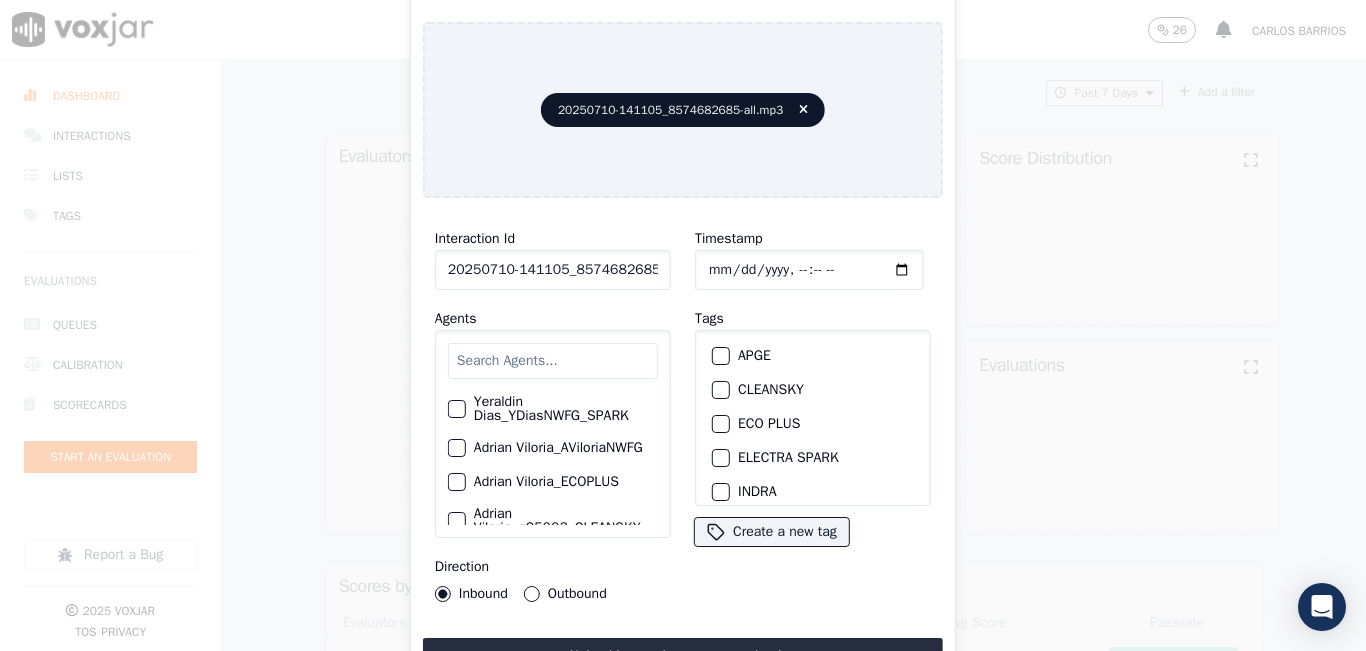 click at bounding box center (553, 361) 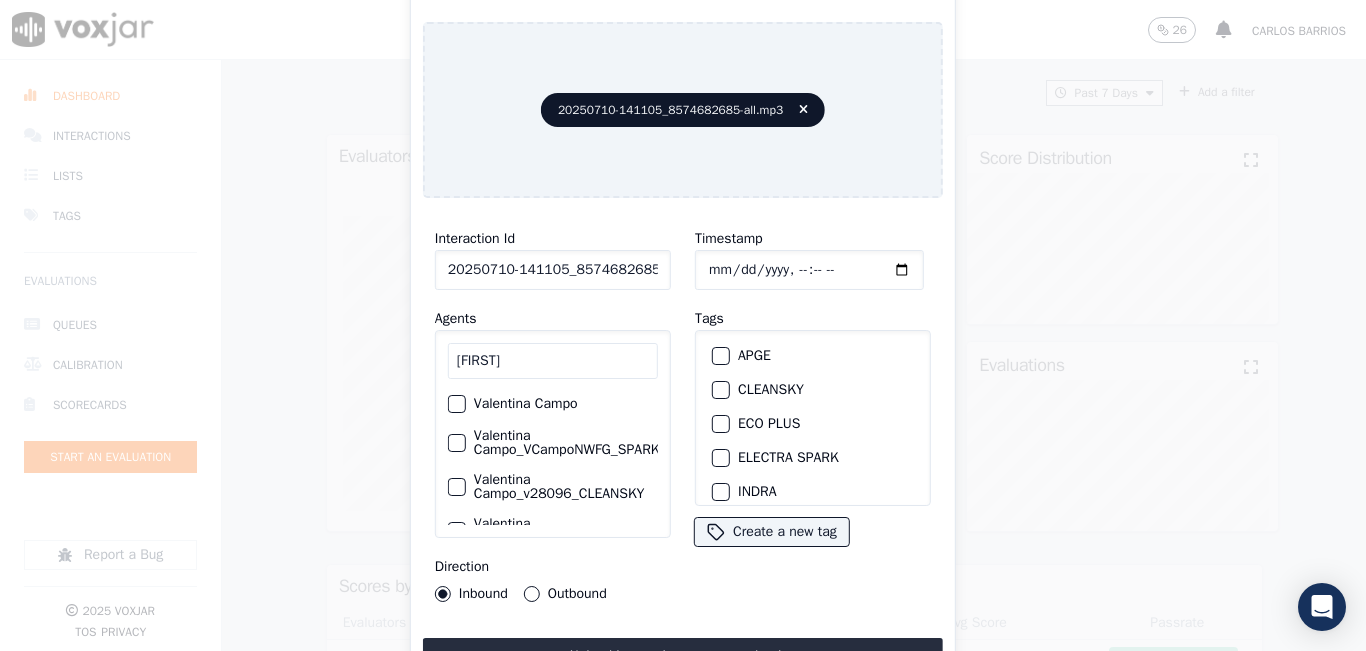 type on "valent" 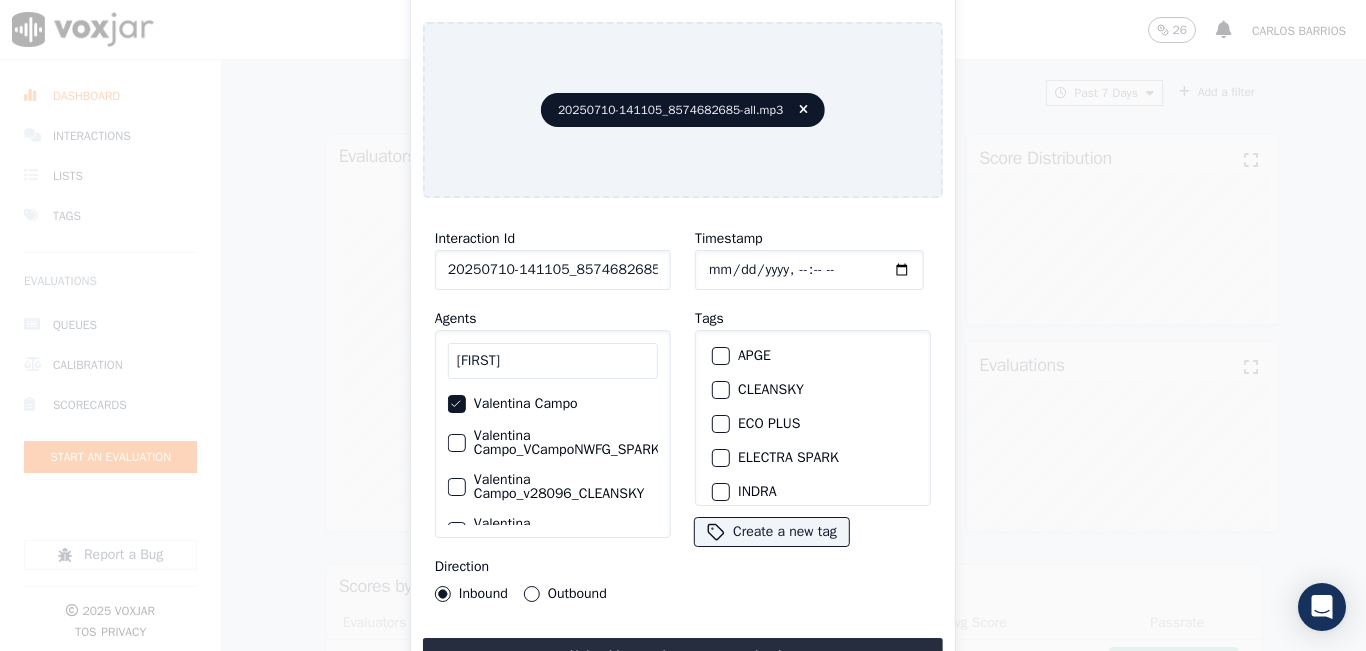 click on "Outbound" at bounding box center [532, 594] 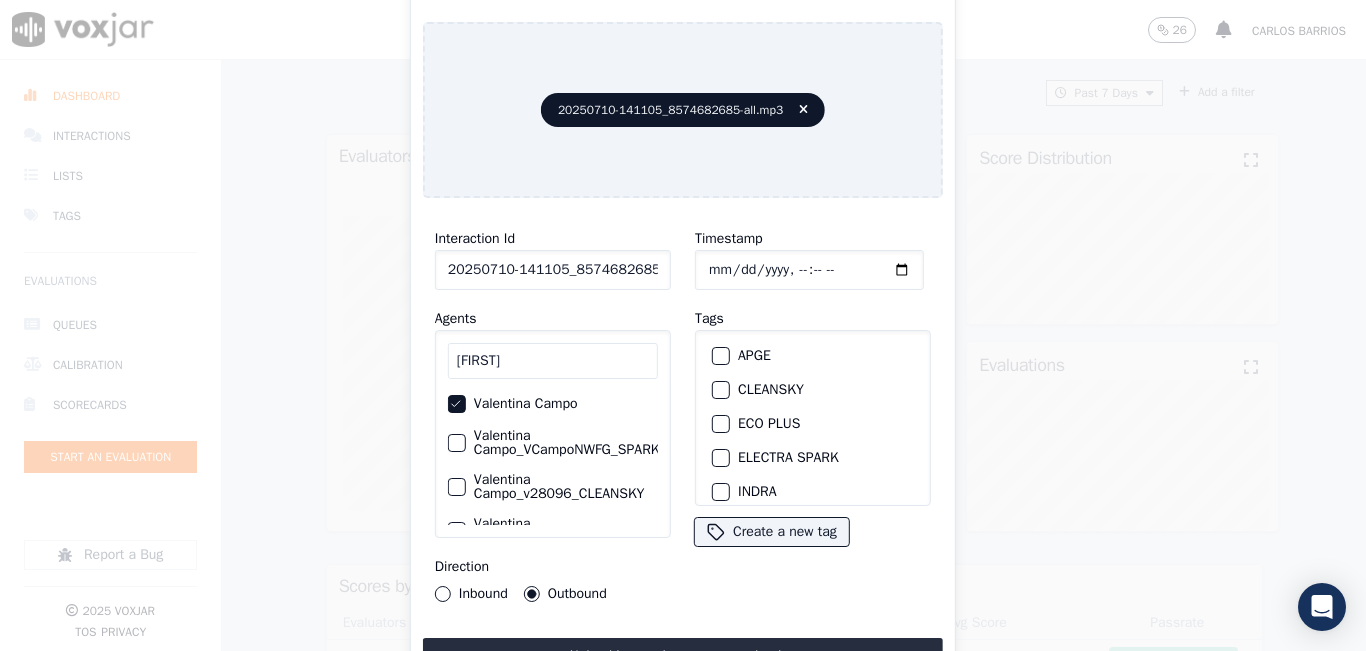 type 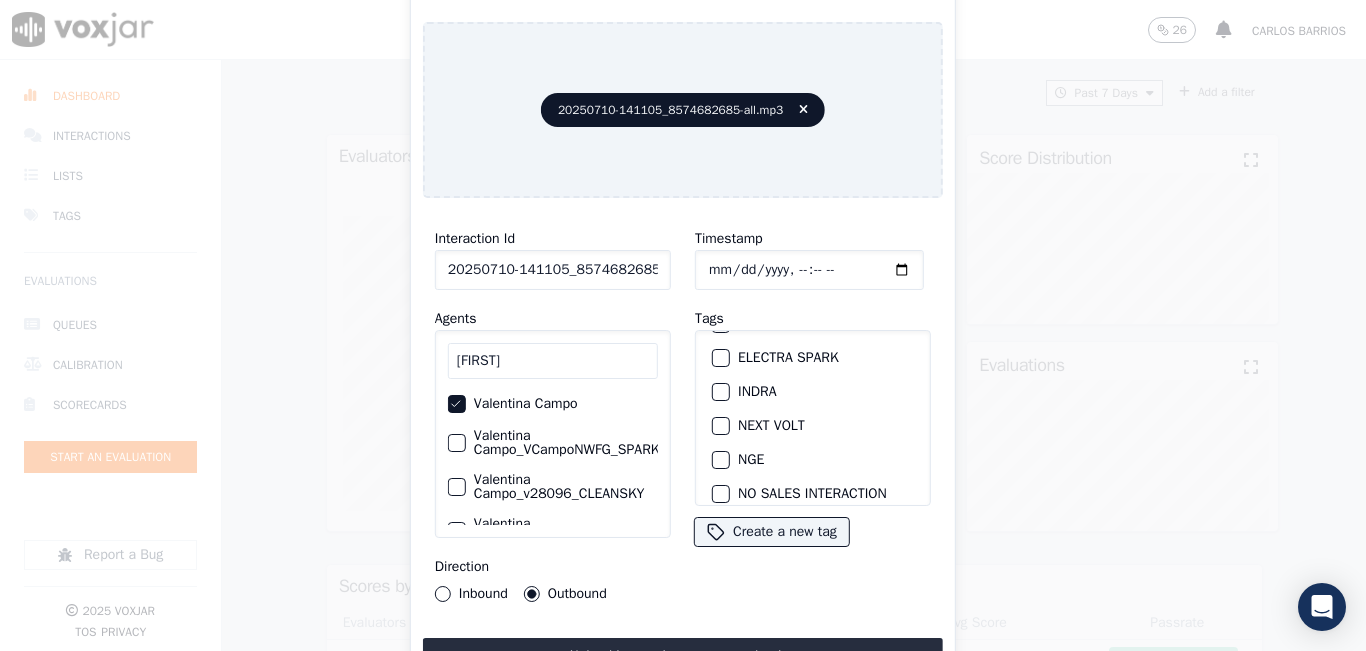click on "NGE" at bounding box center (721, 460) 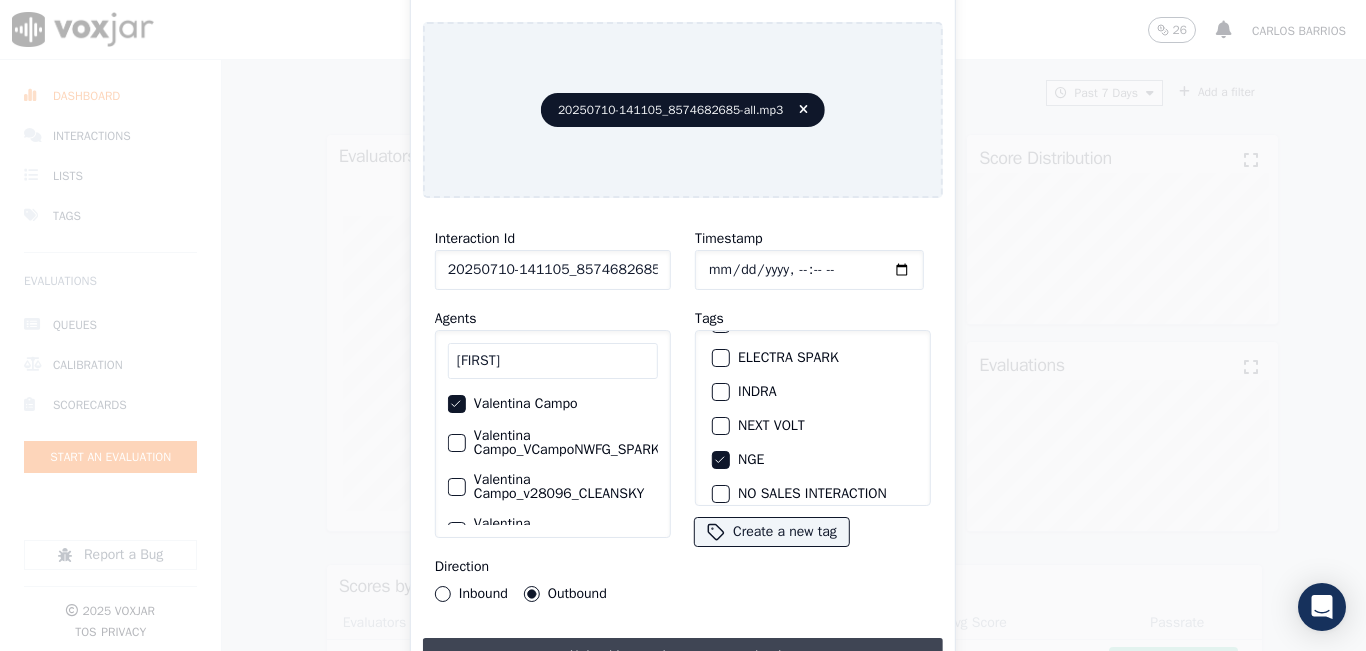 click on "Upload interaction to start evaluation" at bounding box center [683, 656] 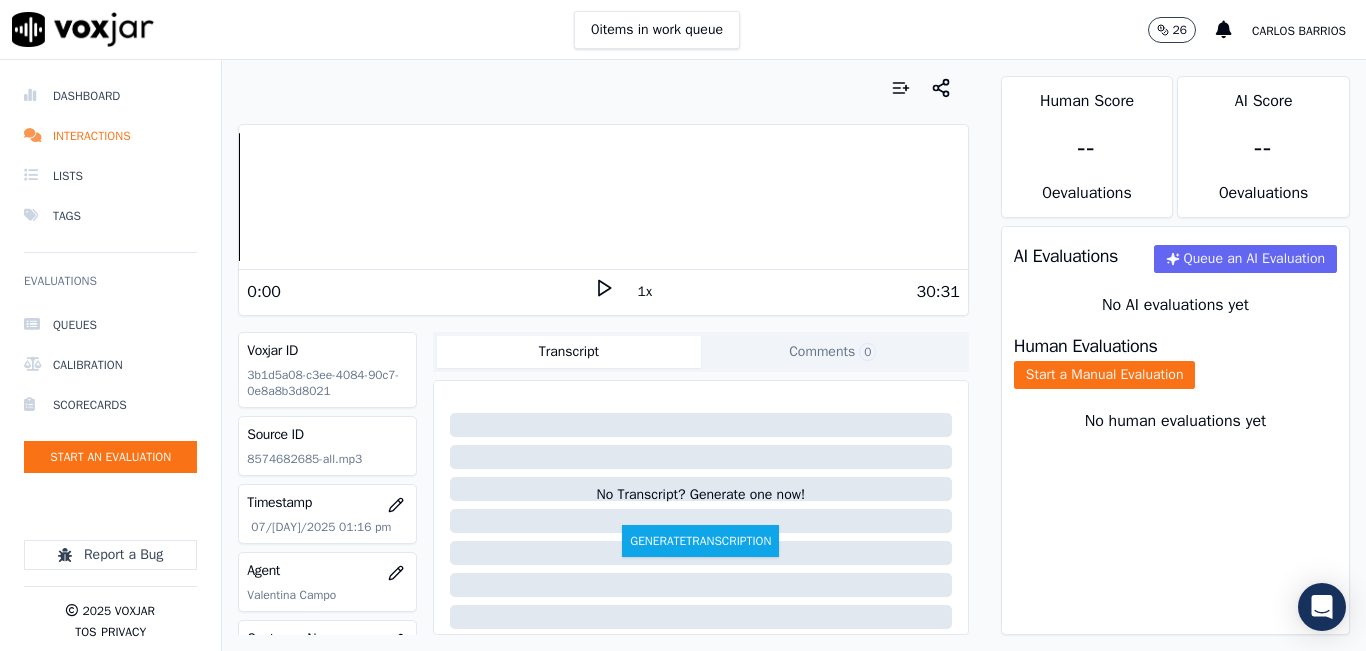 click on "1x" at bounding box center [645, 292] 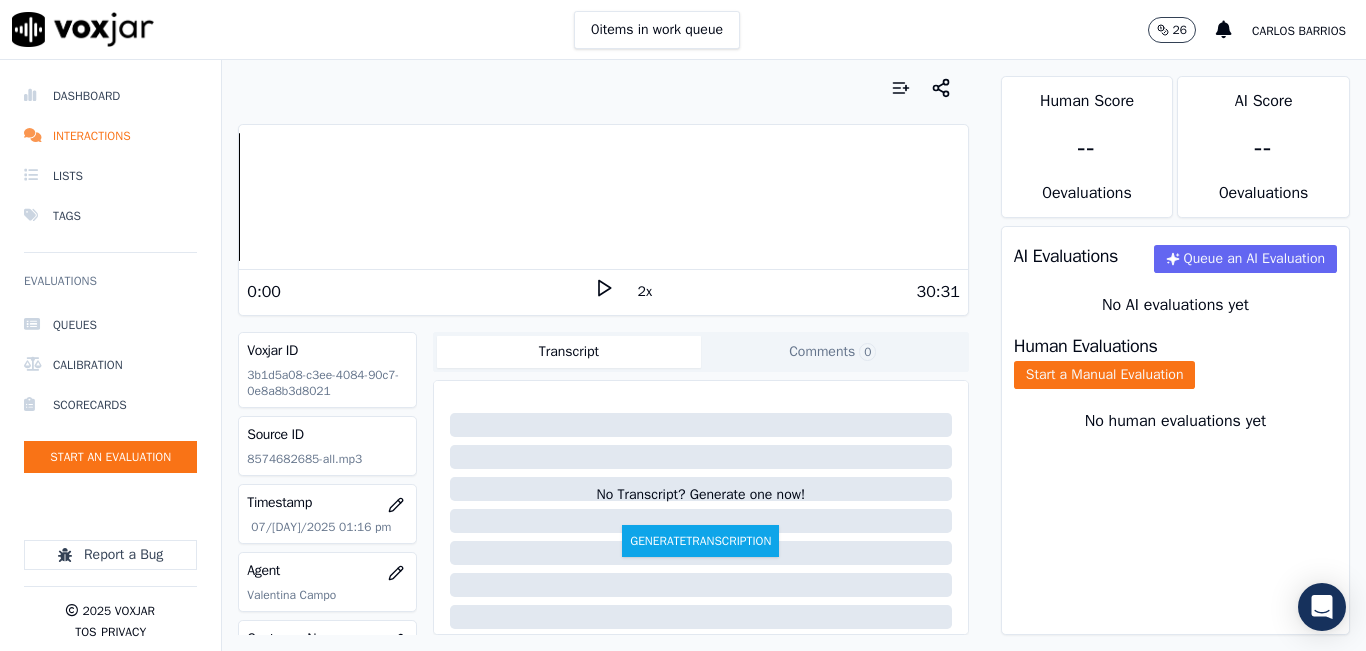 click 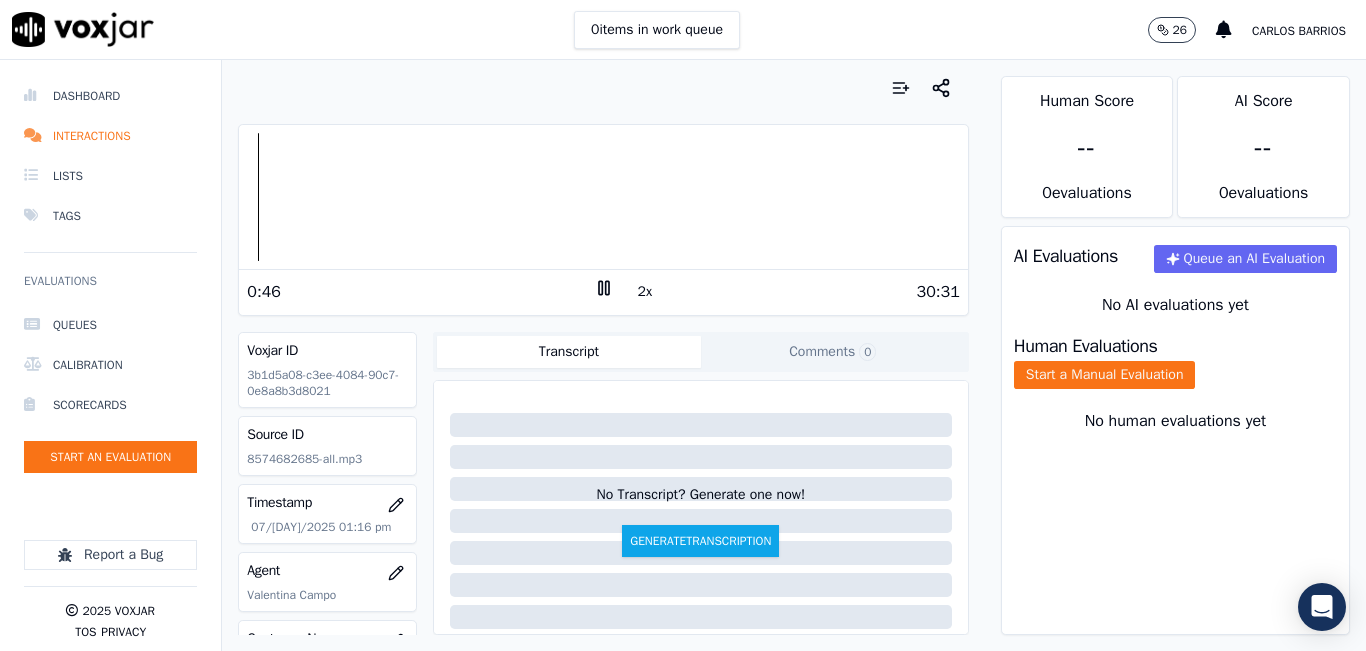 click at bounding box center (603, 197) 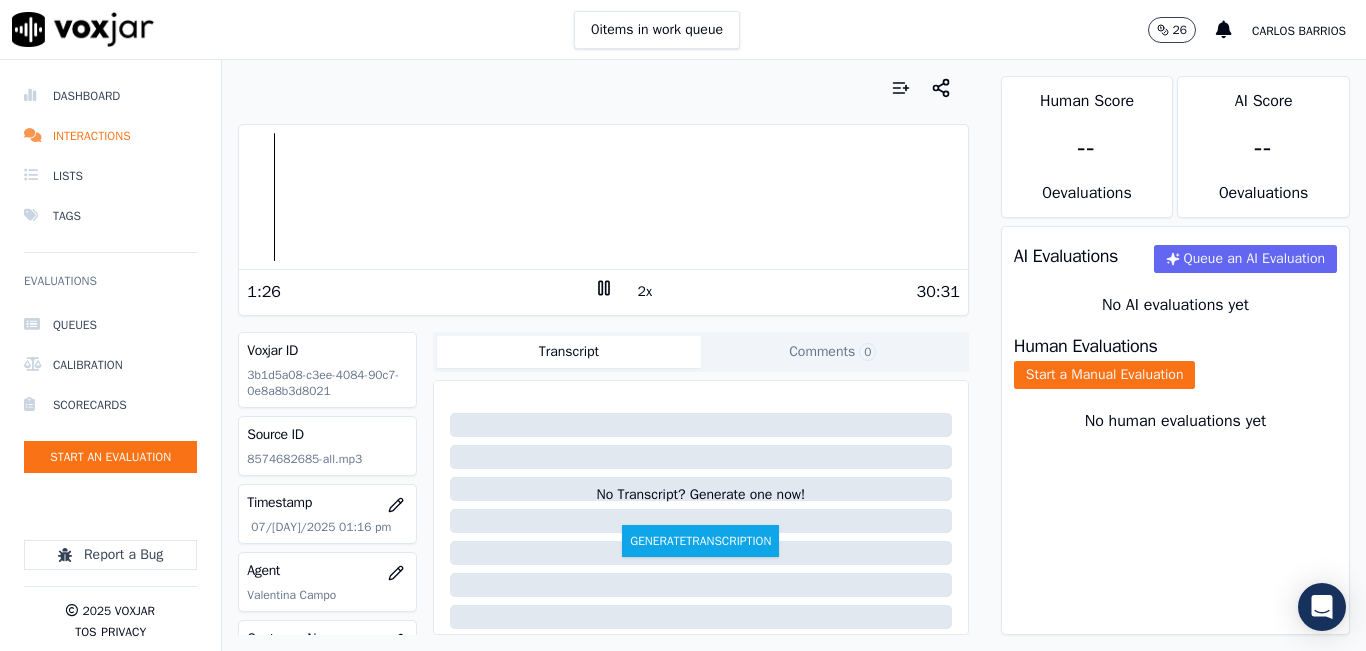 click at bounding box center [603, 197] 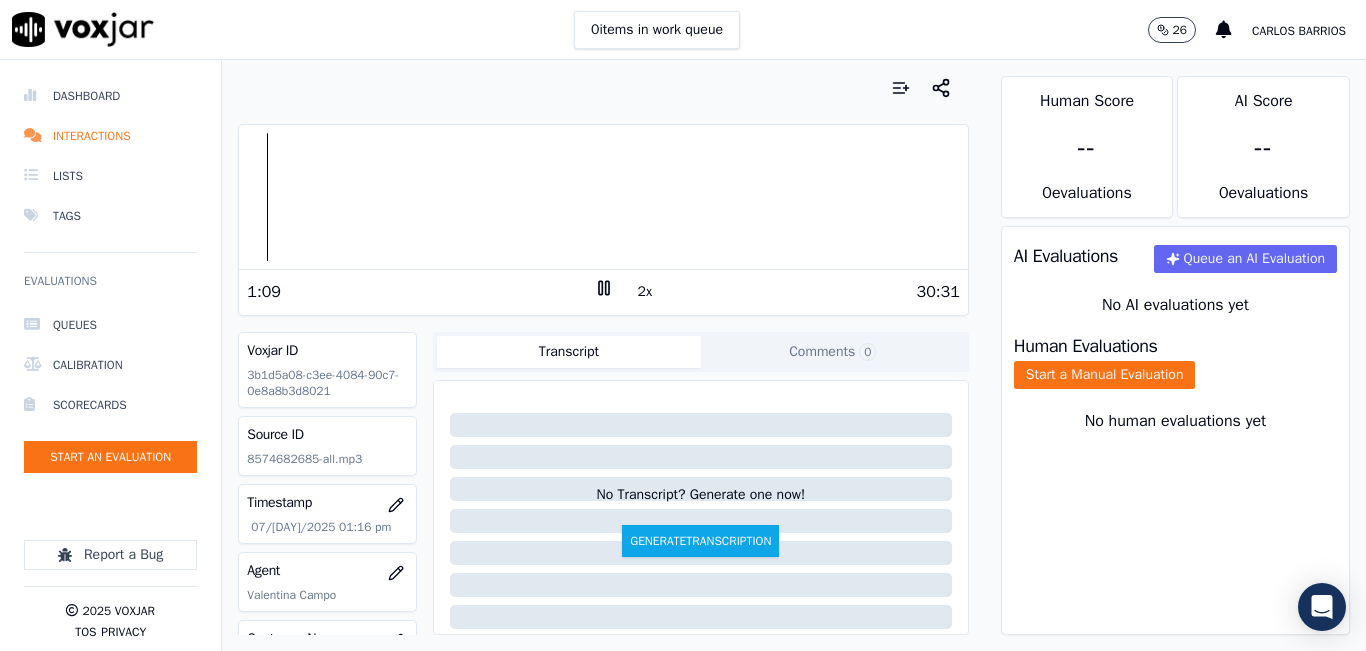 click at bounding box center [603, 197] 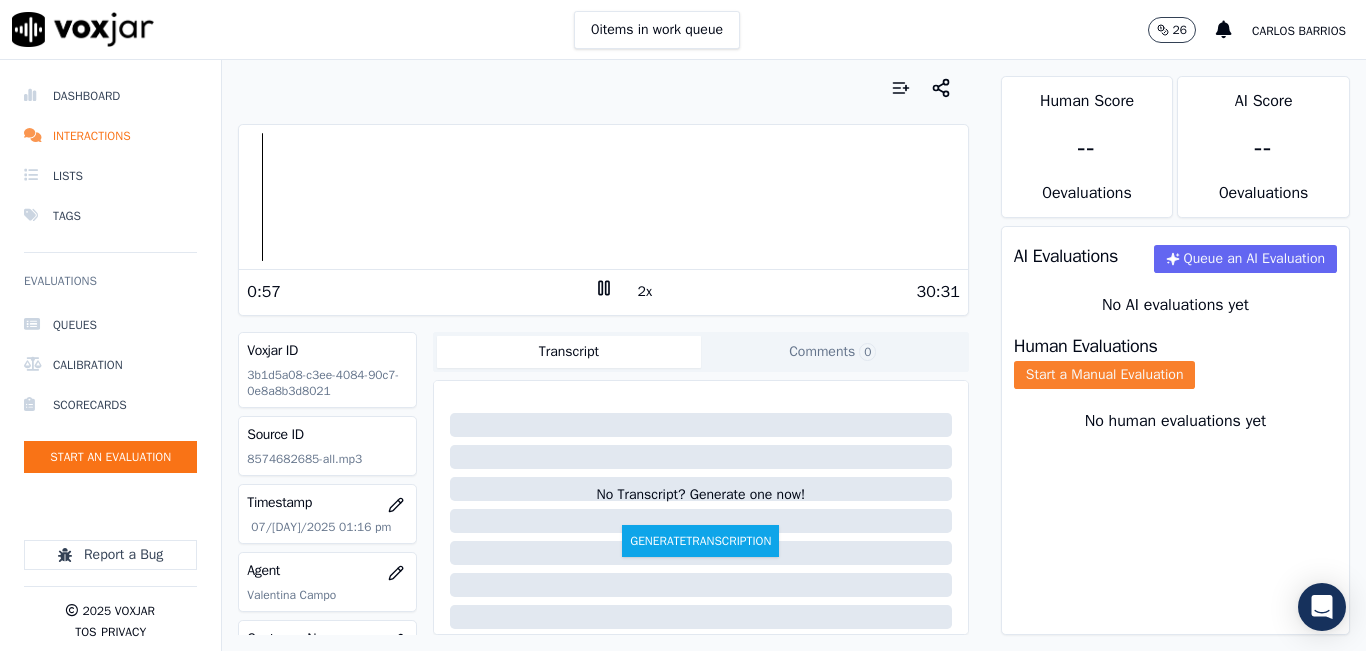 click on "Start a Manual Evaluation" 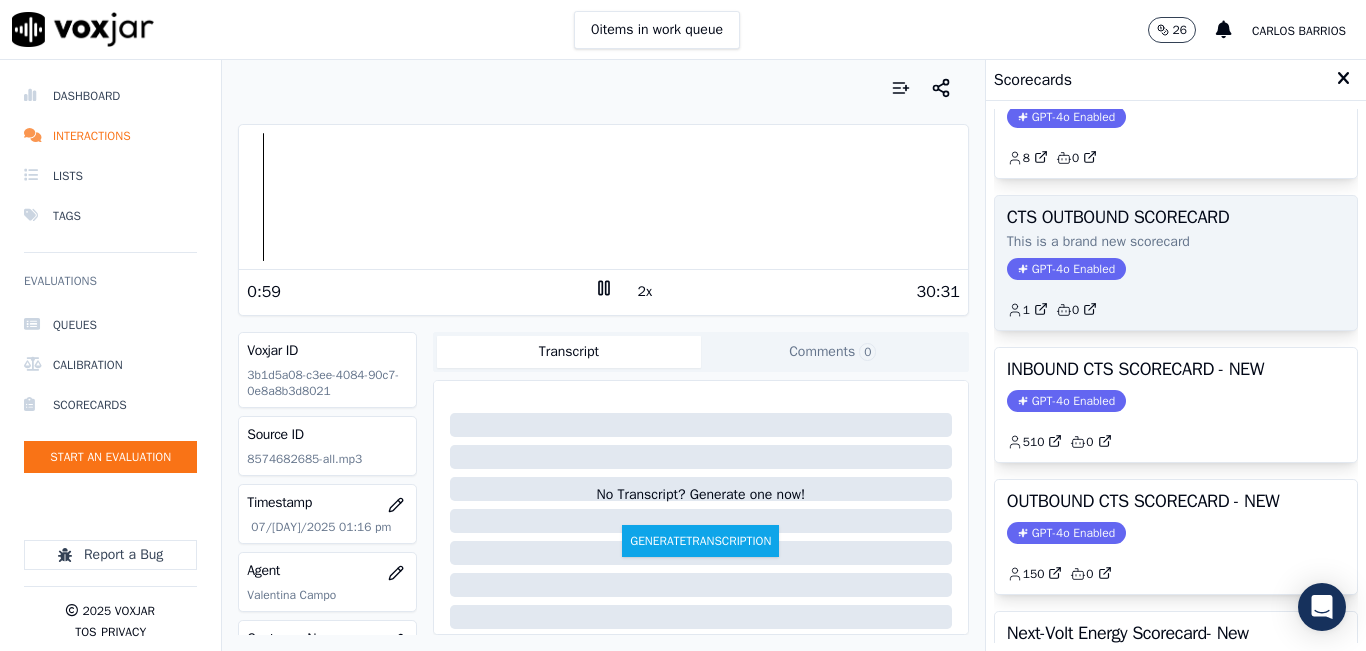 scroll, scrollTop: 100, scrollLeft: 0, axis: vertical 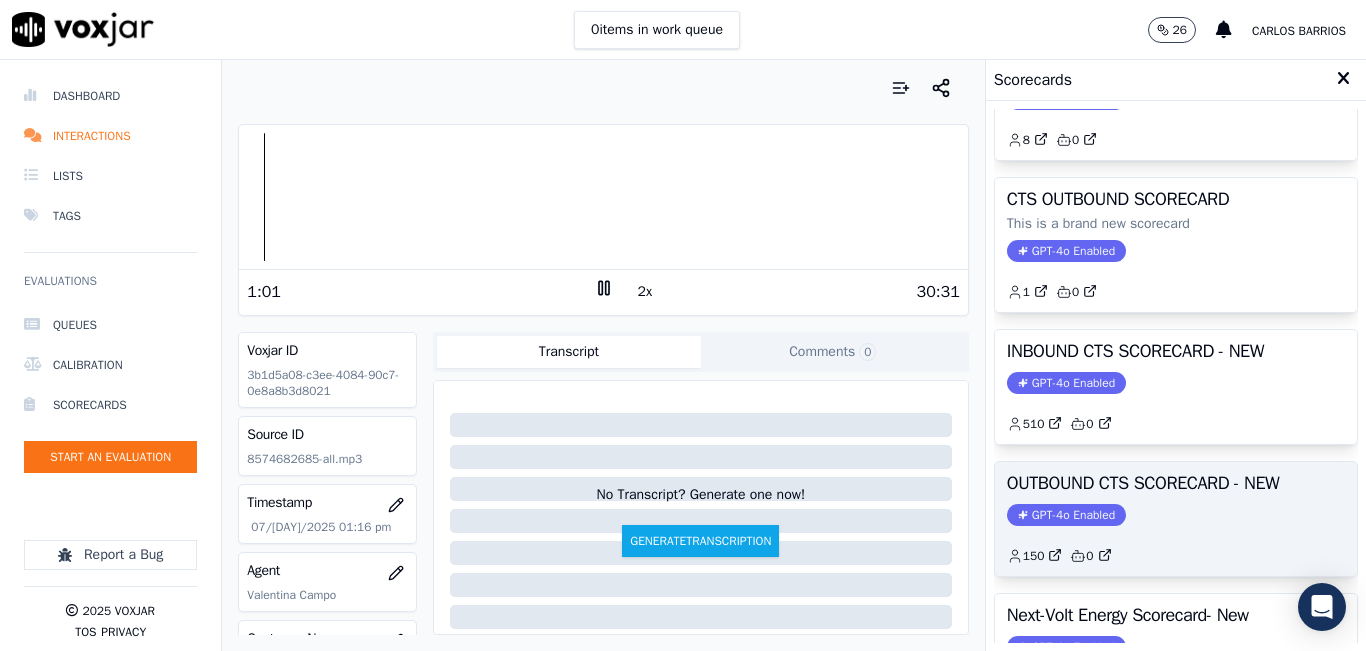 click on "GPT-4o Enabled" 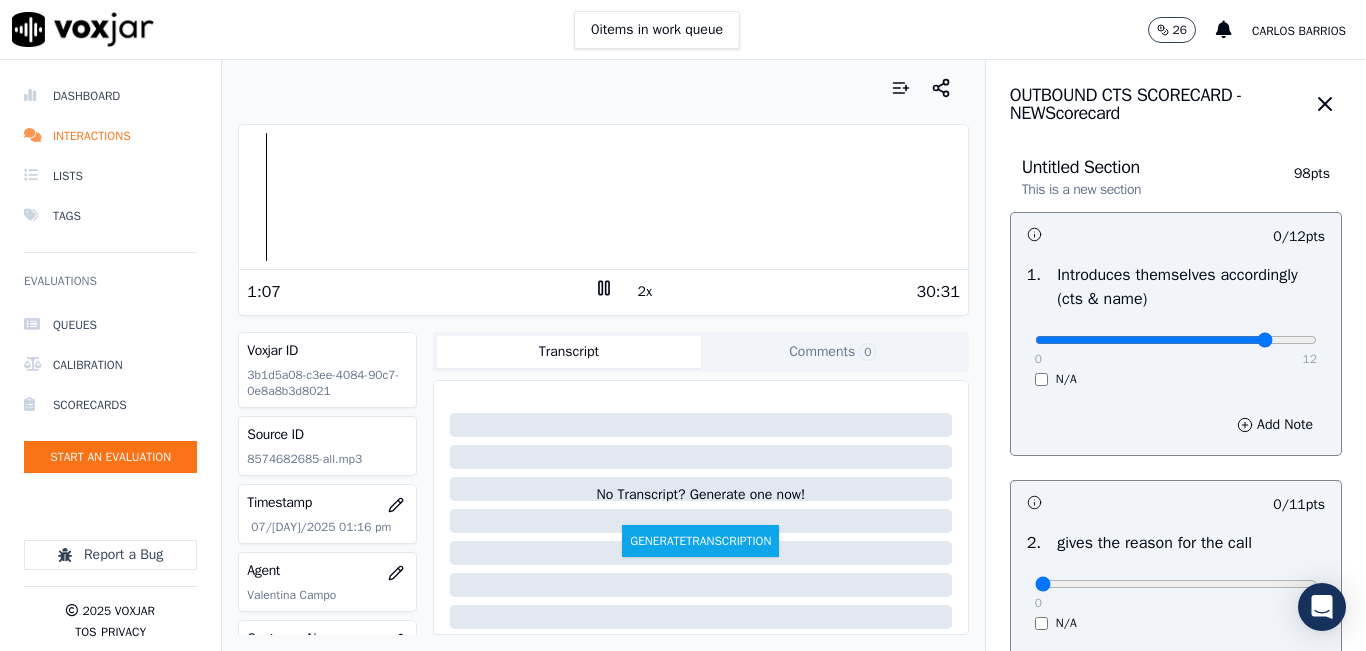 type on "10" 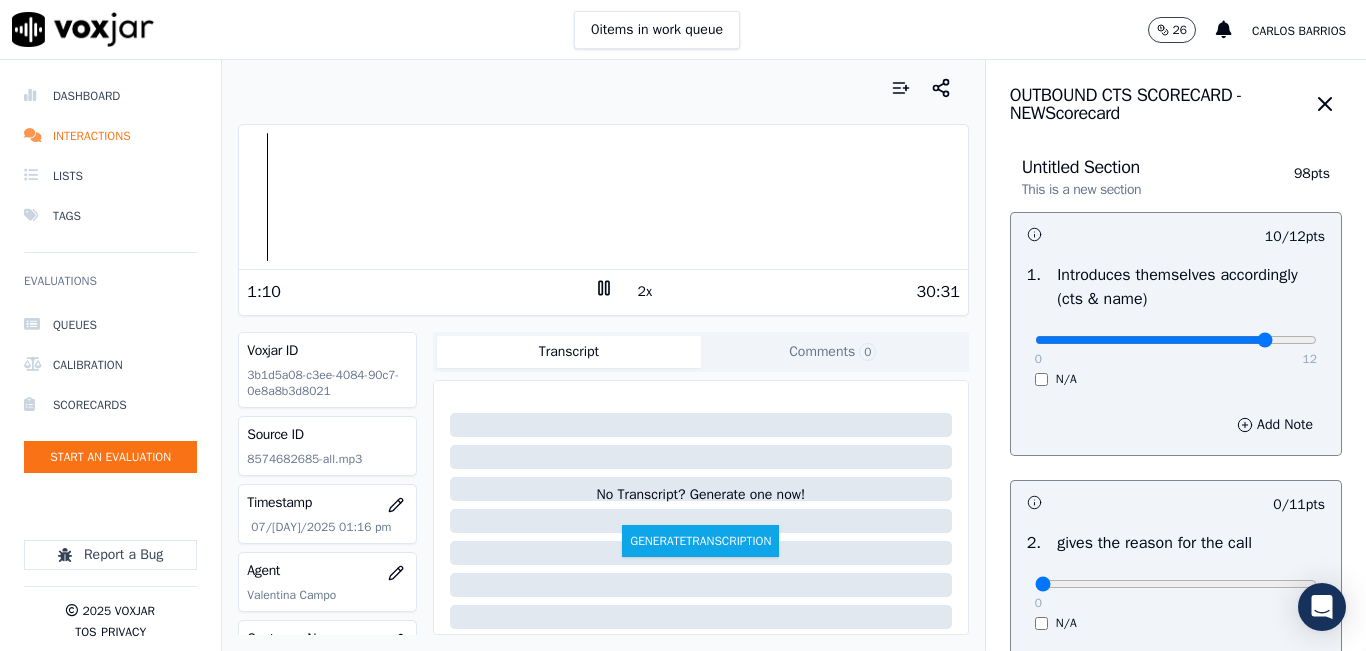 click on "Dashboard   Interactions   Lists   Tags       Evaluations     Queues   Calibration   Scorecards   Start an Evaluation
Report a Bug       2025   Voxjar   TOS   Privacy             Your browser does not support the audio element.   1:10     2x   30:31   Voxjar ID   3b1d5a08-c3ee-4084-90c7-0e8a8b3d8021   Source ID   8574682685-all.mp3   Timestamp
07/11/2025 01:16 pm     Agent
Valentina Campo     Customer Name     n/a     Customer Phone     n/a     Tags
NGE     Source     manualUpload   Type     AUDIO       Transcript   Comments  0   No Transcript? Generate one now!   Generate  Transcription         Add Comment   Scores   Transcript   Metadata   Comments         Human Score   --   0  evaluation s   AI Score   --   0  evaluation s     AI Evaluations
Queue an AI Evaluation   No AI evaluations yet   Human Evaluations   Start a Manual Evaluation   No human evaluations yet       OUTBOUND CTS SCORECARD - NEW   Scorecard       Untitled Section     98  pts" at bounding box center [683, 355] 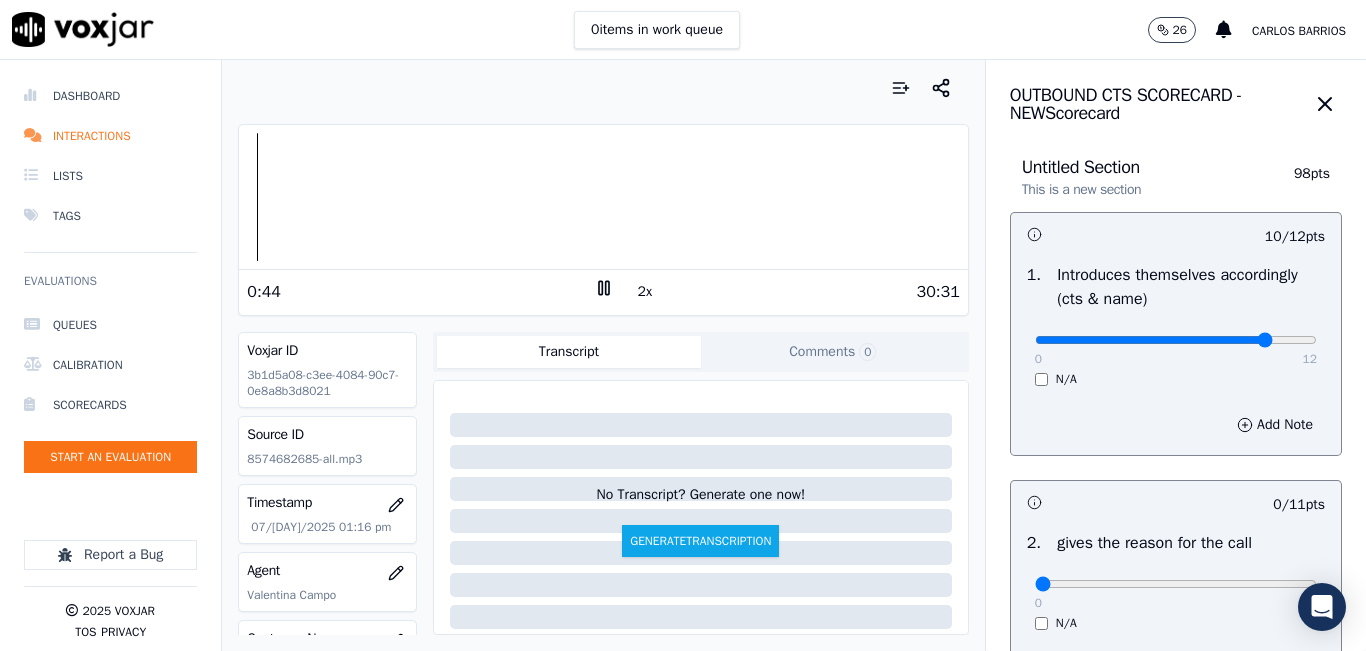 click at bounding box center (603, 197) 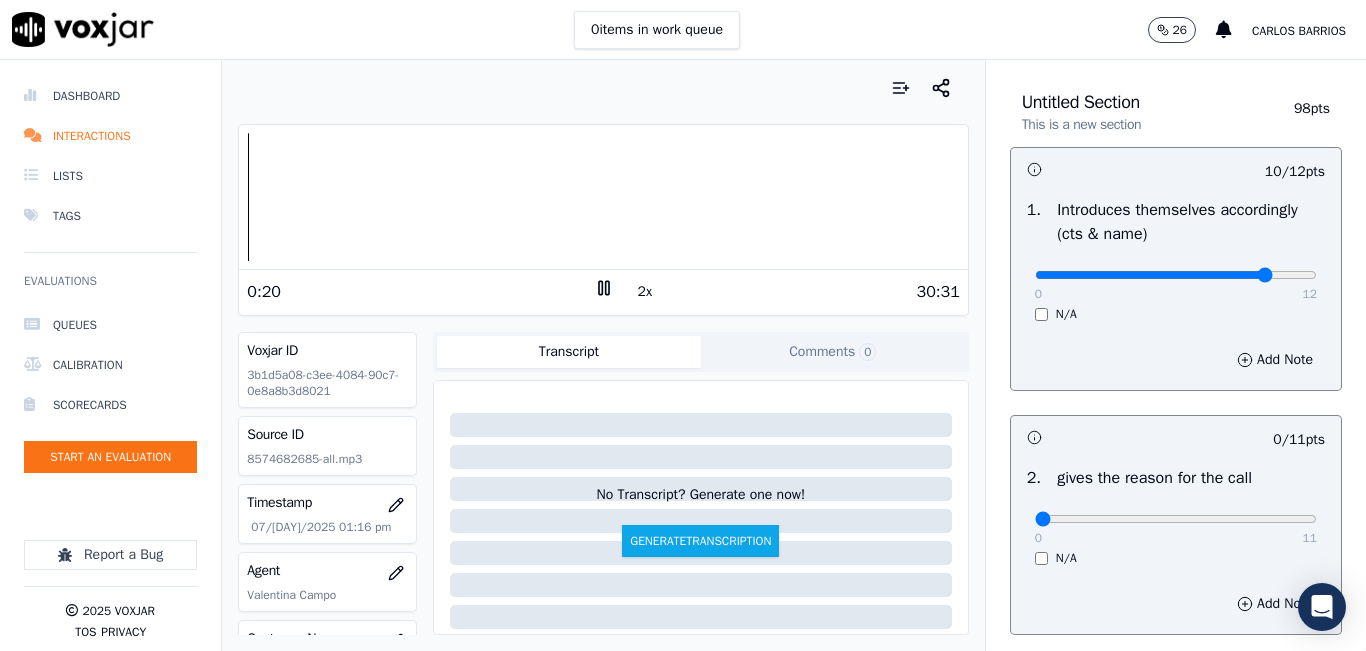 scroll, scrollTop: 100, scrollLeft: 0, axis: vertical 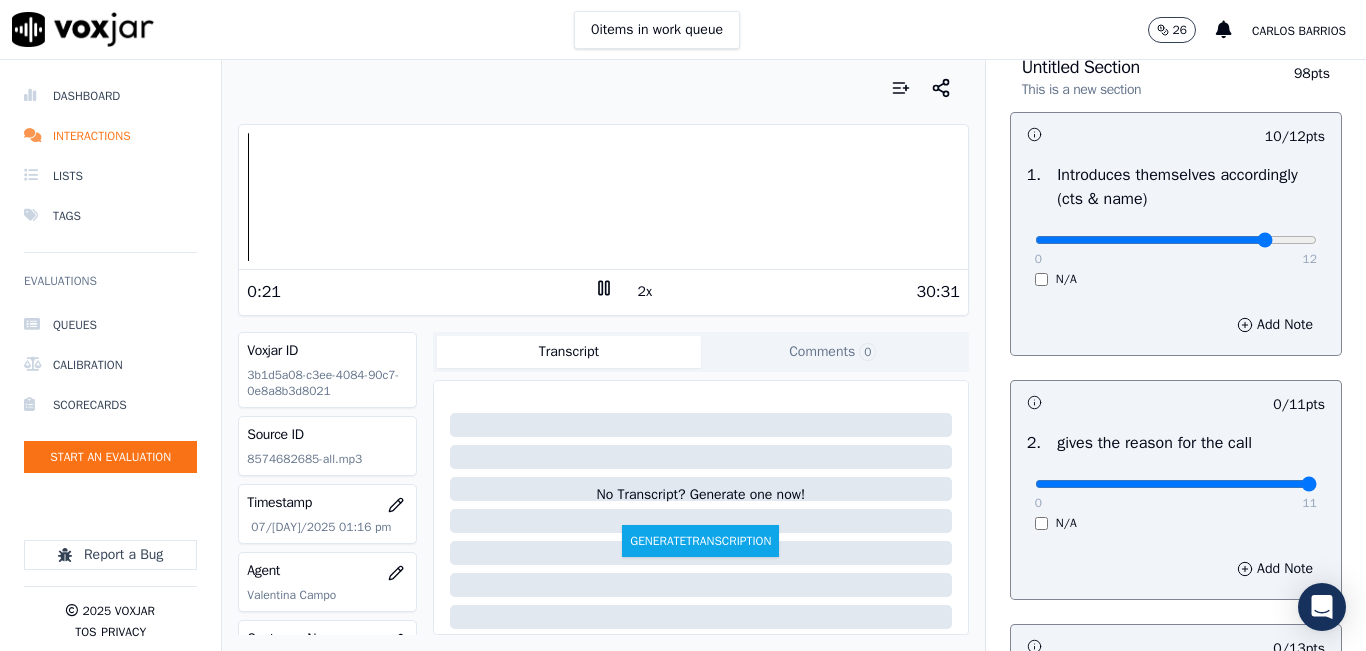 drag, startPoint x: 1201, startPoint y: 484, endPoint x: 1275, endPoint y: 474, distance: 74.672615 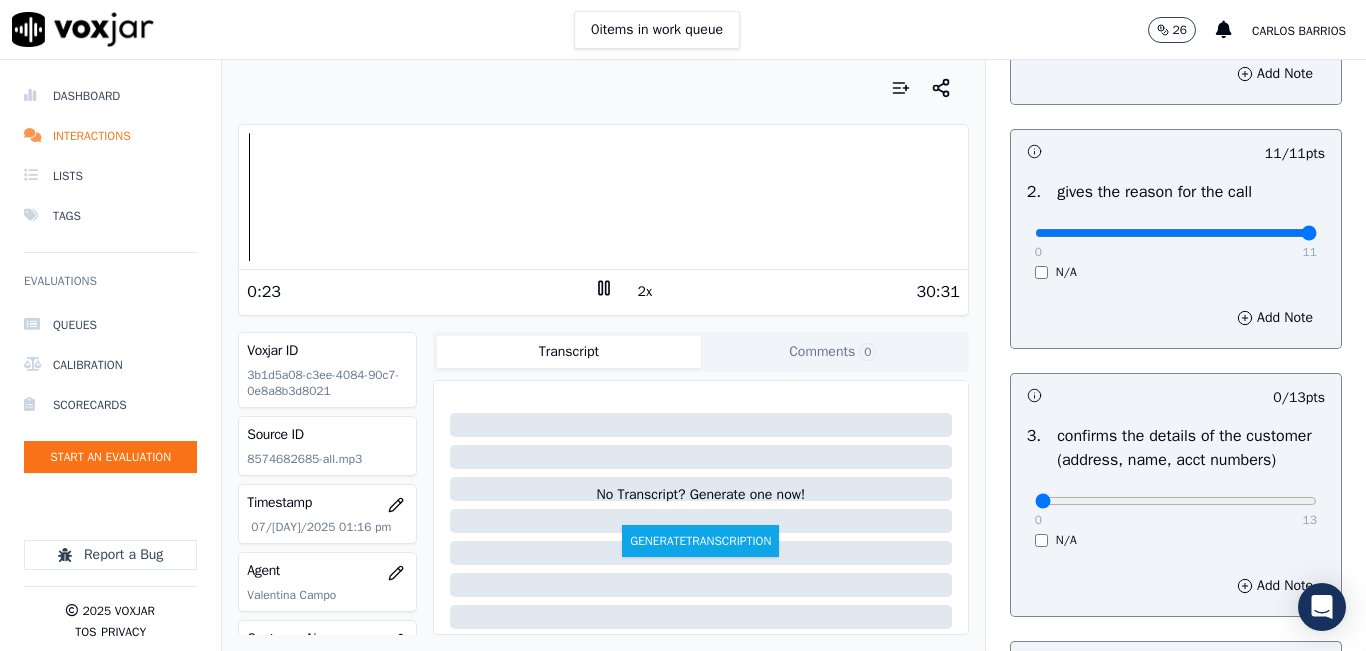 scroll, scrollTop: 500, scrollLeft: 0, axis: vertical 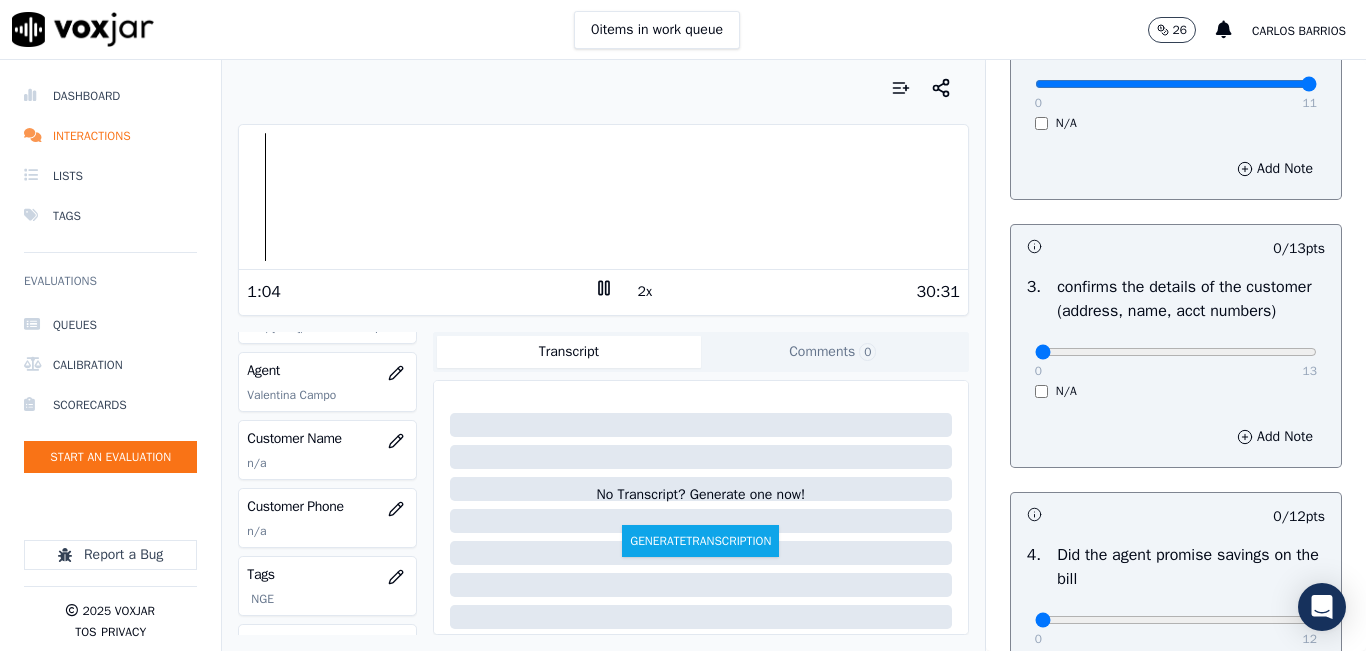 click at bounding box center [603, 197] 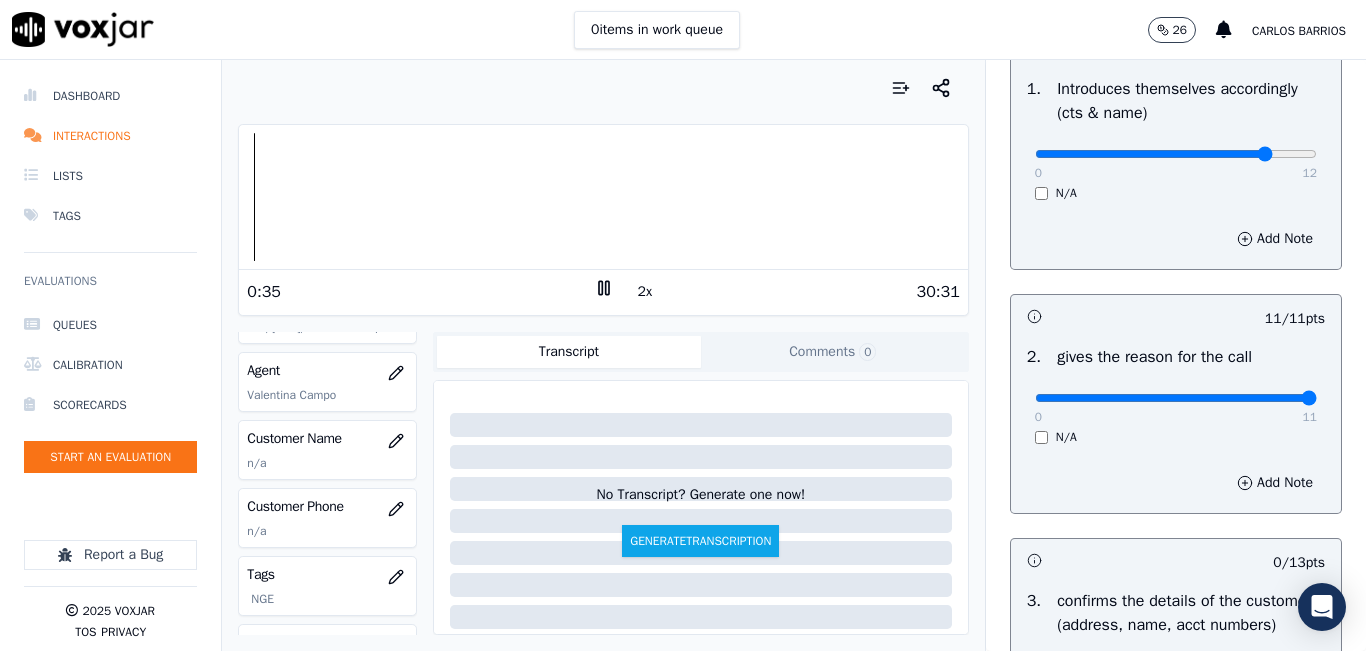 scroll, scrollTop: 200, scrollLeft: 0, axis: vertical 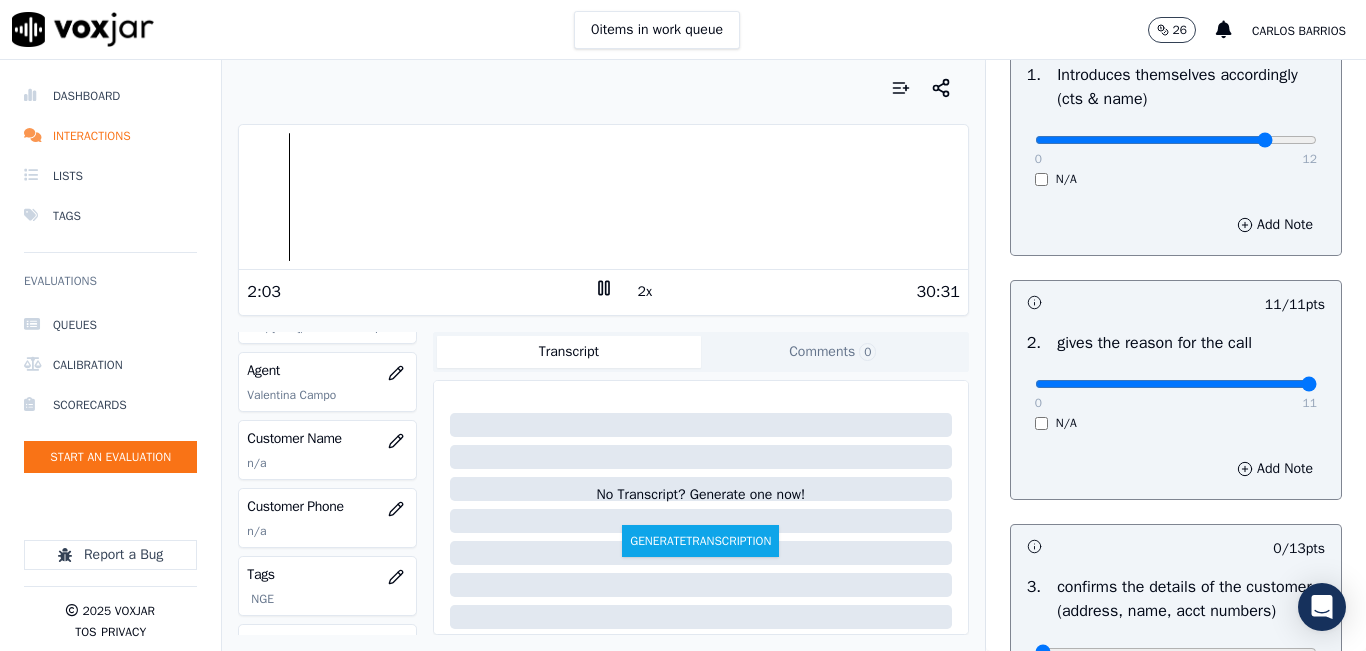 click at bounding box center (603, 197) 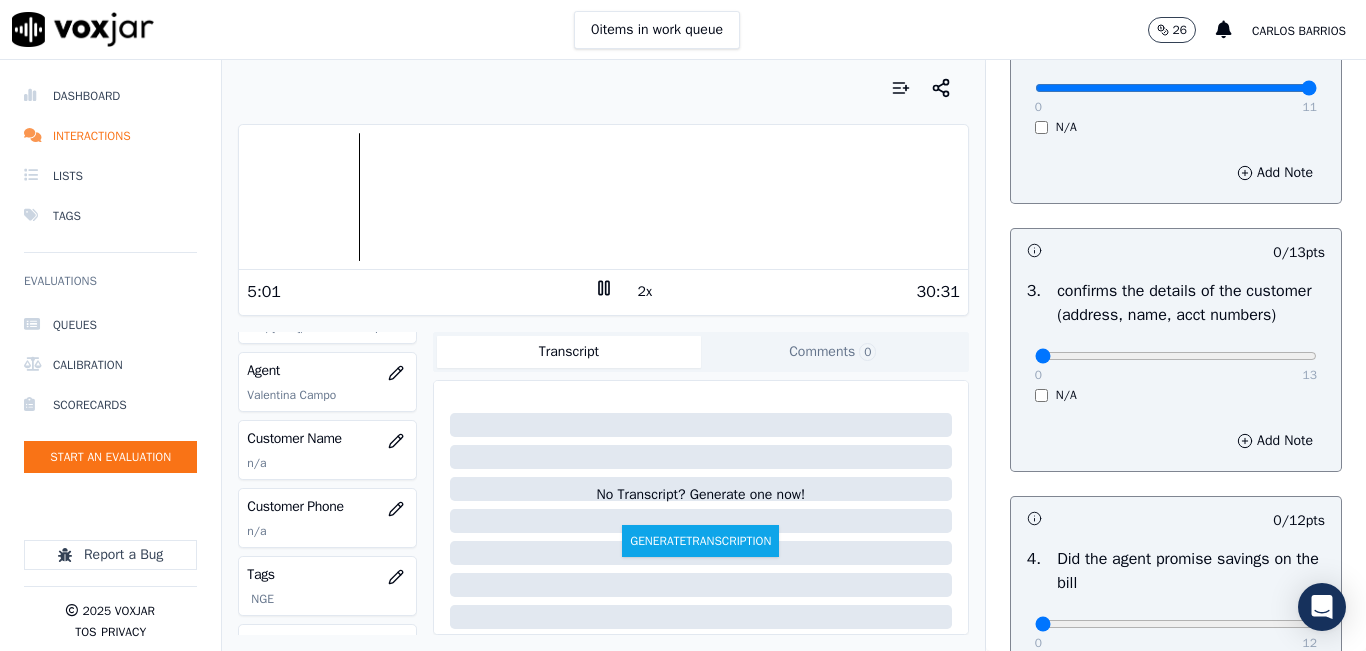 scroll, scrollTop: 500, scrollLeft: 0, axis: vertical 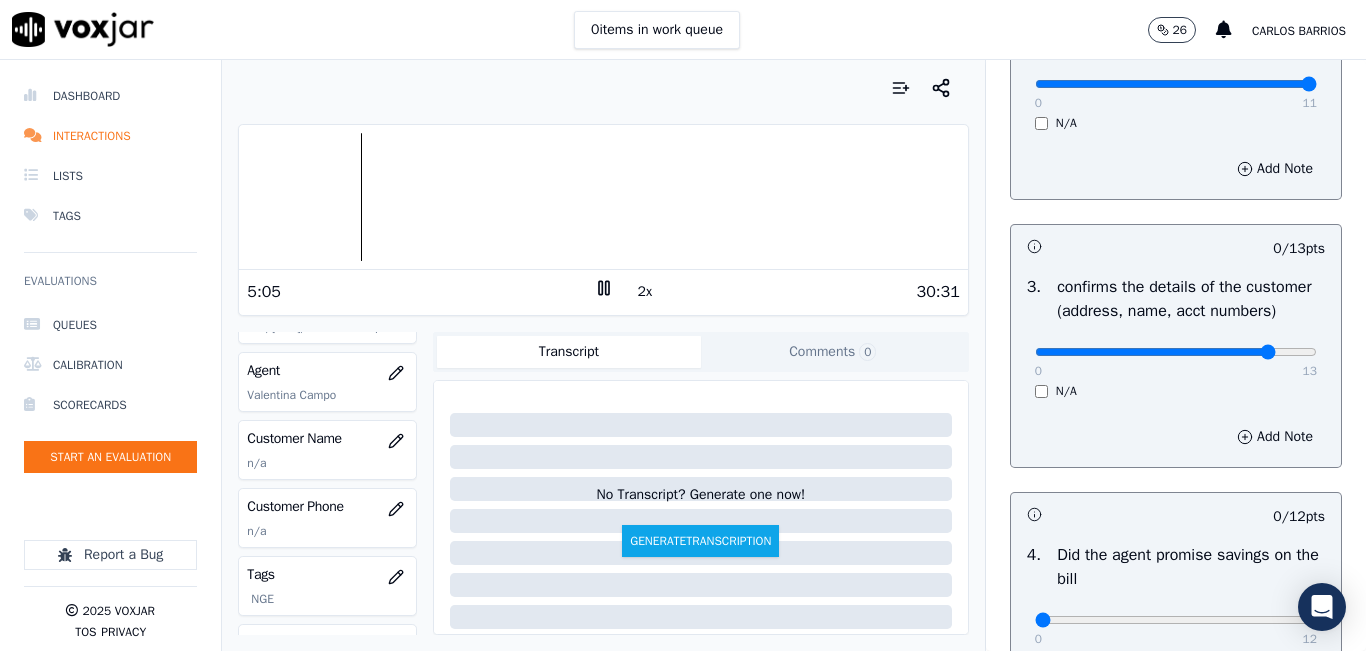 click at bounding box center (1176, -160) 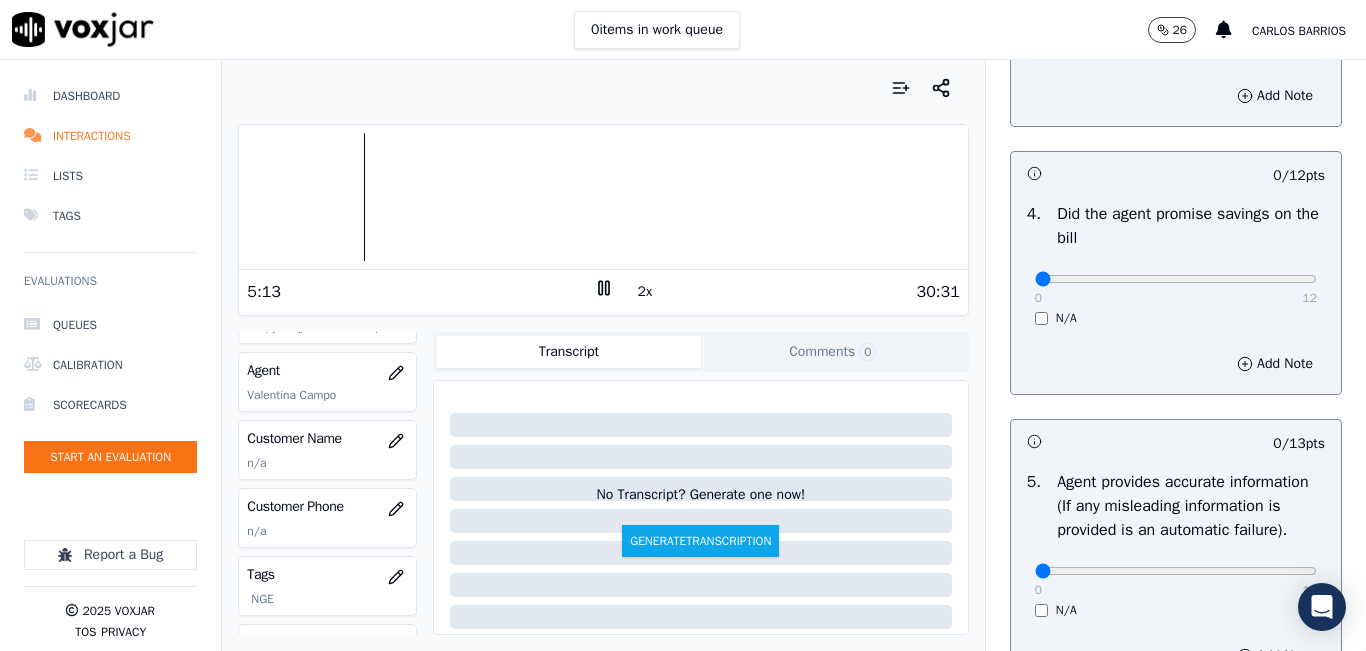 scroll, scrollTop: 800, scrollLeft: 0, axis: vertical 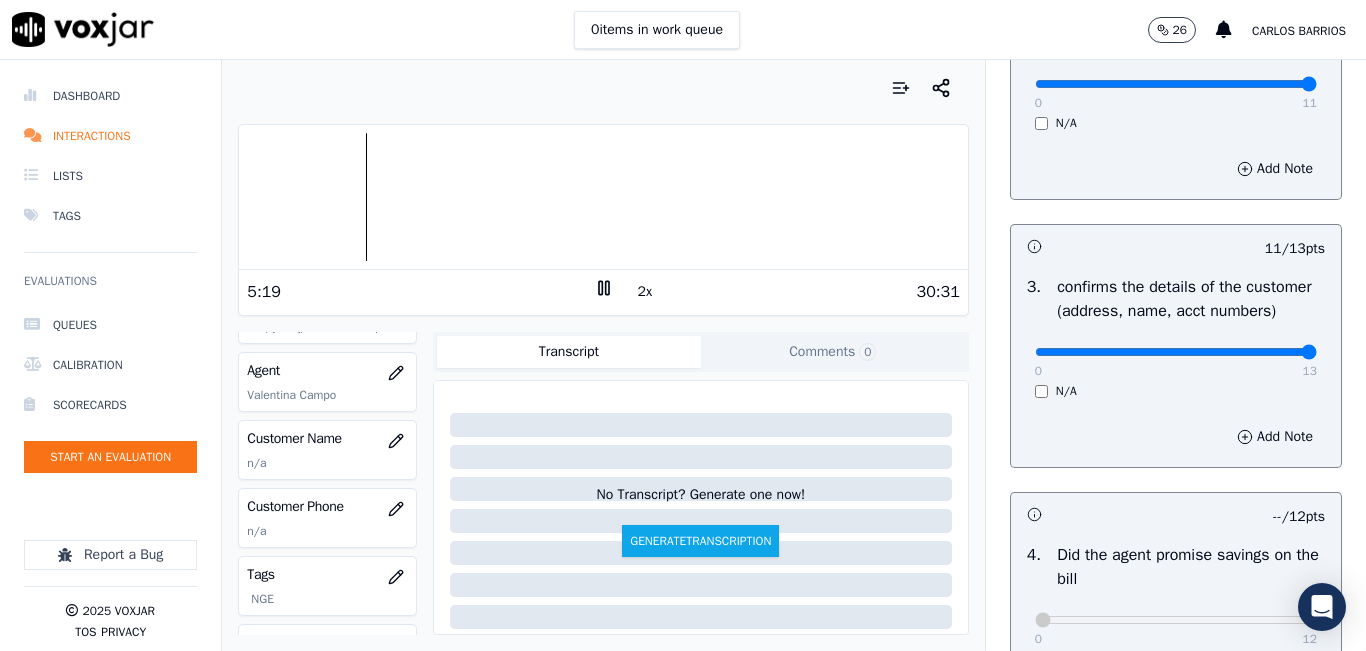 type on "13" 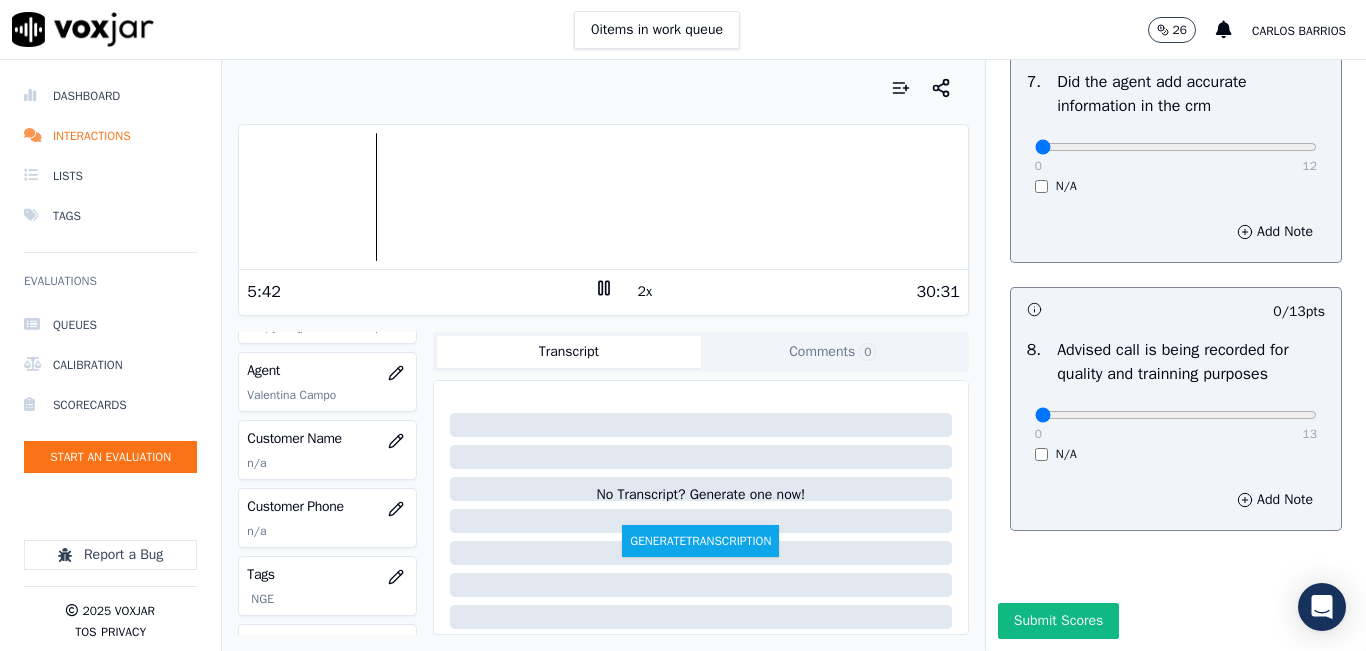 scroll, scrollTop: 1918, scrollLeft: 0, axis: vertical 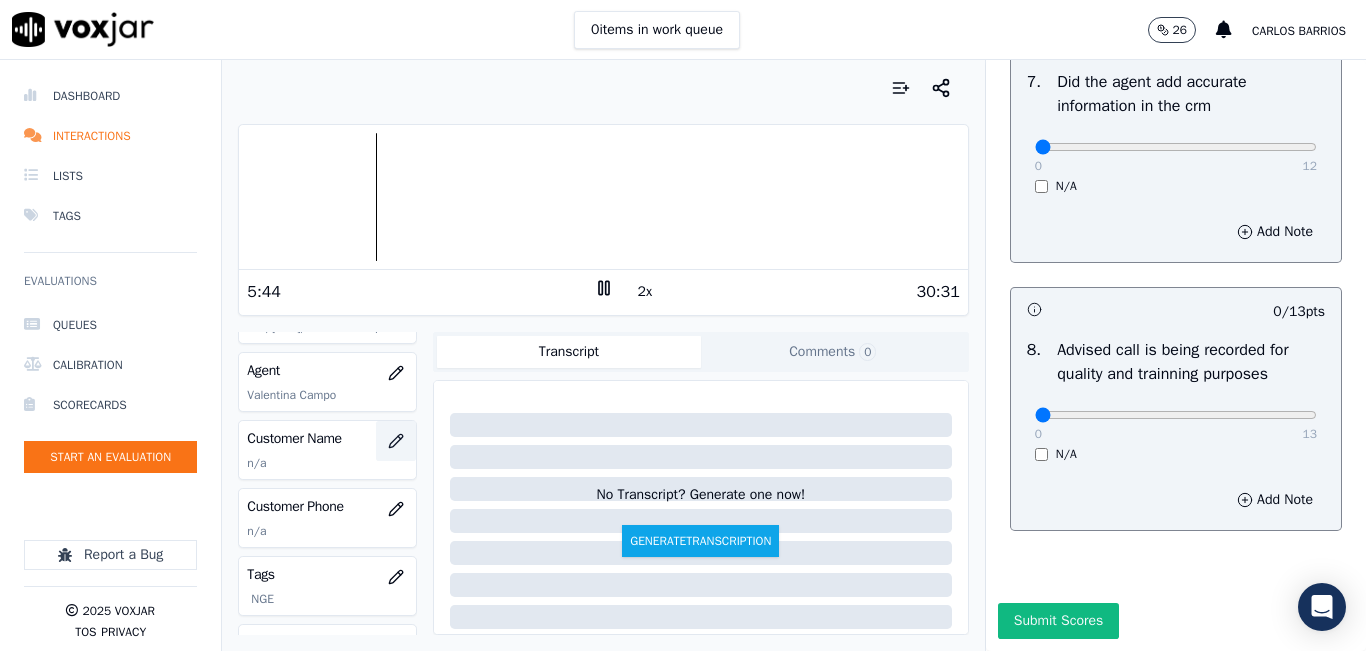 click at bounding box center [396, 441] 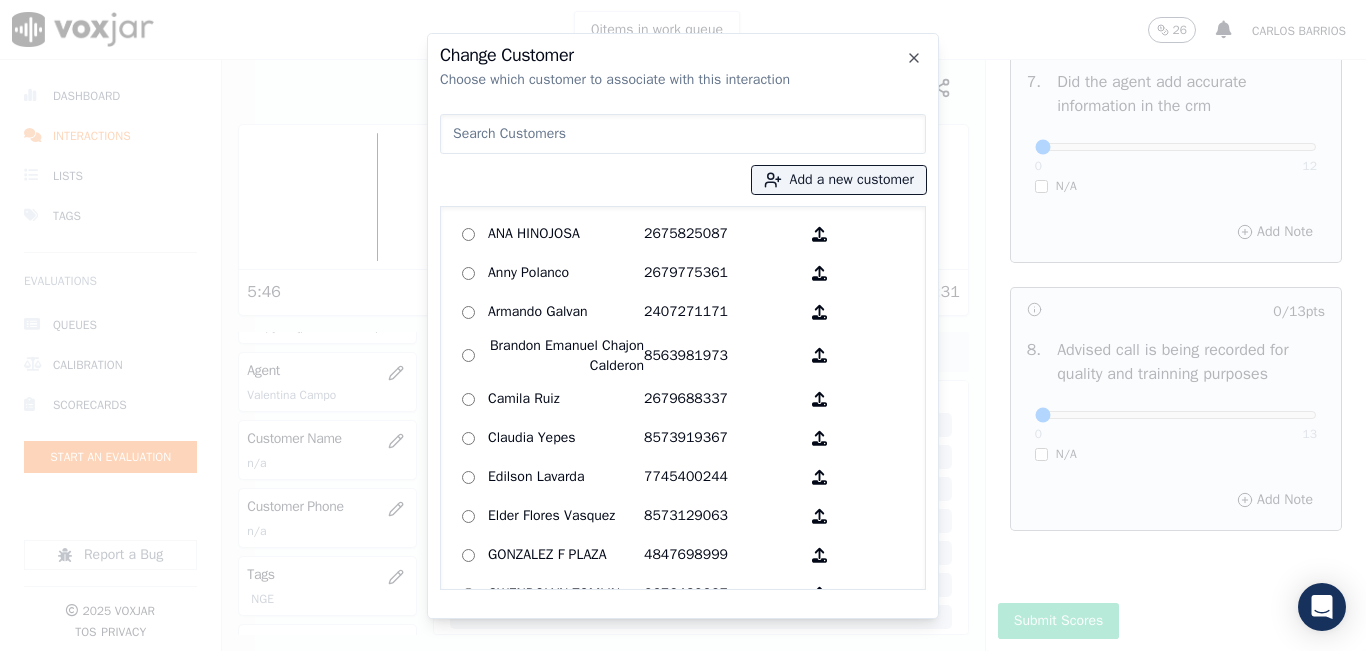 click at bounding box center (683, 134) 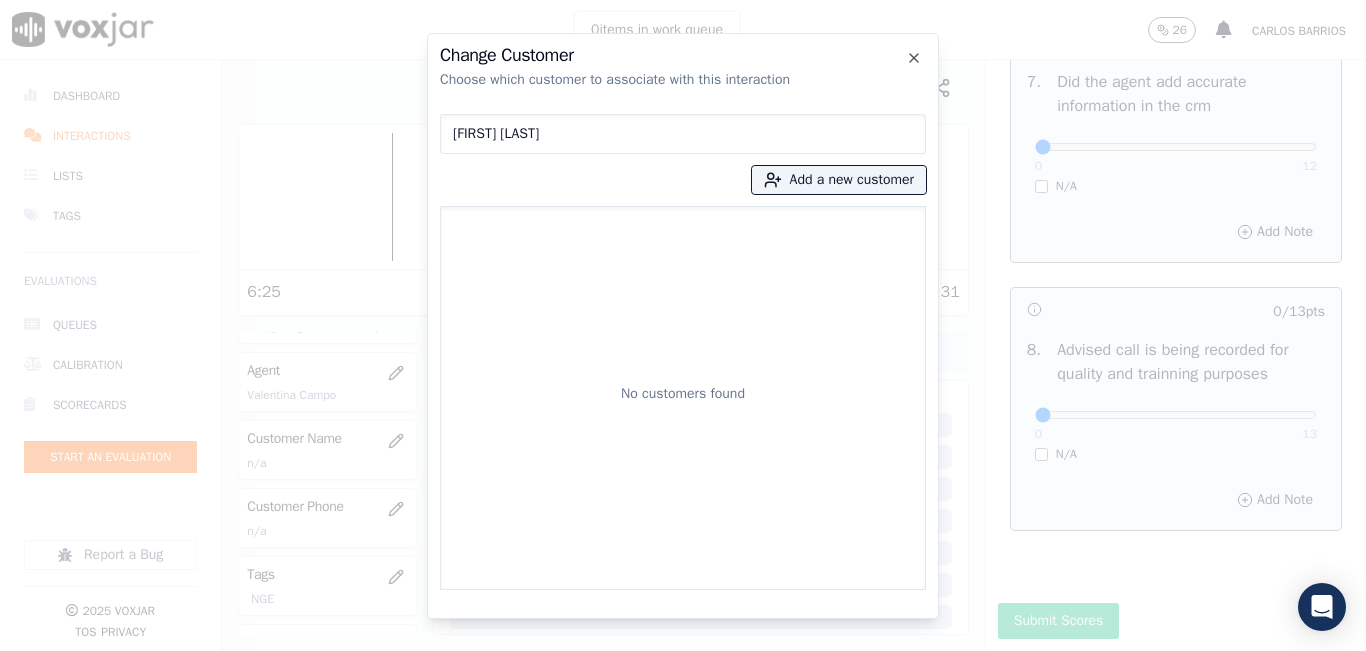 click on "ELISAGELA SANTOS" at bounding box center (683, 134) 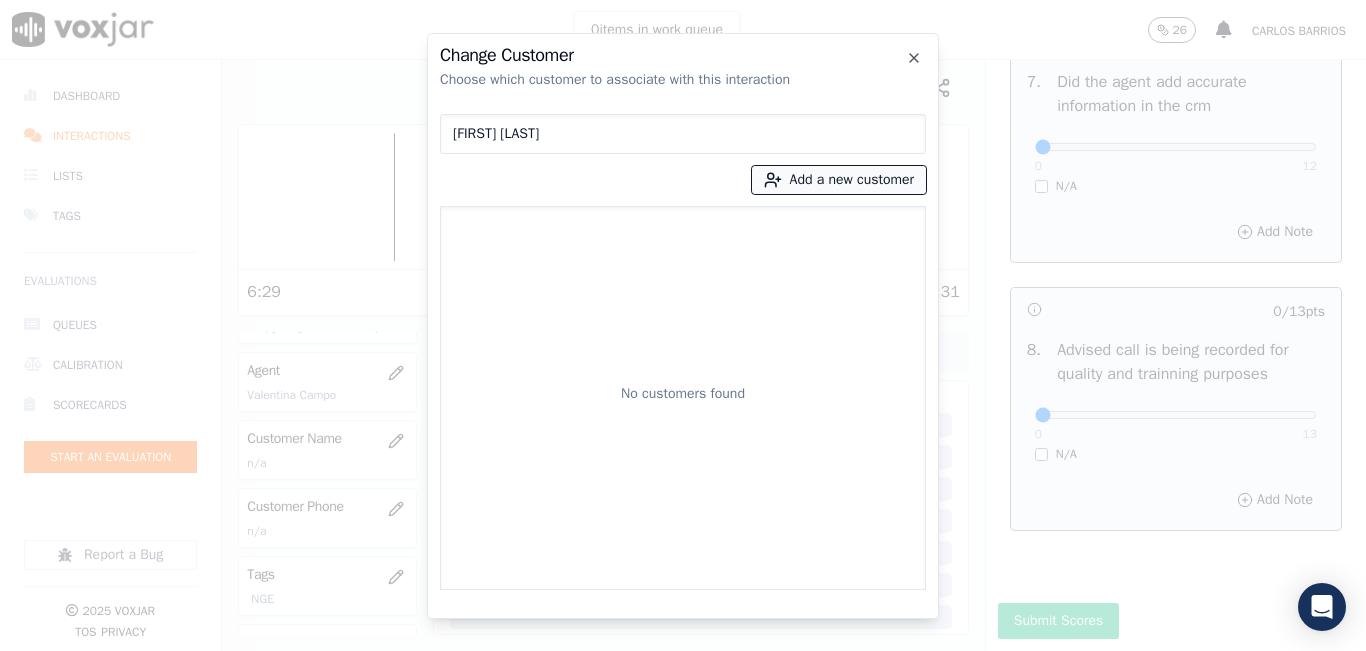 type on "ELISANGELA SANTOS" 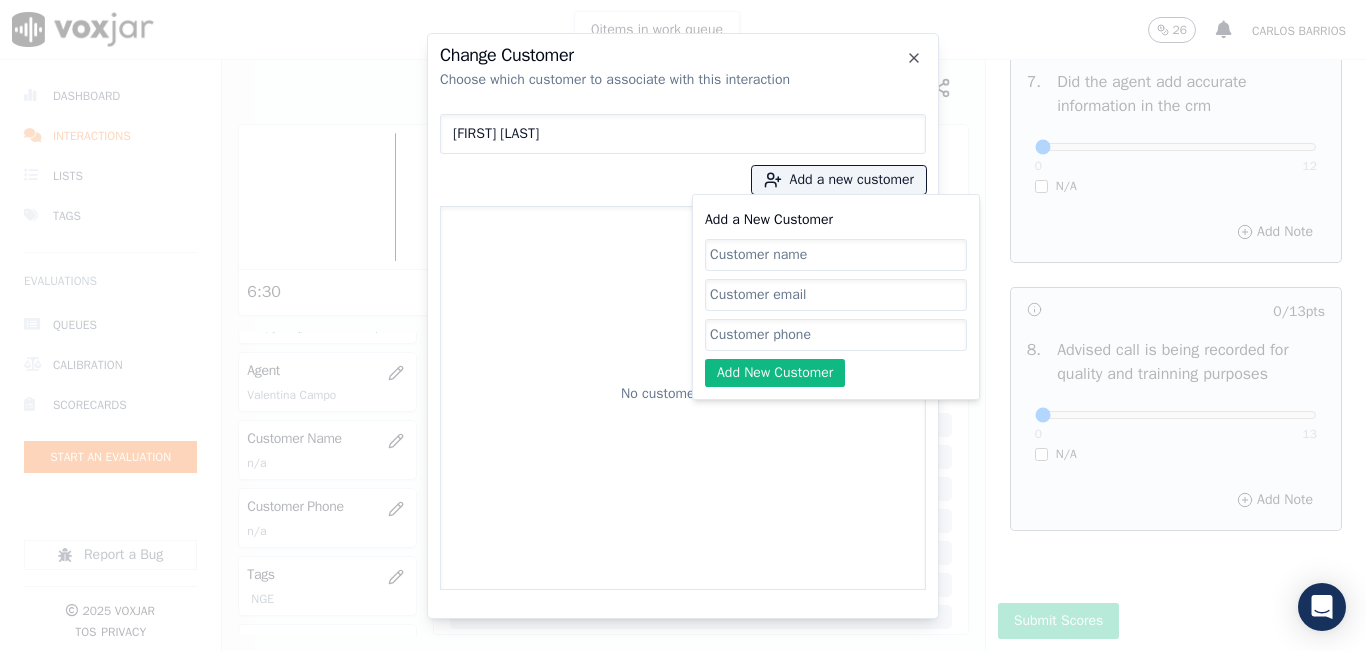 click on "Add a New Customer" 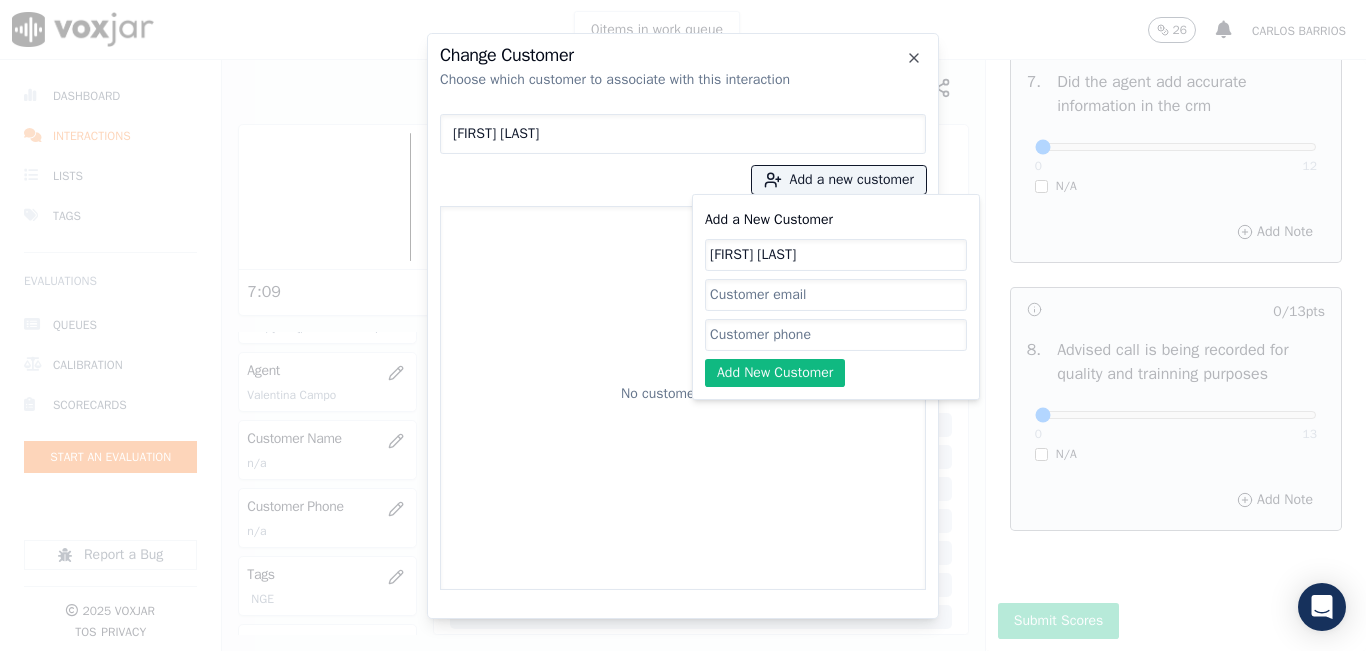 type on "ELISANGELA SANTOS" 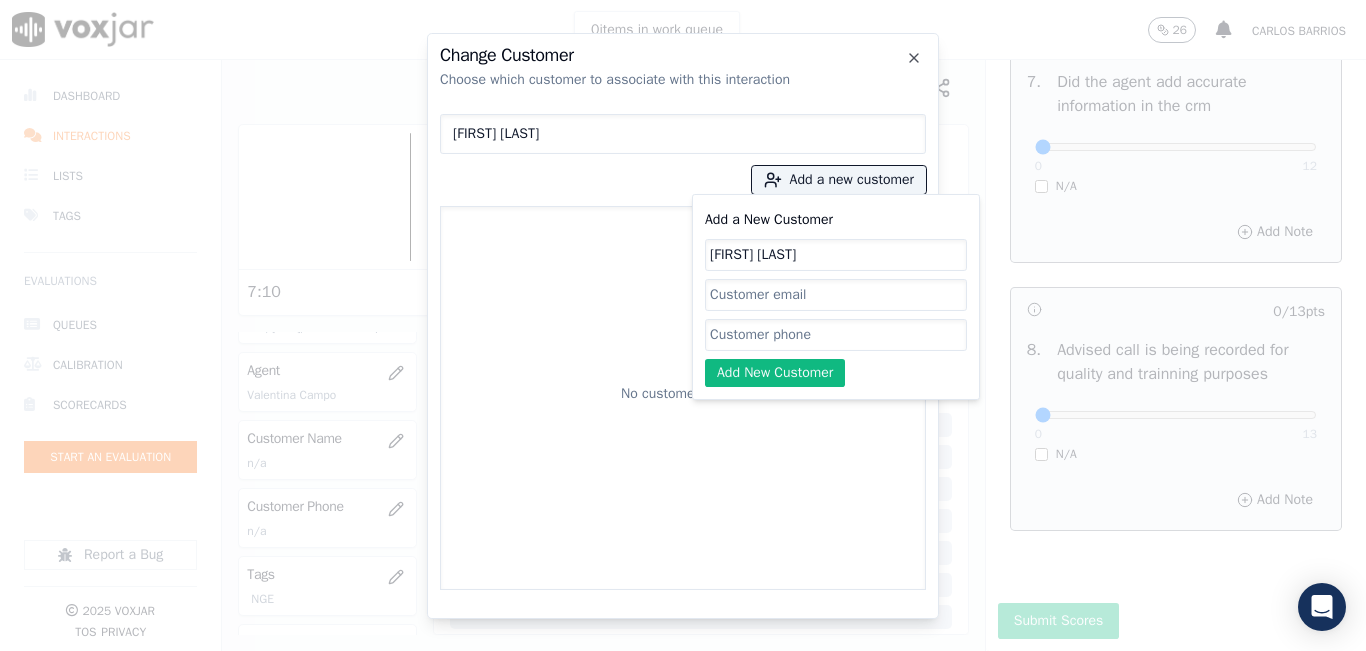paste on "8574682685" 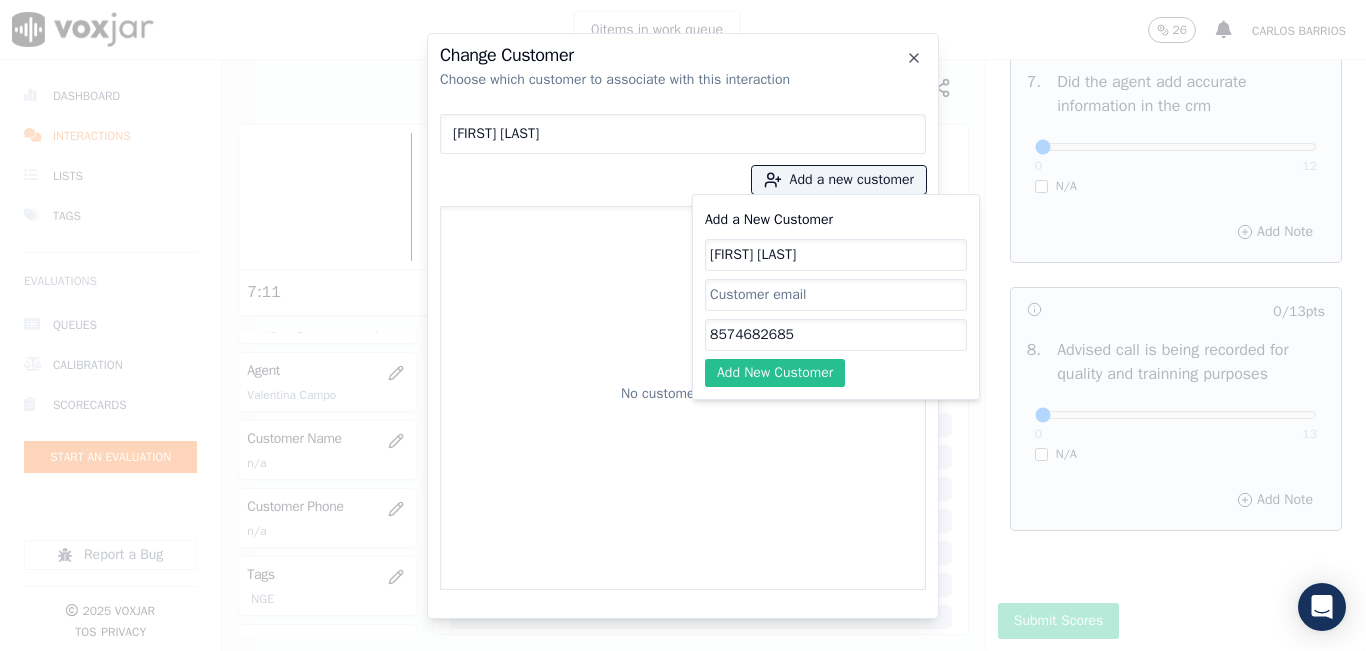 type on "8574682685" 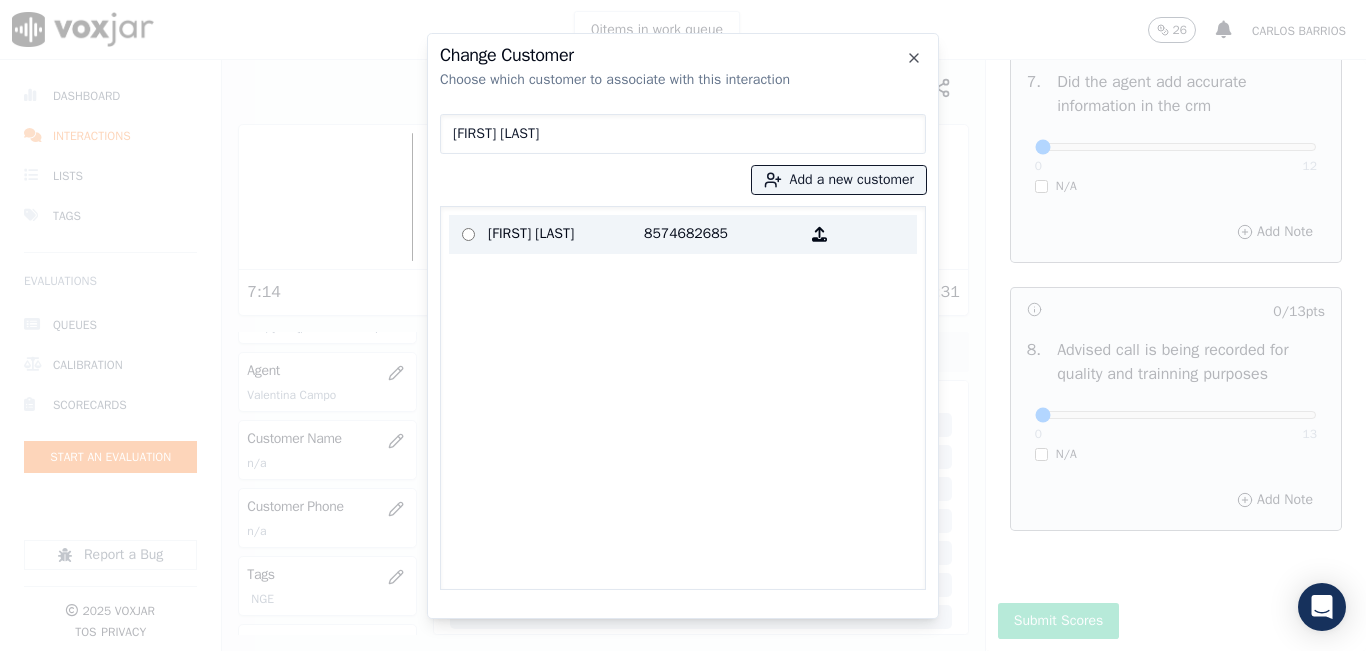 click on "ELISANGELA SANTOS" at bounding box center (566, 234) 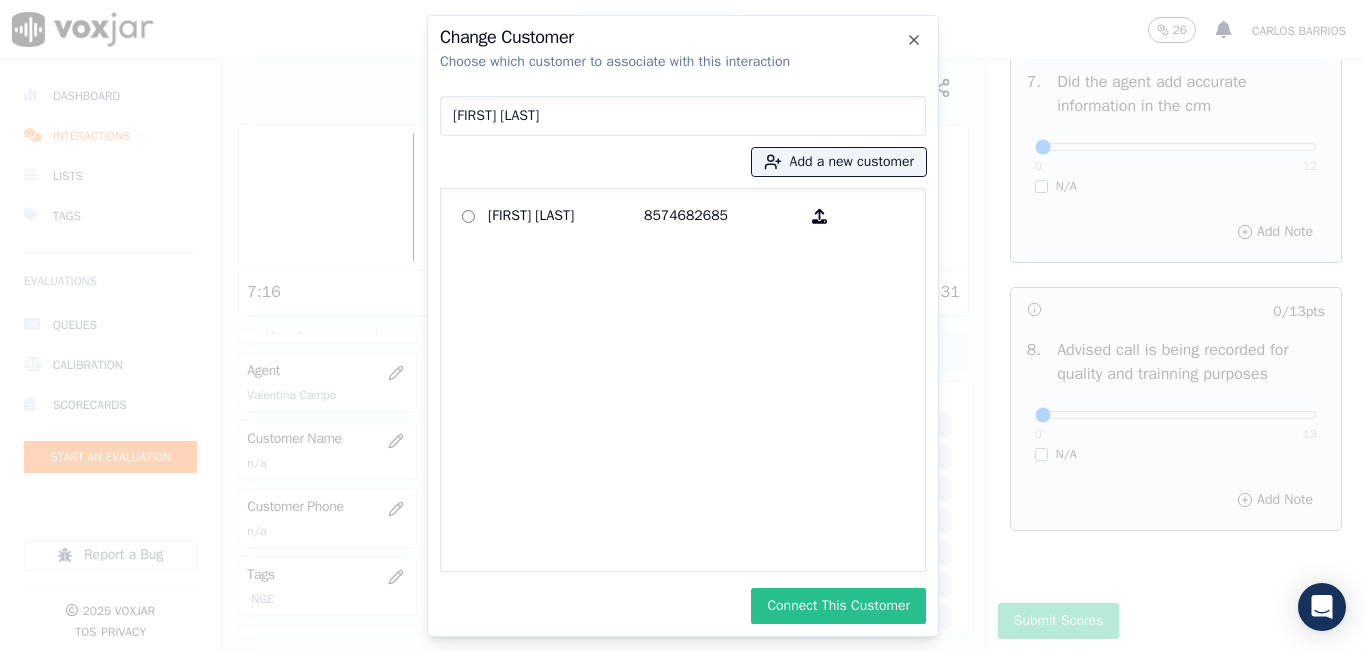 click on "Connect This Customer" at bounding box center (838, 606) 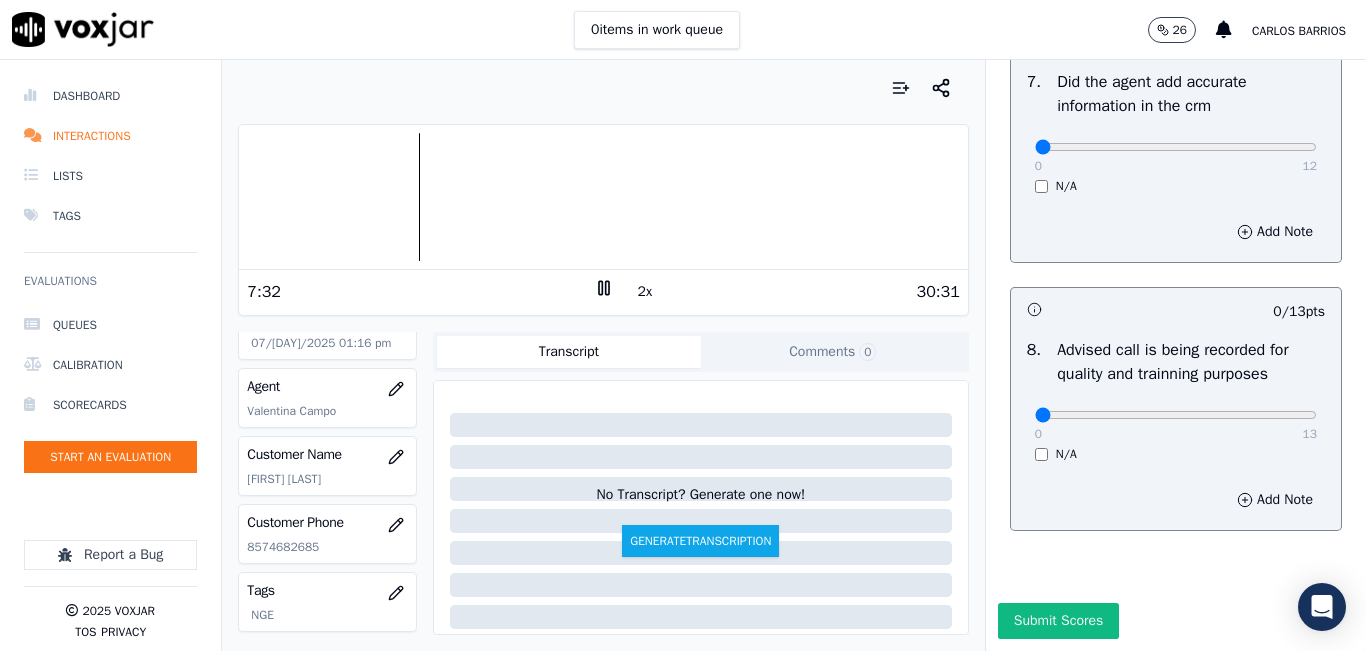 scroll, scrollTop: 200, scrollLeft: 0, axis: vertical 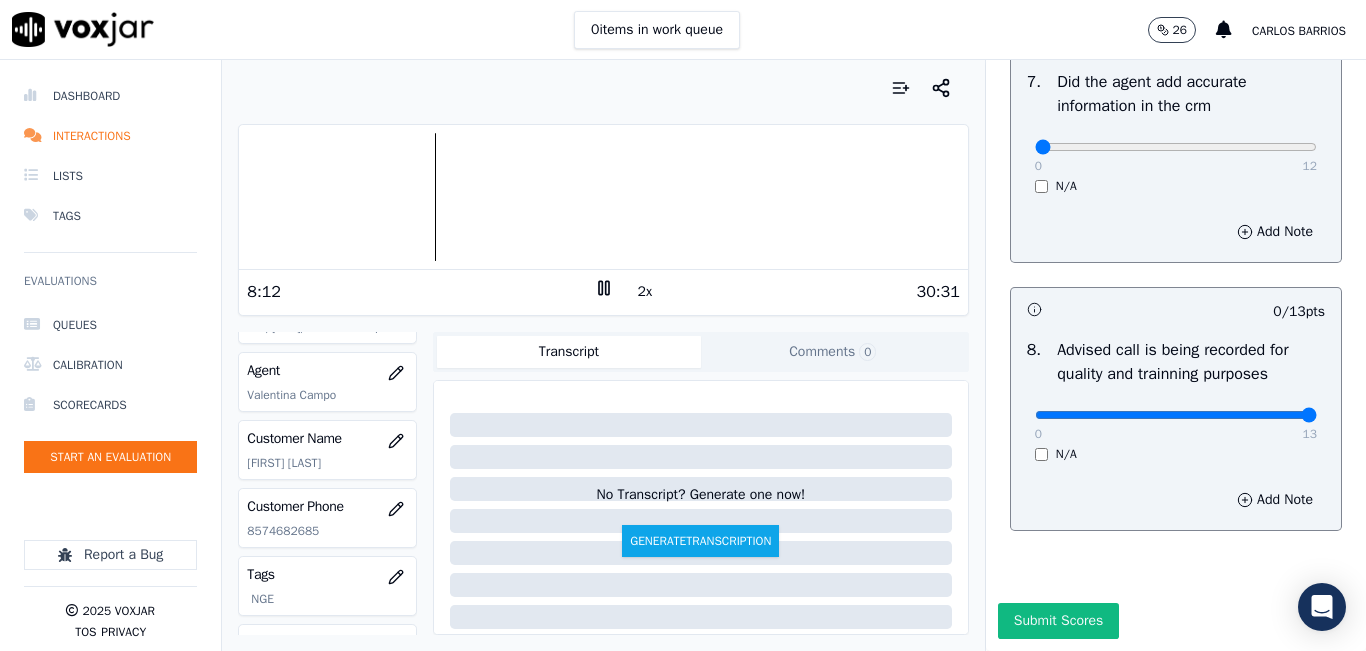 drag, startPoint x: 1235, startPoint y: 368, endPoint x: 1289, endPoint y: 369, distance: 54.00926 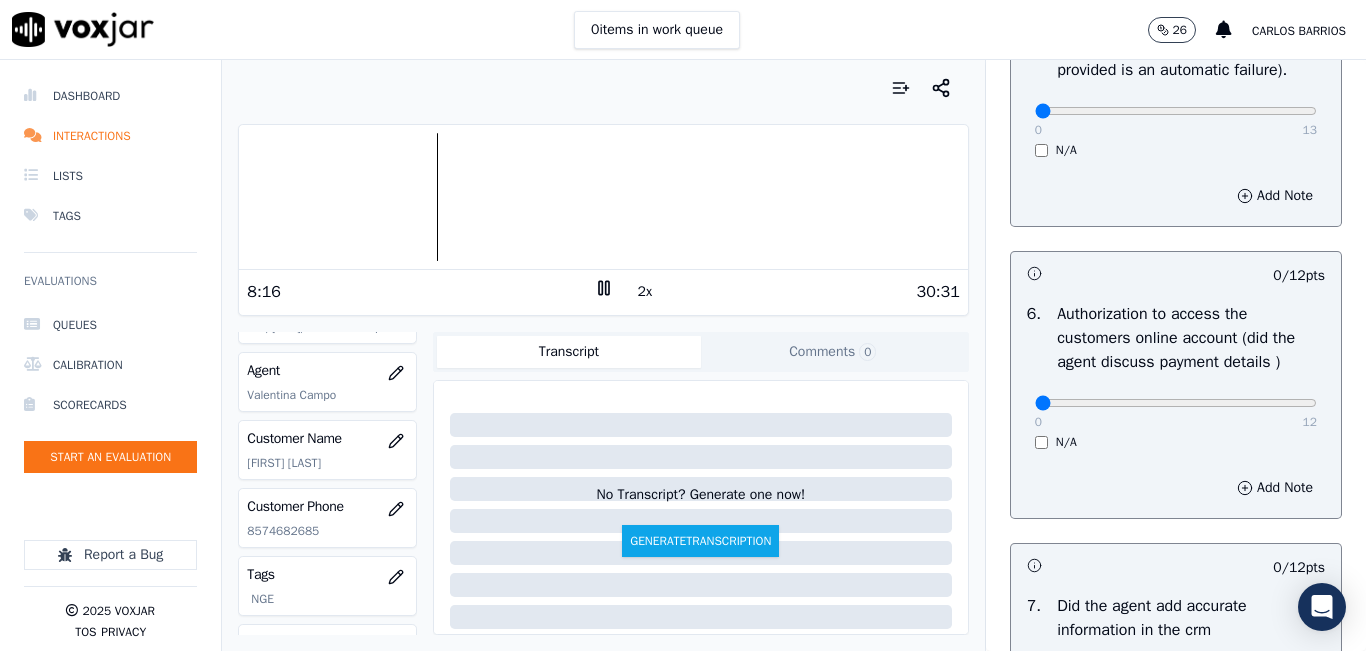 scroll, scrollTop: 1418, scrollLeft: 0, axis: vertical 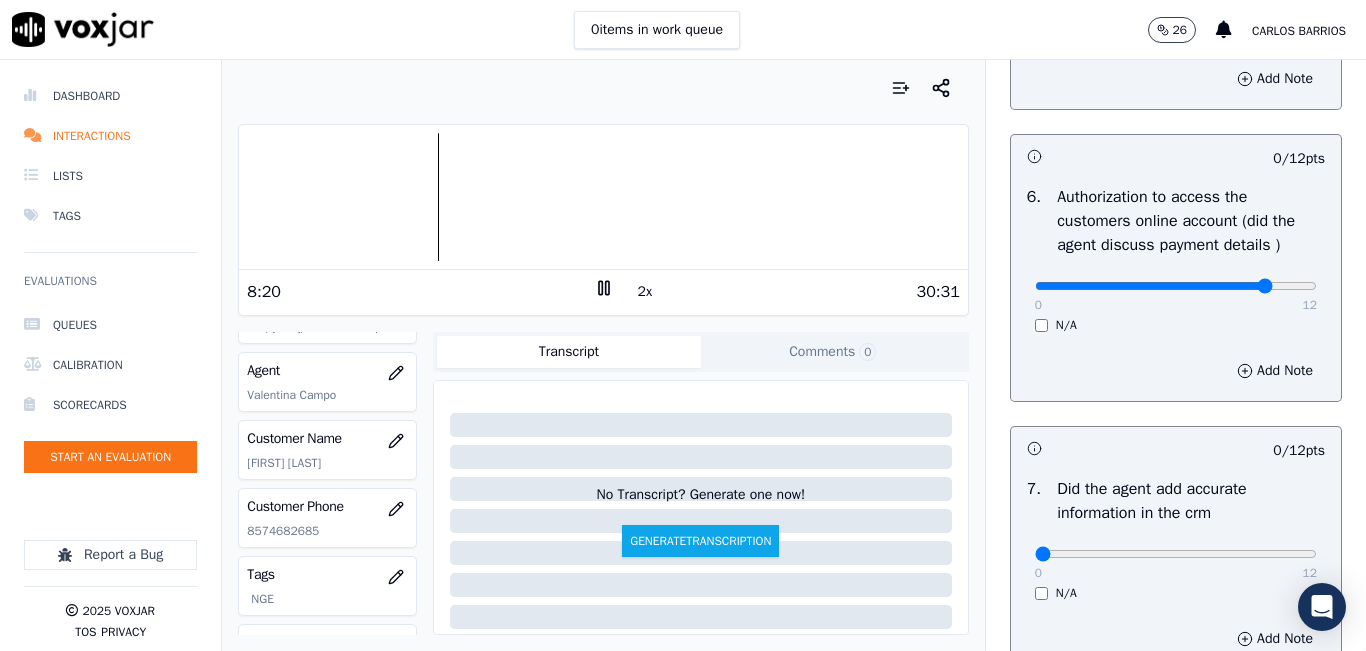 type on "10" 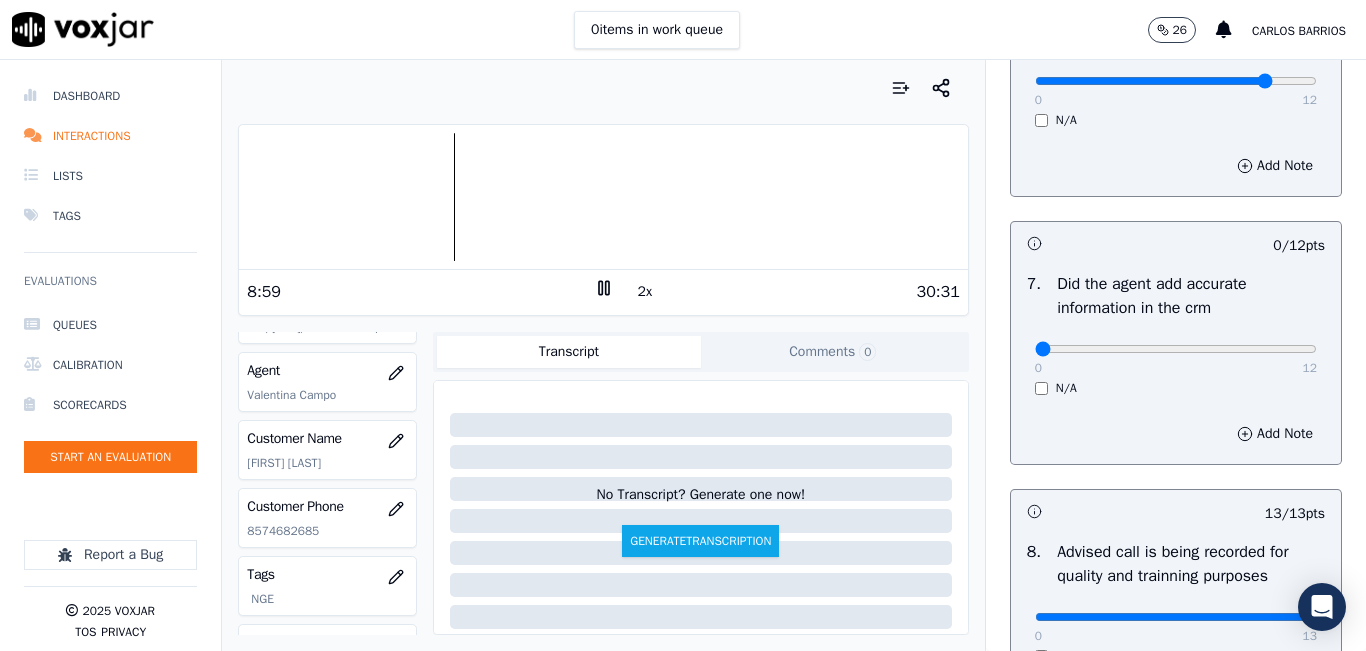 scroll, scrollTop: 1618, scrollLeft: 0, axis: vertical 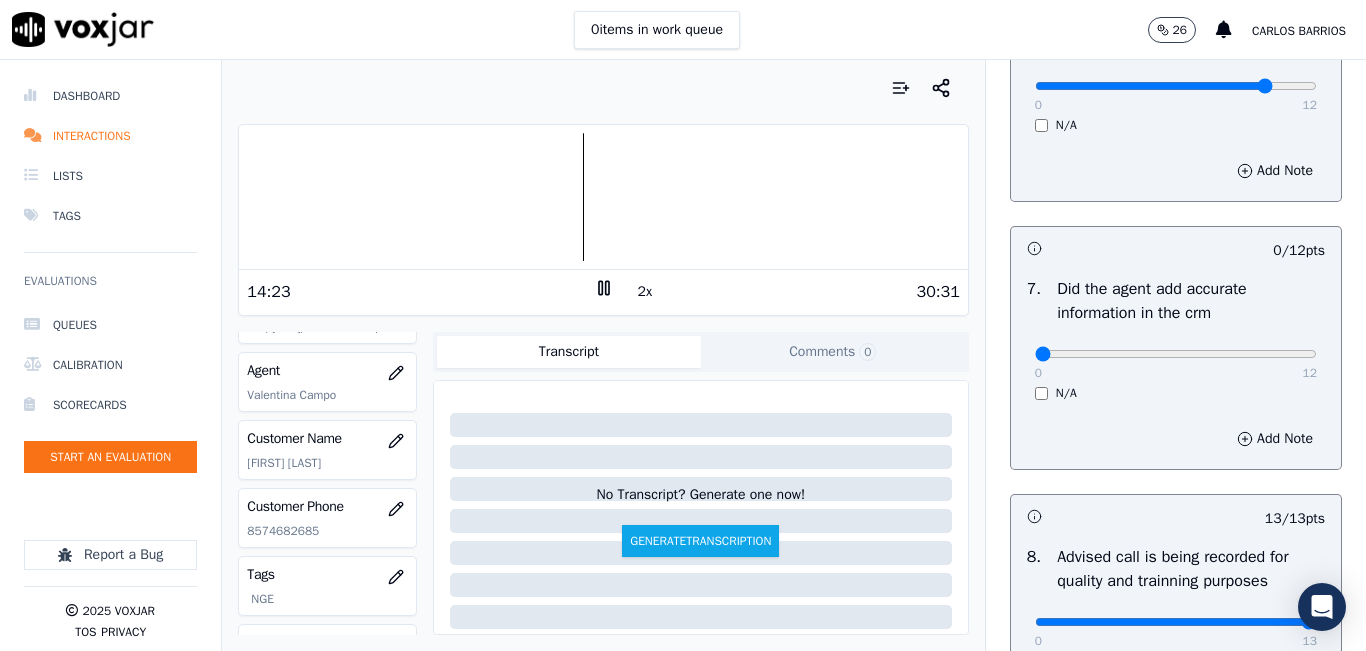 click 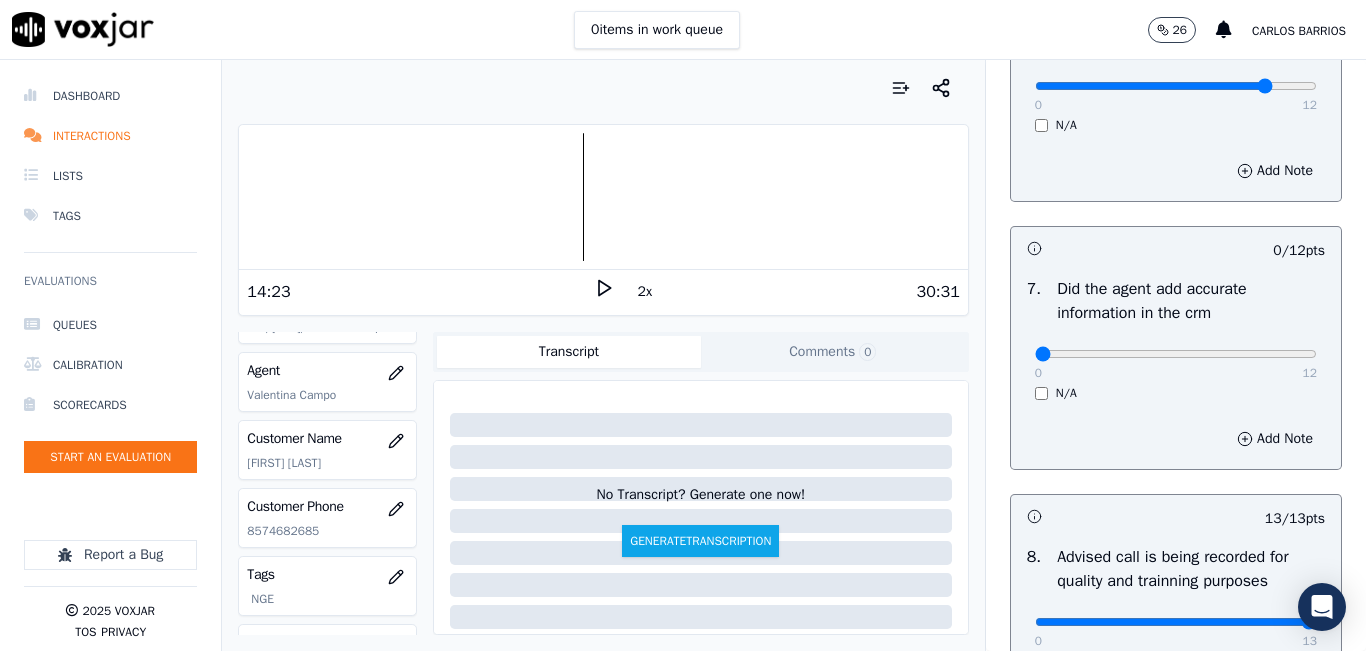 click on "14:23     2x   30:31" at bounding box center (603, 291) 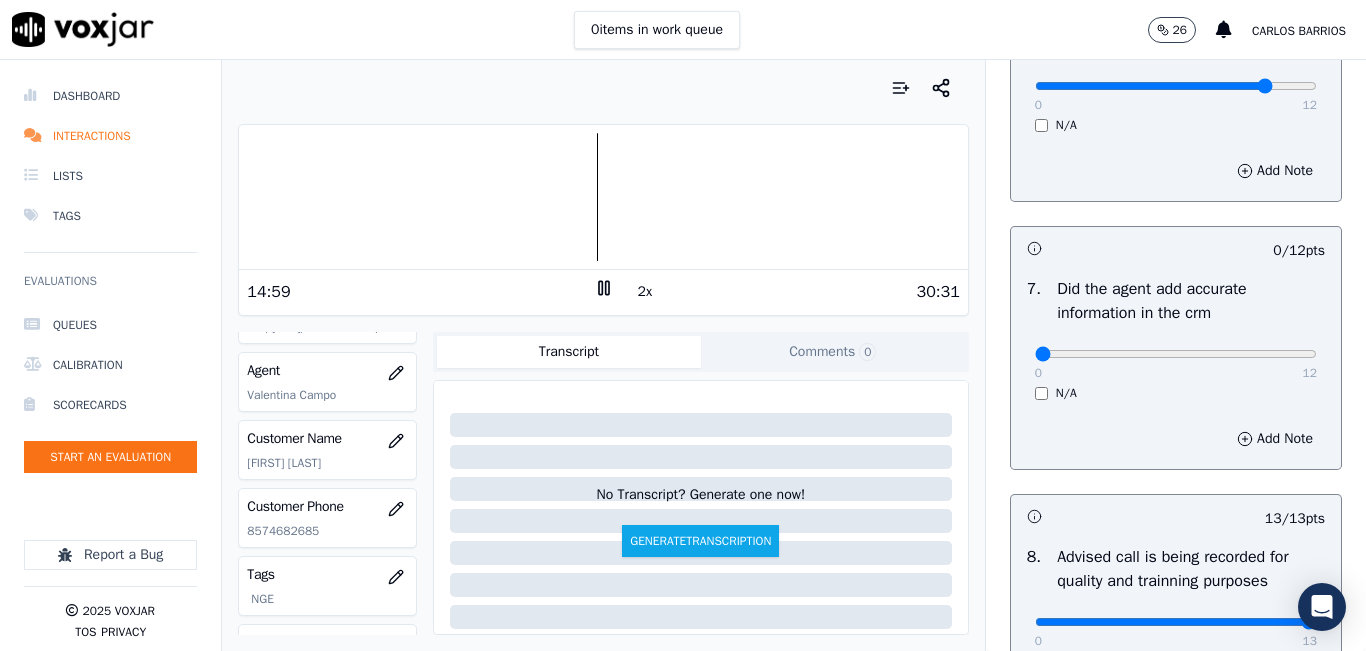 click at bounding box center (603, 197) 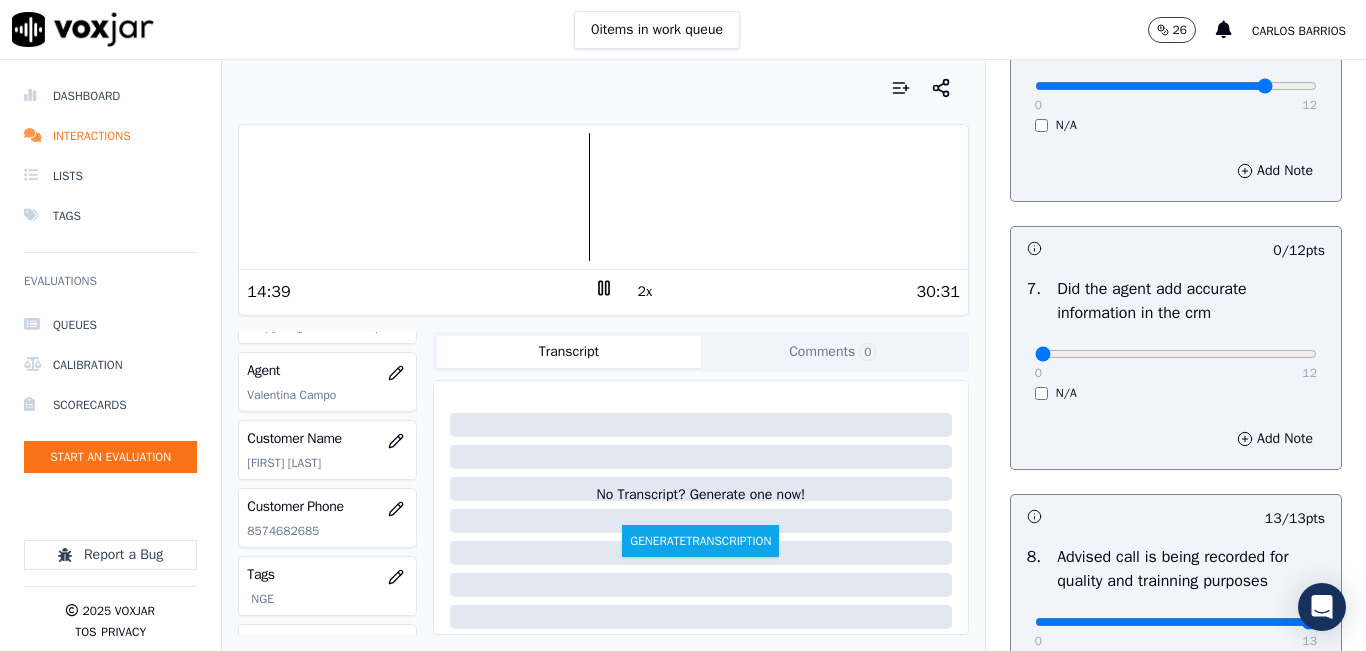 click at bounding box center (603, 197) 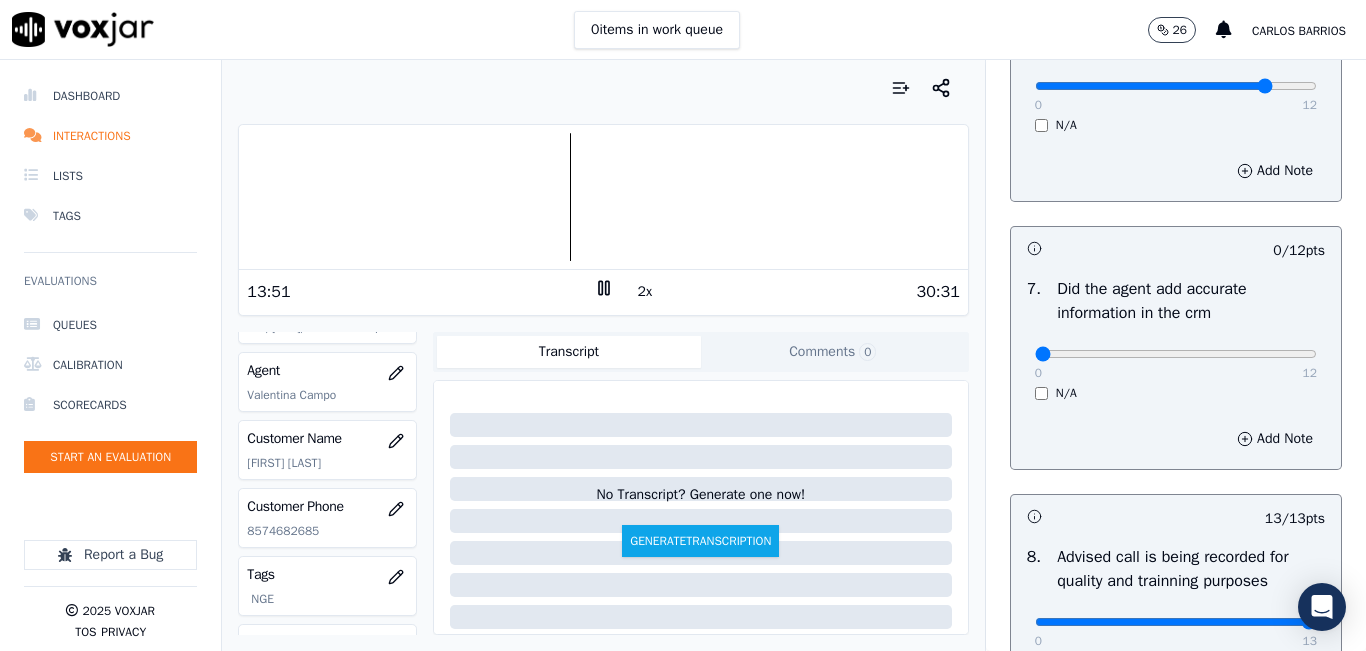 click at bounding box center [603, 197] 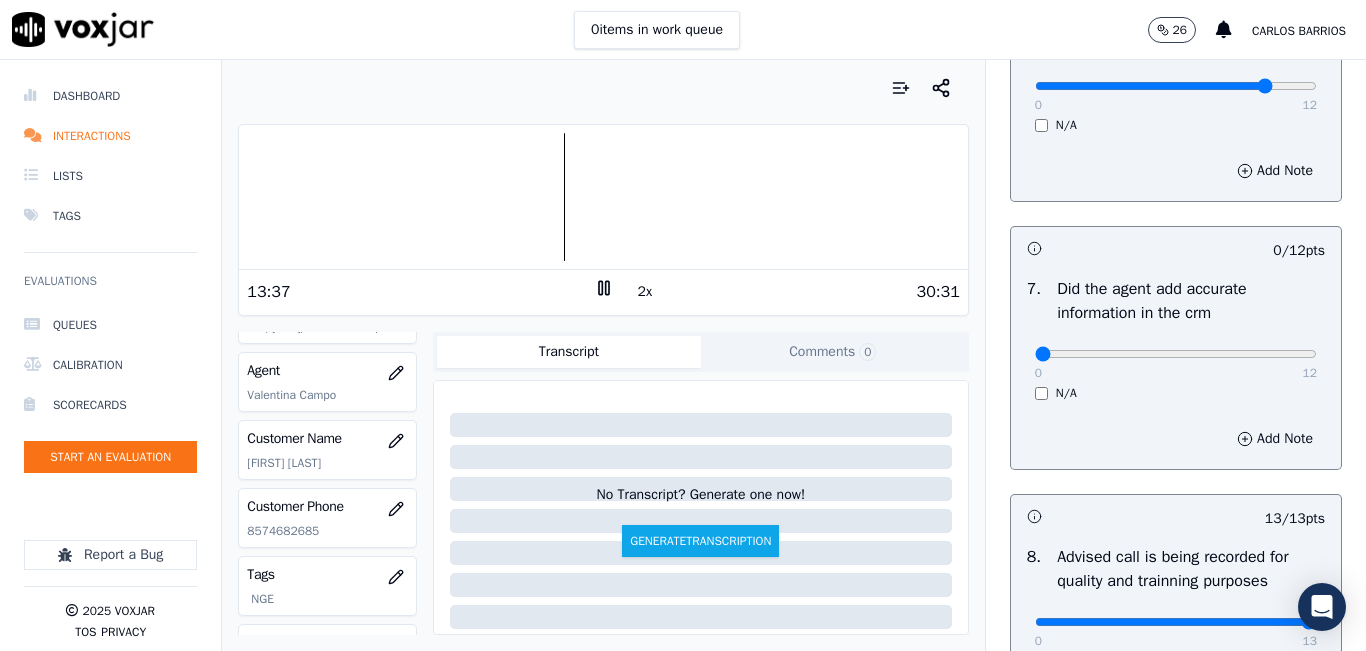 click at bounding box center [603, 197] 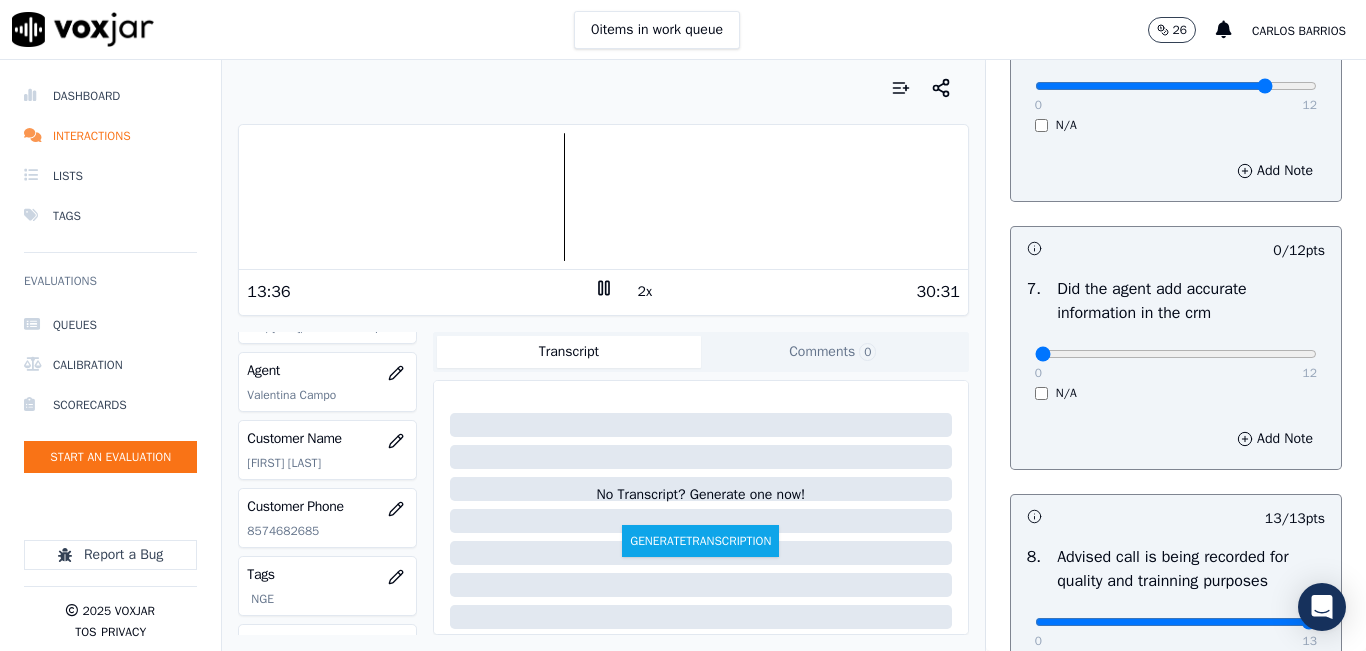 click at bounding box center (603, 197) 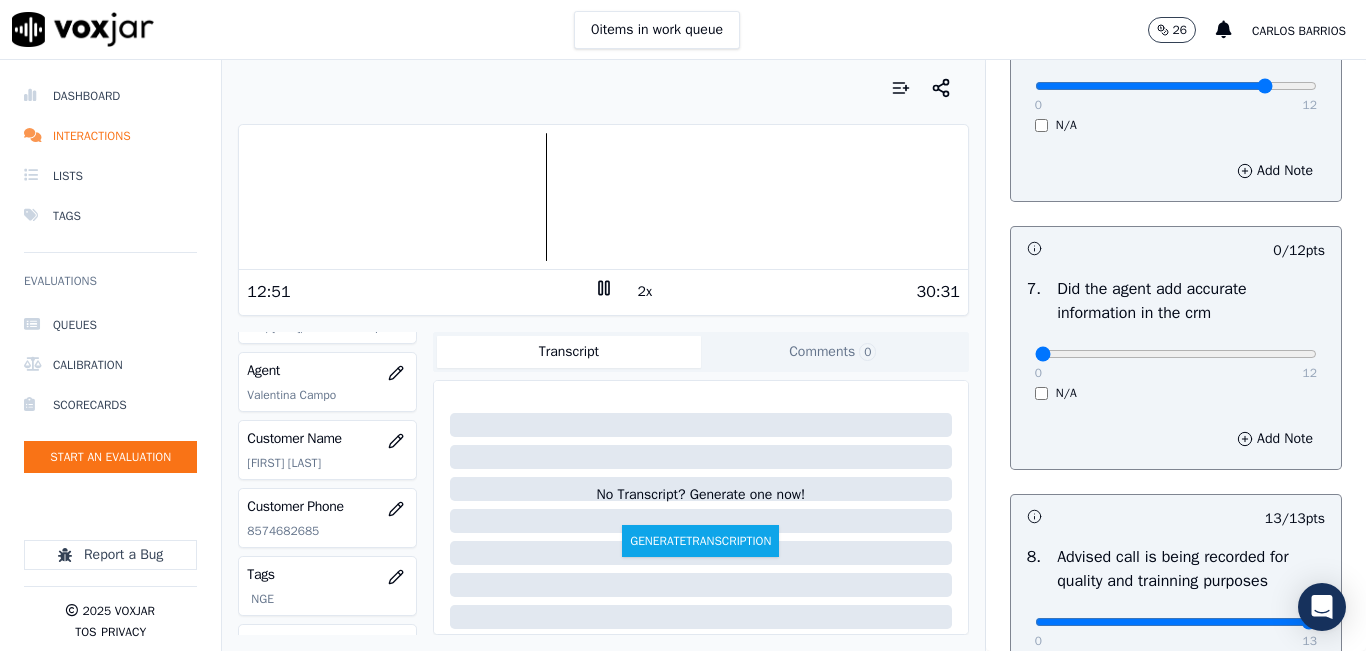 click at bounding box center [603, 197] 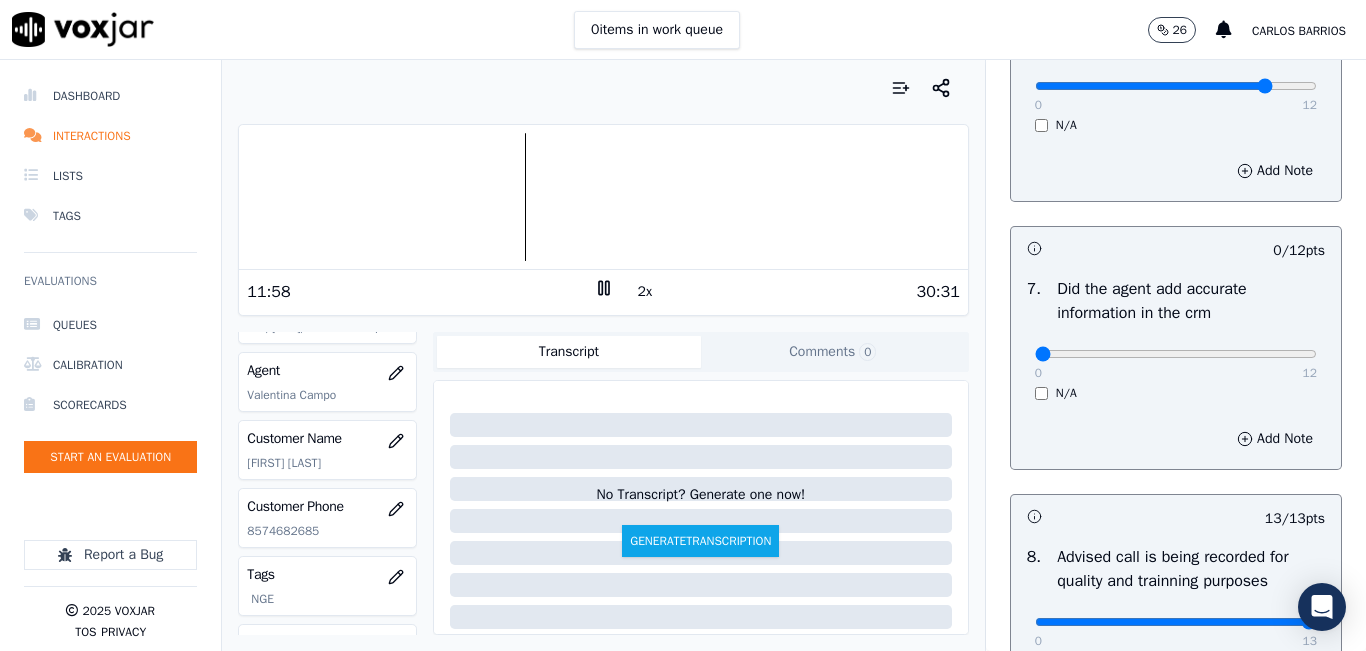 click at bounding box center [603, 197] 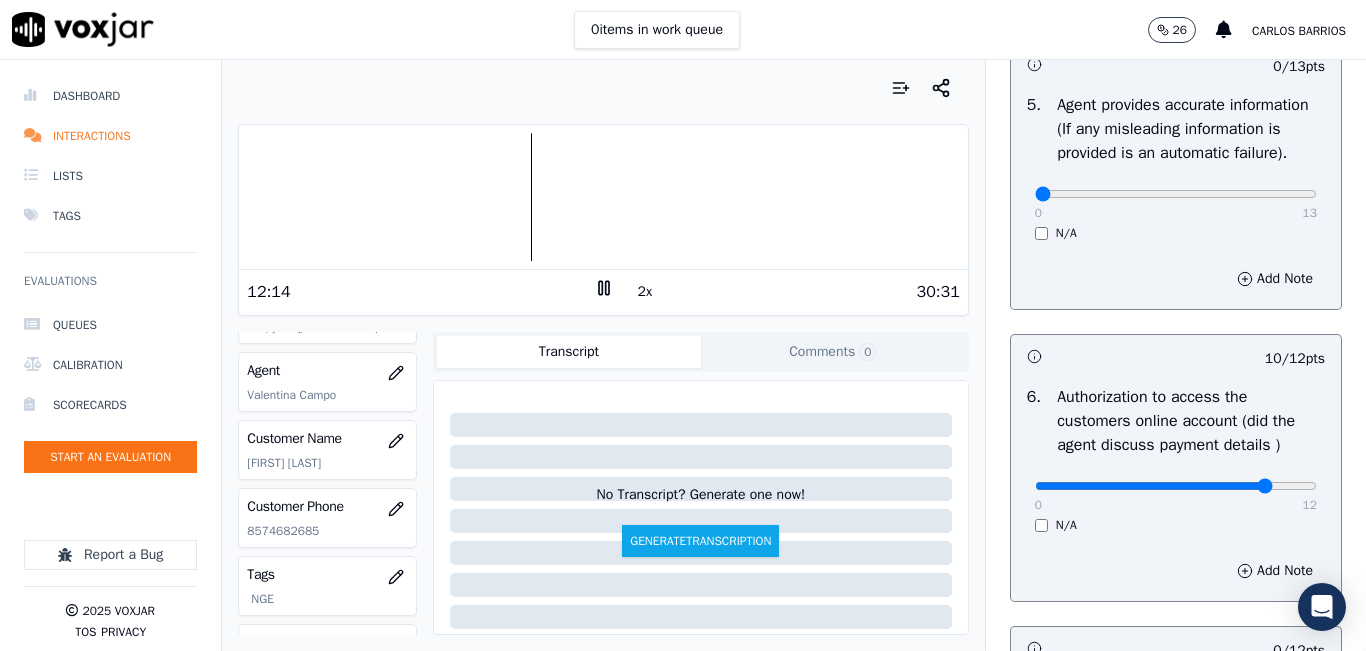 scroll, scrollTop: 1118, scrollLeft: 0, axis: vertical 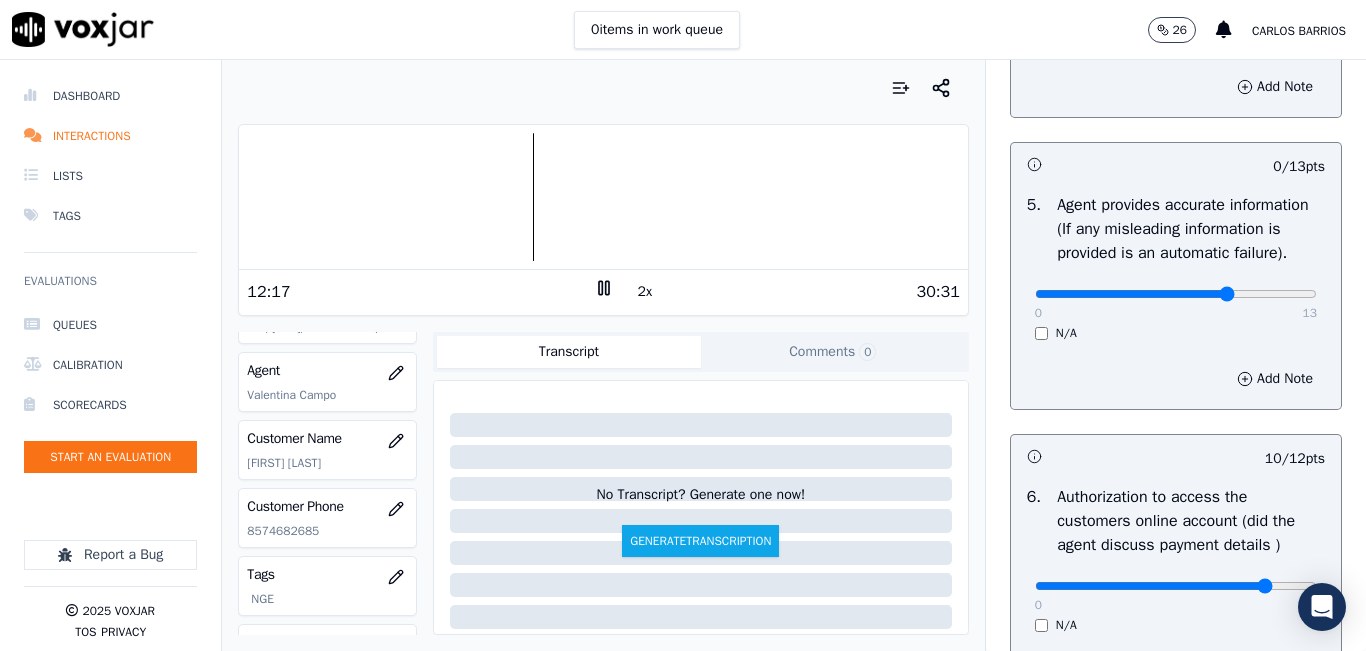 type on "9" 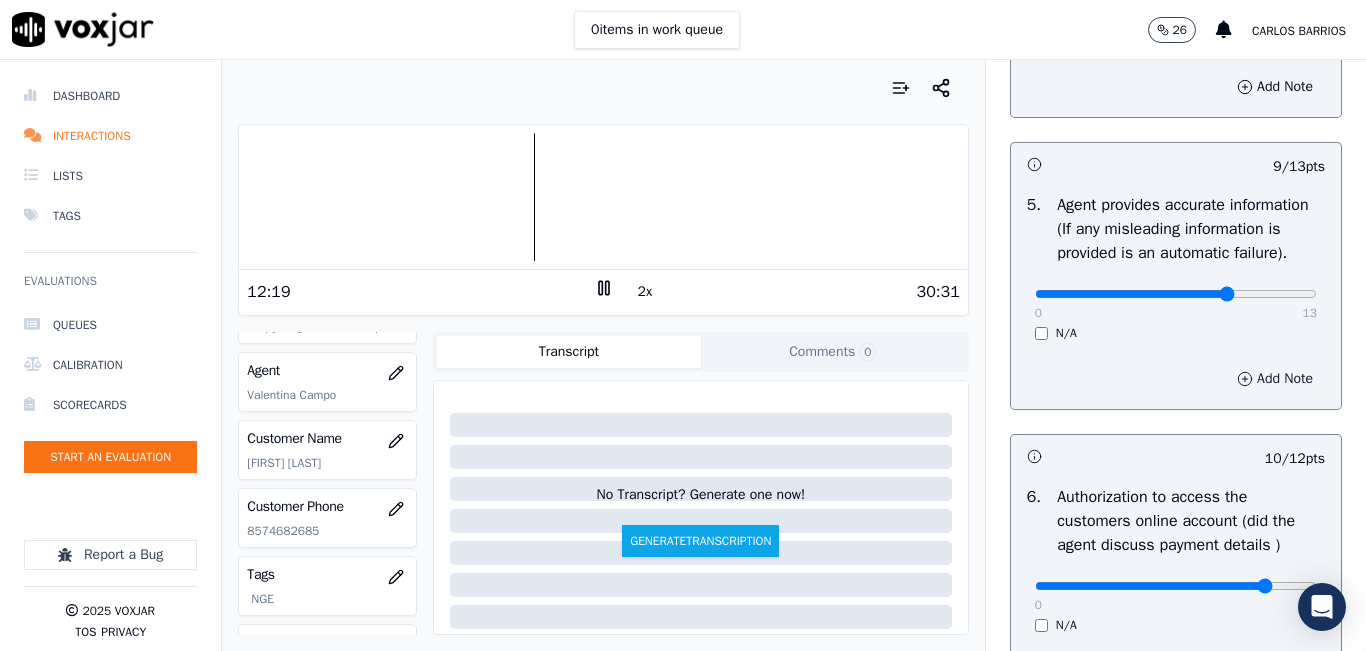 click on "Add Note" at bounding box center [1275, 379] 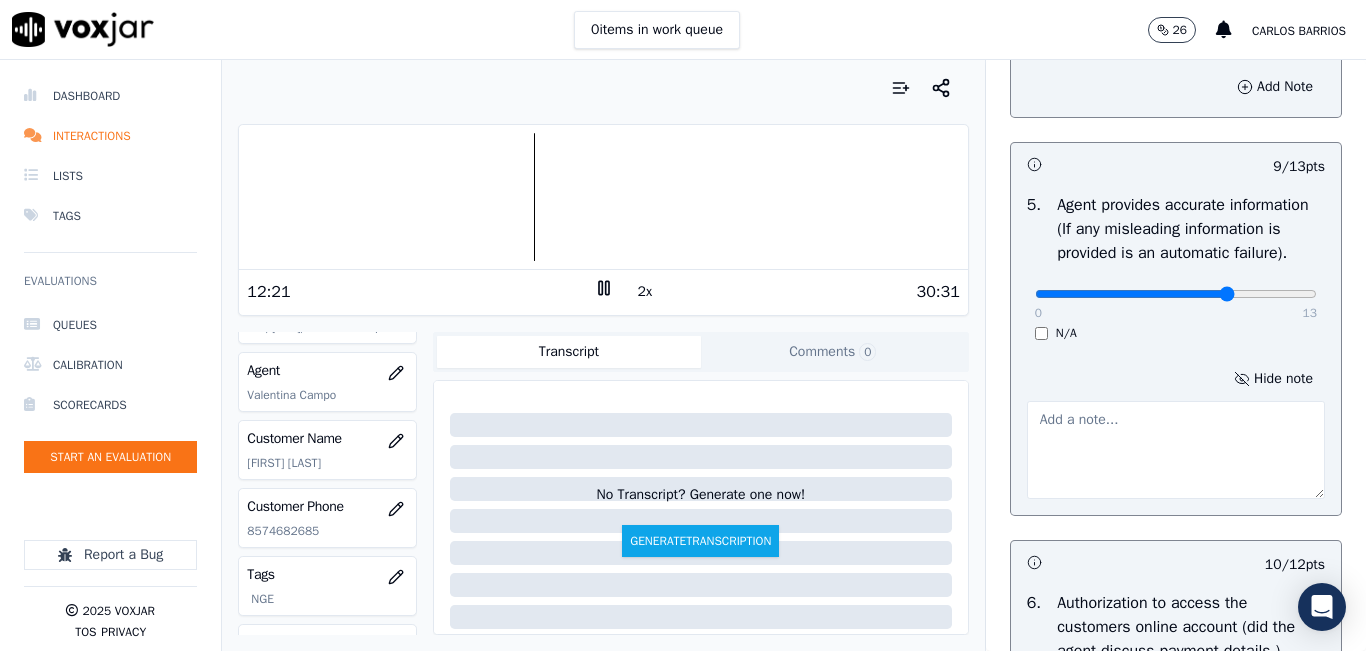 click at bounding box center [1176, 450] 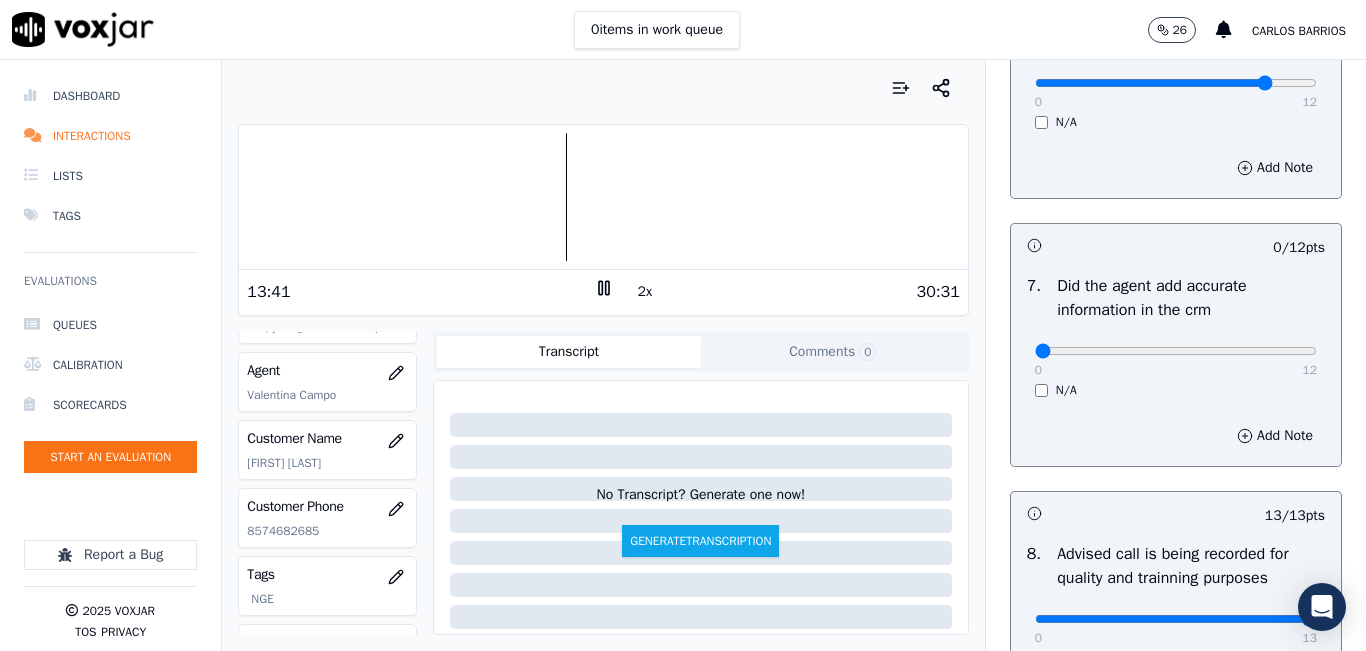 scroll, scrollTop: 1724, scrollLeft: 0, axis: vertical 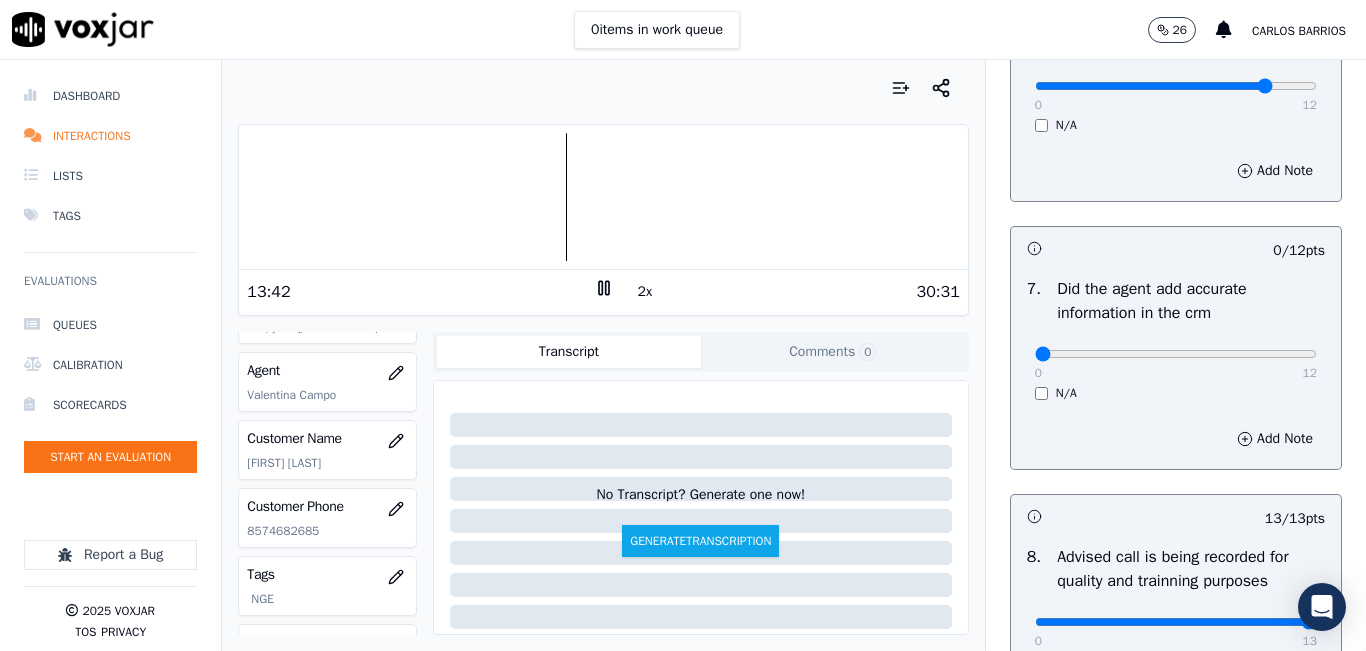 type on "CONTRACT TERM UNTIL DEC 2027" 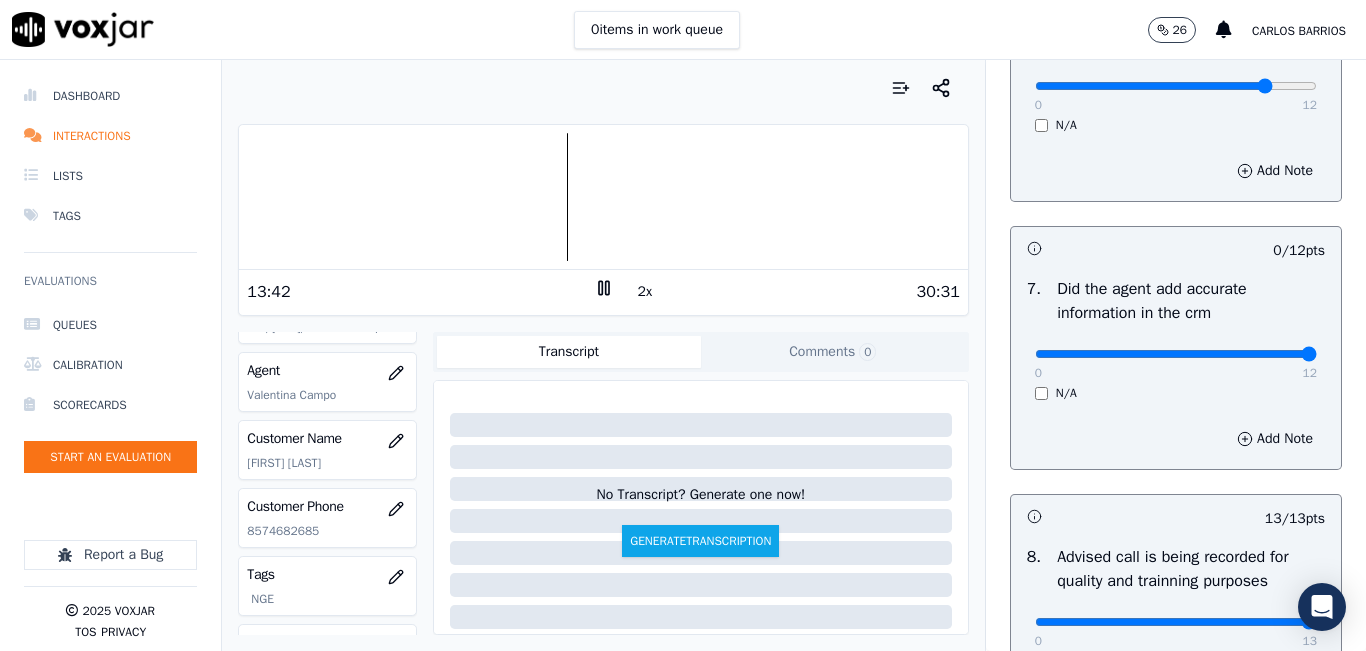 drag, startPoint x: 1248, startPoint y: 401, endPoint x: 1319, endPoint y: 408, distance: 71.34424 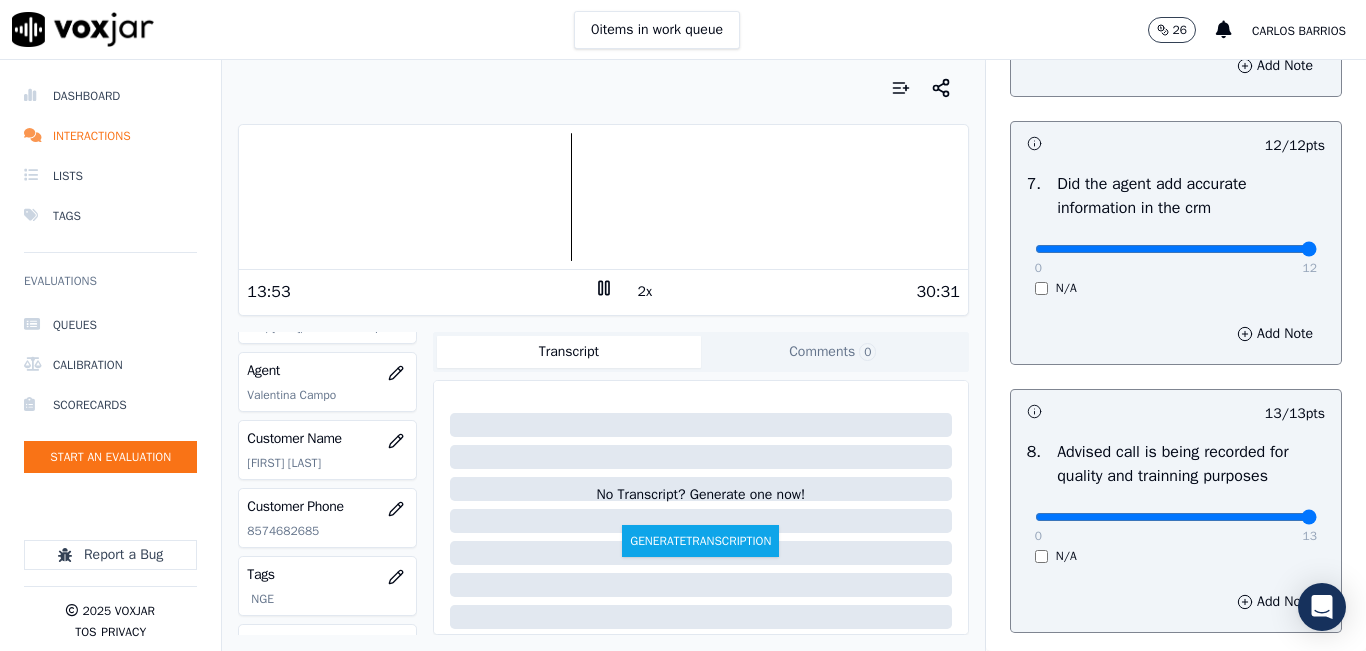 scroll, scrollTop: 2024, scrollLeft: 0, axis: vertical 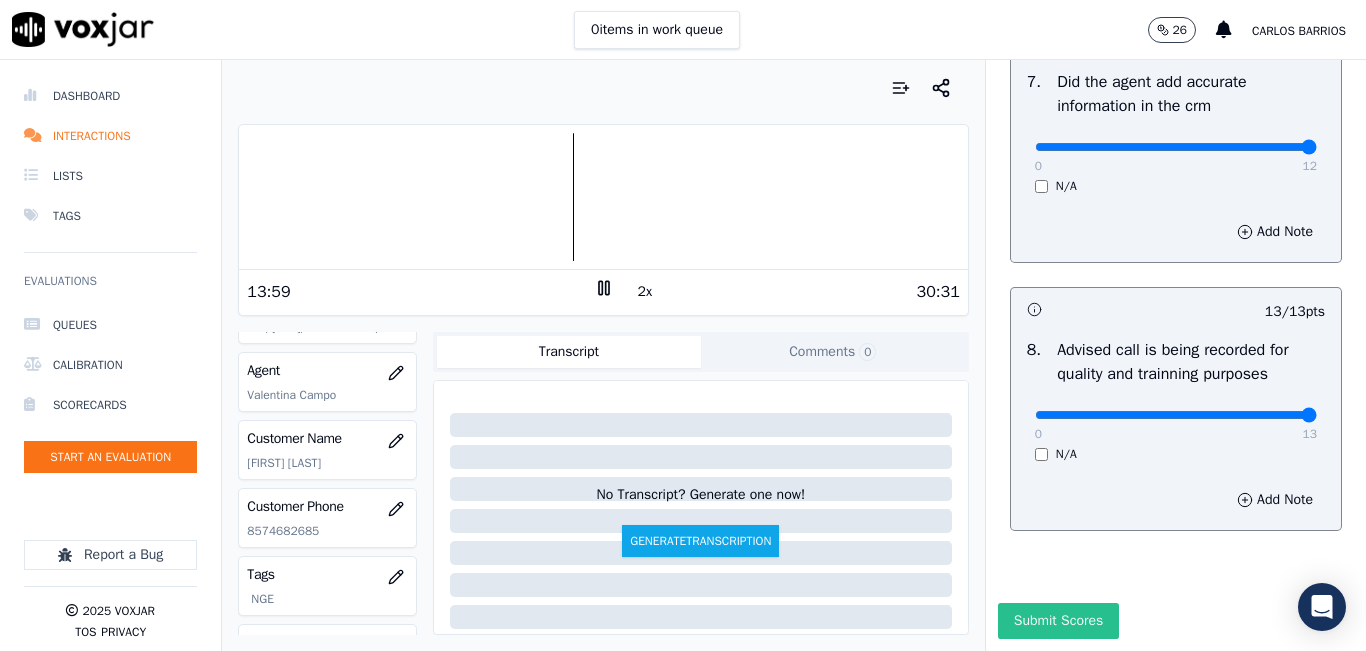 click on "Submit Scores" at bounding box center (1058, 621) 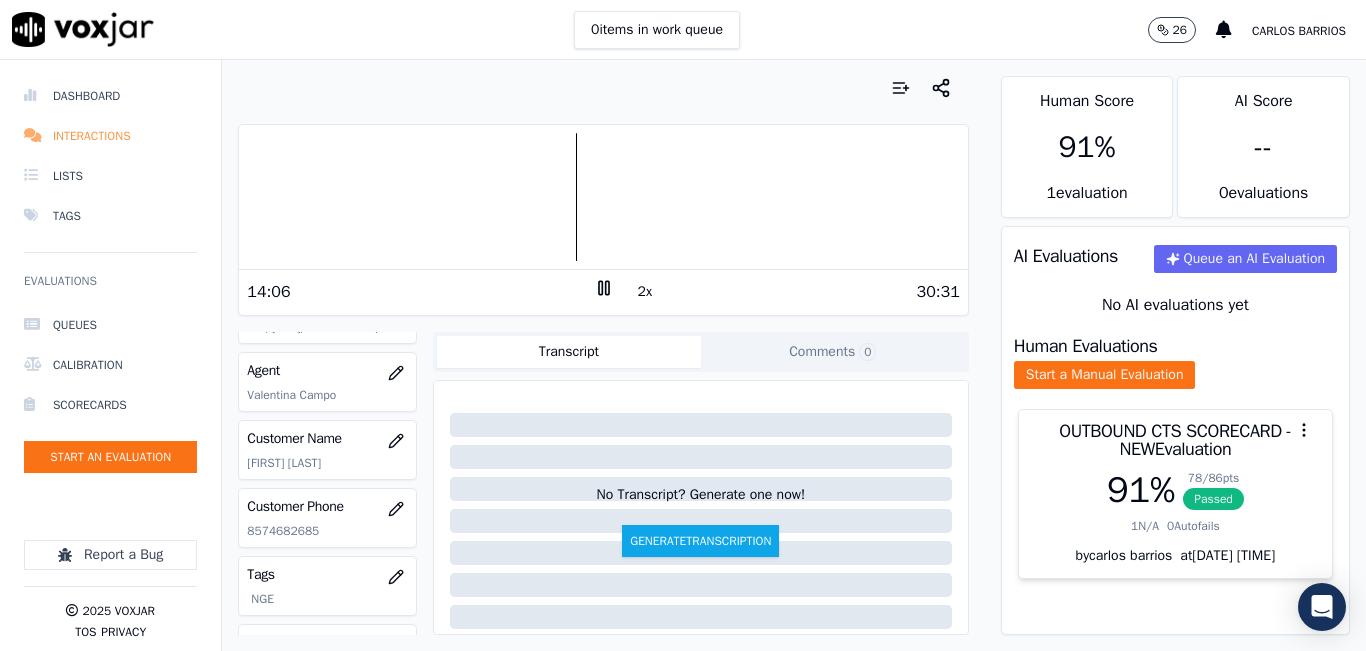 click on "Interactions" at bounding box center (110, 136) 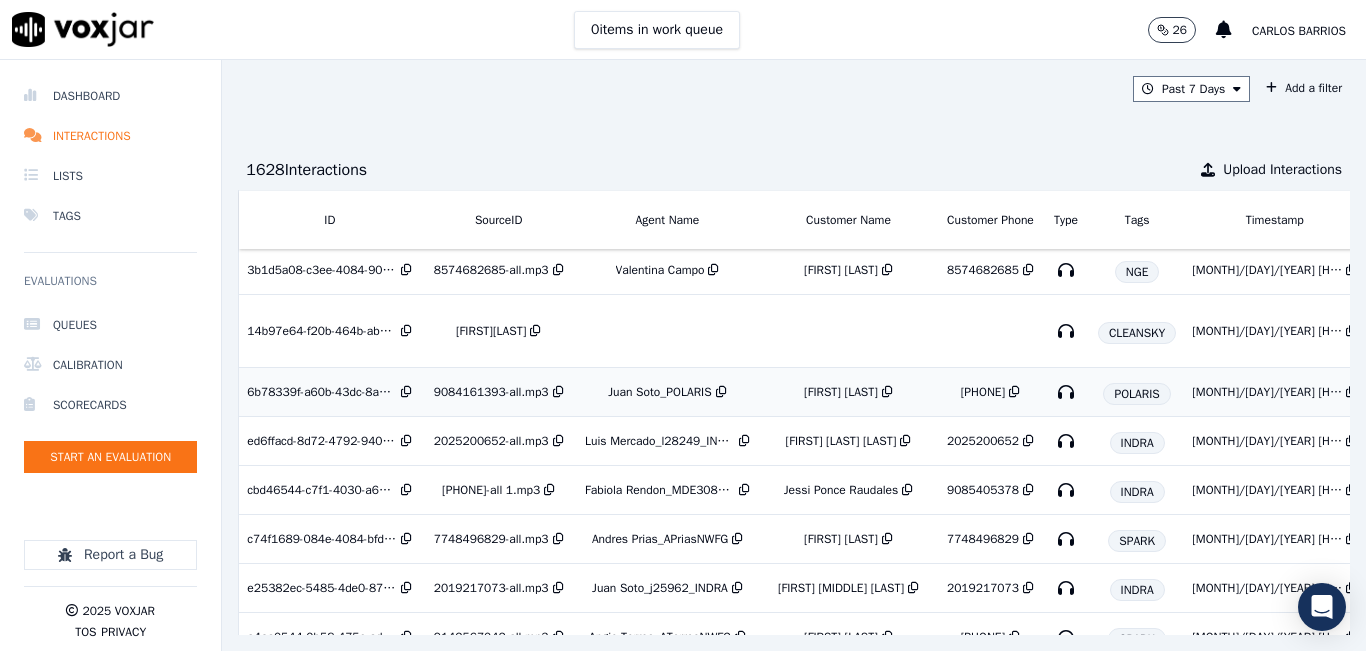 scroll, scrollTop: 0, scrollLeft: 0, axis: both 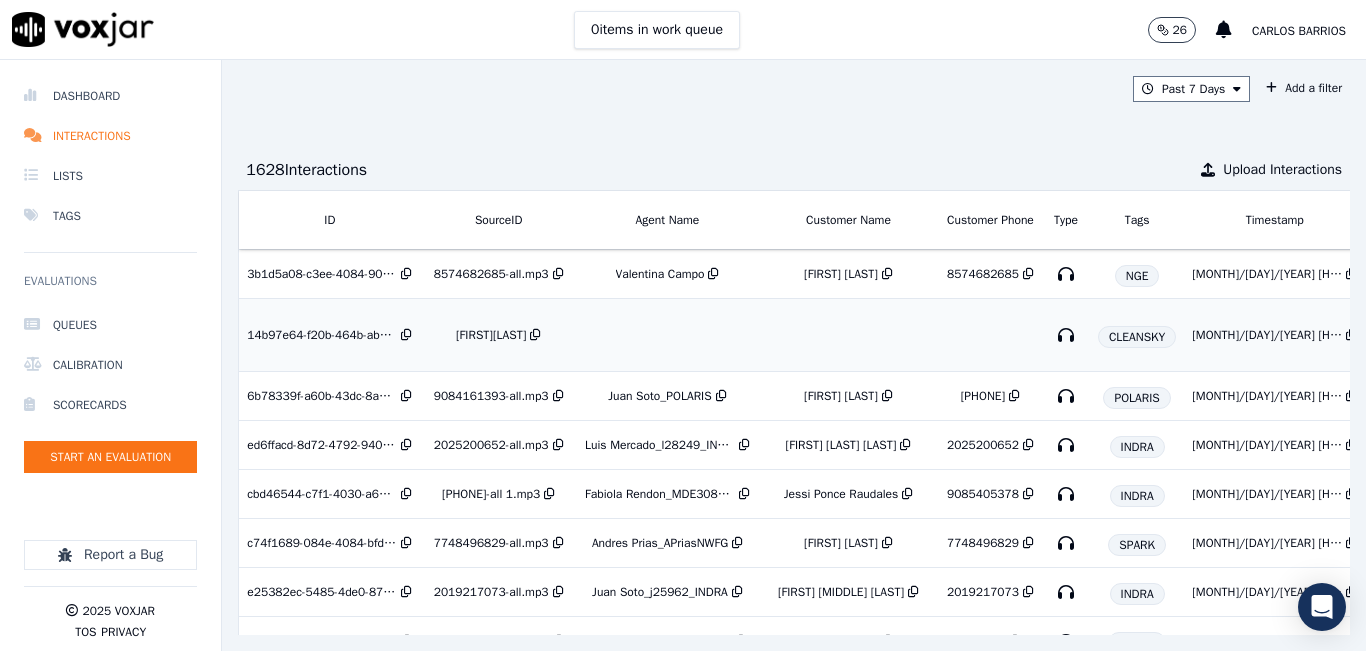 click at bounding box center [848, 335] 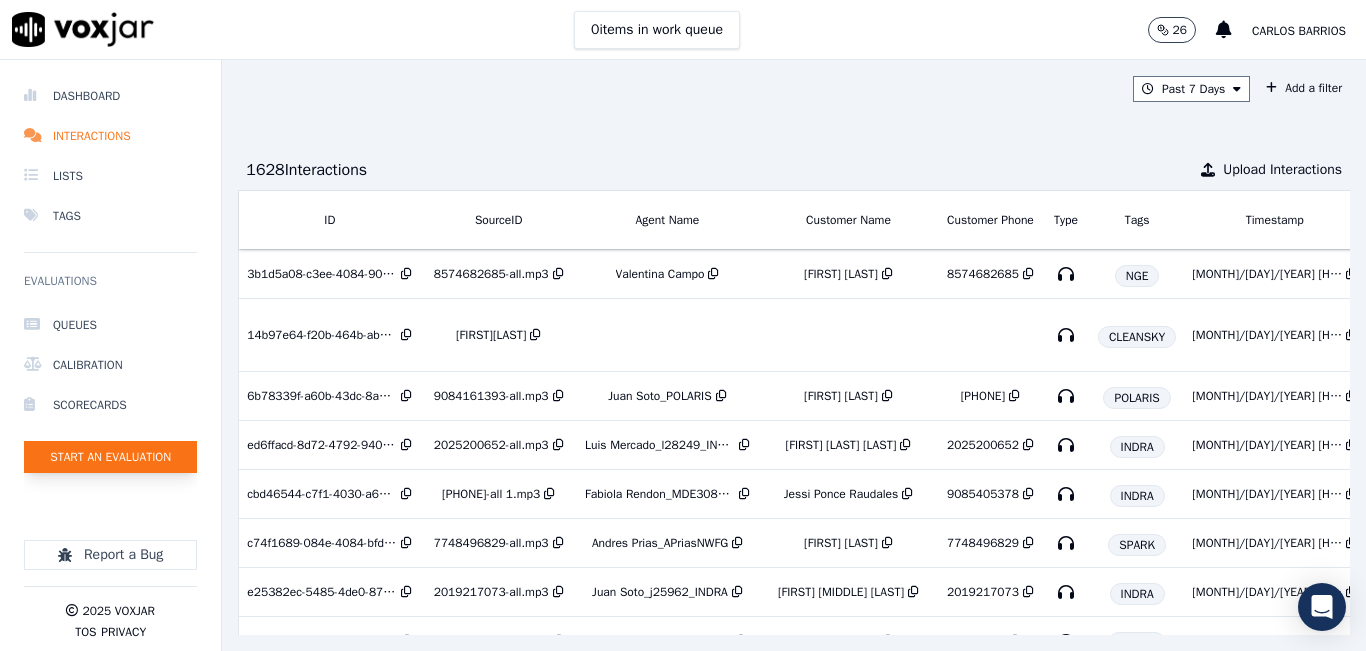 click on "Start an Evaluation" 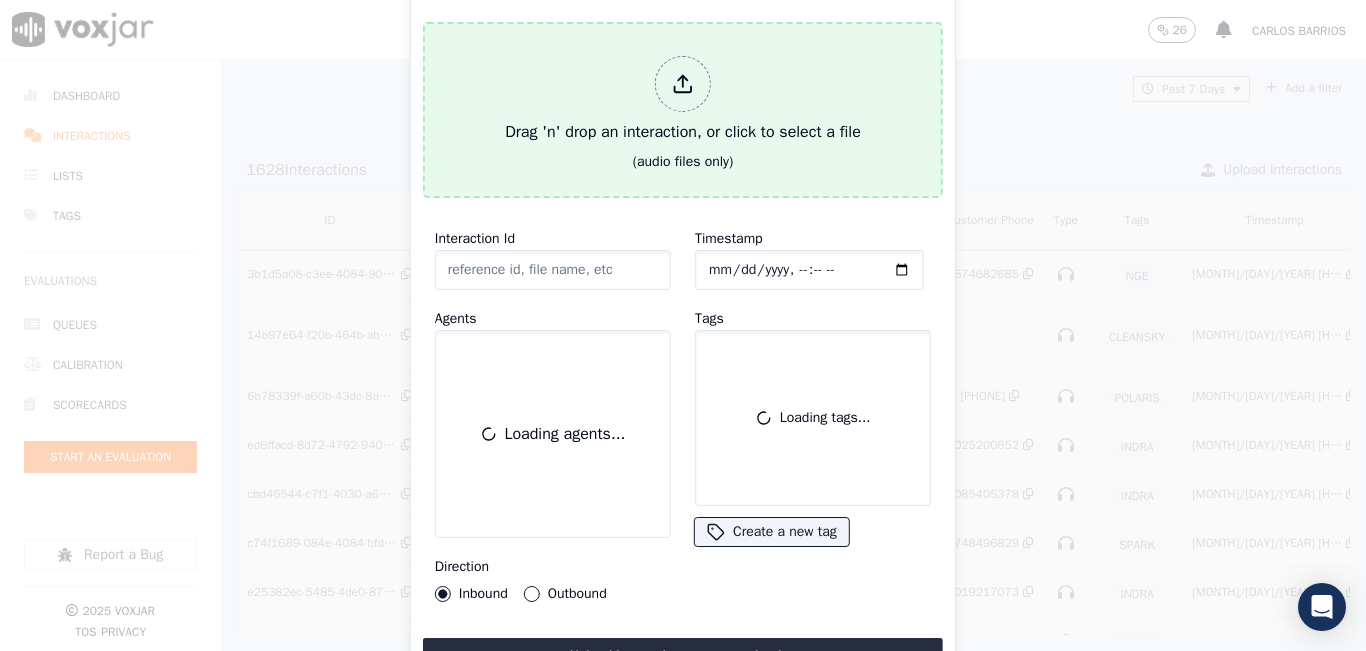 click on "Drag 'n' drop an interaction, or click to select a file   (audio files only)" at bounding box center [683, 110] 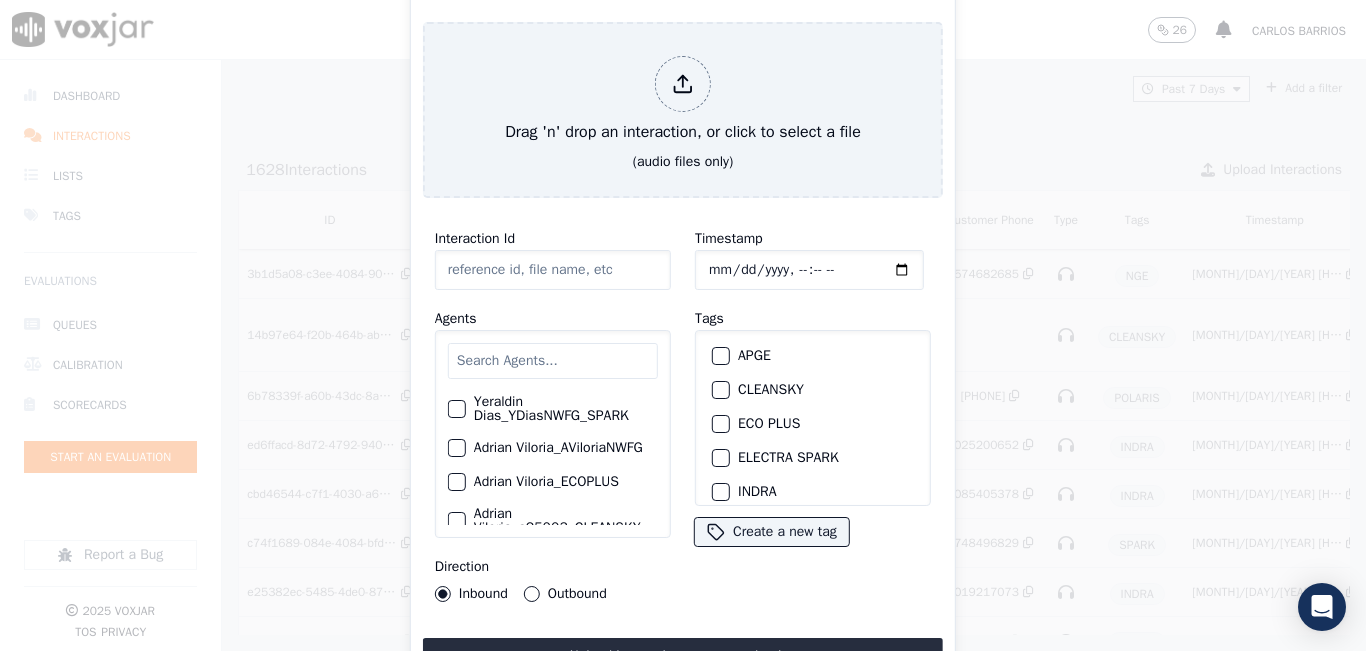 type on "20250710-141105_8574682685-all.mp3" 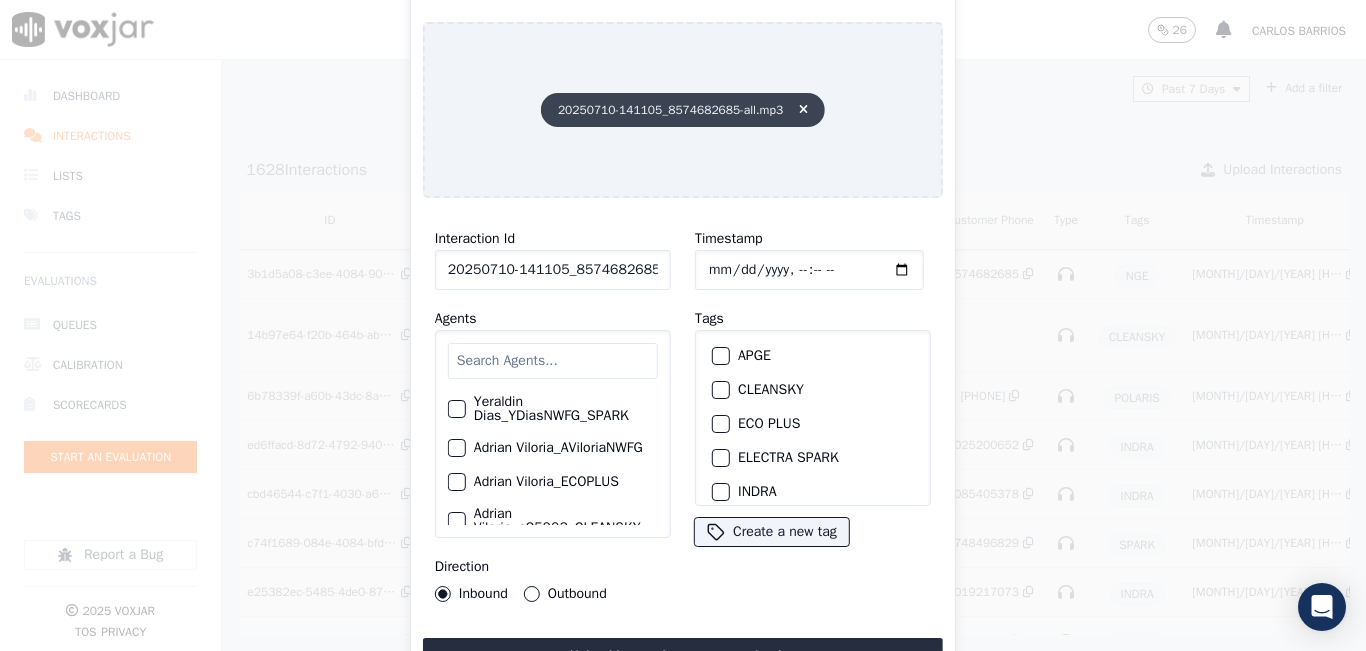 click at bounding box center [803, 110] 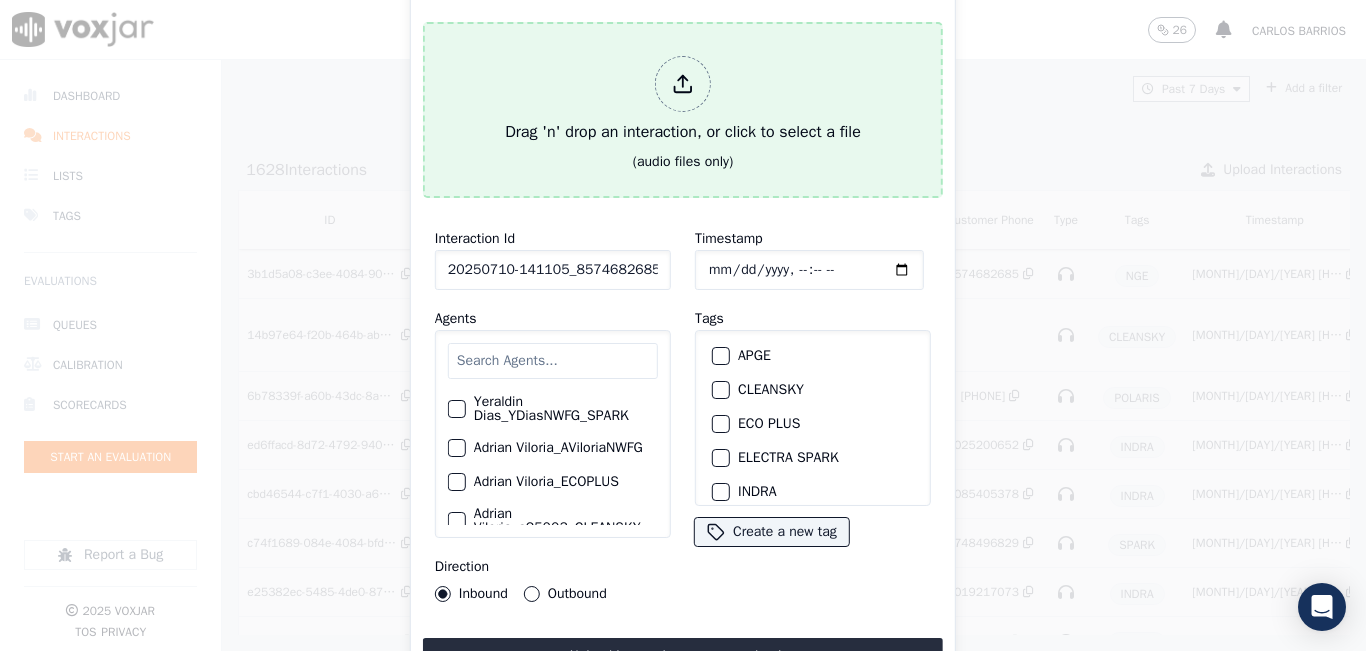 click on "Drag 'n' drop an interaction, or click to select a file   (audio files only)" at bounding box center [683, 110] 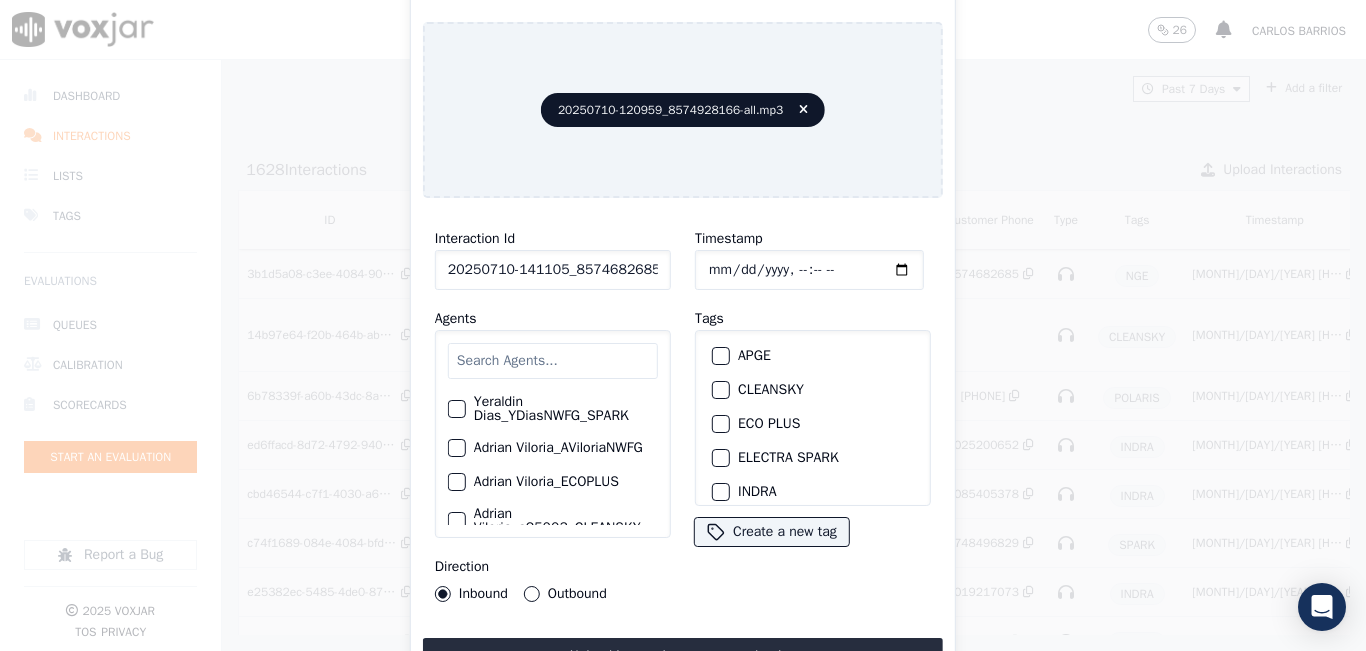 click at bounding box center (553, 361) 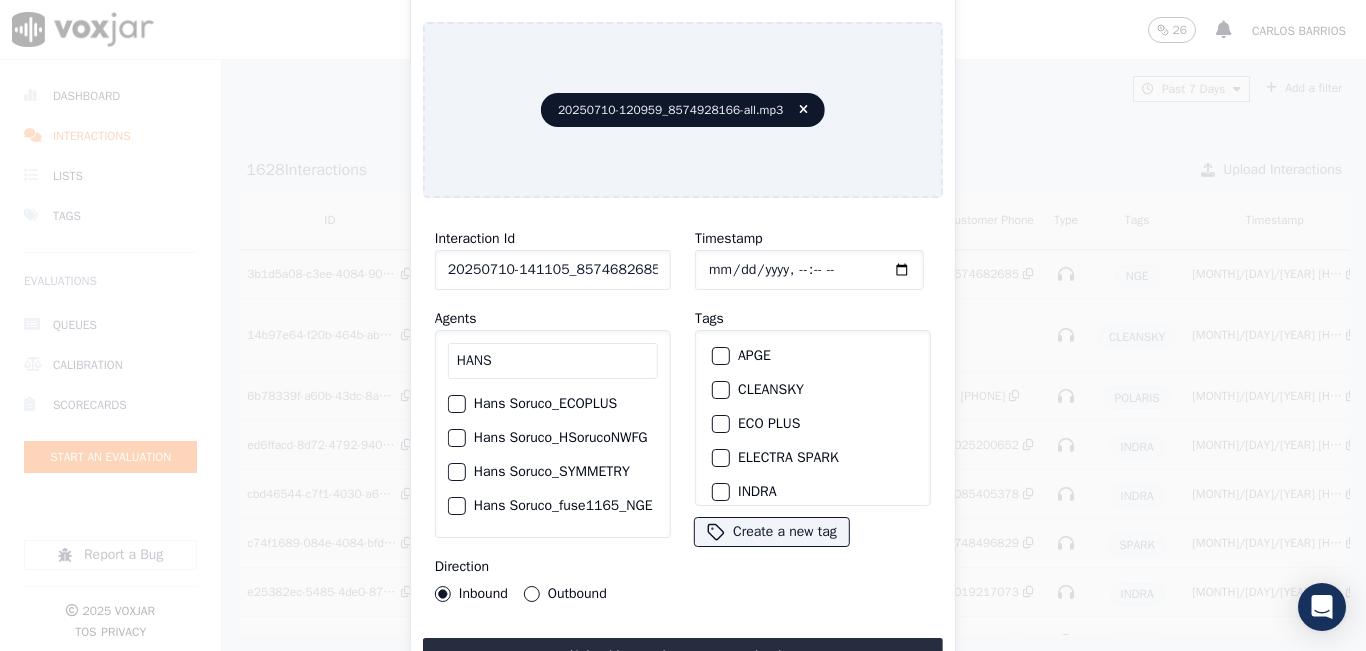 type on "HANS" 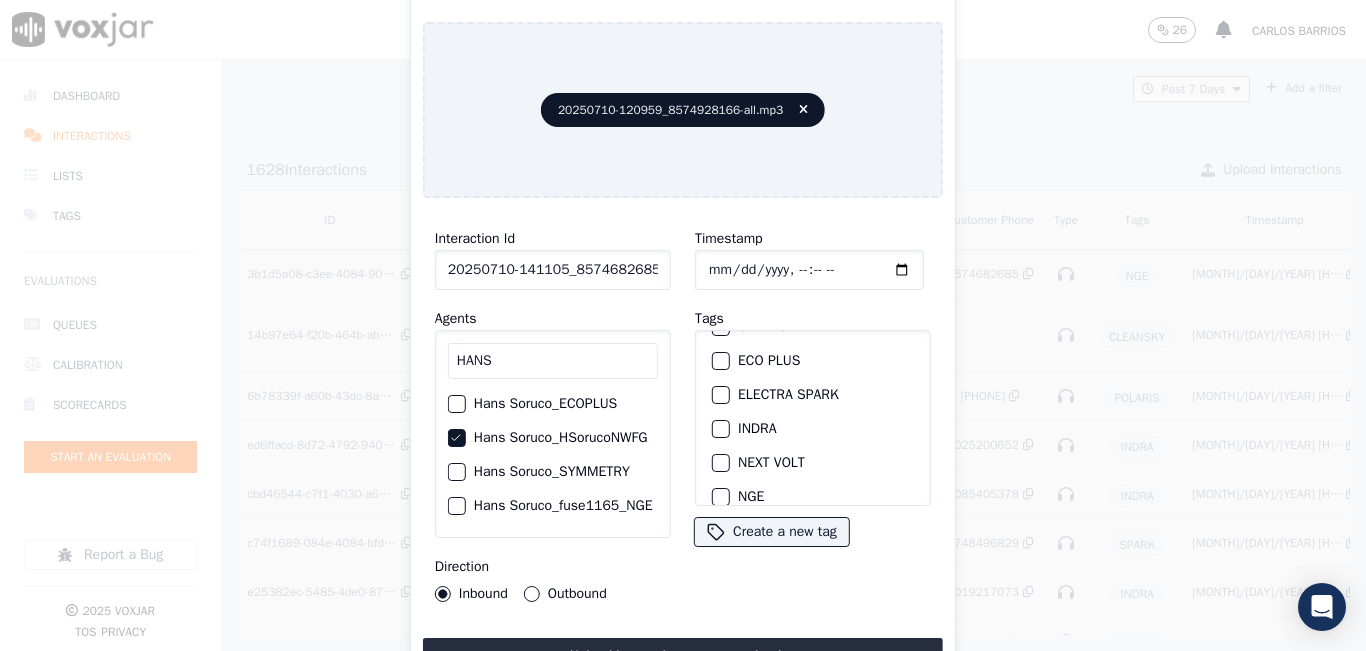scroll, scrollTop: 100, scrollLeft: 0, axis: vertical 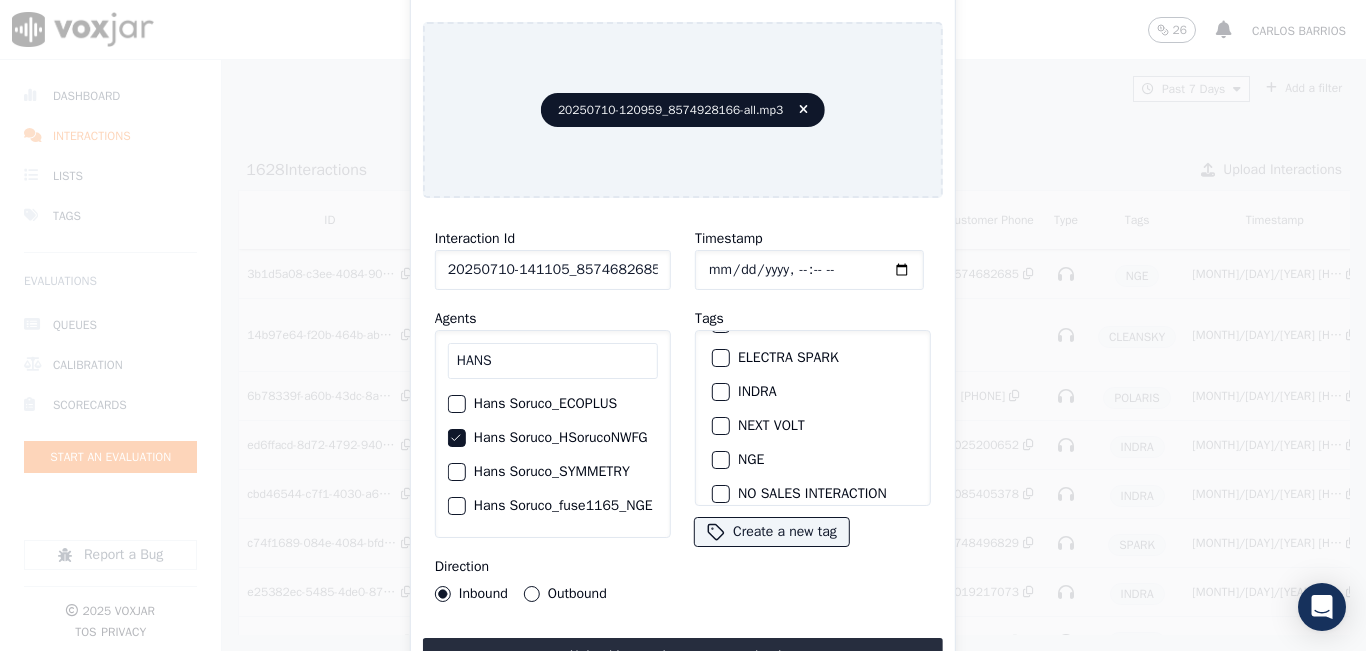 click at bounding box center (720, 460) 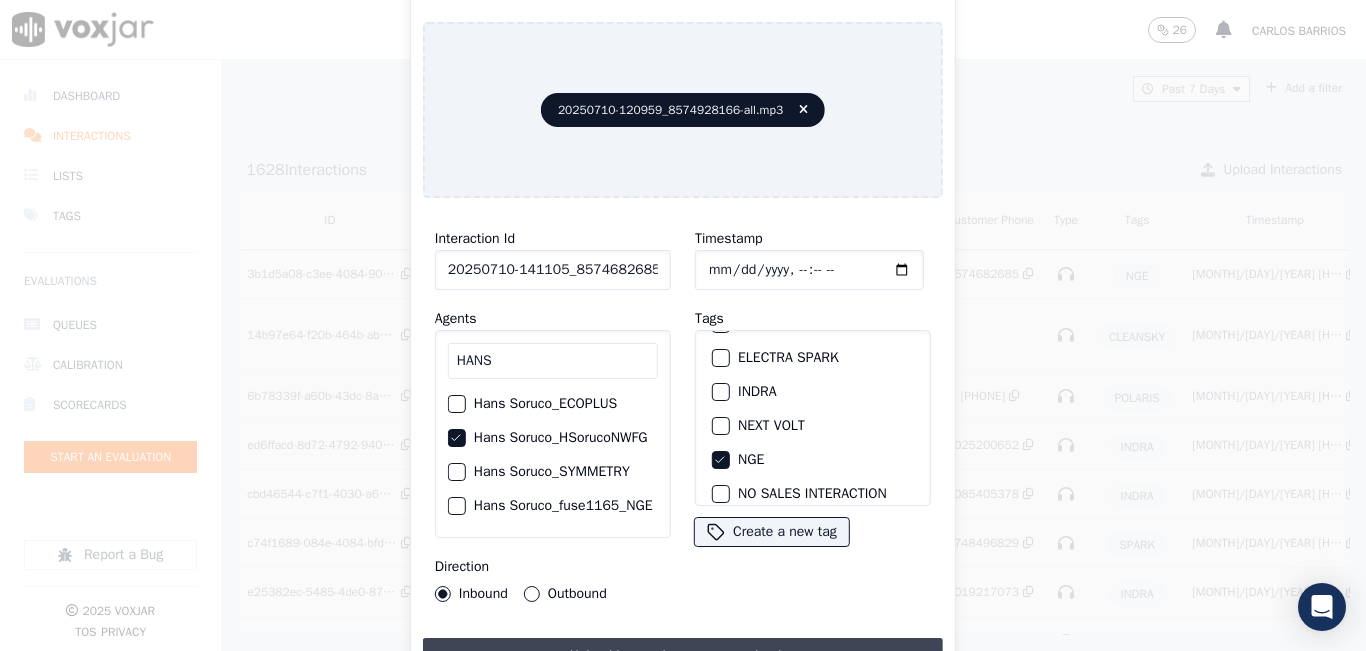 click on "Upload interaction to start evaluation" at bounding box center [683, 656] 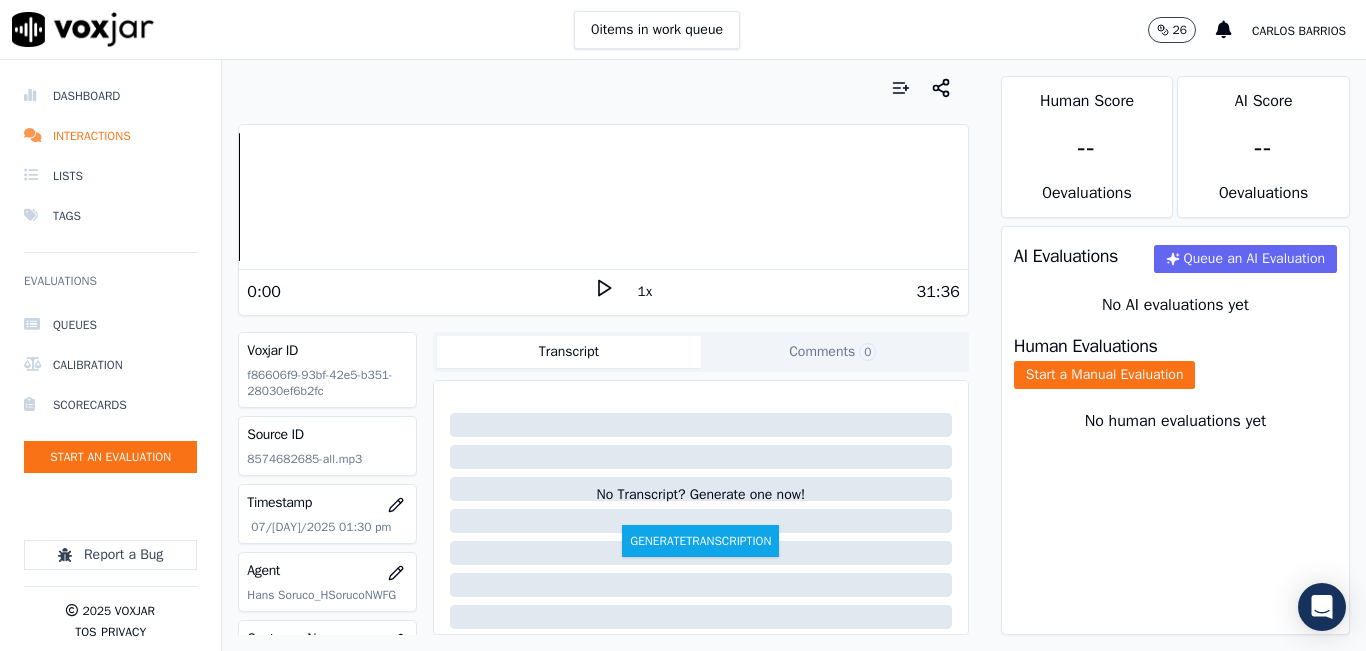 scroll, scrollTop: 200, scrollLeft: 0, axis: vertical 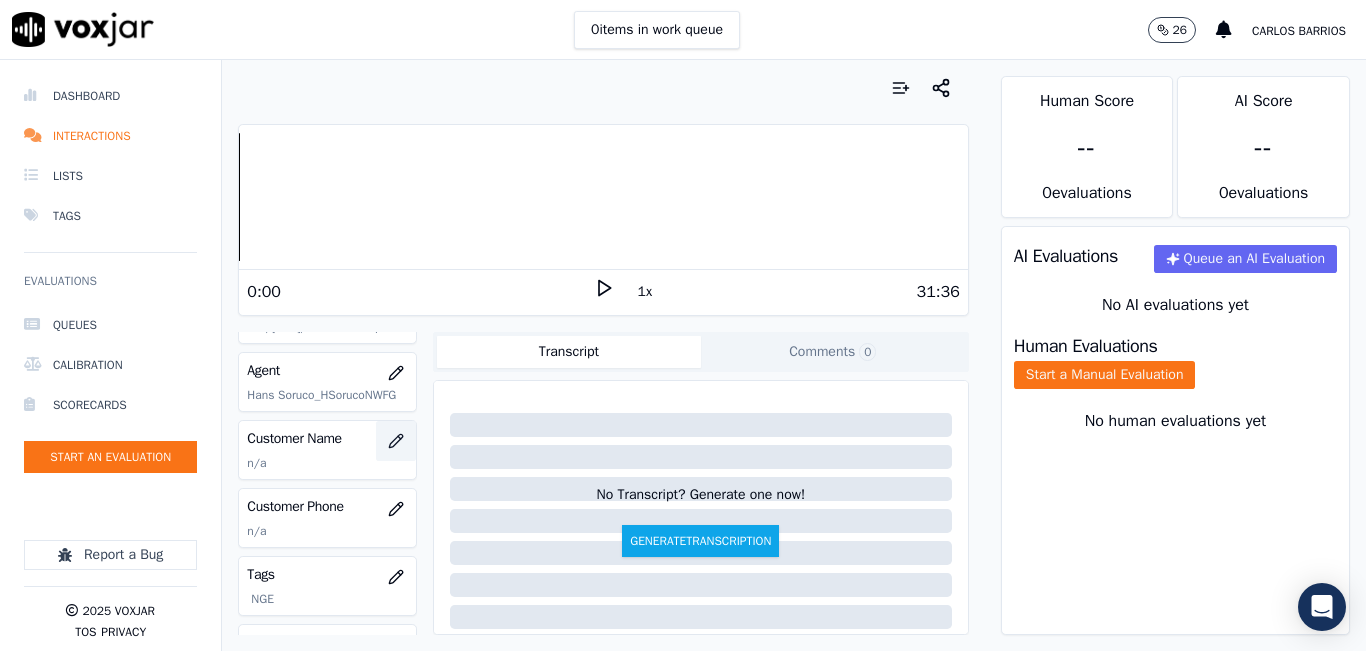 click at bounding box center [396, 441] 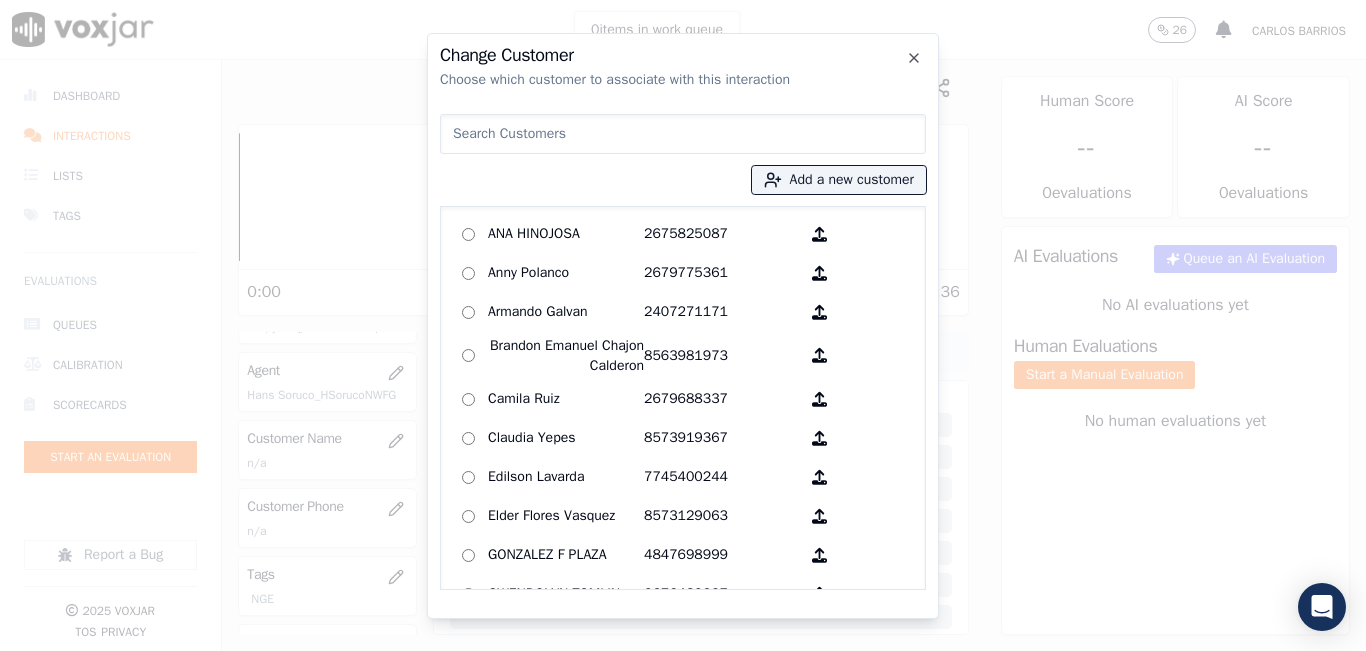 click at bounding box center [683, 134] 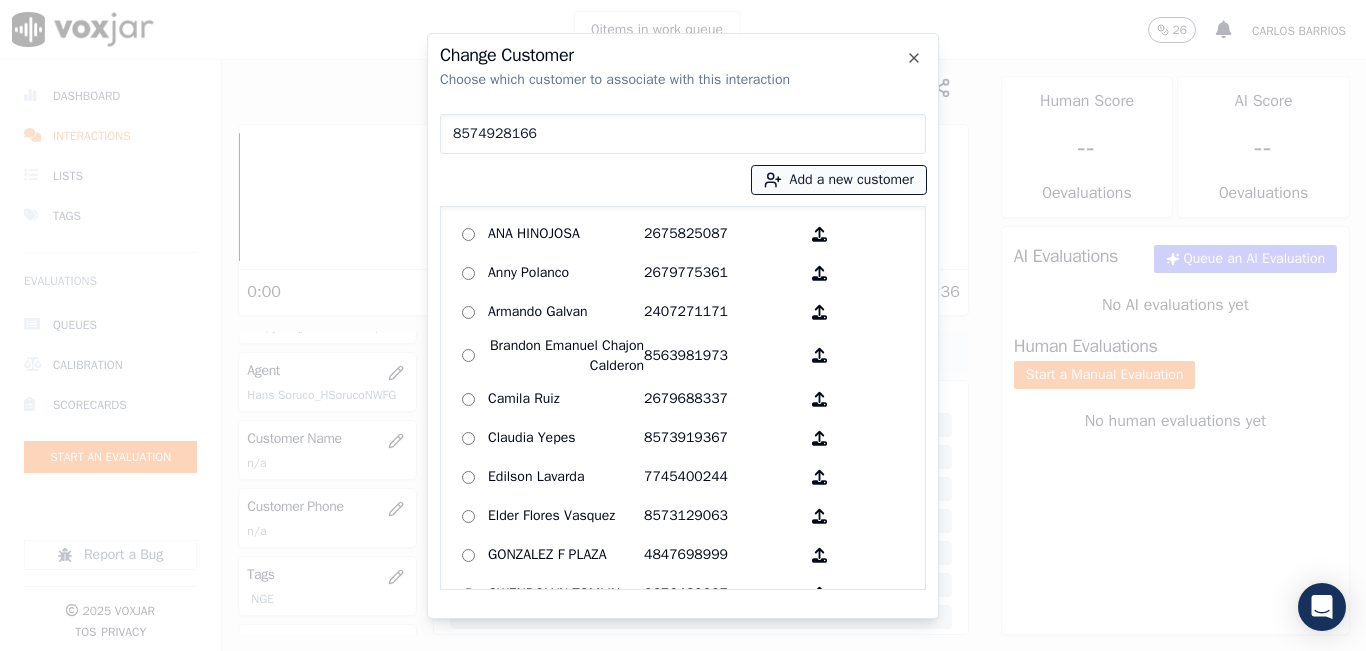 type on "8574928166" 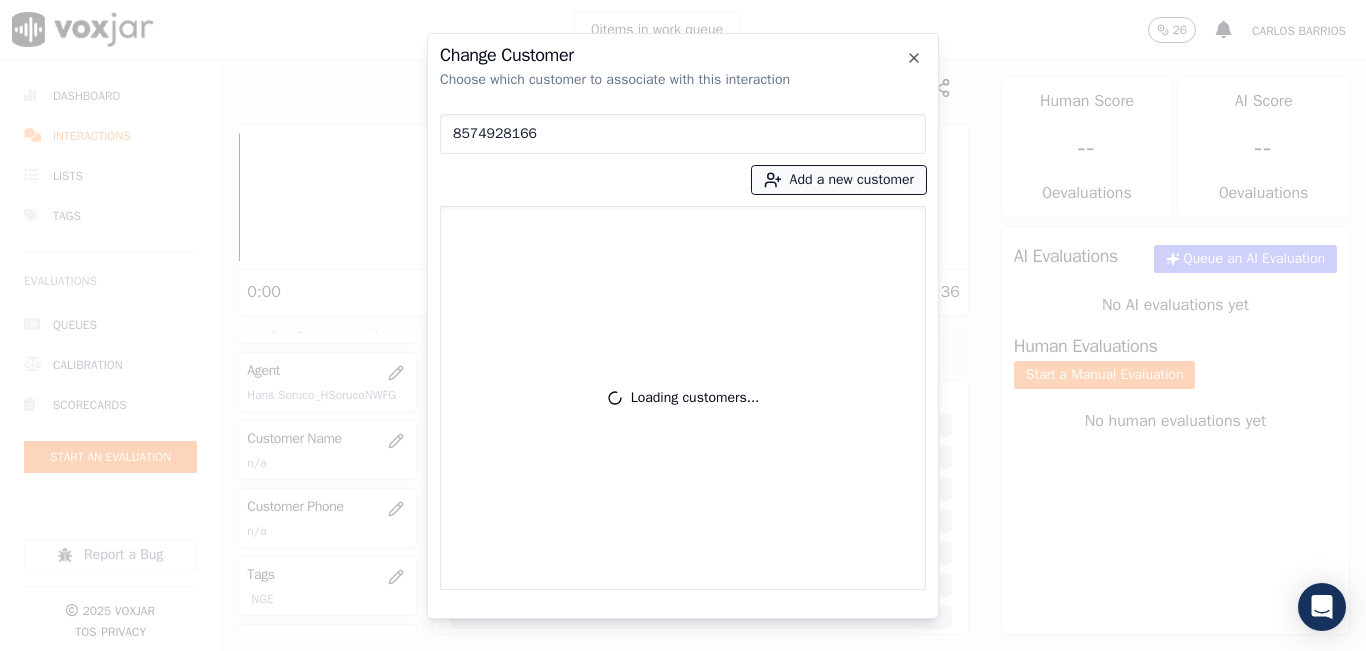 click on "Add a new customer" at bounding box center (839, 180) 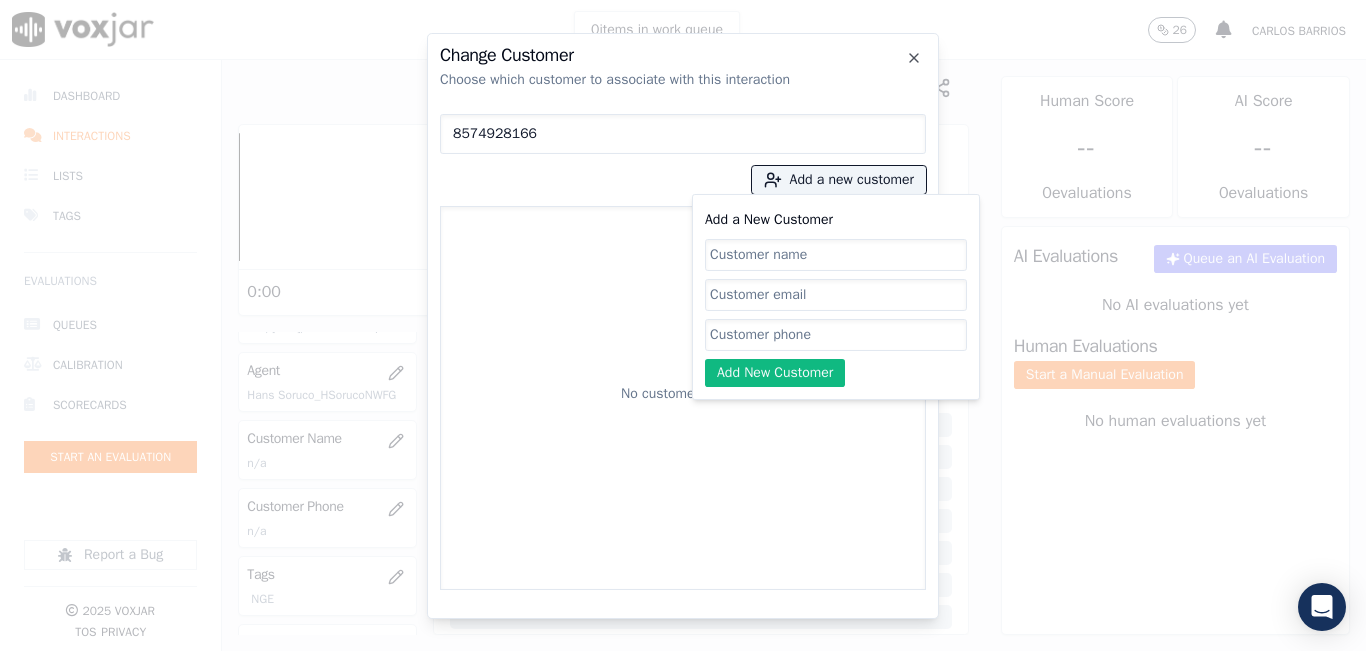 click on "Add a New Customer" 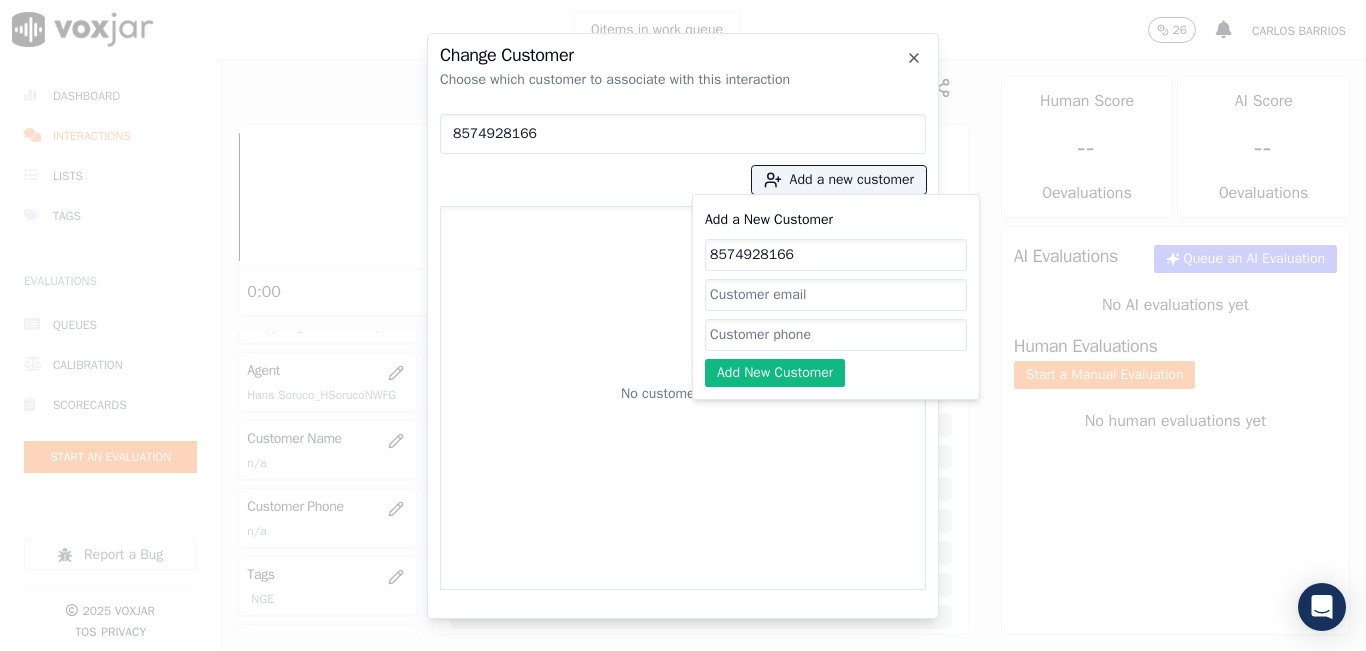 click on "8574928166" 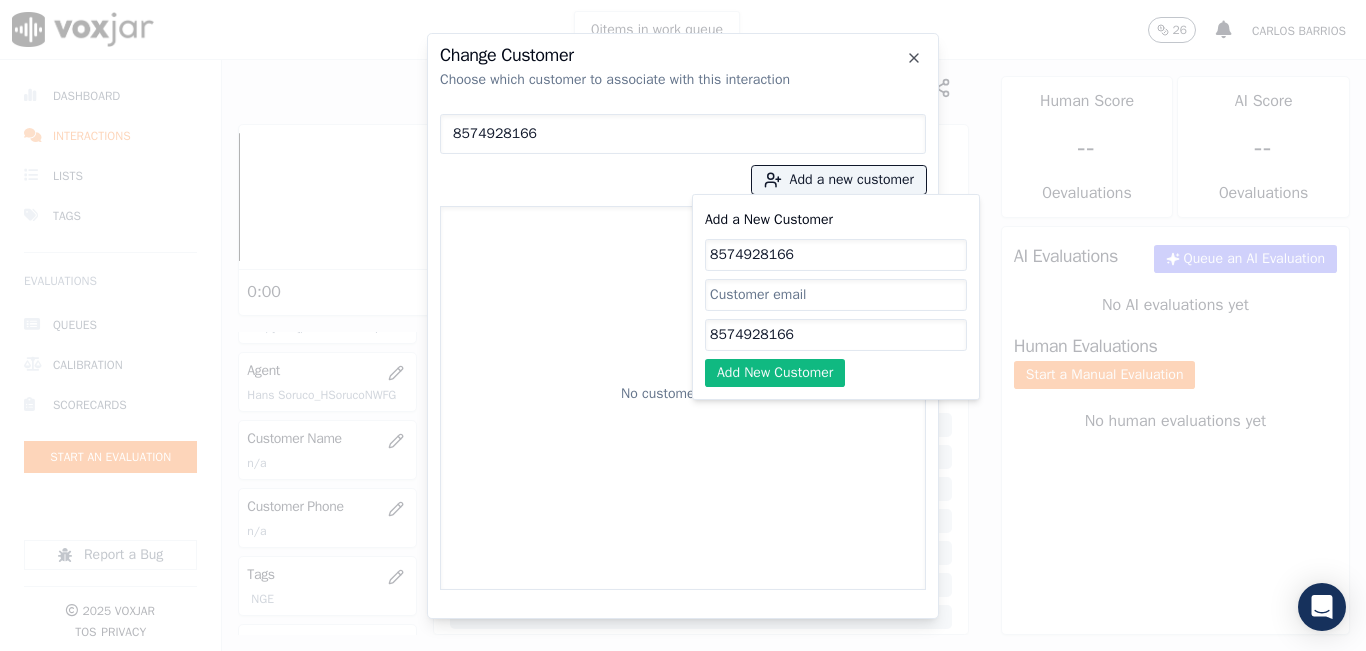 type on "8574928166" 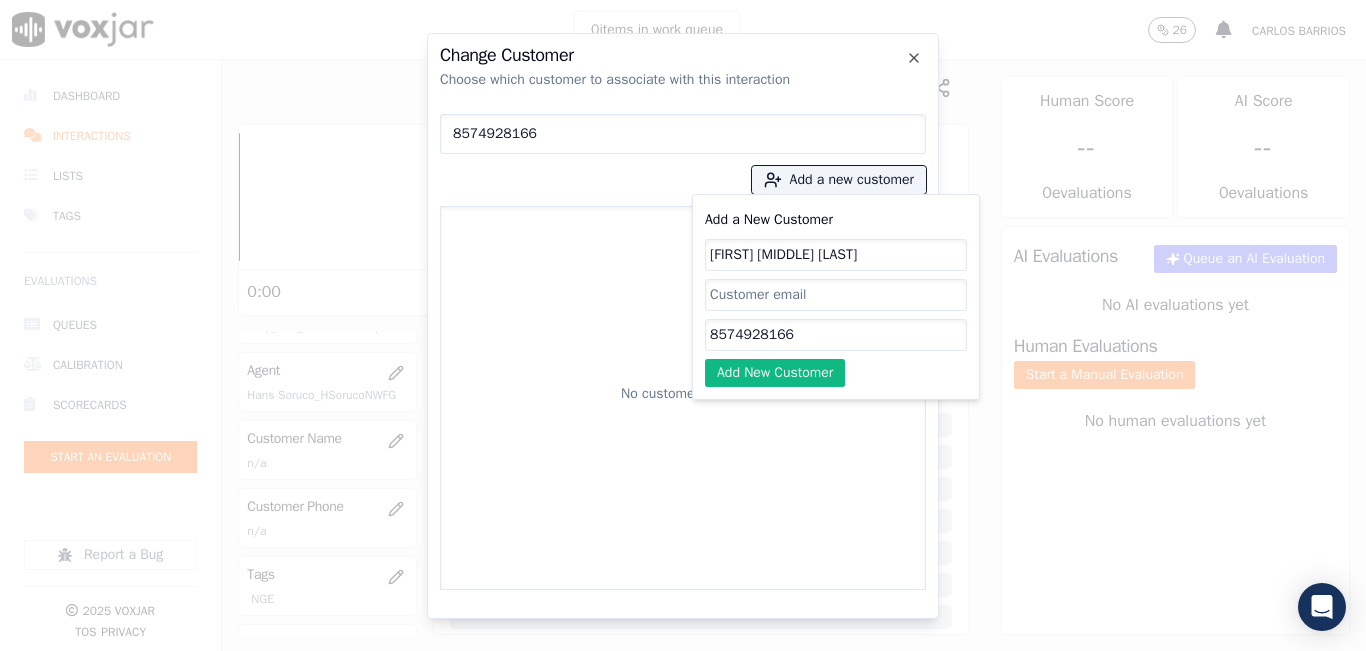 type on "ANDRES FELIPE TORRES GONZALES" 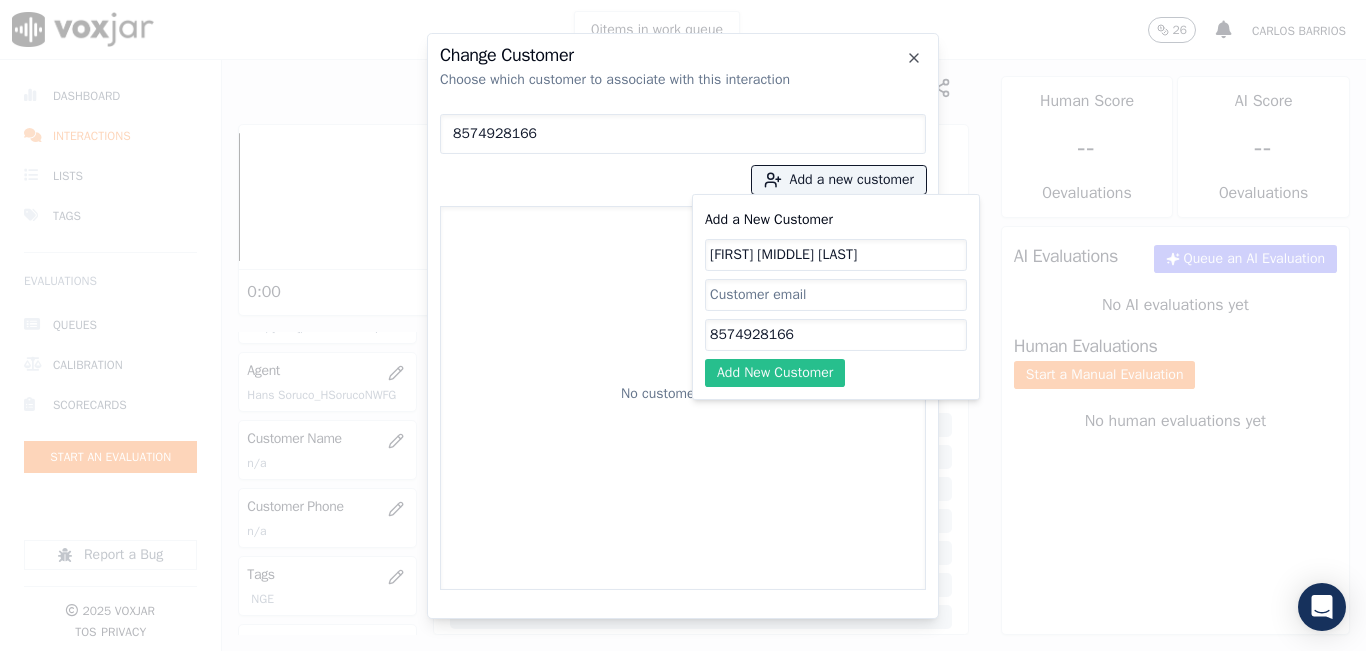 click on "Add New Customer" 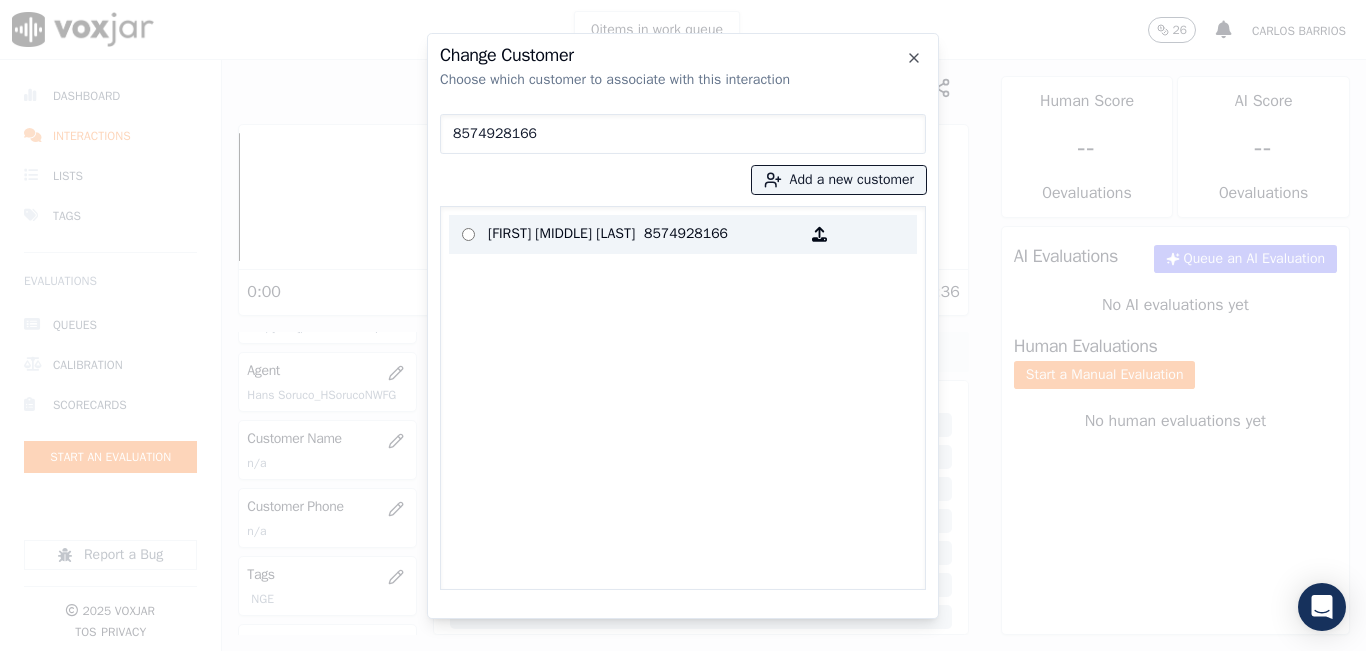 click on "ANDRES FELIPE TORRES GONZALES" at bounding box center [566, 234] 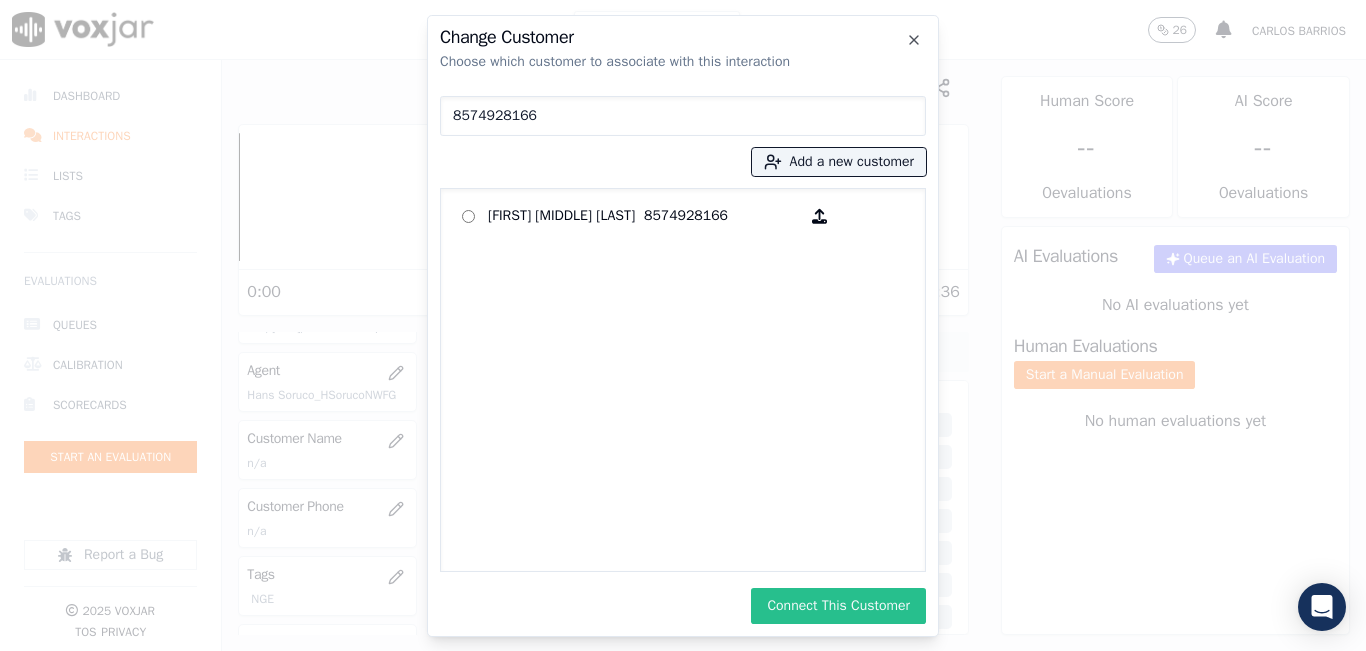 click on "Connect This Customer" at bounding box center [838, 606] 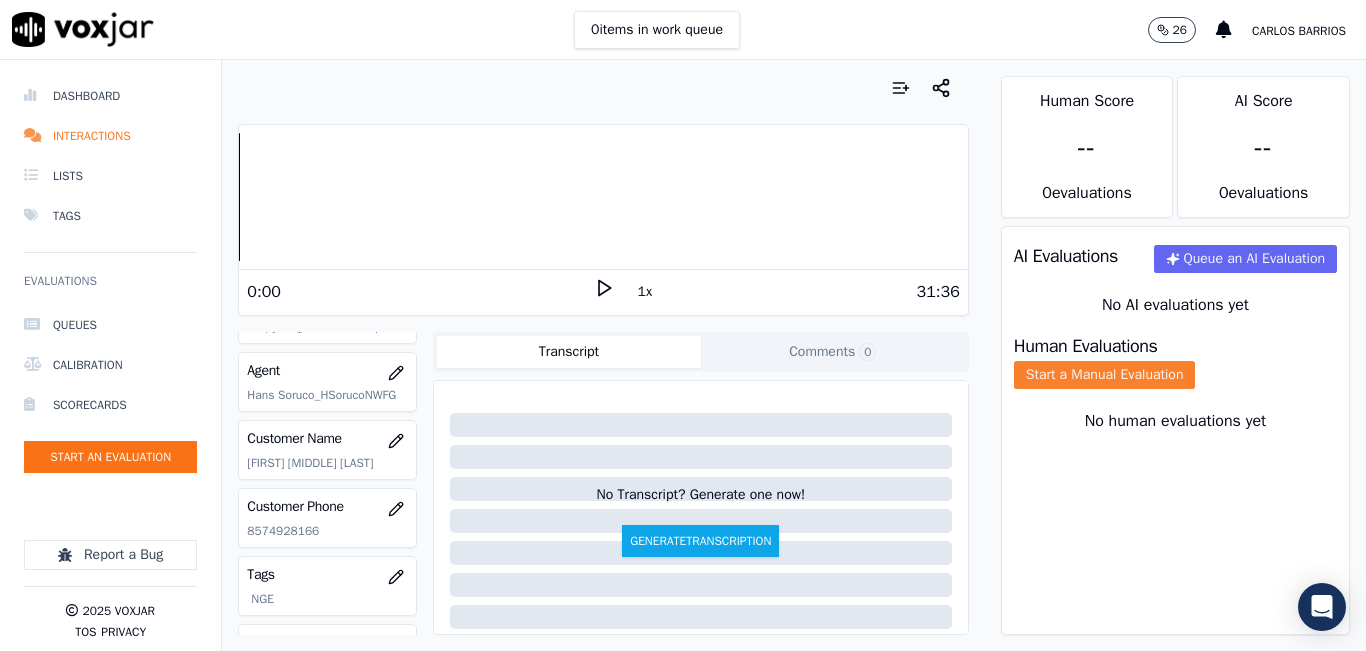 click on "Start a Manual Evaluation" 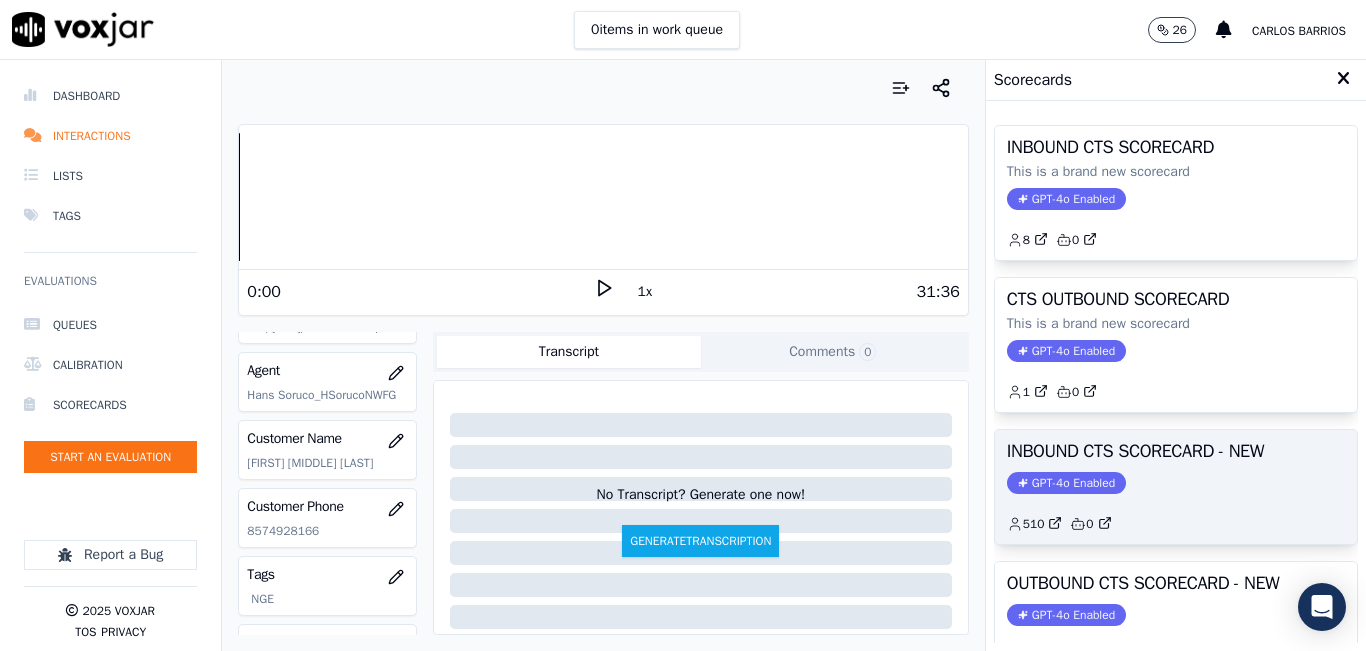 click on "GPT-4o Enabled" 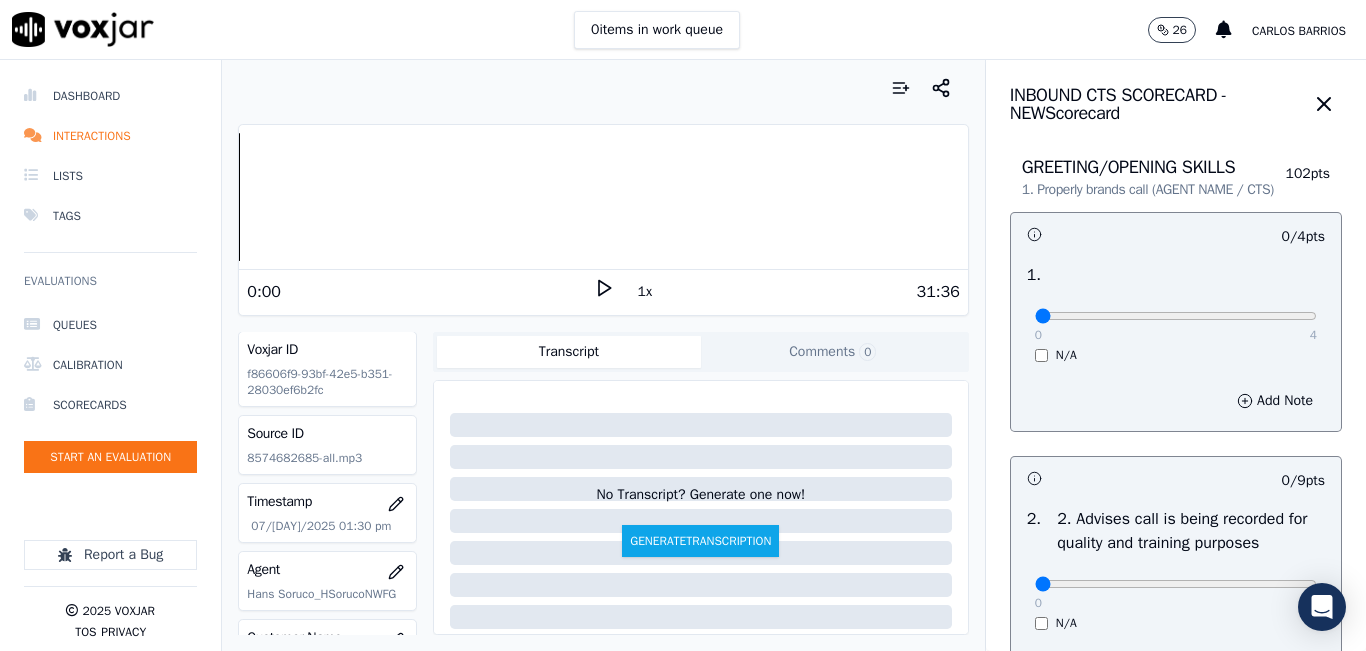 scroll, scrollTop: 0, scrollLeft: 0, axis: both 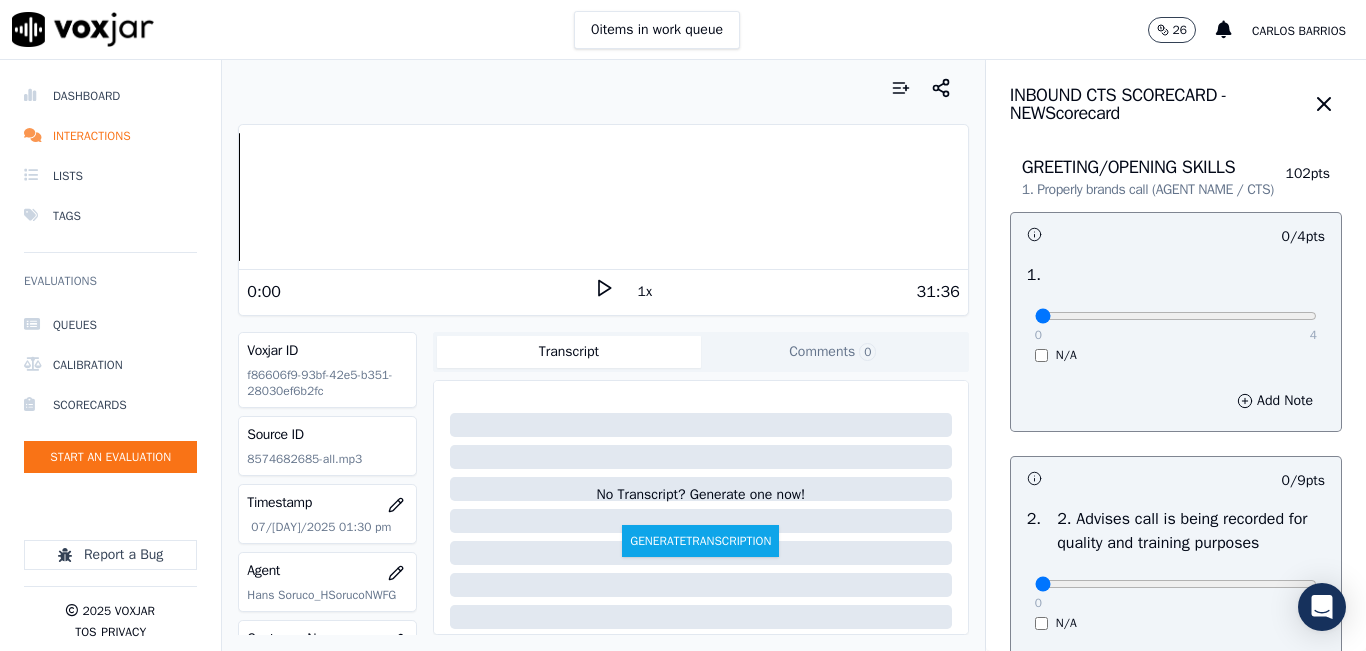 click on "1x" at bounding box center [645, 292] 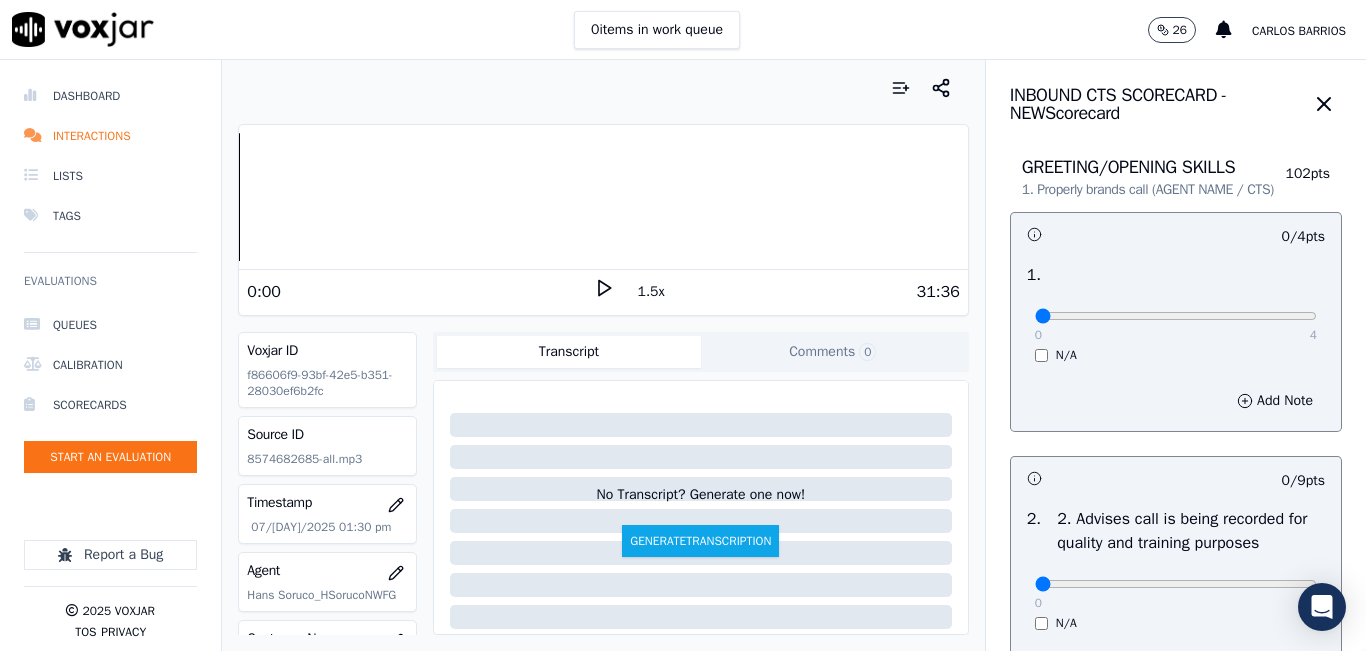 click 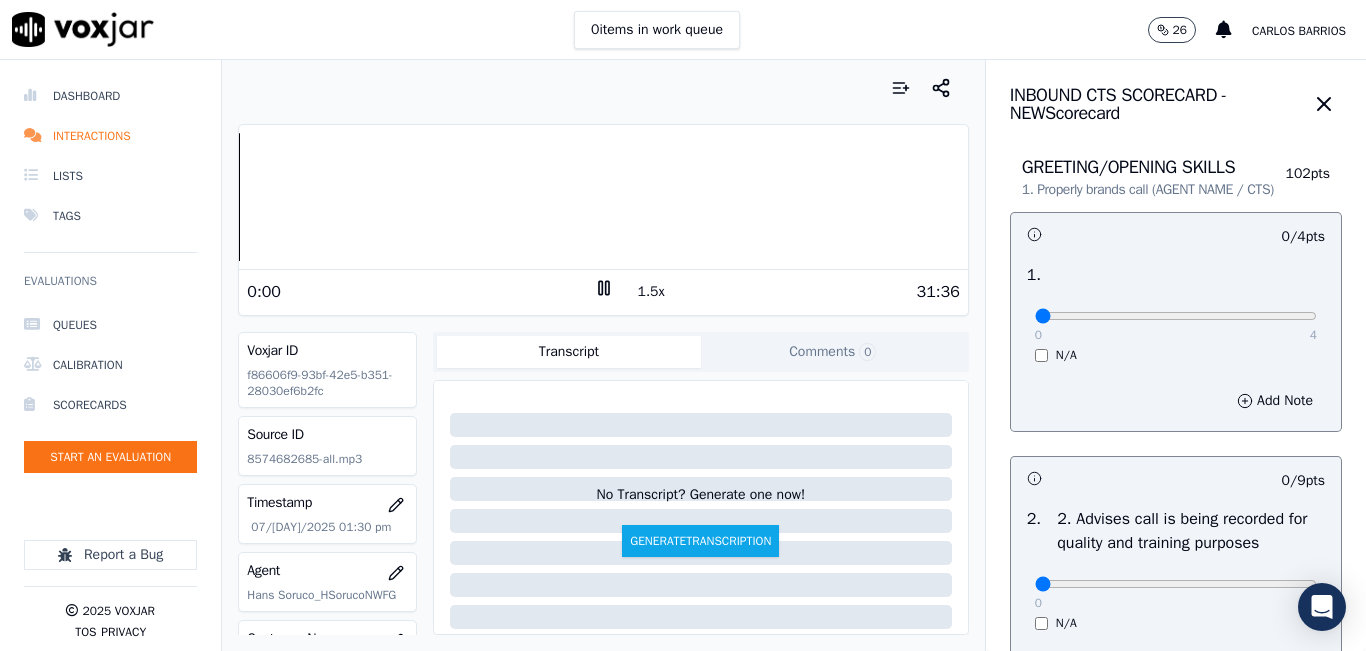 click on "1.5x" at bounding box center (651, 292) 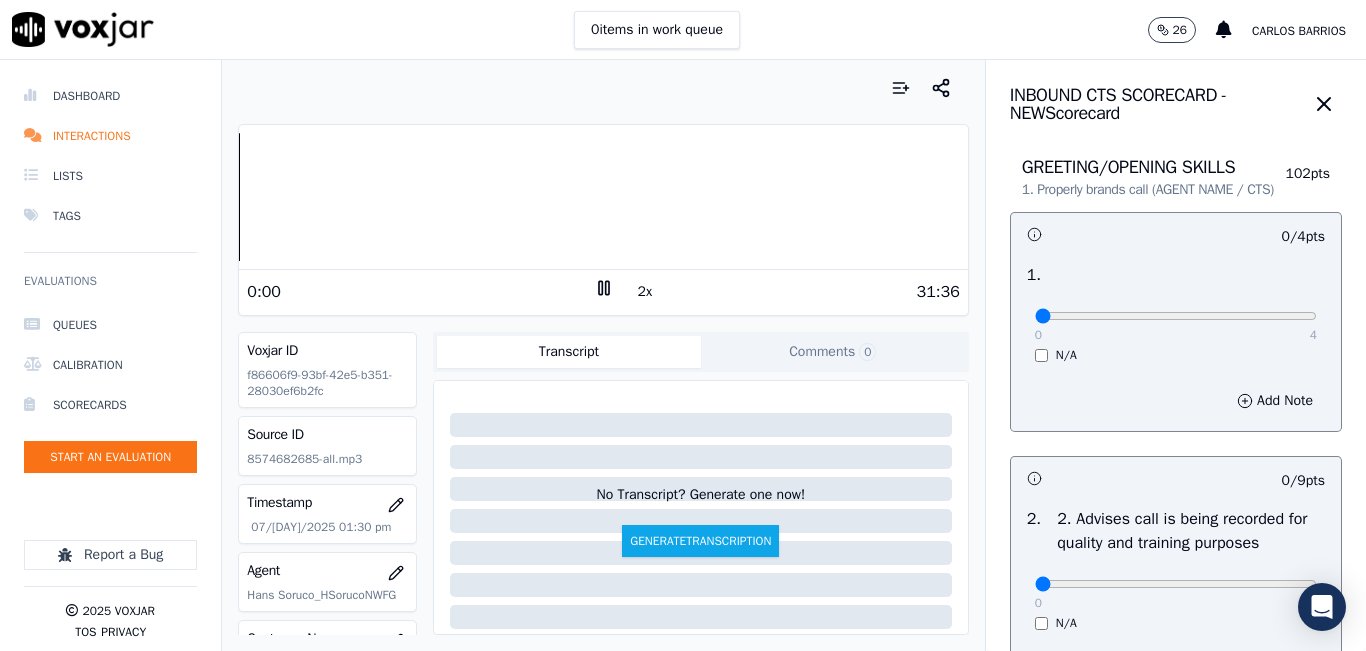 click on "Dashboard   Interactions   Lists   Tags       Evaluations     Queues   Calibration   Scorecards   Start an Evaluation
Report a Bug       2025   Voxjar   TOS   Privacy             Your browser does not support the audio element.   0:00     2x   31:36   Voxjar ID   f86606f9-93bf-42e5-b351-28030ef6b2fc   Source ID   8574682685-all.mp3   Timestamp
07/11/2025 01:30 pm     Agent
Hans Soruco_HSorucoNWFG     Customer Name     ANDRES FELIPE TORRES GONZALES     Customer Phone     8574928166     Tags
NGE     Source     manualUpload   Type     AUDIO       Transcript   Comments  0   No Transcript? Generate one now!   Generate  Transcription         Add Comment   Scores   Transcript   Metadata   Comments         Human Score   --   0  evaluation s   AI Score   --   0  evaluation s     AI Evaluations
Queue an AI Evaluation   No AI evaluations yet   Human Evaluations   Start a Manual Evaluation   No human evaluations yet       INBOUND CTS SCORECARD - NEW   Scorecard" at bounding box center (683, 355) 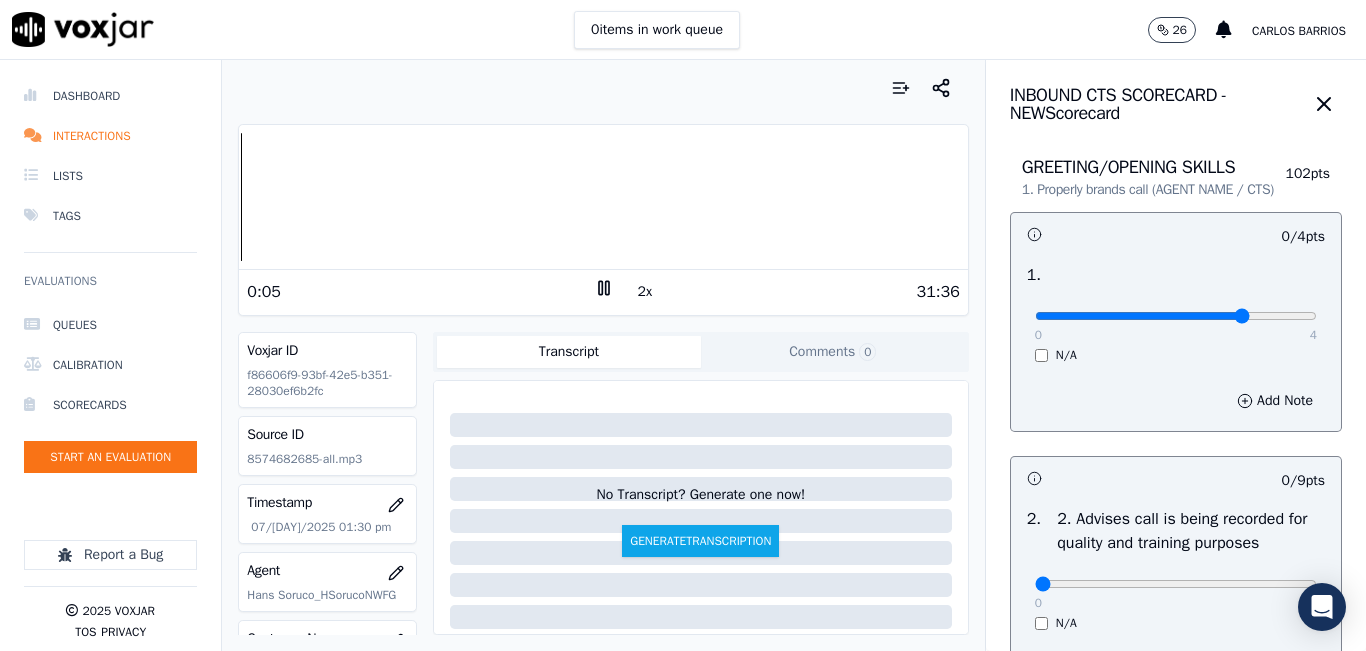 type on "3" 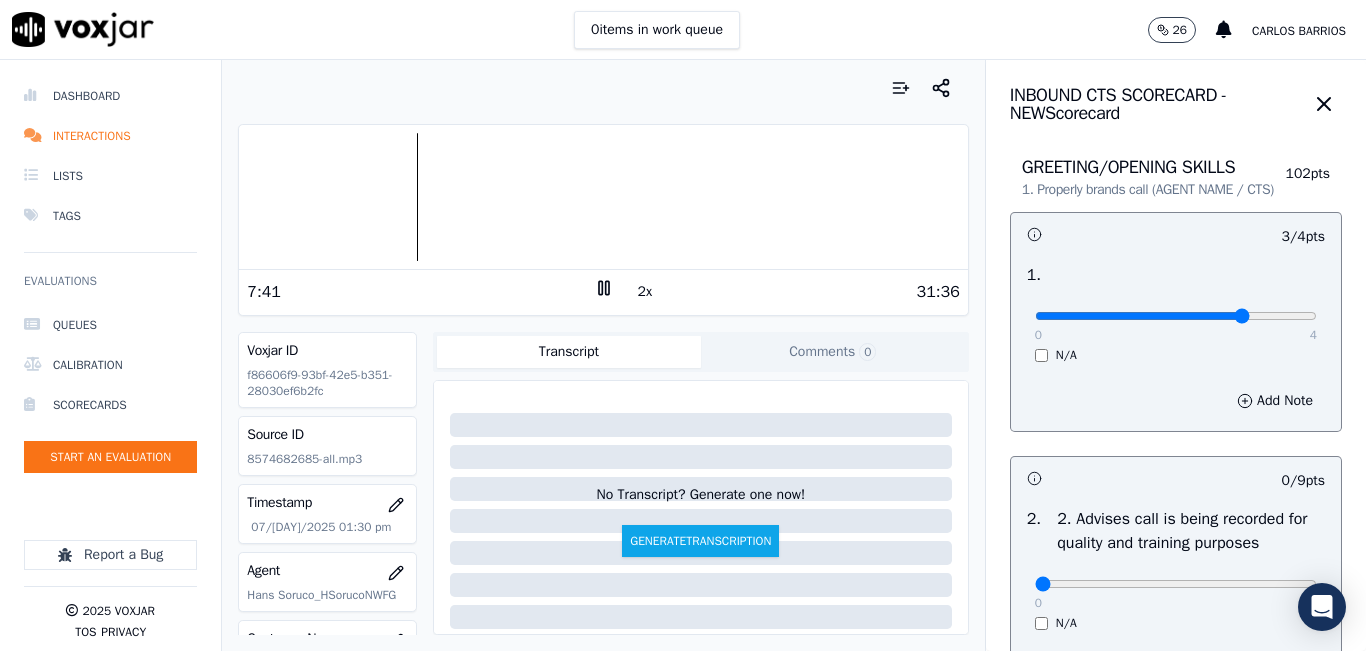 click at bounding box center [603, 197] 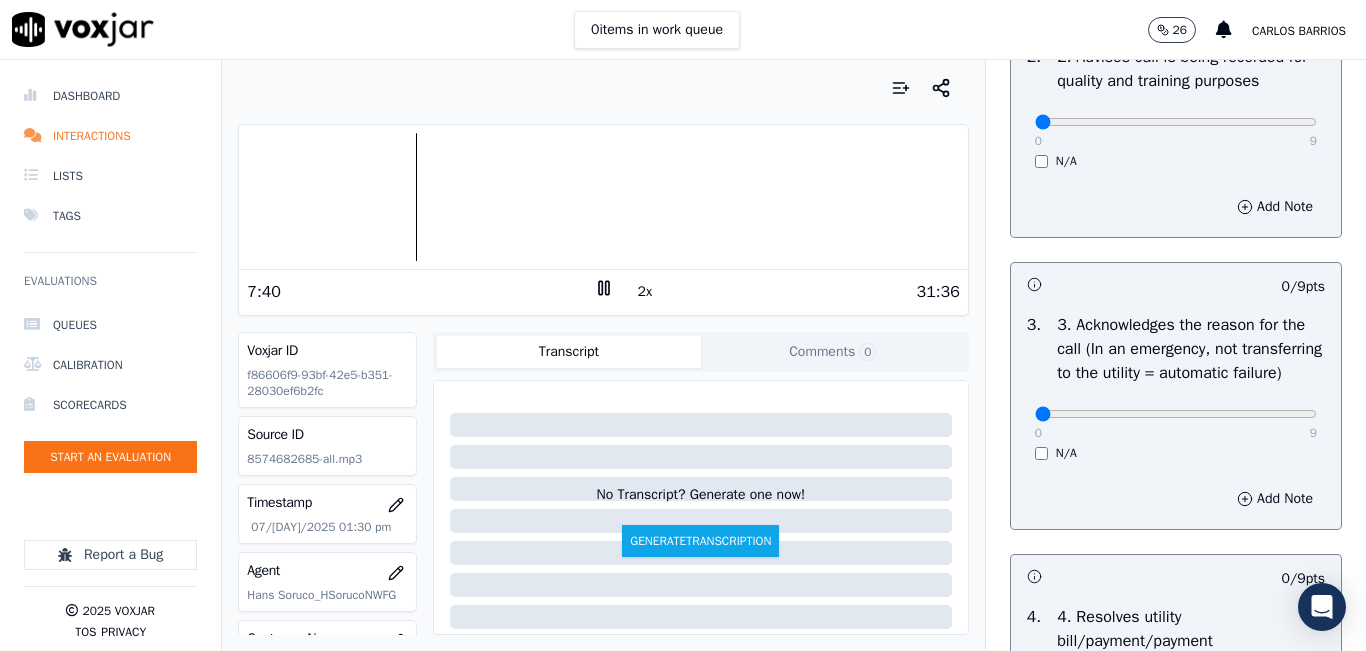 scroll, scrollTop: 500, scrollLeft: 0, axis: vertical 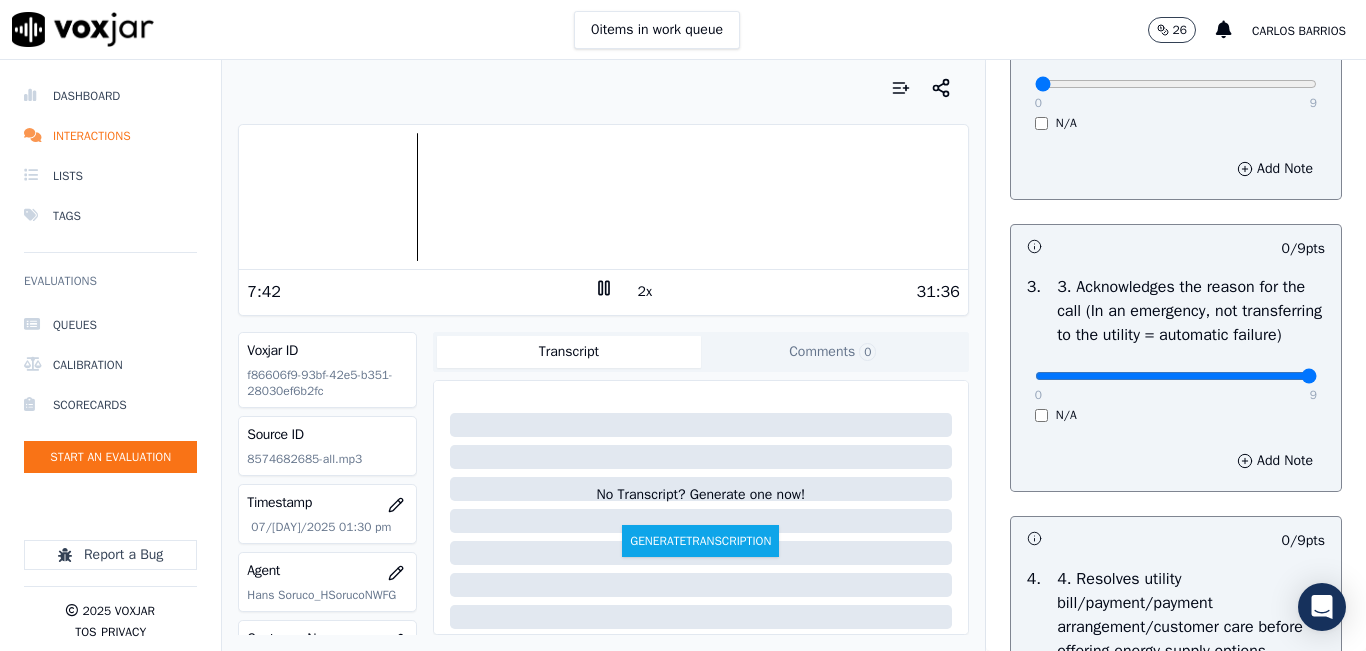 drag, startPoint x: 1269, startPoint y: 417, endPoint x: 1300, endPoint y: 411, distance: 31.575306 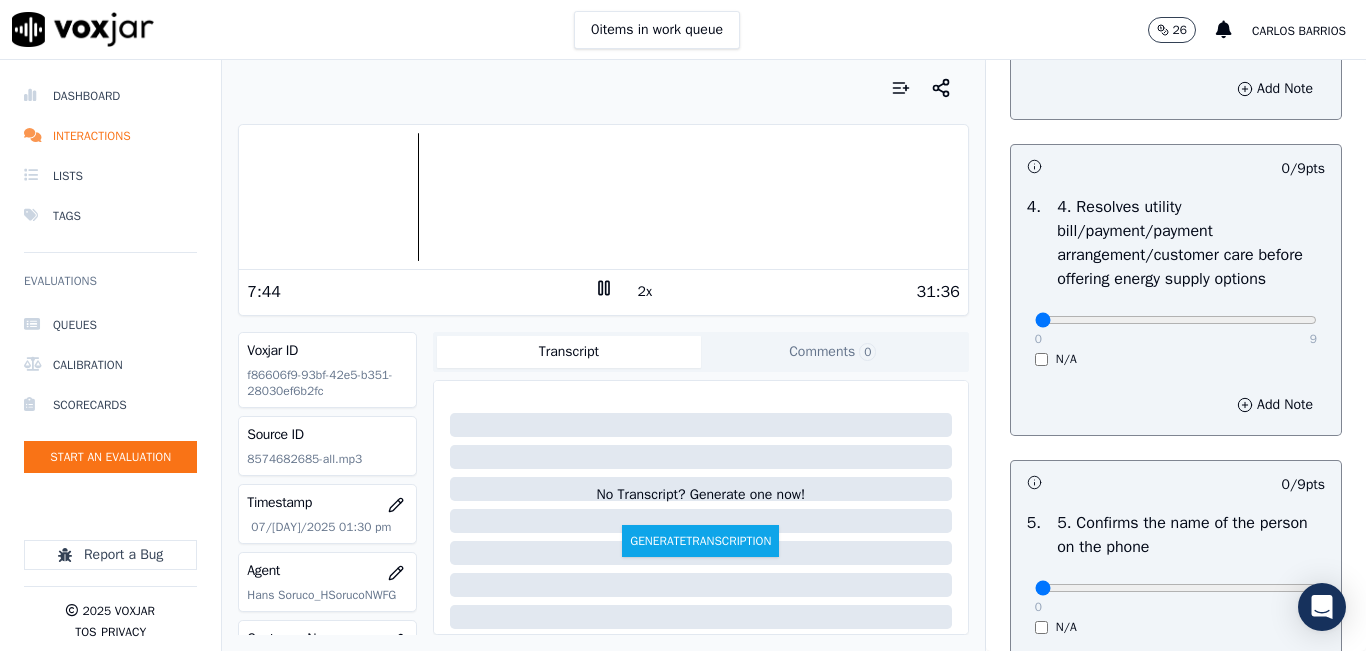 scroll, scrollTop: 900, scrollLeft: 0, axis: vertical 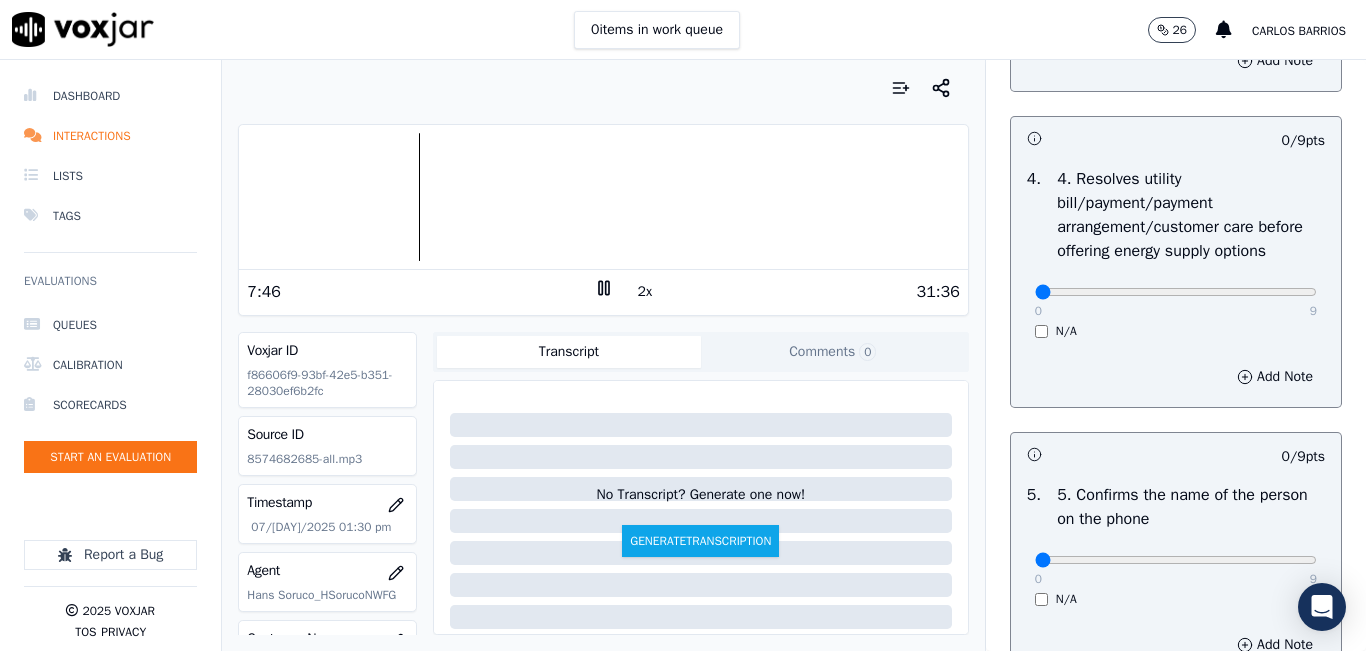click on "4 .   4. Resolves utility bill/payment/payment arrangement/customer care before offering energy supply options     0   9     N/A" at bounding box center [1176, 253] 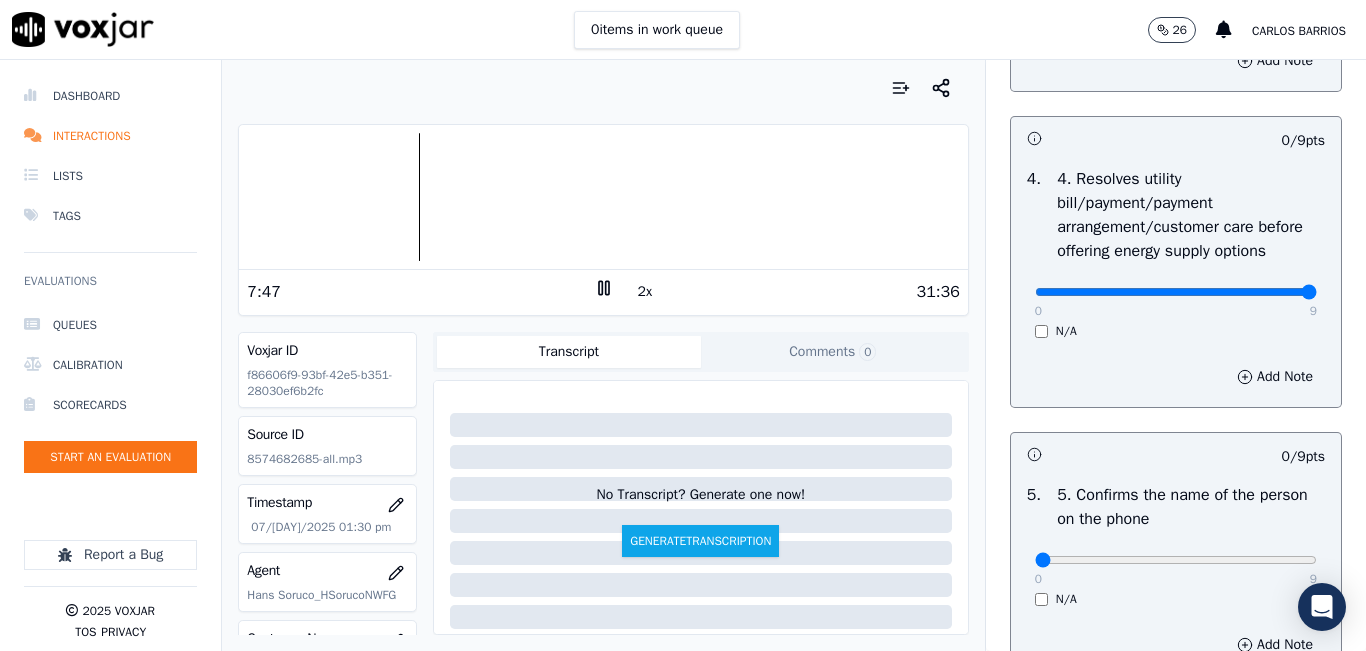 type on "9" 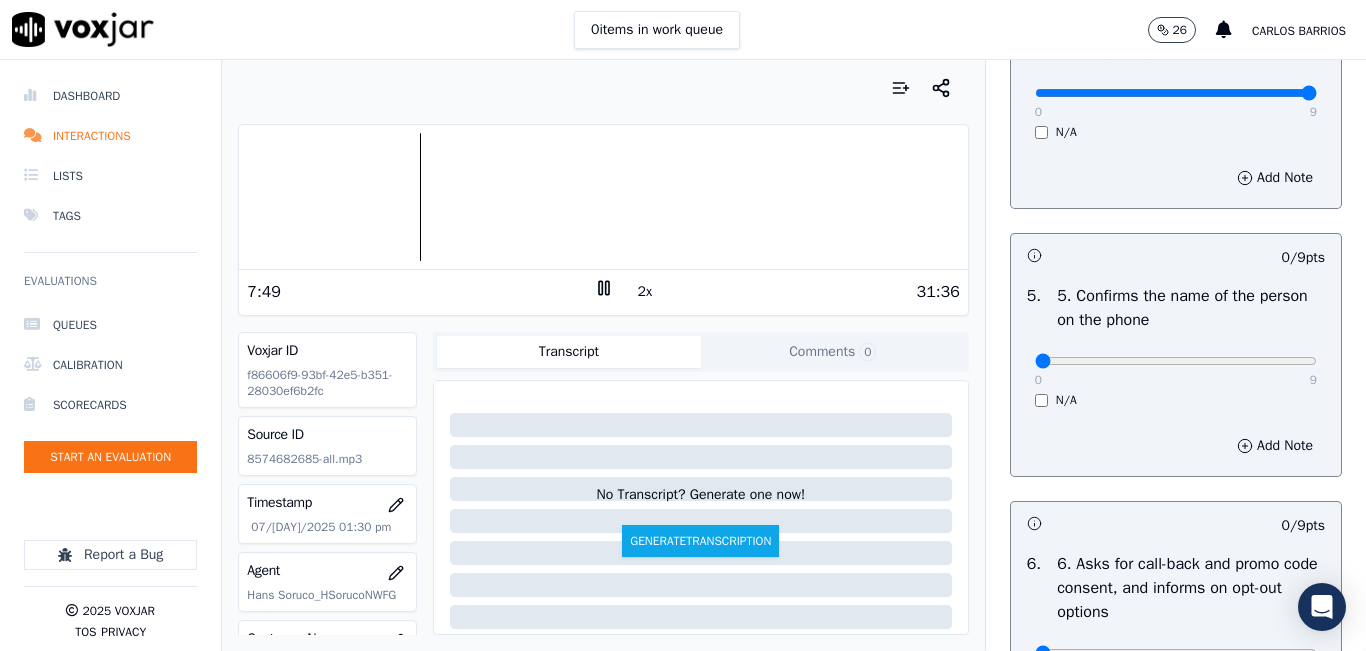 scroll, scrollTop: 1100, scrollLeft: 0, axis: vertical 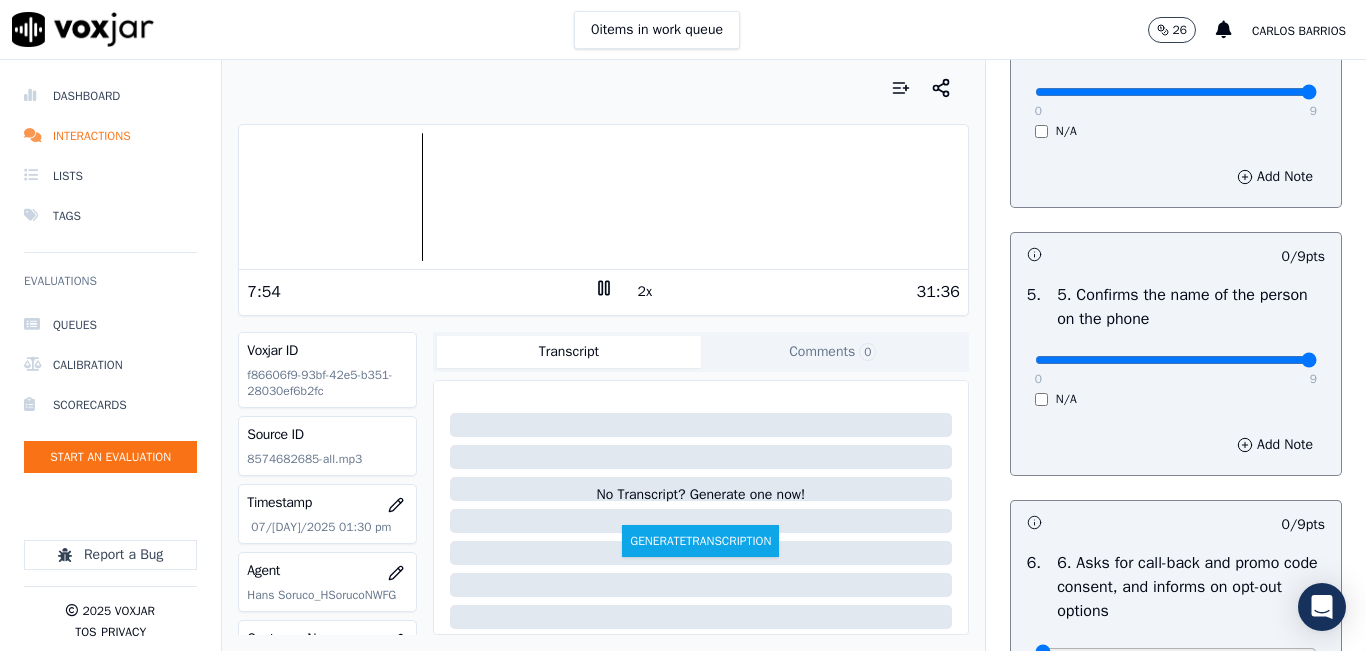 type on "9" 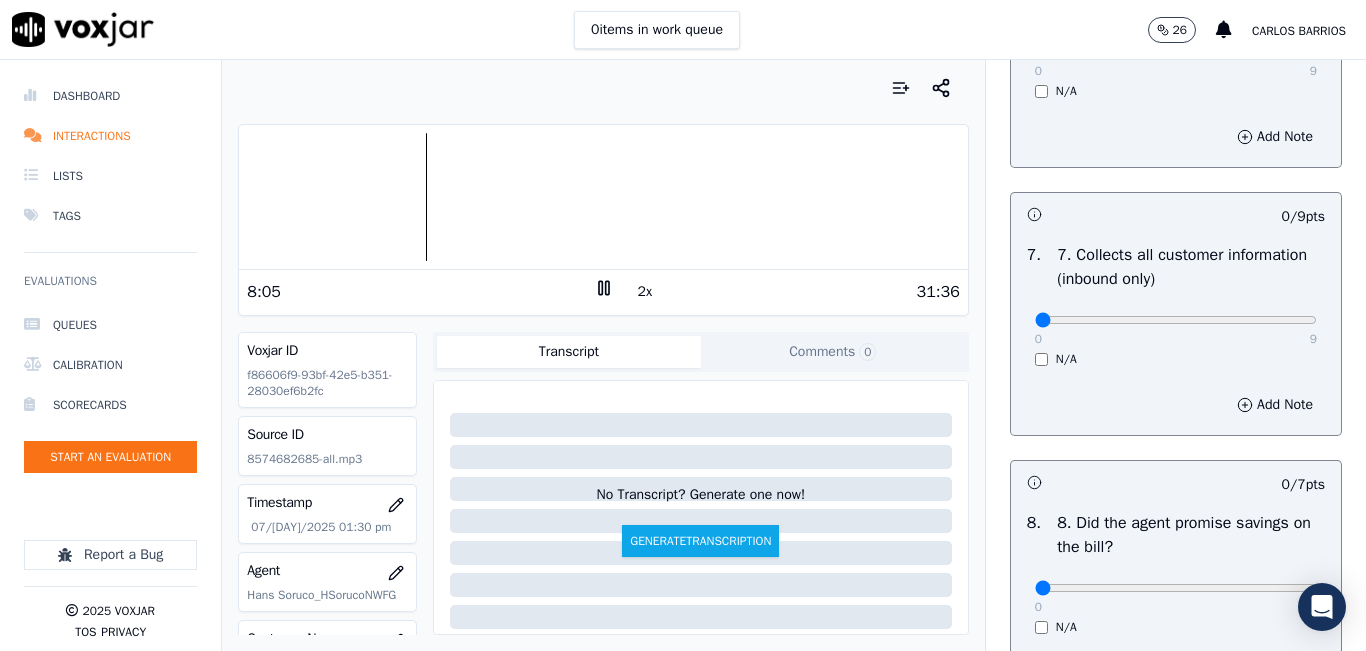 scroll, scrollTop: 1800, scrollLeft: 0, axis: vertical 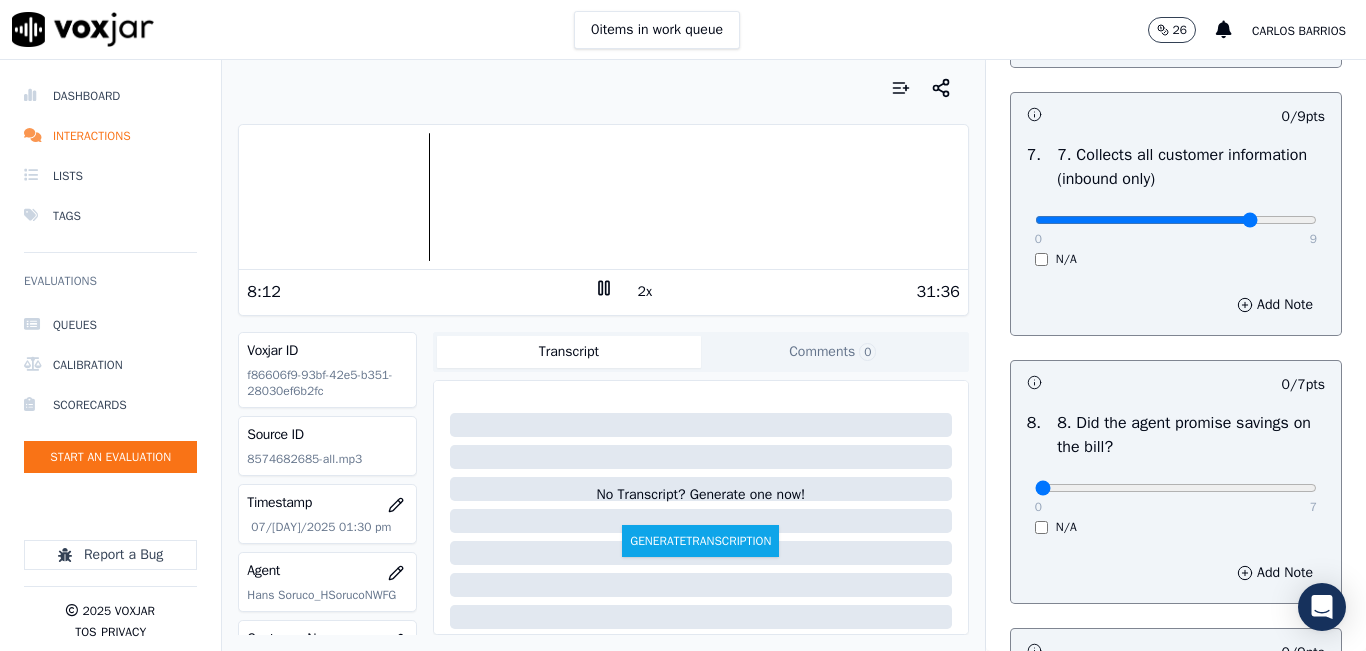 type on "7" 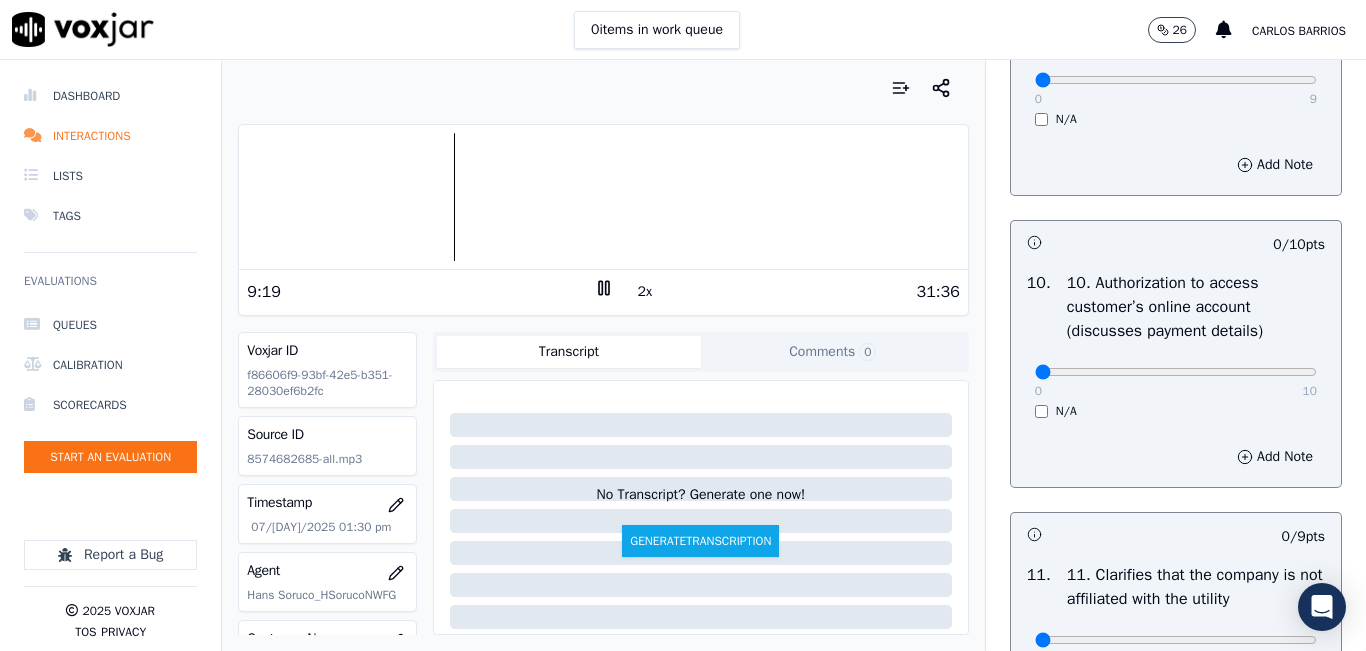 scroll, scrollTop: 2600, scrollLeft: 0, axis: vertical 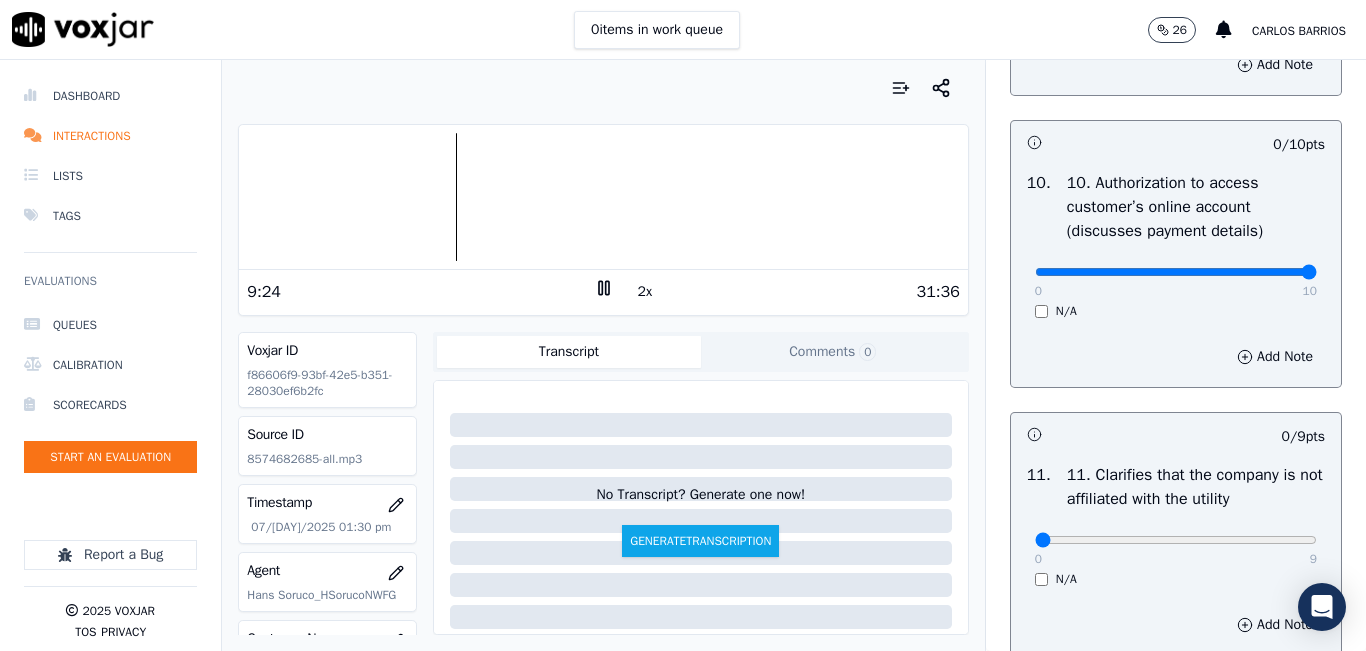 drag, startPoint x: 1218, startPoint y: 336, endPoint x: 1327, endPoint y: 319, distance: 110.317726 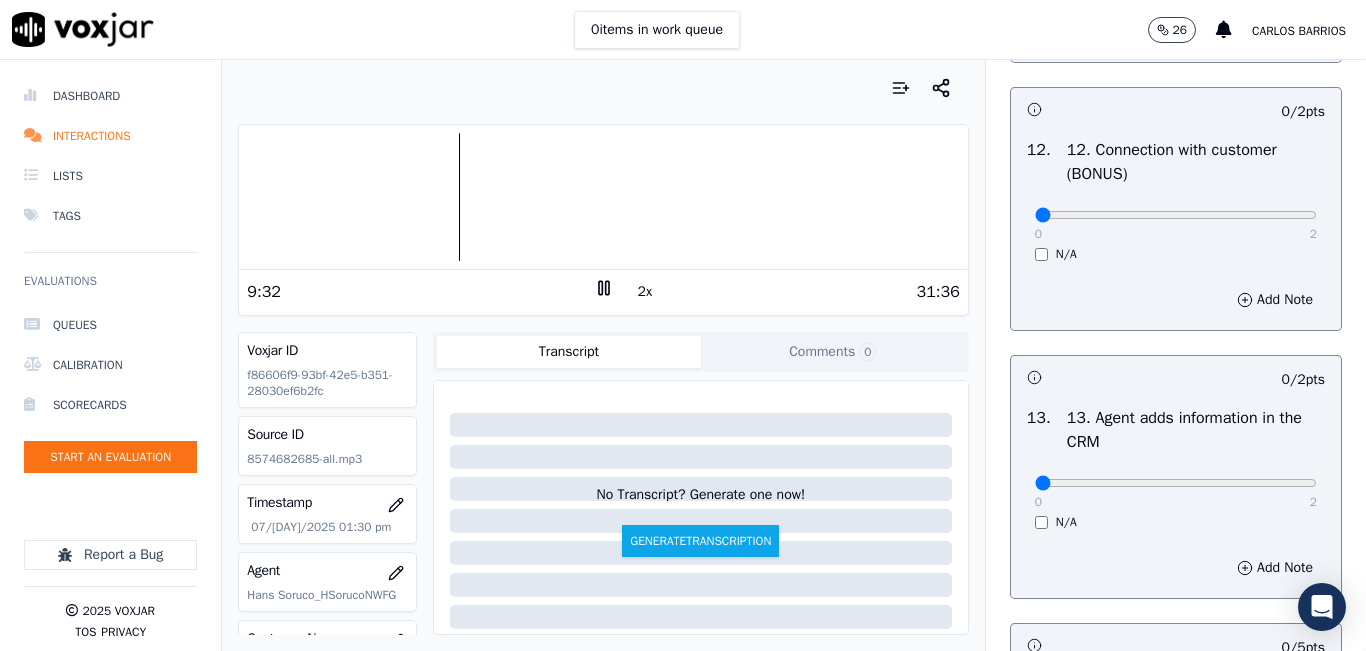scroll, scrollTop: 3200, scrollLeft: 0, axis: vertical 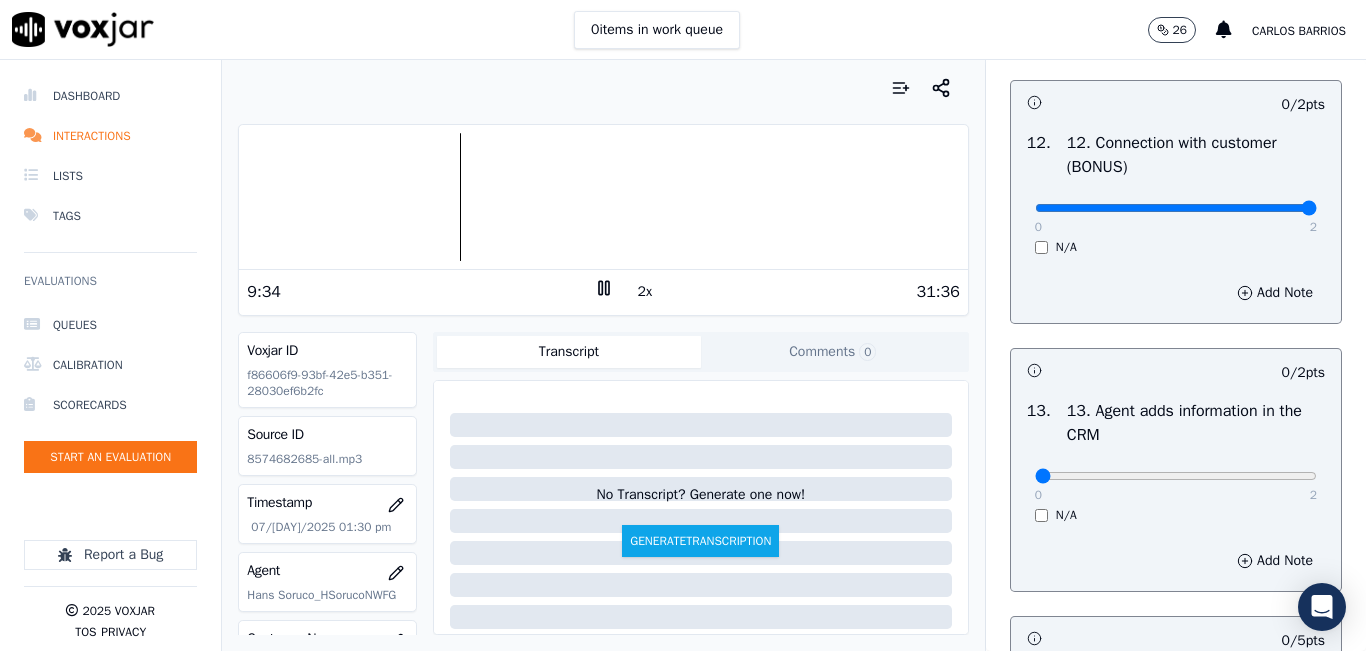 type on "2" 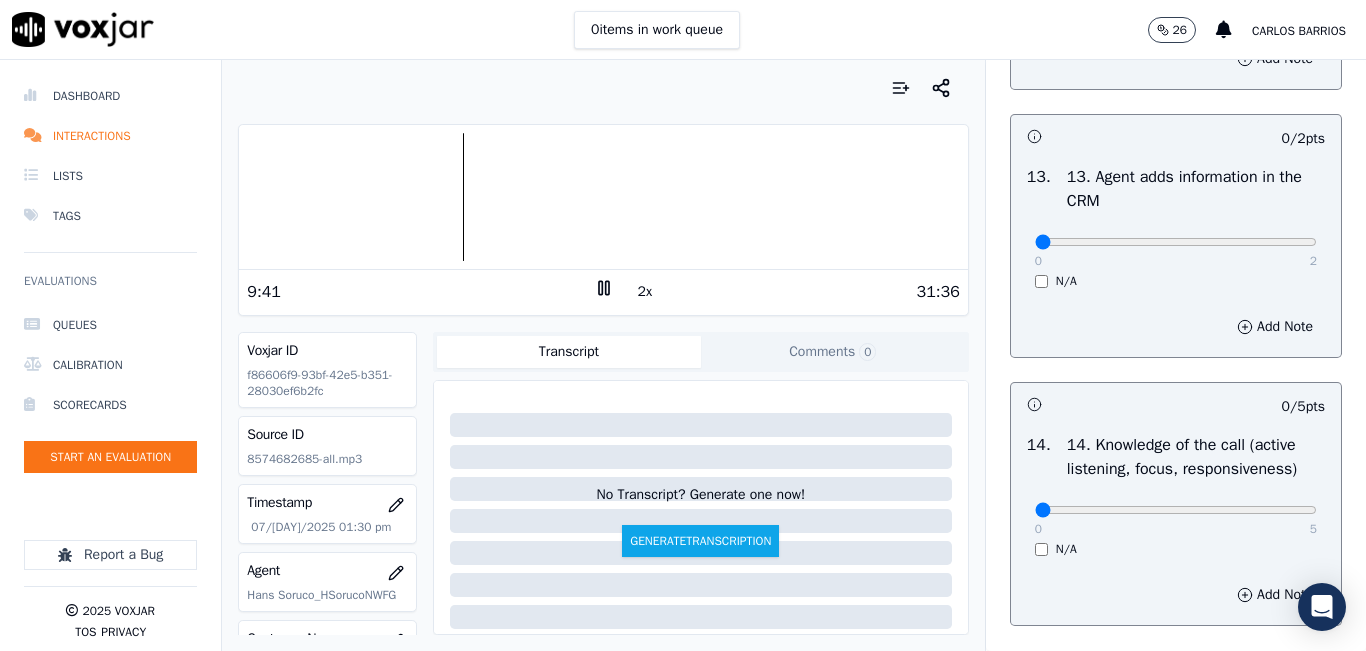 scroll, scrollTop: 3400, scrollLeft: 0, axis: vertical 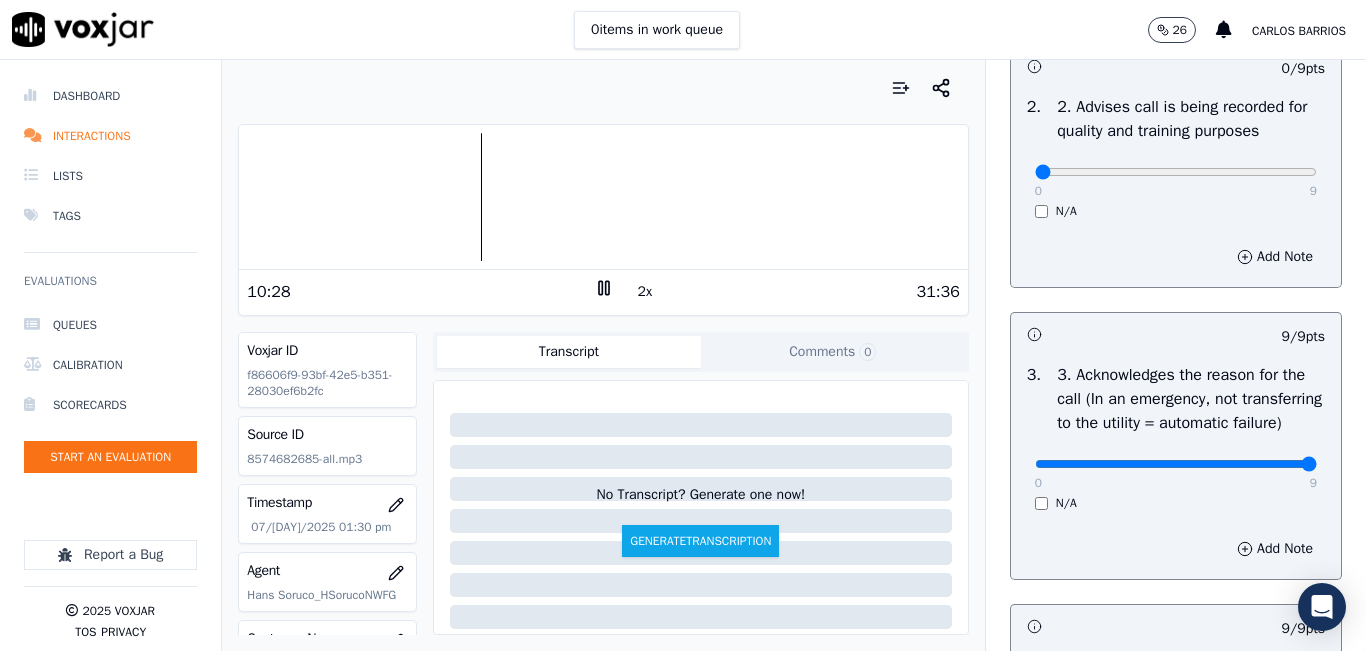 click 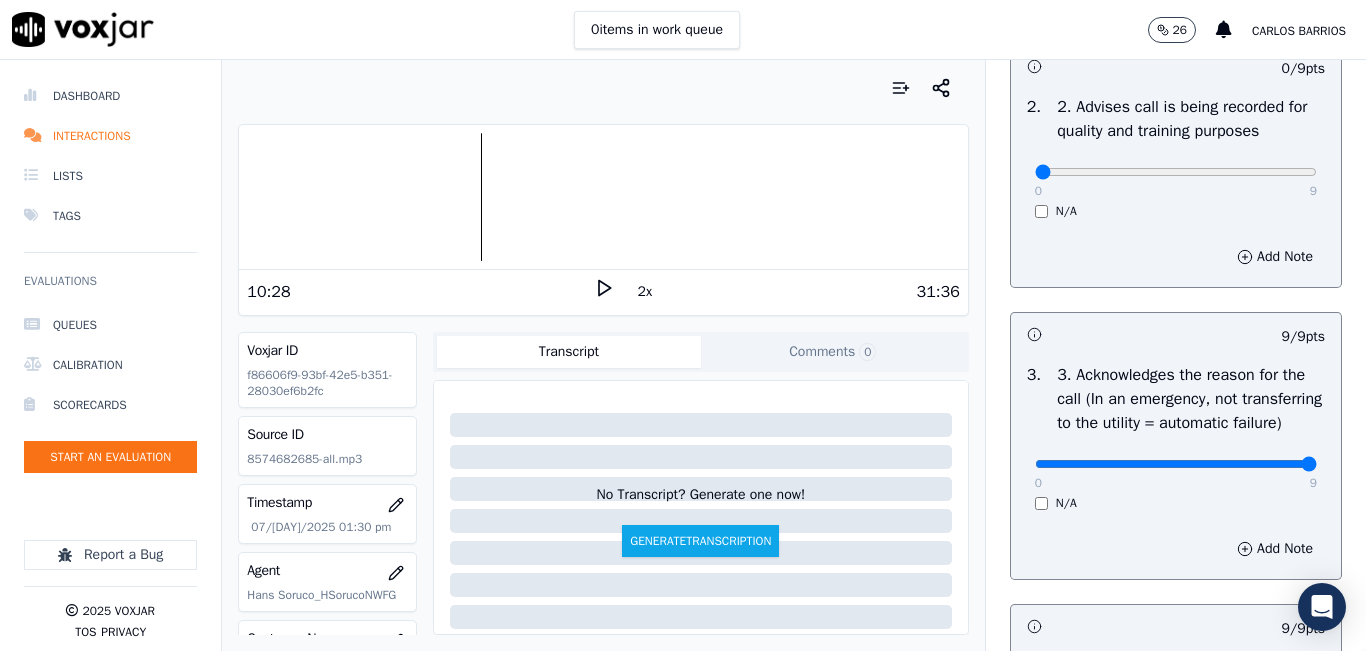 click 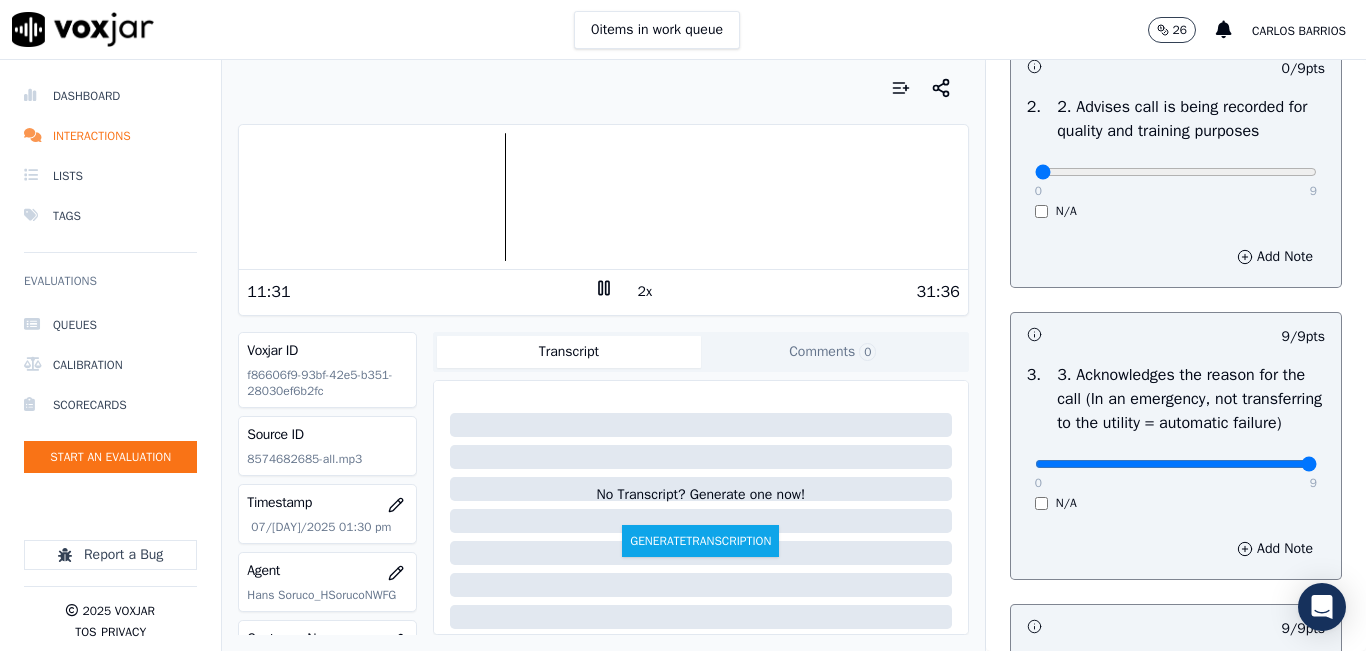 click 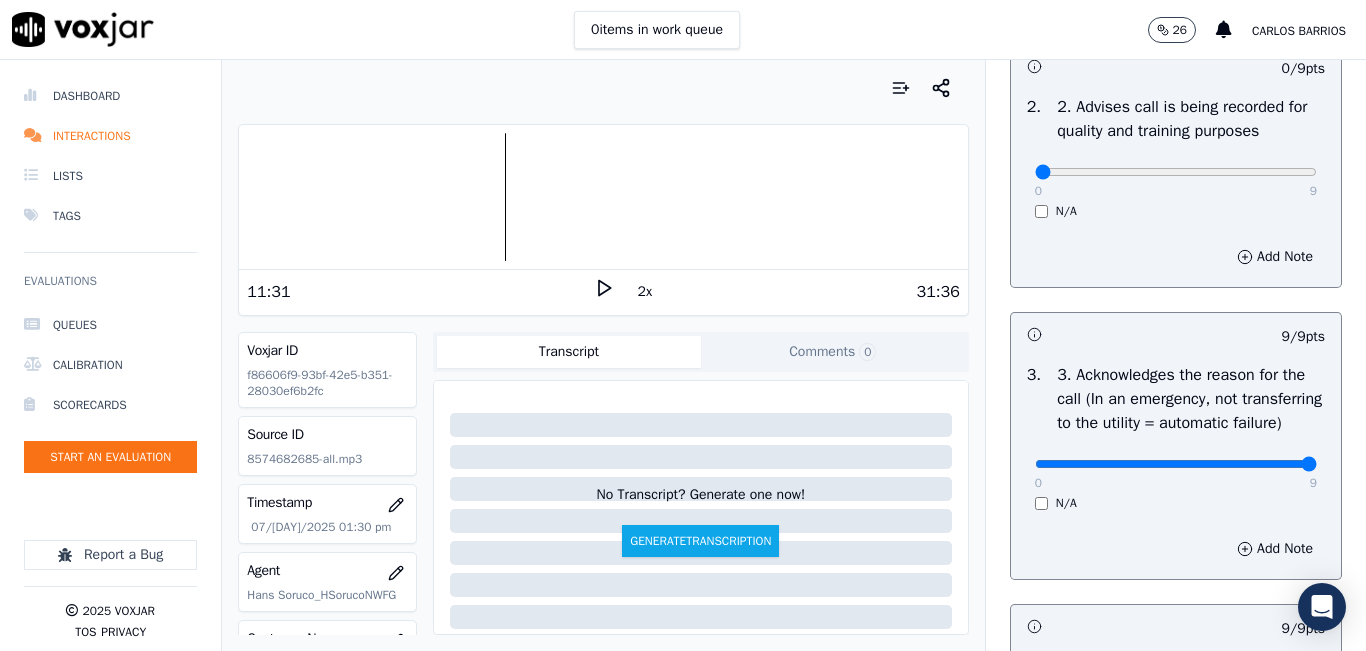 click 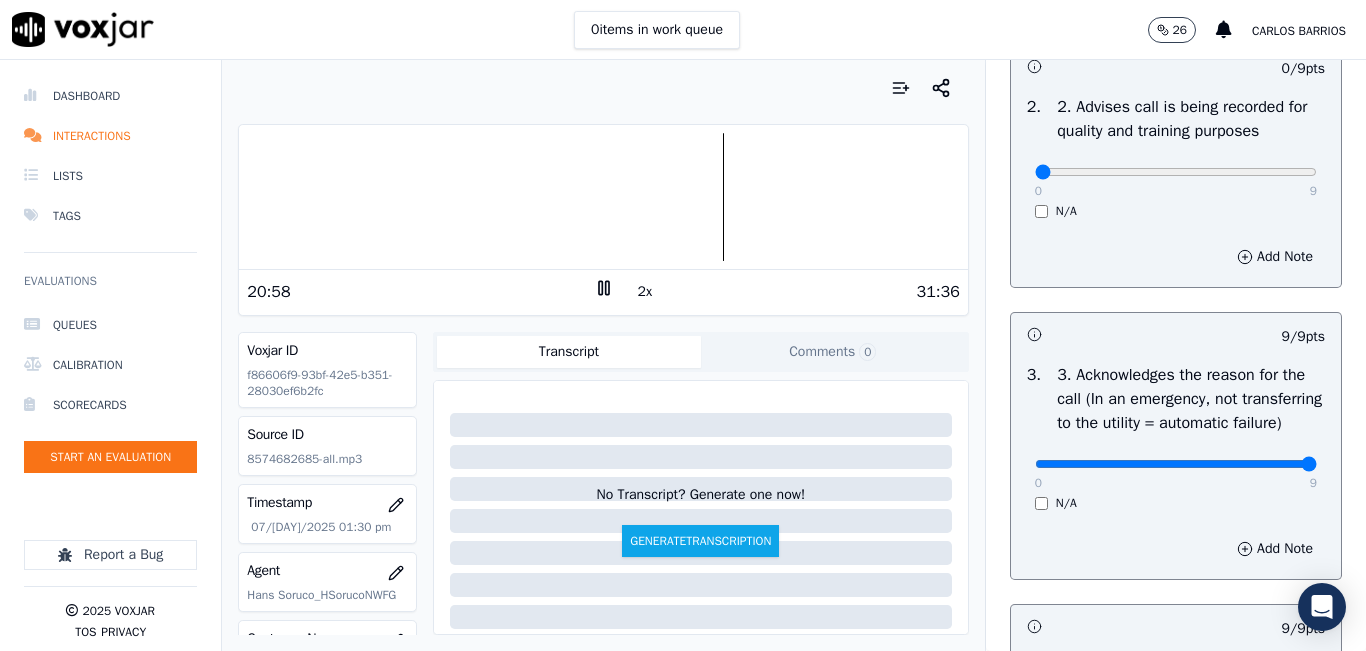click at bounding box center (603, 197) 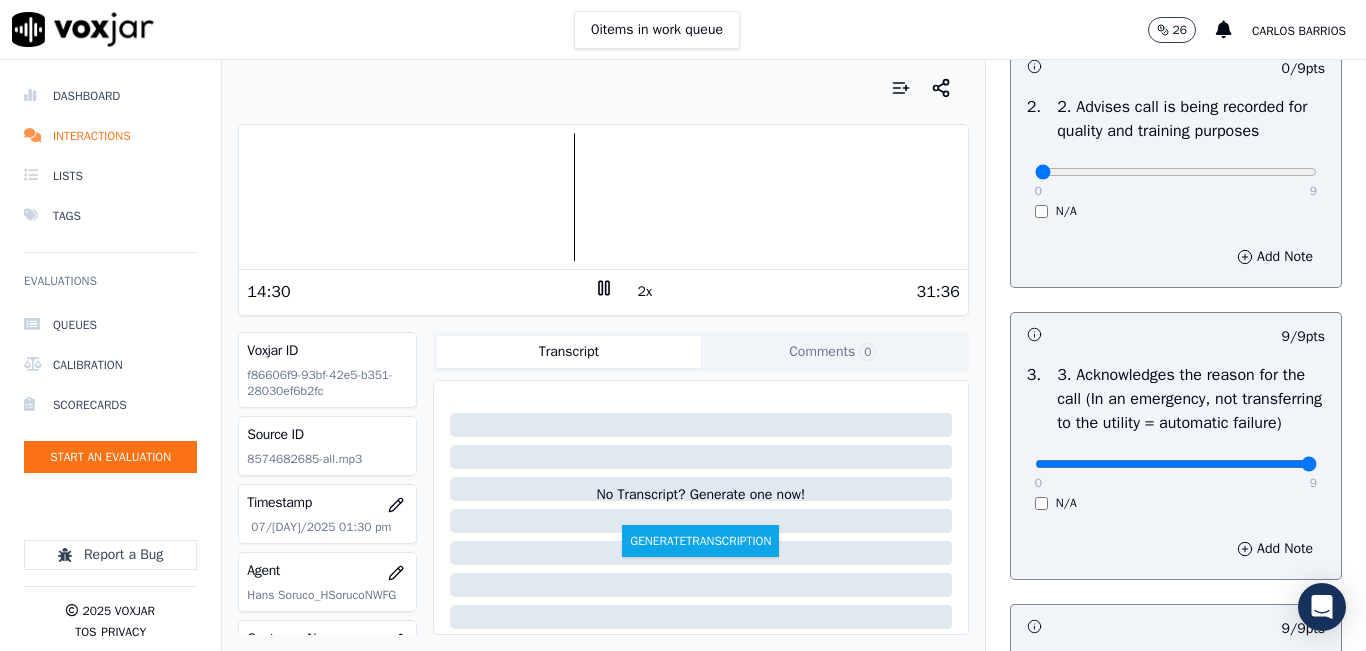 click at bounding box center (603, 197) 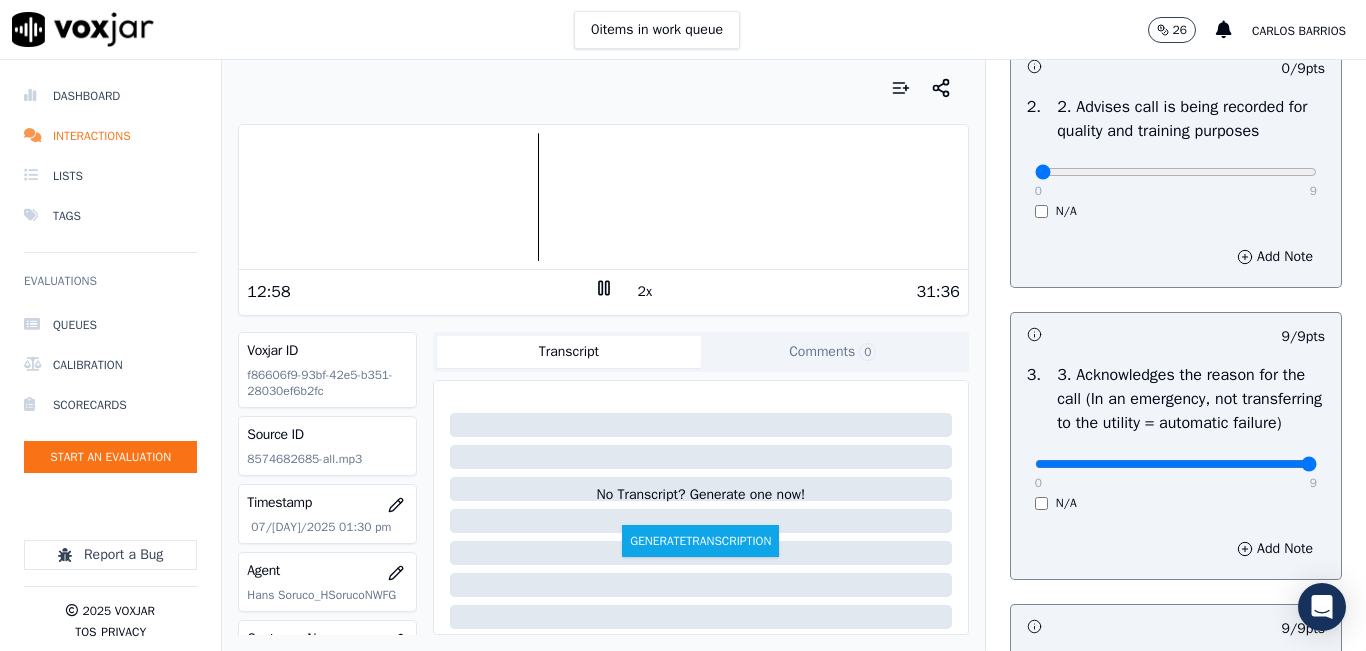 click at bounding box center (603, 197) 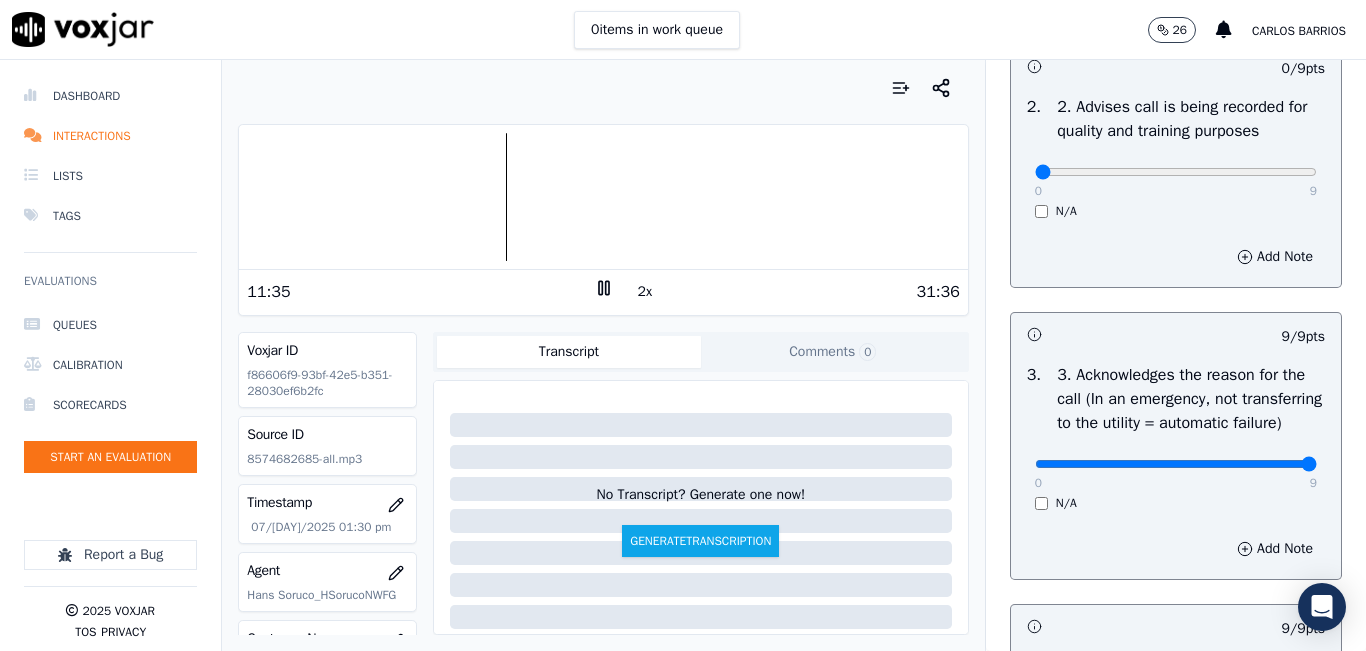 click at bounding box center [603, 197] 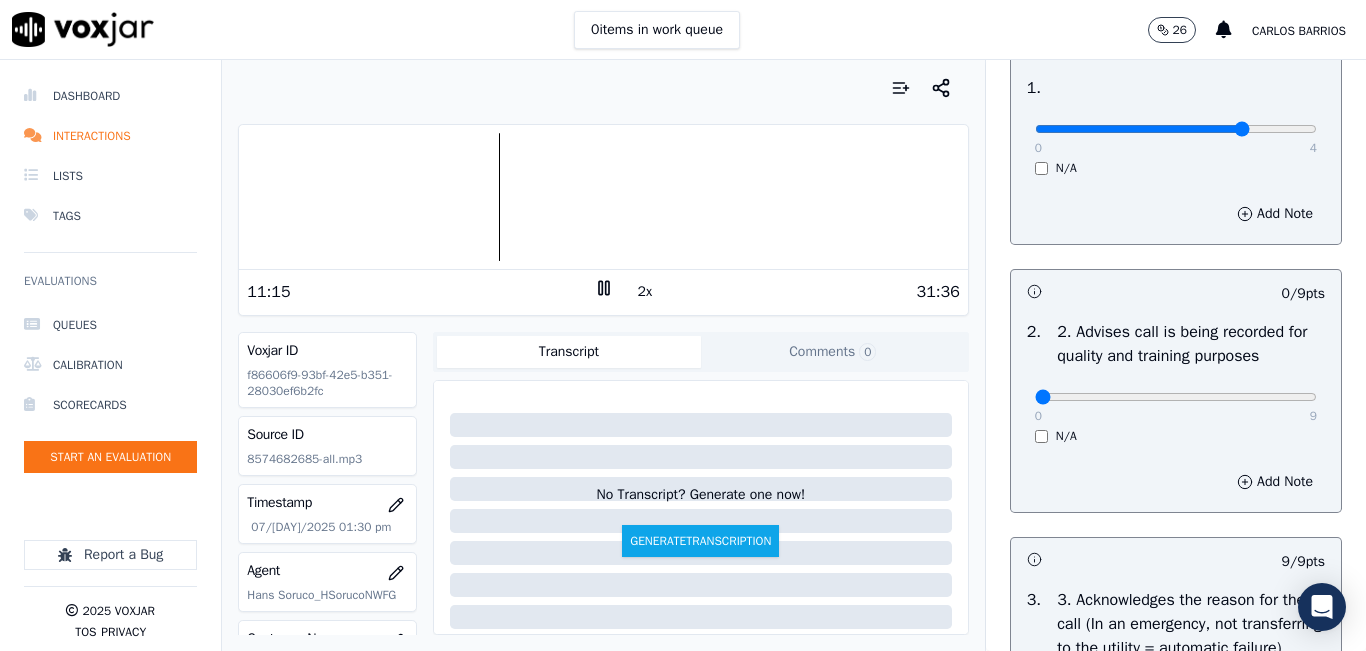 scroll, scrollTop: 212, scrollLeft: 0, axis: vertical 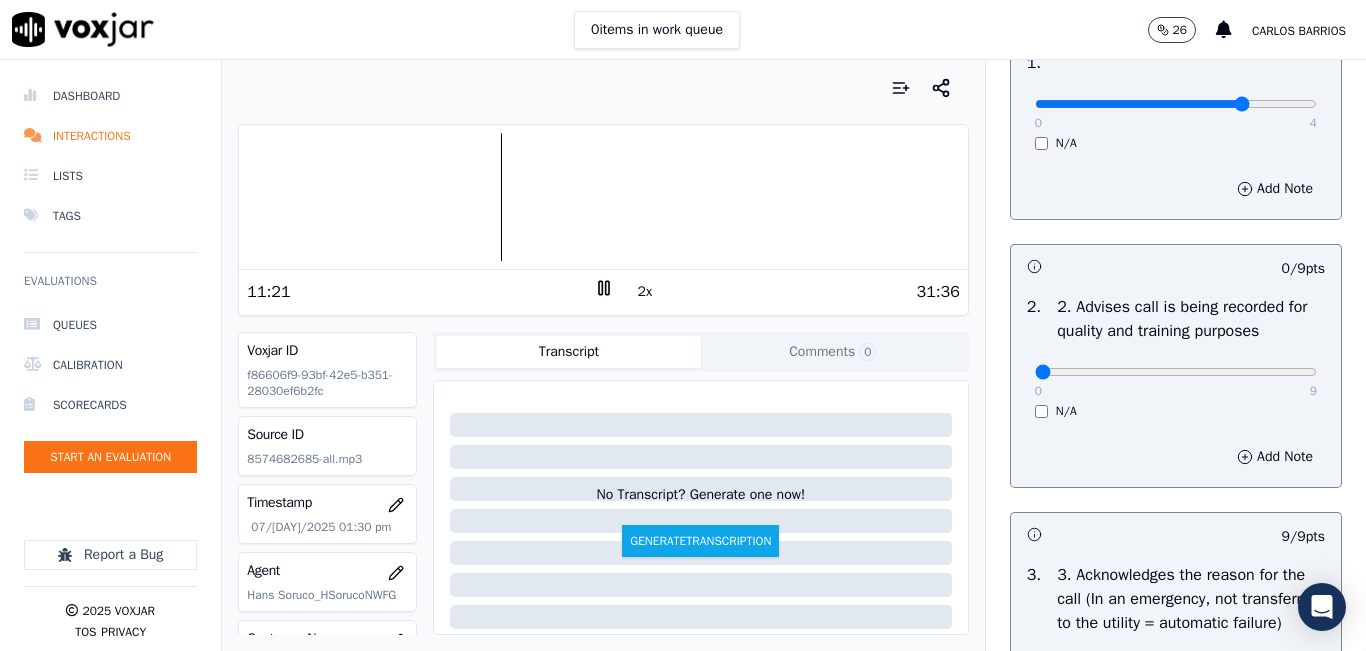 drag, startPoint x: 1269, startPoint y: 367, endPoint x: 1328, endPoint y: 361, distance: 59.3043 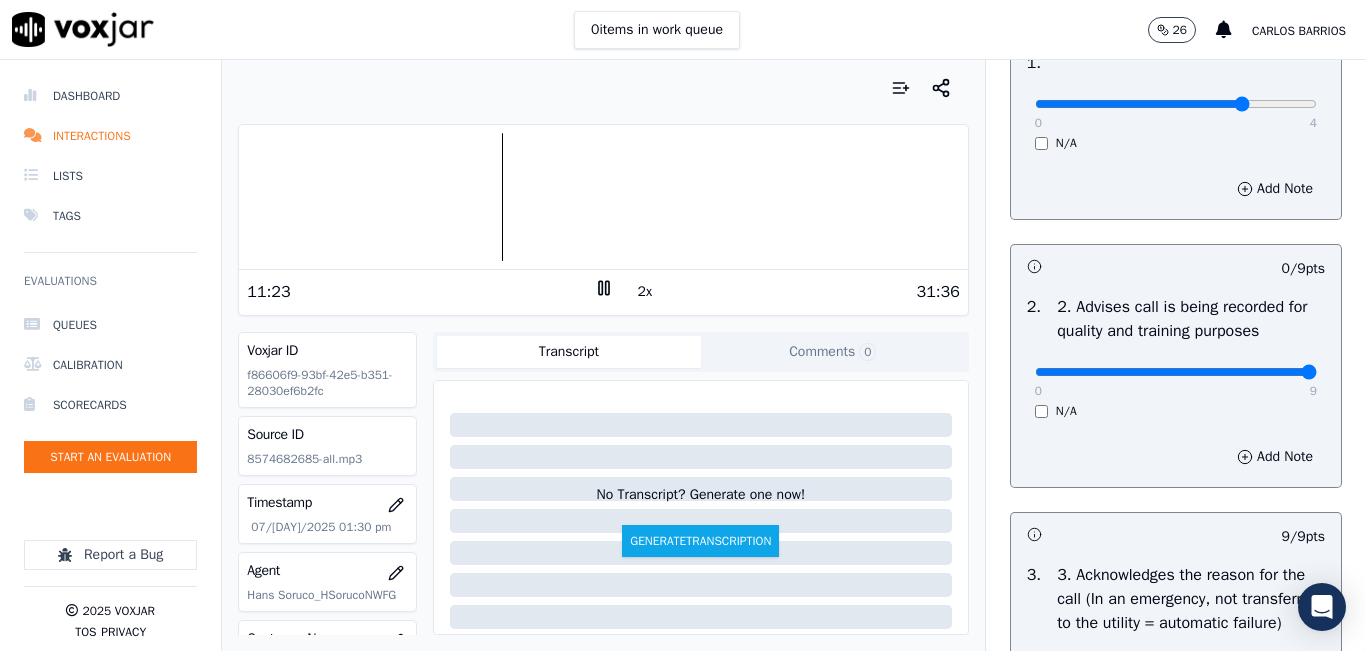 drag, startPoint x: 1248, startPoint y: 389, endPoint x: 1313, endPoint y: 384, distance: 65.192024 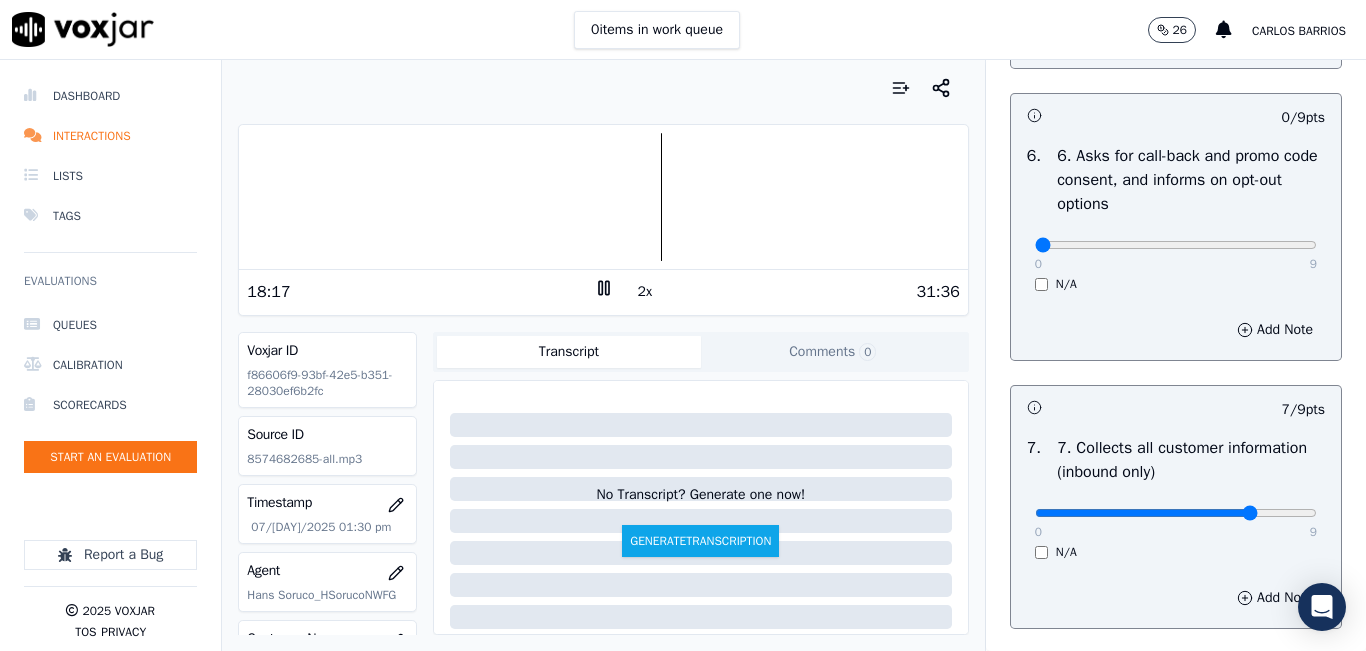 scroll, scrollTop: 1512, scrollLeft: 0, axis: vertical 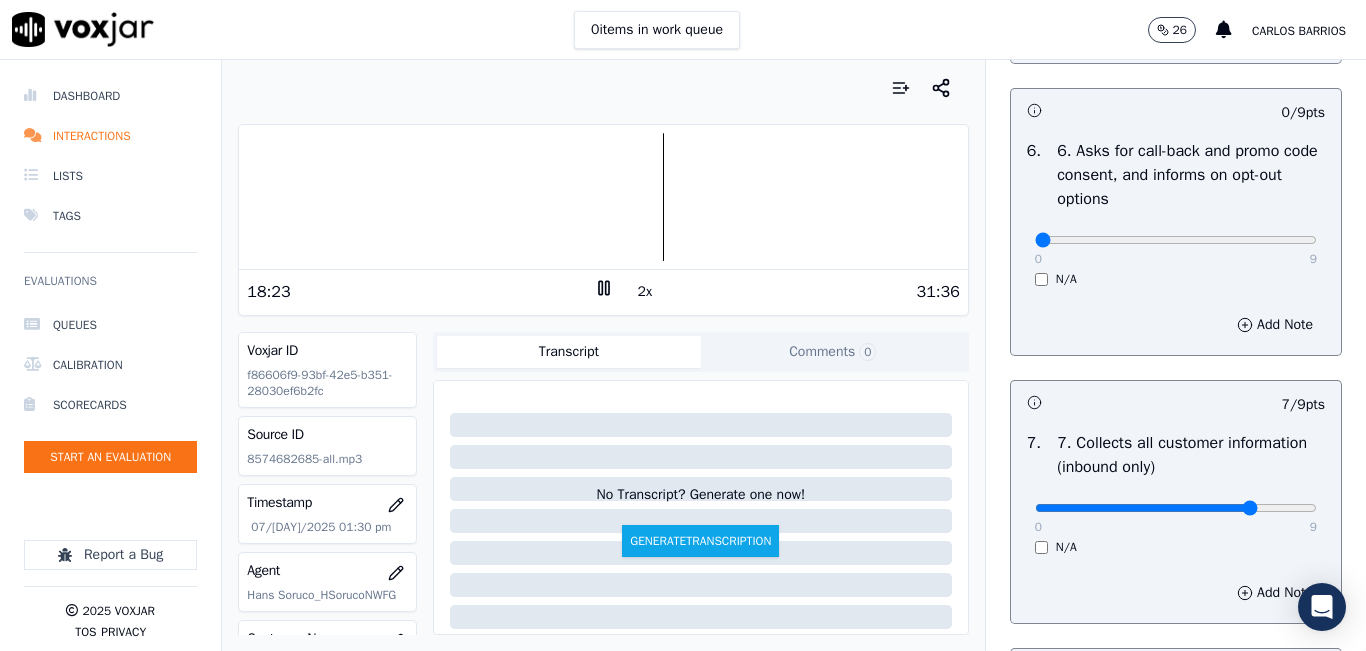 click at bounding box center (603, 197) 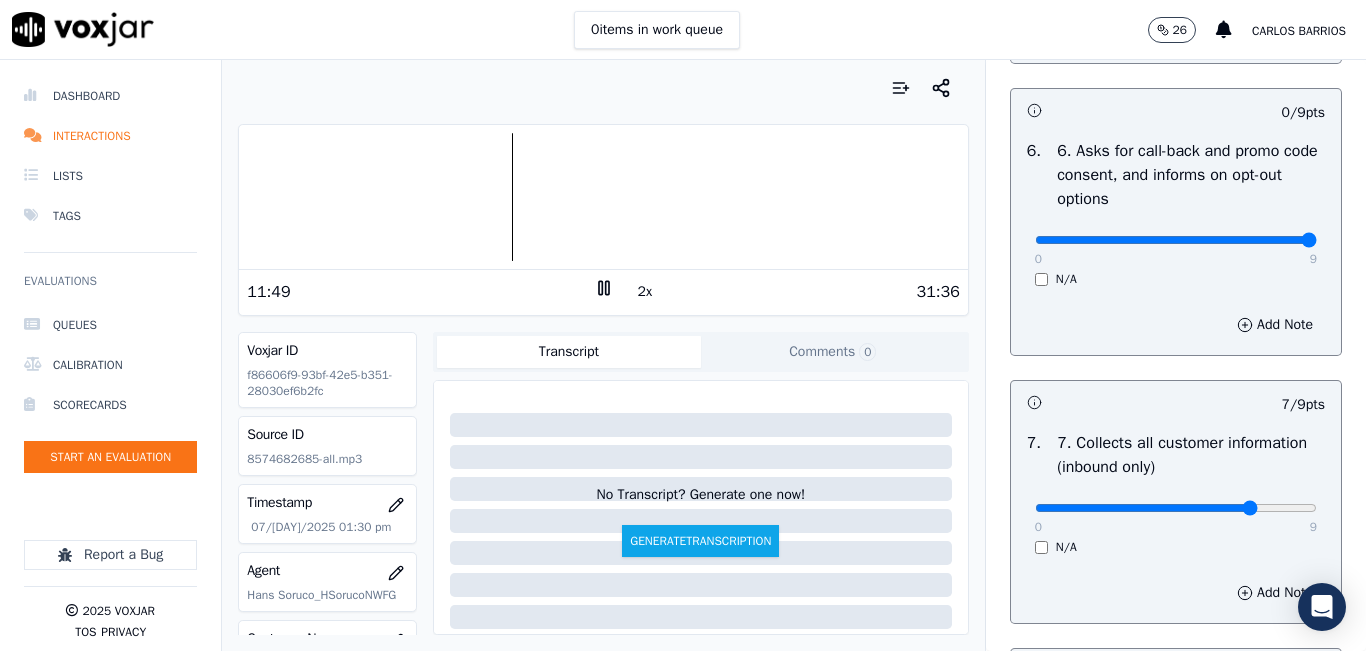 drag, startPoint x: 1142, startPoint y: 309, endPoint x: 1326, endPoint y: 305, distance: 184.04347 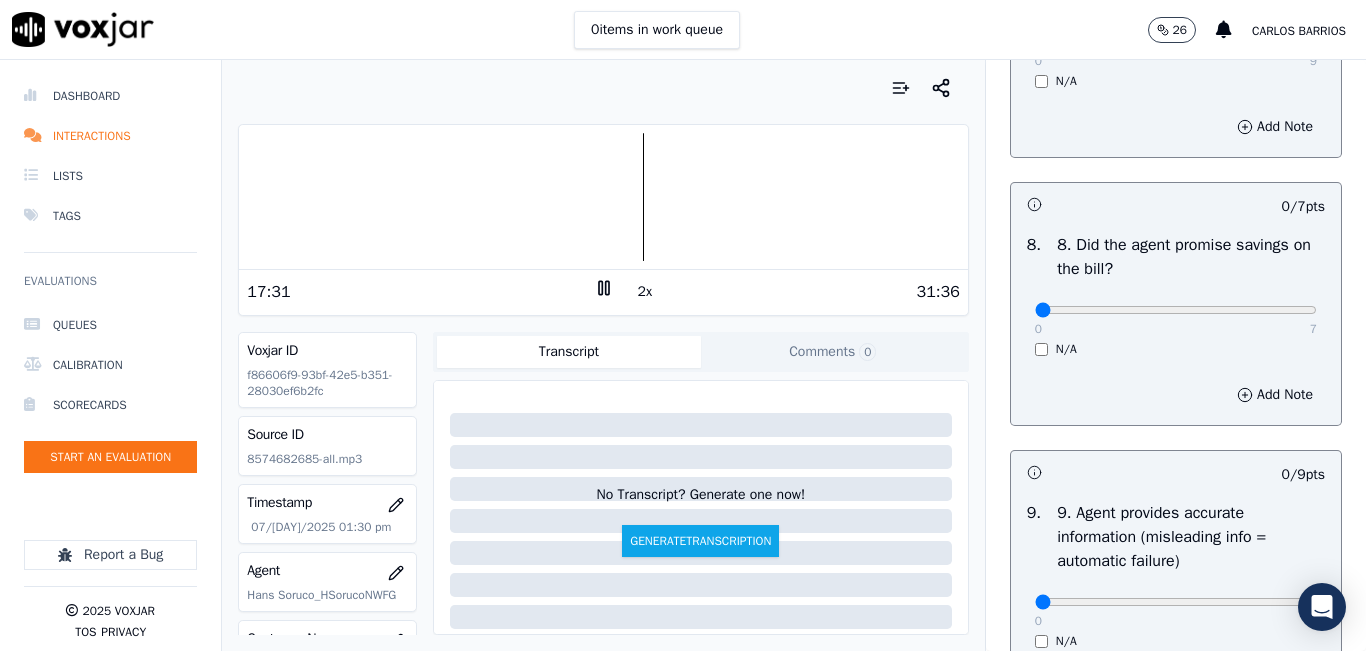 scroll, scrollTop: 2012, scrollLeft: 0, axis: vertical 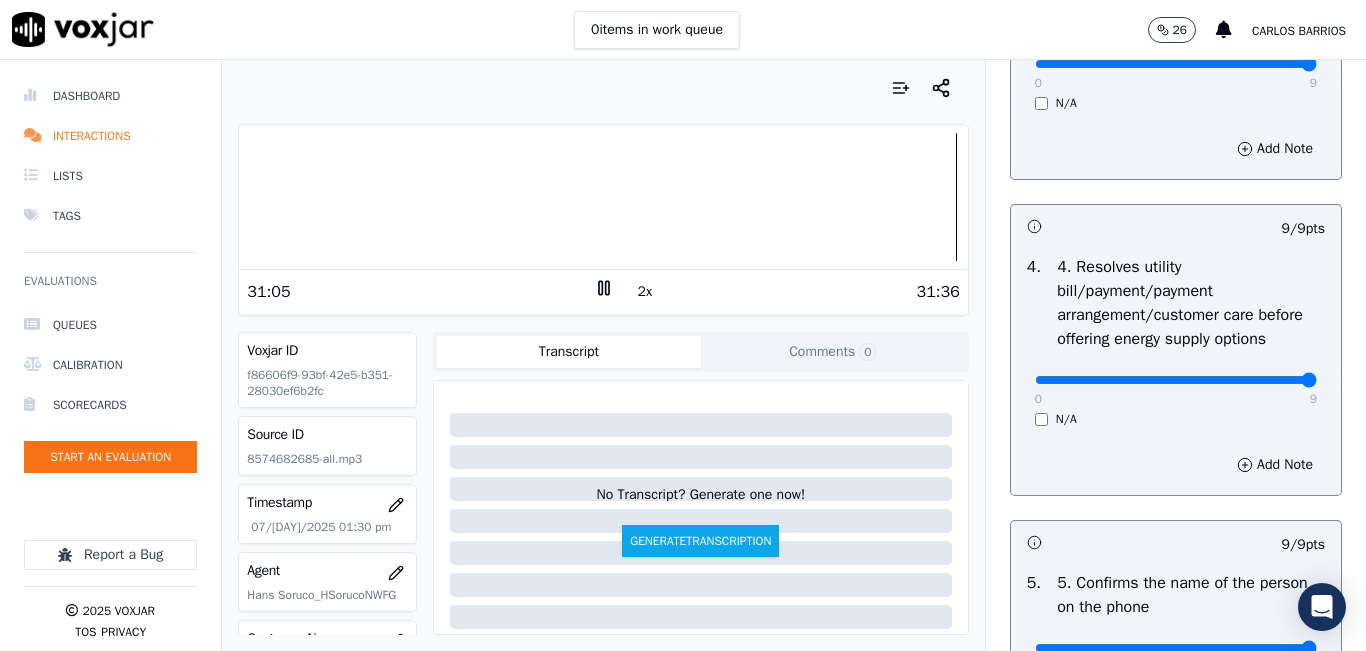 click at bounding box center [603, 197] 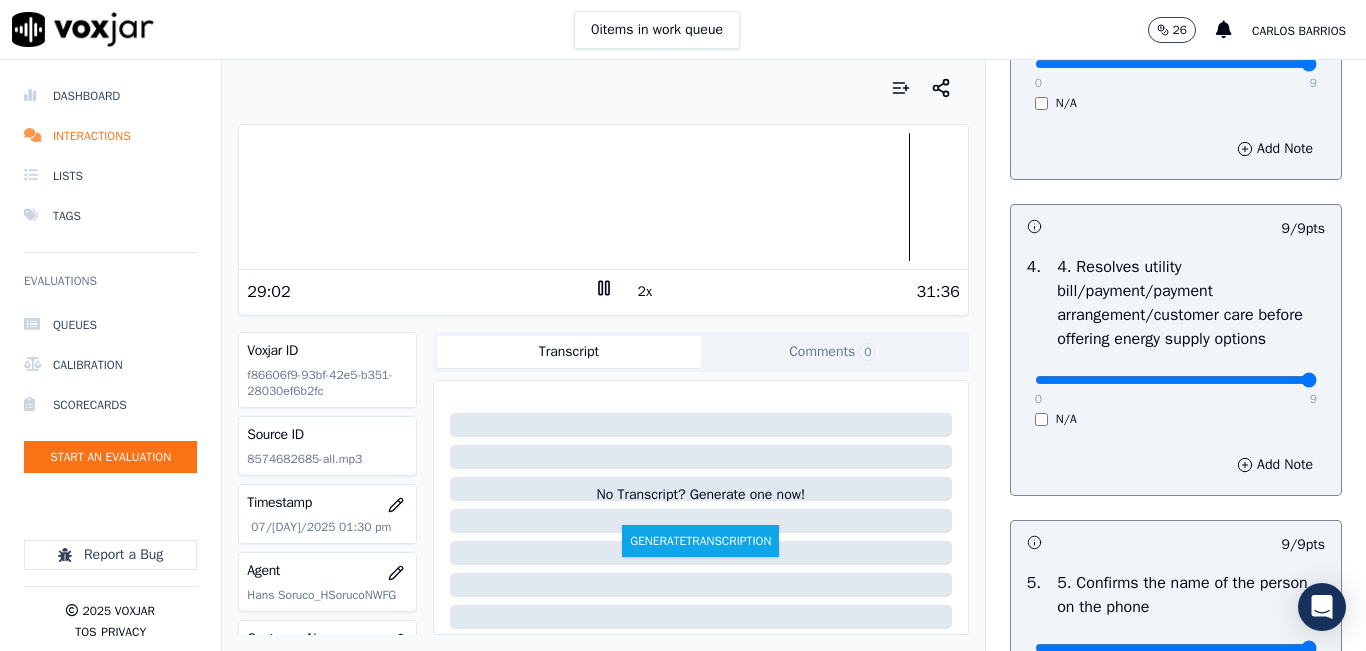 click at bounding box center [603, 197] 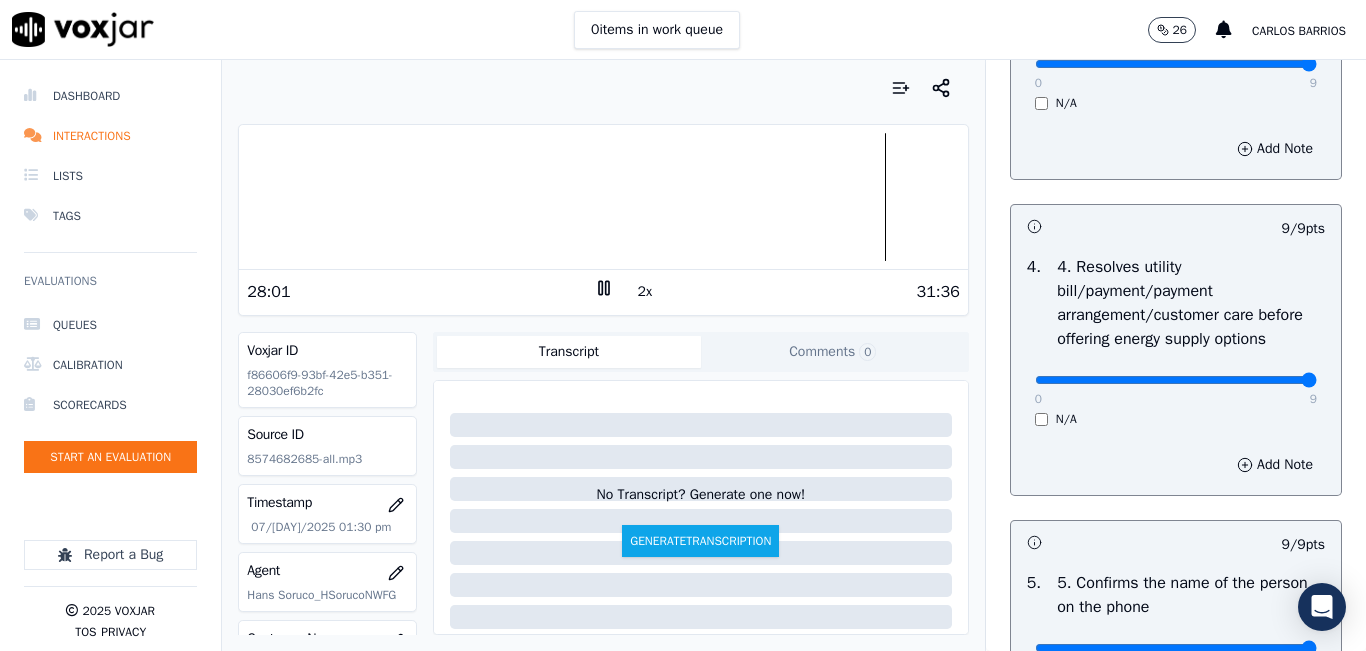 click at bounding box center [603, 197] 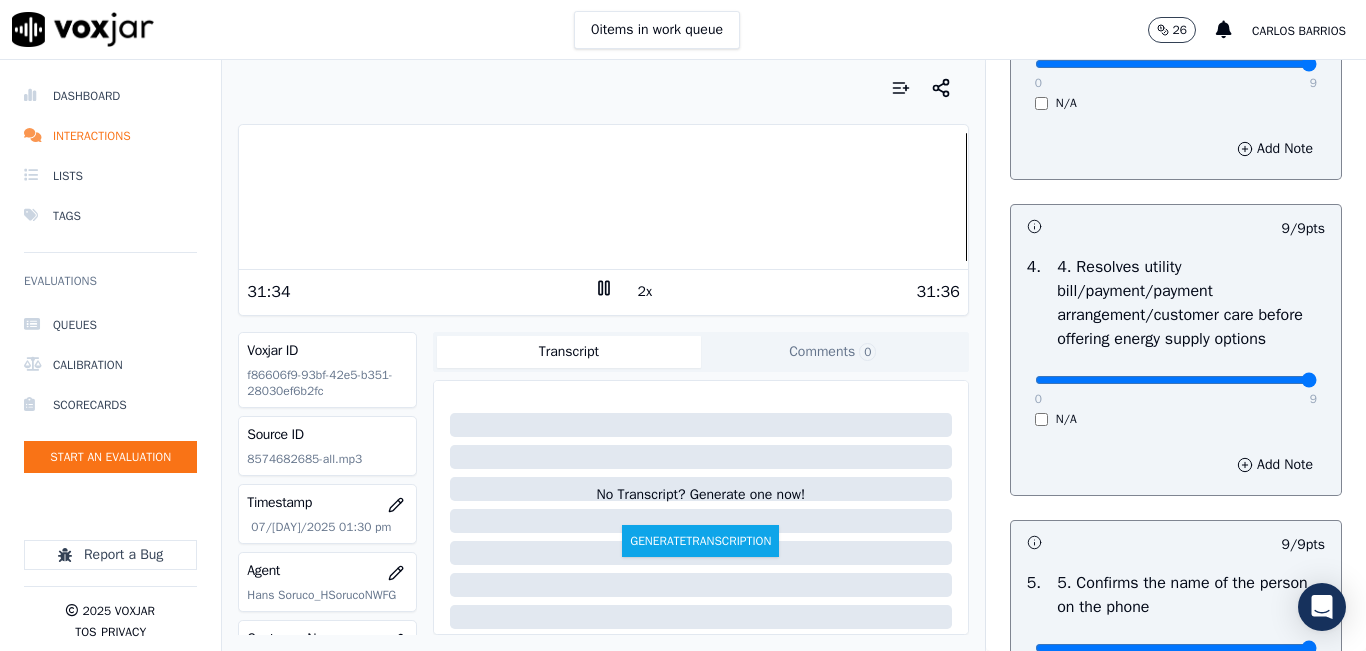 click at bounding box center (603, 197) 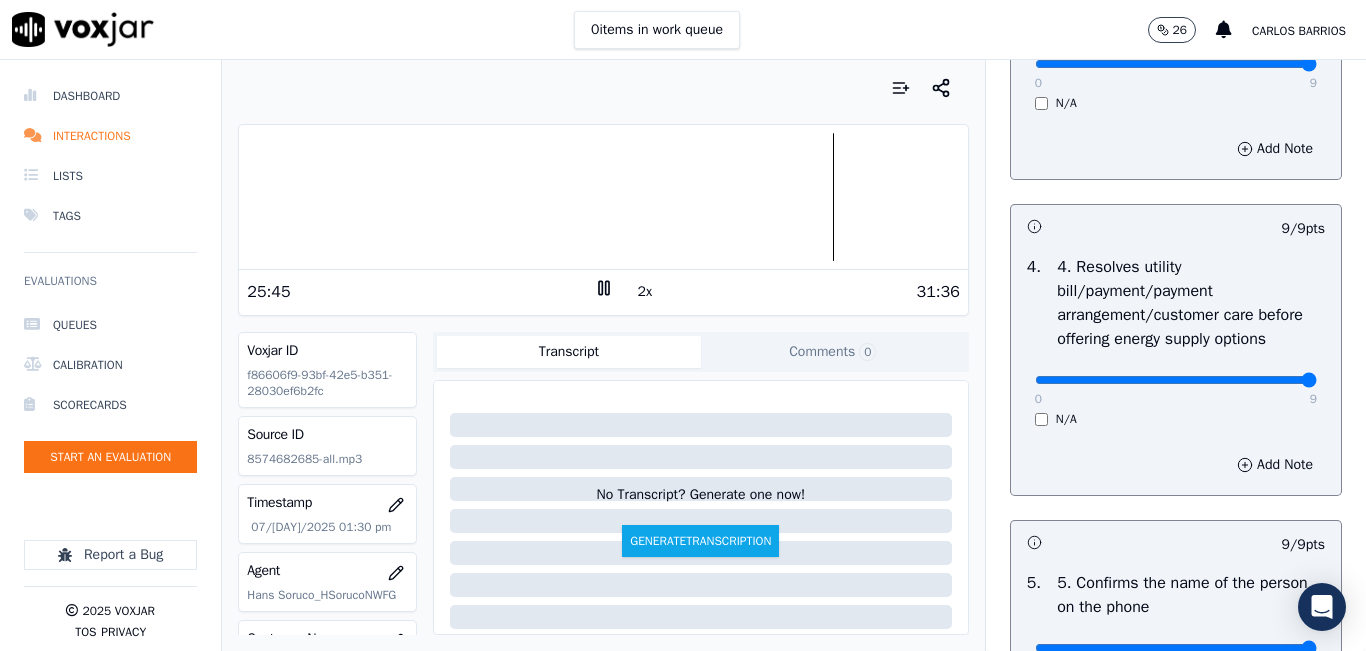 scroll, scrollTop: 1012, scrollLeft: 0, axis: vertical 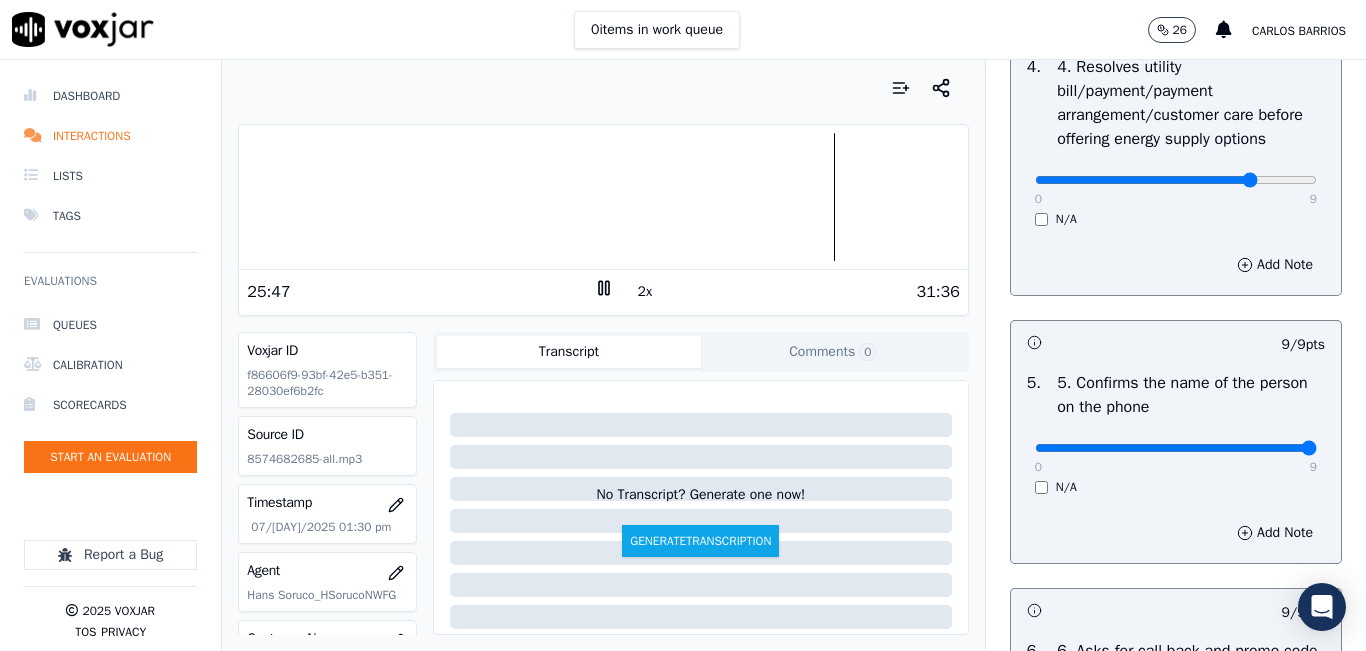 type on "7" 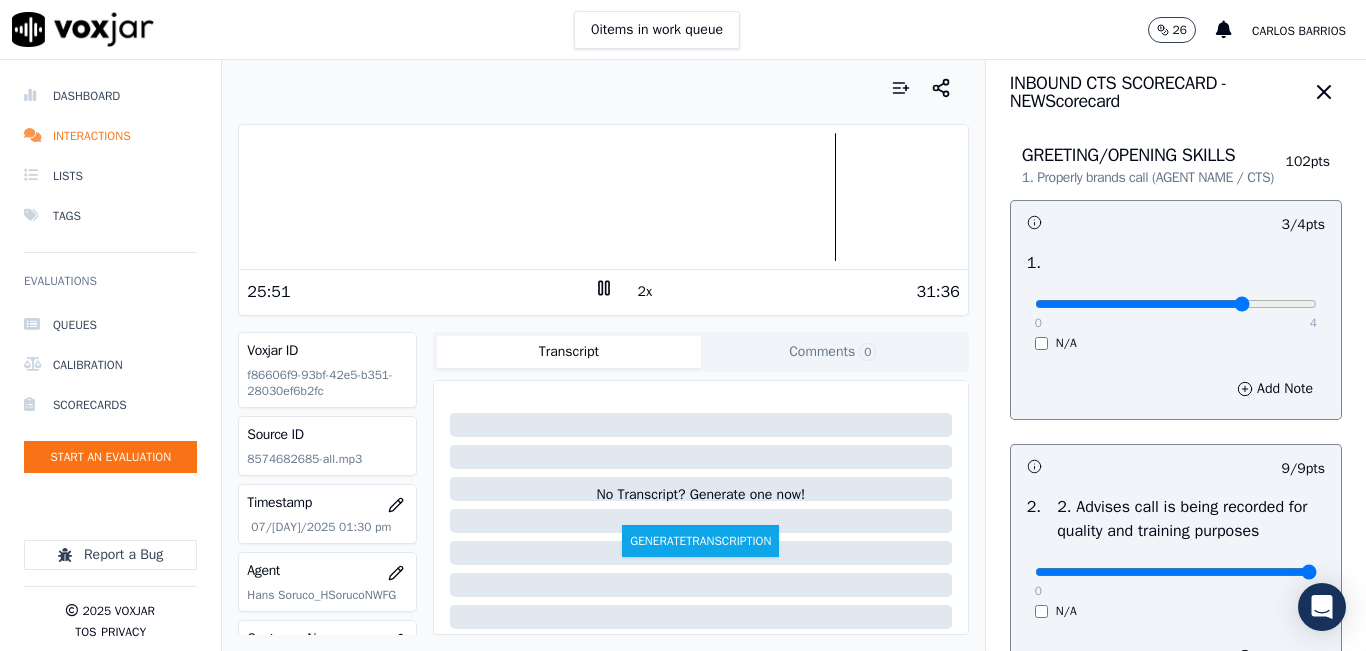 scroll, scrollTop: 0, scrollLeft: 0, axis: both 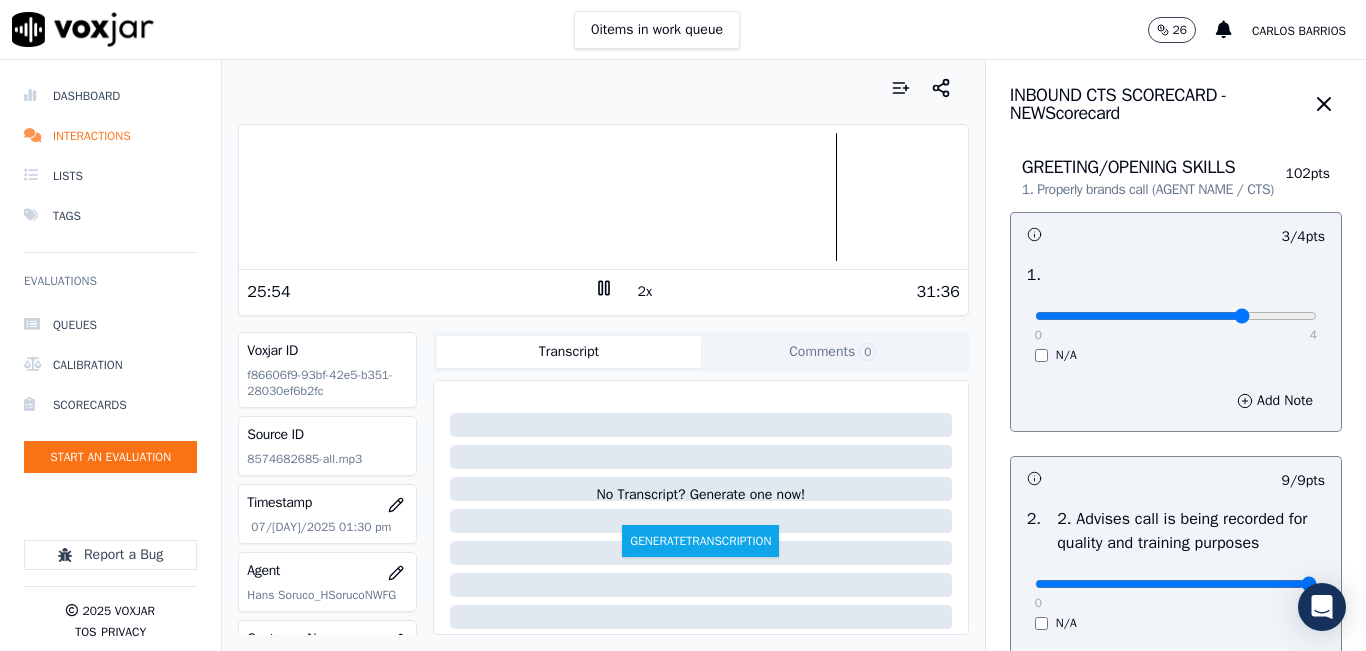 click at bounding box center [603, 197] 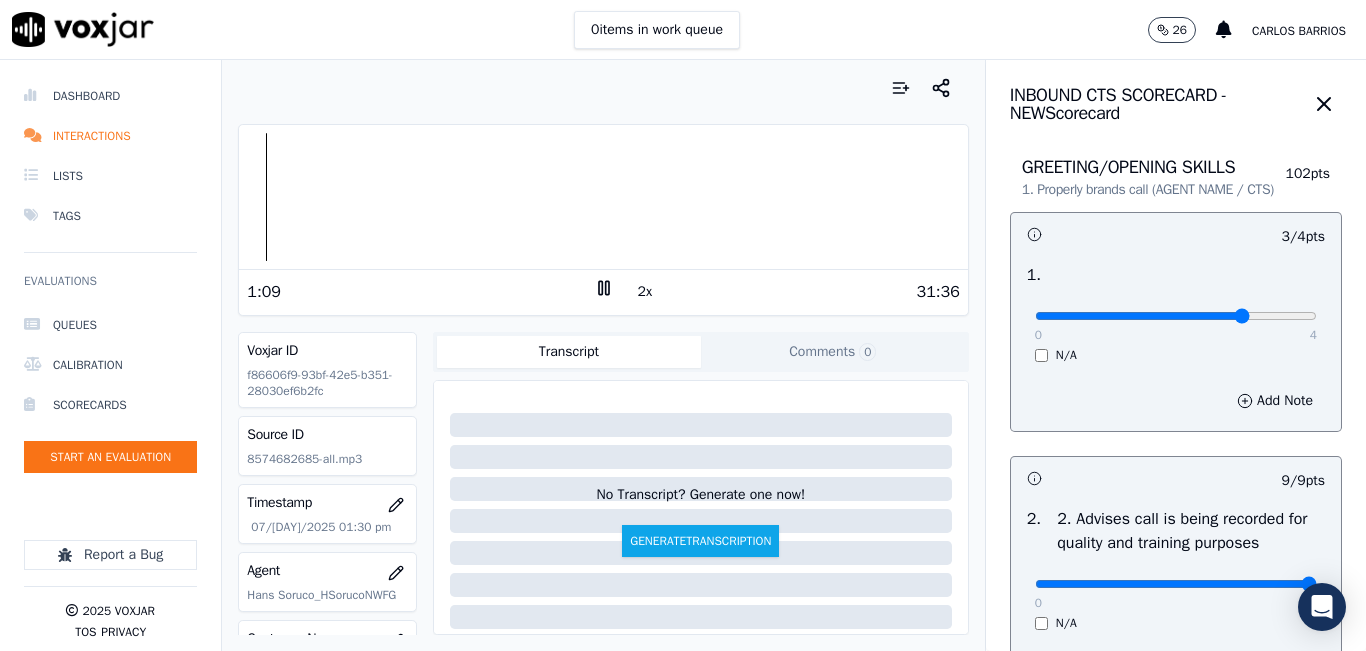click on "Your browser does not support the audio element.   1:09     2x   31:36   Voxjar ID   f86606f9-93bf-42e5-b351-28030ef6b2fc   Source ID   8574682685-all.mp3   Timestamp
07/11/2025 01:30 pm     Agent
Hans Soruco_HSorucoNWFG     Customer Name     ANDRES FELIPE TORRES GONZALES     Customer Phone     8574928166     Tags
NGE     Source     manualUpload   Type     AUDIO       Transcript   Comments  0   No Transcript? Generate one now!   Generate  Transcription         Add Comment" at bounding box center (603, 355) 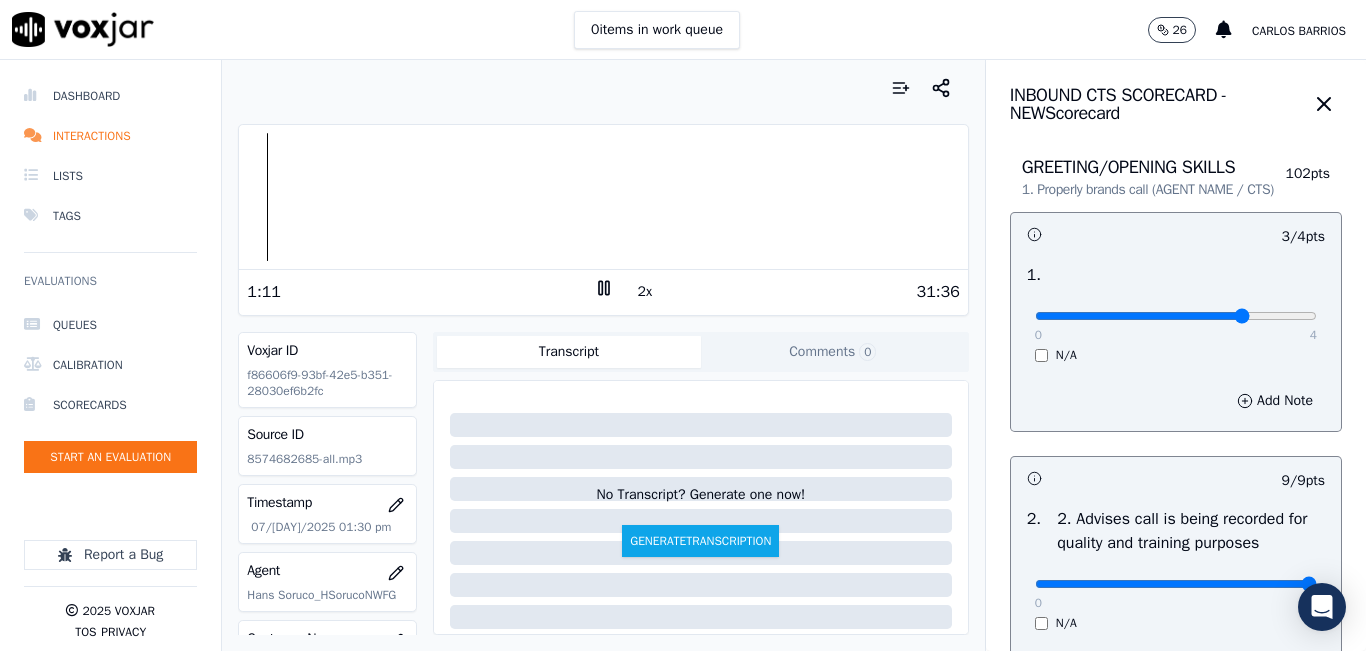 click at bounding box center (603, 197) 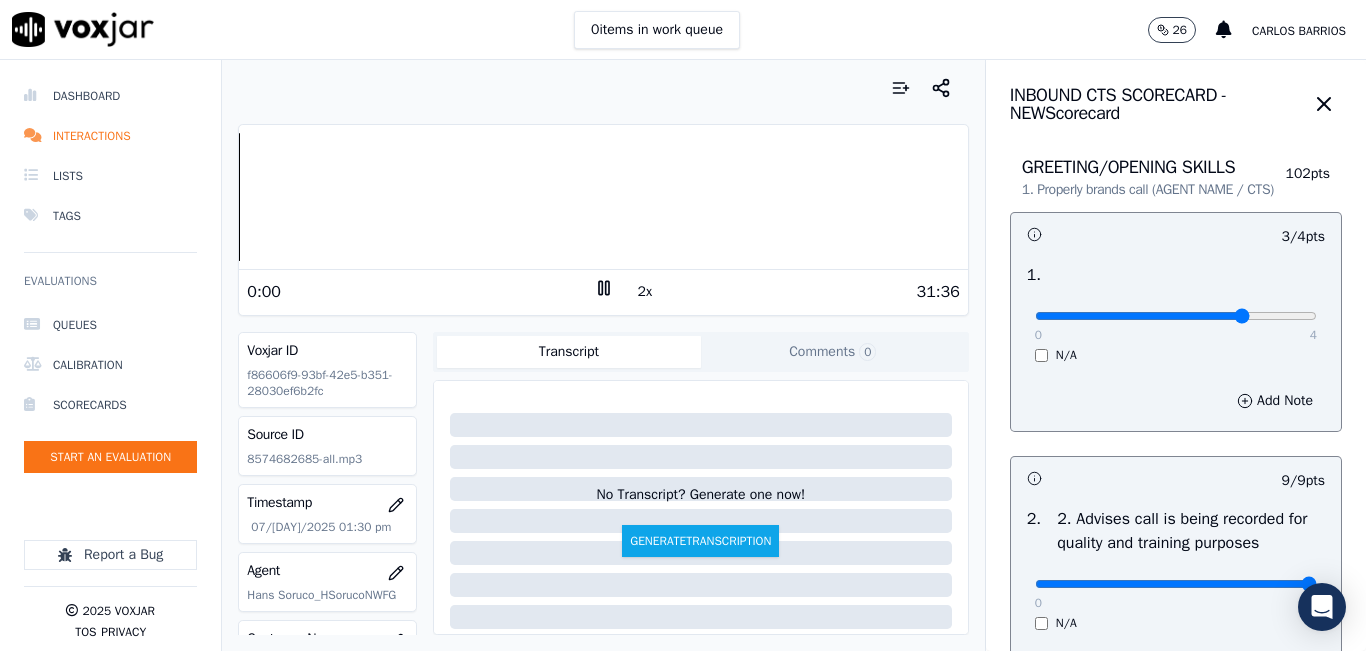 click on "Your browser does not support the audio element.   0:00     2x   31:36   Voxjar ID   f86606f9-93bf-42e5-b351-28030ef6b2fc   Source ID   8574682685-all.mp3   Timestamp
07/11/2025 01:30 pm     Agent
Hans Soruco_HSorucoNWFG     Customer Name     ANDRES FELIPE TORRES GONZALES     Customer Phone     8574928166     Tags
NGE     Source     manualUpload   Type     AUDIO       Transcript   Comments  0   No Transcript? Generate one now!   Generate  Transcription         Add Comment" at bounding box center [603, 355] 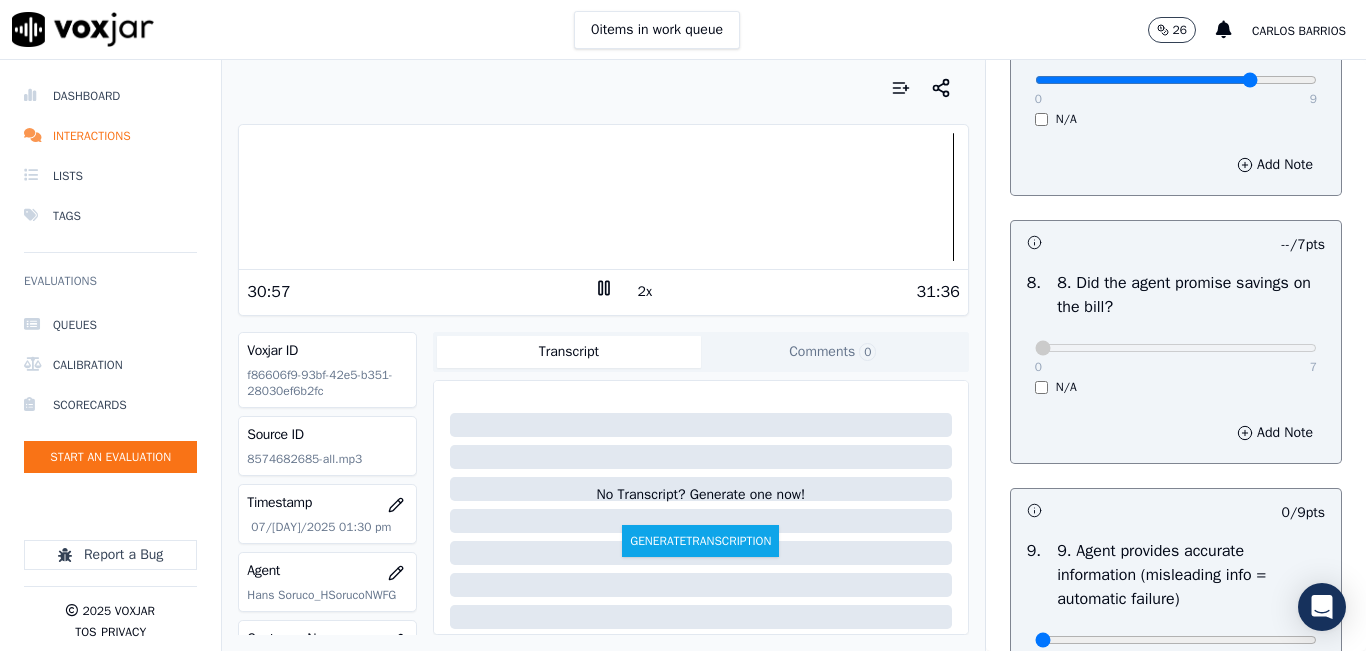 scroll, scrollTop: 1900, scrollLeft: 0, axis: vertical 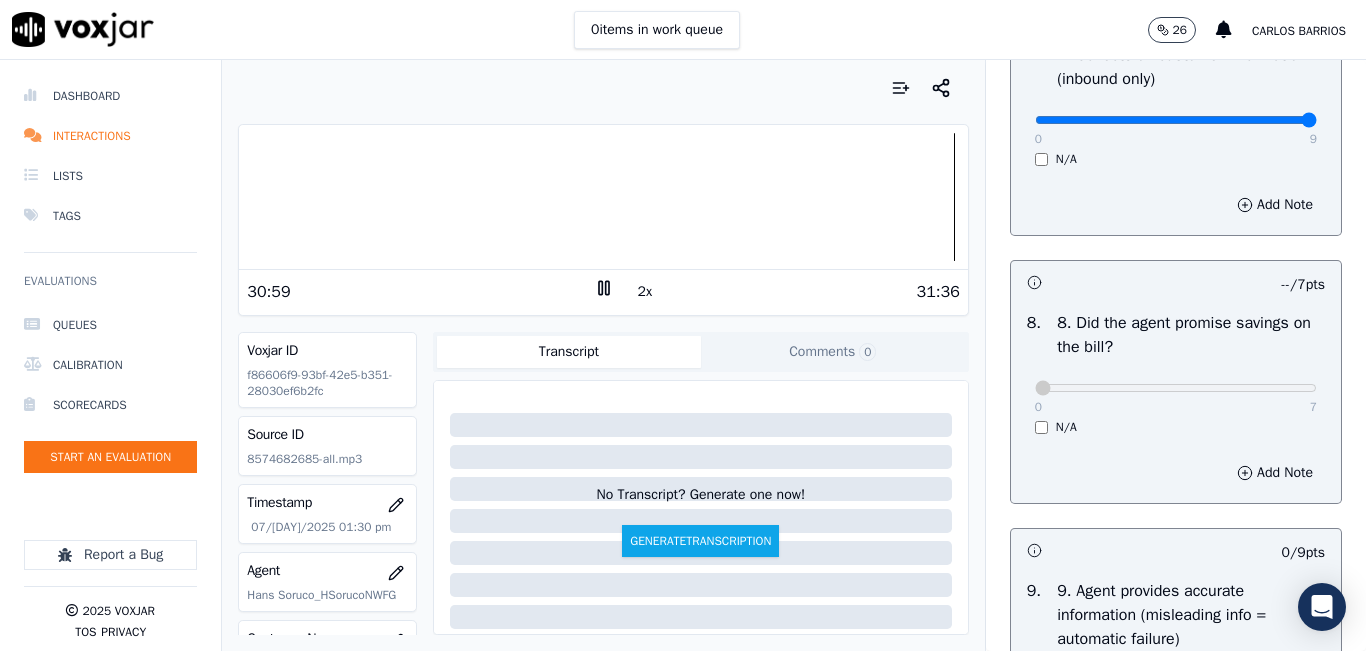drag, startPoint x: 1212, startPoint y: 194, endPoint x: 1365, endPoint y: 162, distance: 156.3106 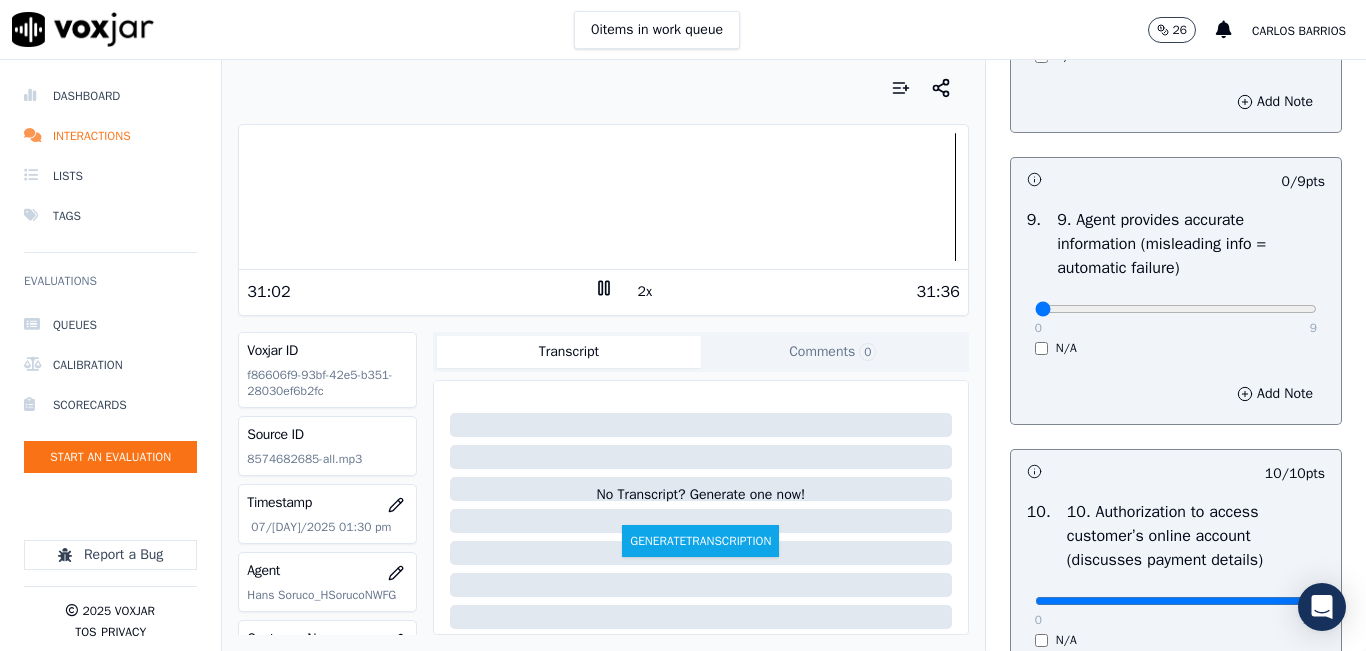 scroll, scrollTop: 2300, scrollLeft: 0, axis: vertical 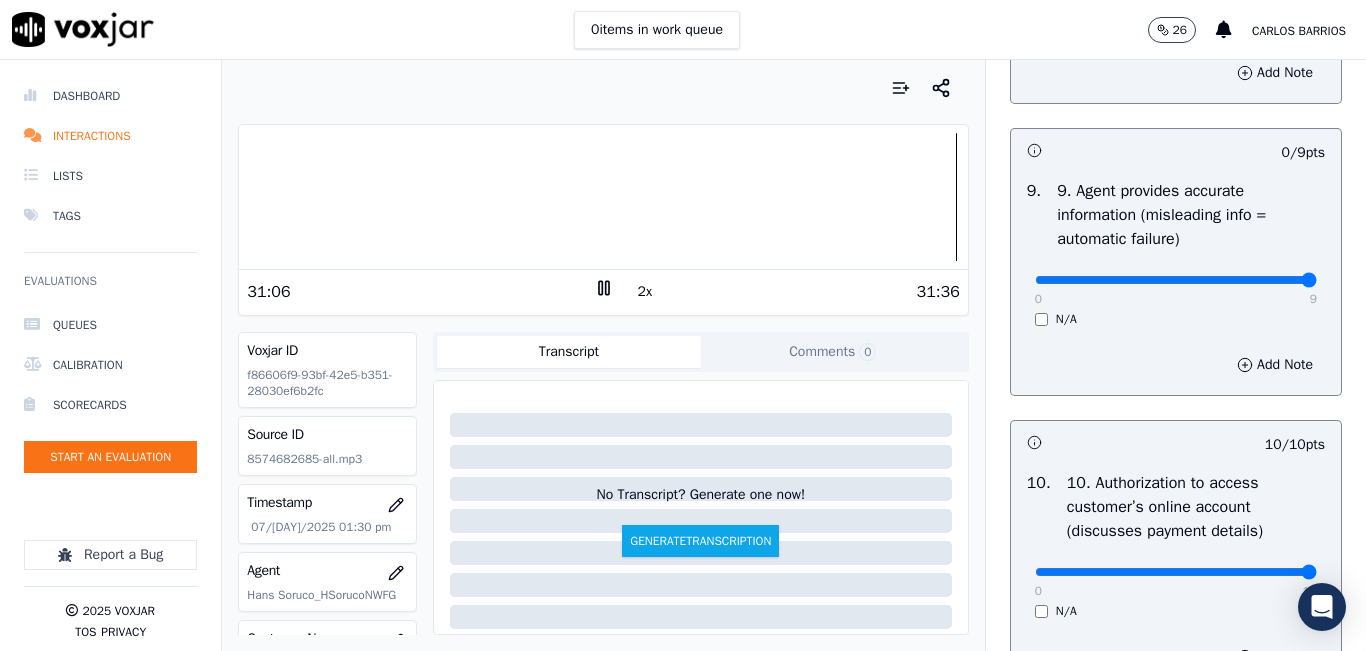 drag, startPoint x: 1224, startPoint y: 341, endPoint x: 1297, endPoint y: 340, distance: 73.00685 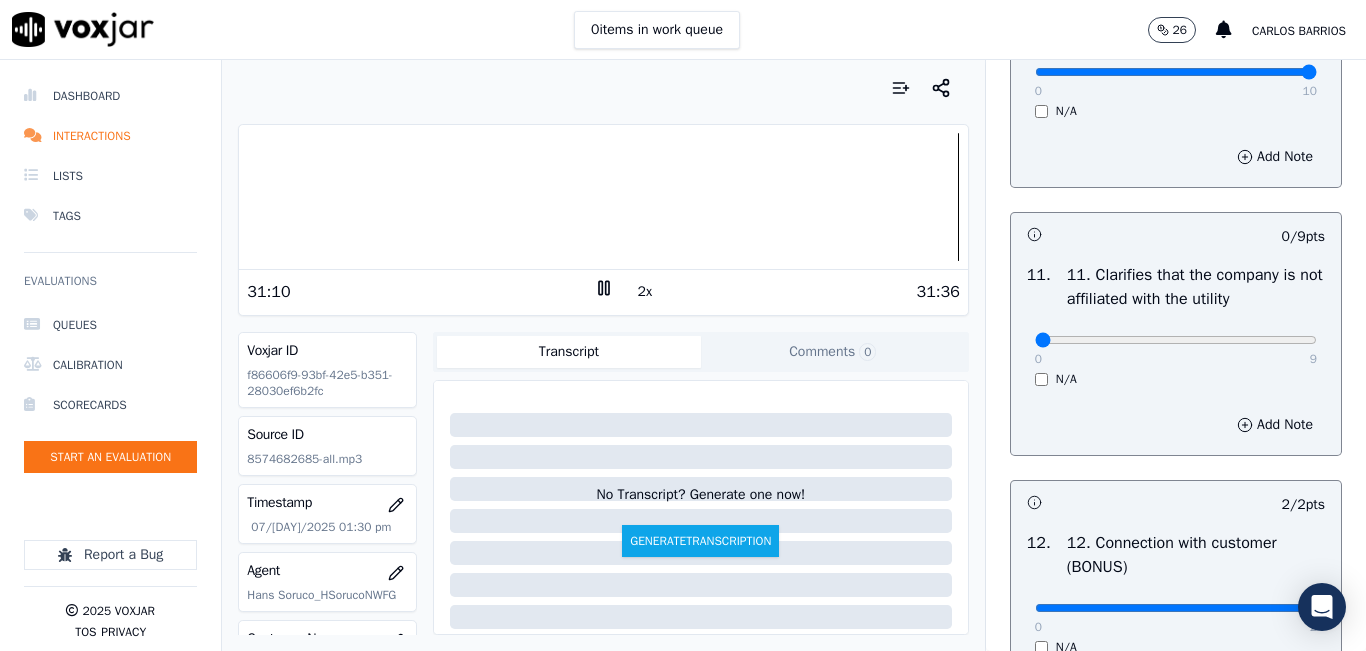 scroll, scrollTop: 2900, scrollLeft: 0, axis: vertical 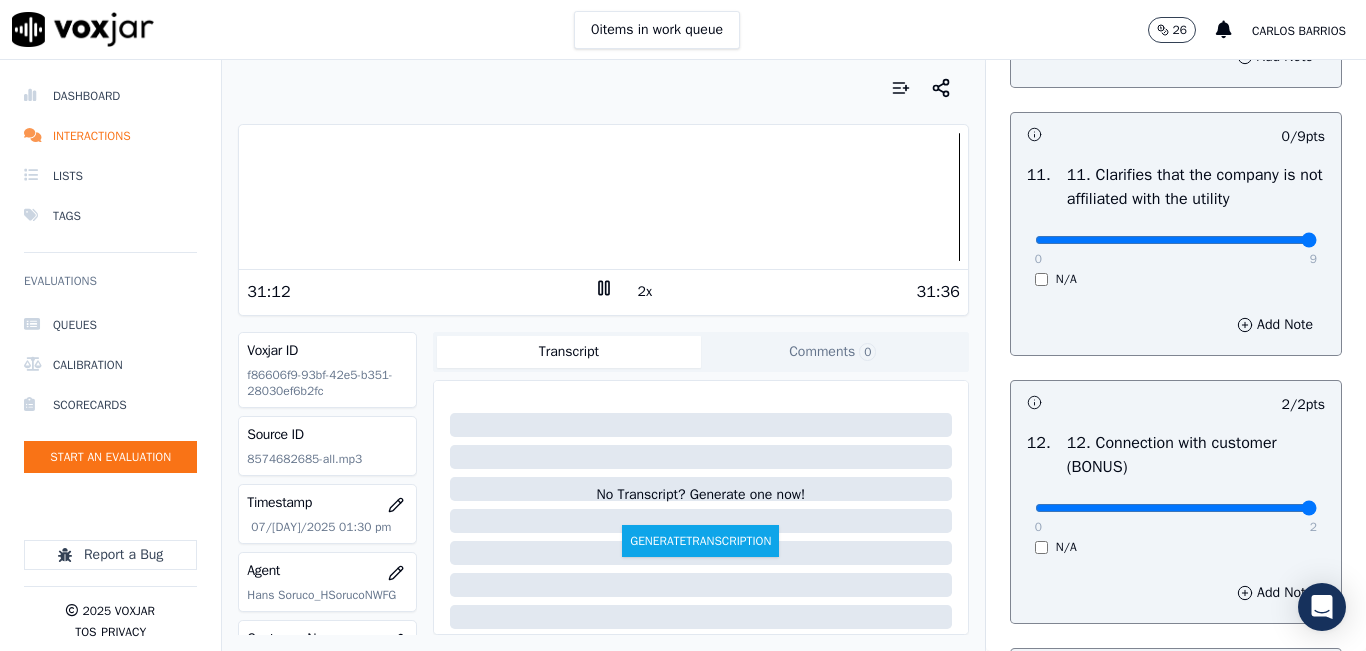 drag, startPoint x: 1231, startPoint y: 309, endPoint x: 1264, endPoint y: 303, distance: 33.54102 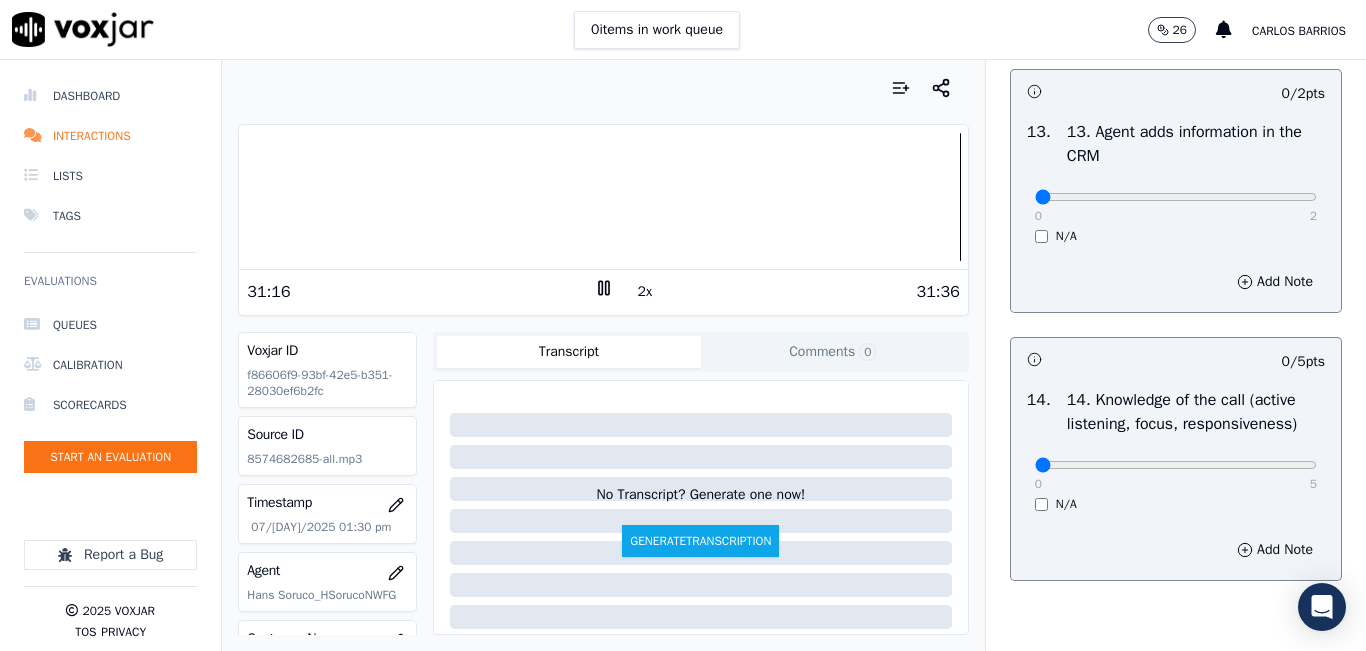 scroll, scrollTop: 3500, scrollLeft: 0, axis: vertical 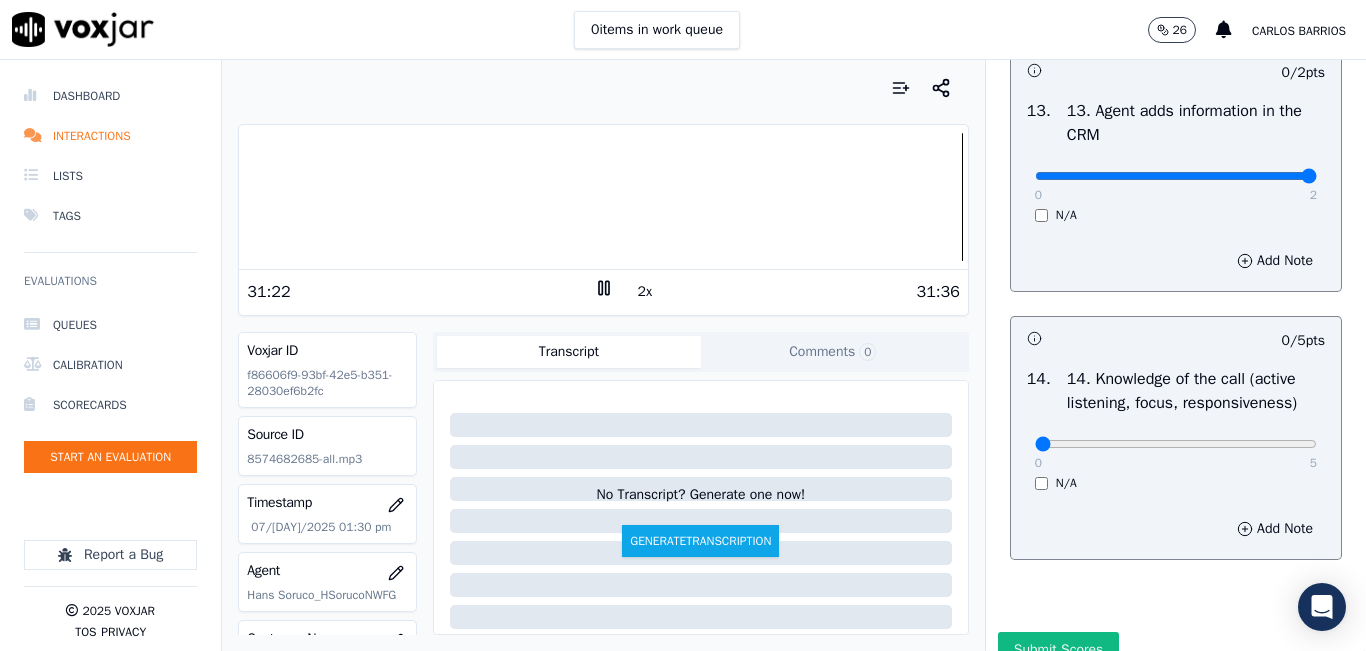 drag, startPoint x: 1219, startPoint y: 247, endPoint x: 1317, endPoint y: 246, distance: 98.005104 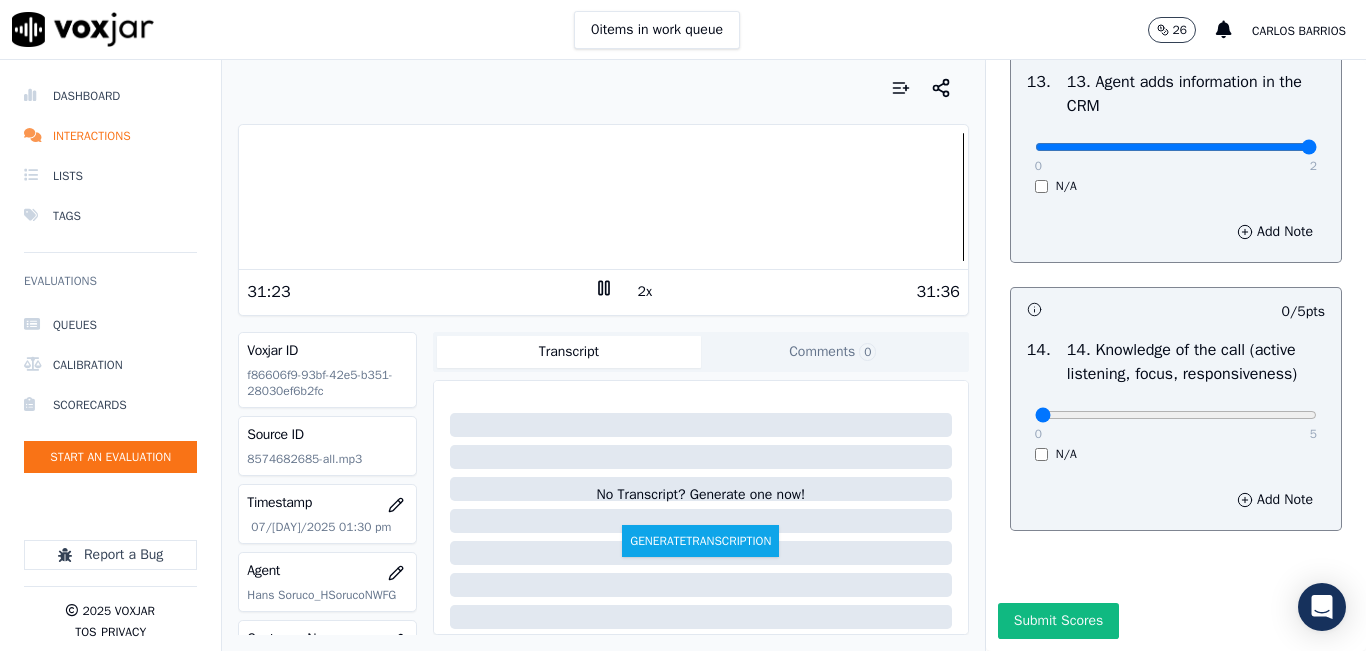 scroll, scrollTop: 3642, scrollLeft: 0, axis: vertical 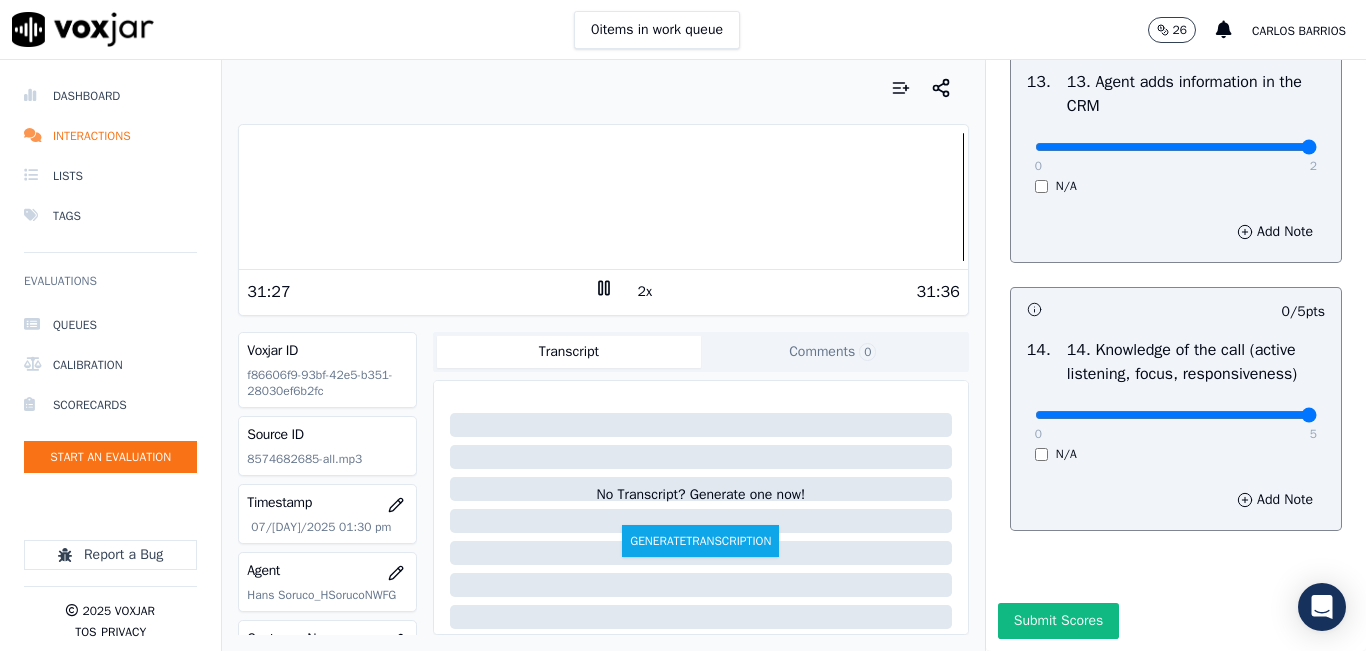 drag, startPoint x: 1247, startPoint y: 364, endPoint x: 1306, endPoint y: 359, distance: 59.211487 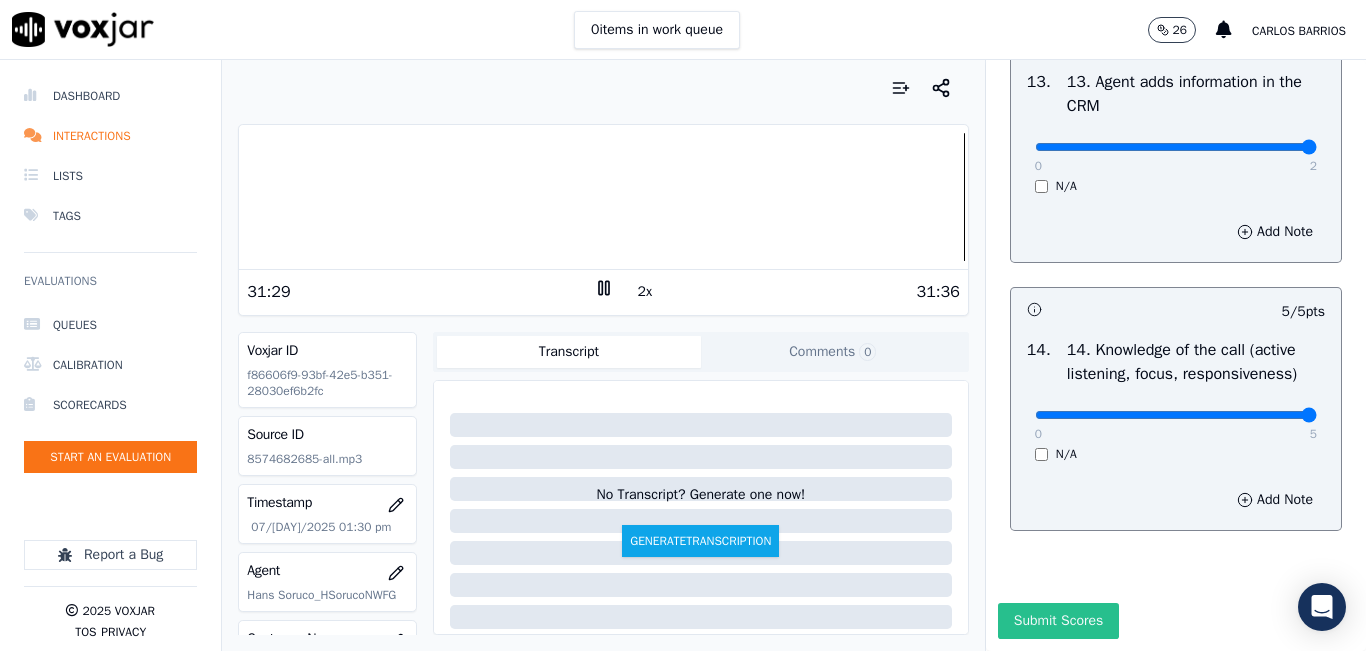 click on "Submit Scores" at bounding box center (1058, 621) 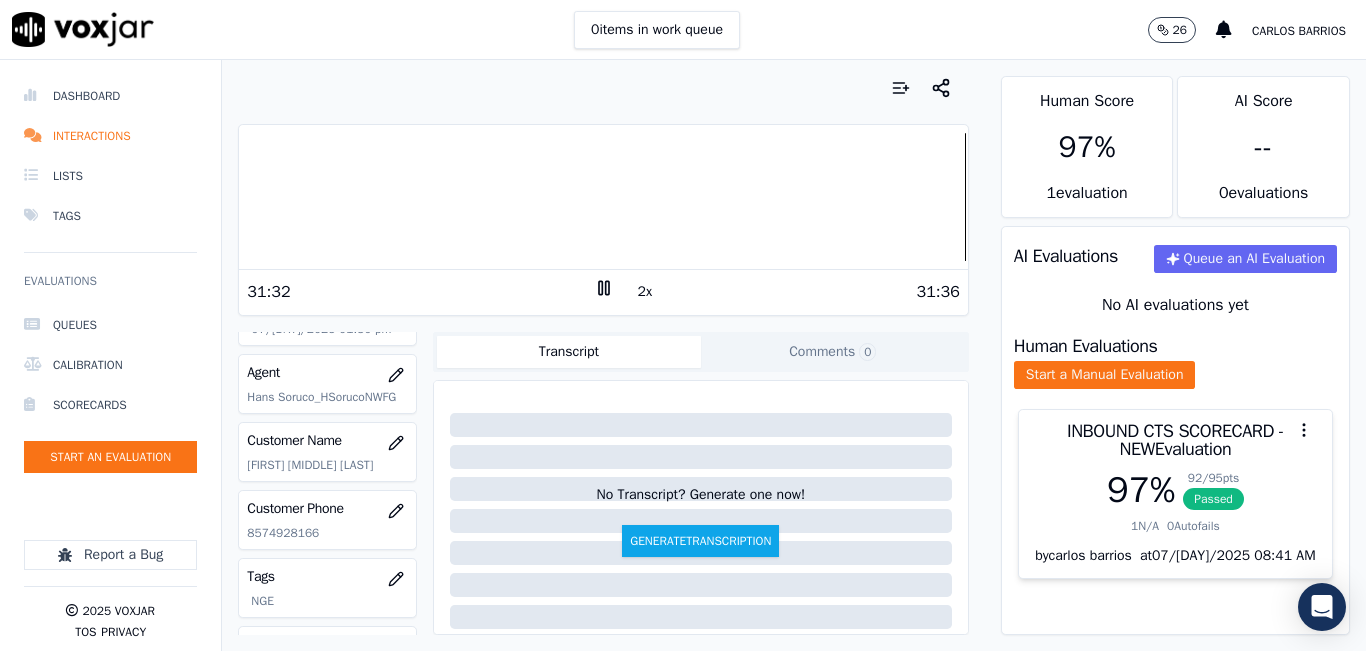scroll, scrollTop: 200, scrollLeft: 0, axis: vertical 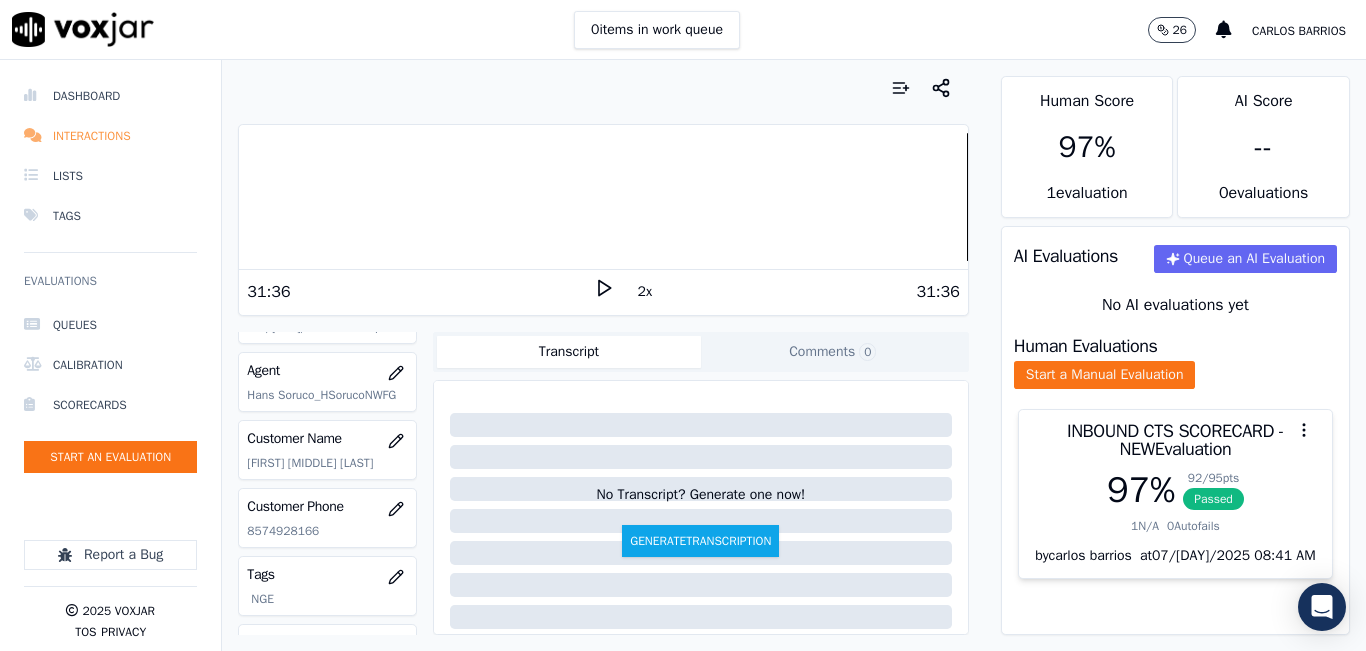 click on "Interactions" at bounding box center (110, 136) 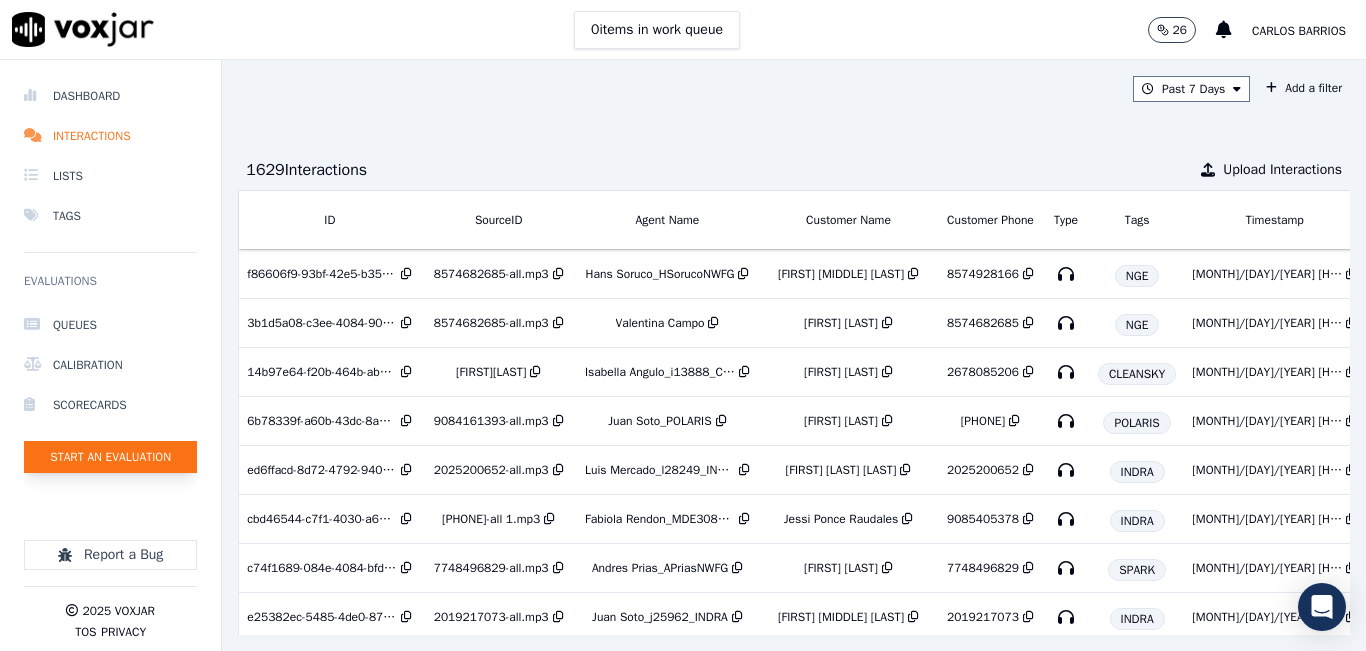 click on "Start an Evaluation" 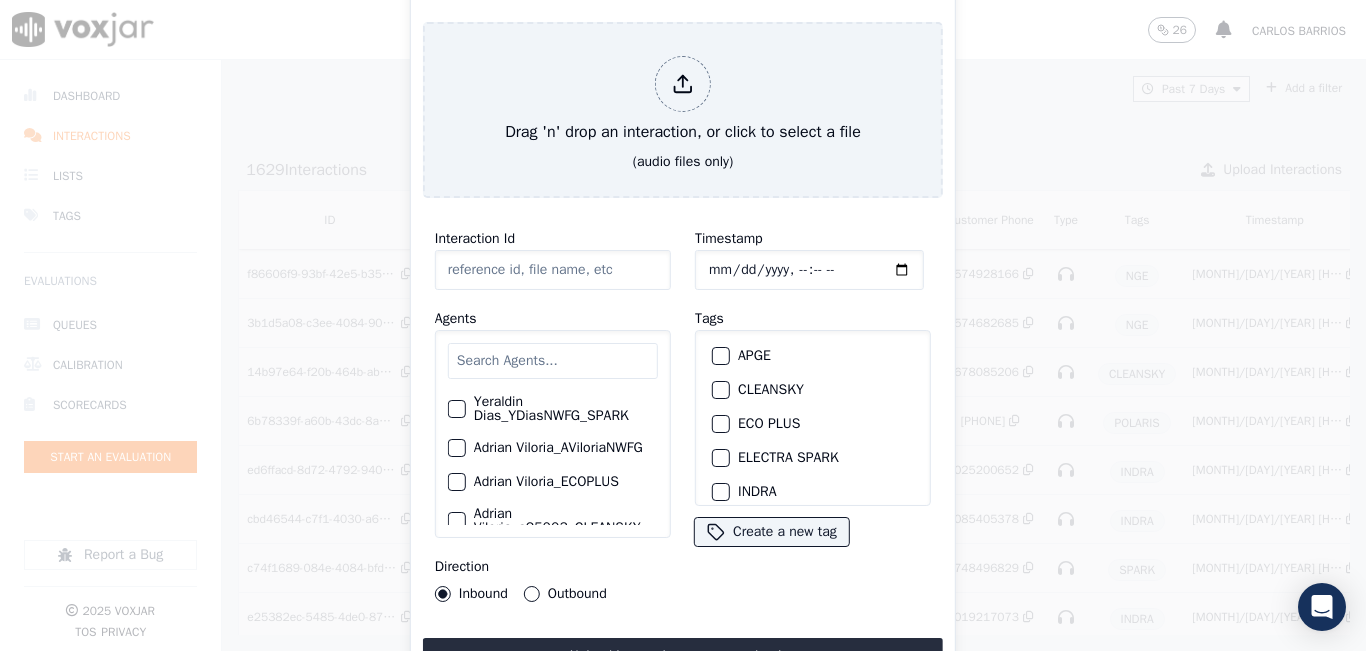 click at bounding box center [553, 361] 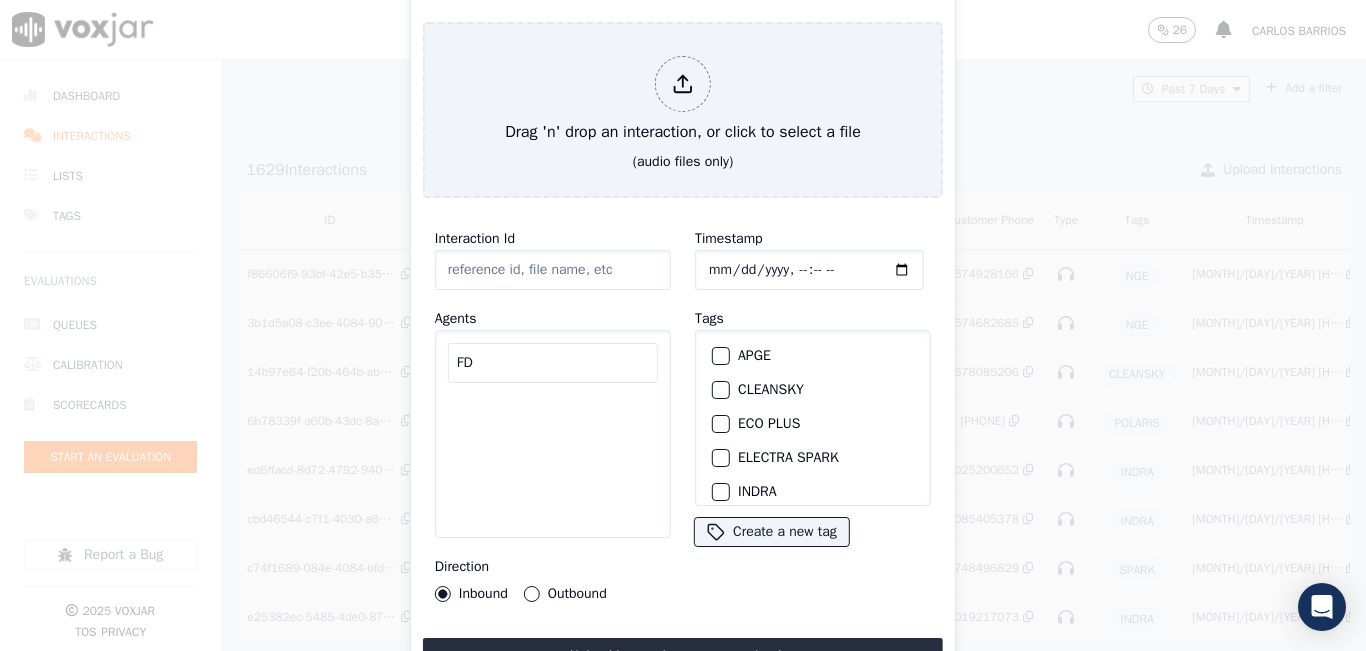 type on "F" 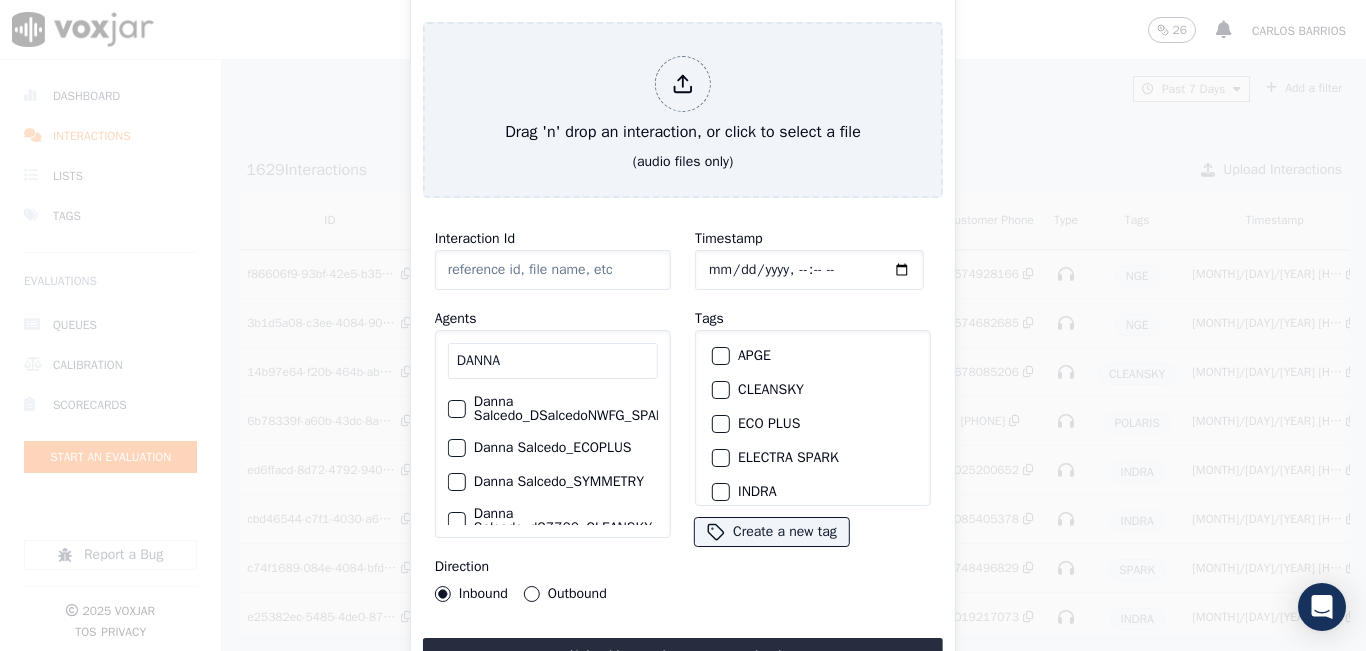 type on "DANNA" 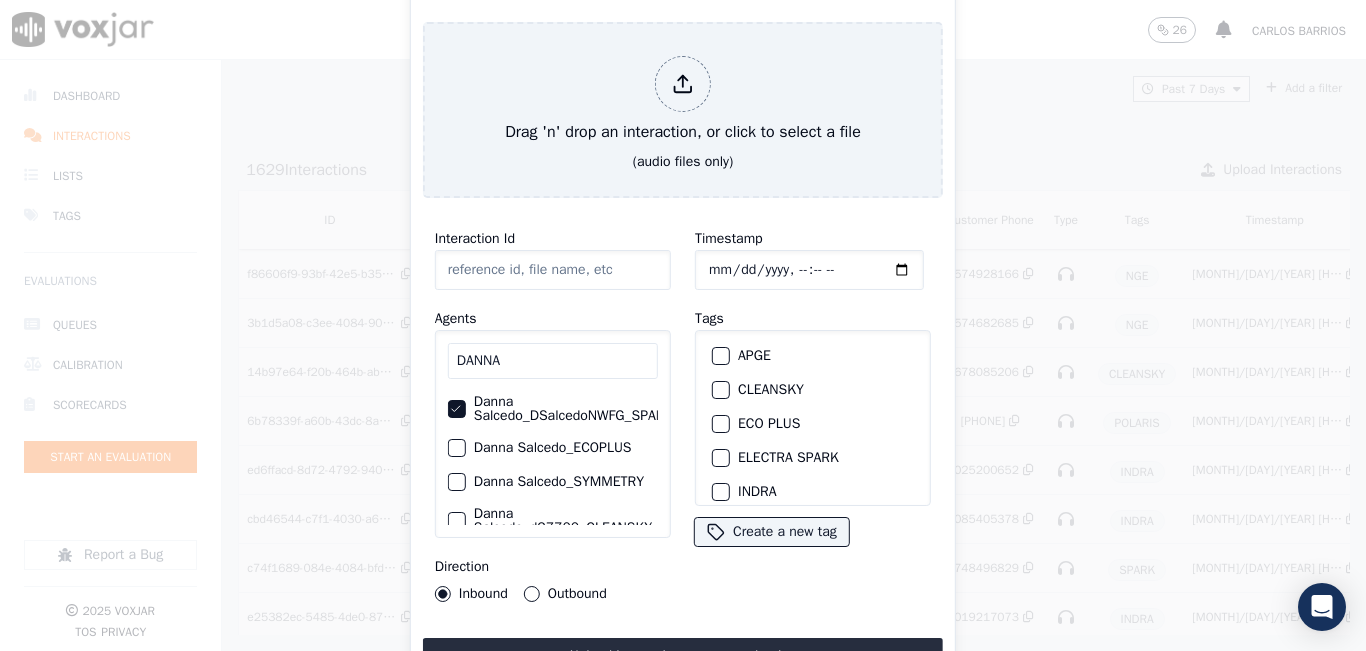 click on "Outbound" at bounding box center (532, 594) 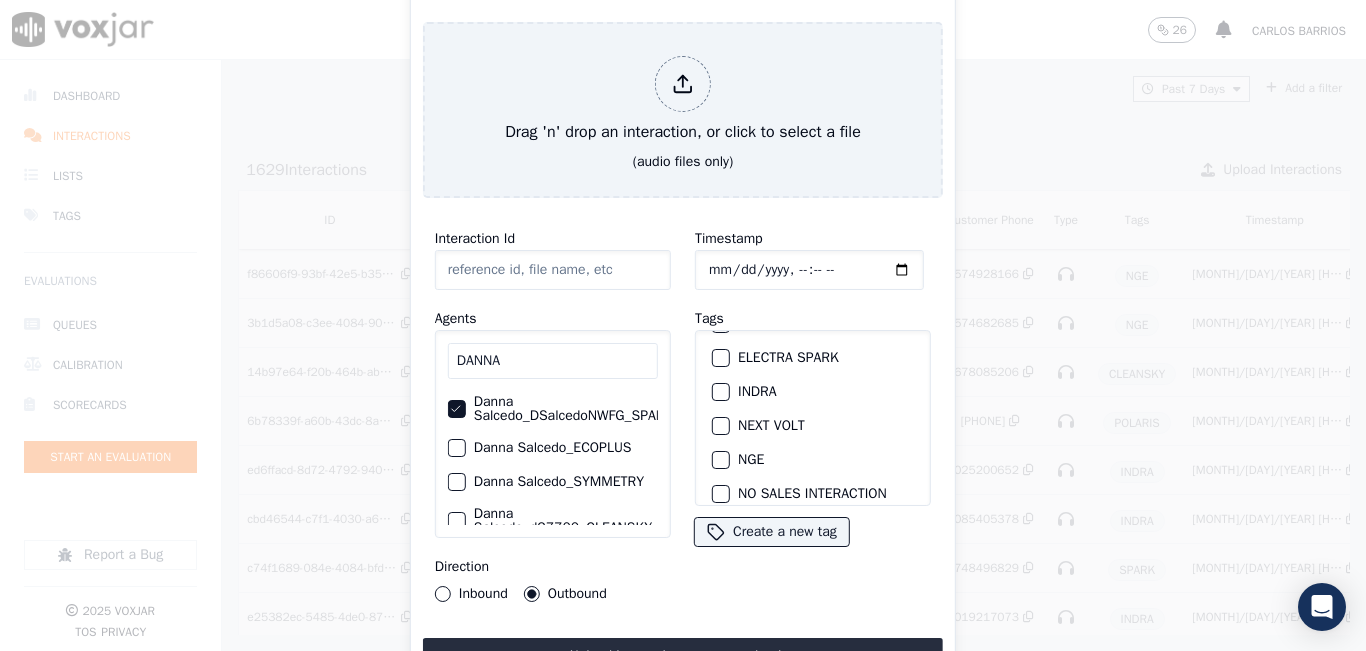 scroll, scrollTop: 200, scrollLeft: 0, axis: vertical 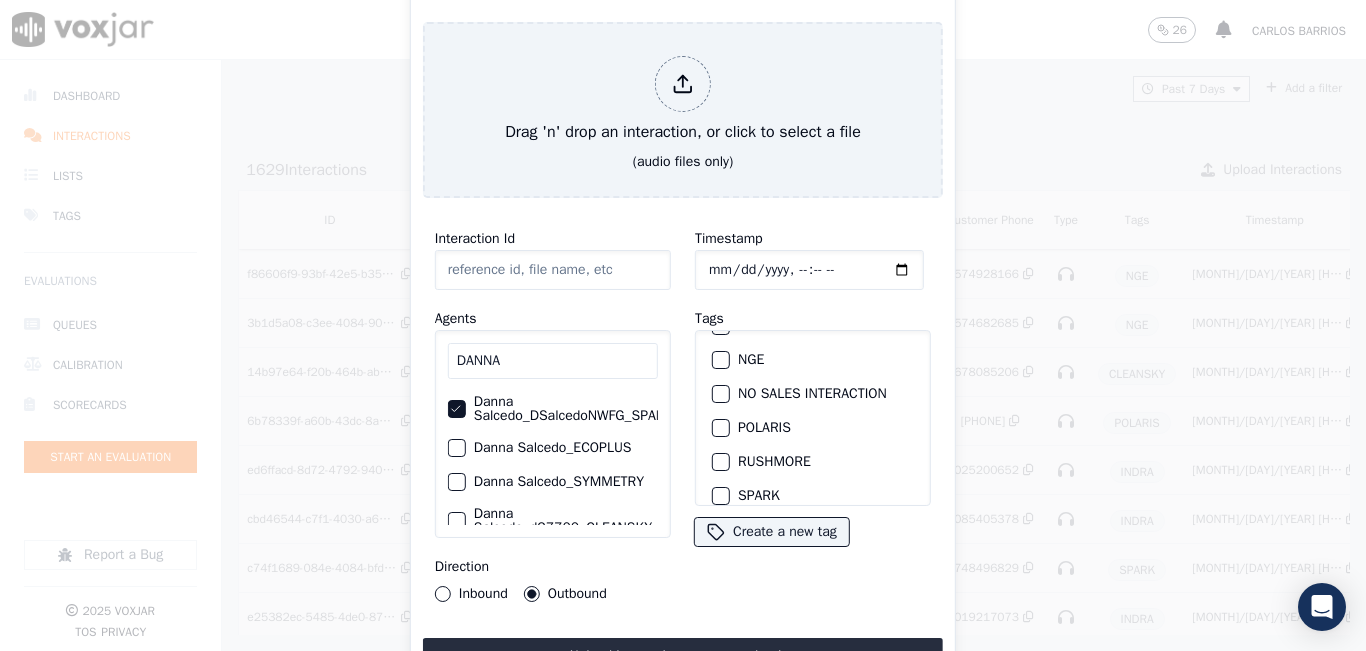 click at bounding box center (720, 360) 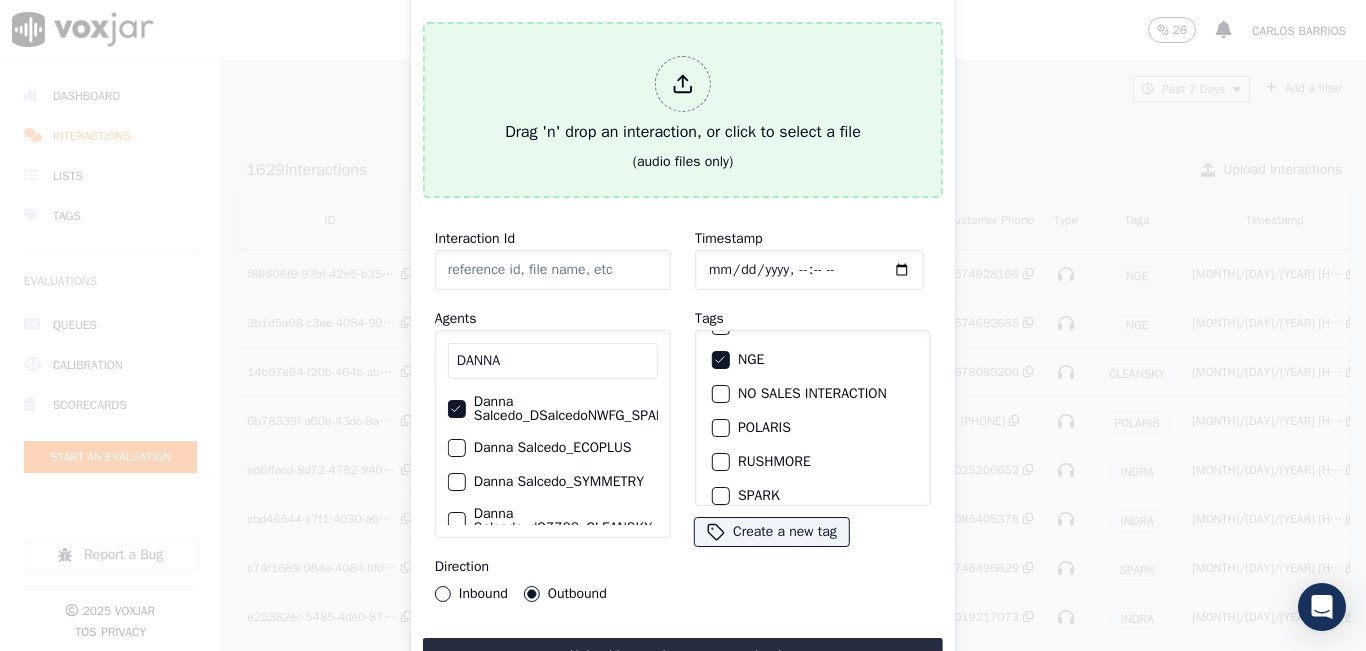 click on "Drag 'n' drop an interaction, or click to select a file" at bounding box center [683, 100] 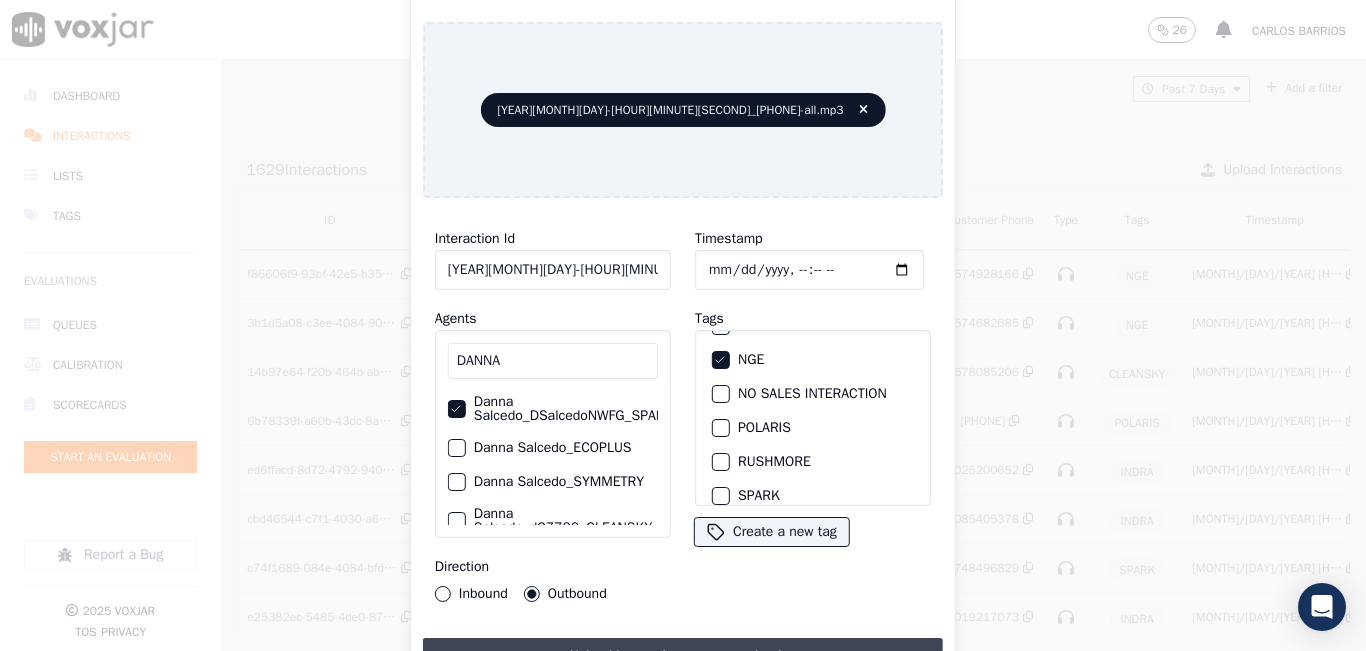 click on "Upload interaction to start evaluation" at bounding box center [683, 656] 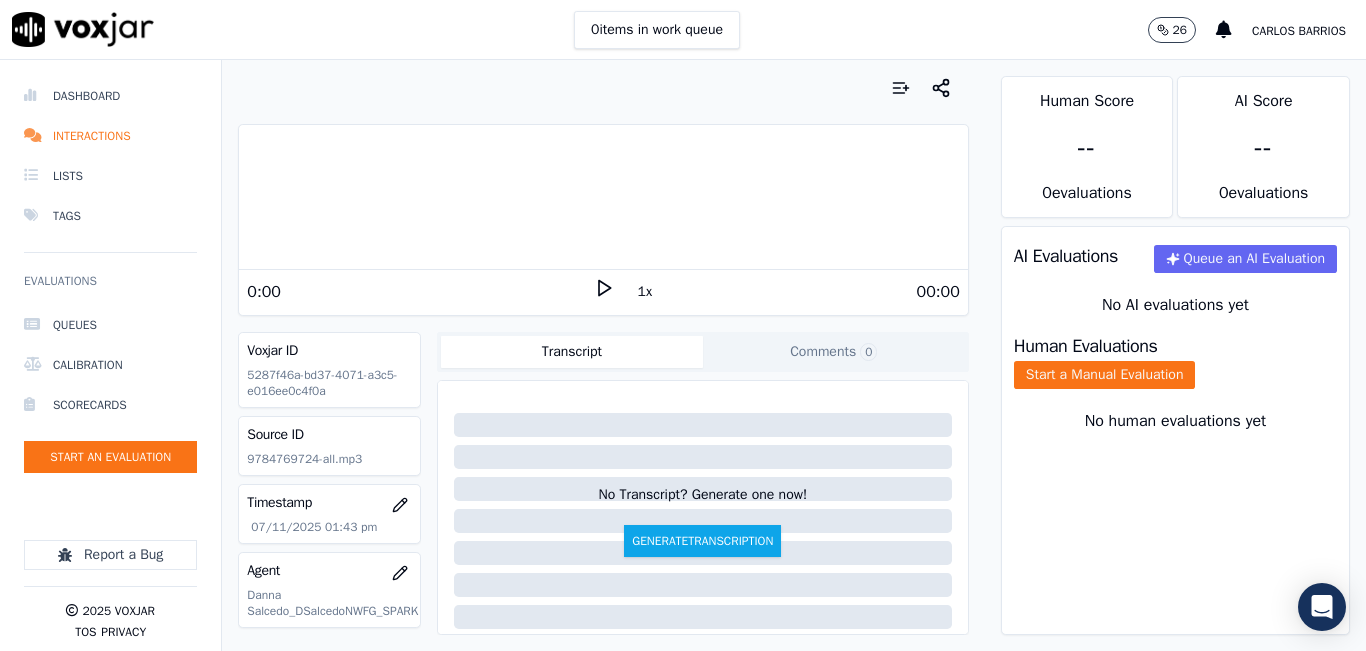 click on "1x" at bounding box center (645, 292) 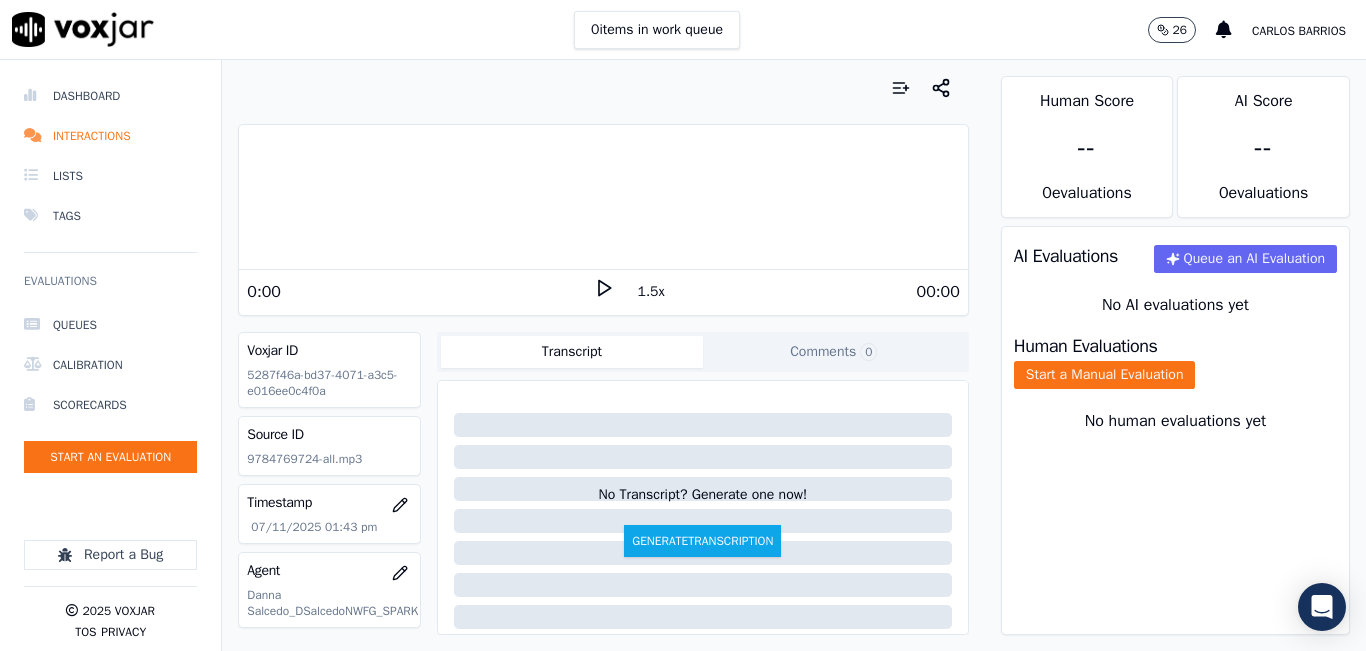 click on "1.5x" at bounding box center (651, 292) 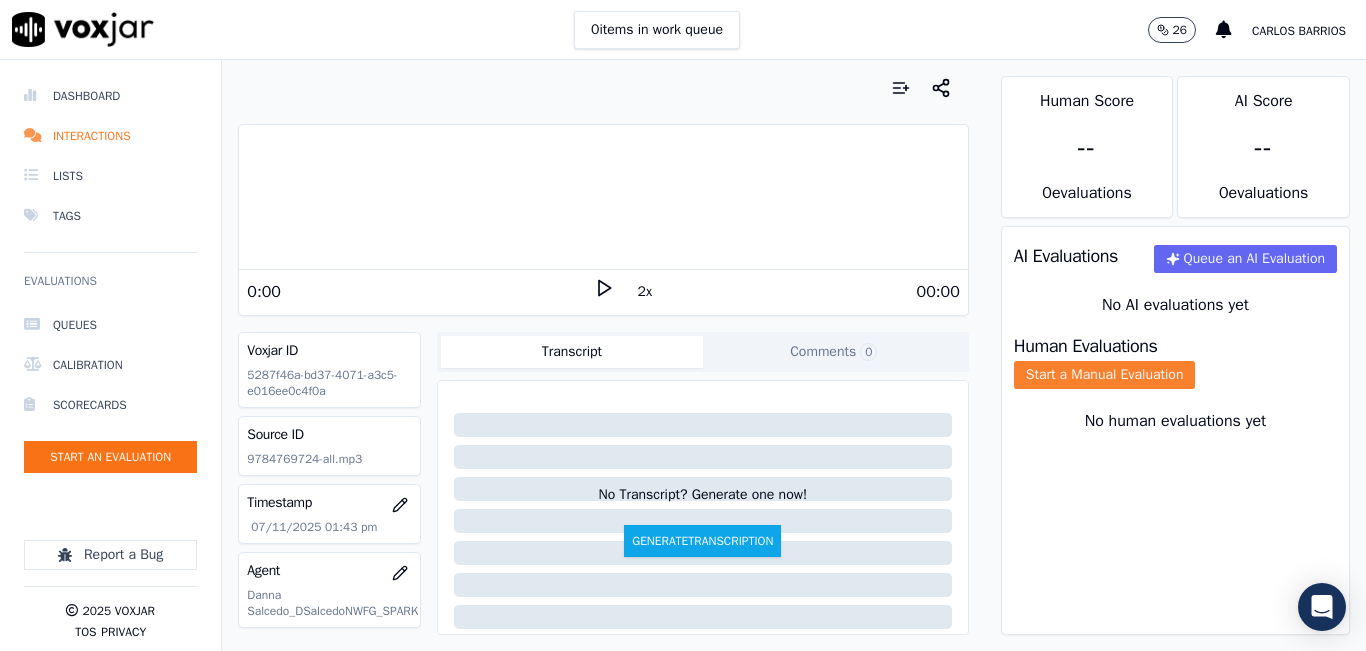 click on "Start a Manual Evaluation" 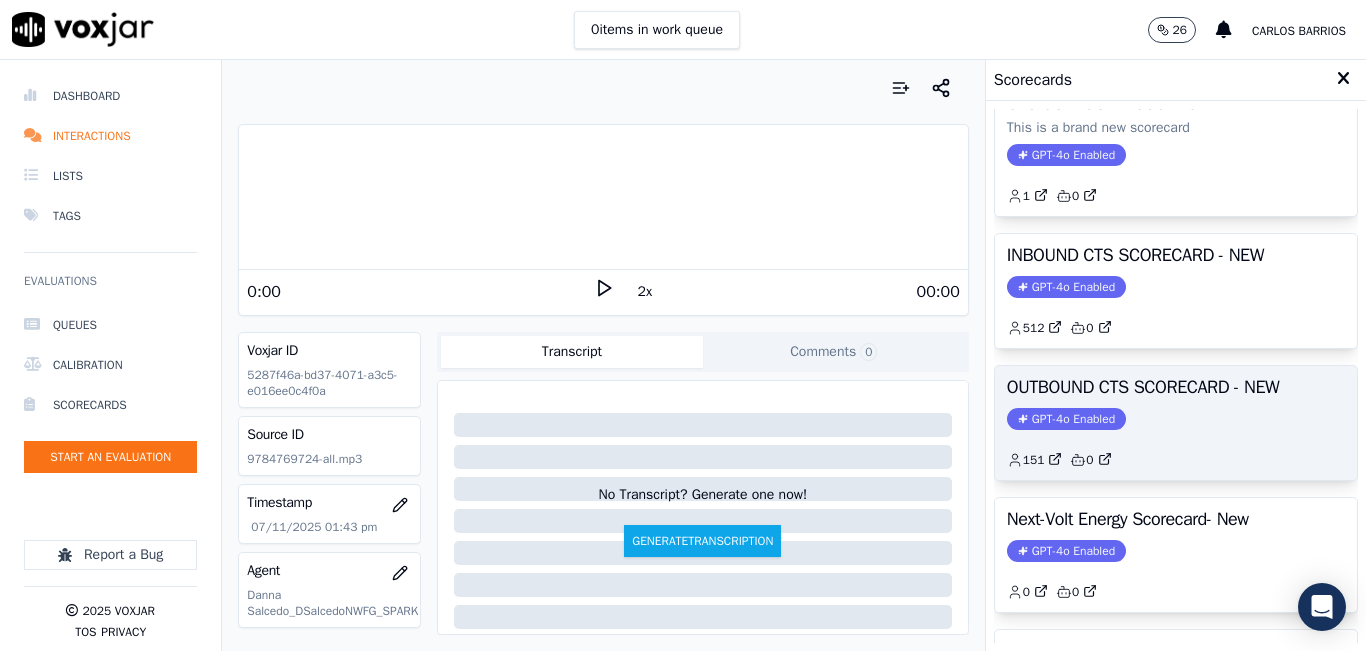 scroll, scrollTop: 200, scrollLeft: 0, axis: vertical 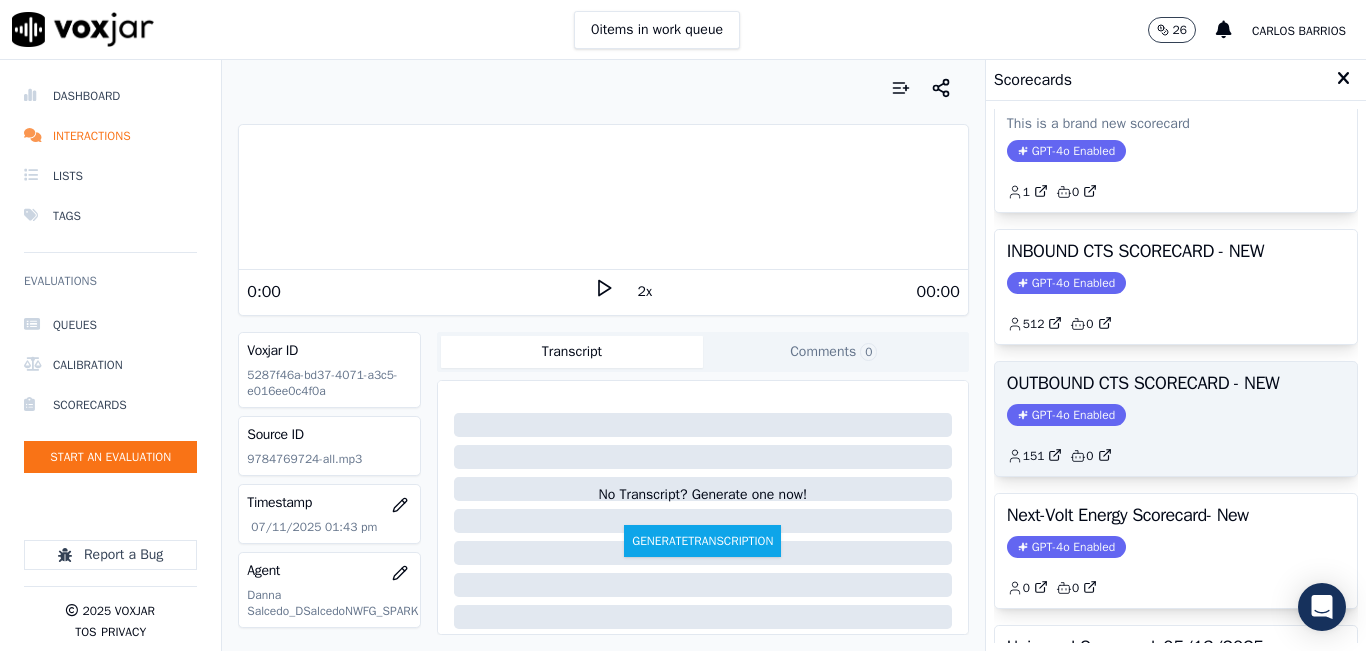 click on "GPT-4o Enabled" 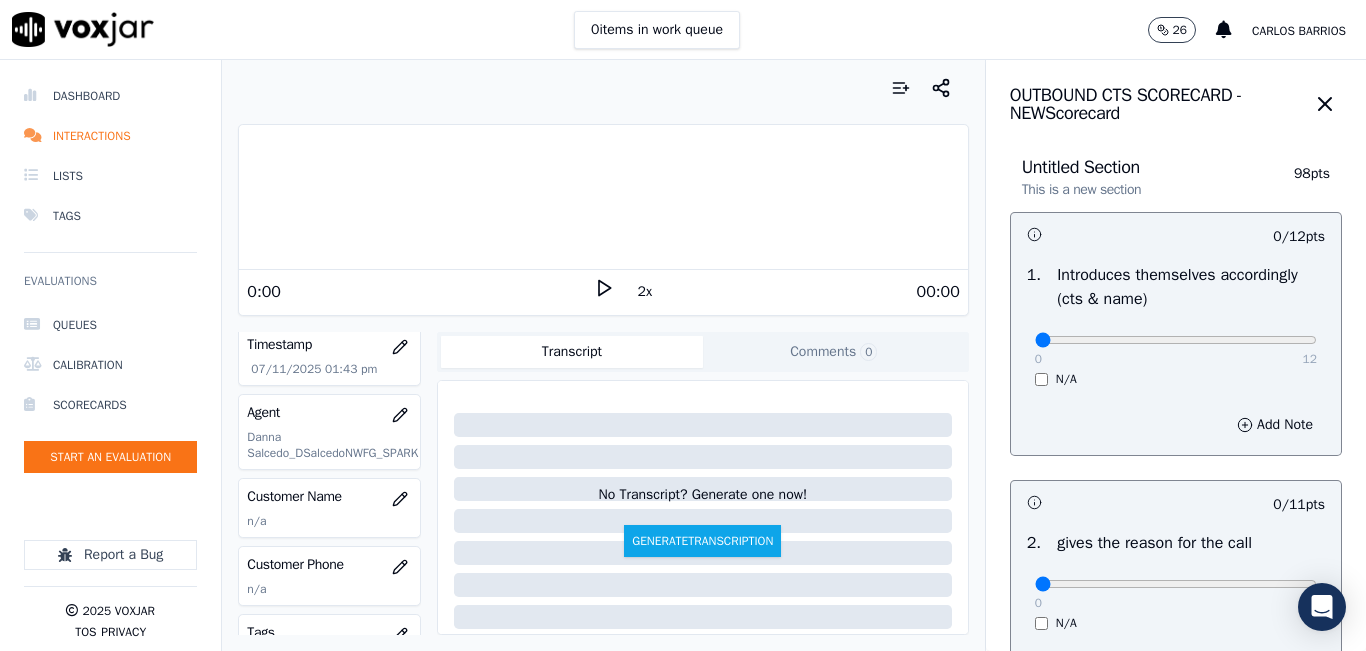 scroll, scrollTop: 200, scrollLeft: 0, axis: vertical 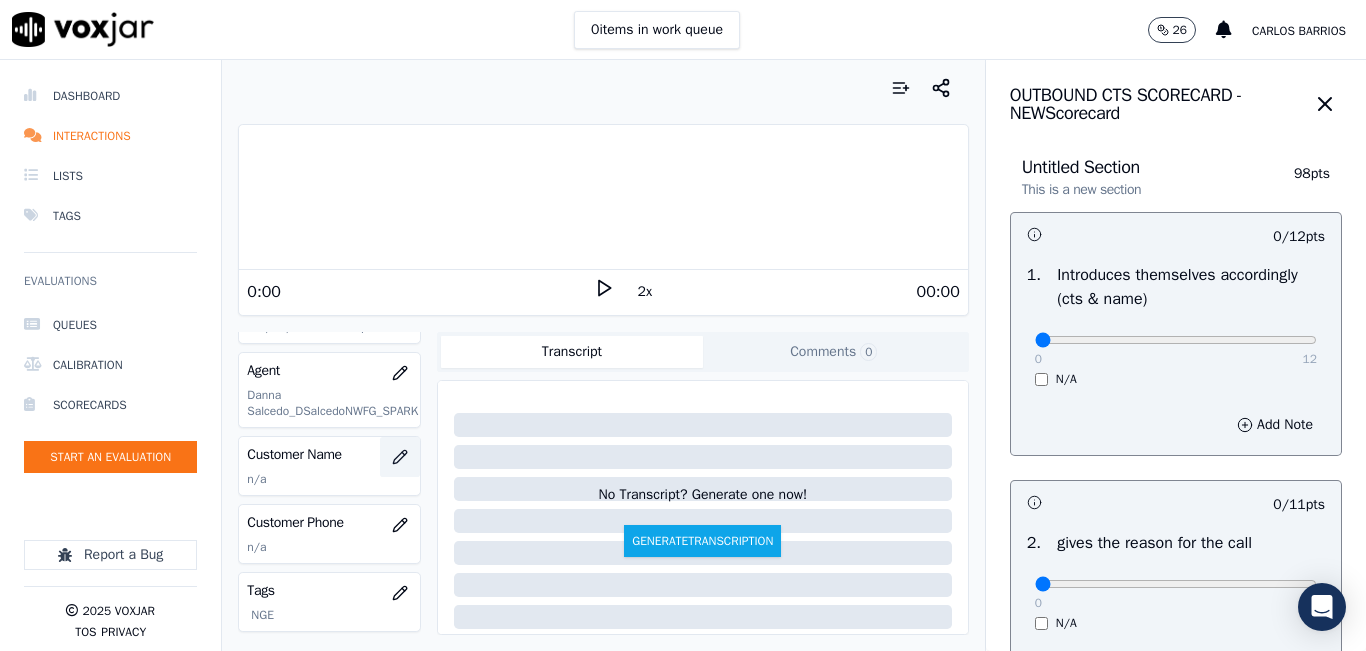 click 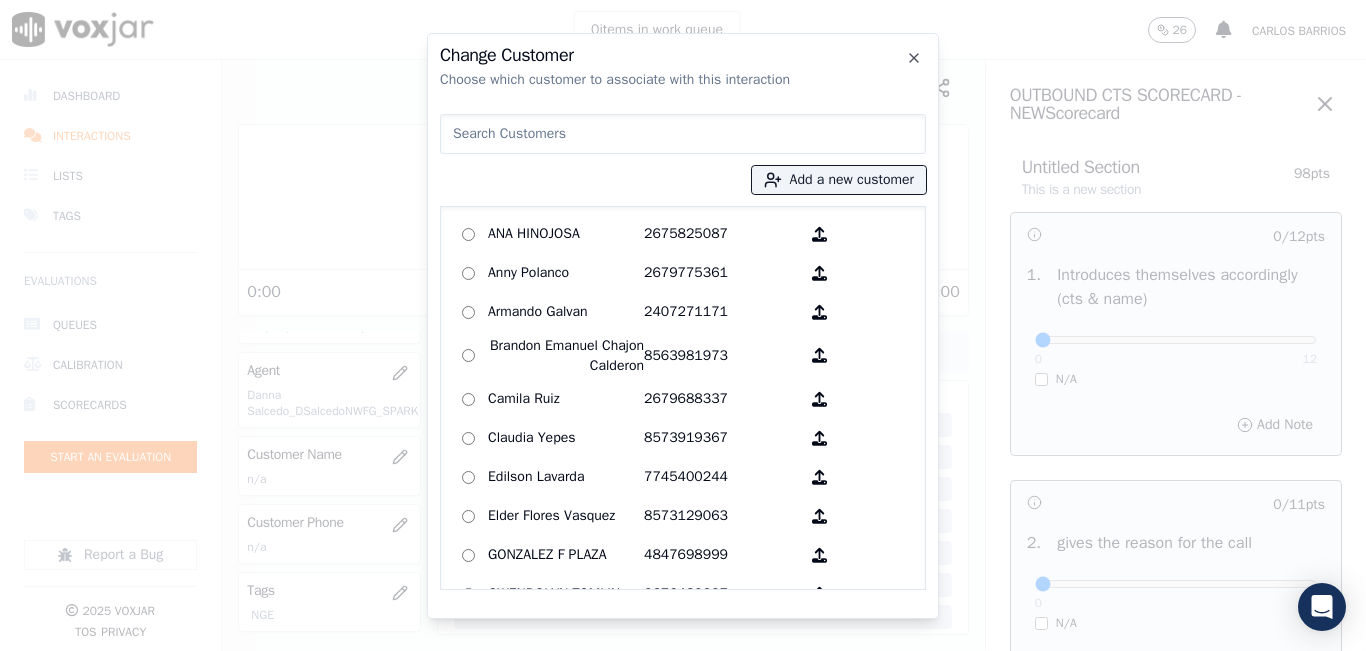 click at bounding box center (683, 134) 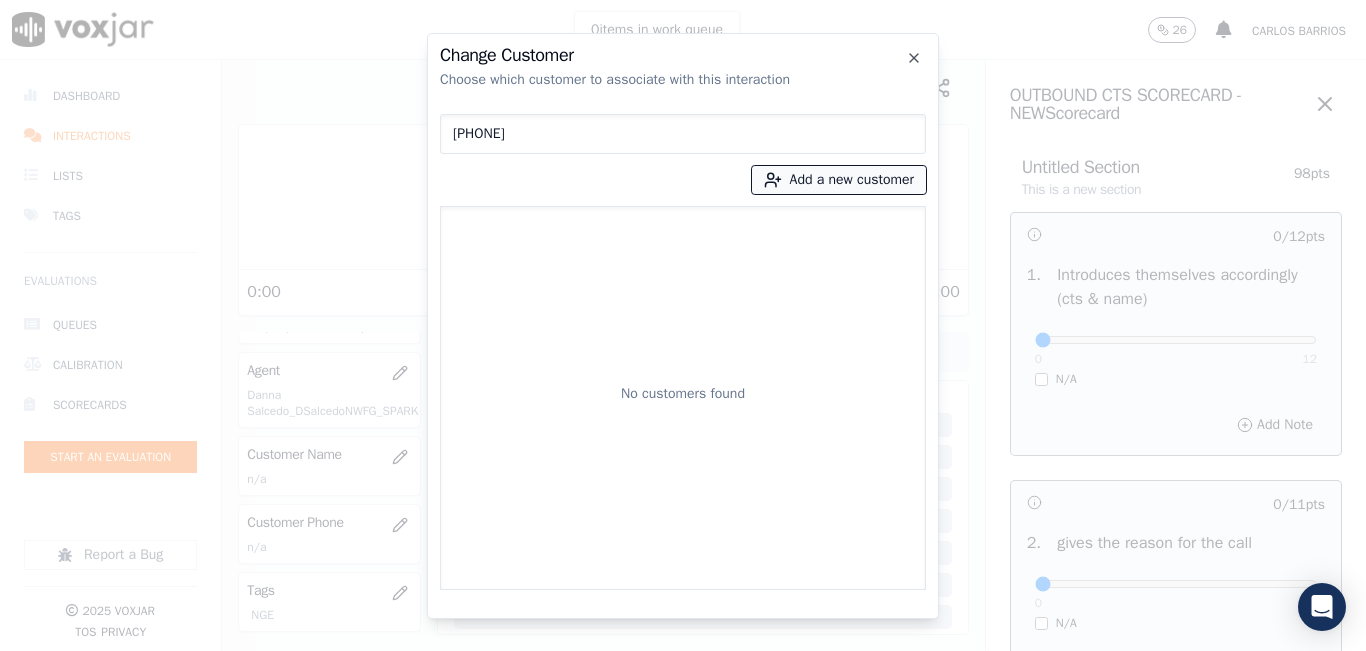type on "9784769724" 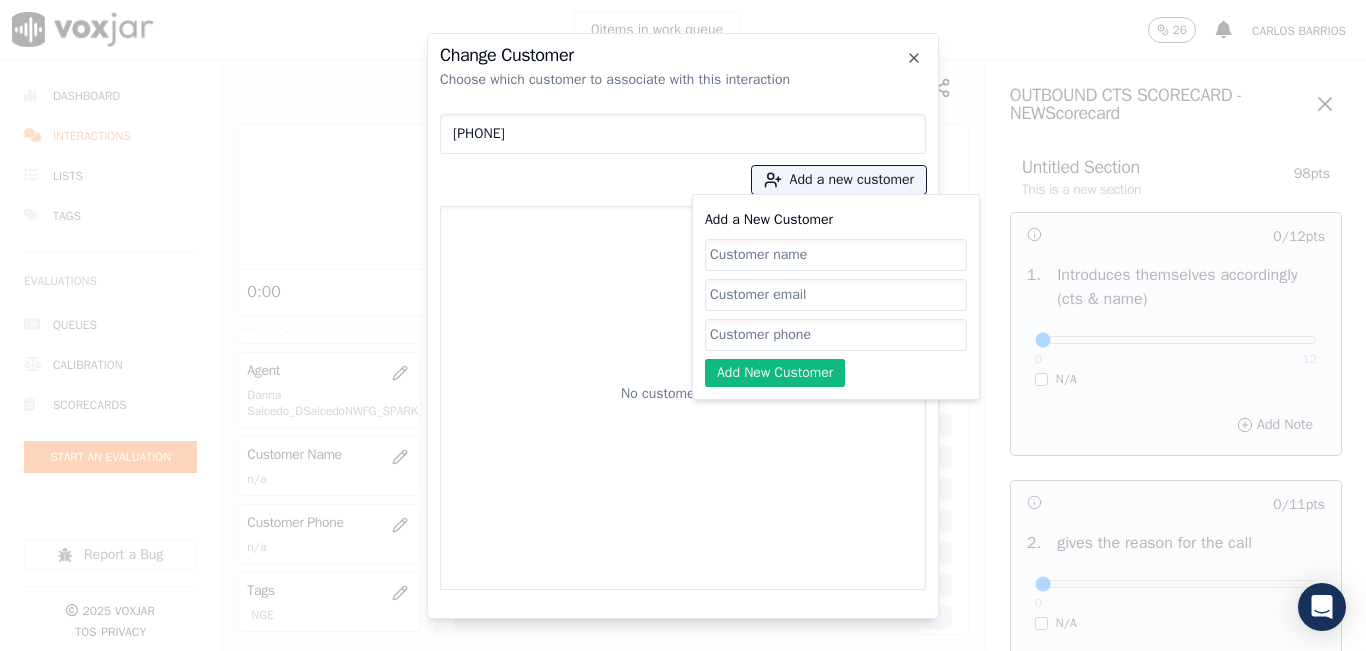 click on "Add a New Customer" 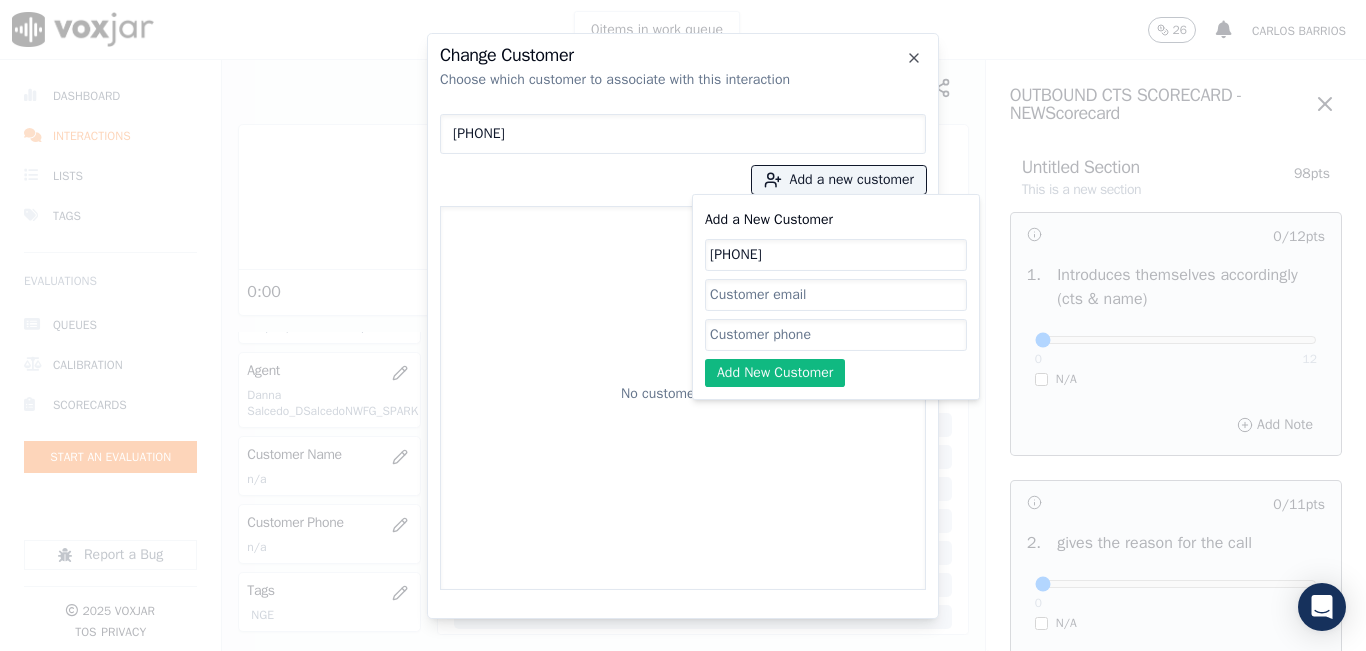 type on "9784769724" 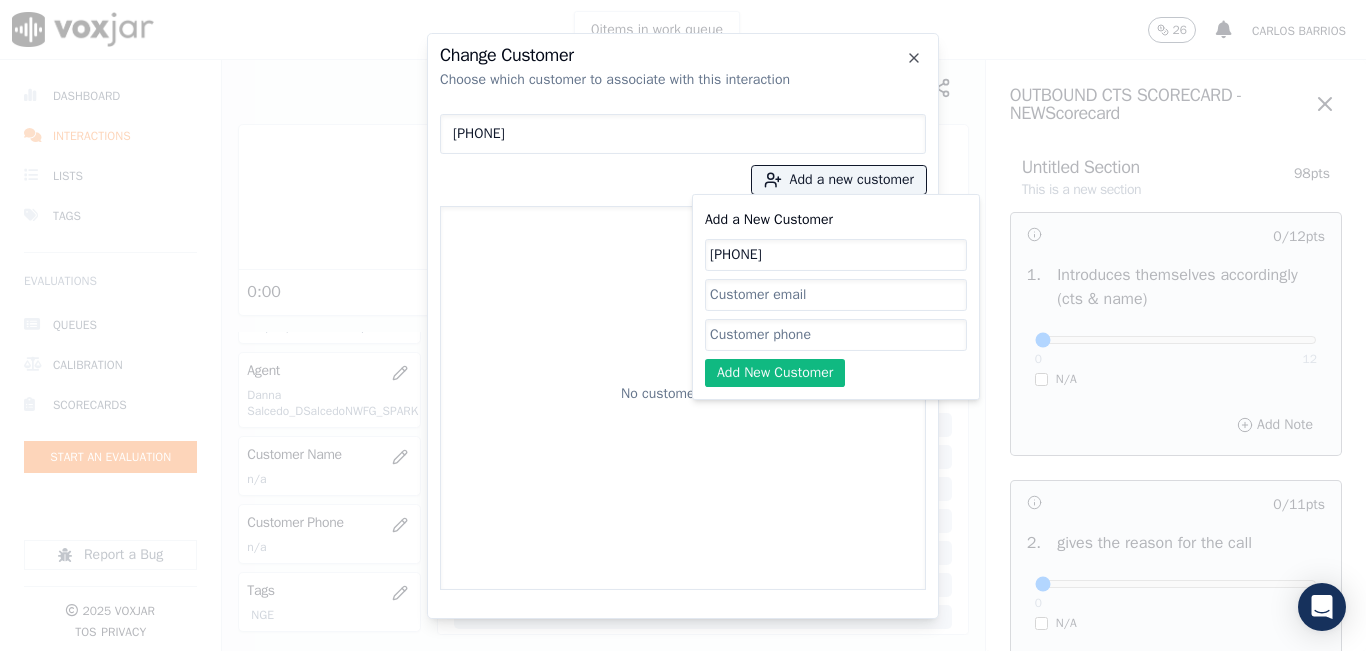 click on "9784769724" 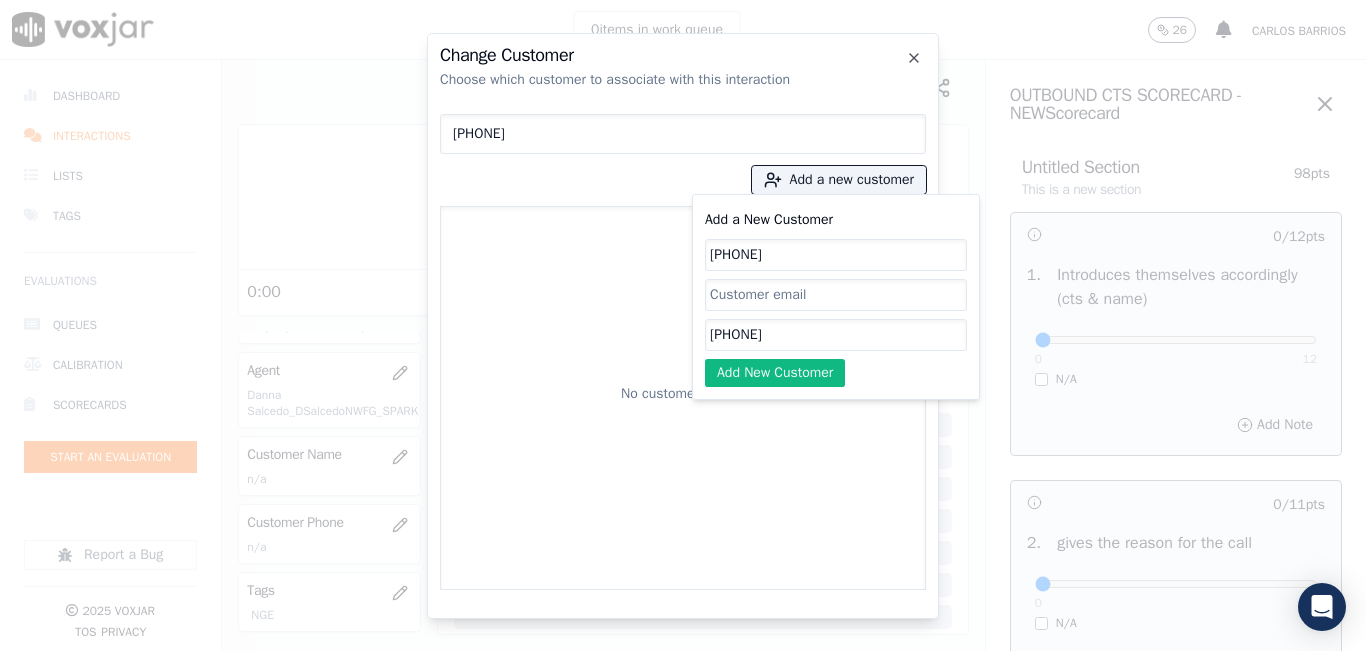 type on "9784769724" 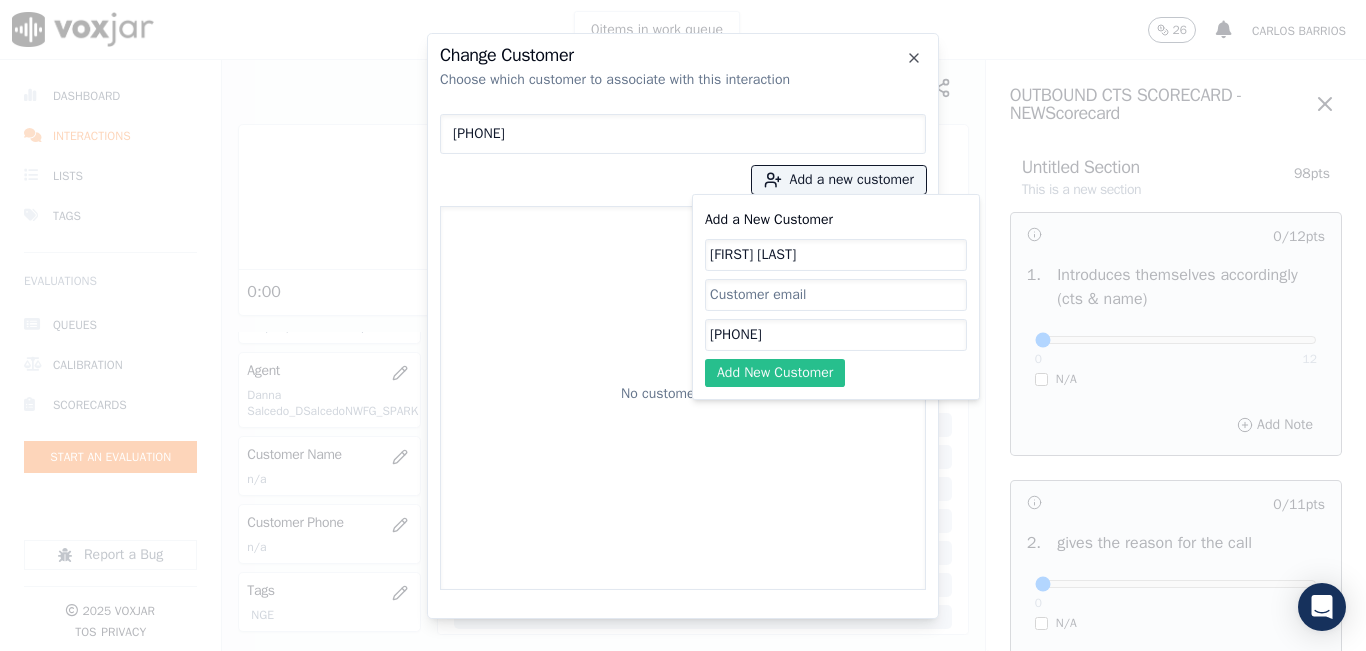 type on "EMELY MARTINEZ" 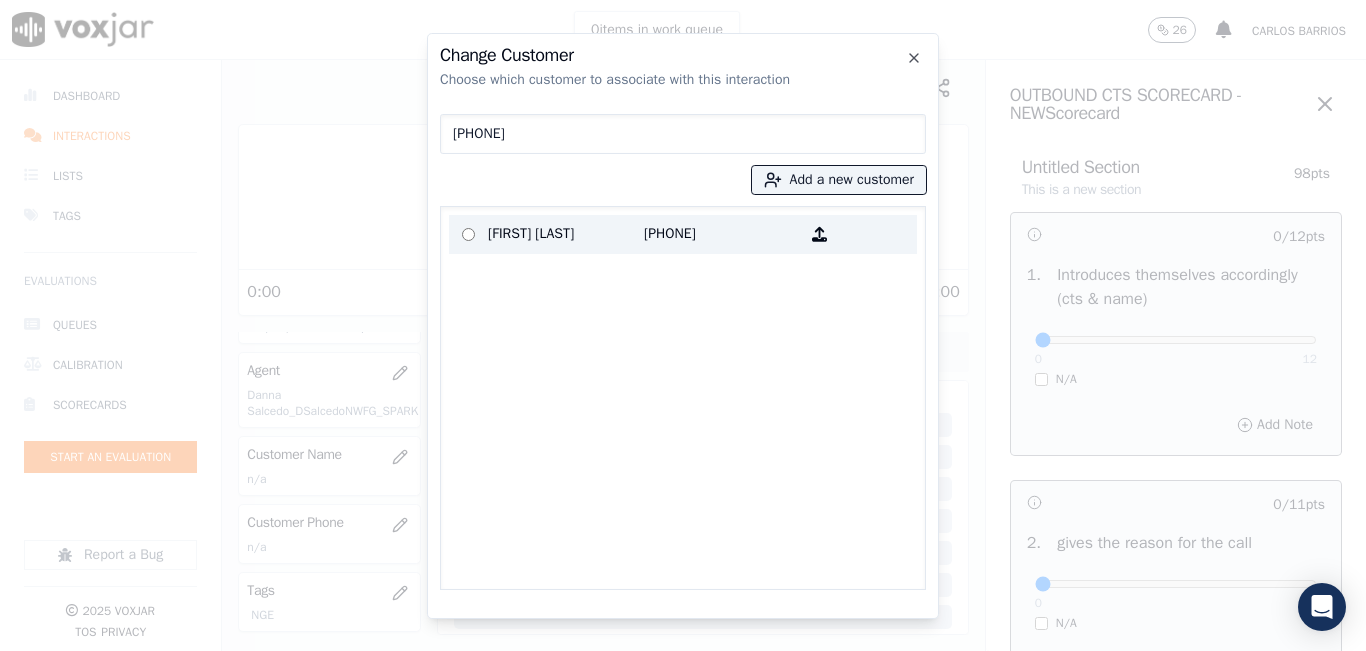 click on "EMELY MARTINEZ" at bounding box center [566, 234] 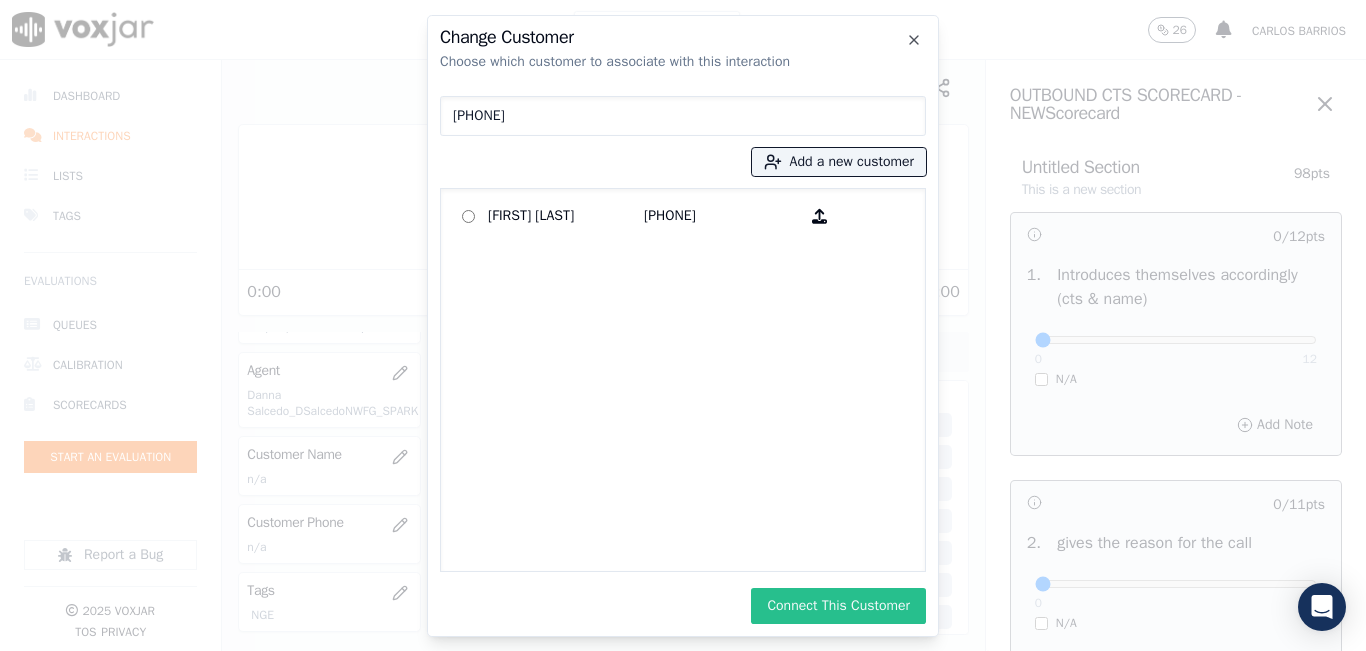click on "Connect This Customer" at bounding box center [838, 606] 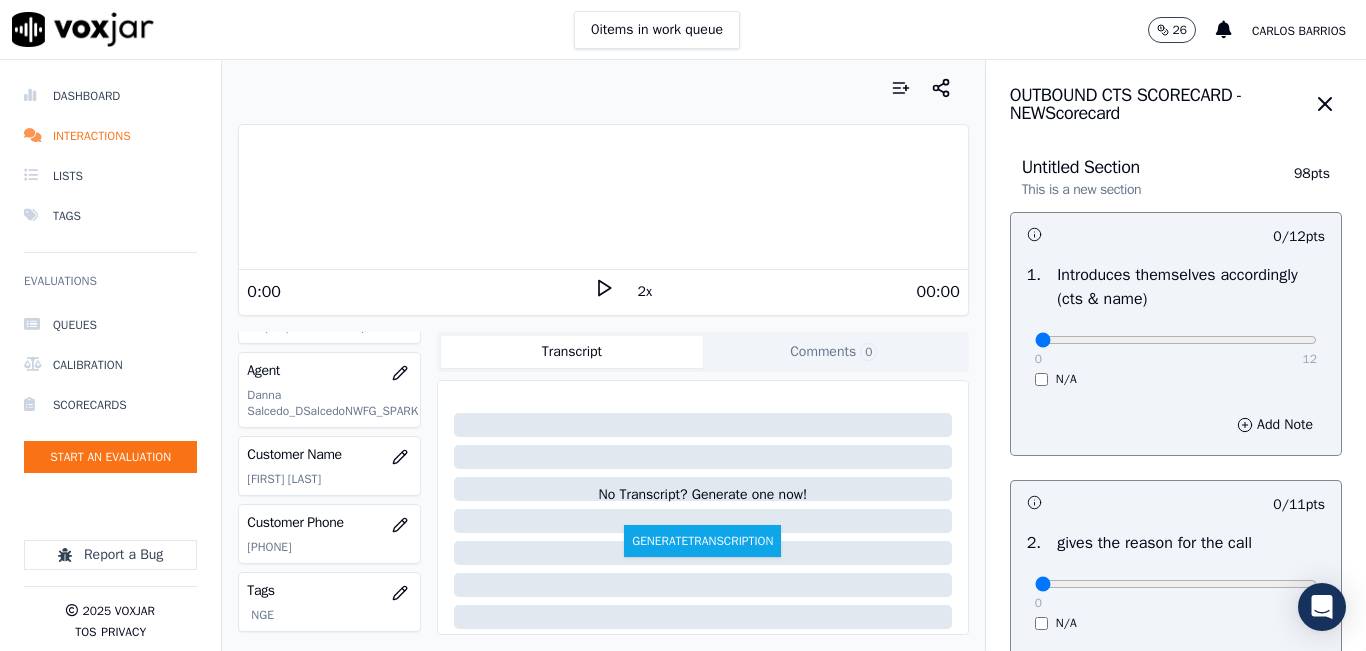 click 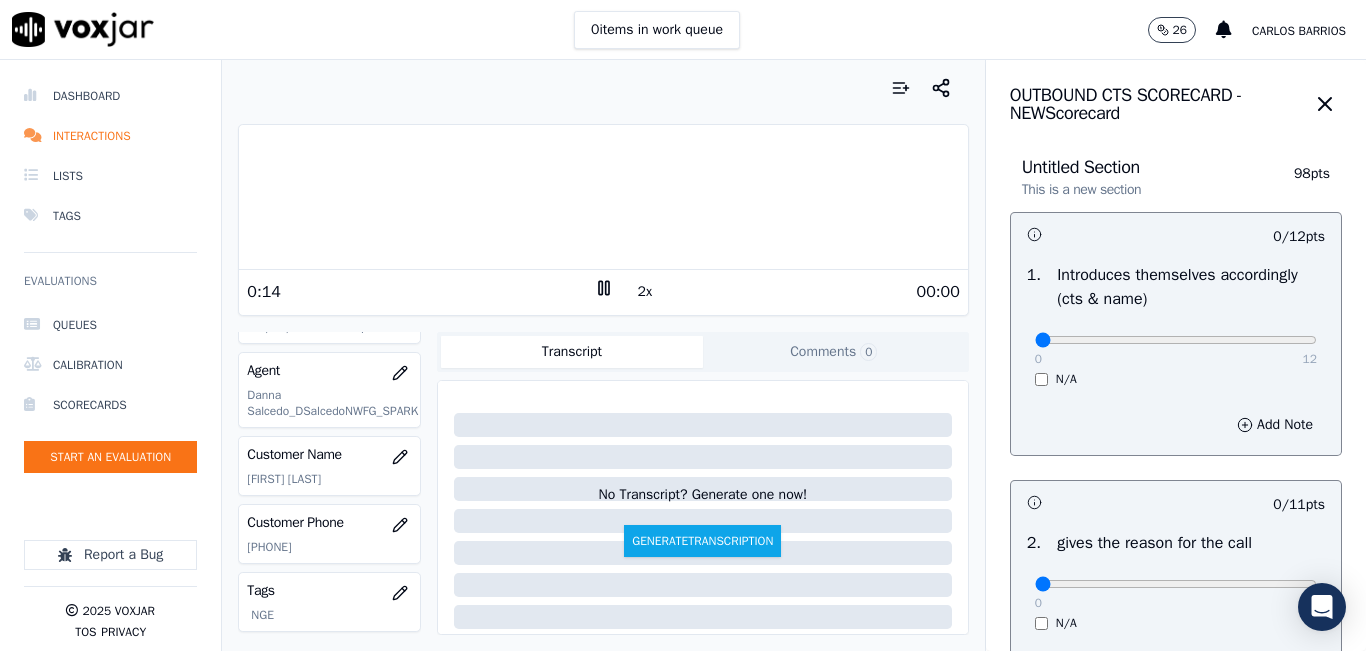 click at bounding box center [603, 197] 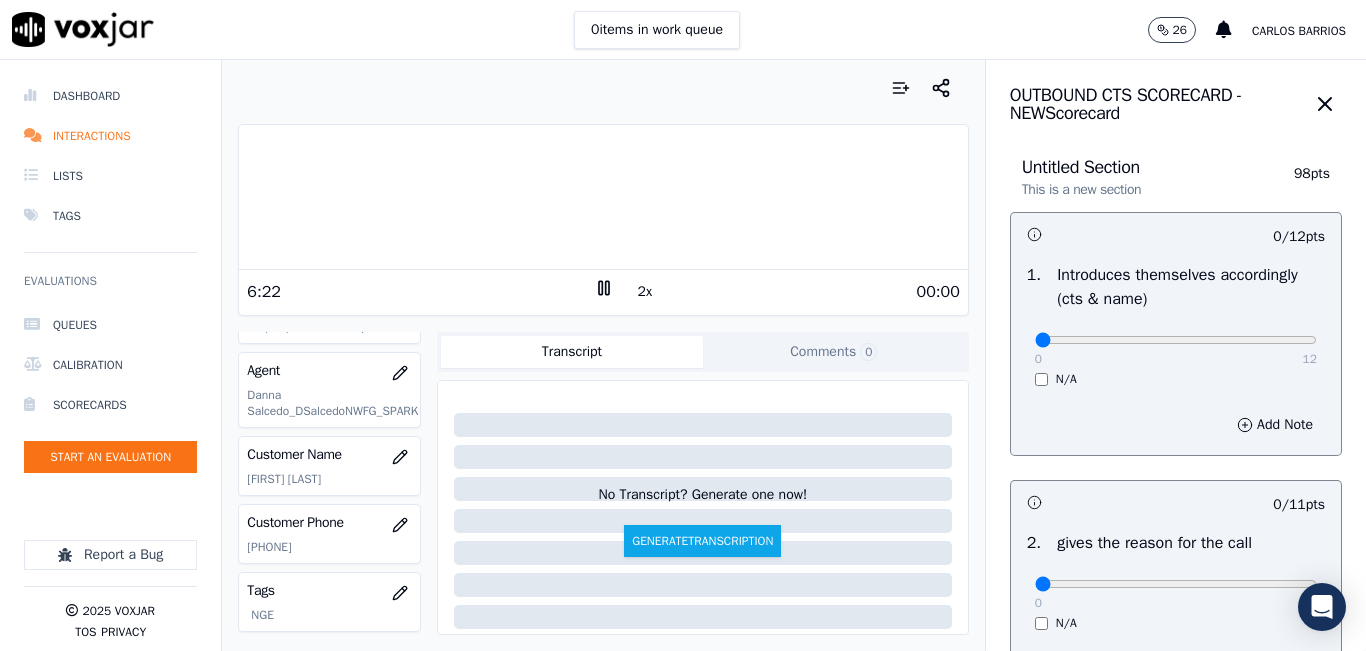 click at bounding box center (603, 197) 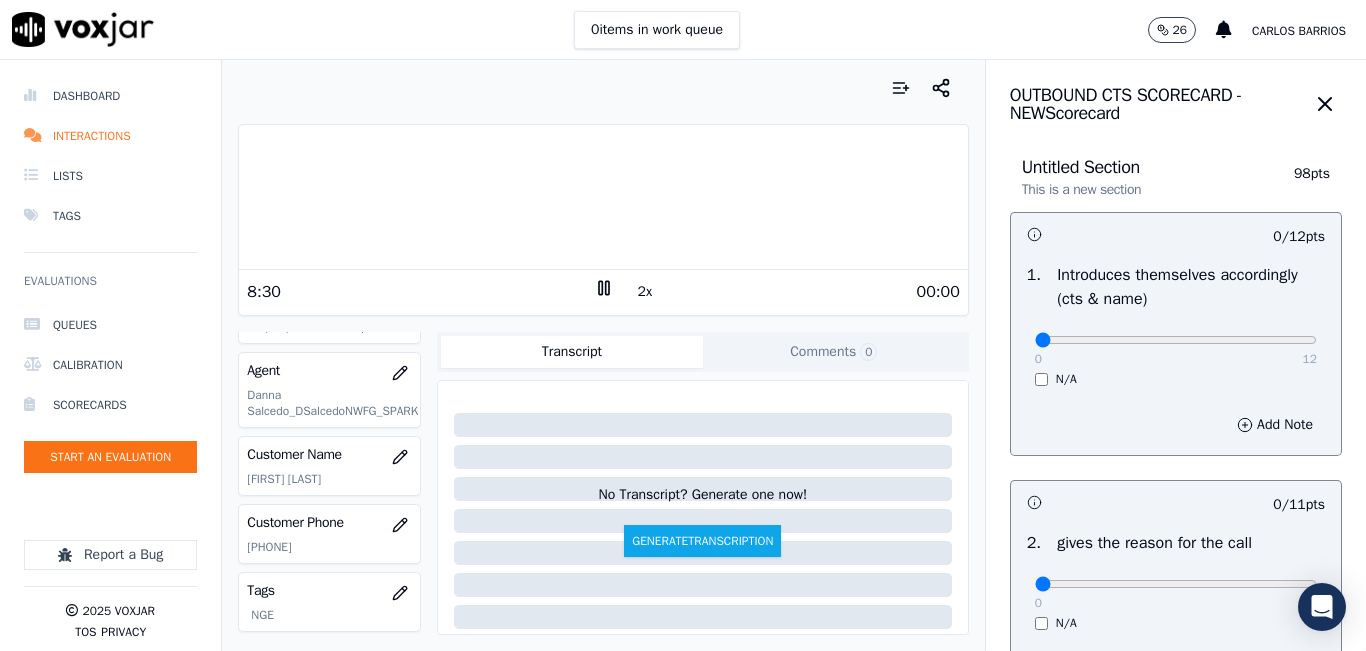 click at bounding box center (603, 197) 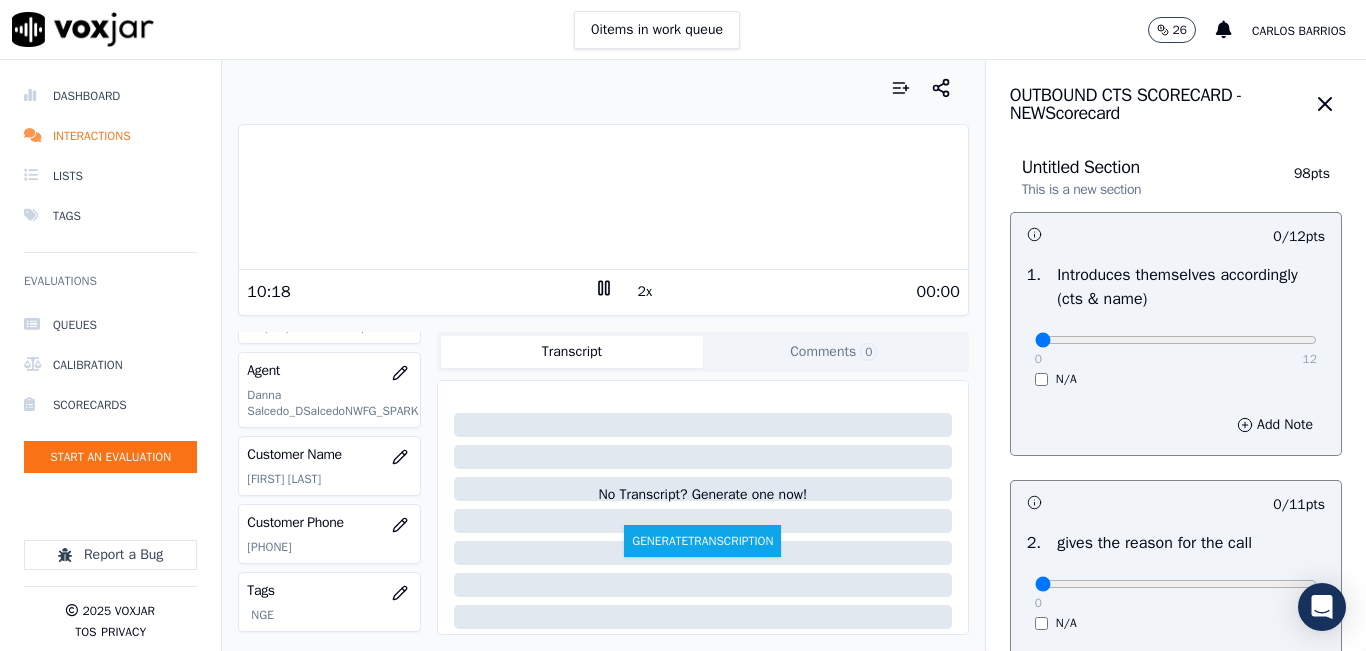 click at bounding box center (603, 197) 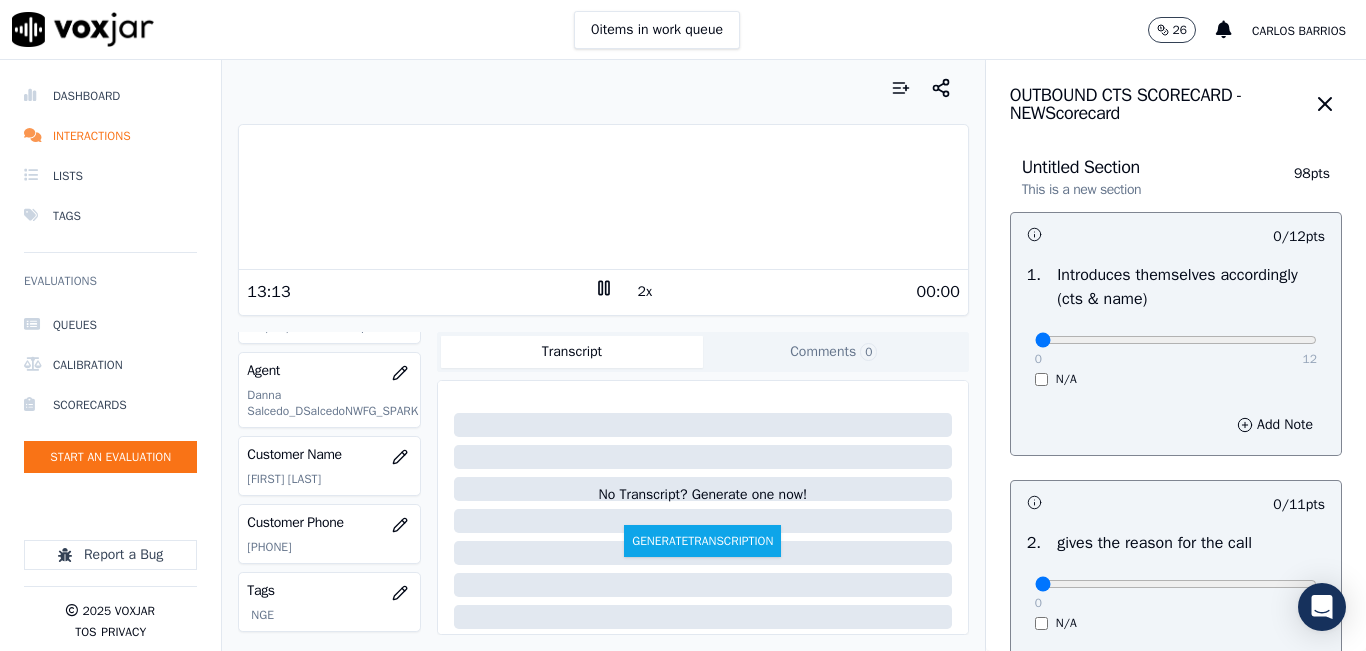 click at bounding box center (603, 197) 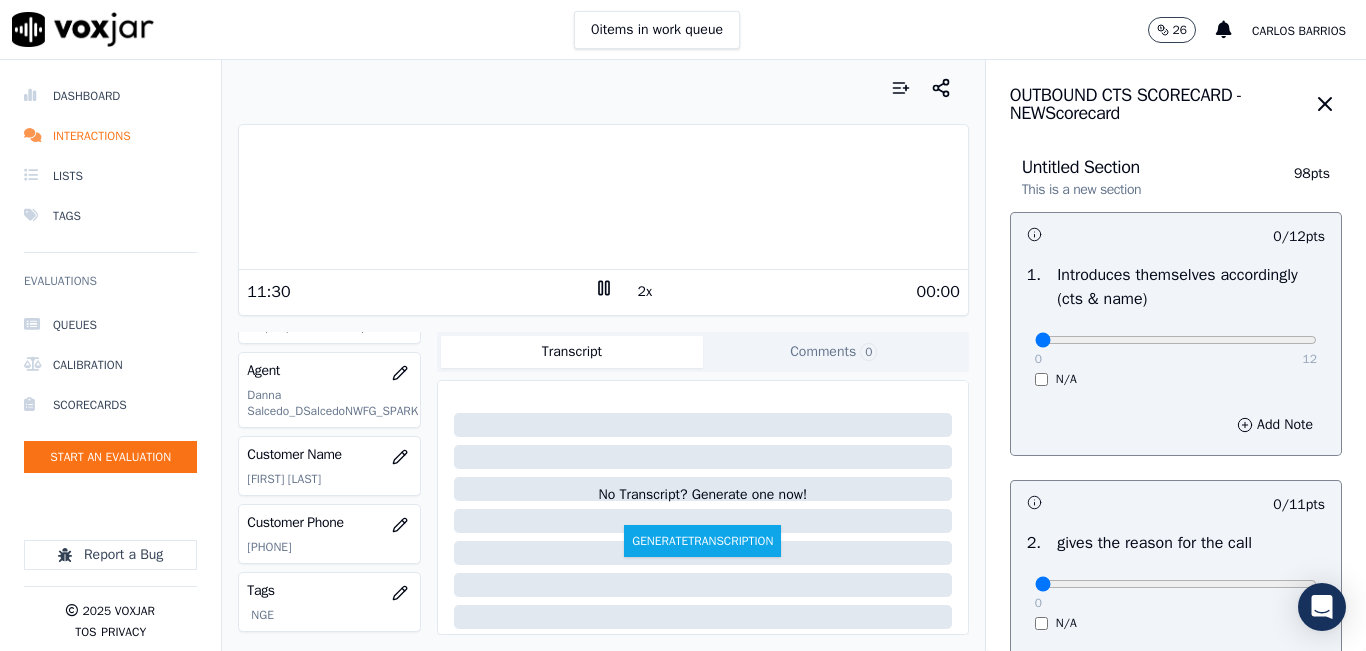 click at bounding box center [603, 197] 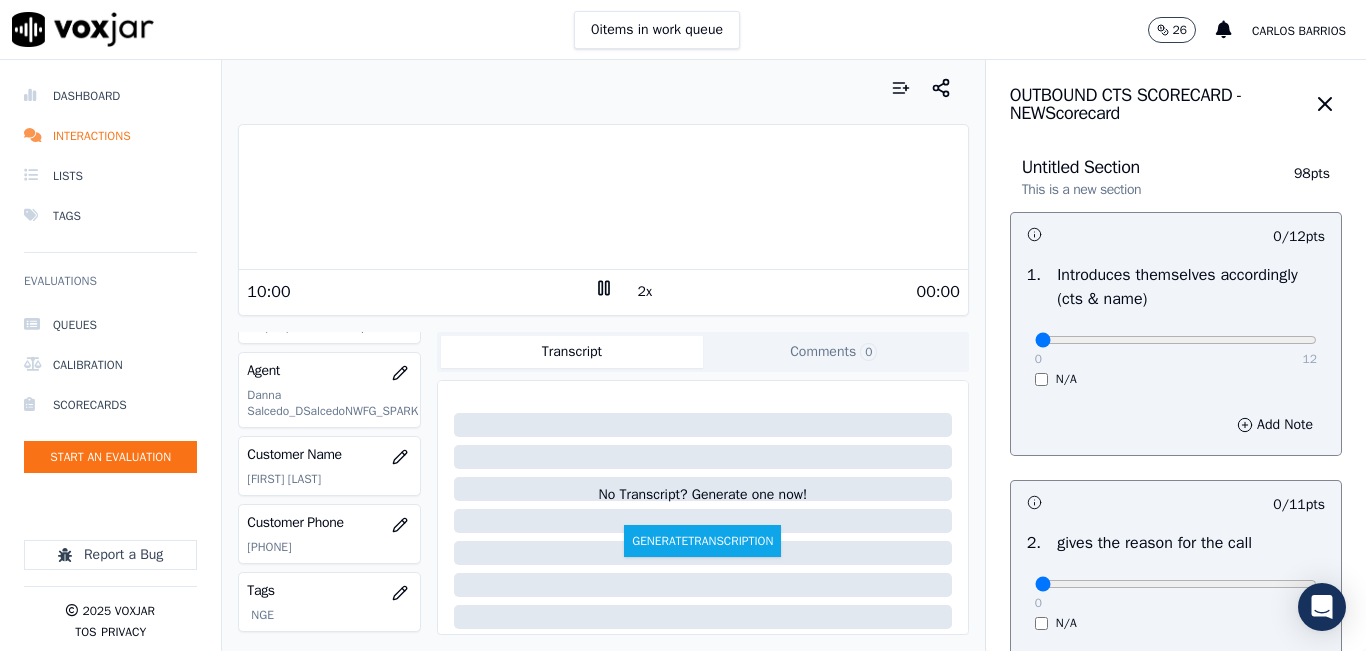 click at bounding box center (603, 197) 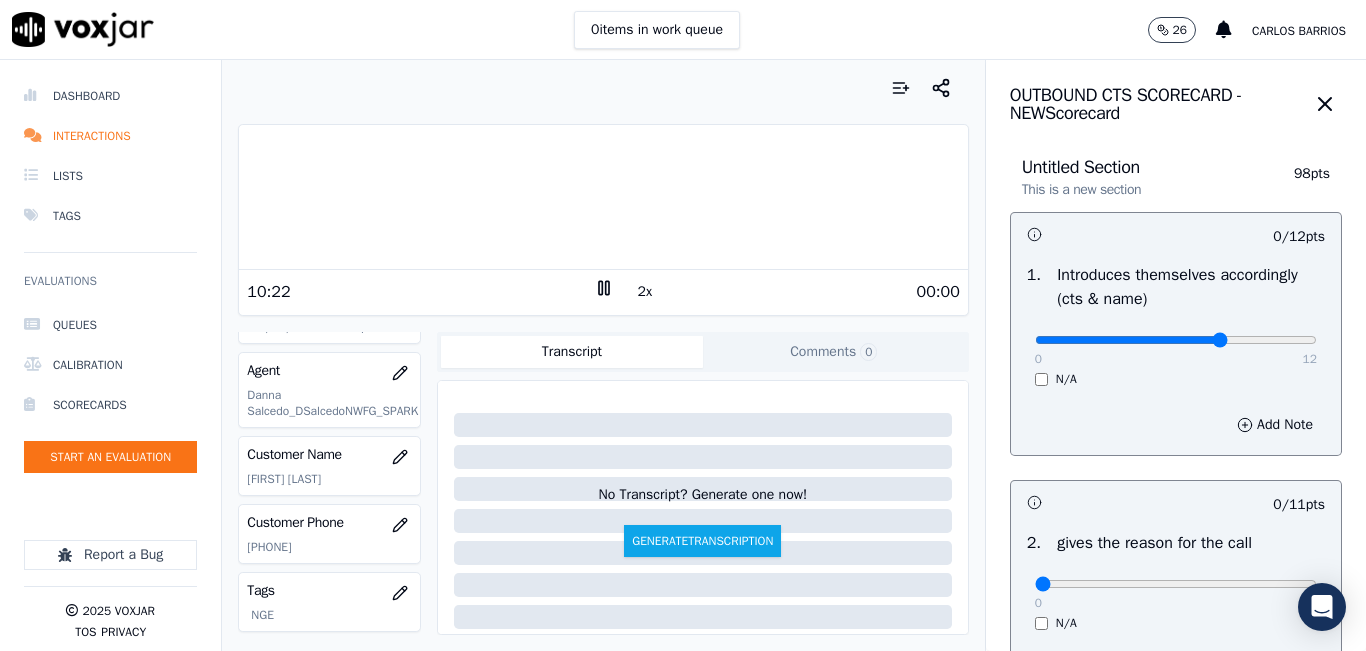 click at bounding box center (1176, 340) 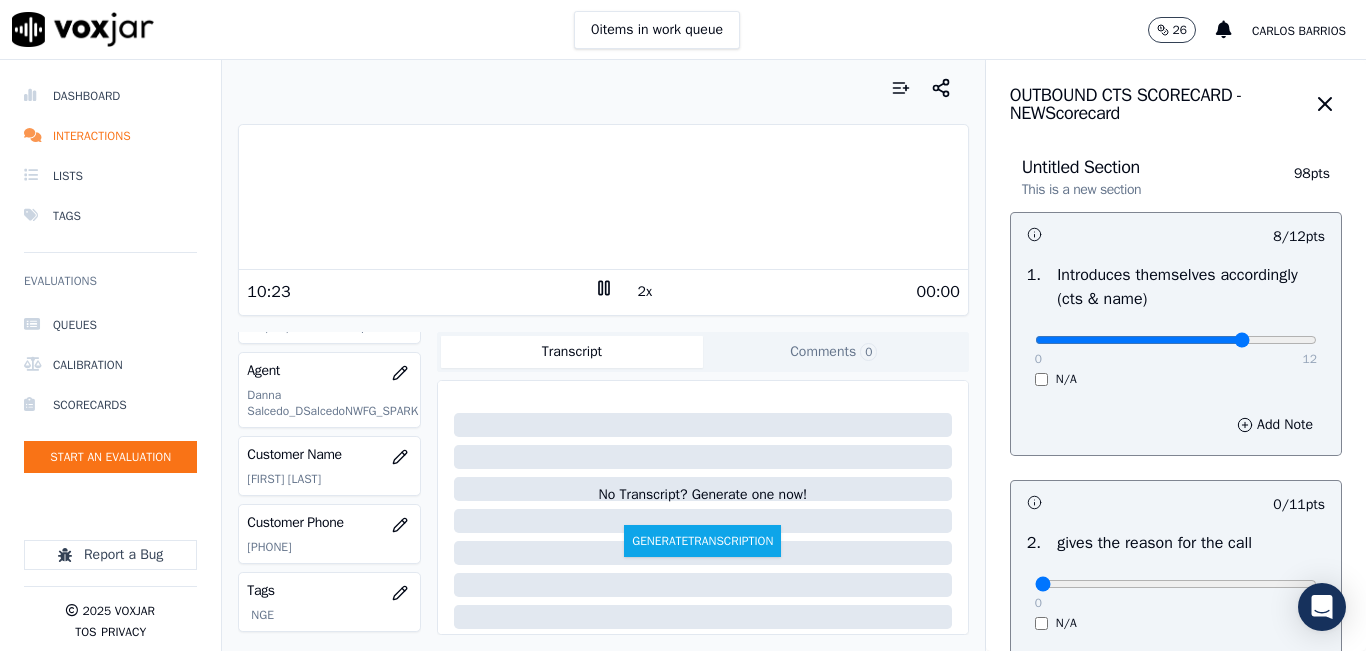 type on "9" 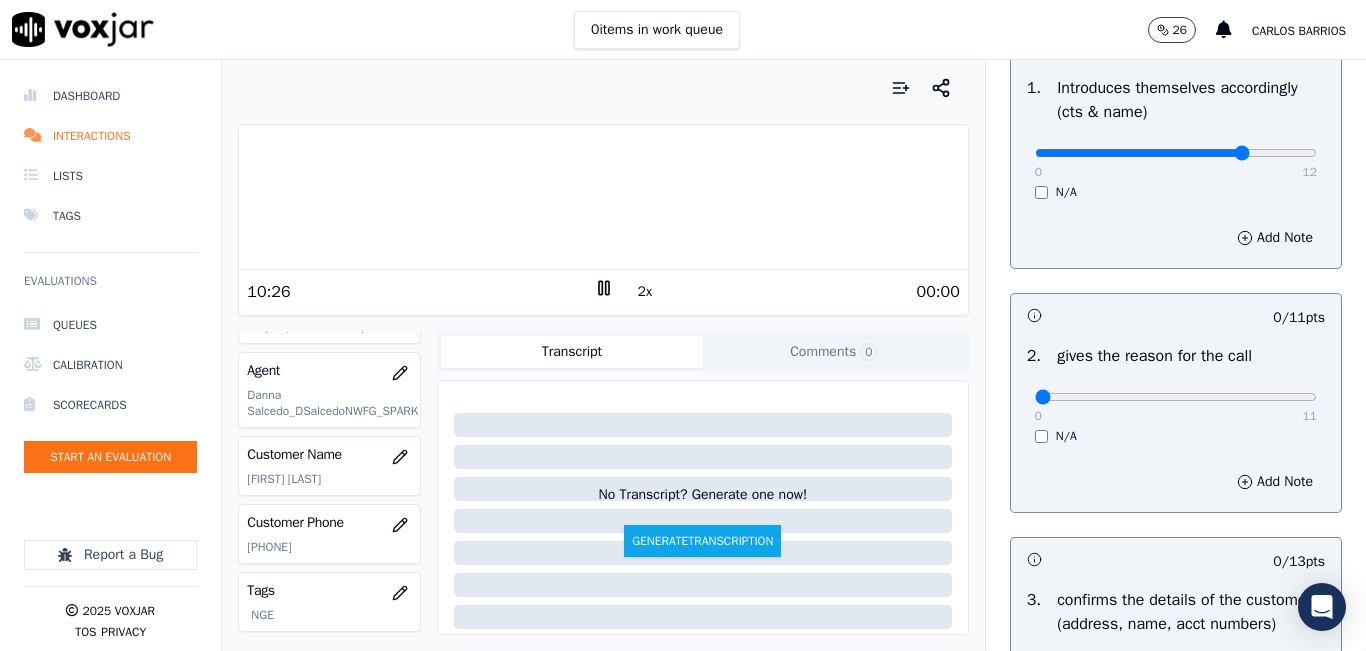 scroll, scrollTop: 200, scrollLeft: 0, axis: vertical 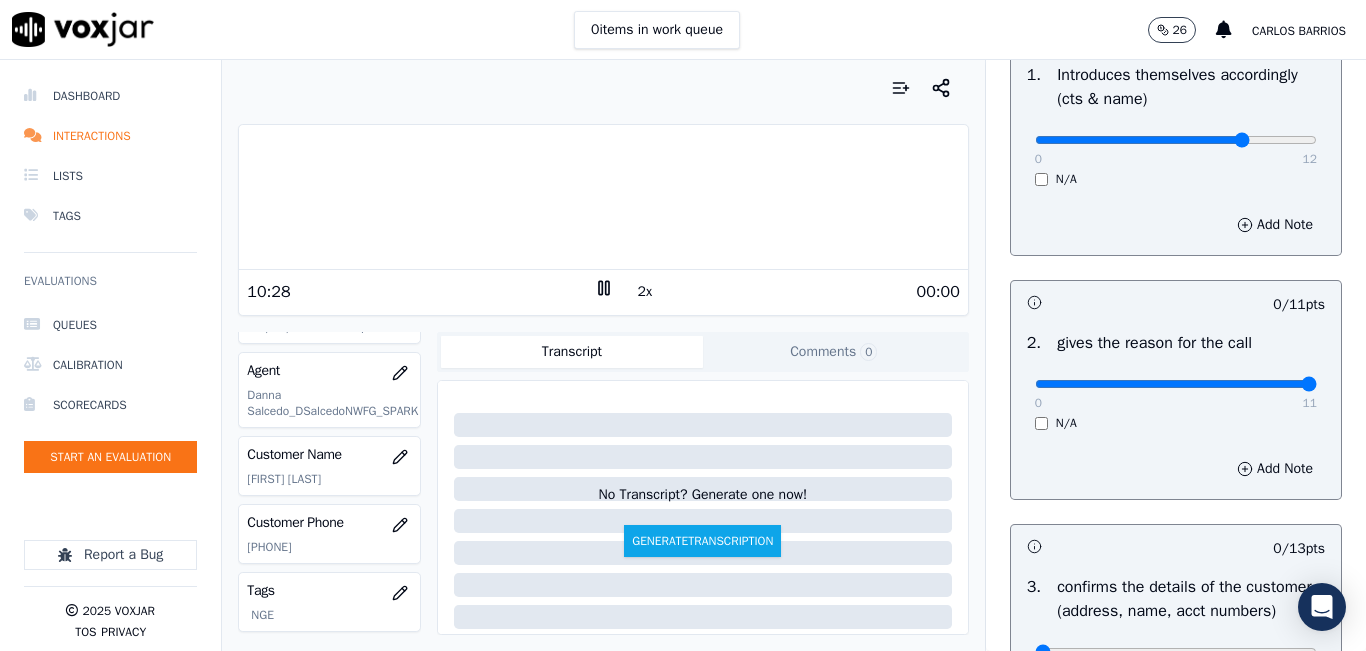 drag, startPoint x: 1201, startPoint y: 392, endPoint x: 1306, endPoint y: 409, distance: 106.36729 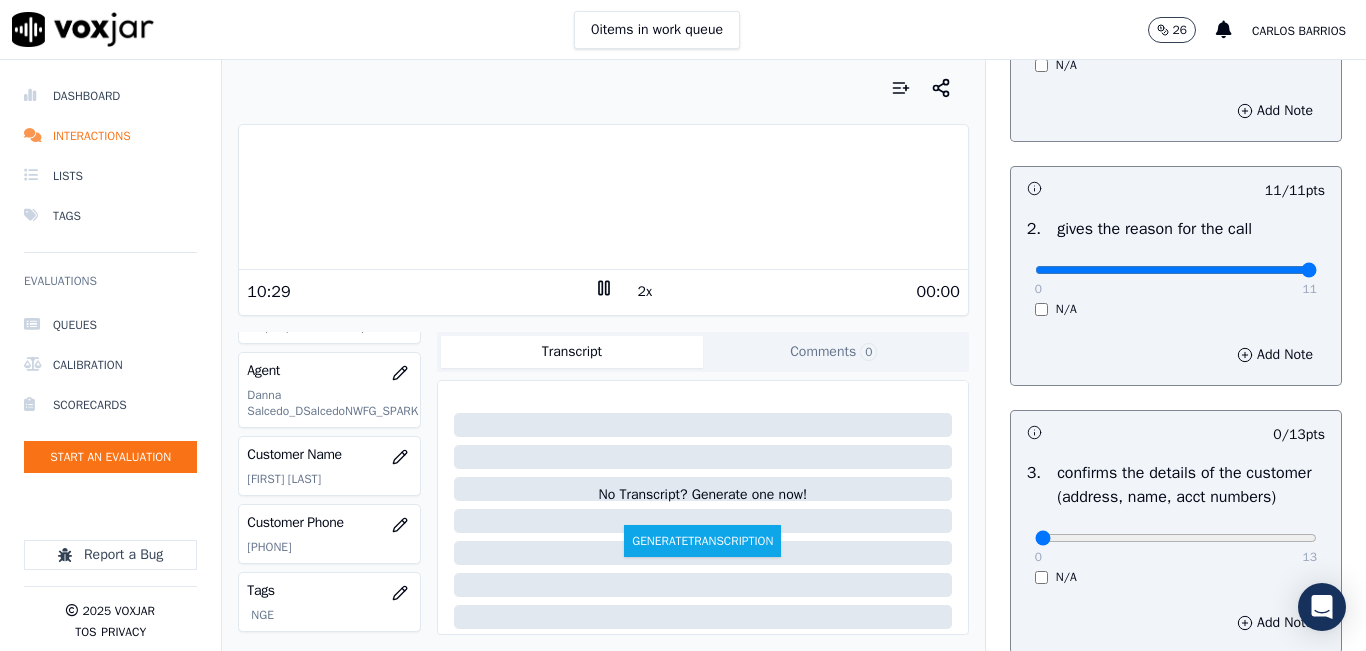 scroll, scrollTop: 500, scrollLeft: 0, axis: vertical 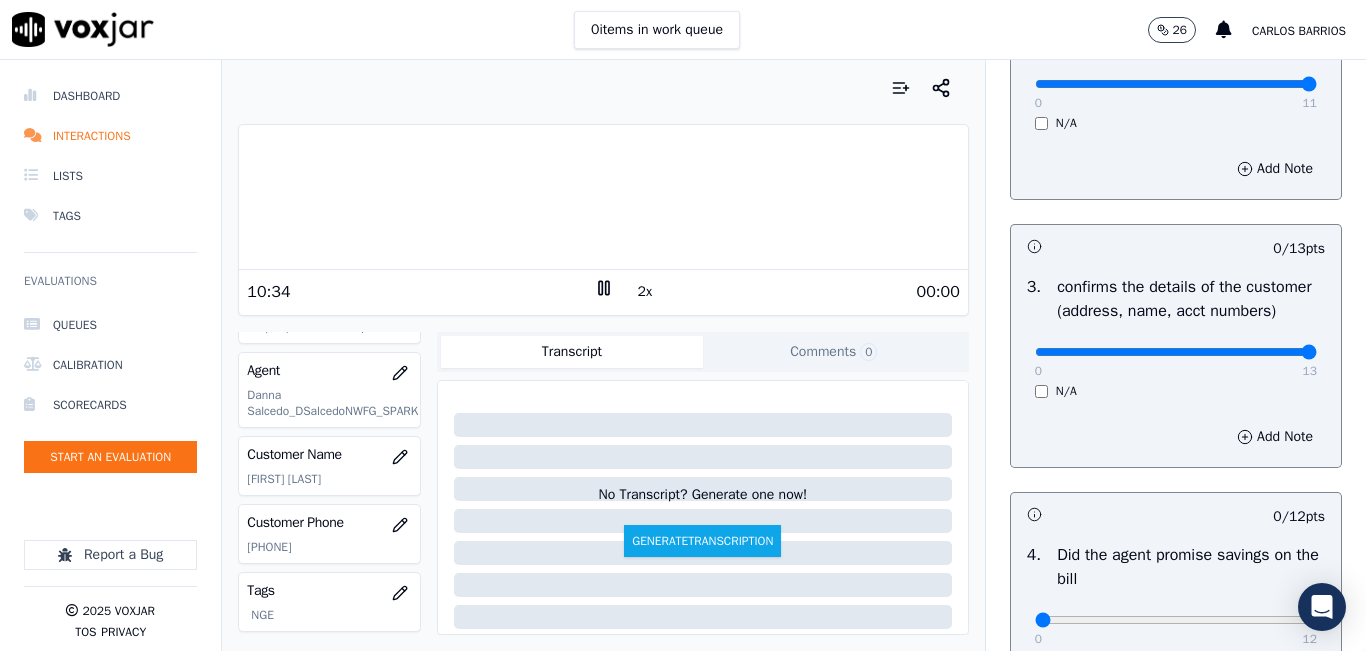 drag, startPoint x: 1218, startPoint y: 380, endPoint x: 1271, endPoint y: 375, distance: 53.235325 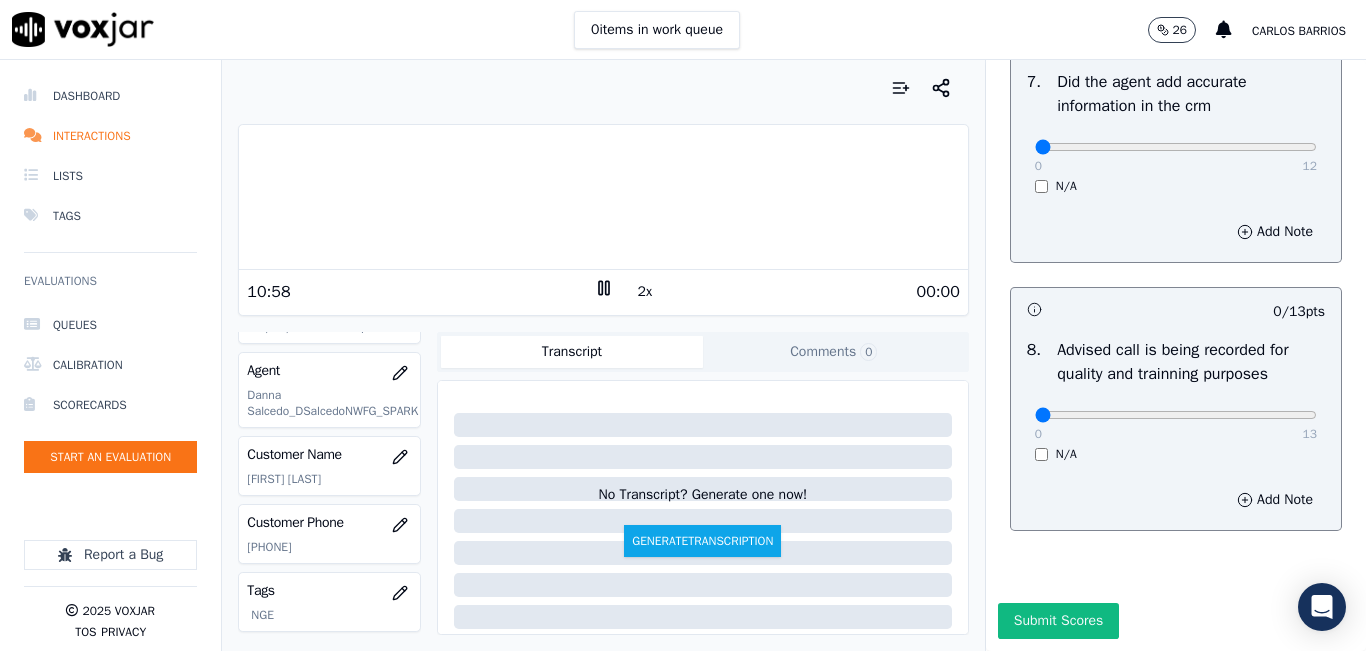scroll, scrollTop: 1618, scrollLeft: 0, axis: vertical 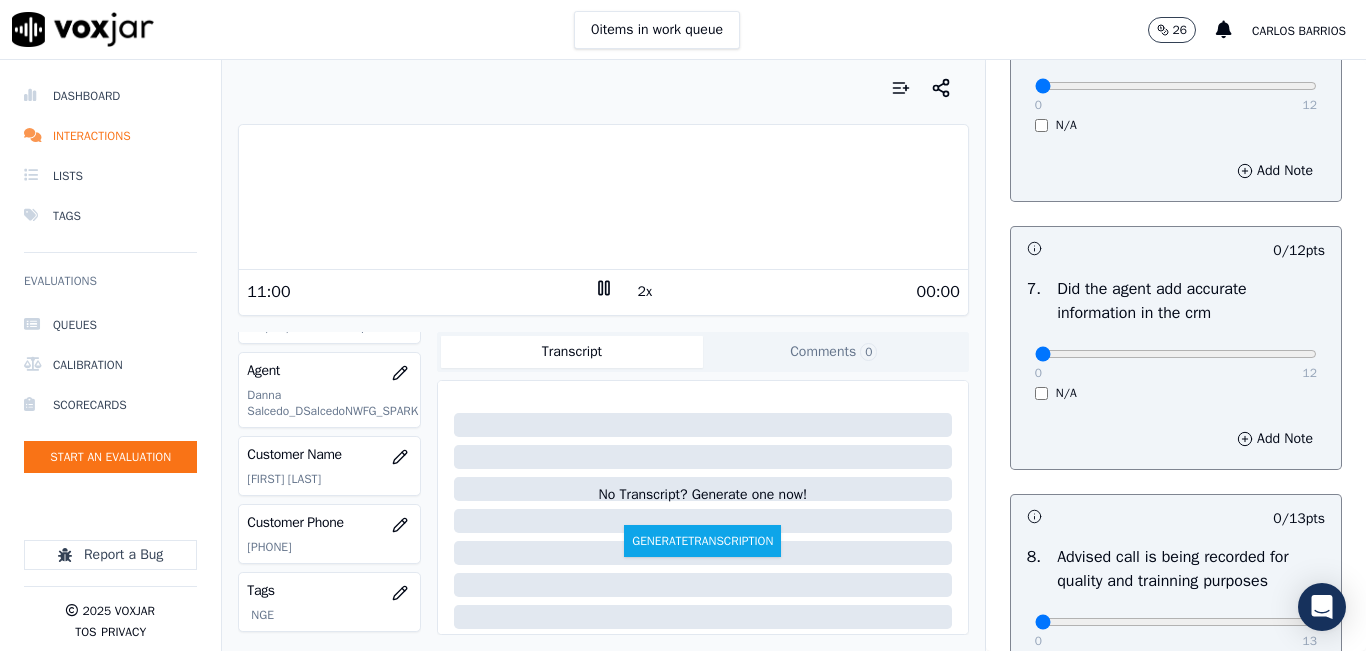 click on "0   12" at bounding box center (1176, 353) 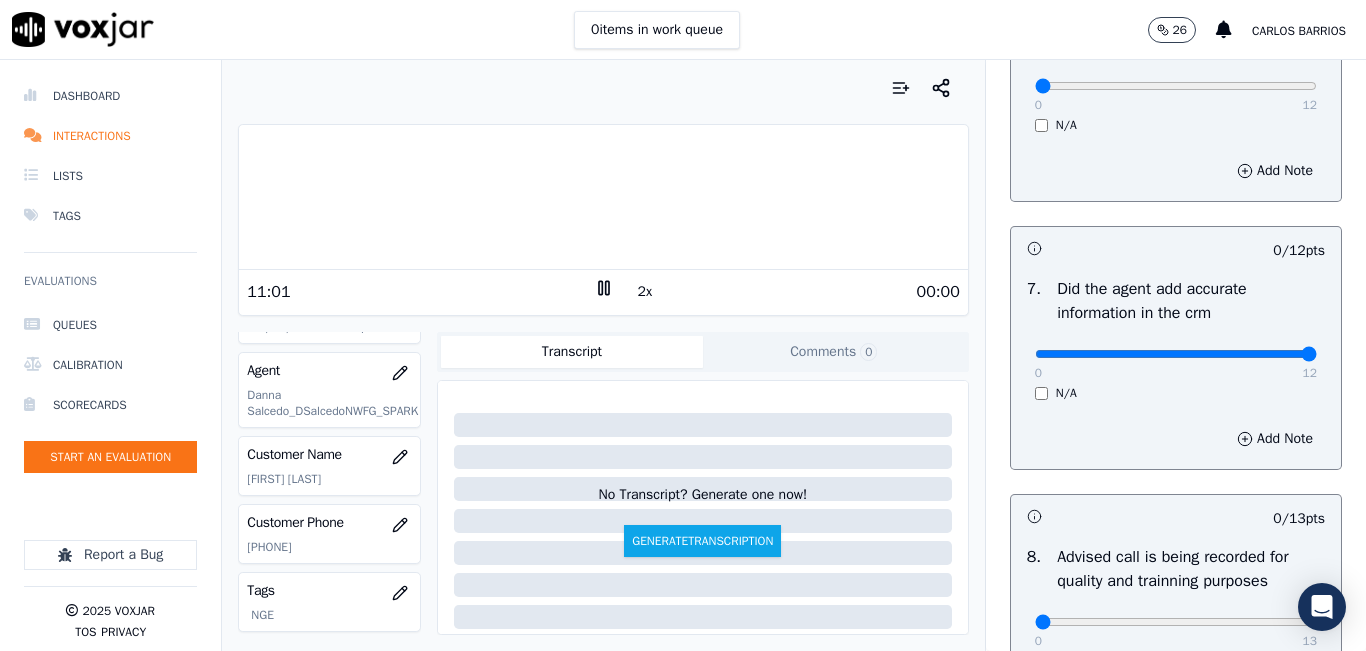 type on "12" 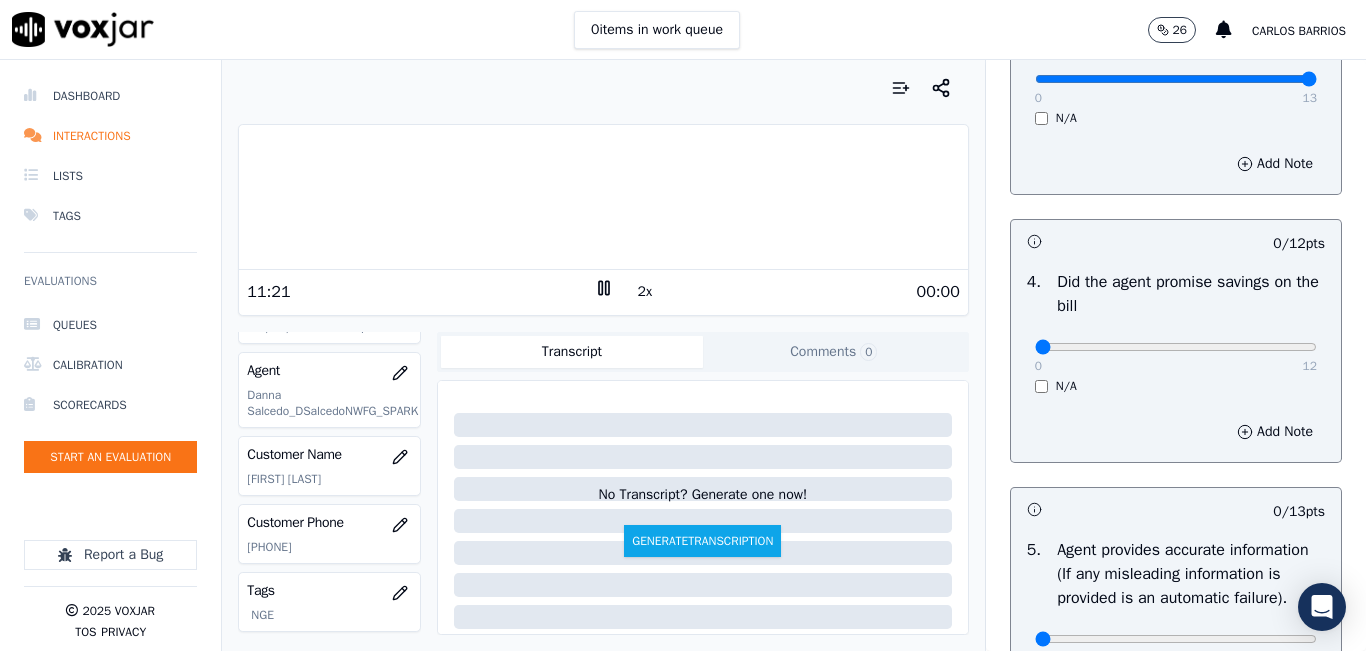 scroll, scrollTop: 800, scrollLeft: 0, axis: vertical 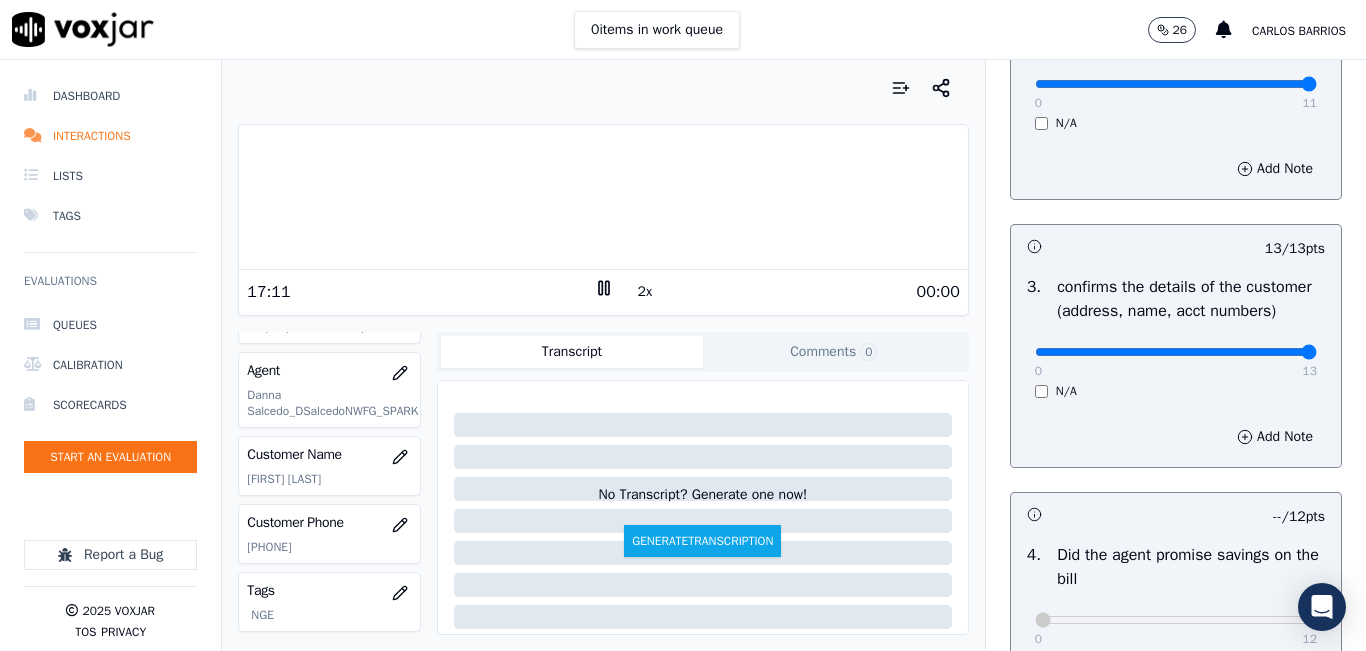 click 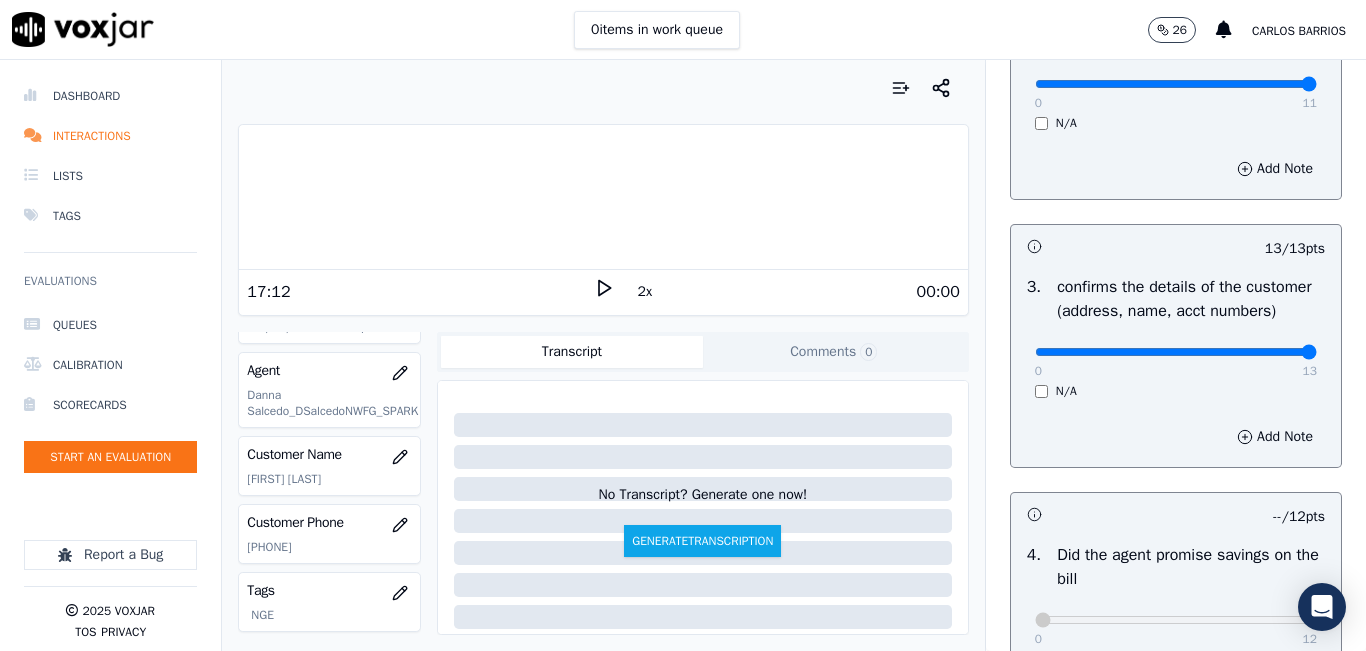 click 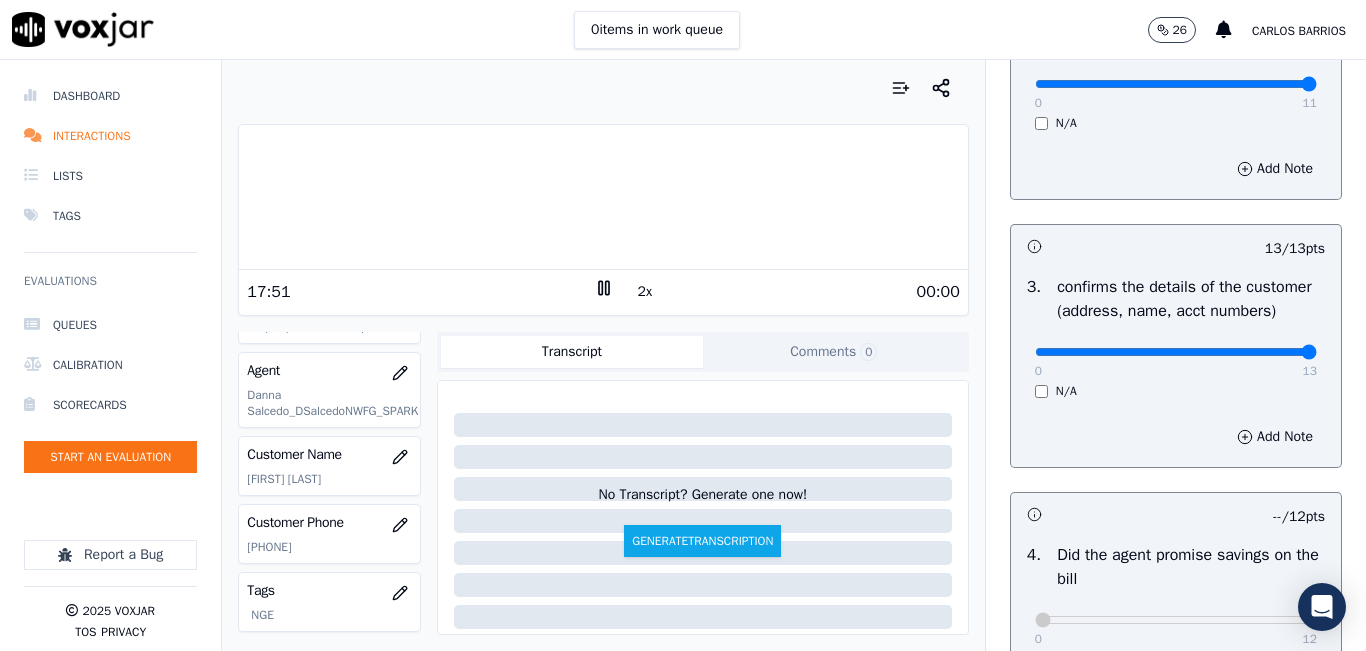 click at bounding box center (603, 197) 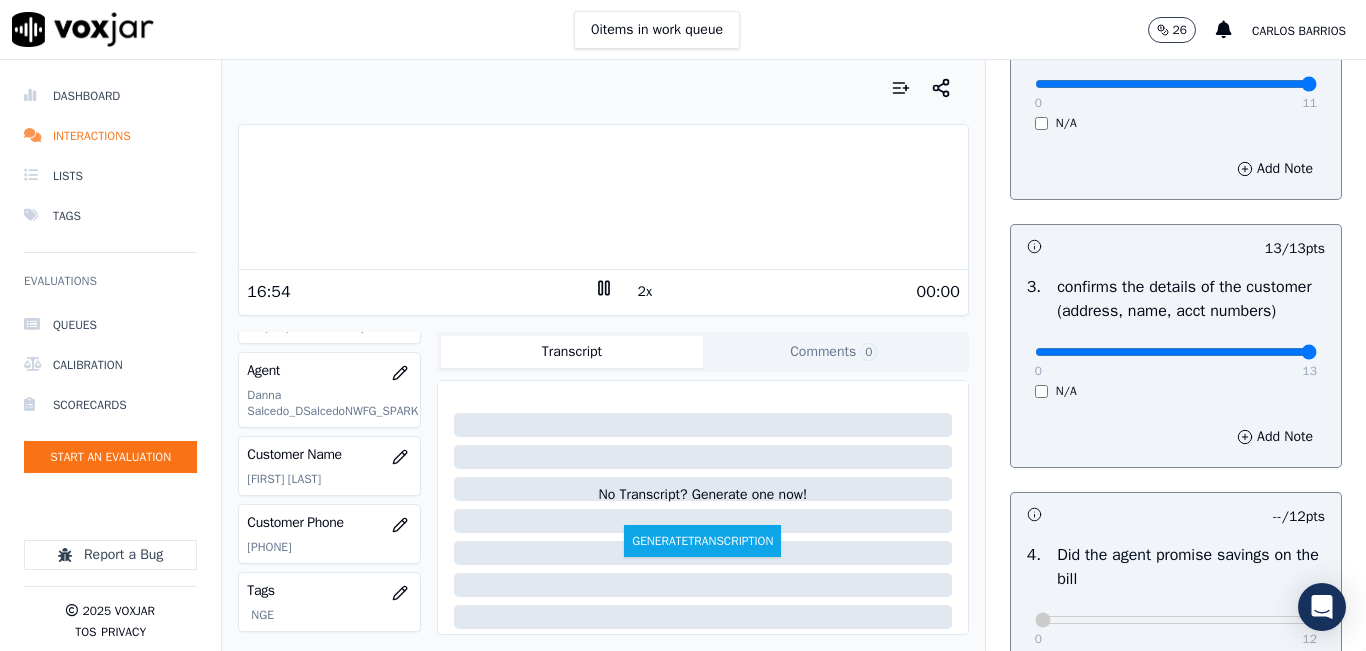 click at bounding box center [603, 197] 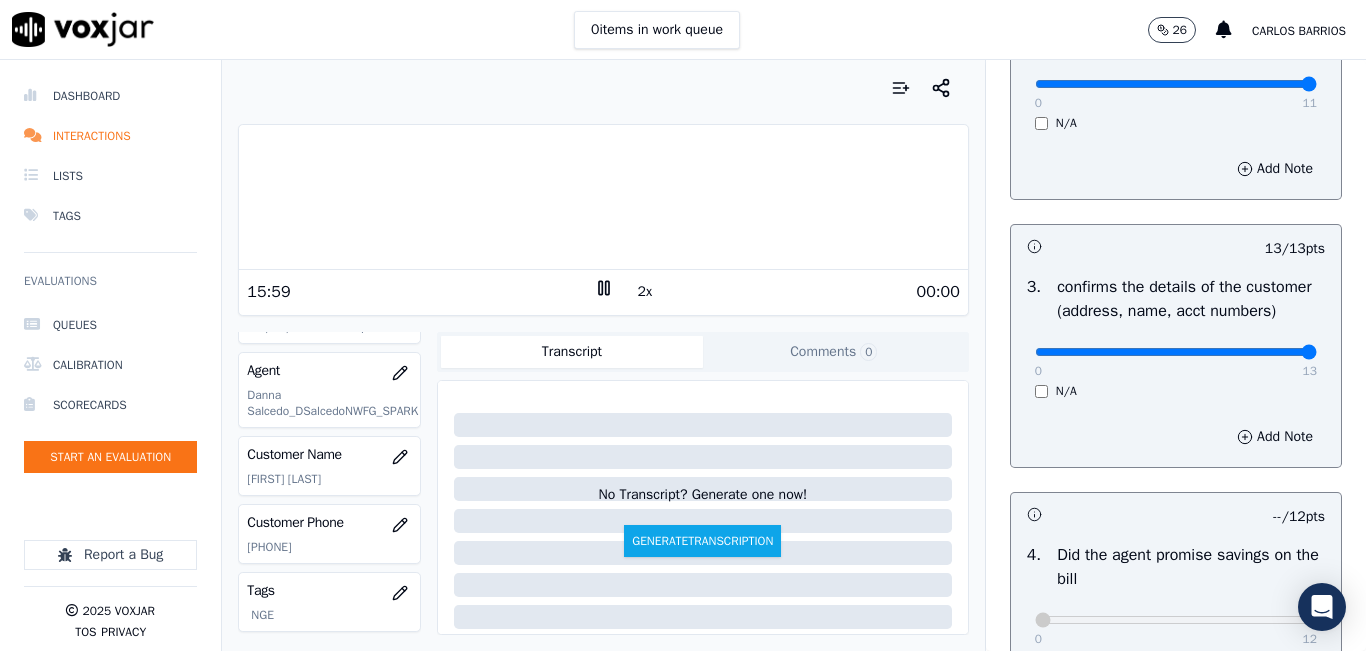 click at bounding box center [603, 197] 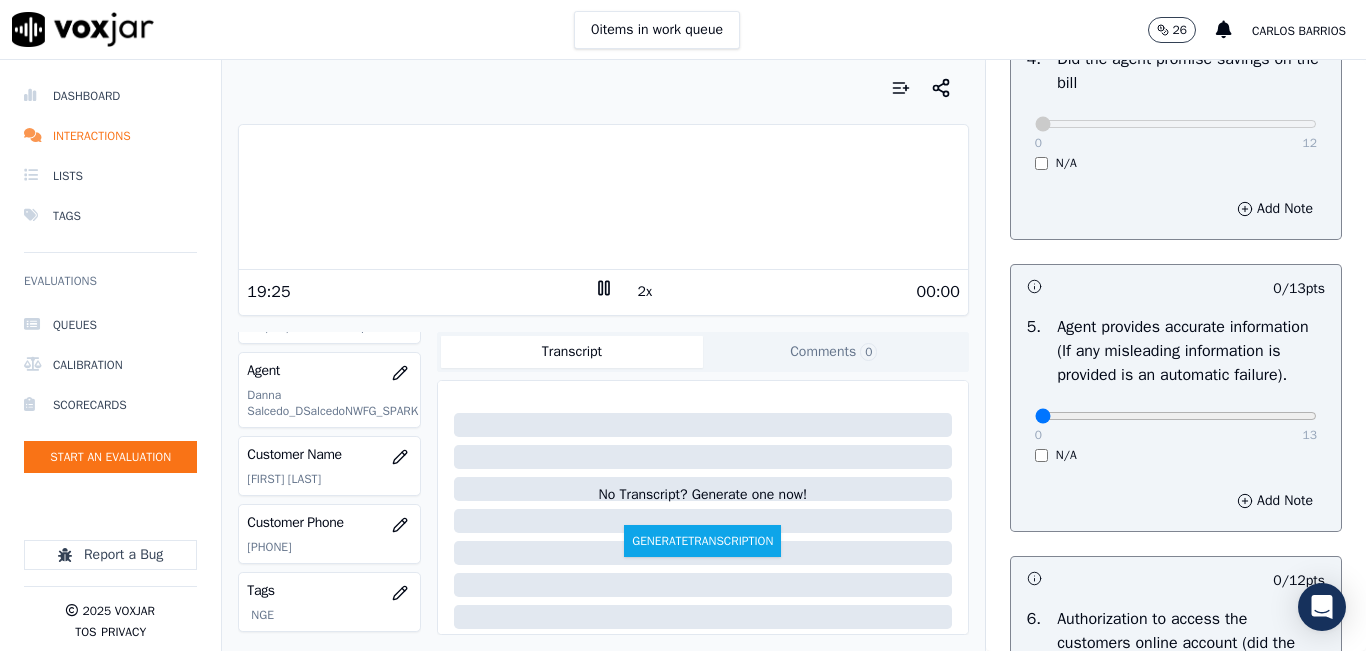 scroll, scrollTop: 1000, scrollLeft: 0, axis: vertical 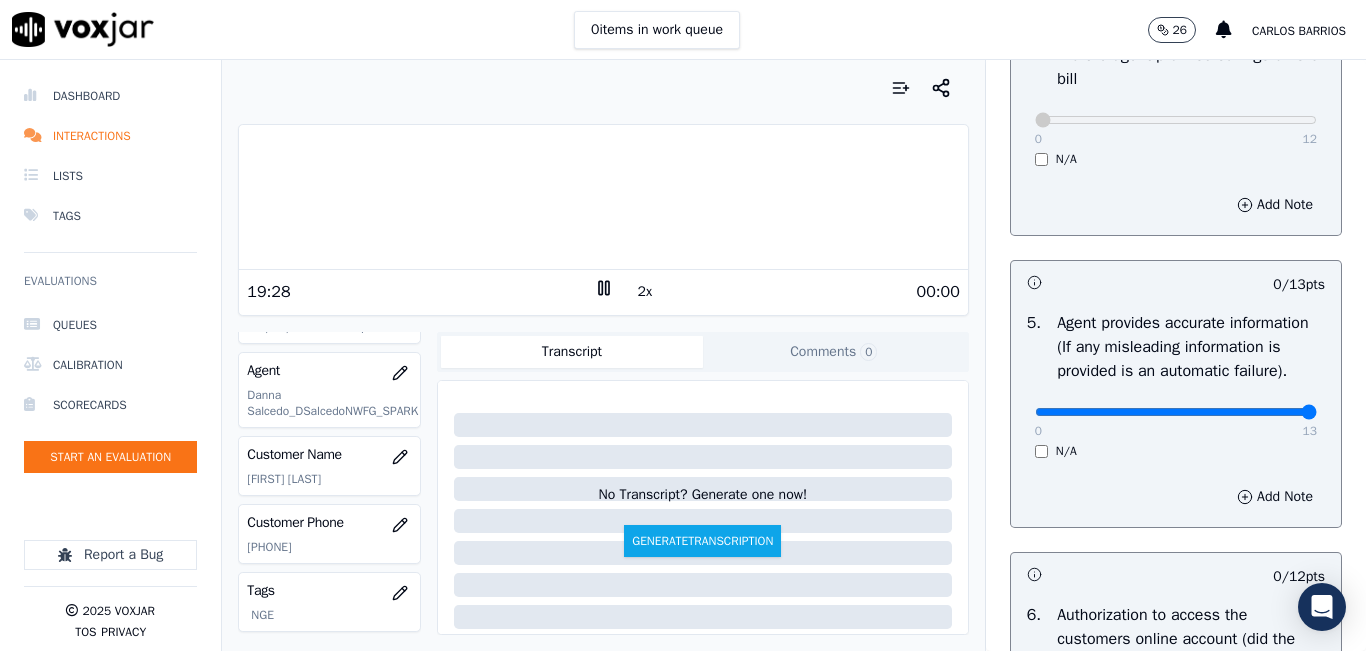 drag, startPoint x: 1247, startPoint y: 462, endPoint x: 1297, endPoint y: 465, distance: 50.08992 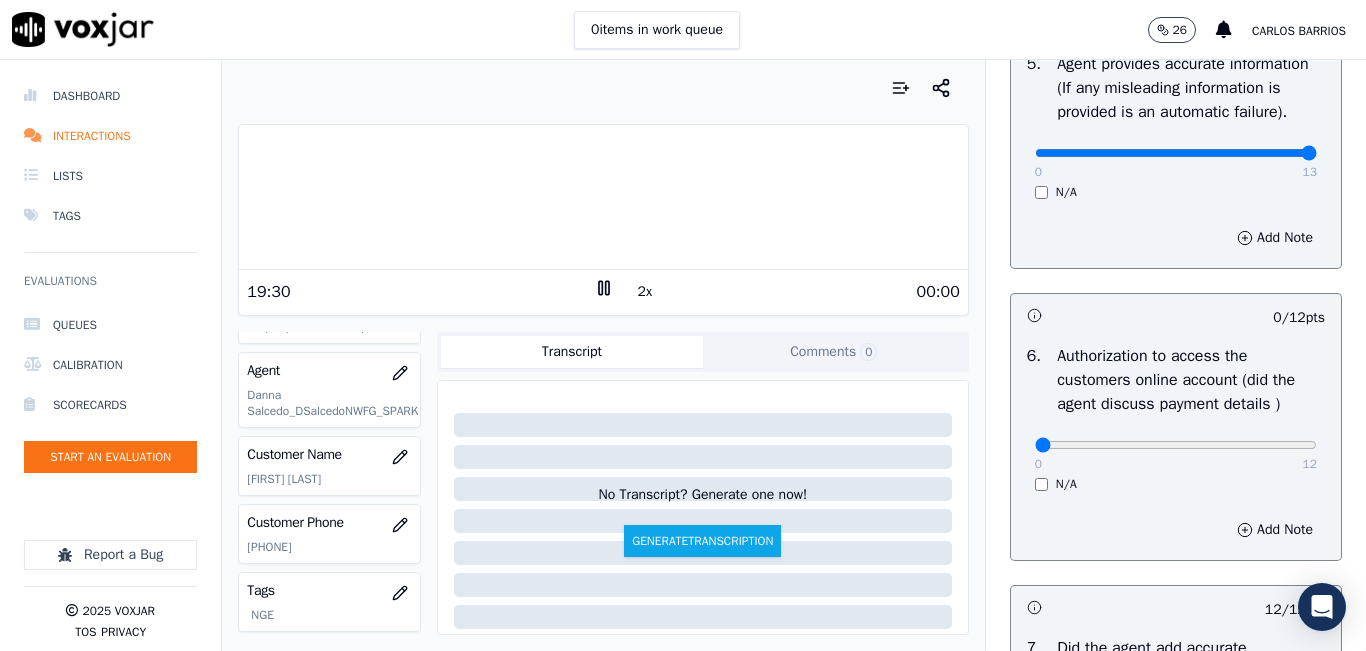 scroll, scrollTop: 1300, scrollLeft: 0, axis: vertical 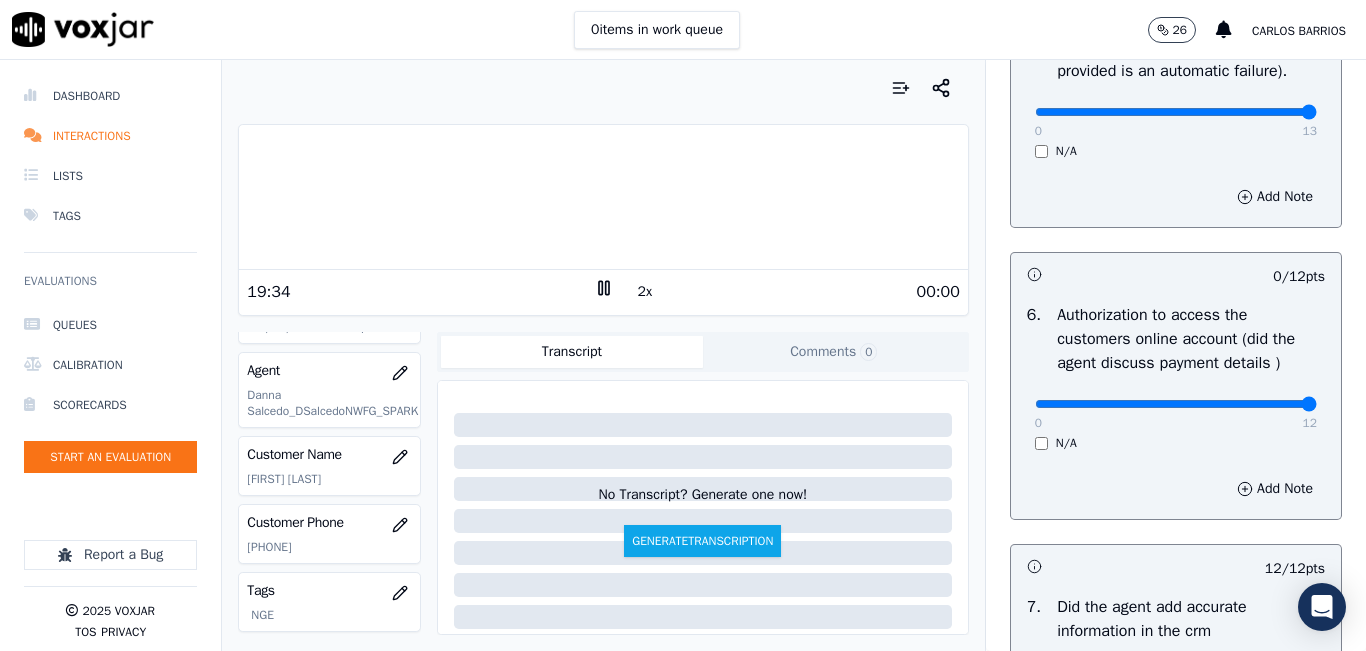 drag, startPoint x: 1245, startPoint y: 451, endPoint x: 1305, endPoint y: 460, distance: 60.671246 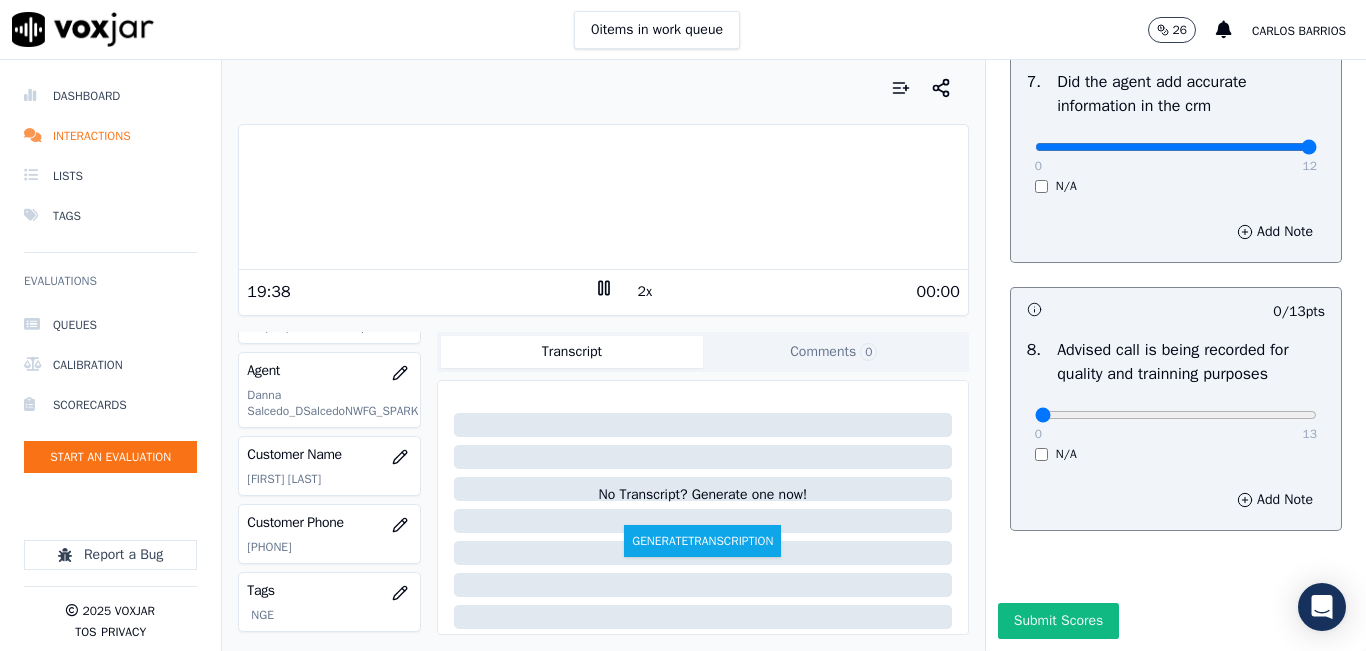 scroll, scrollTop: 1900, scrollLeft: 0, axis: vertical 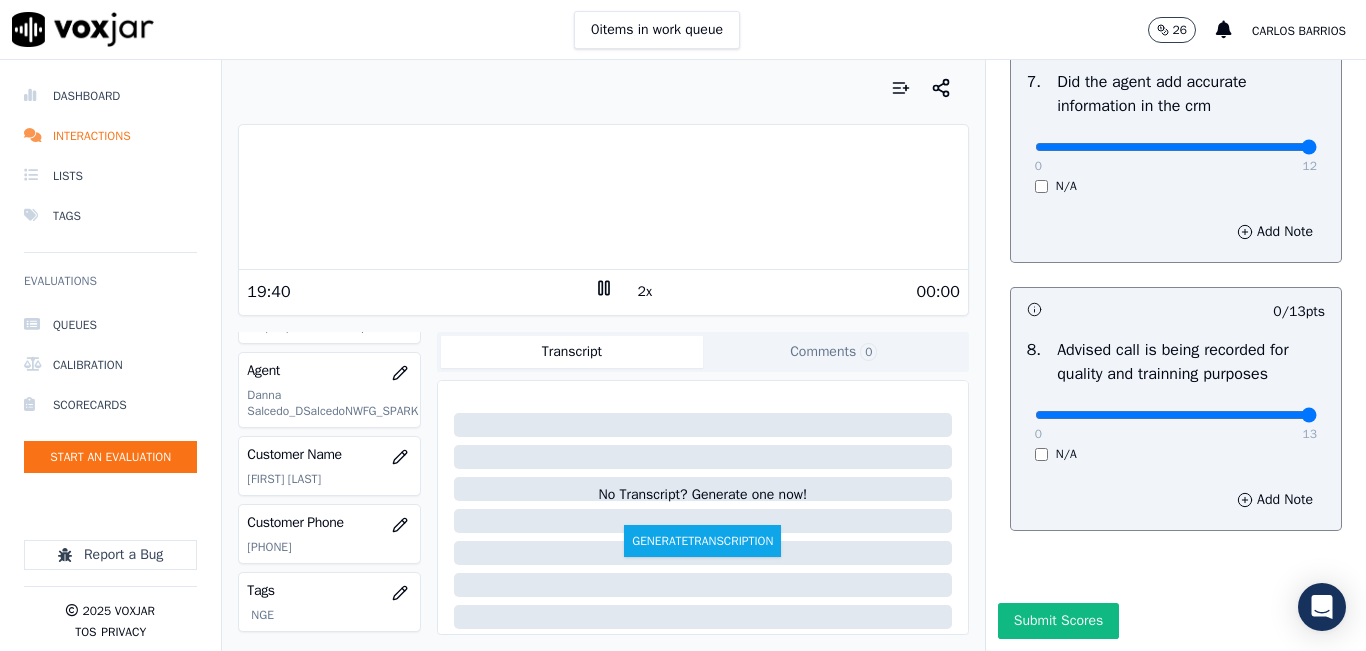 drag, startPoint x: 1250, startPoint y: 388, endPoint x: 1325, endPoint y: 394, distance: 75.23962 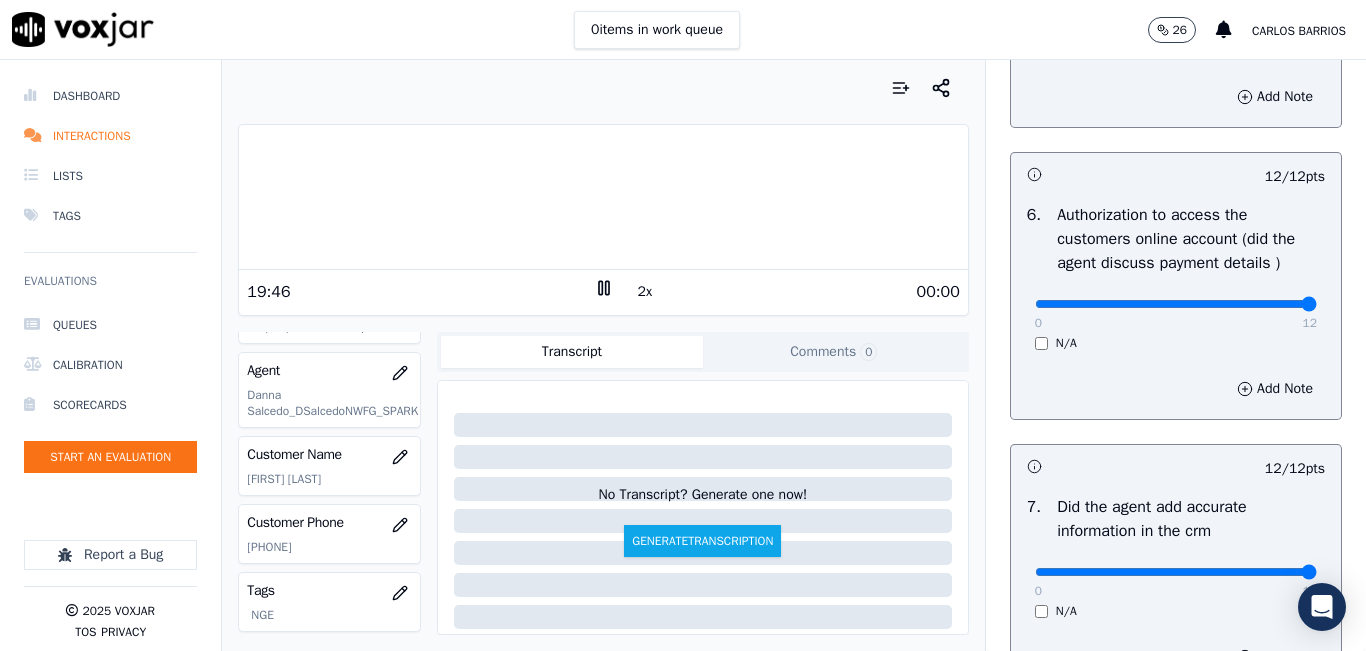 scroll, scrollTop: 1918, scrollLeft: 0, axis: vertical 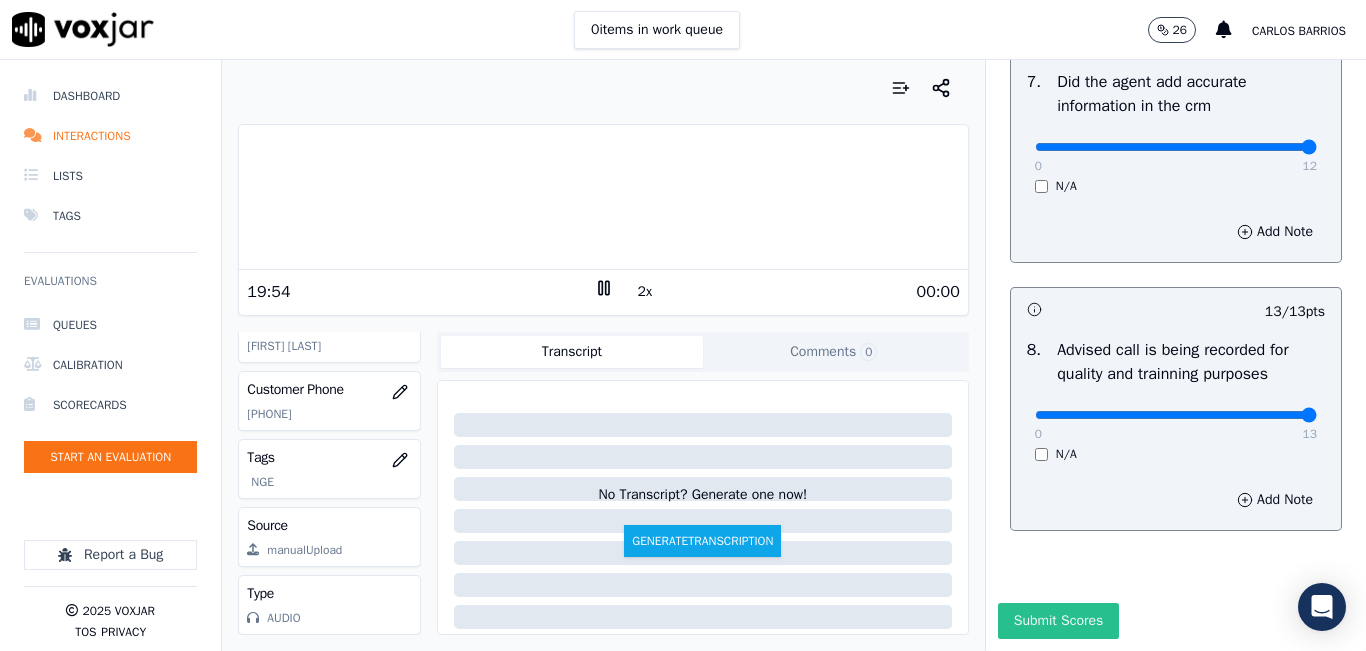 click on "Submit Scores" at bounding box center [1058, 621] 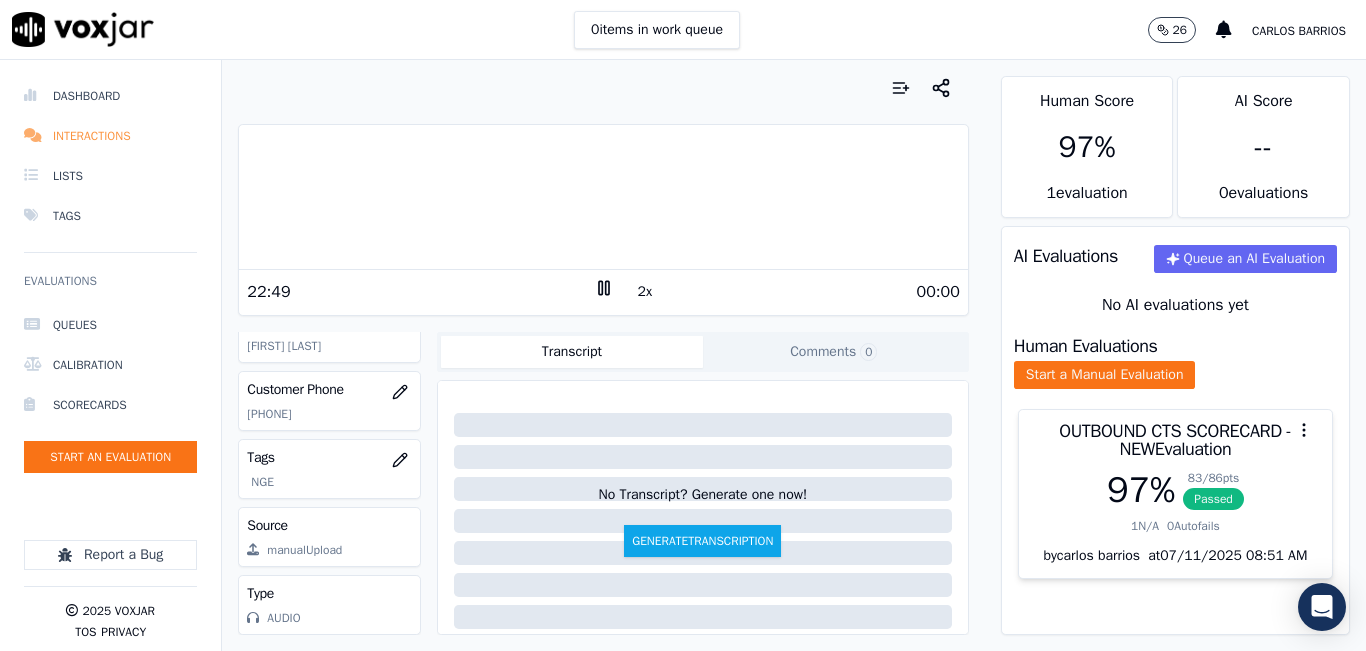 click on "Interactions" at bounding box center (110, 136) 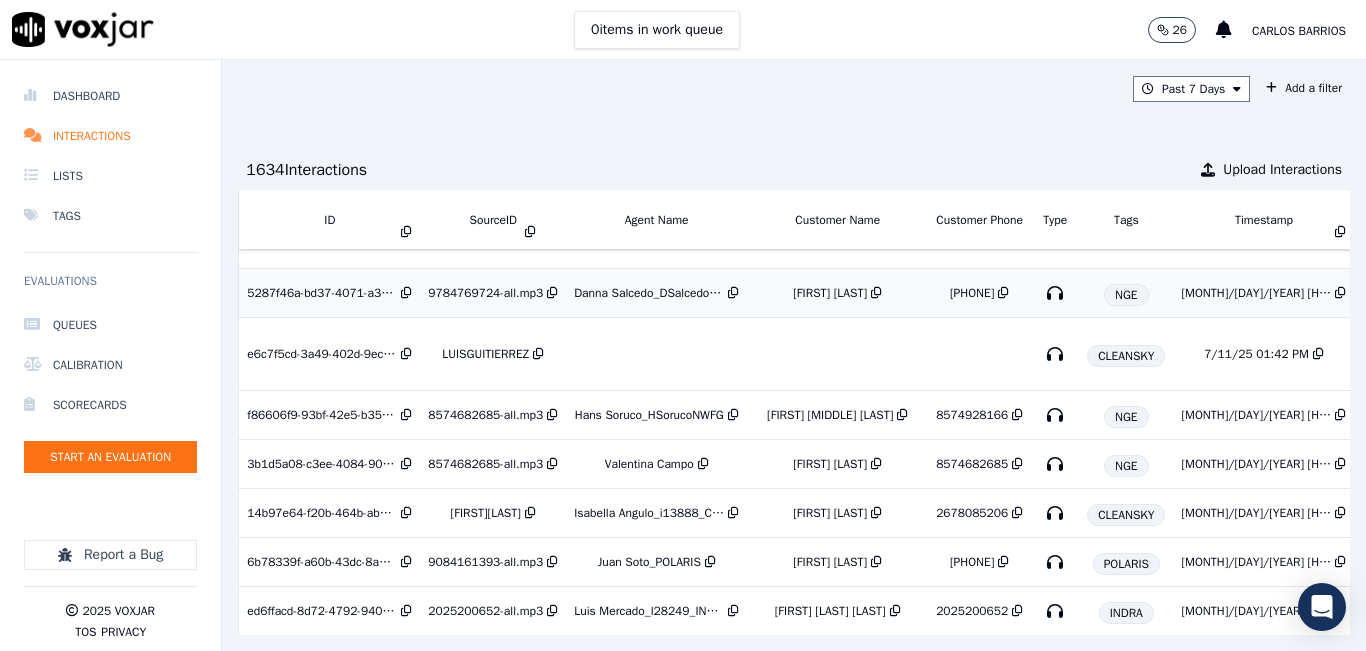scroll, scrollTop: 0, scrollLeft: 0, axis: both 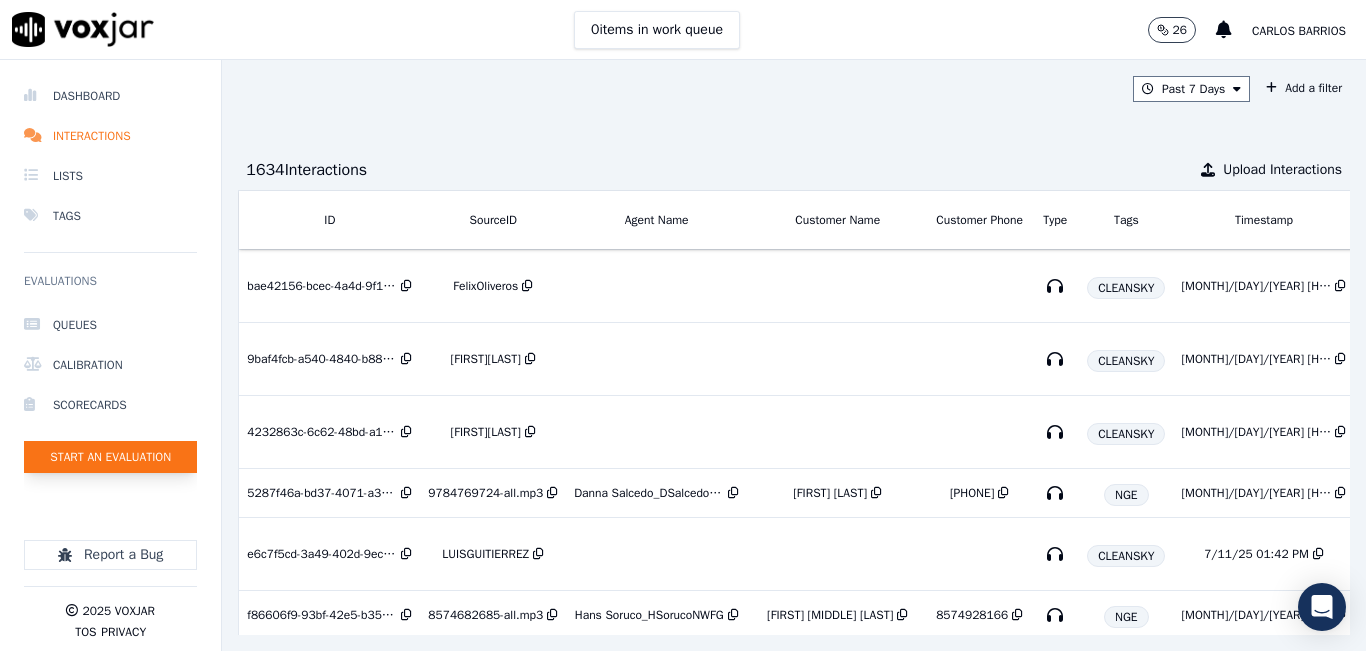 click on "Start an Evaluation" 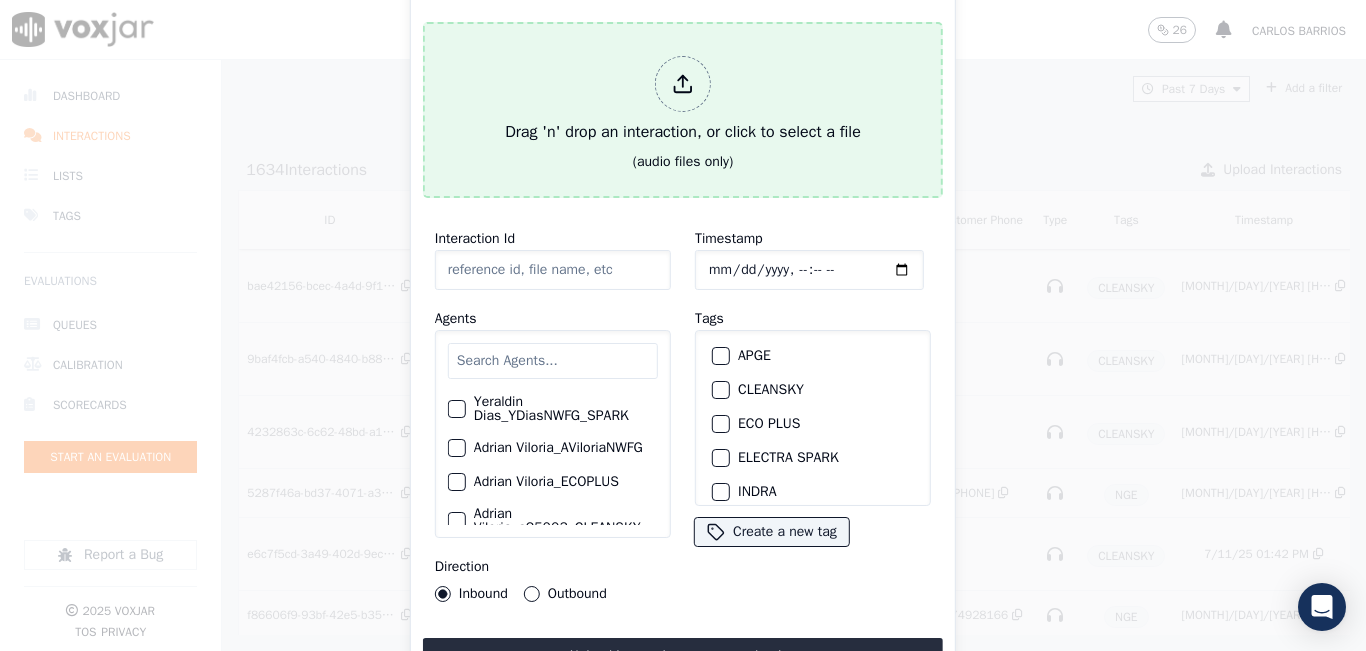 click on "Drag 'n' drop an interaction, or click to select a file   (audio files only)" at bounding box center [683, 110] 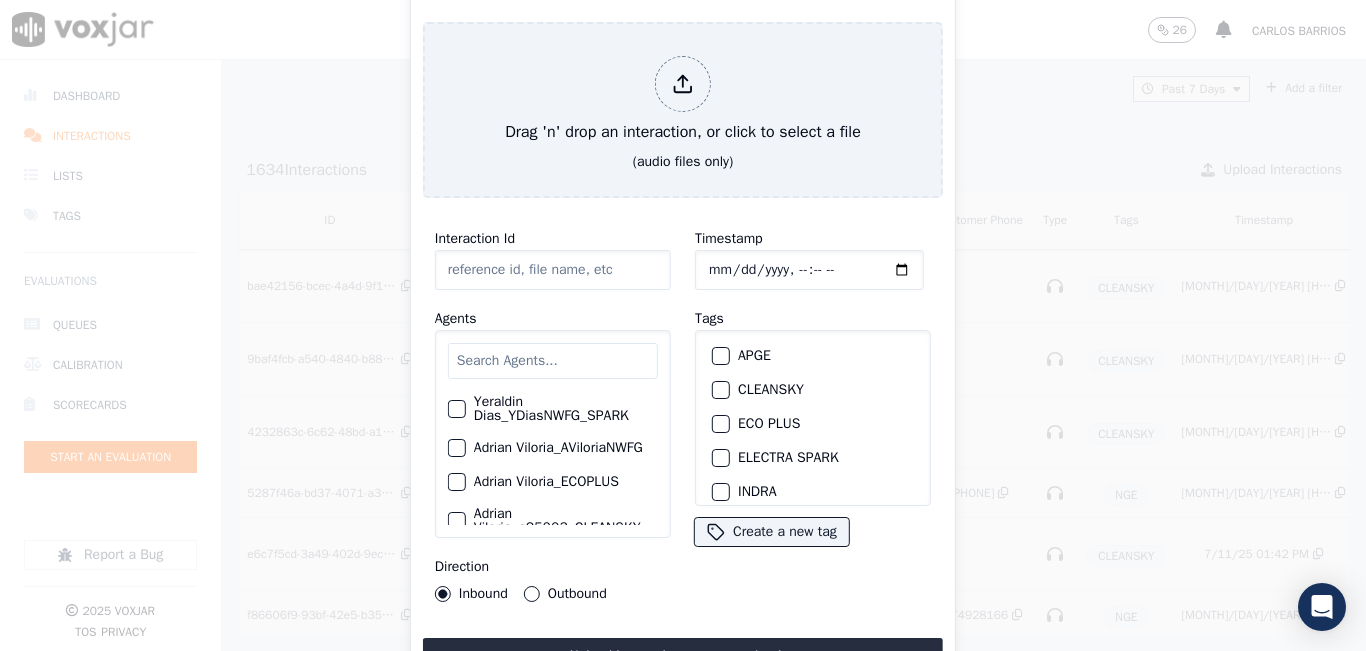 type on "20250710-125210_8568315098-all.mp3" 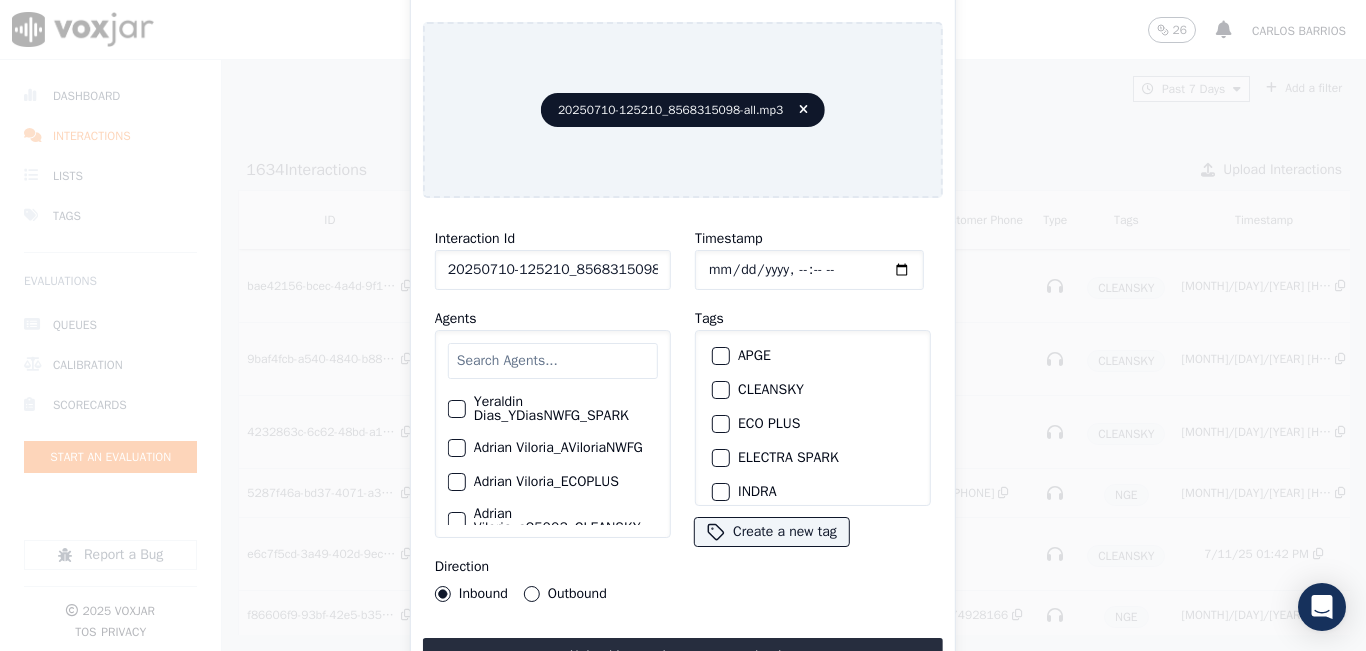 click at bounding box center (553, 361) 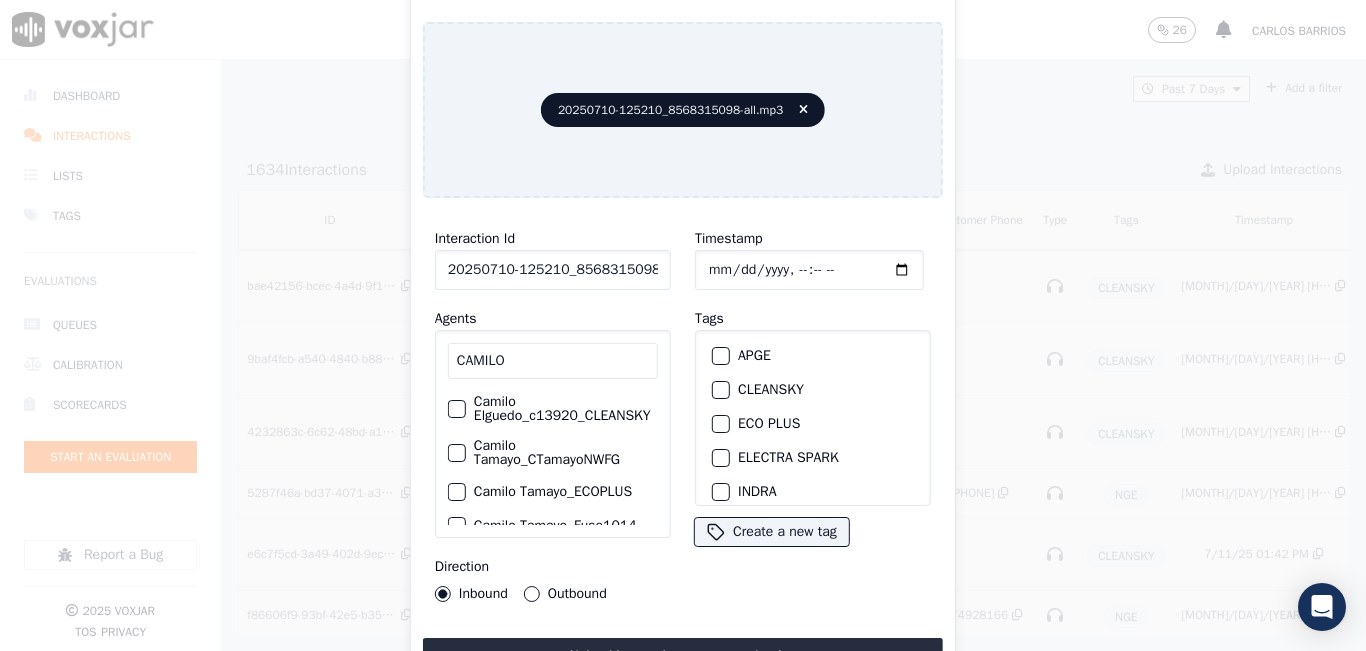 type on "CAMILO" 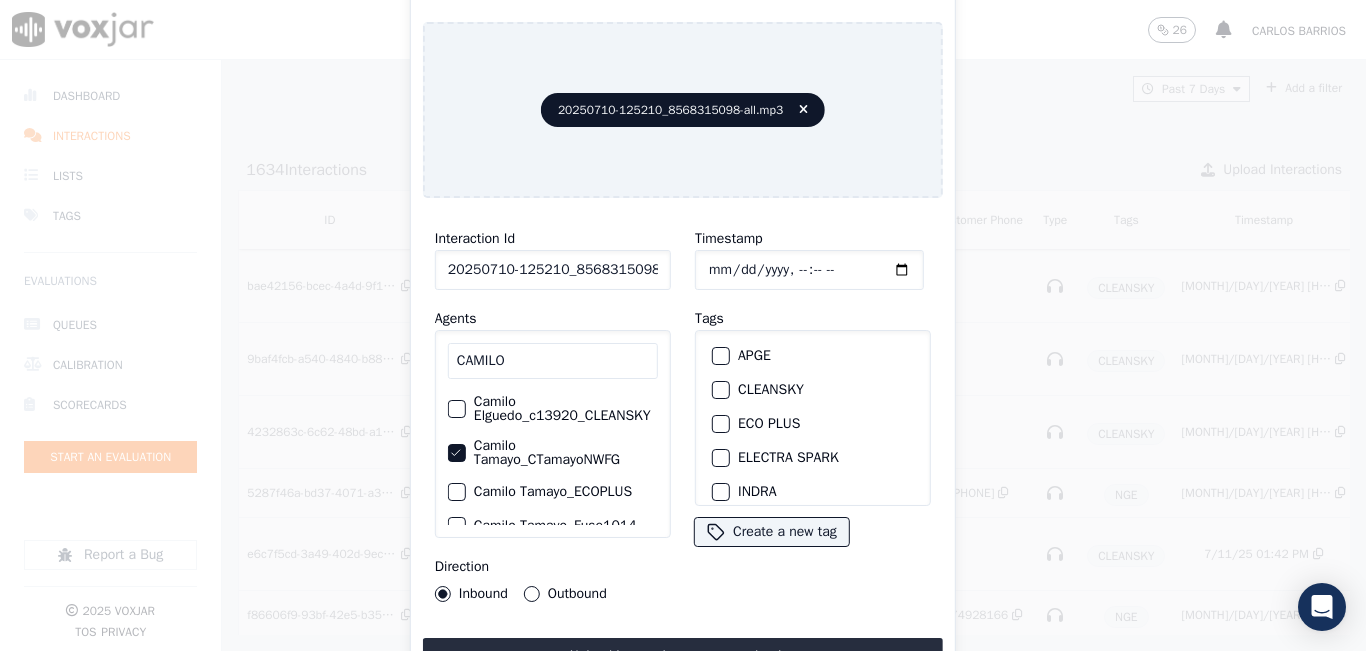 click on "Outbound" at bounding box center [565, 594] 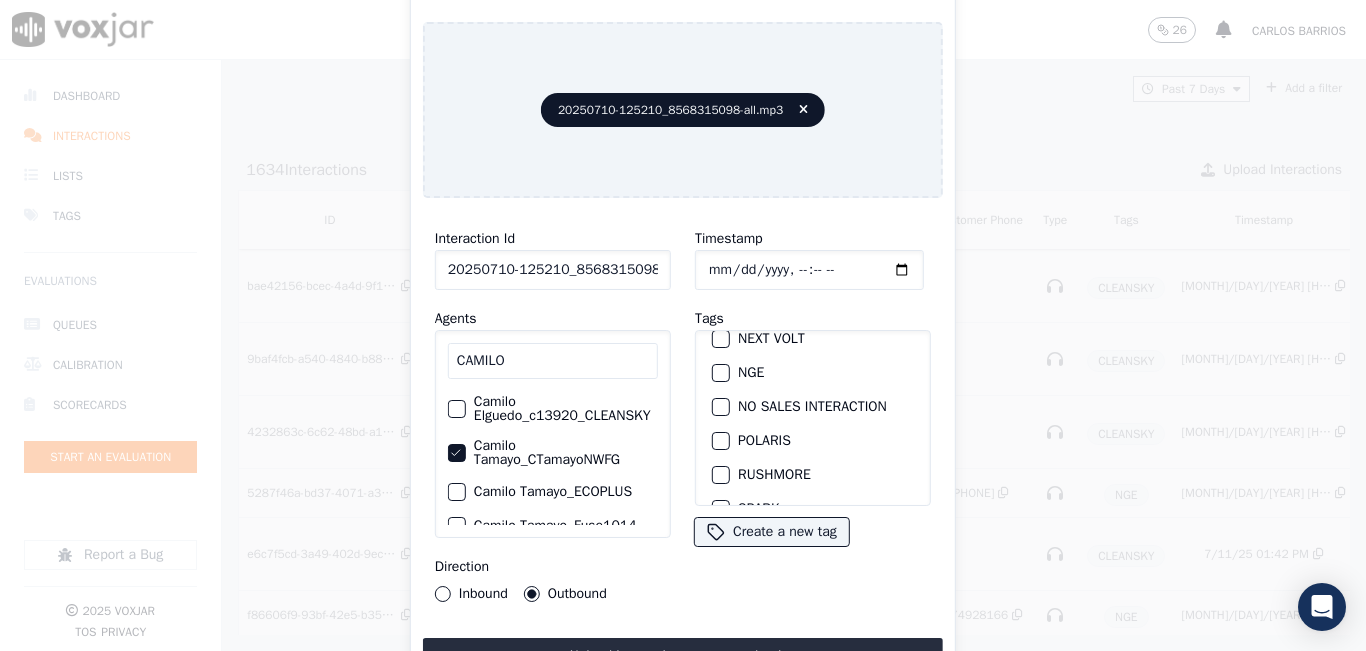 scroll, scrollTop: 200, scrollLeft: 0, axis: vertical 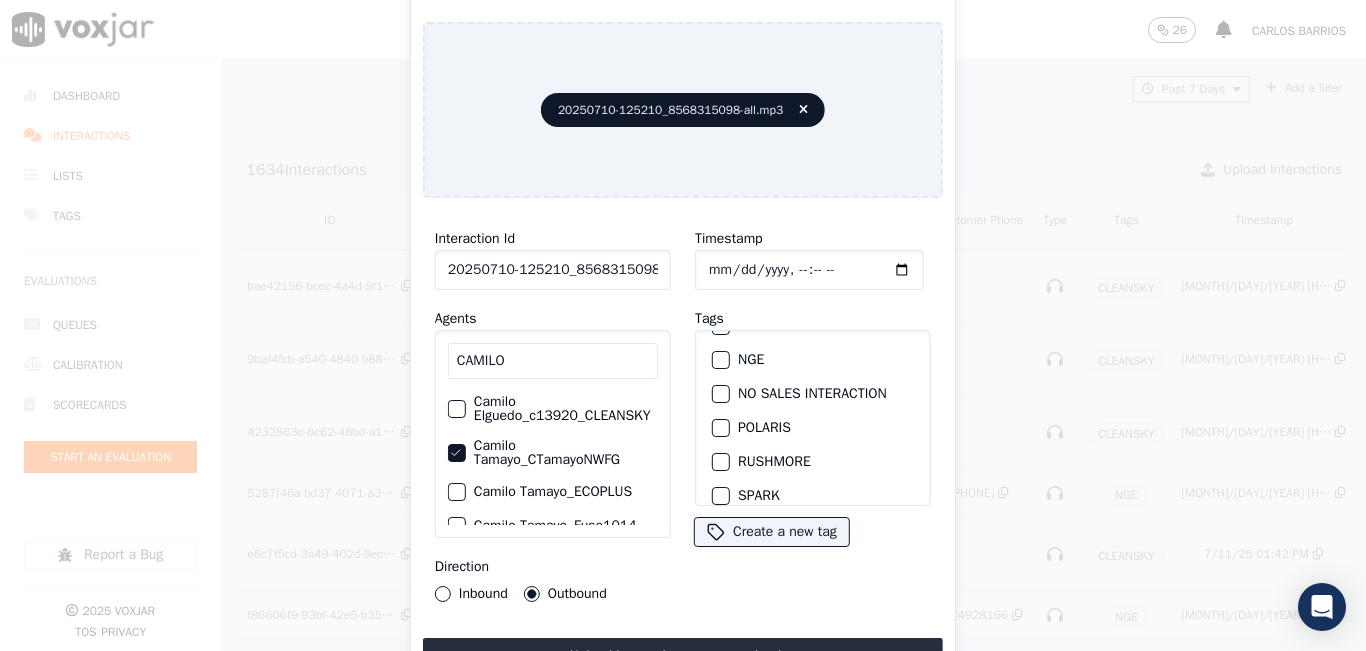 click on "NGE" at bounding box center (813, 360) 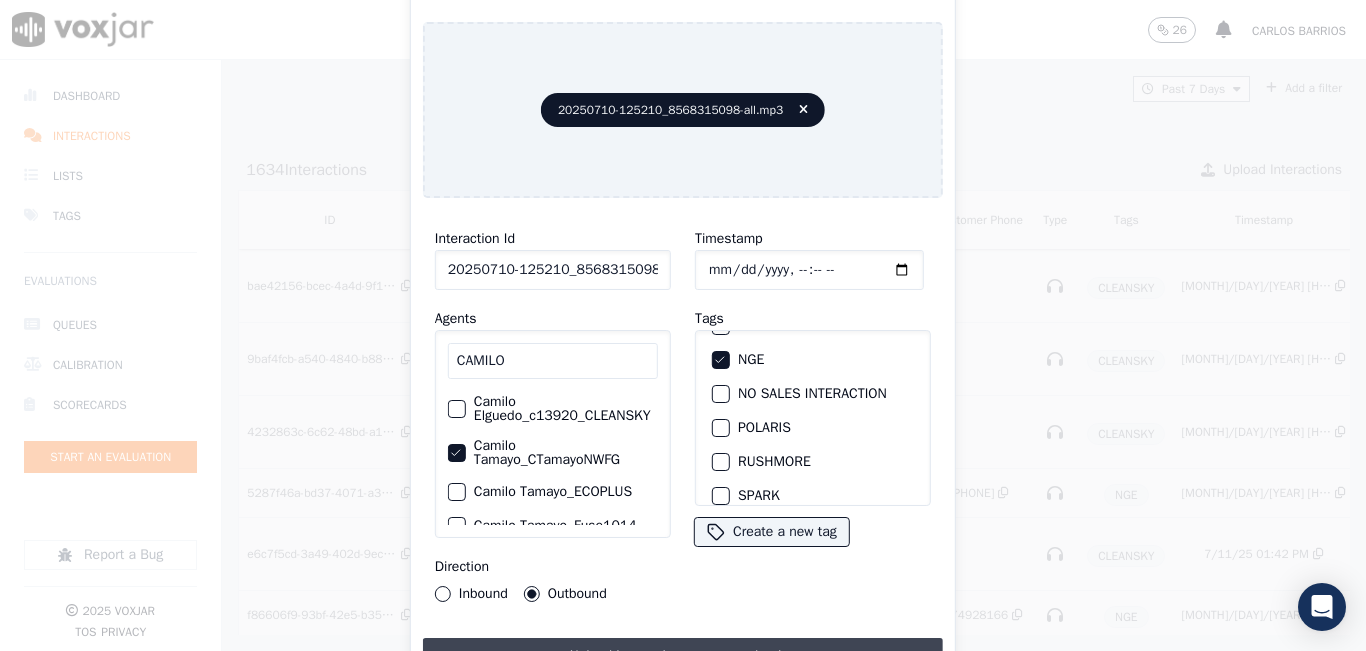 click on "Upload interaction to start evaluation" at bounding box center [683, 656] 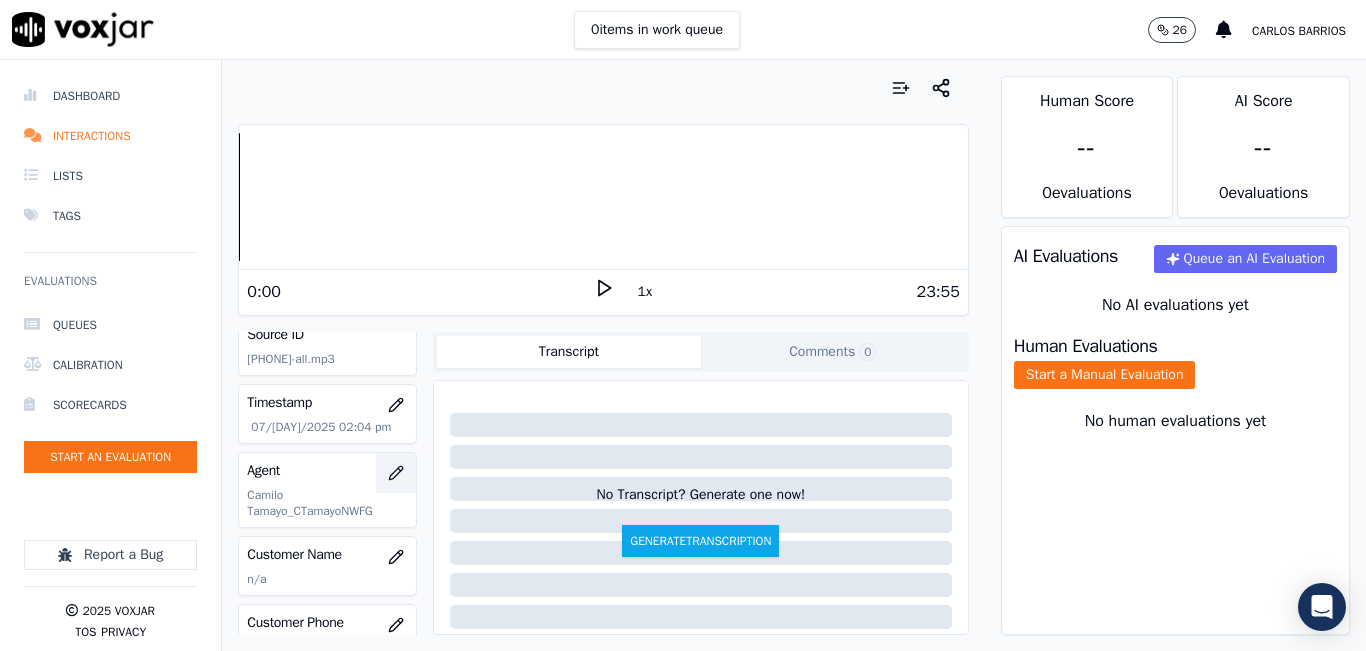 scroll, scrollTop: 200, scrollLeft: 0, axis: vertical 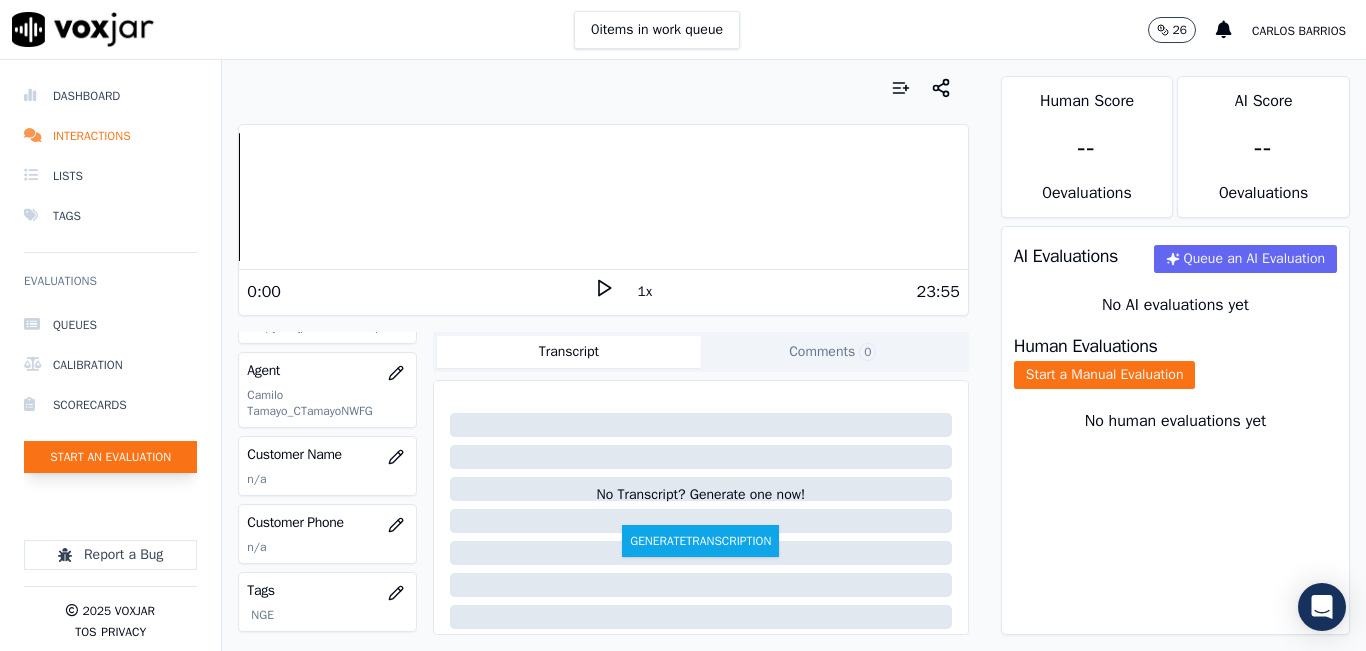 click on "Start an Evaluation" 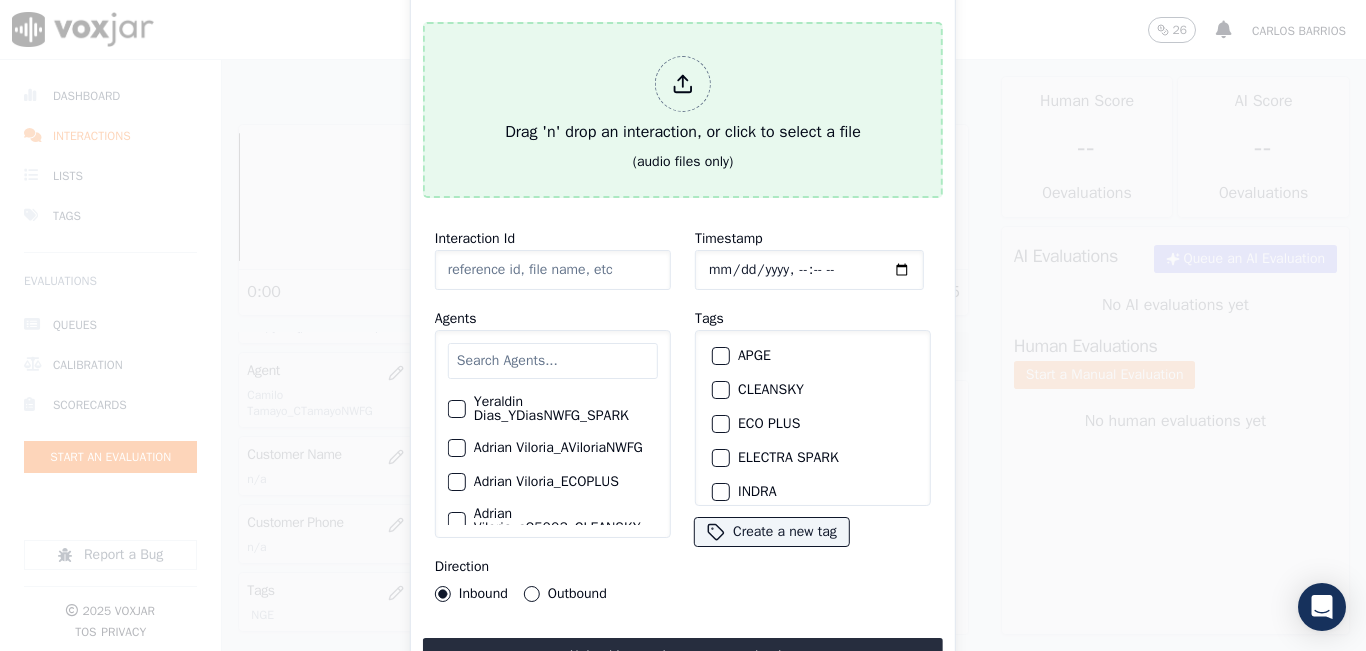click on "Drag 'n' drop an interaction, or click to select a file" at bounding box center [683, 100] 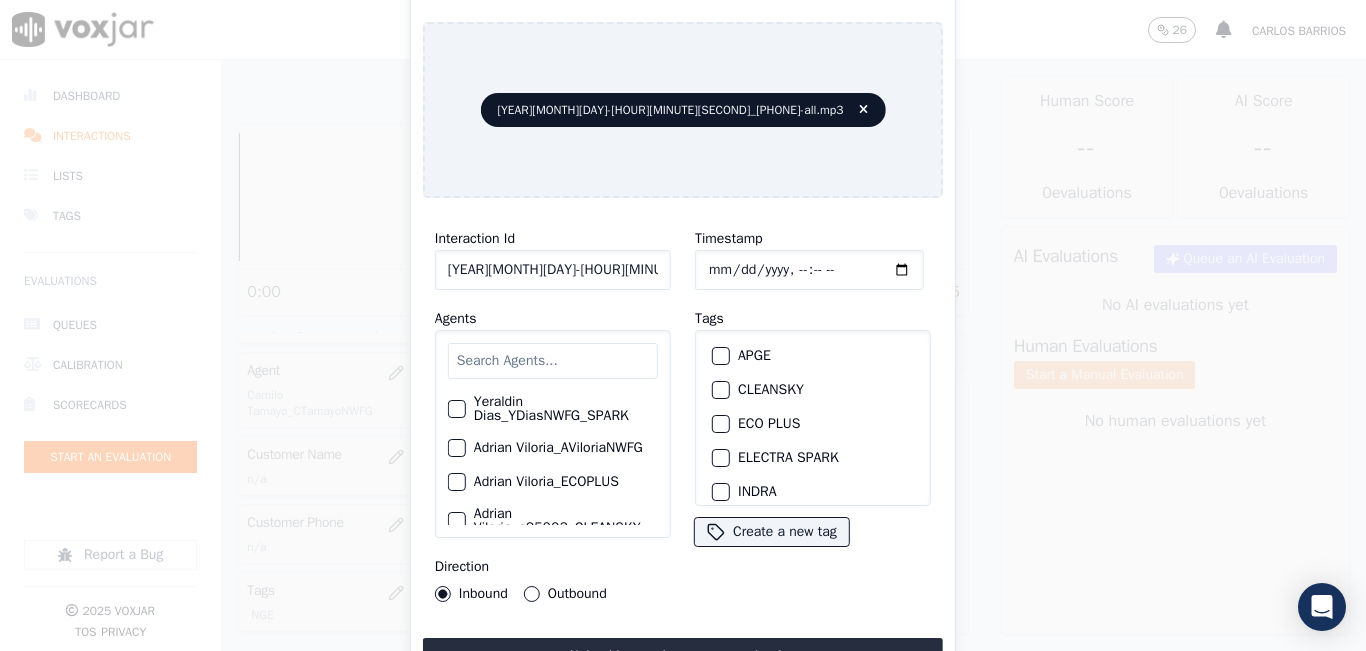 click at bounding box center [553, 361] 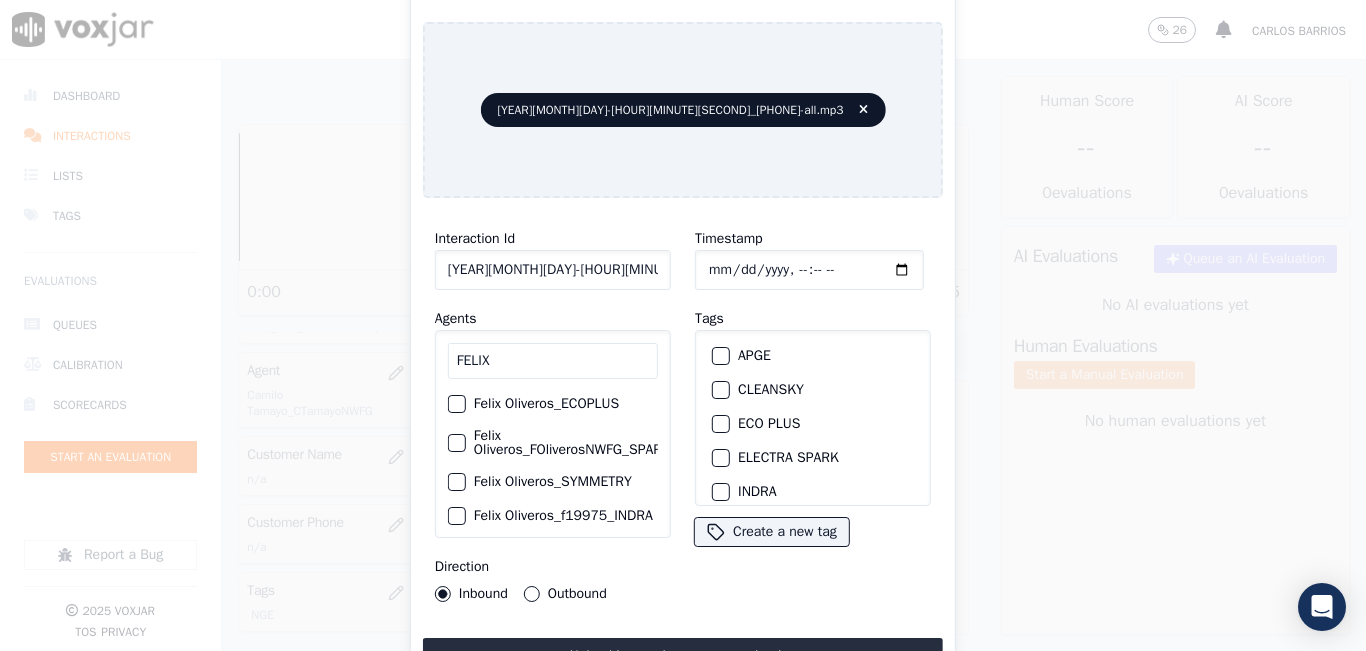 type on "FELIX" 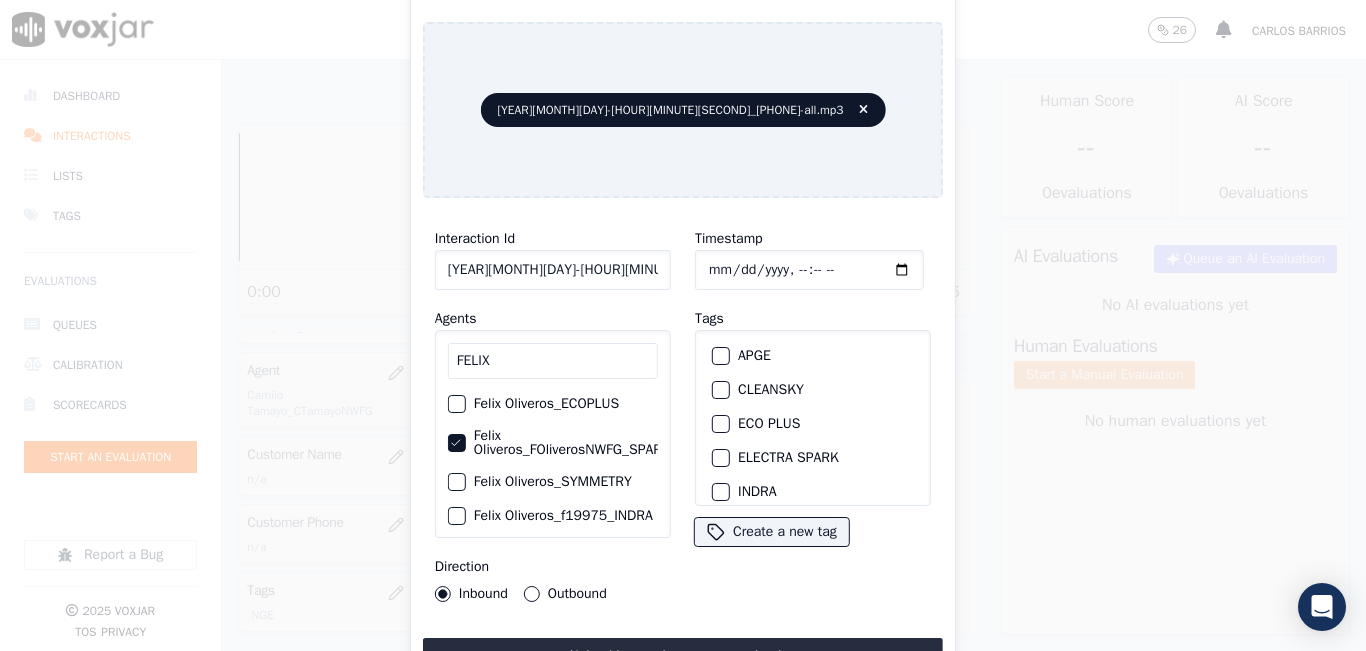 click at bounding box center (720, 390) 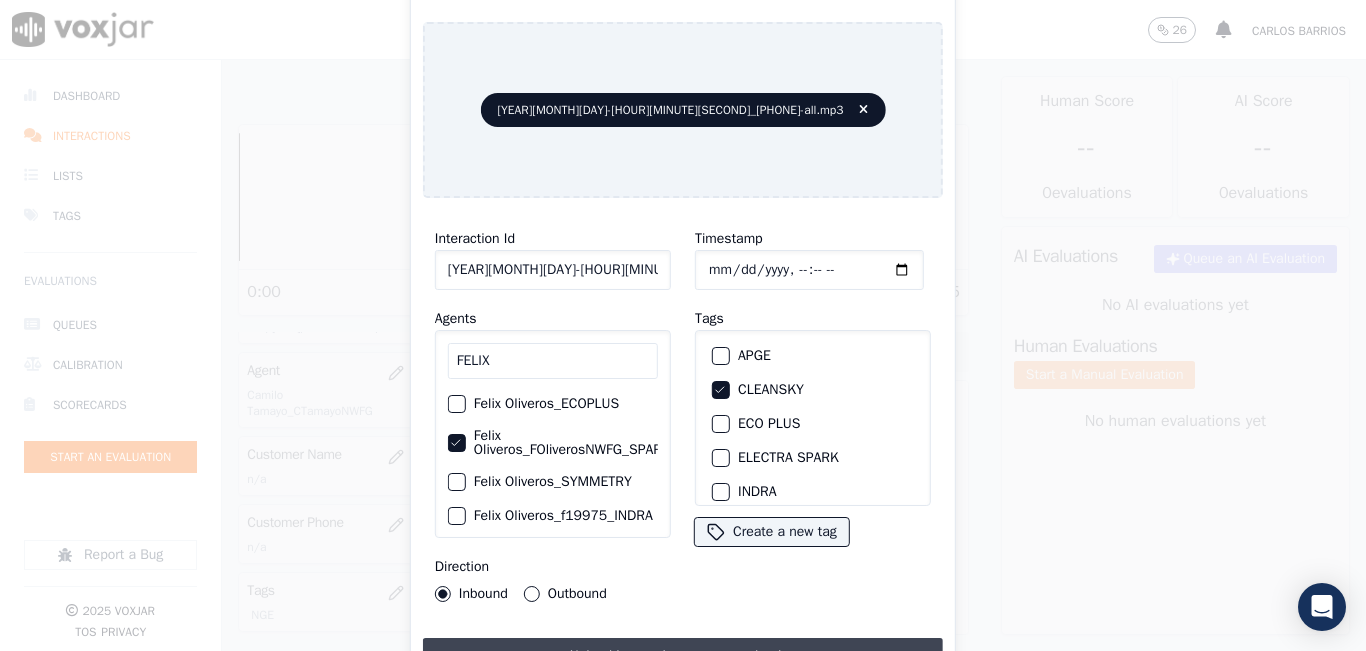 click on "Upload interaction to start evaluation" at bounding box center [683, 656] 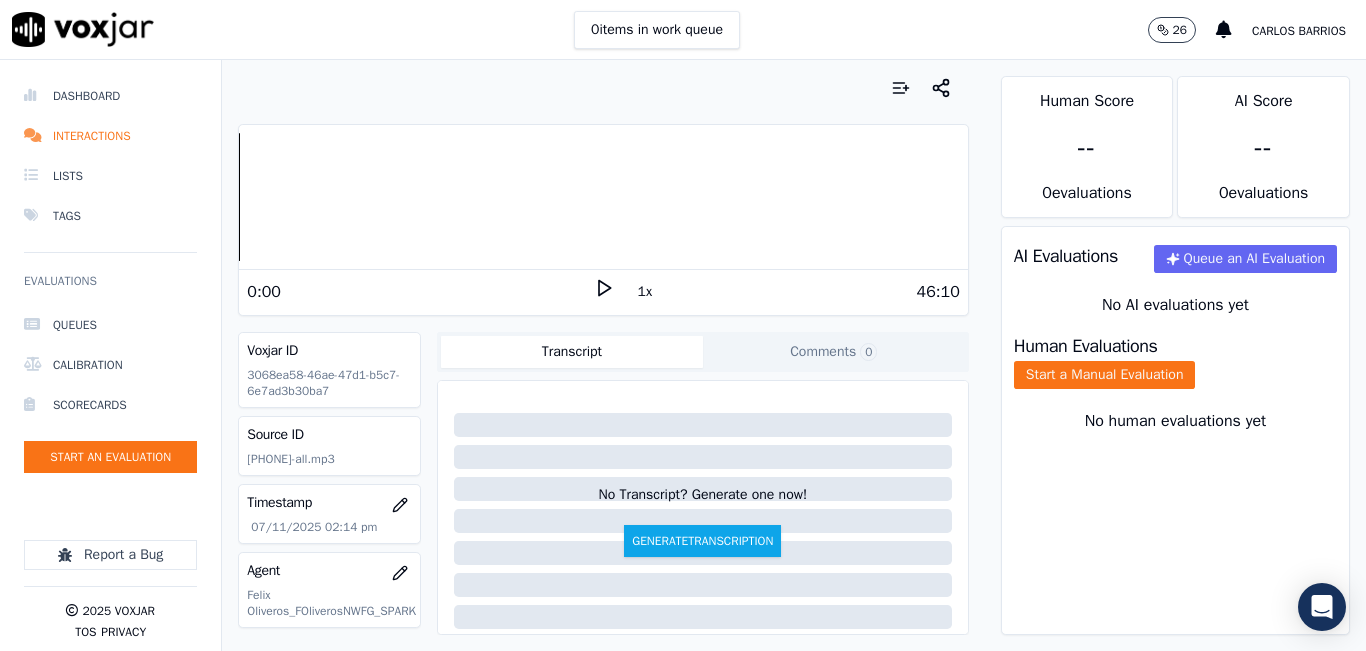 scroll, scrollTop: 200, scrollLeft: 0, axis: vertical 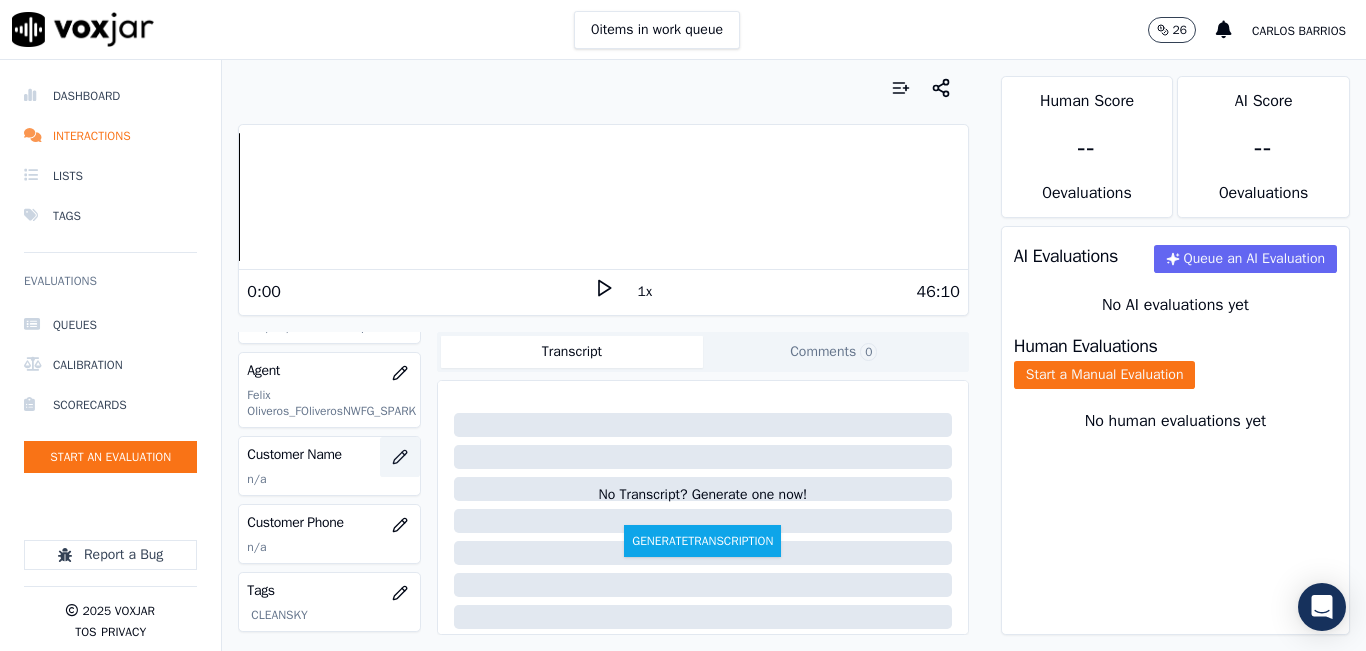 click 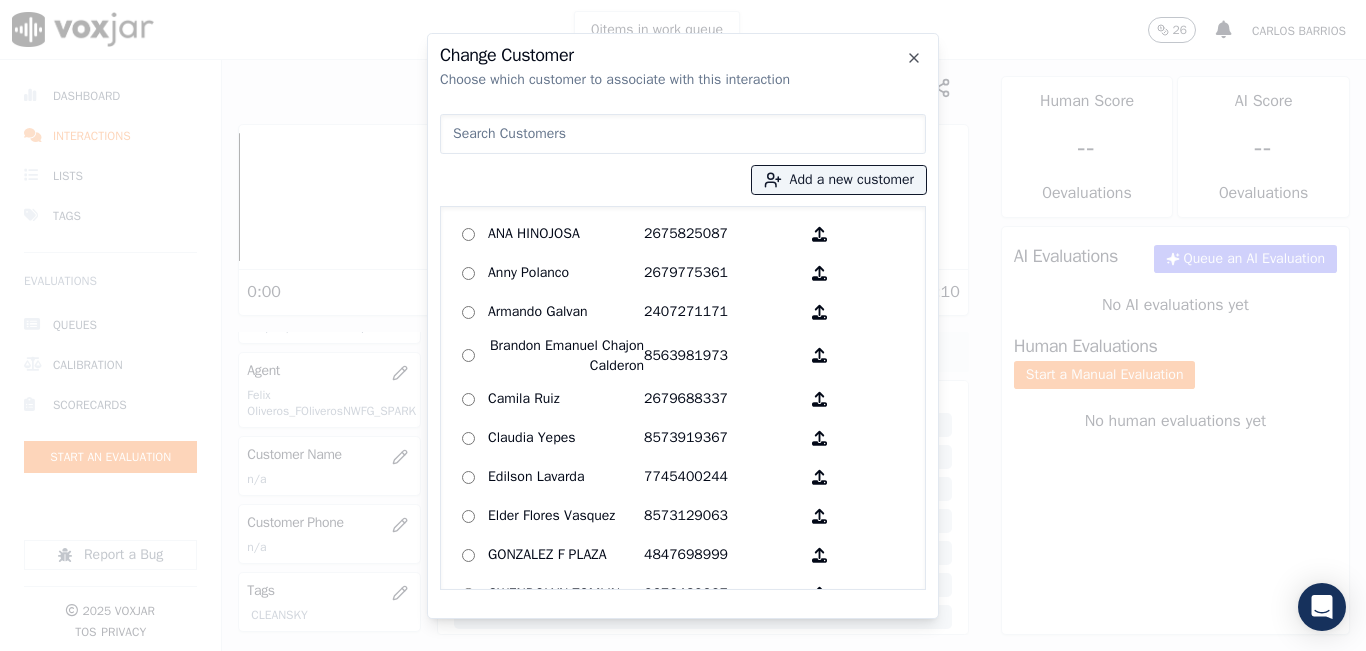 click at bounding box center (683, 134) 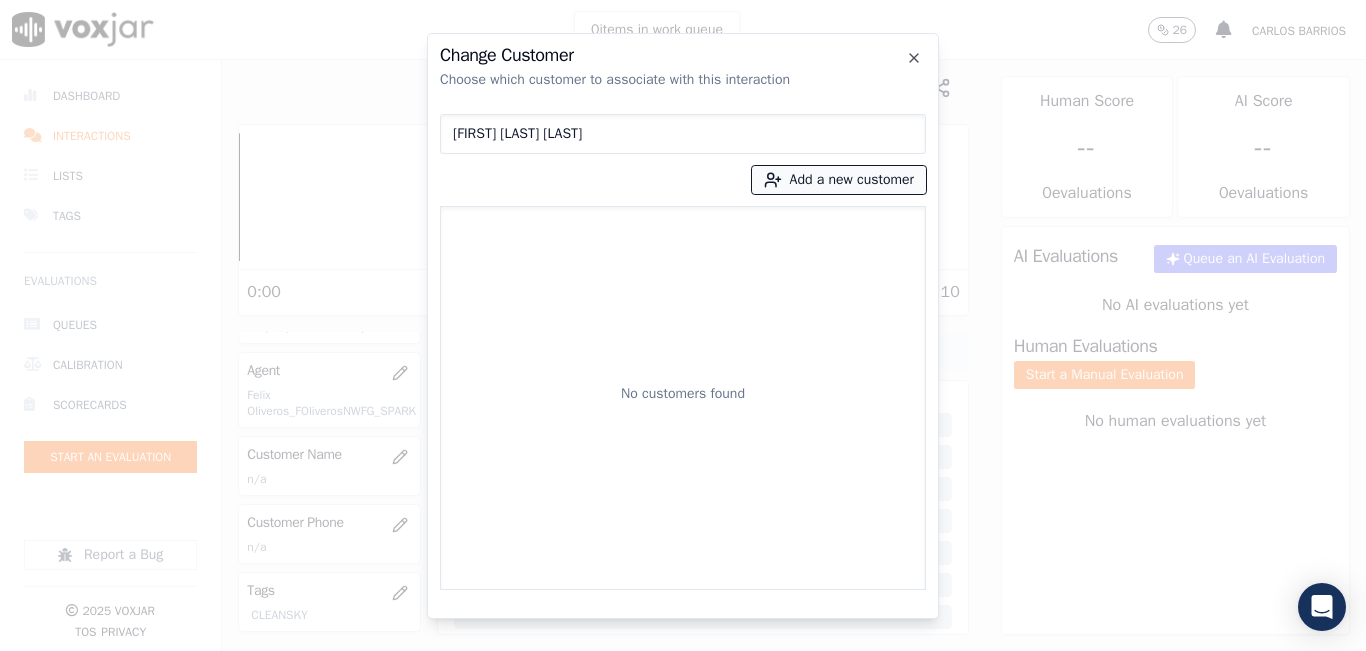 type on "ISAIAS FLOREZ JIMENEZ" 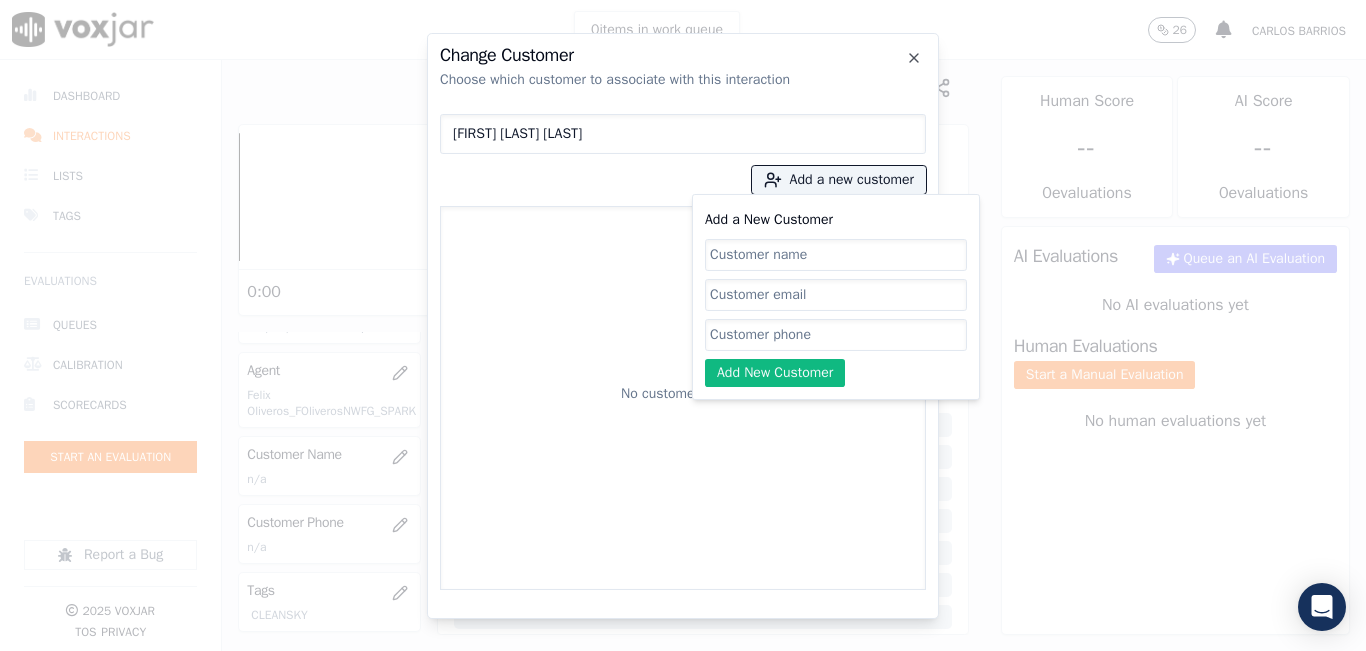 click on "Add a New Customer" 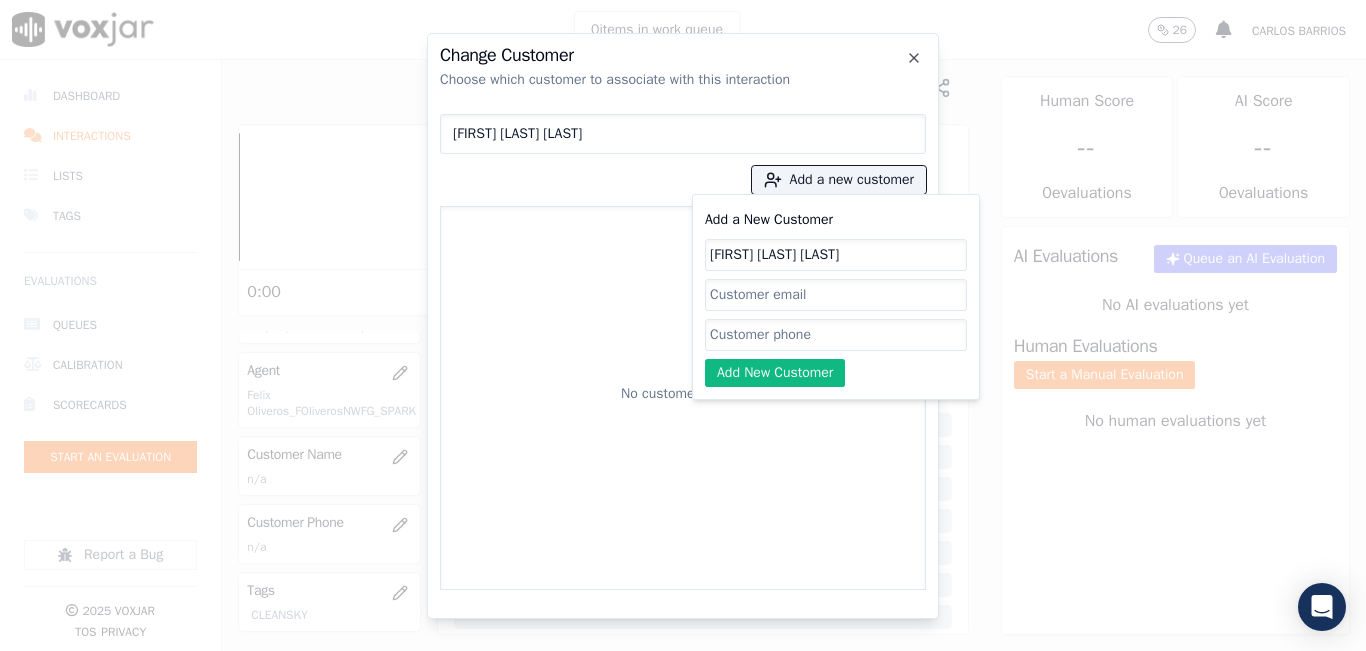 type on "ISAIAS FLOREZ JIMENEZ" 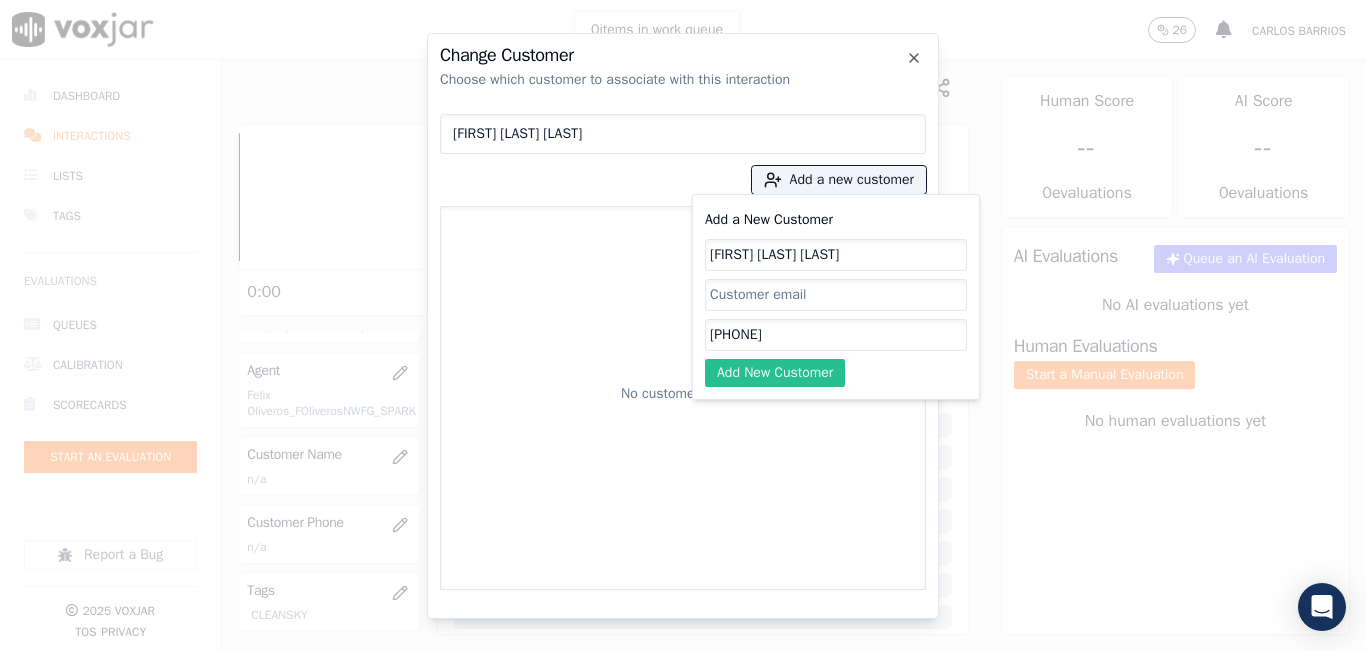 type on "9783901402" 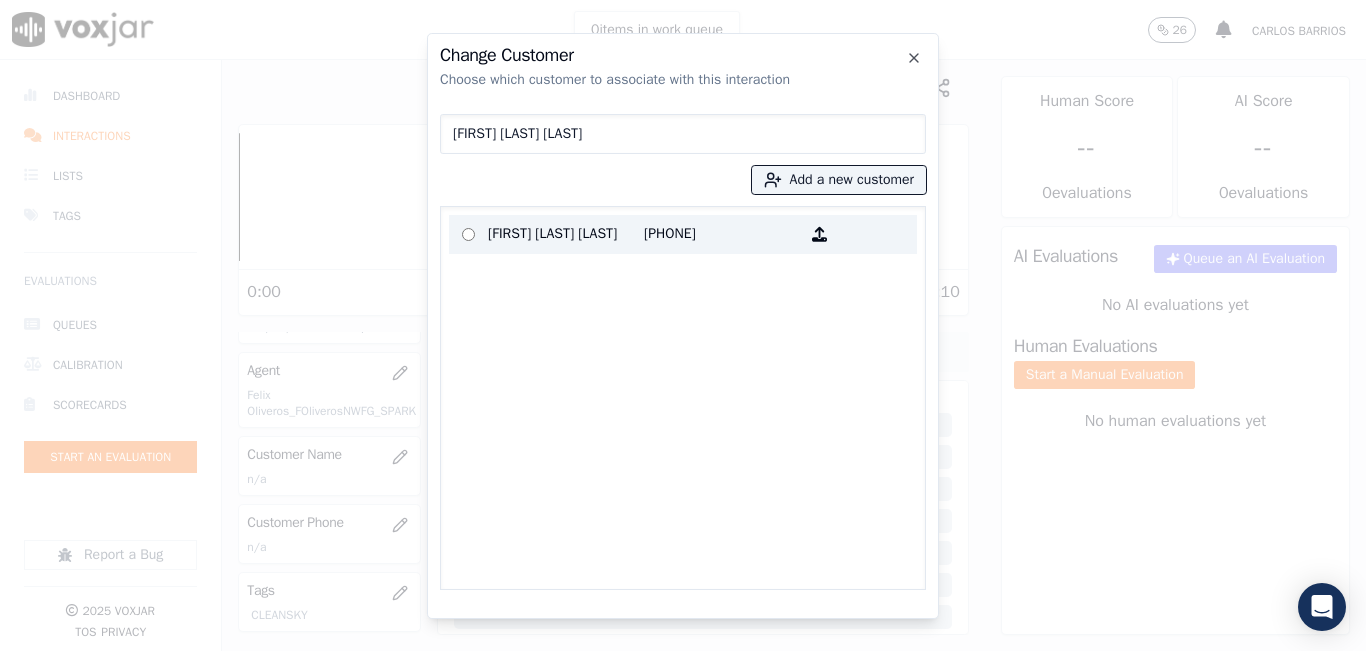 click on "ISAIAS FLOREZ JIMENEZ" at bounding box center [566, 234] 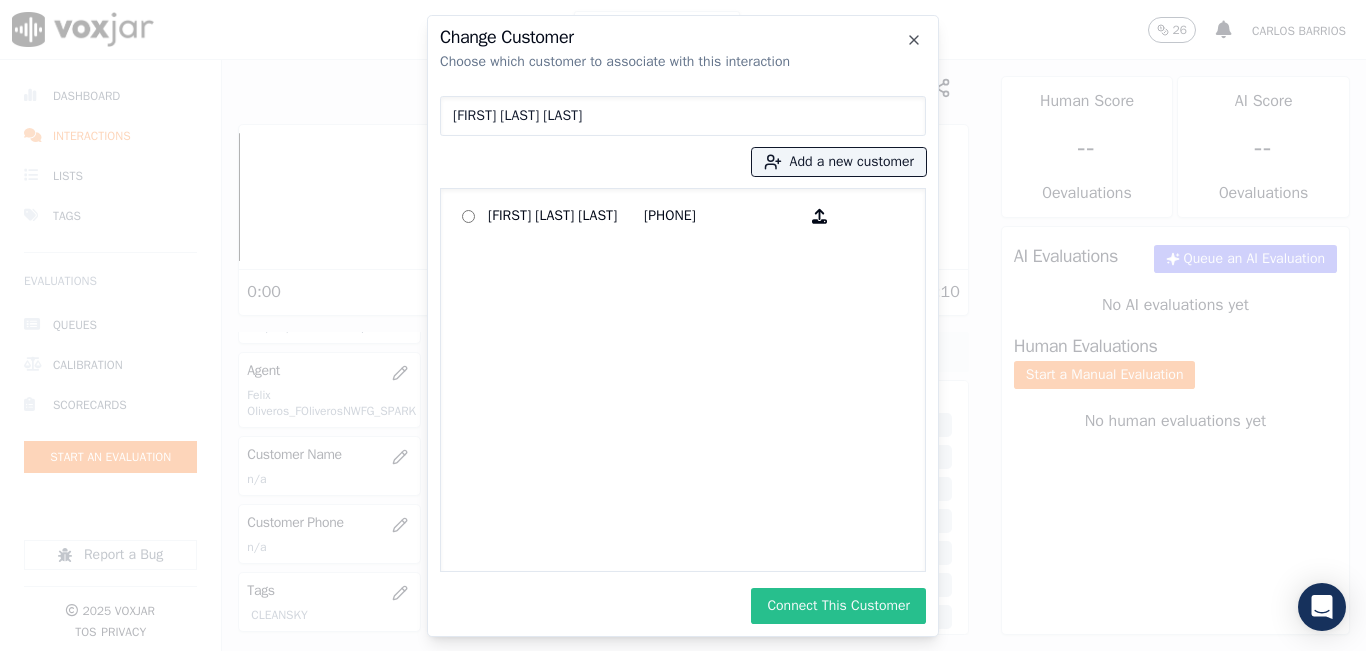 click on "Connect This Customer" at bounding box center (838, 606) 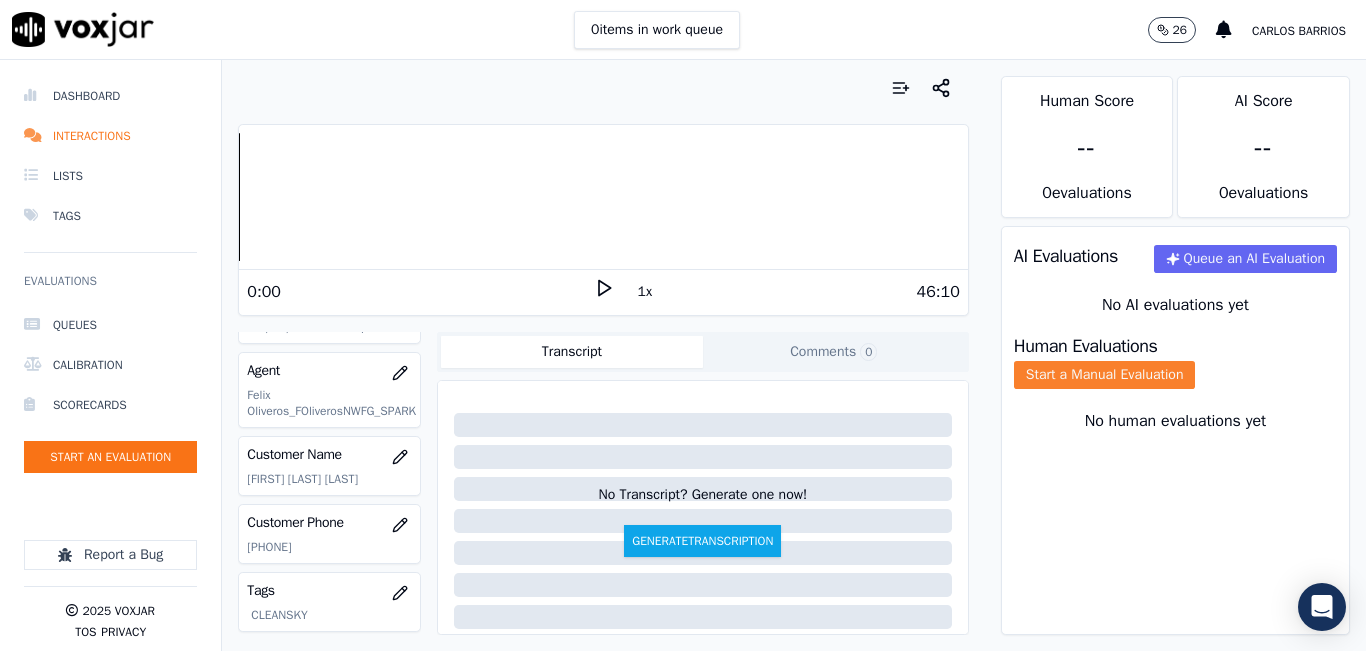 click on "Start a Manual Evaluation" 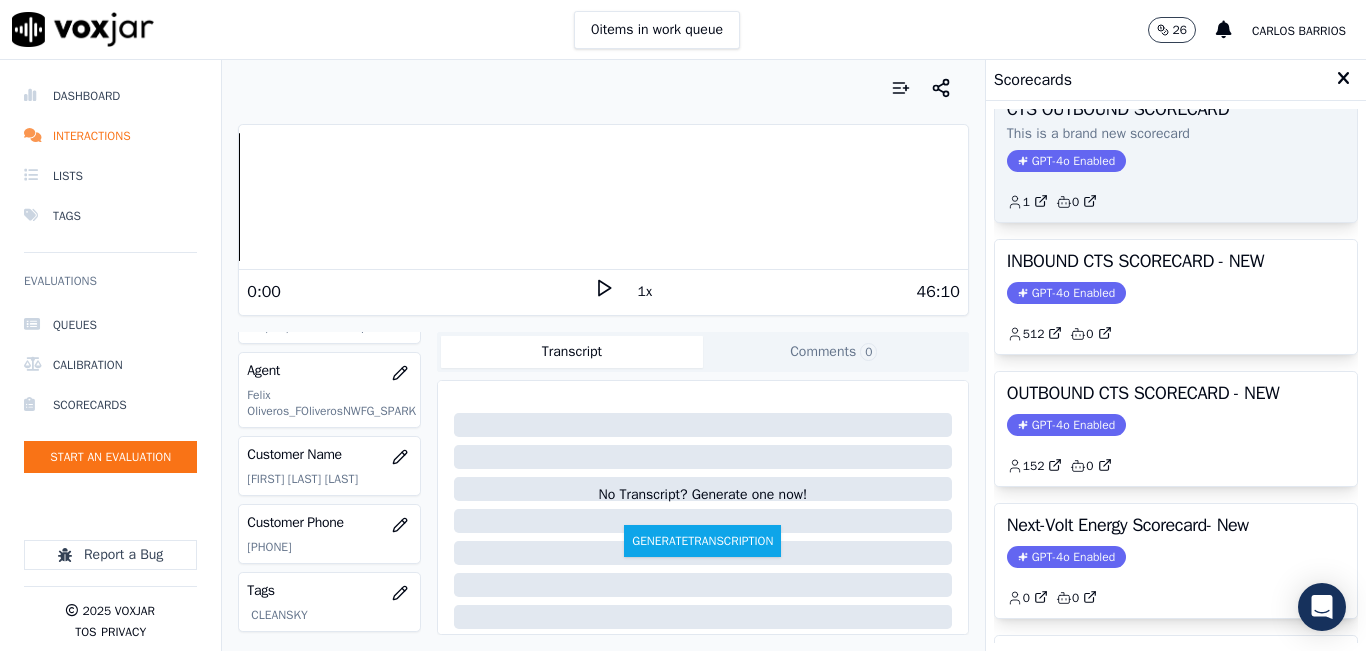 scroll, scrollTop: 200, scrollLeft: 0, axis: vertical 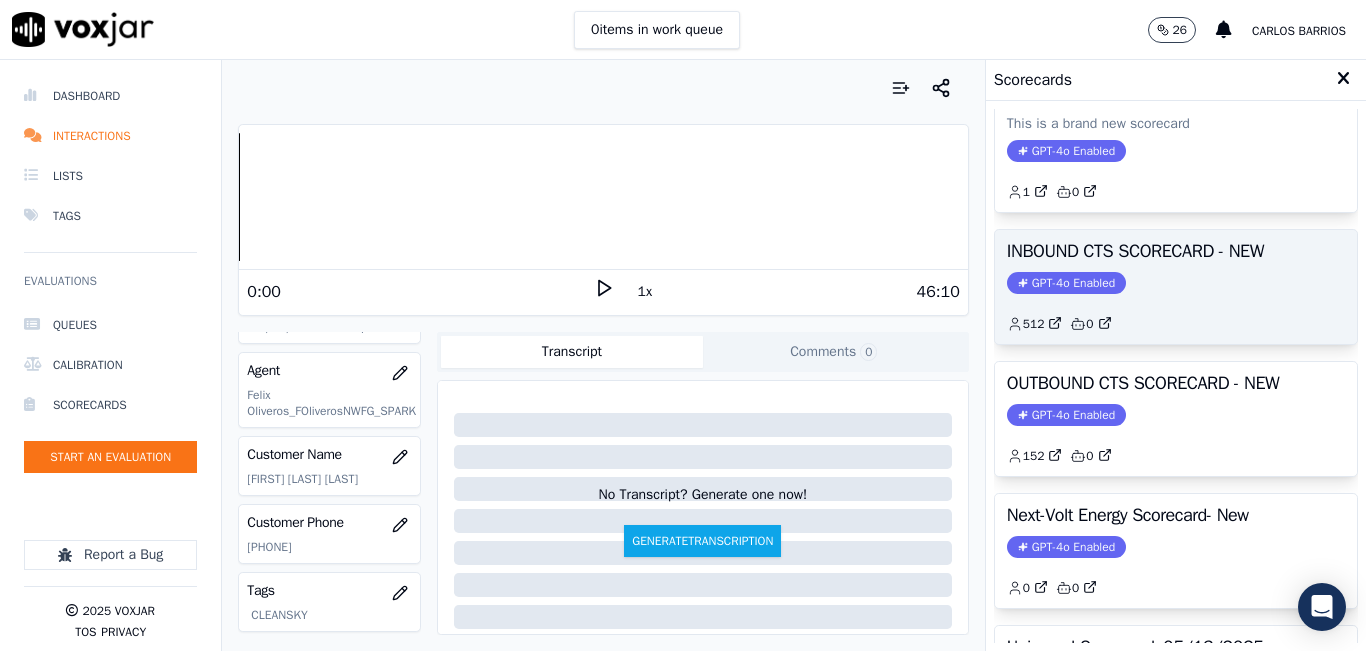 click on "GPT-4o Enabled" 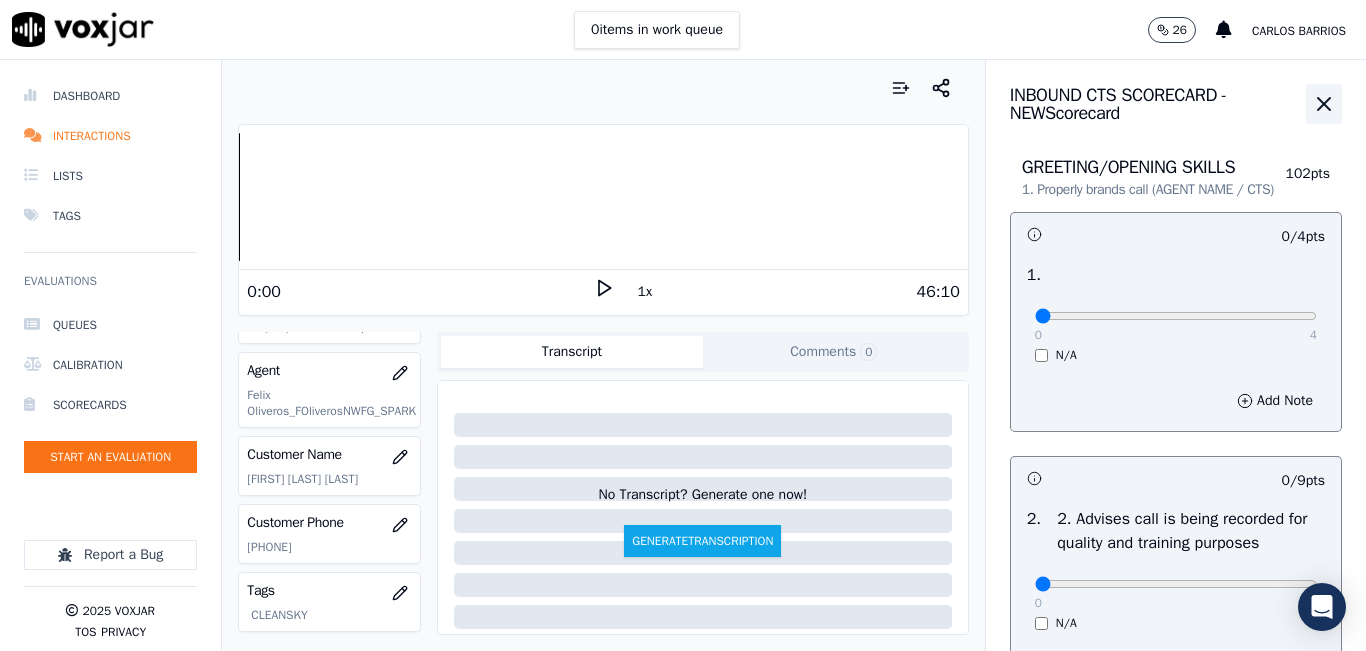 drag, startPoint x: 1290, startPoint y: 100, endPoint x: 1244, endPoint y: 118, distance: 49.396355 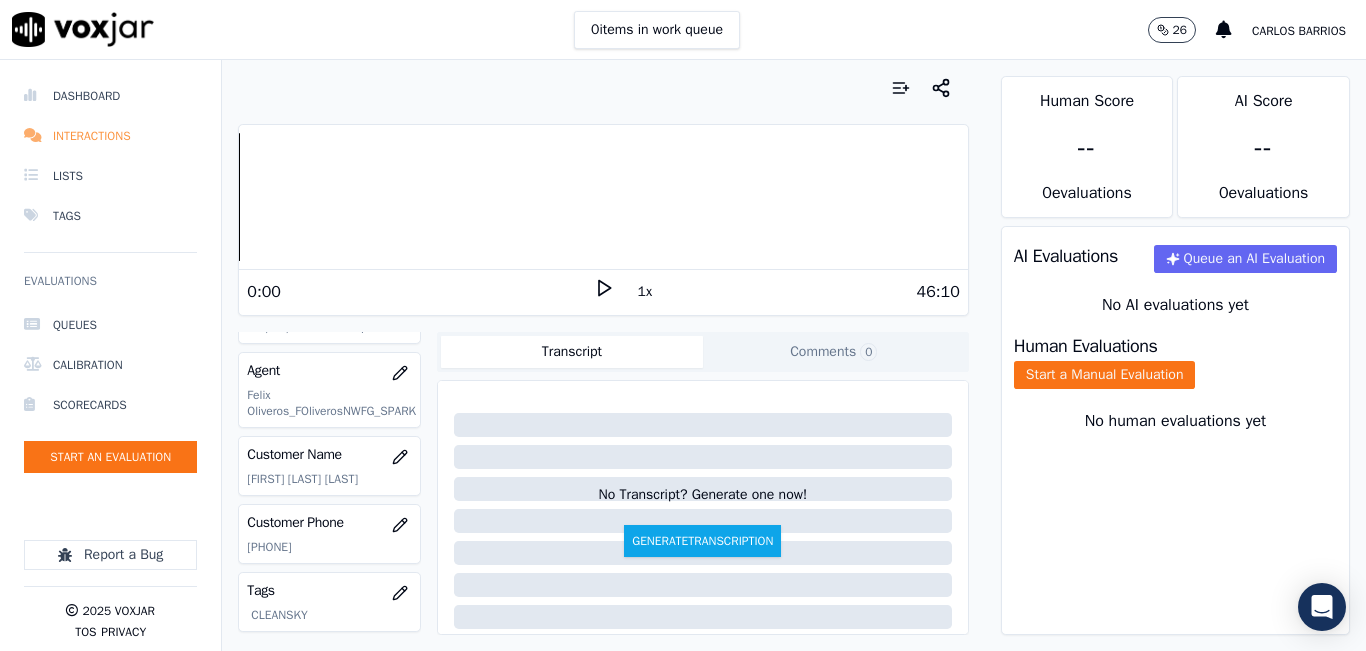 click on "Interactions" at bounding box center [110, 136] 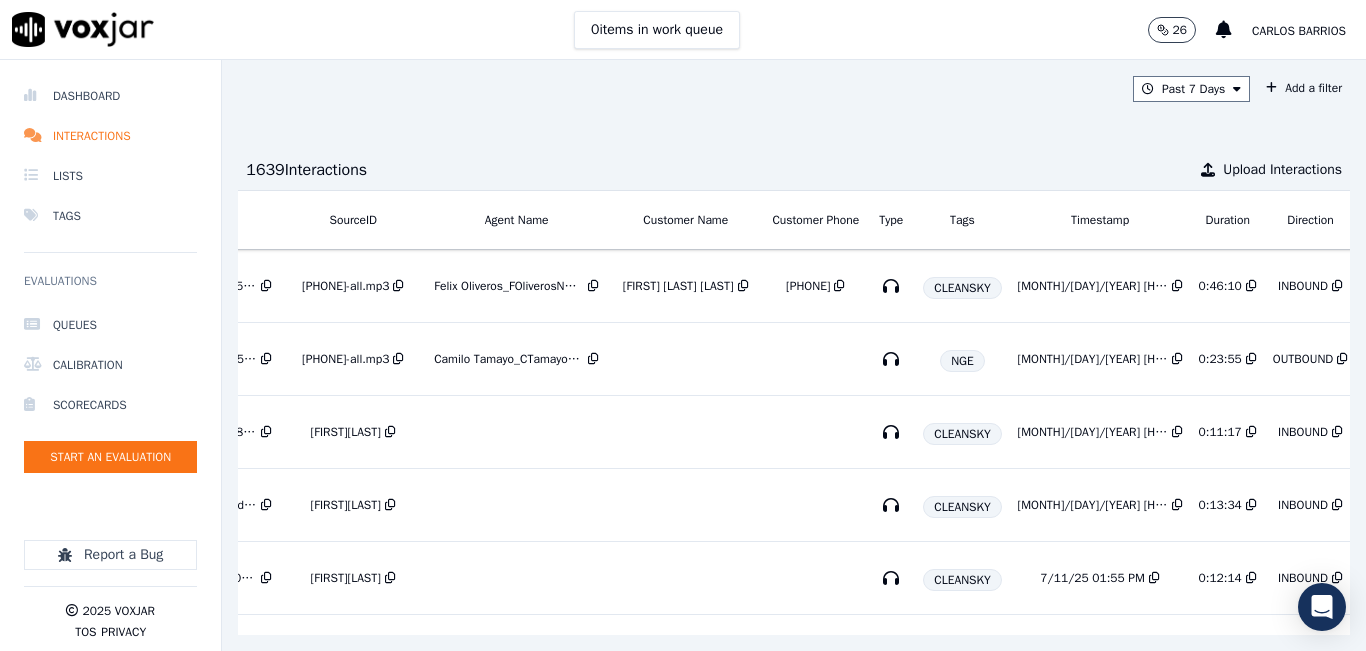 scroll, scrollTop: 0, scrollLeft: 103, axis: horizontal 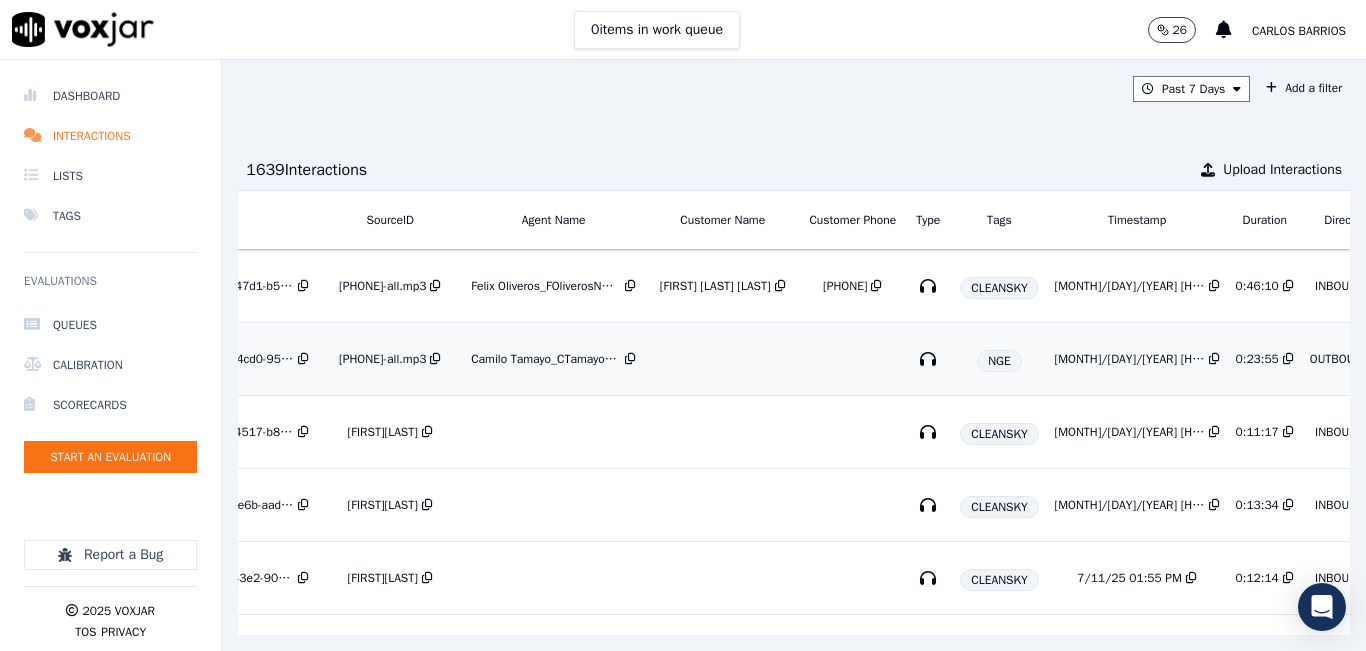 click at bounding box center [722, 359] 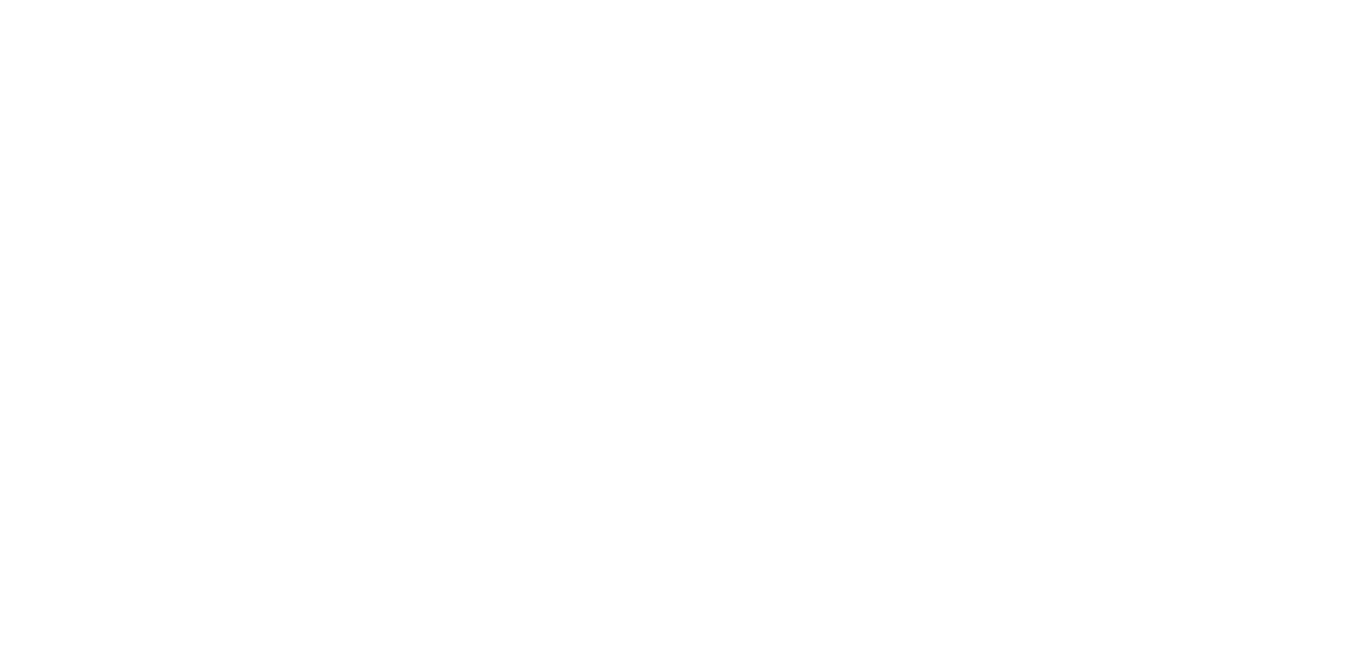 scroll, scrollTop: 0, scrollLeft: 0, axis: both 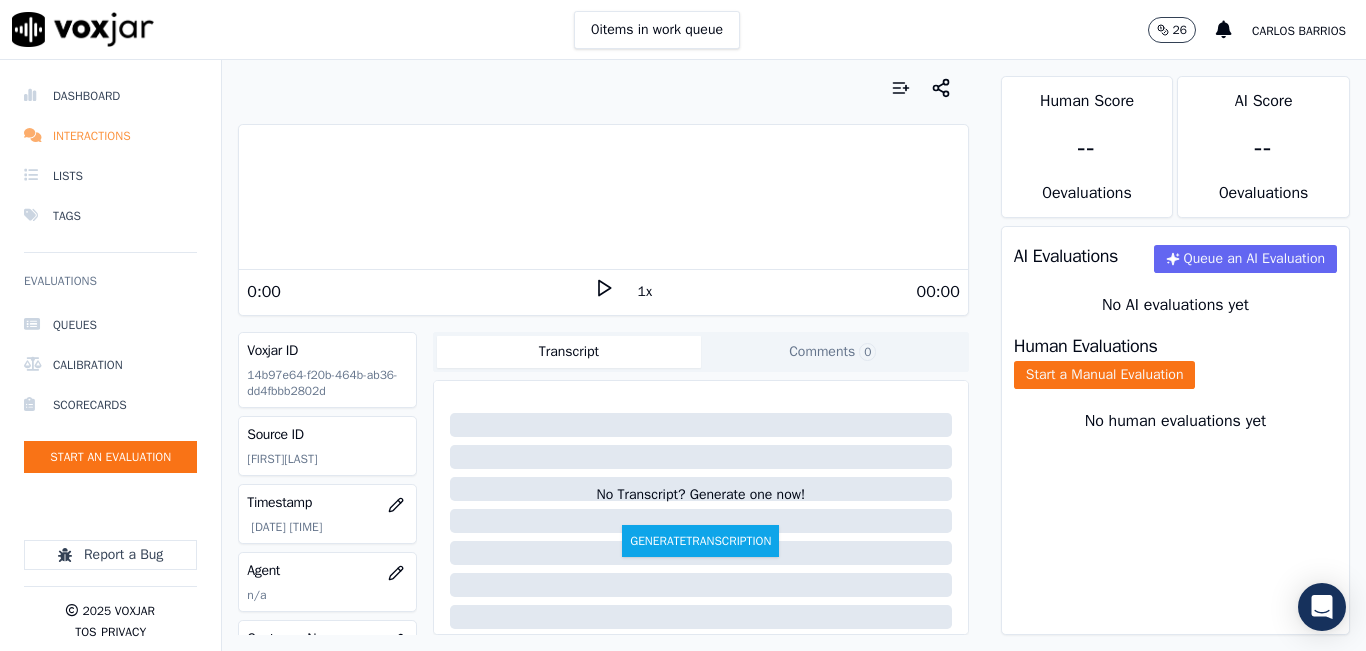 click on "Interactions" at bounding box center [110, 136] 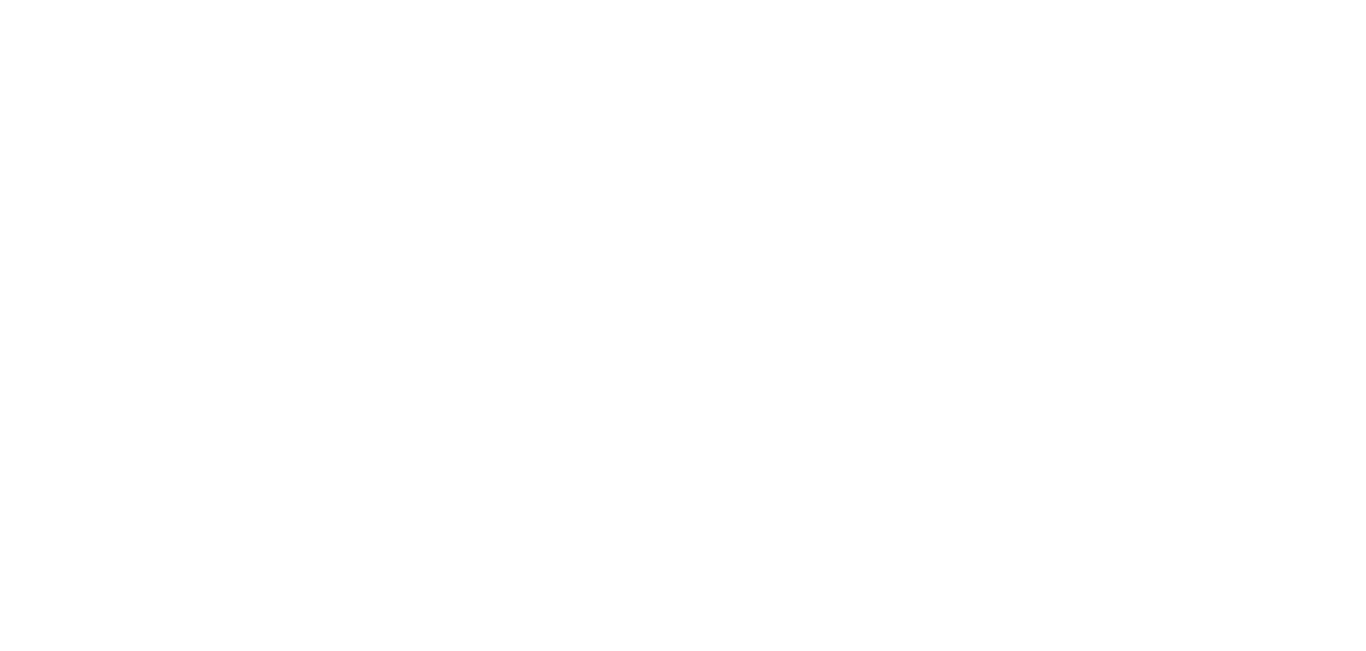 scroll, scrollTop: 0, scrollLeft: 0, axis: both 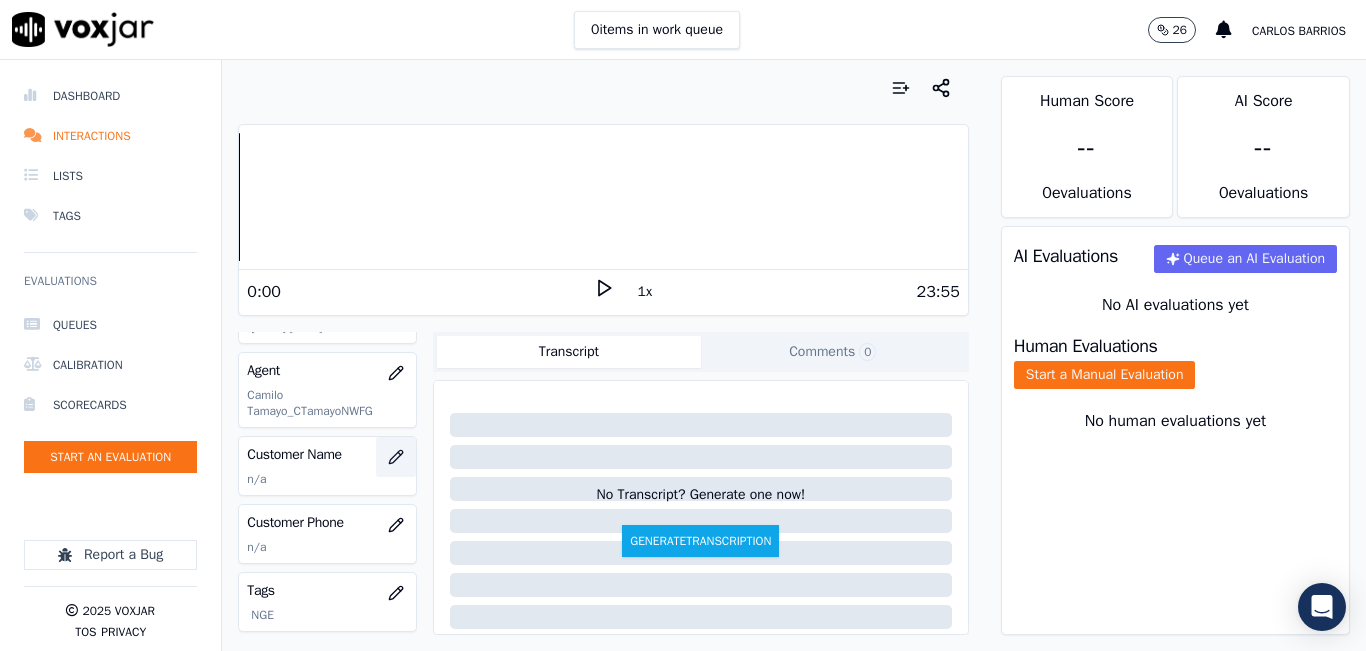 click 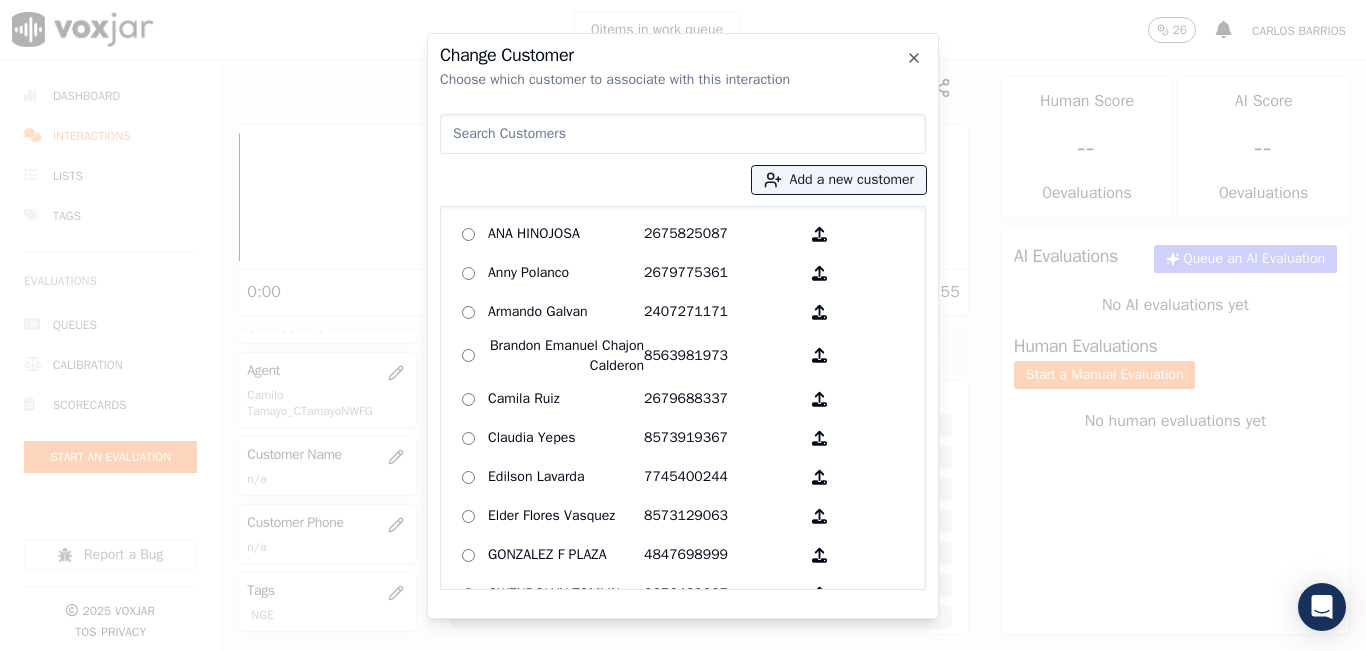 click at bounding box center (683, 134) 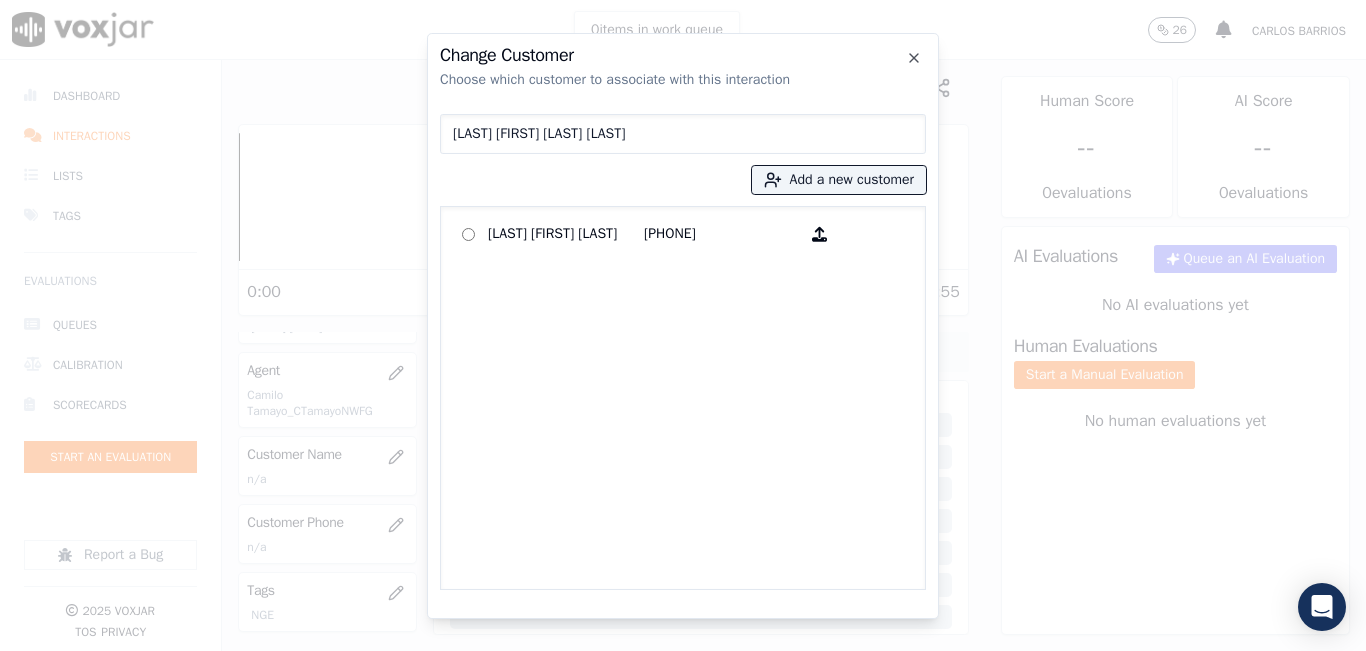 type on "[LAST] [FIRST] [LAST] [LAST]" 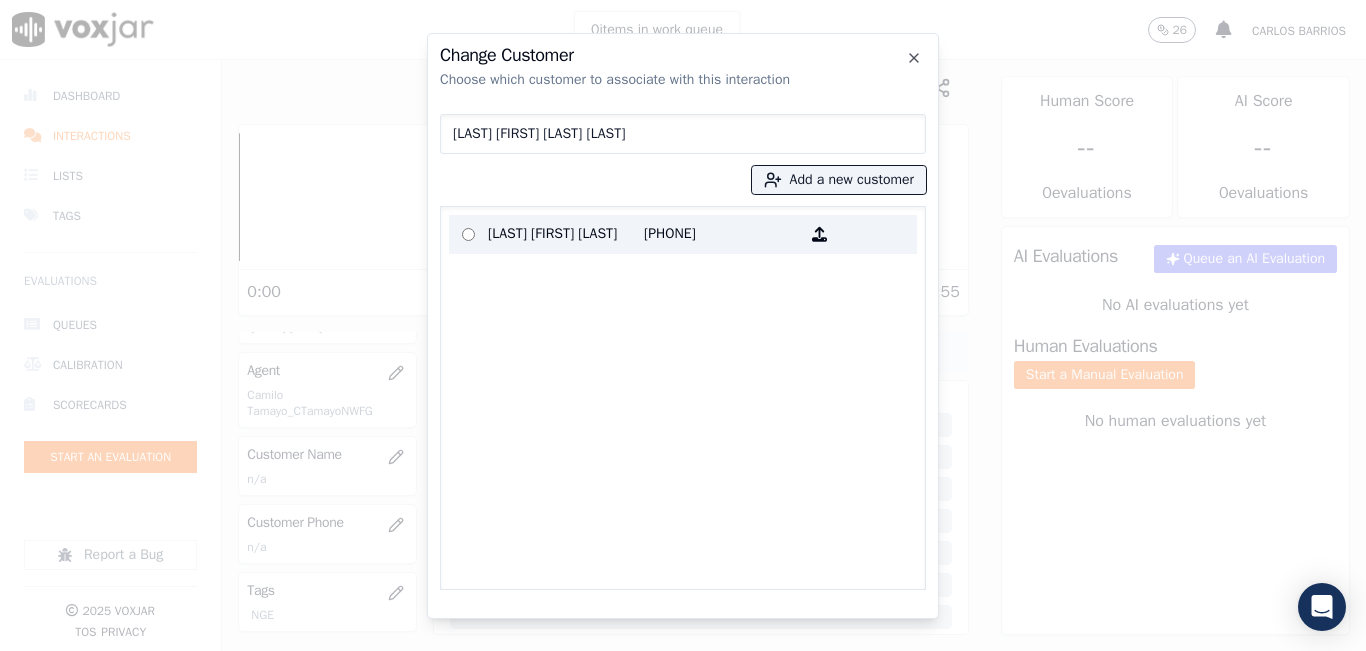 click on "[PHONE]" at bounding box center (722, 234) 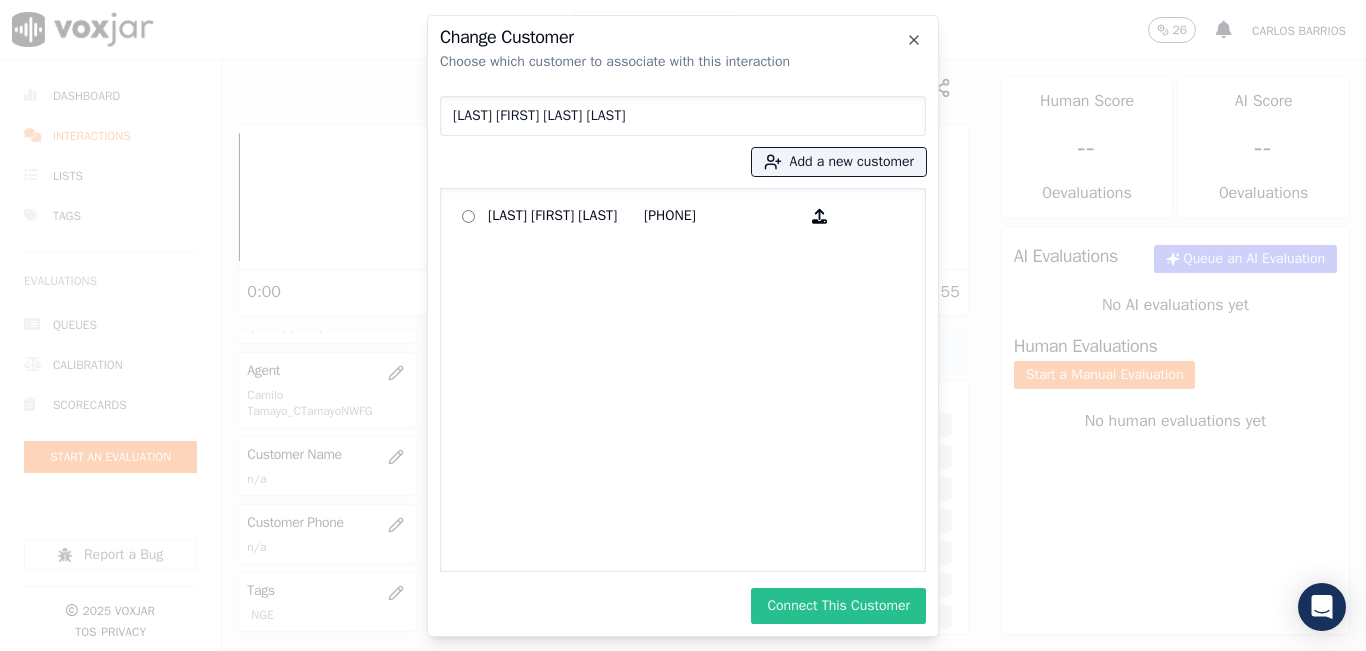 click on "Connect This Customer" at bounding box center [838, 606] 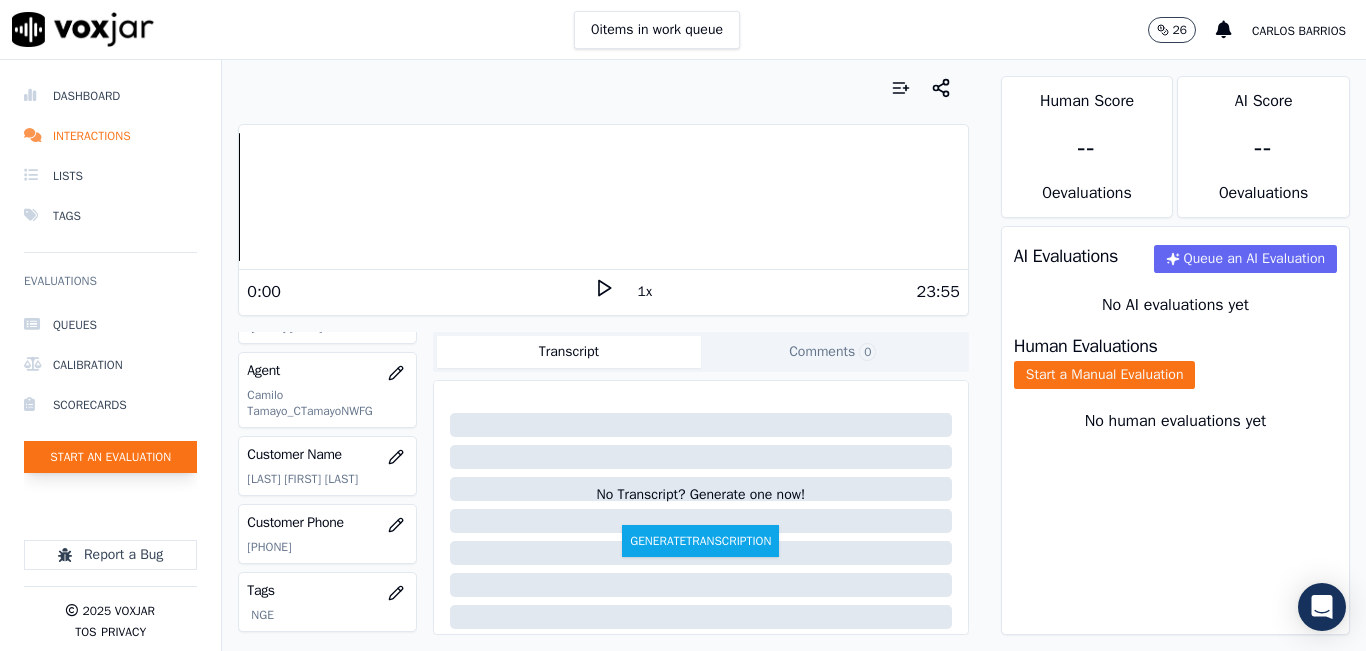 click on "Start an Evaluation" 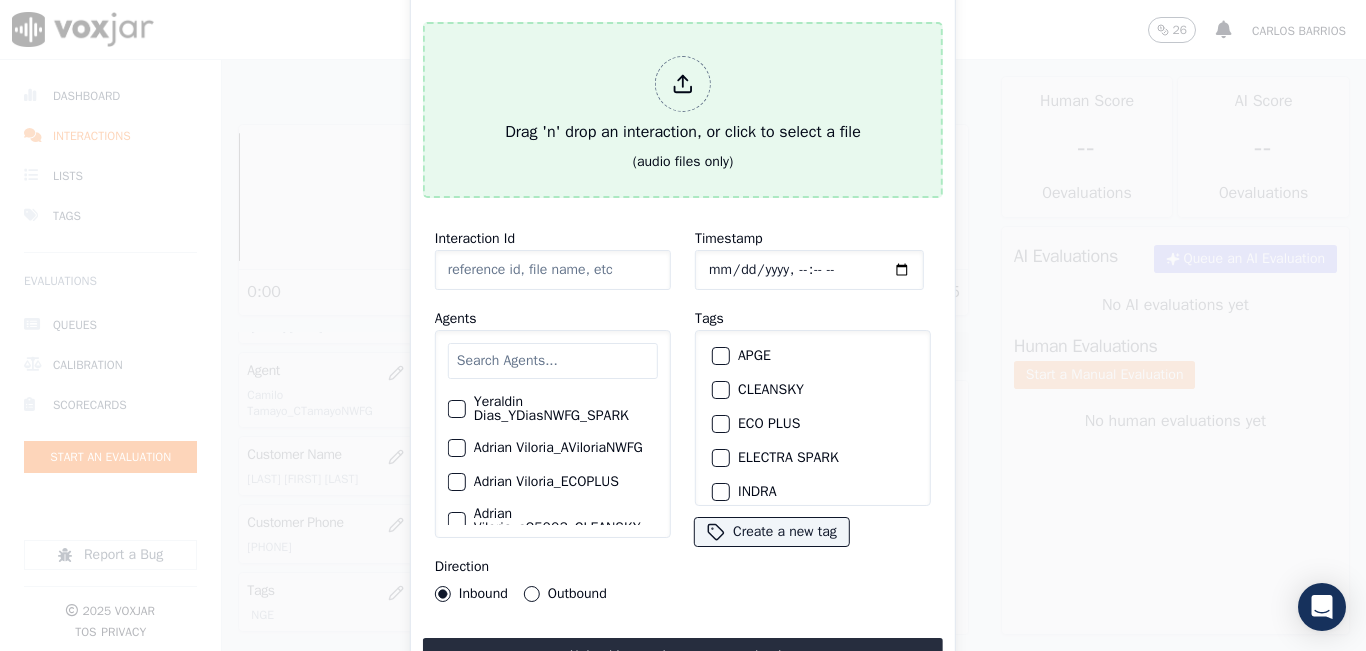 click on "Drag 'n' drop an interaction, or click to select a file" at bounding box center (683, 100) 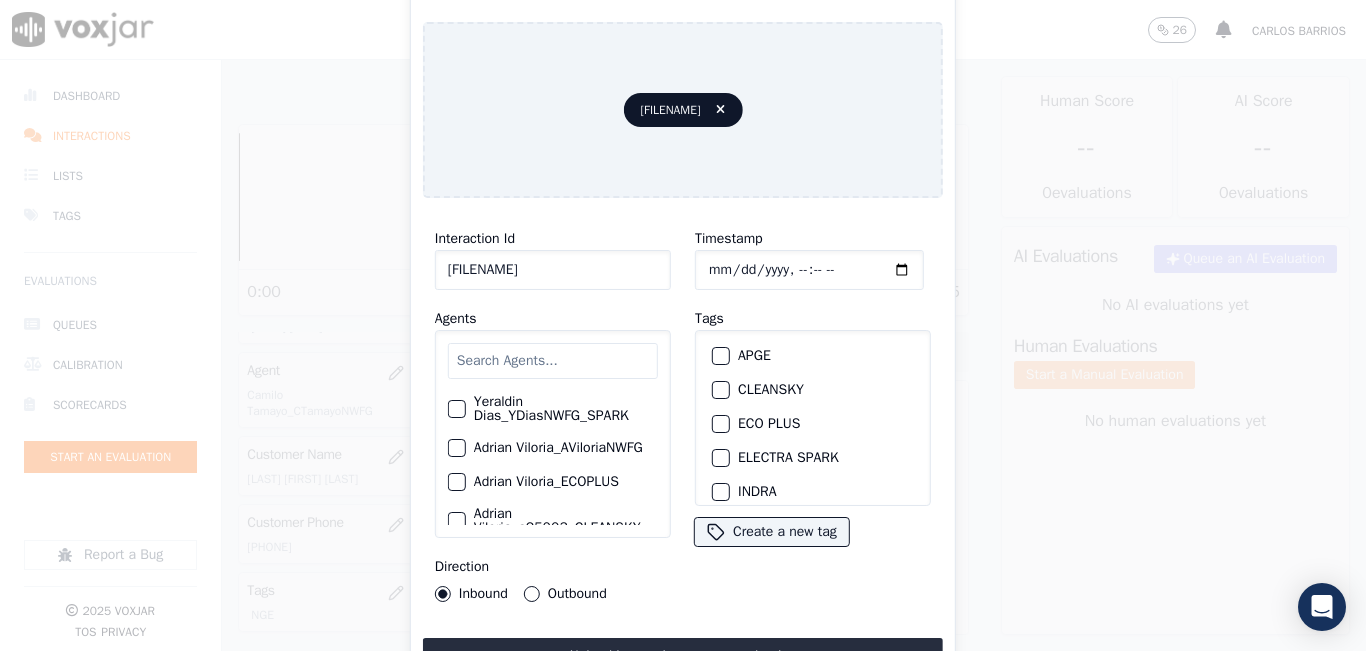click at bounding box center (553, 361) 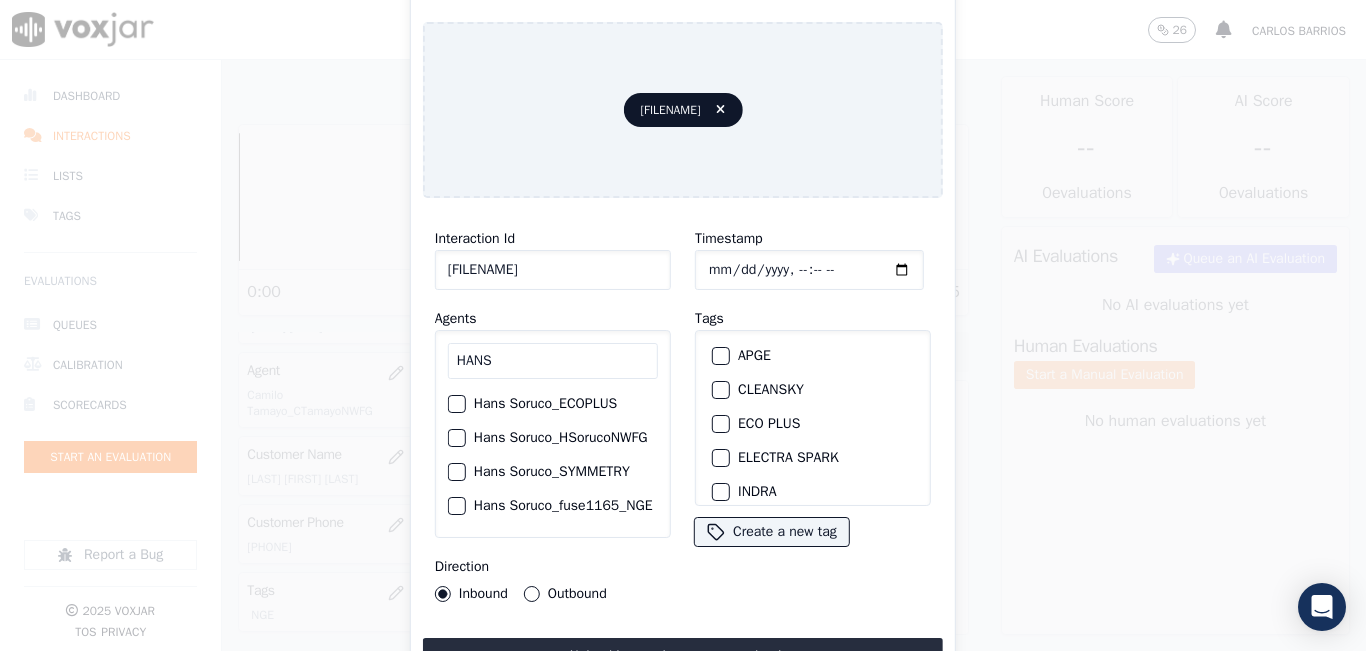 type on "HANS" 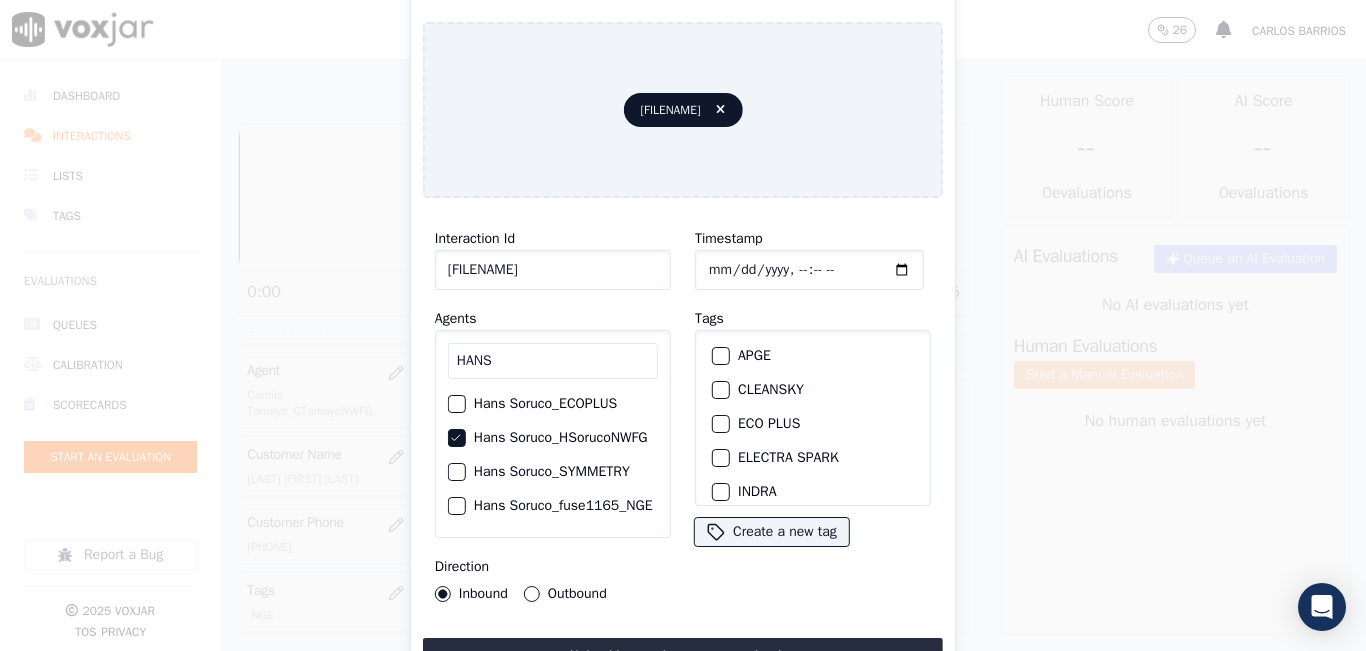 click on "Outbound" at bounding box center [532, 594] 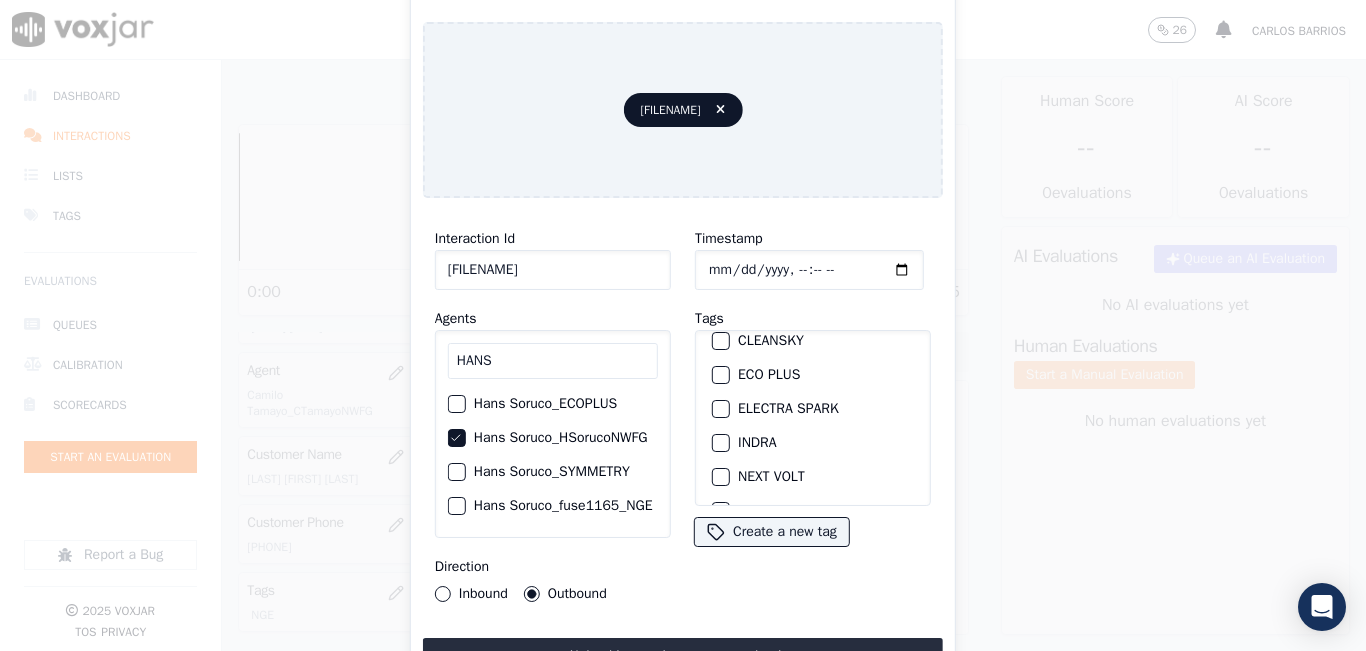 scroll, scrollTop: 0, scrollLeft: 0, axis: both 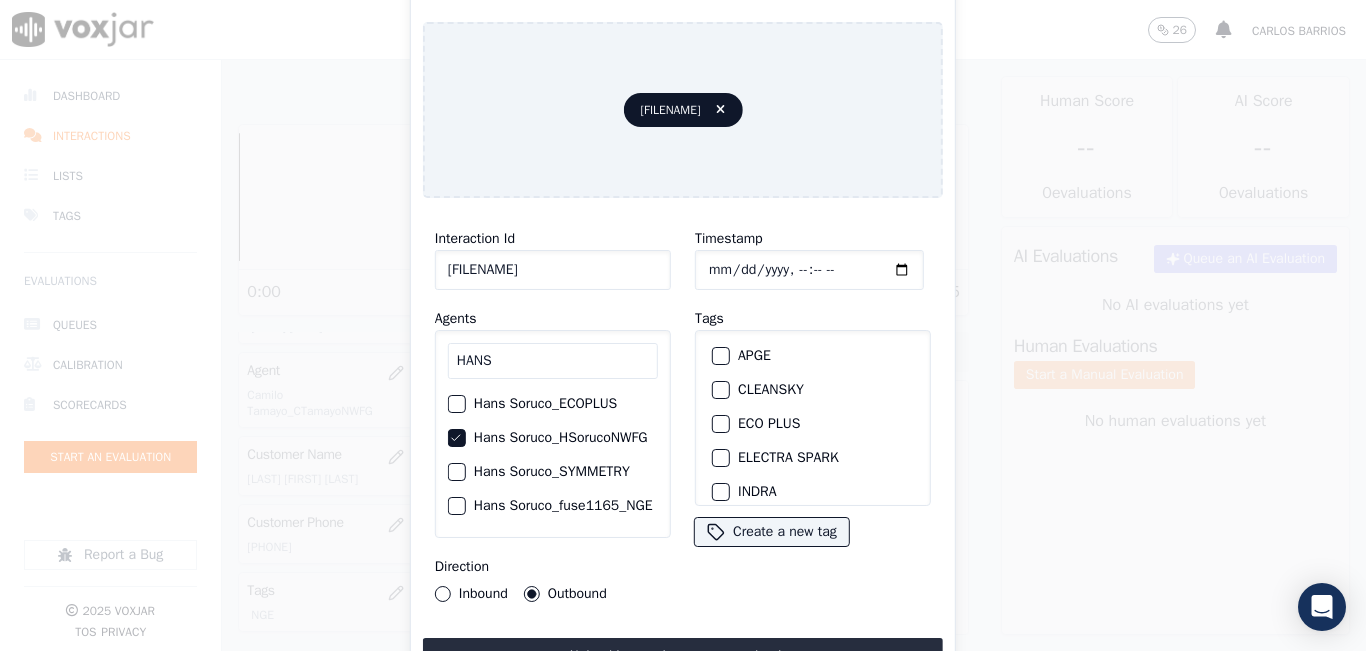 click on "CLEANSKY" at bounding box center (721, 390) 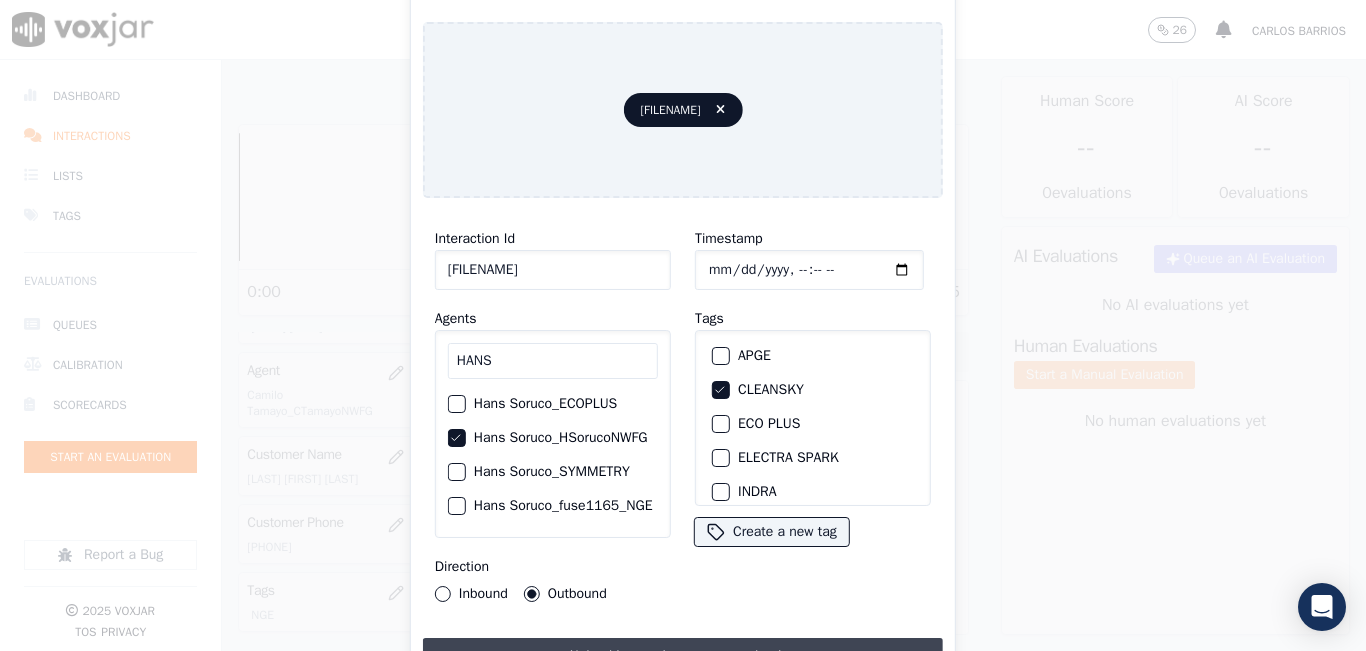 click on "Upload interaction to start evaluation" at bounding box center [683, 656] 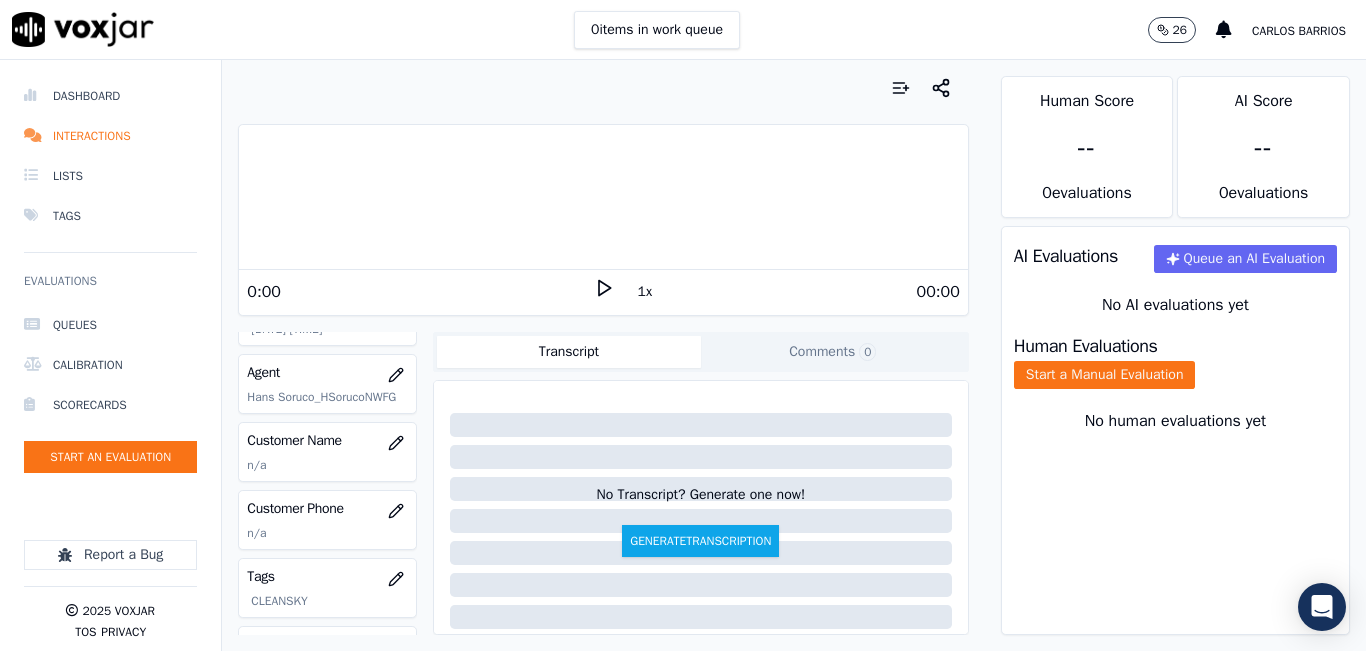 scroll, scrollTop: 200, scrollLeft: 0, axis: vertical 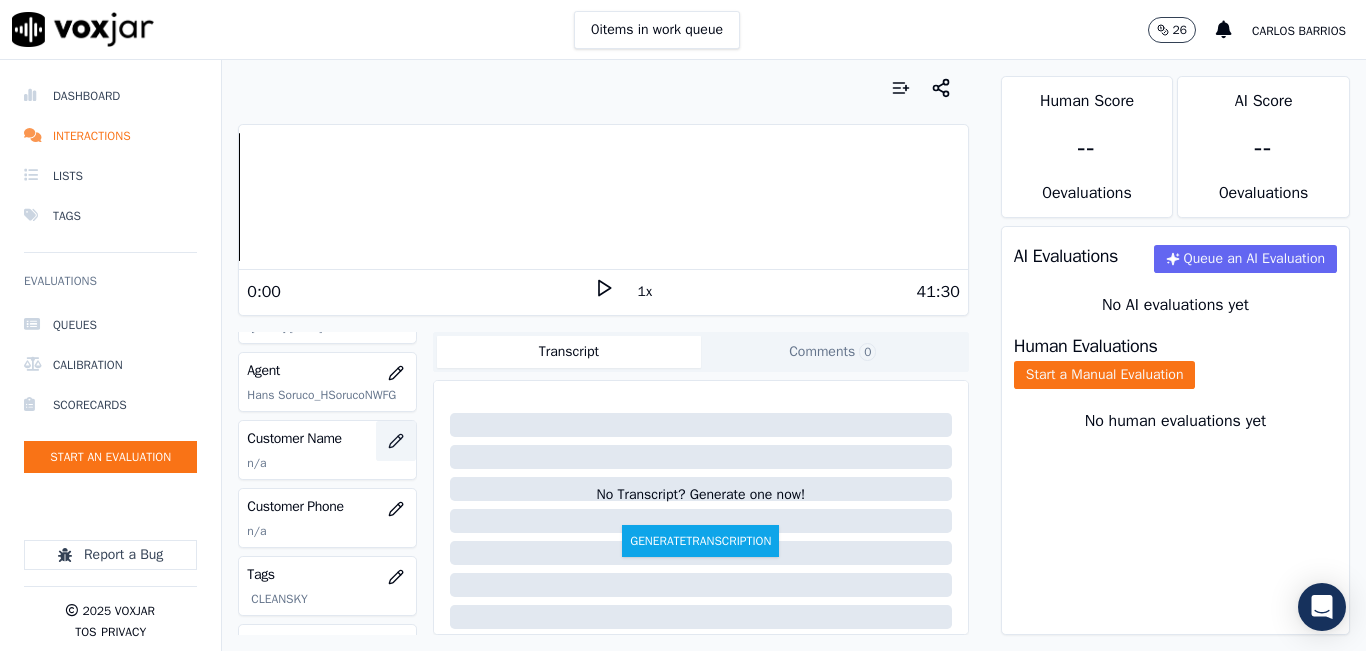 click at bounding box center [396, 441] 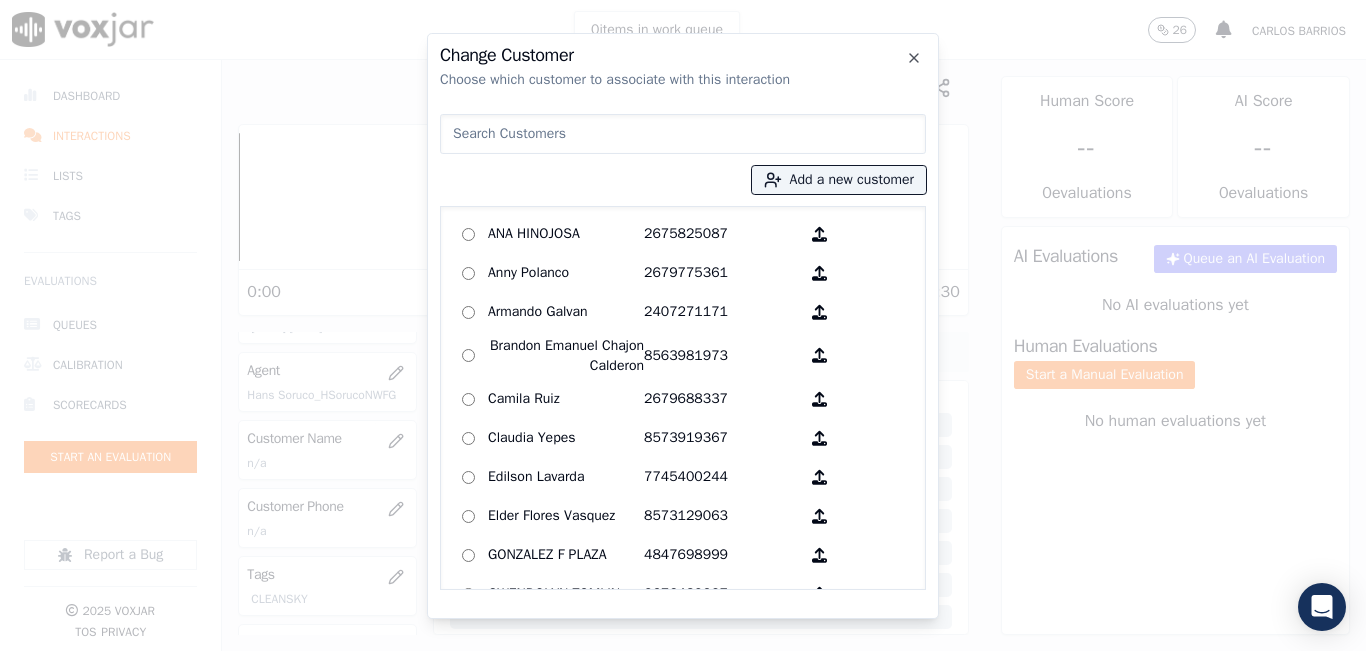 click at bounding box center [683, 134] 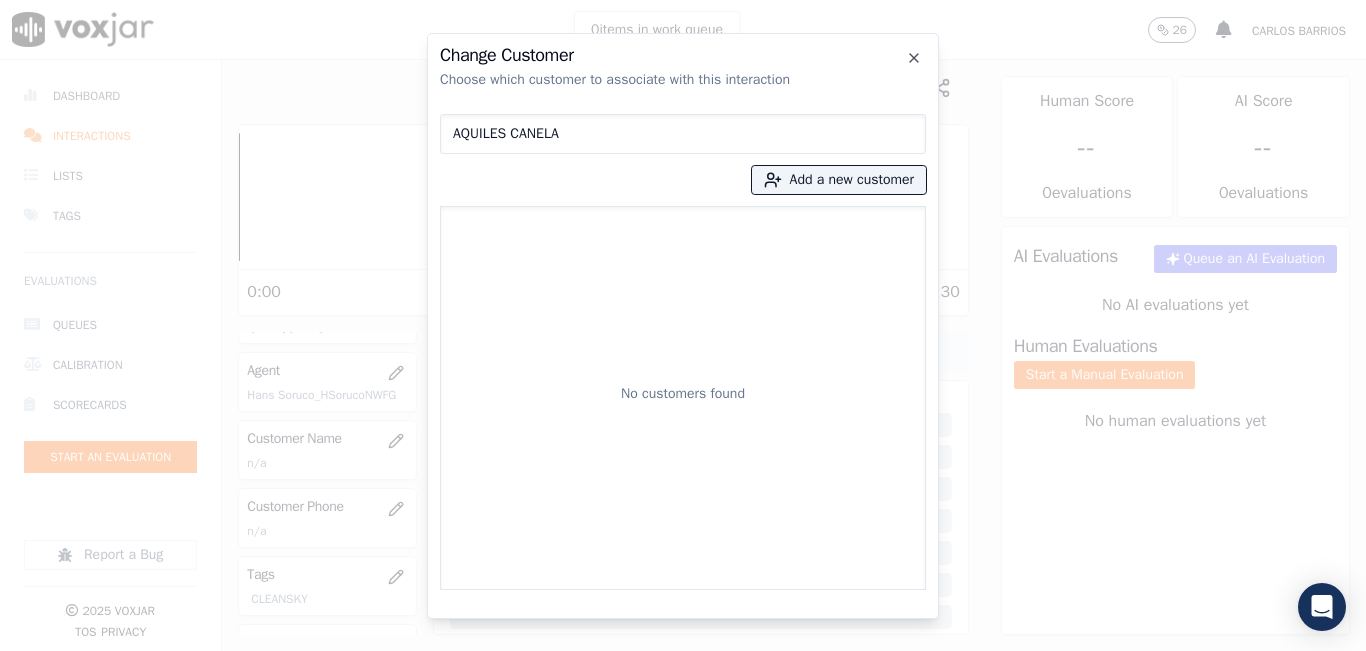 type on "AQUILES CANELA" 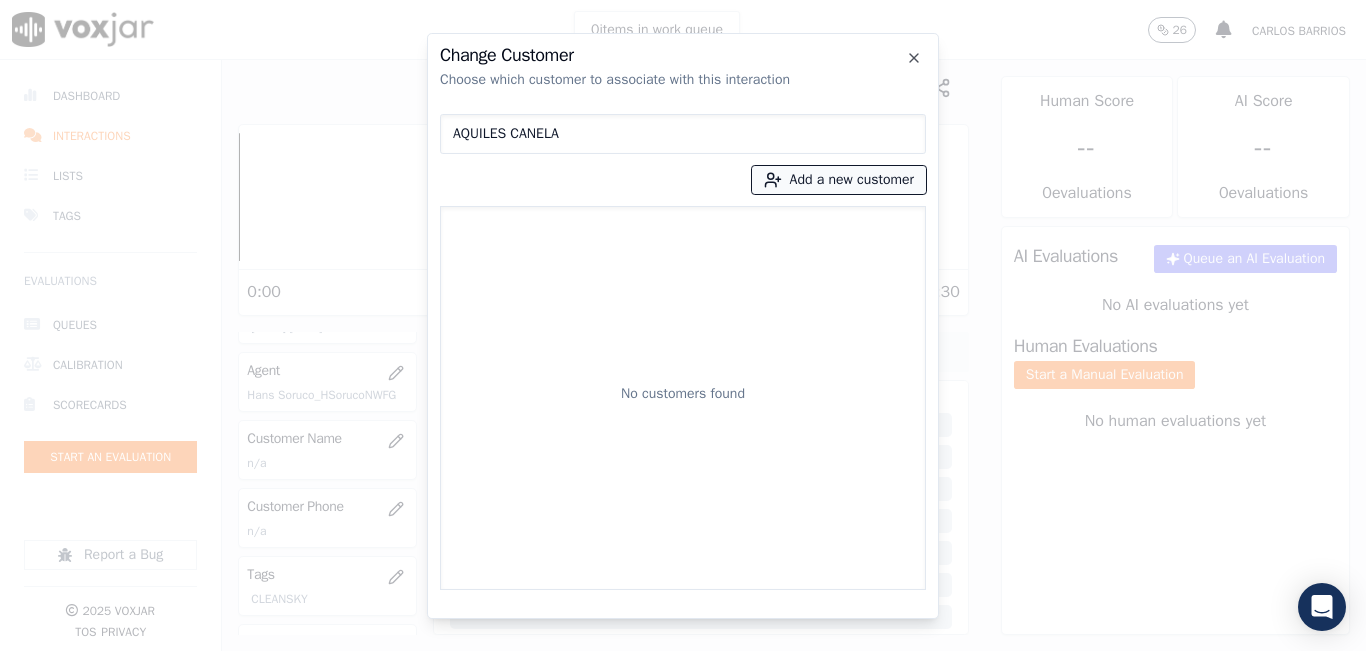 click on "Add a new customer" at bounding box center [839, 180] 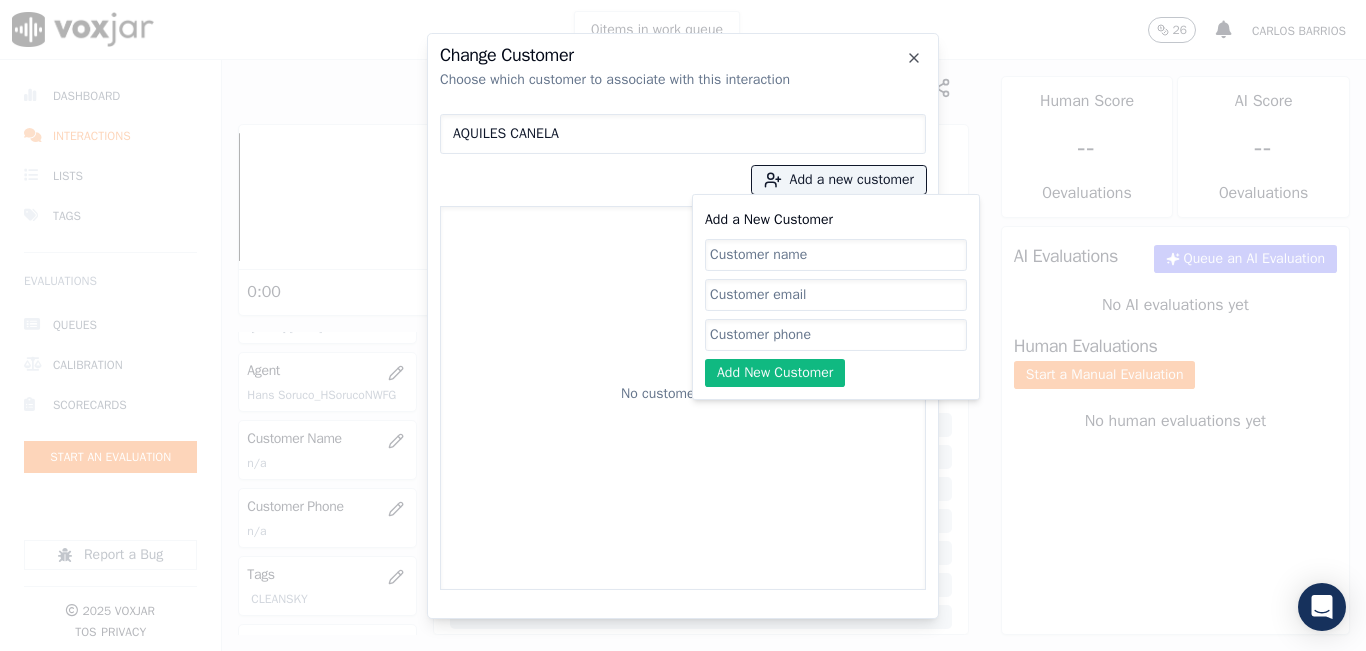click on "Add a New Customer" 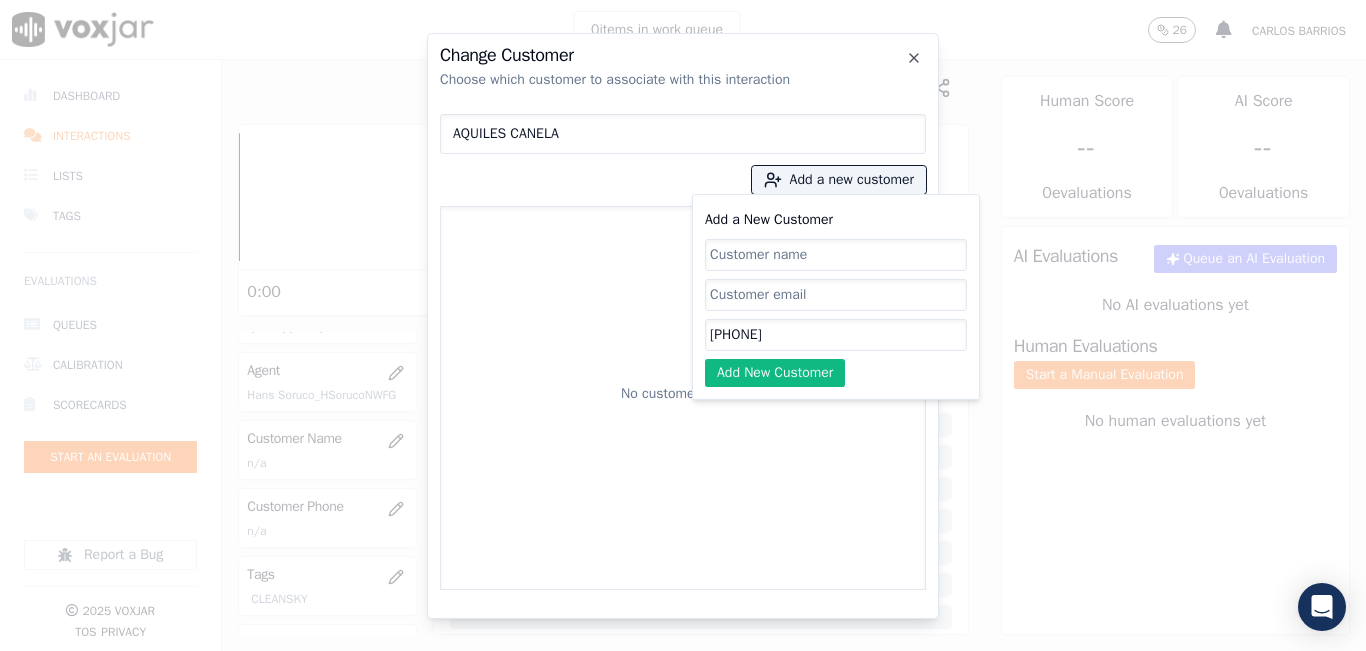 type on "[PHONE]" 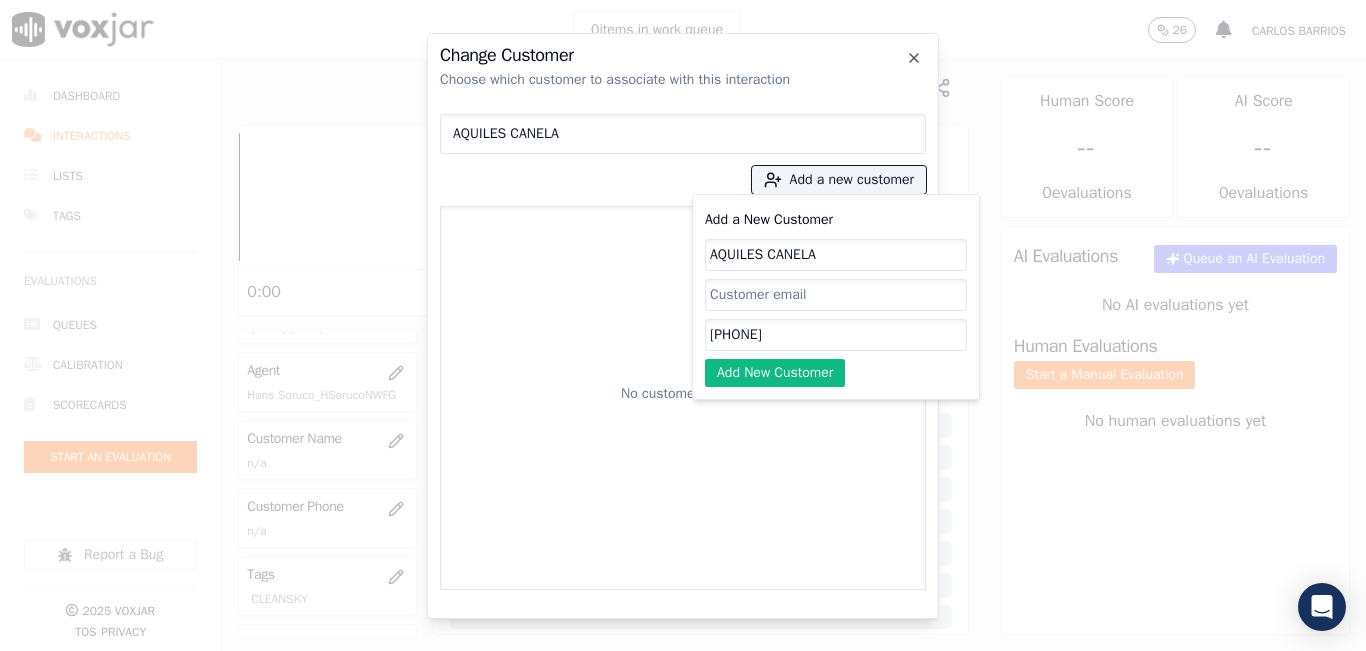 type on "AQUILES CANELA" 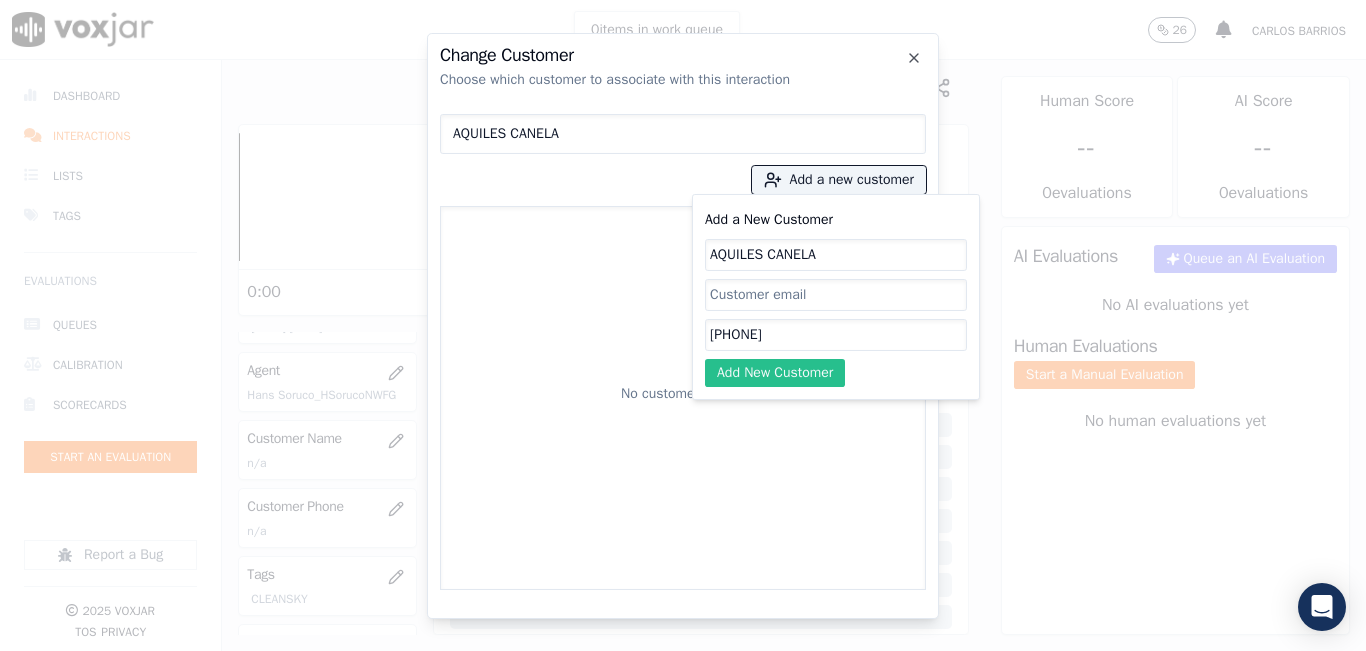 click on "Add New Customer" 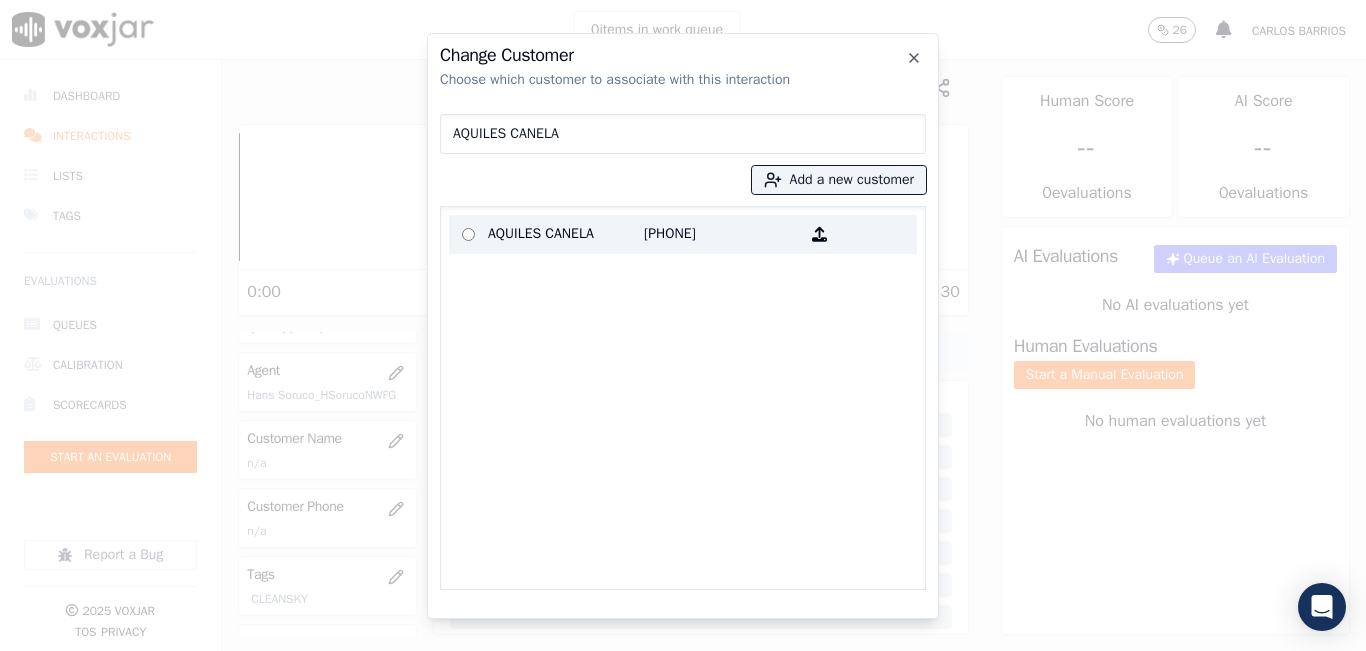 click on "[PHONE]" at bounding box center (722, 234) 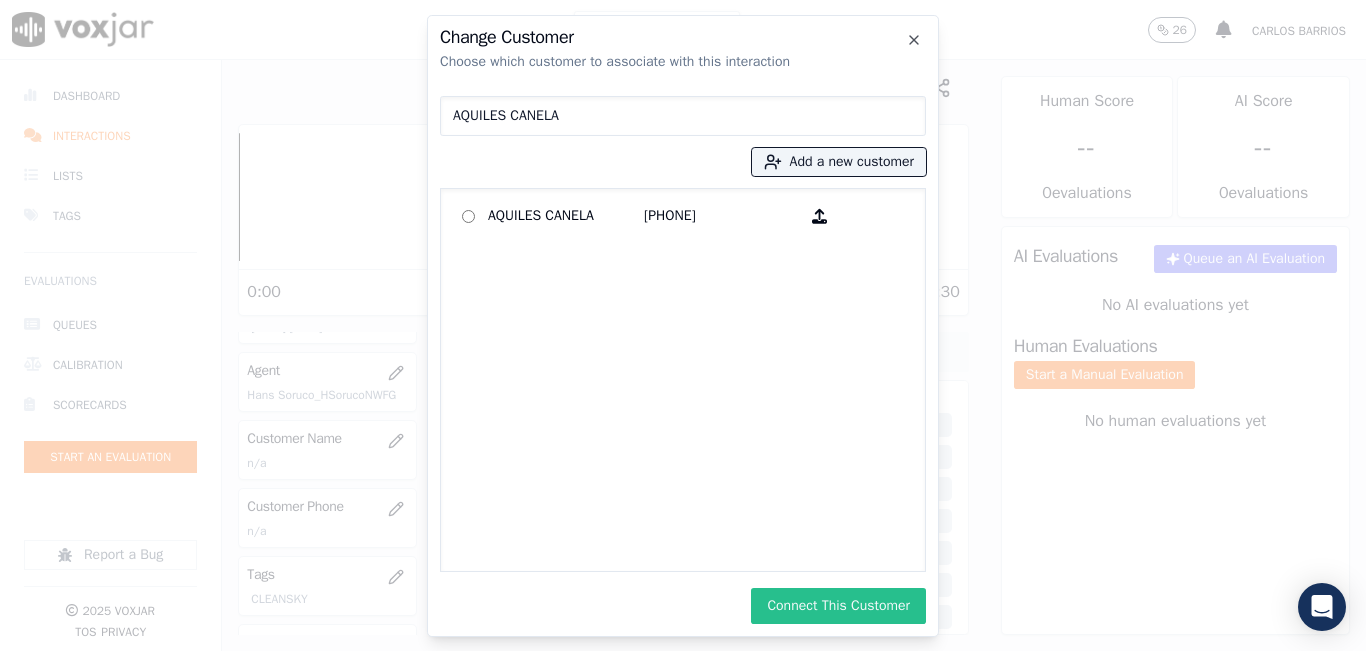 click on "Connect This Customer" at bounding box center [838, 606] 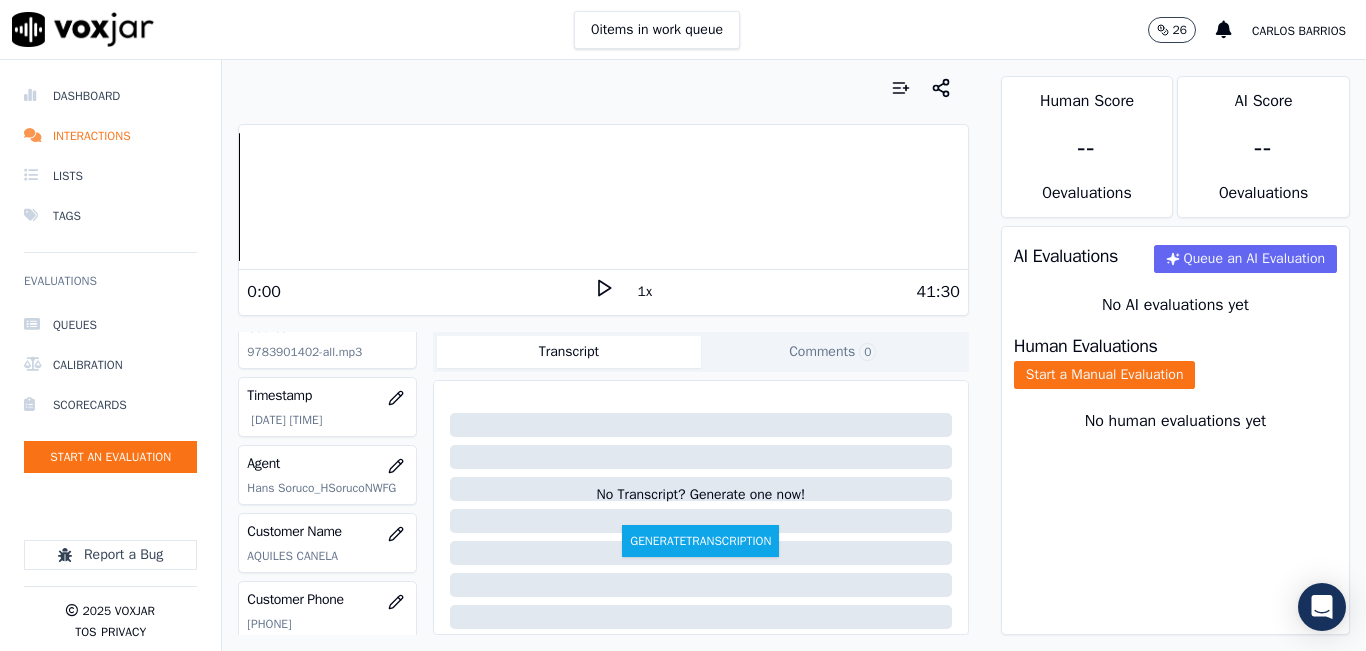 scroll, scrollTop: 0, scrollLeft: 0, axis: both 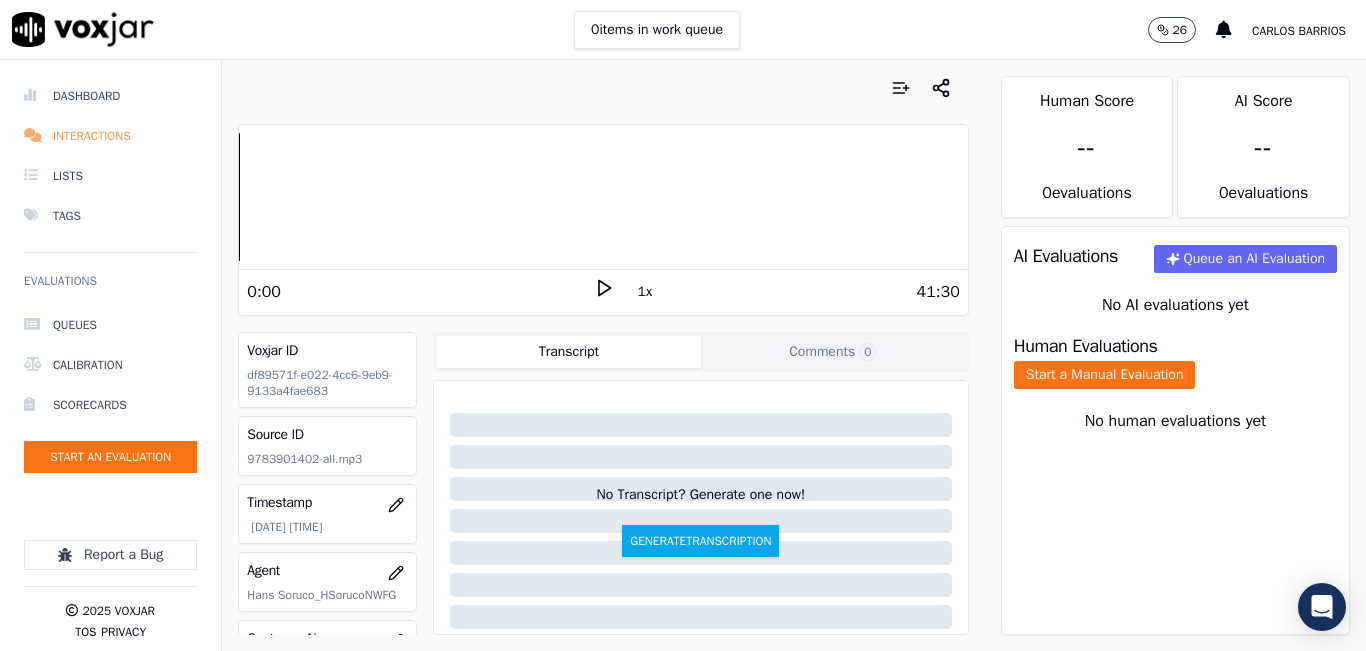 click on "Interactions" at bounding box center [110, 136] 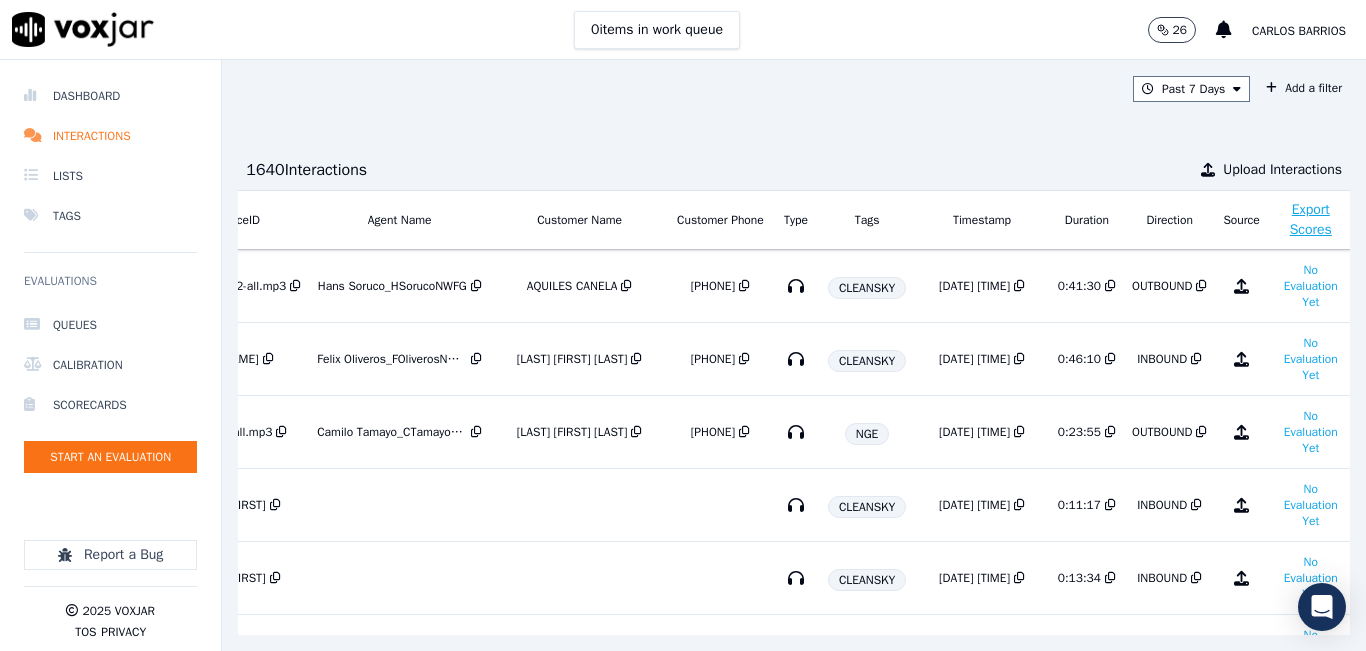 scroll, scrollTop: 0, scrollLeft: 296, axis: horizontal 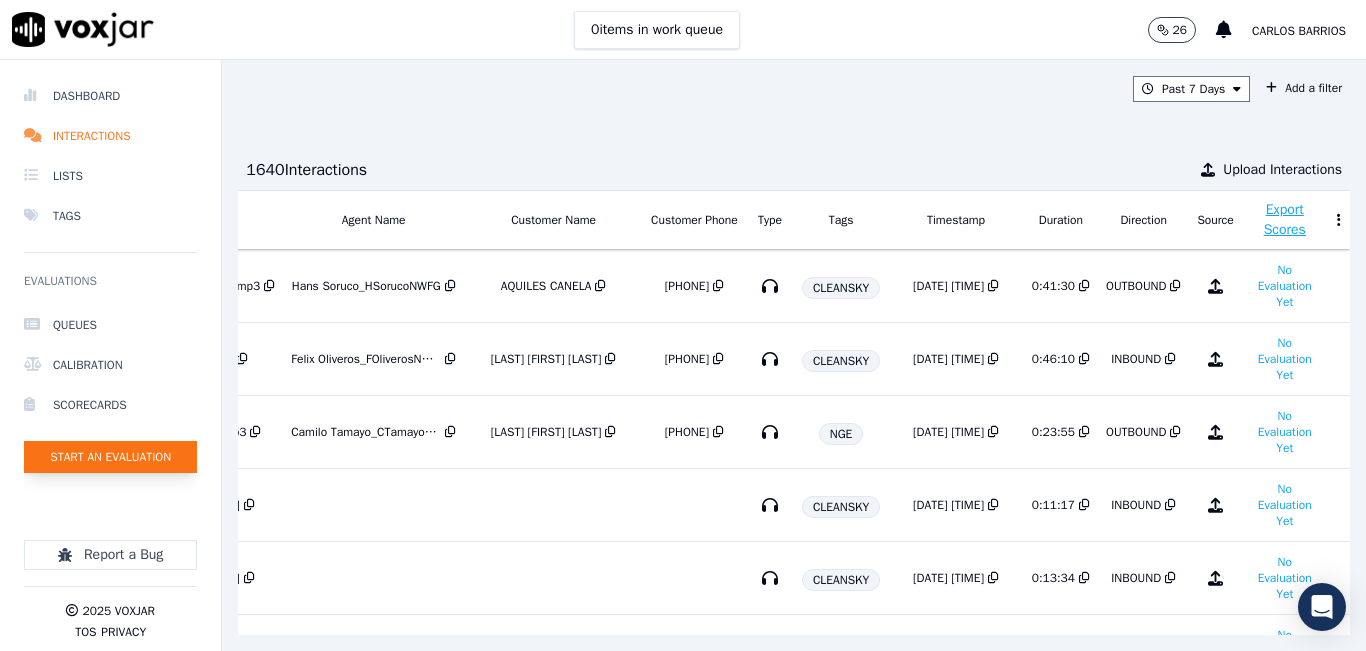 click on "Start an Evaluation" 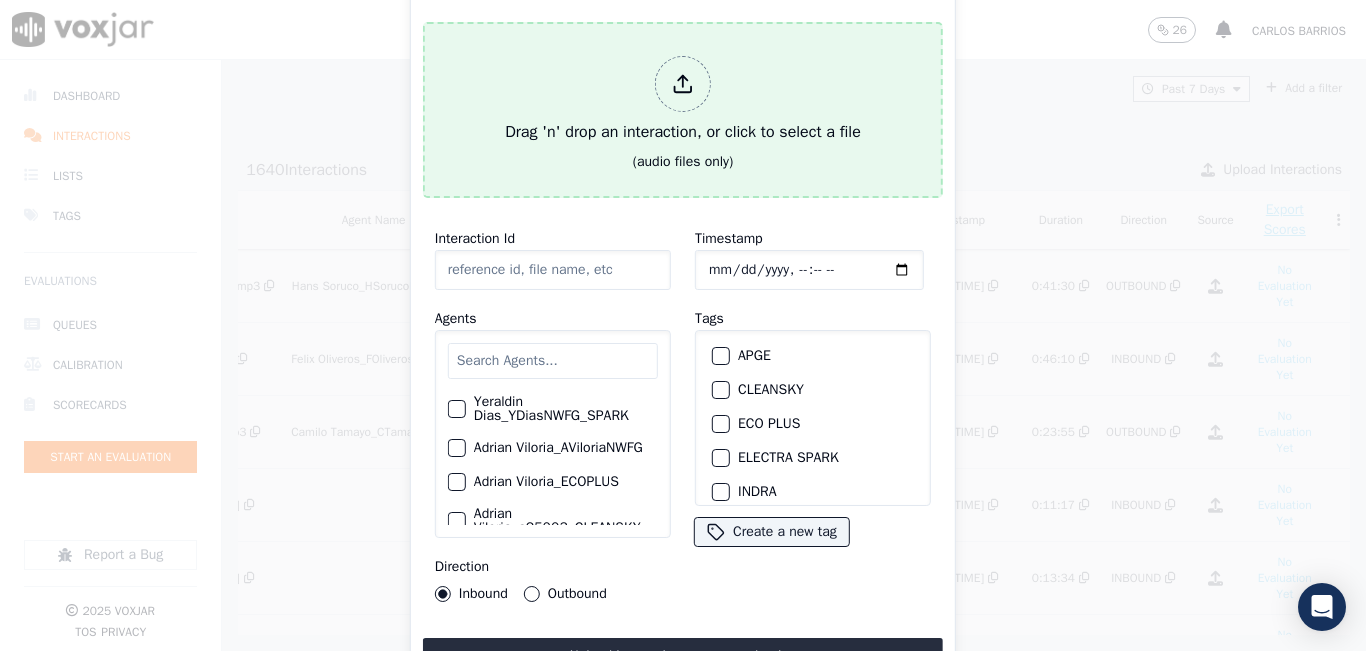 click on "Drag 'n' drop an interaction, or click to select a file" at bounding box center (683, 100) 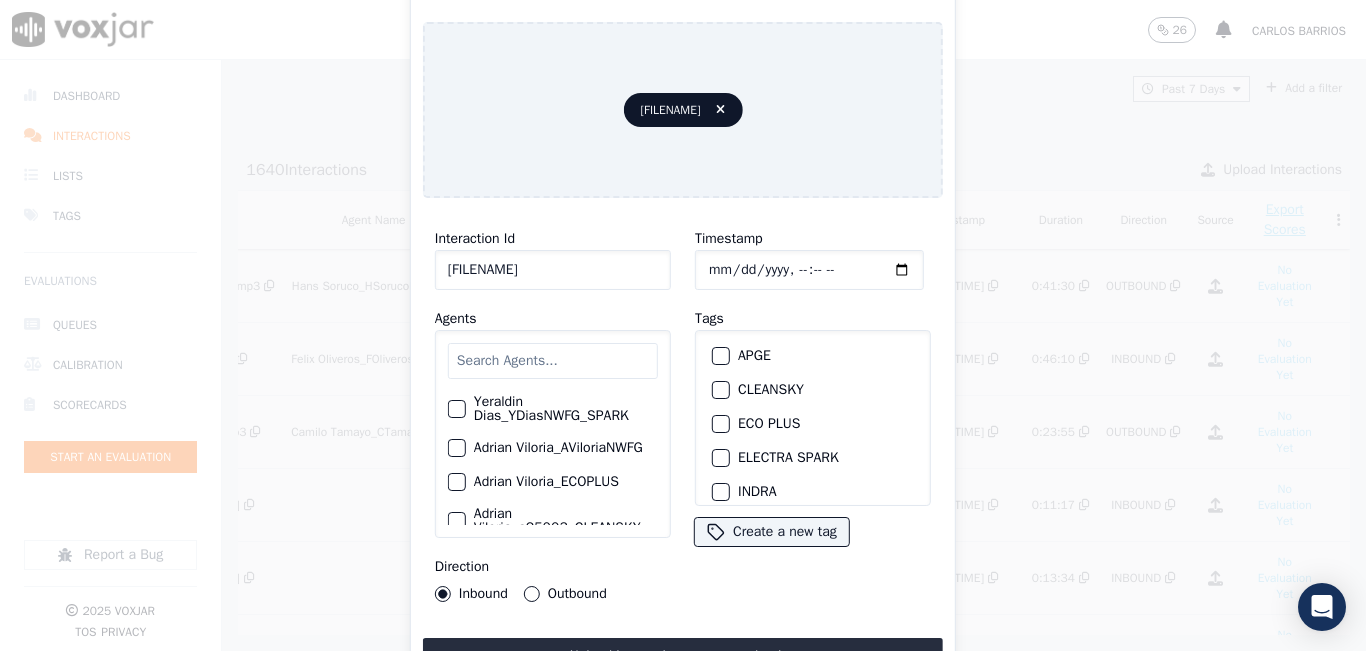 click at bounding box center (553, 361) 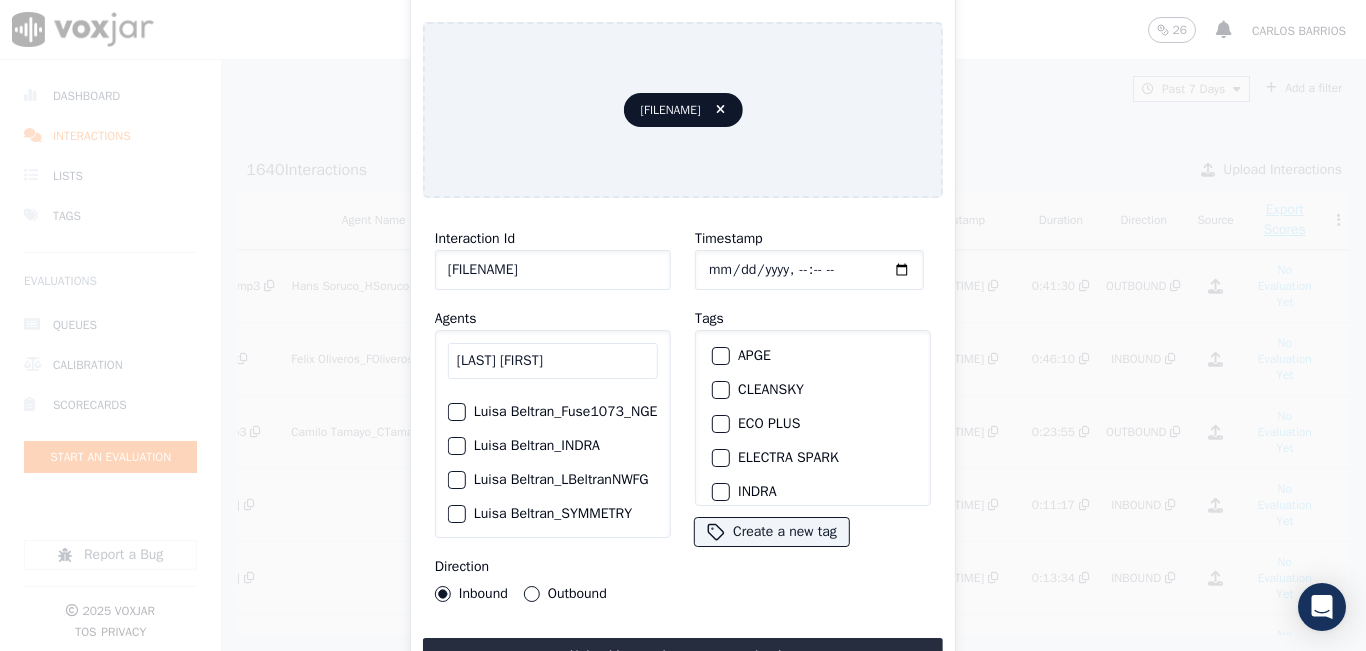 scroll, scrollTop: 100, scrollLeft: 0, axis: vertical 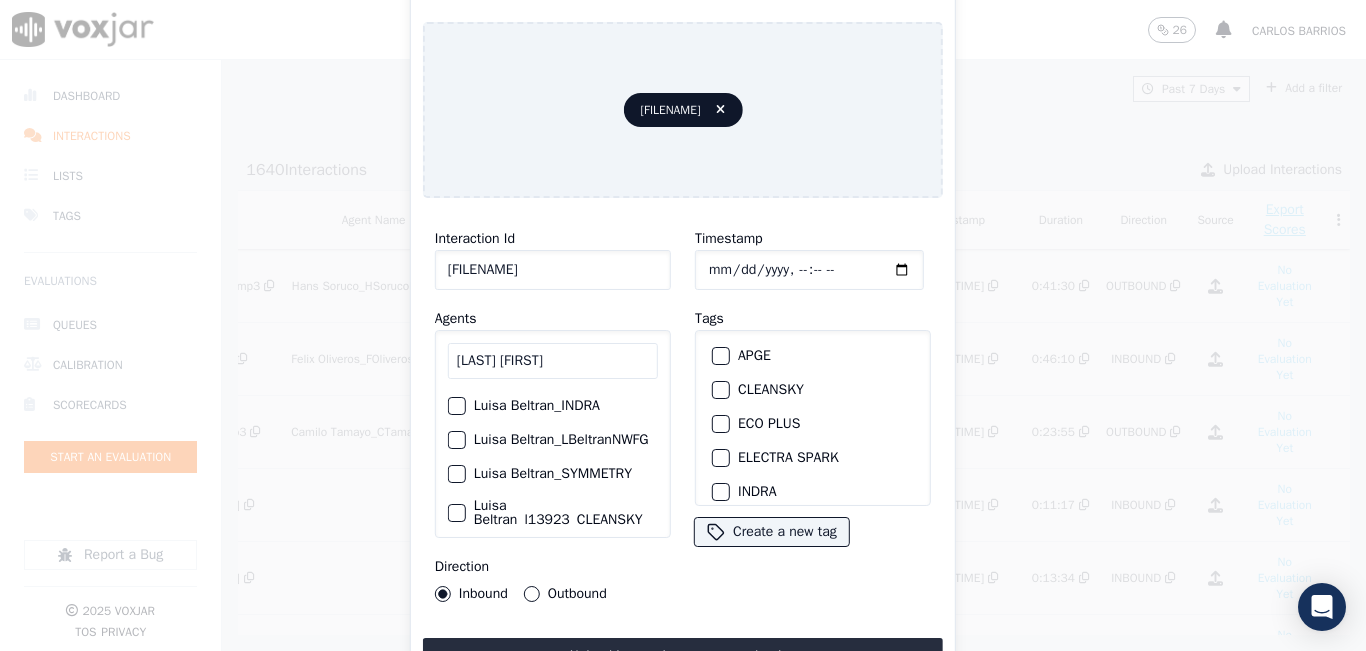 type on "LUISA BE" 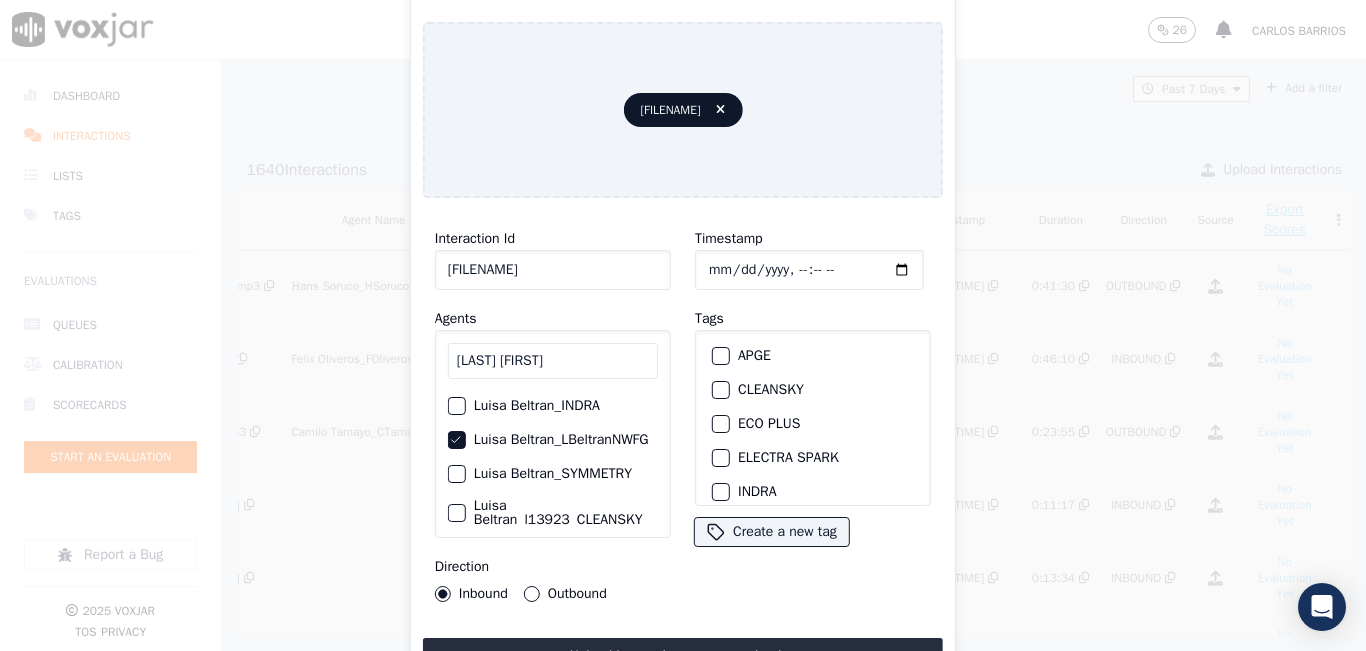 click on "Outbound" at bounding box center [532, 594] 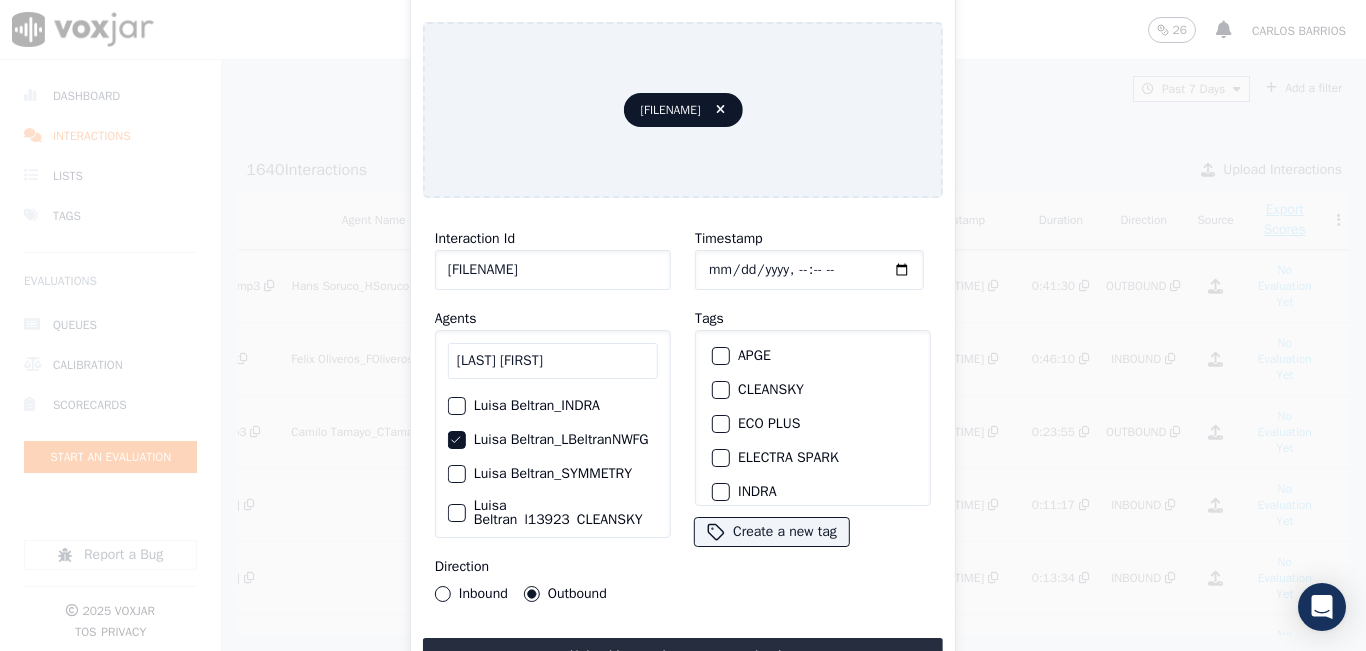 click on "CLEANSKY" at bounding box center [721, 390] 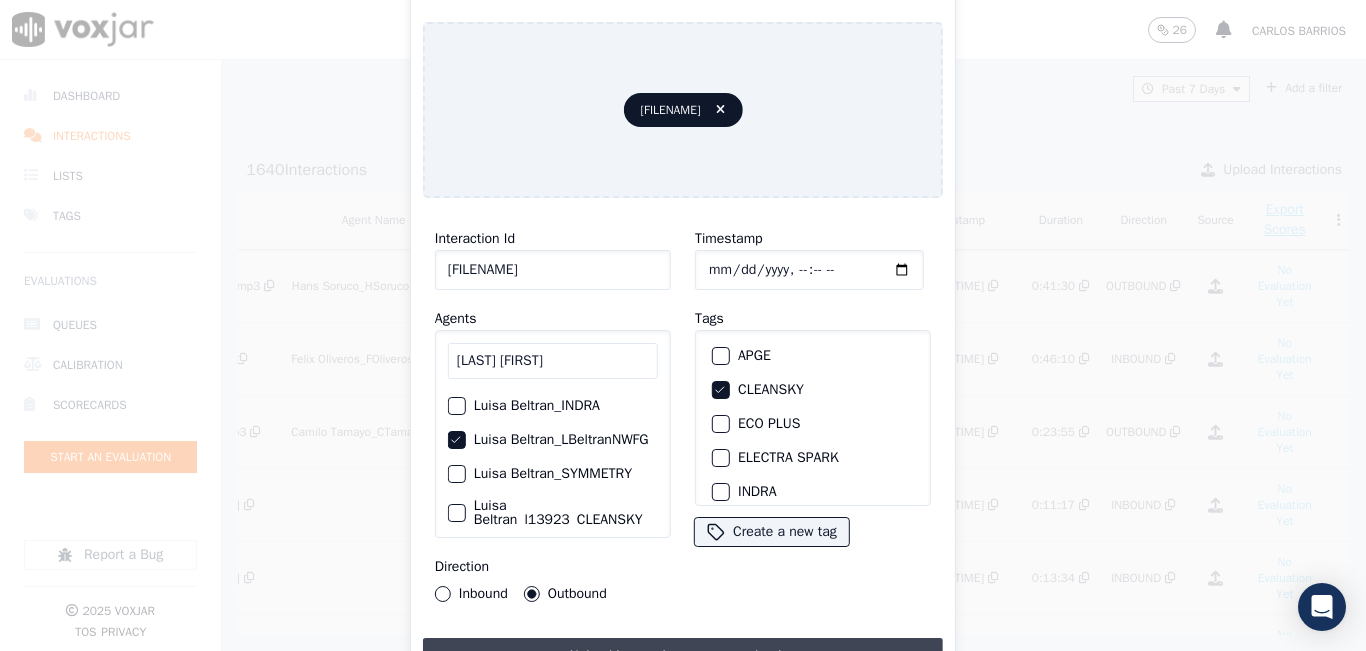 click on "Upload interaction to start evaluation" at bounding box center (683, 656) 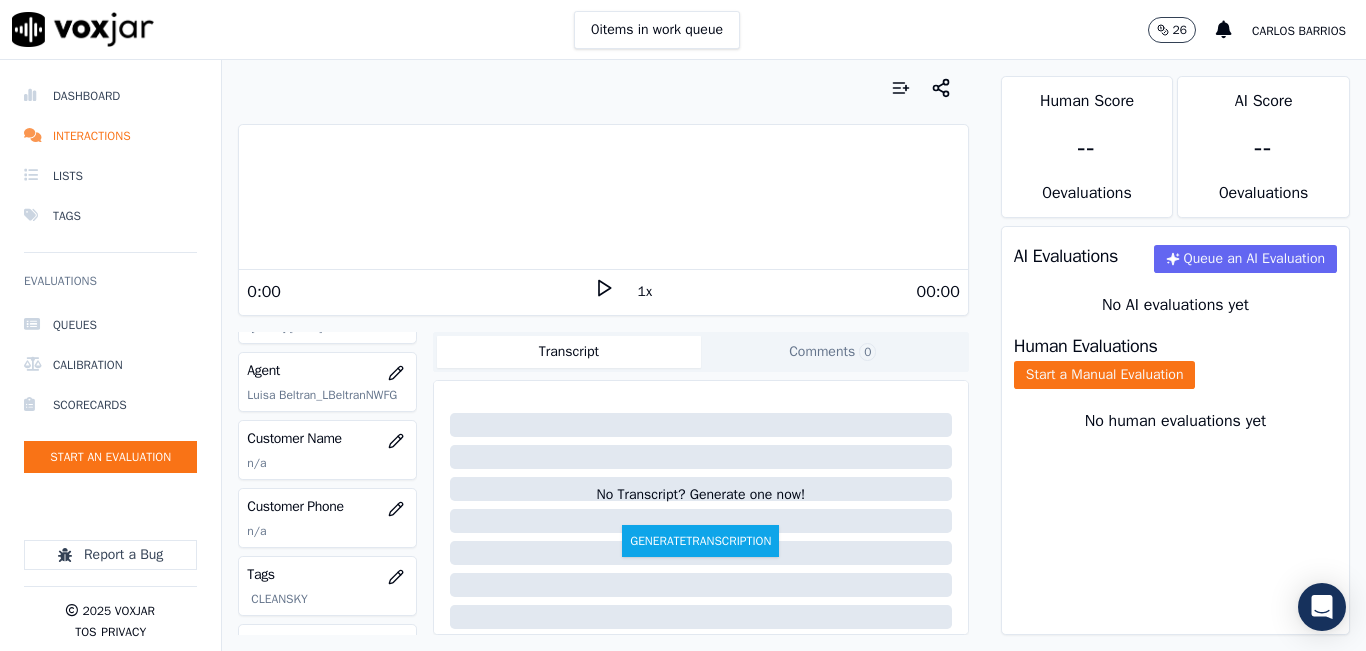 scroll, scrollTop: 300, scrollLeft: 0, axis: vertical 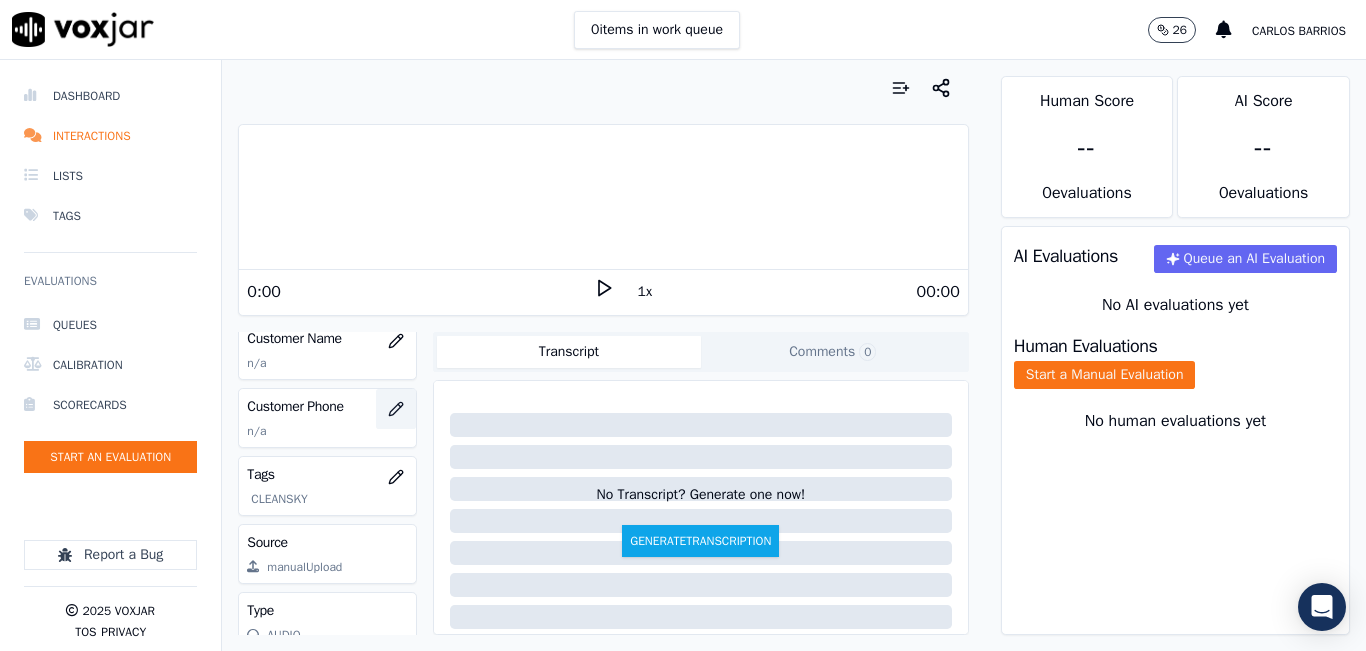 click 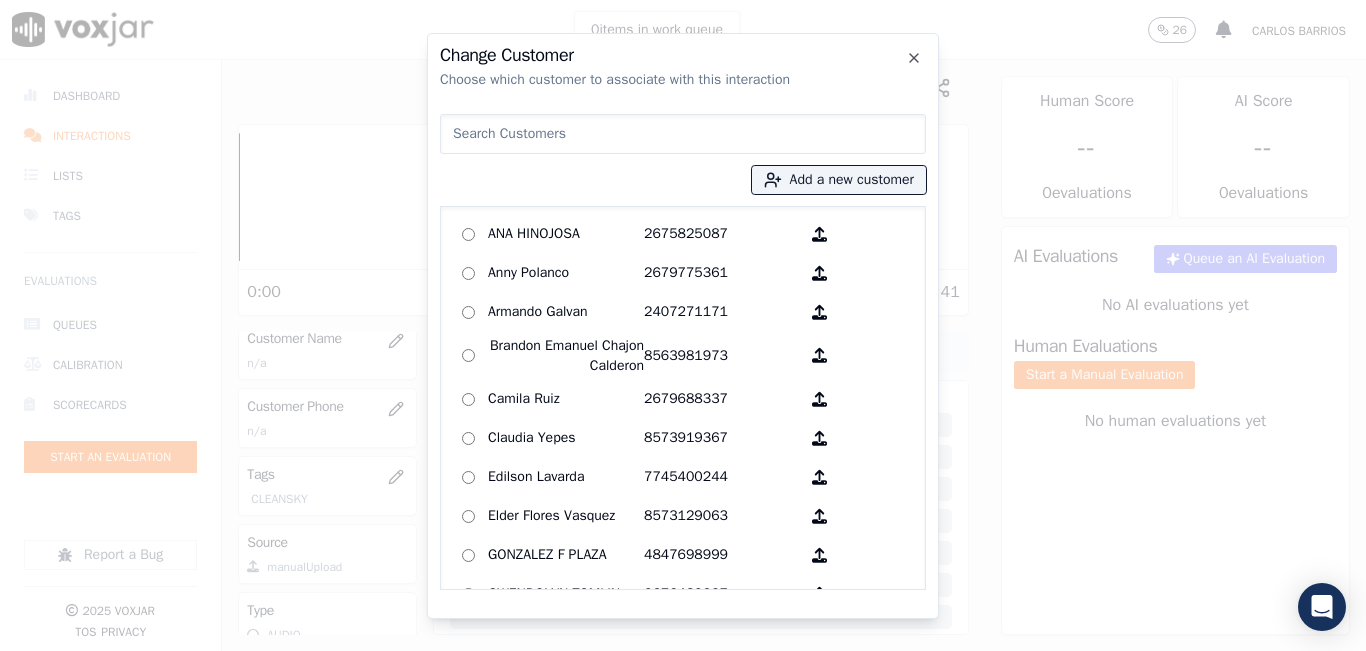 click at bounding box center [683, 134] 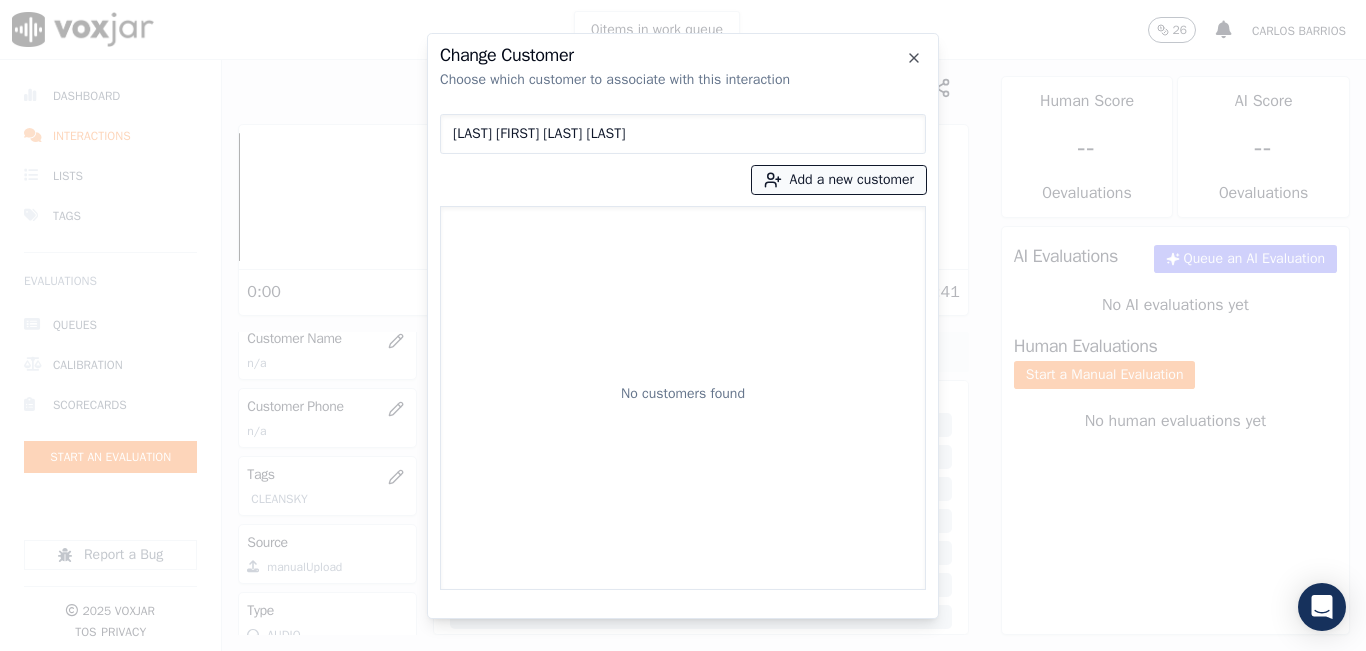 type on "[FIRST] [LAST] [LAST]" 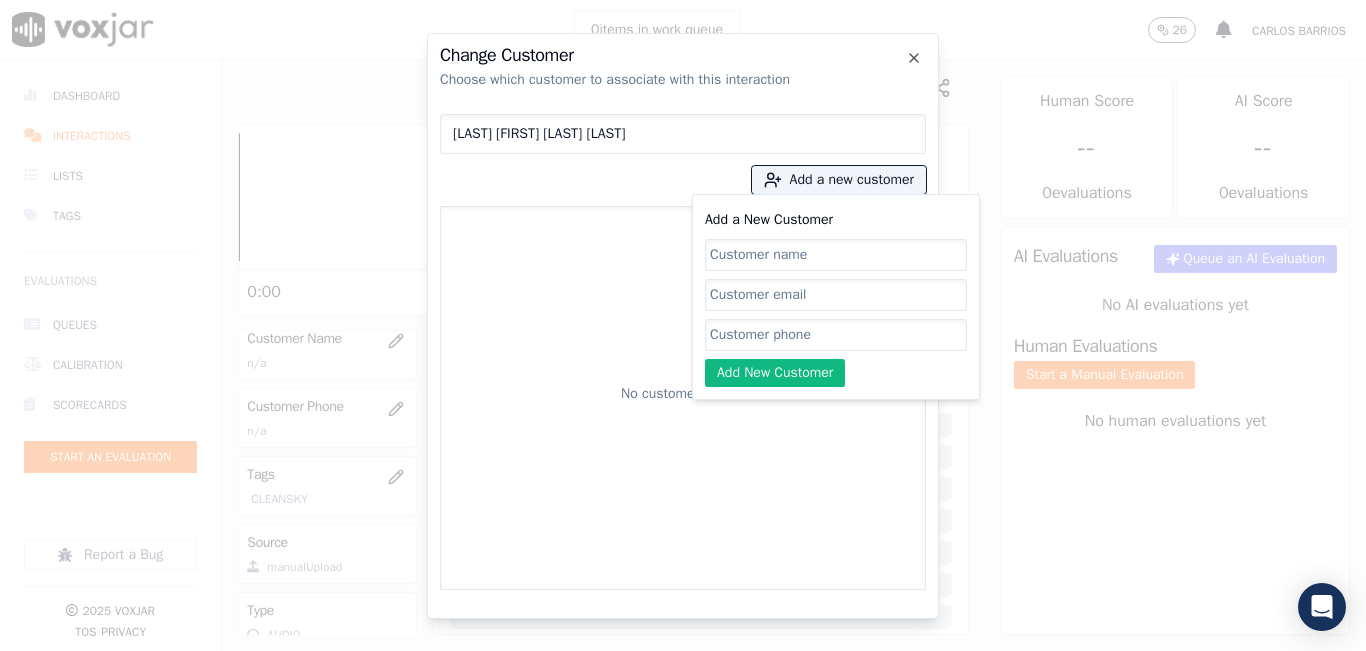 click on "Add a New Customer" 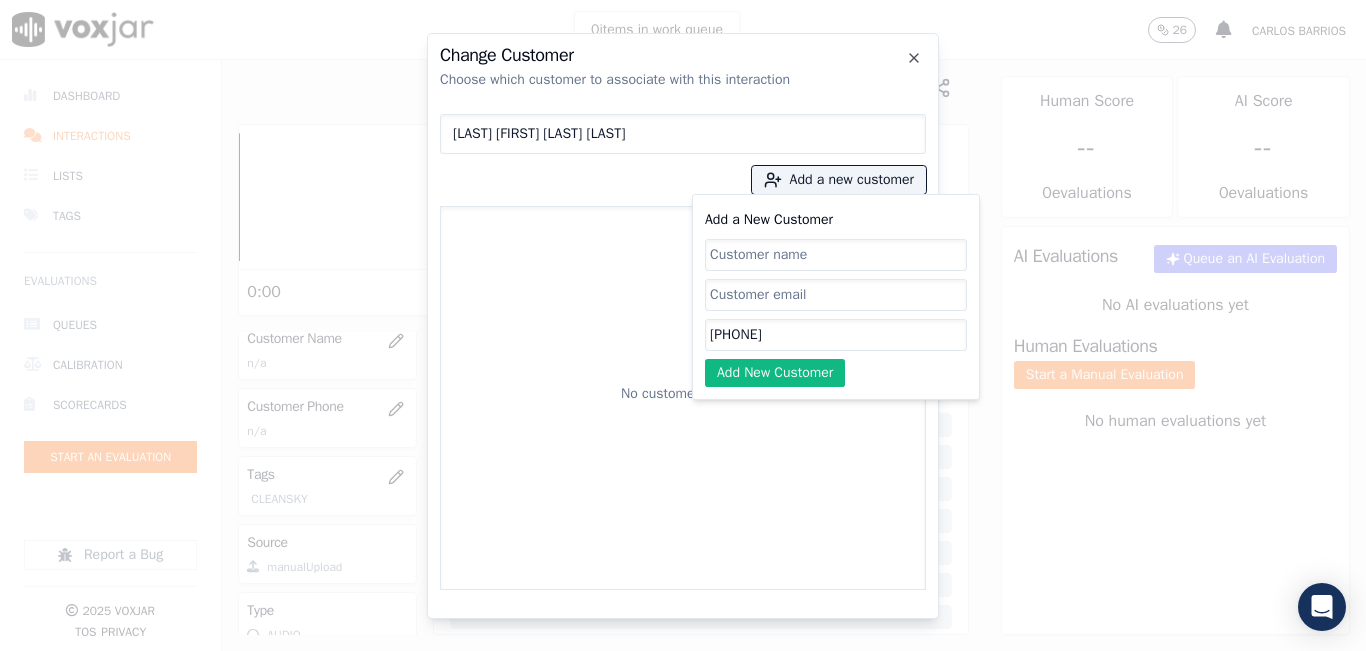 type on "[PHONE]" 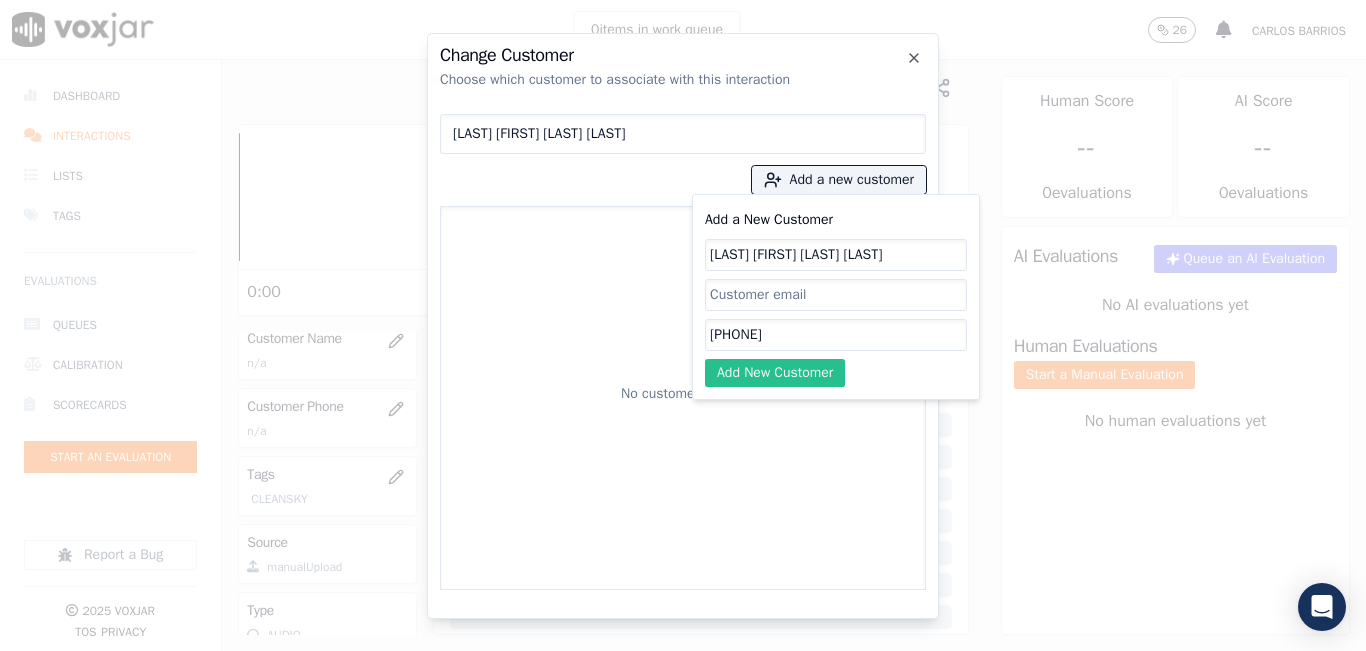 type on "[FIRST] [LAST] [LAST]" 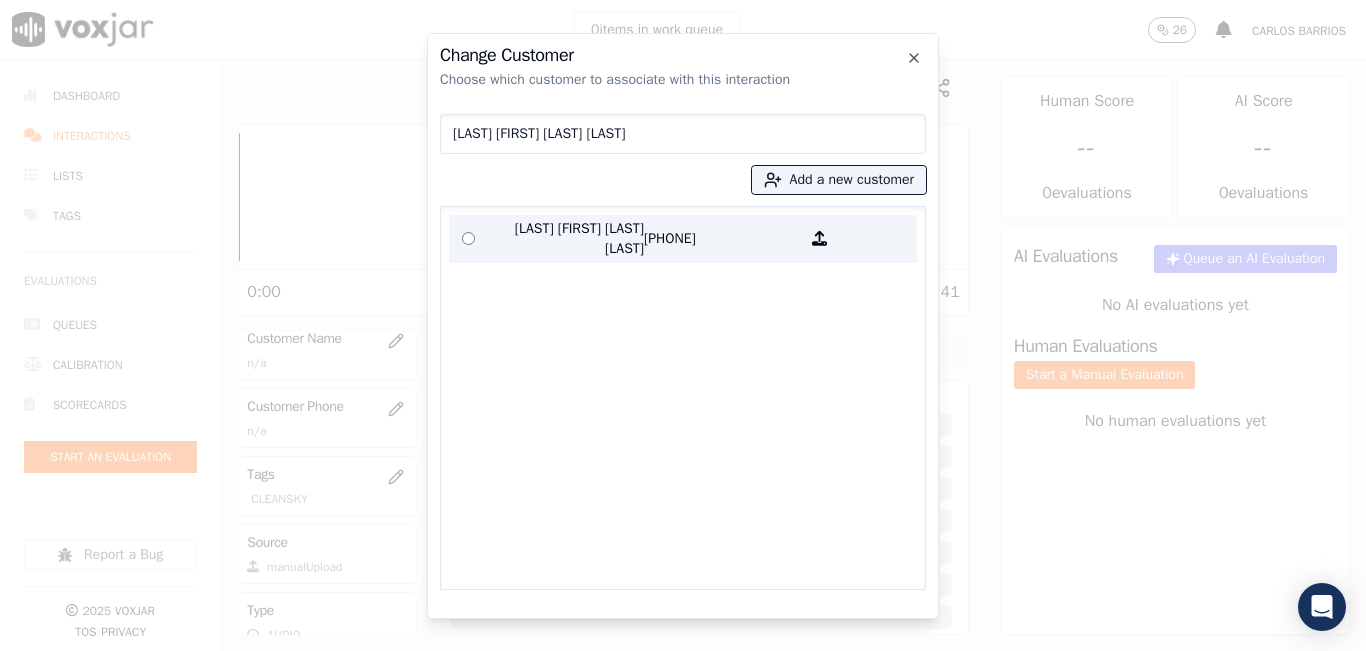 click on "[PHONE]" at bounding box center (722, 239) 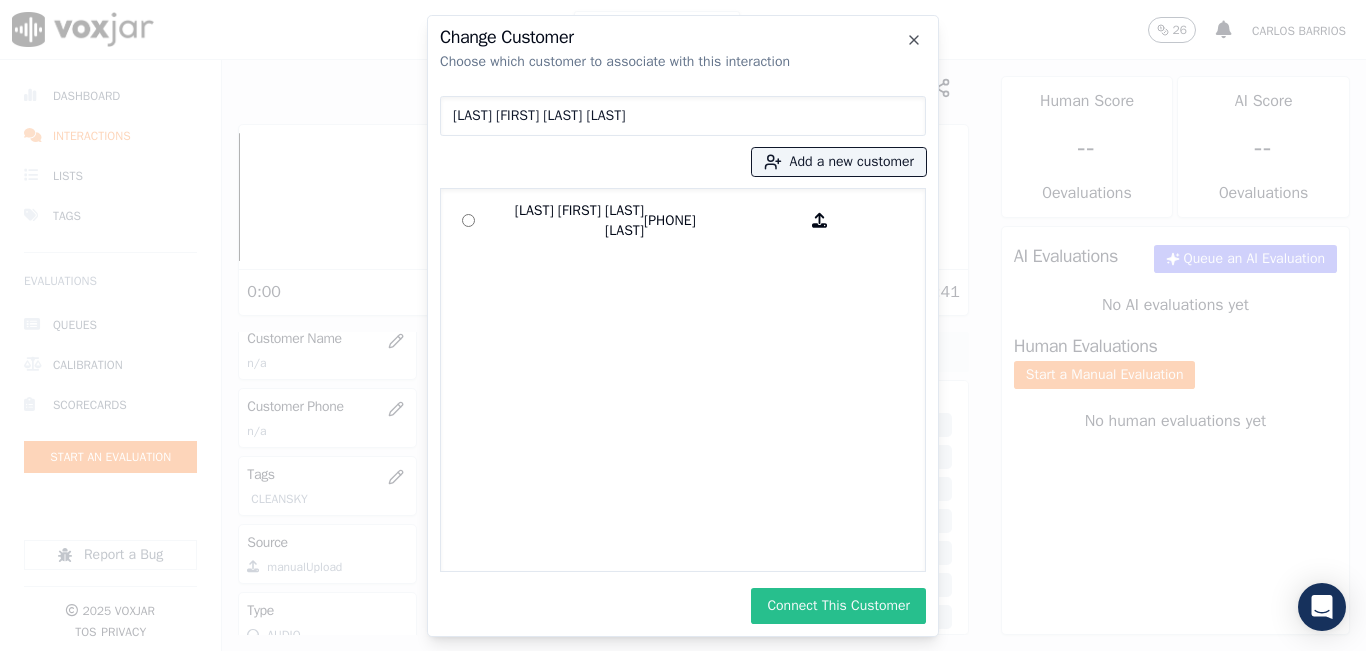 click on "Connect This Customer" at bounding box center [838, 606] 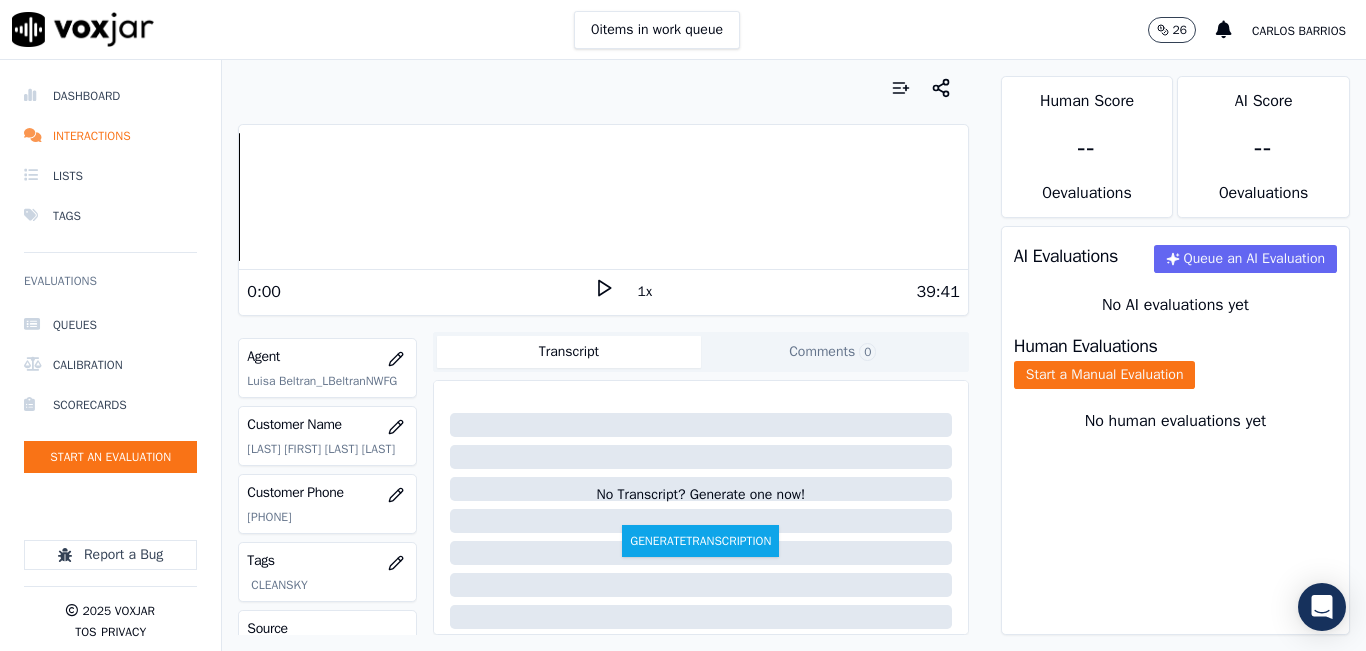 scroll, scrollTop: 194, scrollLeft: 0, axis: vertical 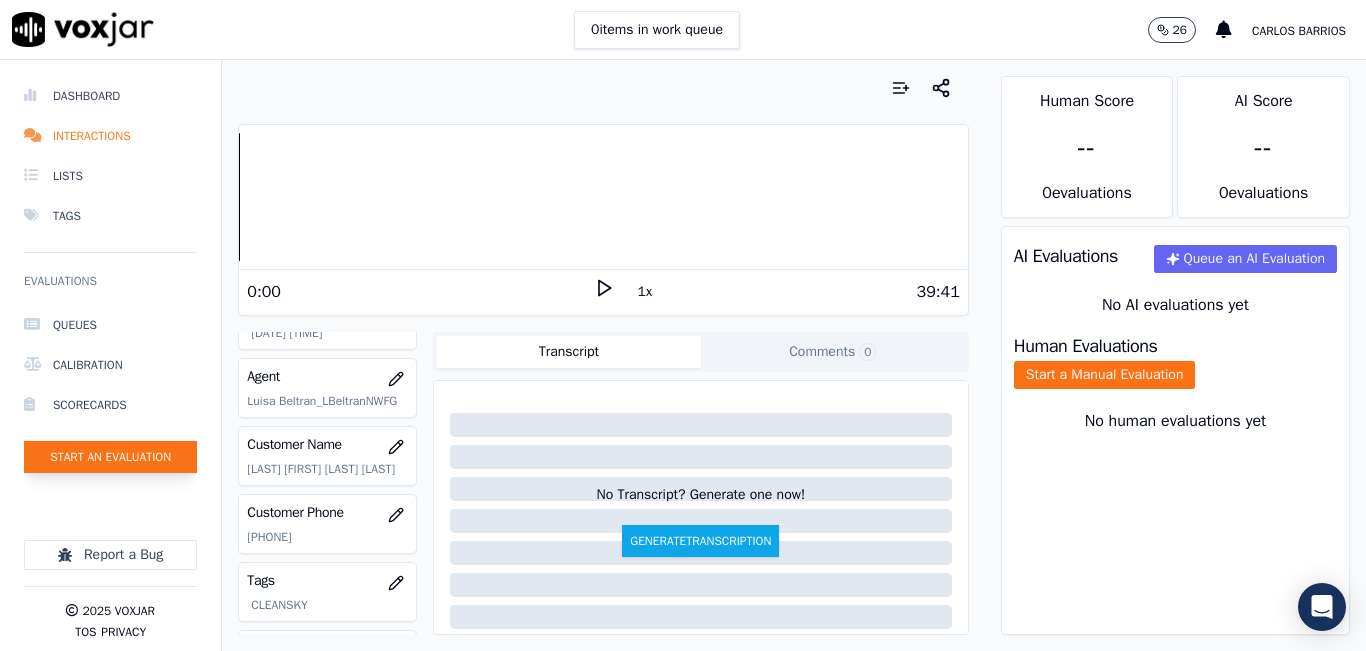 click on "Start an Evaluation" 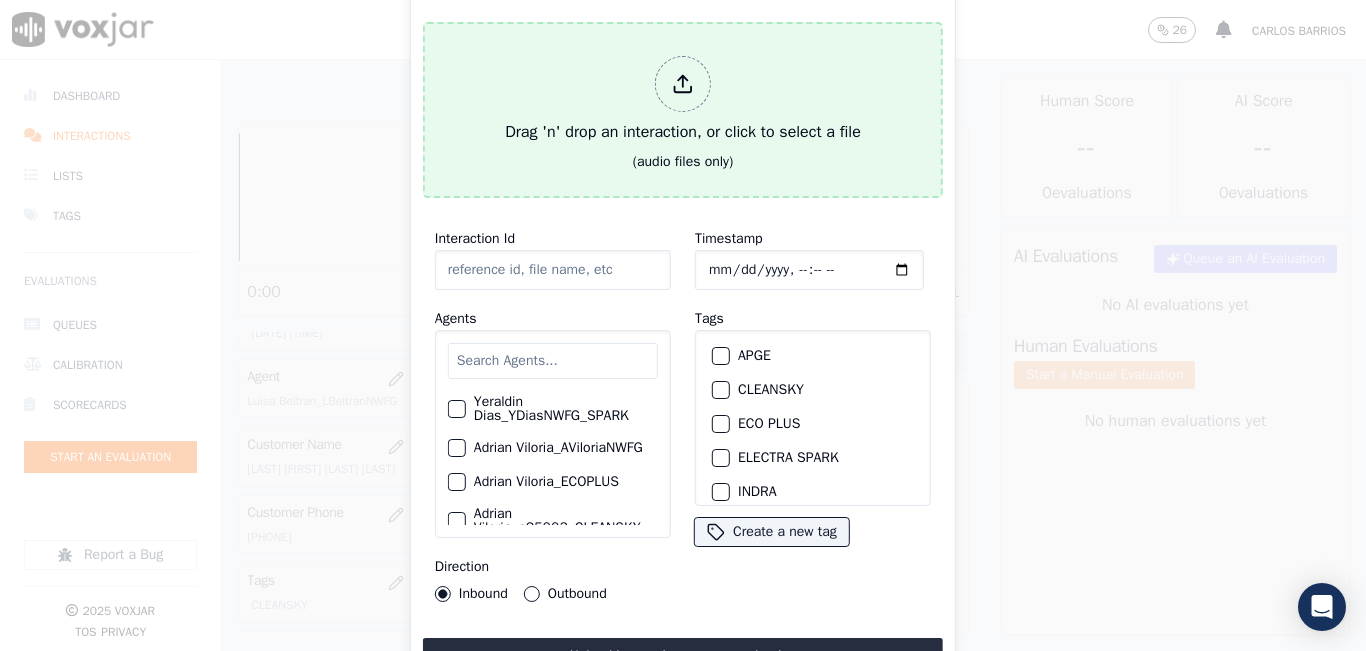 click on "Drag 'n' drop an interaction, or click to select a file   (audio files only)" at bounding box center (683, 110) 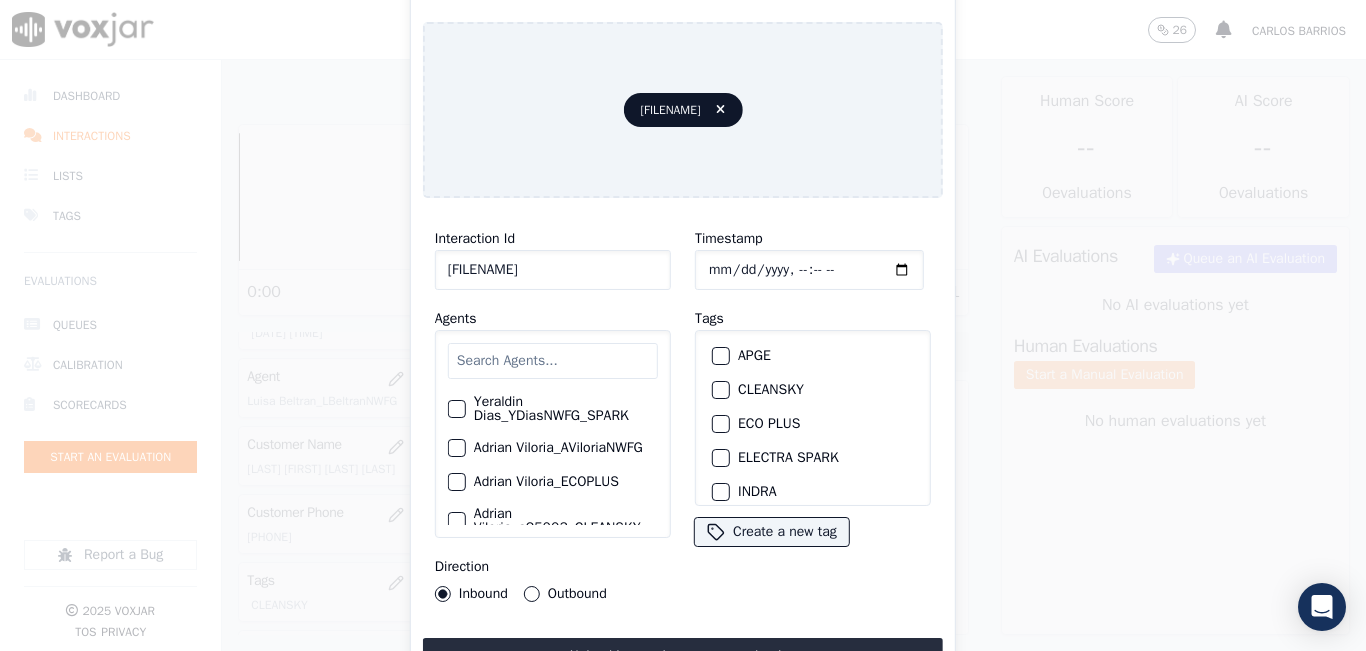 click at bounding box center [553, 361] 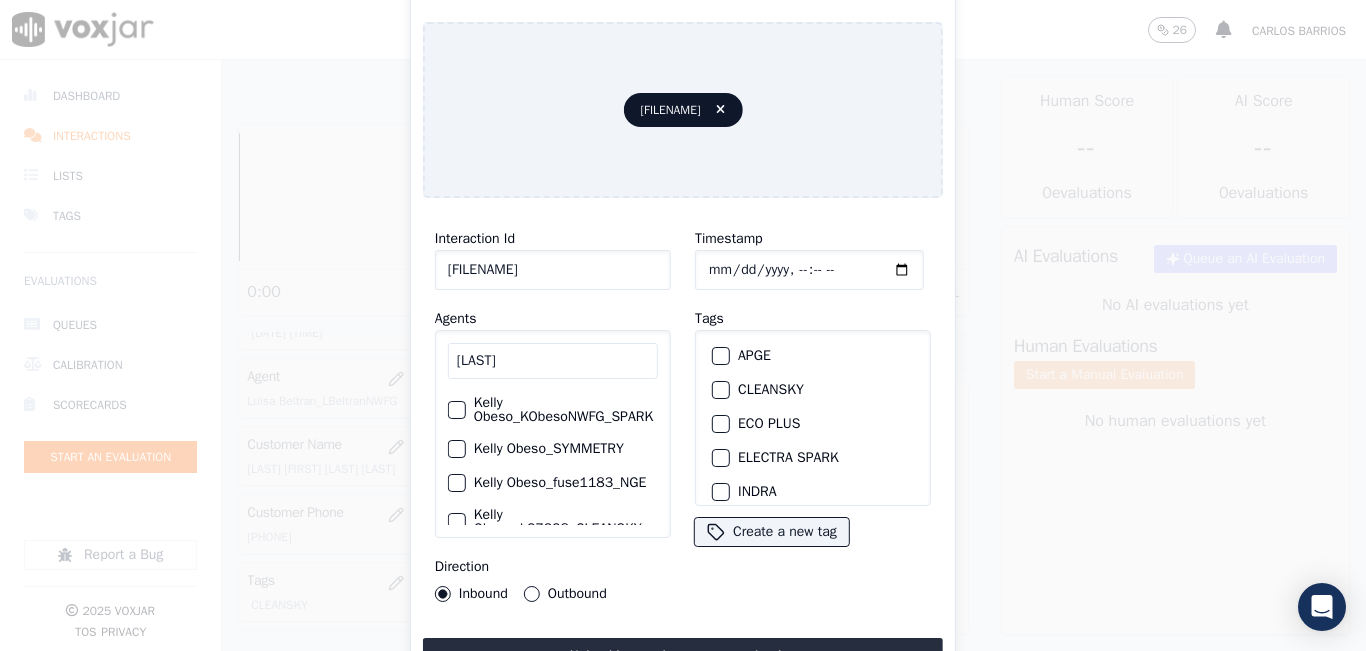 scroll, scrollTop: 0, scrollLeft: 0, axis: both 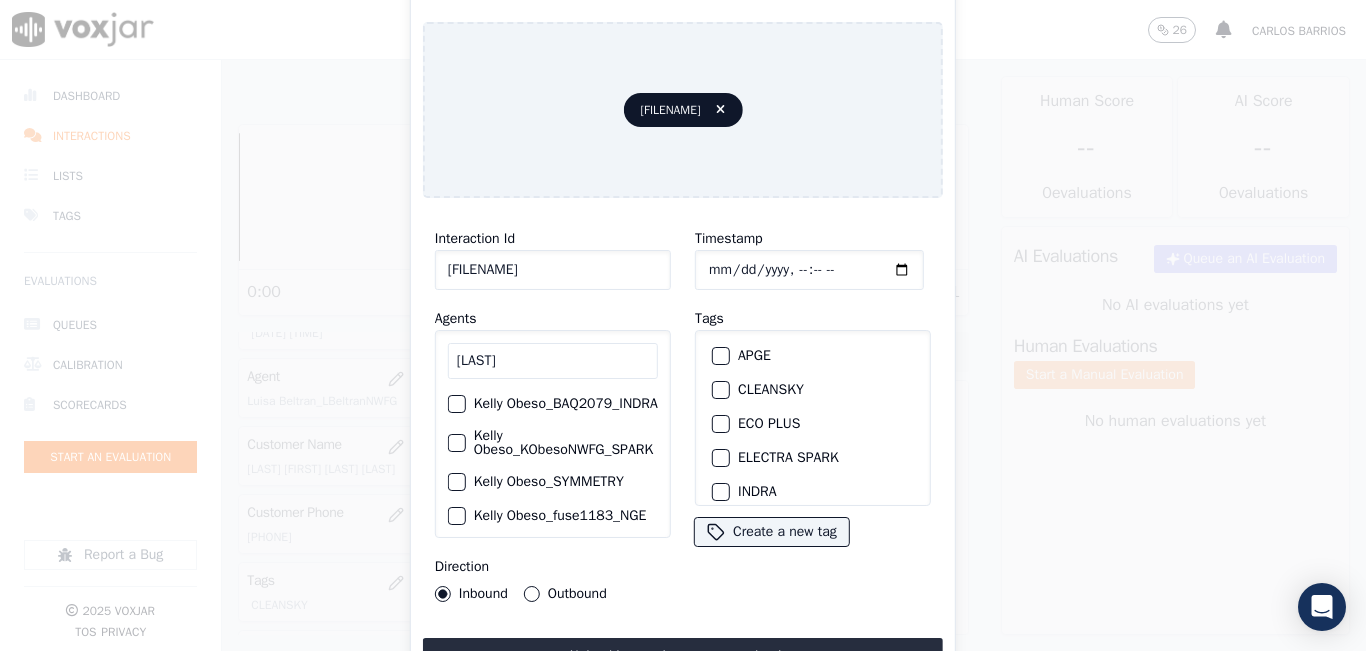 type on "KELLY" 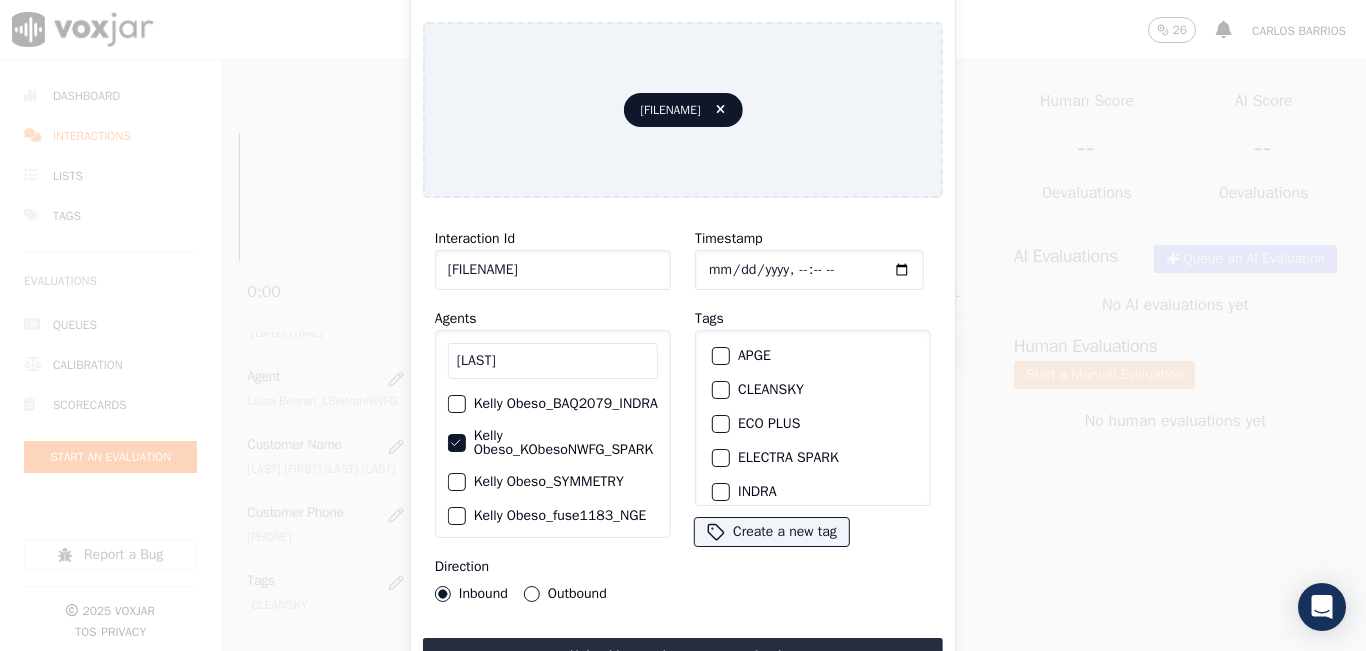 click at bounding box center (720, 390) 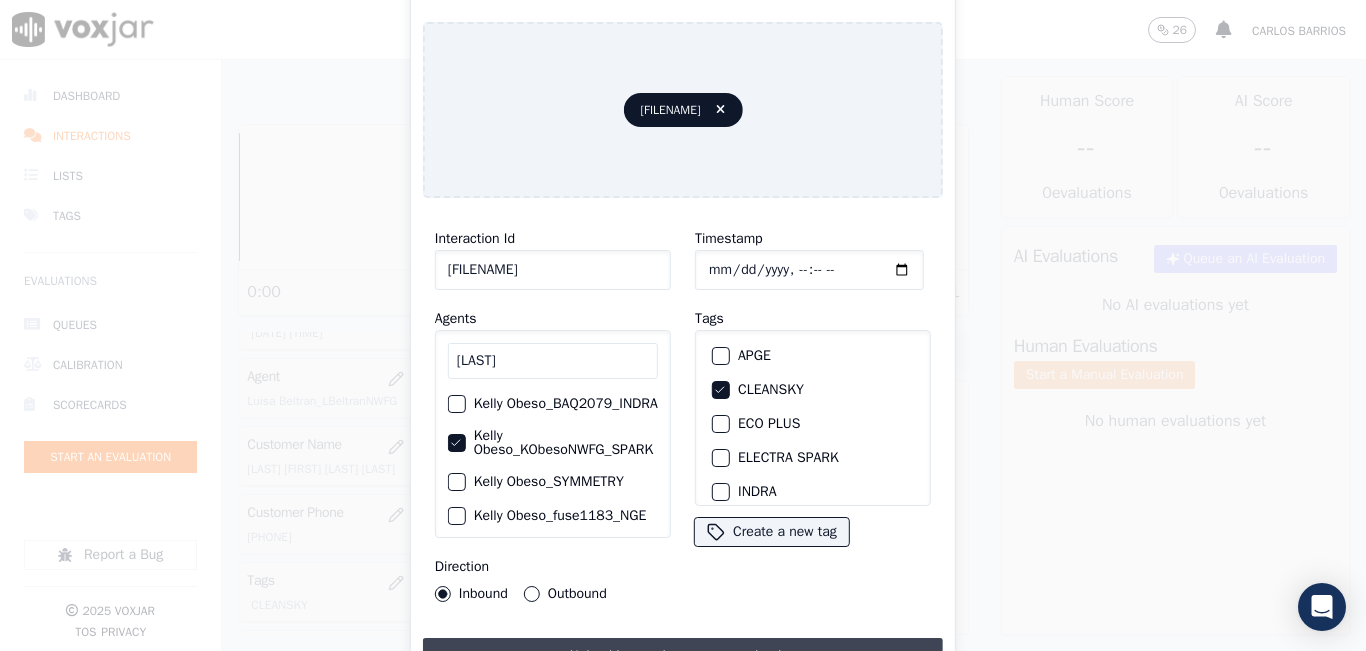 click on "Upload interaction to start evaluation" at bounding box center [683, 656] 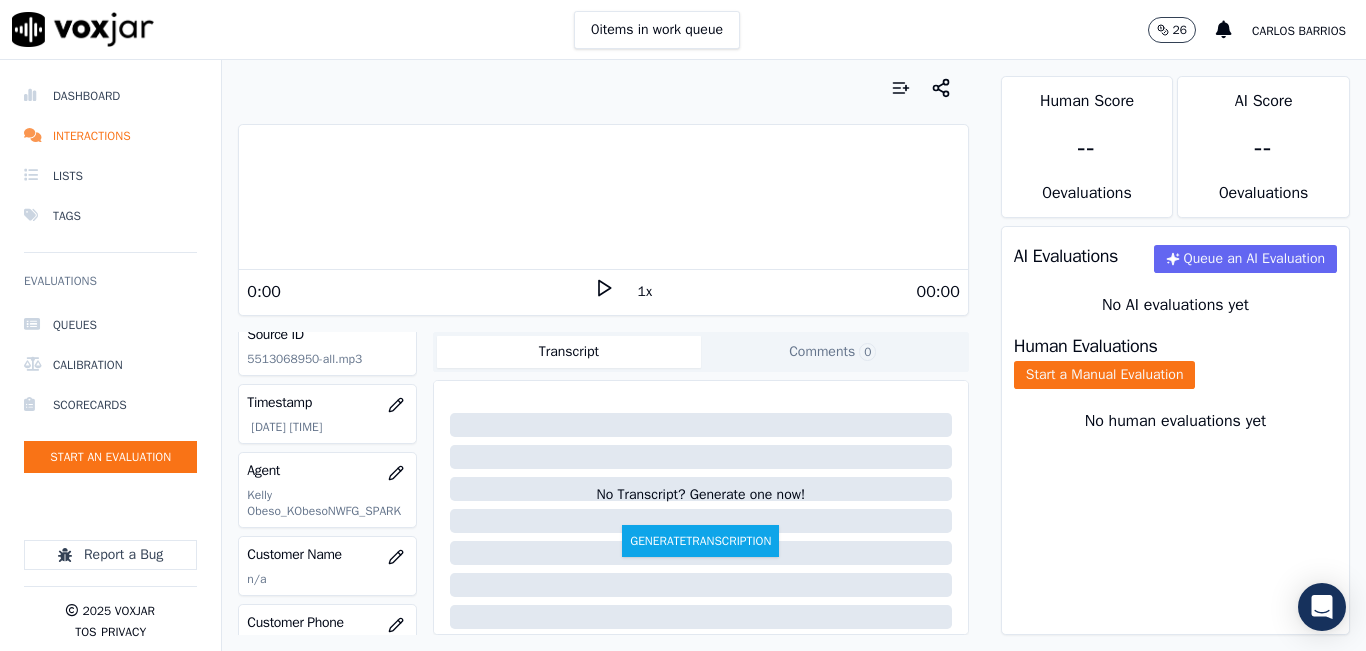 scroll, scrollTop: 200, scrollLeft: 0, axis: vertical 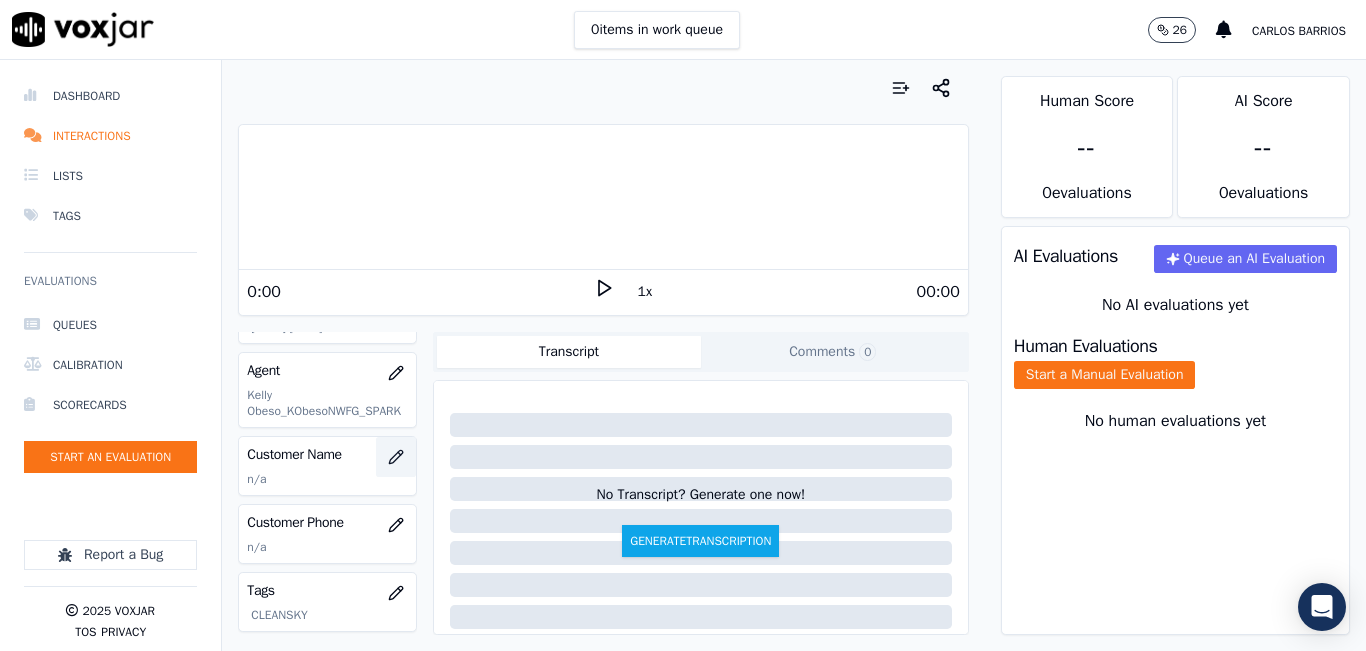 click at bounding box center (396, 457) 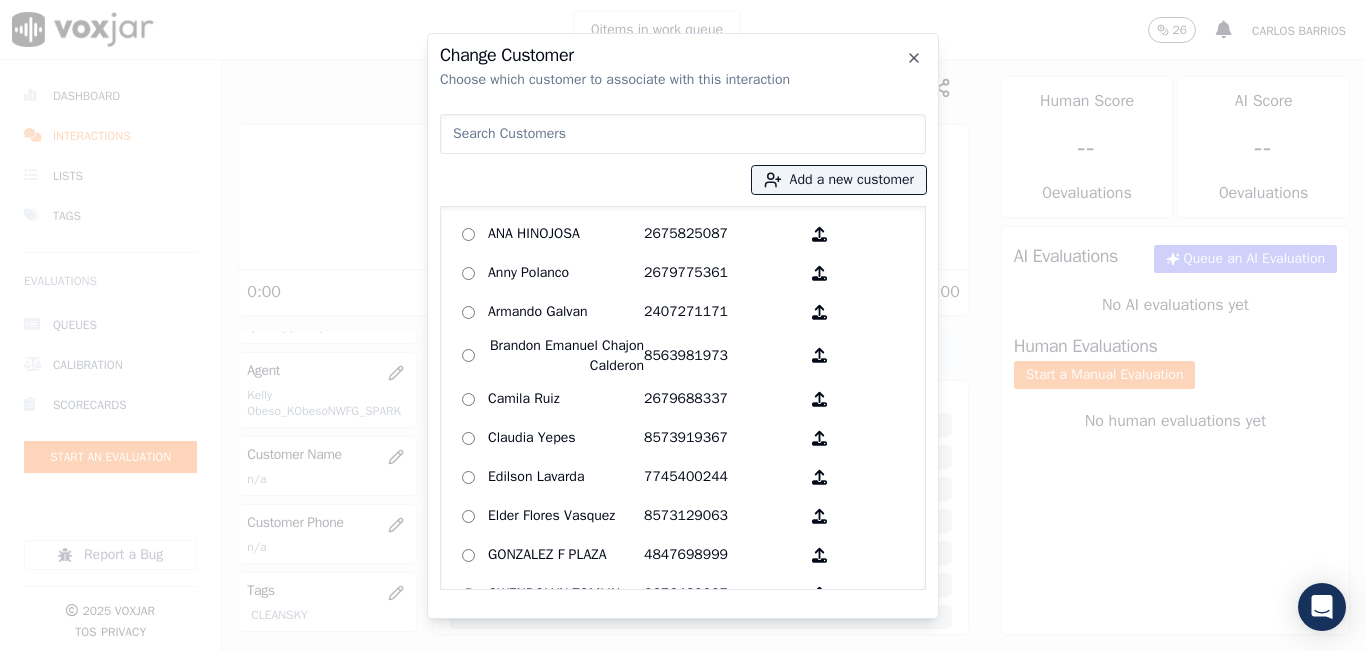 click at bounding box center [683, 134] 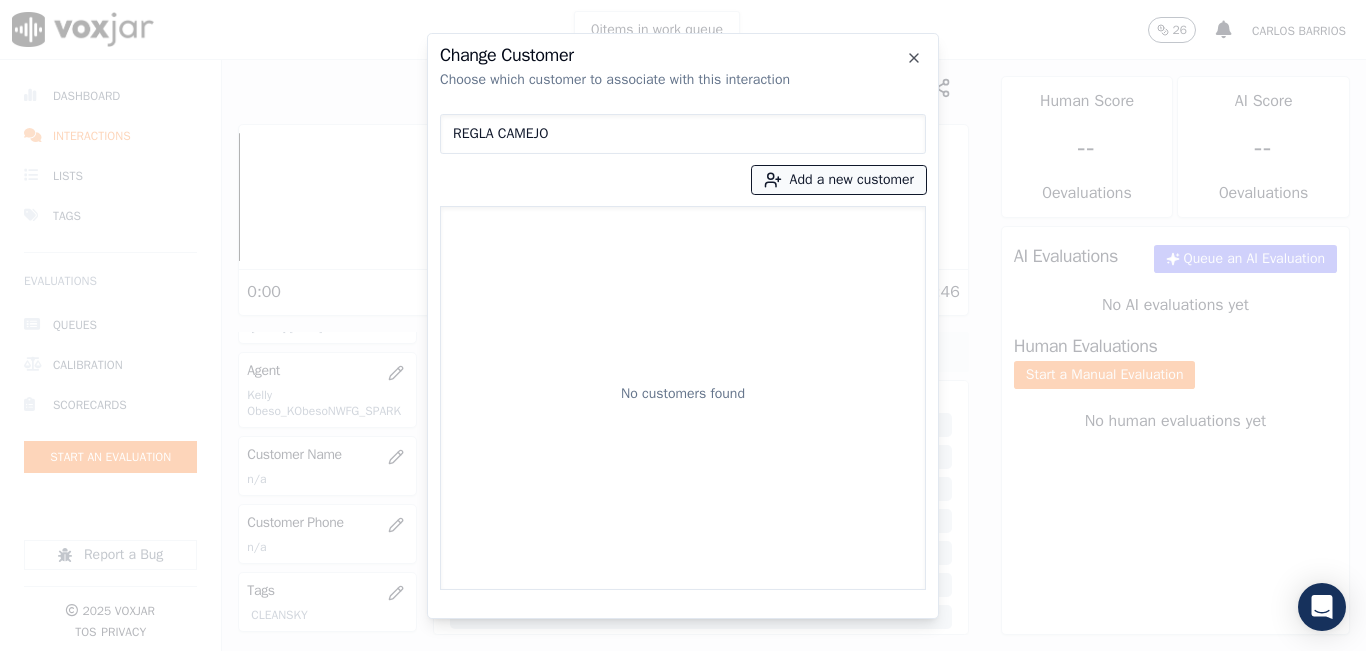 type on "REGLA CAMEJO" 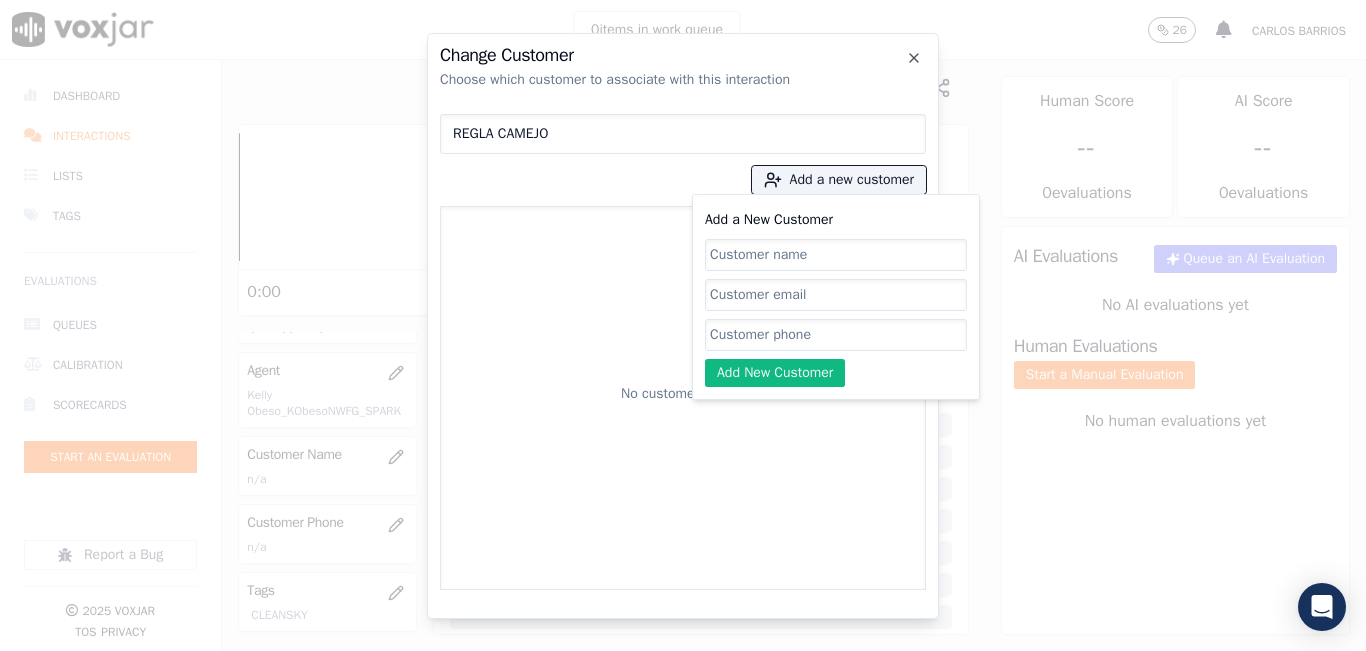 click on "Add a New Customer" 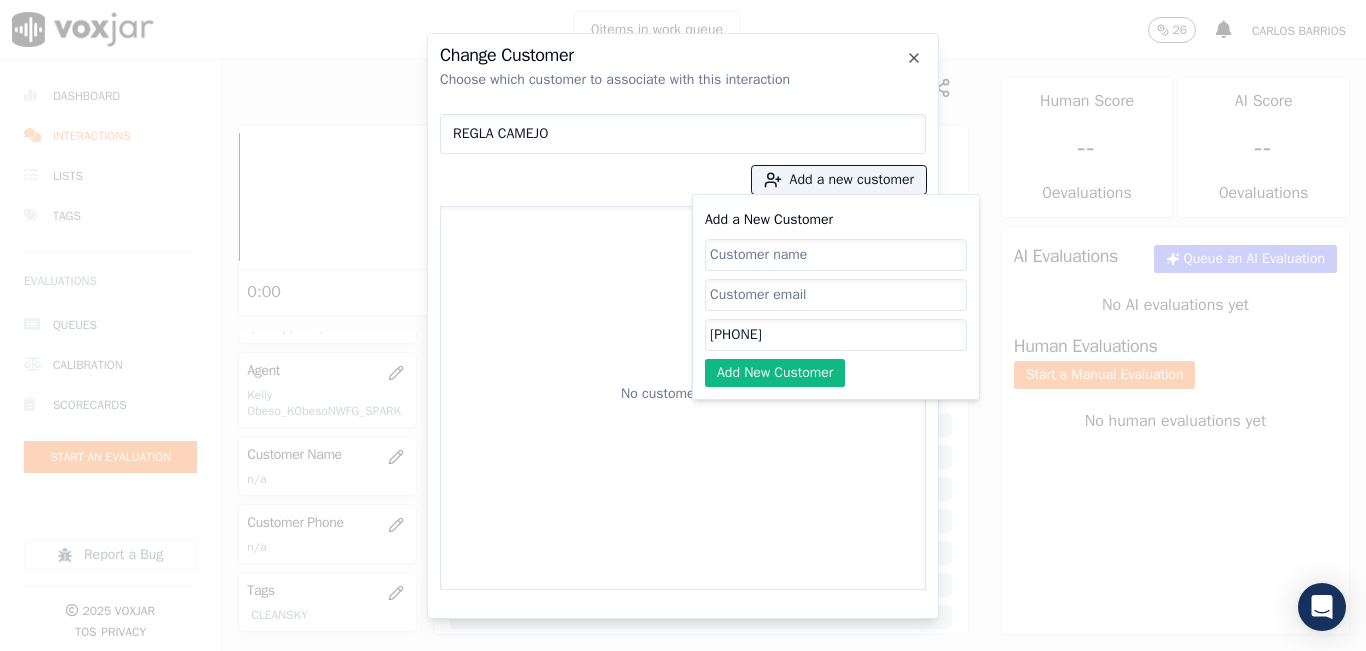 type on "[PHONE]" 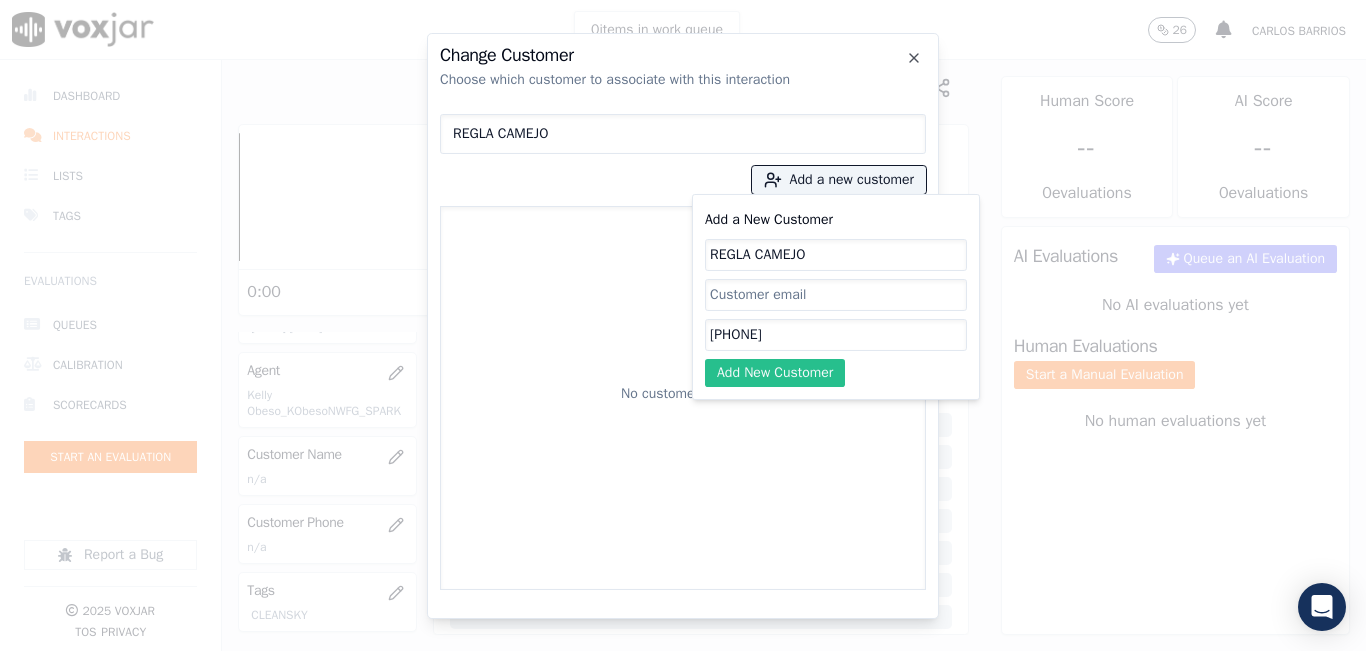 type on "REGLA CAMEJO" 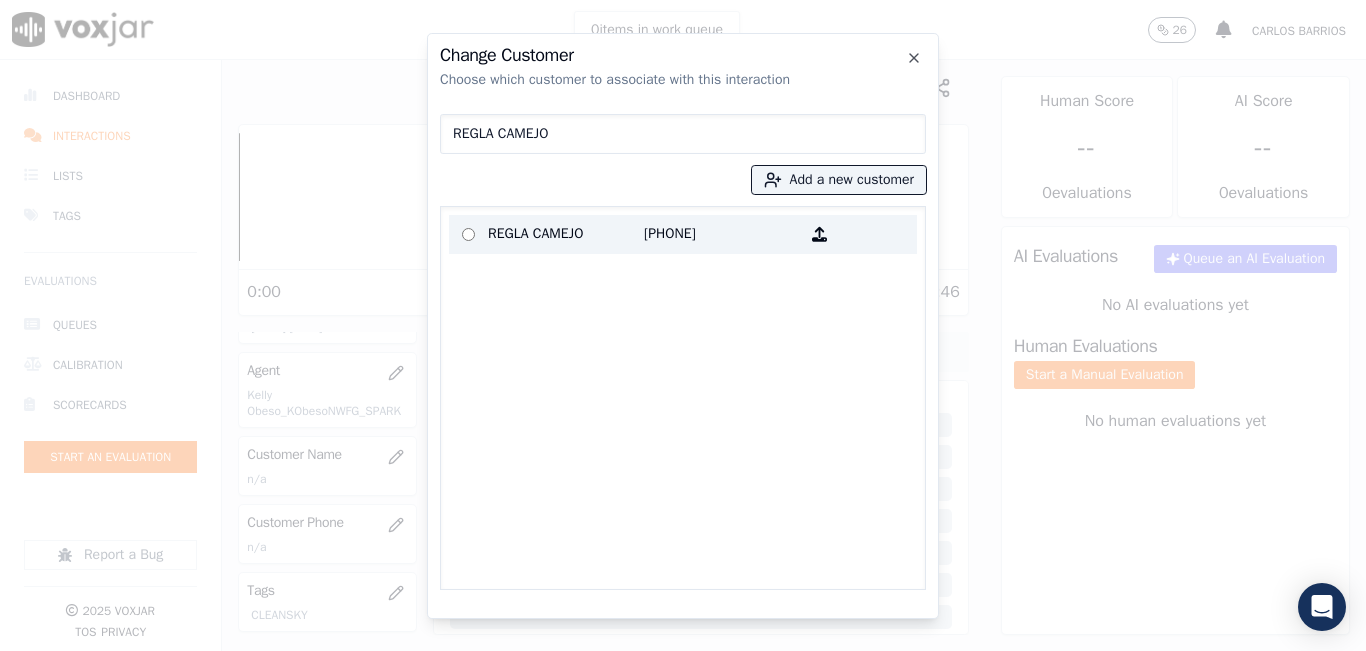 click on "[PHONE]" at bounding box center [722, 234] 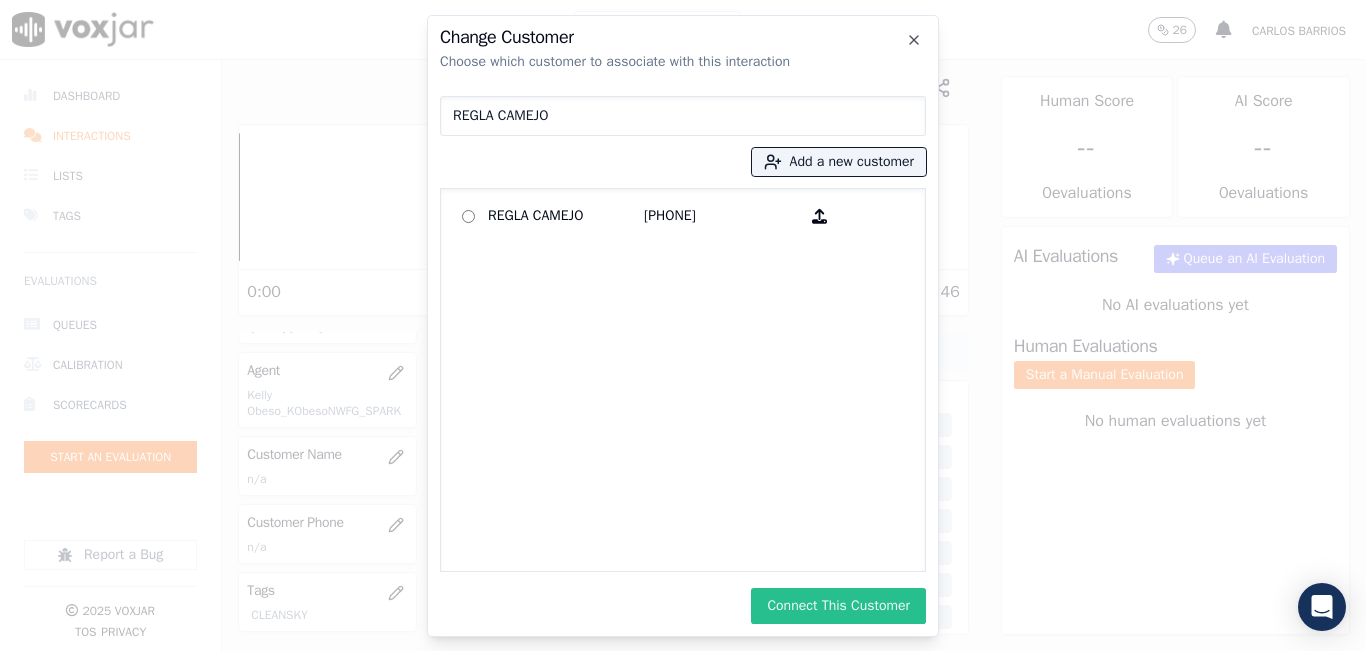 click on "Connect This Customer" at bounding box center [838, 606] 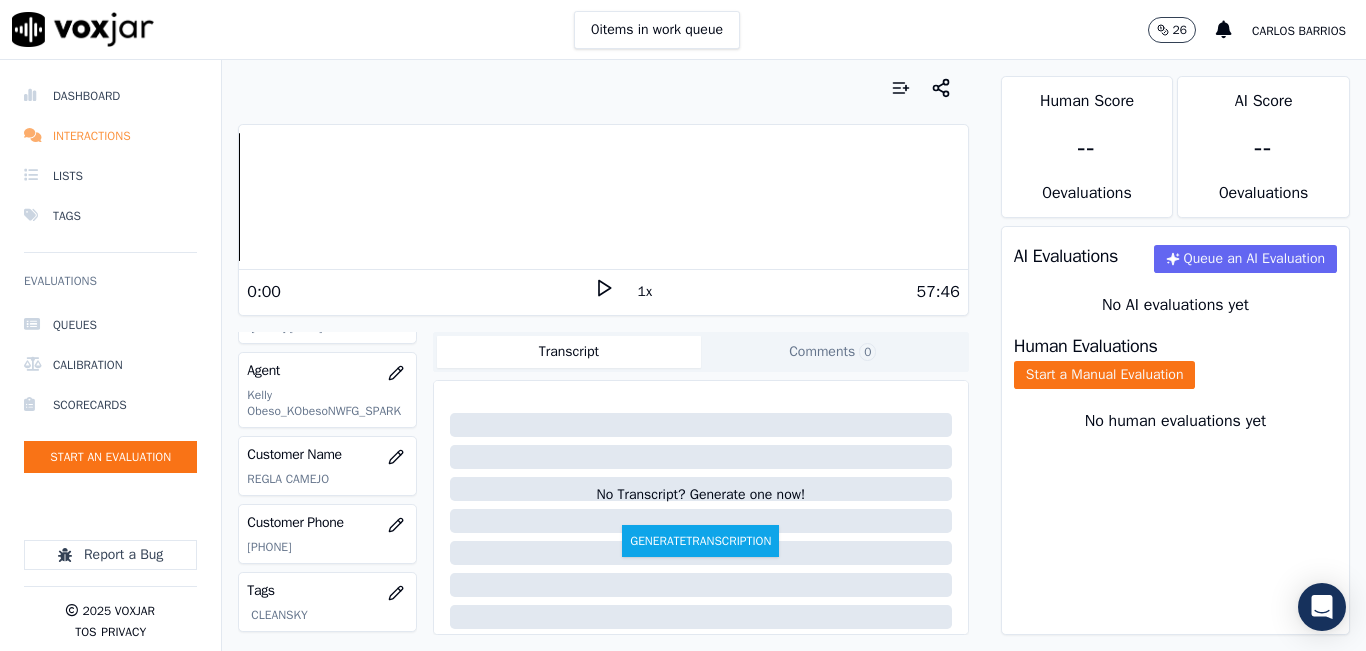 click on "Interactions" at bounding box center [110, 136] 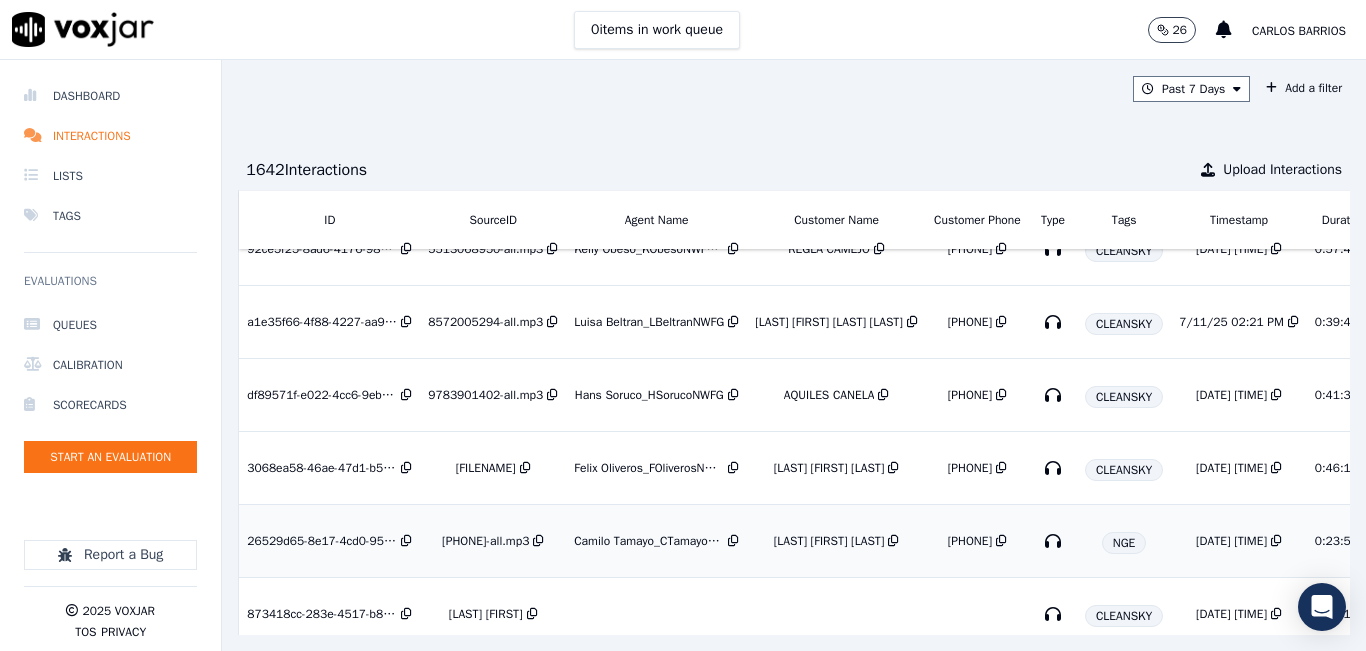 scroll, scrollTop: 0, scrollLeft: 0, axis: both 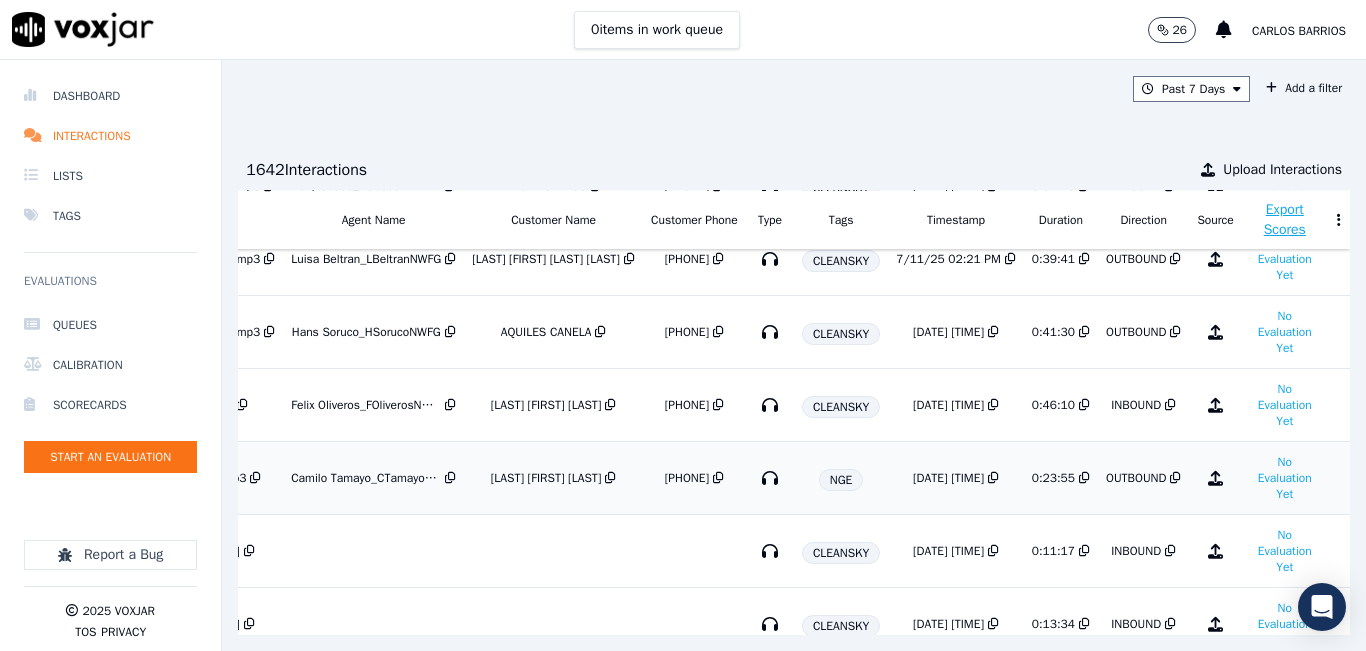 click on "[DATE] [TIME]" at bounding box center [948, 478] 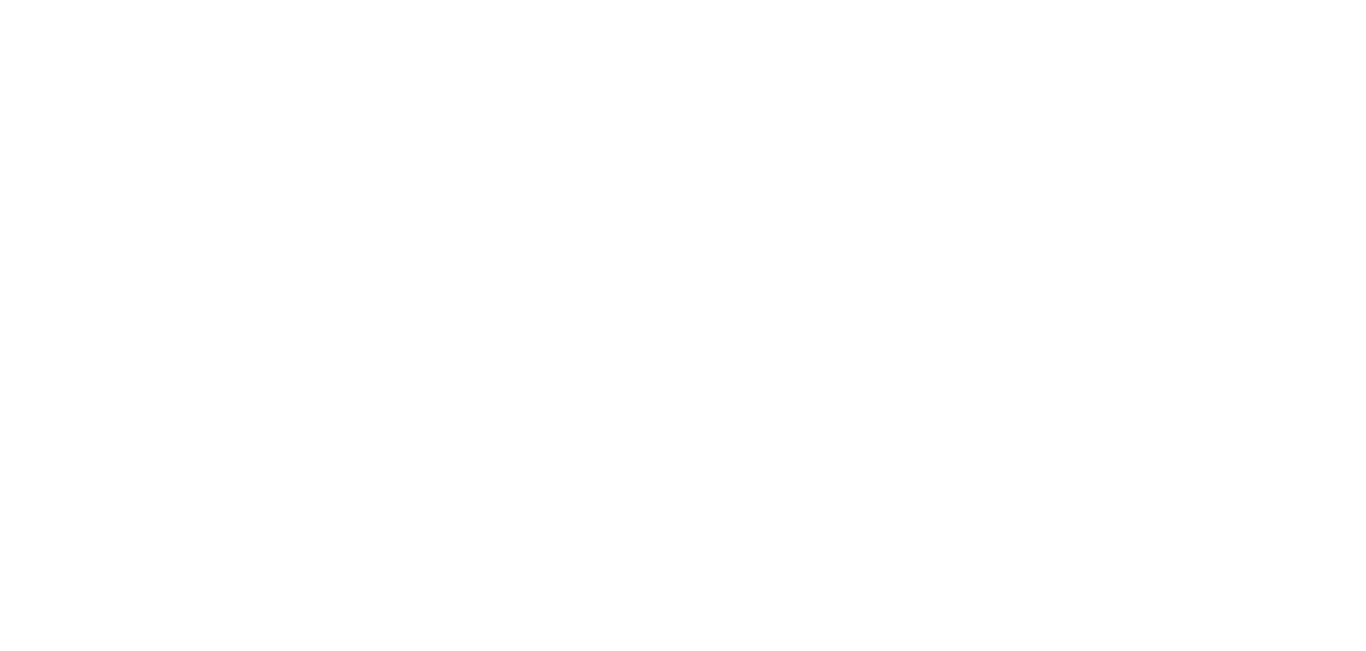 scroll, scrollTop: 0, scrollLeft: 0, axis: both 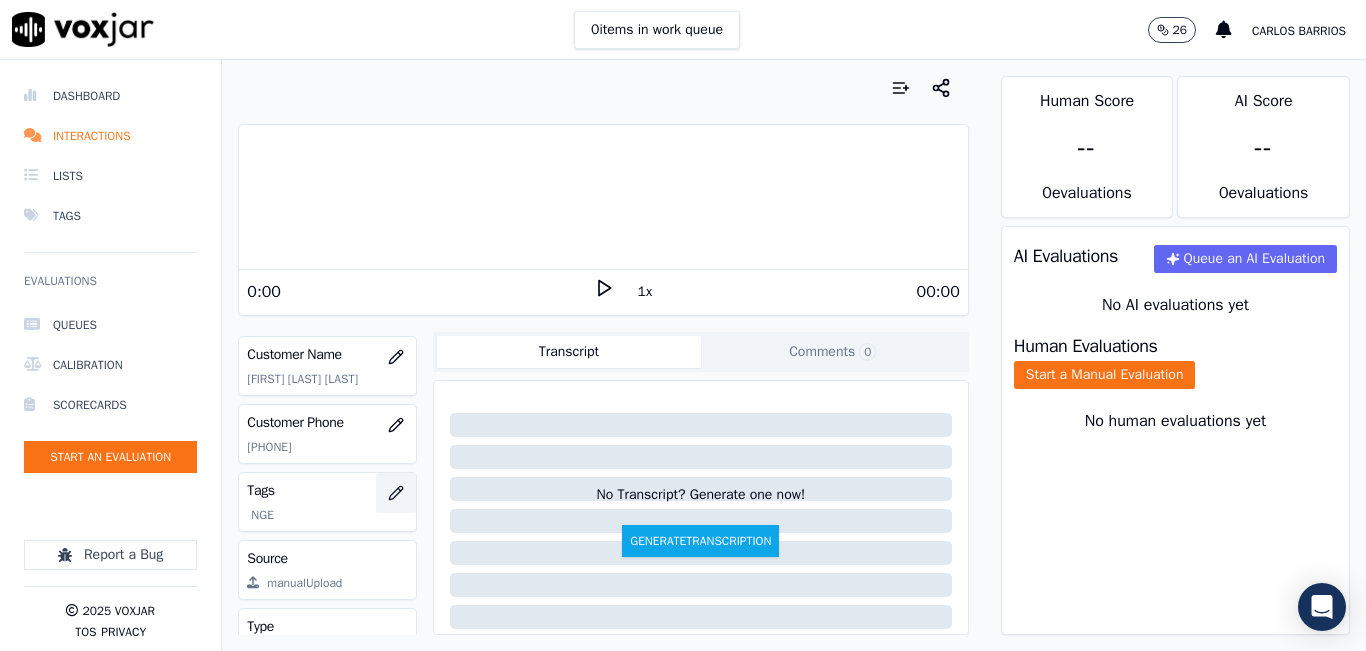 click 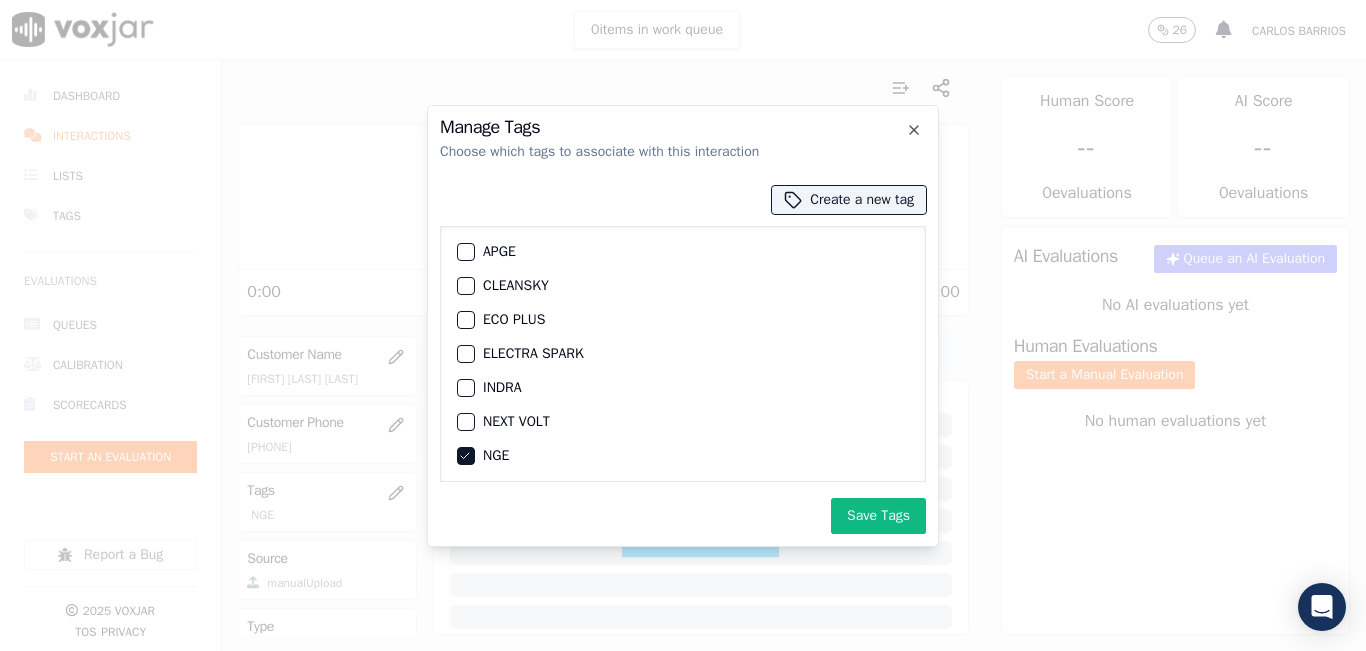 click at bounding box center [465, 286] 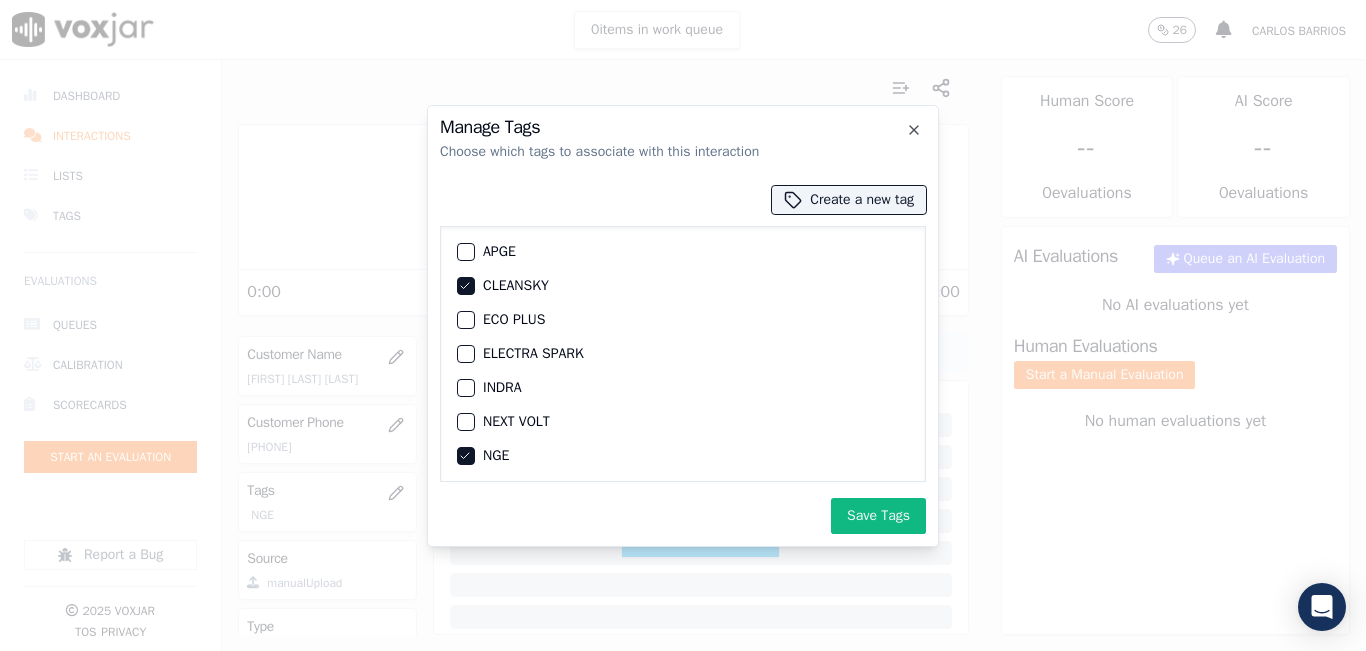 click at bounding box center (465, 456) 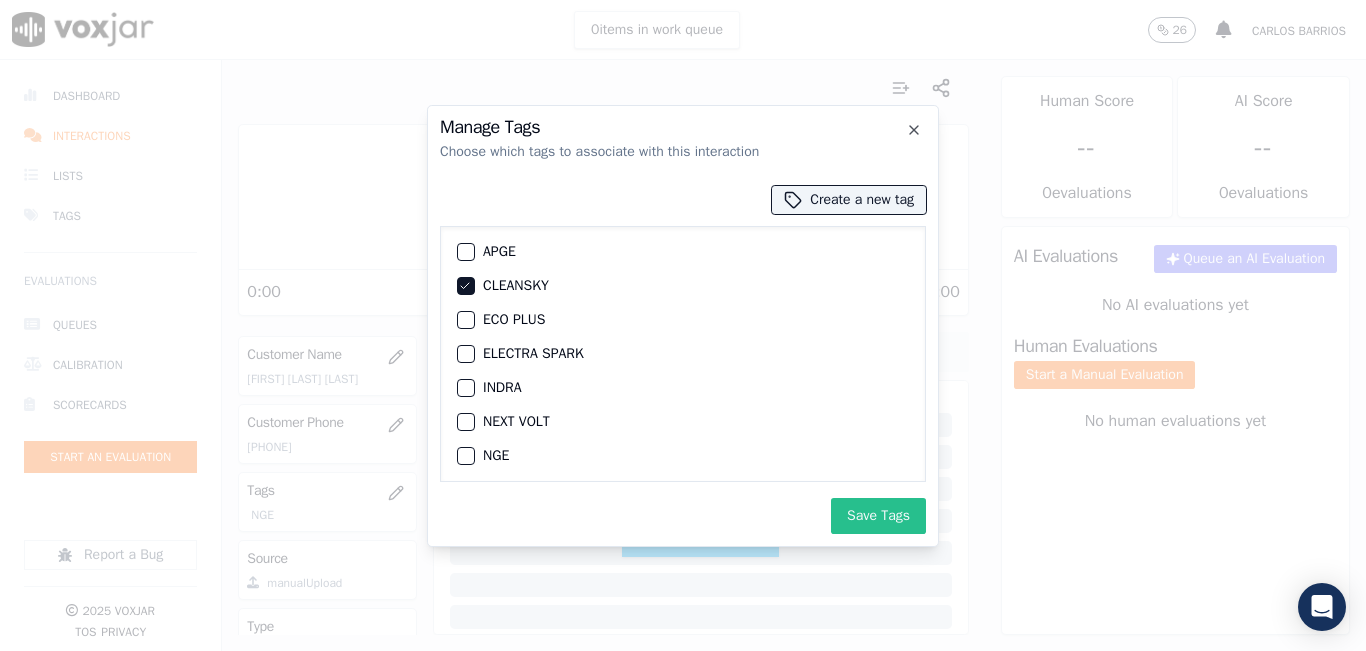 click on "Save Tags" at bounding box center (878, 516) 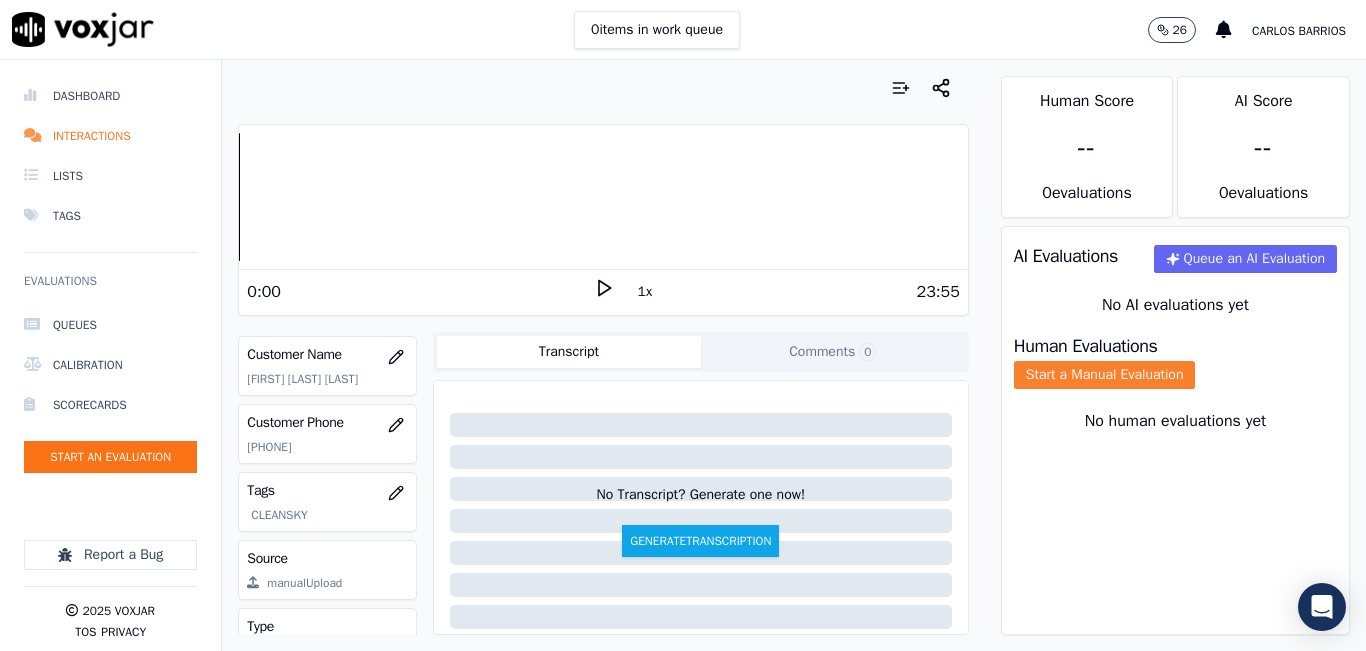 click on "Start a Manual Evaluation" 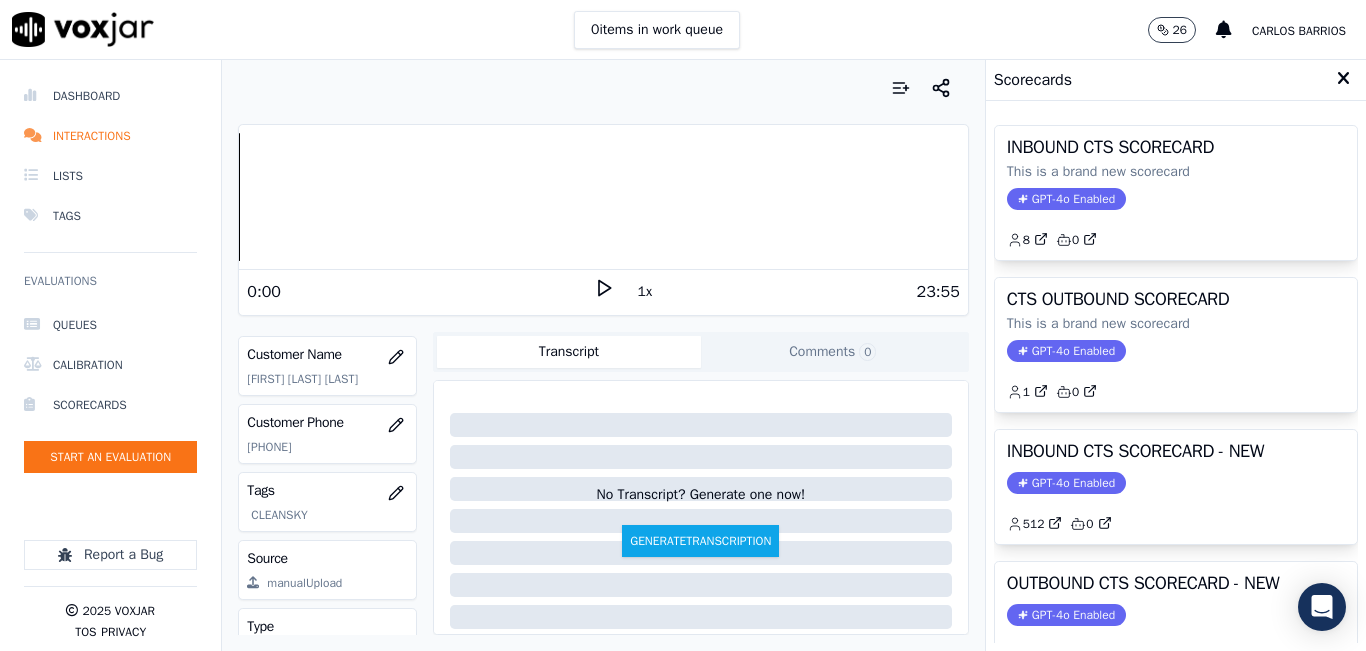 click on "1x" at bounding box center (645, 292) 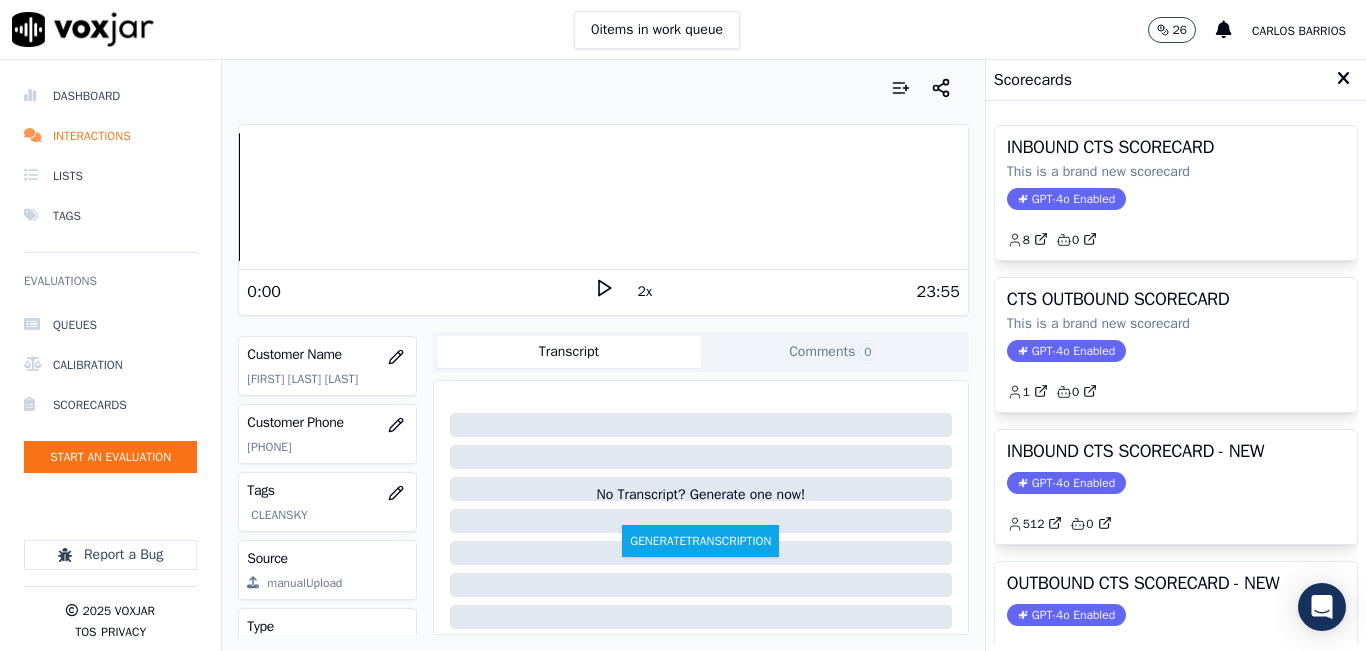 click on "0:00" at bounding box center [420, 292] 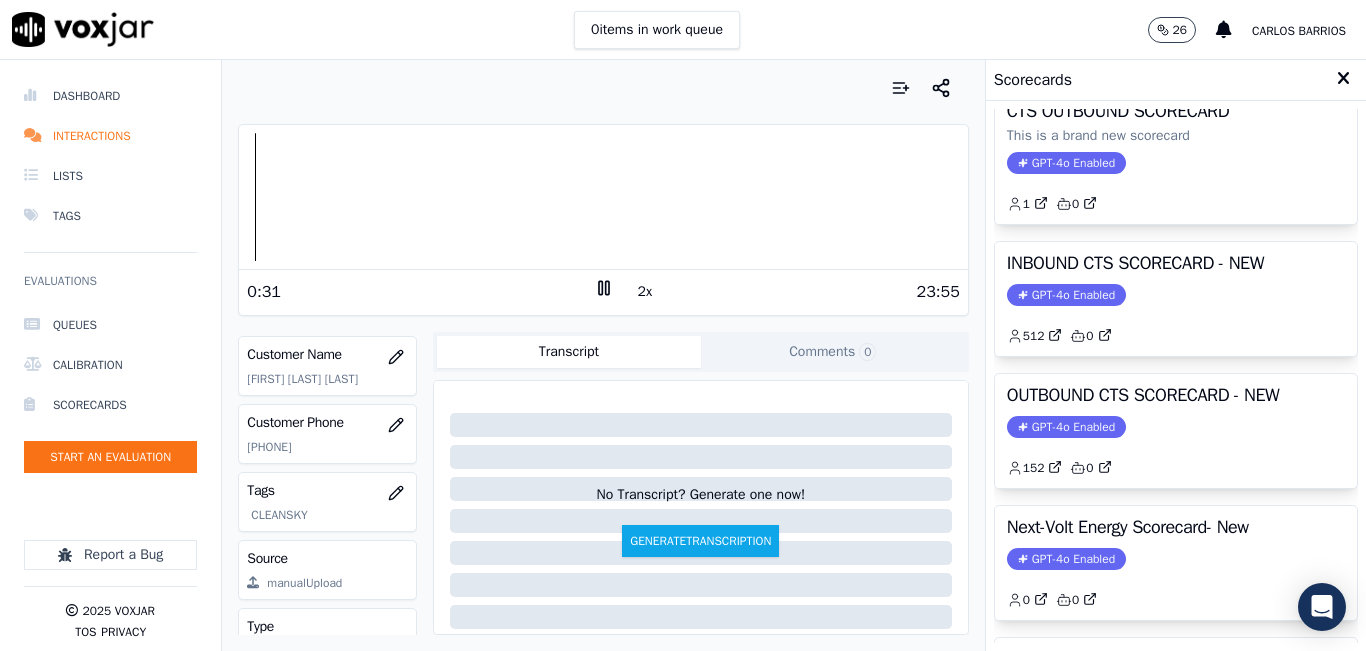 scroll, scrollTop: 200, scrollLeft: 0, axis: vertical 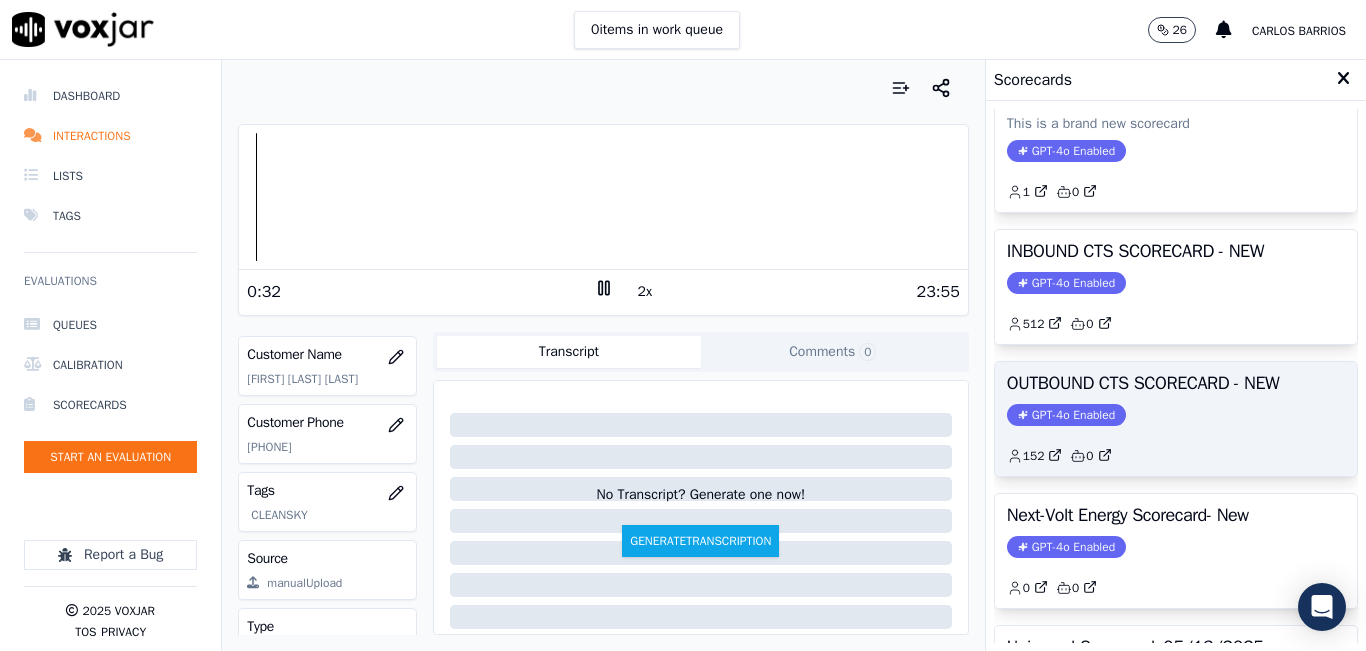 click on "152         0" 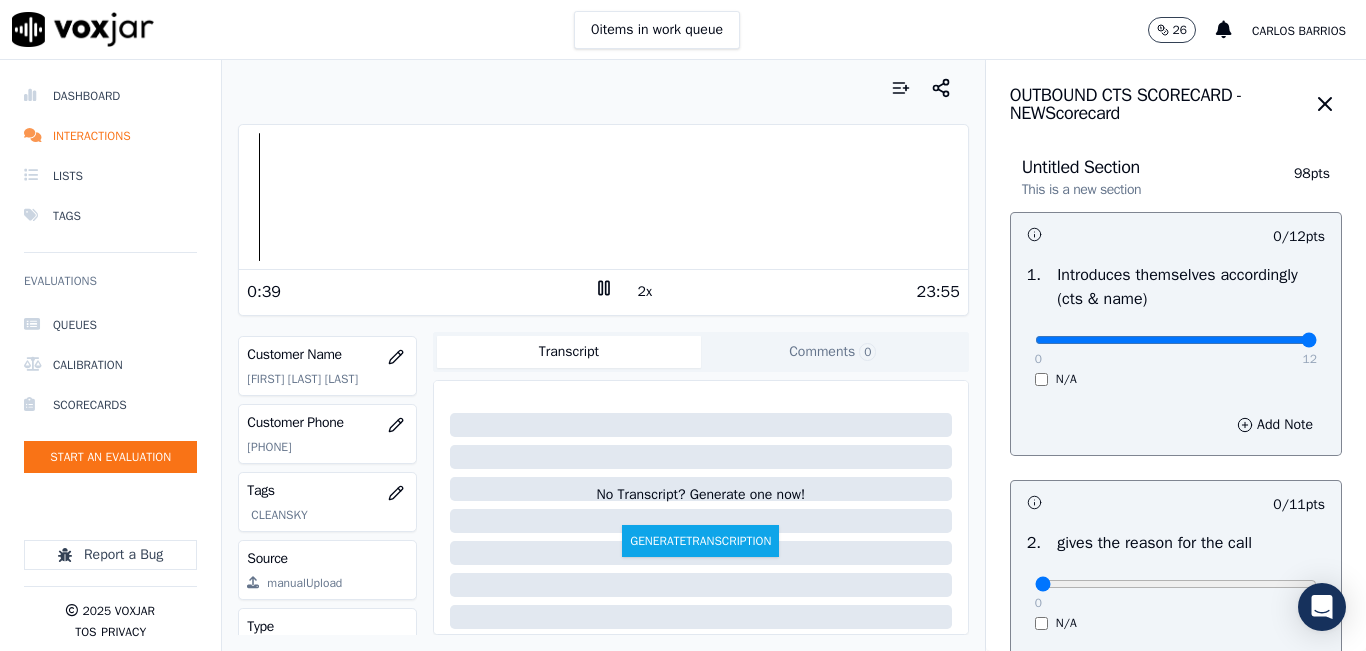drag, startPoint x: 1164, startPoint y: 334, endPoint x: 1262, endPoint y: 313, distance: 100.22475 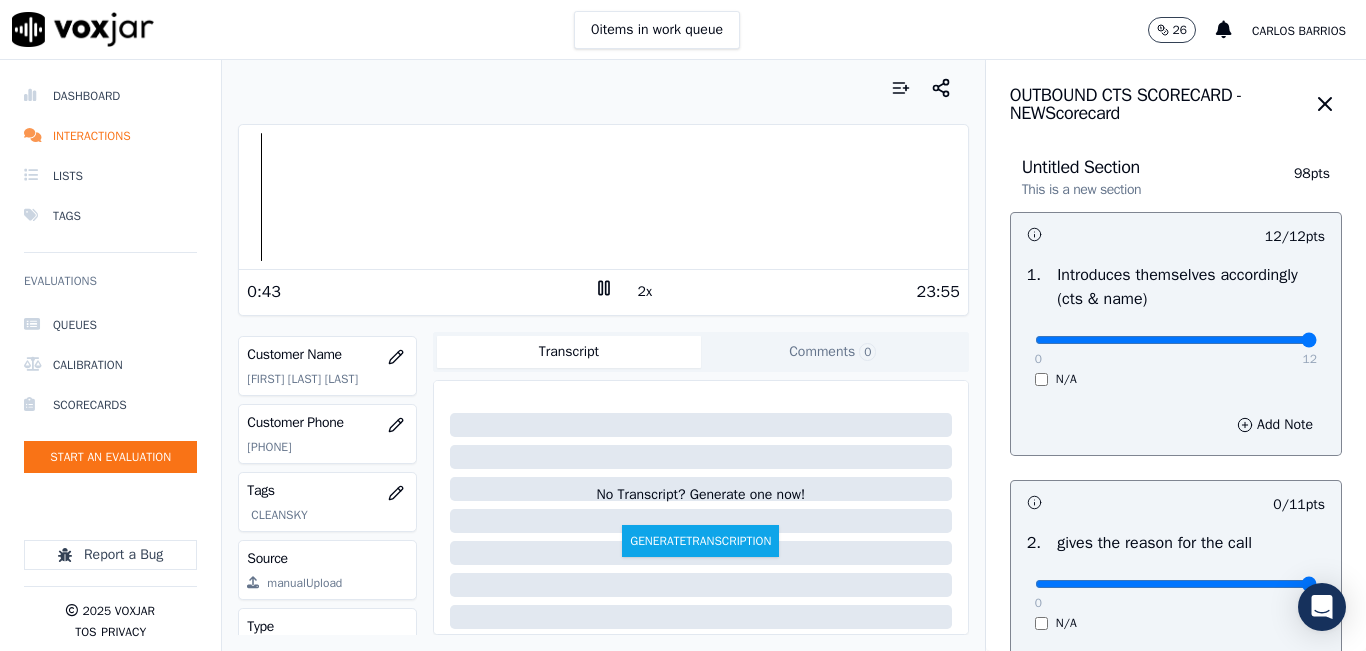 drag, startPoint x: 1251, startPoint y: 581, endPoint x: 1346, endPoint y: 568, distance: 95.885345 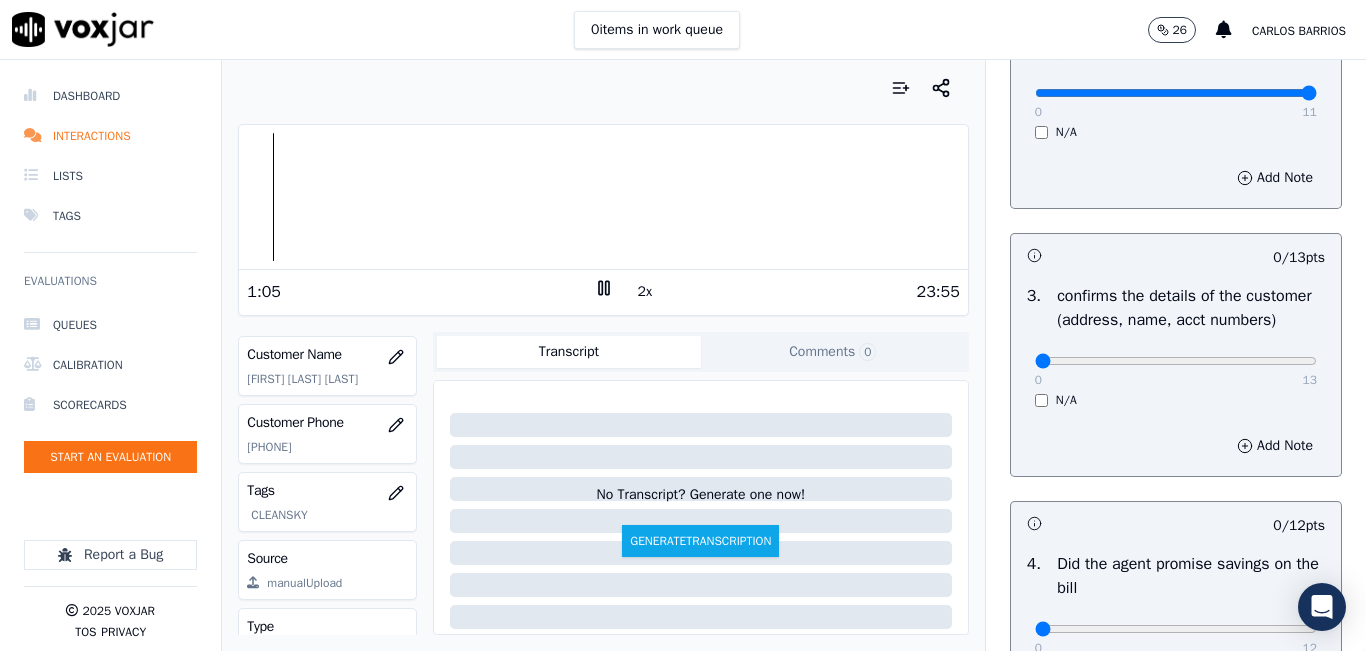 scroll, scrollTop: 500, scrollLeft: 0, axis: vertical 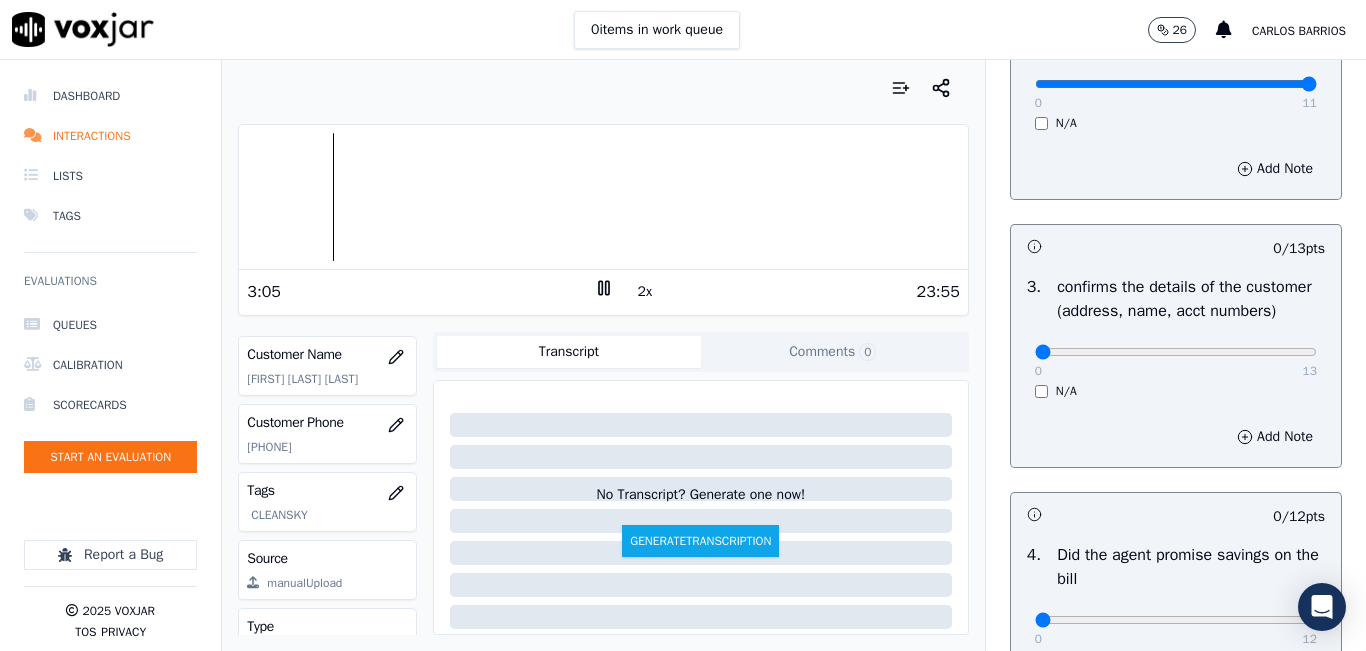 click on "0  items in work queue     26         carlos barrios" at bounding box center (683, 30) 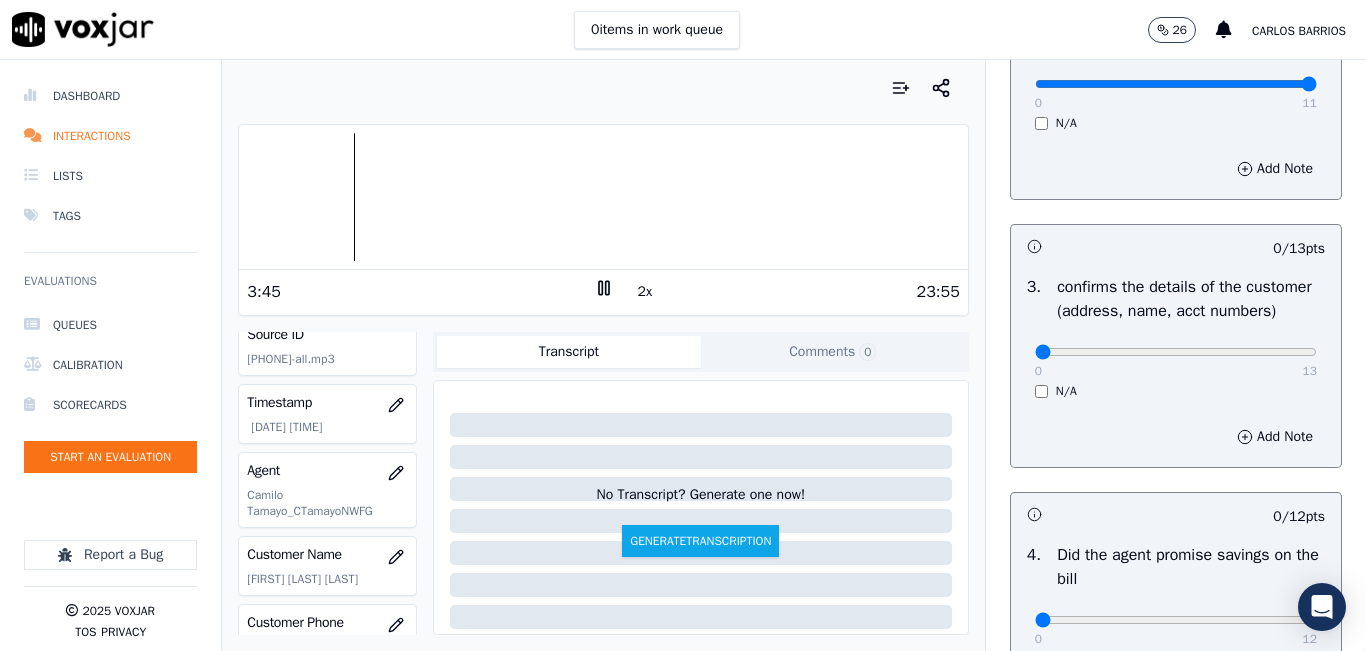 scroll, scrollTop: 200, scrollLeft: 0, axis: vertical 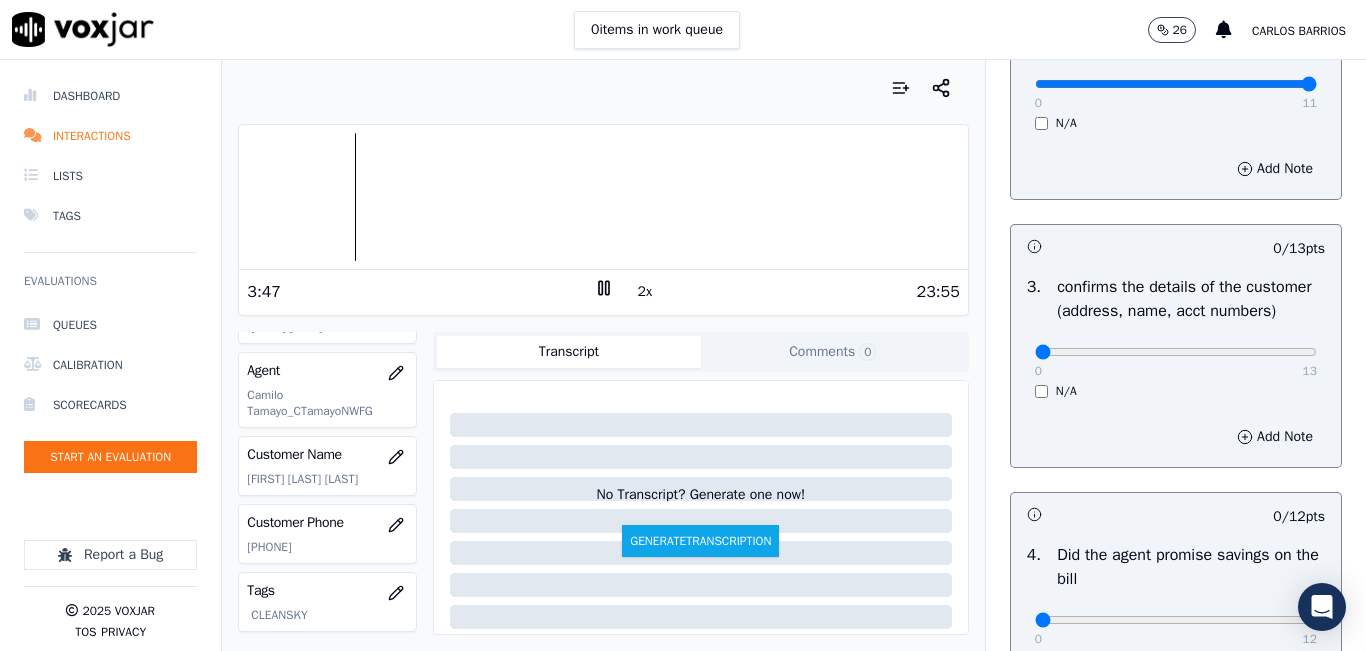 click on "Customer Phone     8567296988" at bounding box center (327, 534) 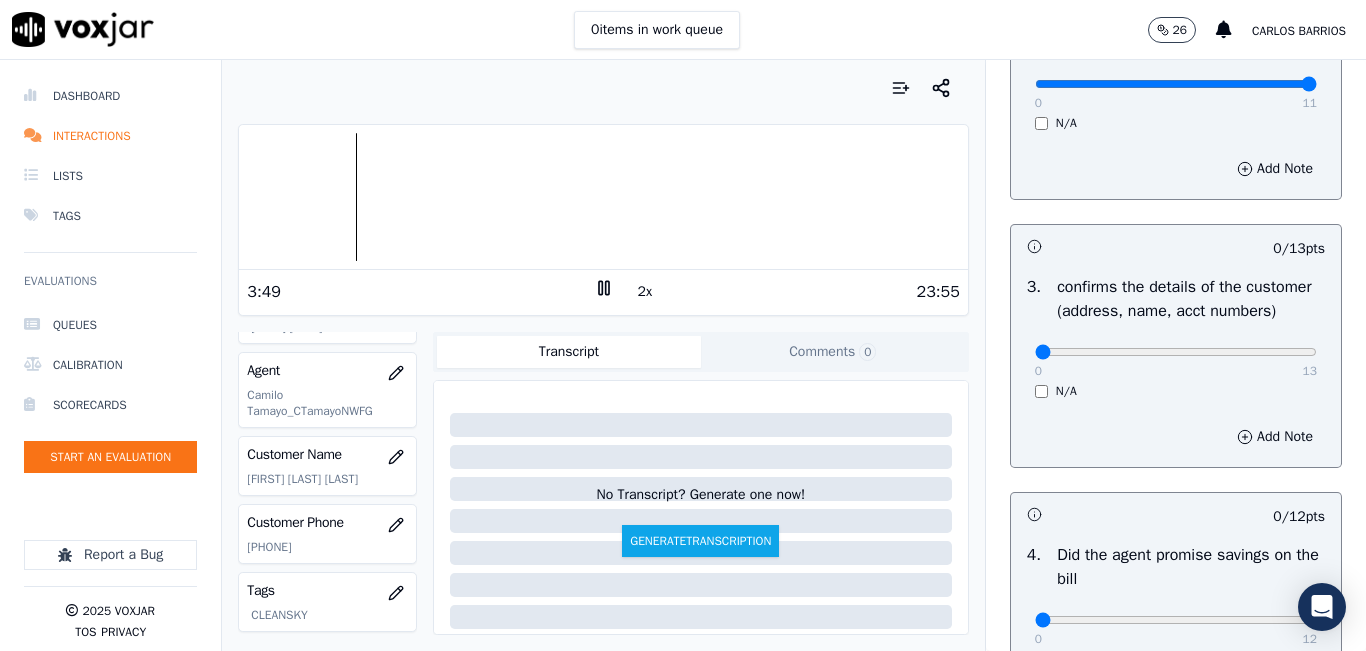 click on "[PHONE]" 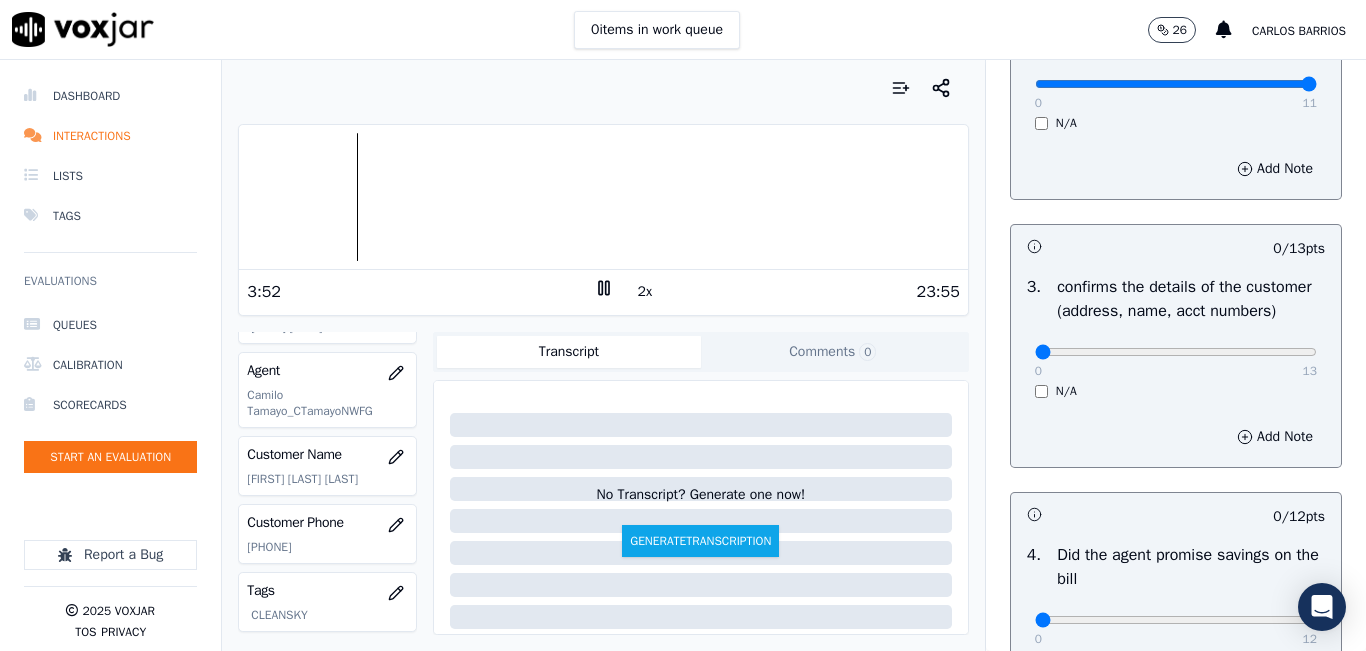 copy on "[PHONE]" 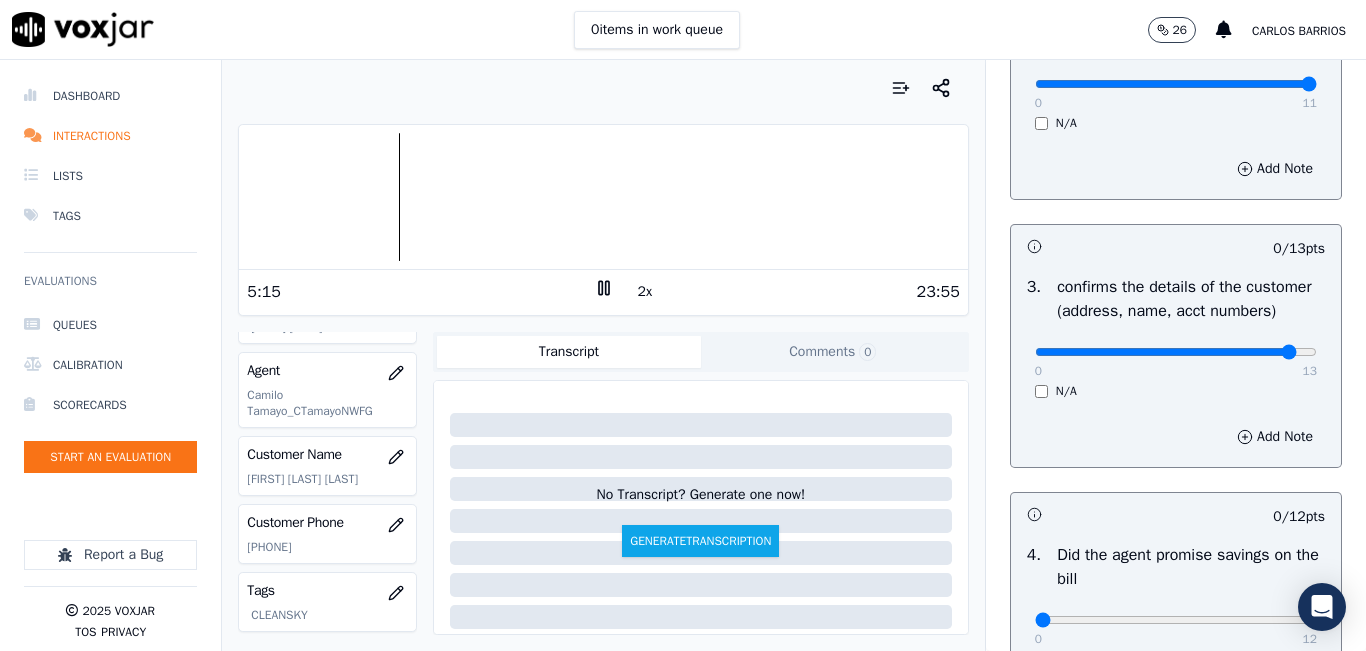 click at bounding box center [1176, -160] 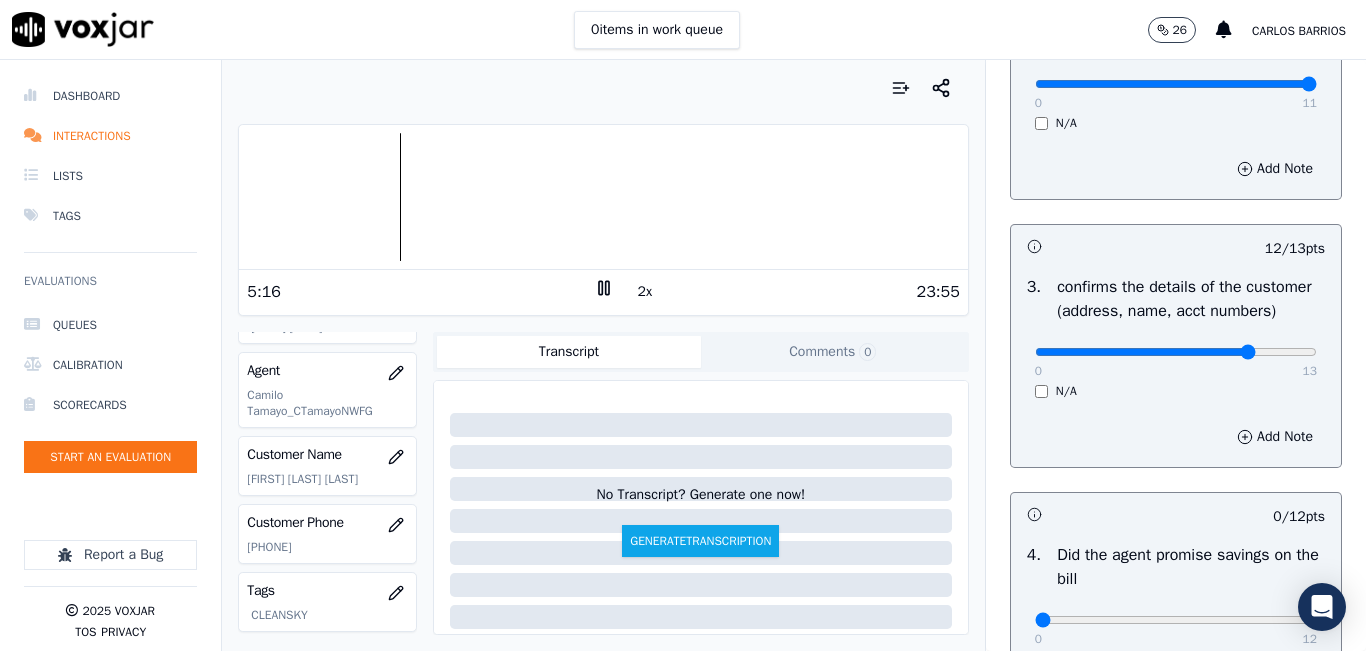 type on "10" 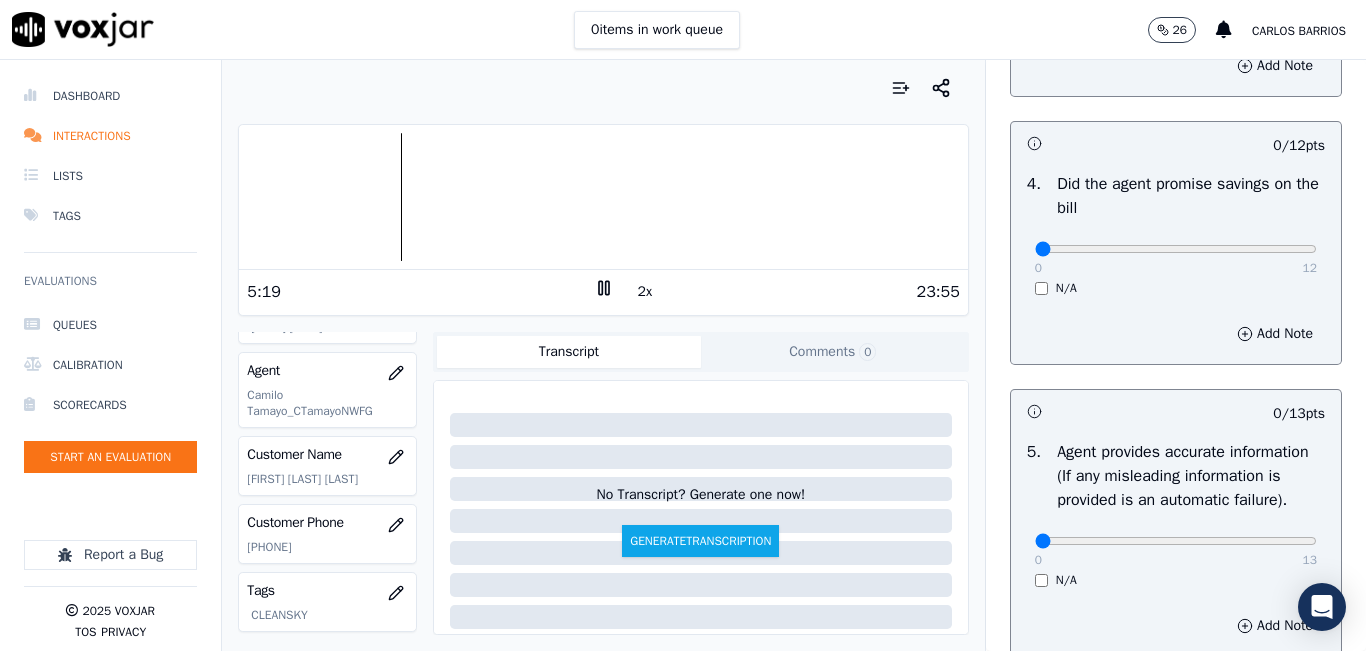 scroll, scrollTop: 900, scrollLeft: 0, axis: vertical 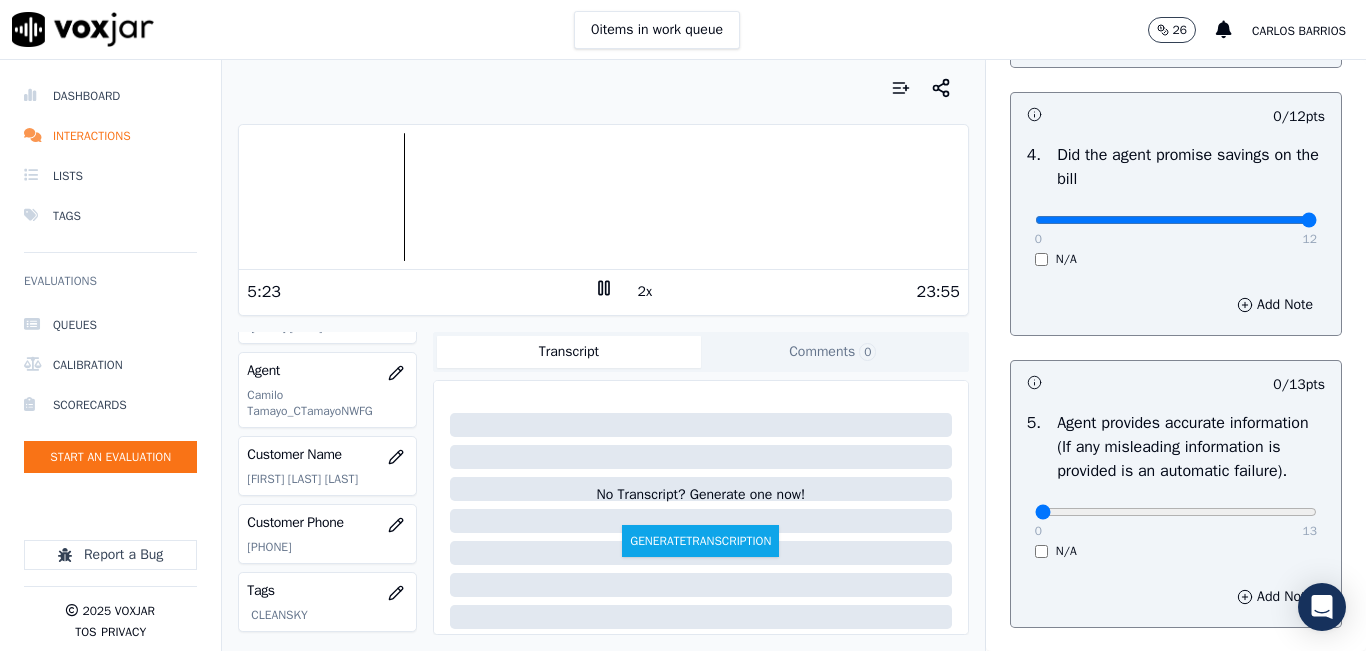 drag, startPoint x: 1185, startPoint y: 246, endPoint x: 1325, endPoint y: 241, distance: 140.08926 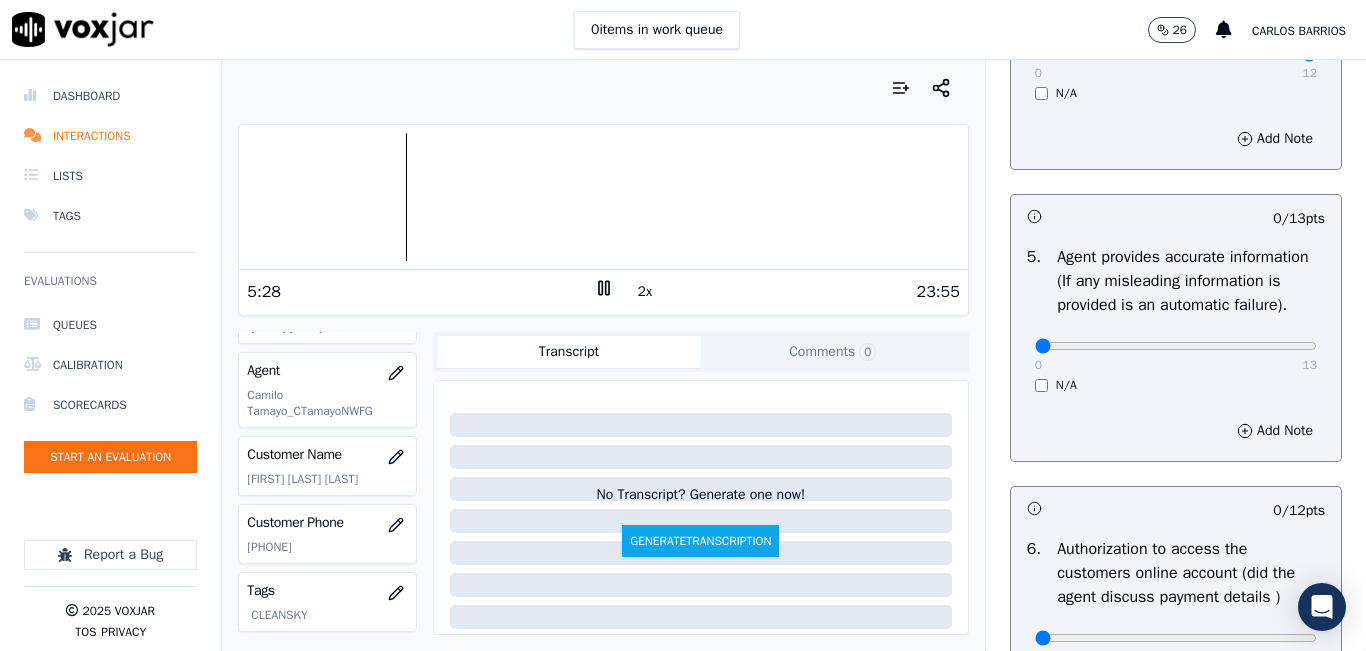 scroll, scrollTop: 1100, scrollLeft: 0, axis: vertical 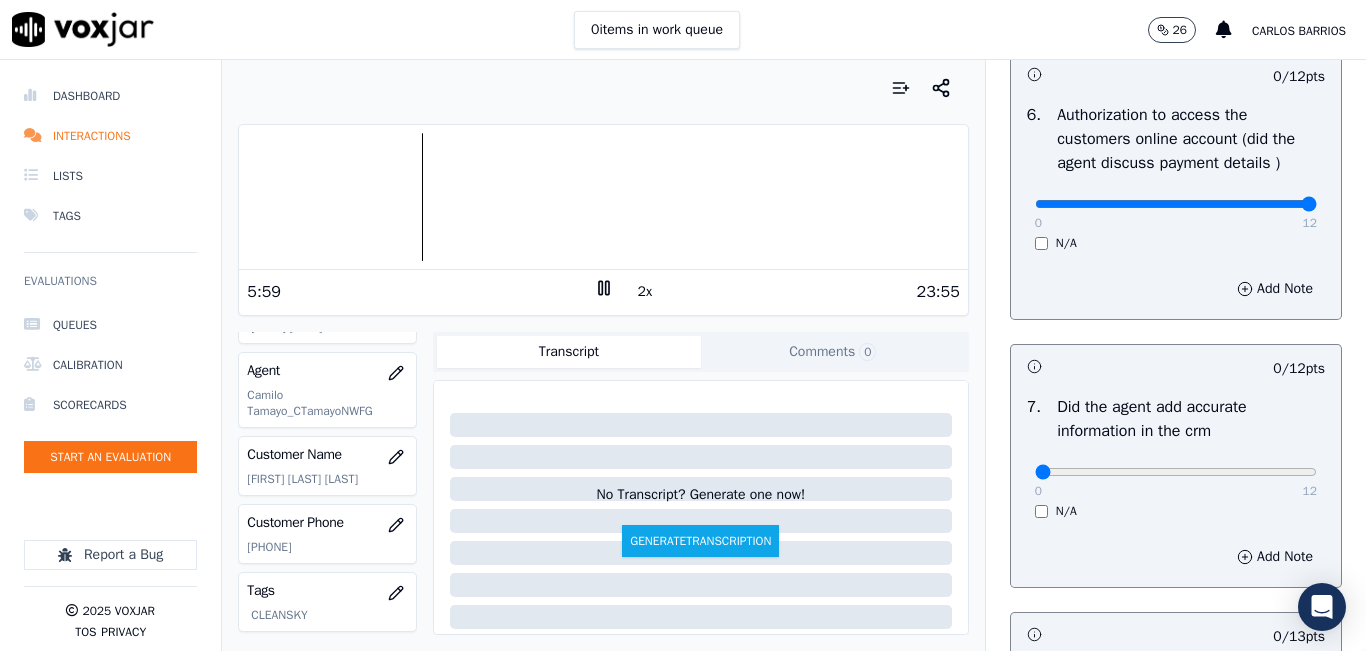 drag, startPoint x: 1230, startPoint y: 247, endPoint x: 1285, endPoint y: 250, distance: 55.081757 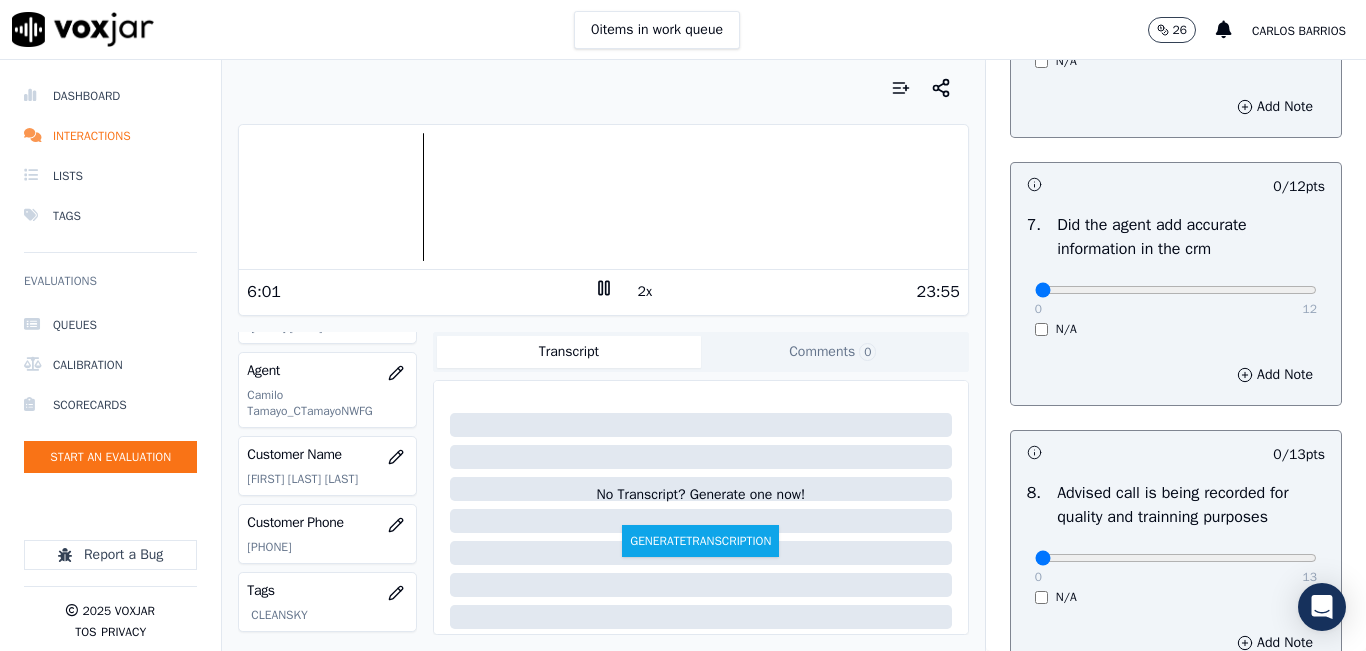 scroll, scrollTop: 1700, scrollLeft: 0, axis: vertical 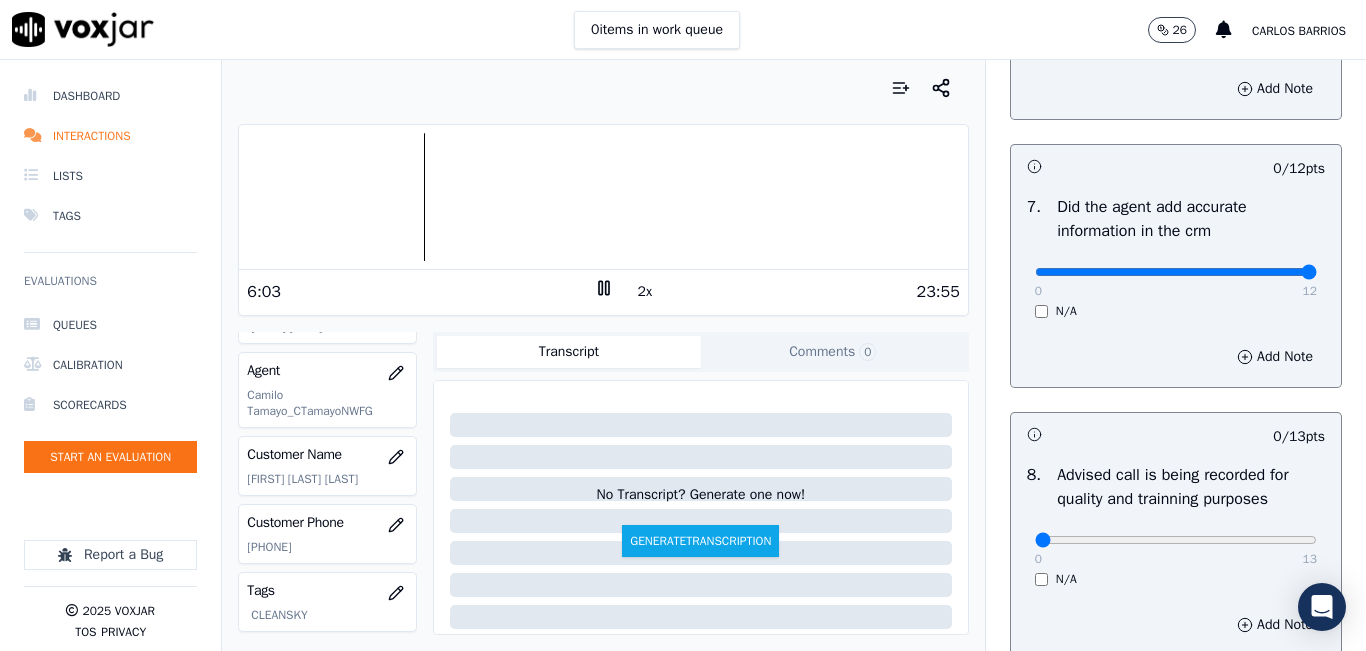 drag, startPoint x: 1232, startPoint y: 322, endPoint x: 1287, endPoint y: 327, distance: 55.226807 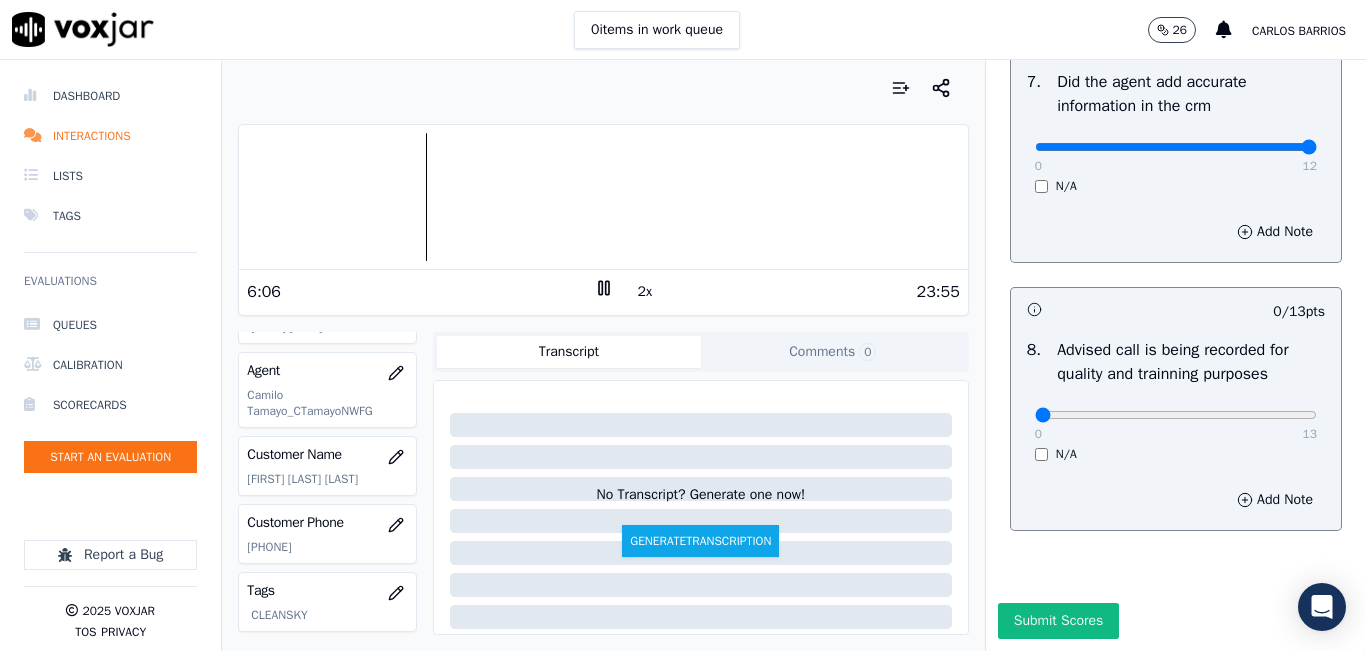 scroll, scrollTop: 1918, scrollLeft: 0, axis: vertical 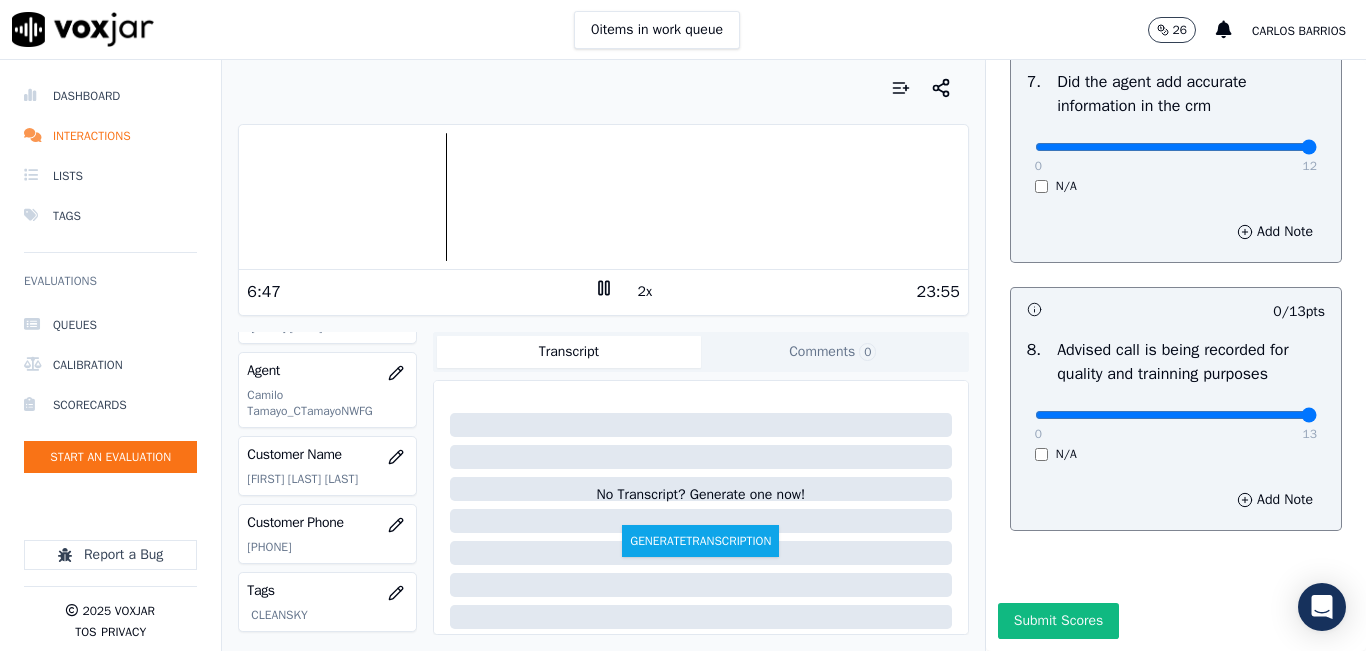 drag, startPoint x: 1167, startPoint y: 368, endPoint x: 1322, endPoint y: 376, distance: 155.20631 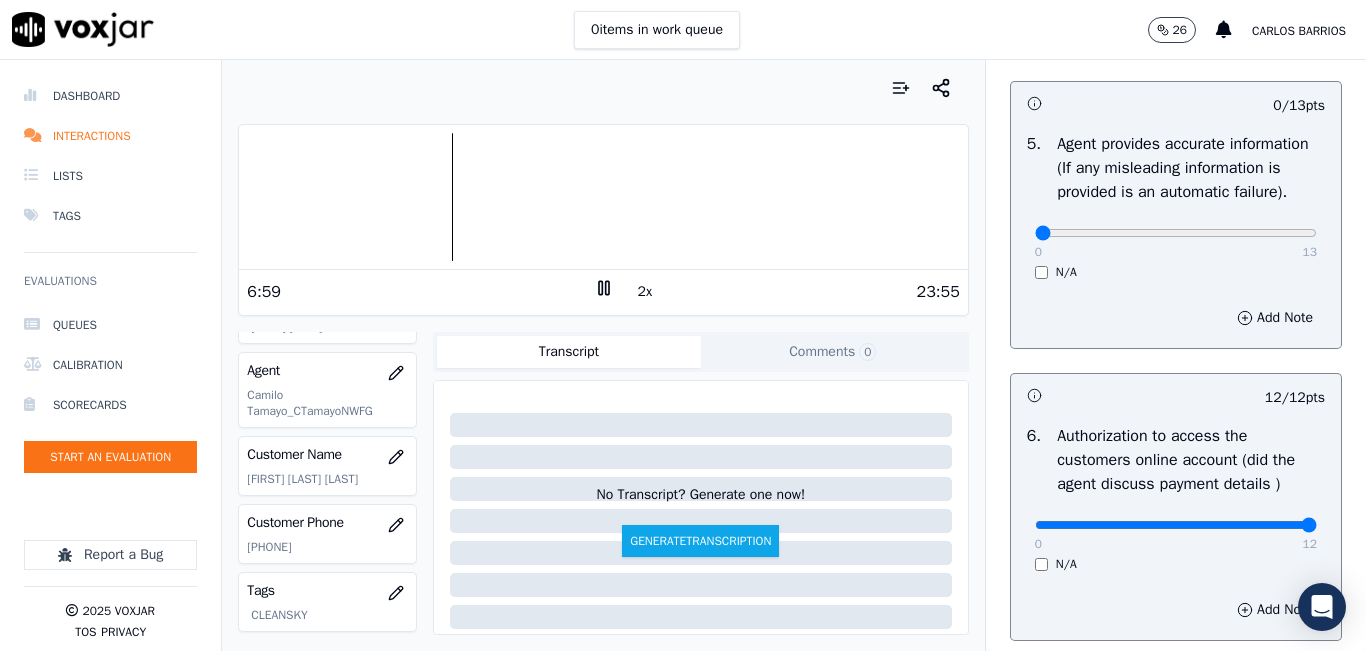 scroll, scrollTop: 1218, scrollLeft: 0, axis: vertical 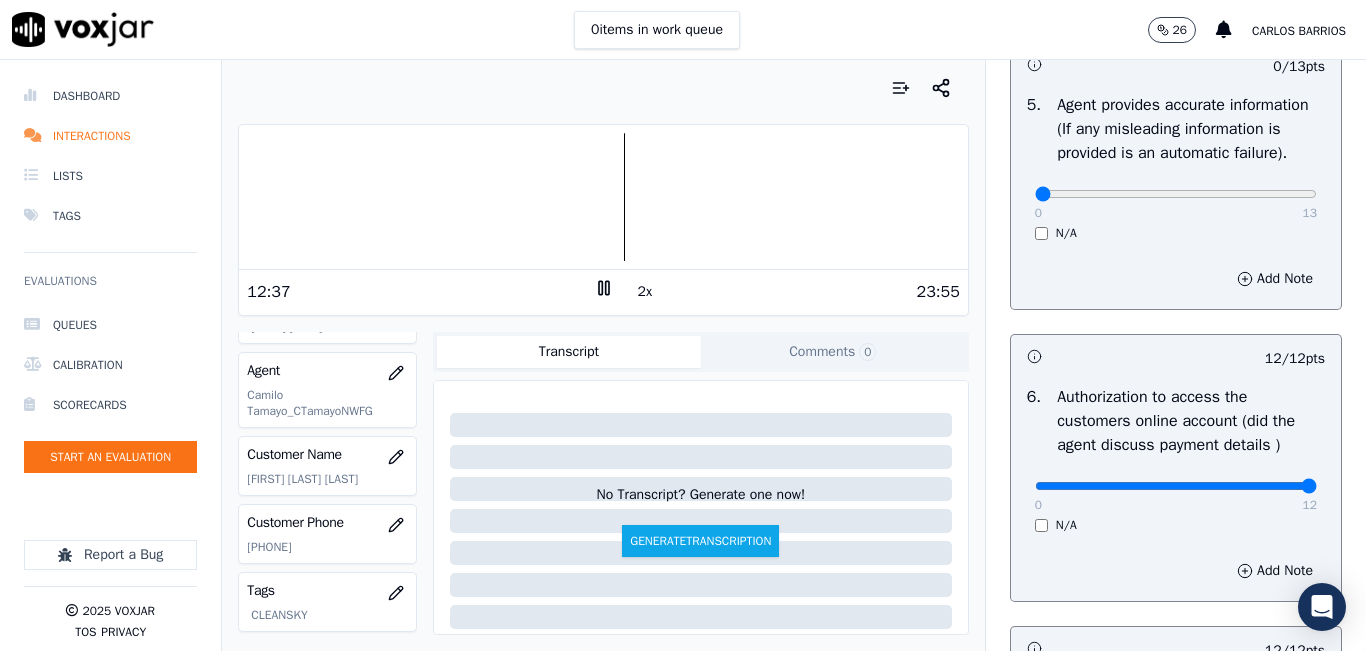 click at bounding box center [603, 197] 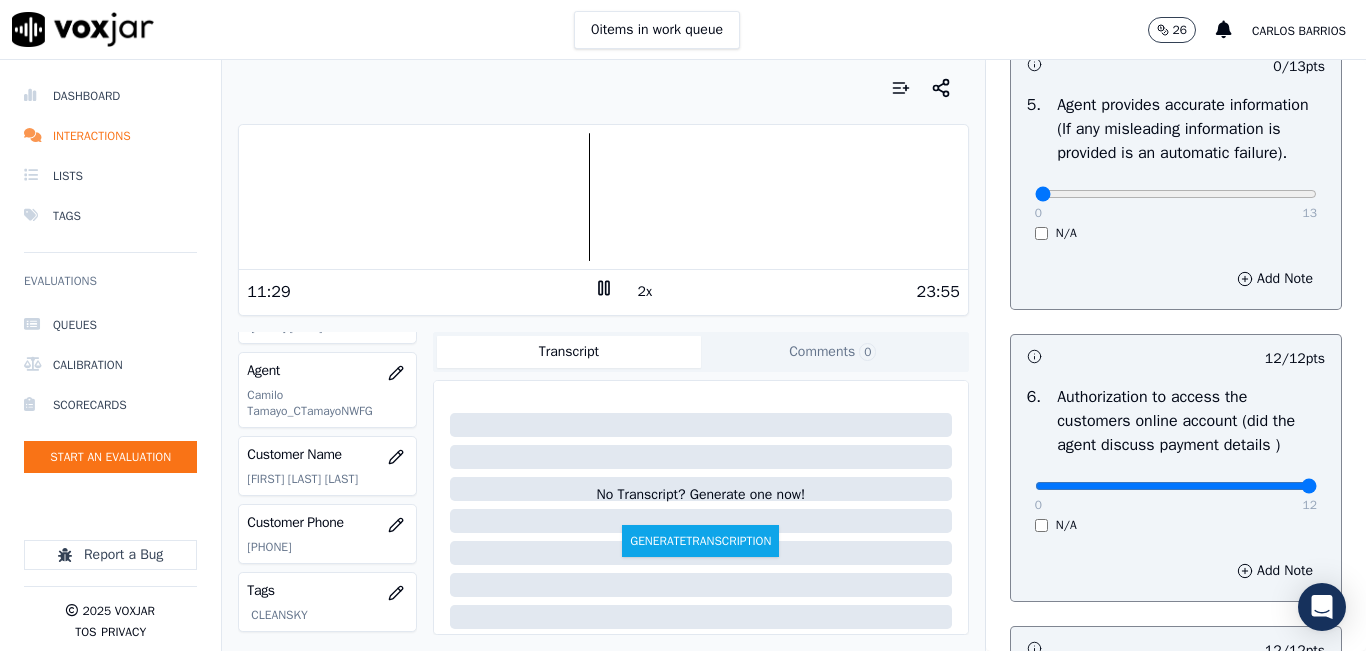 click at bounding box center [603, 197] 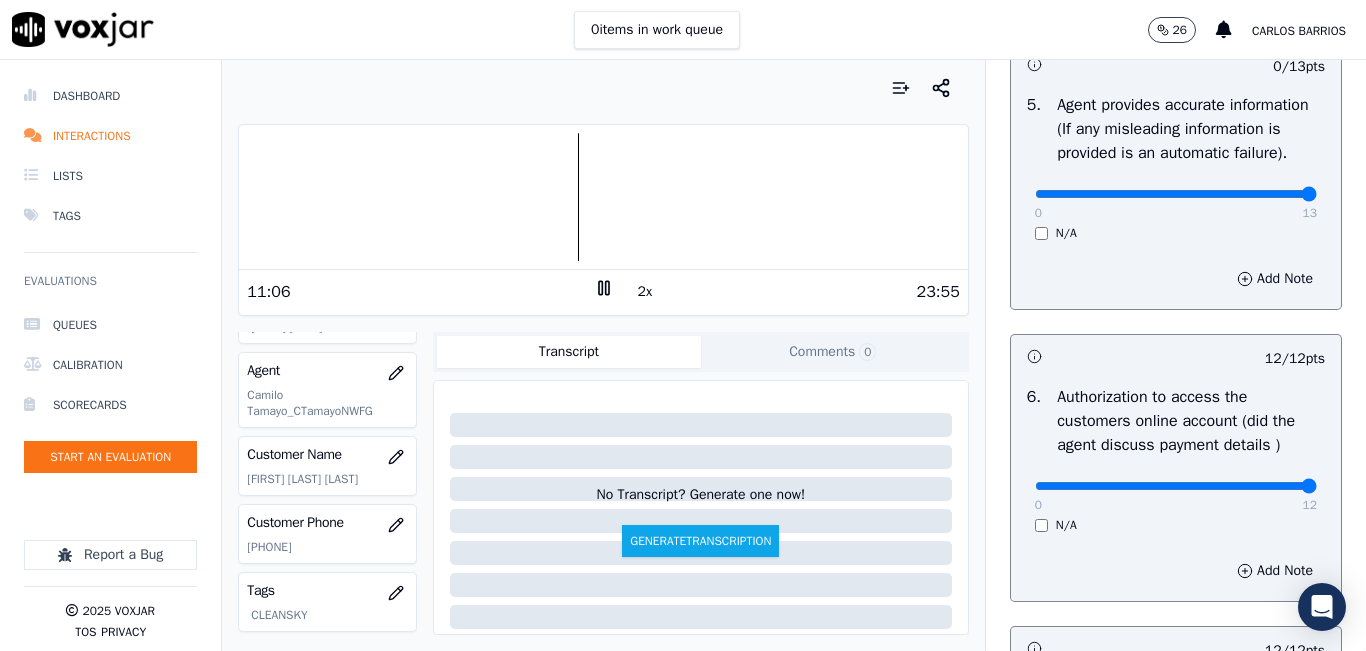 drag, startPoint x: 1106, startPoint y: 238, endPoint x: 1365, endPoint y: 237, distance: 259.00192 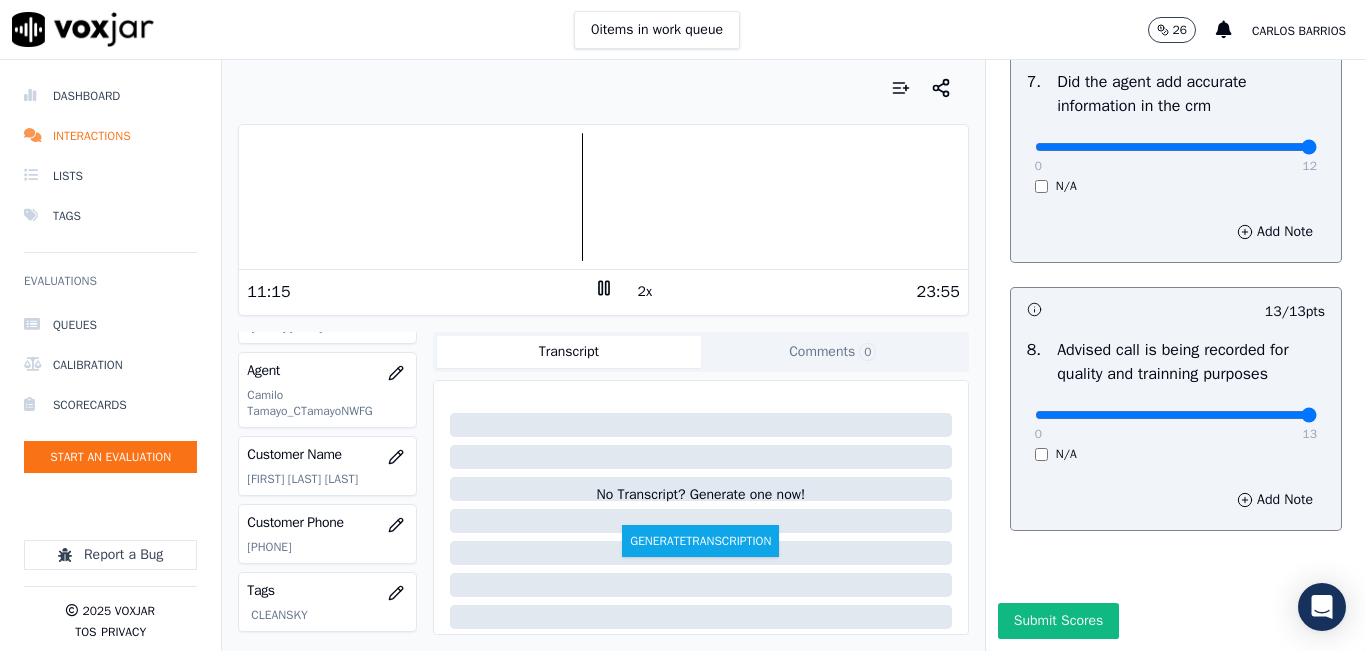 scroll, scrollTop: 1918, scrollLeft: 0, axis: vertical 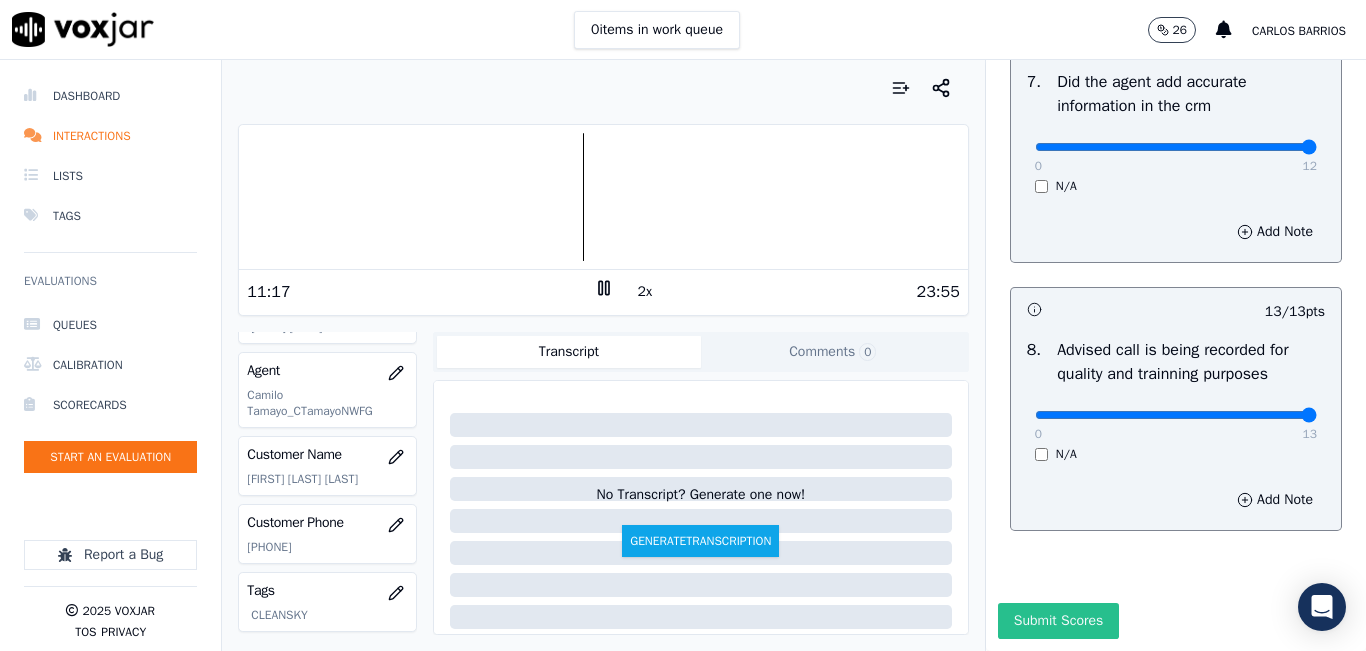 click on "Submit Scores" at bounding box center (1058, 621) 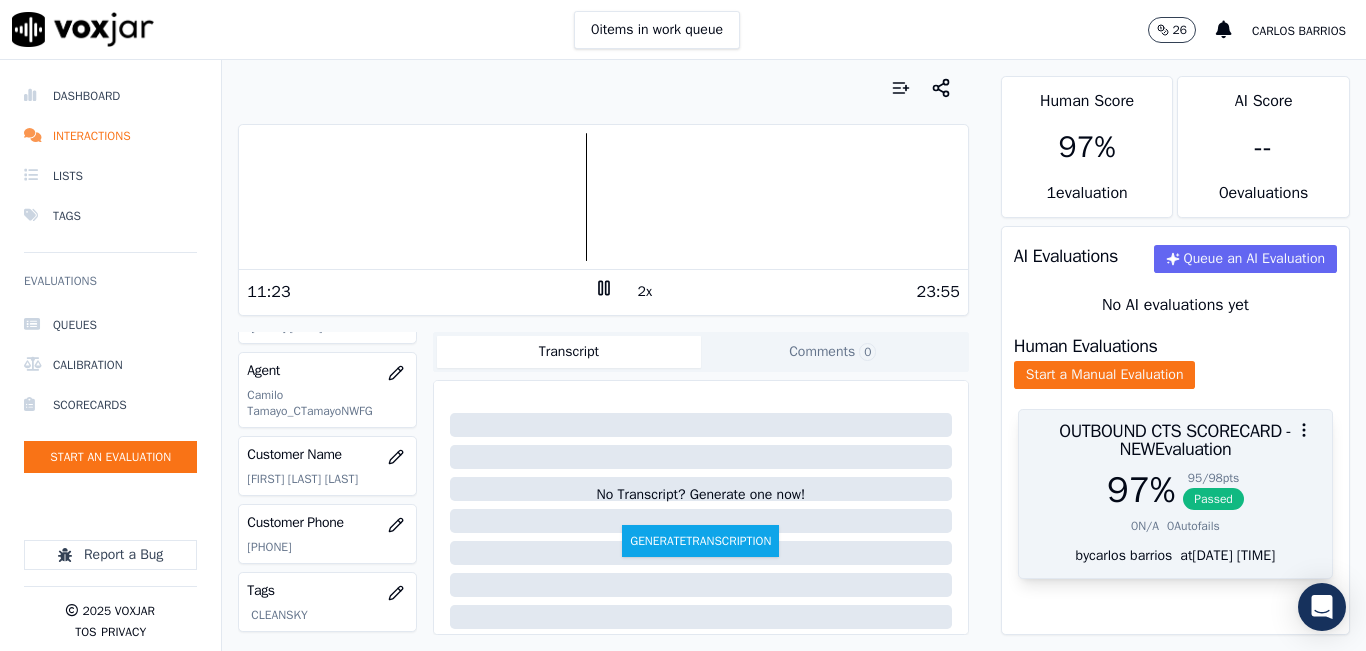 click on "97 %" at bounding box center (1141, 490) 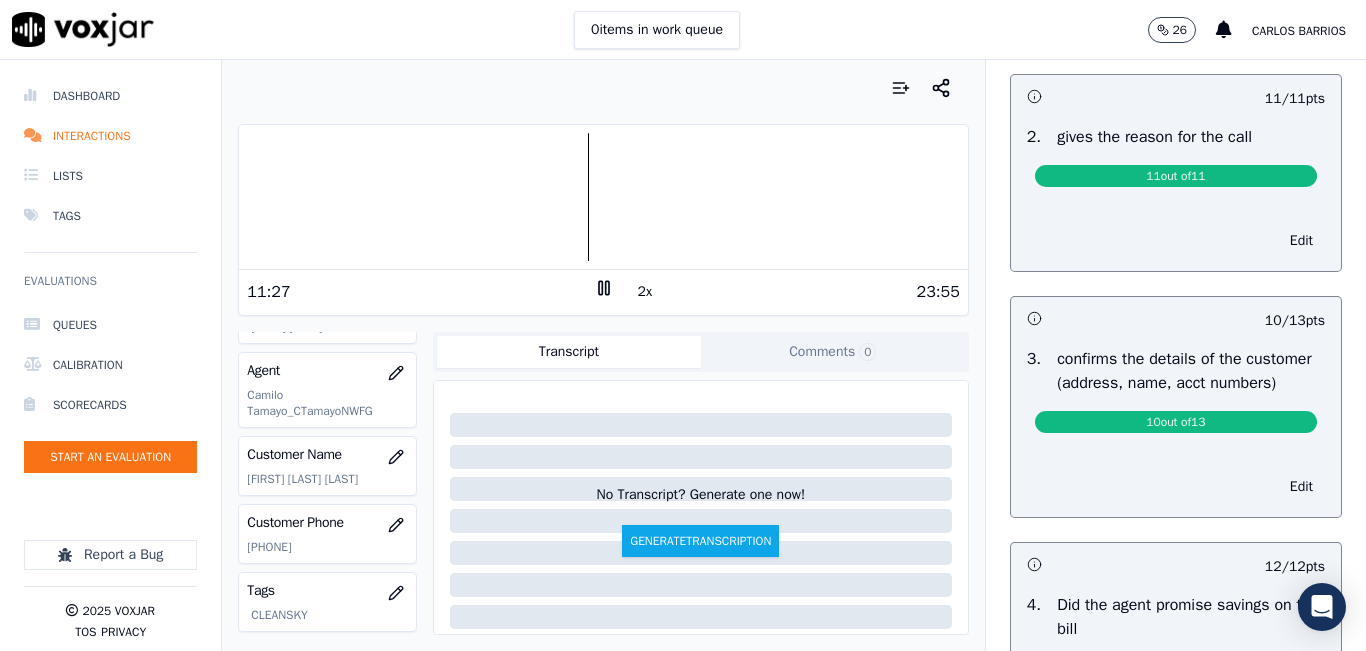 scroll, scrollTop: 600, scrollLeft: 0, axis: vertical 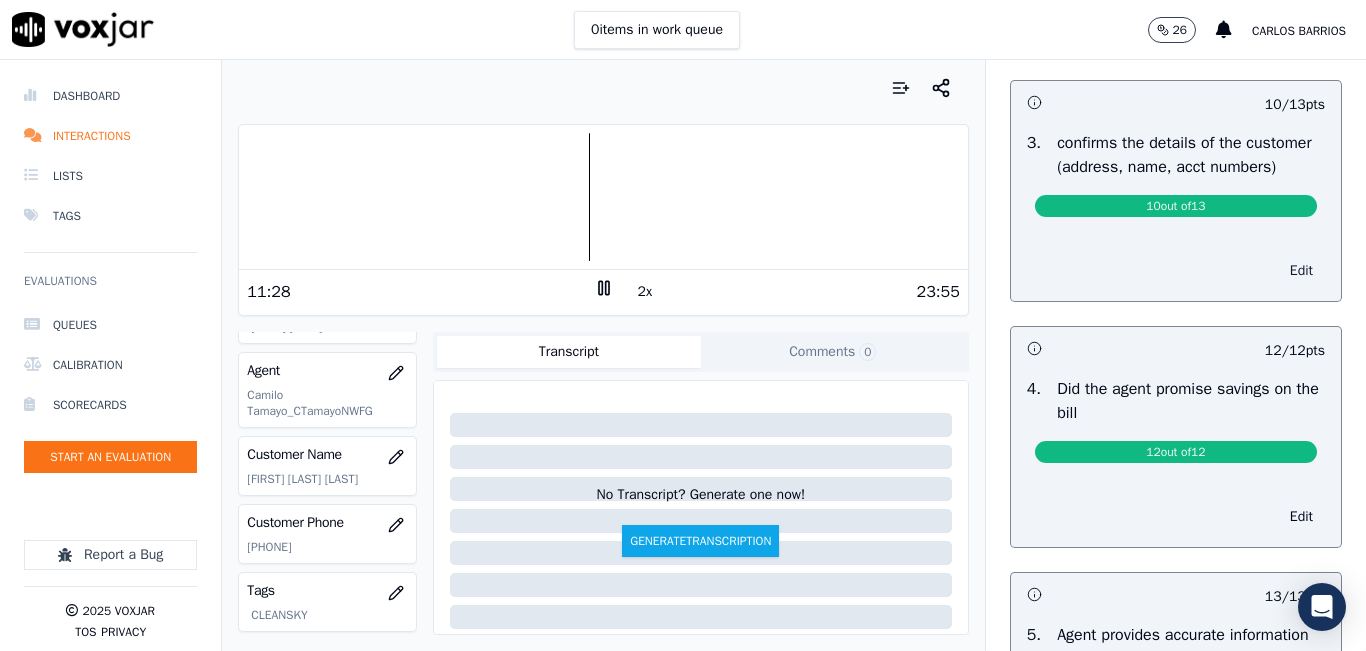 click on "Edit" at bounding box center [1301, 271] 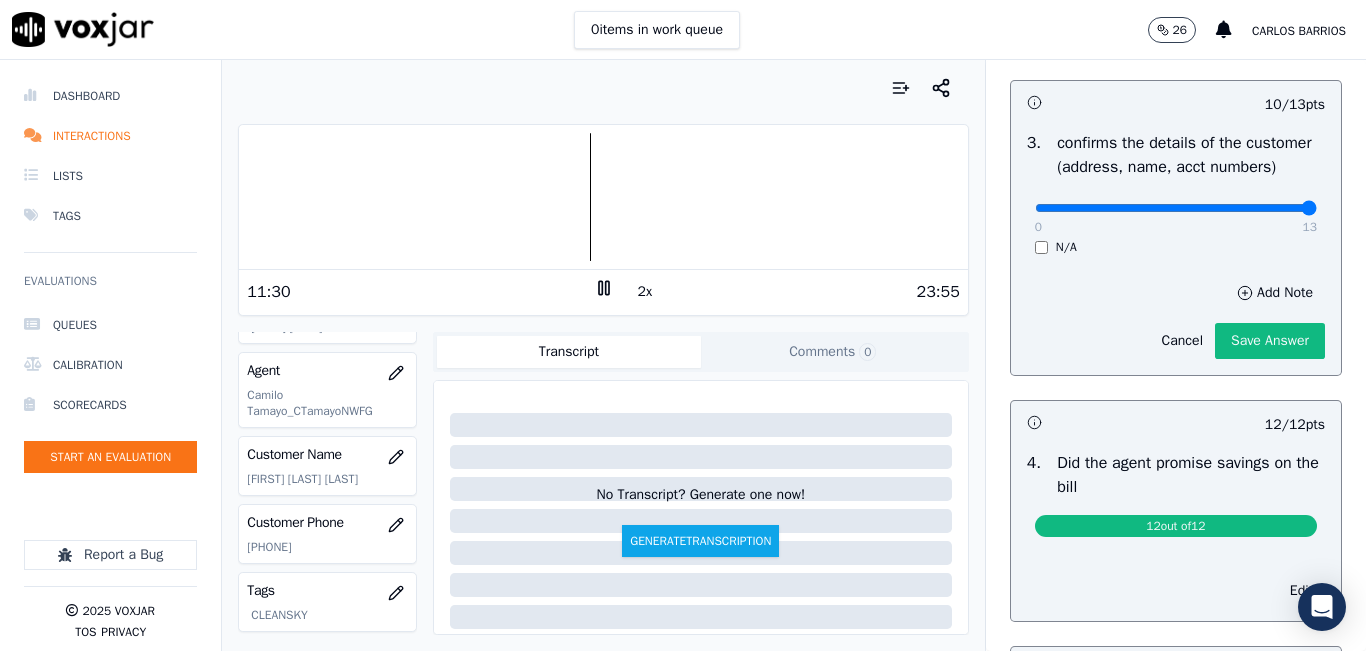 drag, startPoint x: 1210, startPoint y: 236, endPoint x: 1309, endPoint y: 247, distance: 99.60924 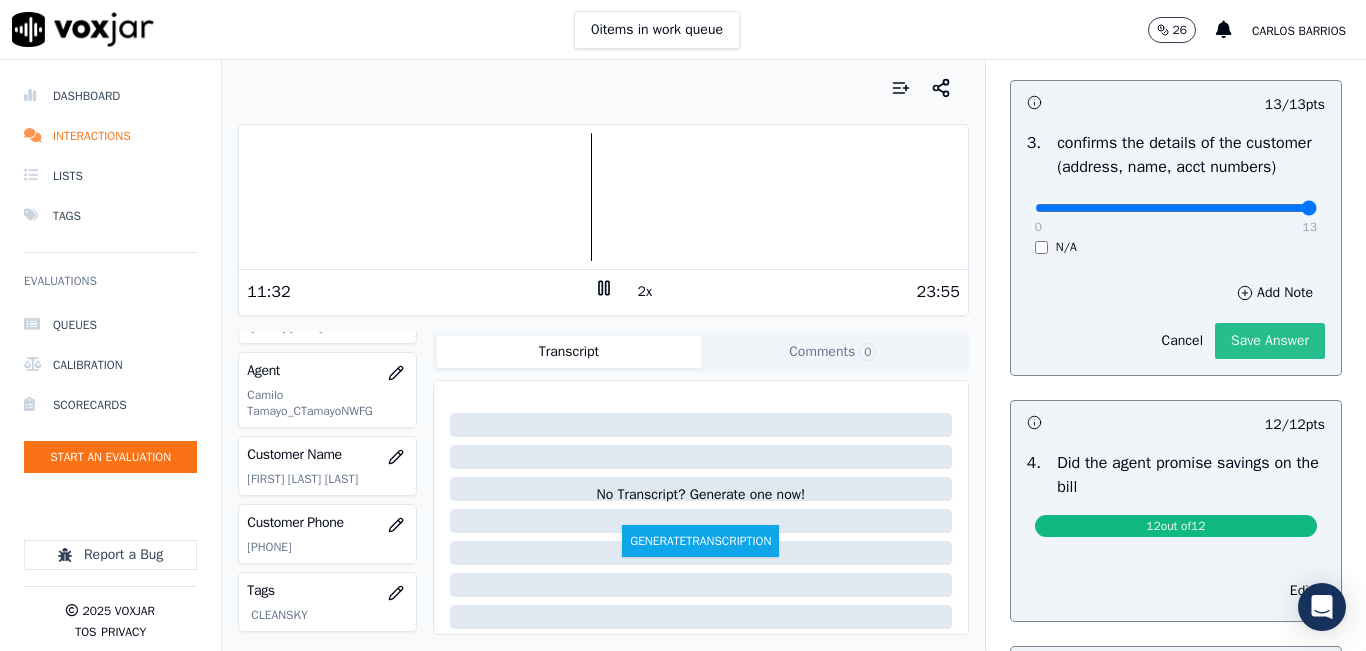 click on "Save Answer" 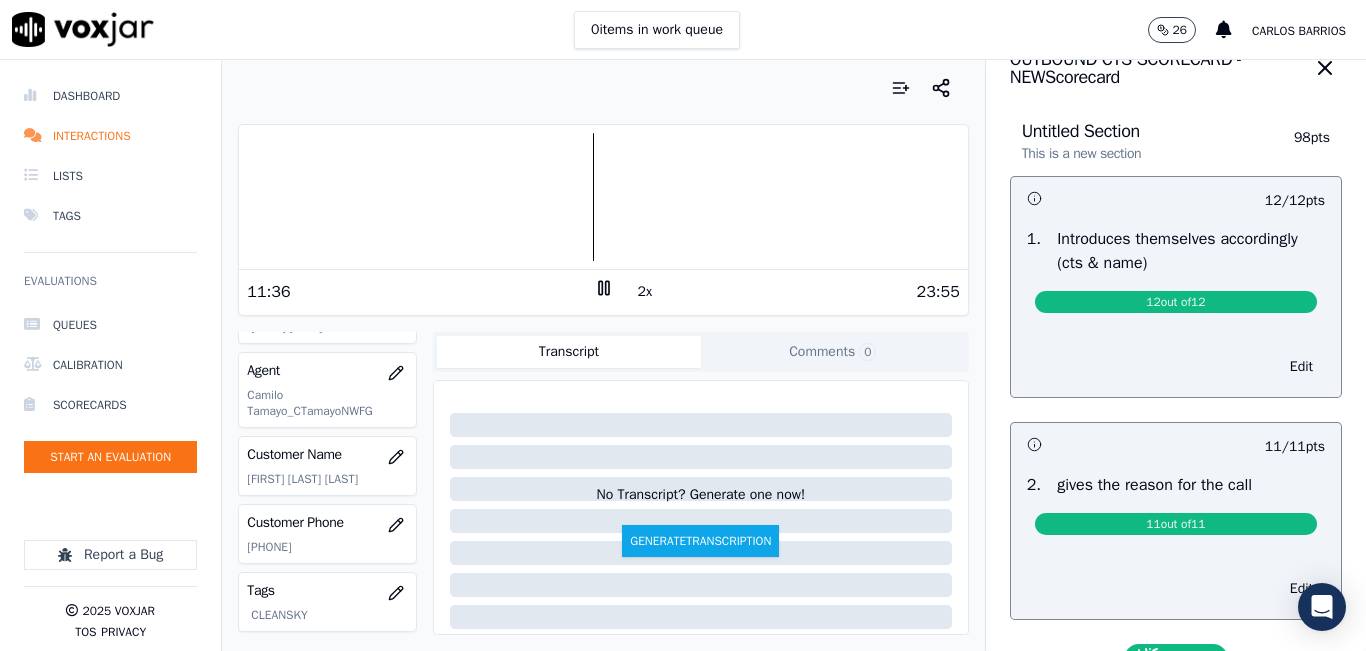 scroll, scrollTop: 0, scrollLeft: 0, axis: both 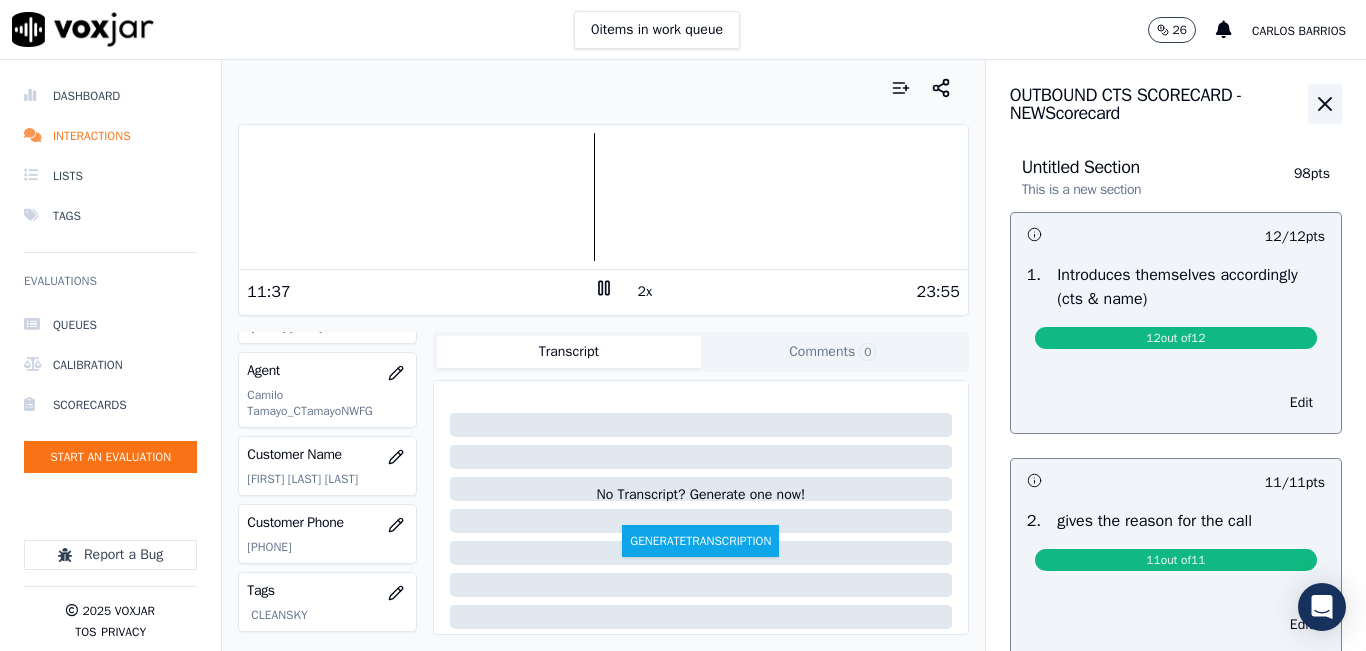 click 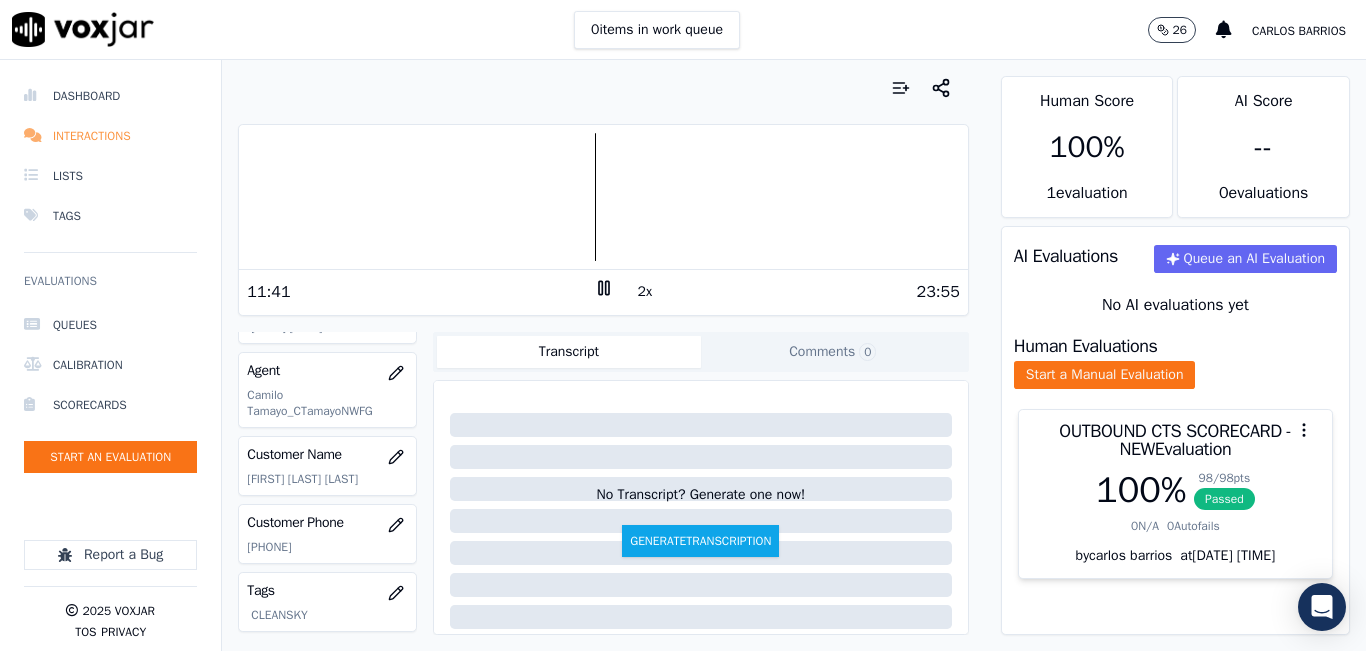 click on "Interactions" at bounding box center [110, 136] 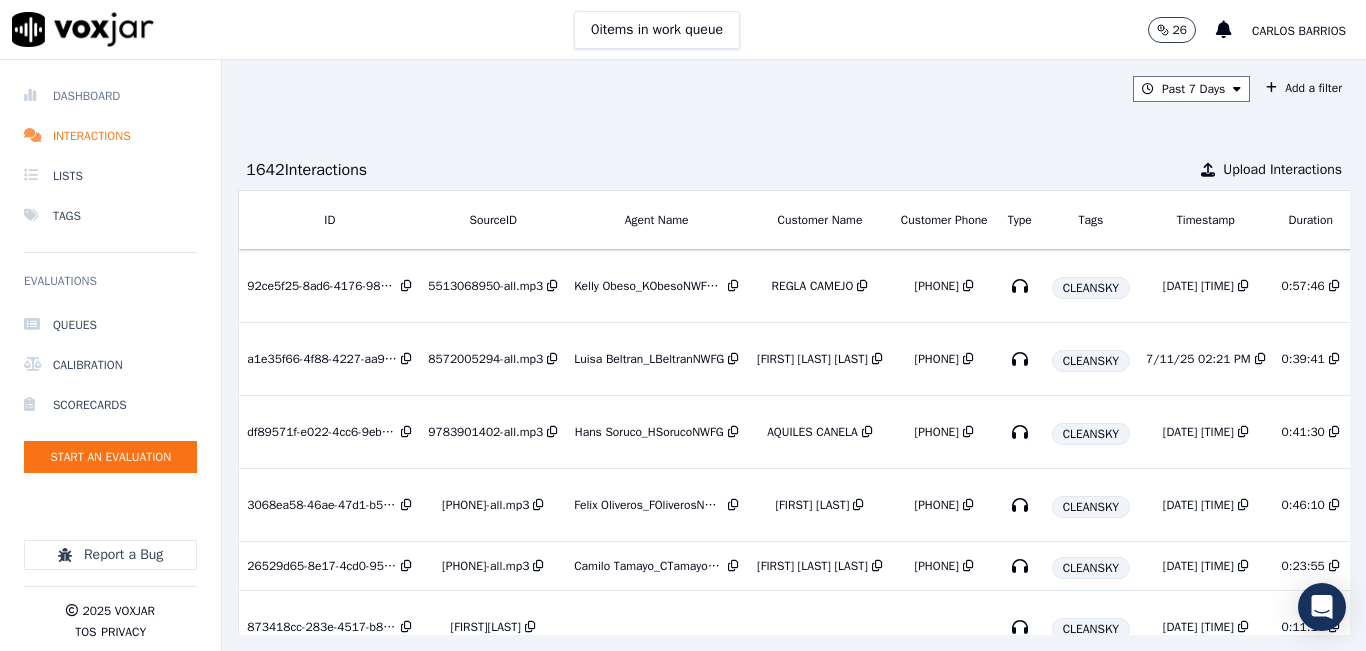 click on "Dashboard" at bounding box center [110, 96] 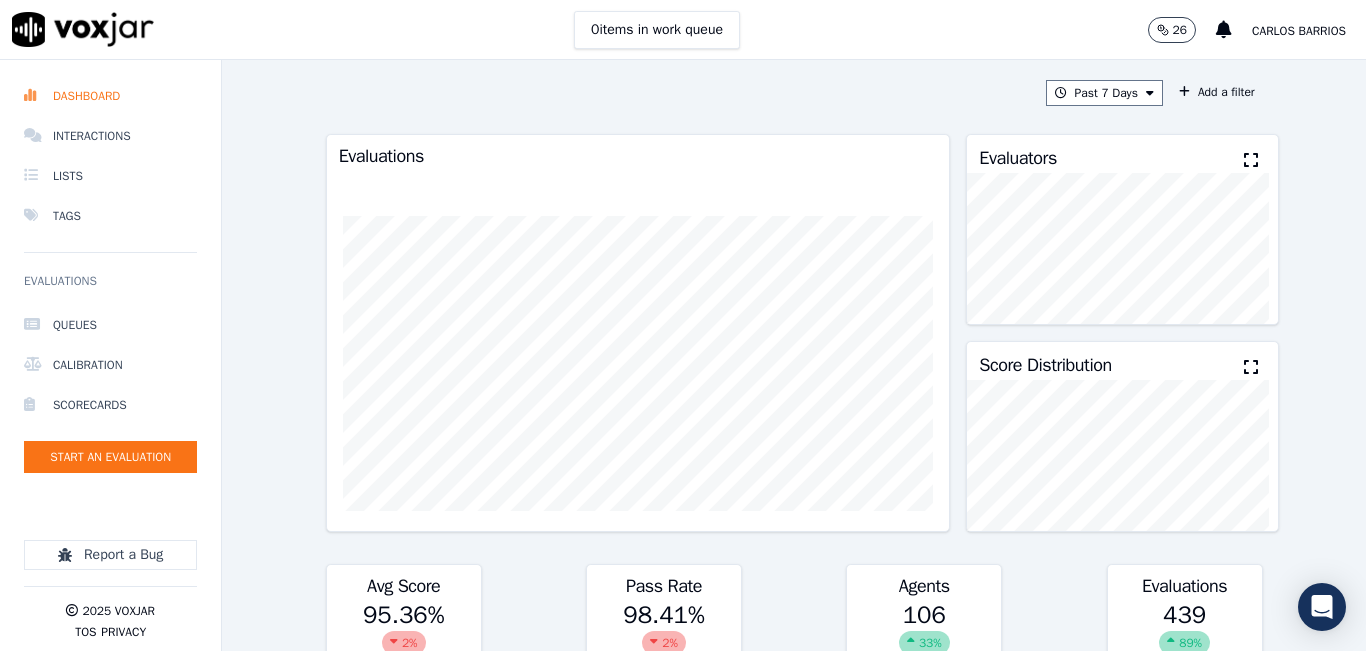 click 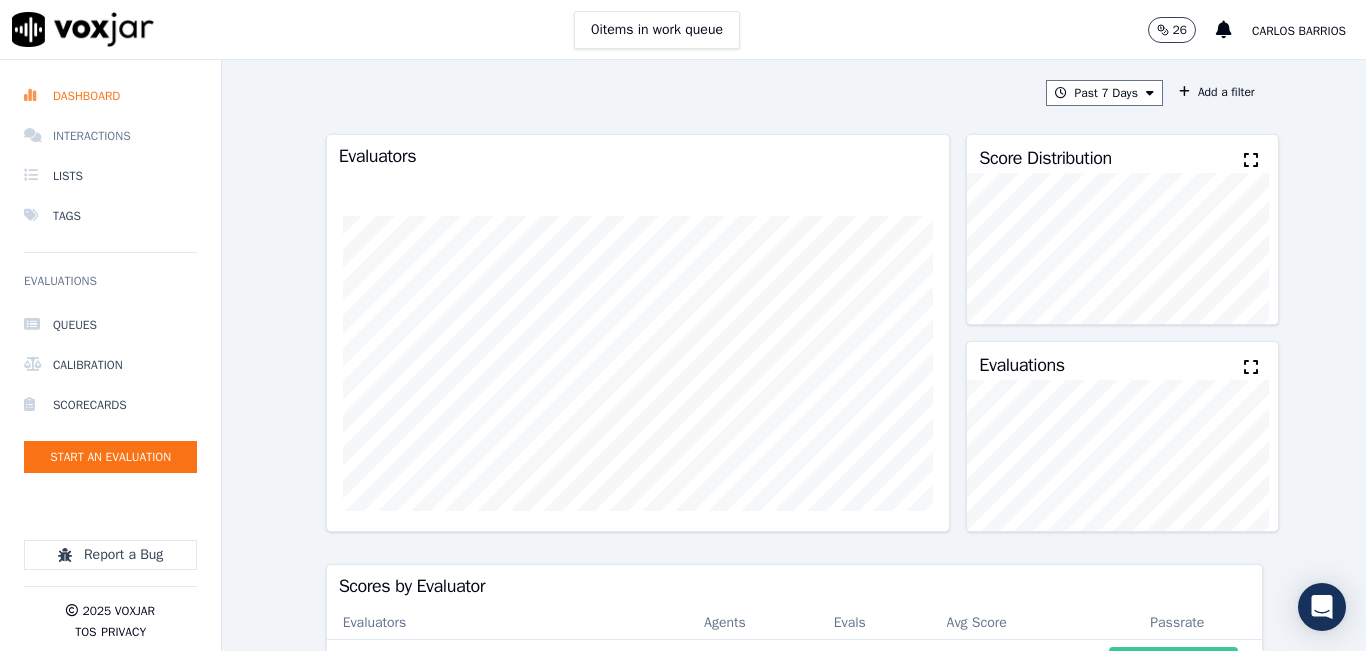 click on "Interactions" at bounding box center [110, 136] 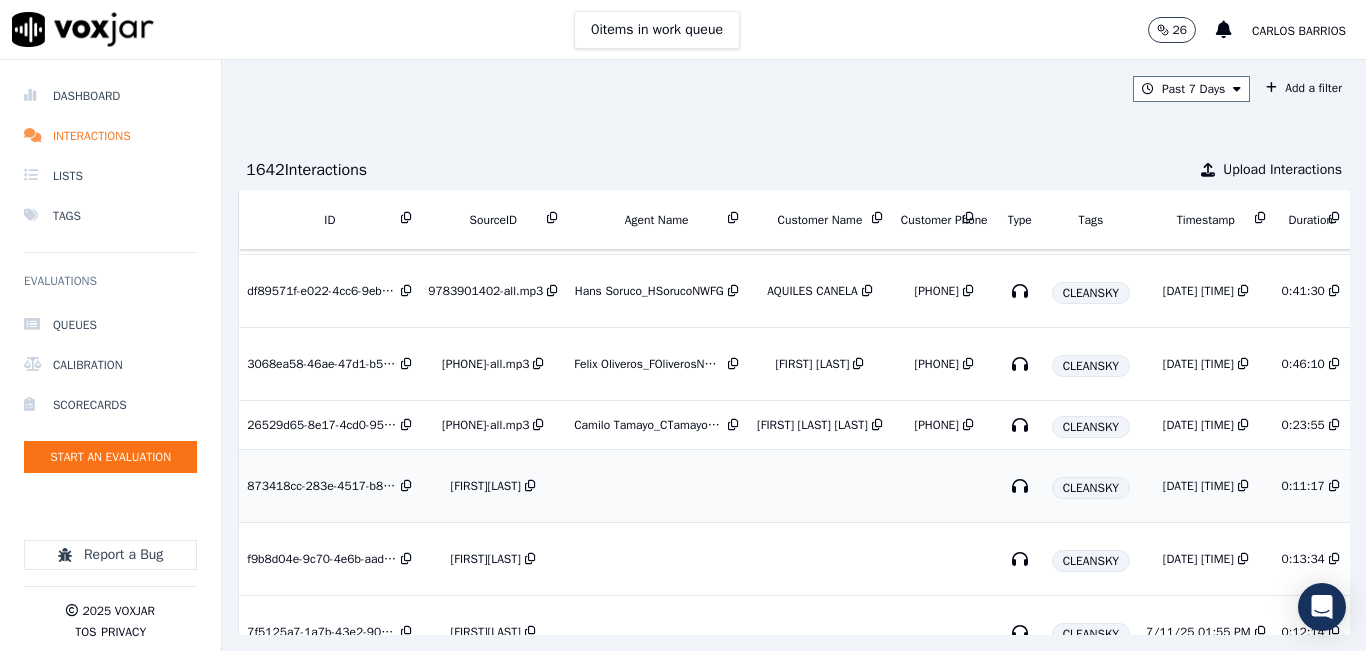 scroll, scrollTop: 100, scrollLeft: 0, axis: vertical 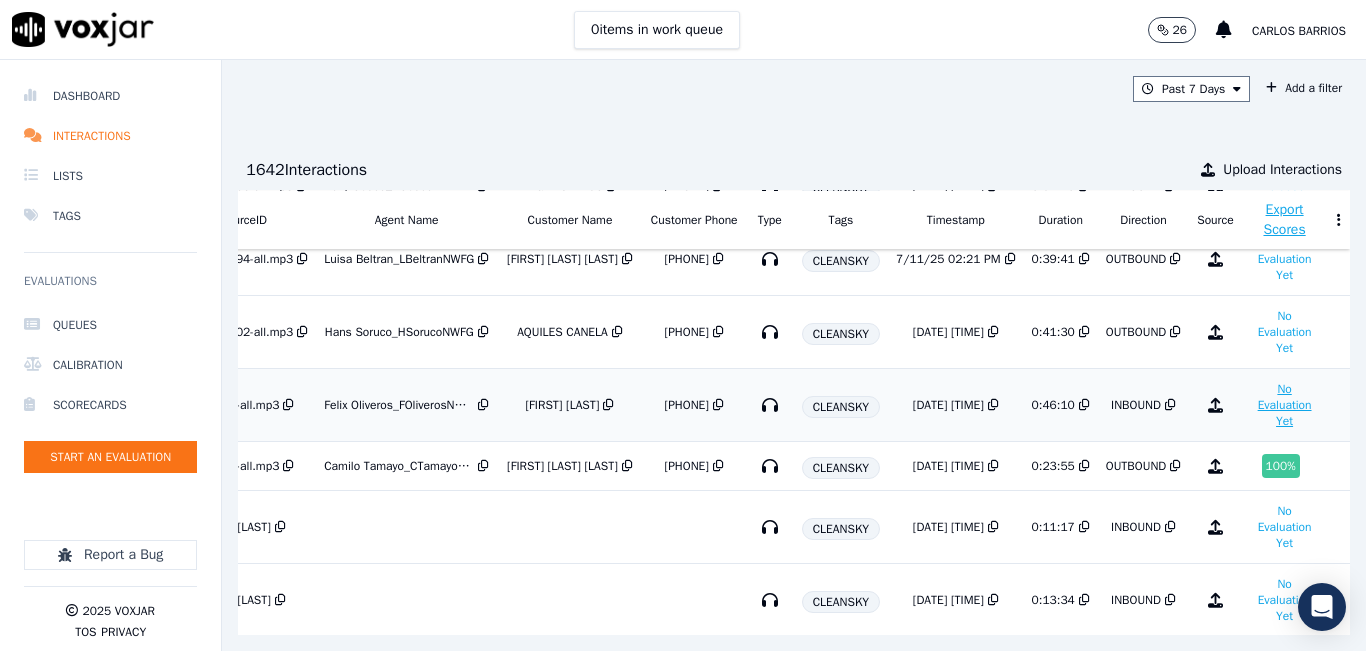 click on "No Evaluation Yet" at bounding box center [1285, 405] 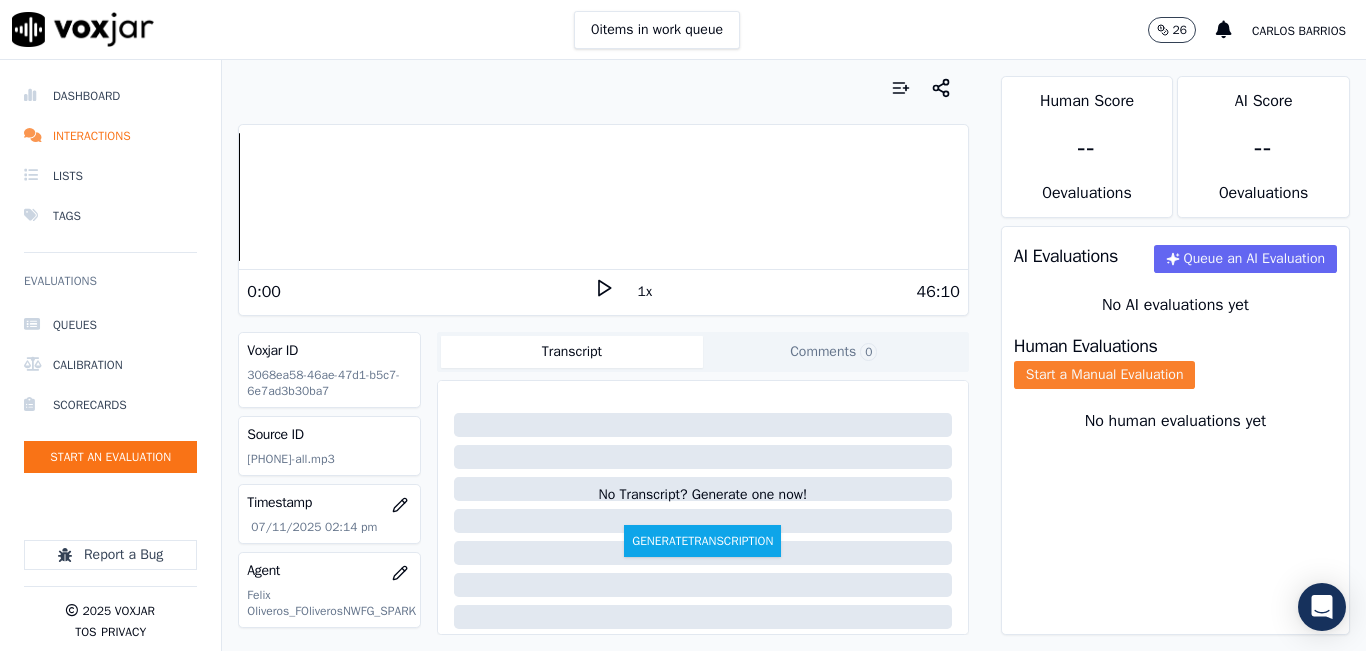 click on "Start a Manual Evaluation" 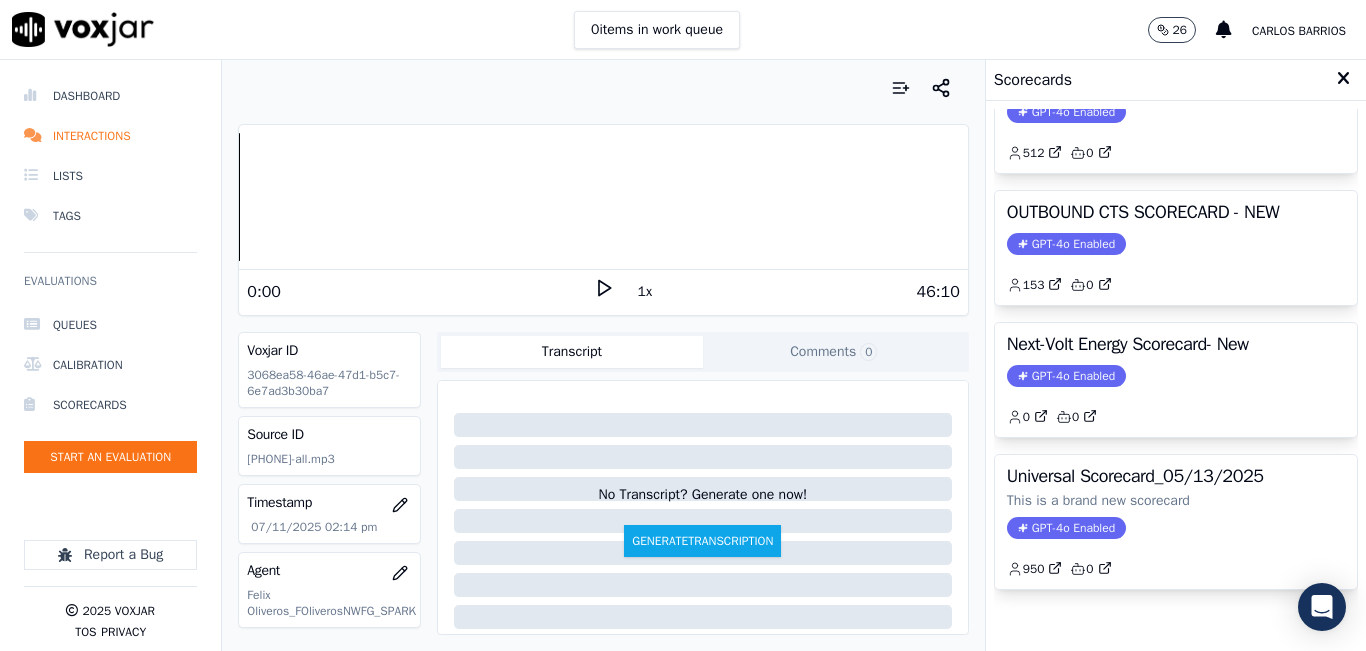 scroll, scrollTop: 400, scrollLeft: 0, axis: vertical 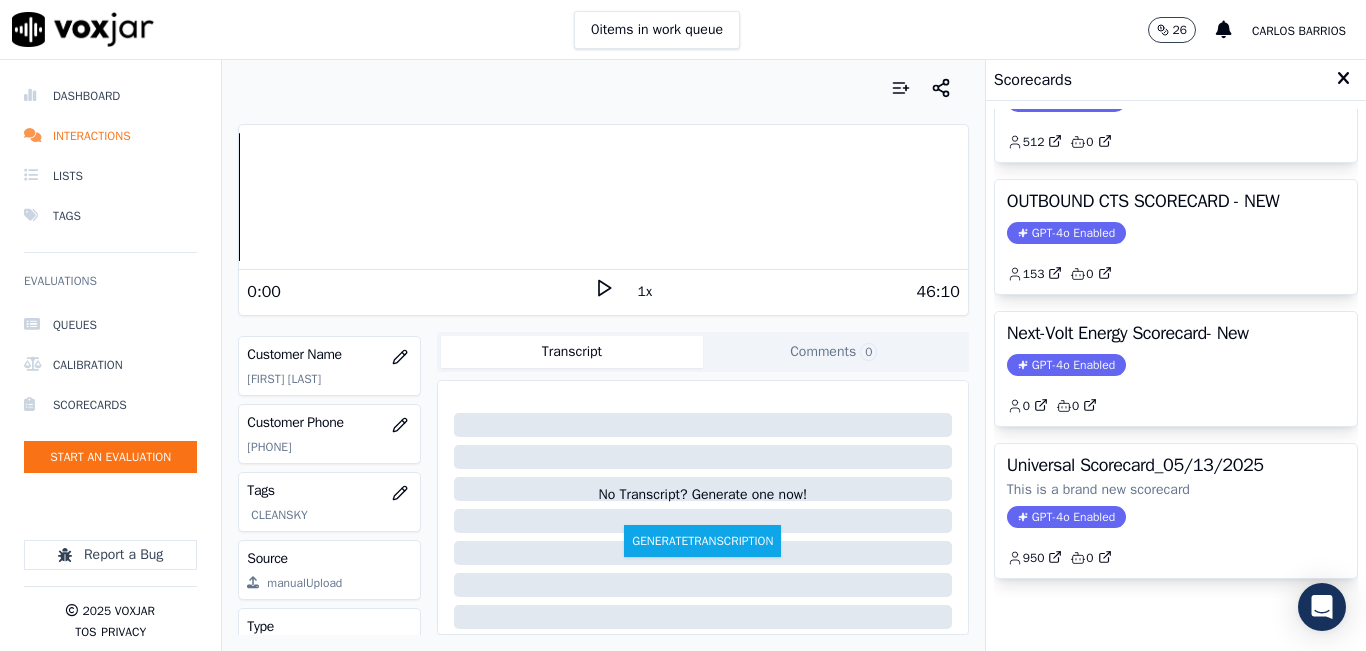 click 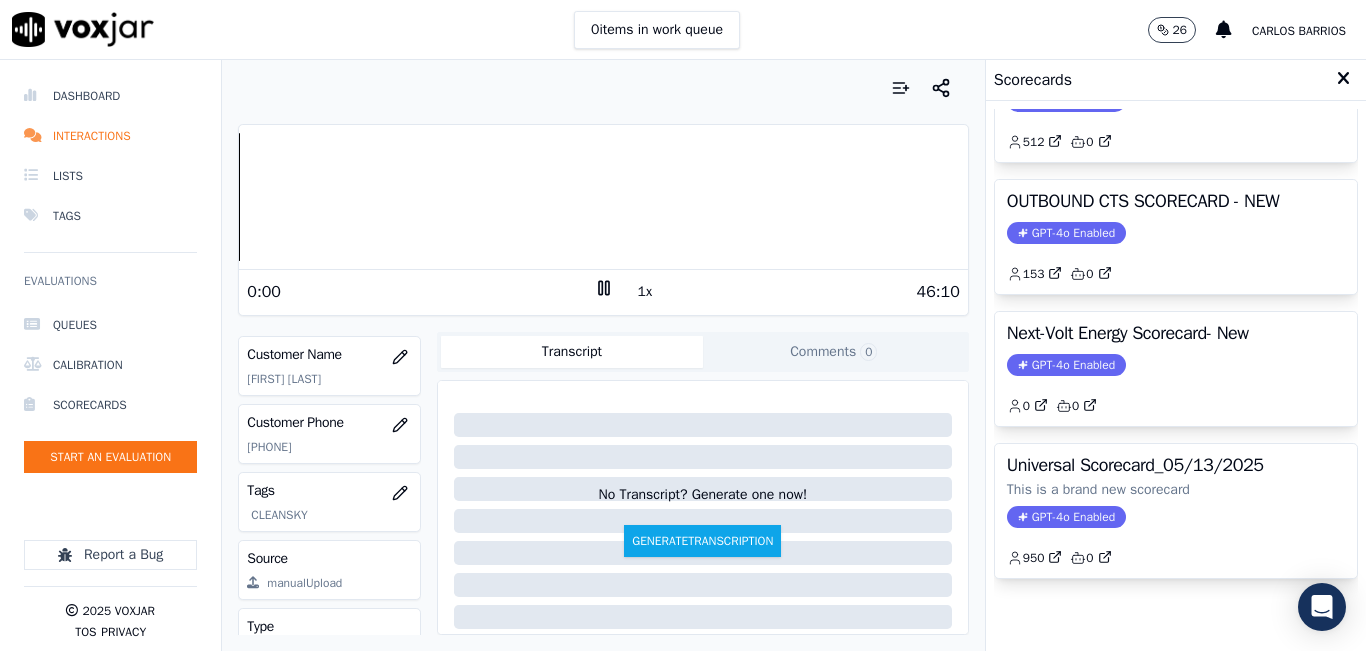 click on "1x" at bounding box center [645, 292] 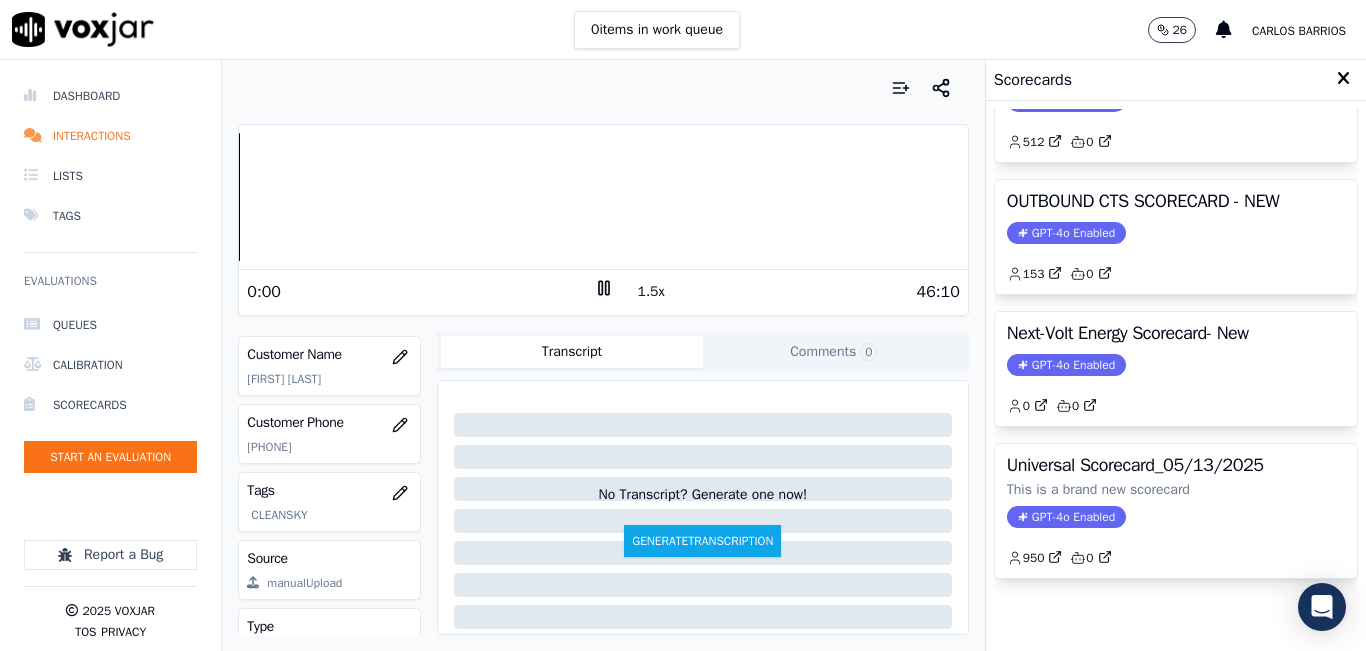 click on "1.5x" at bounding box center (651, 292) 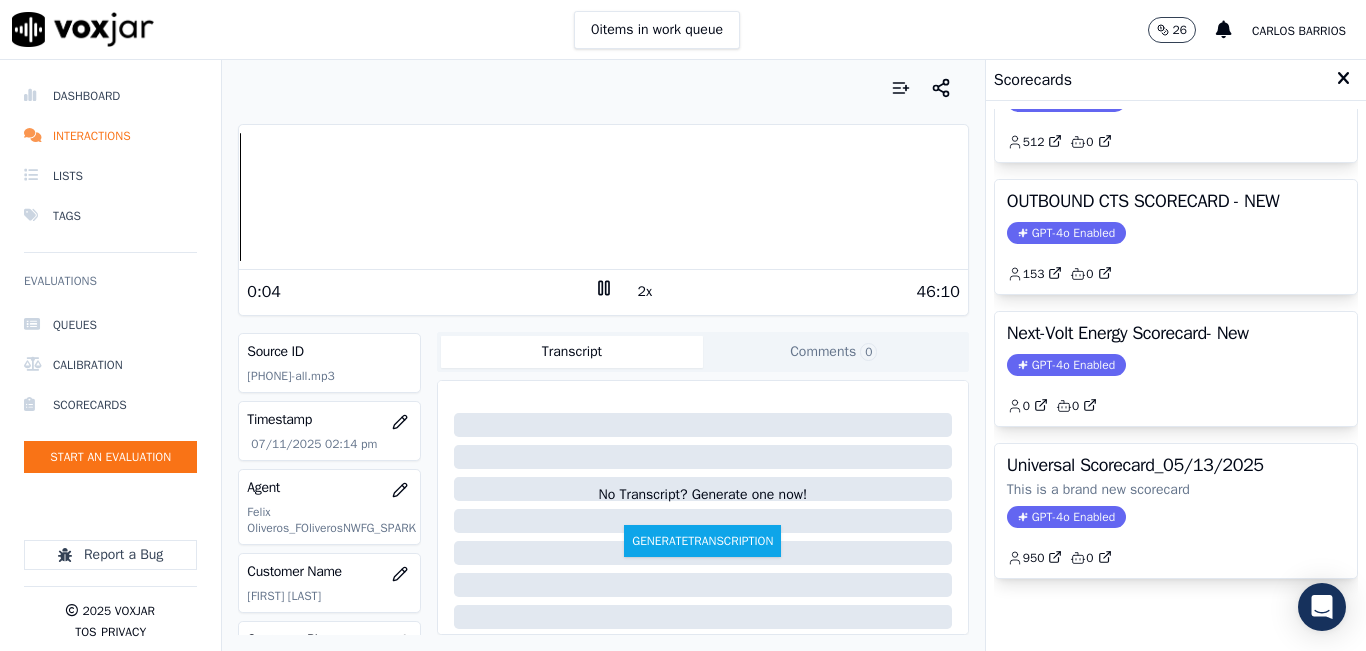 scroll, scrollTop: 0, scrollLeft: 0, axis: both 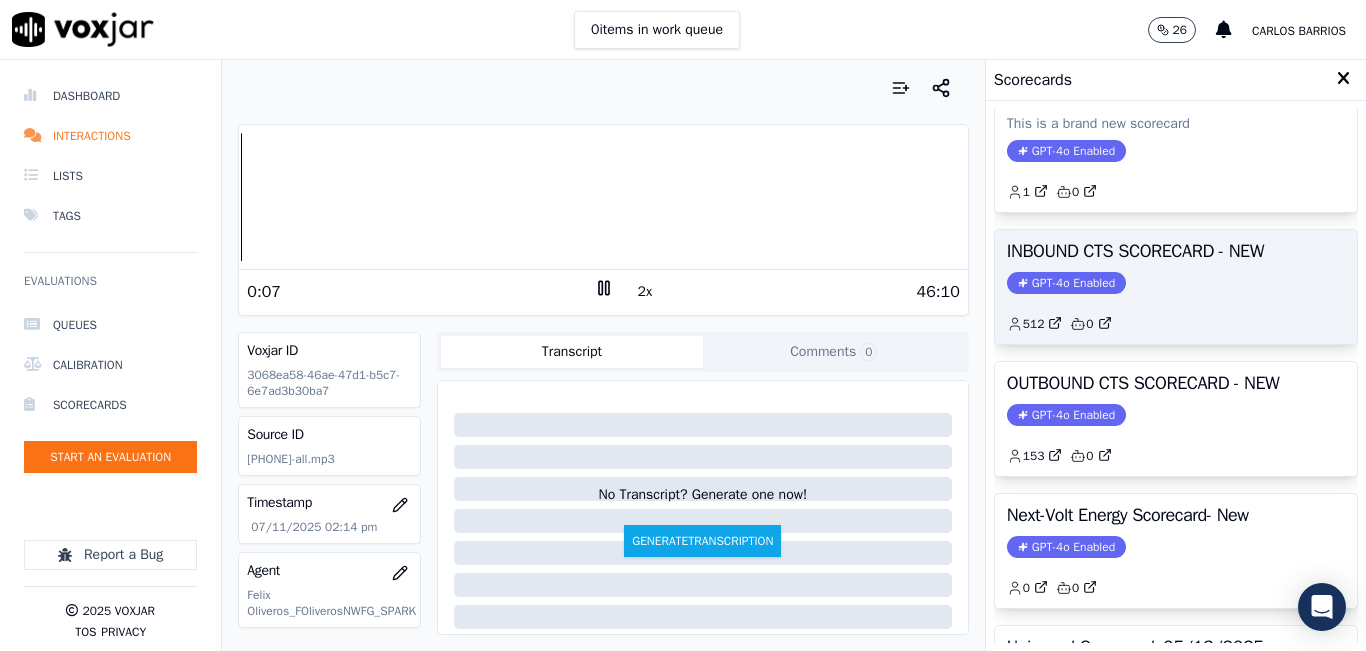 click on "GPT-4o Enabled" 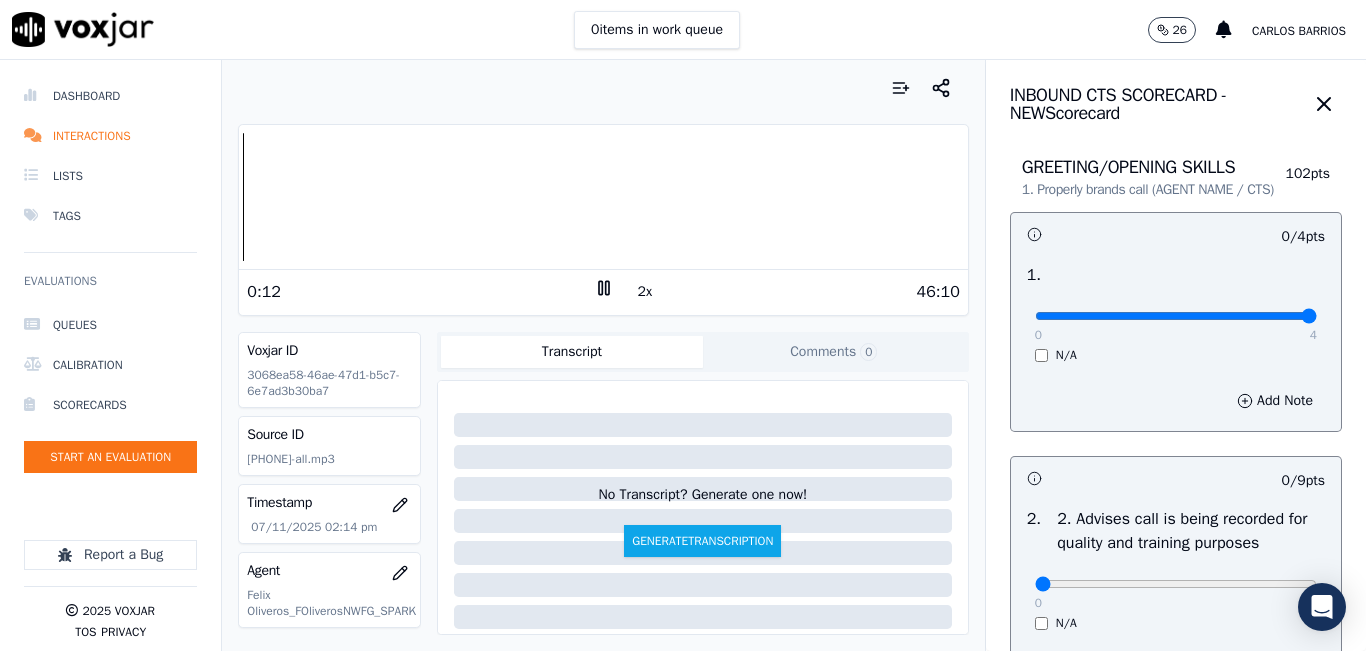 drag, startPoint x: 1245, startPoint y: 336, endPoint x: 1289, endPoint y: 326, distance: 45.122055 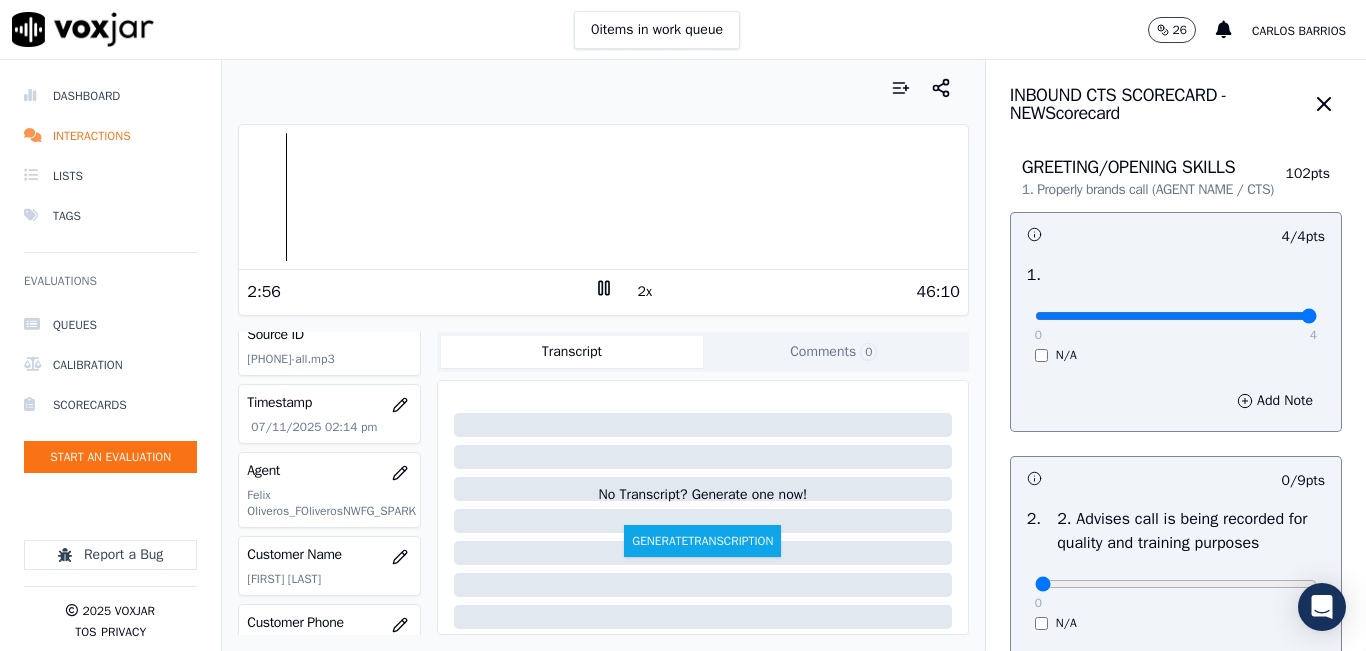 scroll, scrollTop: 200, scrollLeft: 0, axis: vertical 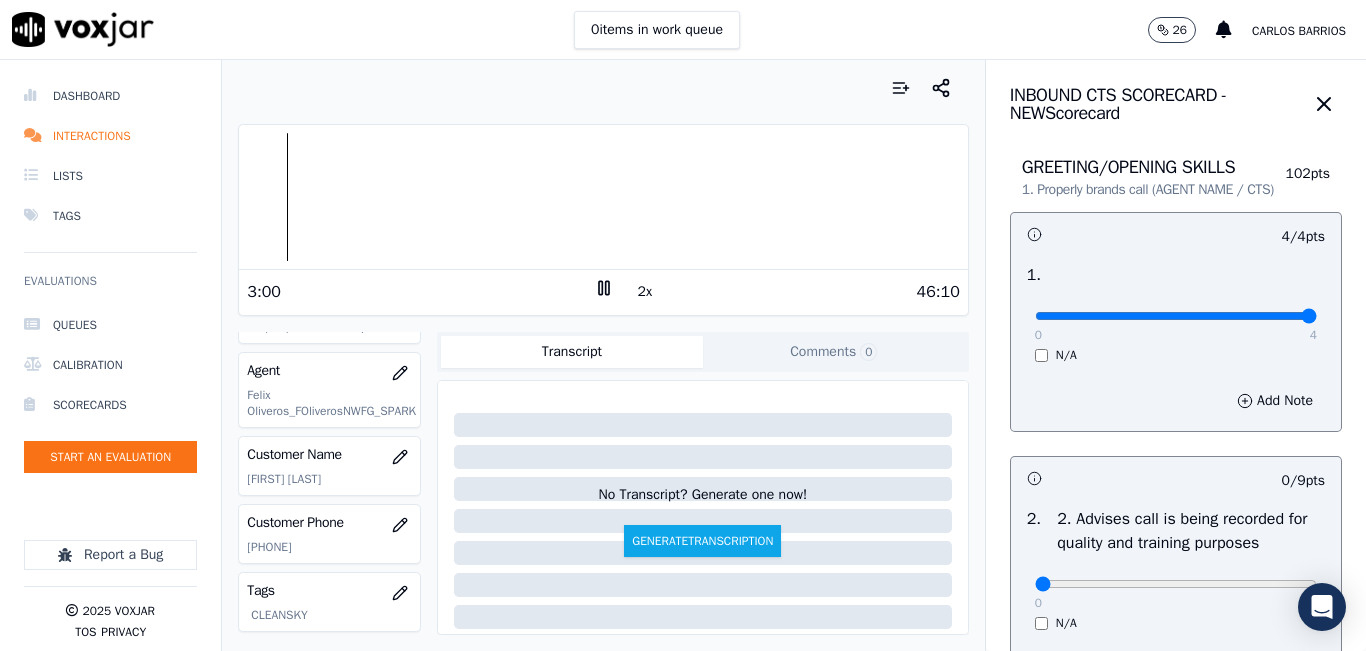 click on "[PHONE]" 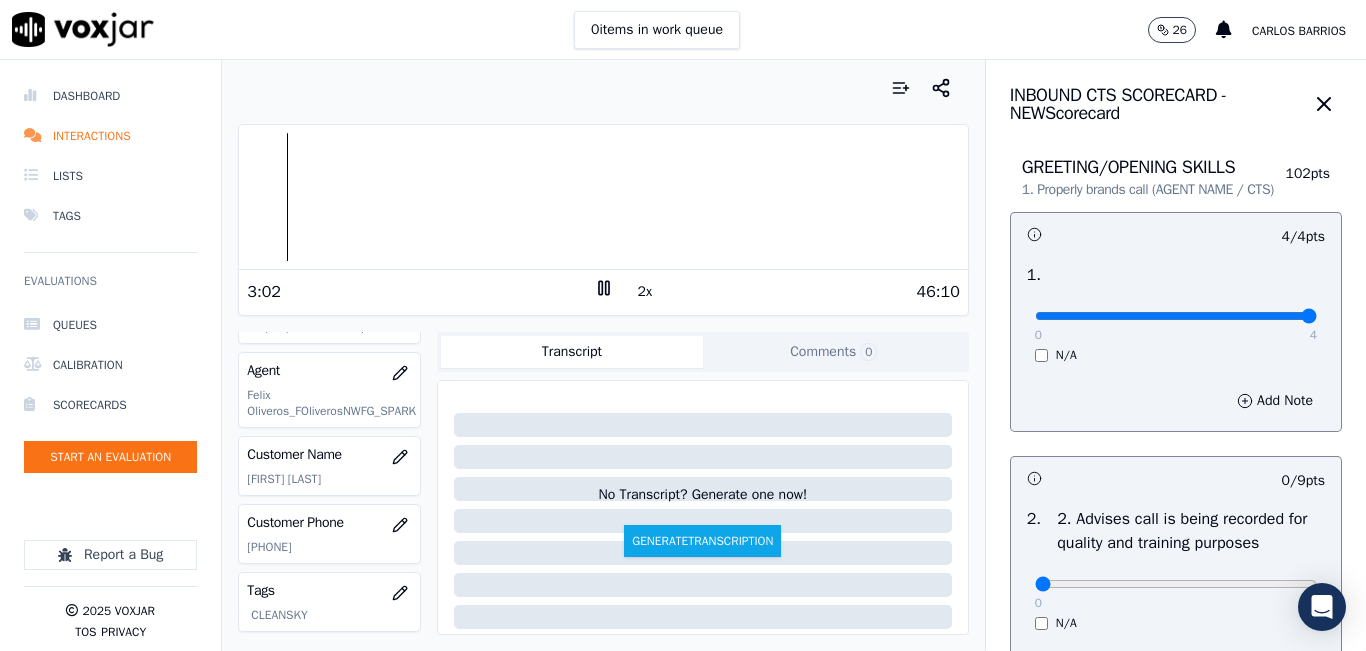 copy on "[PHONE]" 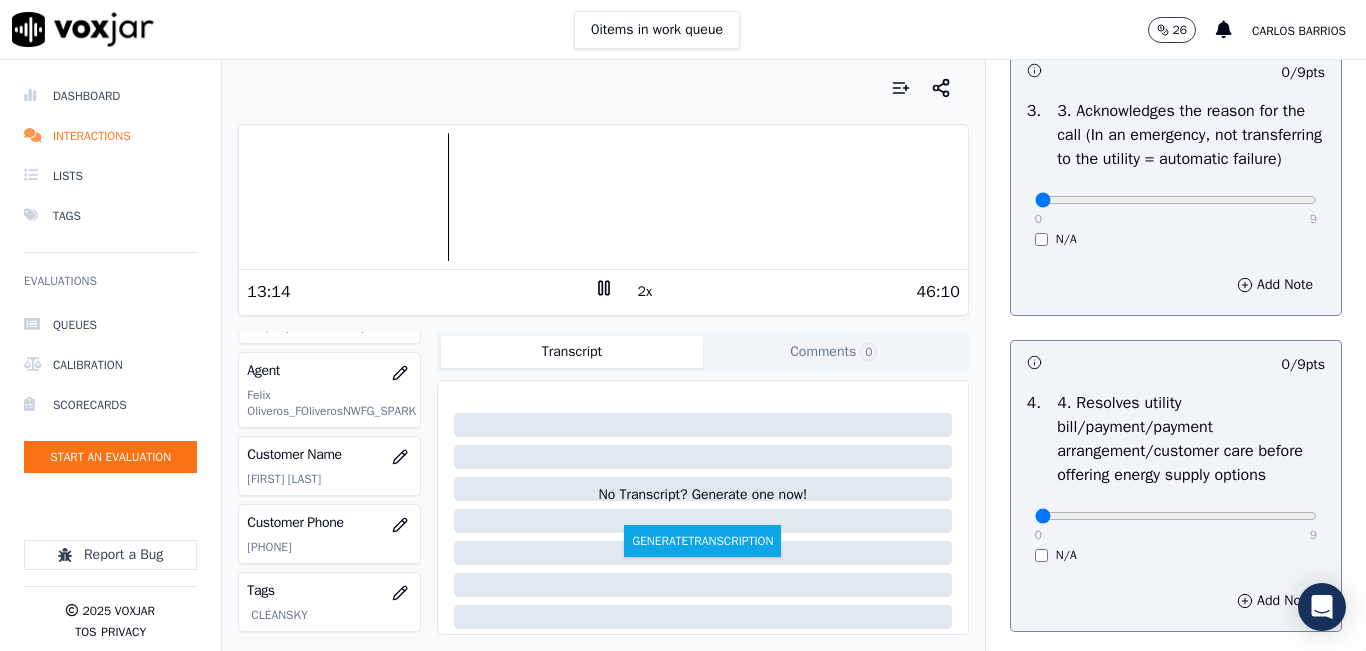 scroll, scrollTop: 700, scrollLeft: 0, axis: vertical 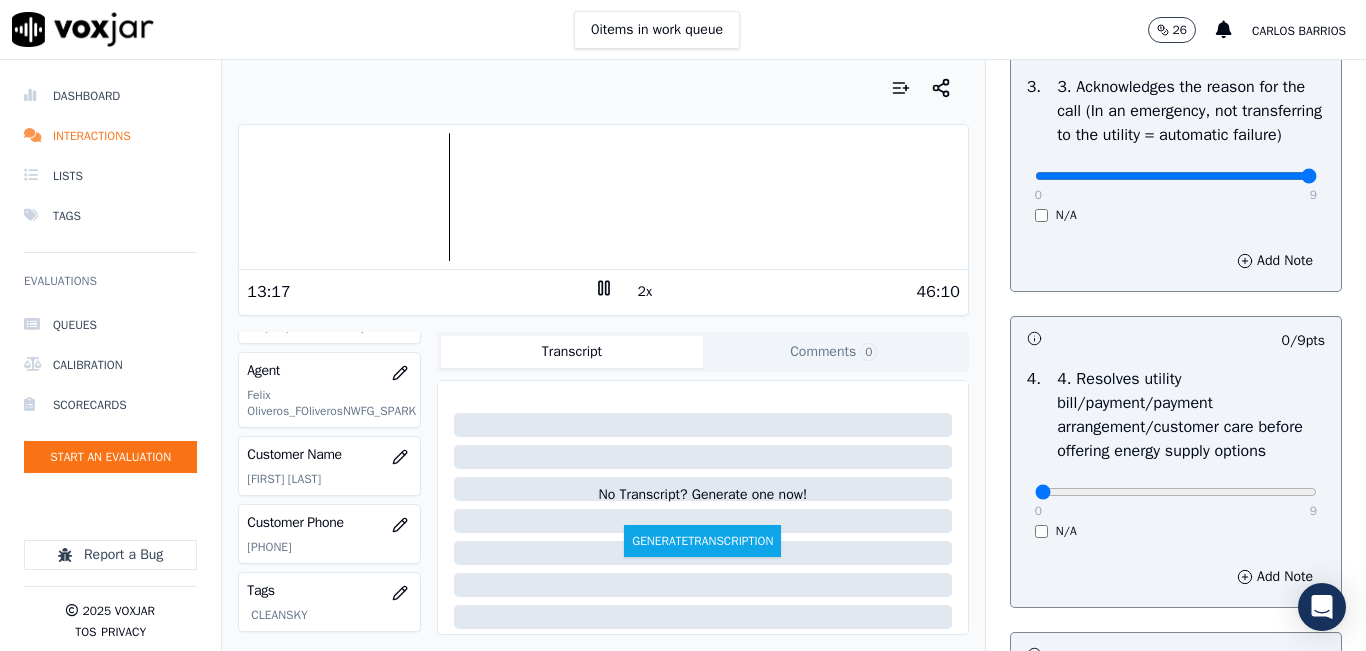 drag, startPoint x: 1207, startPoint y: 220, endPoint x: 1313, endPoint y: 237, distance: 107.35455 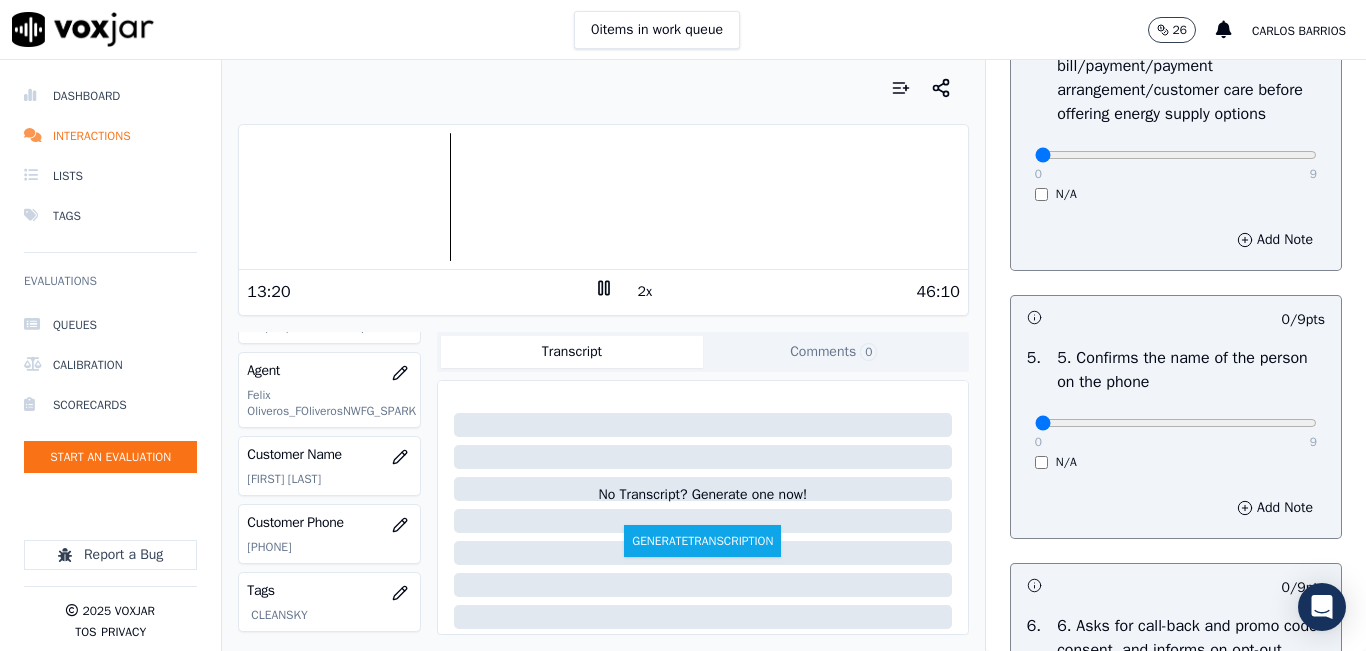 scroll, scrollTop: 1000, scrollLeft: 0, axis: vertical 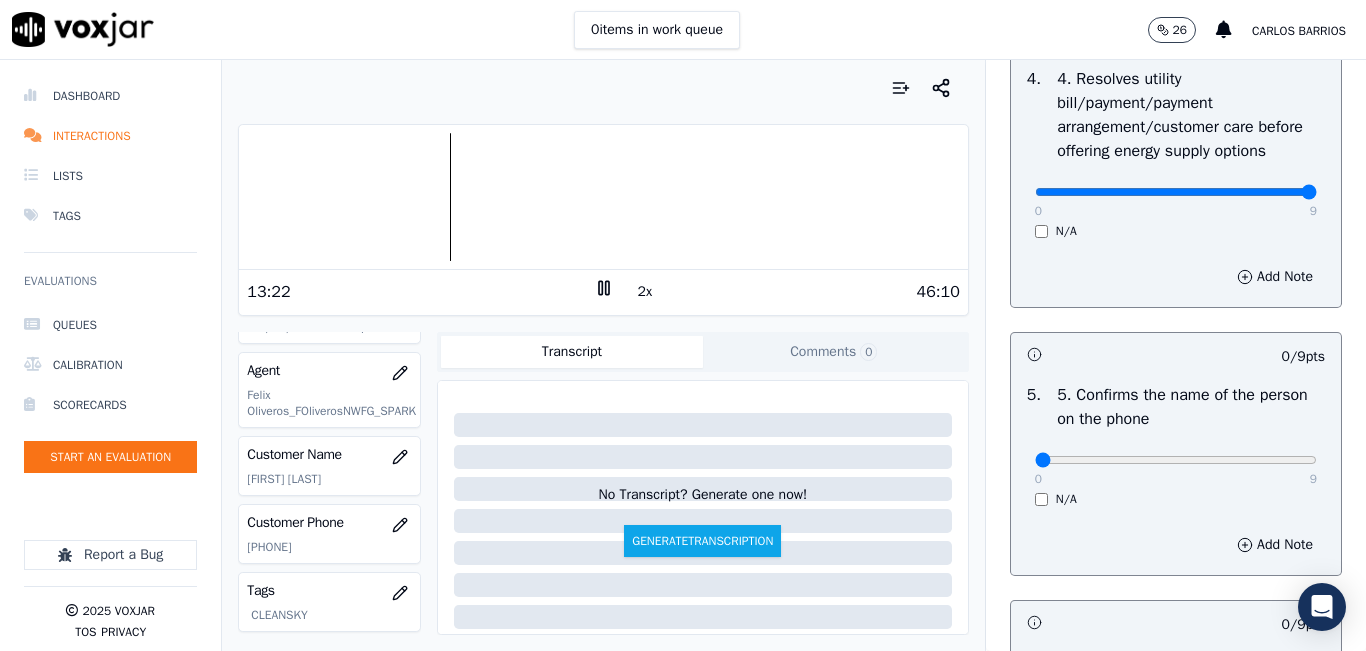drag, startPoint x: 1245, startPoint y: 259, endPoint x: 1303, endPoint y: 263, distance: 58.137768 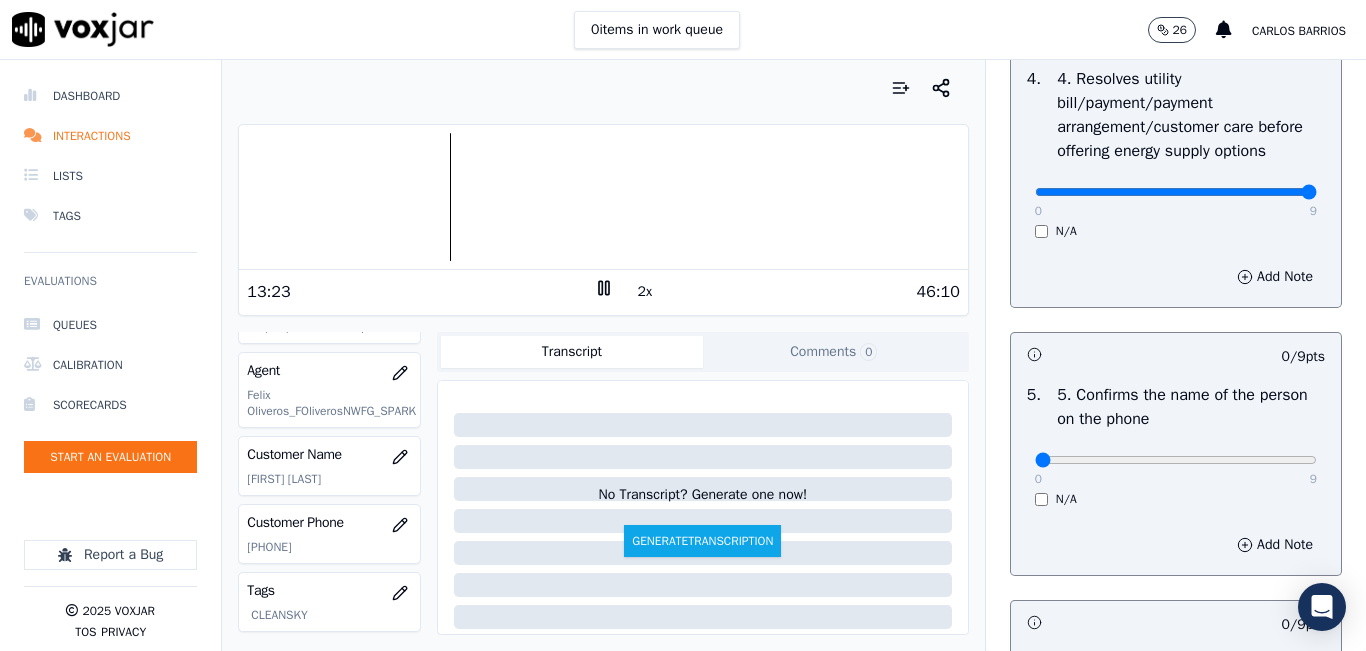 scroll, scrollTop: 1100, scrollLeft: 0, axis: vertical 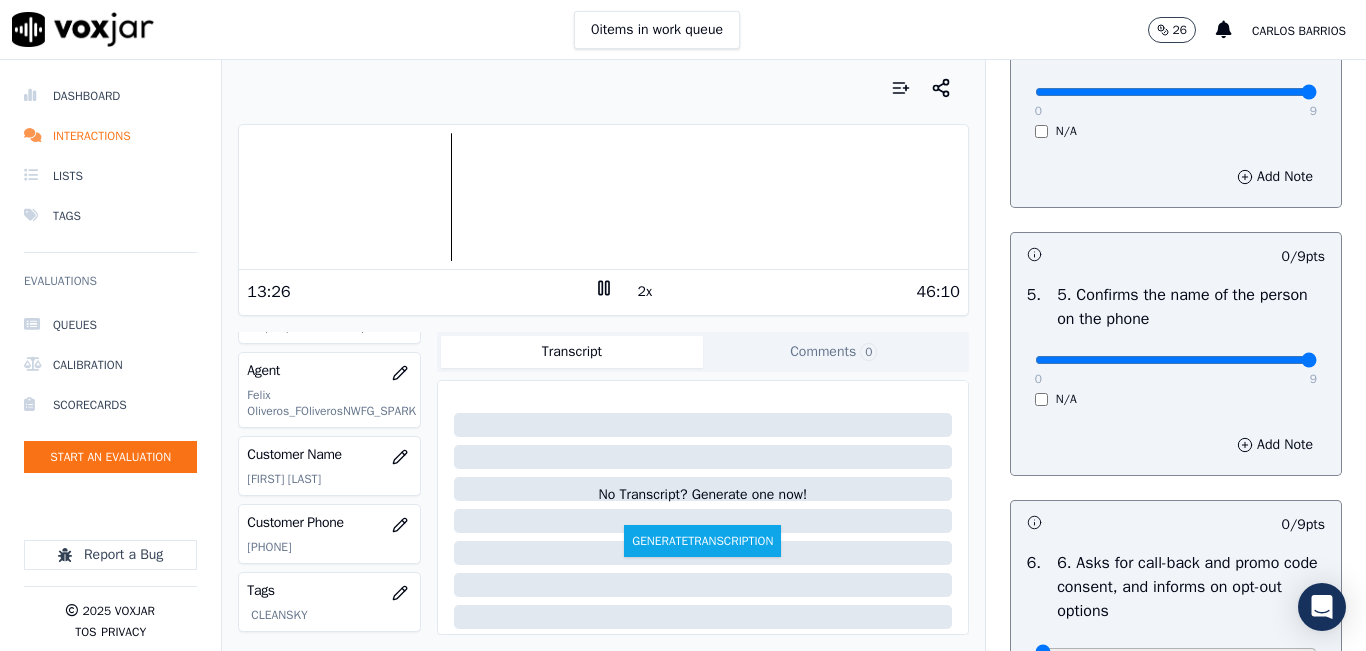 drag, startPoint x: 1220, startPoint y: 429, endPoint x: 1315, endPoint y: 444, distance: 96.17692 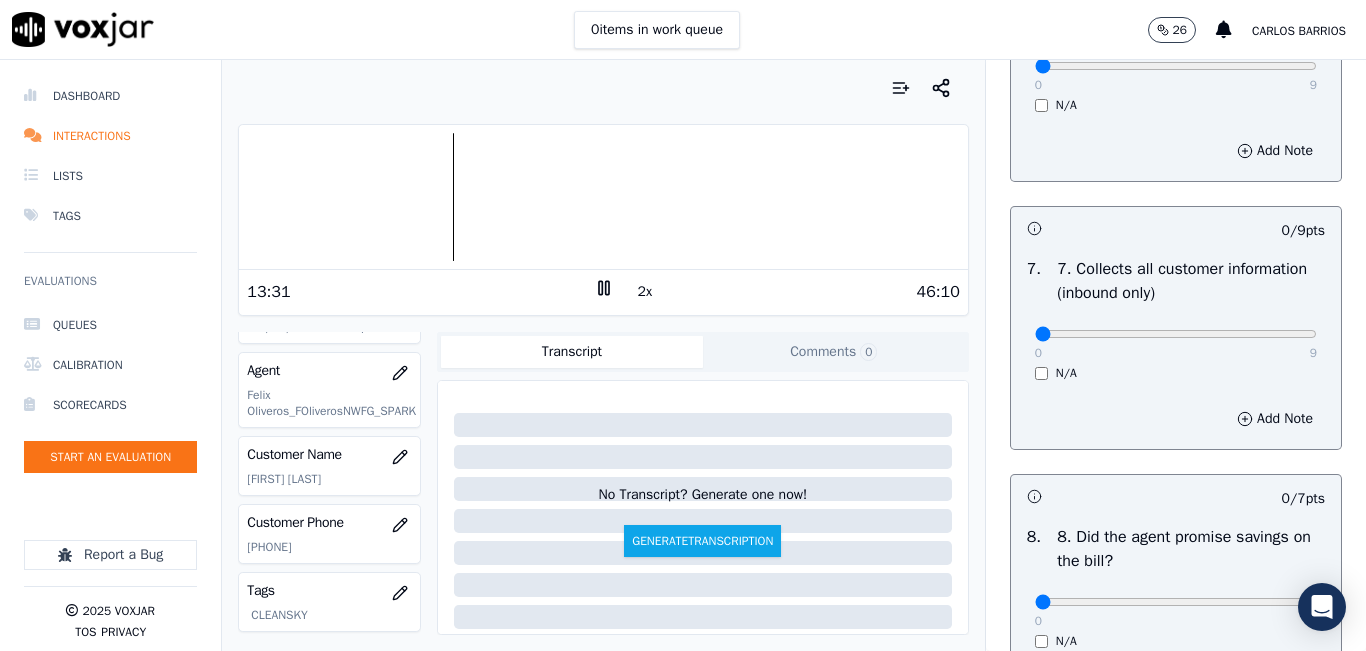 scroll, scrollTop: 1700, scrollLeft: 0, axis: vertical 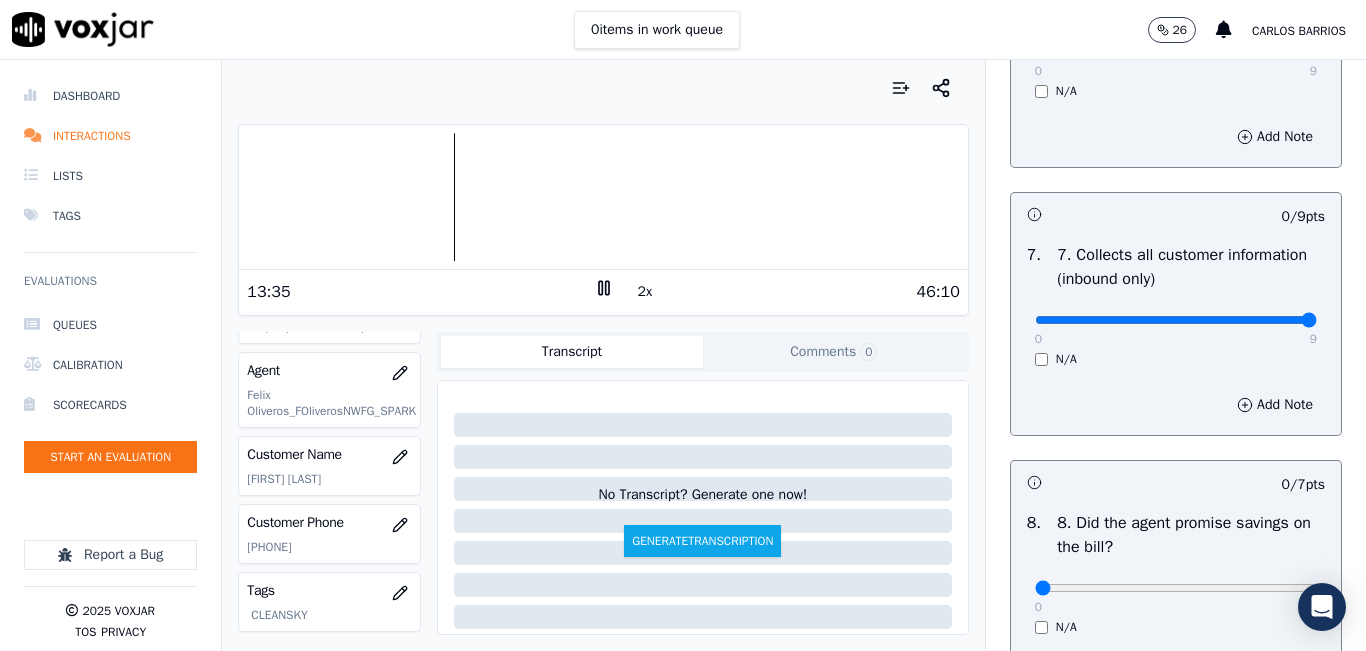 click at bounding box center (1176, -1384) 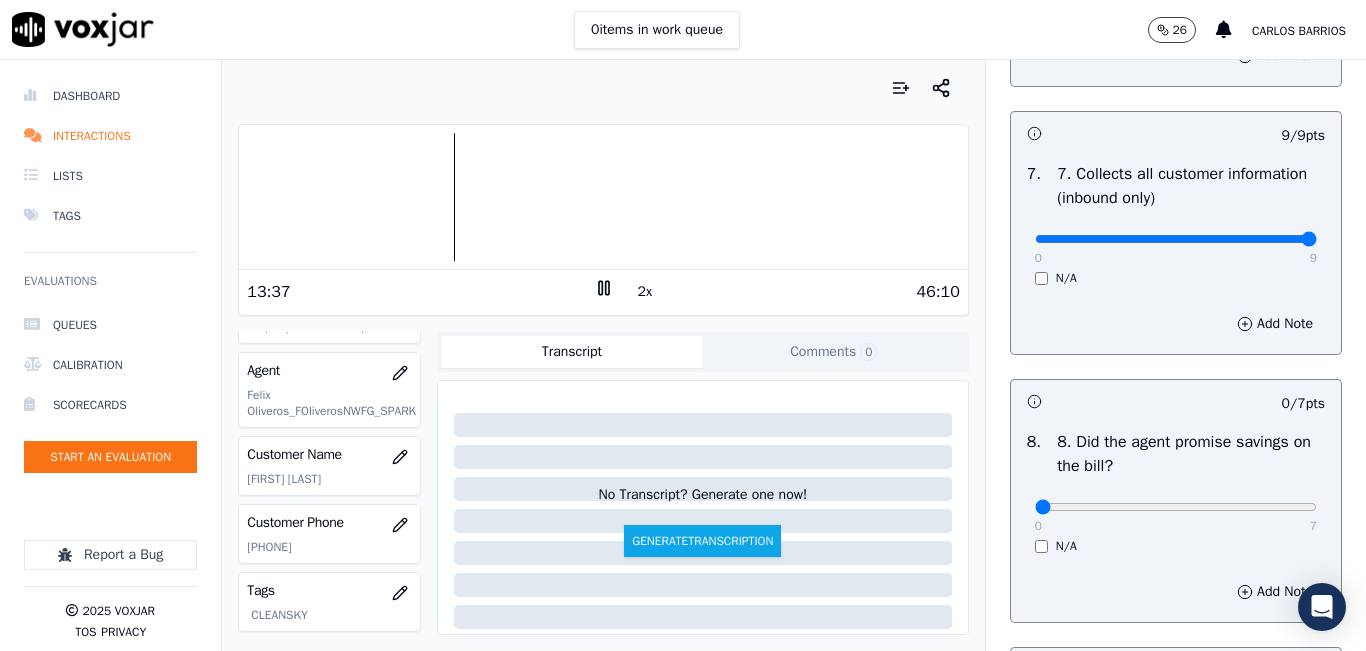 scroll, scrollTop: 1900, scrollLeft: 0, axis: vertical 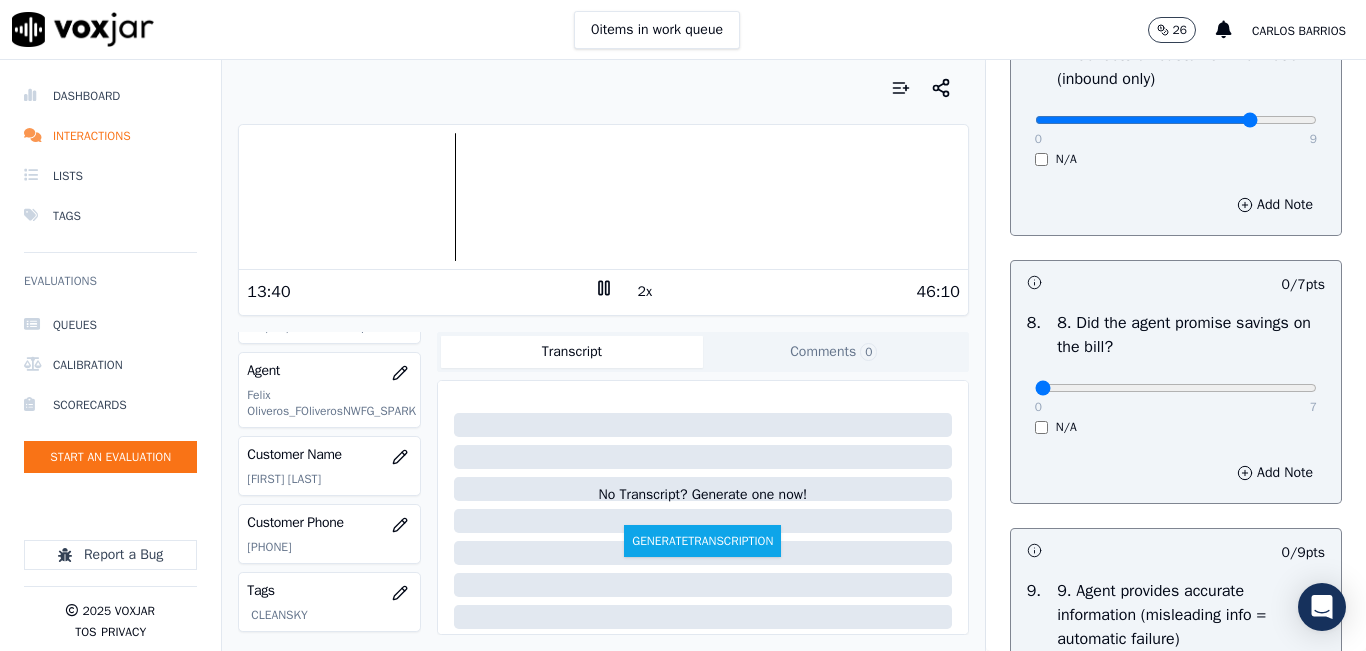 type on "7" 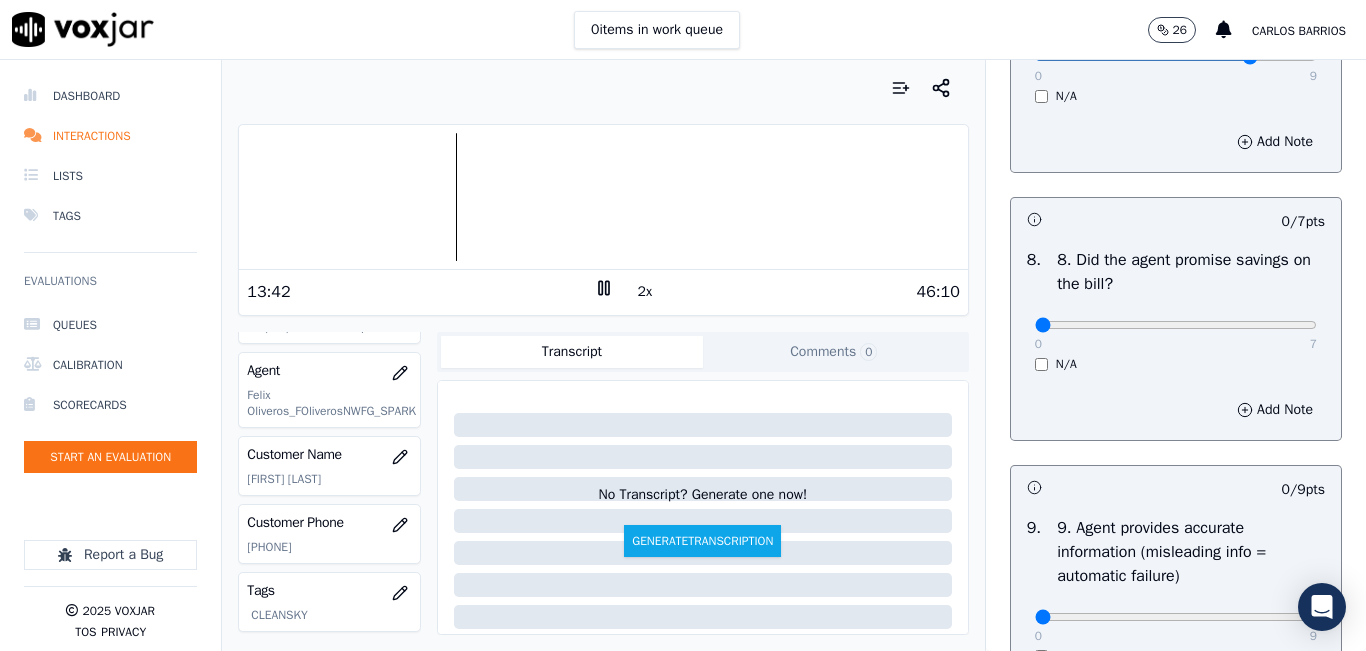 scroll, scrollTop: 2000, scrollLeft: 0, axis: vertical 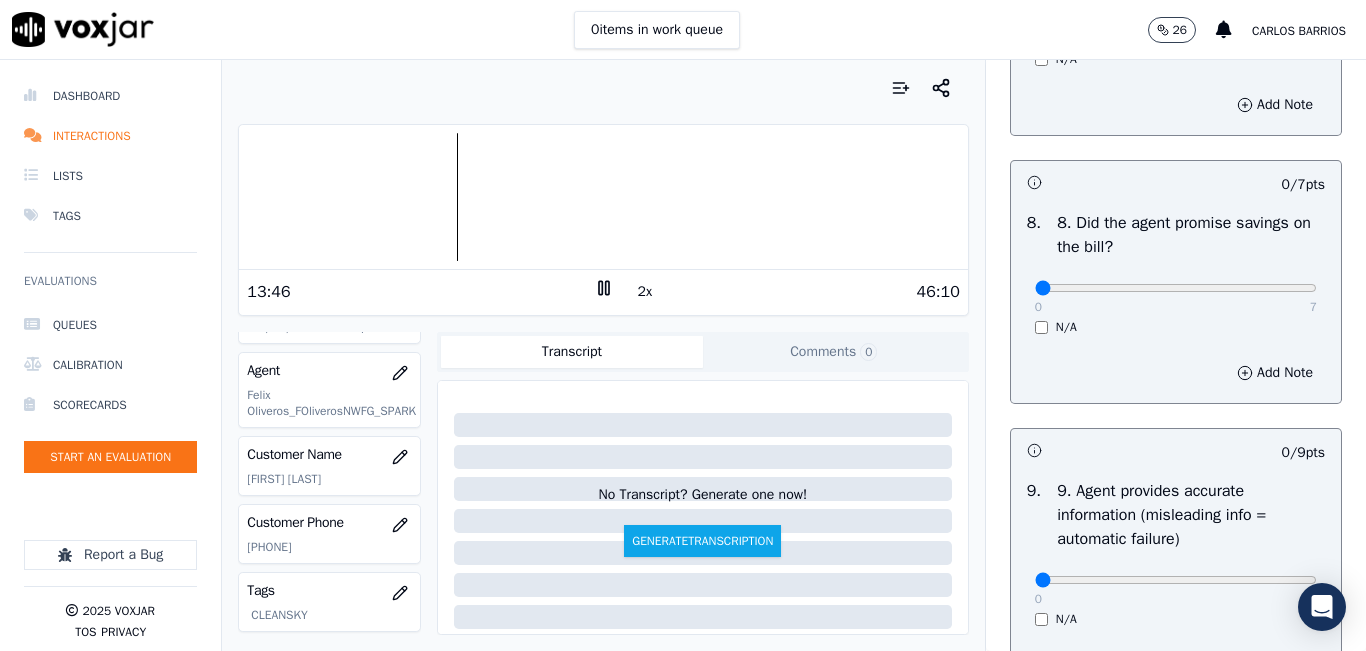 click on "N/A" at bounding box center (1176, 327) 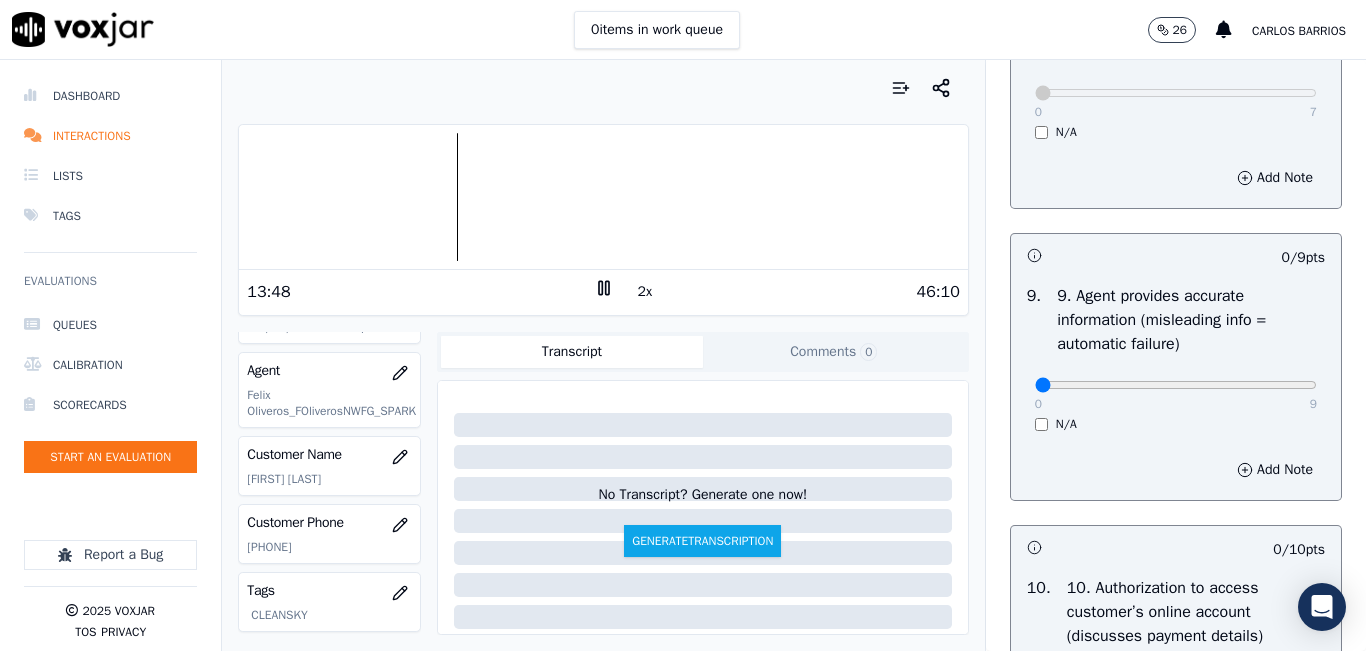 scroll, scrollTop: 2200, scrollLeft: 0, axis: vertical 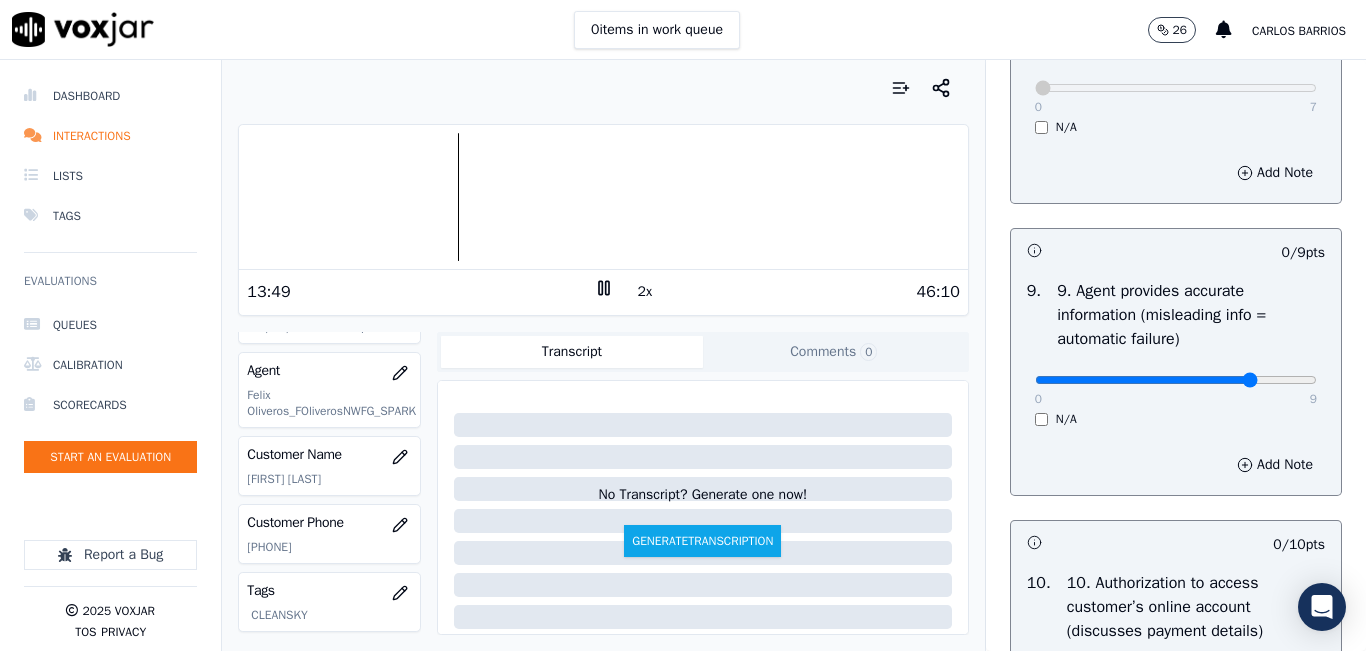 click at bounding box center [1176, -1884] 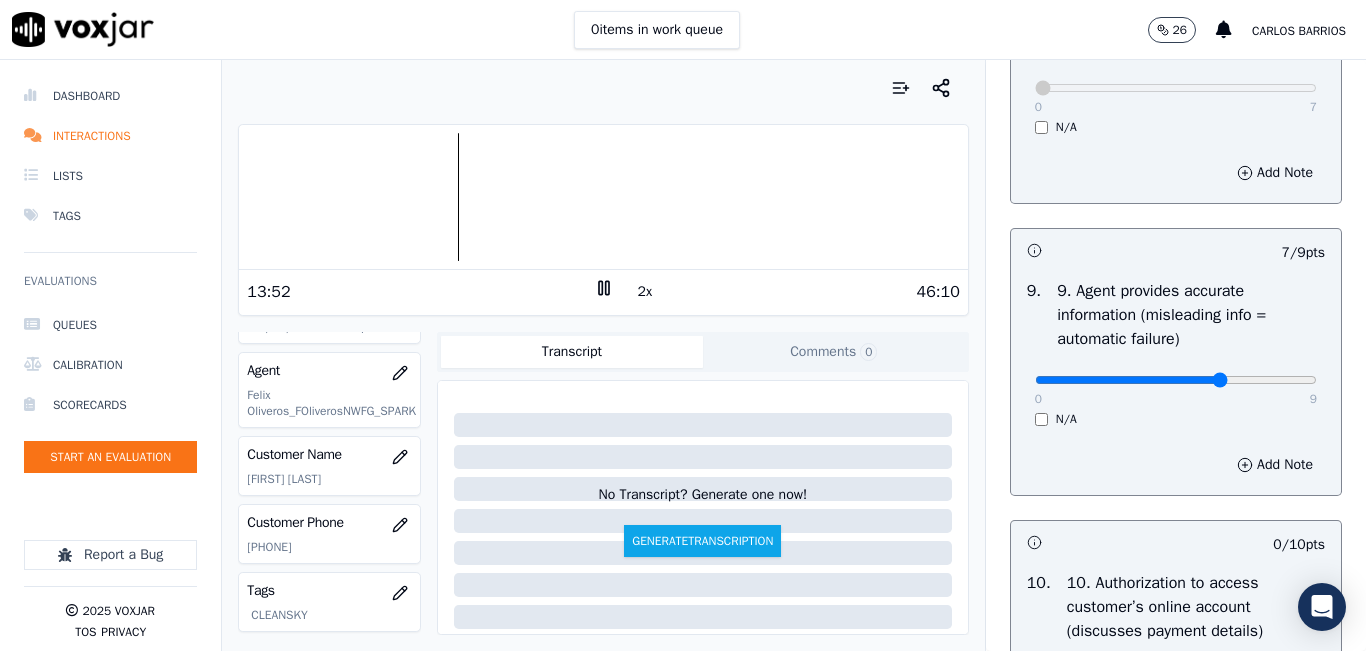 type on "6" 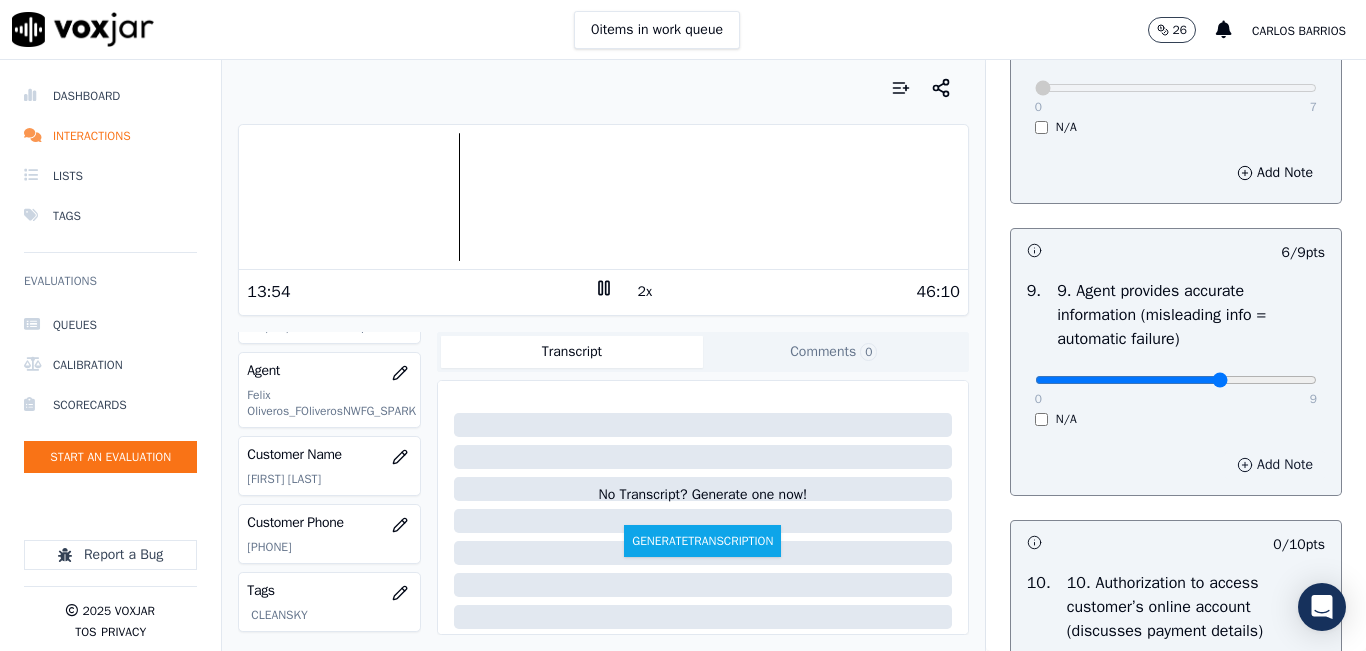 click on "Add Note" at bounding box center (1275, 465) 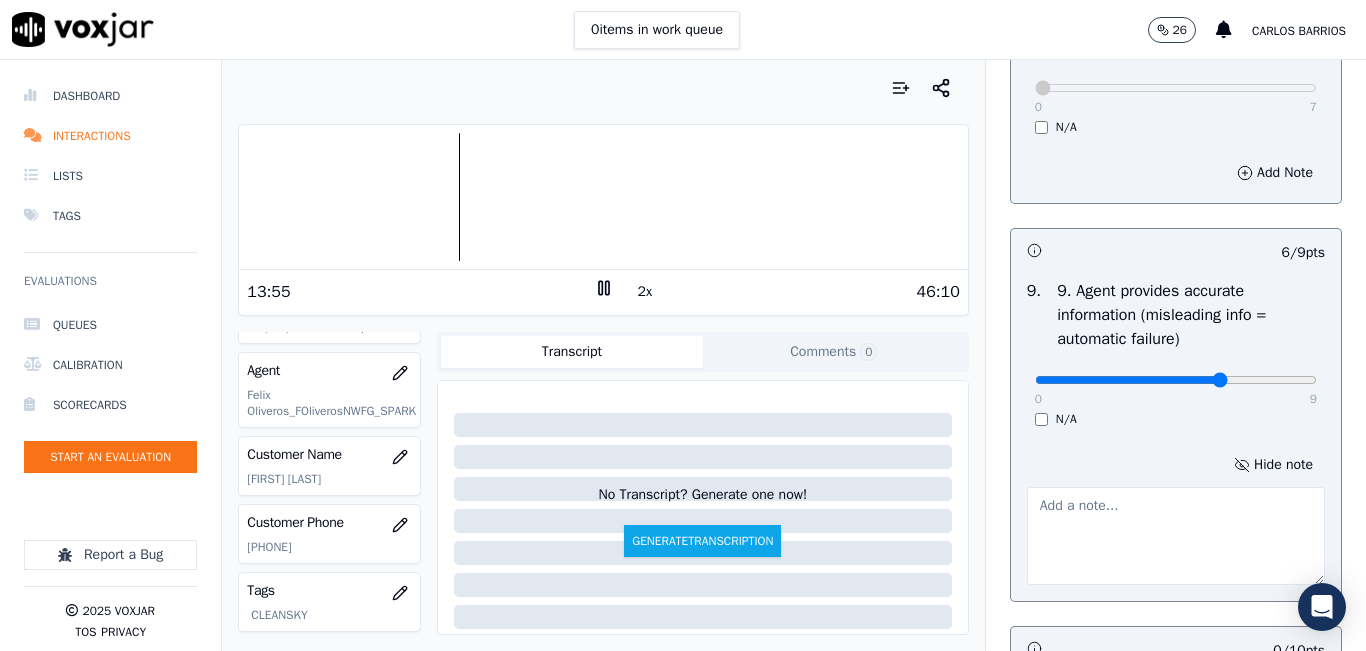 click at bounding box center (1176, 536) 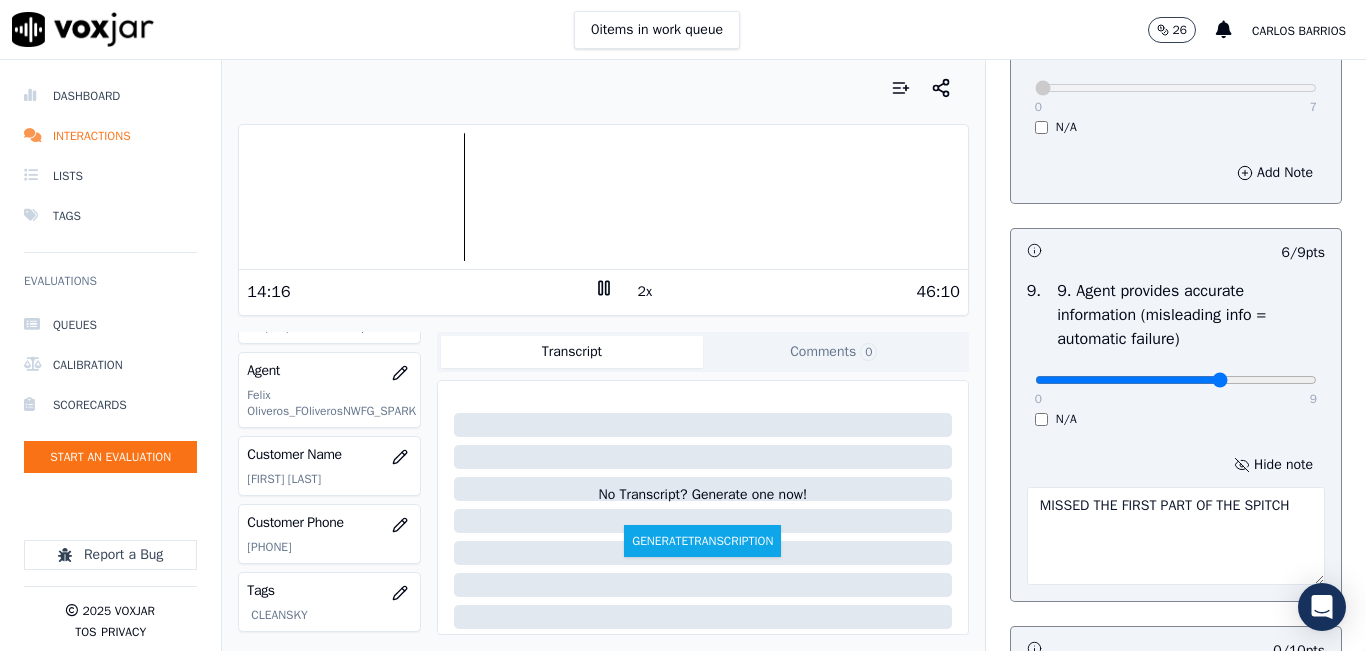 scroll, scrollTop: 2400, scrollLeft: 0, axis: vertical 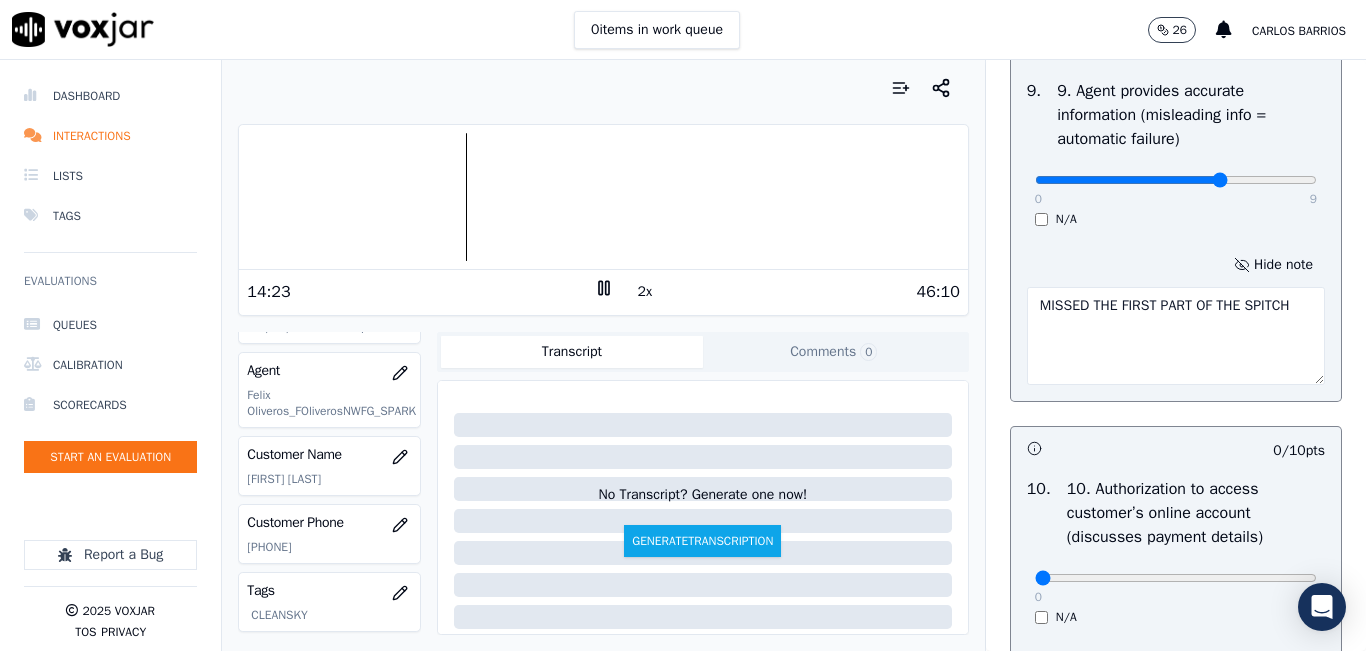 type on "MISSED THE FIRST PART OF THE SPITCH" 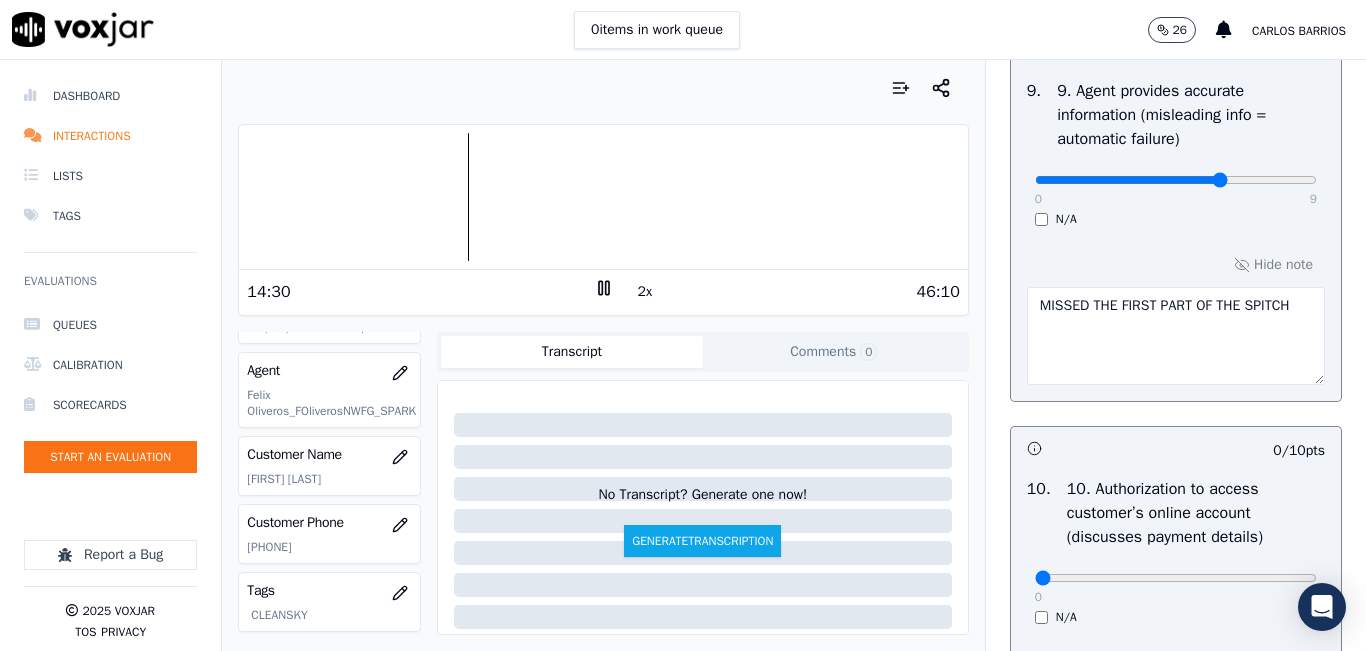 click at bounding box center [603, 197] 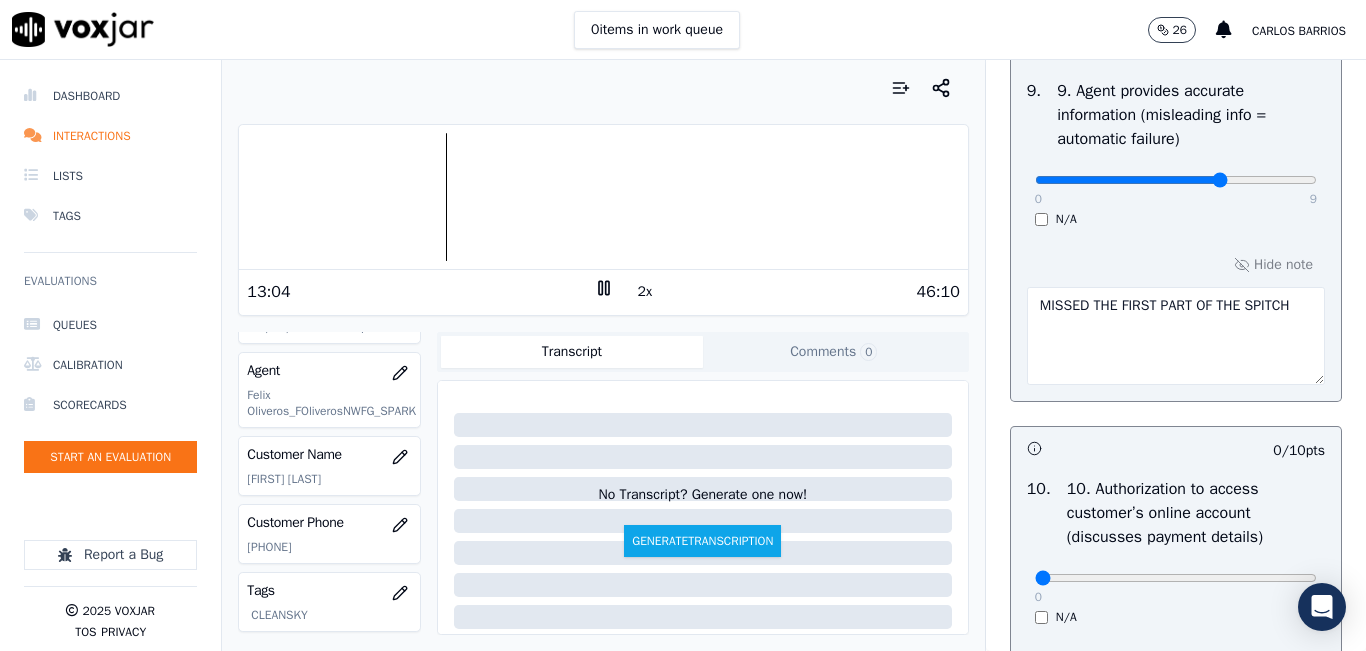 click at bounding box center (603, 197) 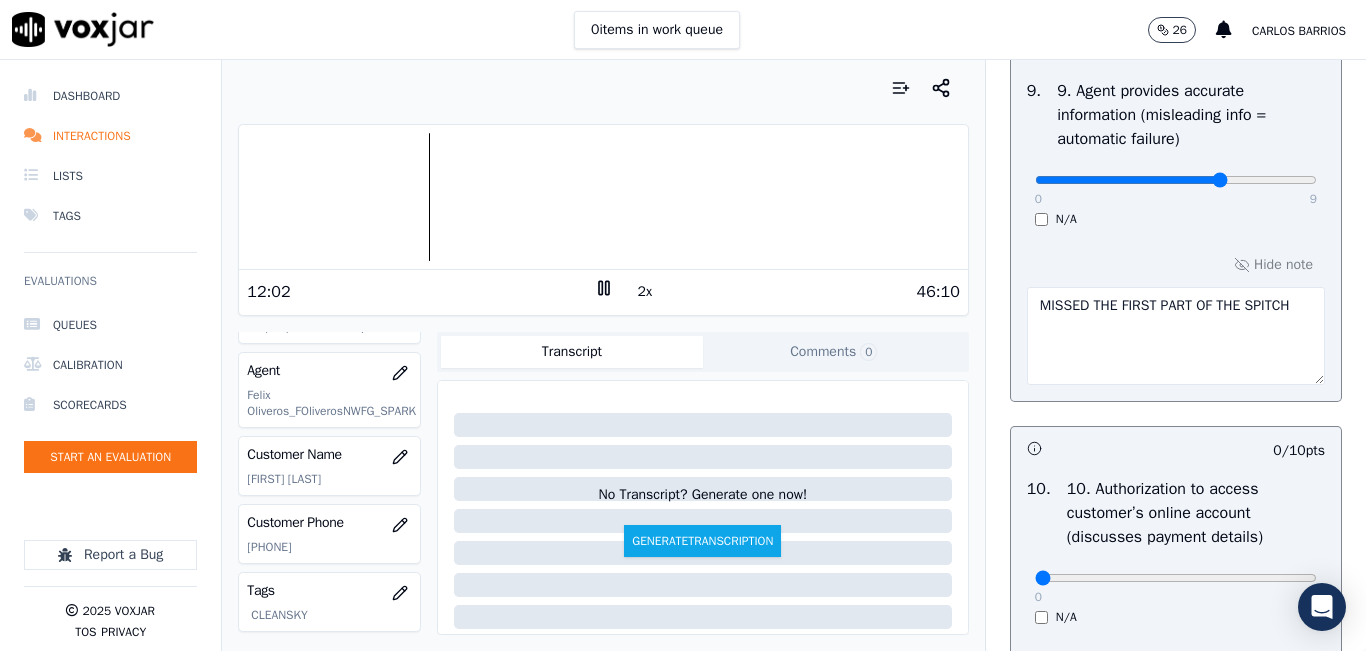 click at bounding box center (603, 197) 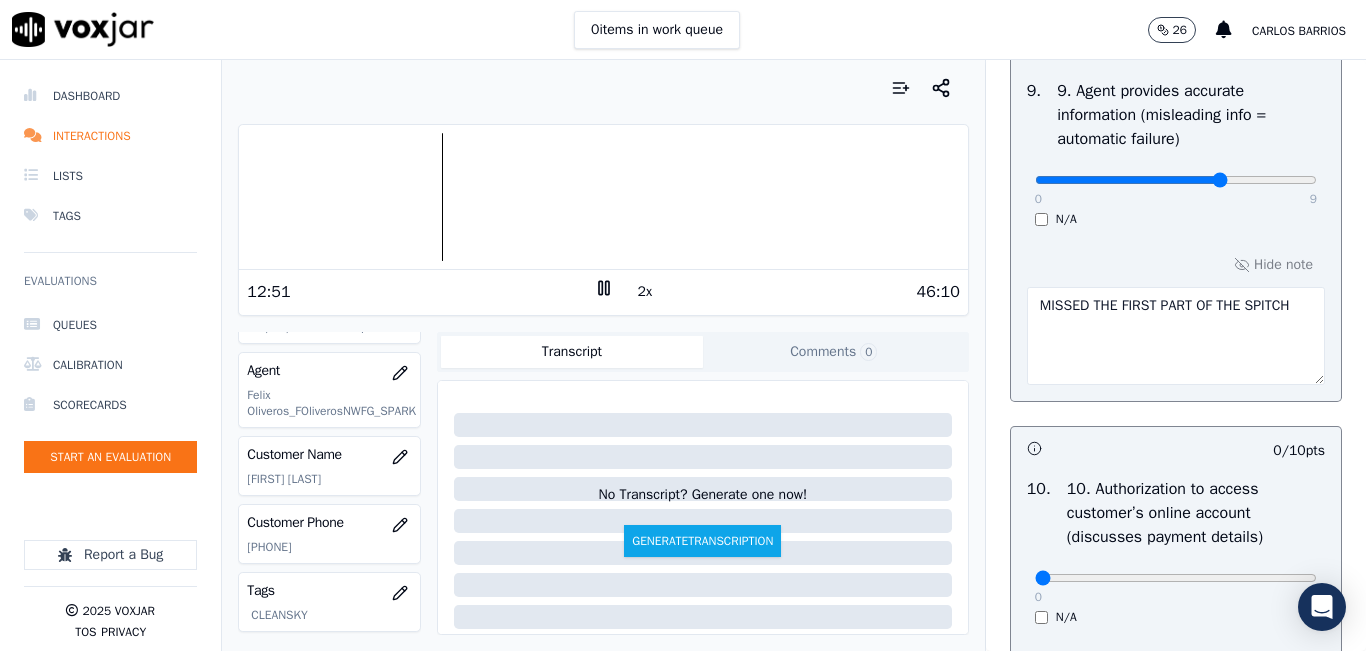 click on "12:51     2x   46:10" at bounding box center (603, 291) 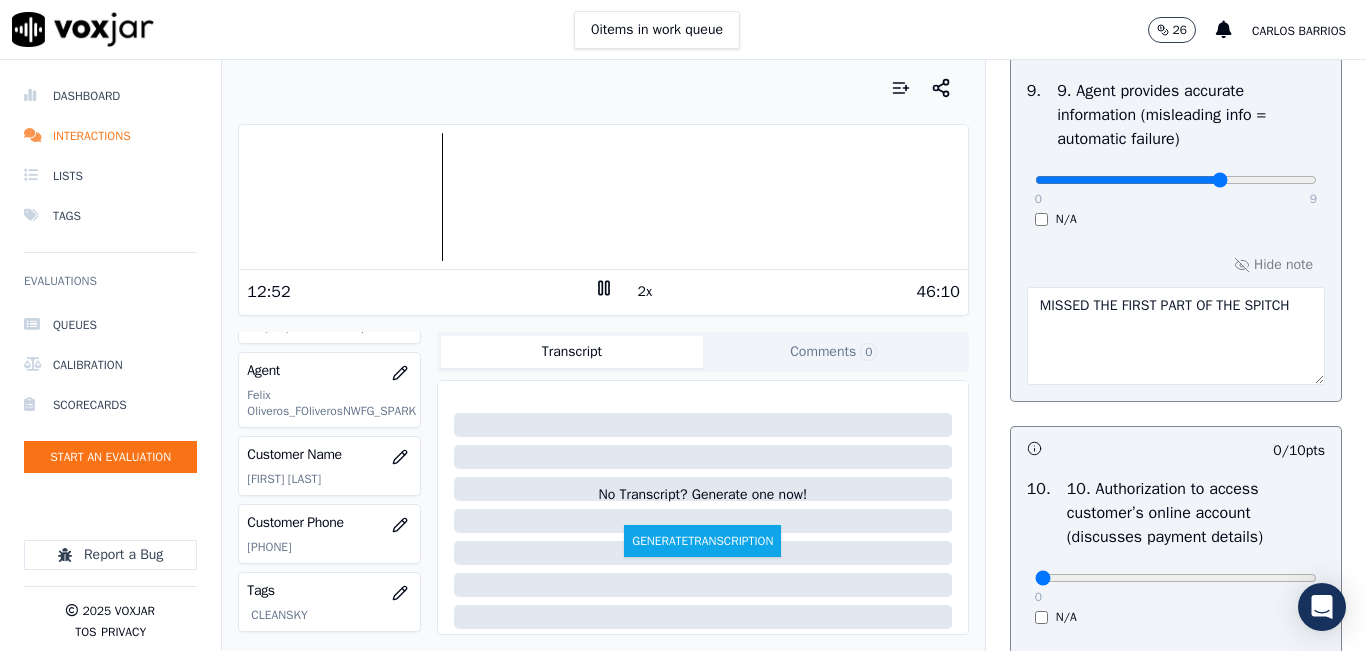 click 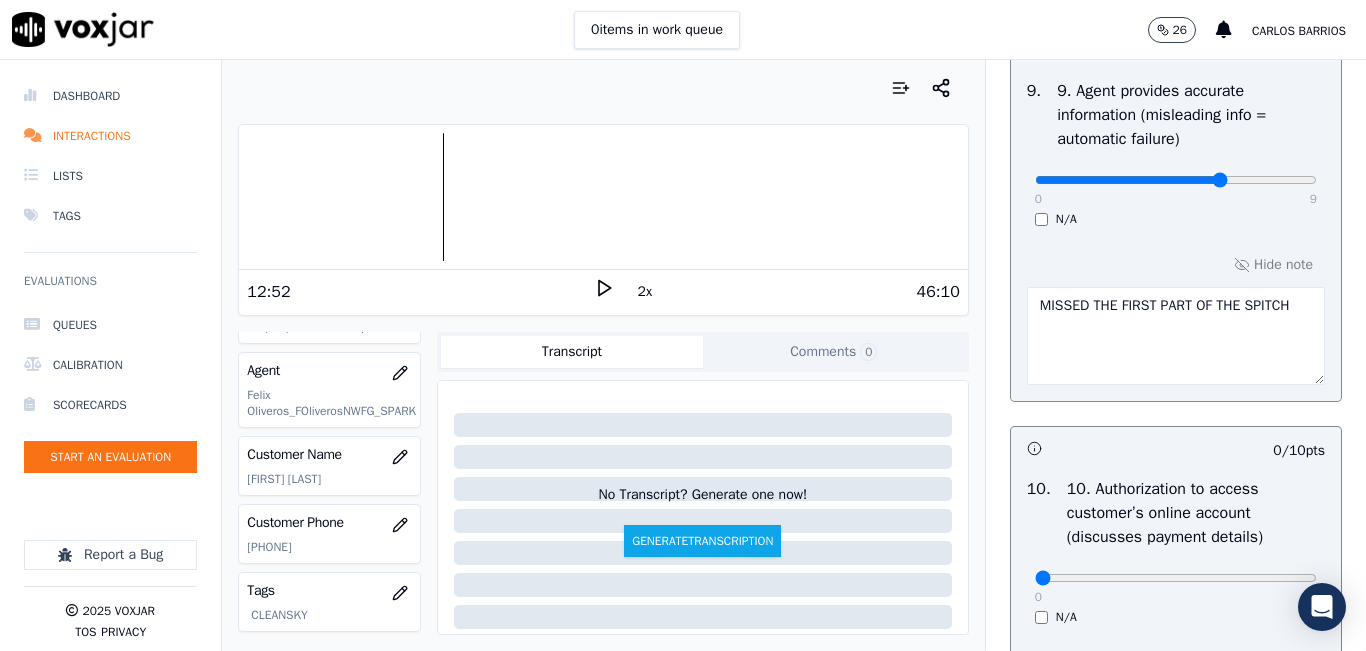 click on "[PHONE]" 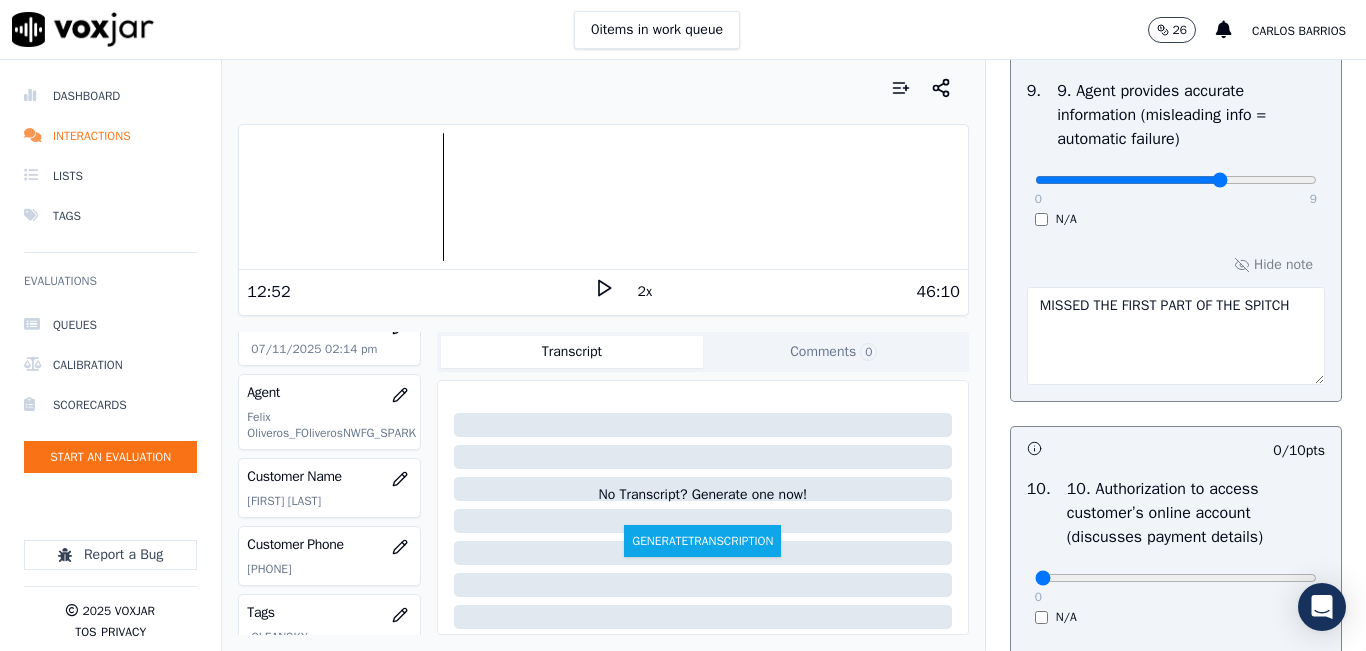 scroll, scrollTop: 278, scrollLeft: 0, axis: vertical 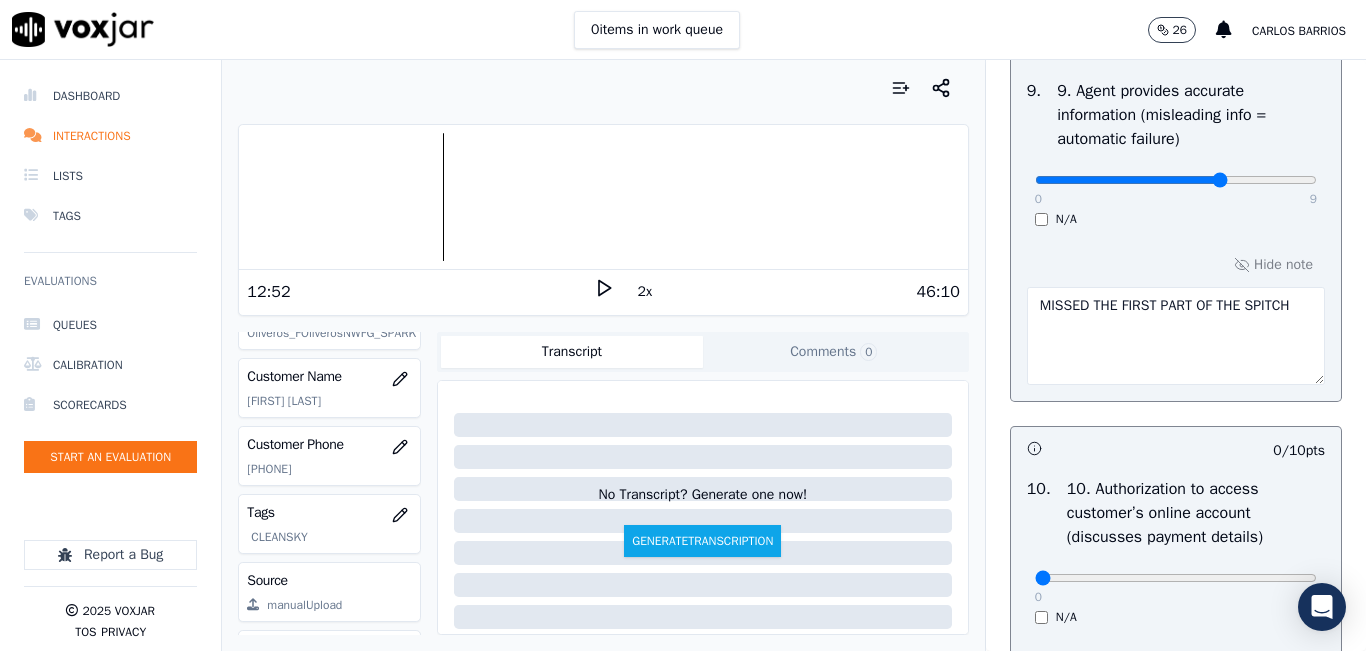 click on "[PHONE]" 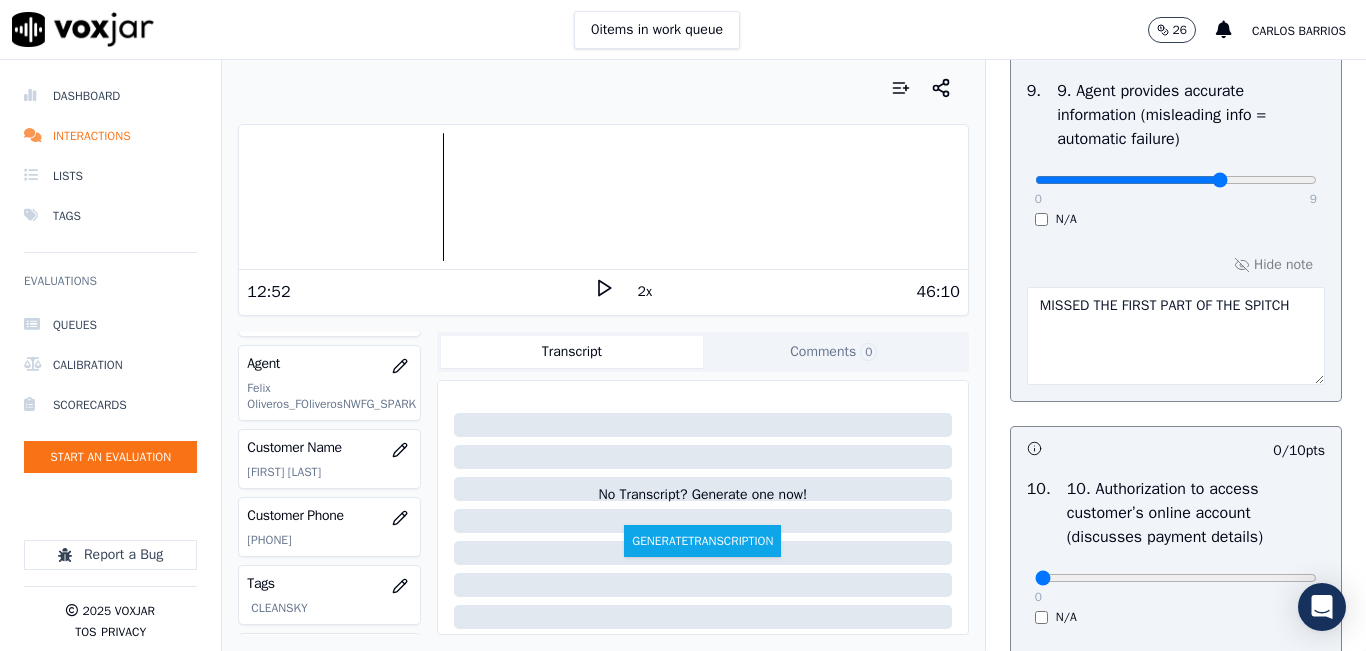 scroll, scrollTop: 178, scrollLeft: 0, axis: vertical 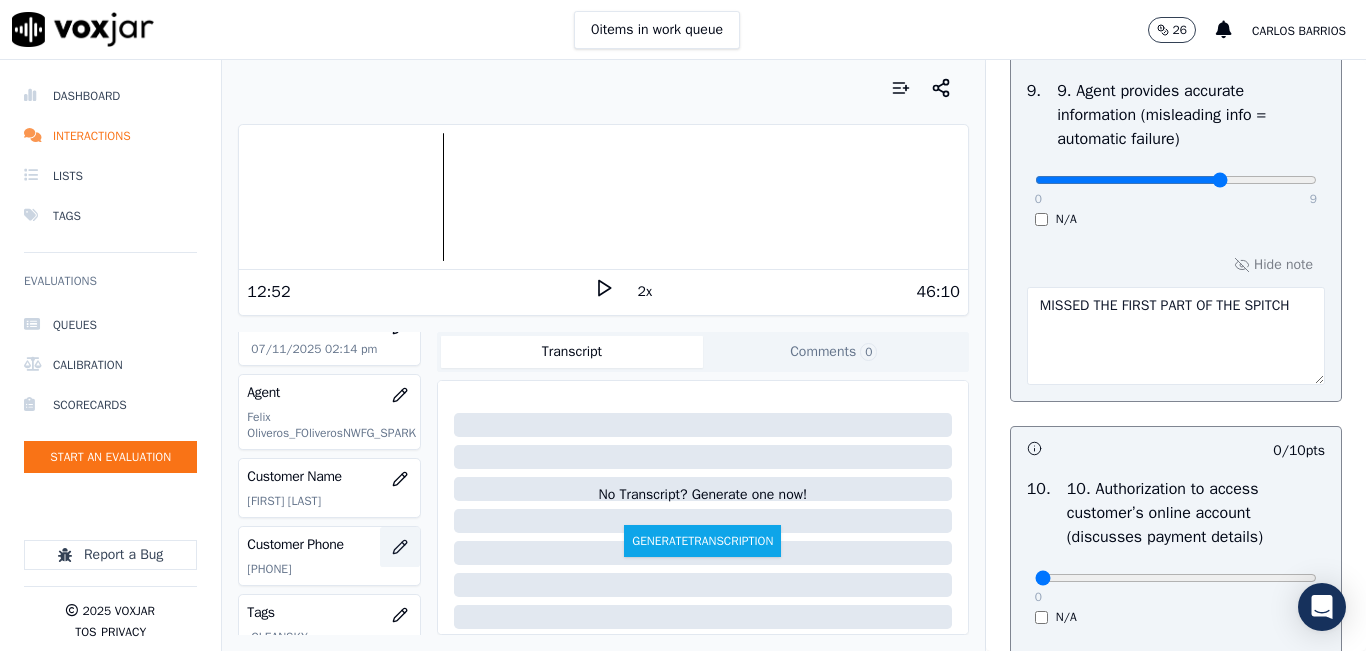 click at bounding box center (400, 547) 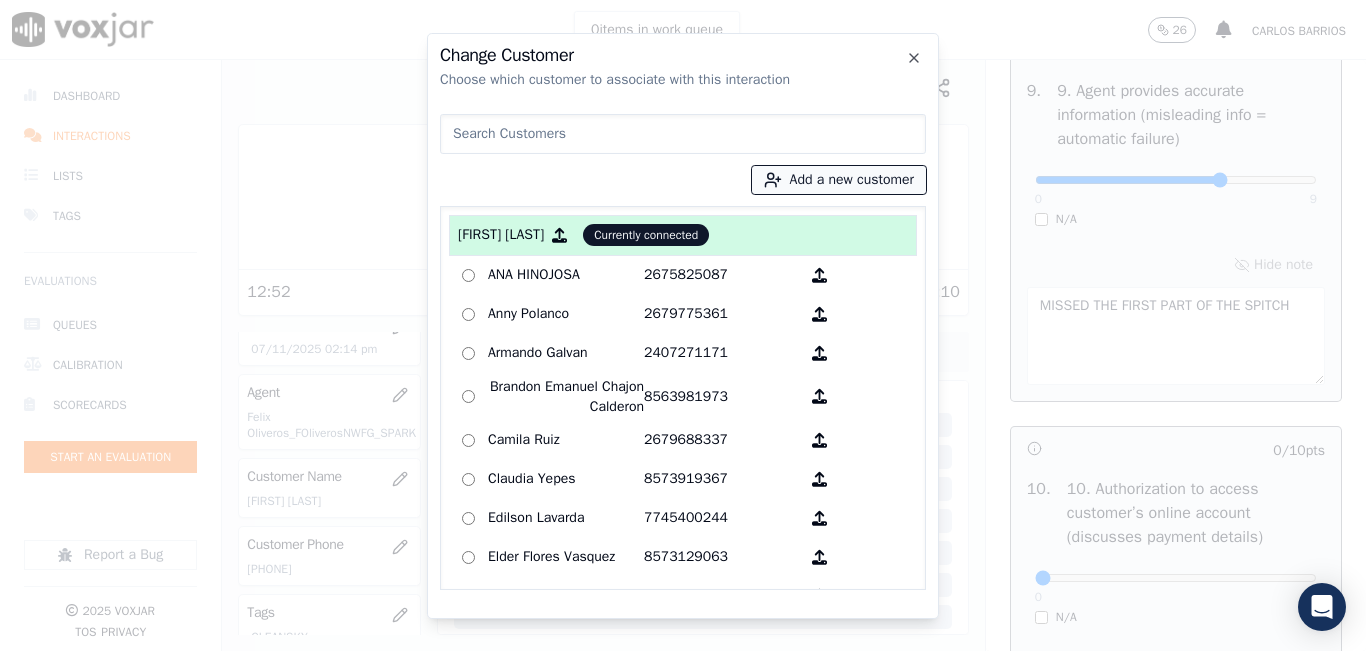 click on "Add a new customer" at bounding box center [839, 180] 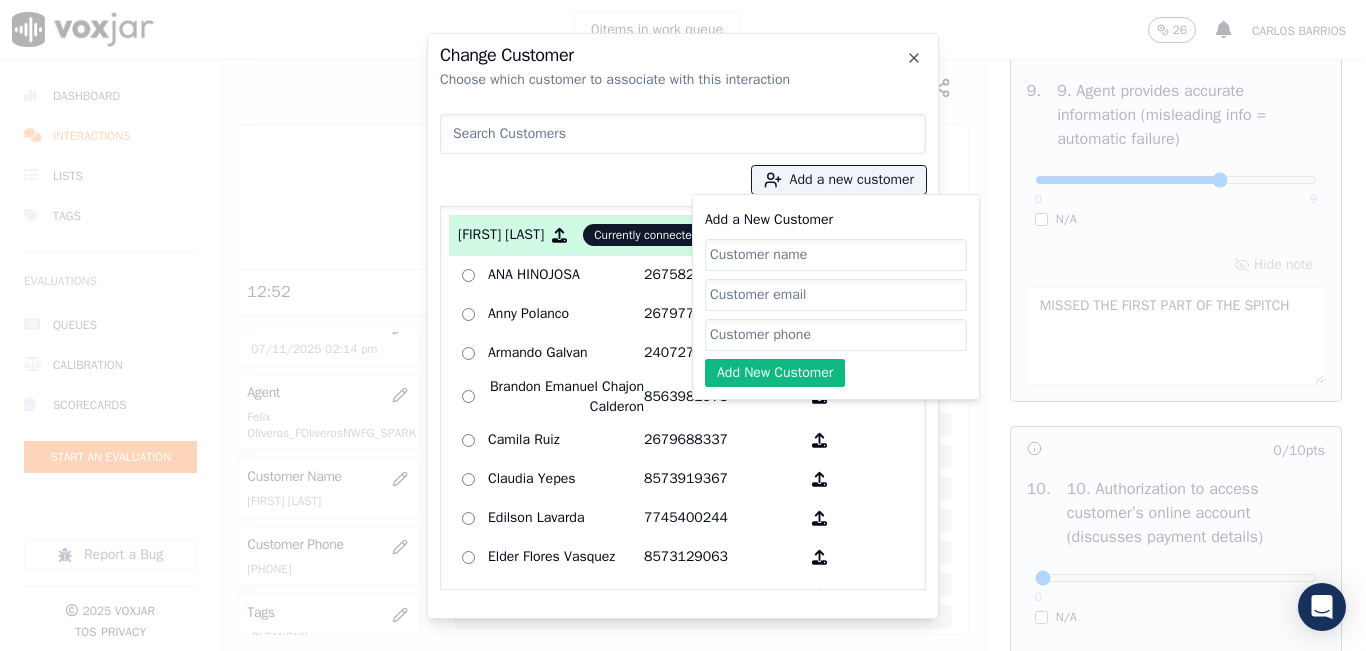click on "Add a New Customer" 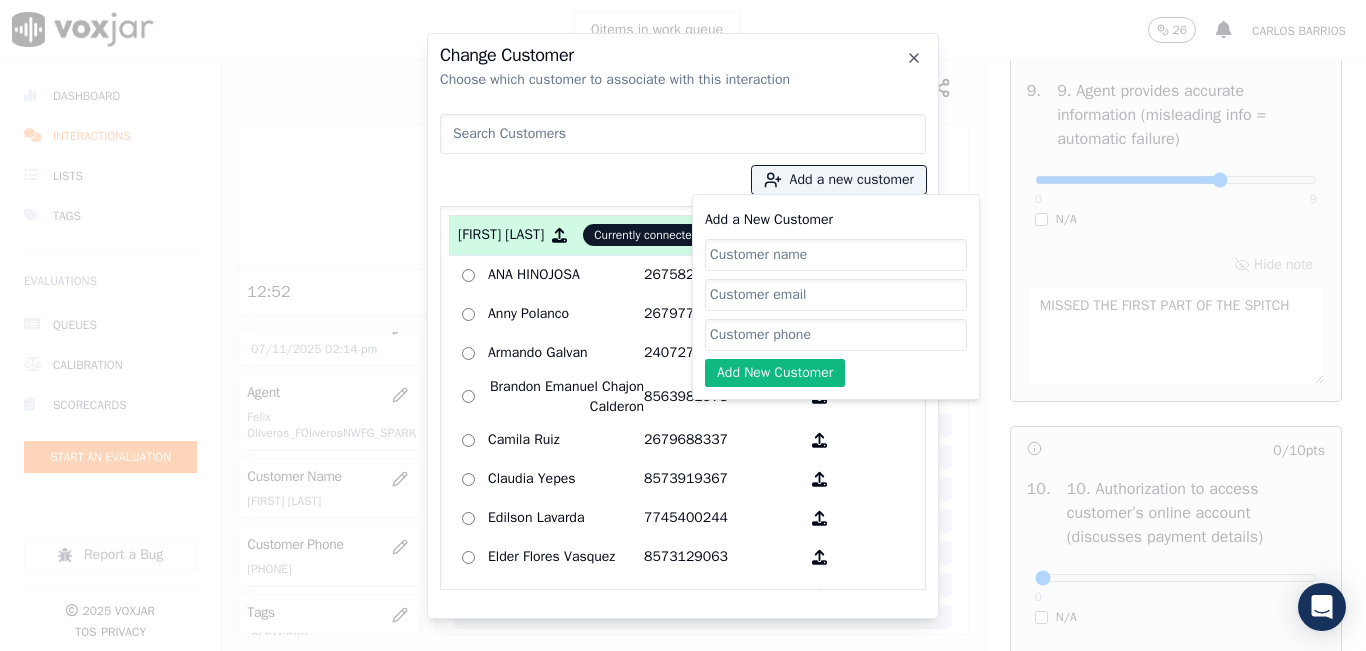 paste on "[PHONE]" 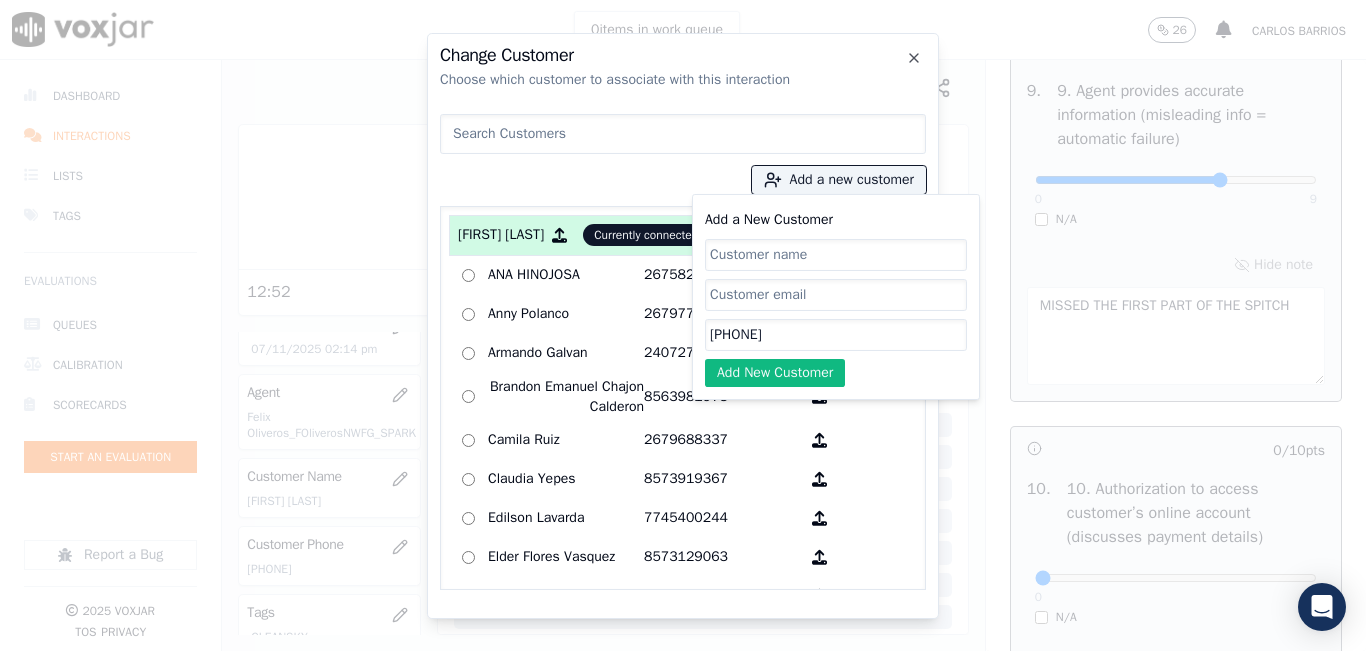 type on "[PHONE]" 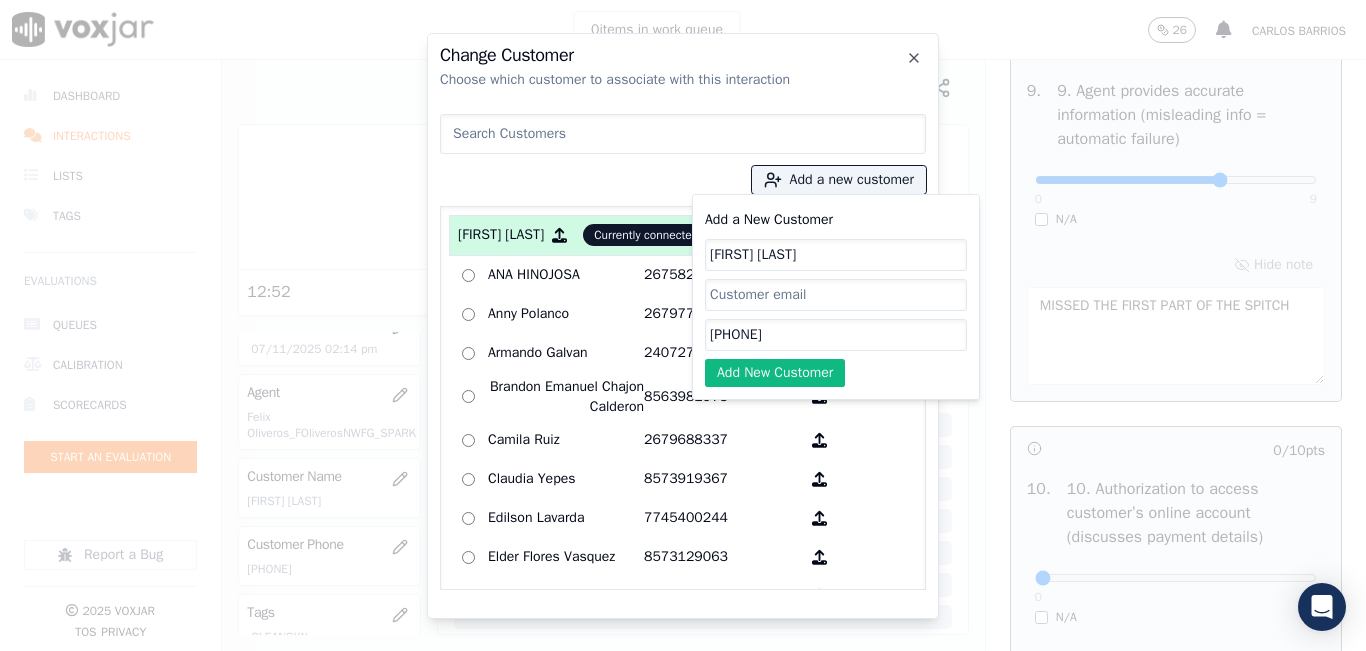 type on "ISAIAS FLOREZ JIMENEZ" 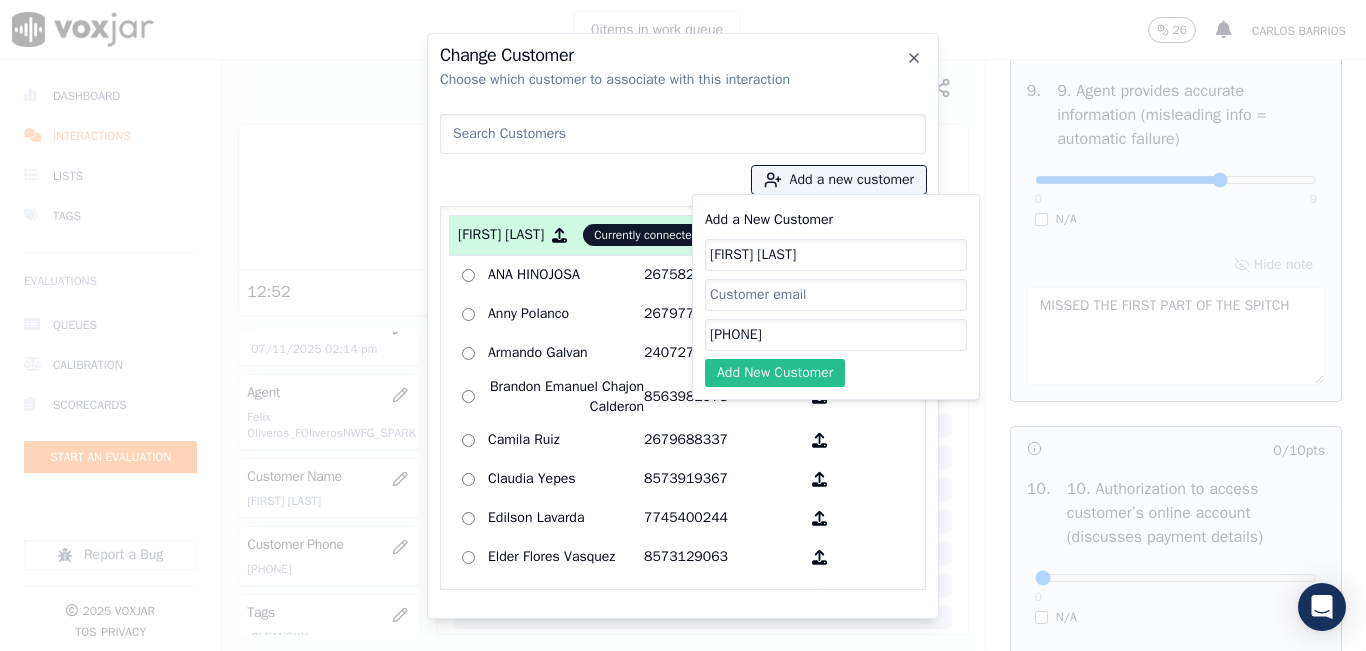 click on "Add New Customer" 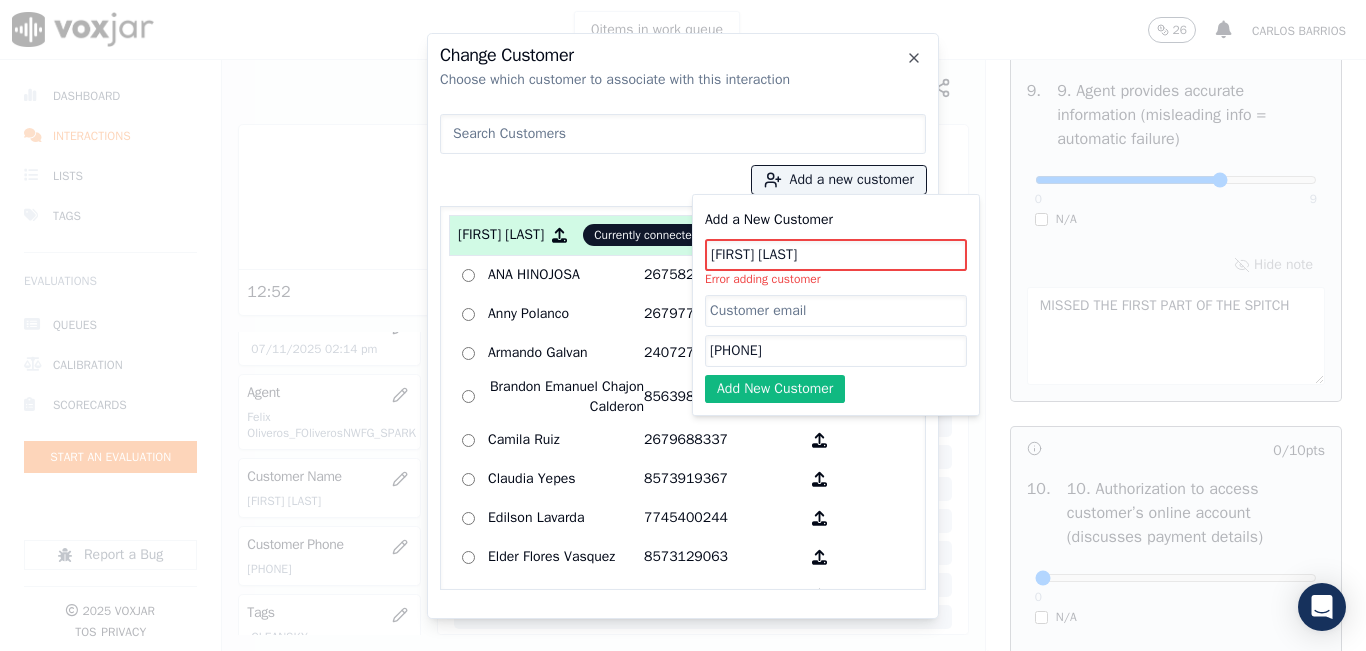click at bounding box center [683, 134] 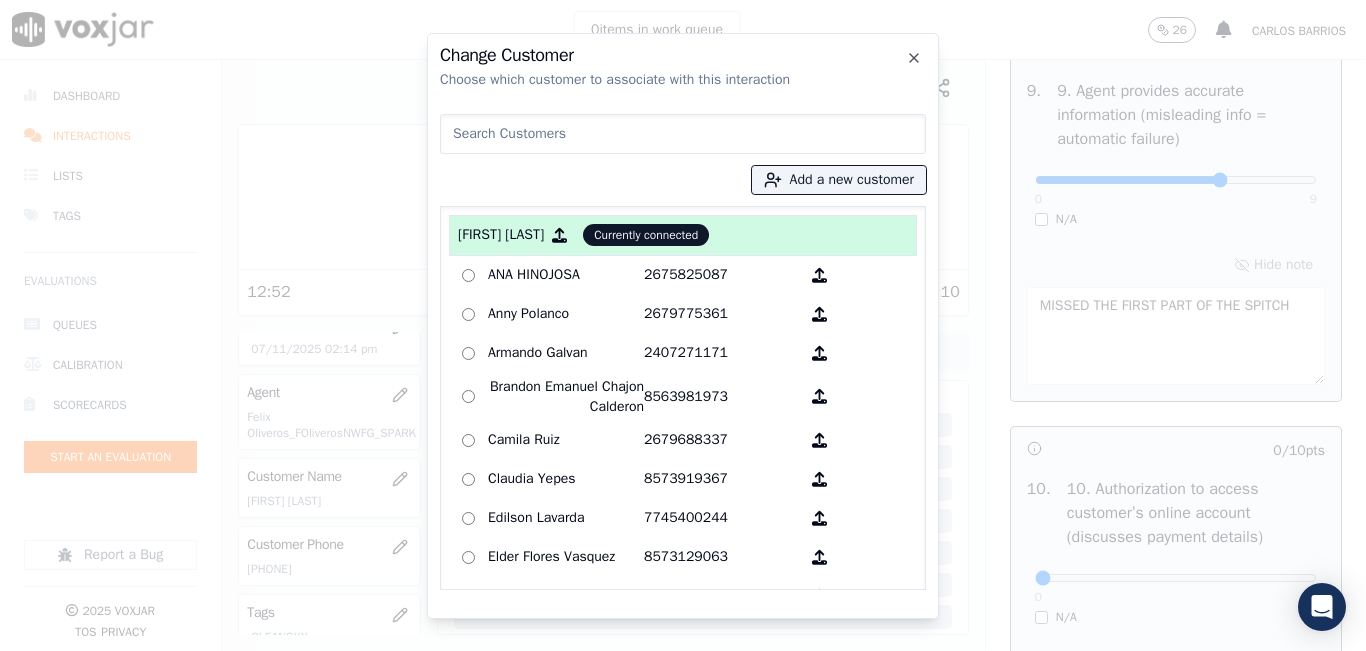 click at bounding box center (683, 134) 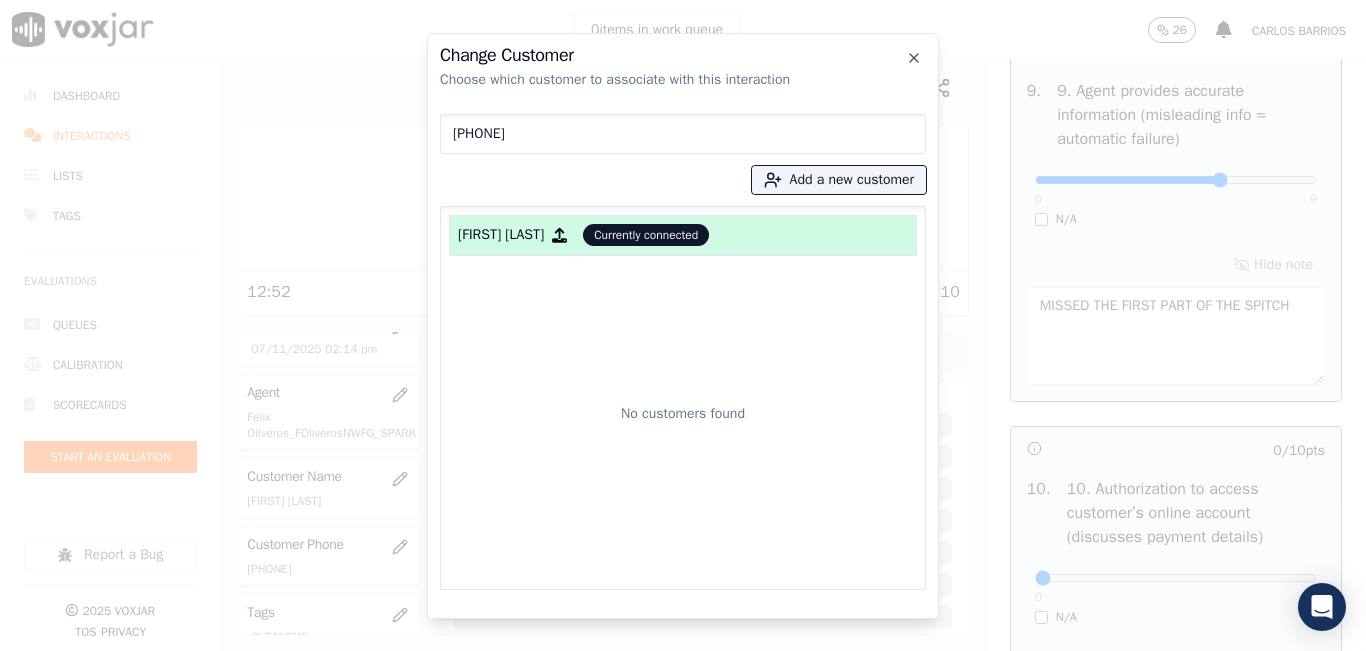 click on "ISAIAS FLOREZ JIMENEZ" at bounding box center (501, 235) 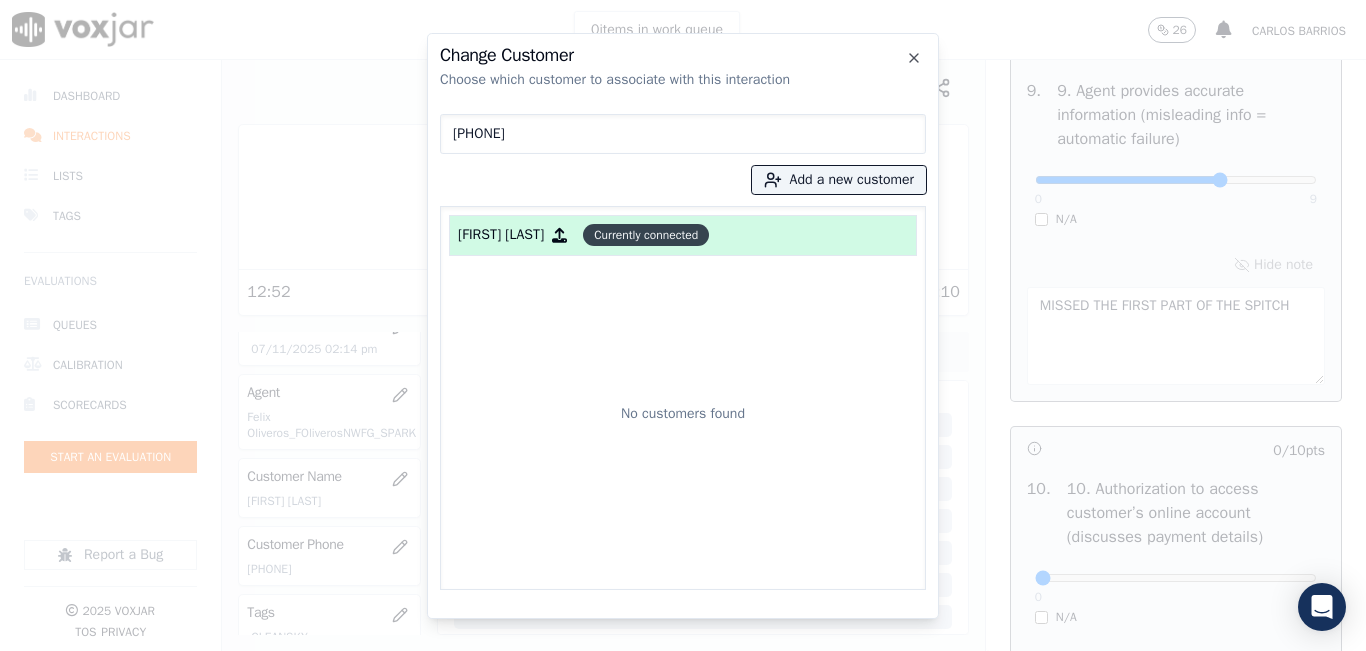 click on "Currently connected" 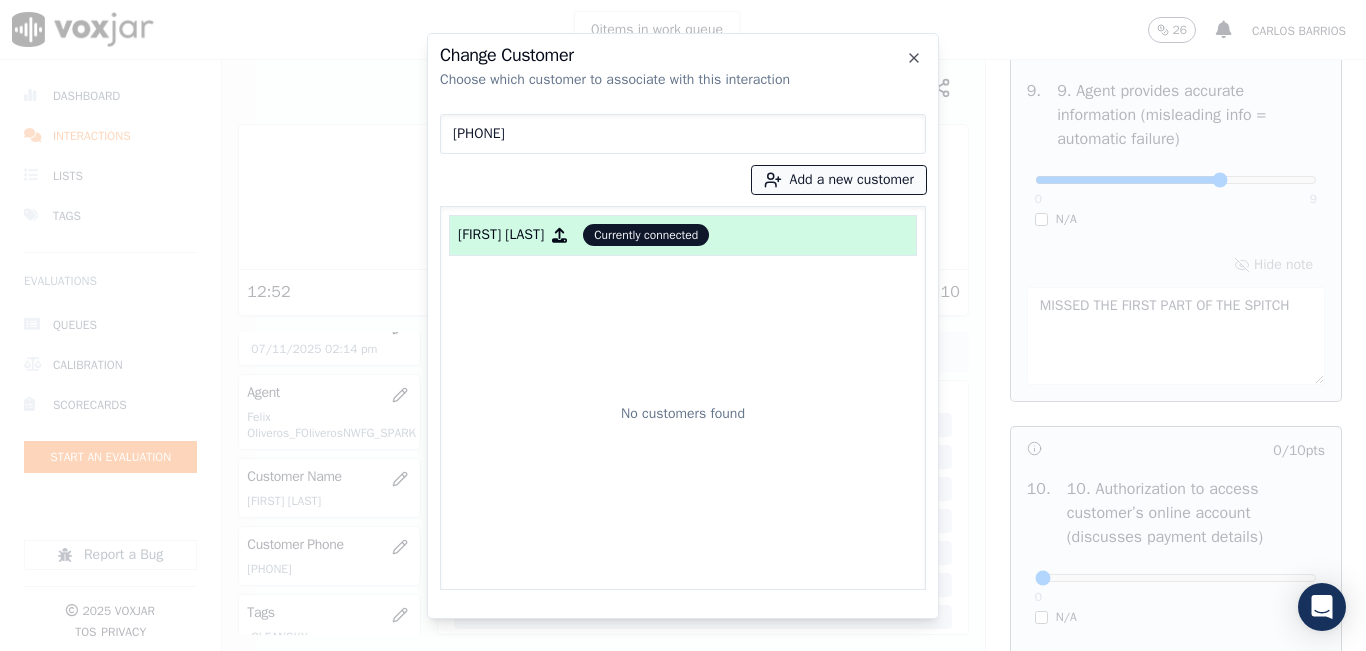 click on "Add a new customer" at bounding box center (839, 180) 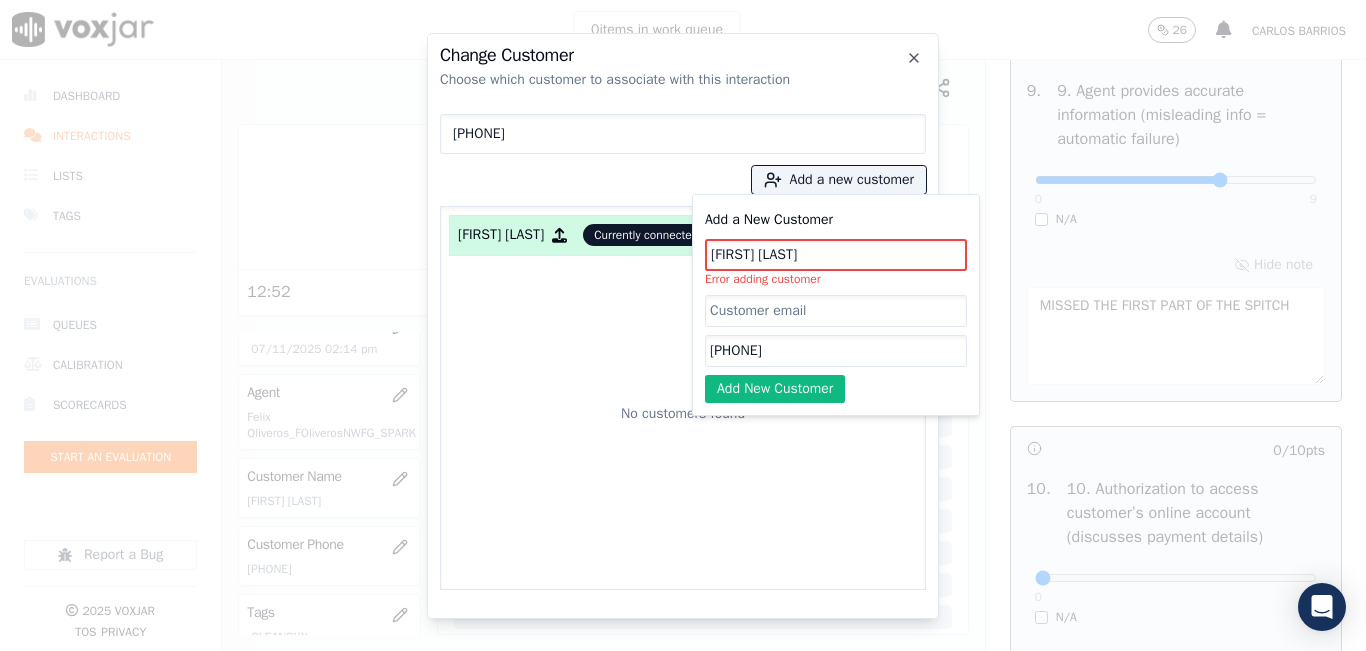 click on "[PHONE]" at bounding box center [683, 134] 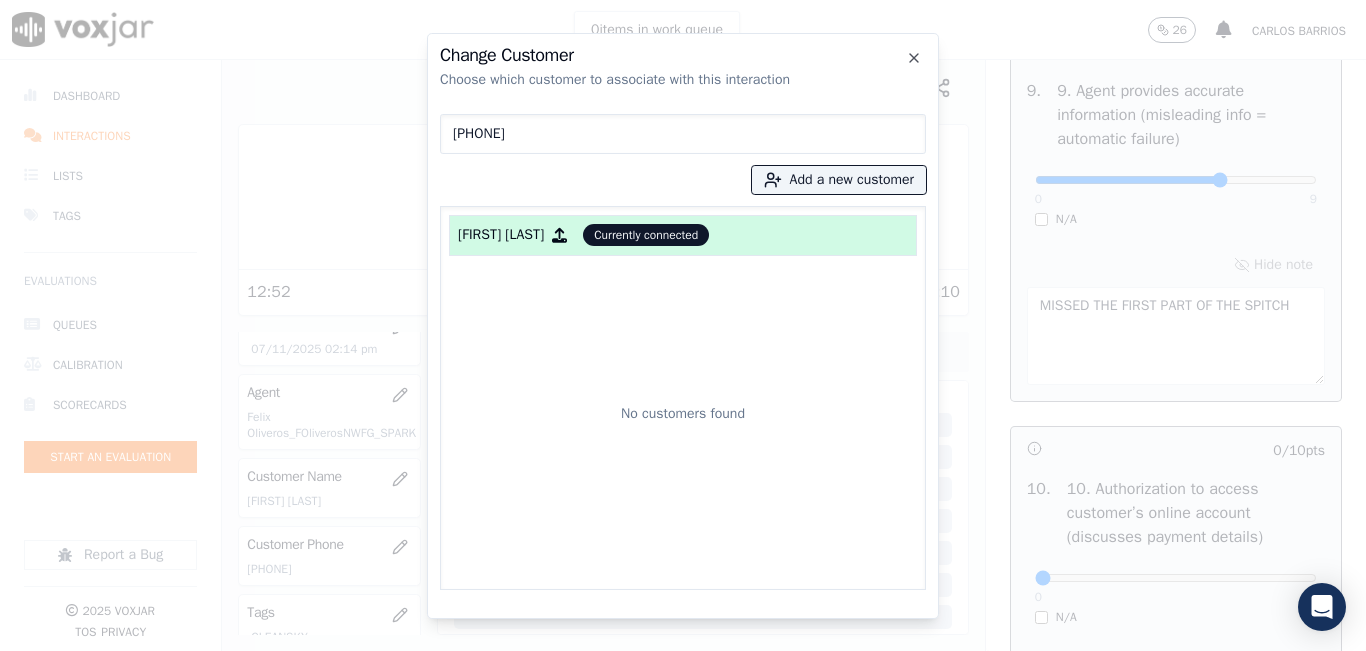click on "6102152686
Add a new customer   Add a New Customer   ISAIAS FLOREZ JIMENEZ   Error adding customer     6102152686   Add New Customer     ISAIAS FLOREZ JIMENEZ       Currently connected   No customers found" at bounding box center [683, 348] 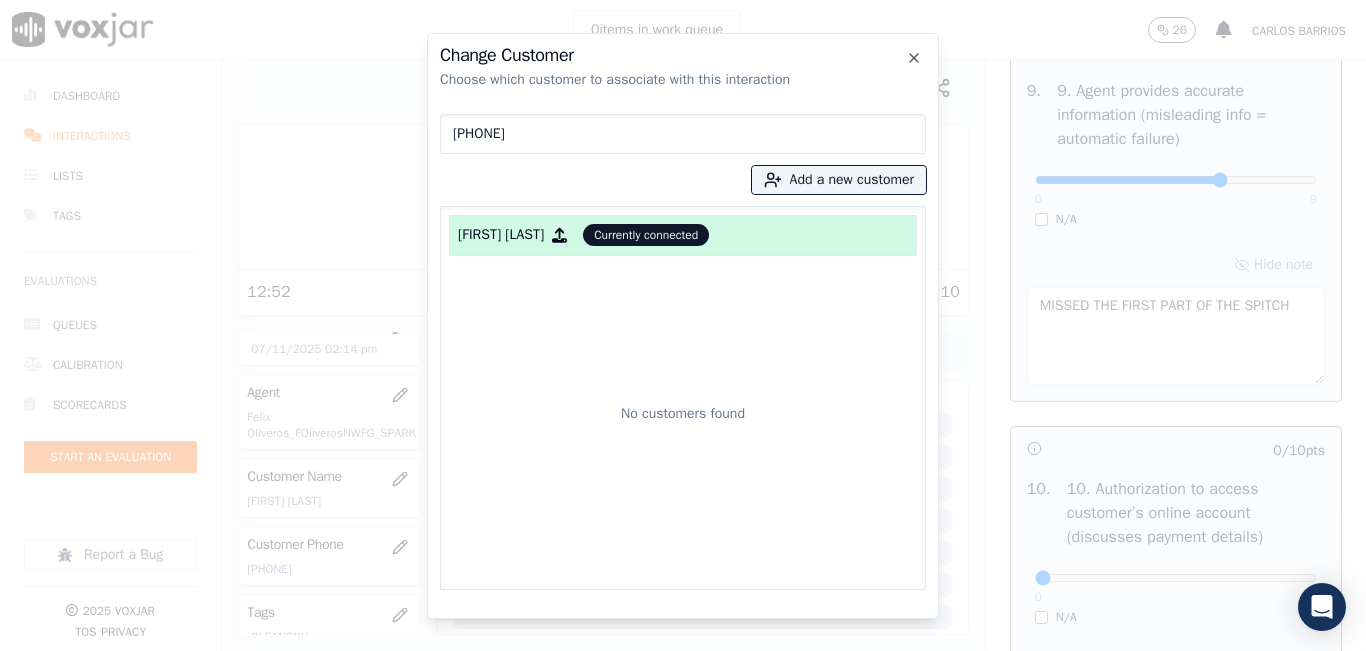 click on "[PHONE]" at bounding box center (683, 134) 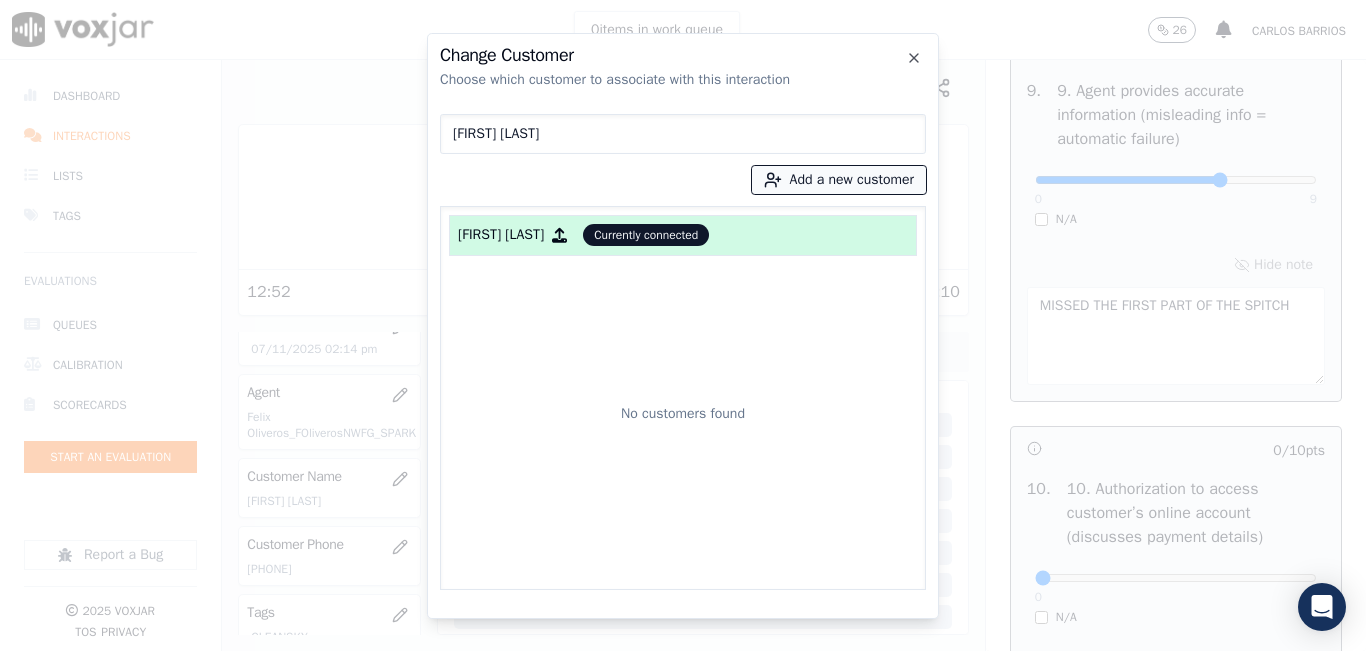 type on "ISAIAS FLOREZ JIMENEZ" 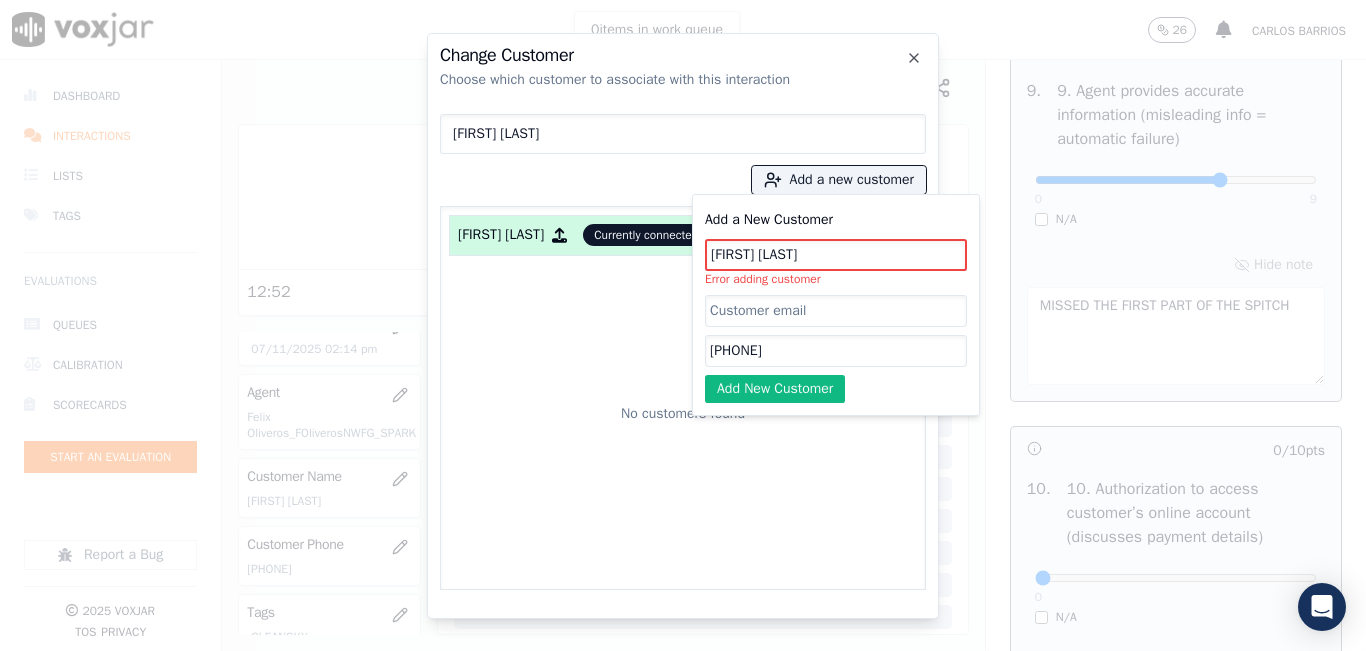 click on "ISAIAS FLOREZ JIMENEZ" 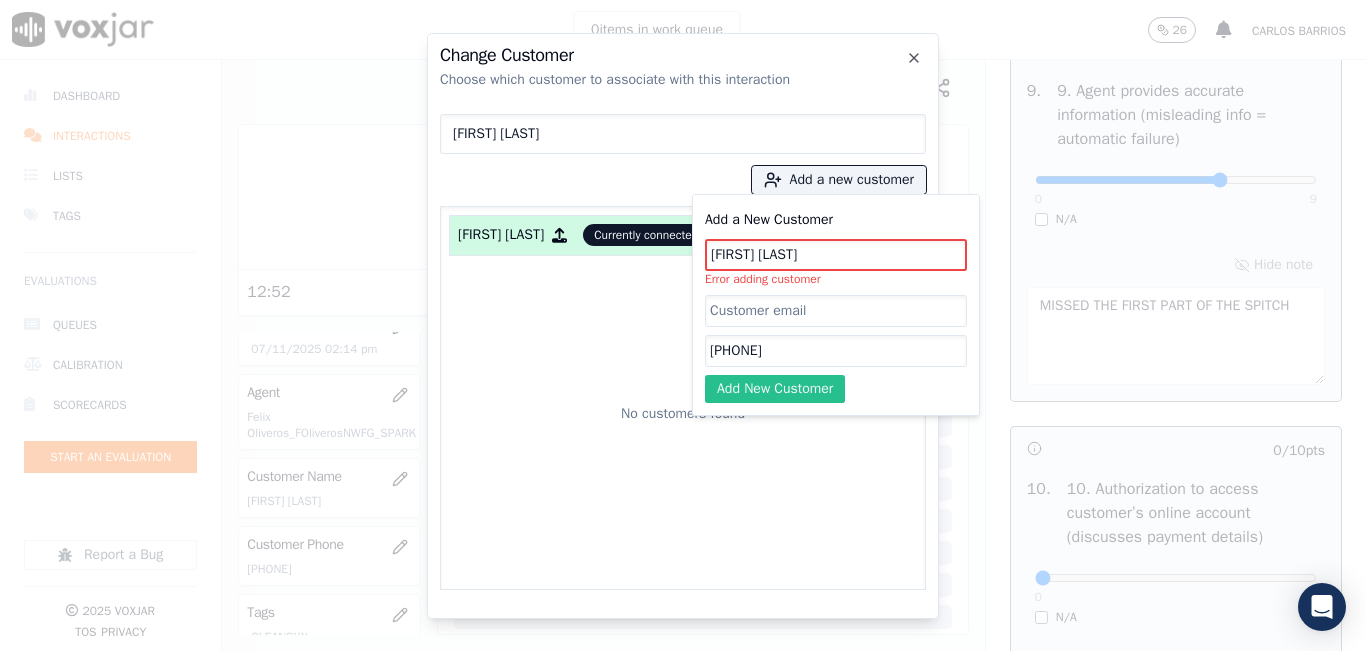 click on "Add New Customer" 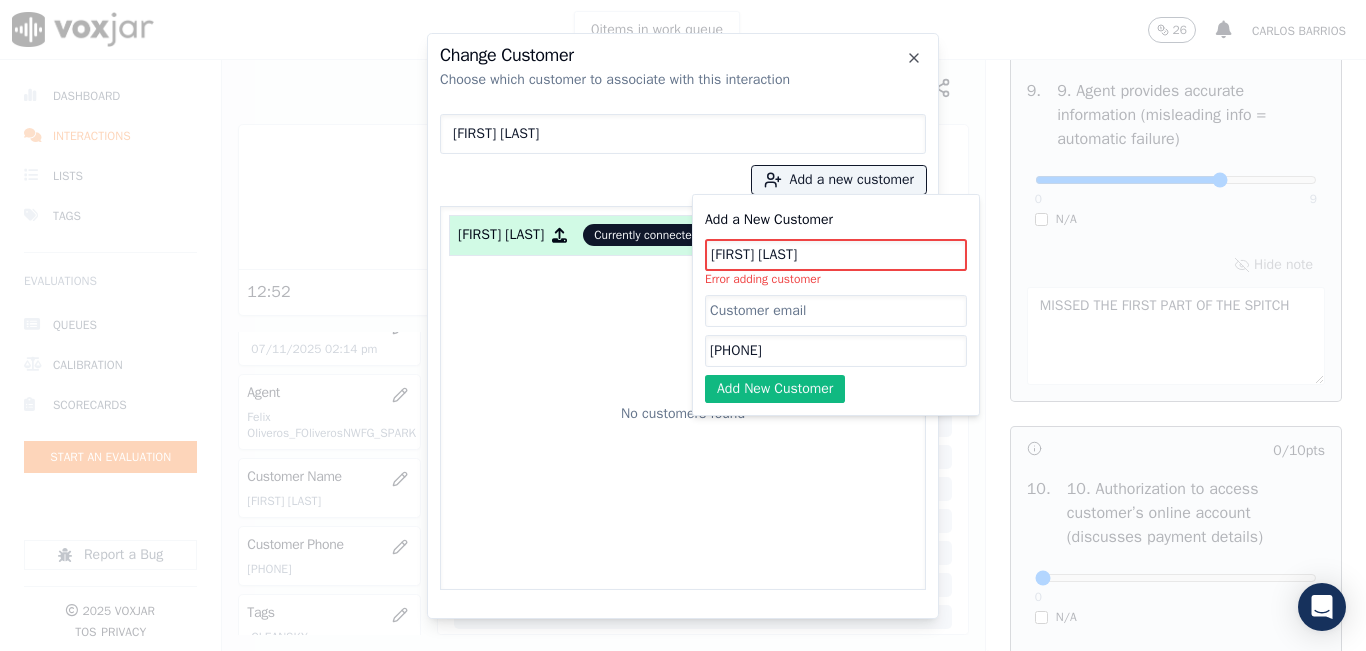 click on "ISAIAS FLOREZ JIMENEZ       Currently connected" at bounding box center [683, 235] 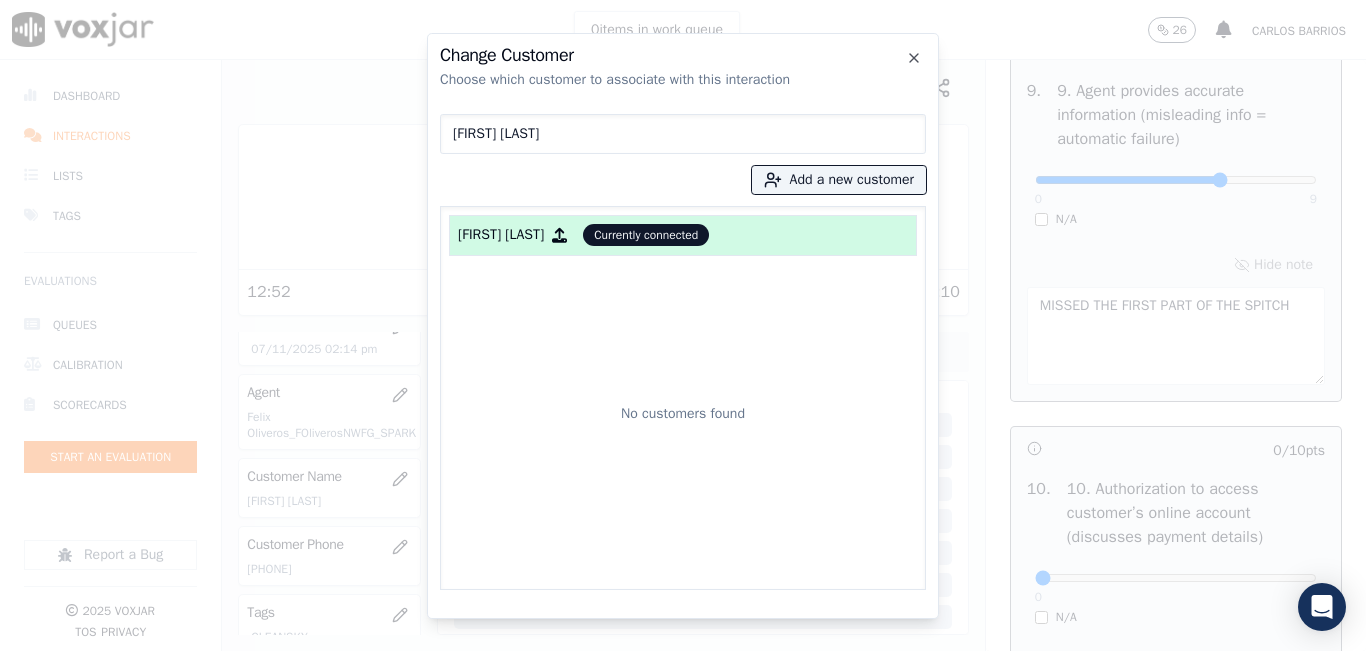 click at bounding box center [559, 235] 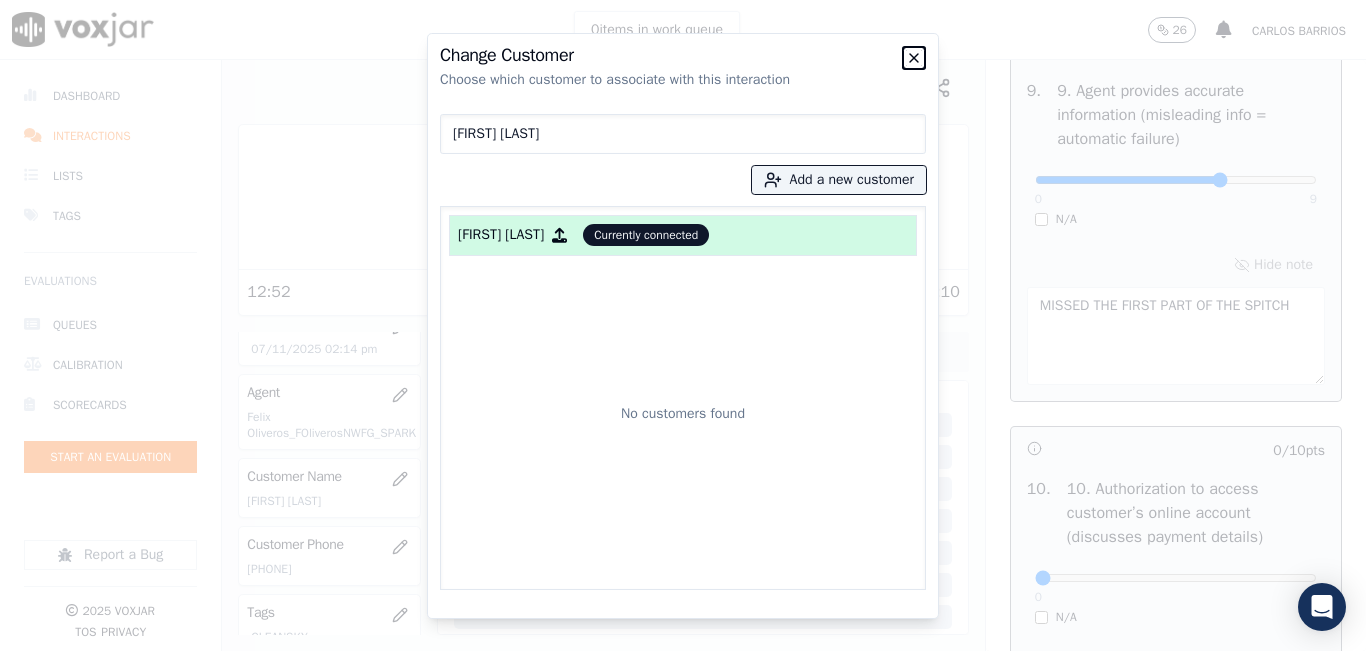 click 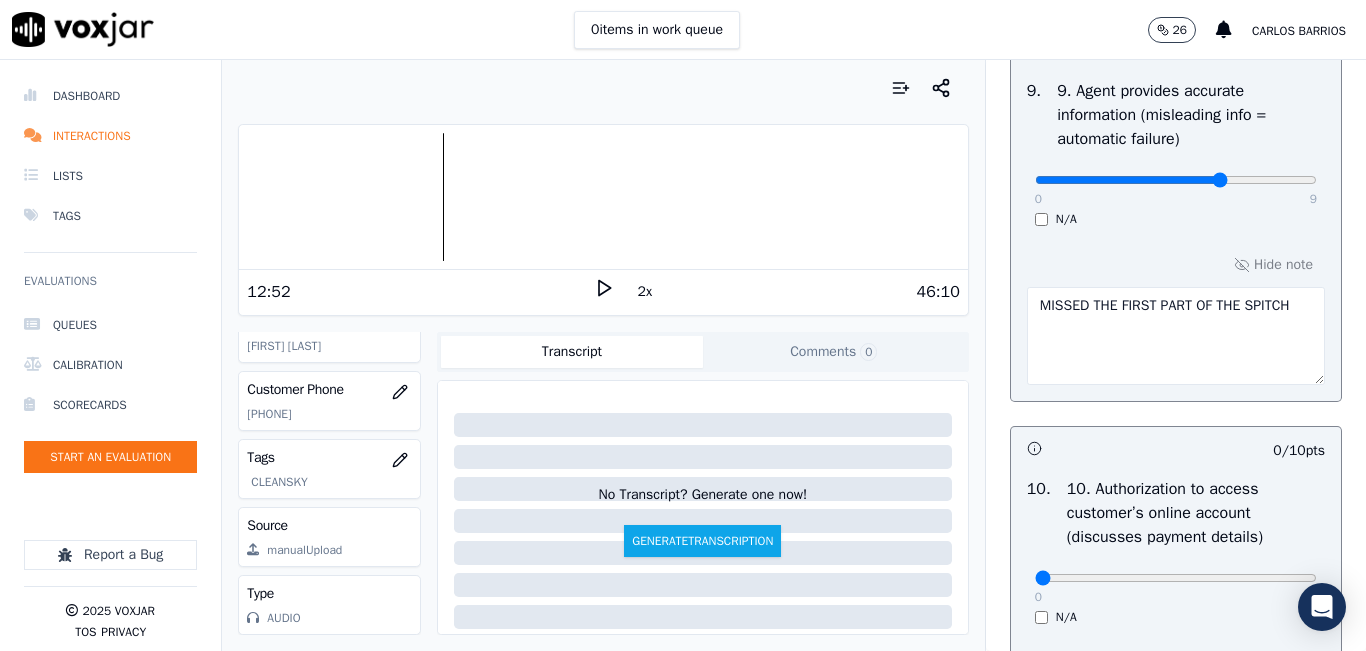 scroll, scrollTop: 278, scrollLeft: 0, axis: vertical 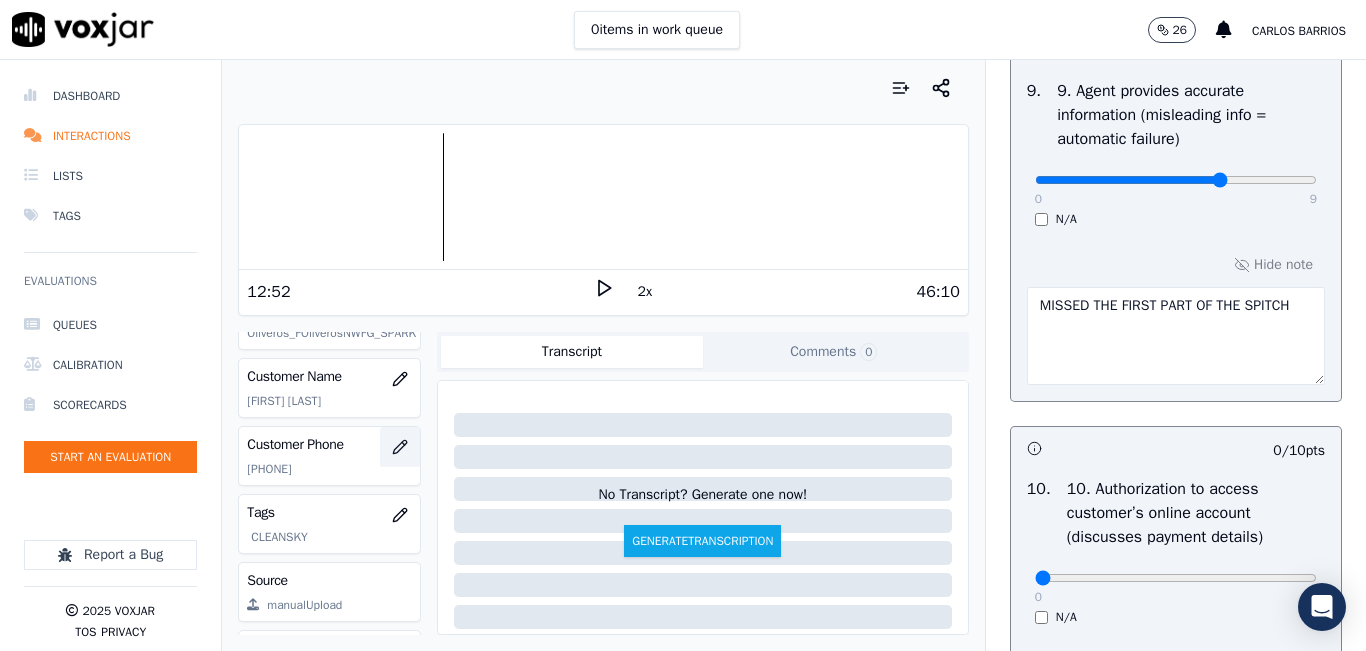 click 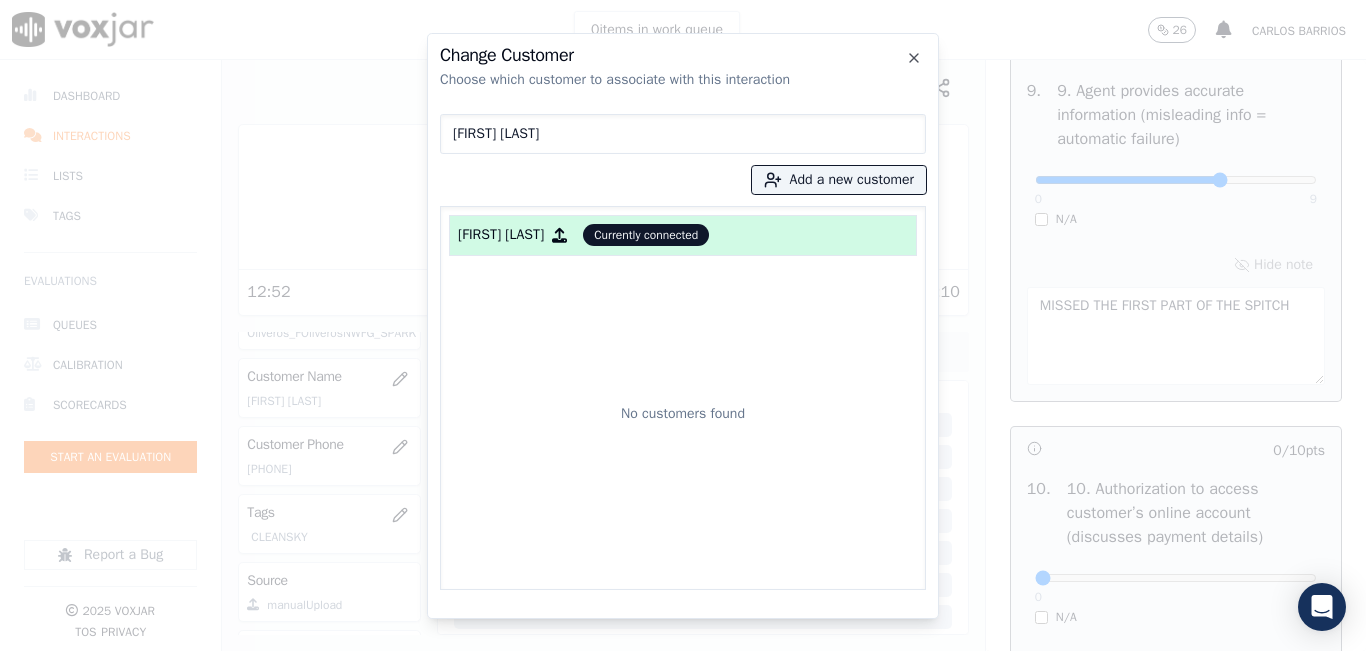 click at bounding box center [559, 235] 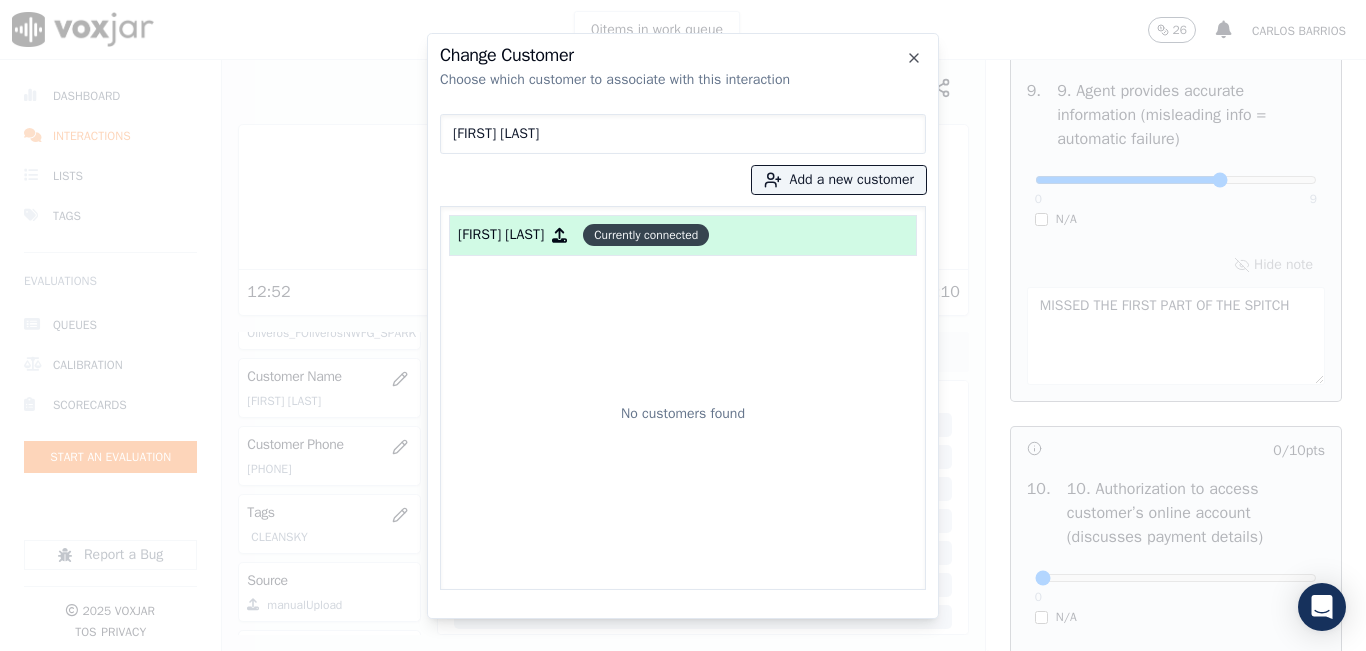 click on "Currently connected" 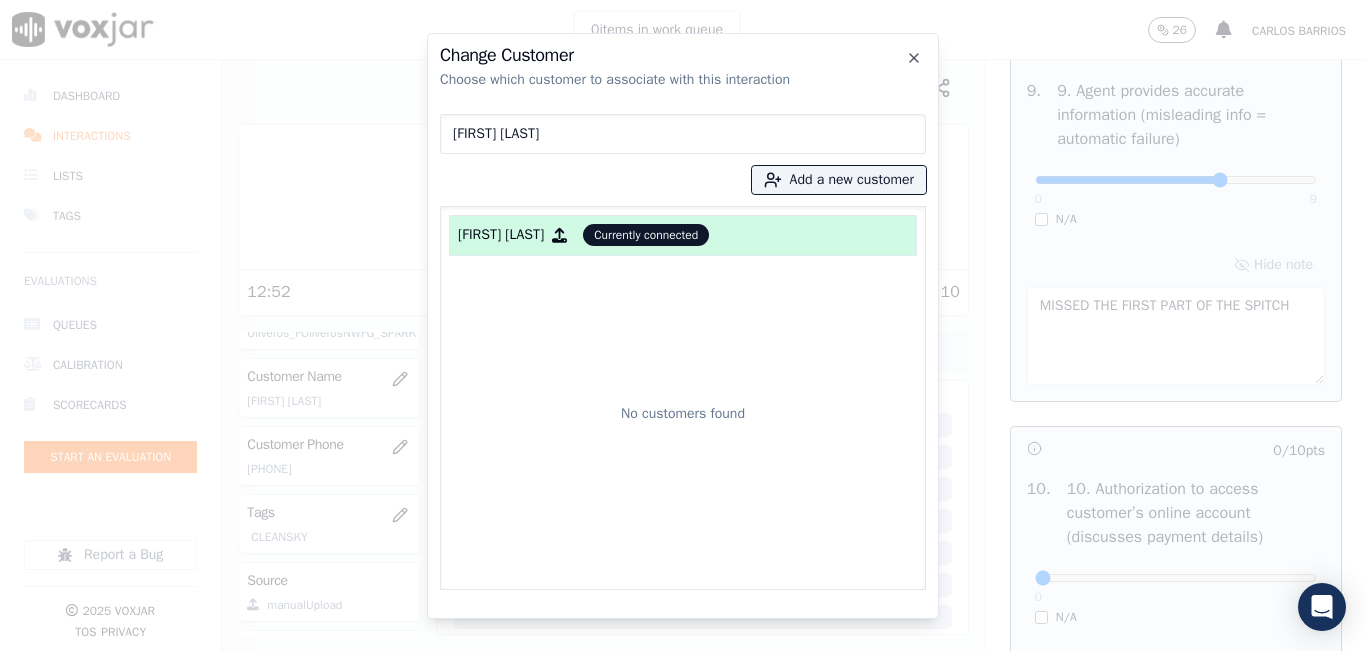 drag, startPoint x: 716, startPoint y: 241, endPoint x: 668, endPoint y: 222, distance: 51.62364 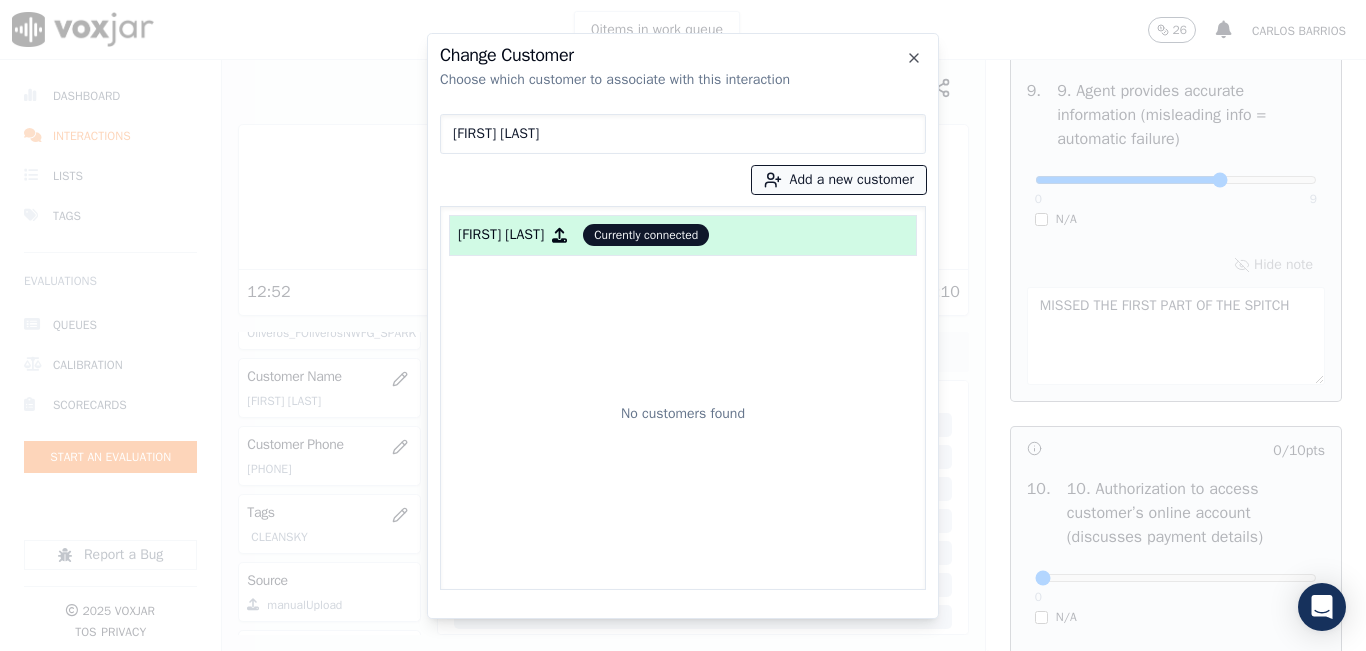 click on "Add a new customer" at bounding box center (839, 180) 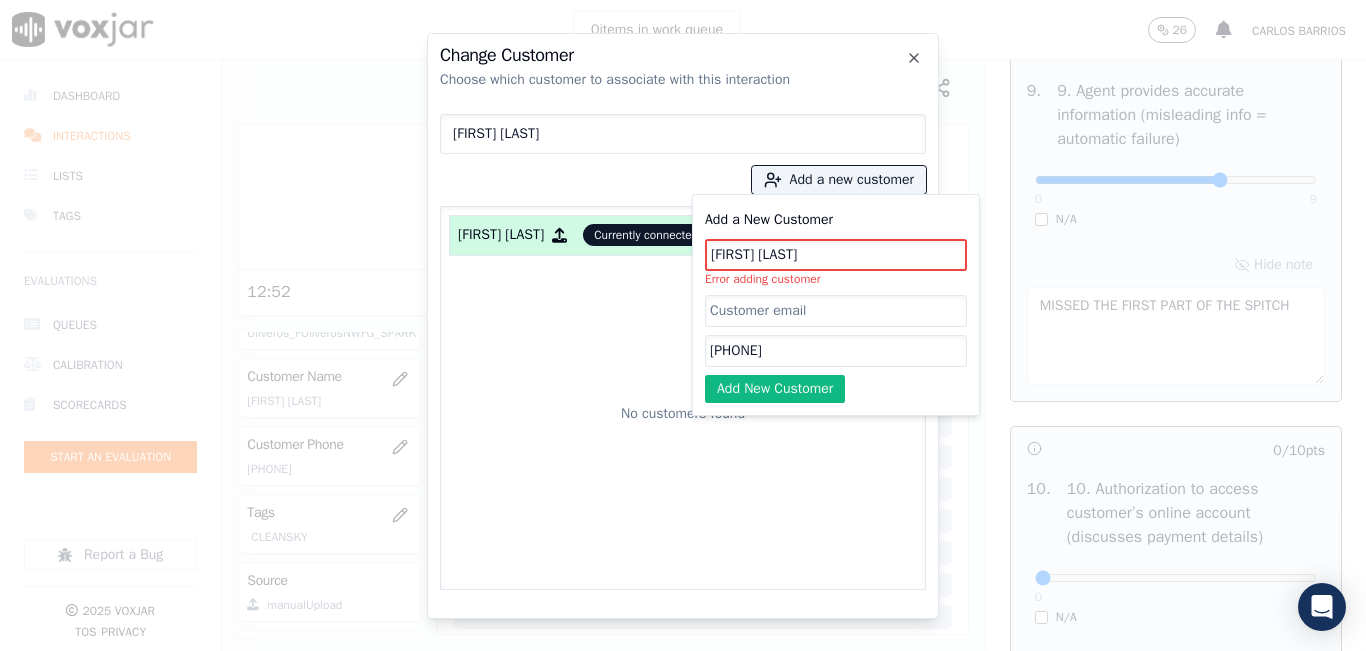 click on "ISAIAS FLOREZ JIMENEZ" 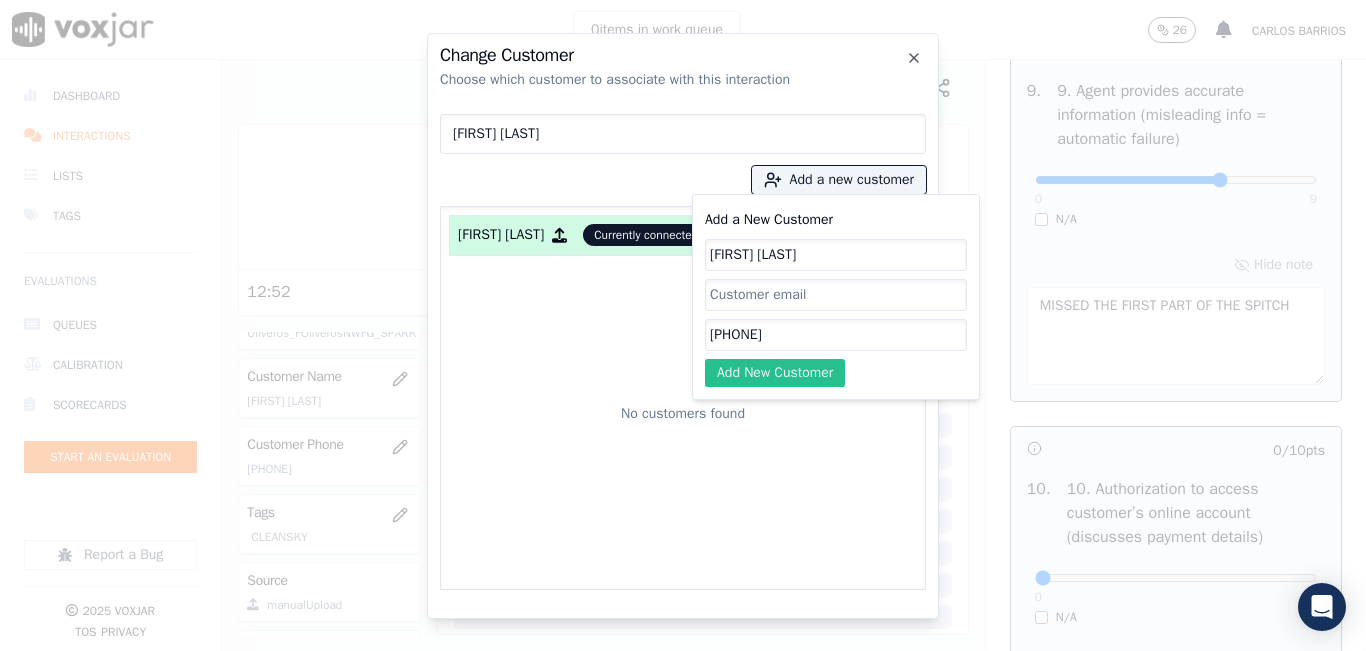 type on "[FIRST] [LAST]" 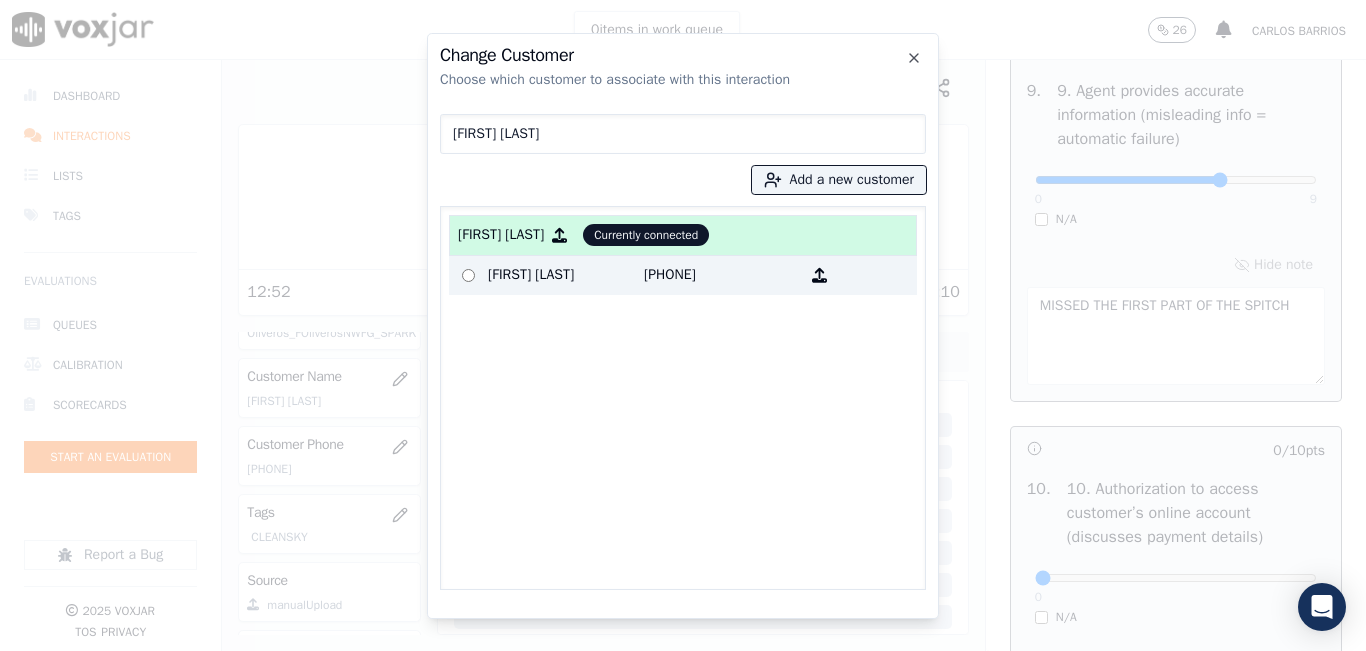 click on "[FIRST] [LAST]" at bounding box center [566, 275] 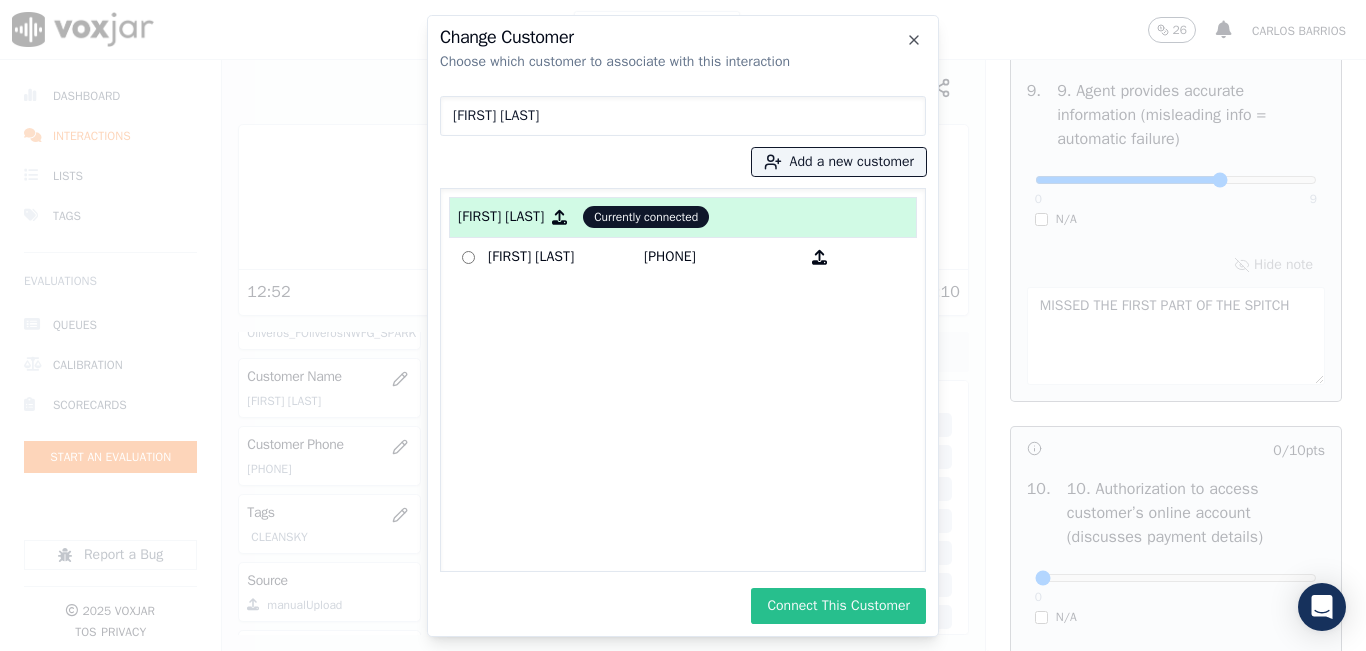 click on "Connect This Customer" at bounding box center [838, 606] 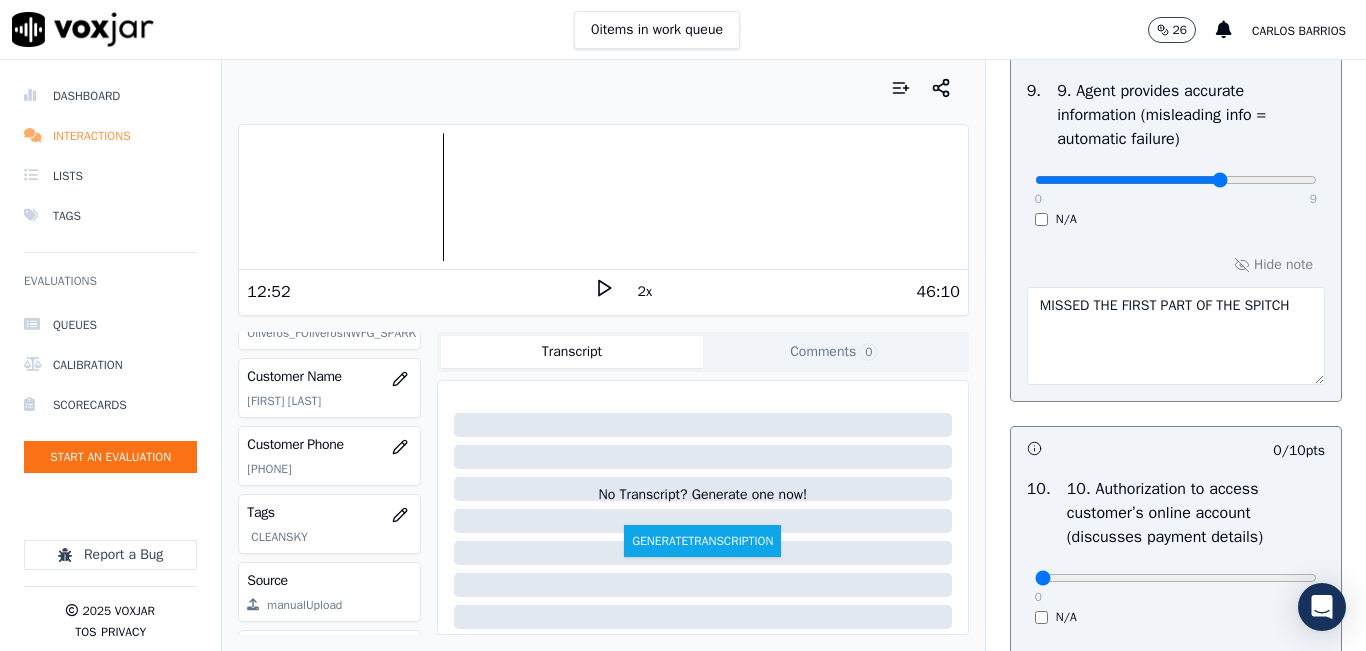 click on "Interactions" at bounding box center (110, 136) 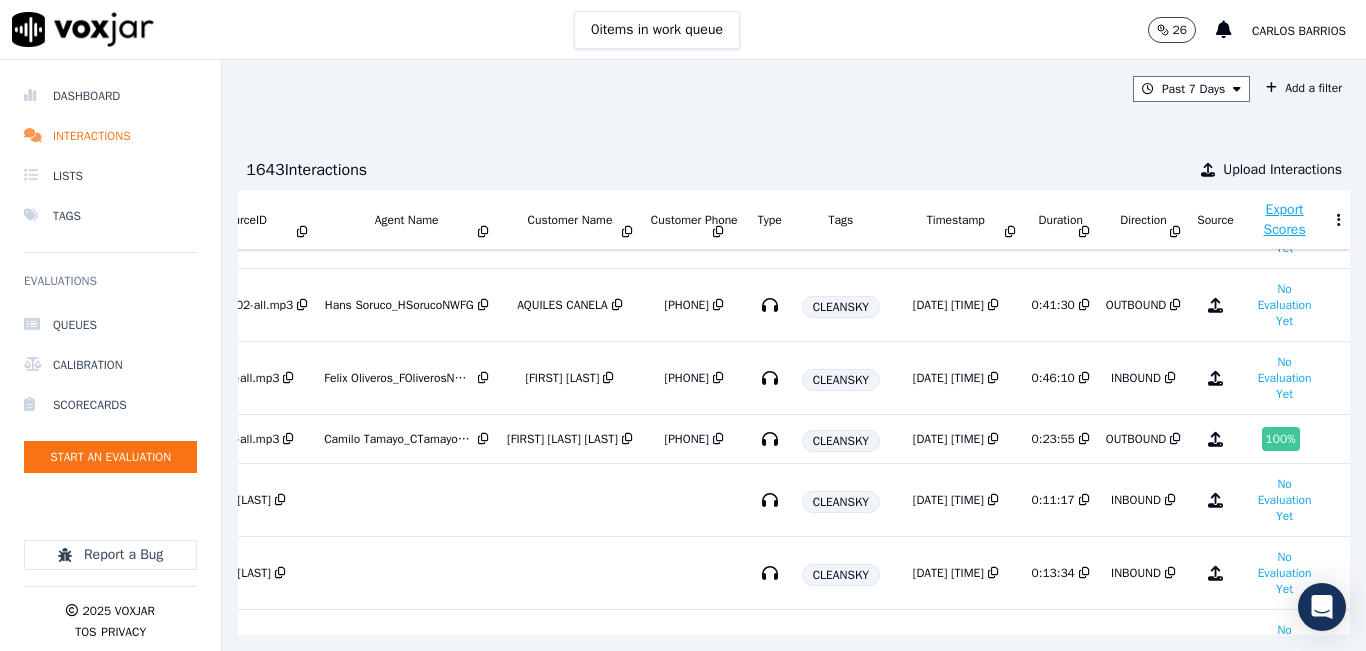 scroll, scrollTop: 200, scrollLeft: 329, axis: both 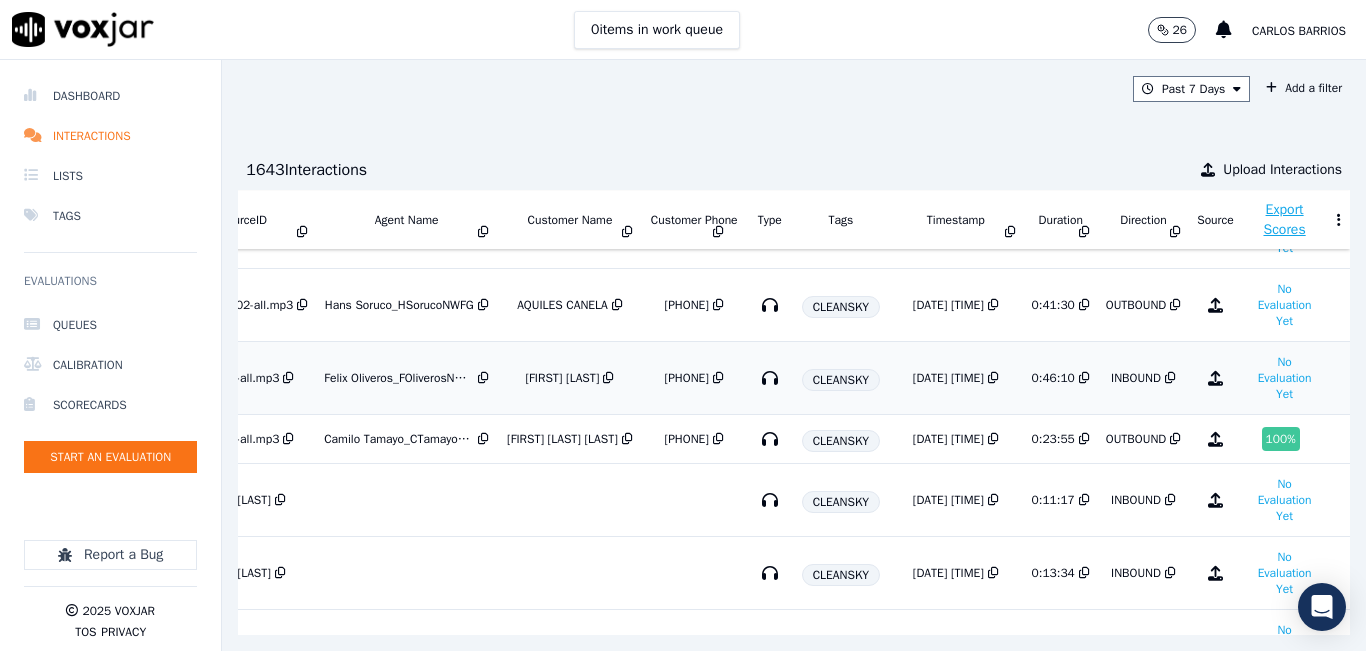 click on "[PHONE]" at bounding box center (694, 378) 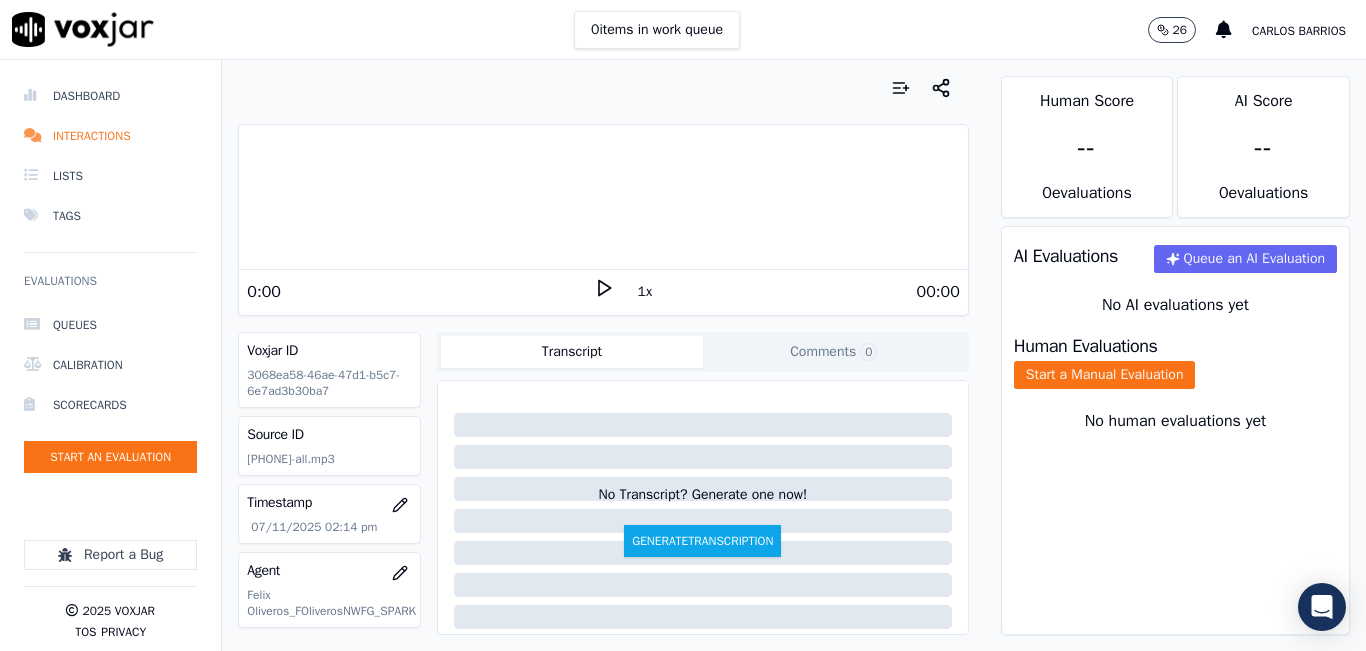 scroll, scrollTop: 0, scrollLeft: 0, axis: both 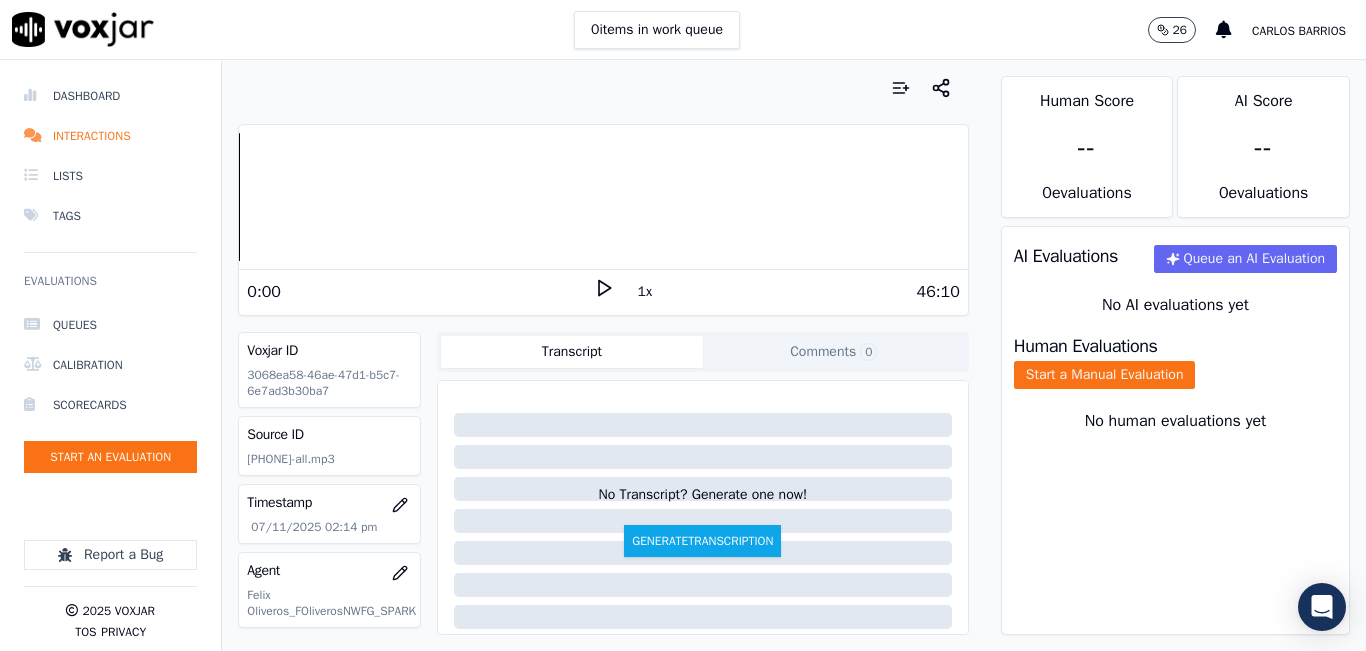 click 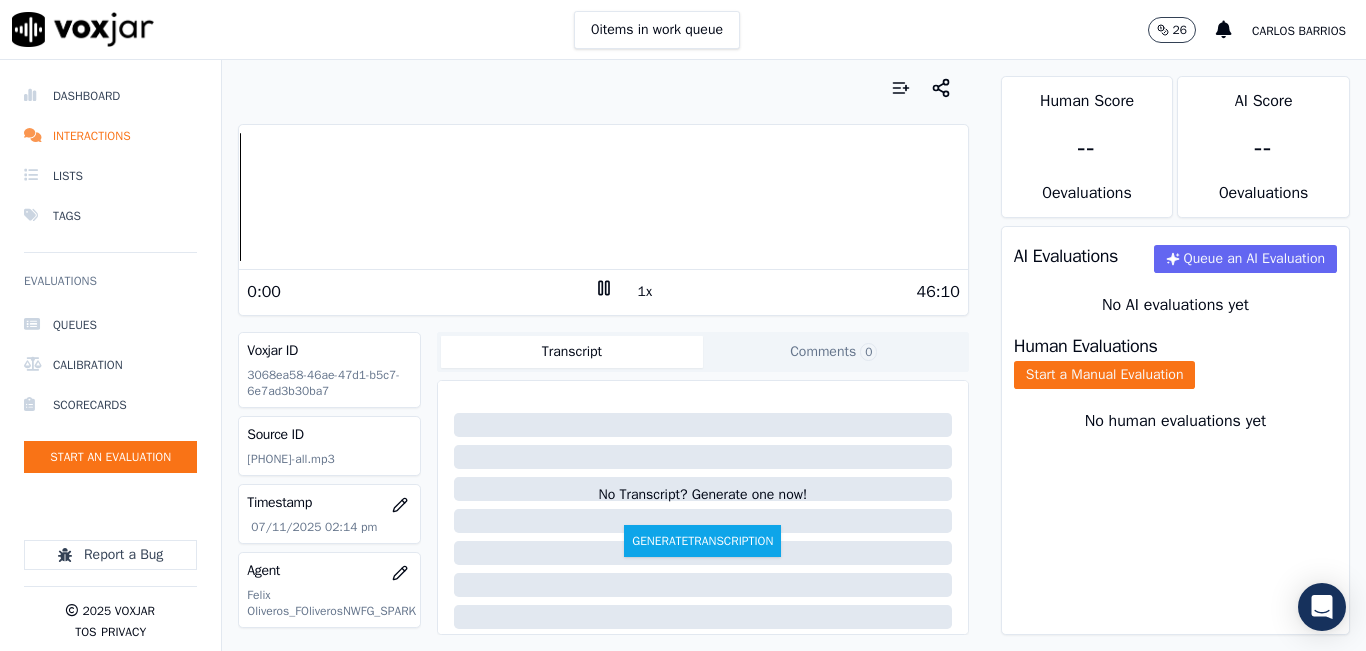 click on "1x" at bounding box center (645, 292) 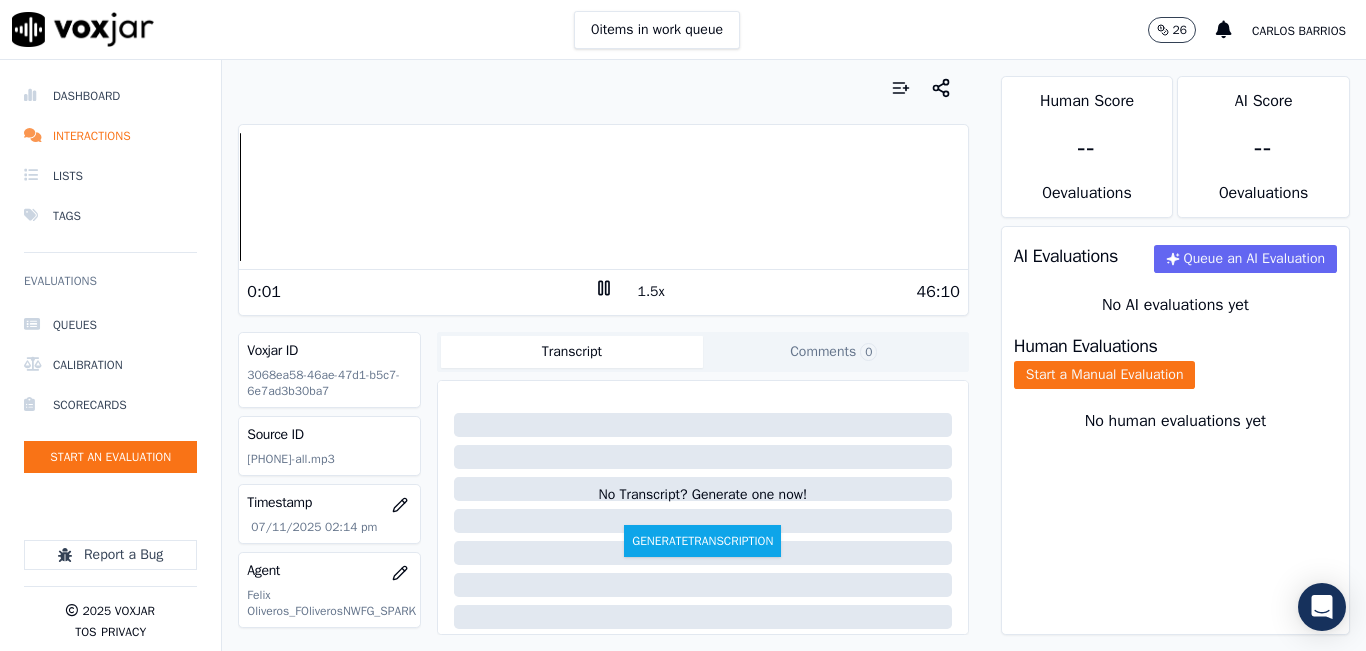 click on "1.5x" at bounding box center [651, 292] 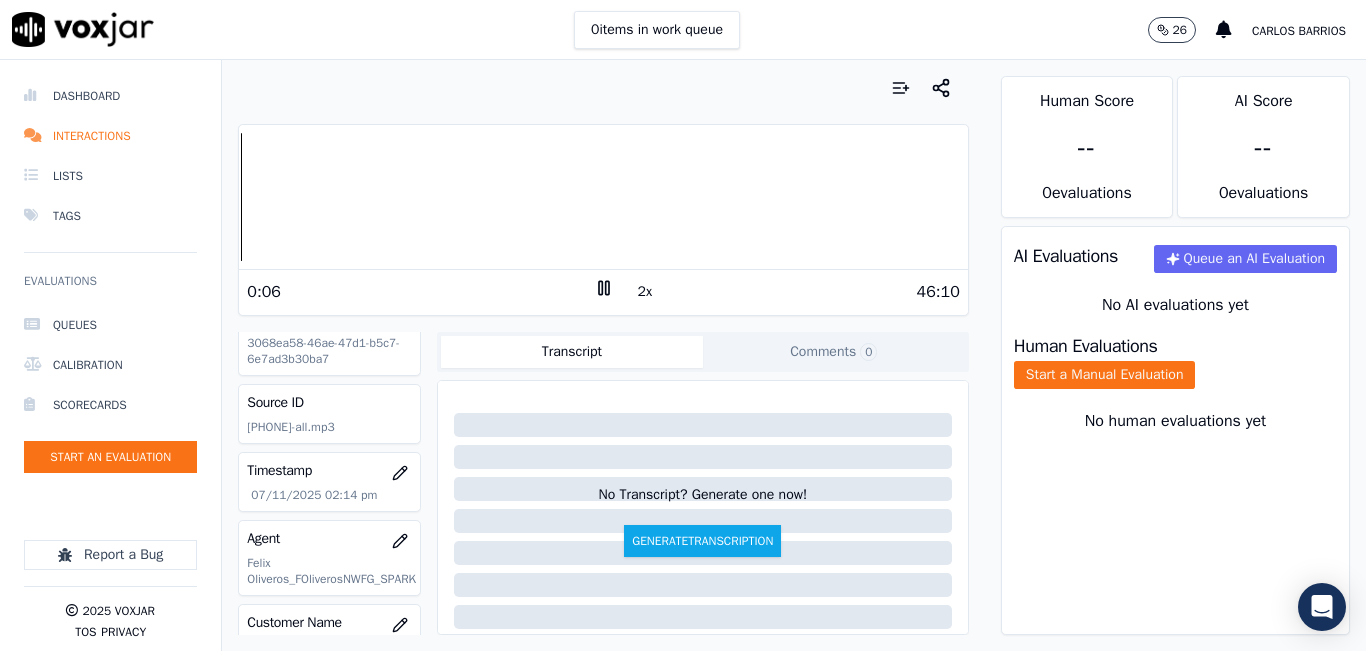 scroll, scrollTop: 0, scrollLeft: 0, axis: both 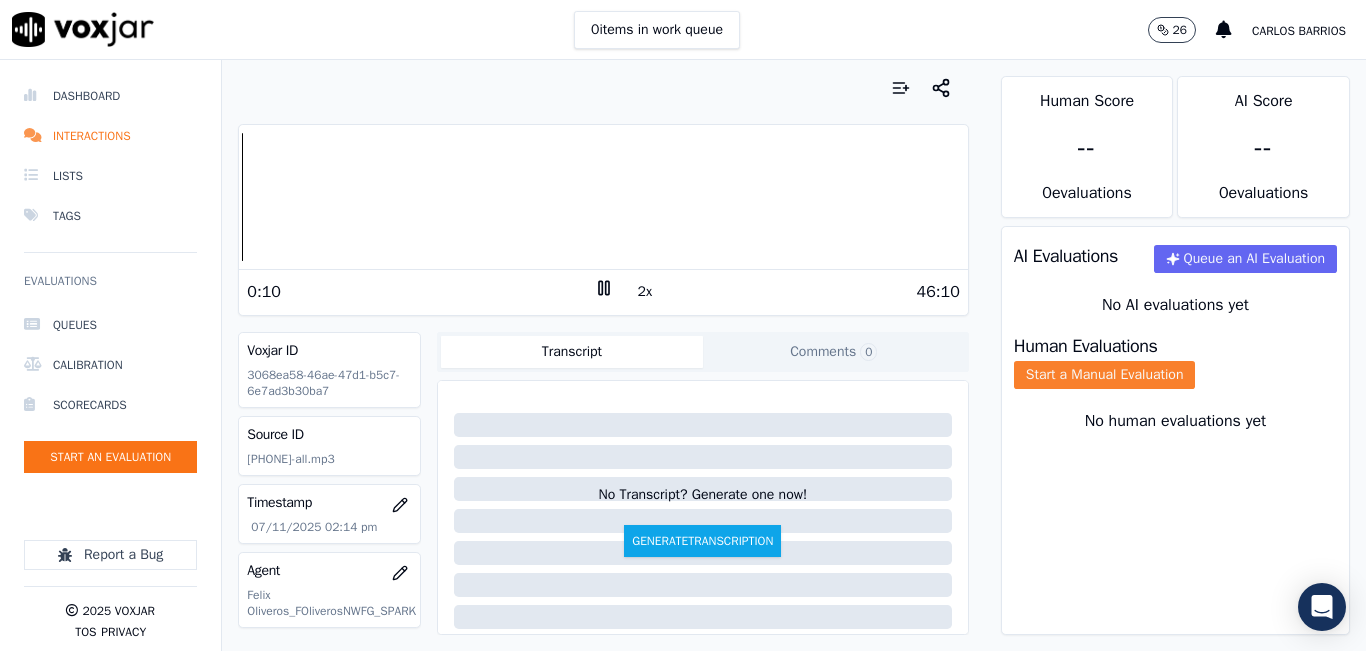 click on "Start a Manual Evaluation" 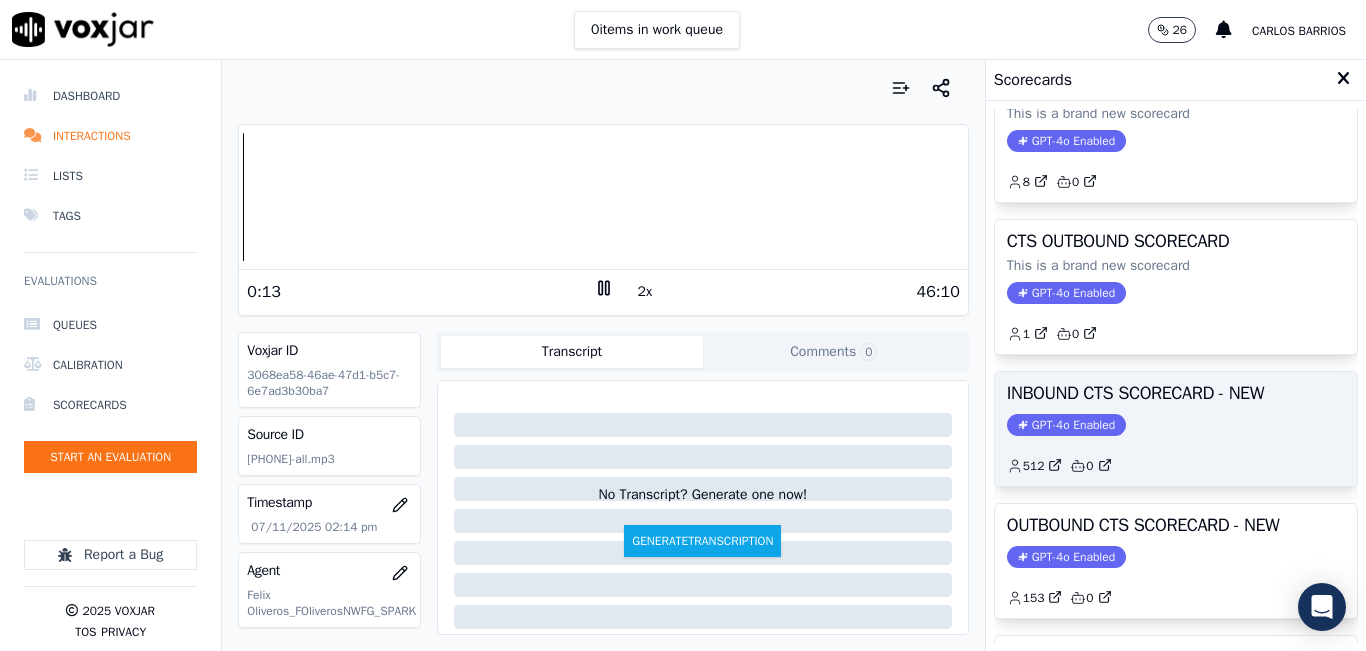 scroll, scrollTop: 100, scrollLeft: 0, axis: vertical 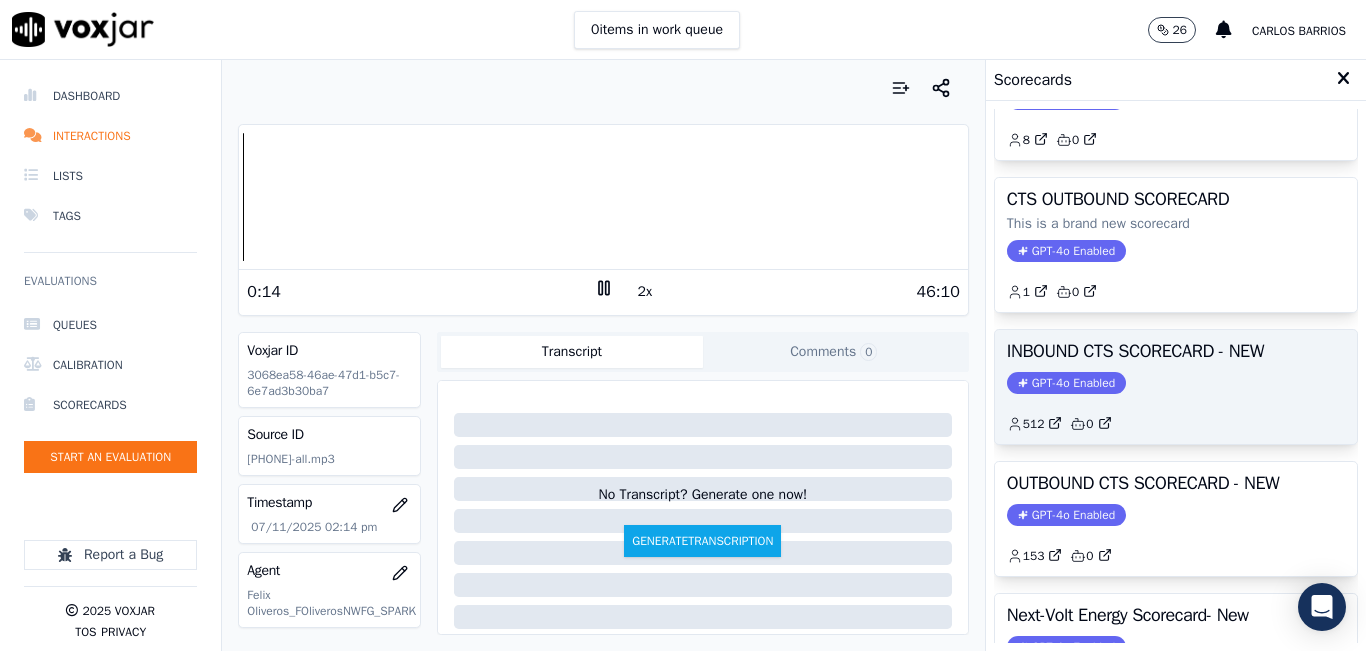 click on "GPT-4o Enabled" 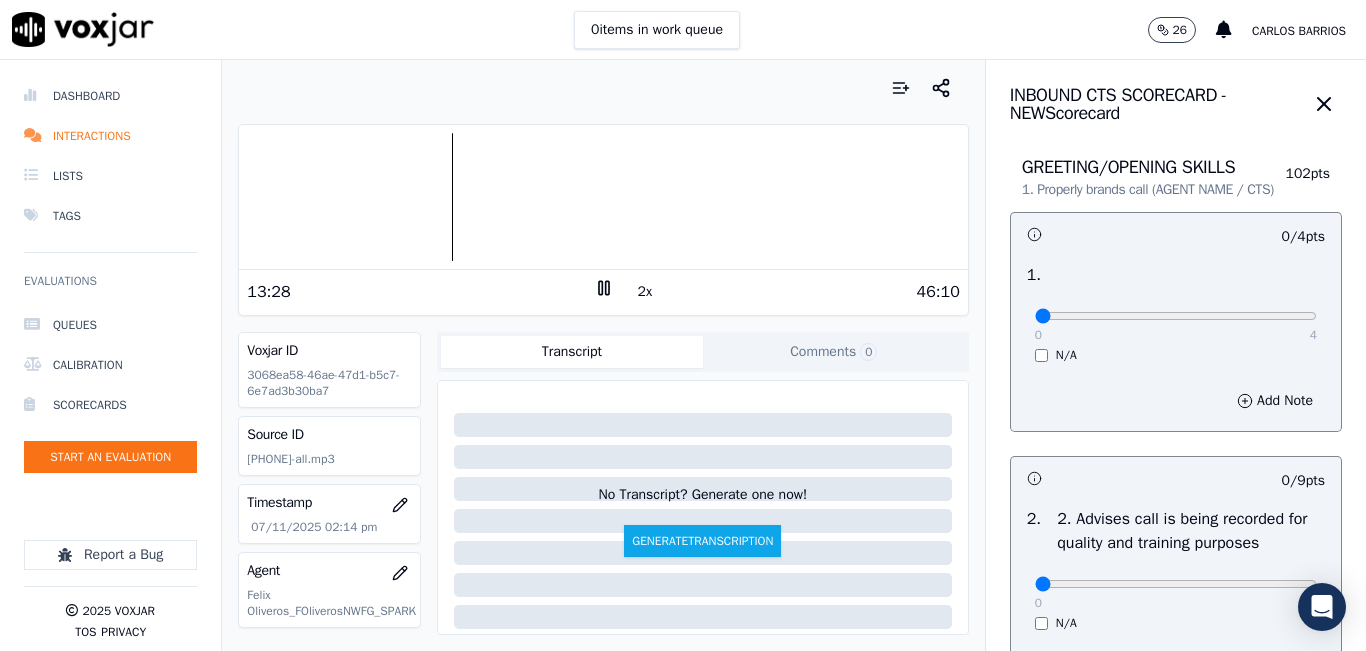 click at bounding box center (603, 197) 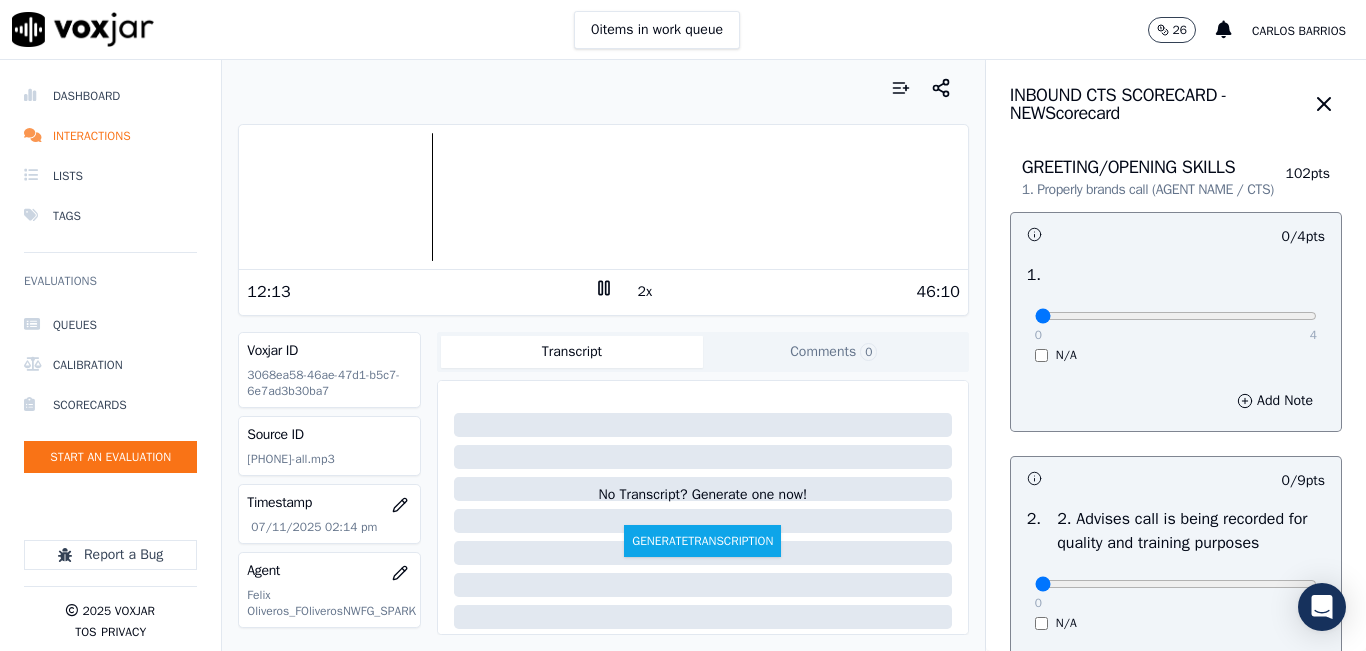 click at bounding box center [603, 197] 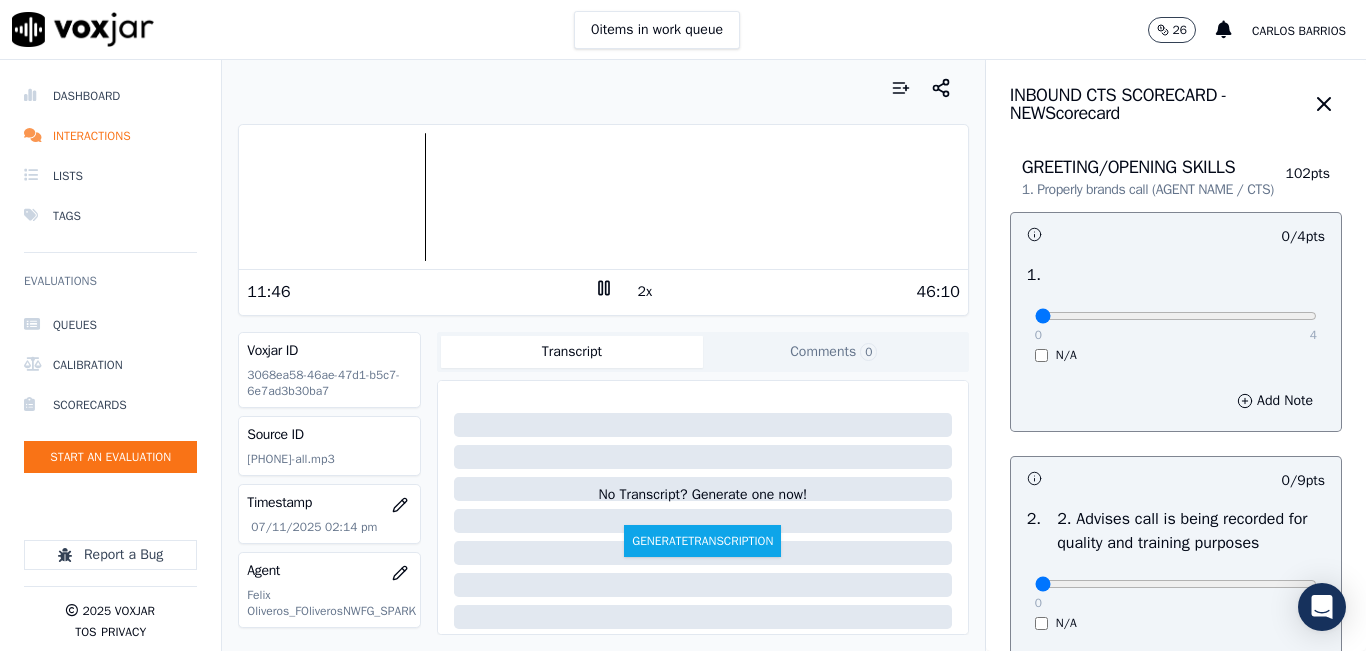 click at bounding box center [603, 197] 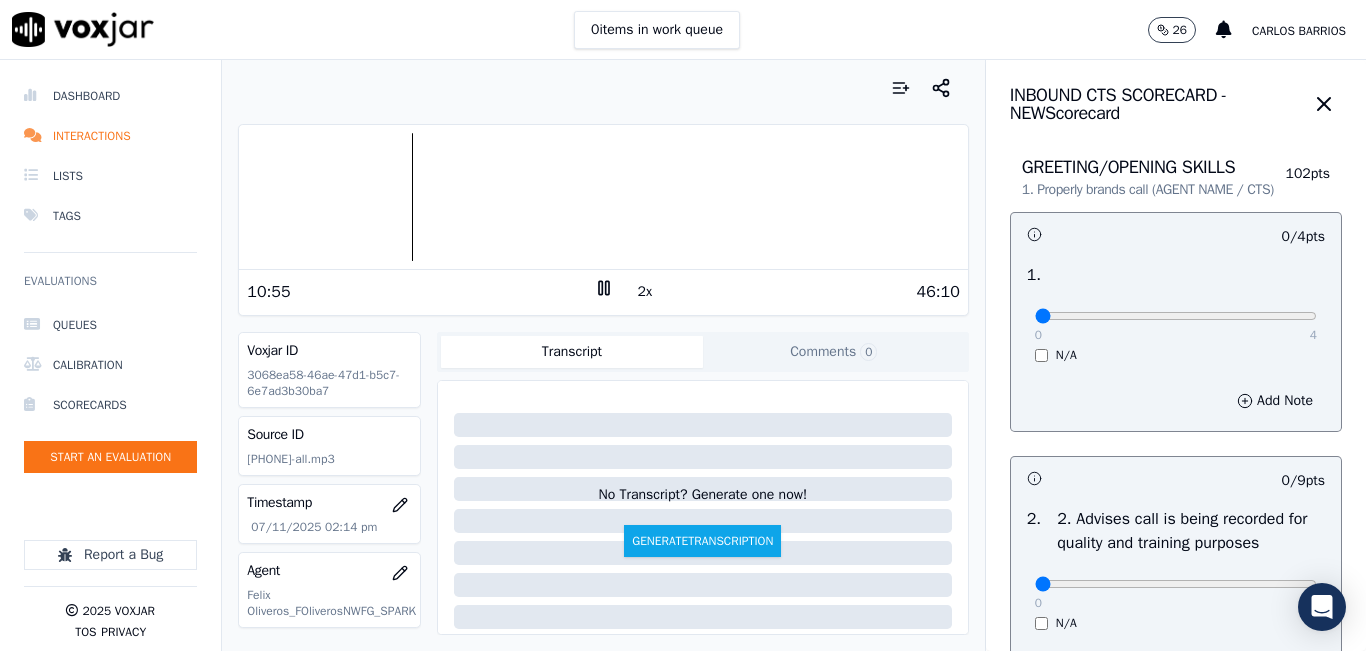 click at bounding box center (603, 197) 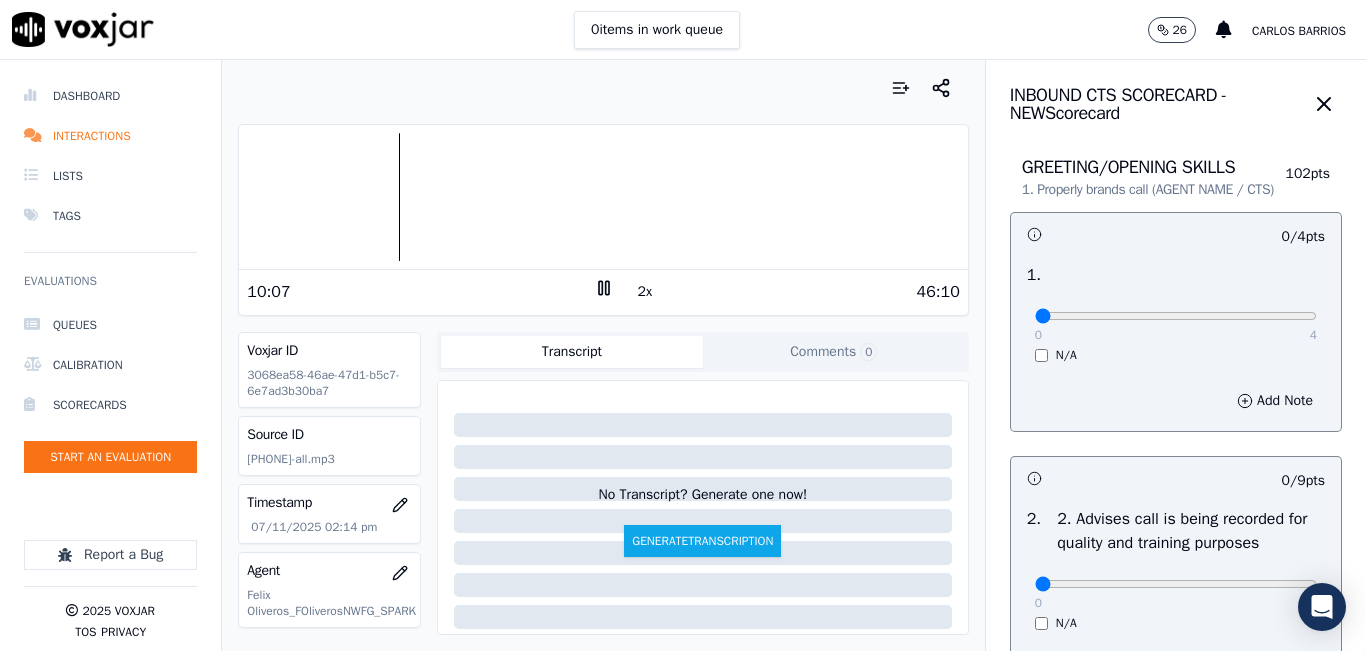 click at bounding box center [603, 197] 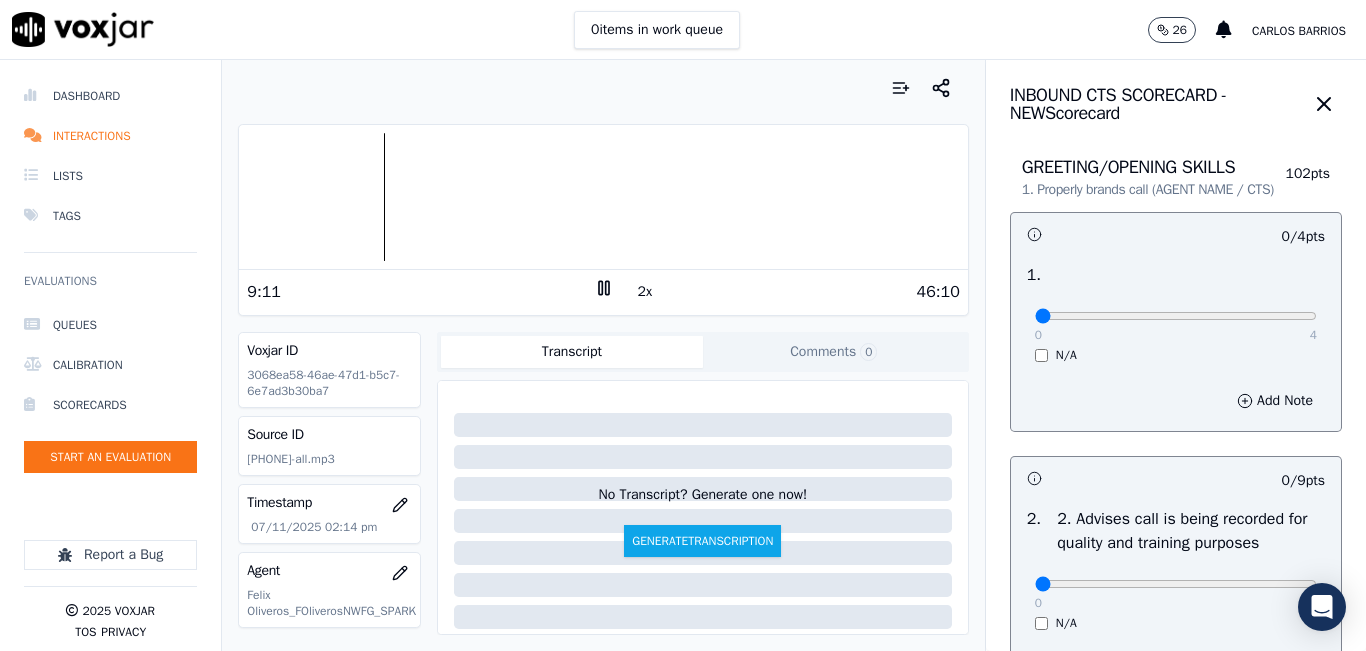 click at bounding box center [603, 197] 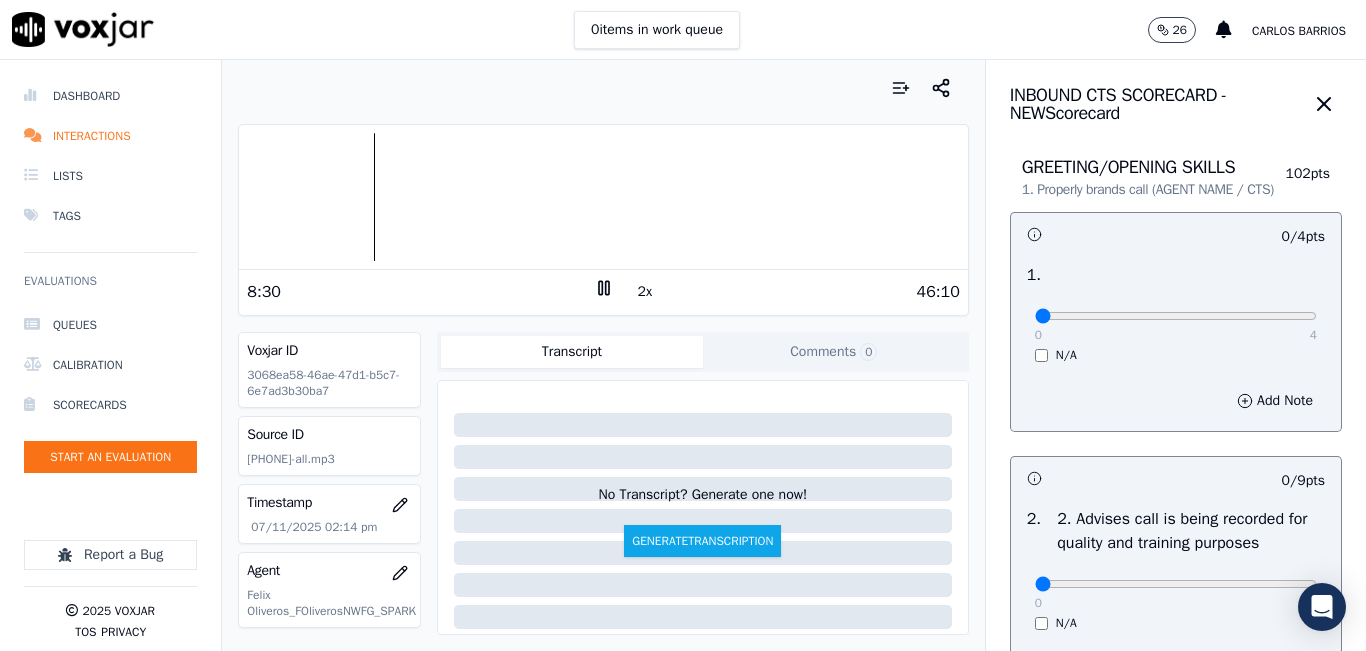 click at bounding box center [603, 197] 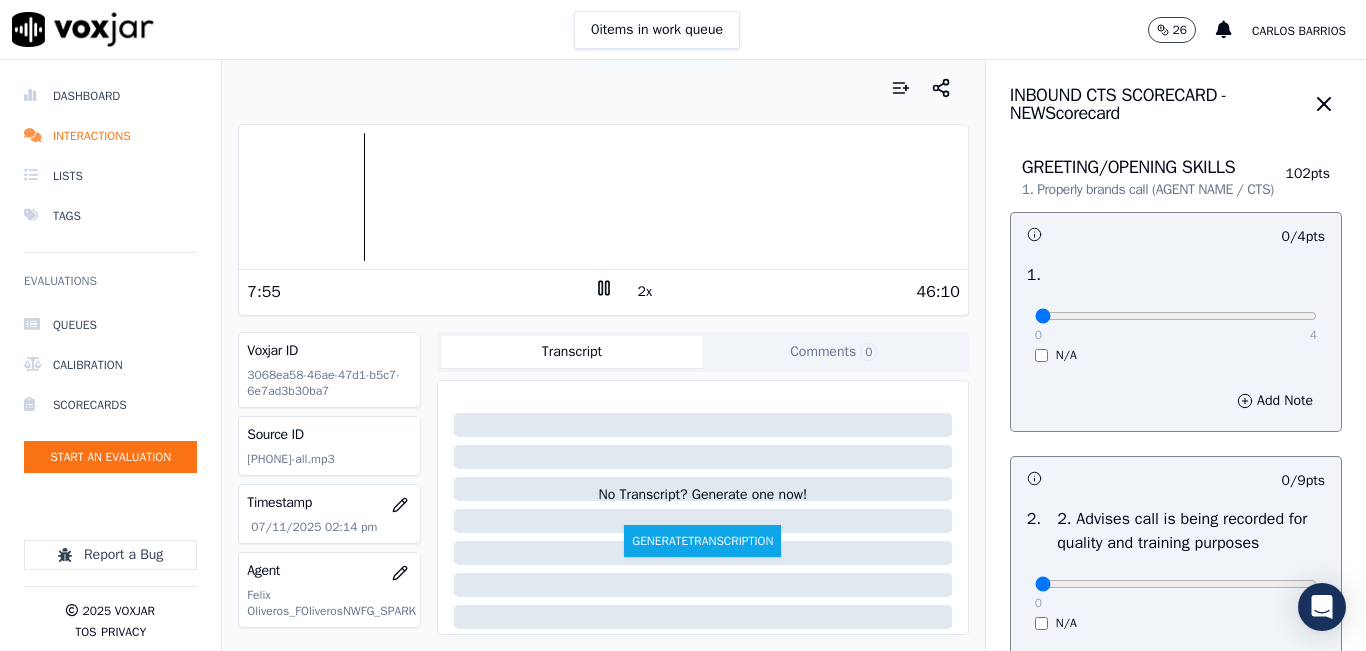 click at bounding box center (603, 197) 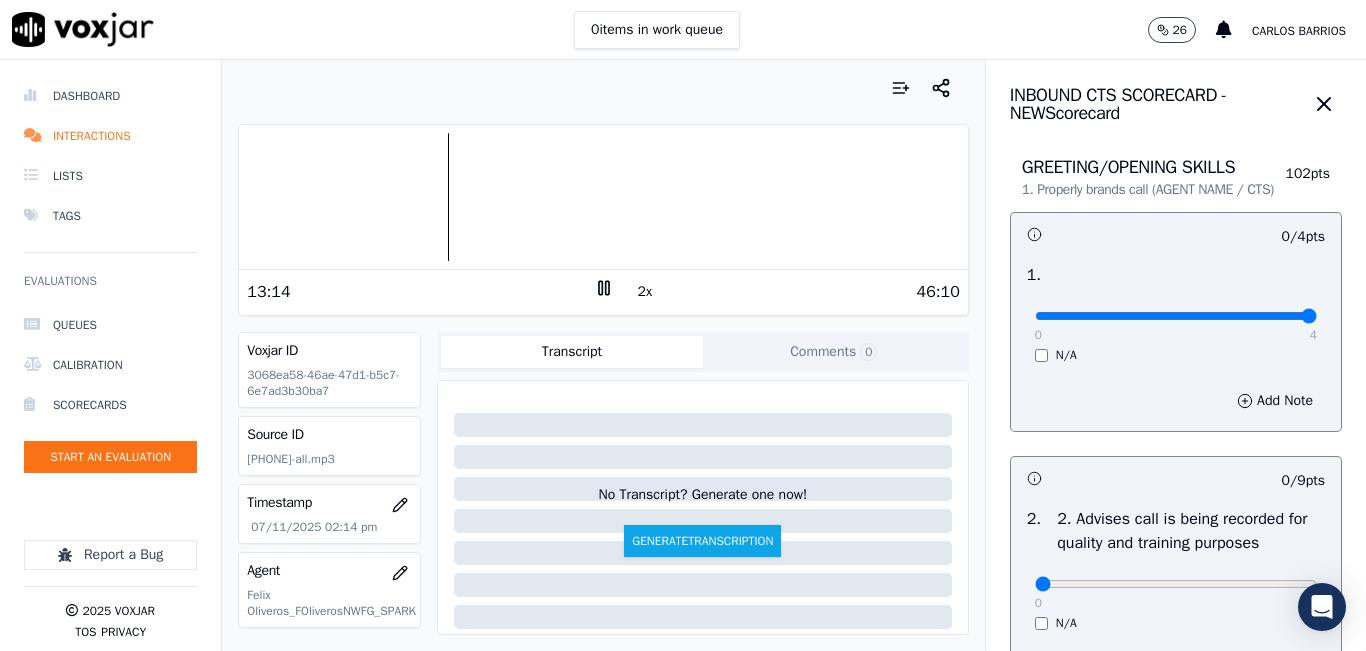drag, startPoint x: 1250, startPoint y: 335, endPoint x: 1324, endPoint y: 337, distance: 74.02702 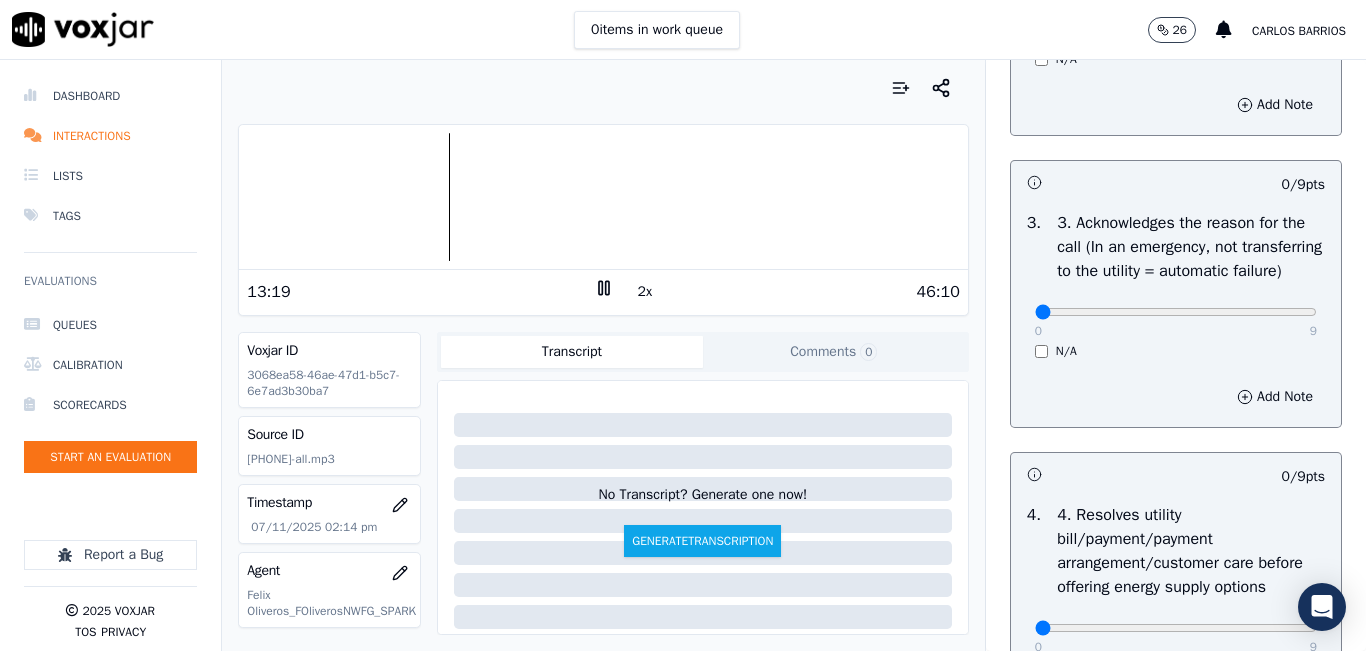 scroll, scrollTop: 600, scrollLeft: 0, axis: vertical 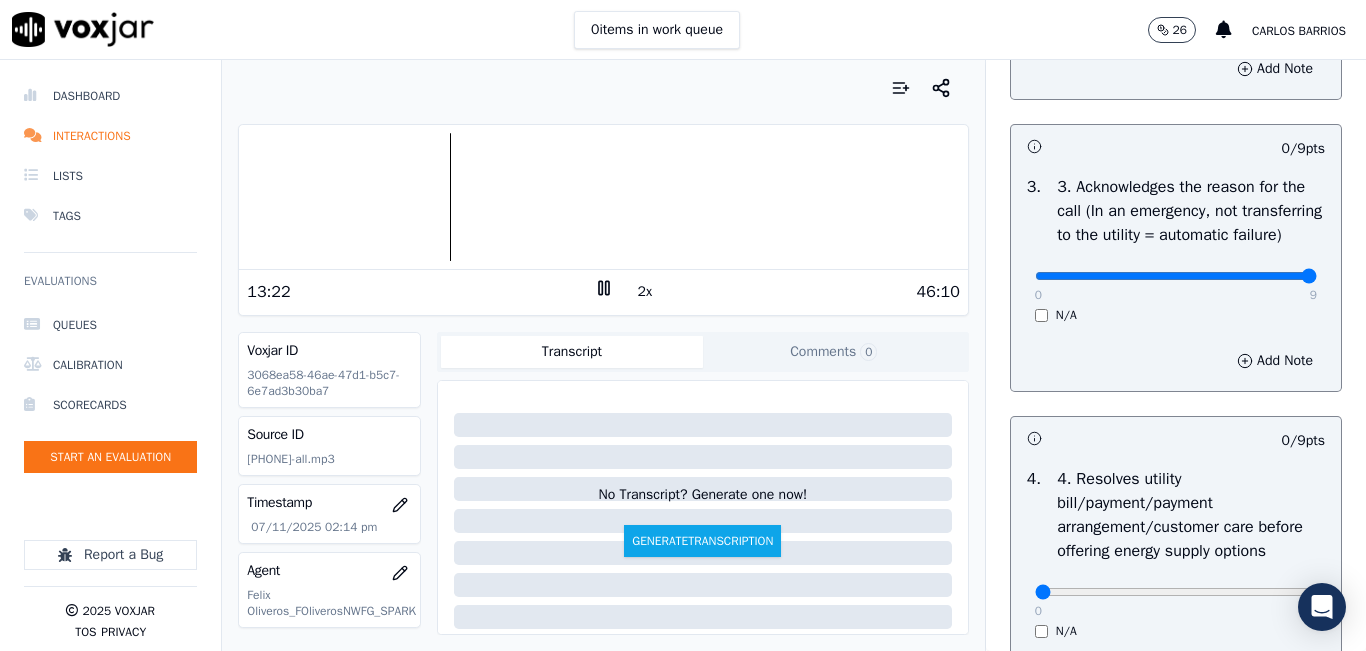type on "9" 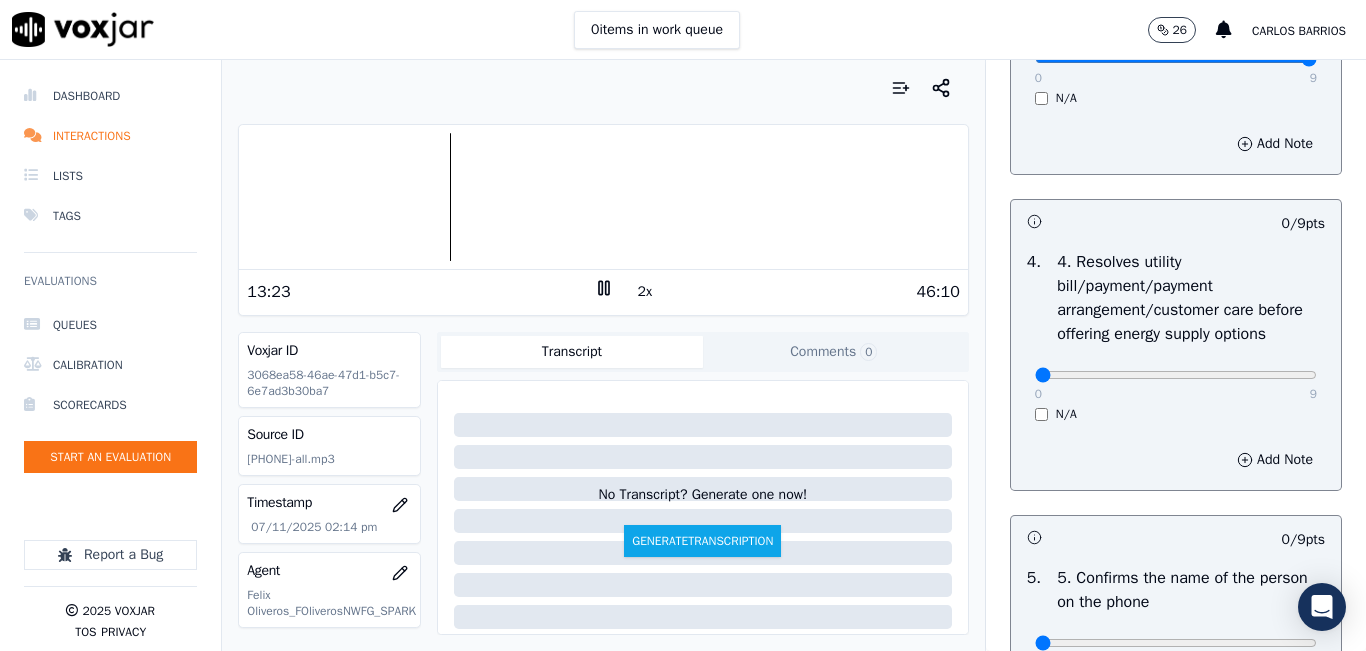 scroll, scrollTop: 1000, scrollLeft: 0, axis: vertical 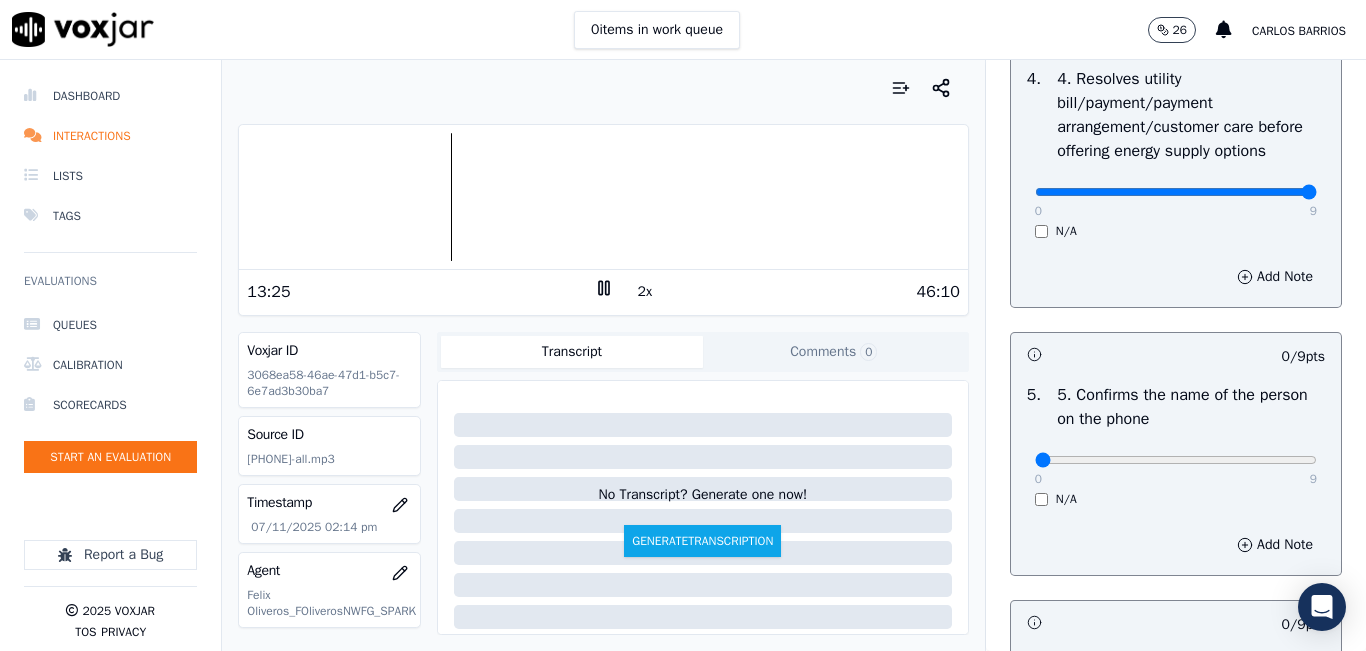 drag, startPoint x: 1260, startPoint y: 258, endPoint x: 1284, endPoint y: 267, distance: 25.632011 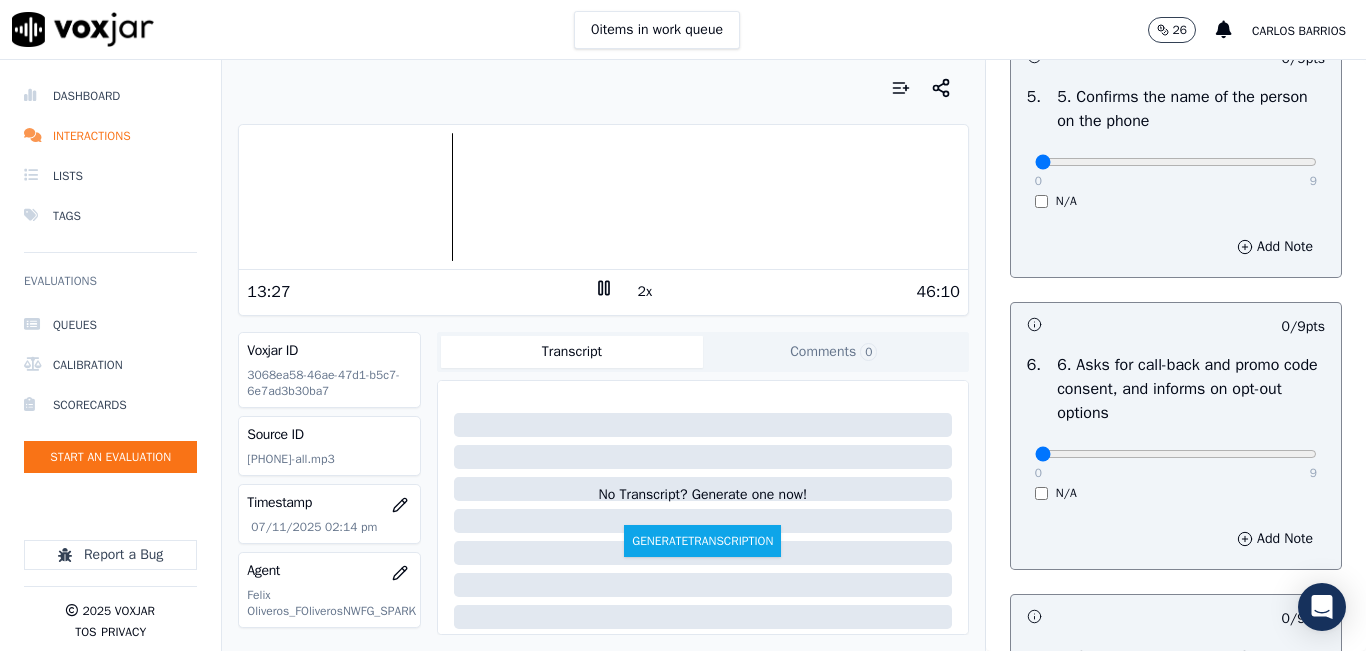 scroll, scrollTop: 1300, scrollLeft: 0, axis: vertical 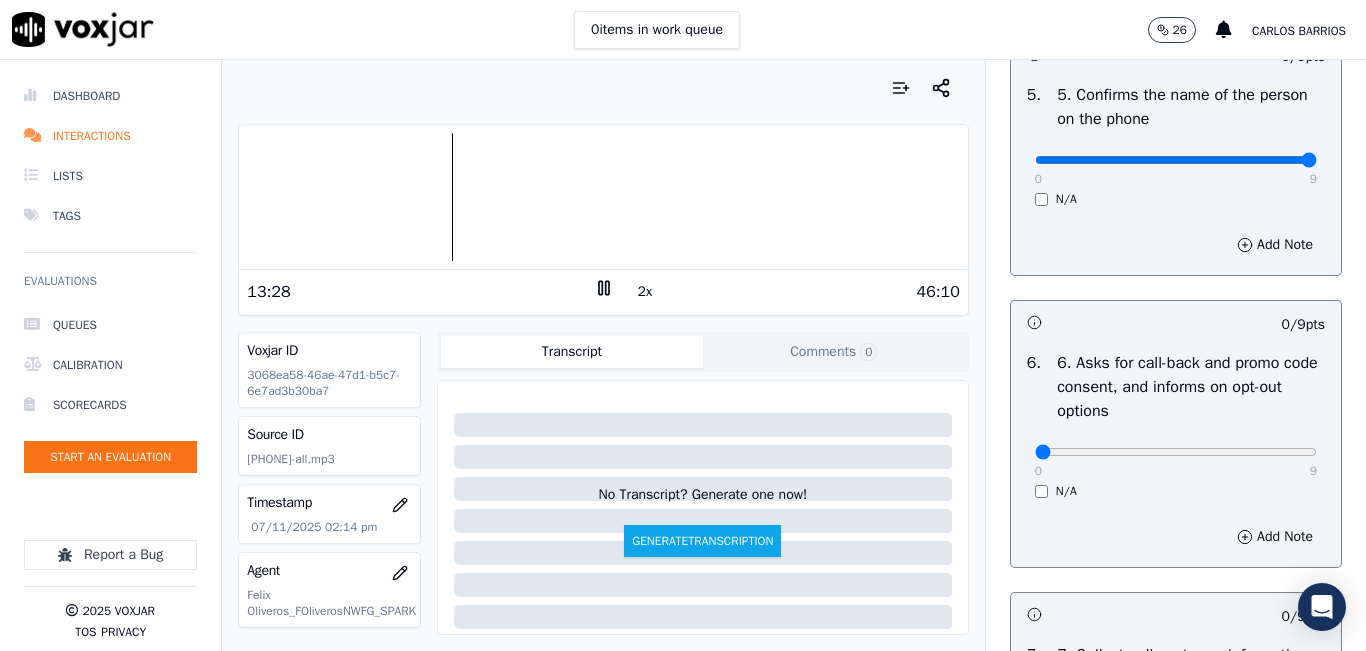 type on "9" 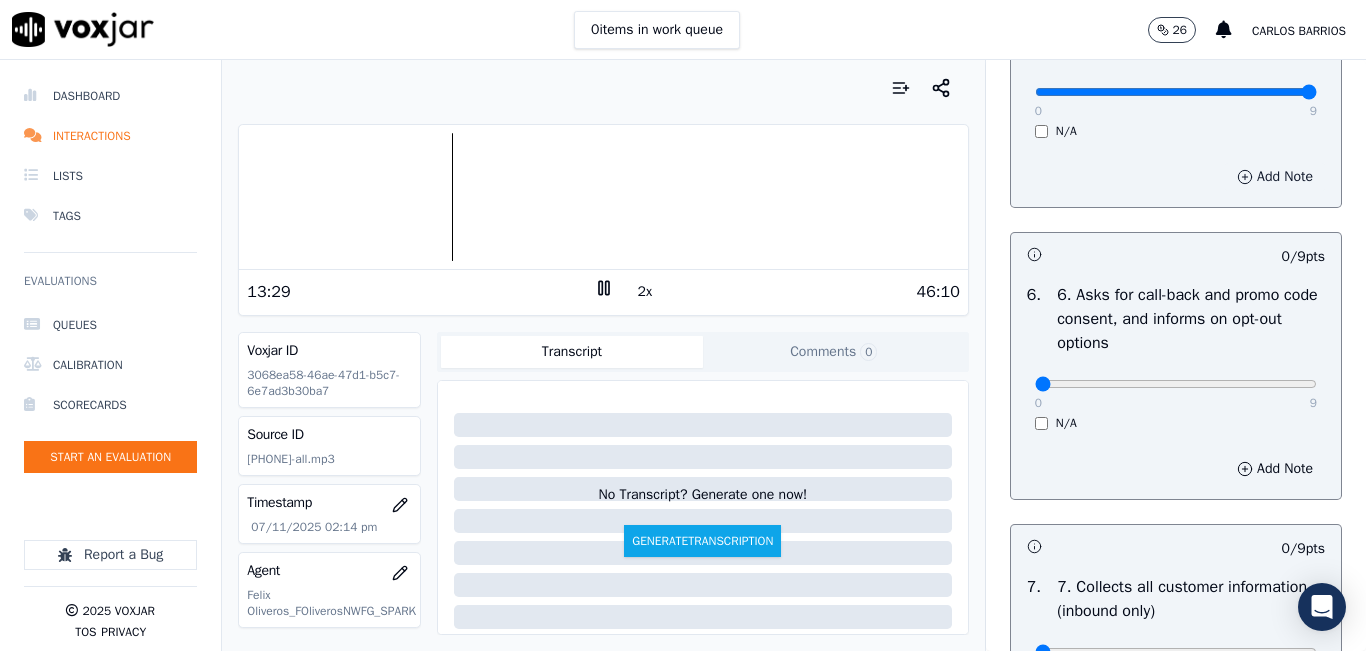 scroll, scrollTop: 1500, scrollLeft: 0, axis: vertical 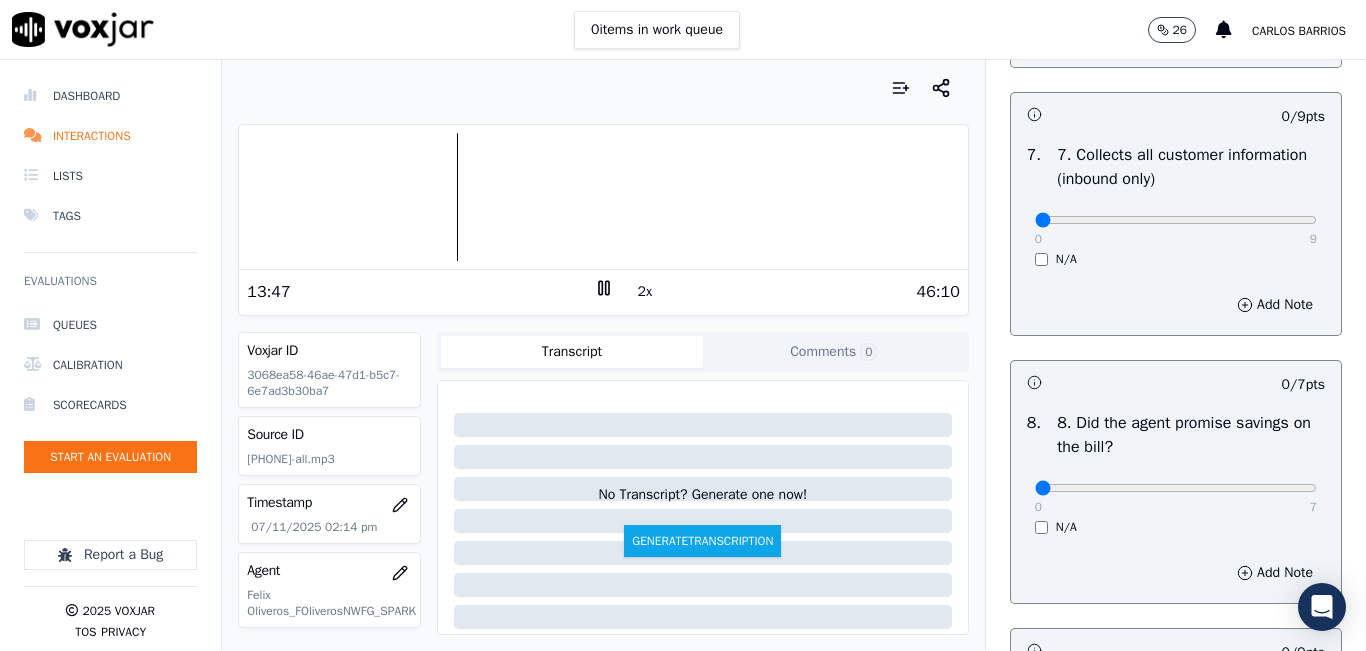 click on "0   9     N/A" at bounding box center (1176, 229) 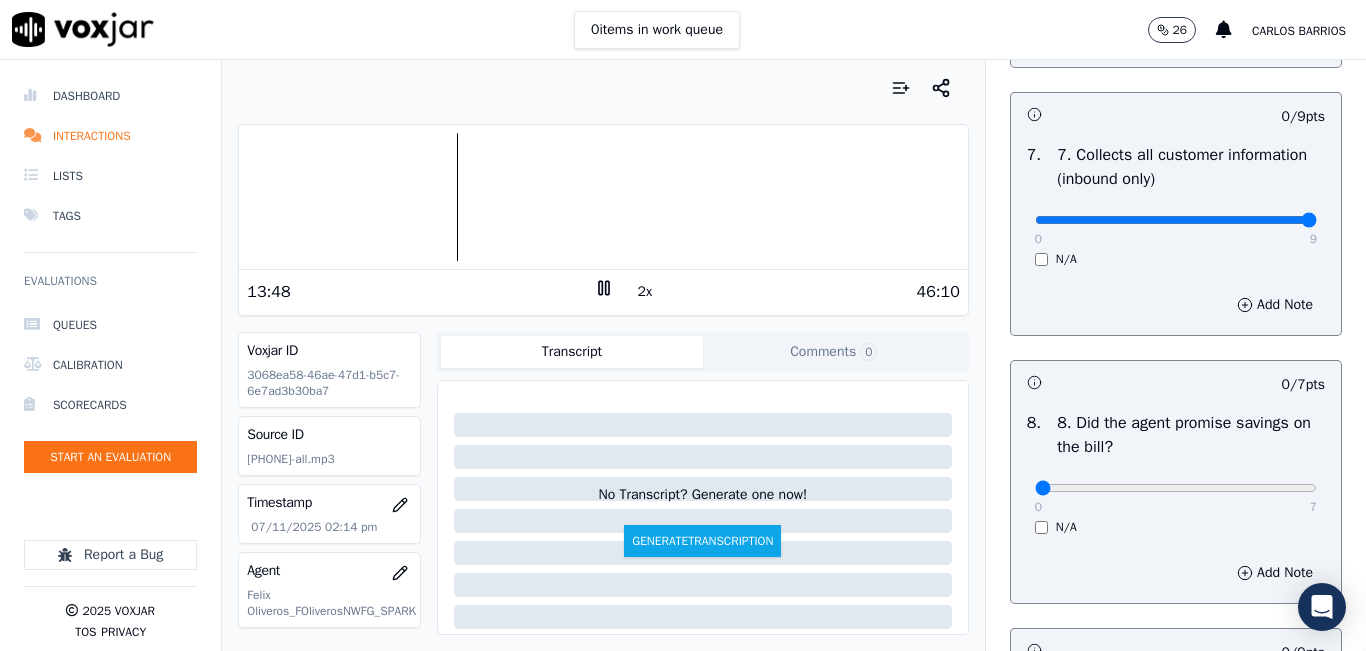type on "9" 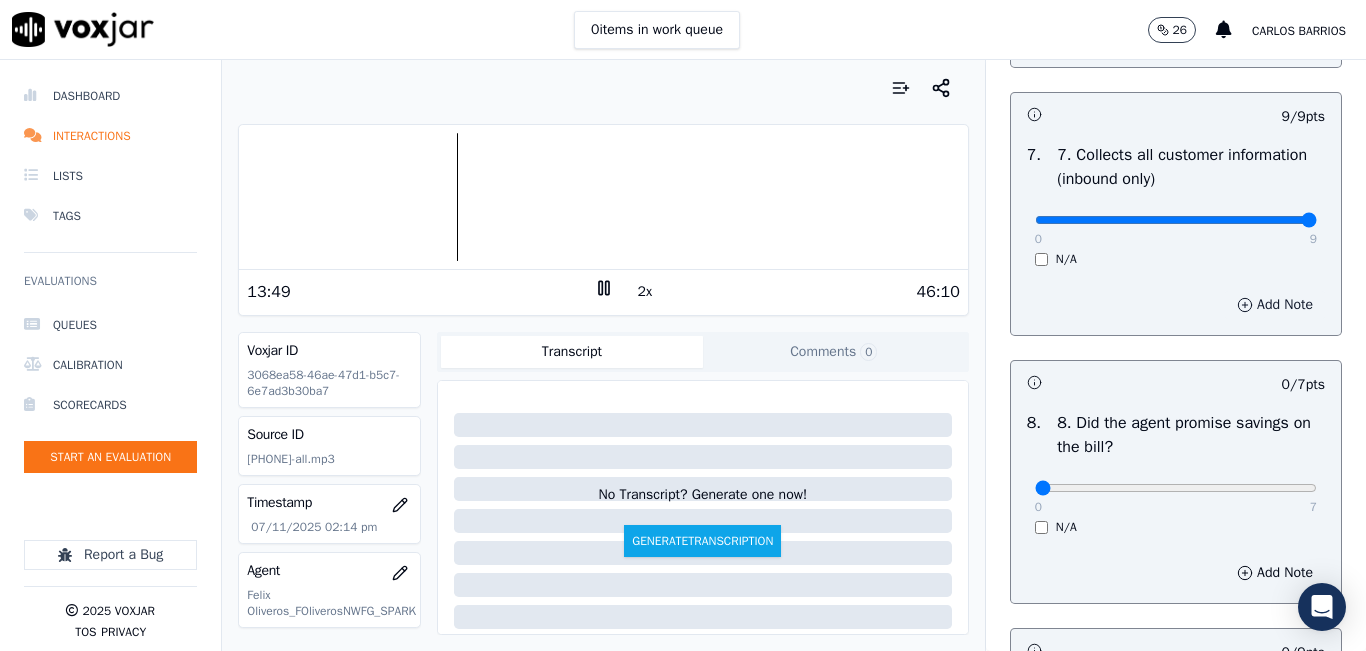 scroll, scrollTop: 2200, scrollLeft: 0, axis: vertical 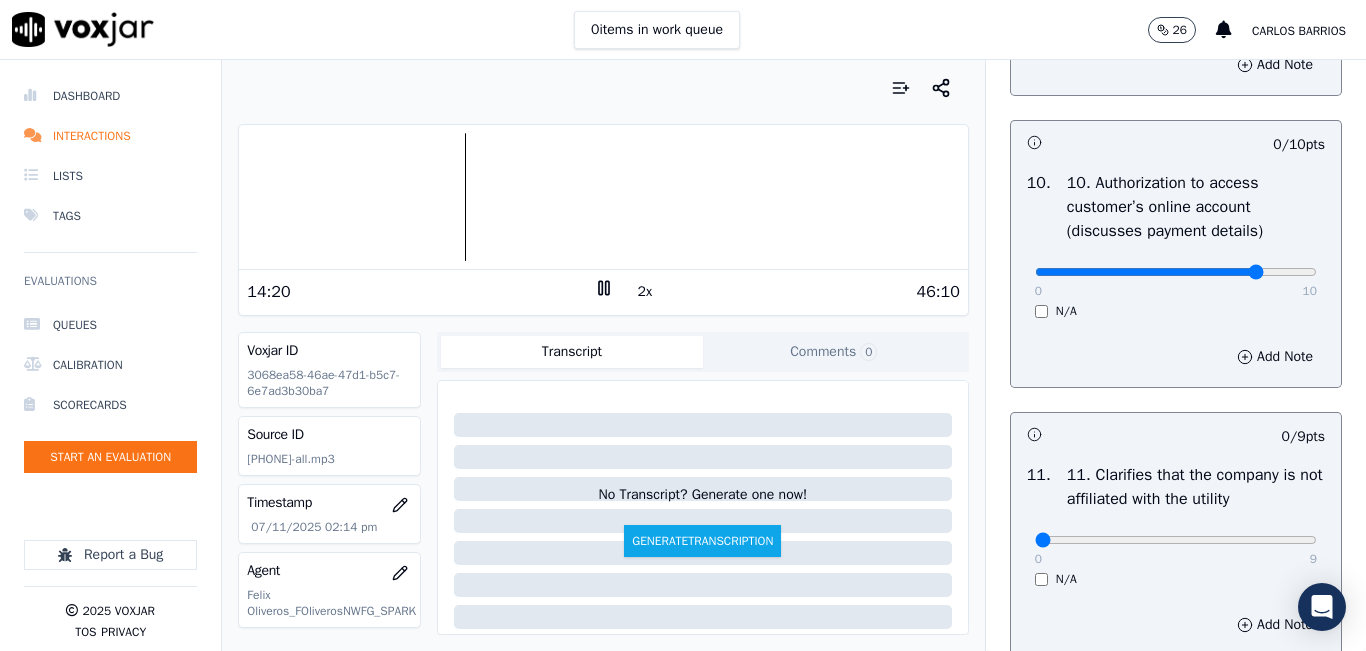 type on "8" 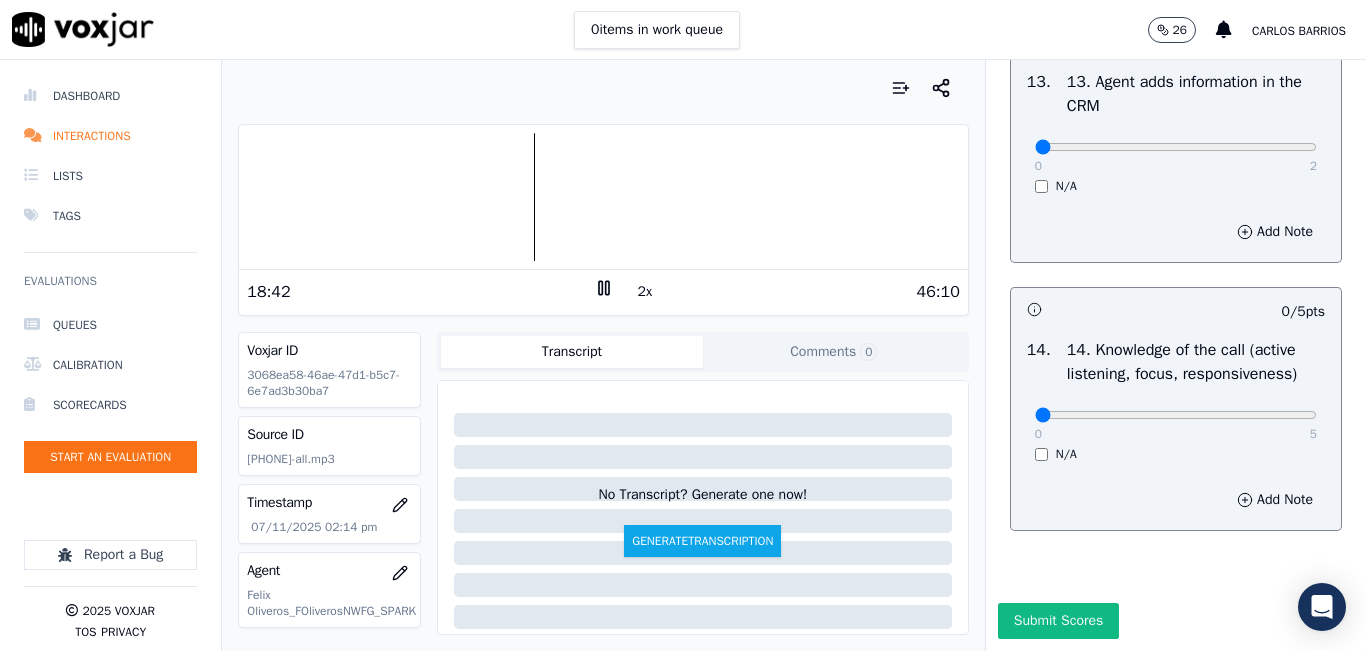 scroll, scrollTop: 3642, scrollLeft: 0, axis: vertical 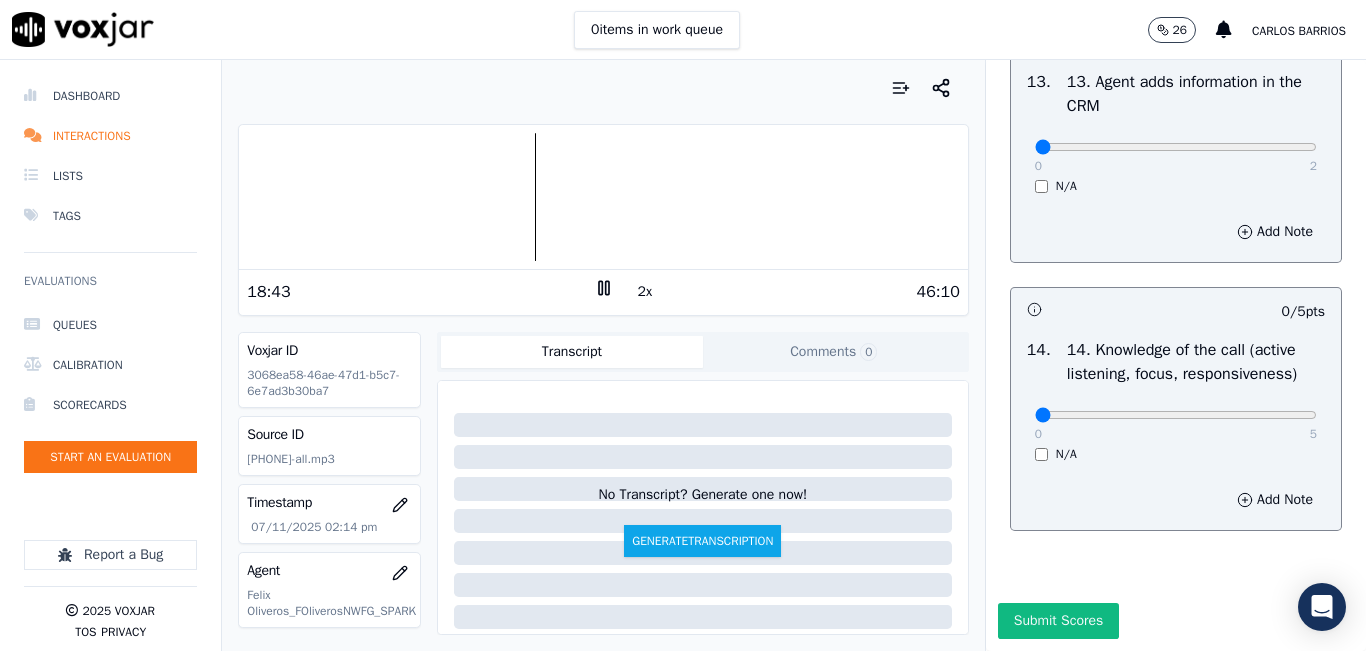 drag, startPoint x: 1246, startPoint y: 379, endPoint x: 1263, endPoint y: 371, distance: 18.788294 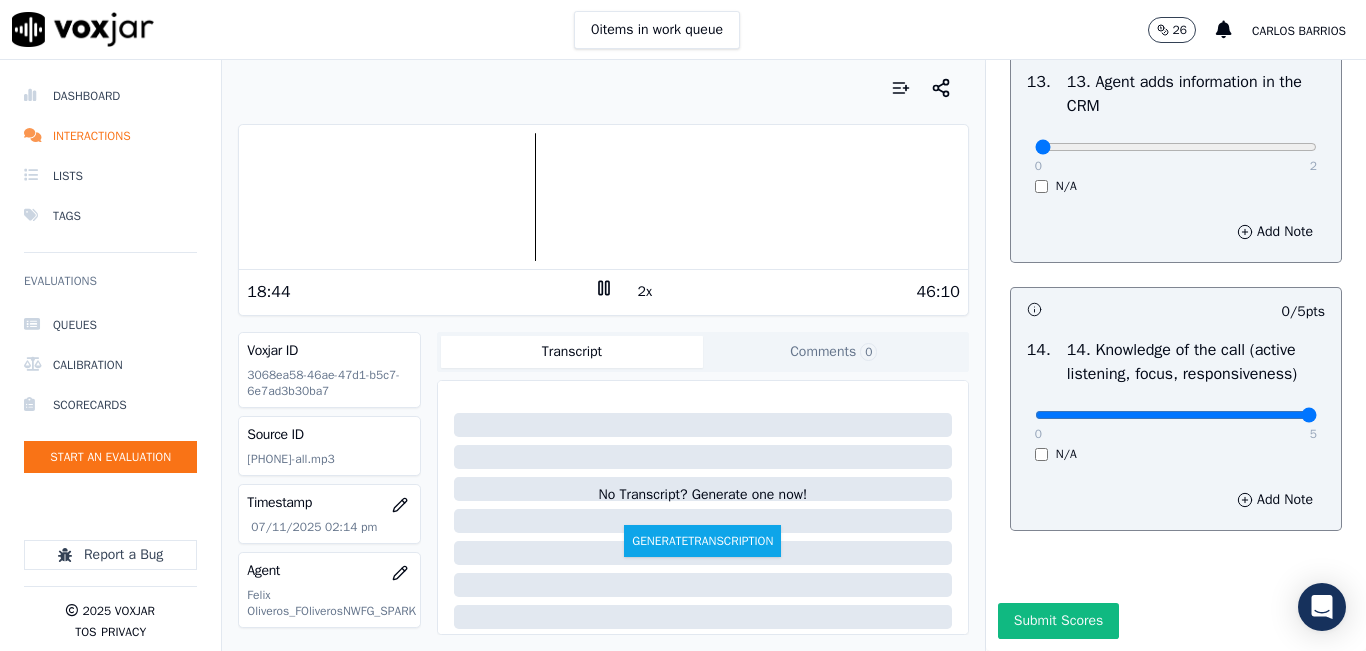 type on "5" 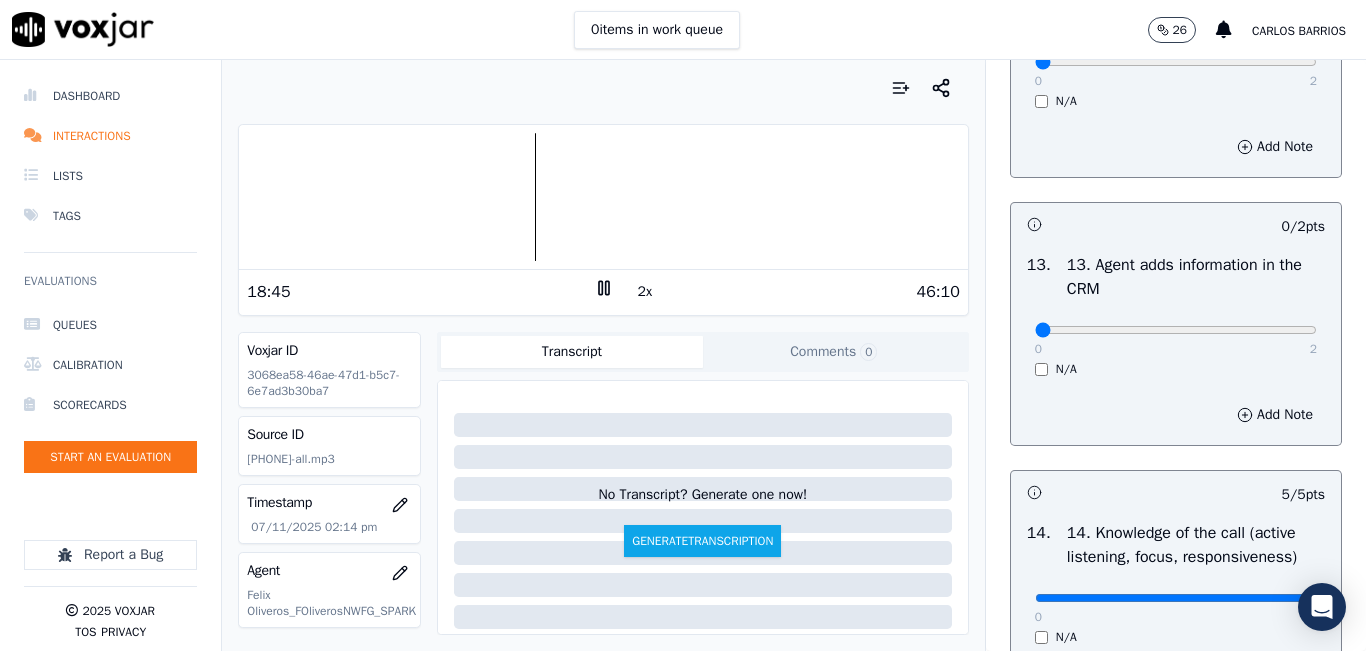 scroll, scrollTop: 3342, scrollLeft: 0, axis: vertical 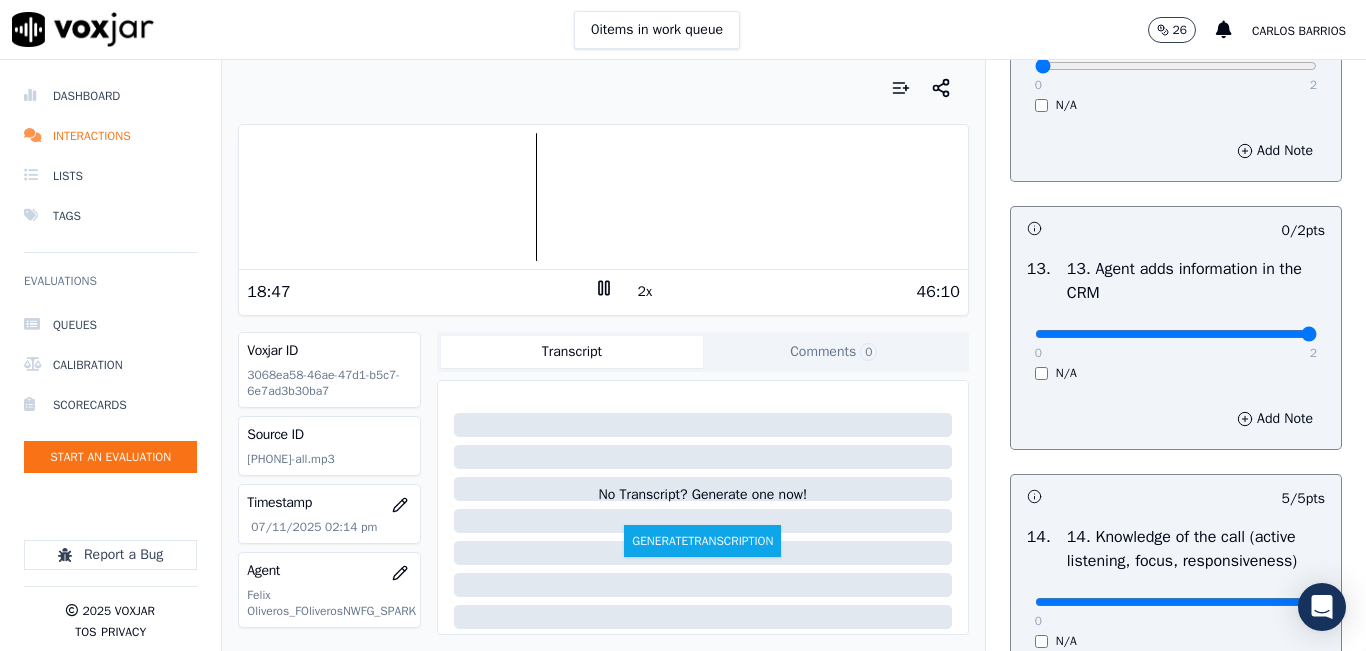 drag, startPoint x: 1255, startPoint y: 397, endPoint x: 1281, endPoint y: 405, distance: 27.202942 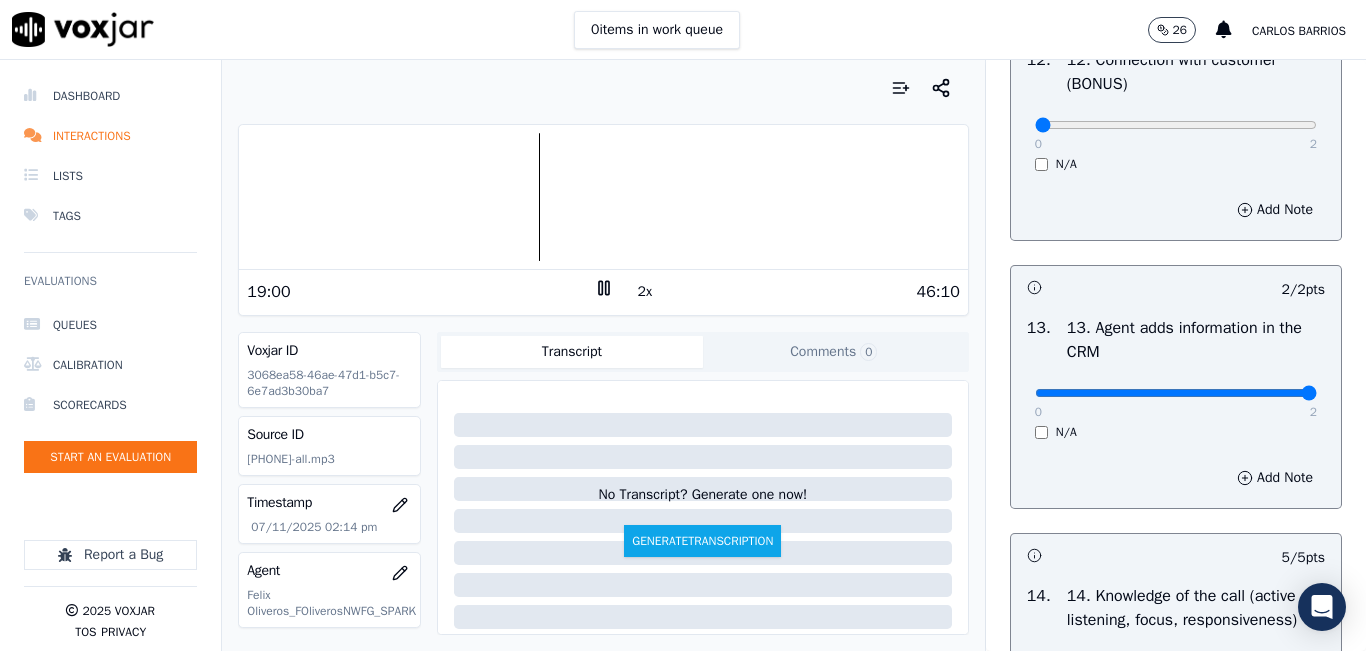 scroll, scrollTop: 3242, scrollLeft: 0, axis: vertical 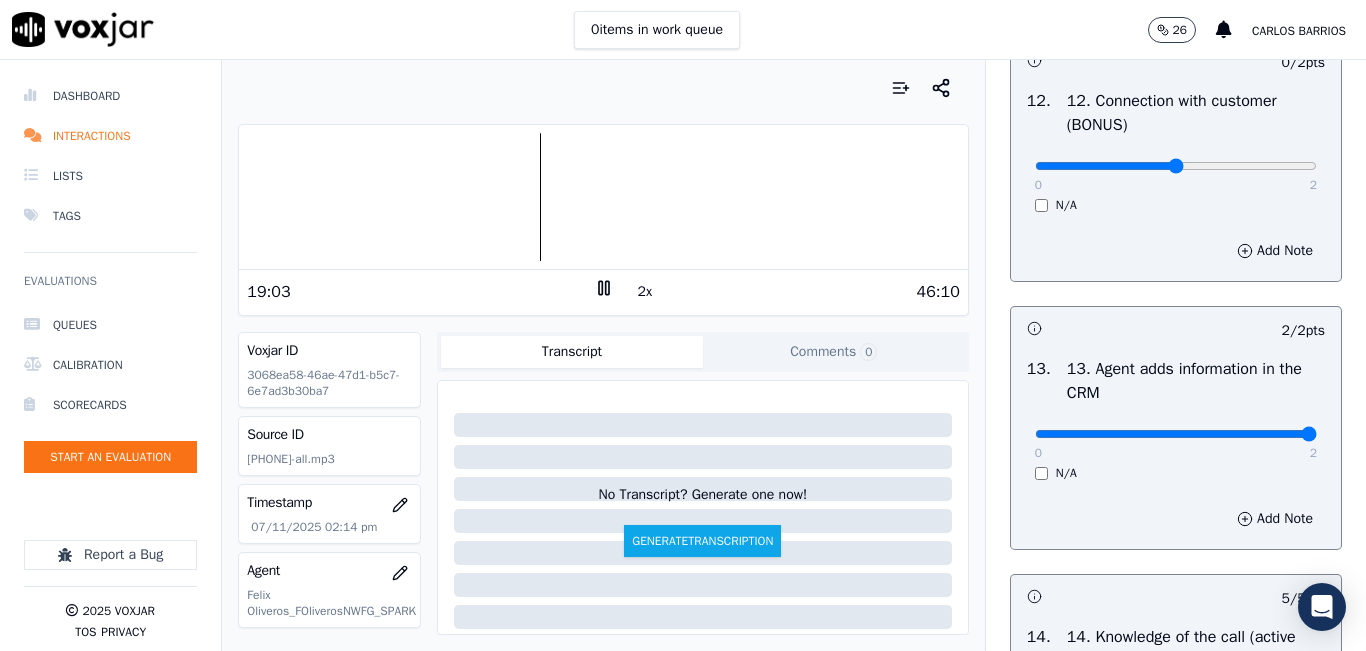 type on "1" 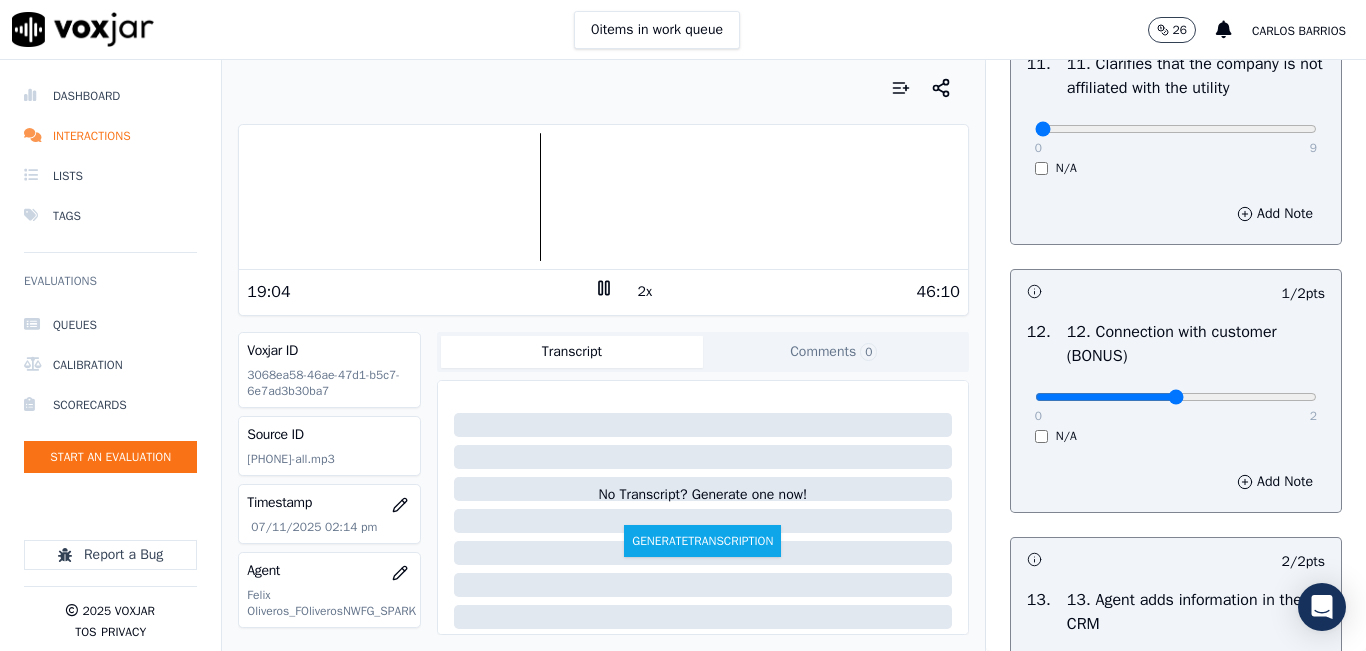scroll, scrollTop: 2942, scrollLeft: 0, axis: vertical 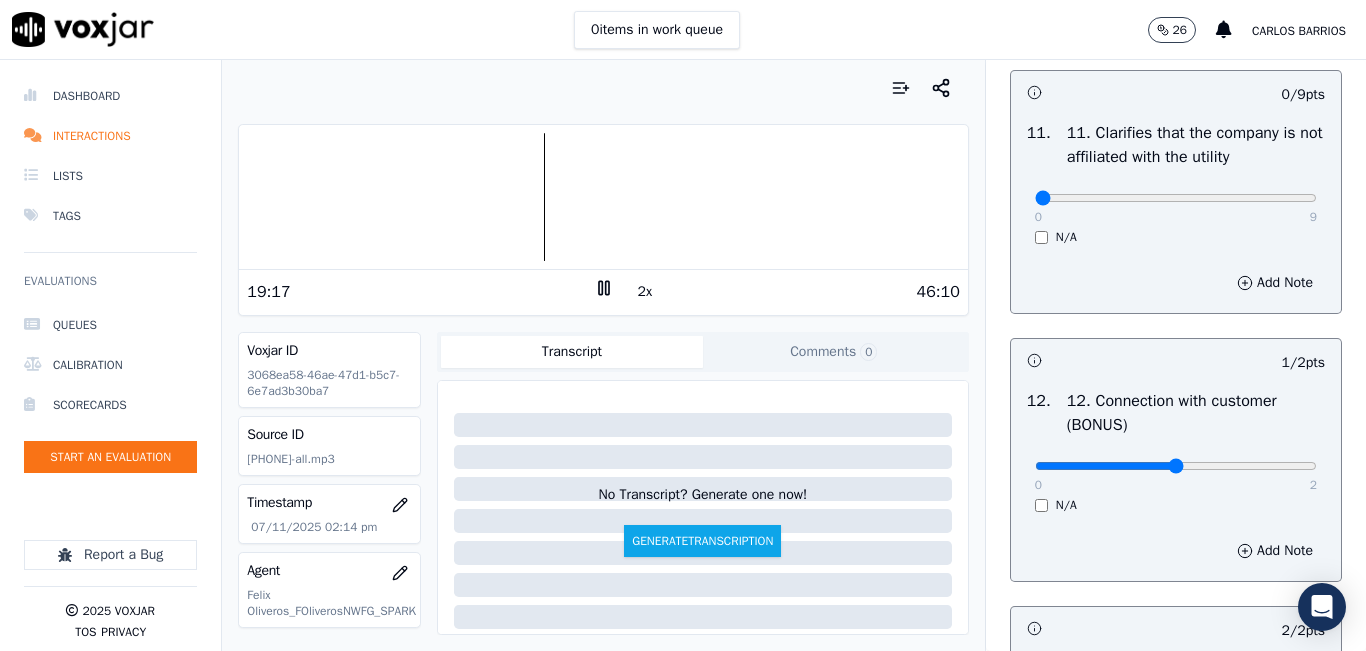 click at bounding box center [603, 197] 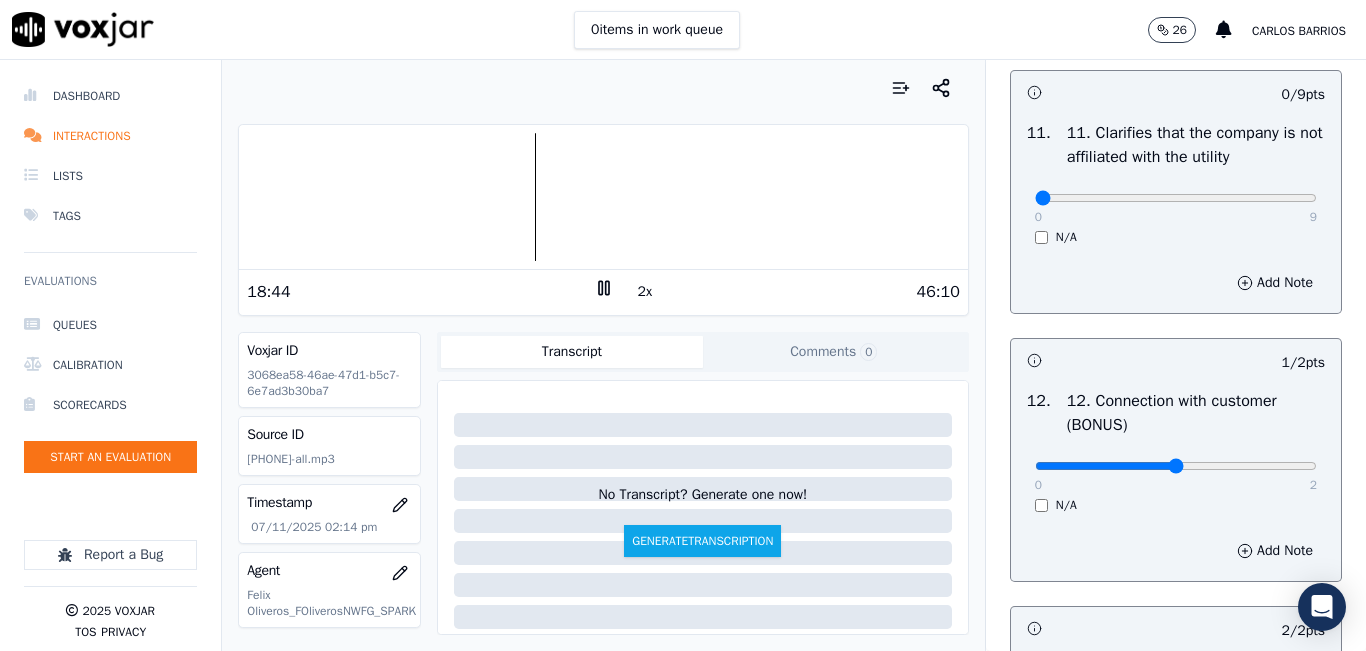 click at bounding box center (603, 197) 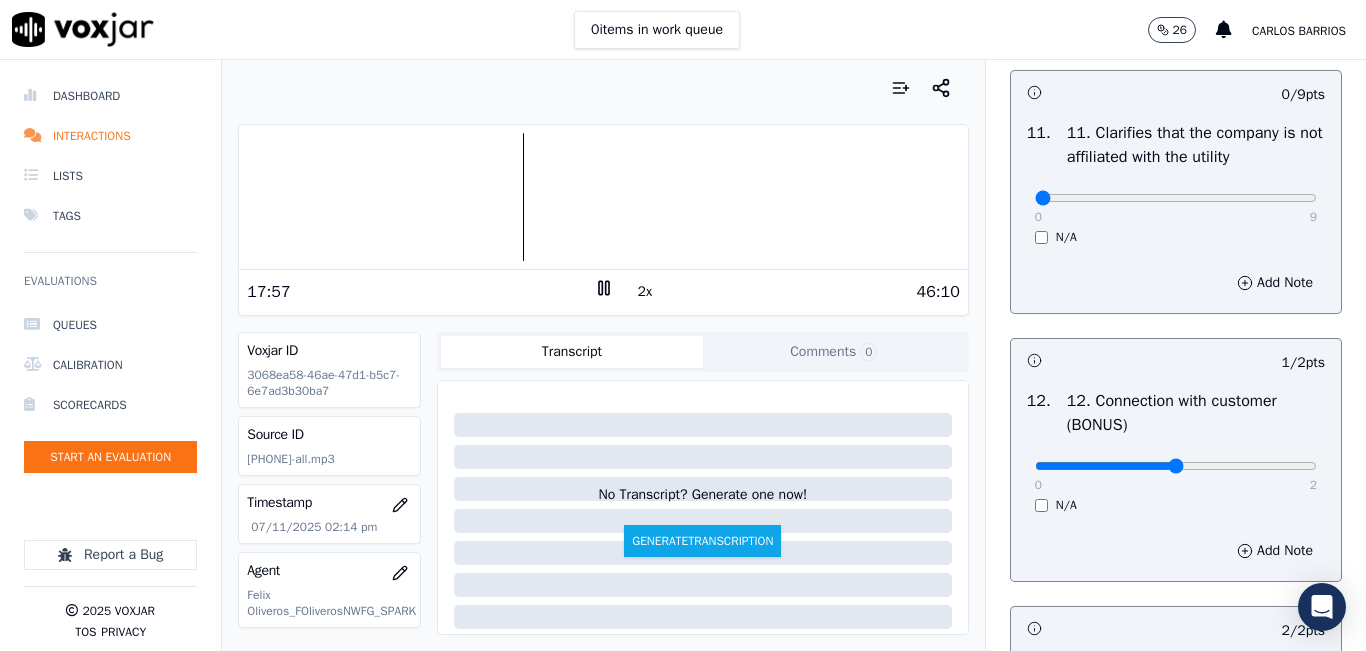 click at bounding box center [603, 197] 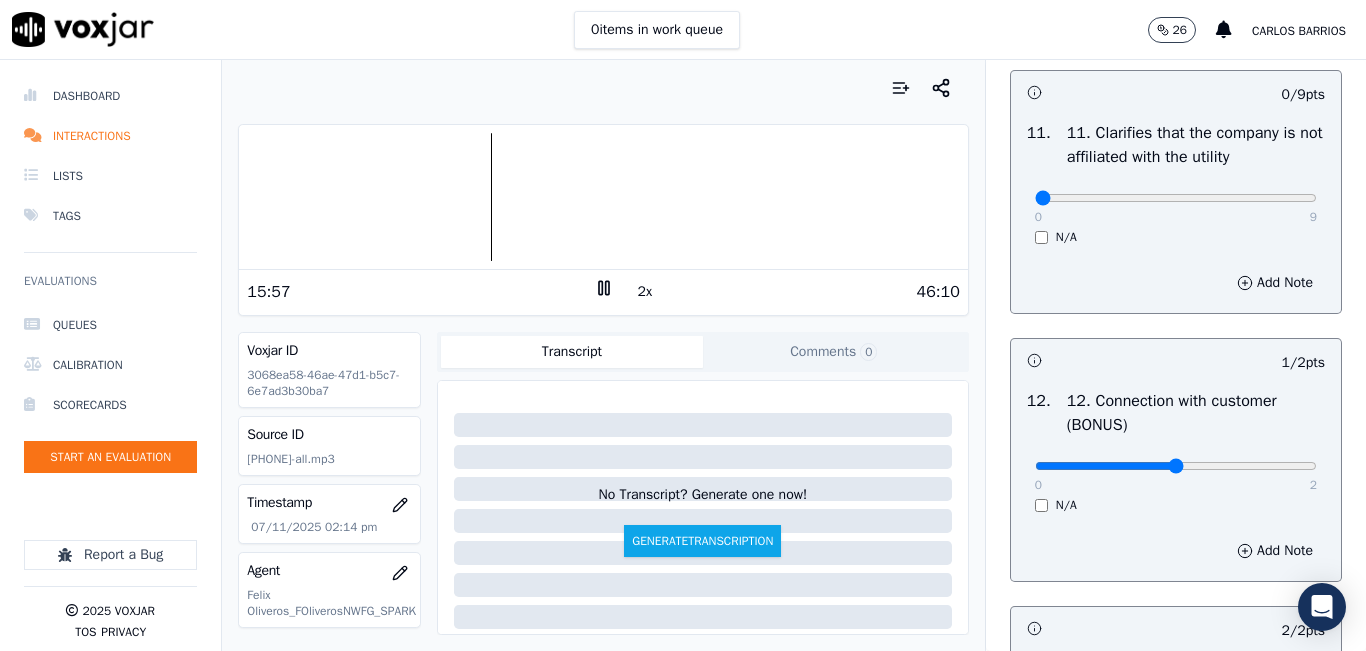 click at bounding box center (603, 197) 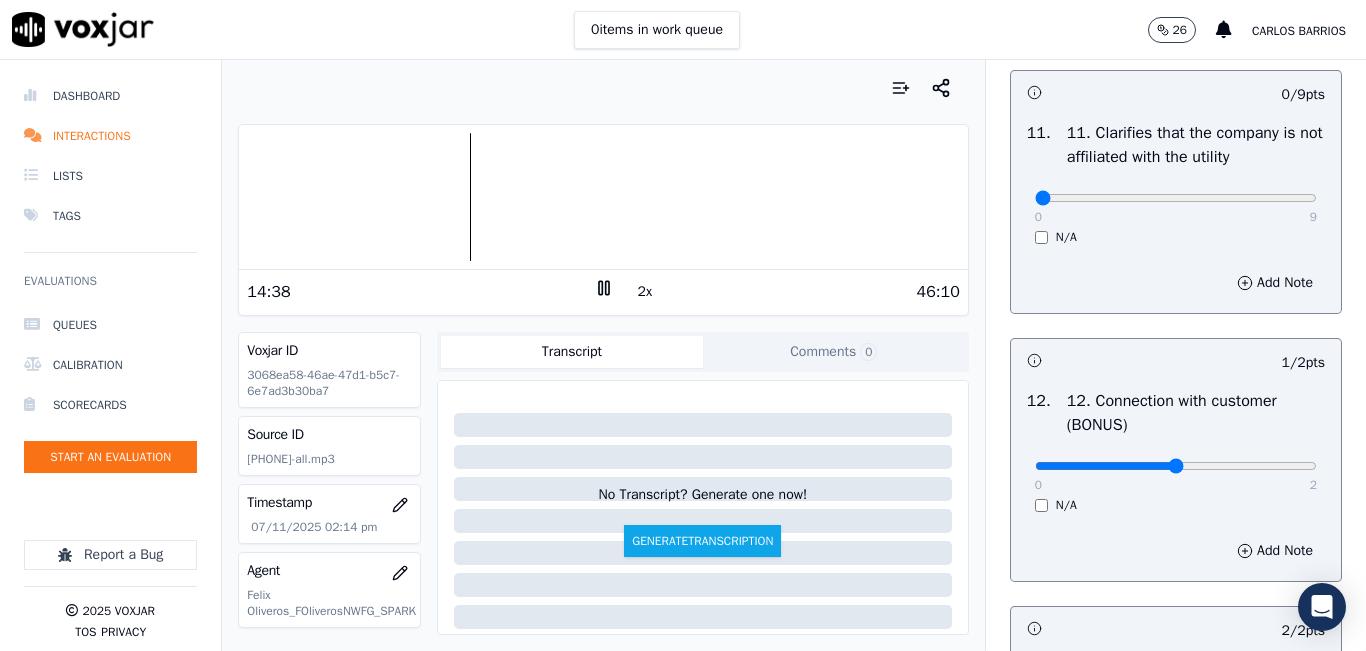 click at bounding box center (603, 197) 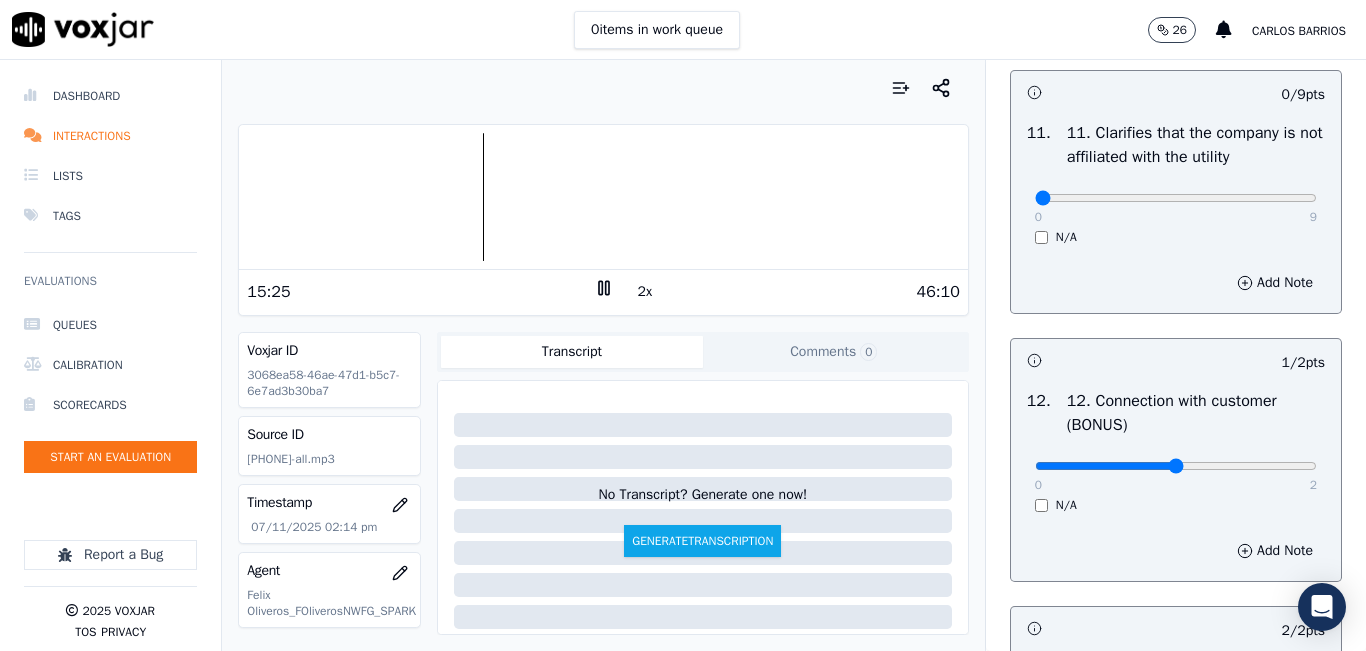 click at bounding box center [603, 197] 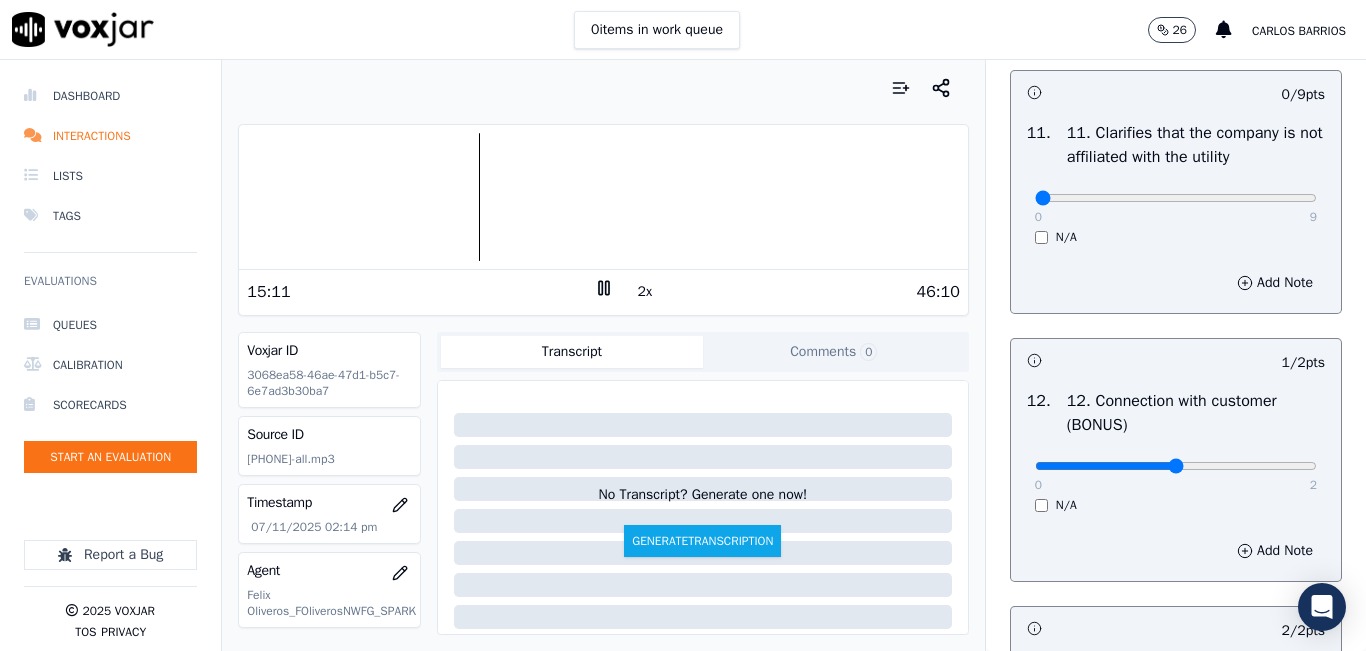 click at bounding box center (603, 197) 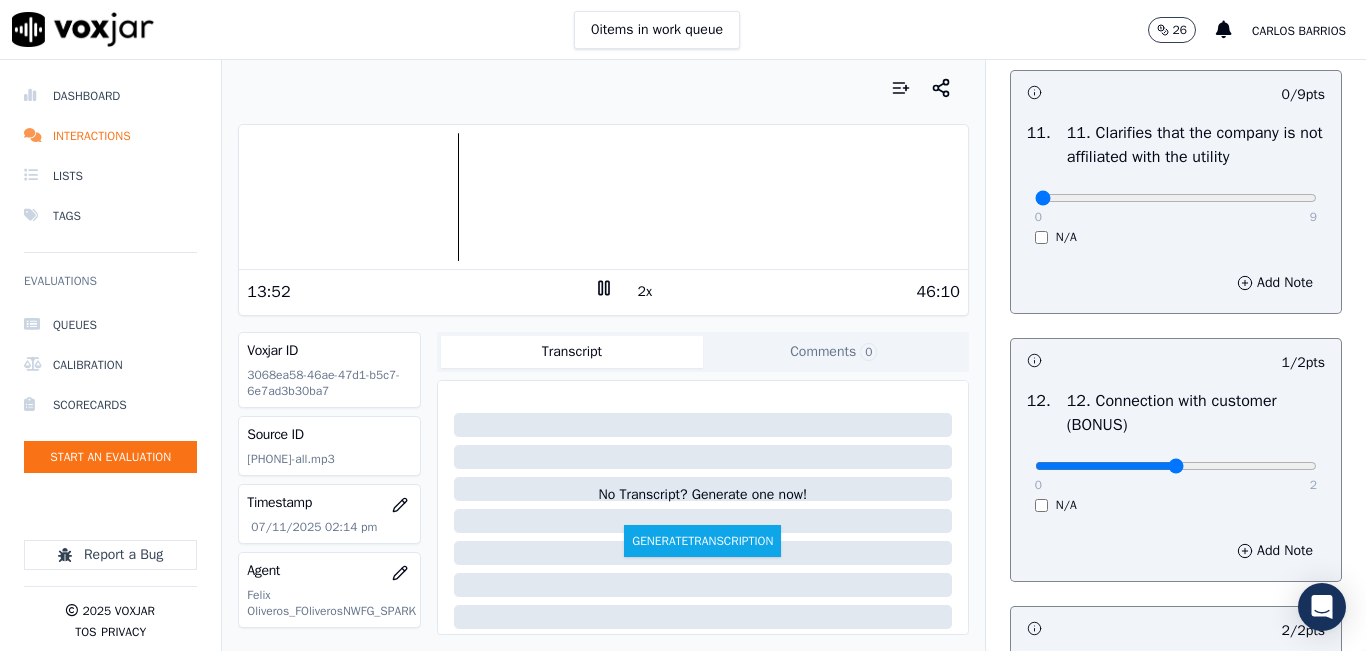 click at bounding box center (603, 197) 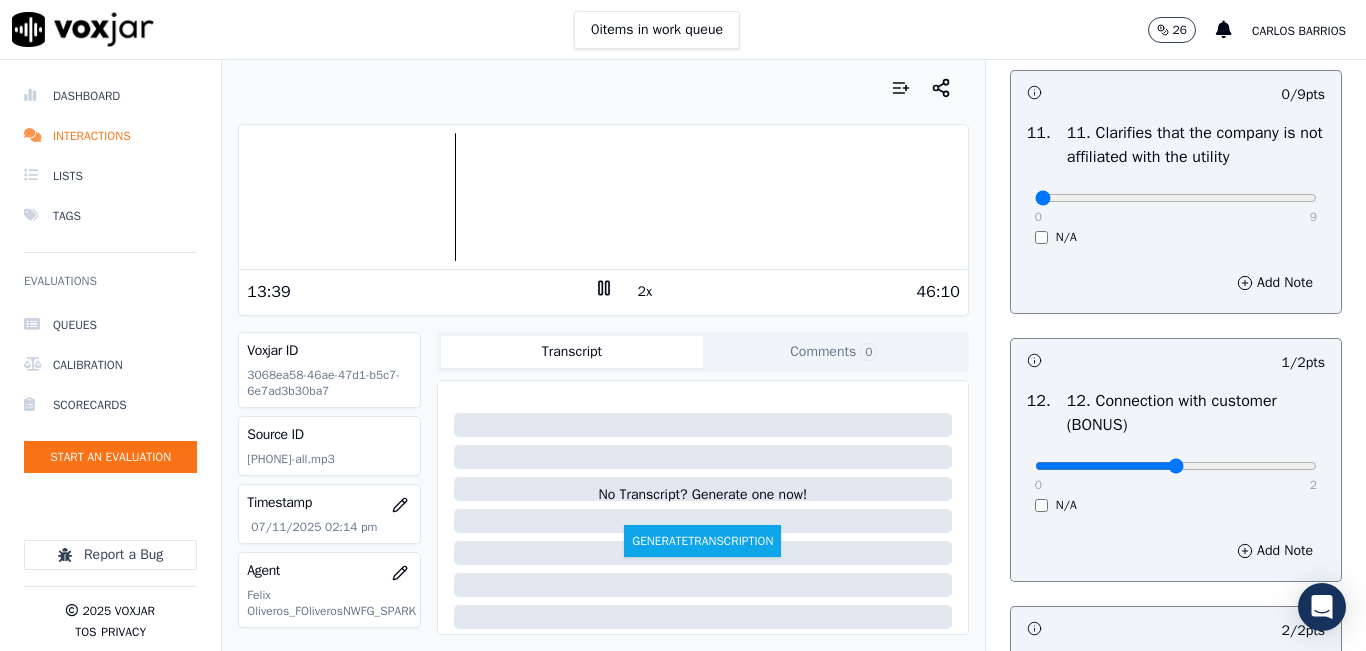 click at bounding box center (603, 197) 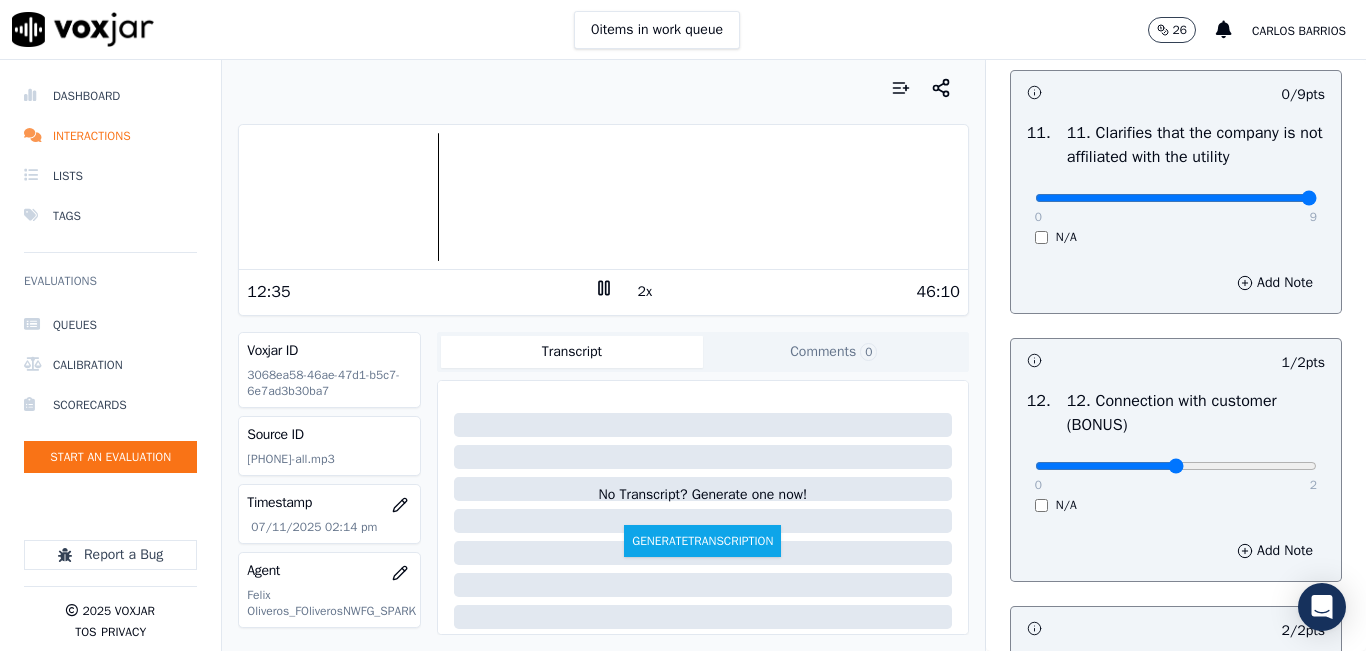 drag, startPoint x: 1118, startPoint y: 264, endPoint x: 1359, endPoint y: 263, distance: 241.00208 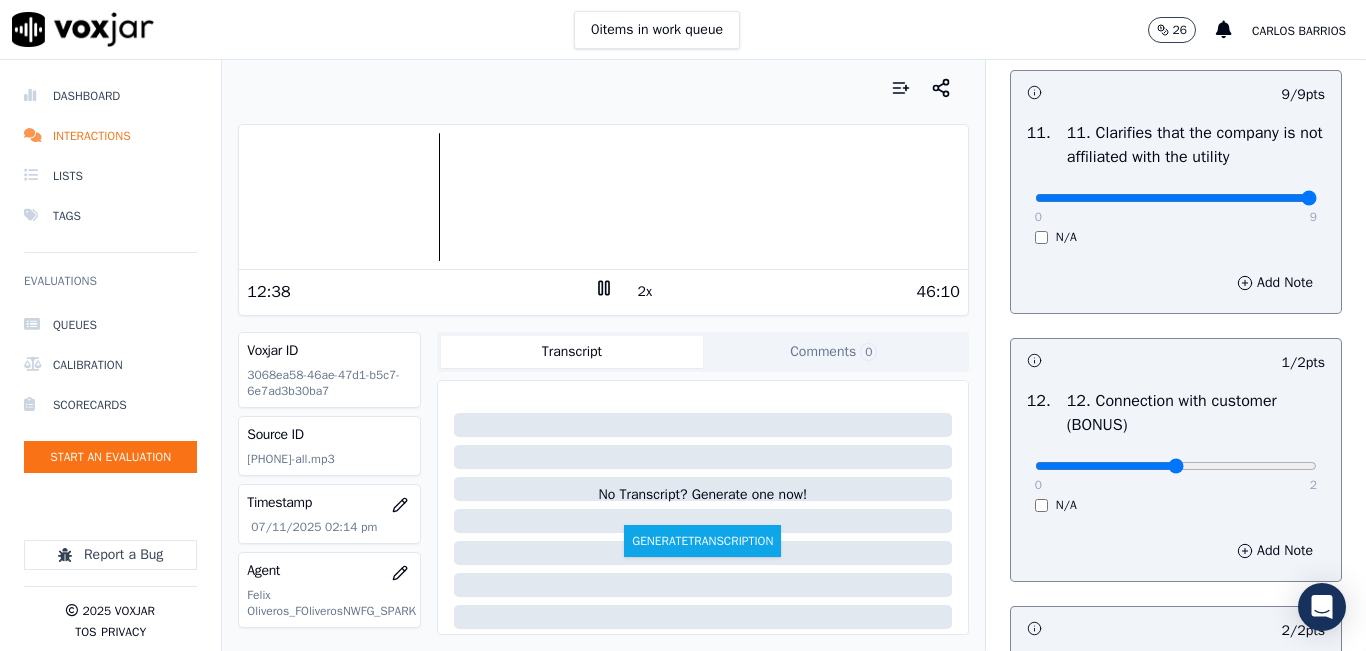 click 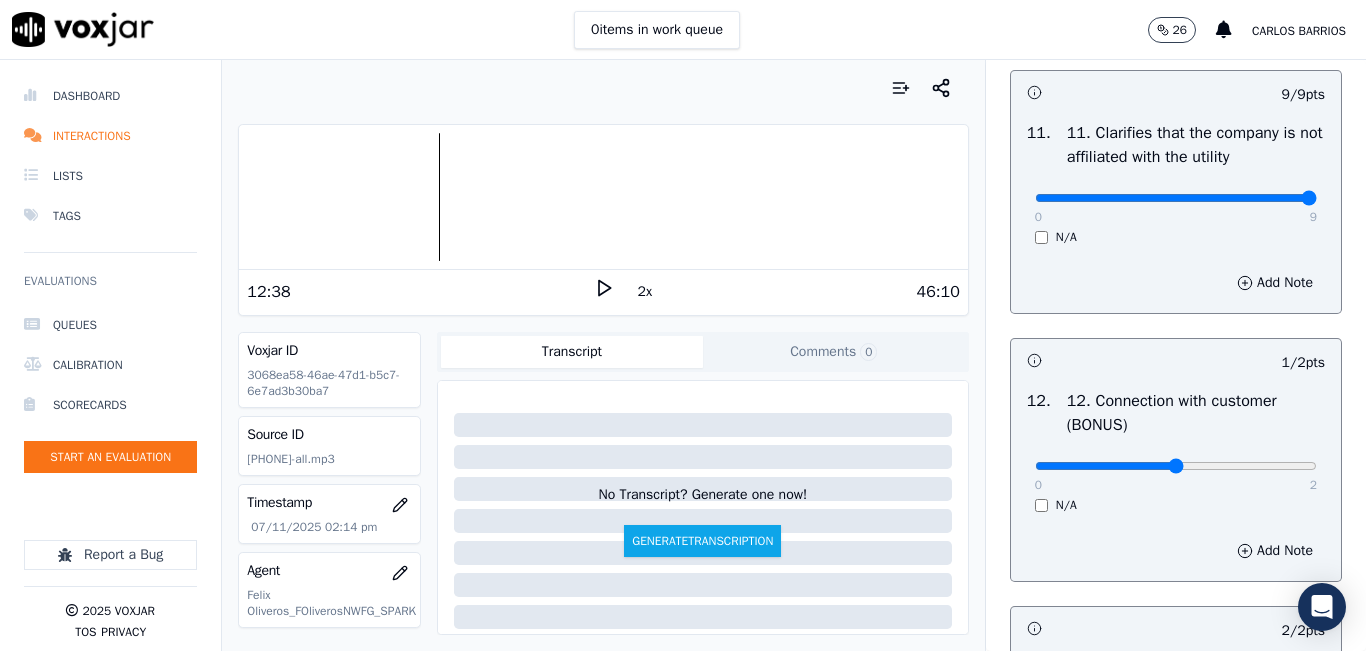 click 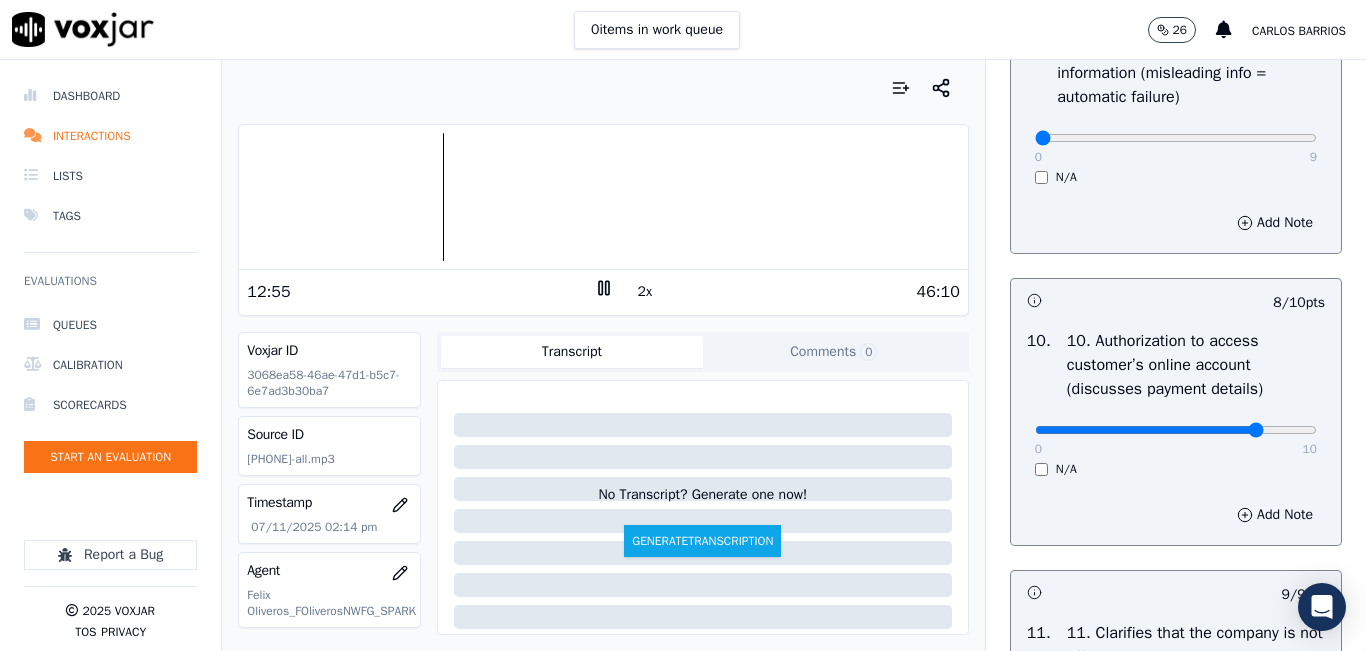 scroll, scrollTop: 2342, scrollLeft: 0, axis: vertical 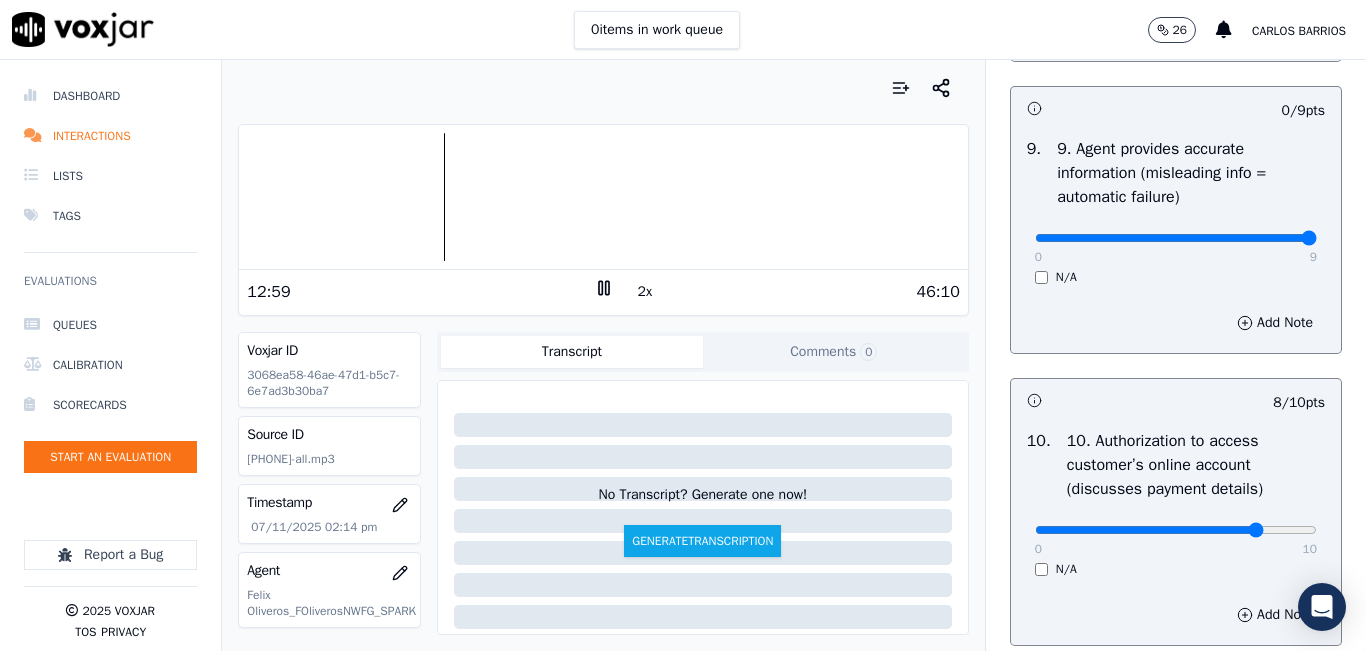 type on "9" 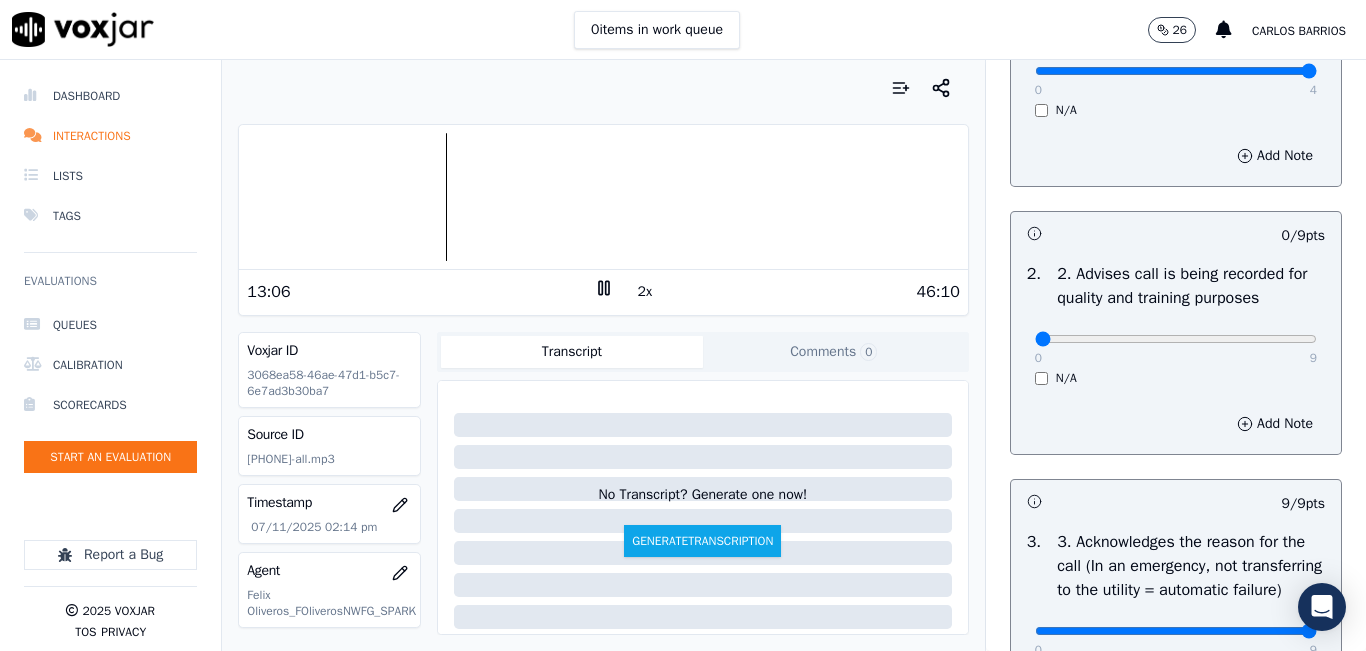 scroll, scrollTop: 242, scrollLeft: 0, axis: vertical 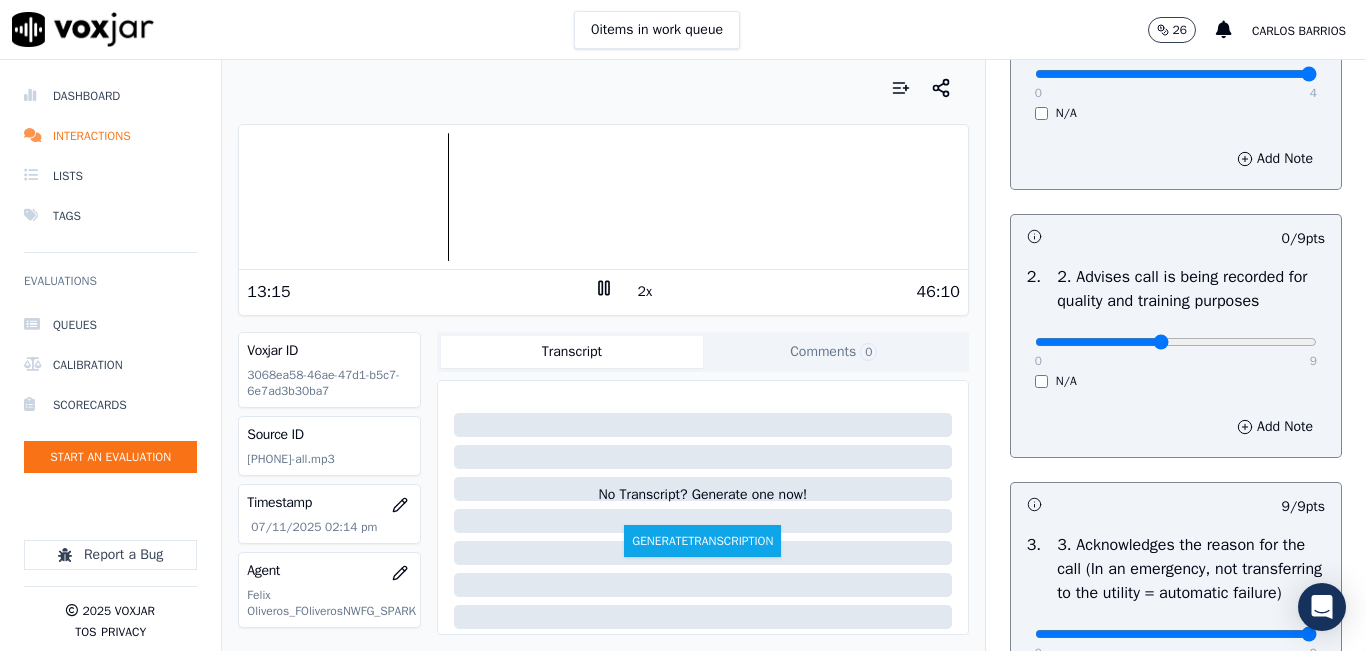 click at bounding box center [1176, 74] 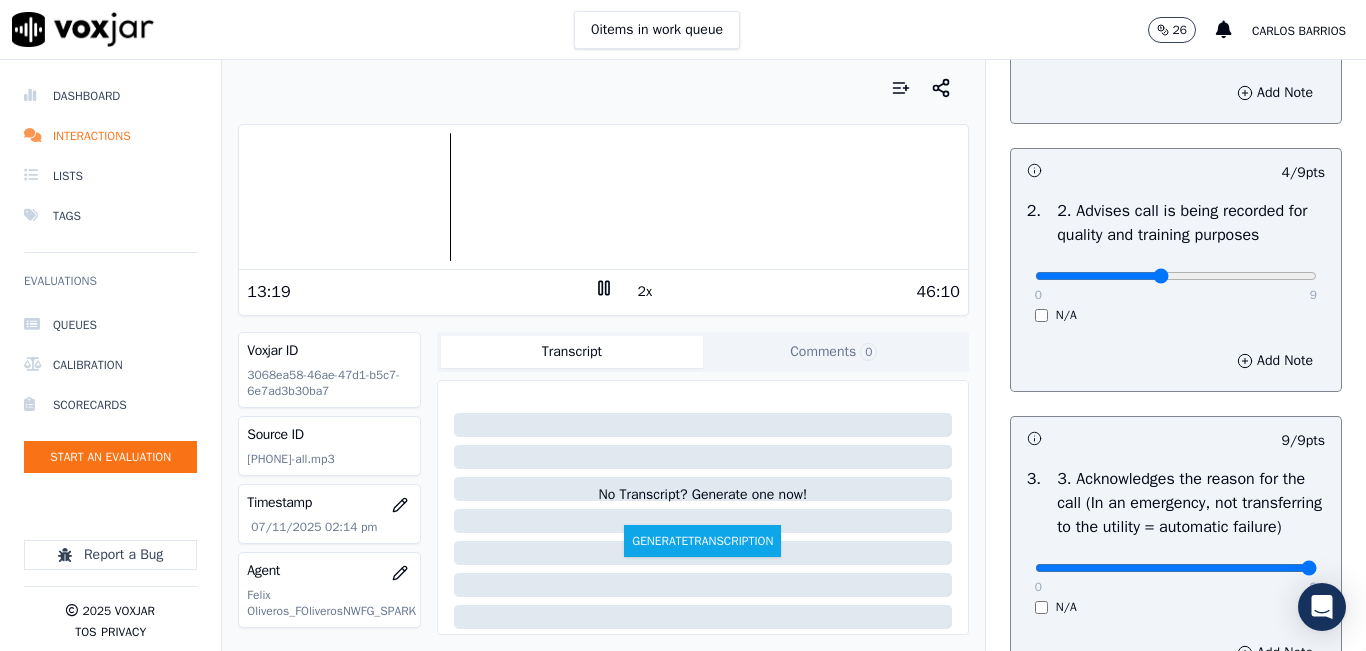 scroll, scrollTop: 400, scrollLeft: 0, axis: vertical 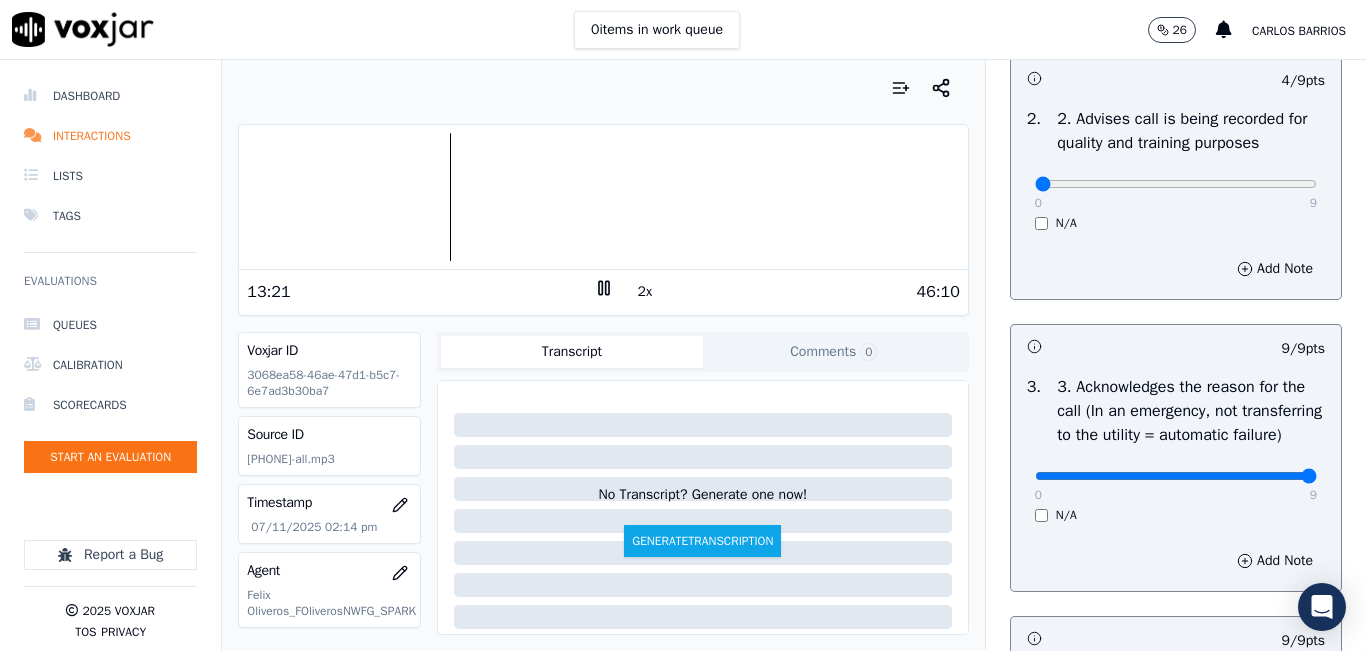 drag, startPoint x: 1045, startPoint y: 211, endPoint x: 976, endPoint y: 202, distance: 69.58448 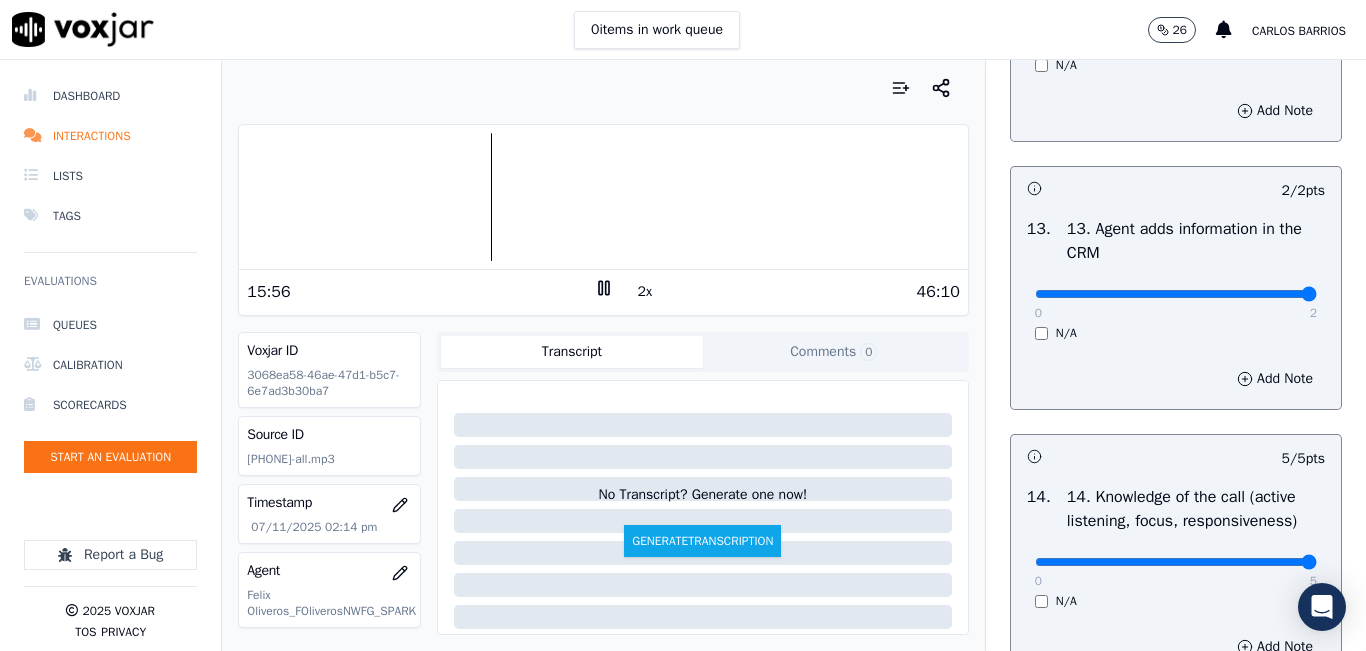 scroll, scrollTop: 3242, scrollLeft: 0, axis: vertical 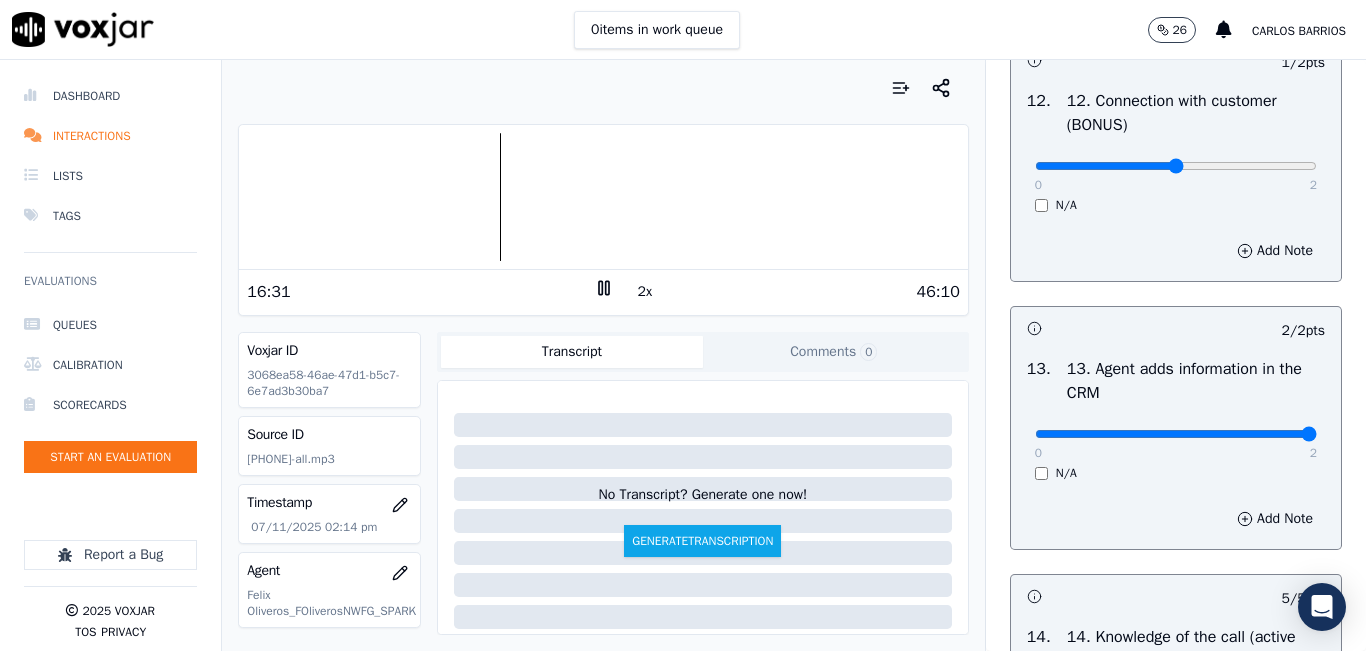 click on "2x" at bounding box center (645, 292) 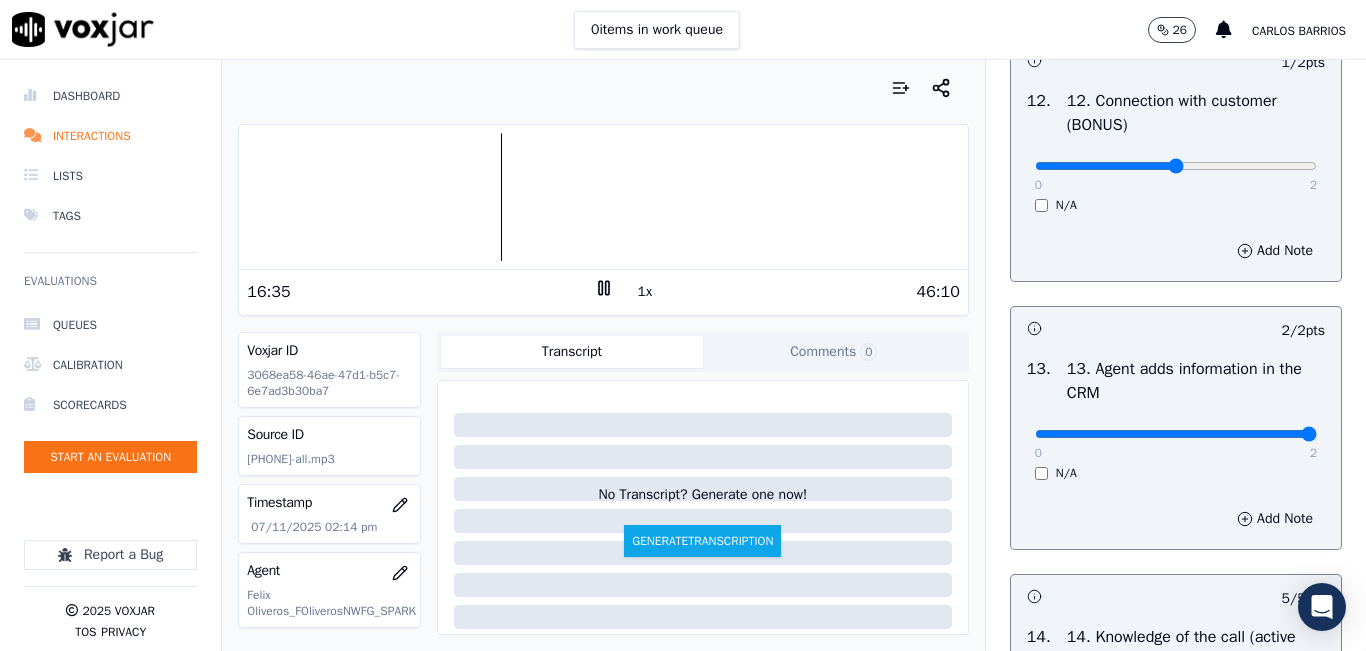 click at bounding box center [603, 197] 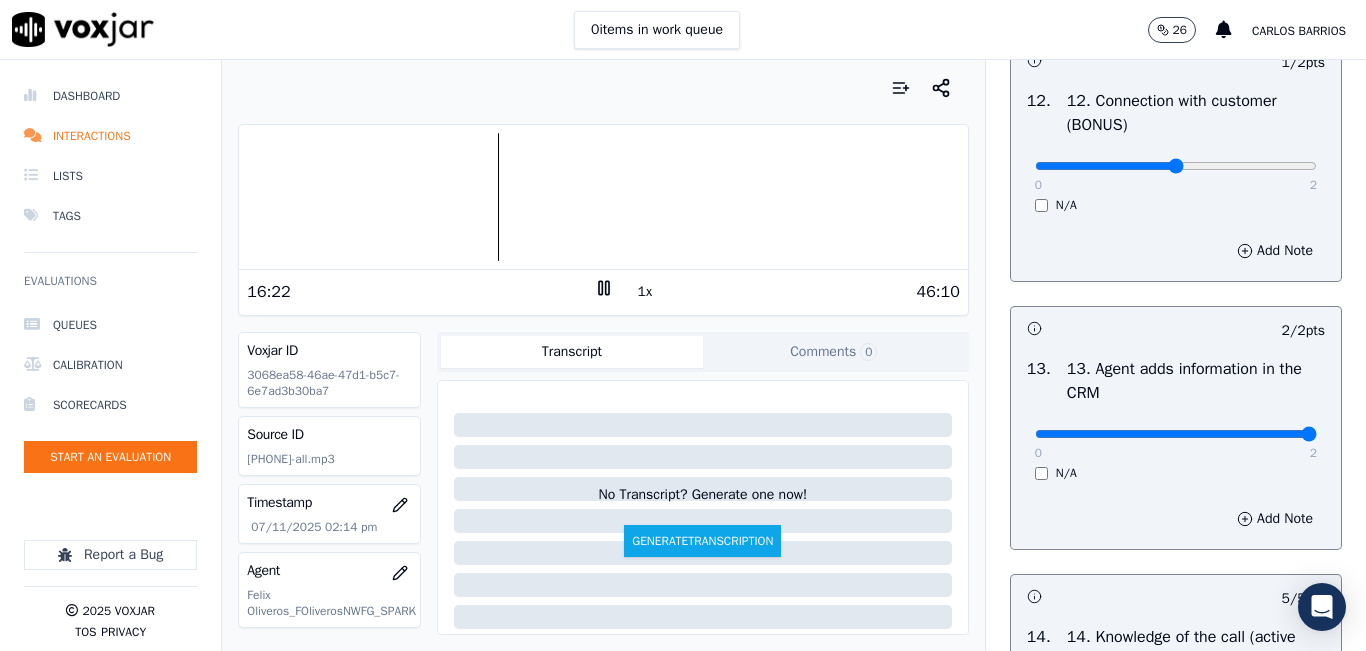 click 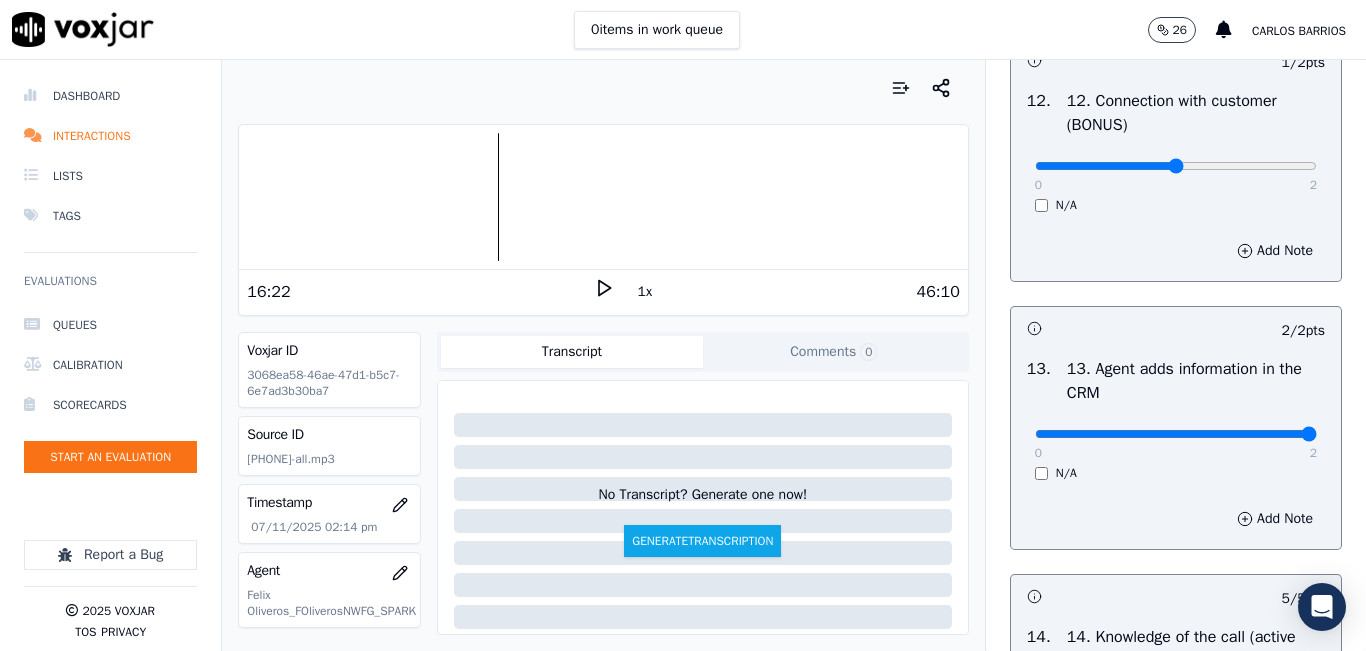 click 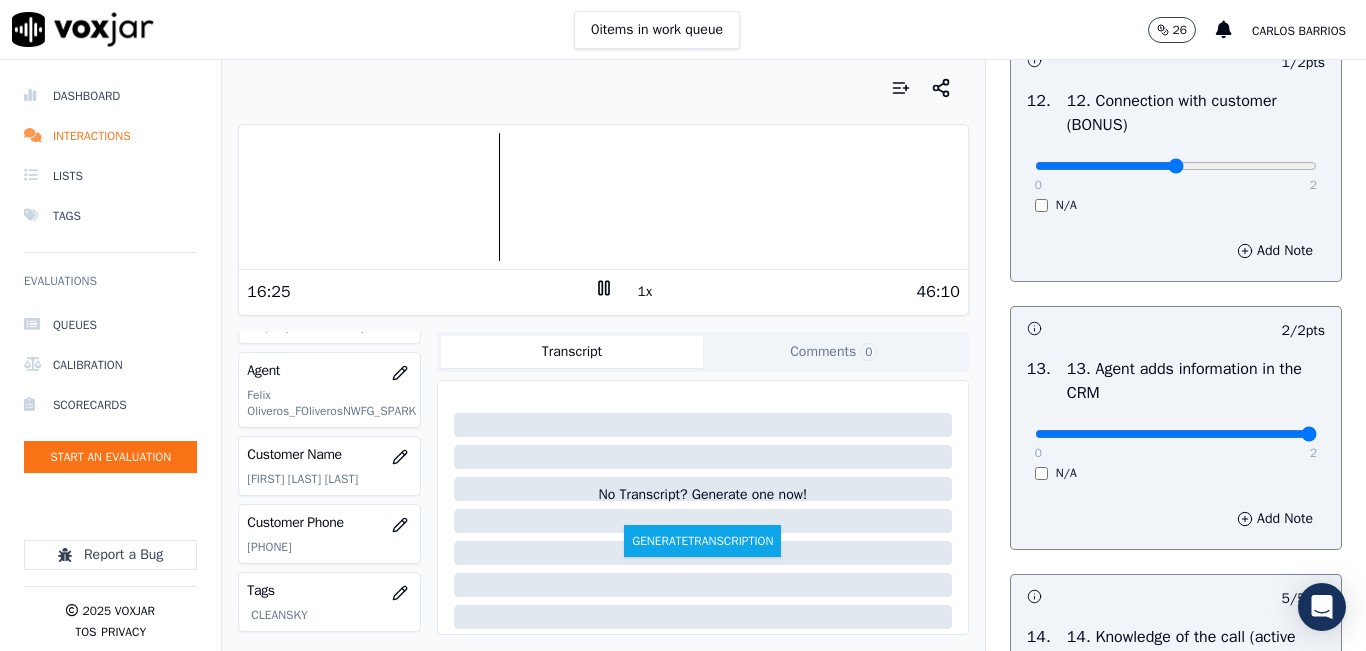 scroll, scrollTop: 0, scrollLeft: 0, axis: both 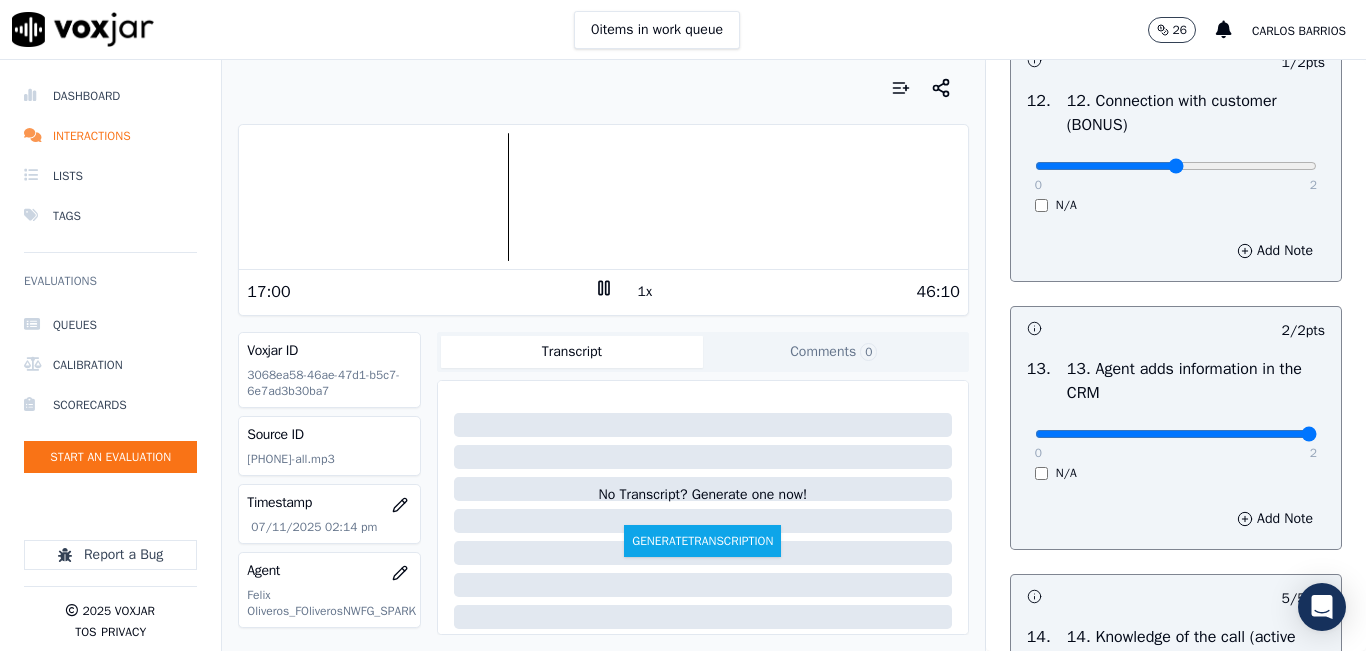 click 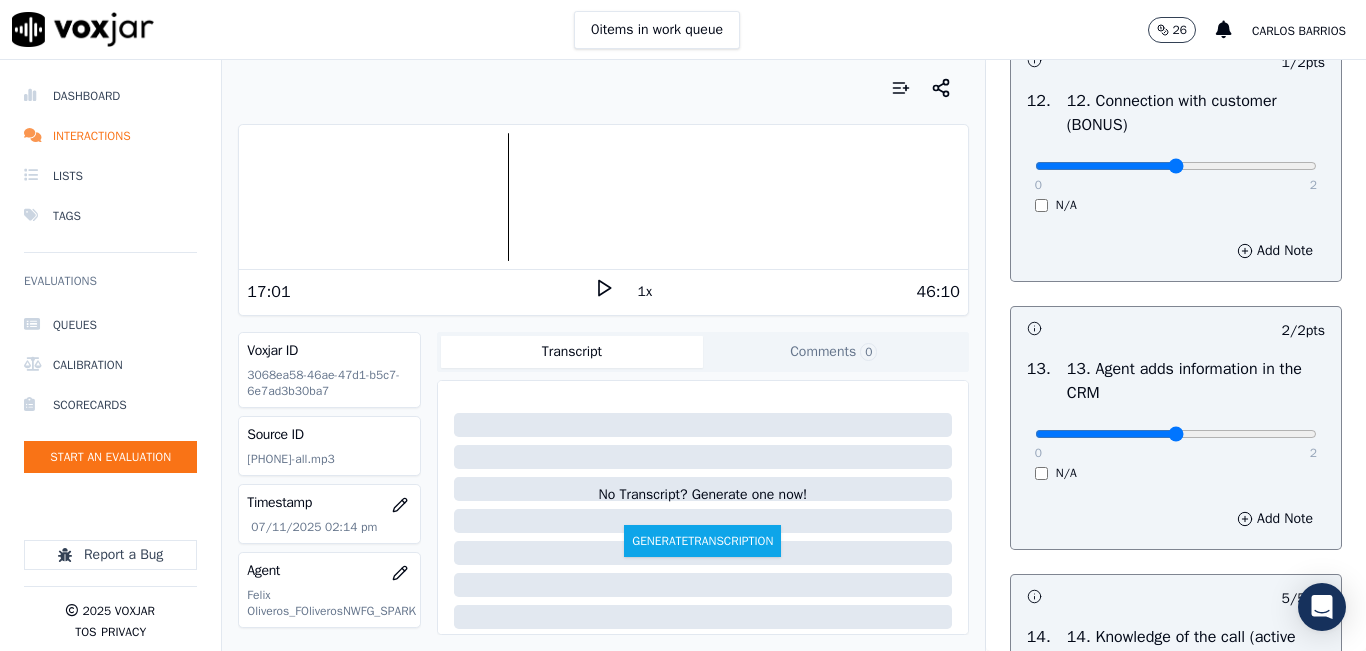 type on "1" 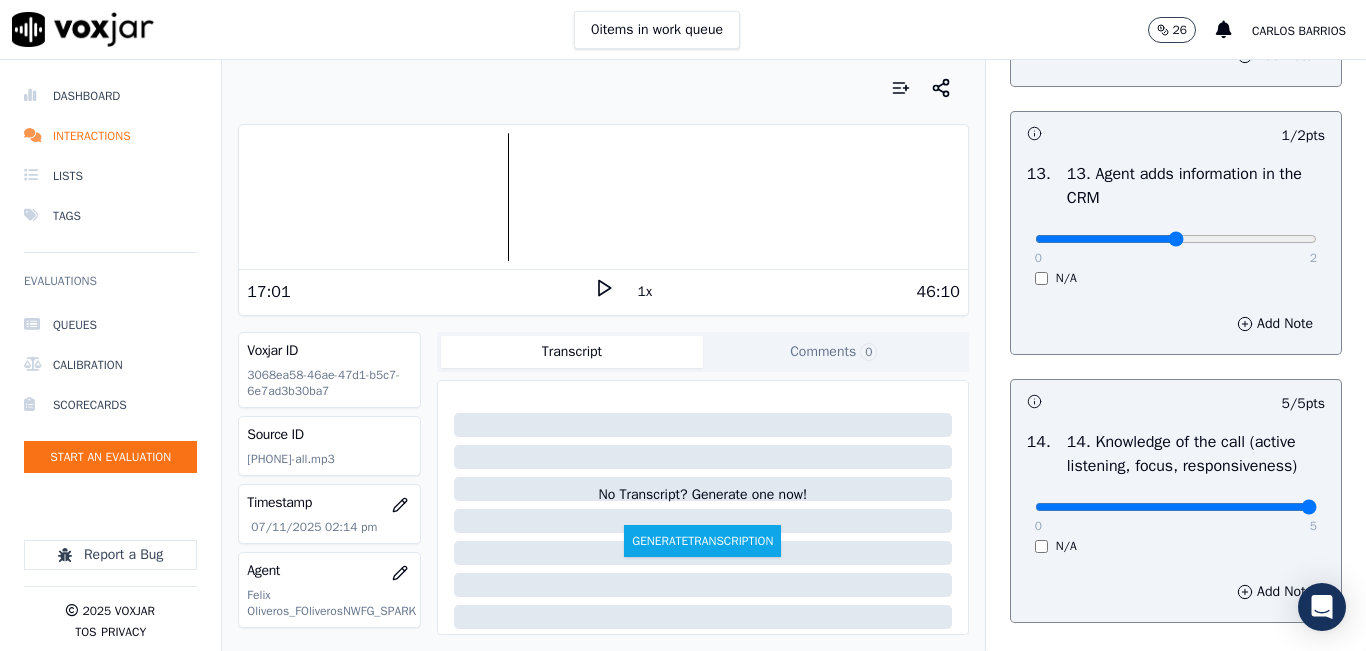 scroll, scrollTop: 3442, scrollLeft: 0, axis: vertical 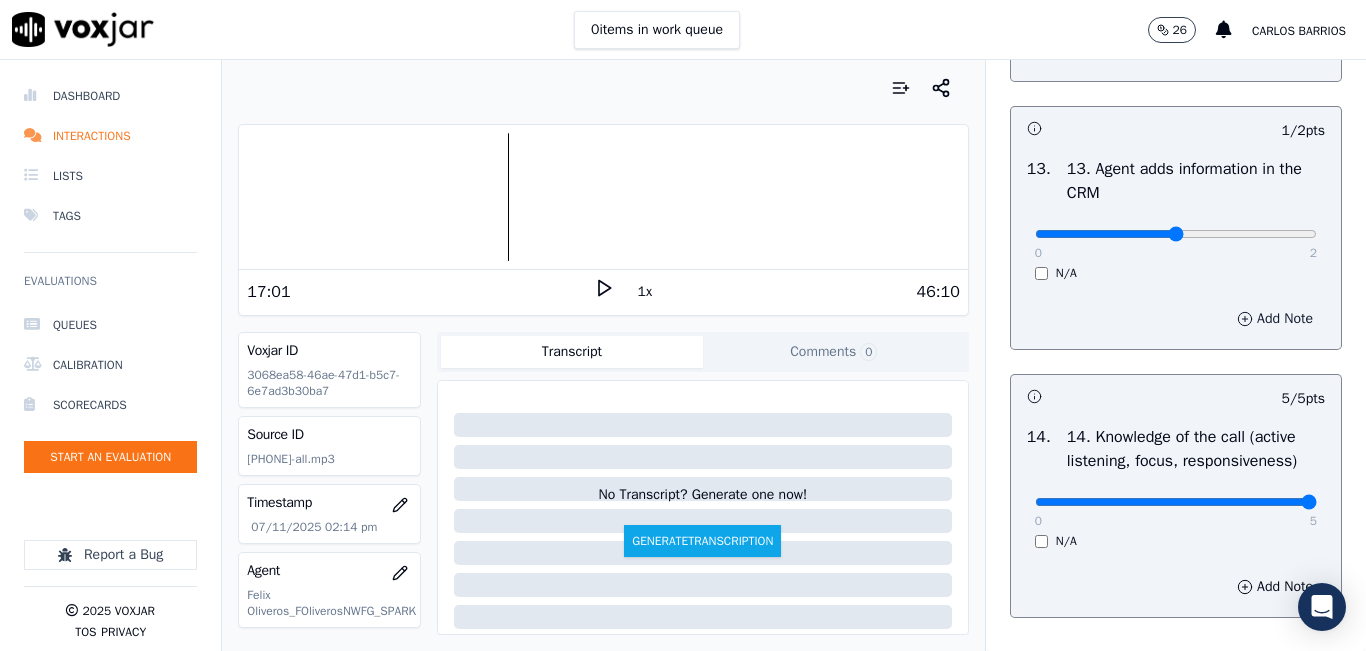 click on "Add Note" at bounding box center [1275, 319] 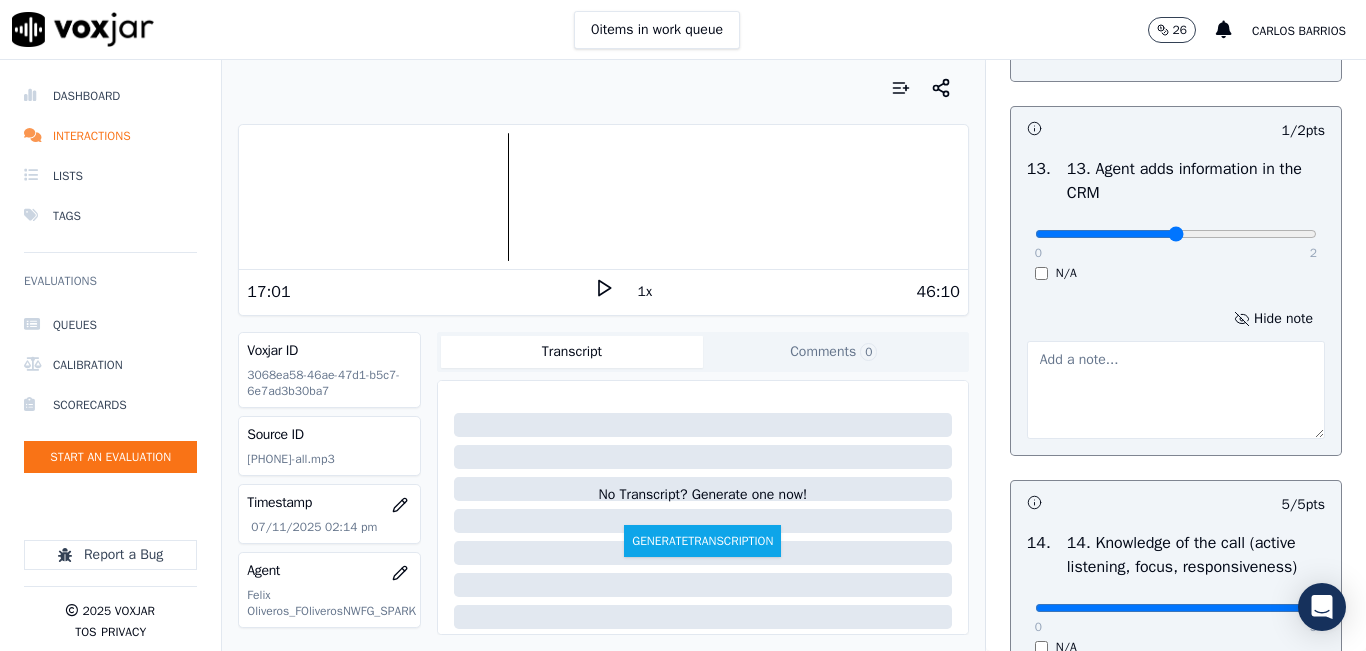 click at bounding box center (1176, 390) 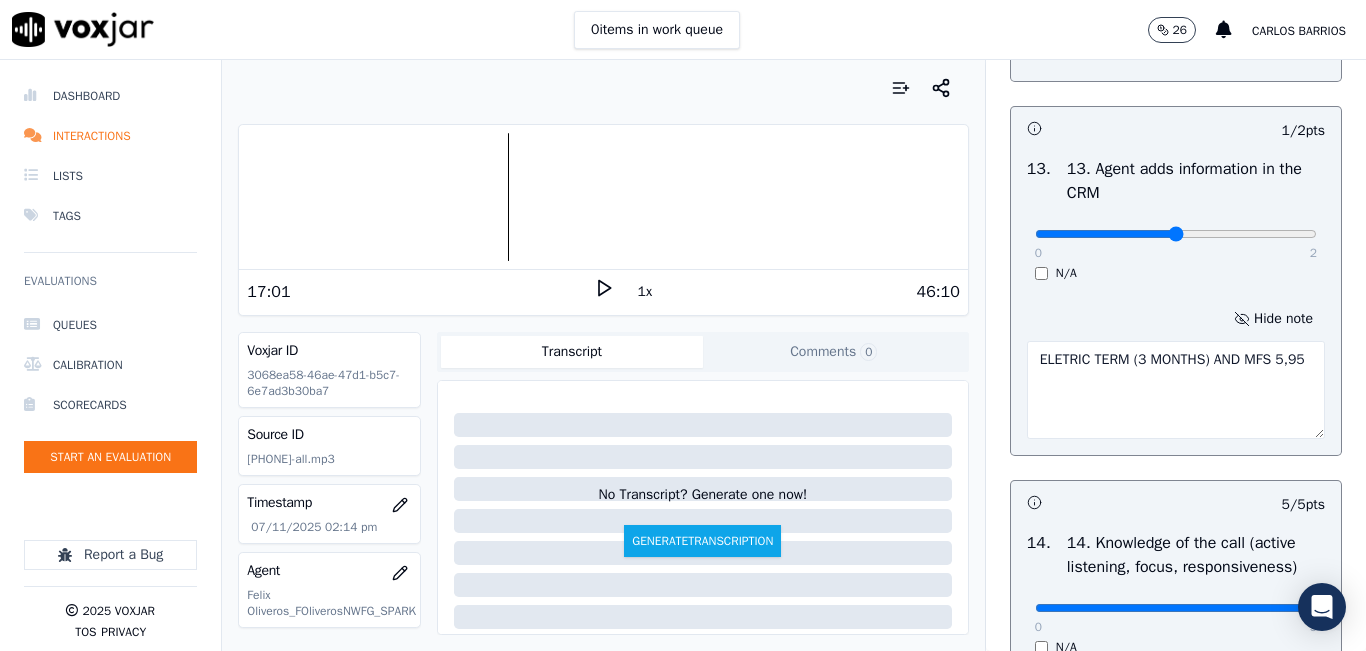 type on "ELETRIC TERM (3 MONTHS) AND MFS 5,95" 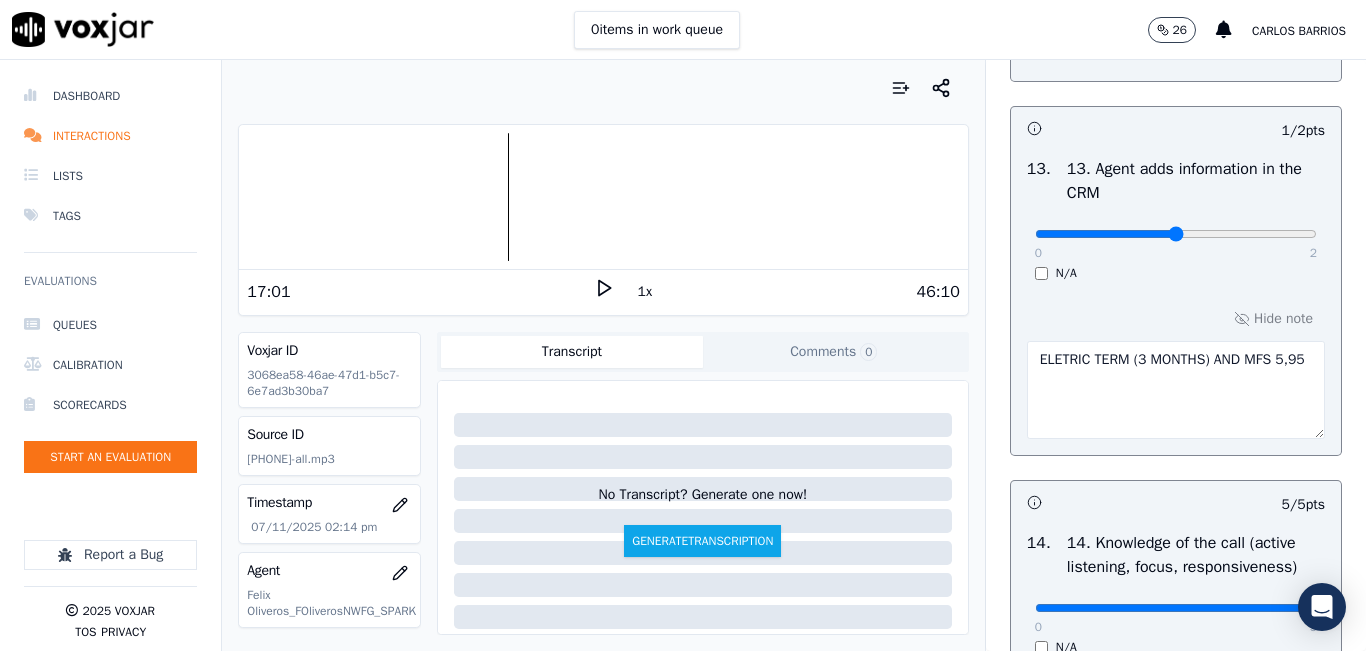 click 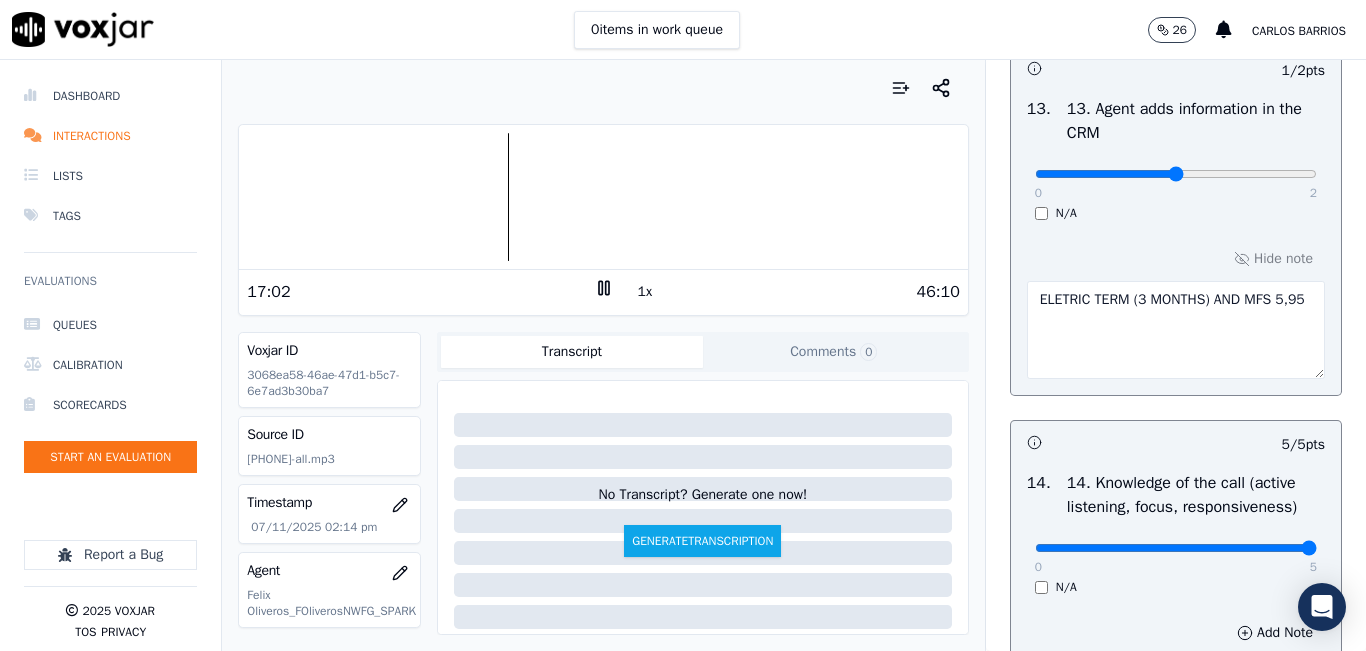 scroll, scrollTop: 3542, scrollLeft: 0, axis: vertical 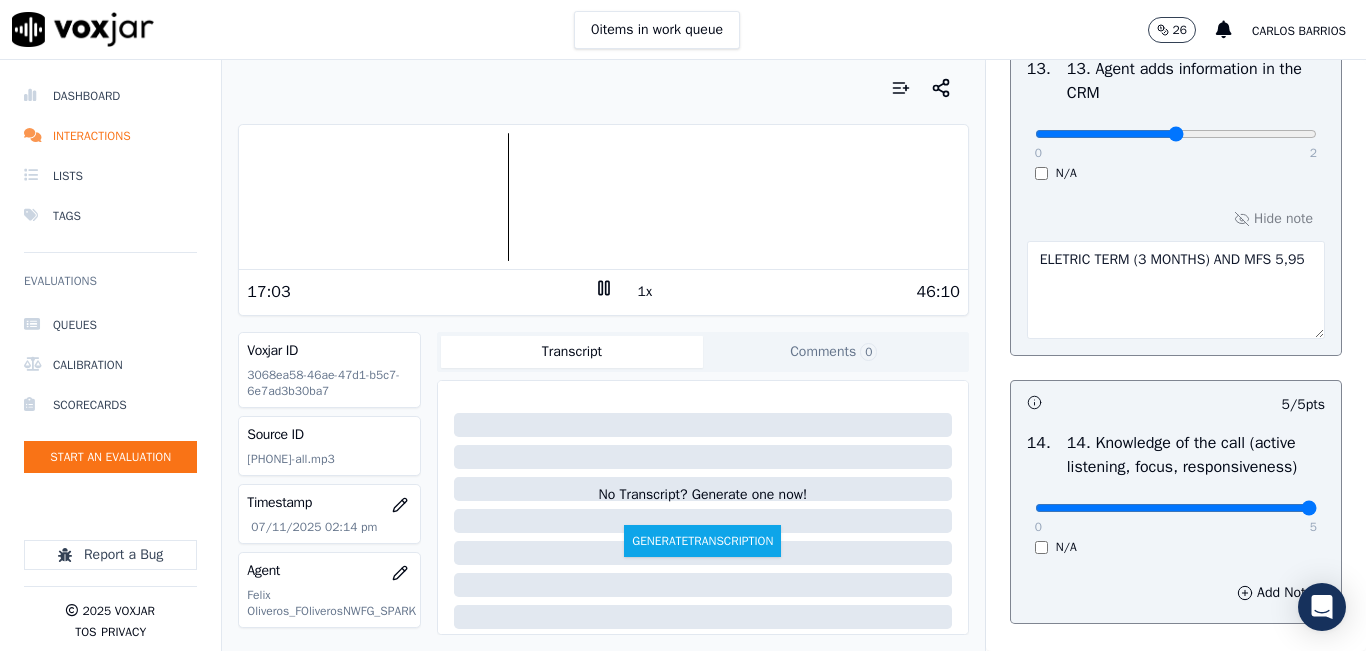 click on "ELETRIC TERM (3 MONTHS) AND MFS 5,95" at bounding box center [1176, 290] 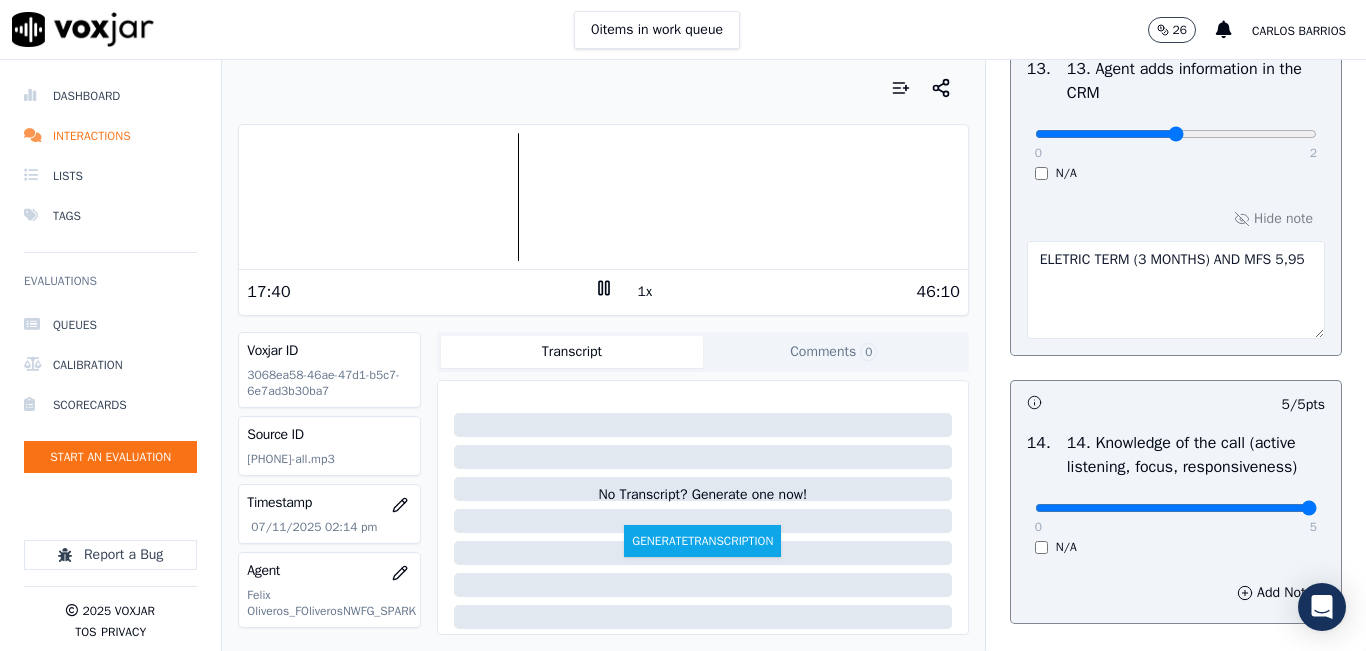 click at bounding box center [603, 197] 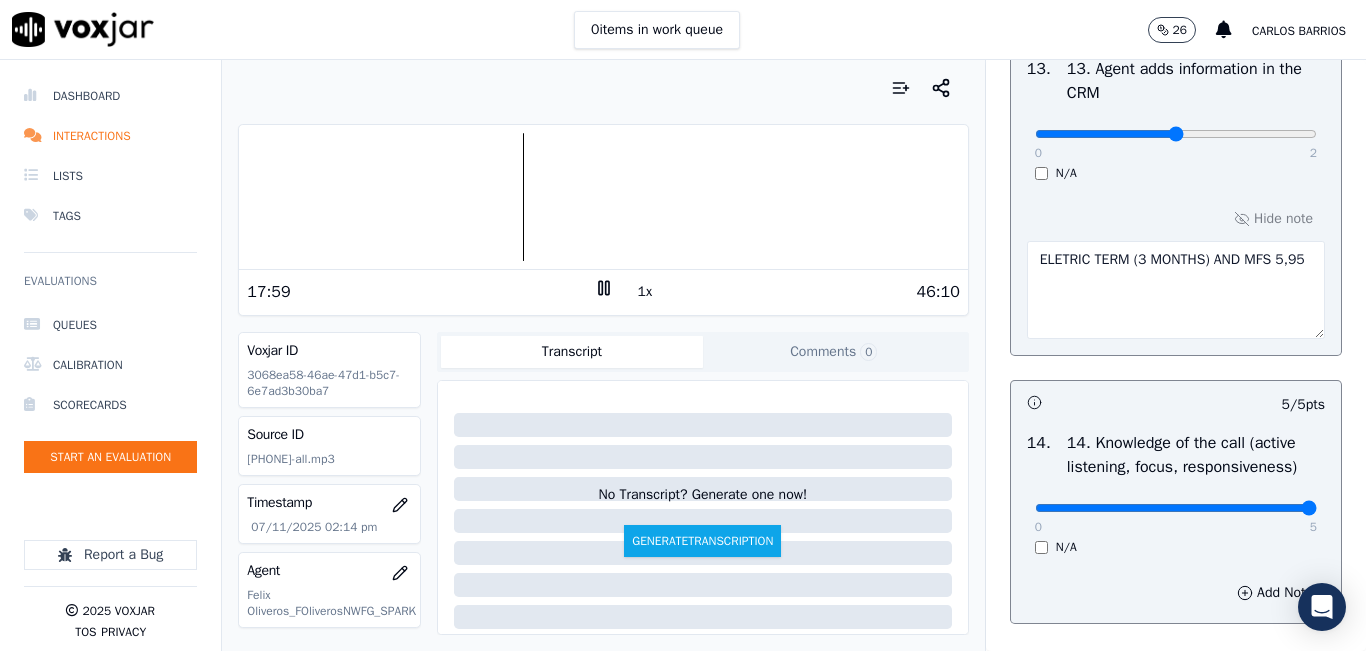 click on "1x" at bounding box center [645, 292] 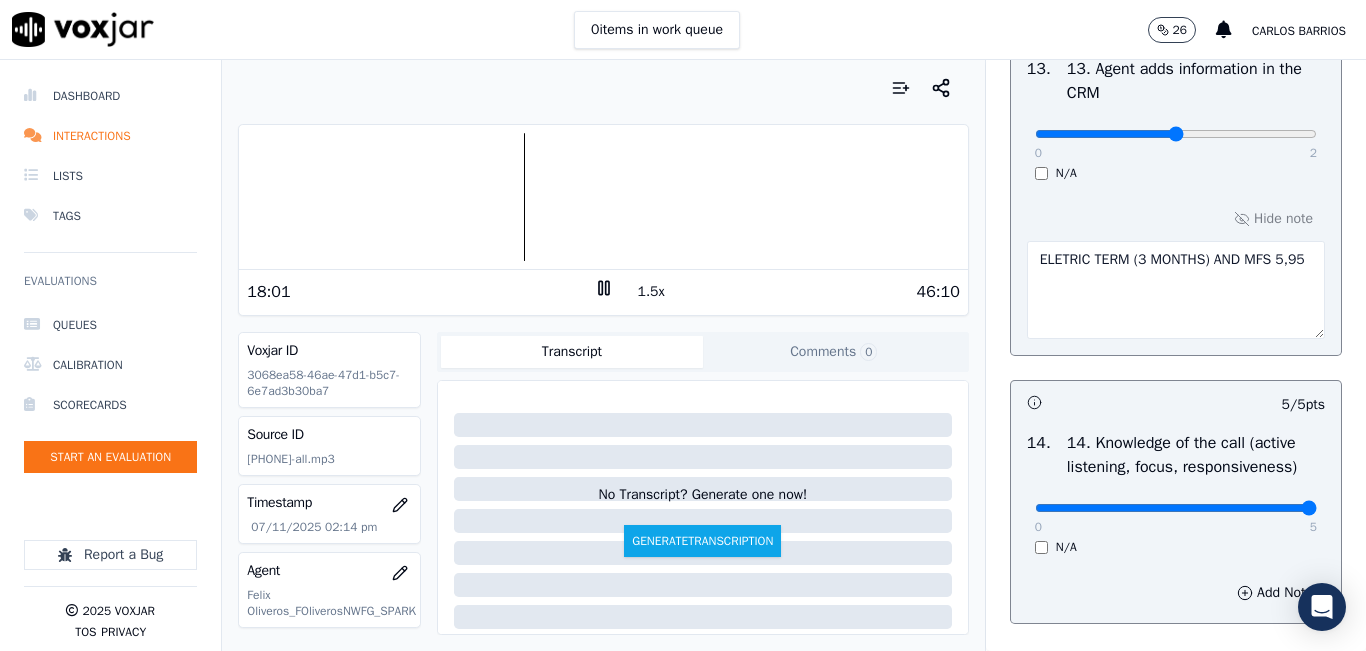 click on "1.5x" at bounding box center (651, 292) 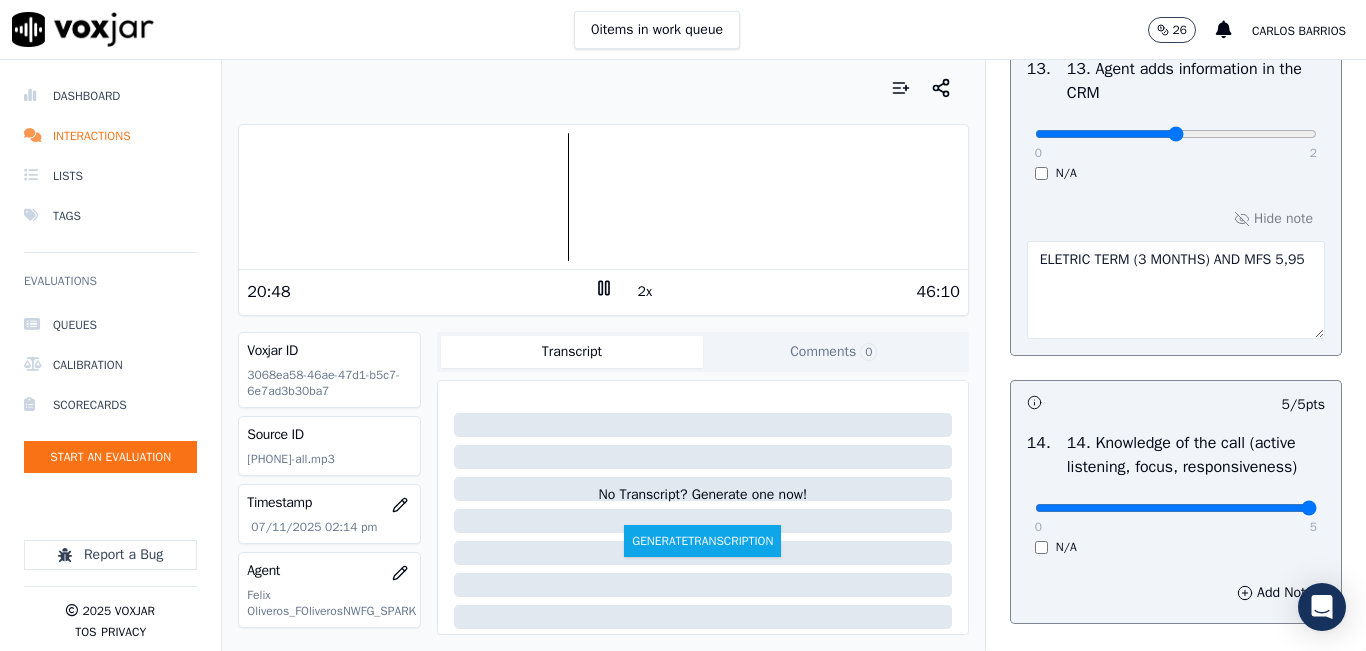 click at bounding box center [603, 197] 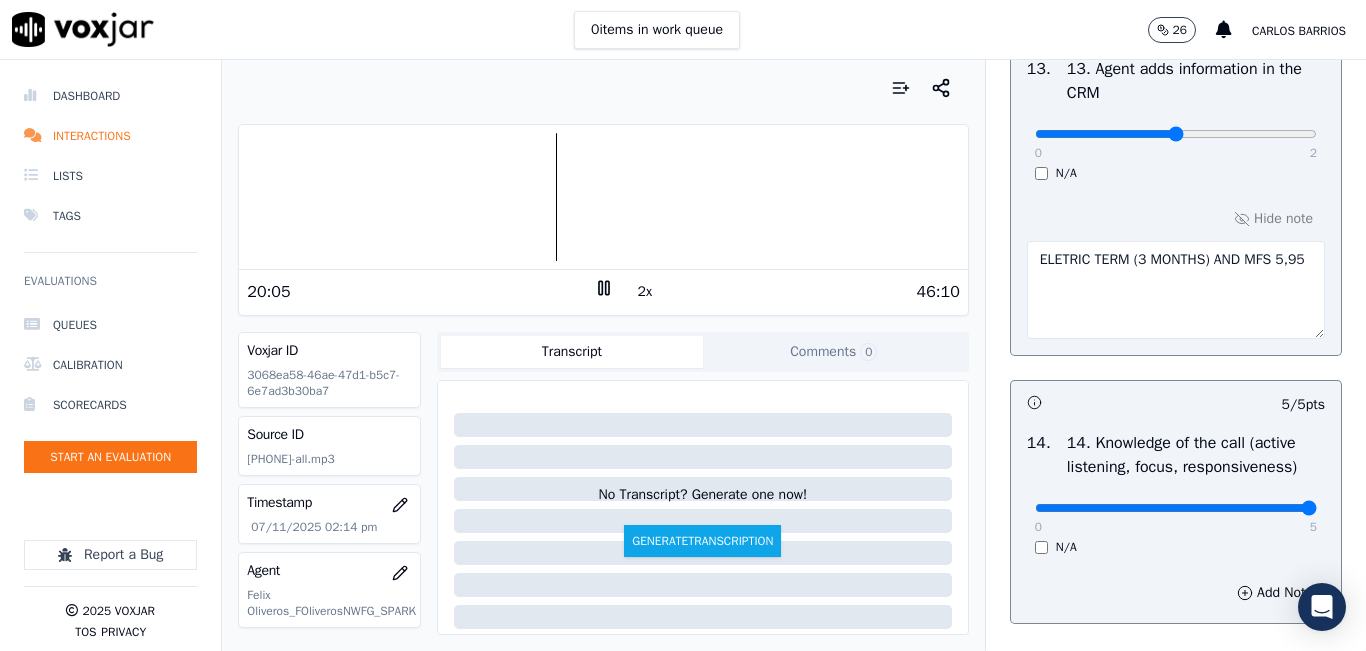 click at bounding box center (603, 197) 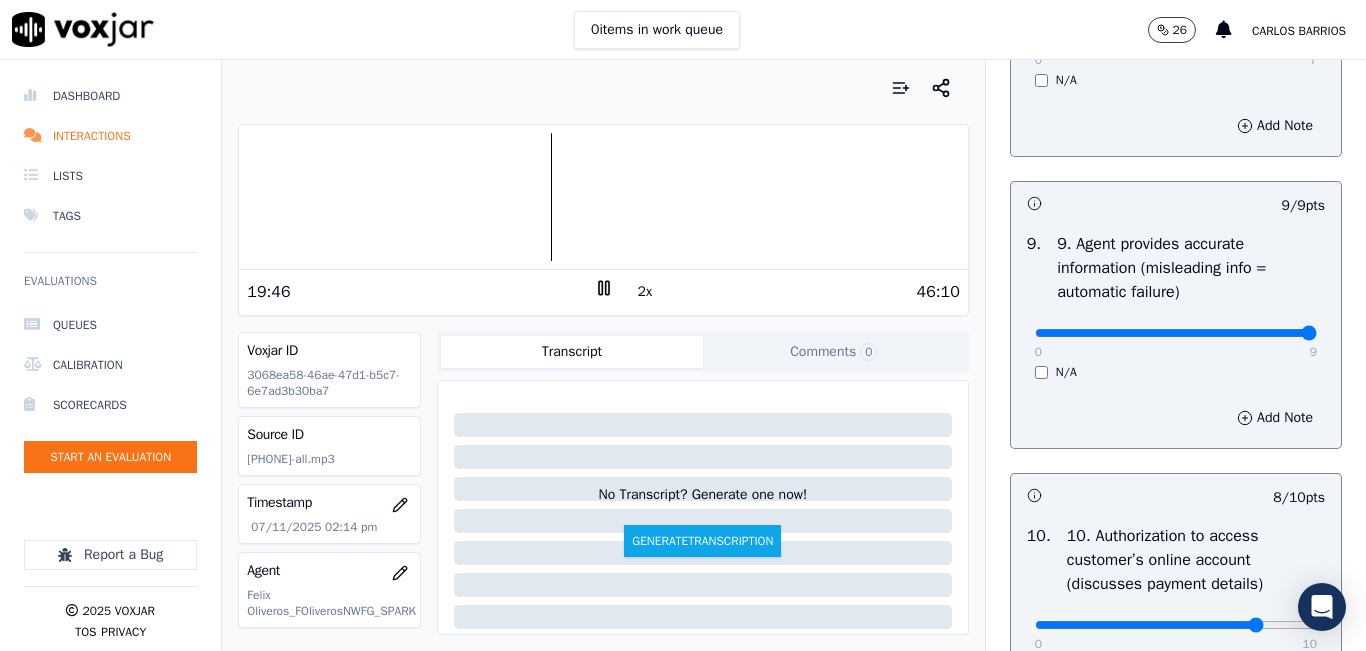 scroll, scrollTop: 2242, scrollLeft: 0, axis: vertical 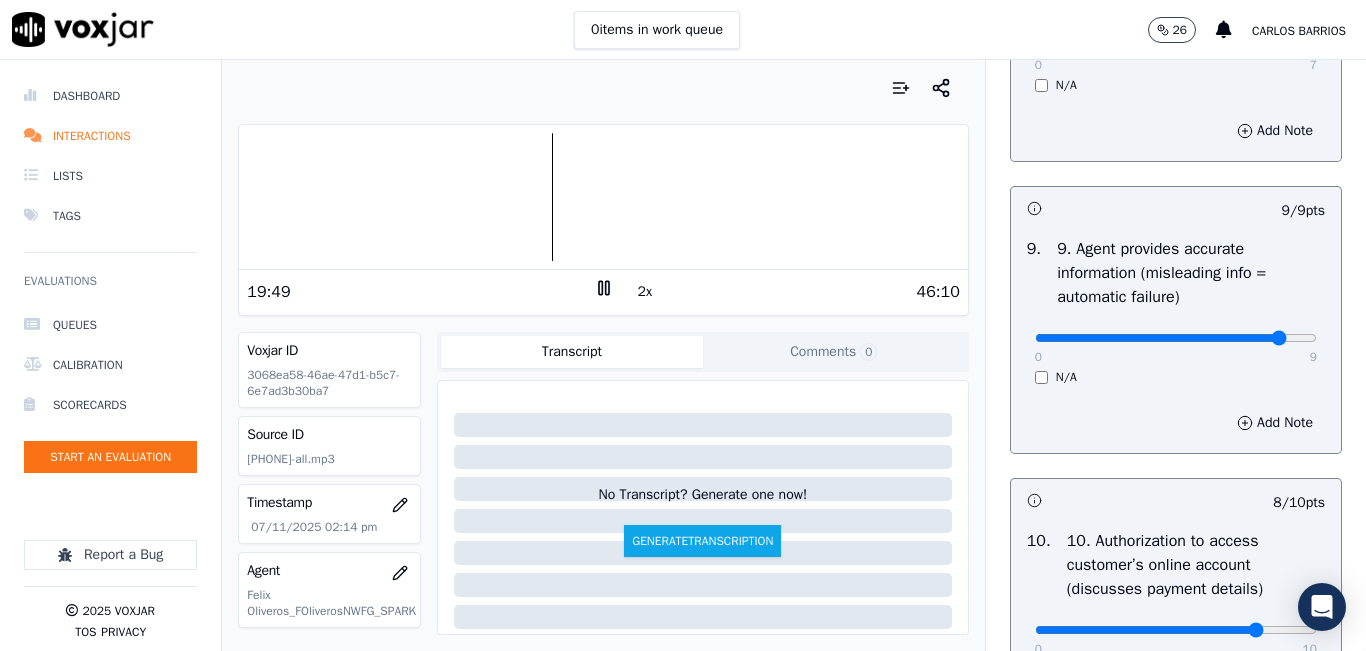 click at bounding box center (1176, -1926) 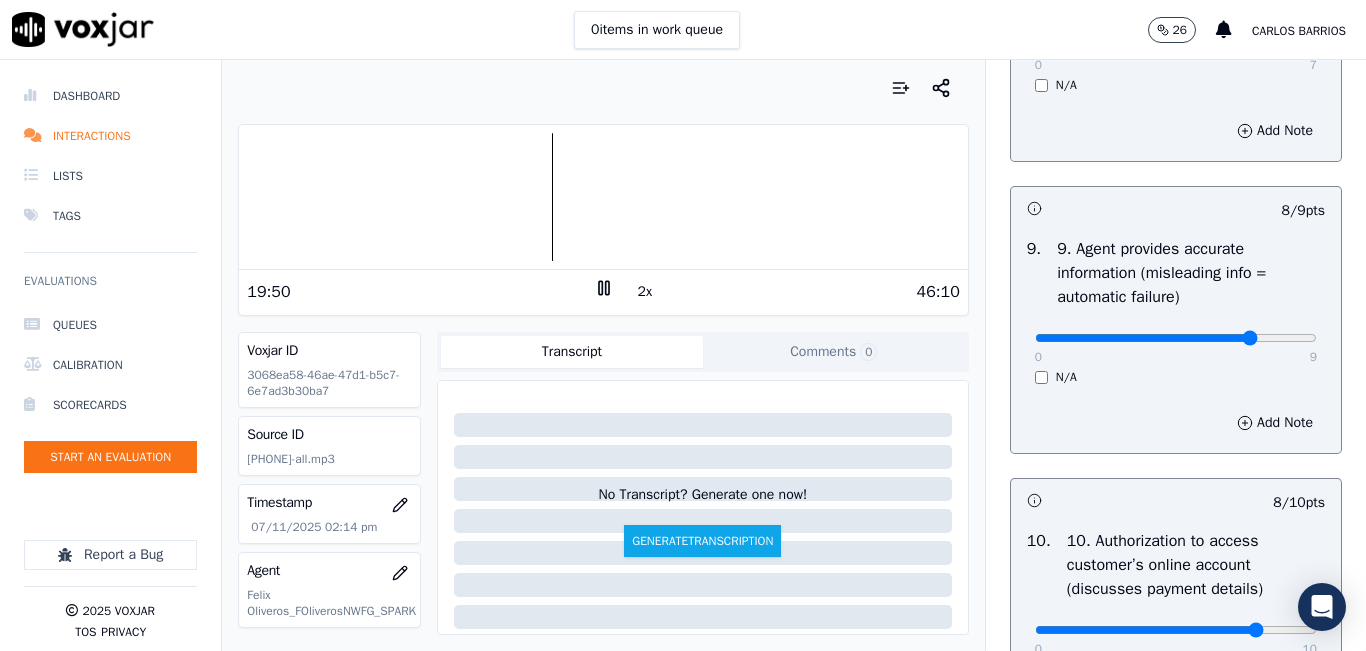 click at bounding box center (1176, -1926) 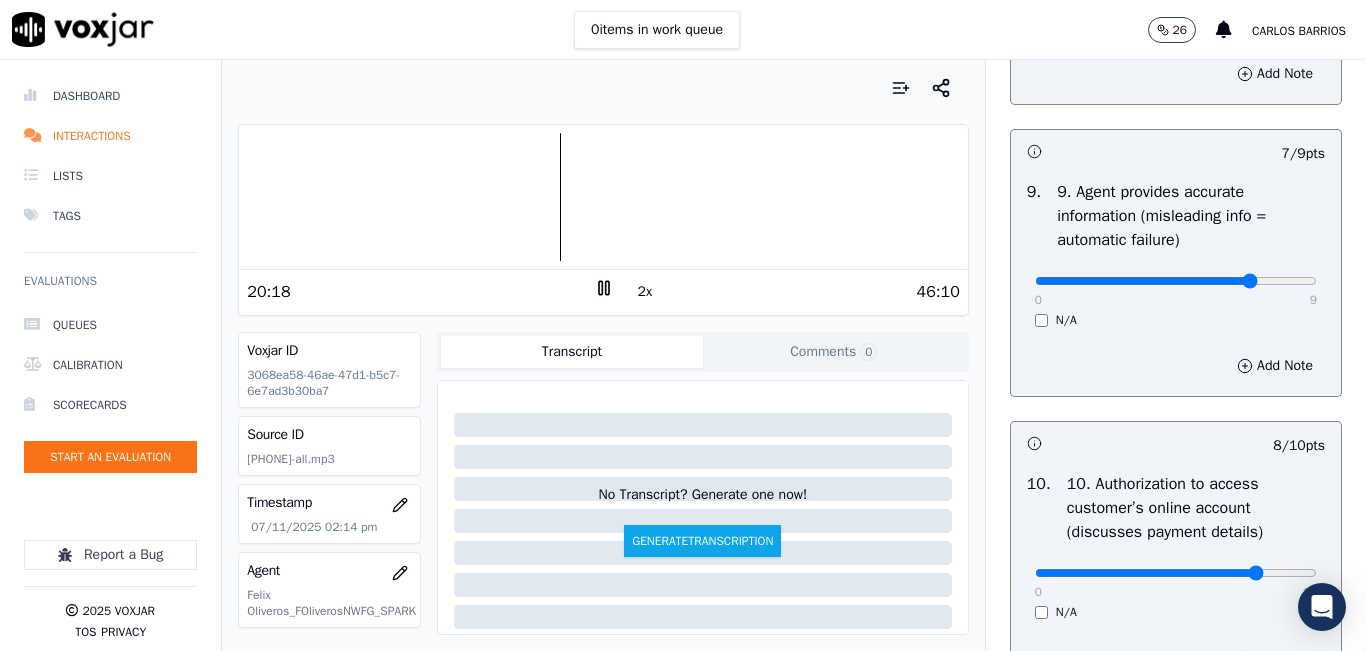 scroll, scrollTop: 2300, scrollLeft: 0, axis: vertical 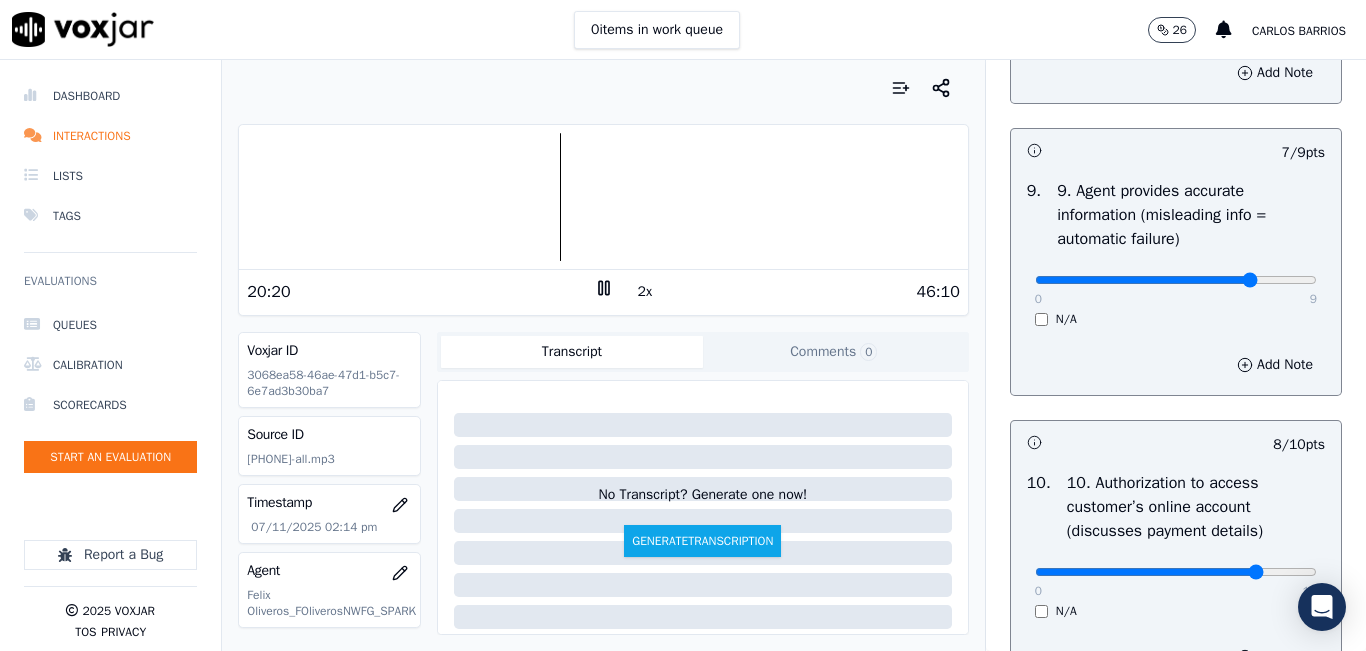 click at bounding box center [1176, -1984] 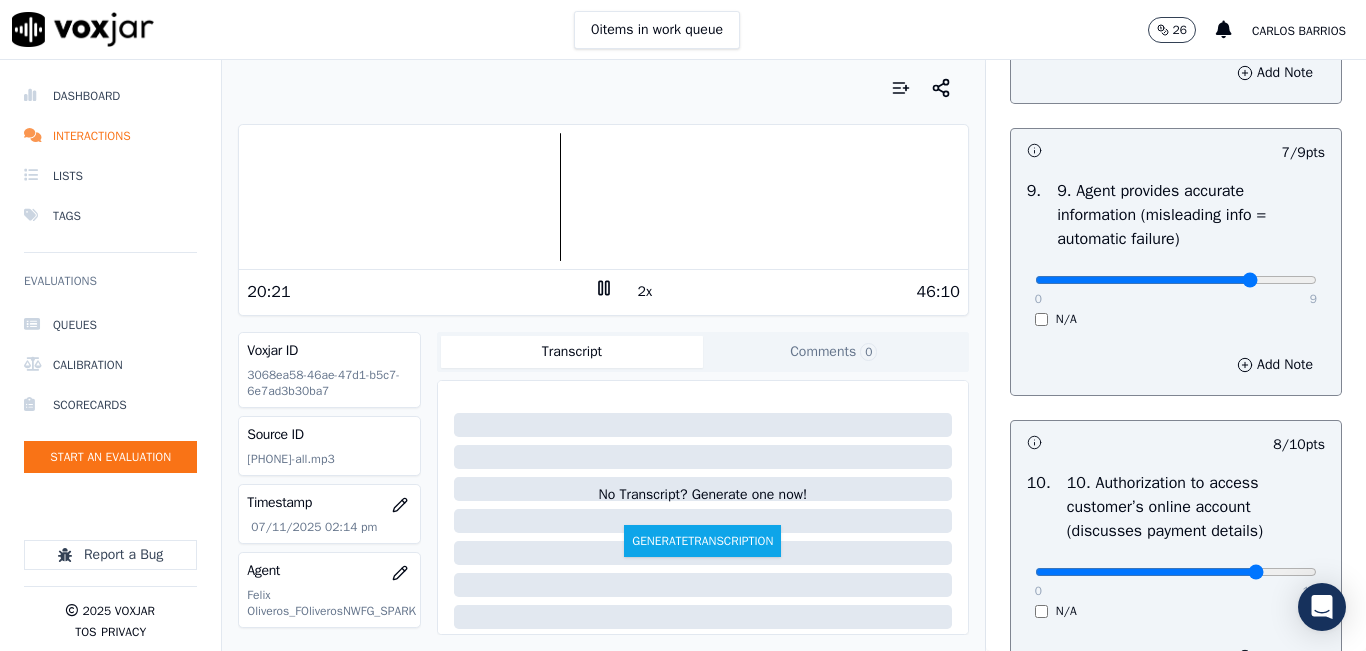 click at bounding box center (1176, -1984) 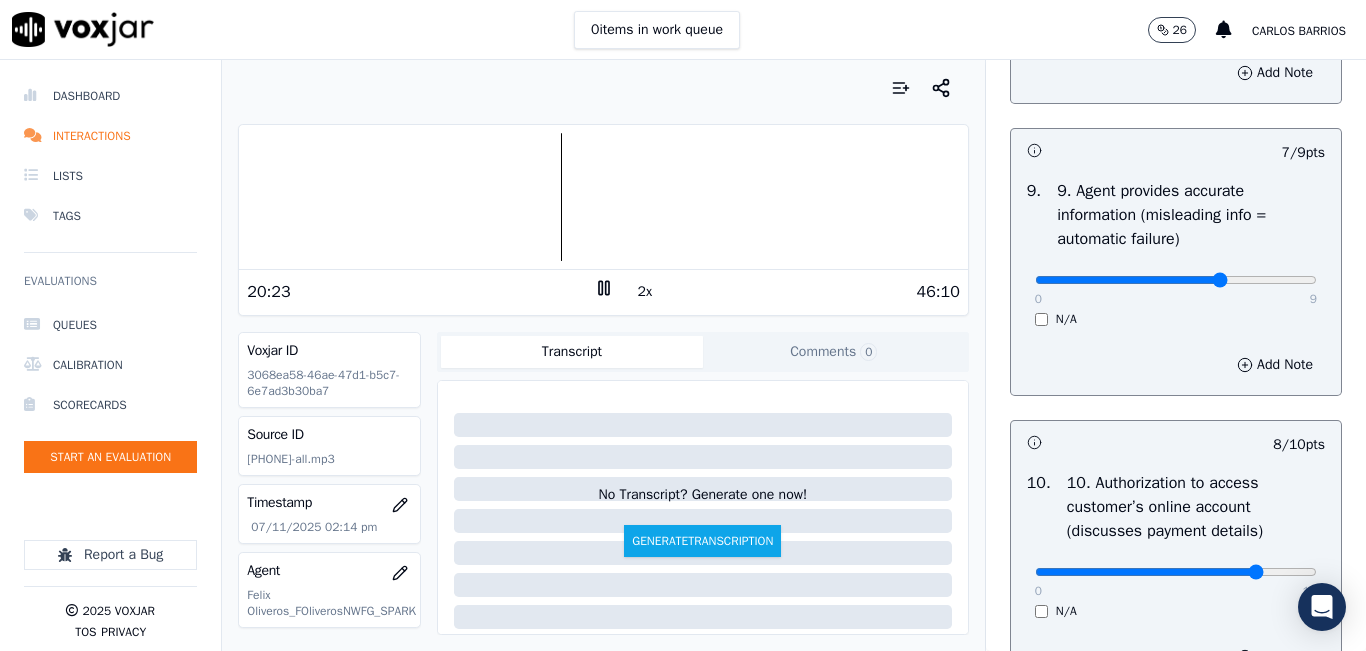 click at bounding box center [1176, -1984] 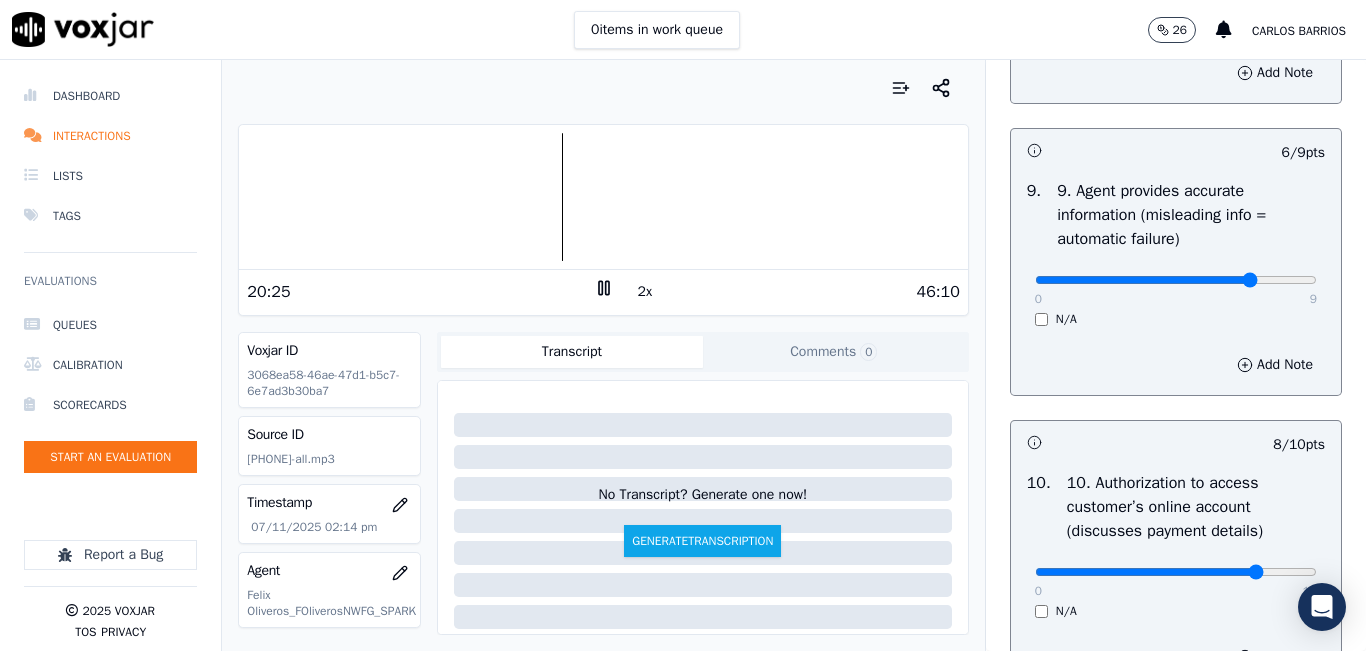 drag, startPoint x: 1186, startPoint y: 347, endPoint x: 1205, endPoint y: 353, distance: 19.924858 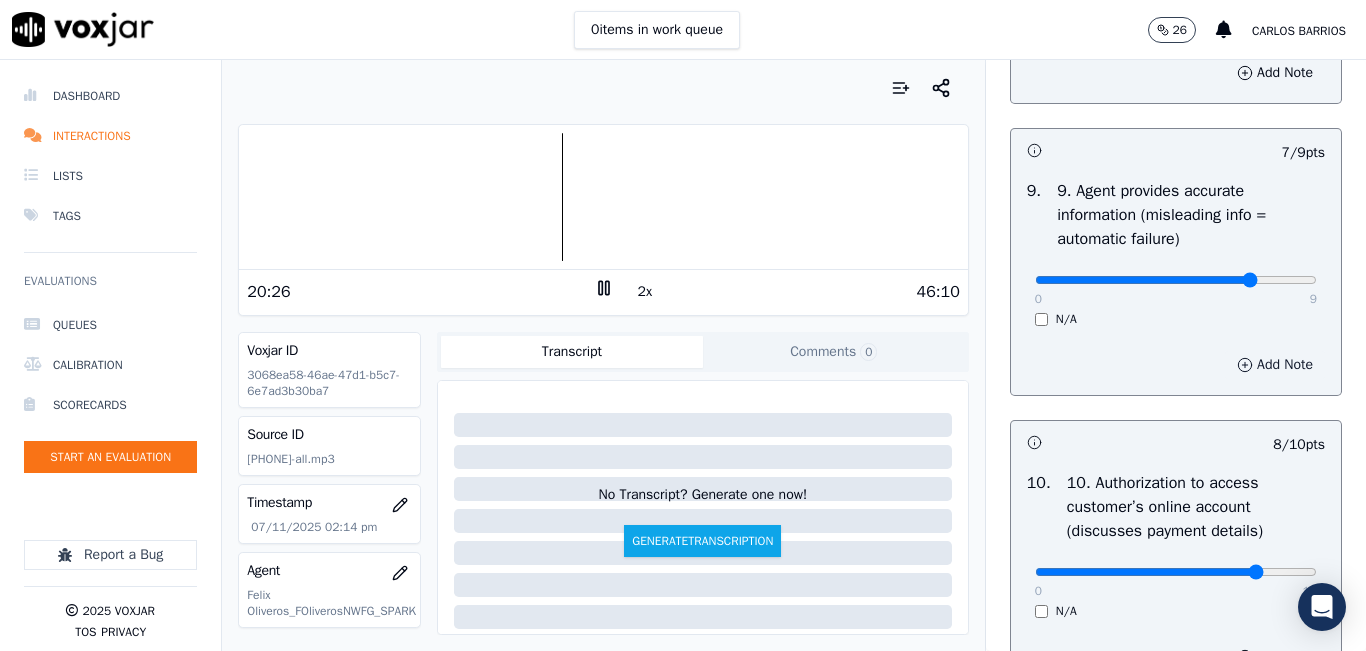 click on "Add Note" at bounding box center (1275, 365) 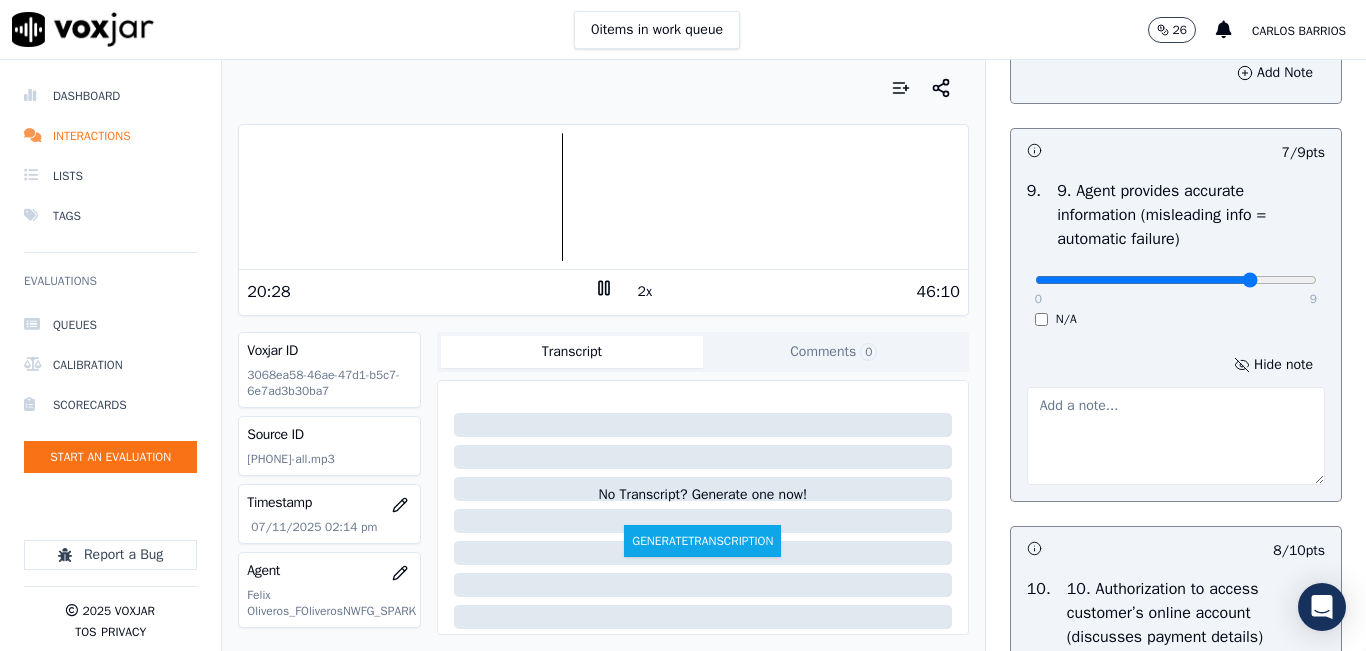 click at bounding box center [1176, 436] 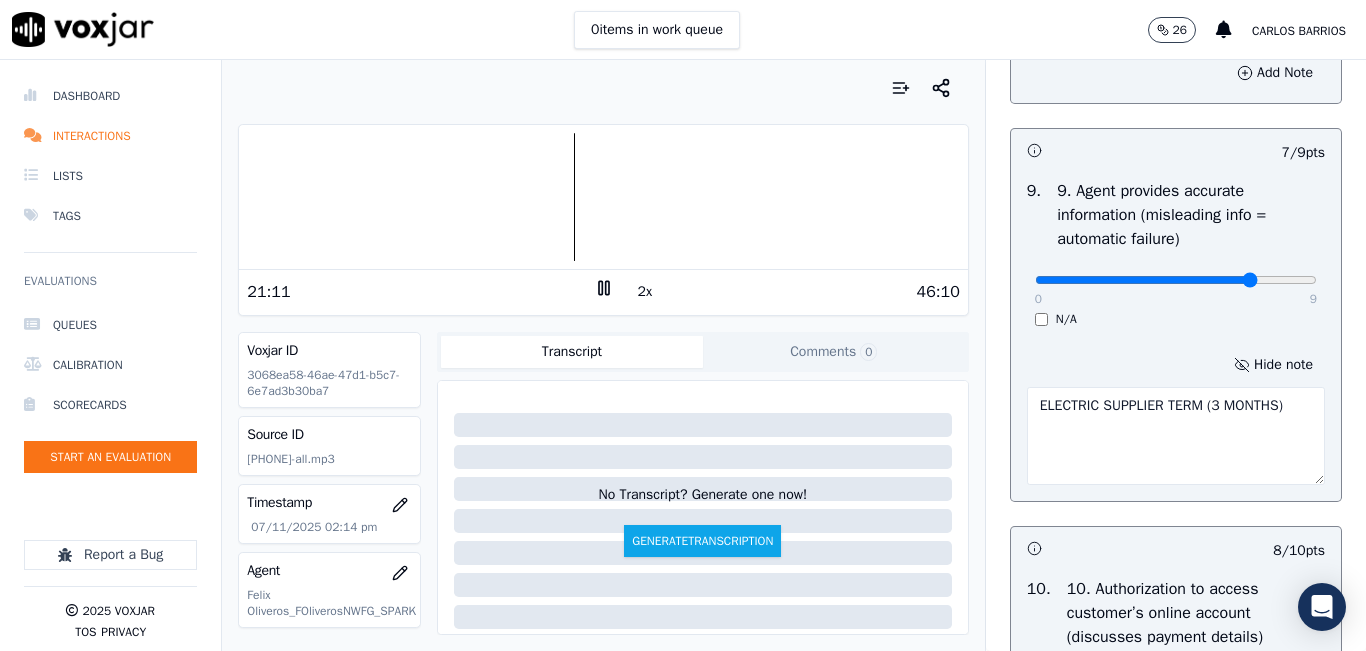 type on "ELECTRIC SUPPLIER TERM (3 MONTHS)" 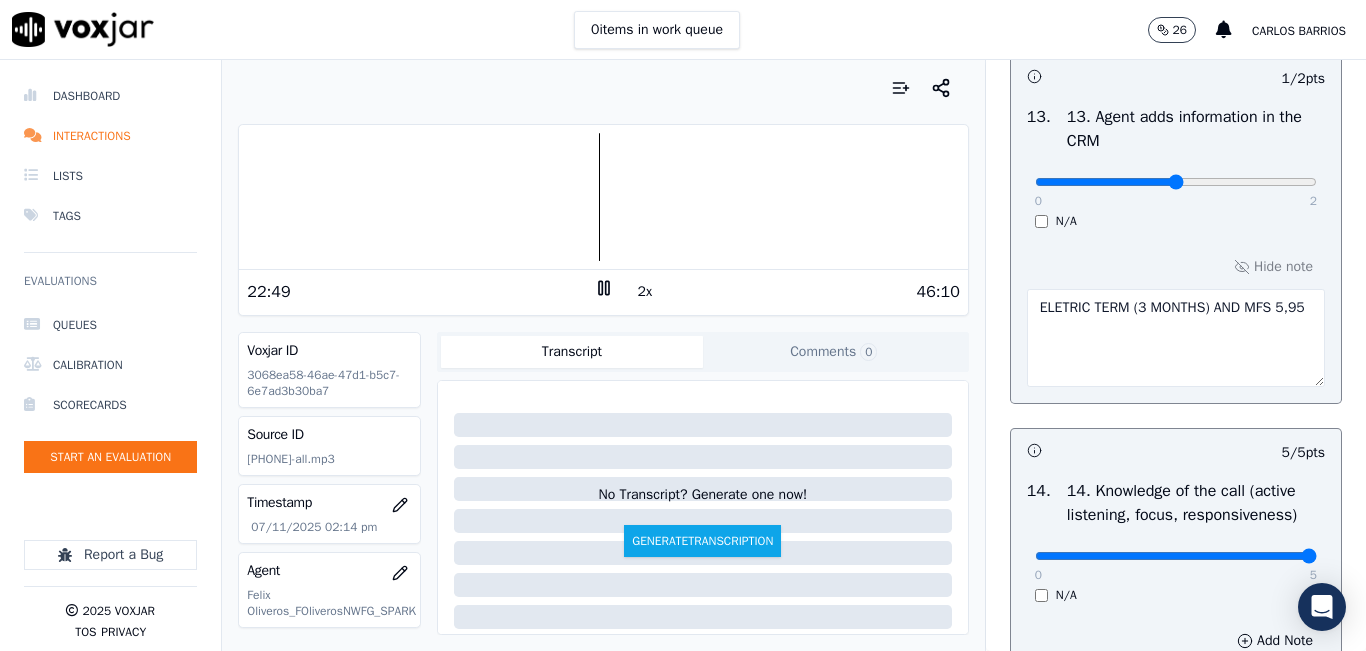 scroll, scrollTop: 3700, scrollLeft: 0, axis: vertical 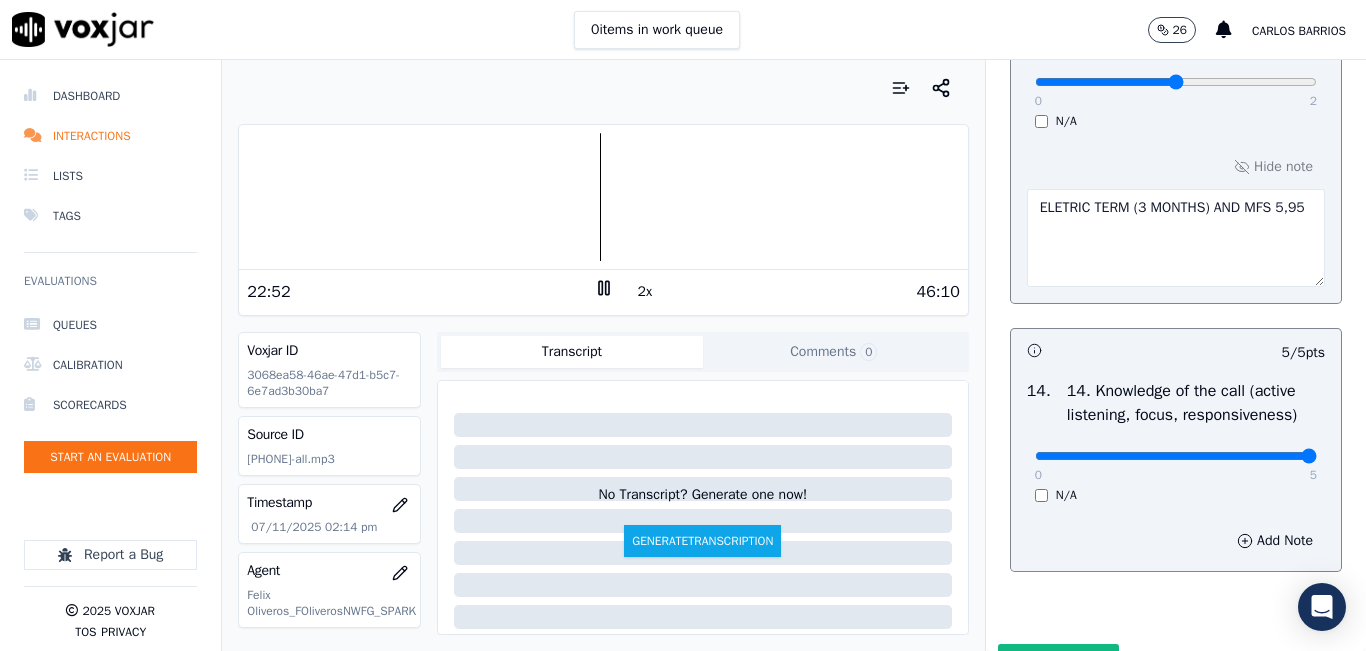 click on "ELETRIC TERM (3 MONTHS) AND MFS 5,95" at bounding box center (1176, 238) 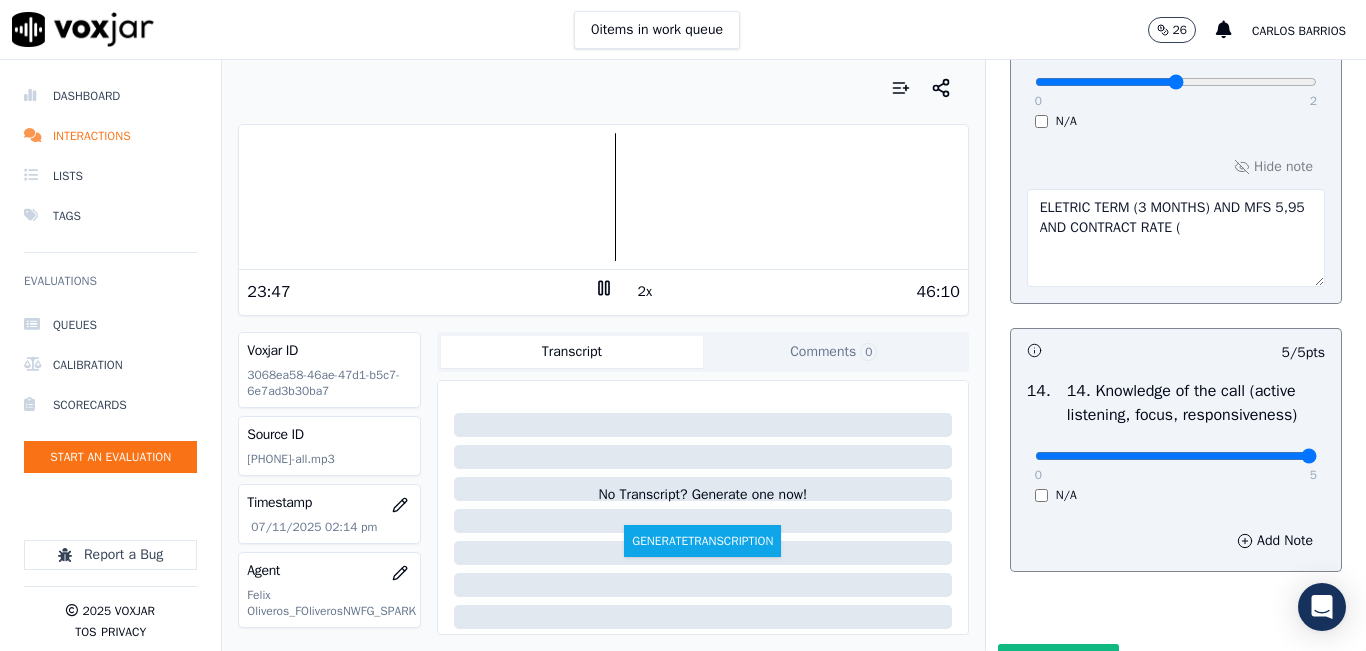 drag, startPoint x: 1125, startPoint y: 292, endPoint x: 1052, endPoint y: 290, distance: 73.02739 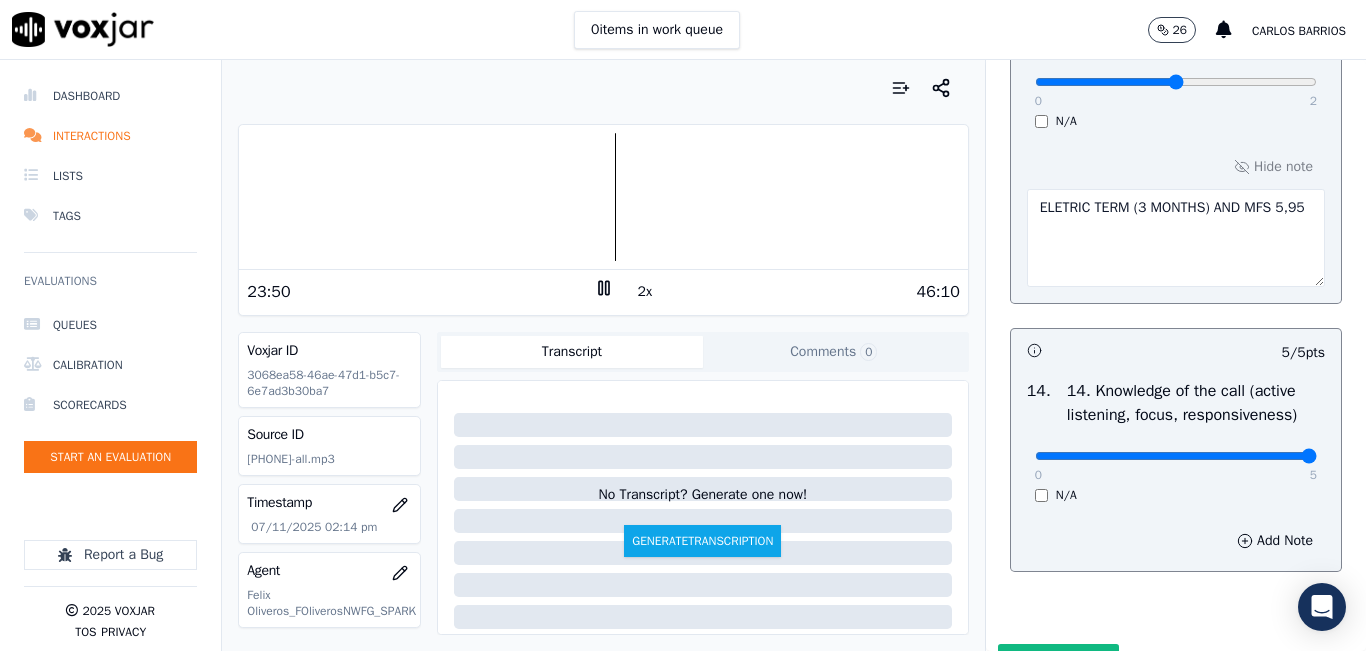 type on "ELETRIC TERM (3 MONTHS) AND MFS 5,95" 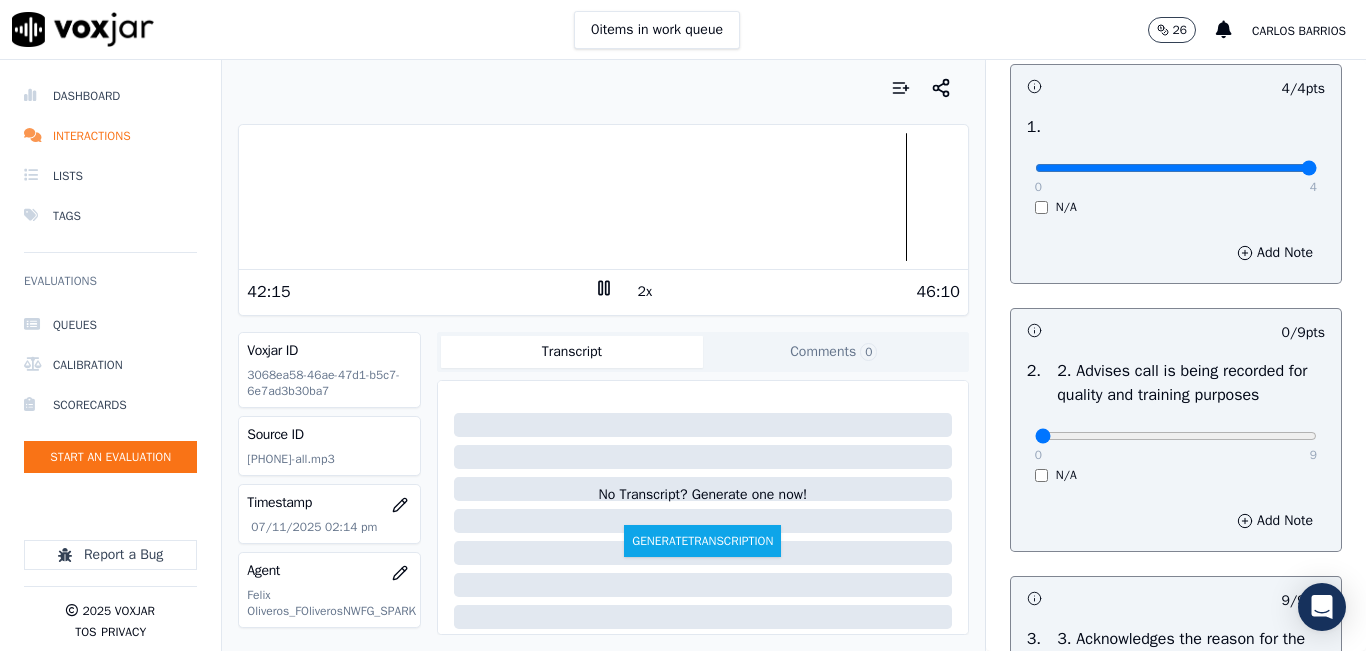 scroll, scrollTop: 0, scrollLeft: 0, axis: both 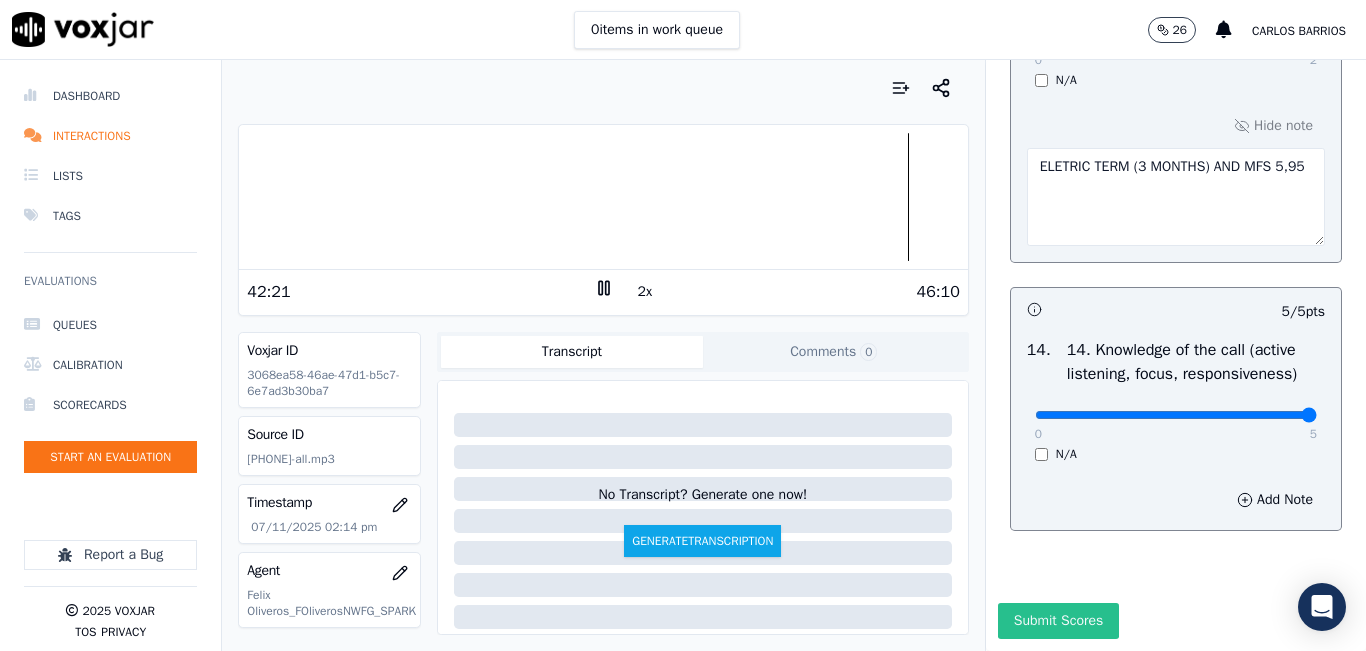 click on "Submit Scores" at bounding box center (1058, 621) 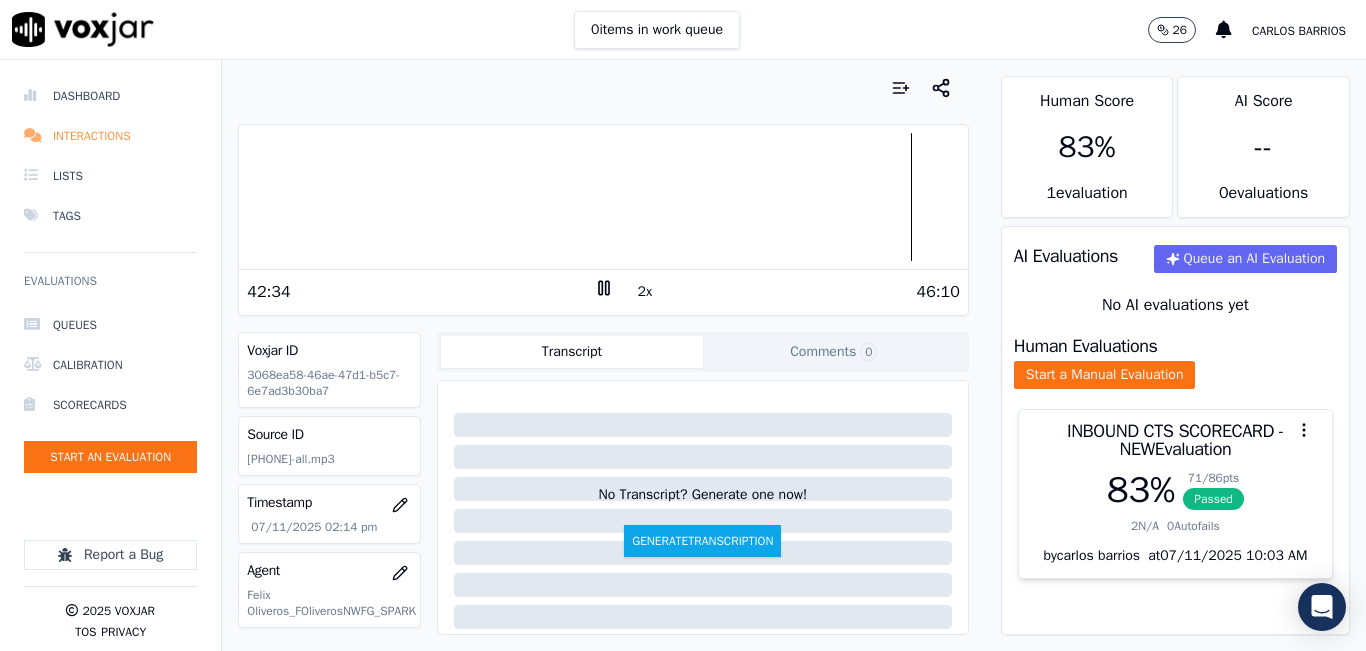 click on "Interactions" at bounding box center [110, 136] 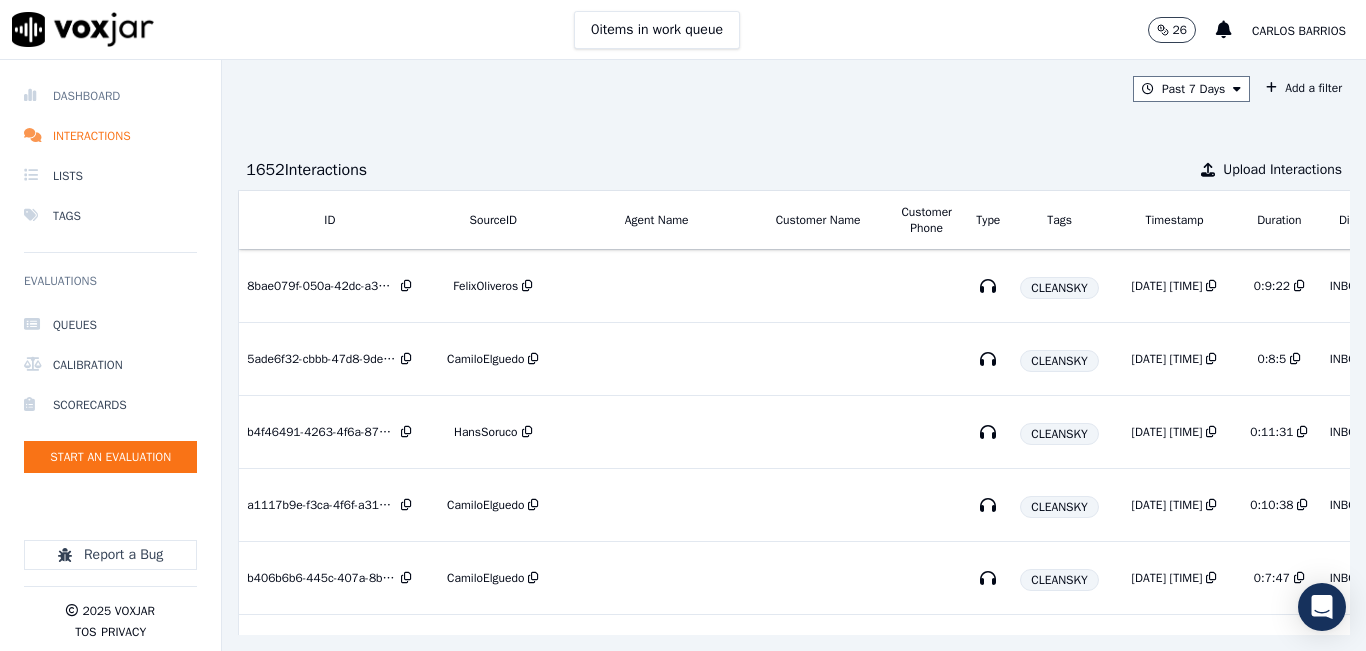 click on "Dashboard" at bounding box center (110, 96) 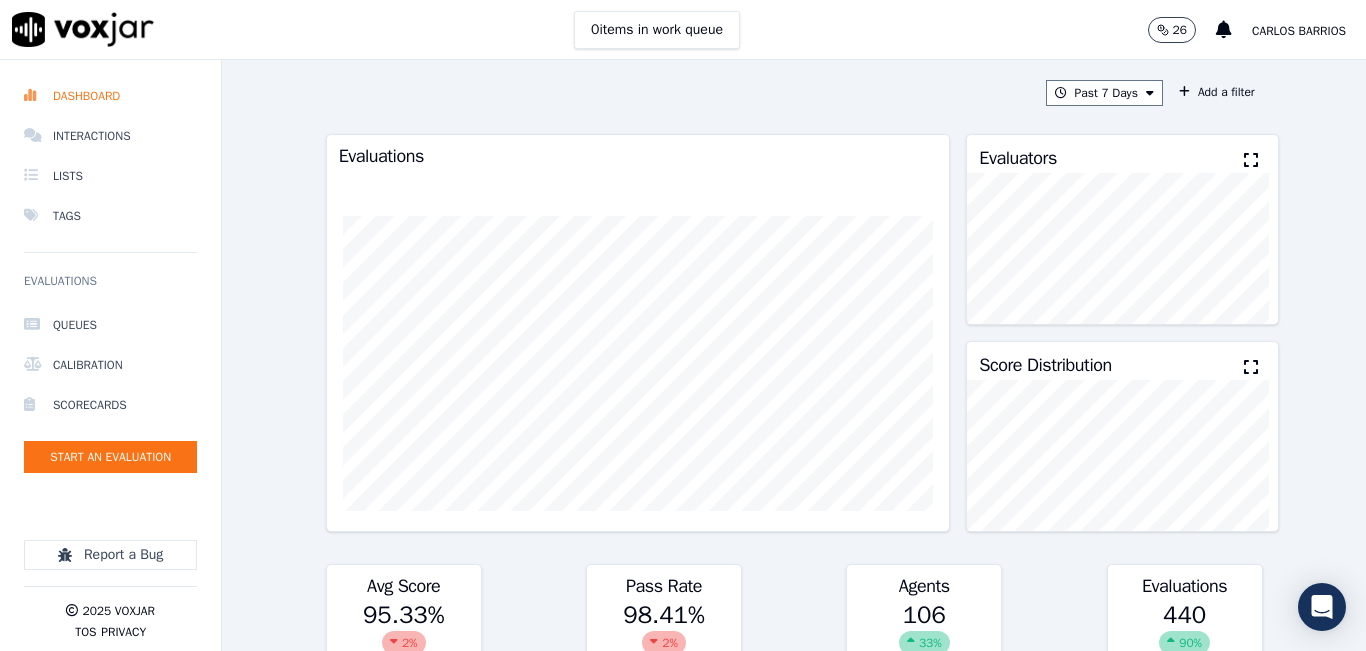 click at bounding box center [1251, 160] 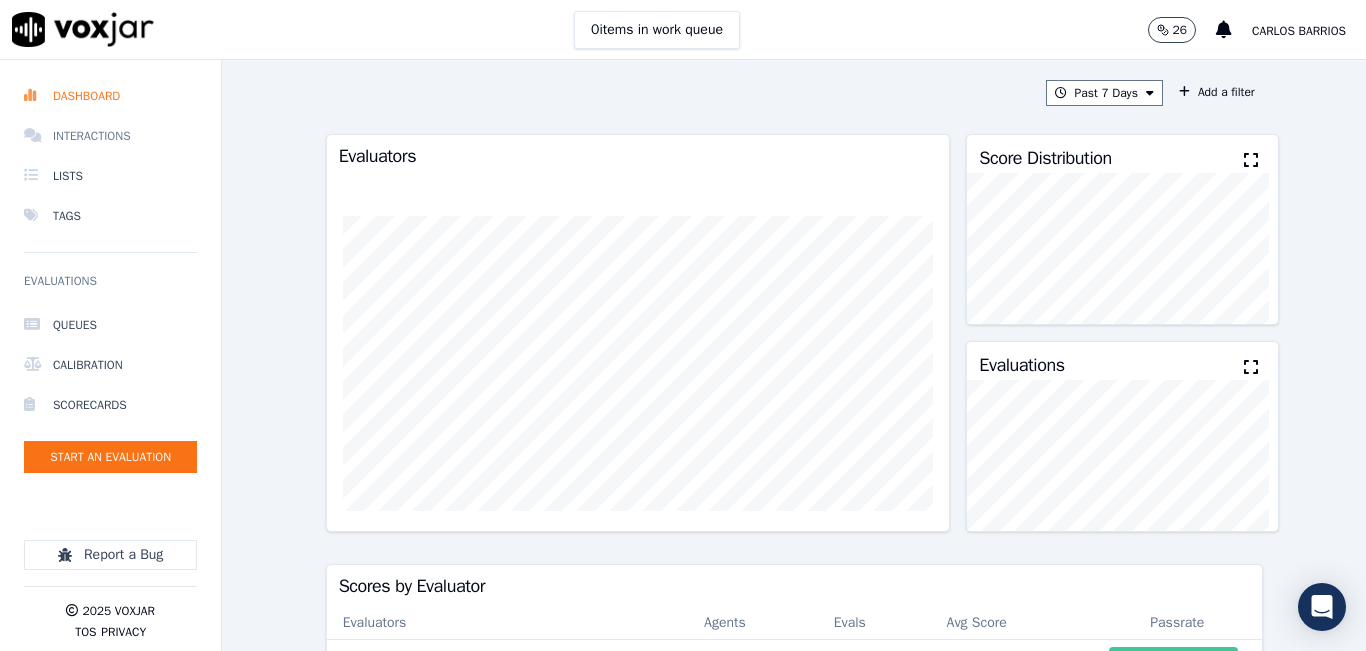 click on "Interactions" at bounding box center [110, 136] 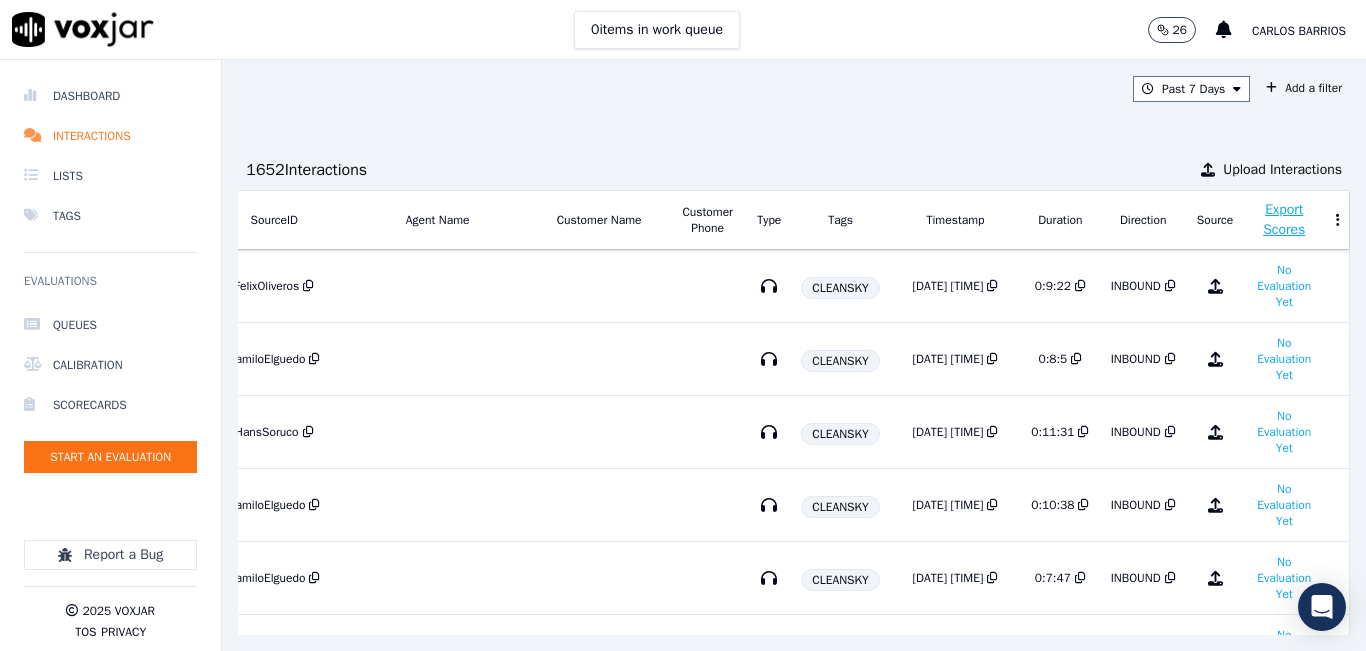 scroll, scrollTop: 0, scrollLeft: 320, axis: horizontal 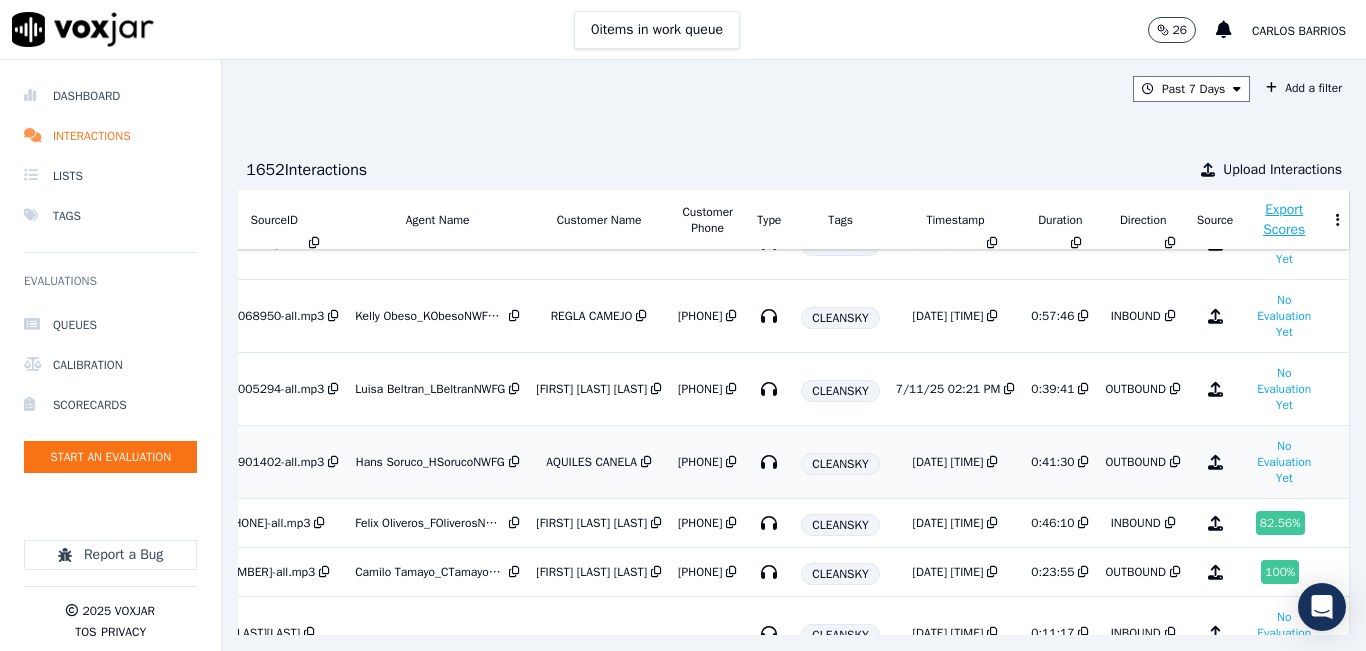 click on "OUTBOUND" at bounding box center [1142, 462] 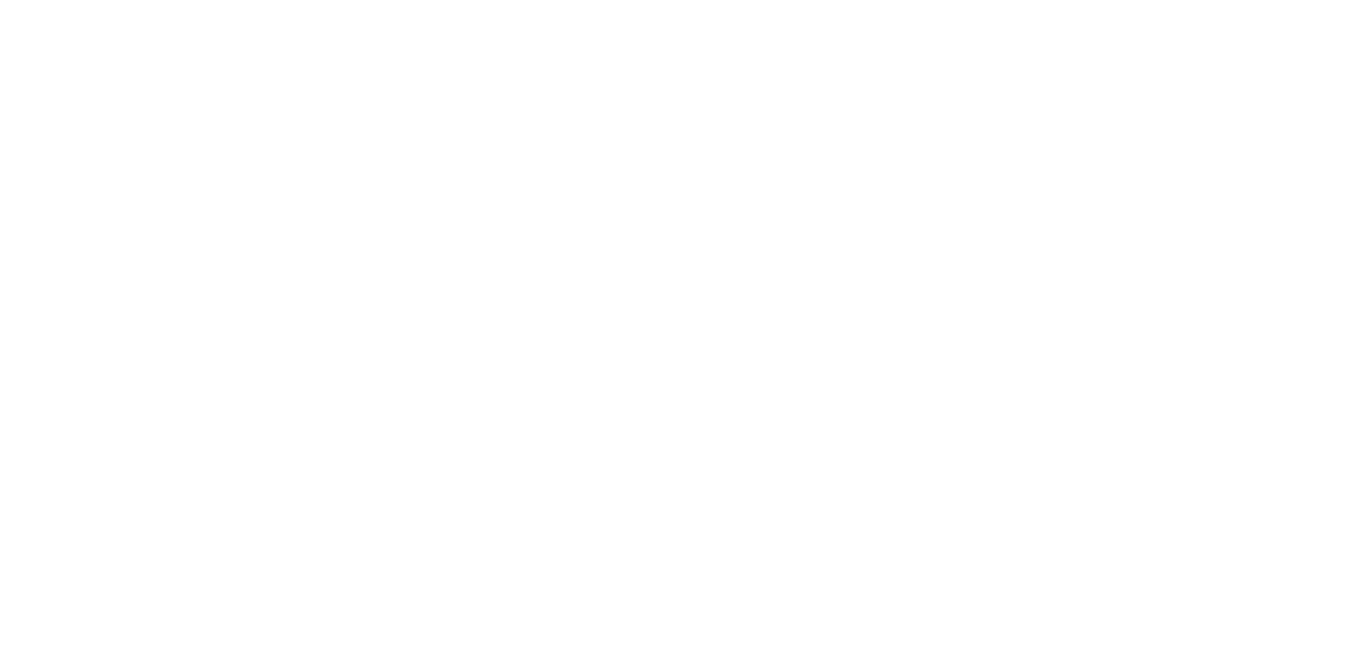 scroll, scrollTop: 0, scrollLeft: 0, axis: both 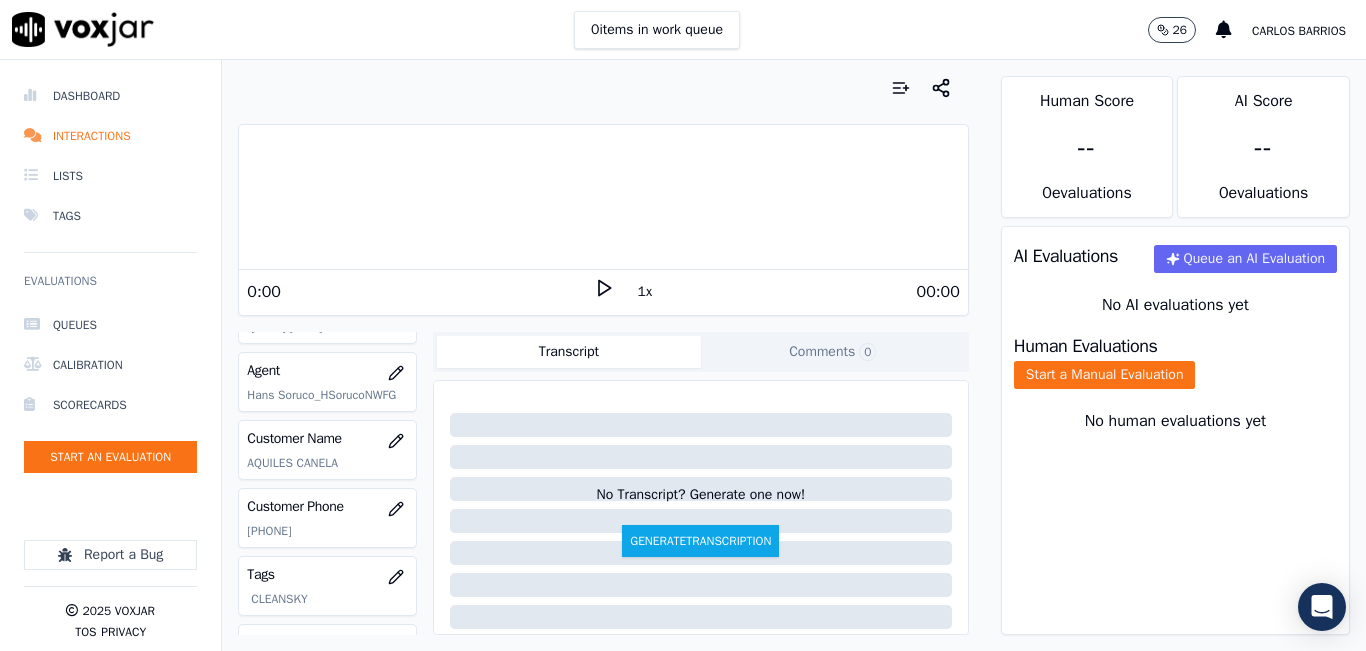 click on "1x" at bounding box center [645, 292] 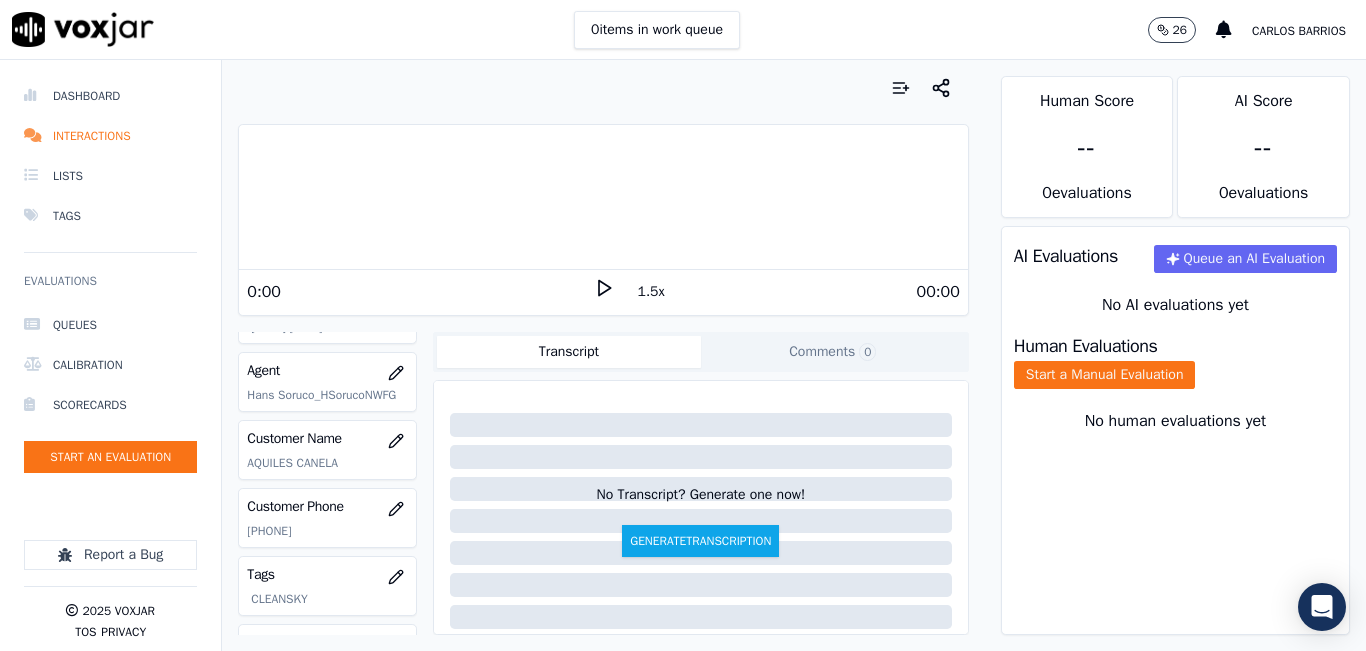click on "1.5x" at bounding box center (651, 292) 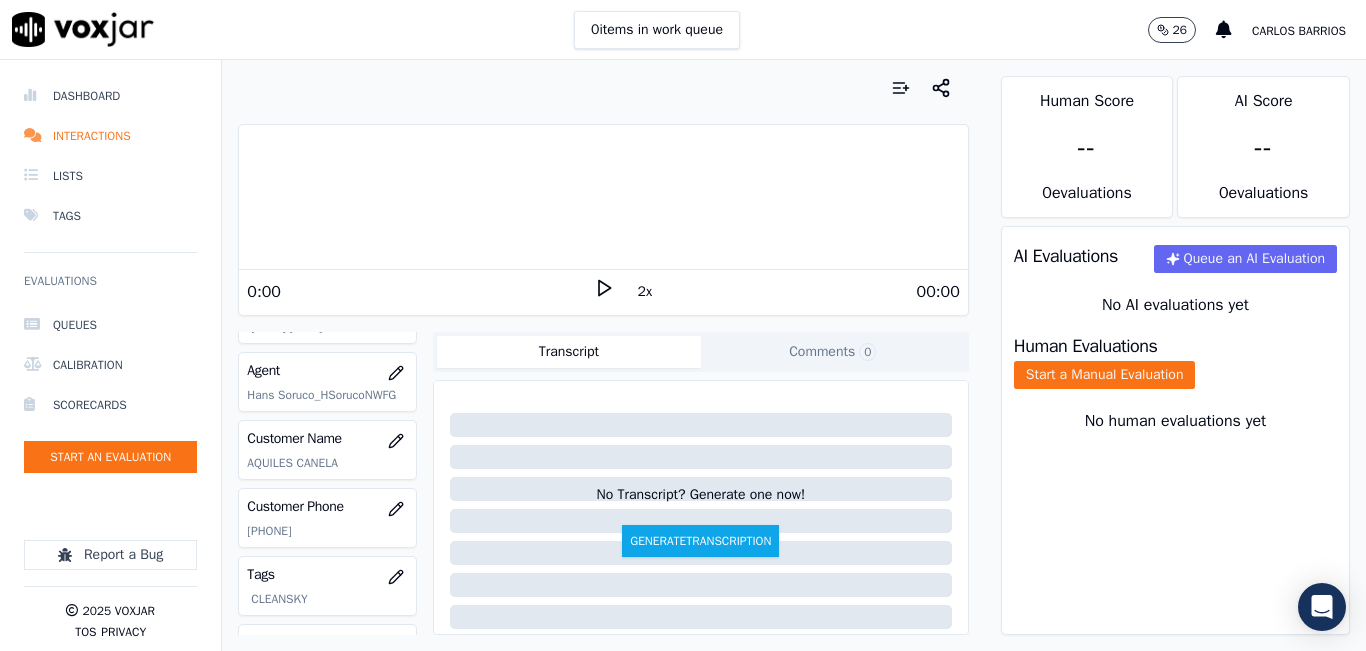 click 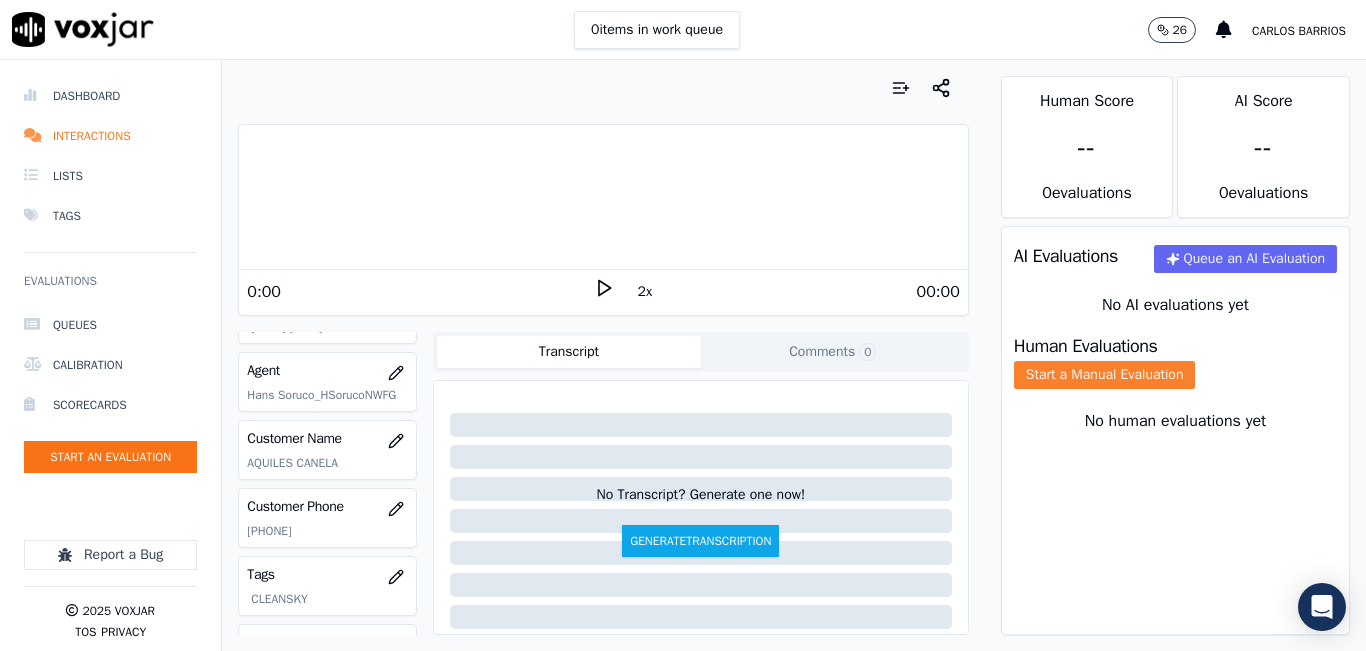 click on "Start a Manual Evaluation" 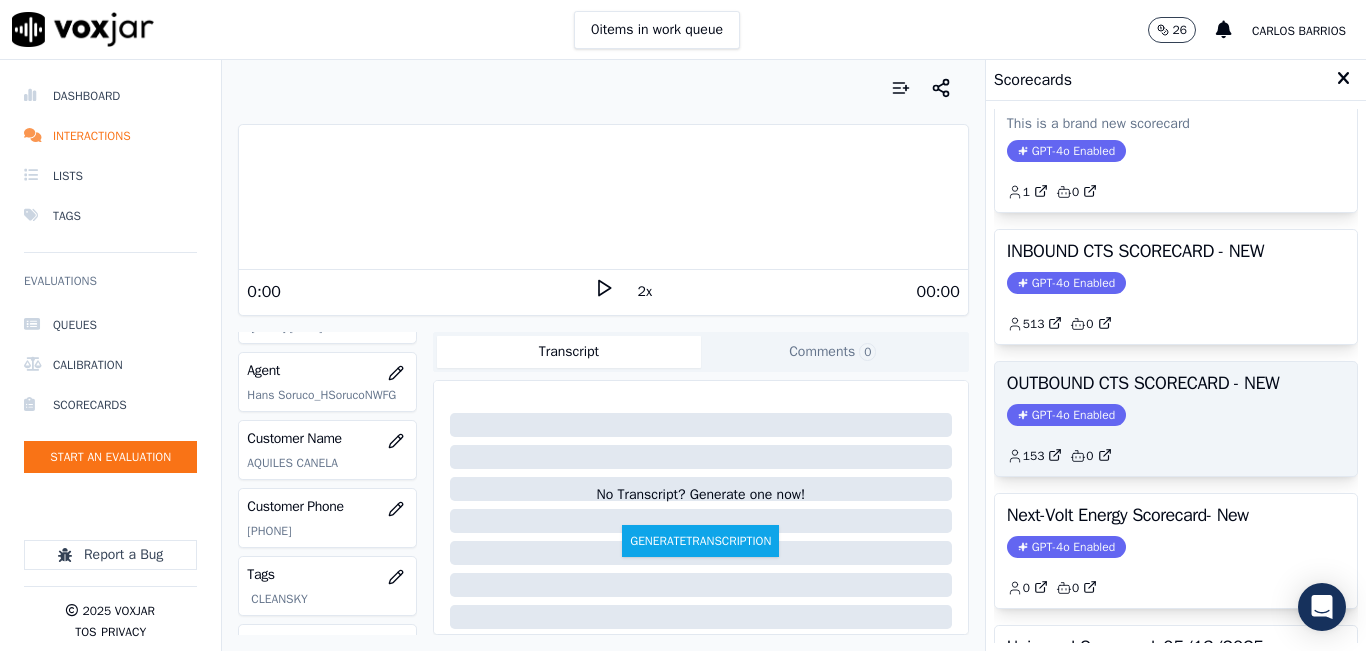 scroll, scrollTop: 300, scrollLeft: 0, axis: vertical 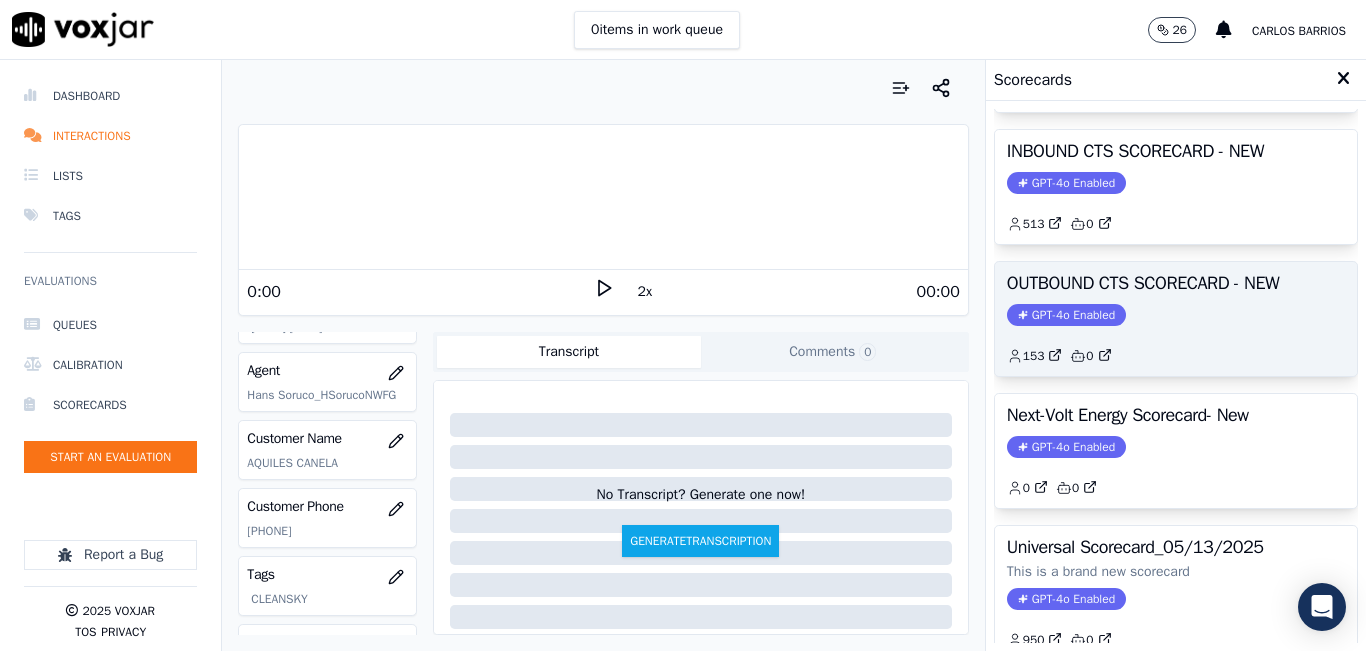 click on "OUTBOUND CTS SCORECARD - NEW" at bounding box center (1176, 283) 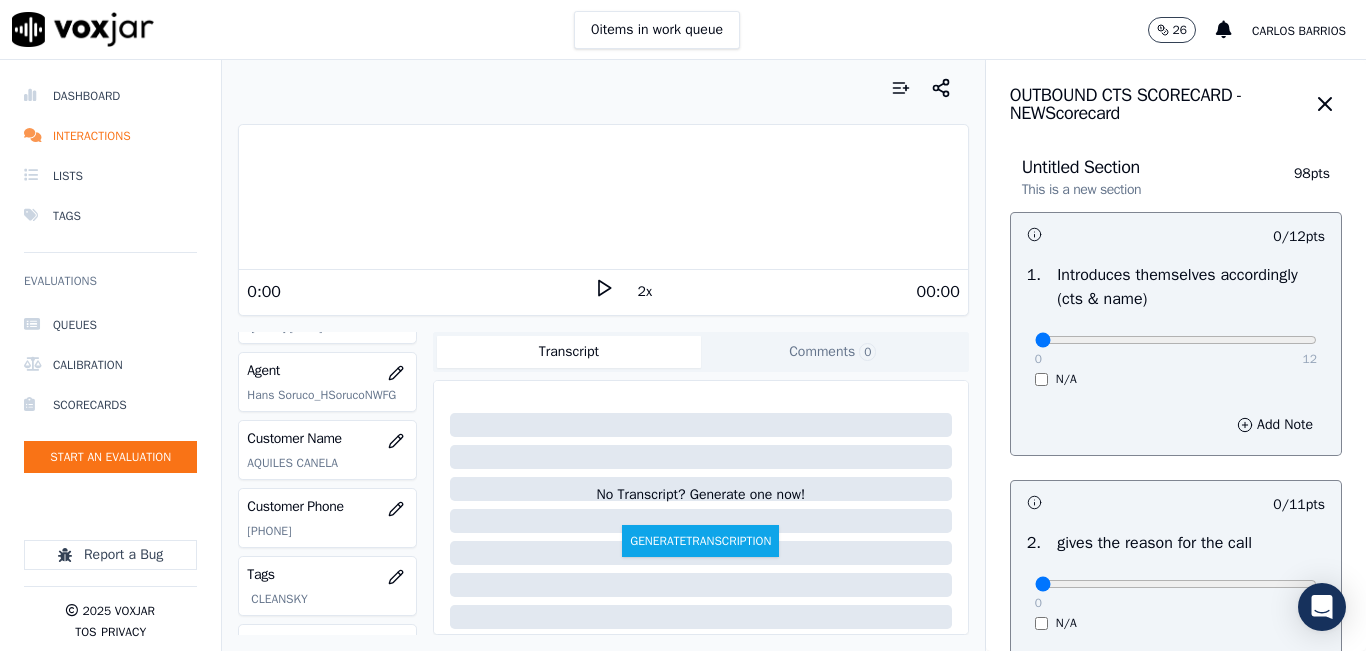 click 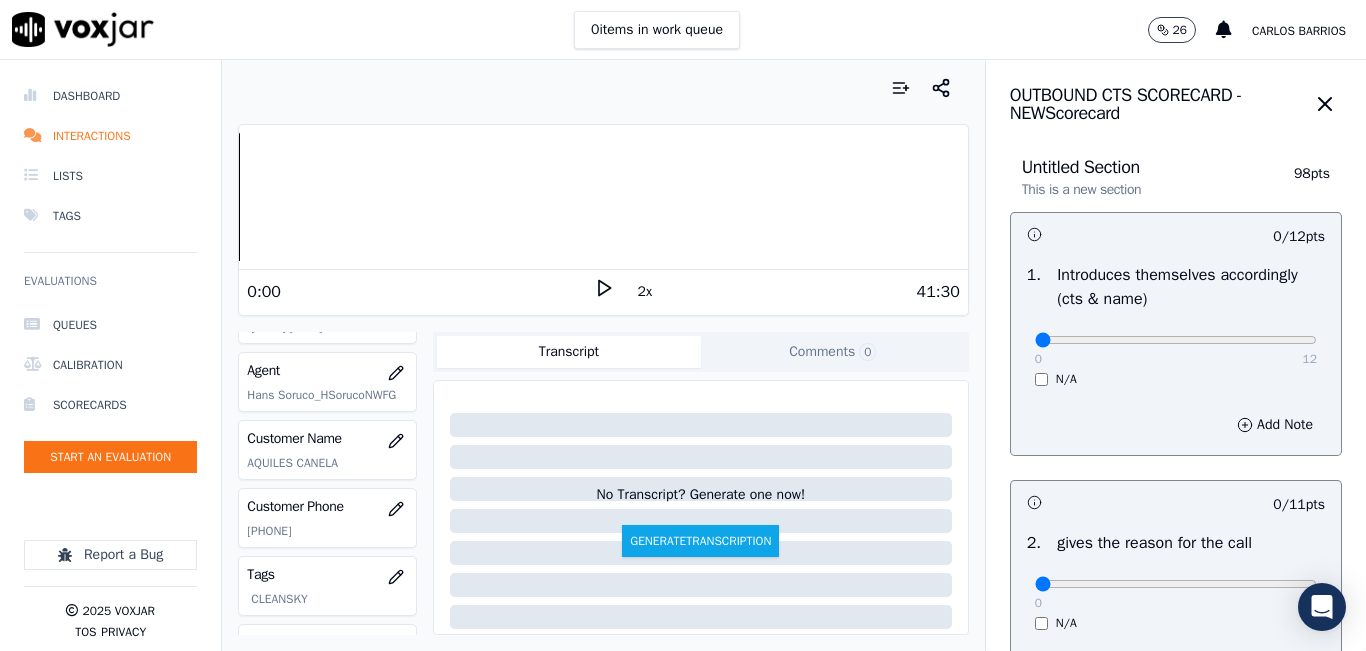 scroll, scrollTop: 300, scrollLeft: 0, axis: vertical 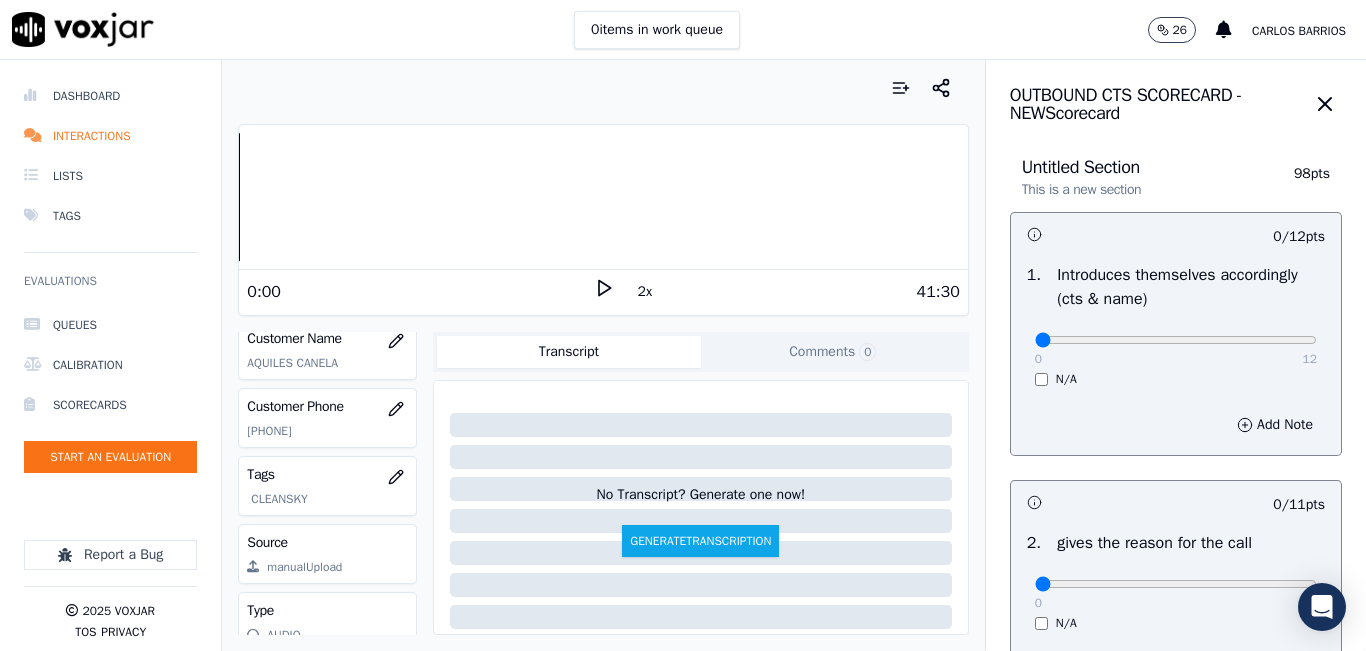 click on "9783901402" 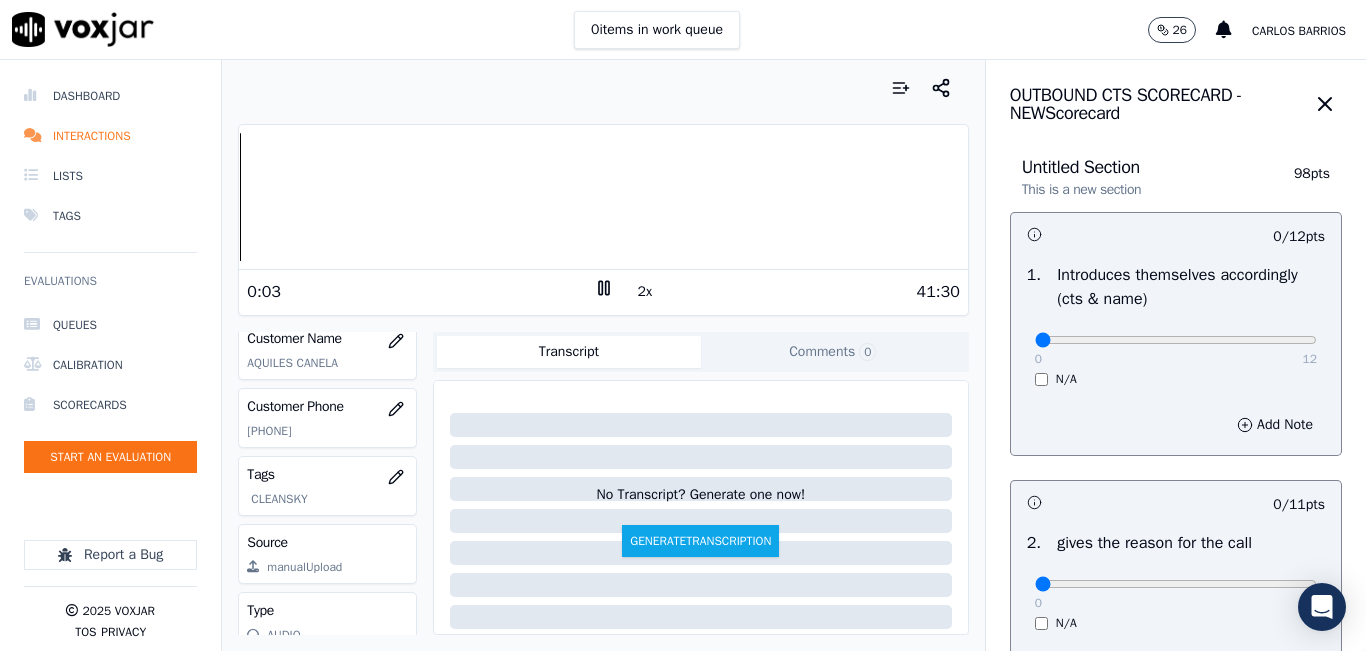 scroll, scrollTop: 378, scrollLeft: 0, axis: vertical 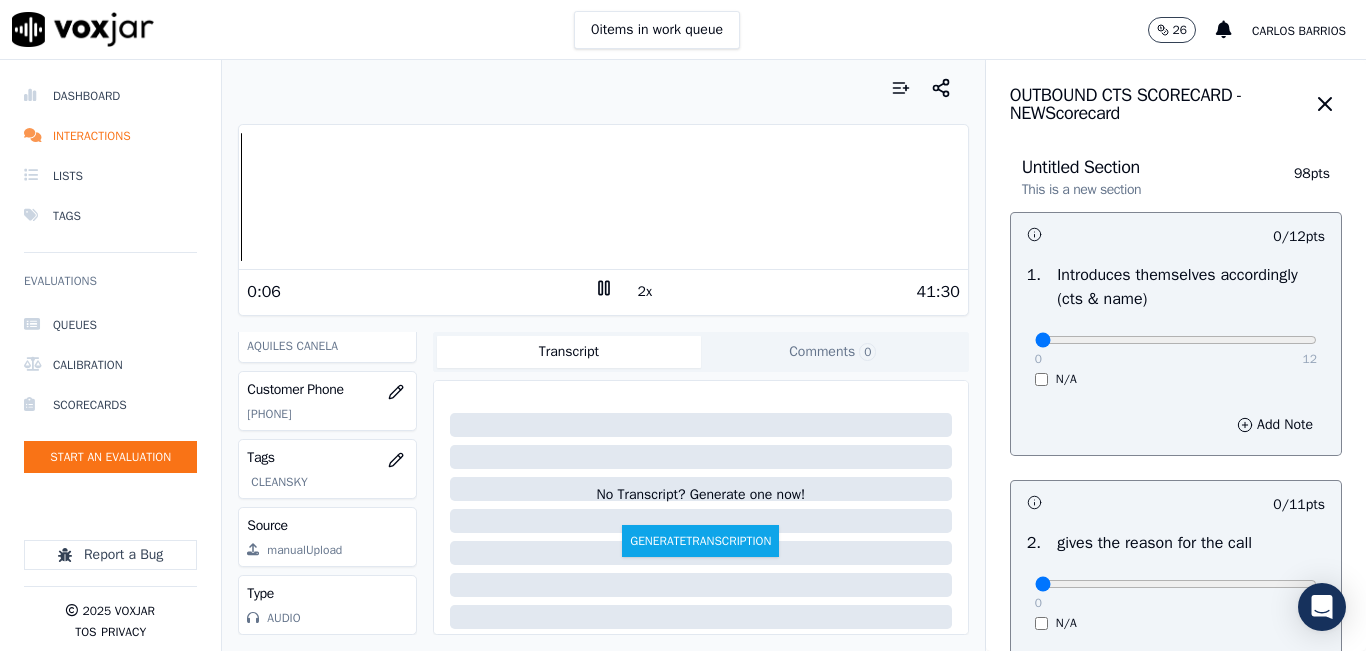 click on "Voxjar ID   df89571f-e022-4cc6-9eb9-9133a4fae683   Source ID   9783901402-all.mp3   Timestamp
07/11/2025 02:16 pm     Agent
Hans Soruco_HSorucoNWFG     Customer Name     AQUILES CANELA     Customer Phone     9783901402     Tags
CLEANSKY     Source     manualUpload   Type     AUDIO" at bounding box center (327, 483) 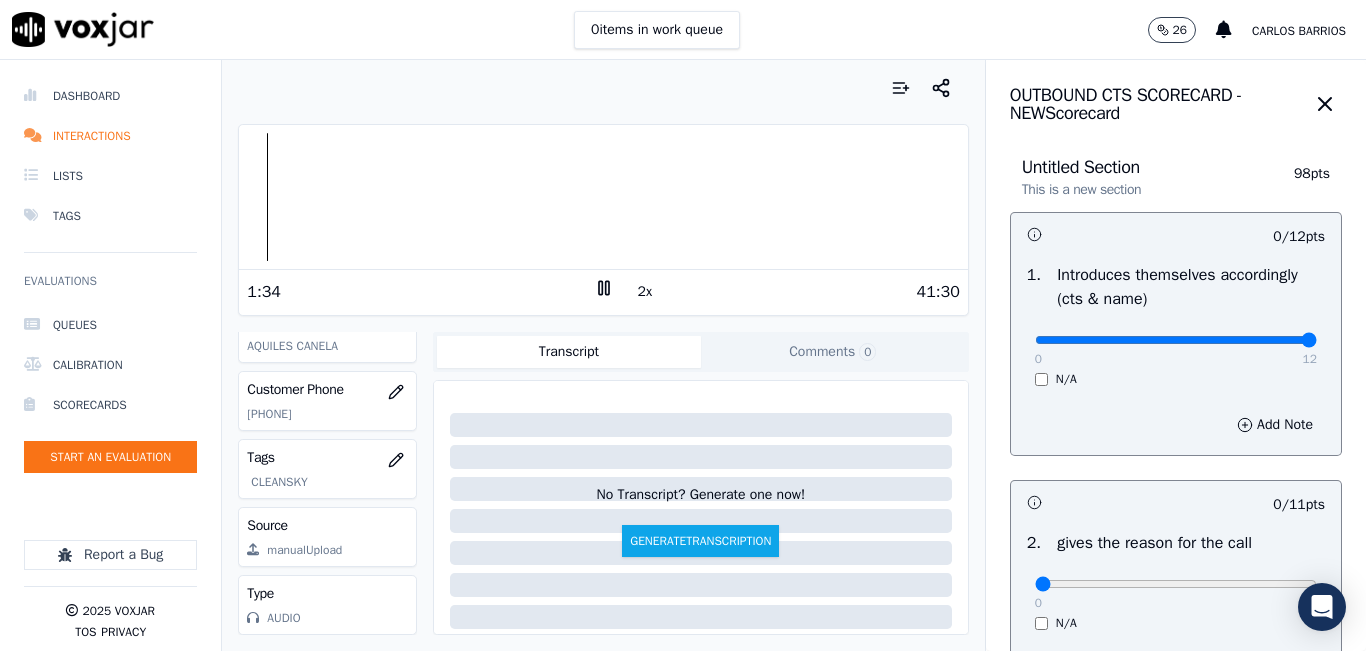 drag, startPoint x: 1090, startPoint y: 344, endPoint x: 1320, endPoint y: 353, distance: 230.17603 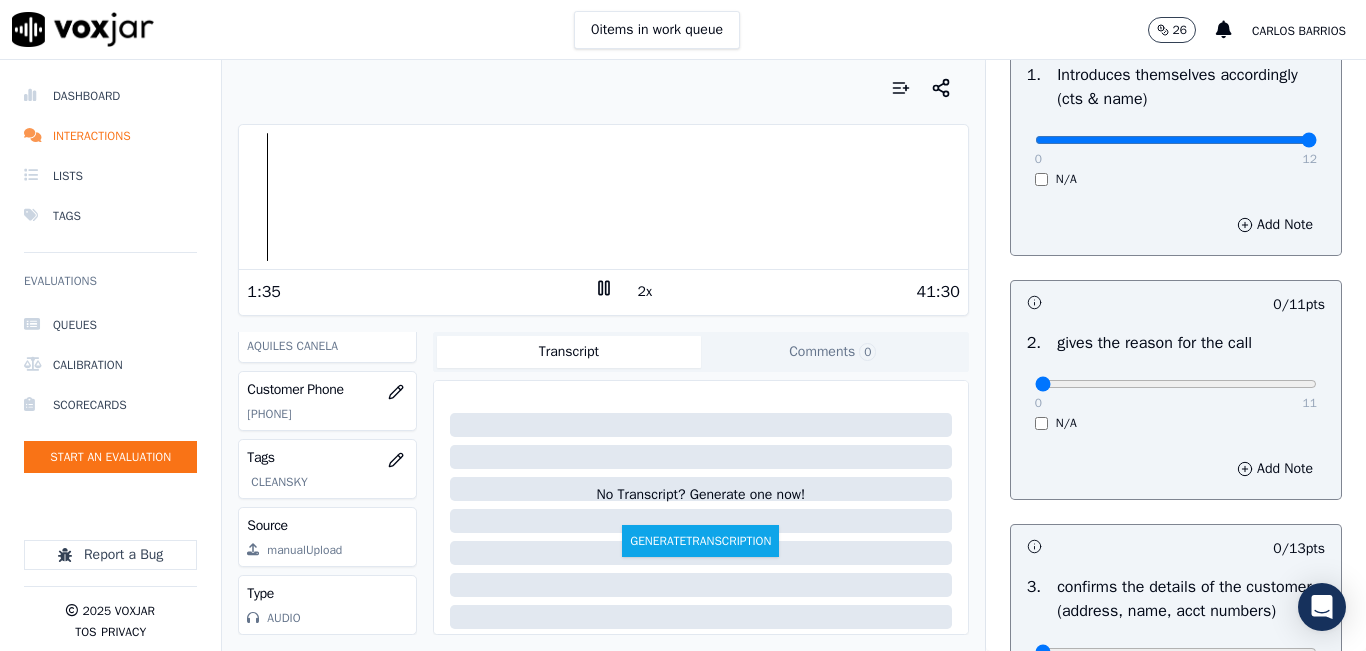 scroll, scrollTop: 400, scrollLeft: 0, axis: vertical 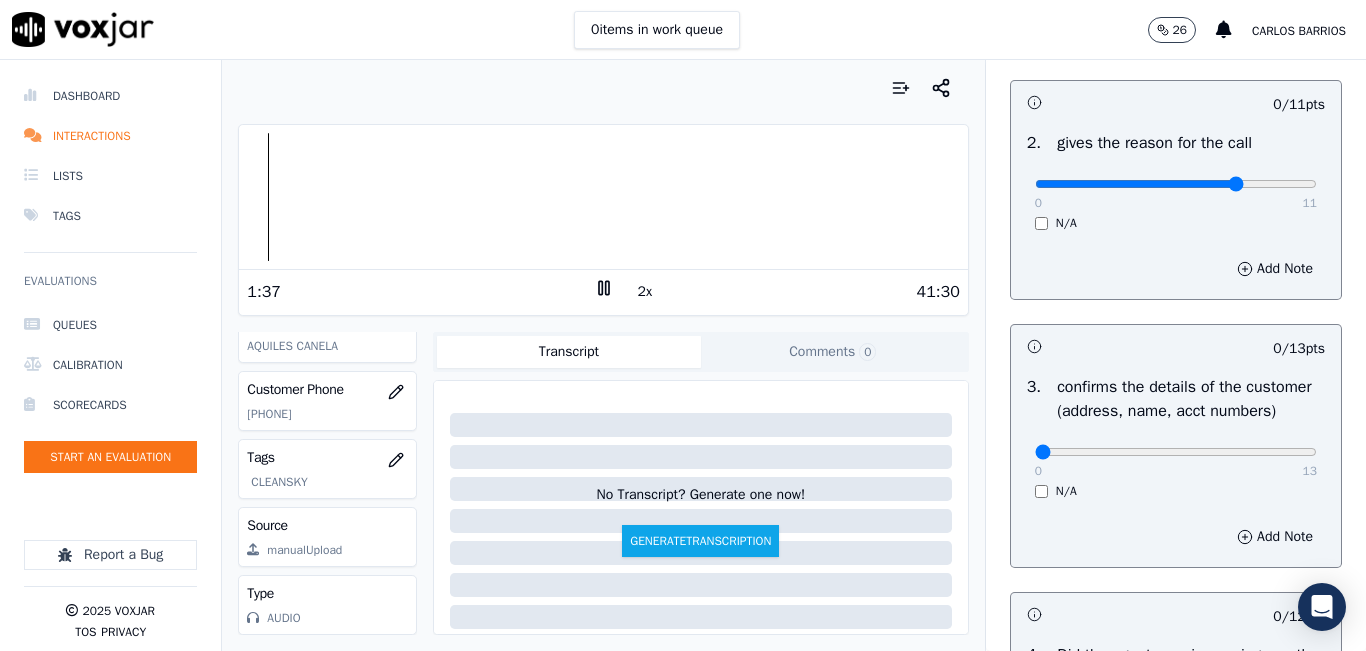 click at bounding box center [1176, -60] 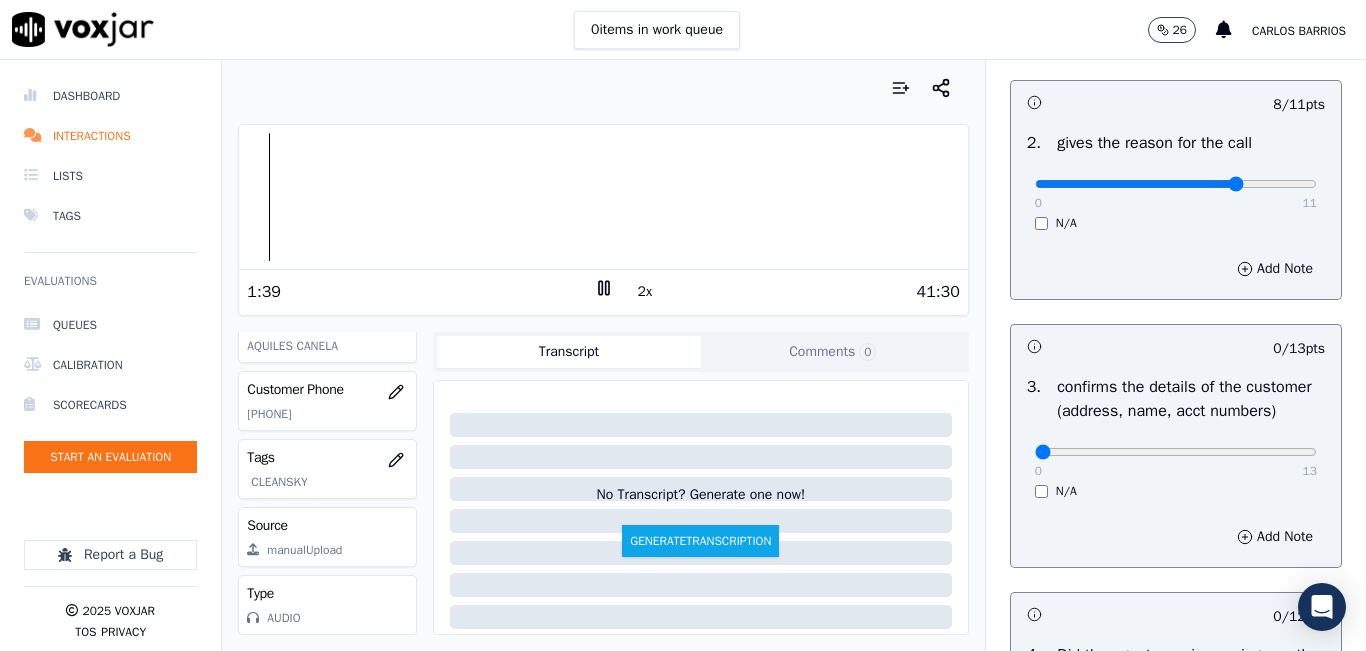 click at bounding box center [603, 197] 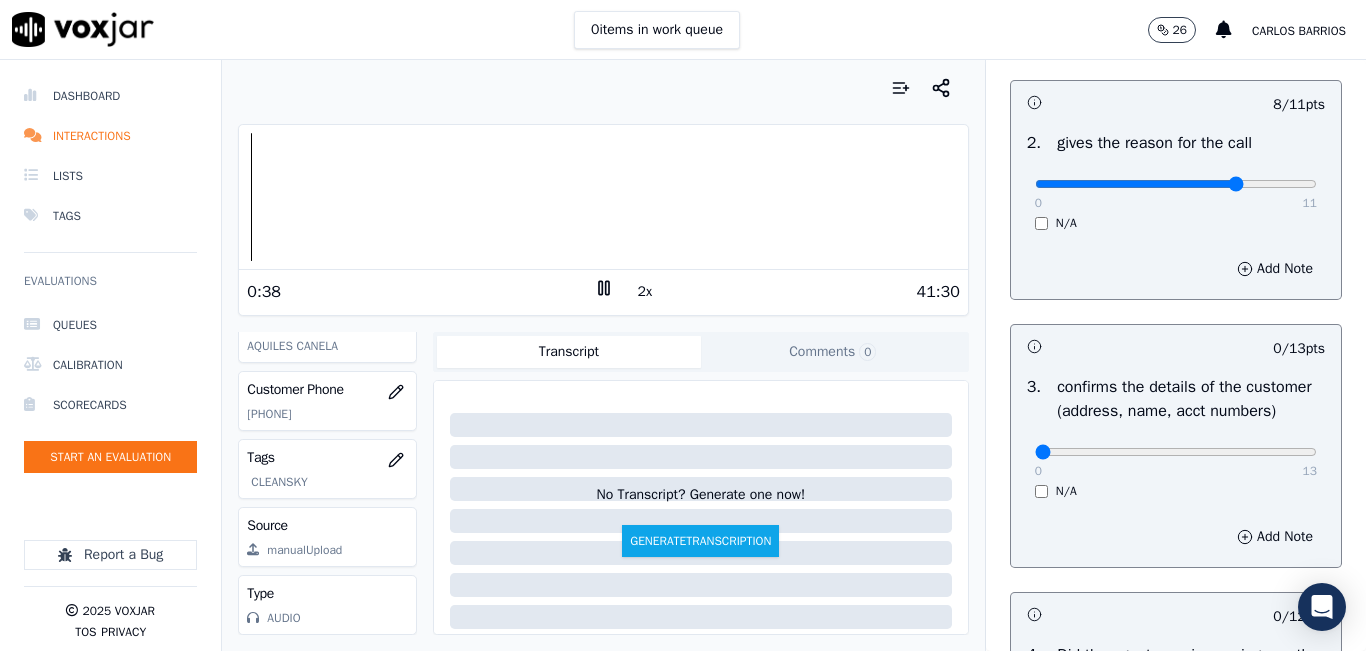 click at bounding box center (603, 197) 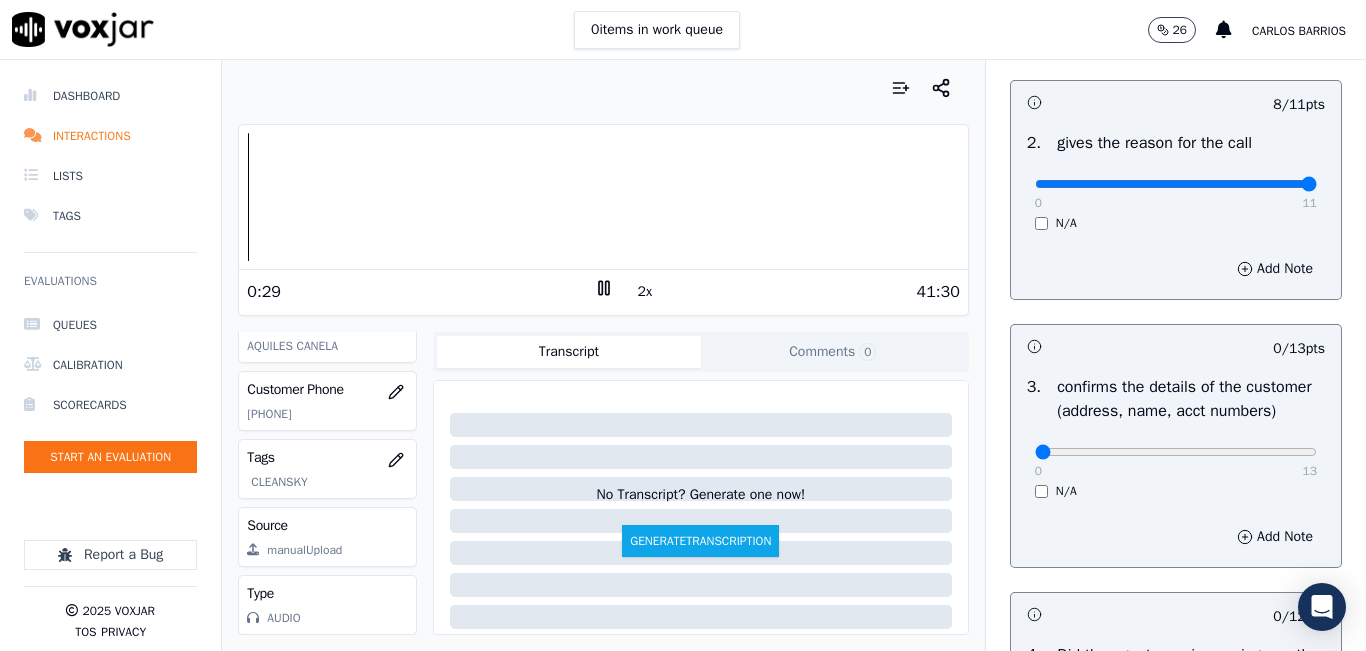 drag, startPoint x: 1188, startPoint y: 179, endPoint x: 1265, endPoint y: 184, distance: 77.16217 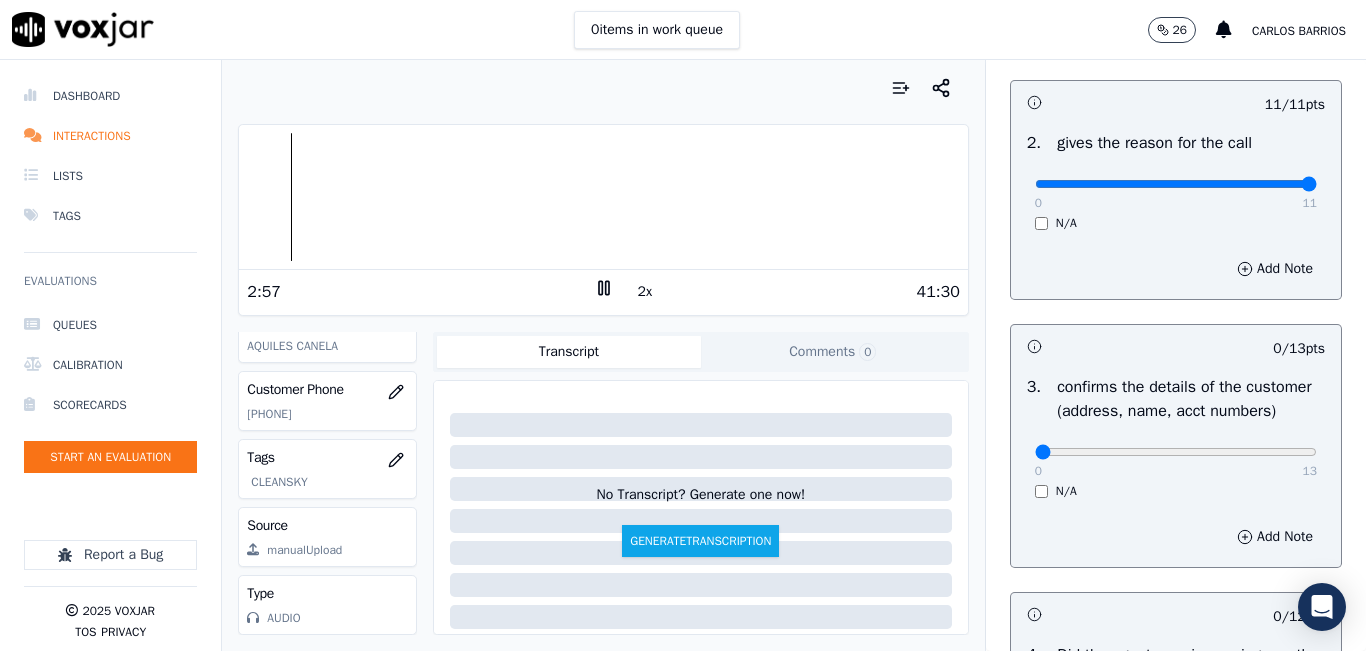 click on "2x" at bounding box center (645, 292) 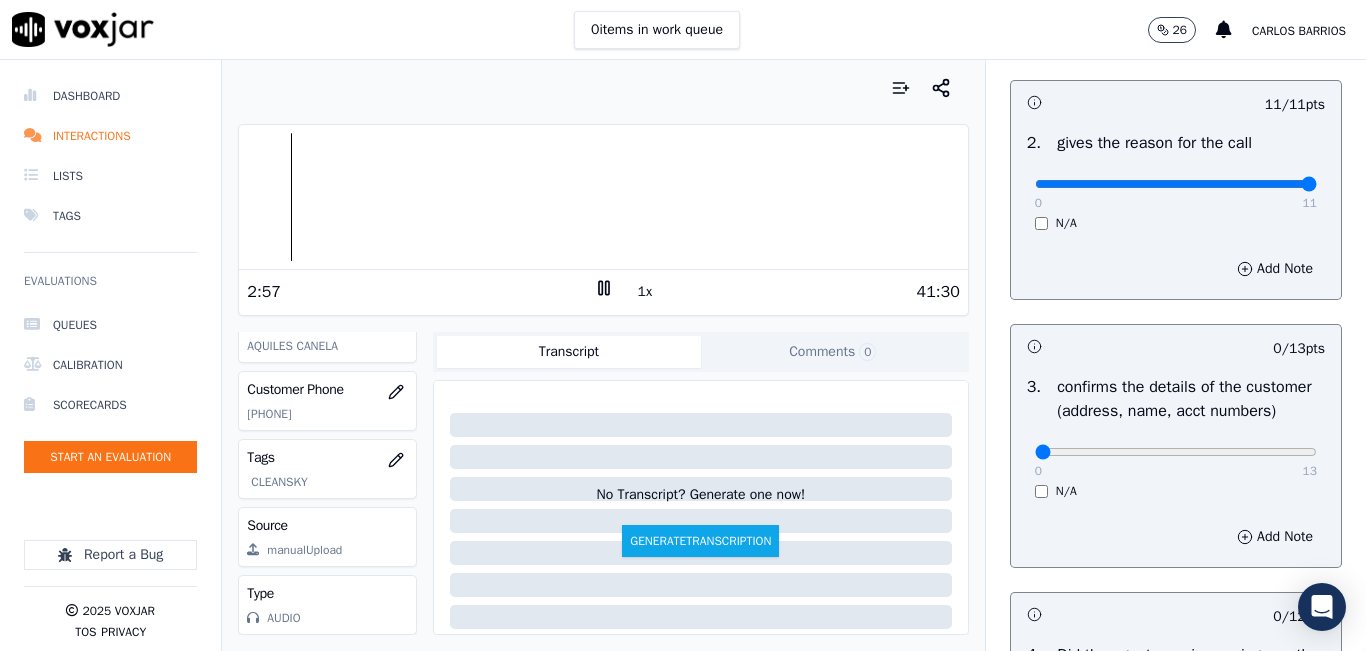 click on "1x" at bounding box center [645, 292] 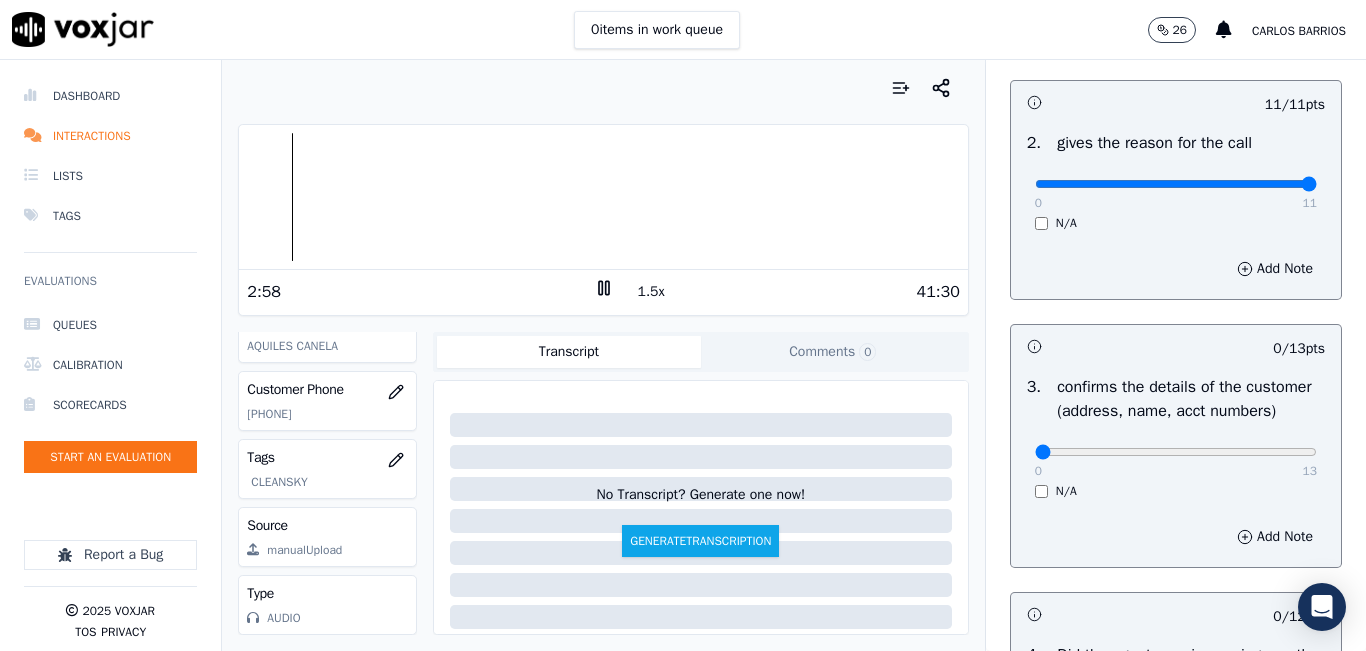 click on "1.5x" at bounding box center [651, 292] 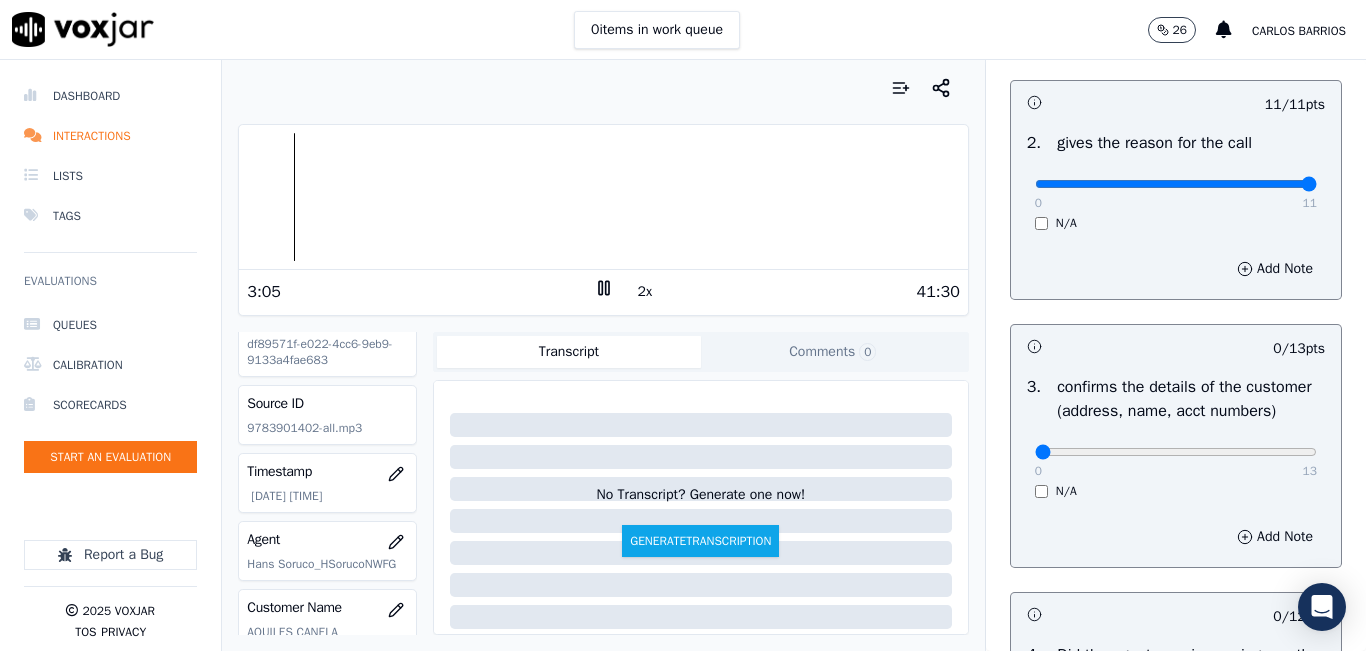 scroll, scrollTop: 0, scrollLeft: 0, axis: both 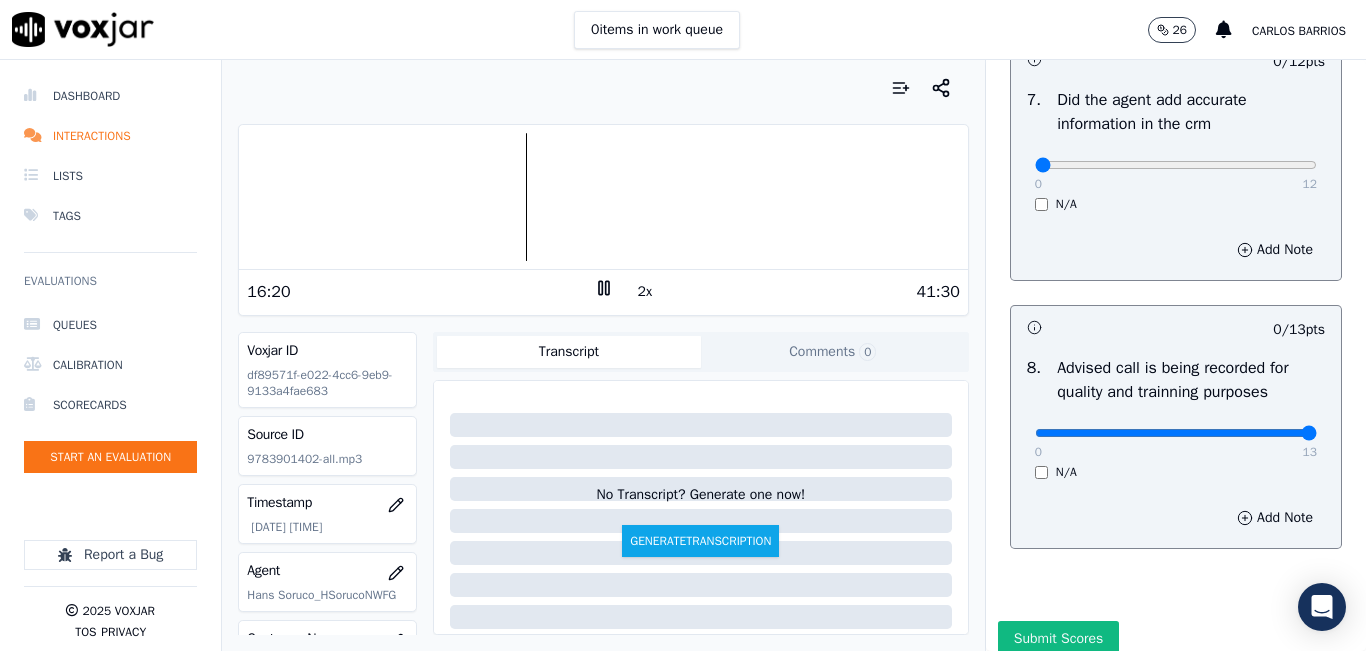 drag, startPoint x: 1065, startPoint y: 478, endPoint x: 1280, endPoint y: 504, distance: 216.56639 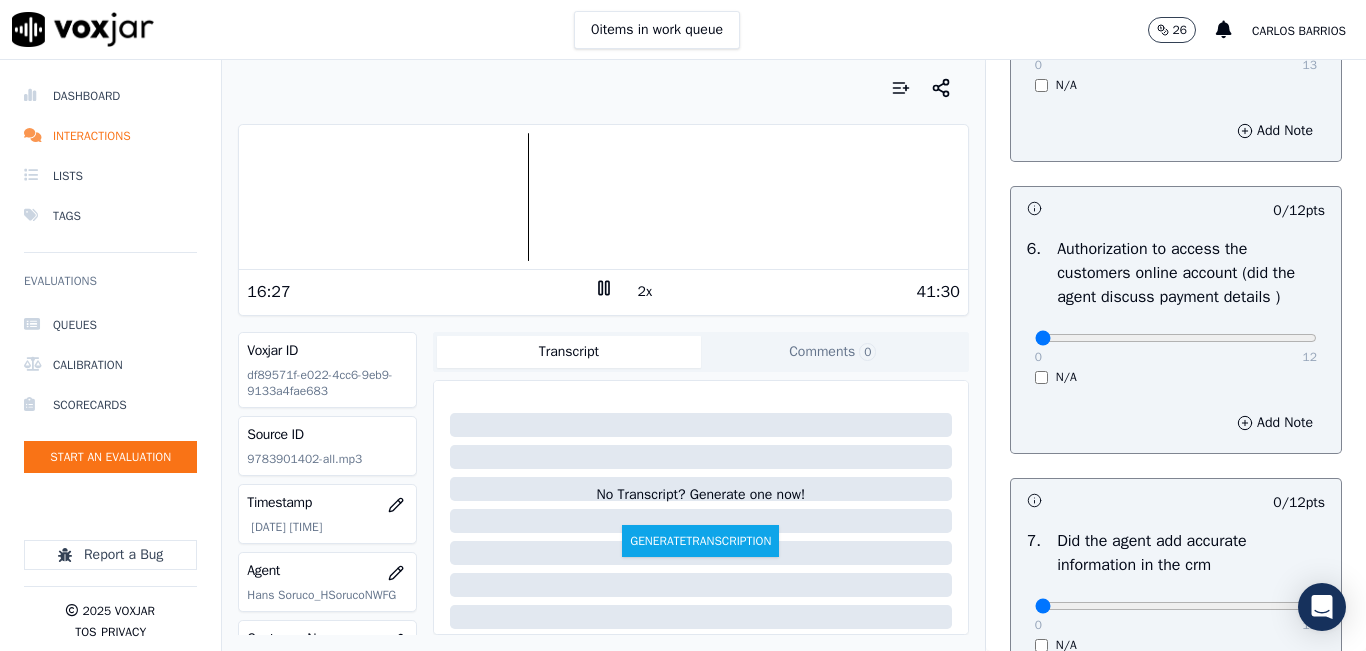 scroll, scrollTop: 1407, scrollLeft: 0, axis: vertical 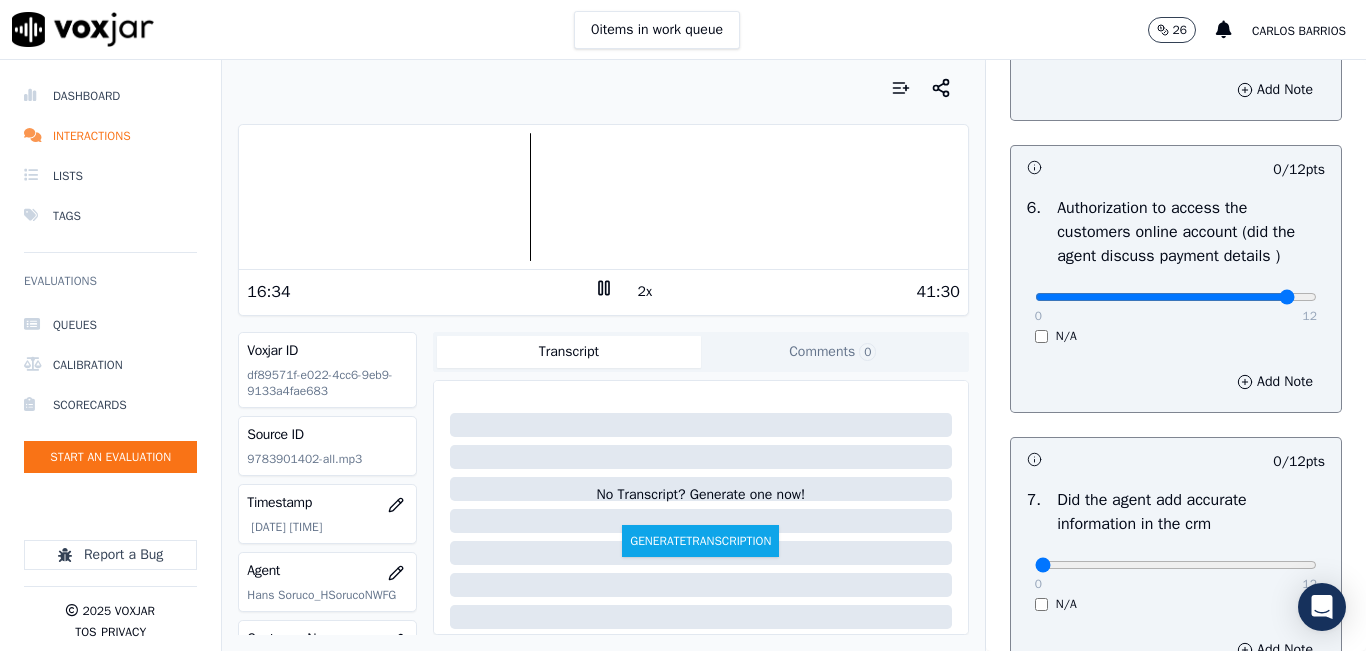 click at bounding box center (1176, -1067) 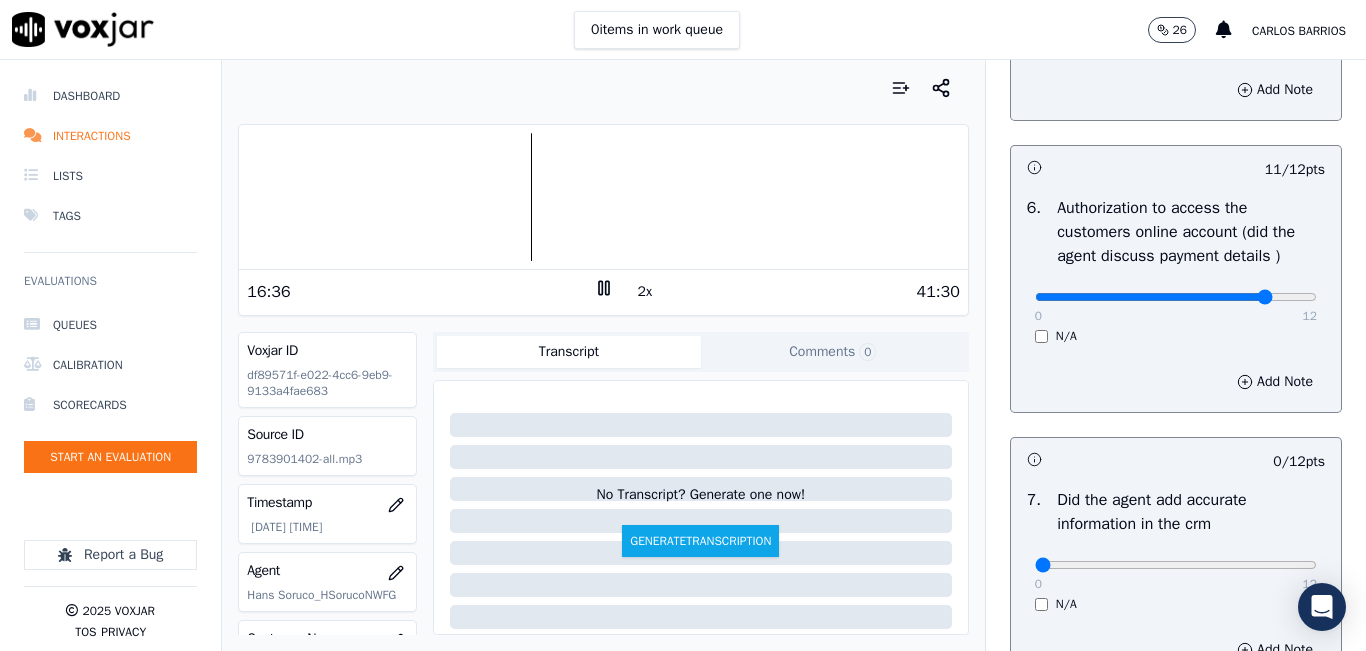 type on "10" 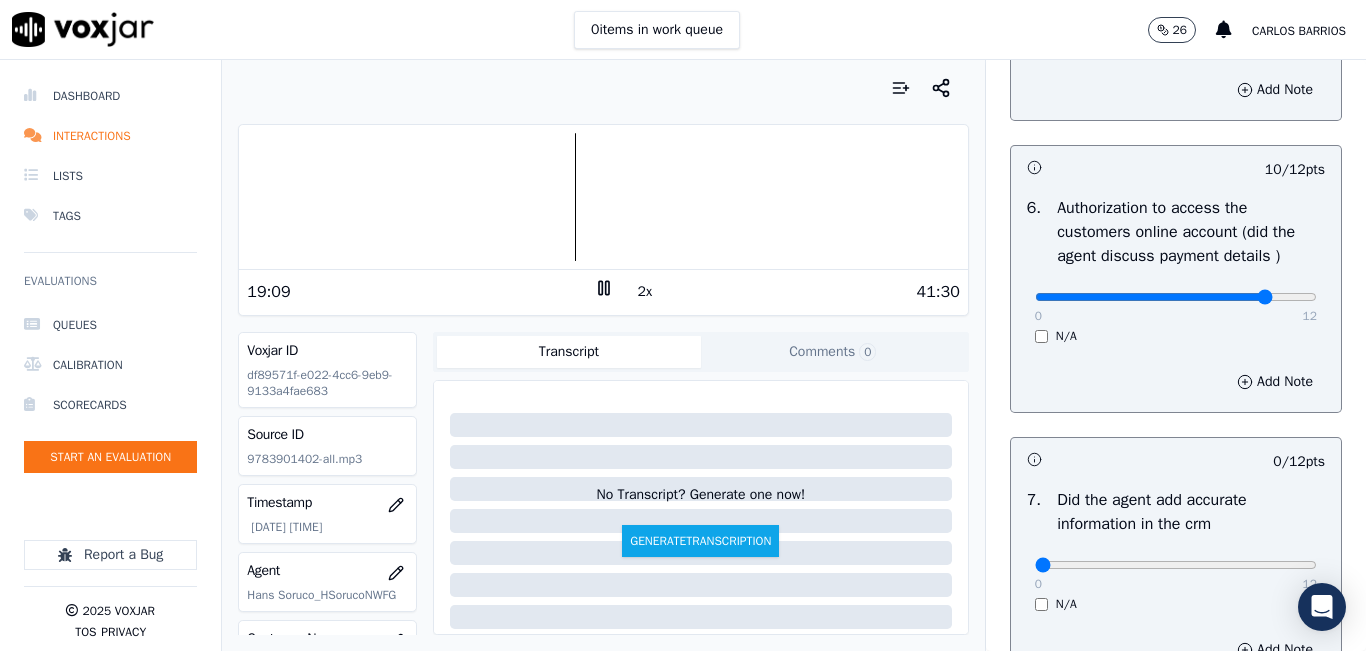 click at bounding box center (603, 197) 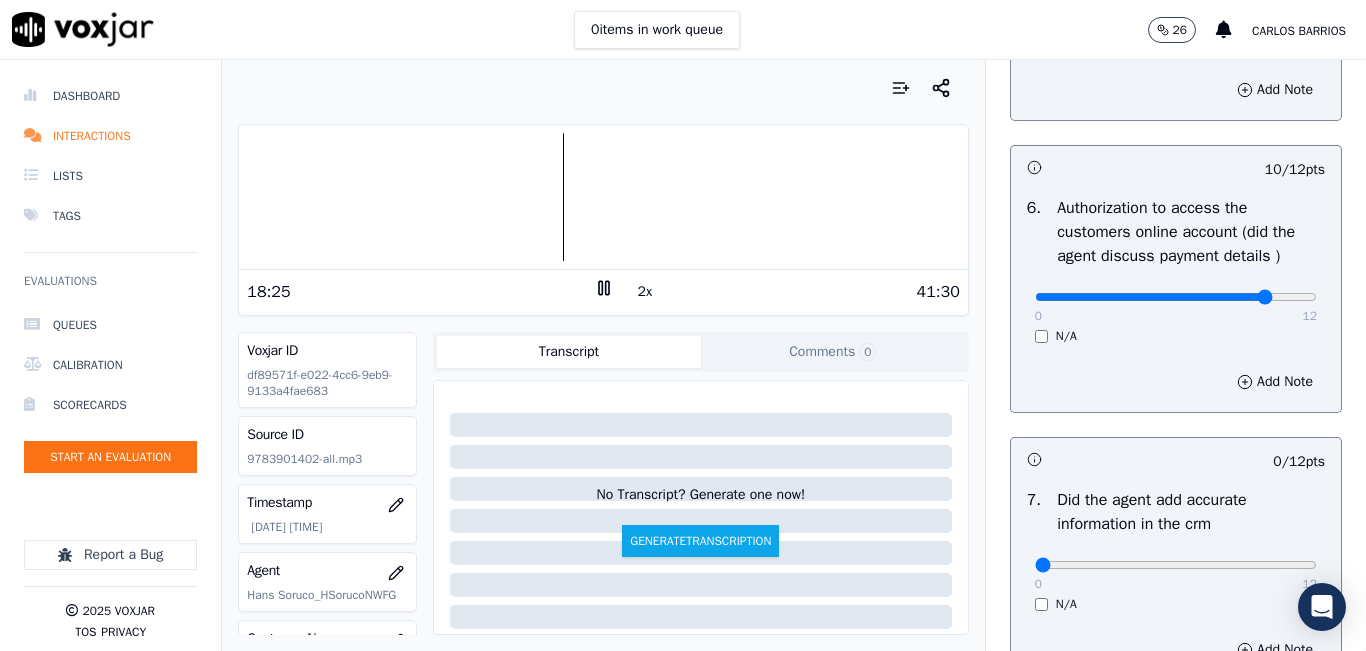 click at bounding box center [603, 197] 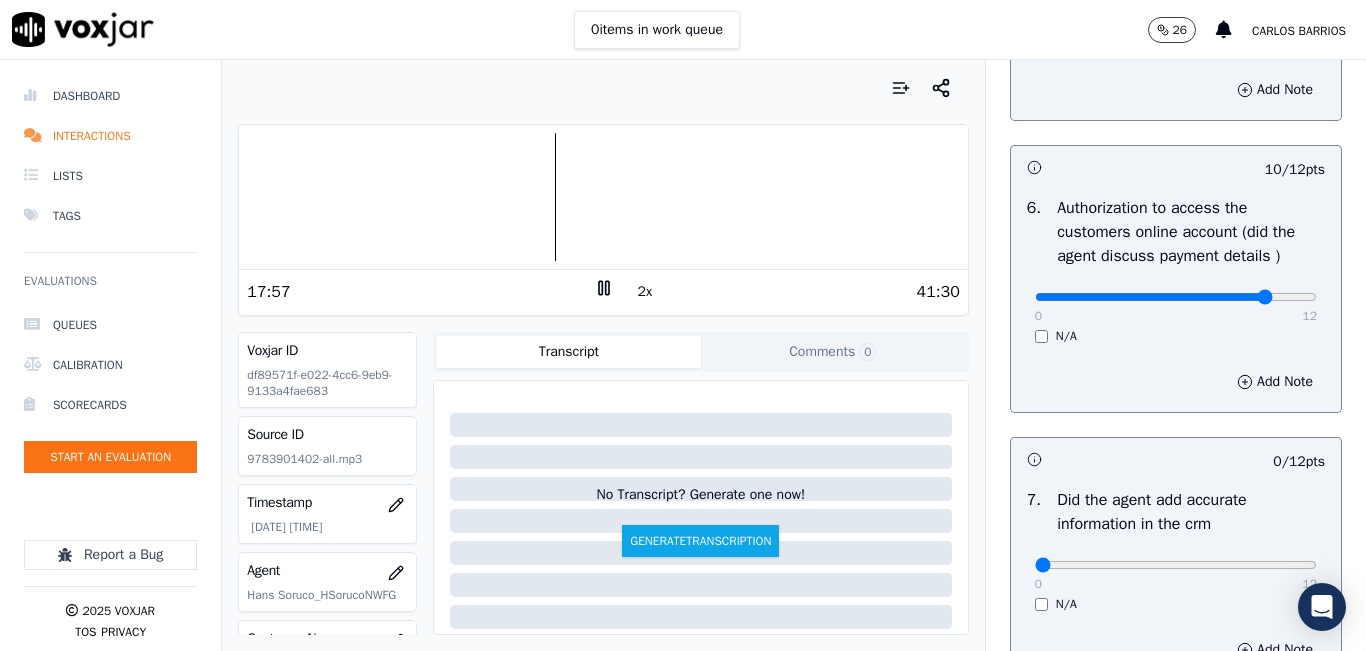 click at bounding box center (603, 197) 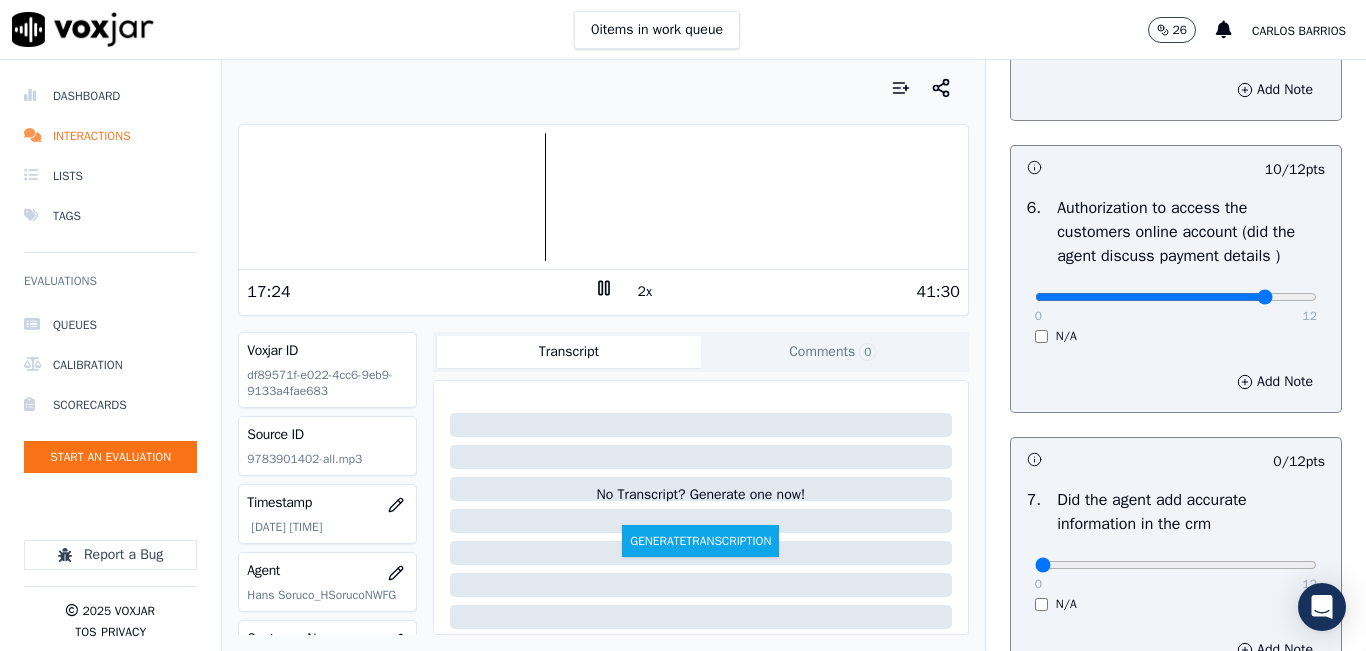 click on "2x" at bounding box center (645, 292) 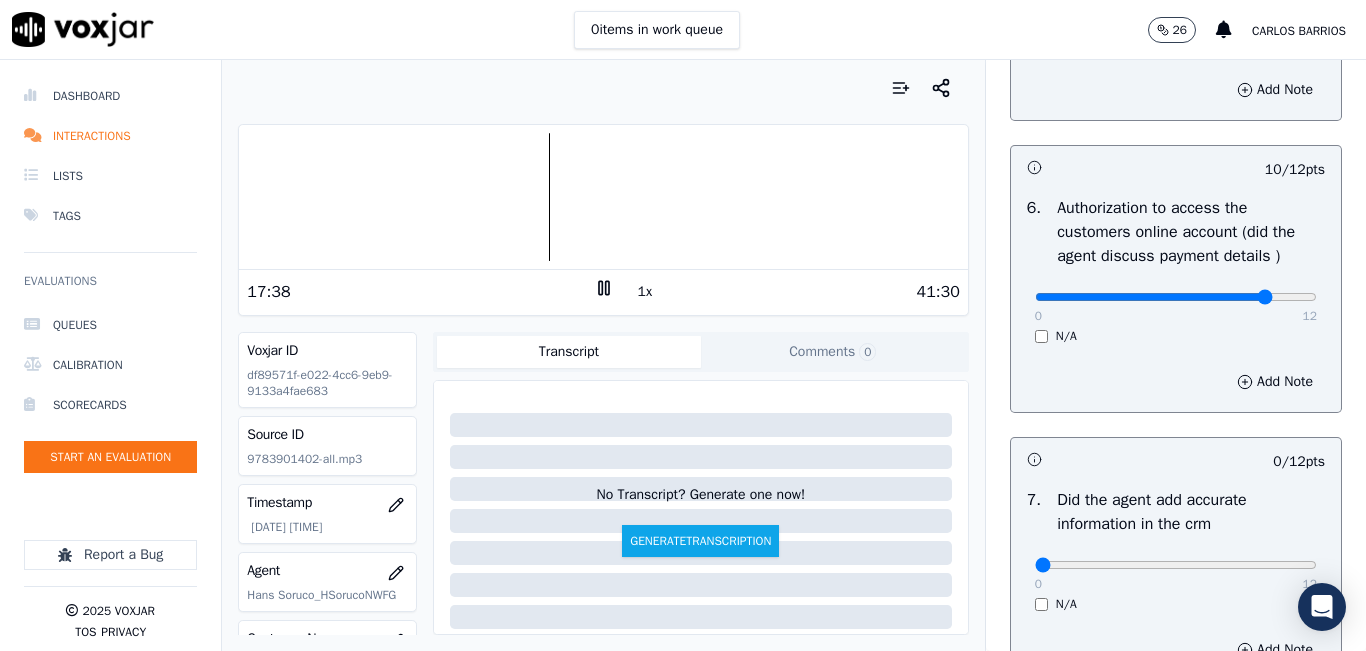 click 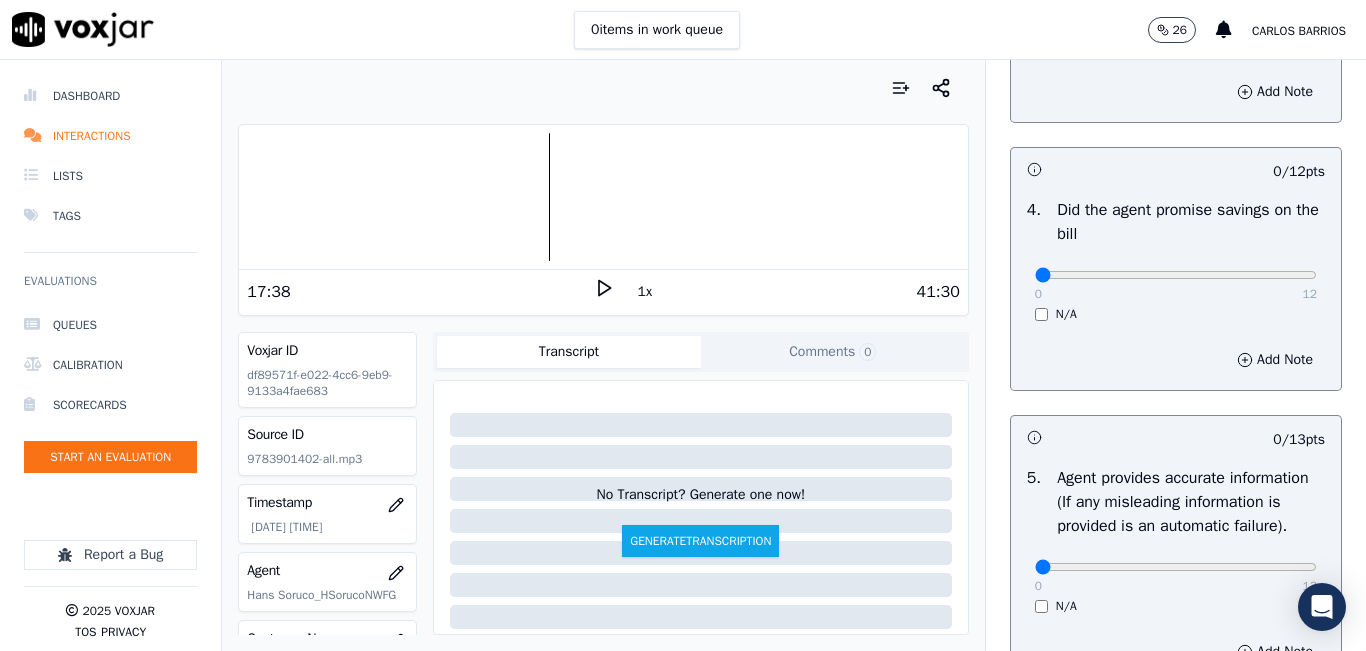 scroll, scrollTop: 807, scrollLeft: 0, axis: vertical 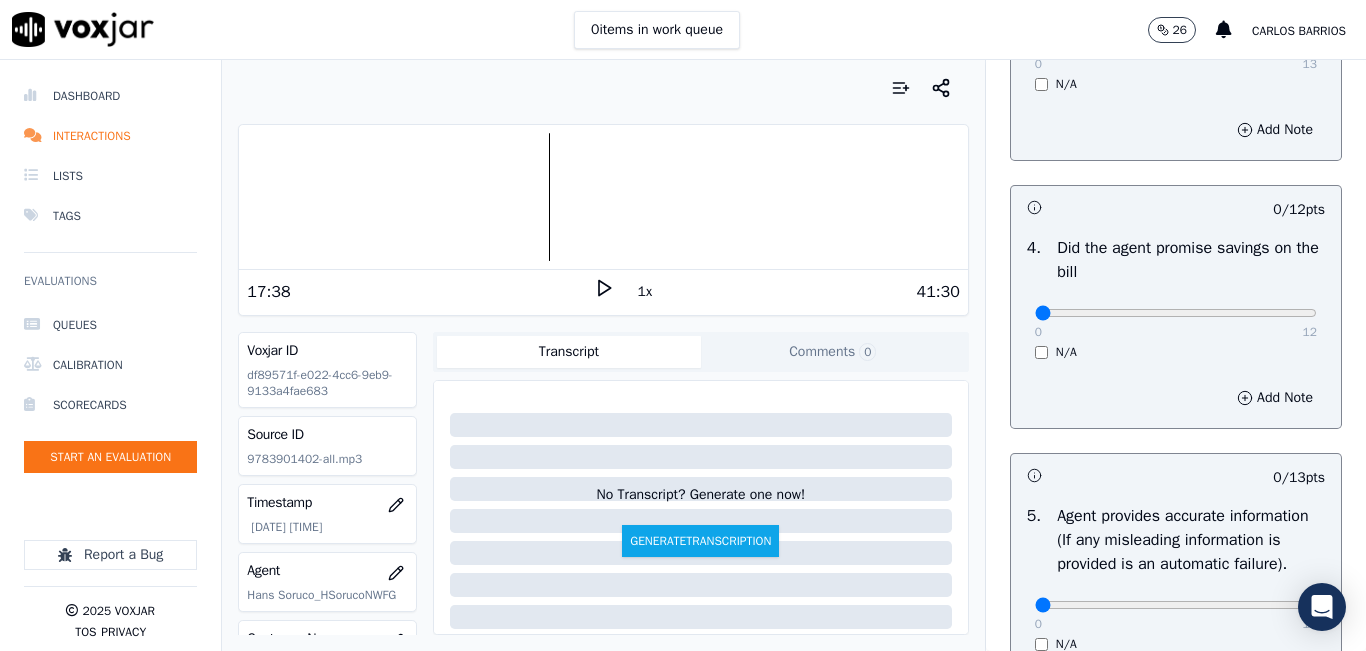 click on "4 .   Did the agent promise savings on the bill     0   12     N/A" at bounding box center [1176, 298] 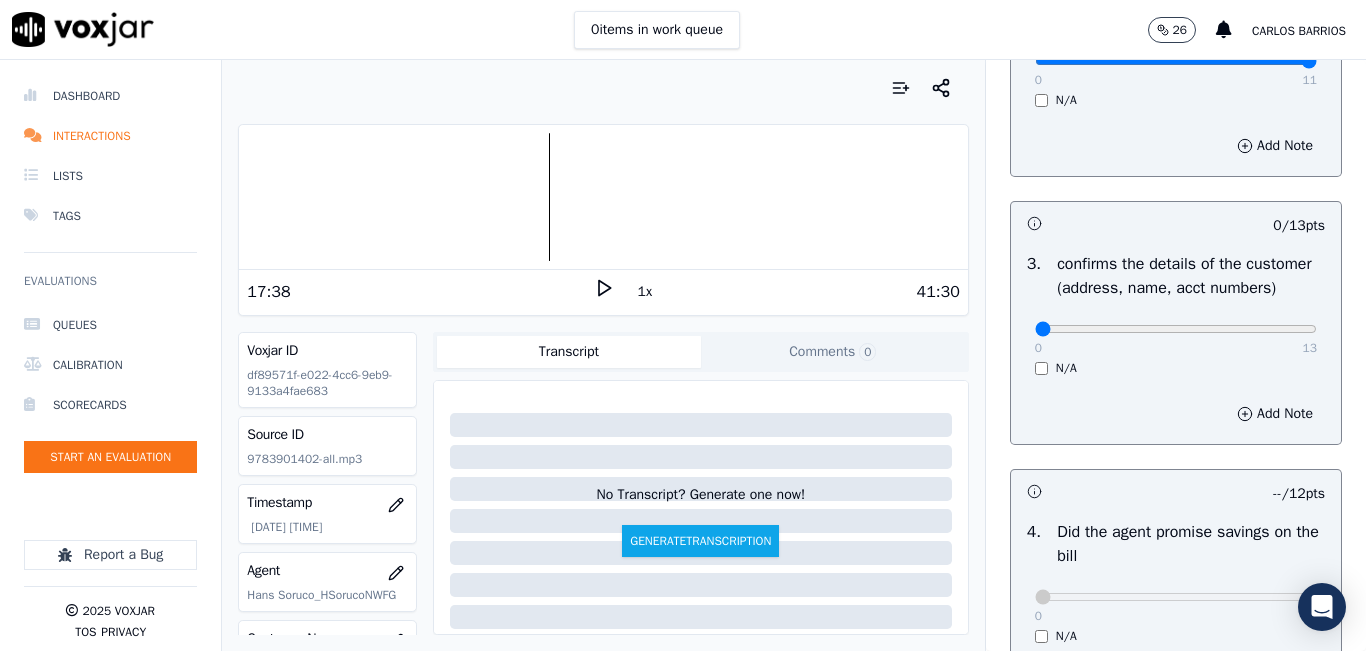 scroll, scrollTop: 507, scrollLeft: 0, axis: vertical 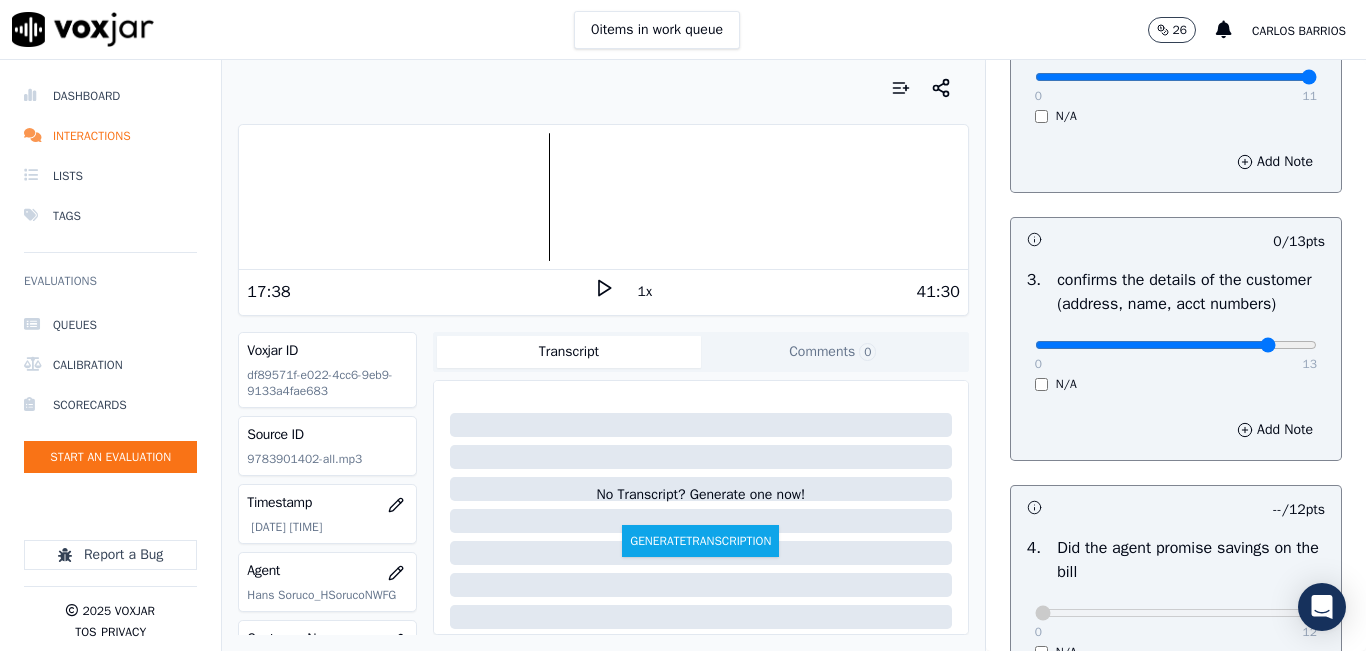 click at bounding box center (1176, -167) 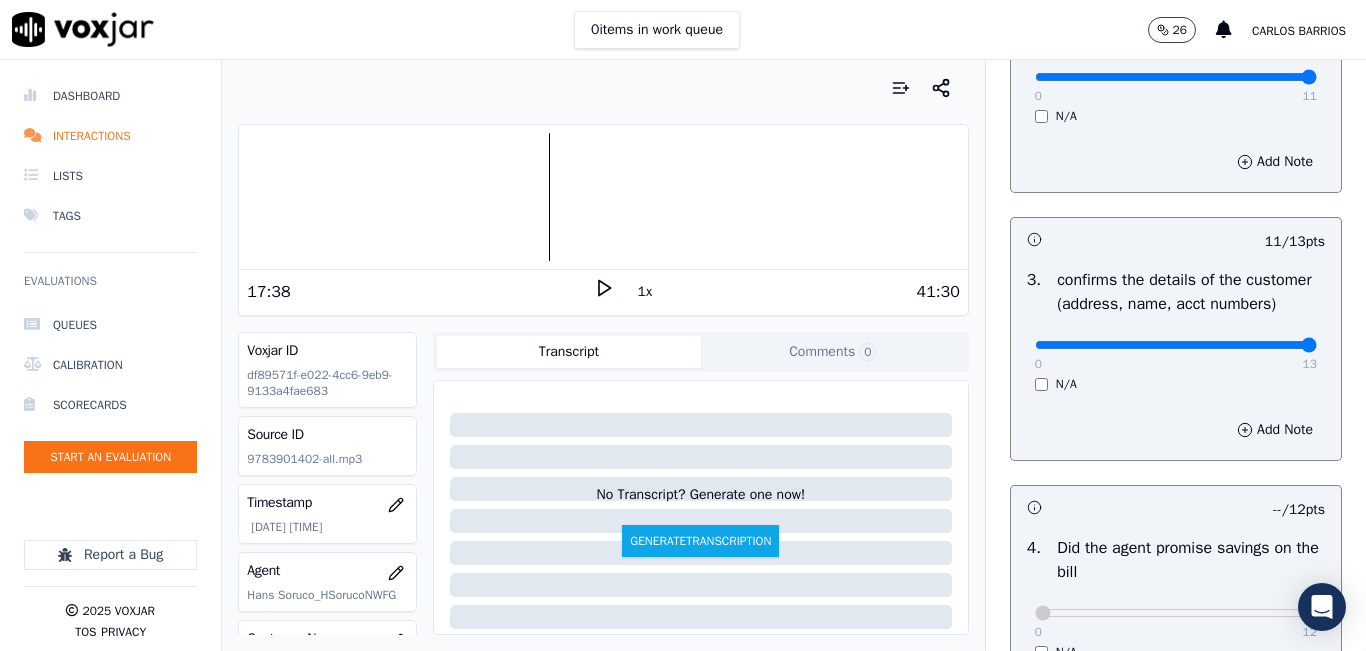 drag, startPoint x: 1232, startPoint y: 367, endPoint x: 1327, endPoint y: 376, distance: 95.42536 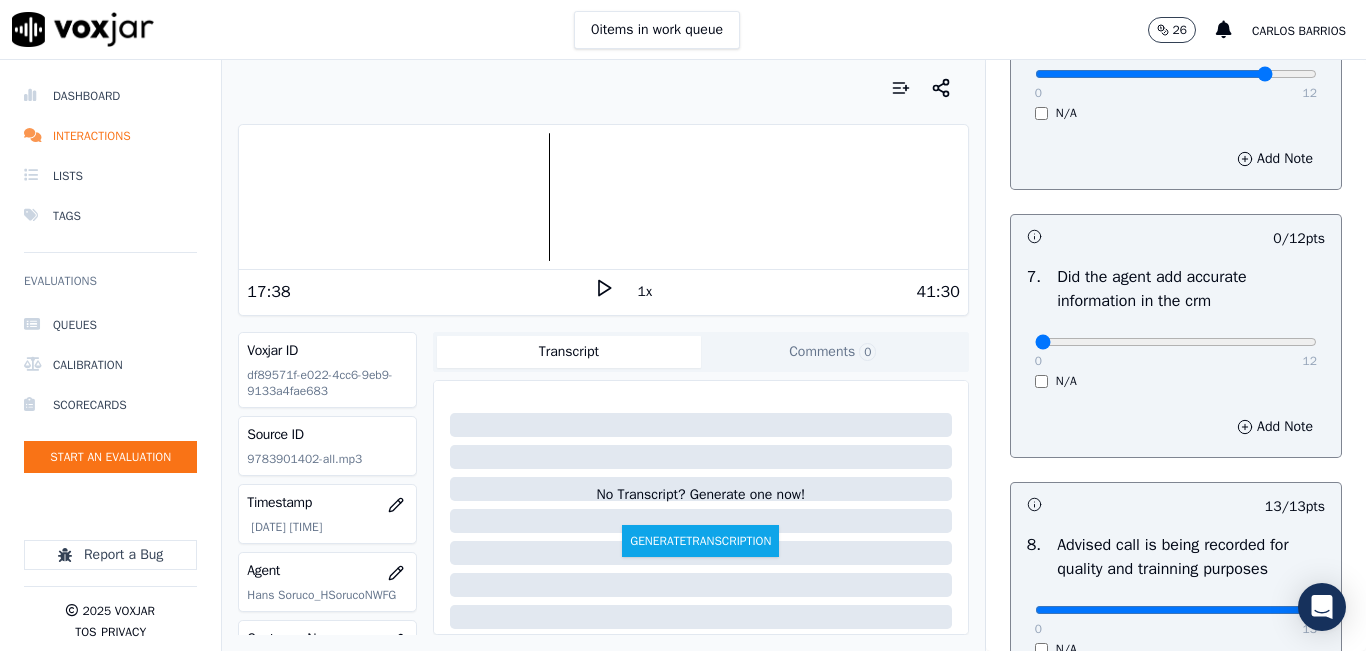 scroll, scrollTop: 1518, scrollLeft: 0, axis: vertical 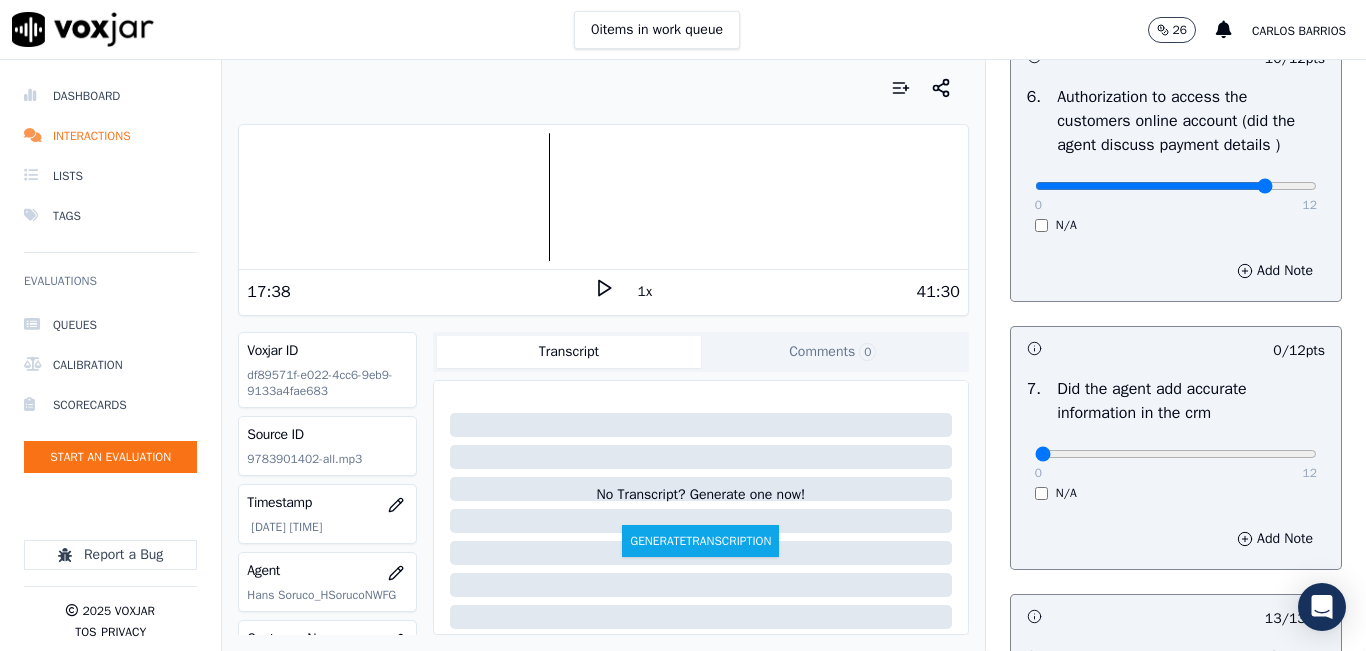 click 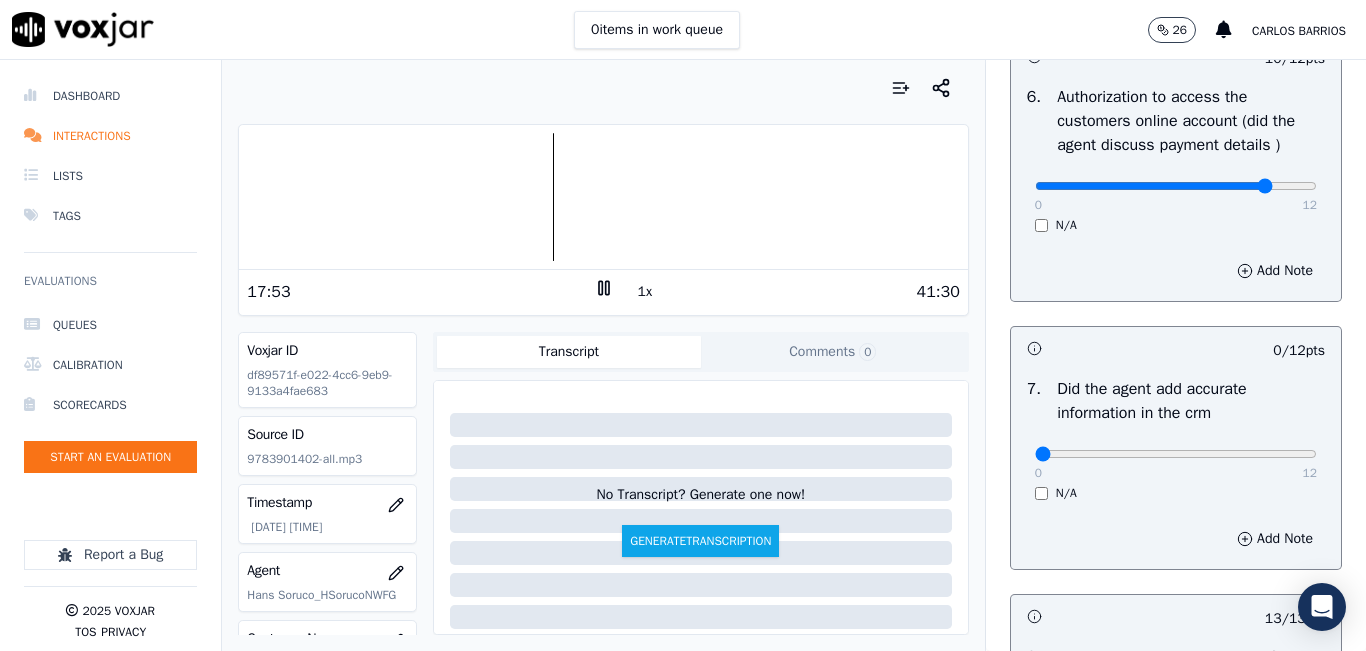 click 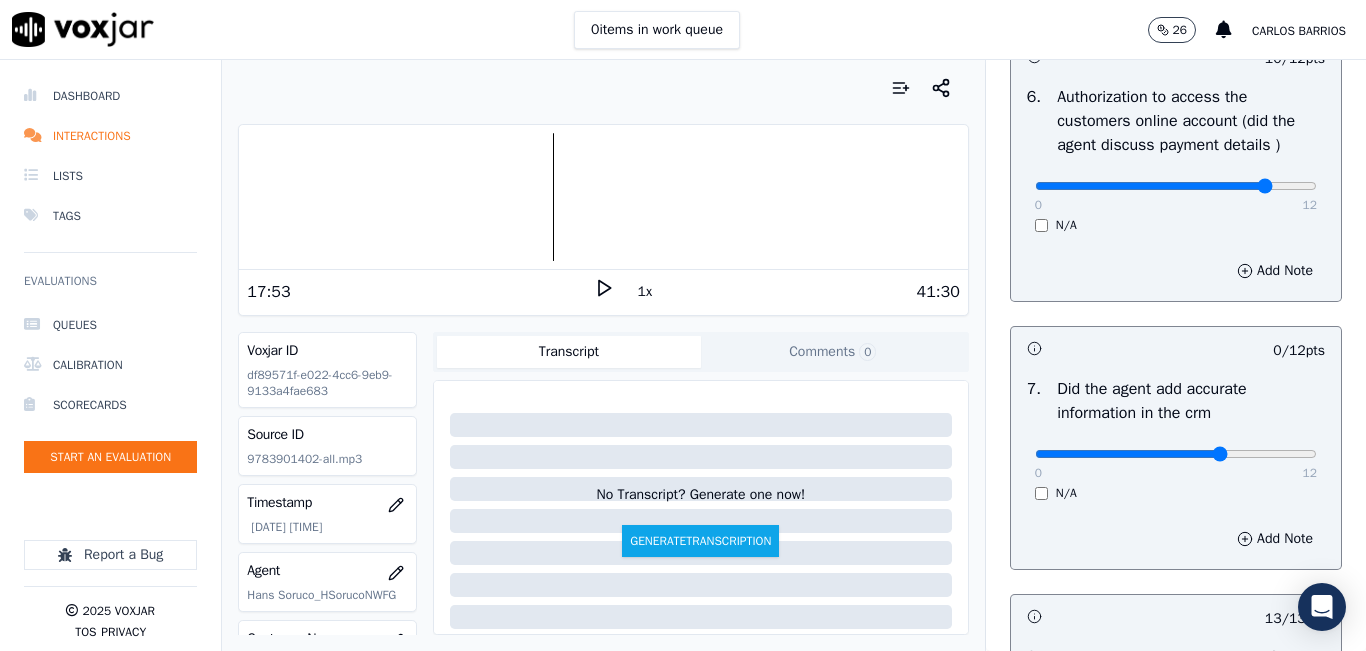 drag, startPoint x: 1224, startPoint y: 502, endPoint x: 1192, endPoint y: 506, distance: 32.24903 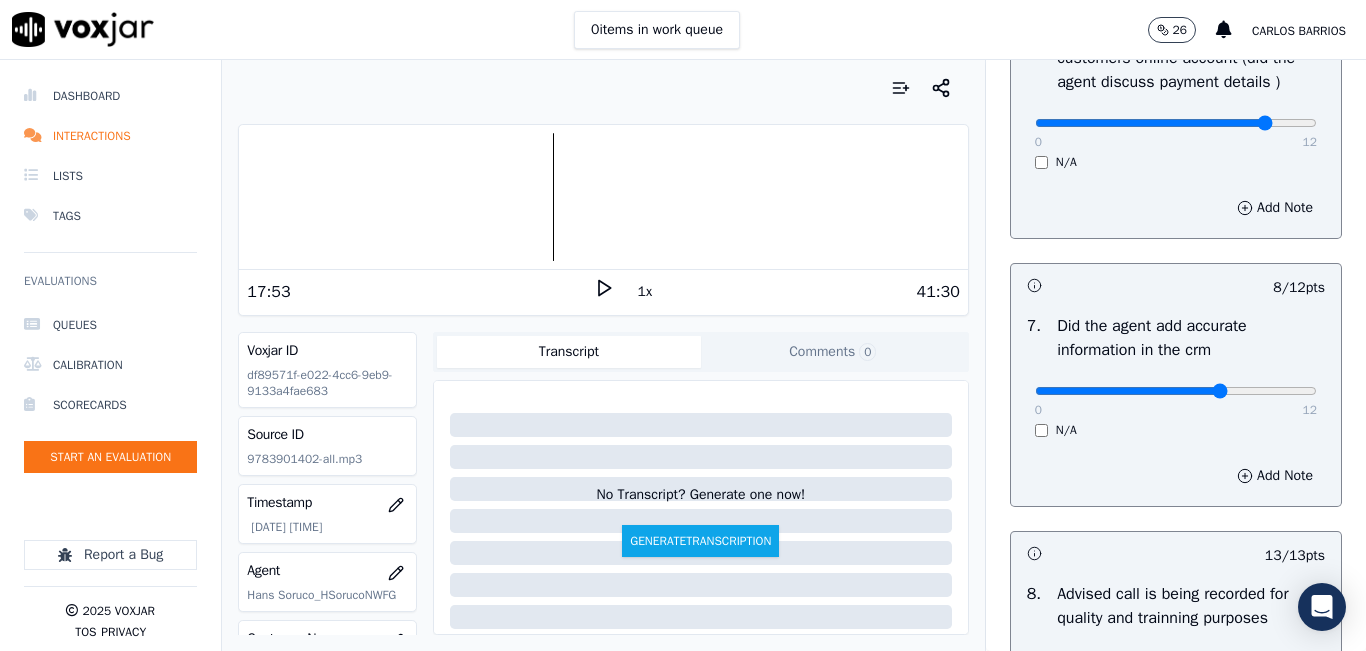 scroll, scrollTop: 1618, scrollLeft: 0, axis: vertical 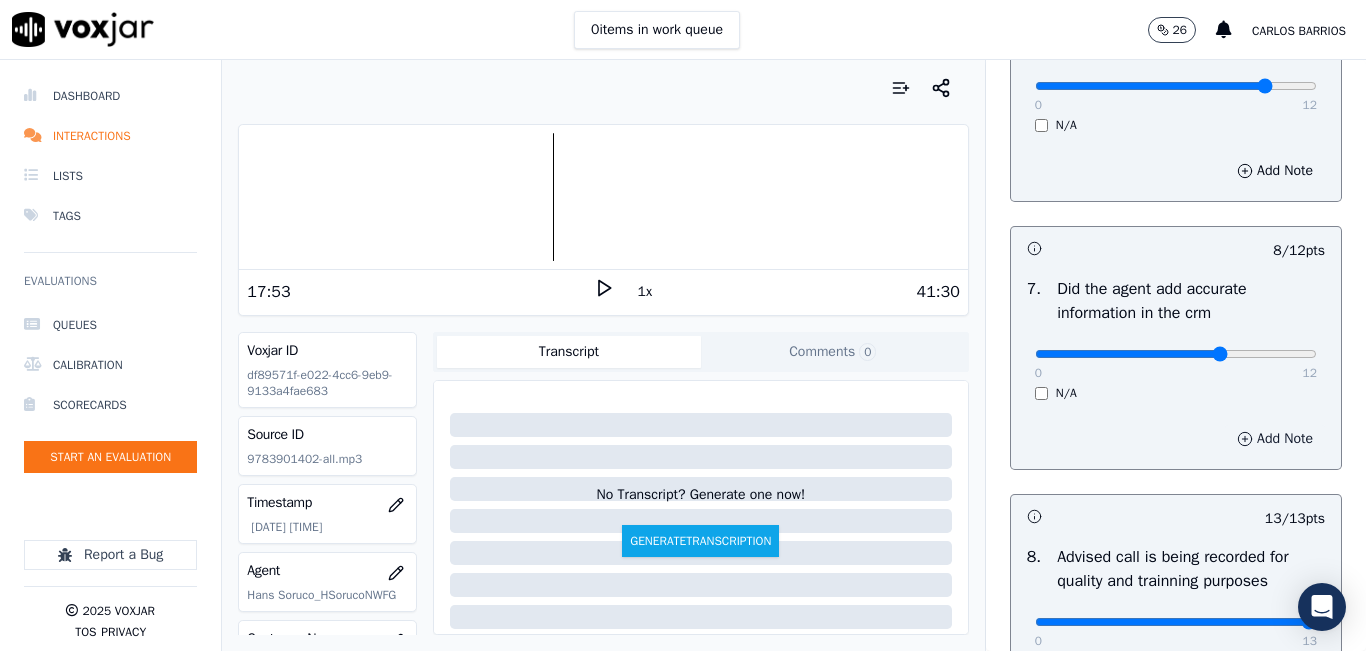click on "Add Note" at bounding box center (1275, 439) 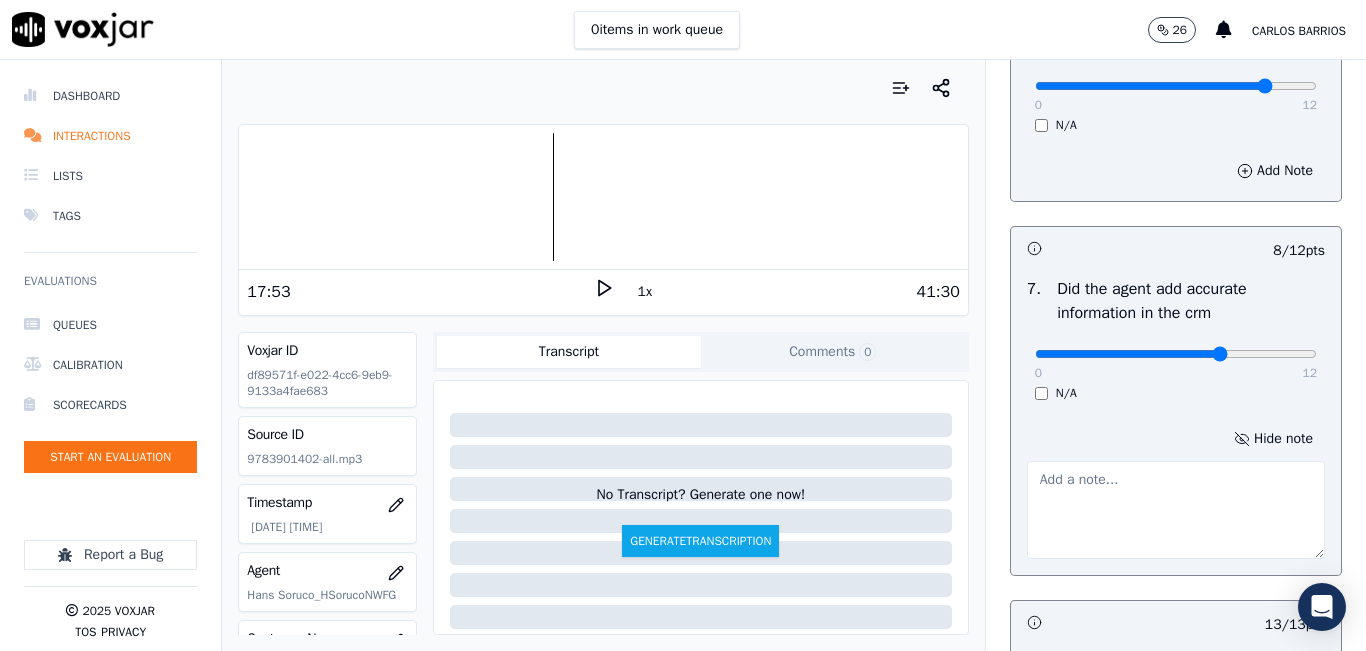 click at bounding box center (1176, 510) 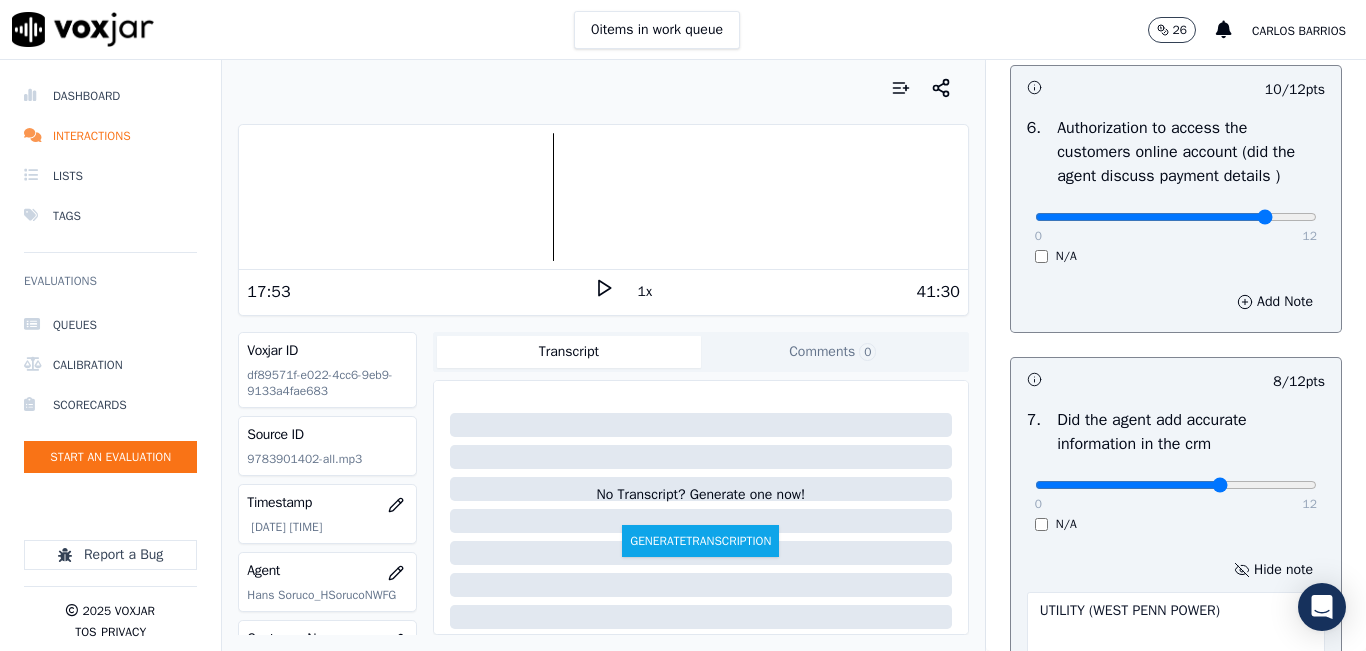 scroll, scrollTop: 1524, scrollLeft: 0, axis: vertical 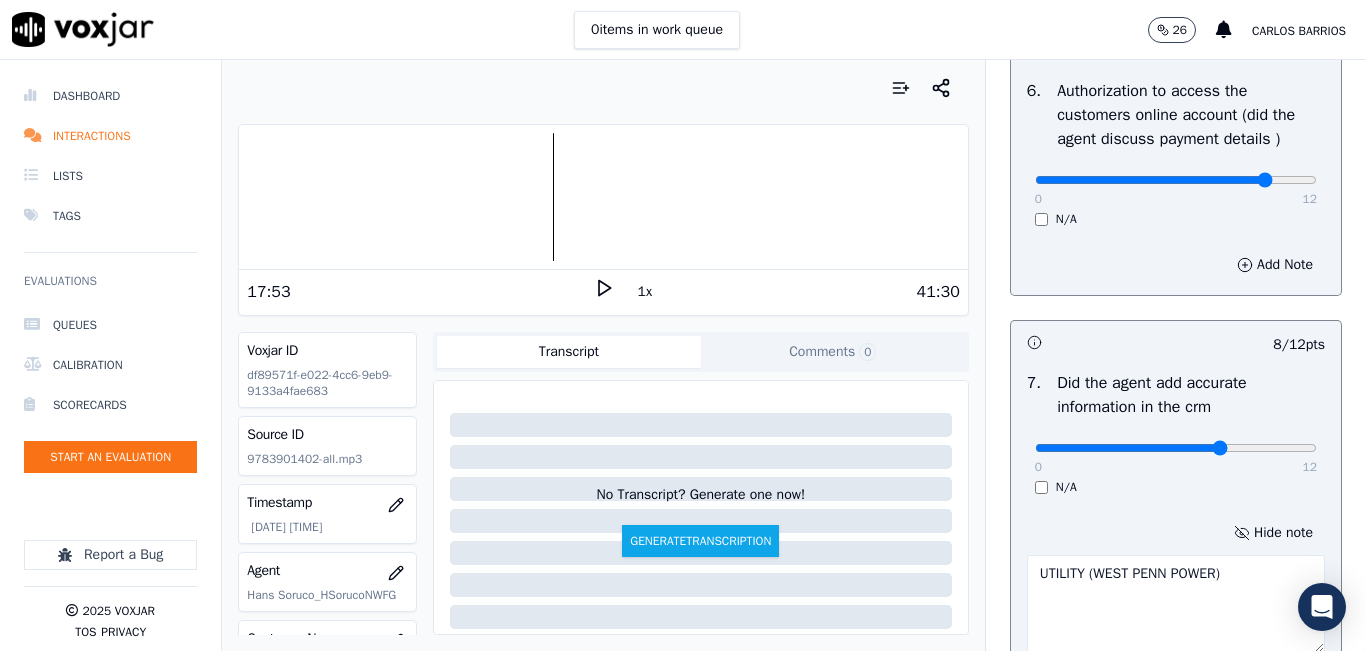 type on "UTILITY (WEST PENN POWER)" 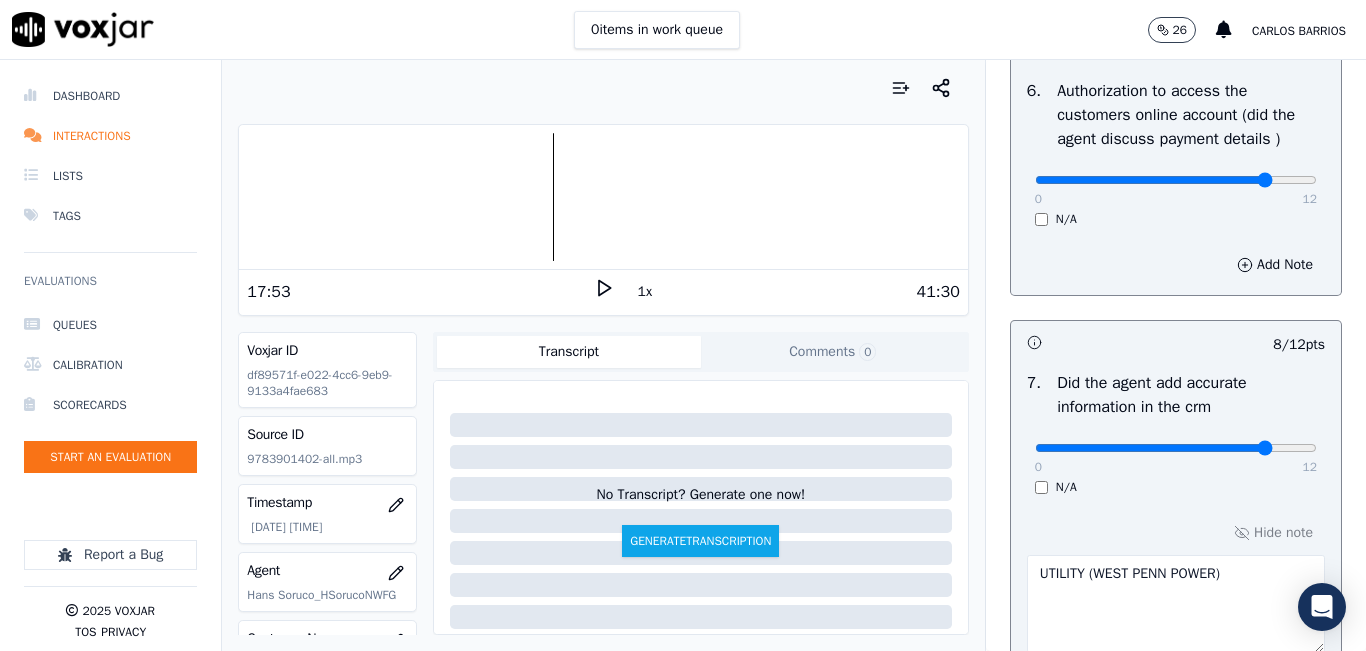 type on "10" 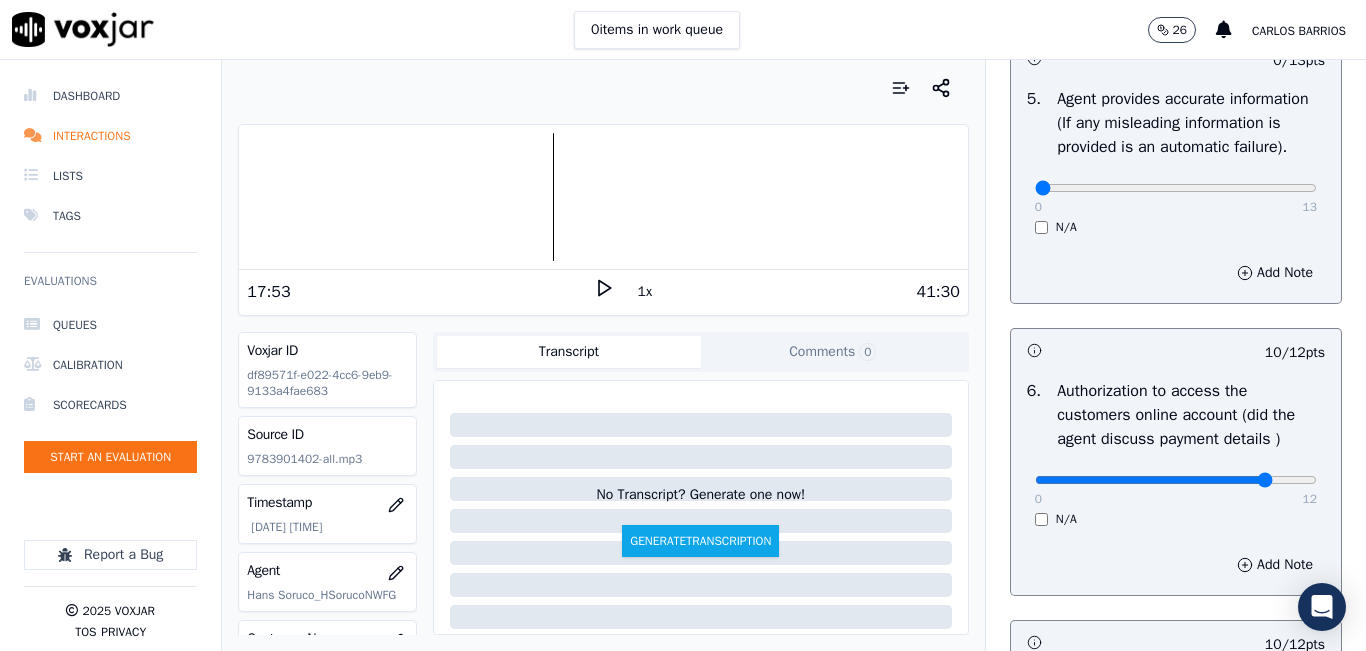 scroll, scrollTop: 1124, scrollLeft: 0, axis: vertical 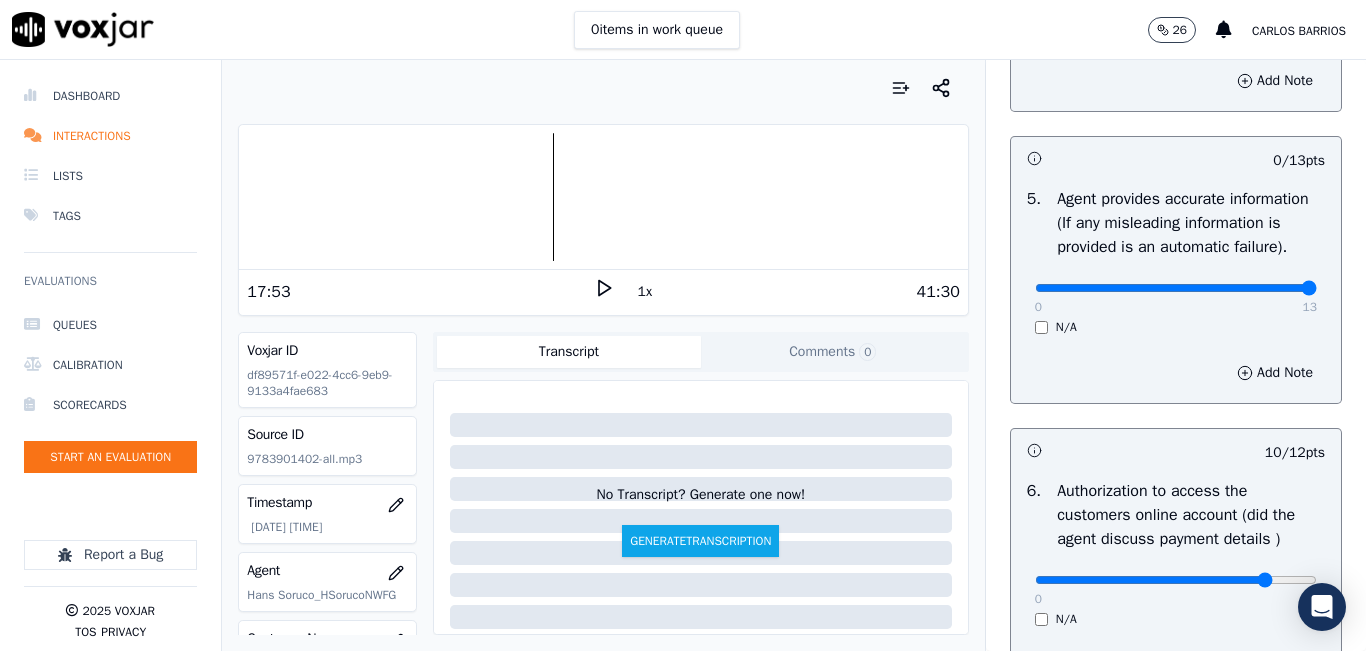 drag, startPoint x: 1251, startPoint y: 340, endPoint x: 1307, endPoint y: 338, distance: 56.0357 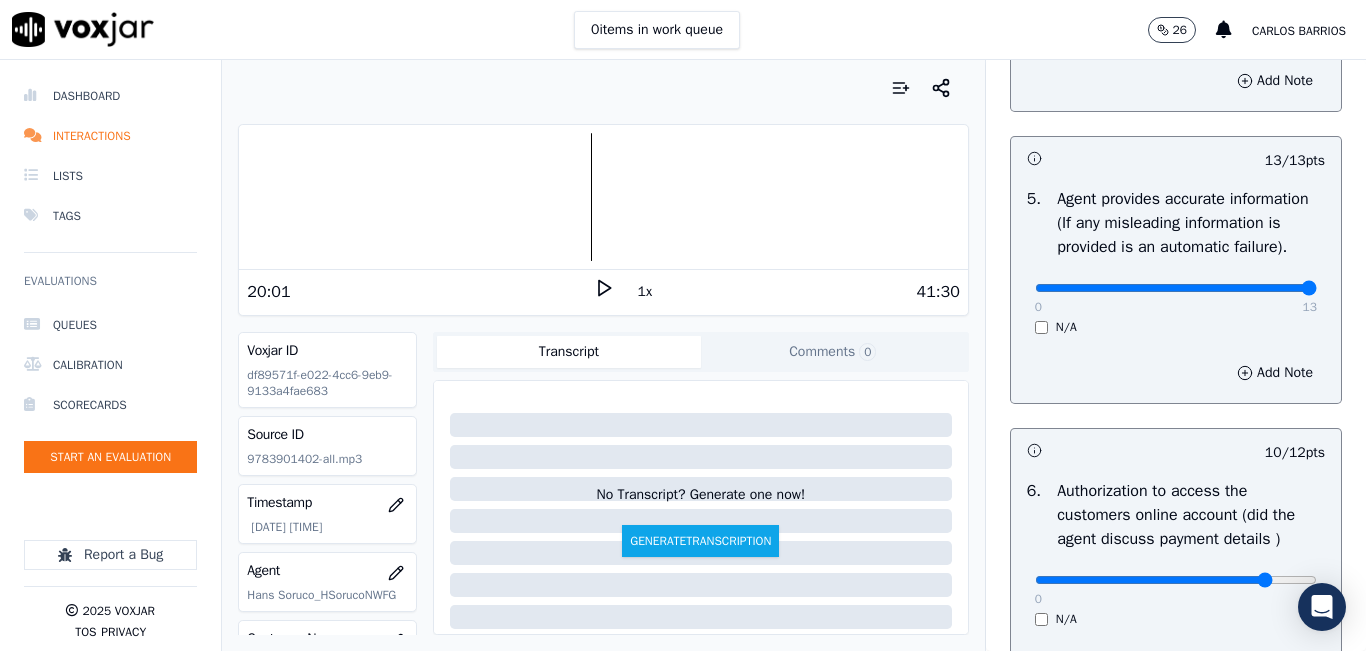 click on "20:01     1x   41:30" at bounding box center (603, 220) 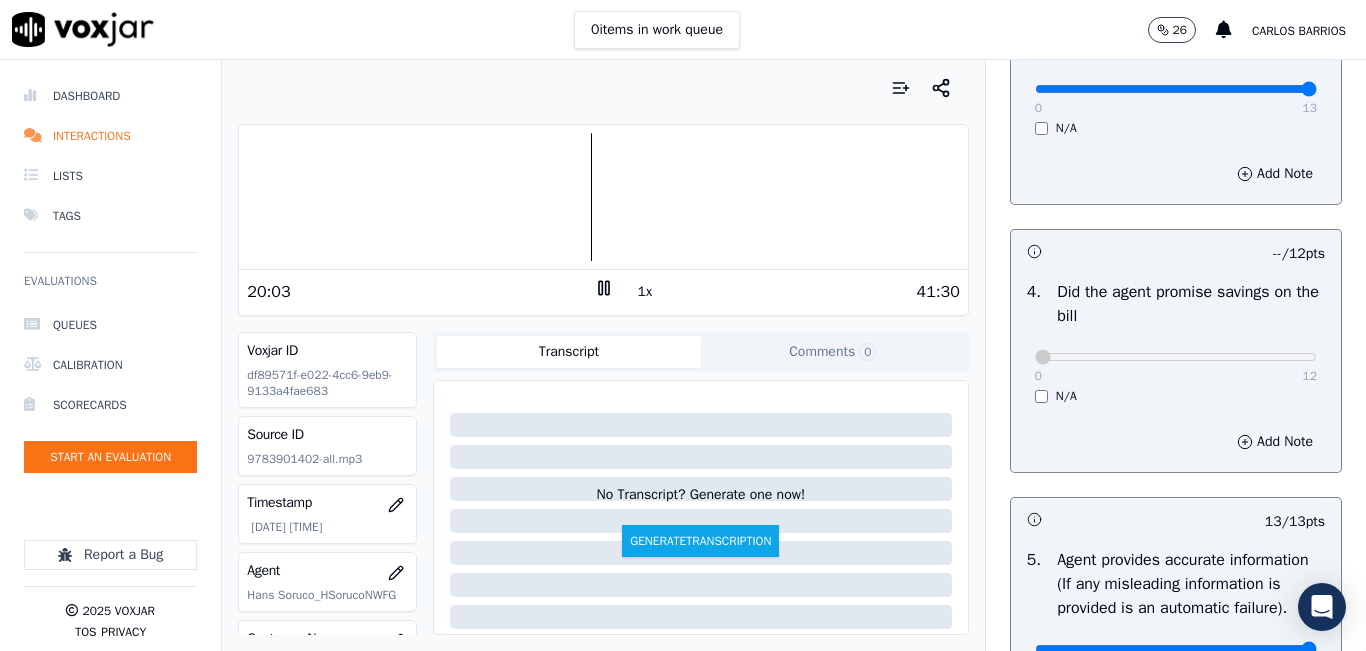 scroll, scrollTop: 724, scrollLeft: 0, axis: vertical 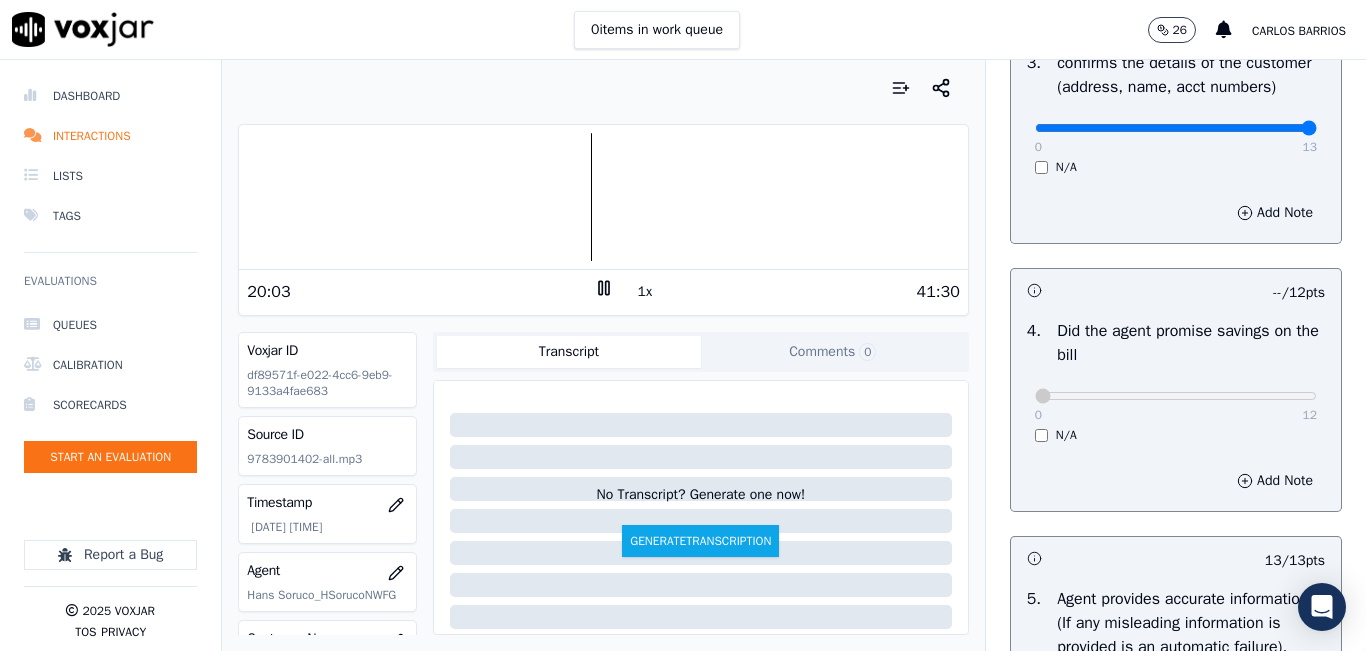 click on "1x" at bounding box center [645, 292] 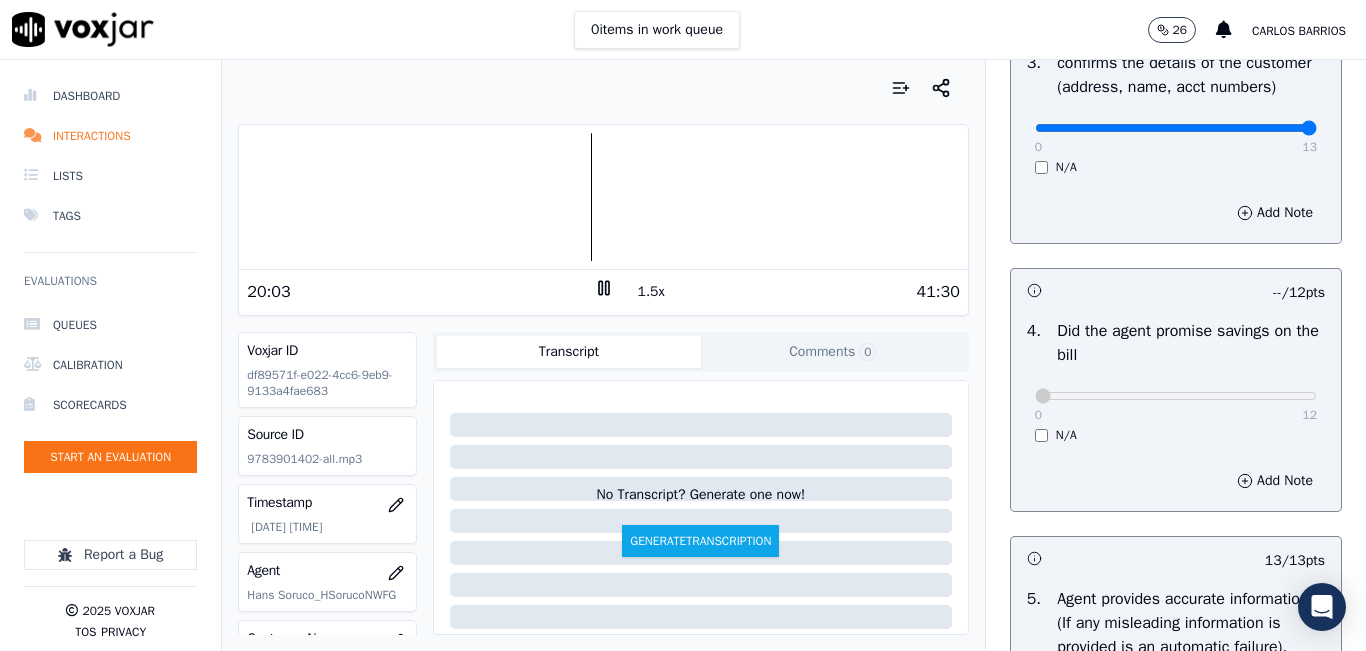 click on "1.5x" at bounding box center [651, 292] 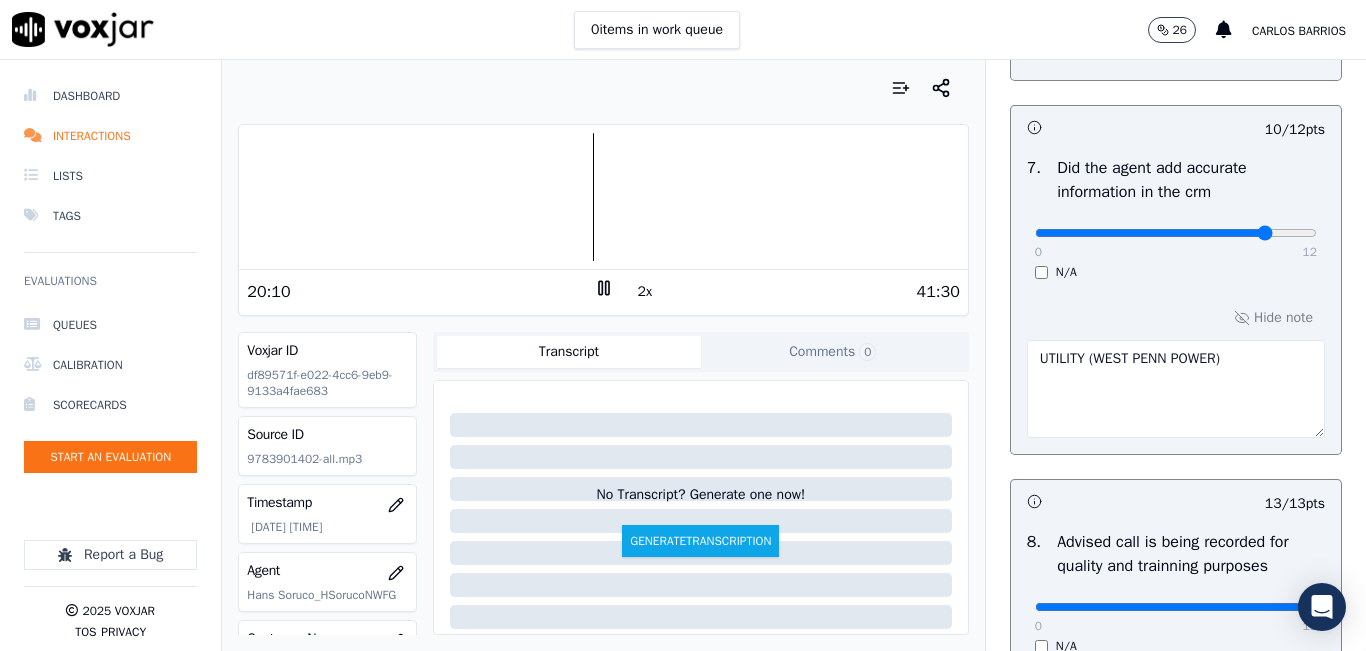 scroll, scrollTop: 2024, scrollLeft: 0, axis: vertical 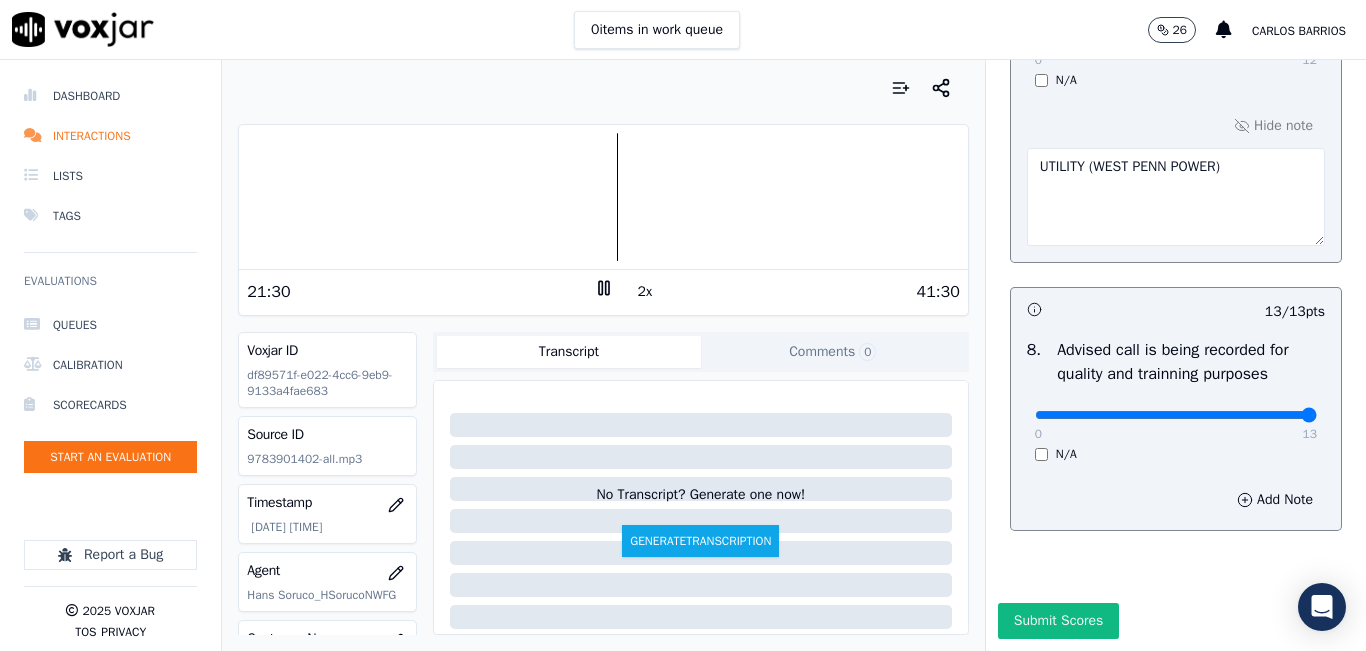 click at bounding box center [603, 197] 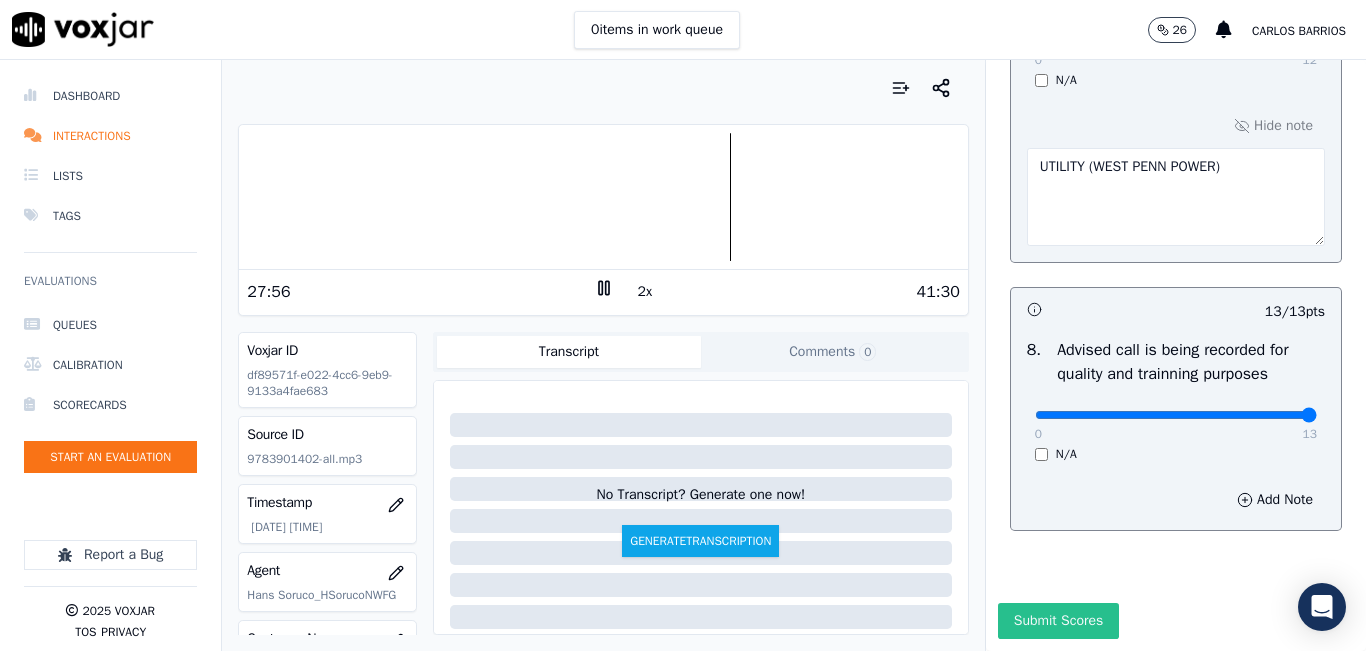 click on "Submit Scores" at bounding box center (1058, 621) 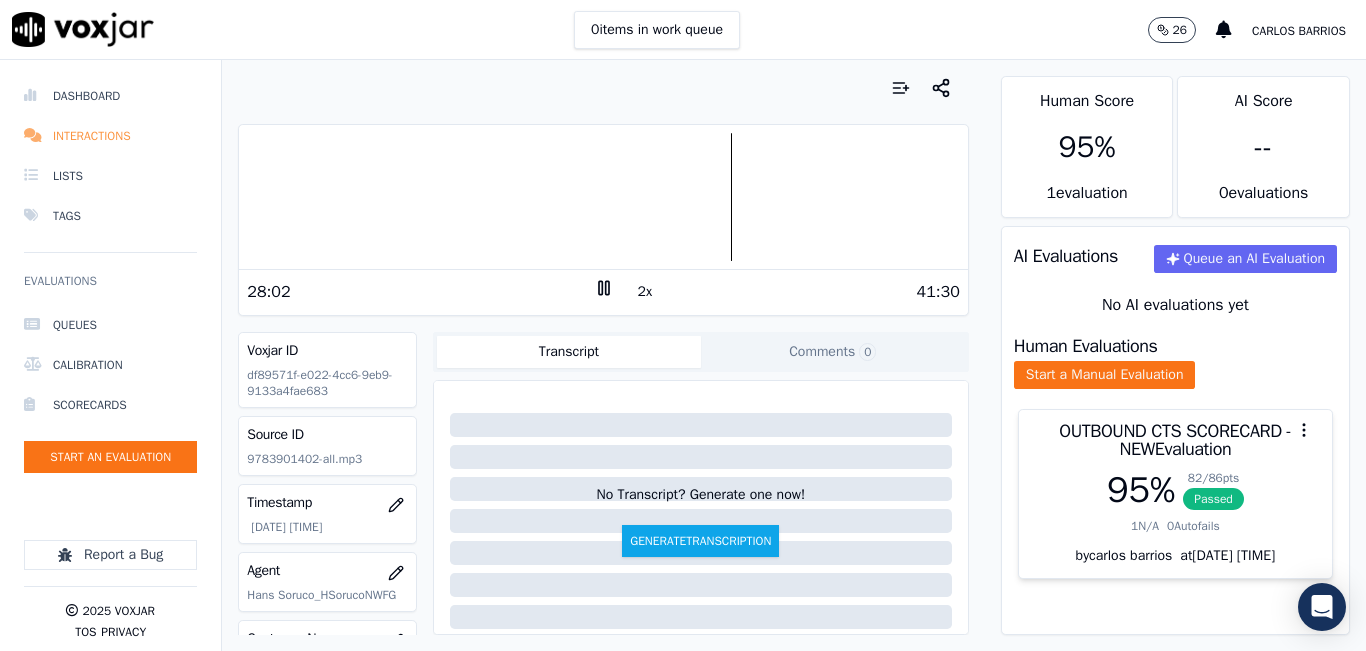 click on "Interactions" at bounding box center [110, 136] 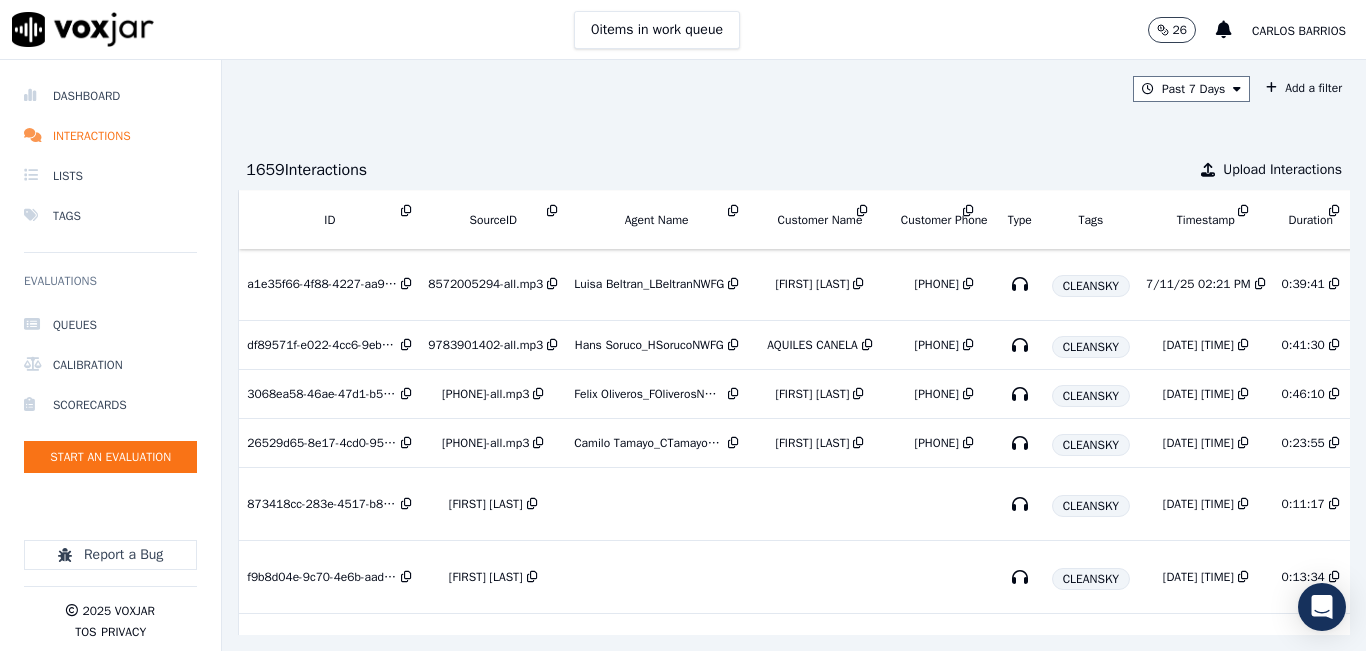 scroll, scrollTop: 1321, scrollLeft: 0, axis: vertical 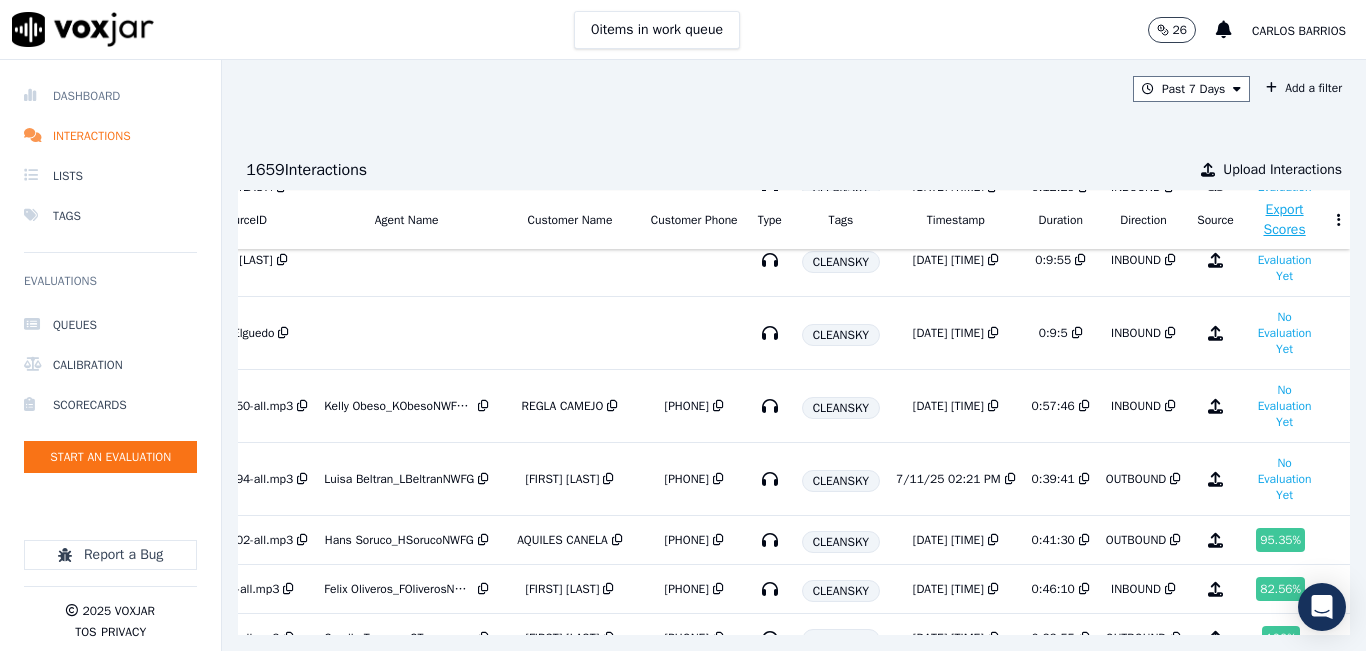 click on "Dashboard" at bounding box center (110, 96) 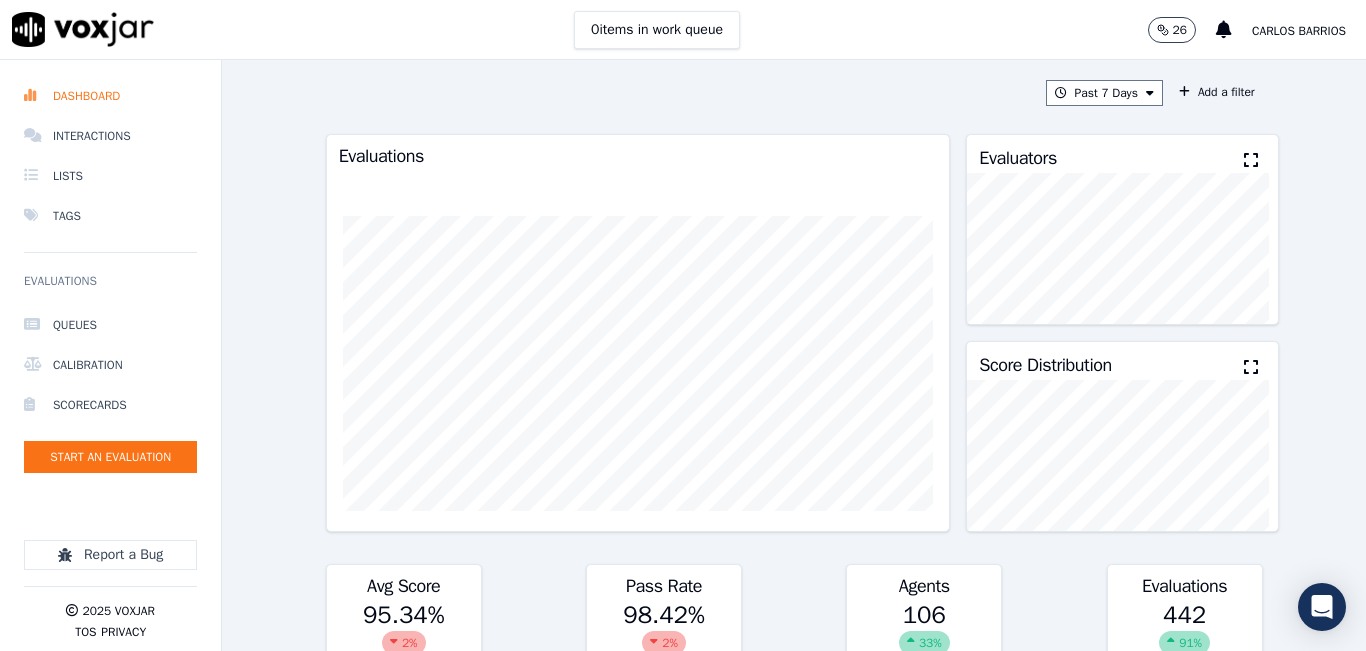 click at bounding box center [1251, 160] 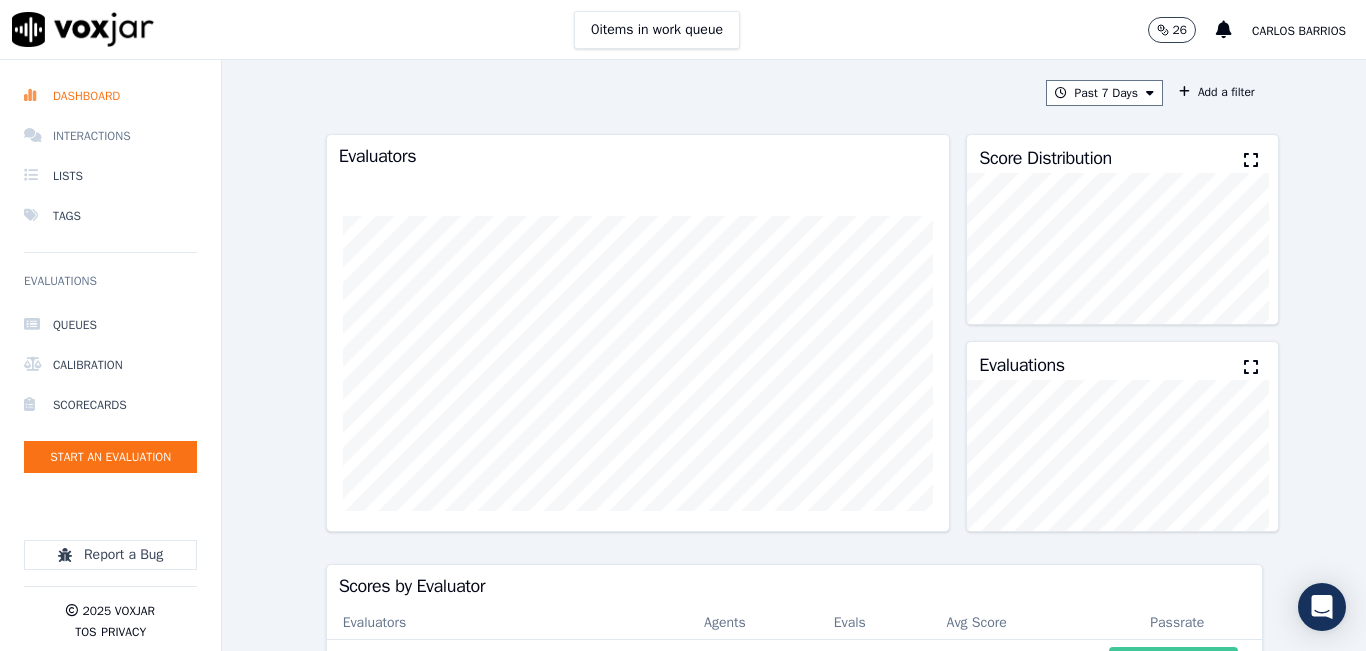 click on "Interactions" at bounding box center (110, 136) 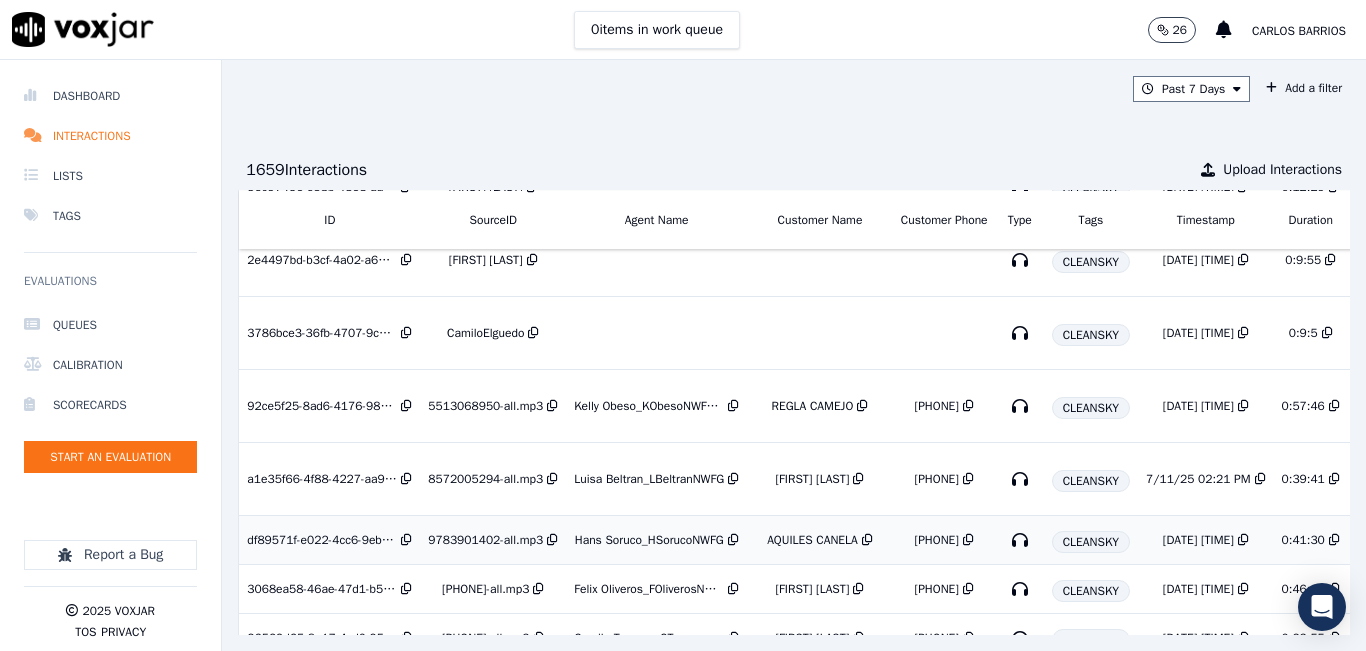 scroll, scrollTop: 1221, scrollLeft: 0, axis: vertical 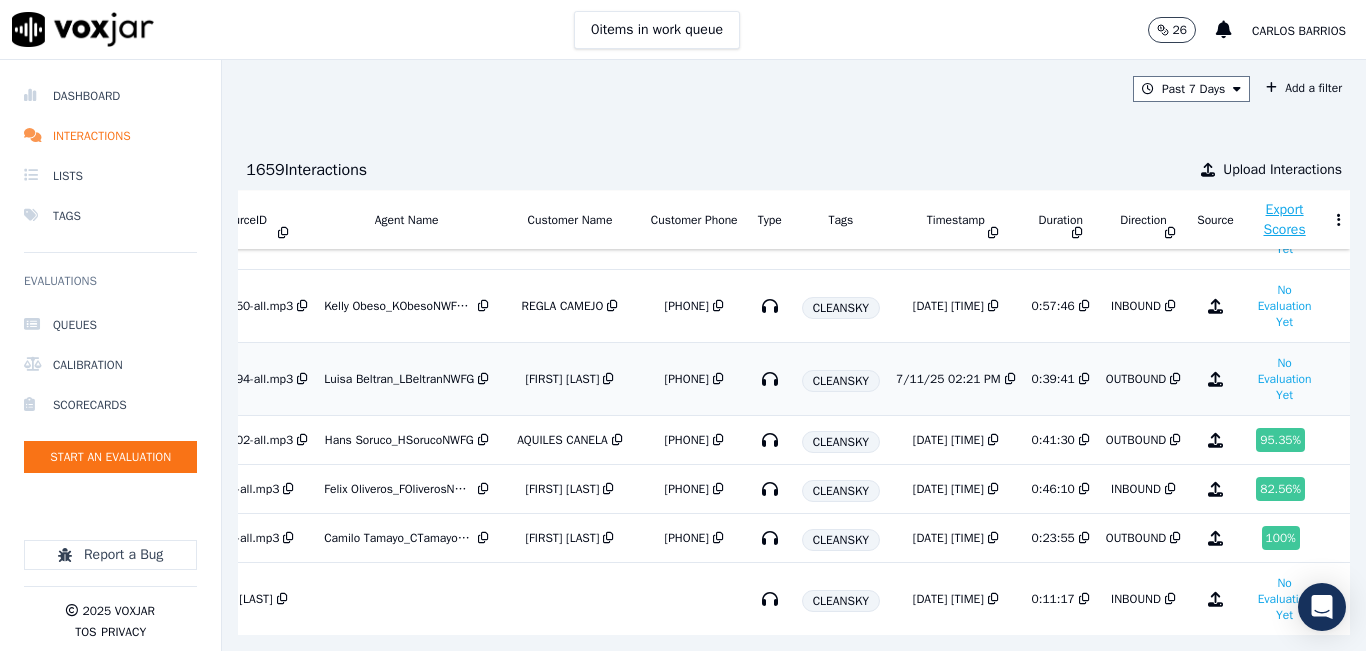 click on "OUTBOUND" at bounding box center (1136, 379) 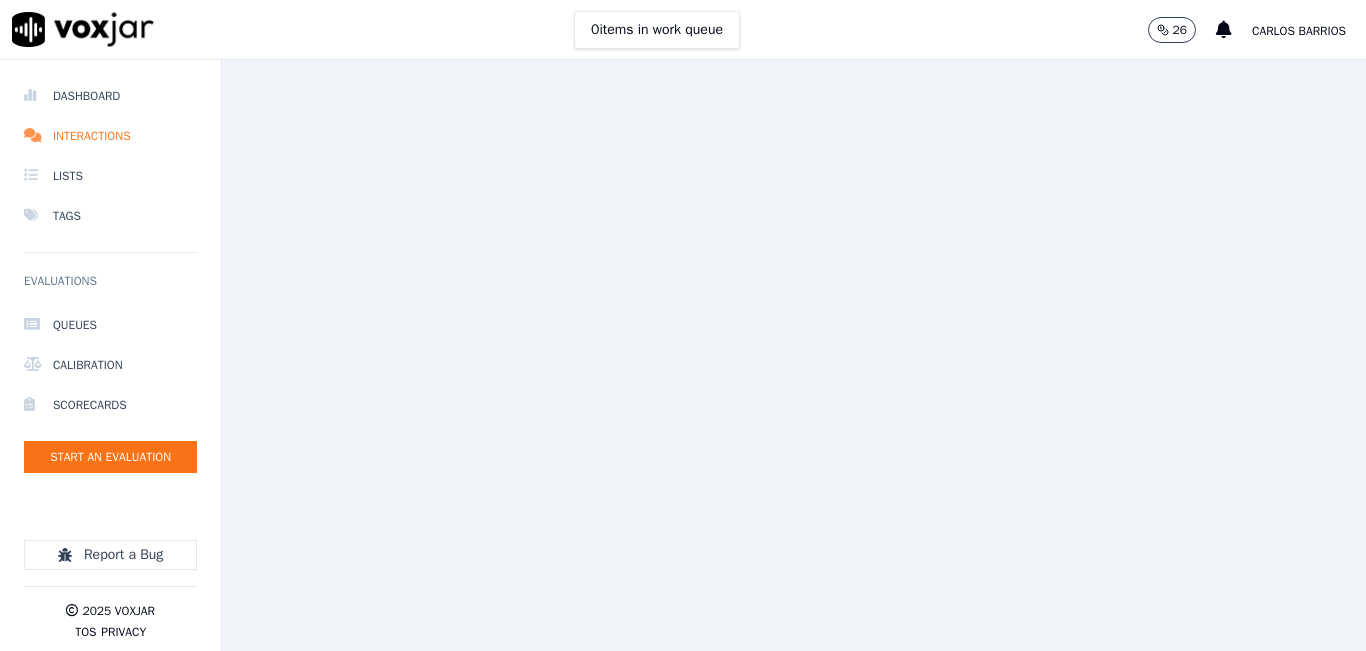 scroll, scrollTop: 0, scrollLeft: 0, axis: both 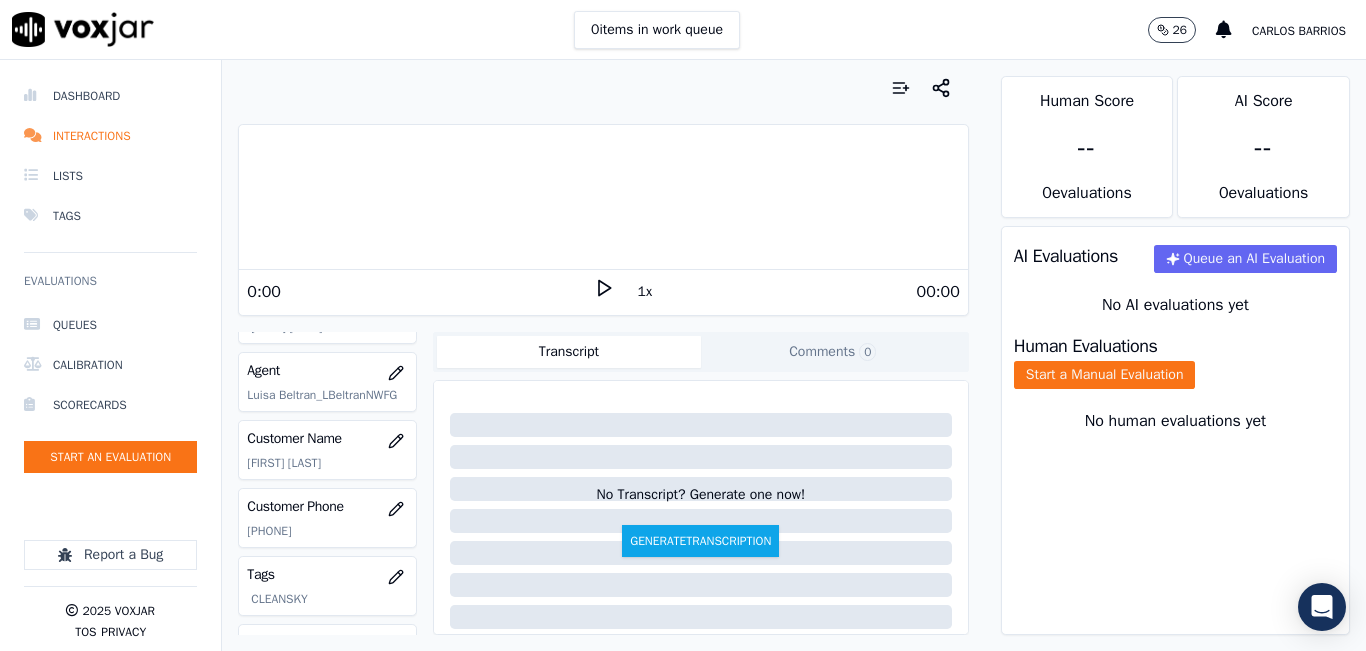 click 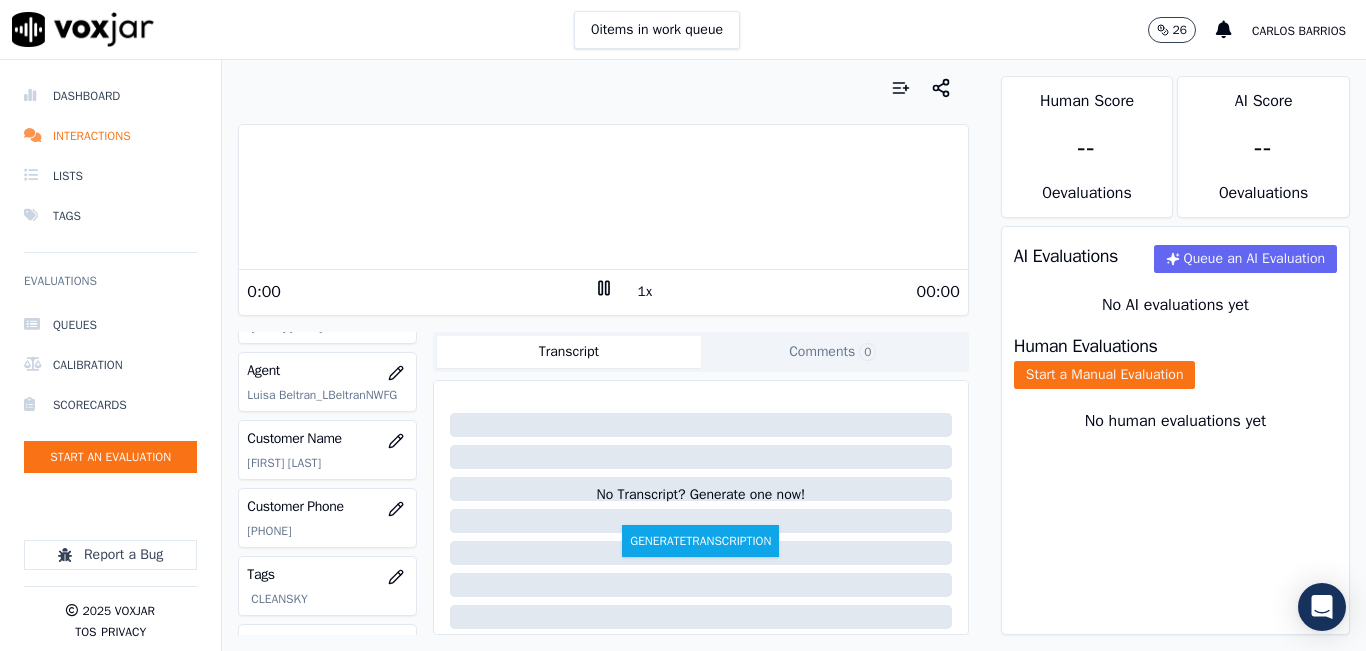 click on "1x" at bounding box center (645, 292) 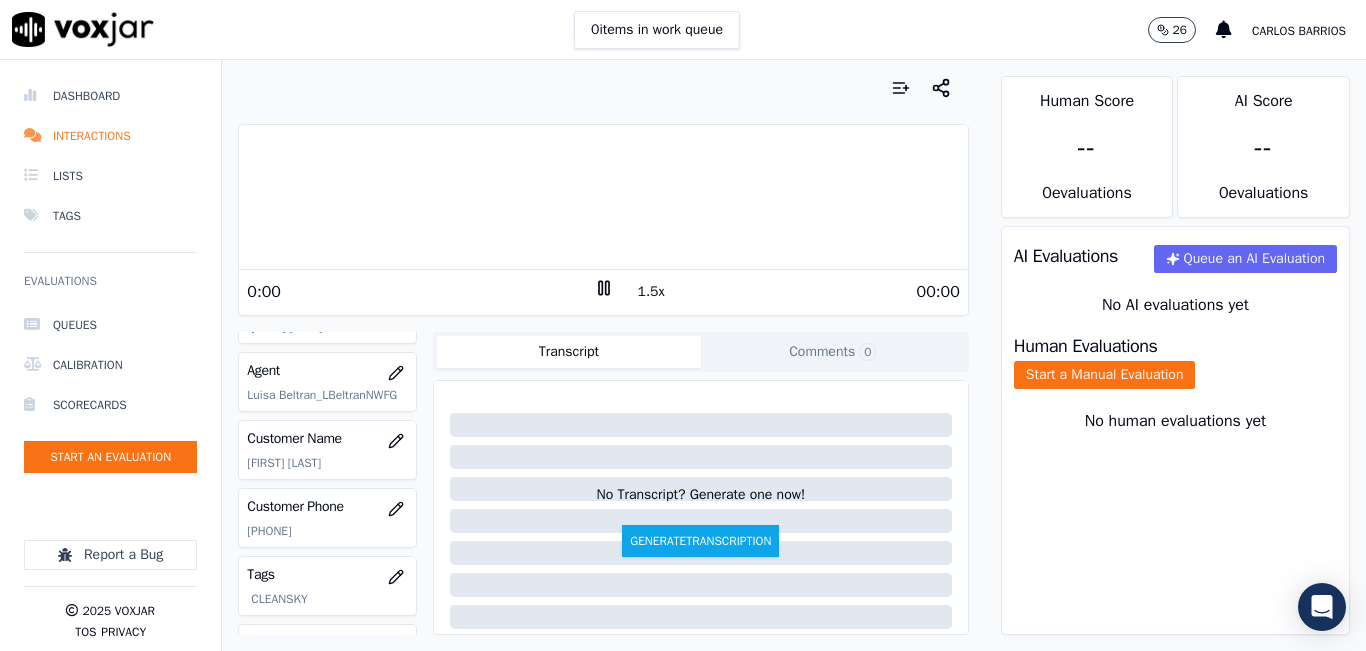 click on "1.5x" at bounding box center (651, 292) 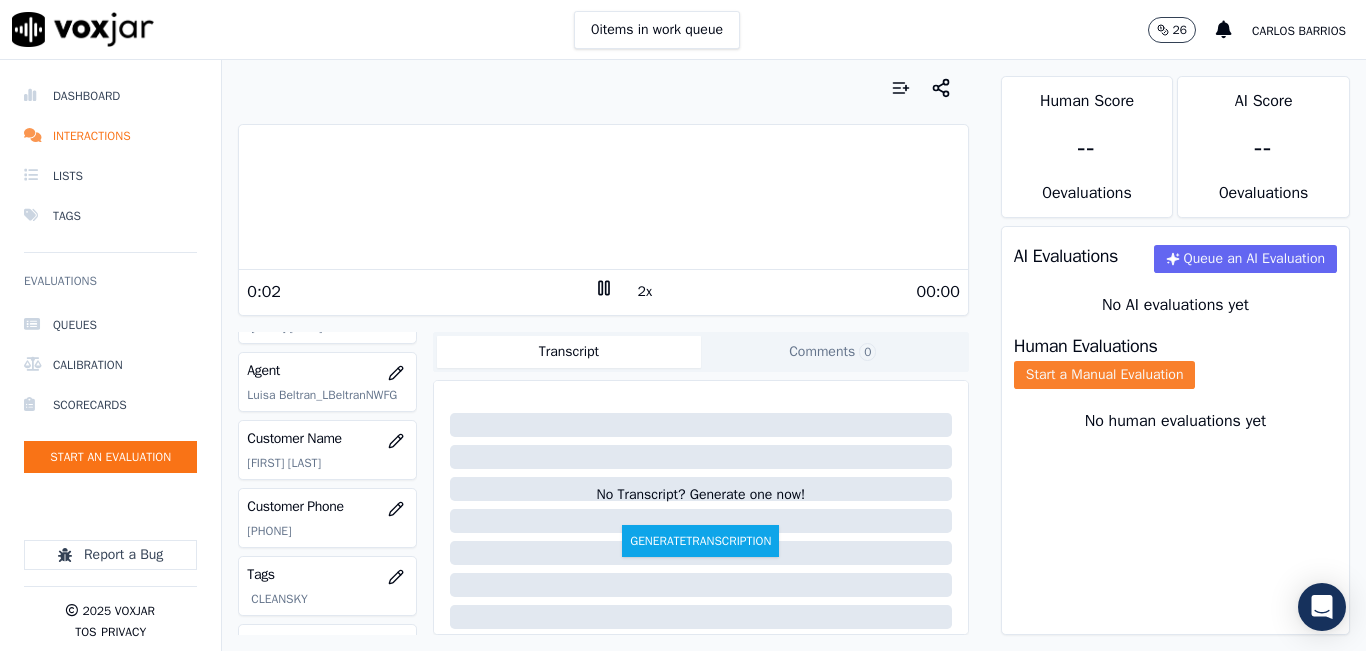 click on "Start a Manual Evaluation" 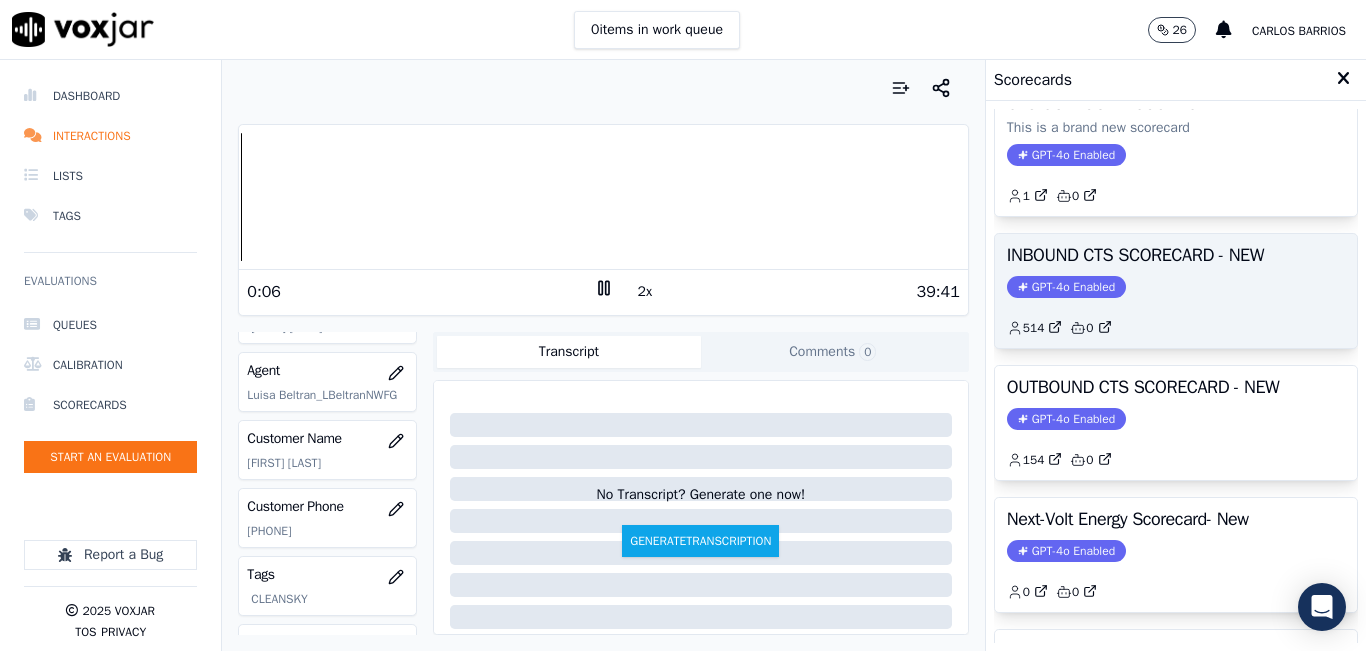 scroll, scrollTop: 200, scrollLeft: 0, axis: vertical 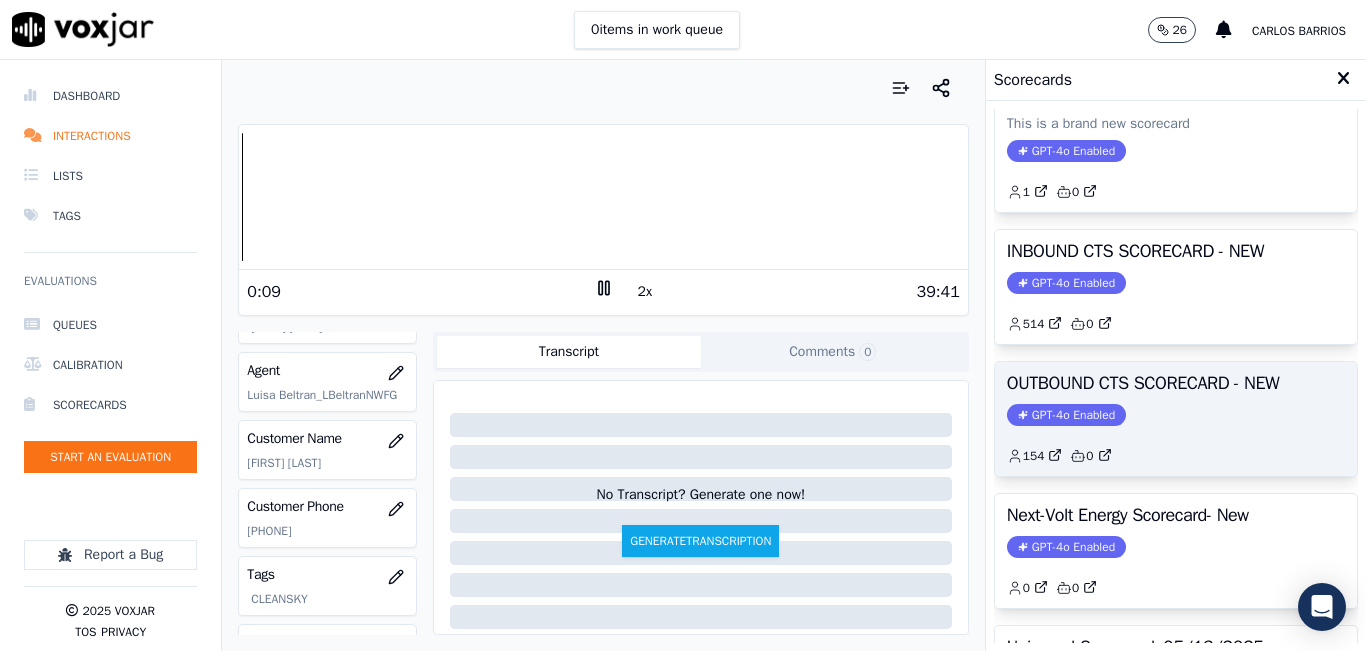 click on "OUTBOUND CTS SCORECARD - NEW" at bounding box center [1176, 383] 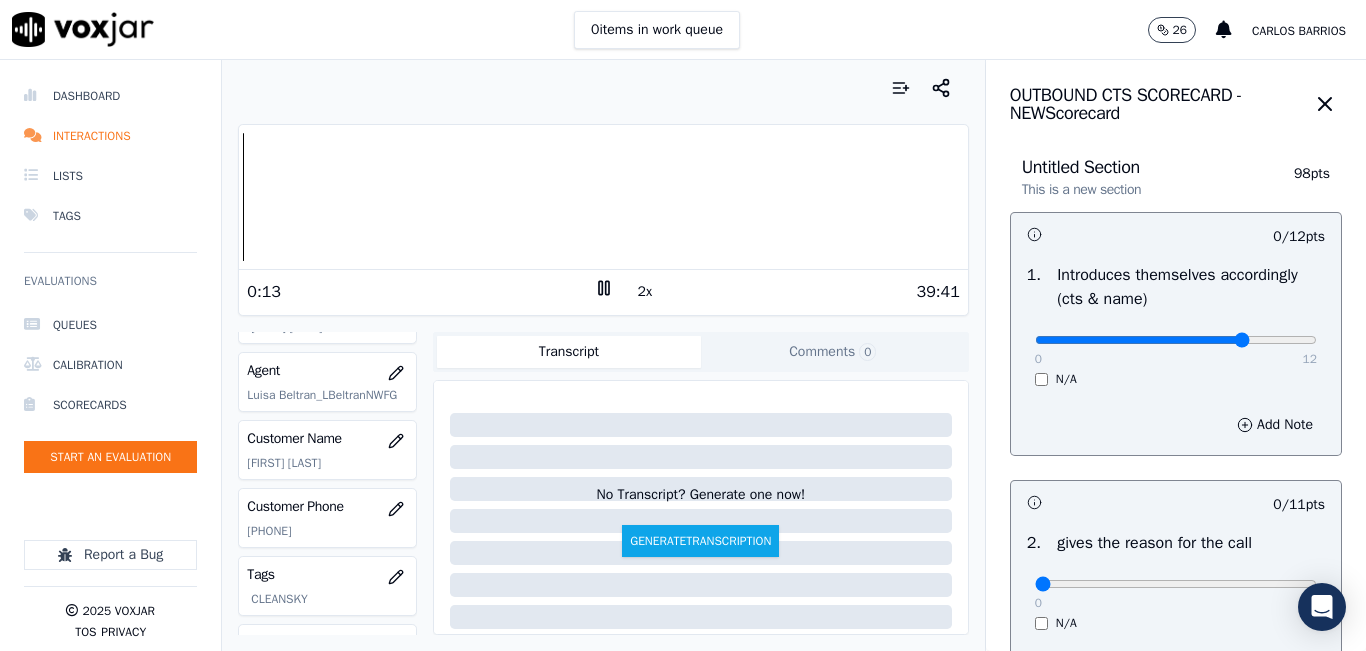 click at bounding box center [1176, 340] 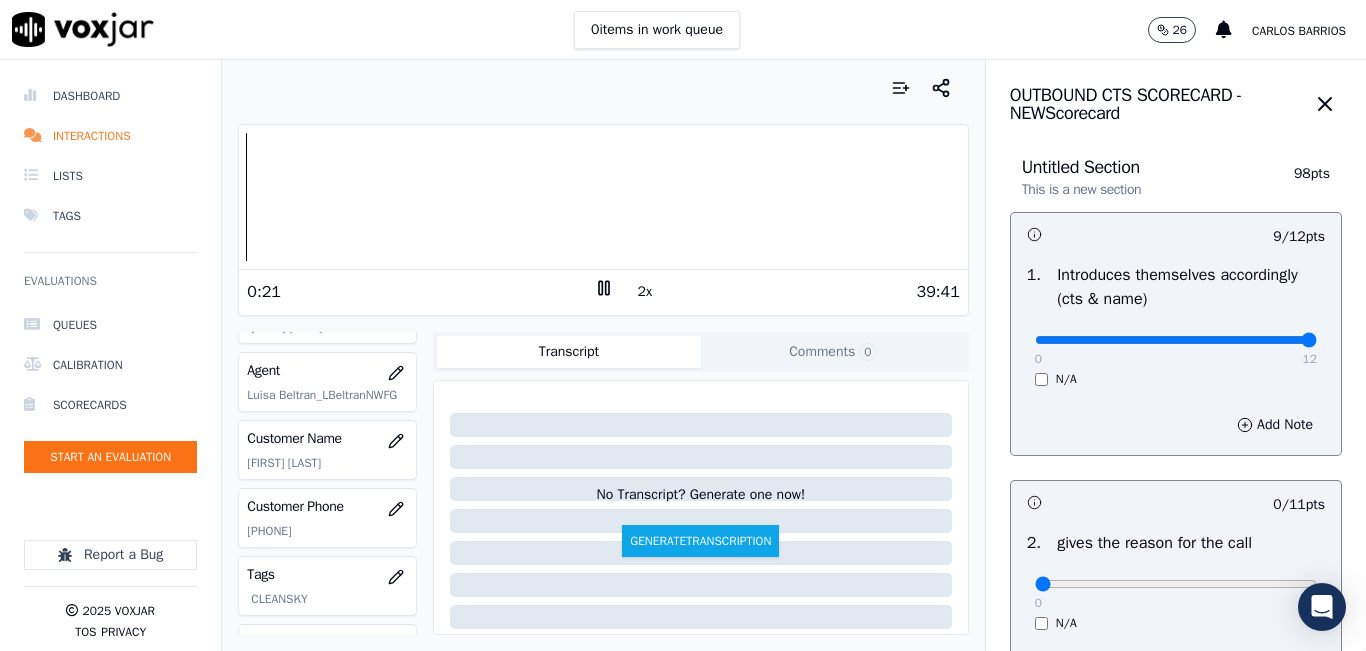 drag, startPoint x: 1224, startPoint y: 337, endPoint x: 1249, endPoint y: 340, distance: 25.179358 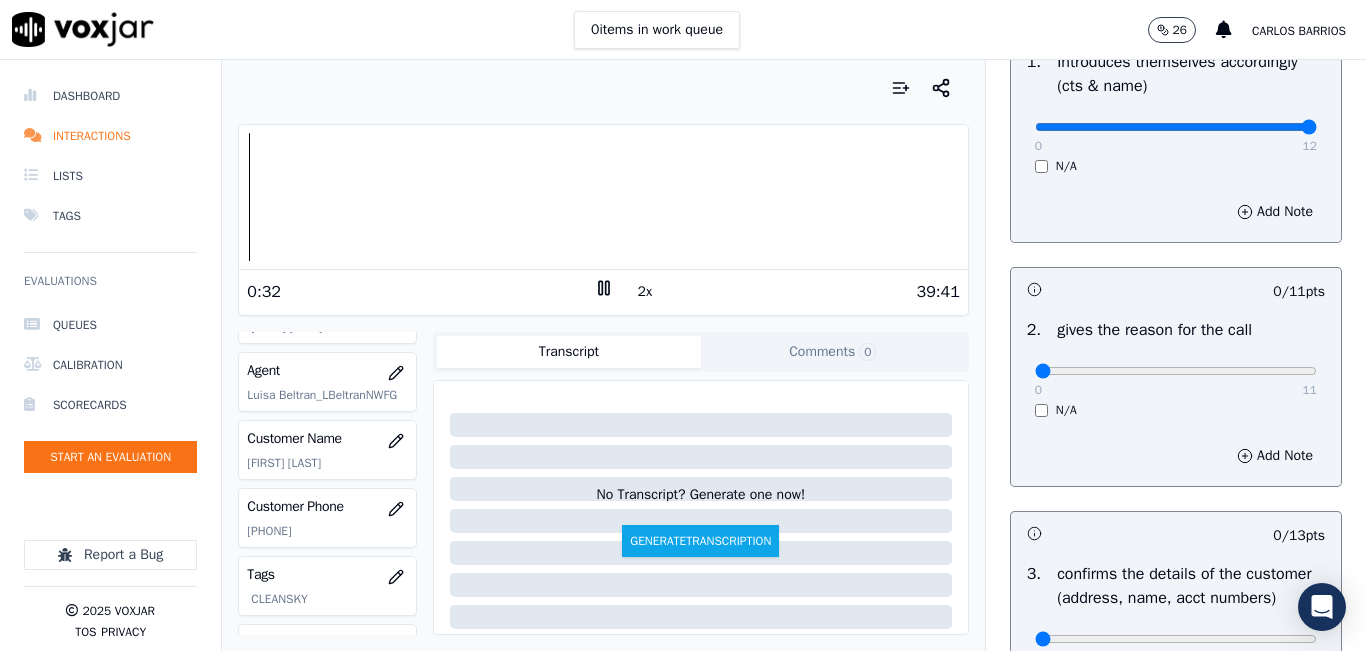 scroll, scrollTop: 200, scrollLeft: 0, axis: vertical 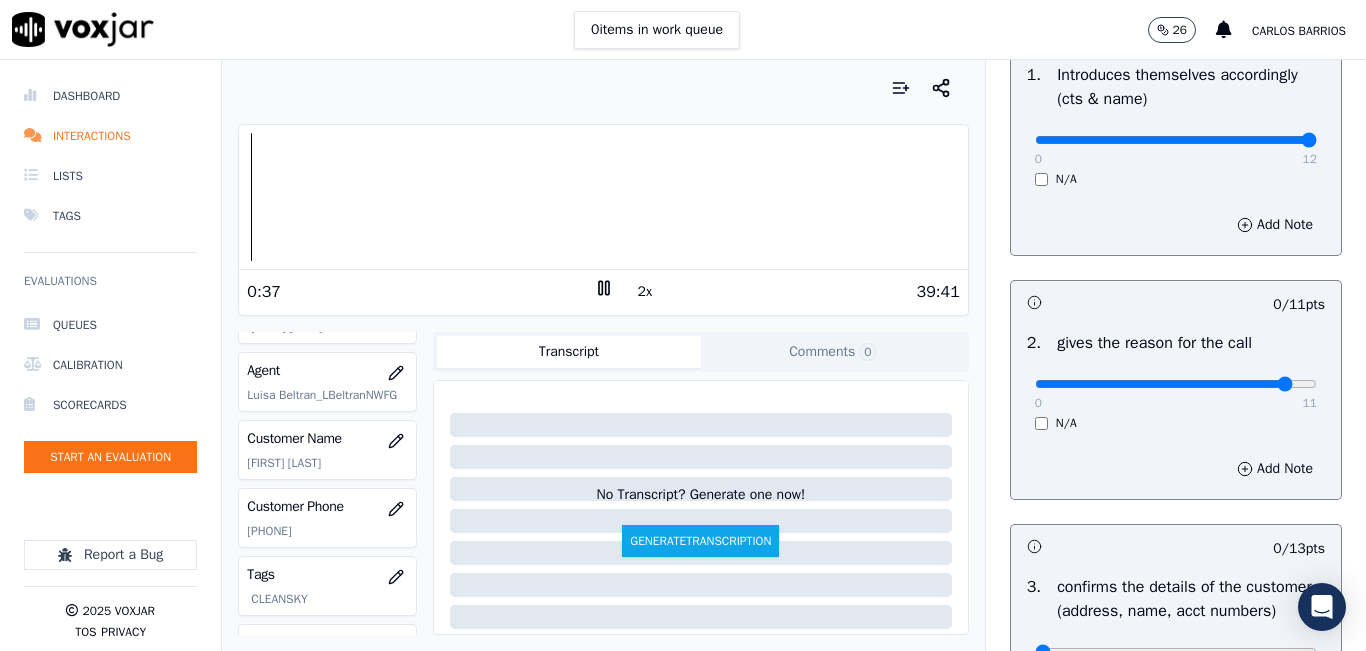 click at bounding box center (1176, 140) 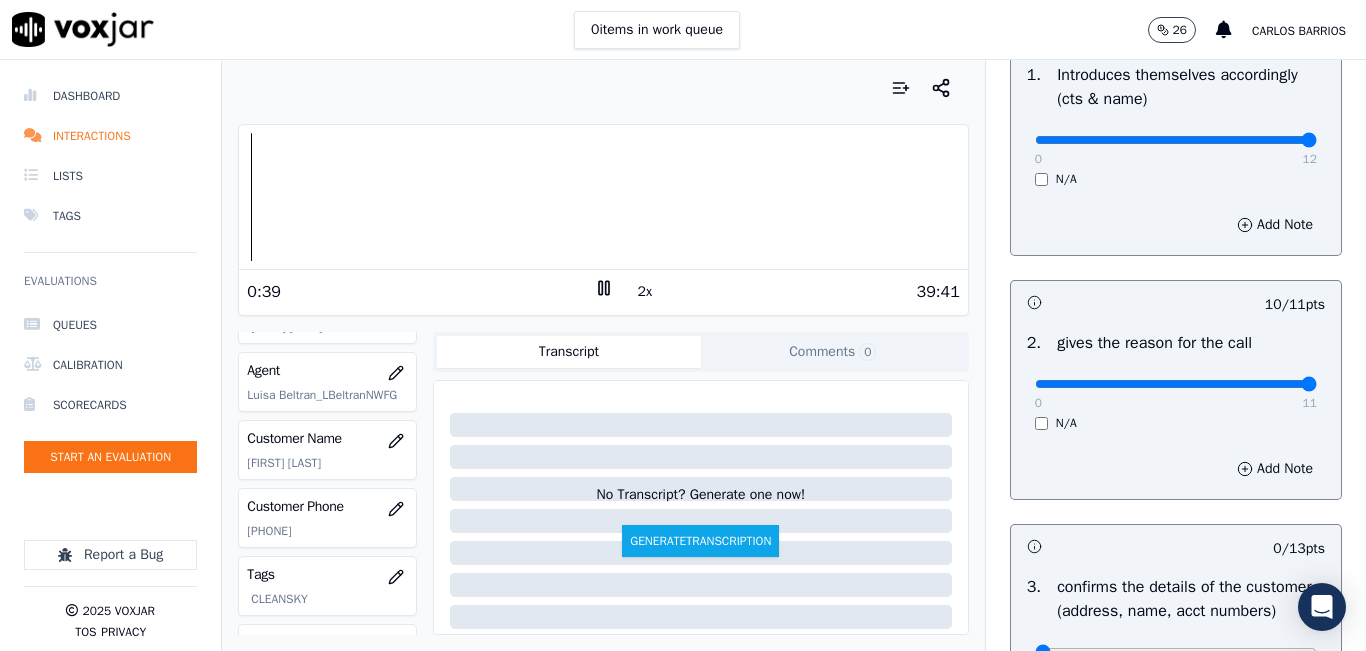 type on "11" 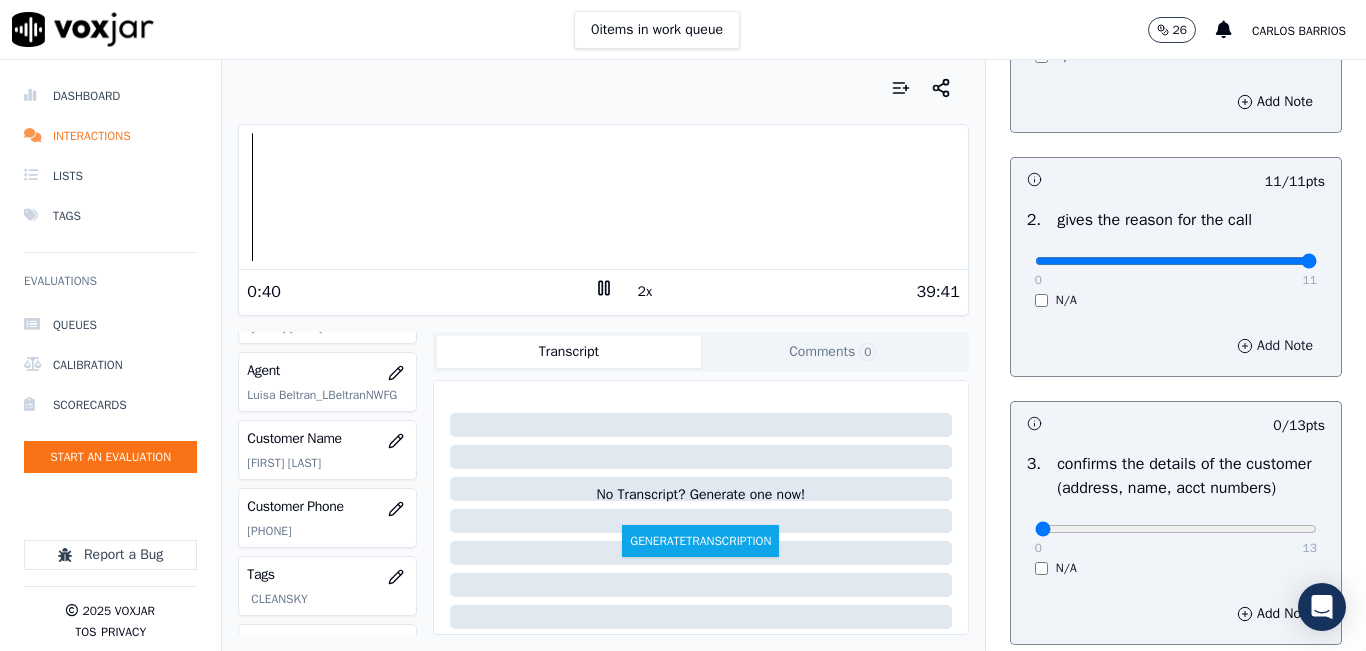 scroll, scrollTop: 500, scrollLeft: 0, axis: vertical 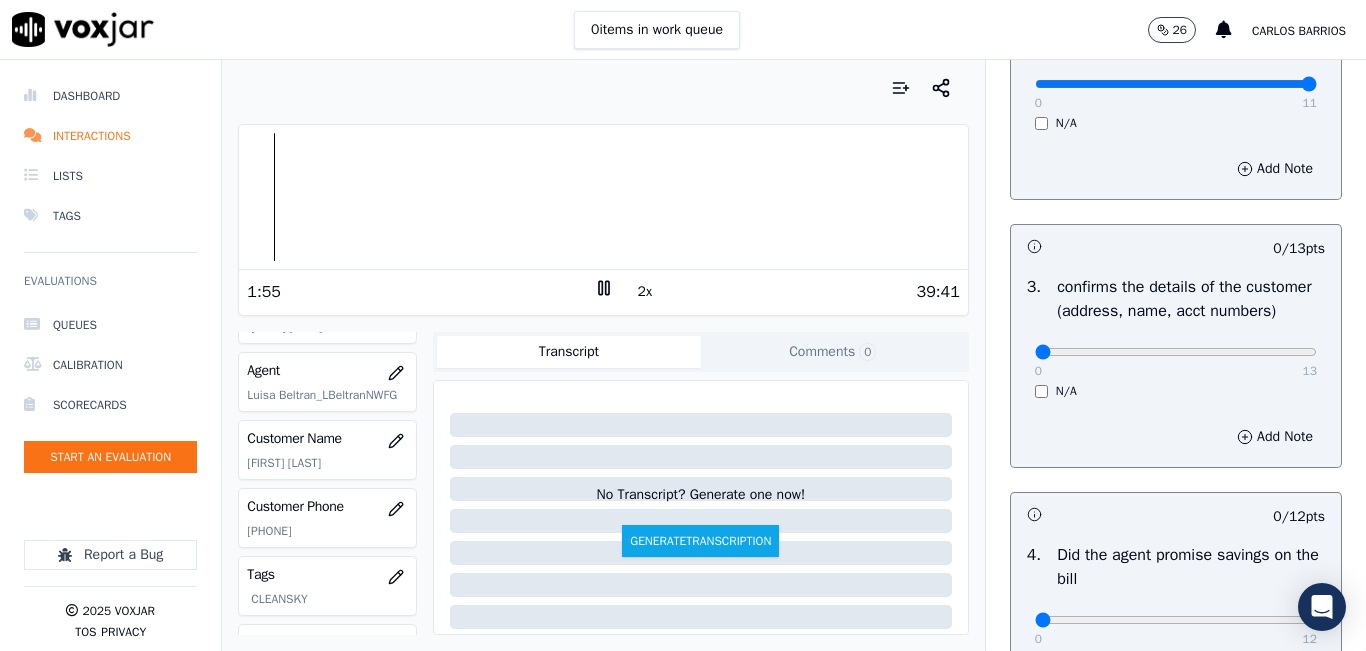 click on "8572005294" 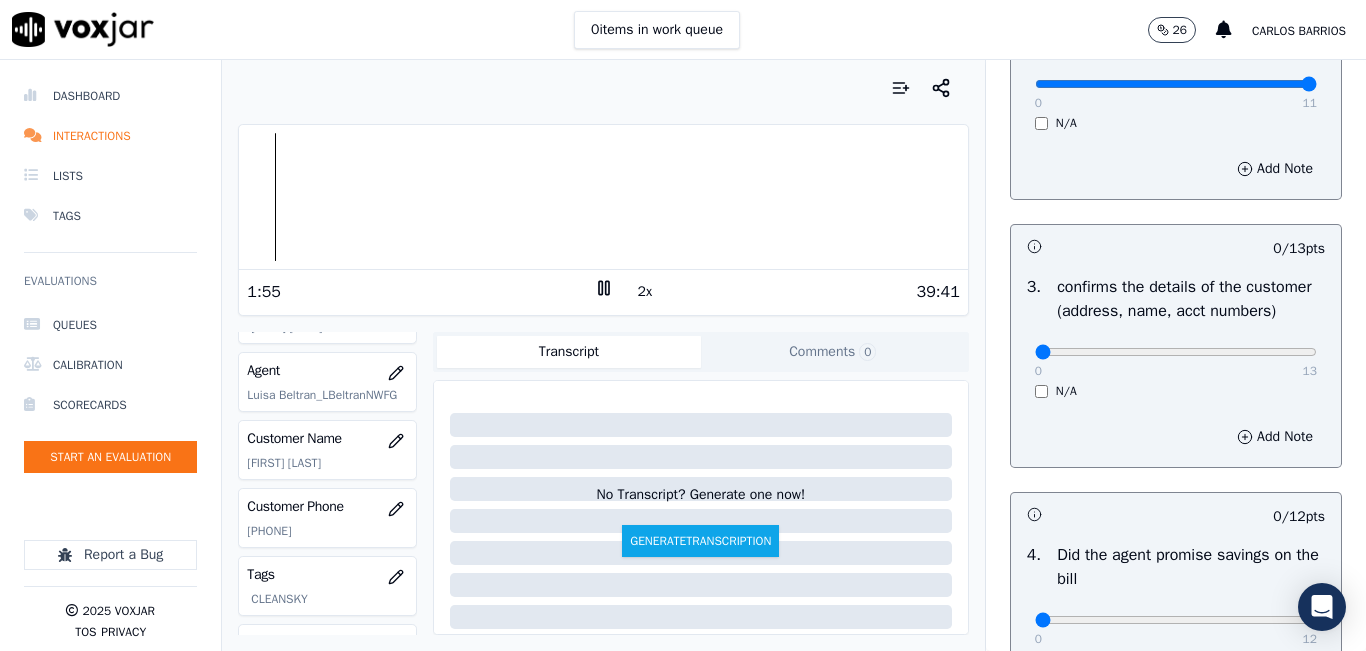 click on "8572005294" 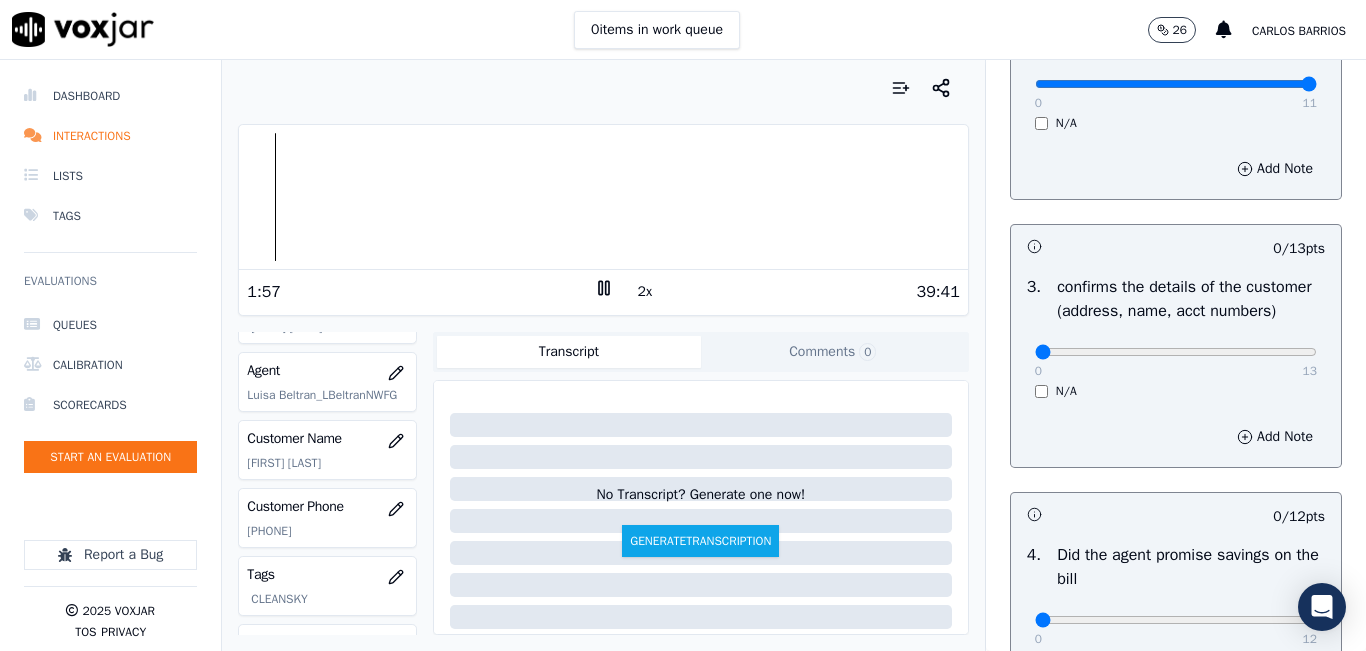 copy on "8572005294" 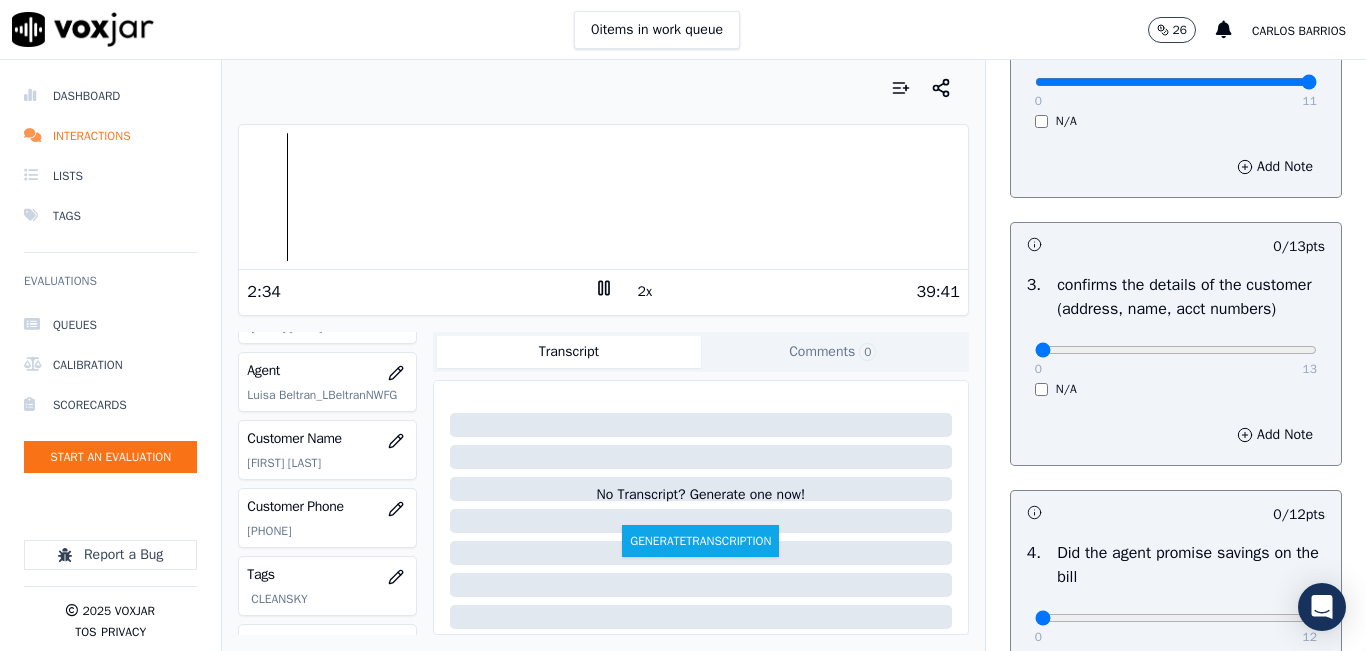 scroll, scrollTop: 500, scrollLeft: 0, axis: vertical 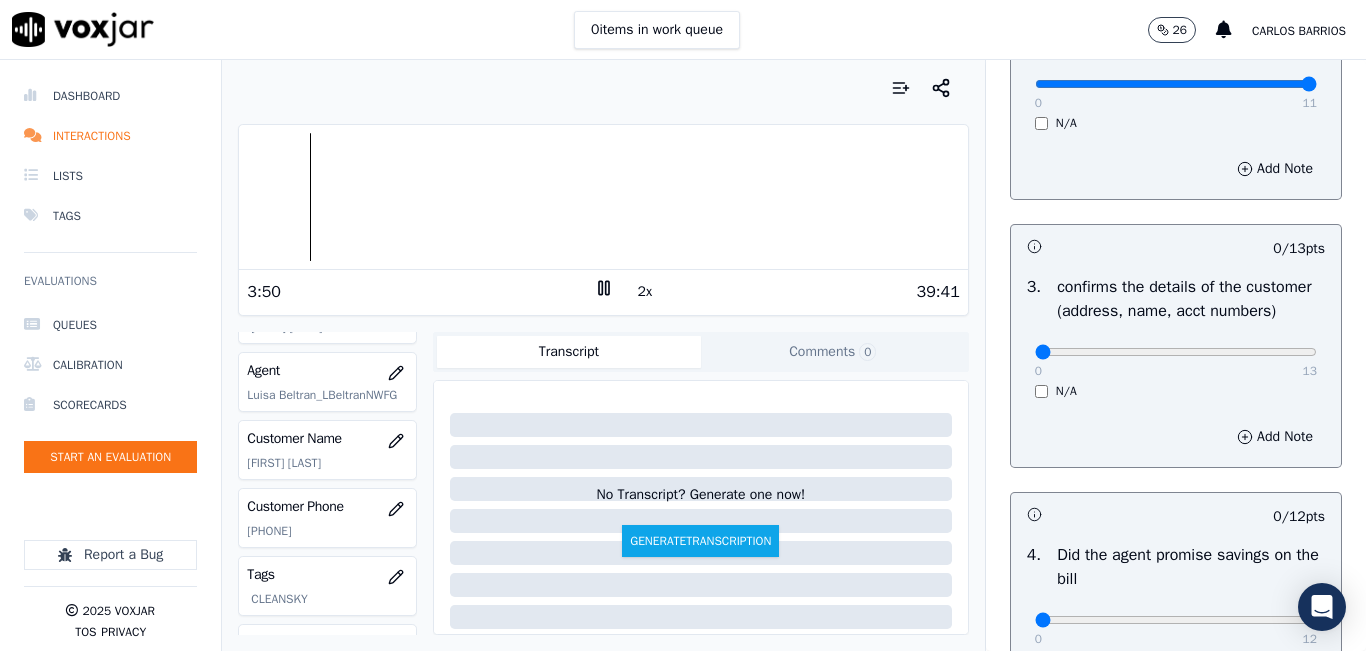 drag, startPoint x: 1074, startPoint y: 211, endPoint x: 859, endPoint y: 583, distance: 429.6615 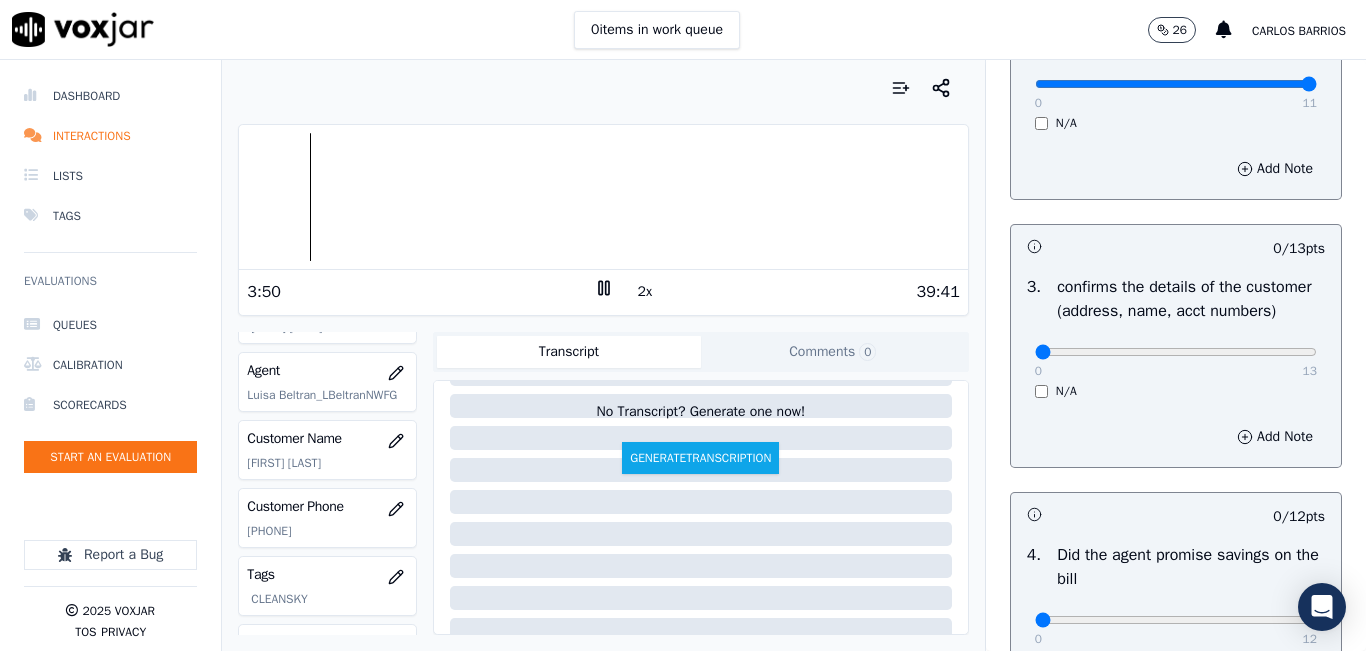 scroll, scrollTop: 100, scrollLeft: 0, axis: vertical 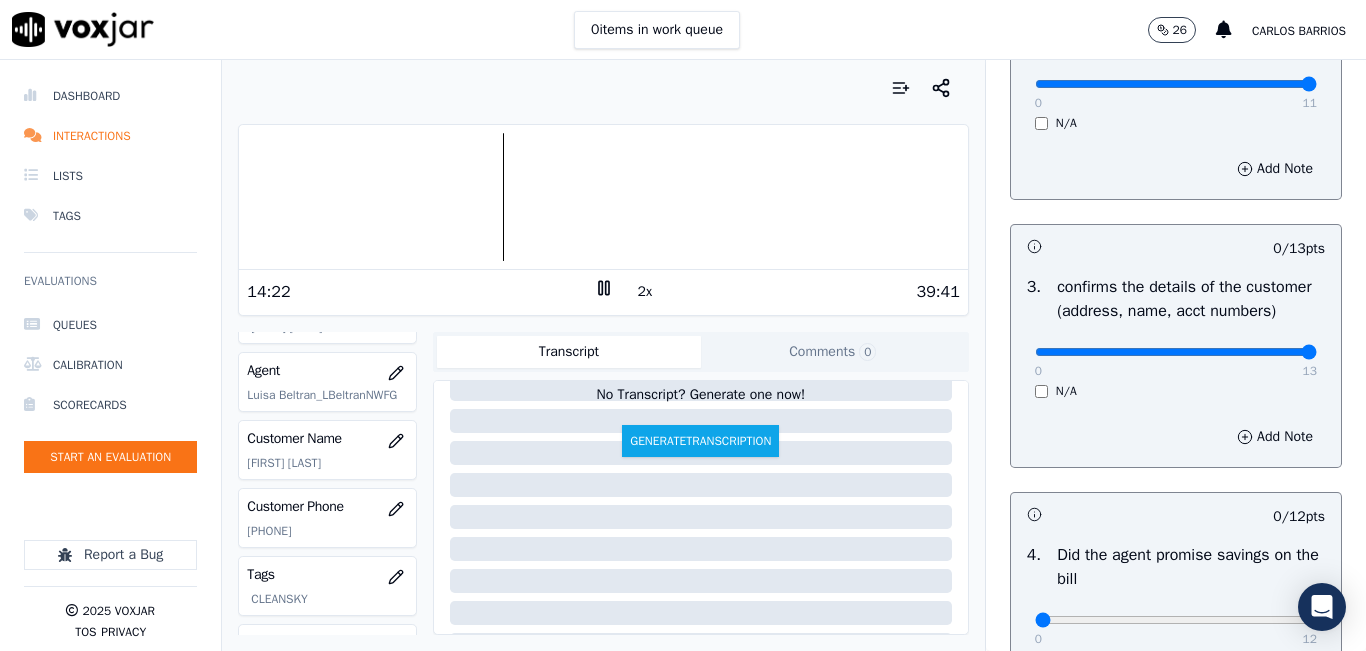 drag, startPoint x: 1223, startPoint y: 375, endPoint x: 1302, endPoint y: 378, distance: 79.05694 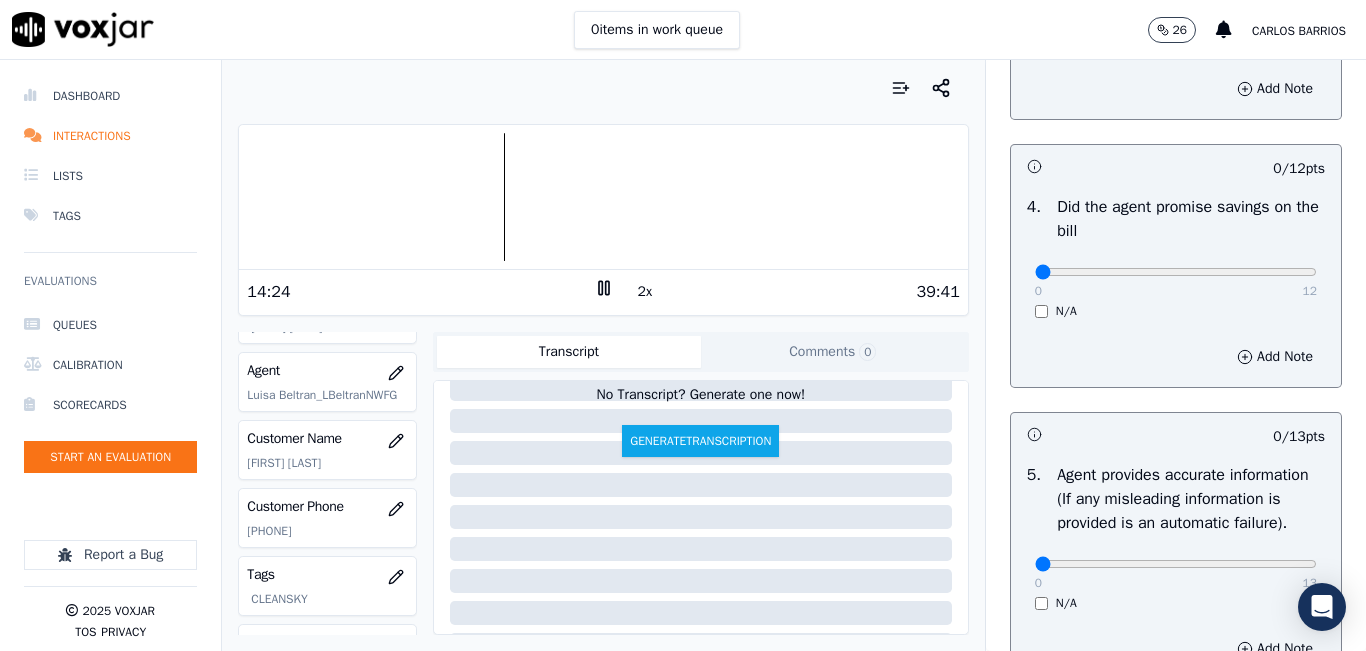 scroll, scrollTop: 900, scrollLeft: 0, axis: vertical 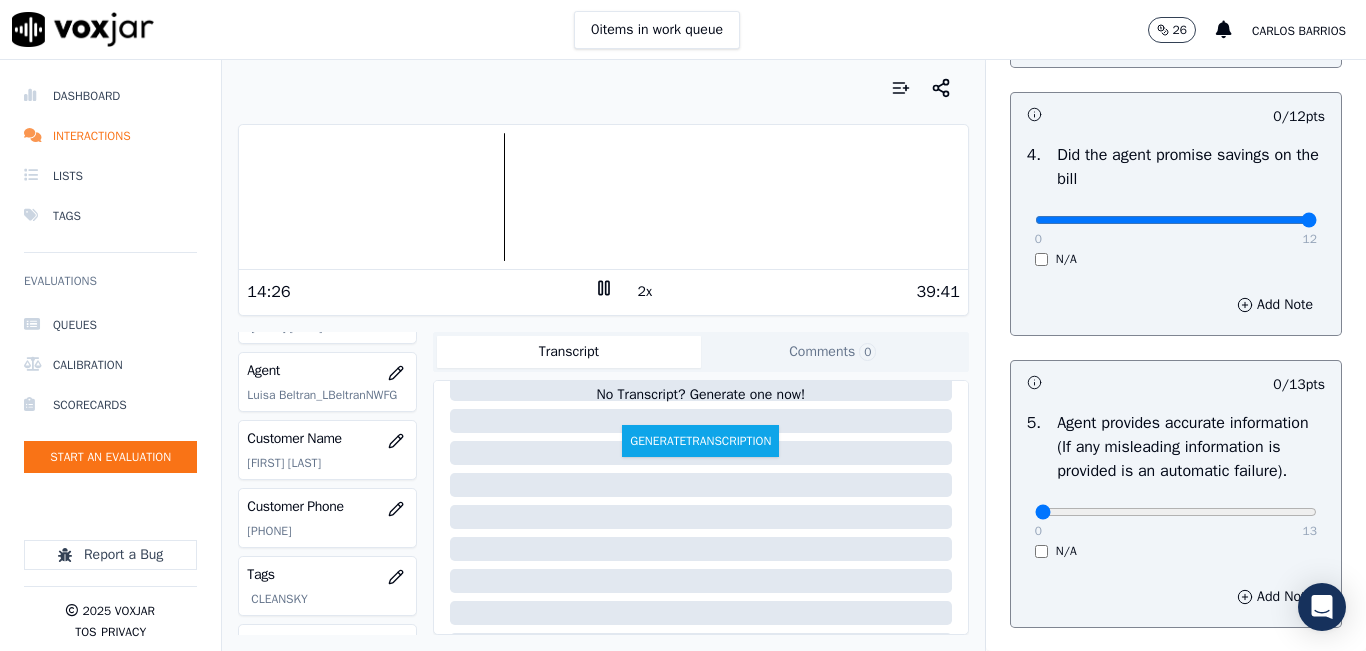 drag, startPoint x: 1147, startPoint y: 243, endPoint x: 1347, endPoint y: 248, distance: 200.06248 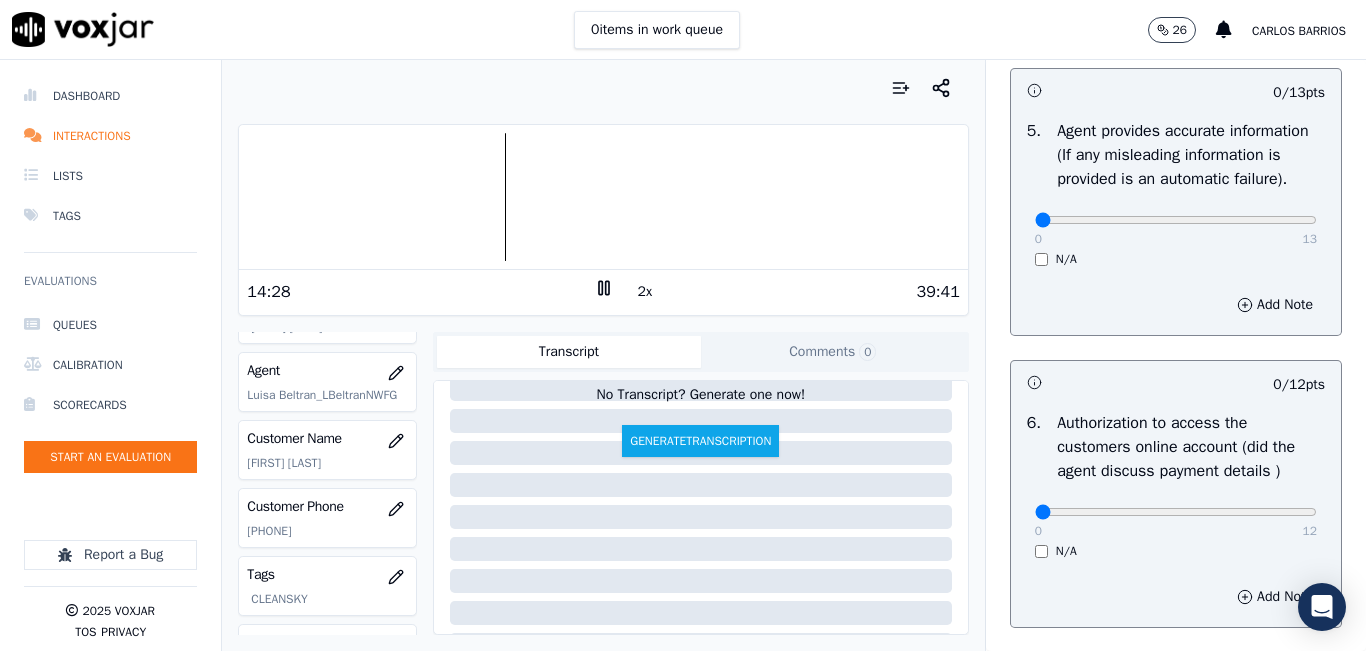 scroll, scrollTop: 1200, scrollLeft: 0, axis: vertical 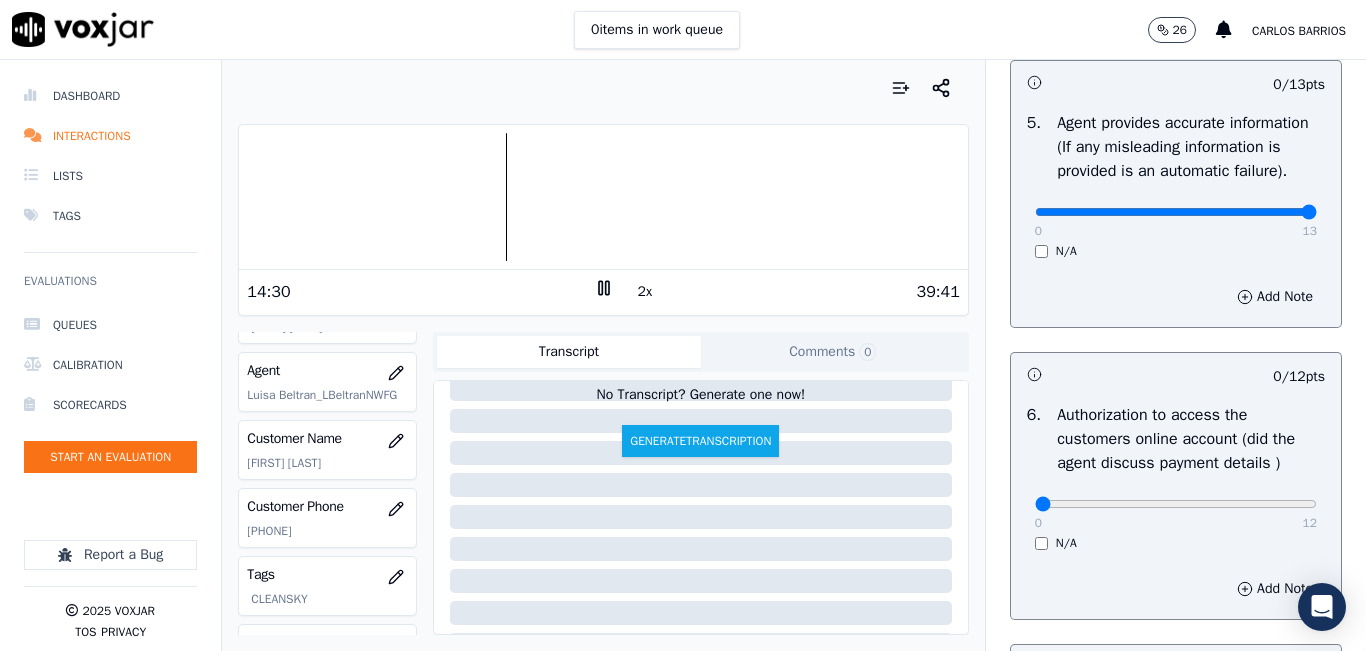 drag, startPoint x: 1250, startPoint y: 255, endPoint x: 1327, endPoint y: 263, distance: 77.41447 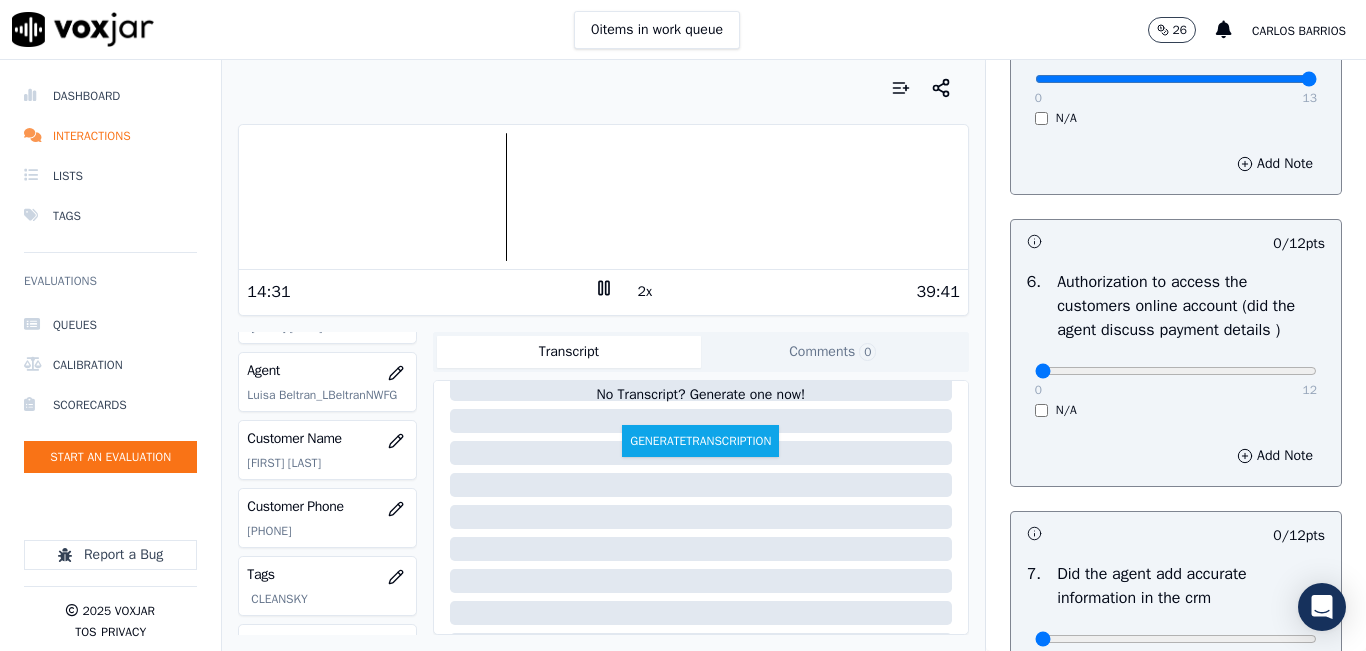 scroll, scrollTop: 1500, scrollLeft: 0, axis: vertical 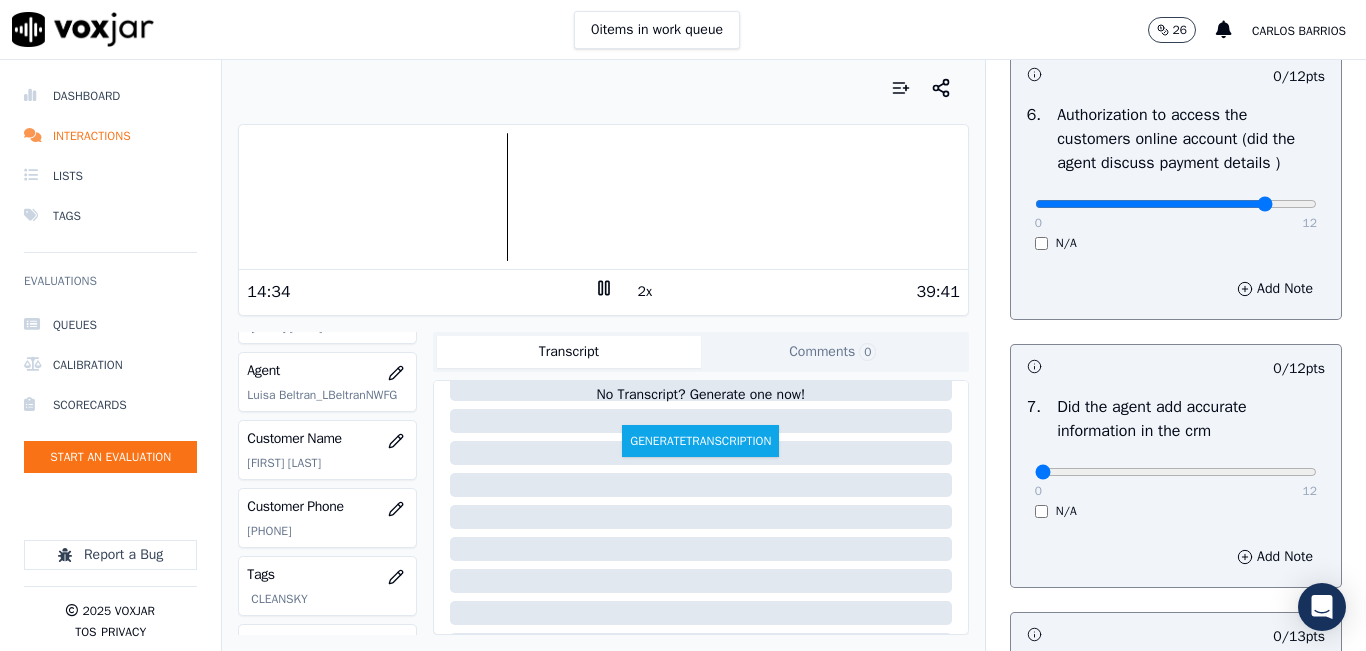 type on "10" 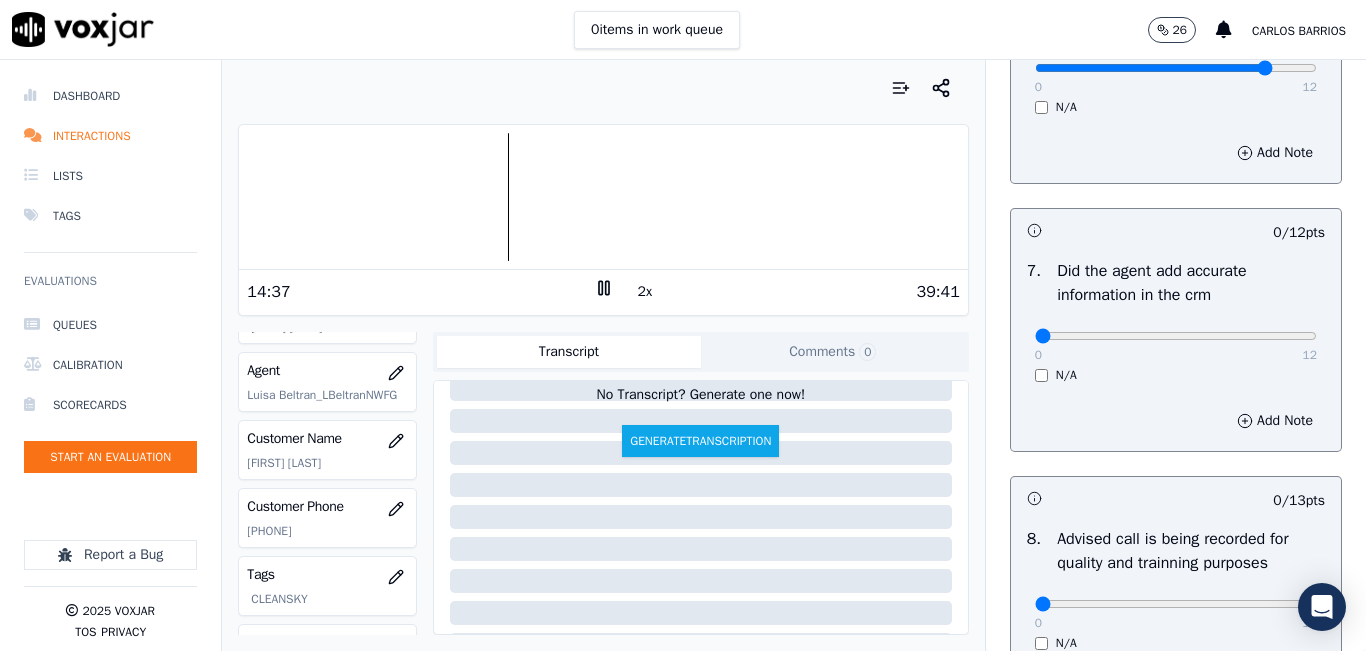 scroll, scrollTop: 1700, scrollLeft: 0, axis: vertical 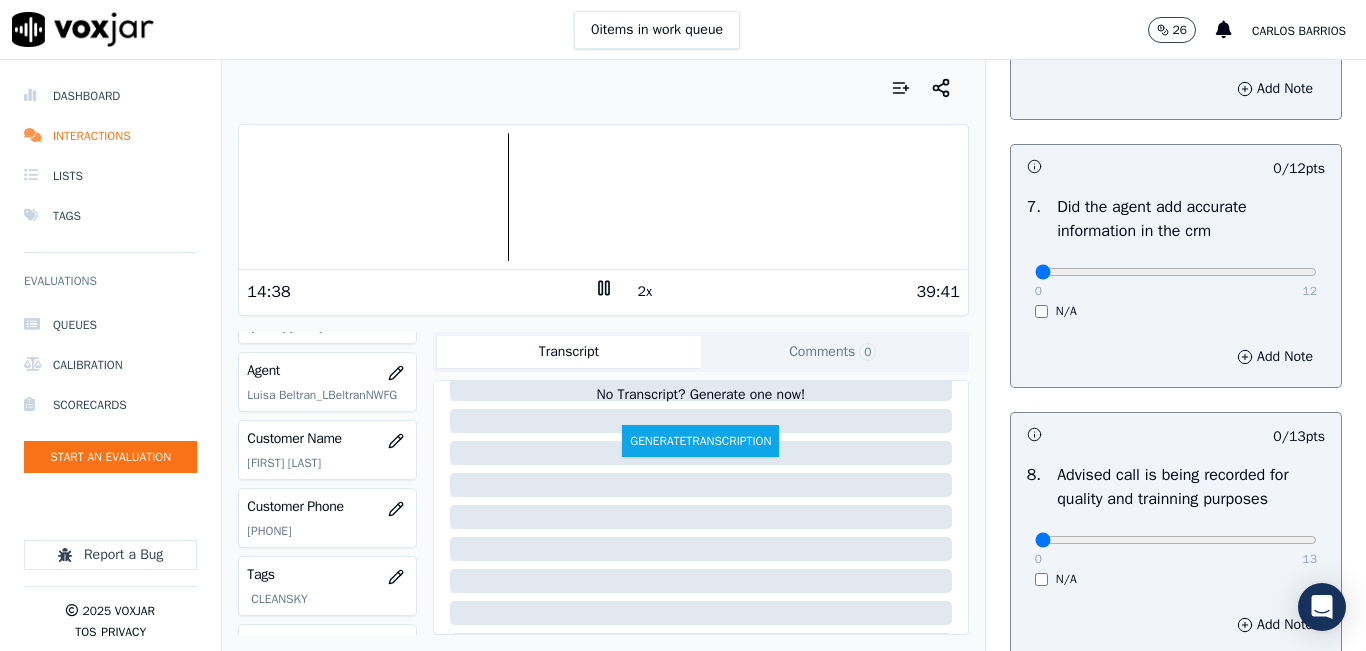 click on "0   12" at bounding box center [1176, 271] 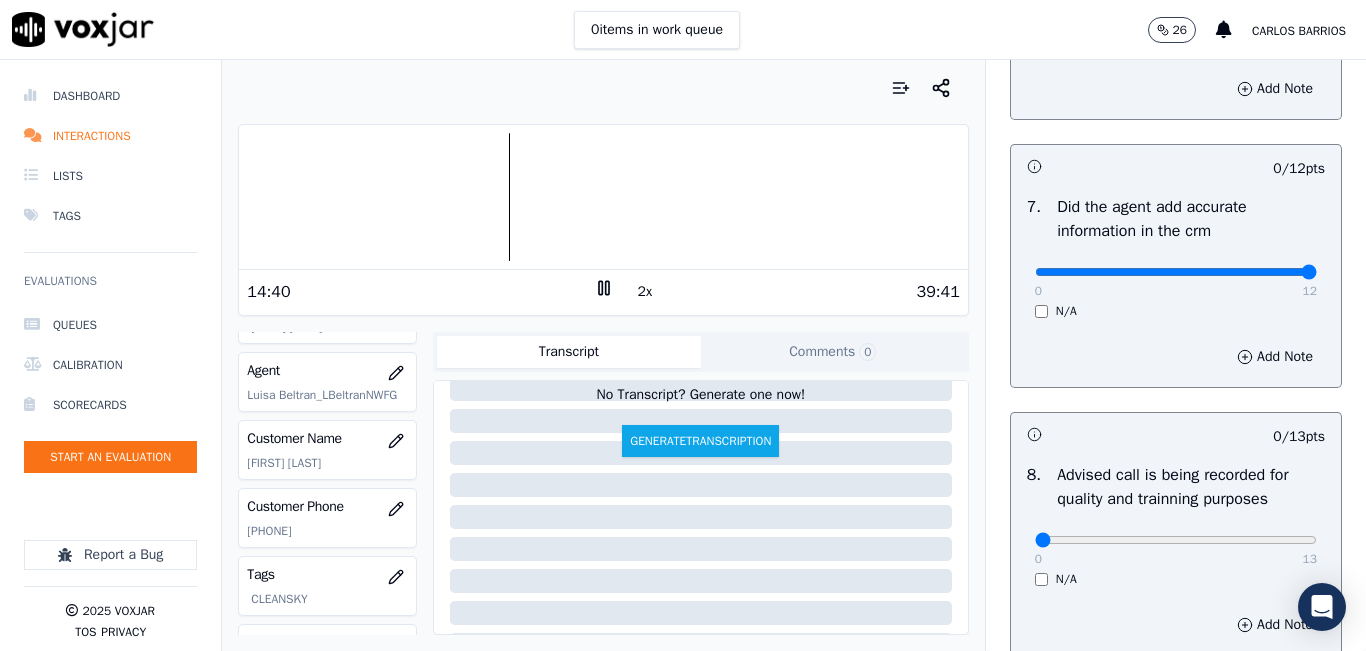 drag, startPoint x: 1261, startPoint y: 317, endPoint x: 1287, endPoint y: 335, distance: 31.622776 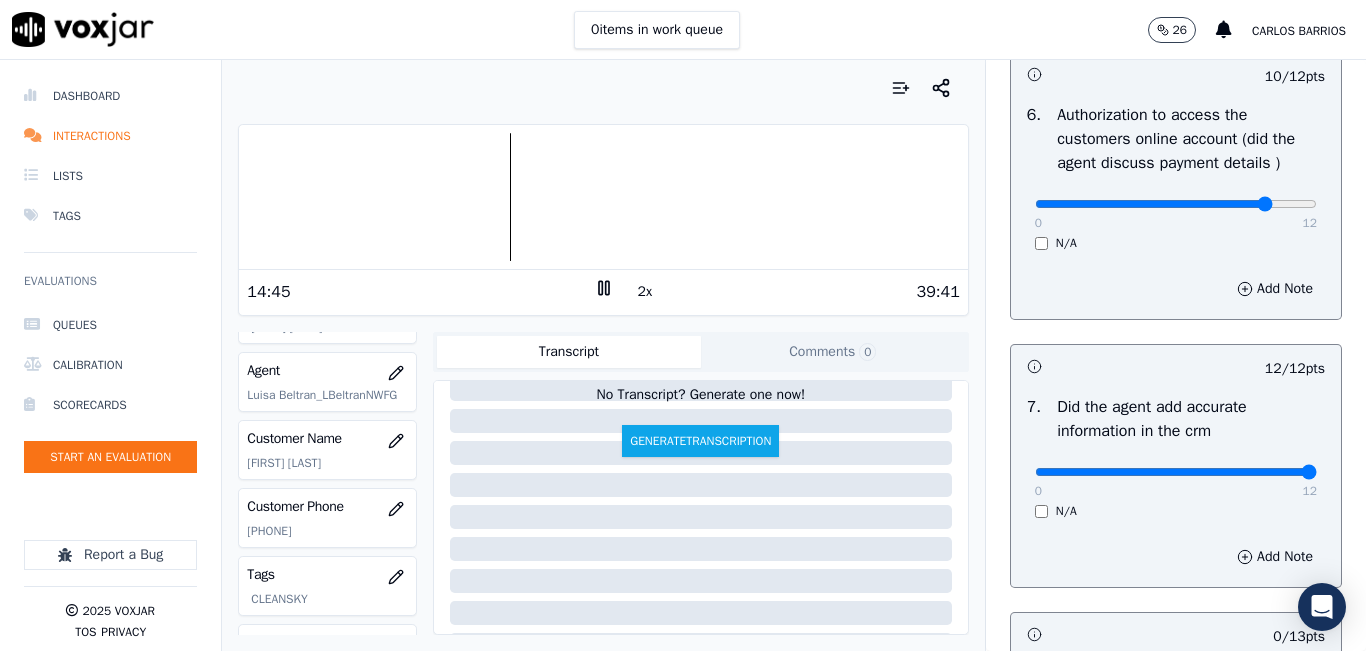 scroll, scrollTop: 1918, scrollLeft: 0, axis: vertical 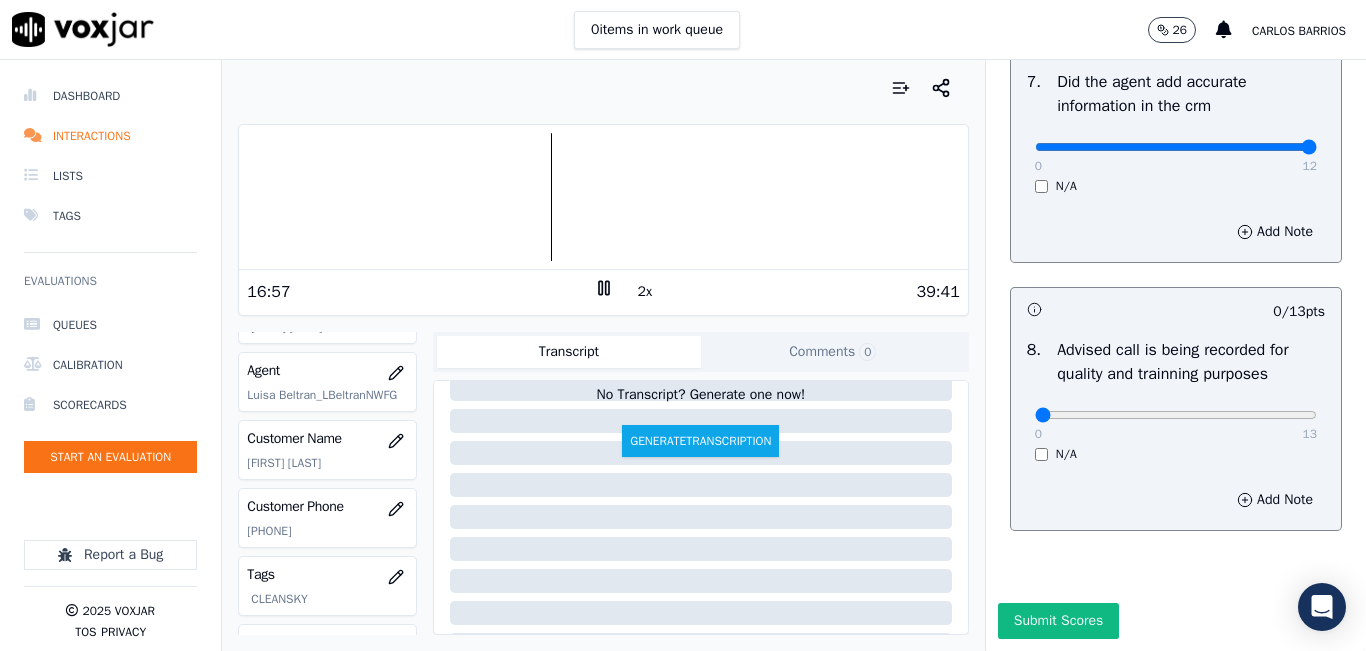 click at bounding box center (603, 197) 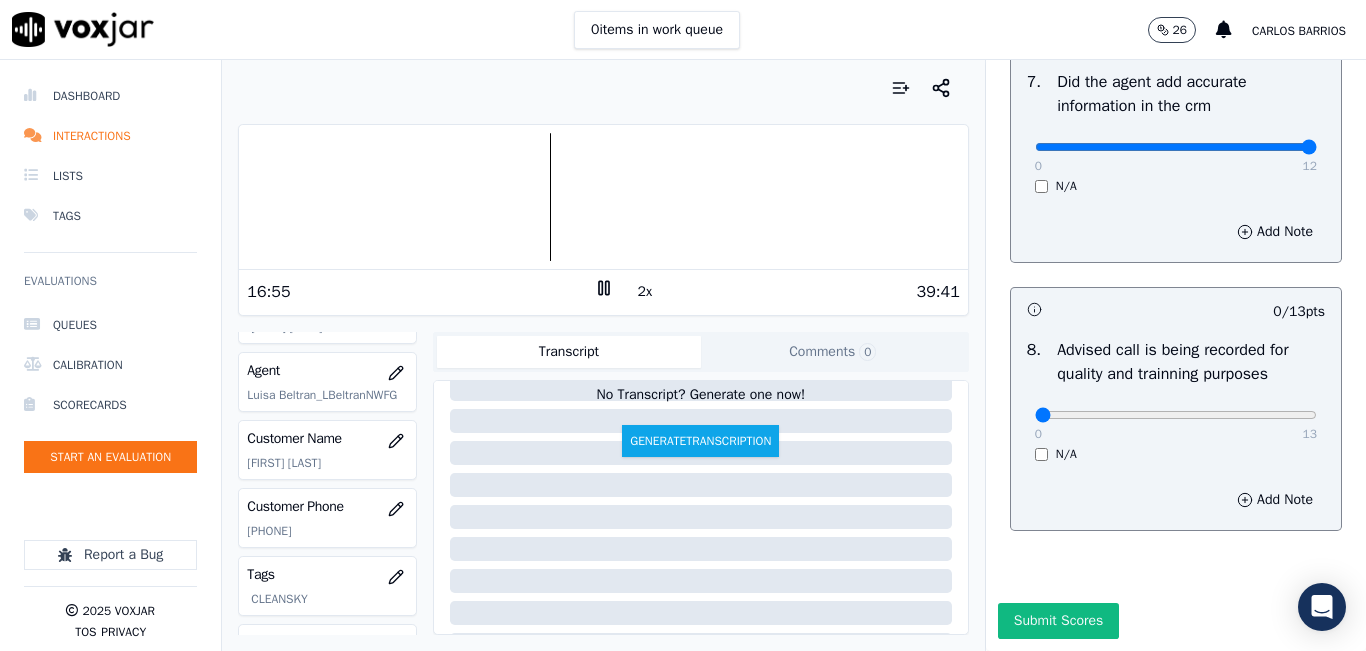 click at bounding box center (603, 197) 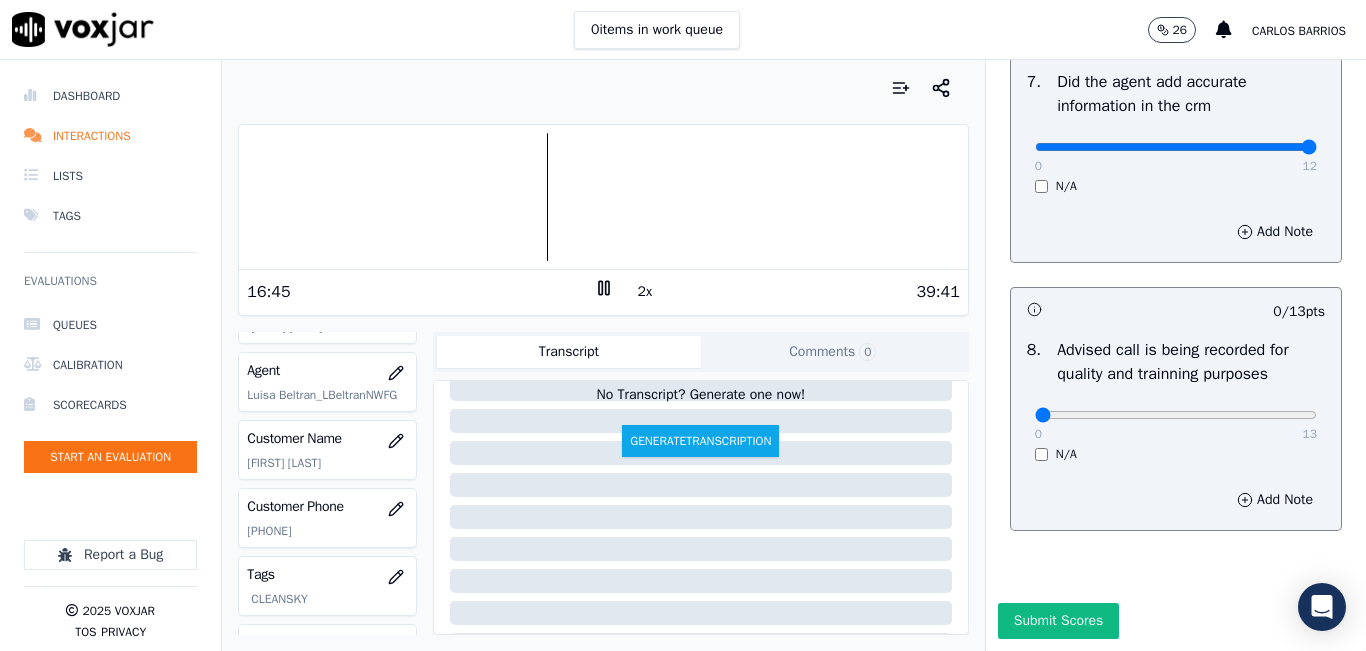 click at bounding box center [603, 197] 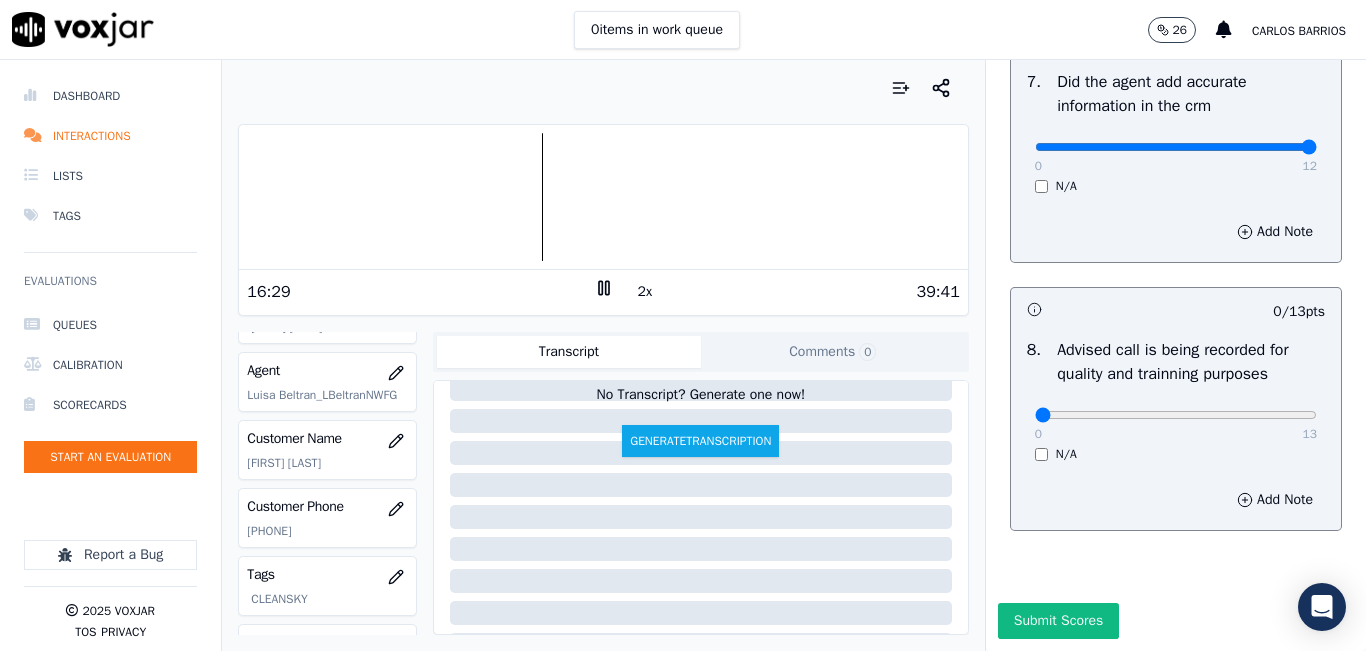 click at bounding box center [603, 197] 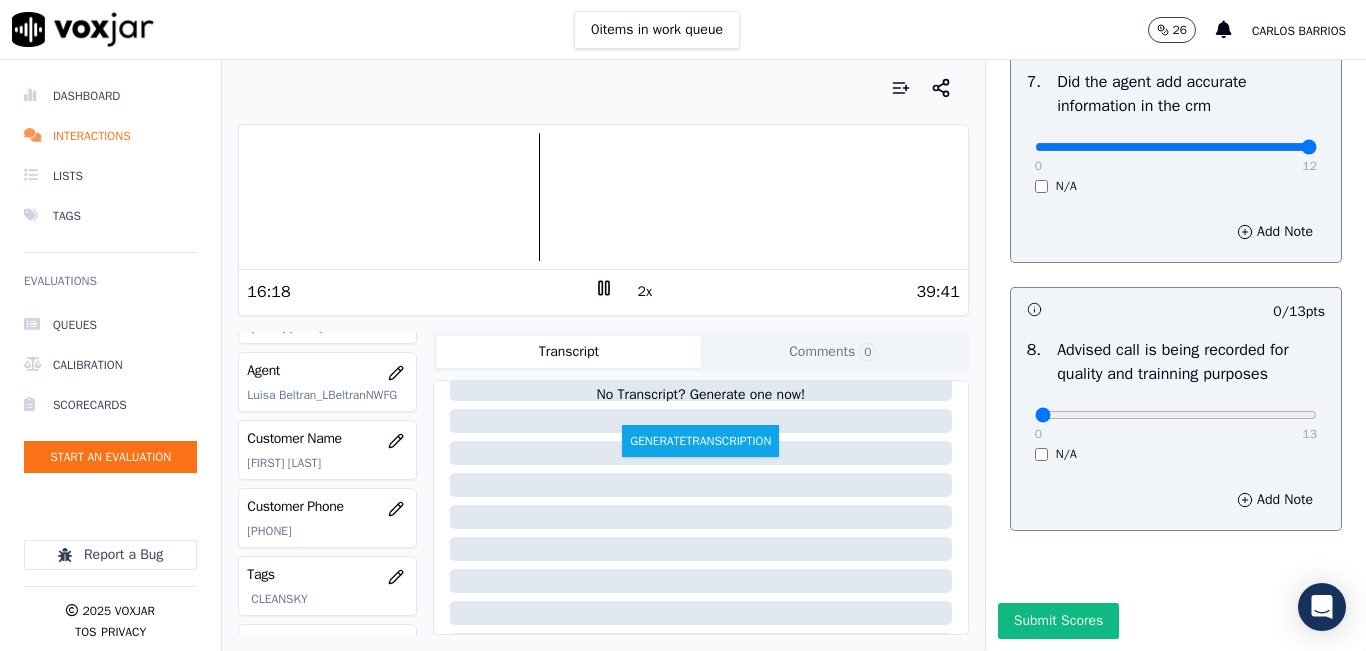 click at bounding box center (603, 197) 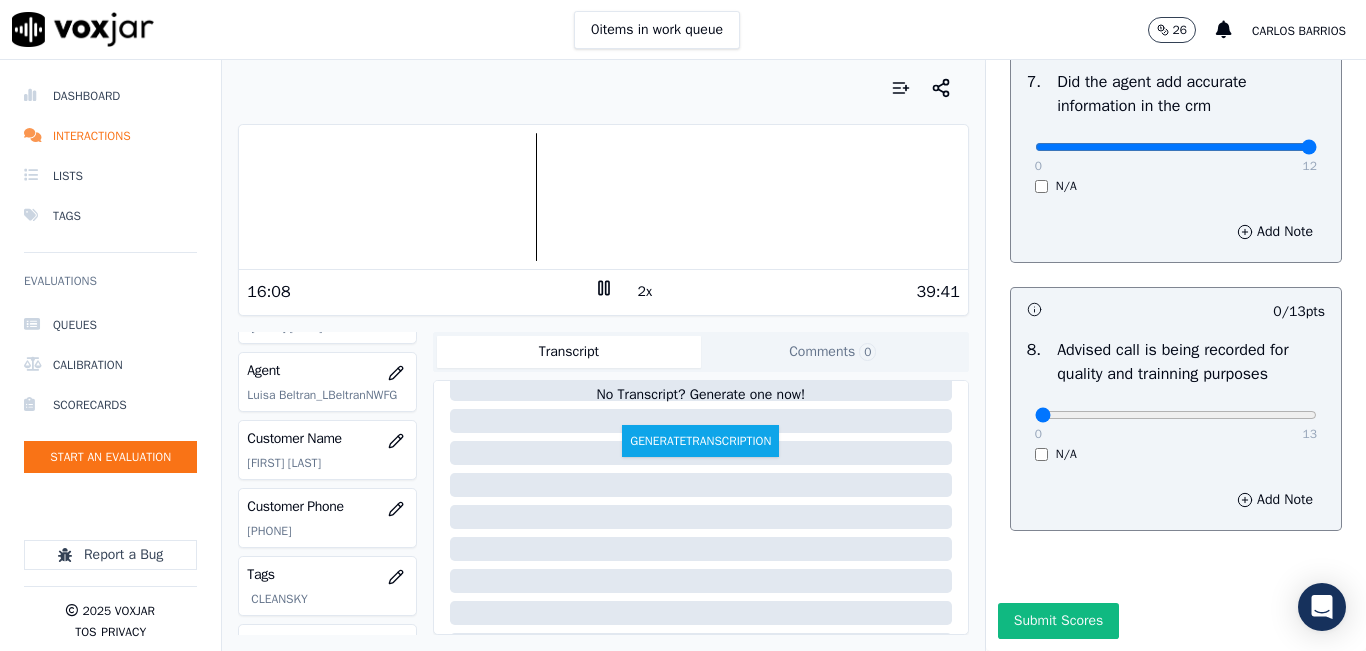 click at bounding box center [603, 197] 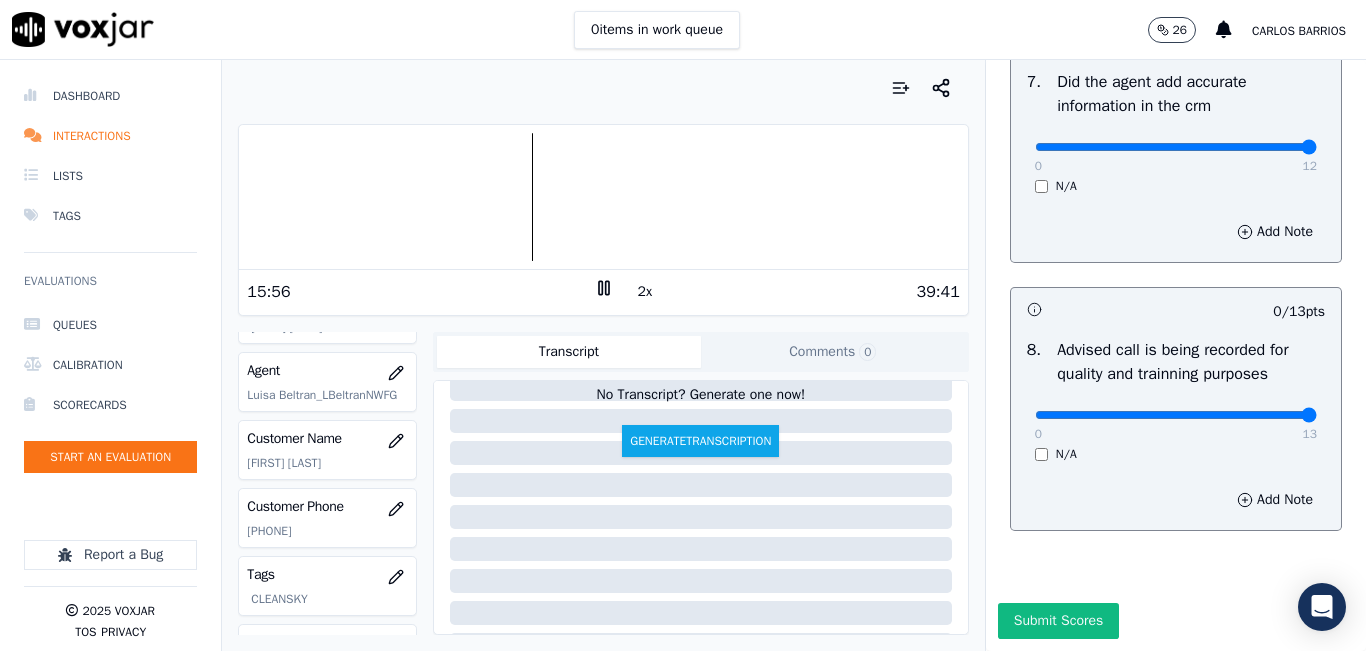 drag, startPoint x: 1154, startPoint y: 369, endPoint x: 1333, endPoint y: 368, distance: 179.00279 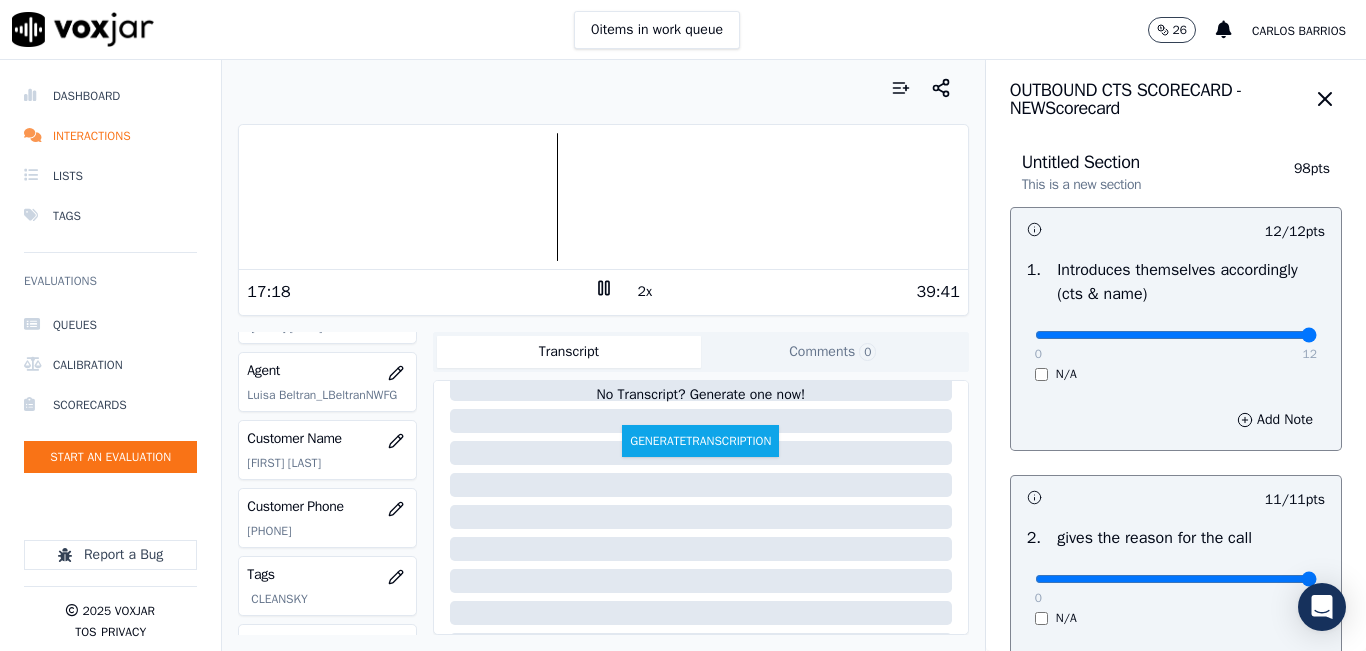 scroll, scrollTop: 0, scrollLeft: 0, axis: both 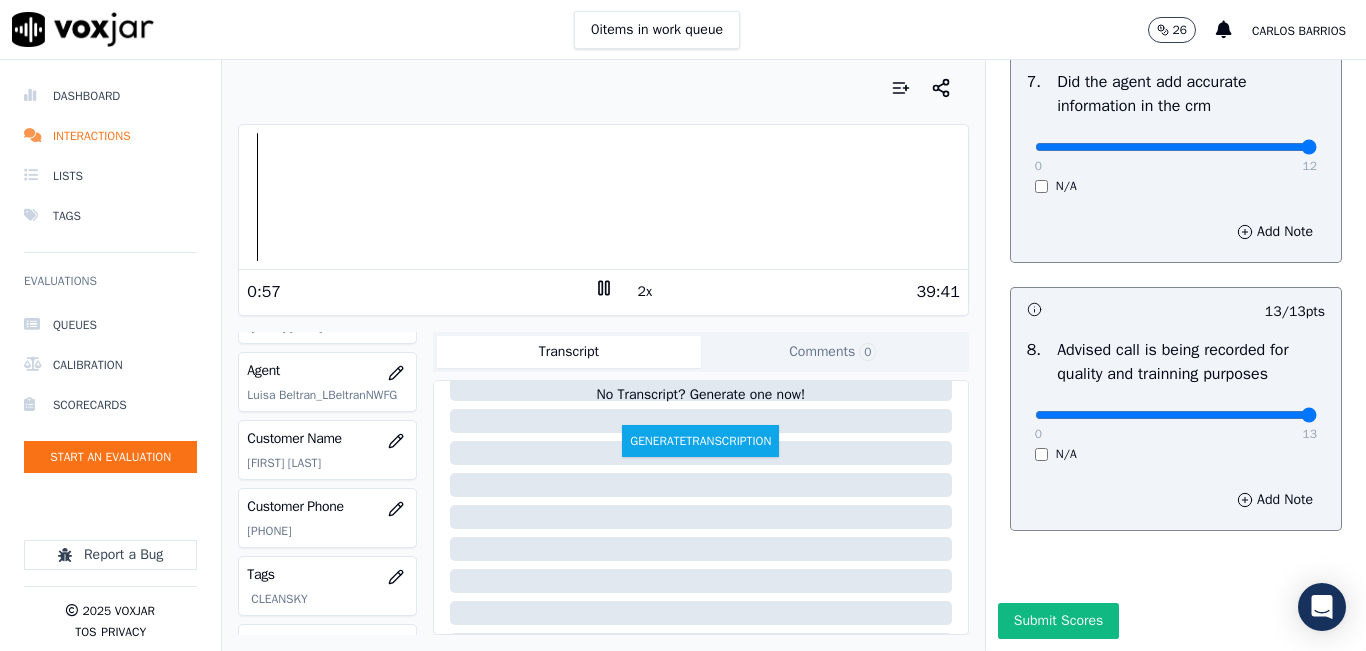 click at bounding box center (603, 197) 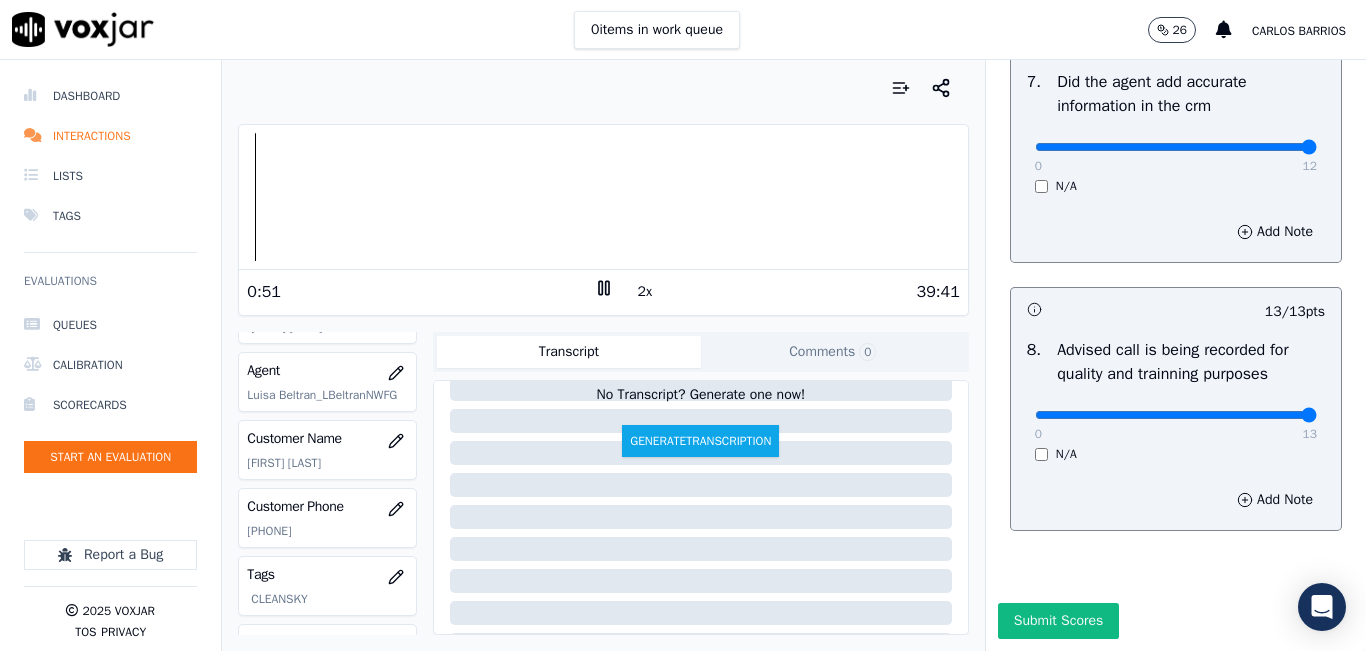 click at bounding box center (603, 197) 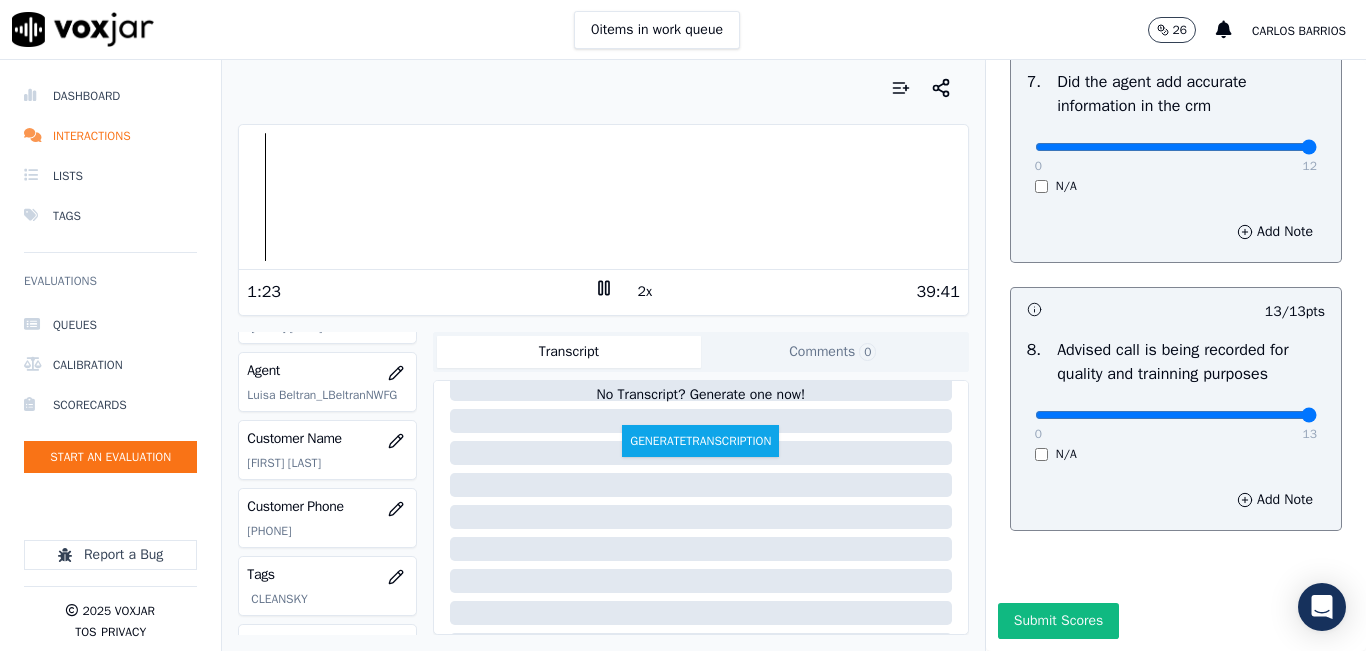 click at bounding box center (603, 197) 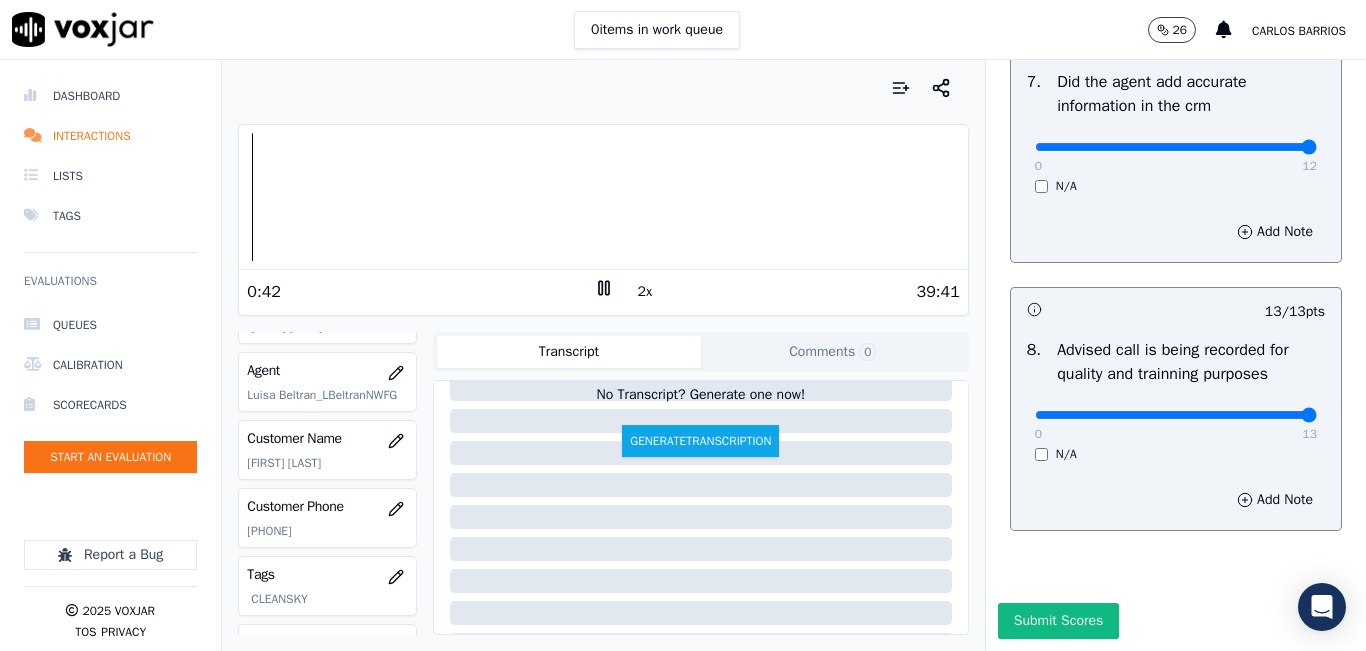 click at bounding box center [603, 197] 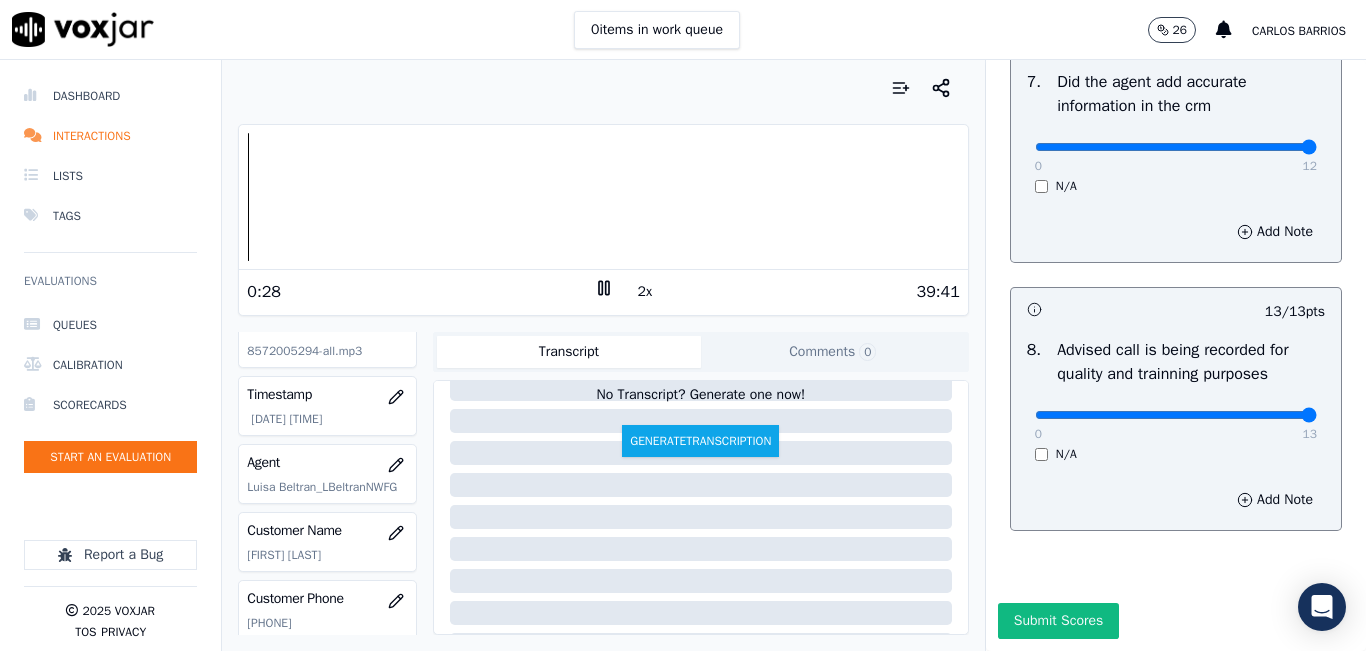 scroll, scrollTop: 0, scrollLeft: 0, axis: both 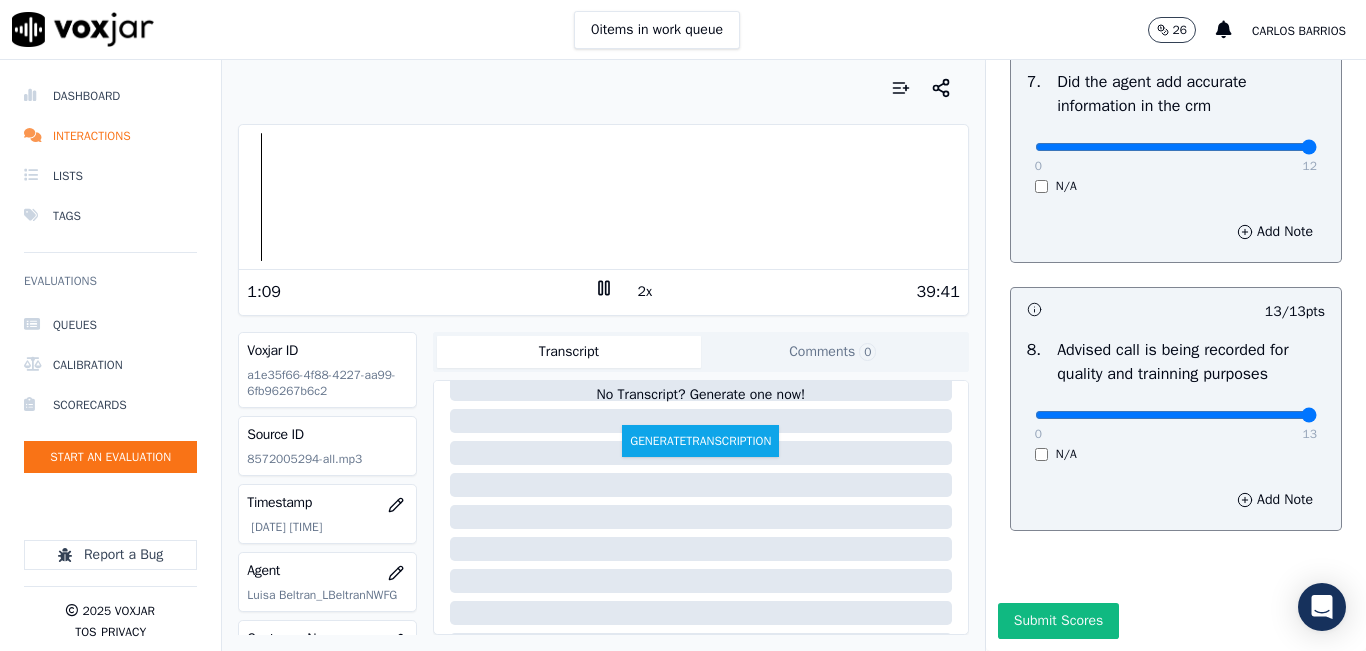 click on "39:41" at bounding box center [787, 292] 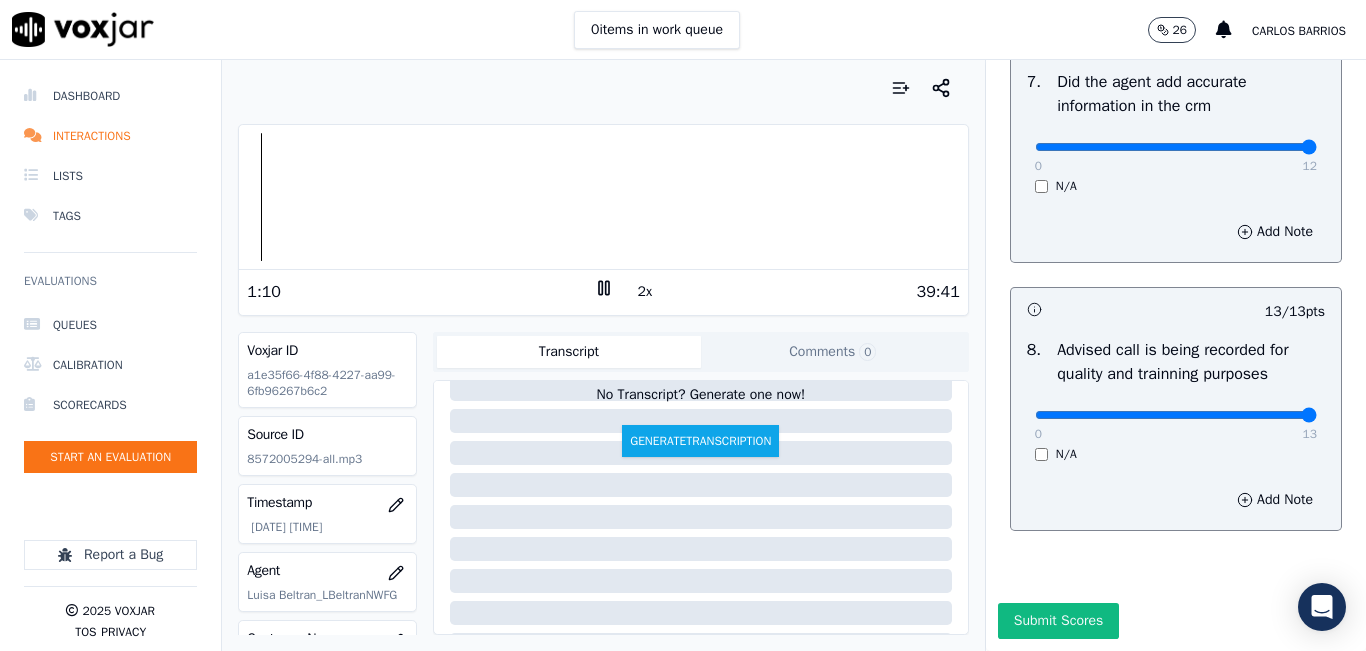 click on "2x" at bounding box center (604, 291) 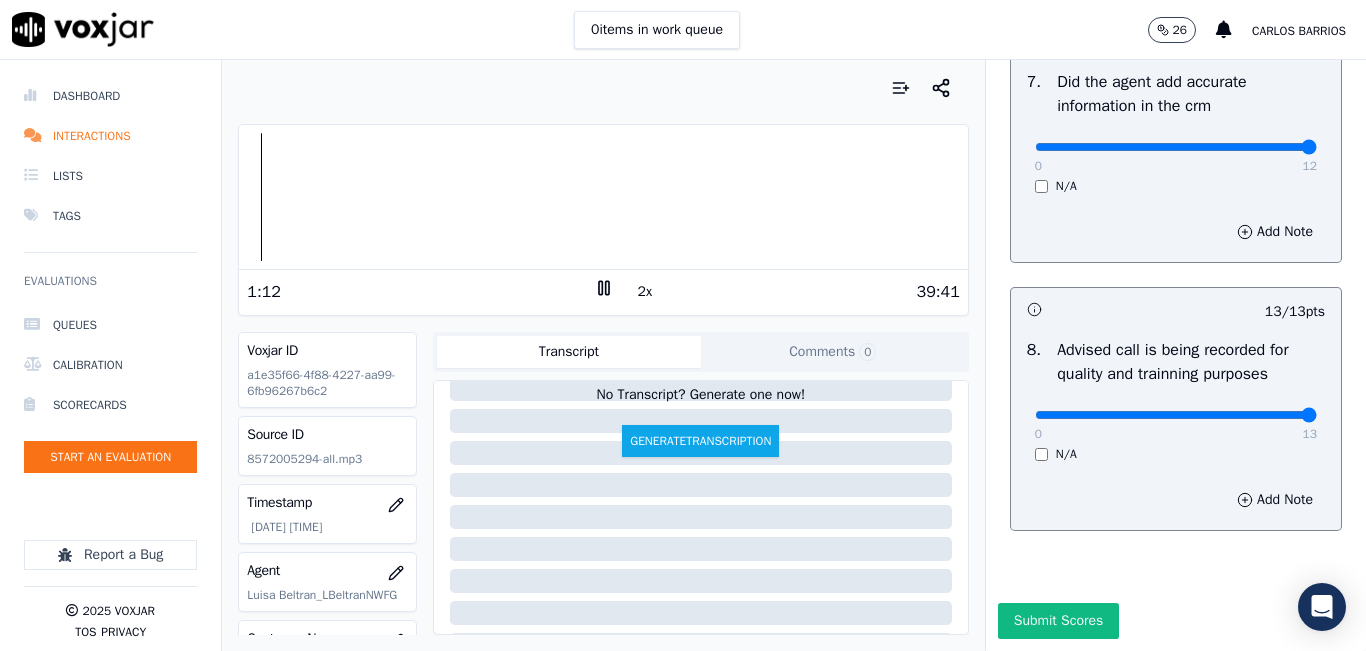 click 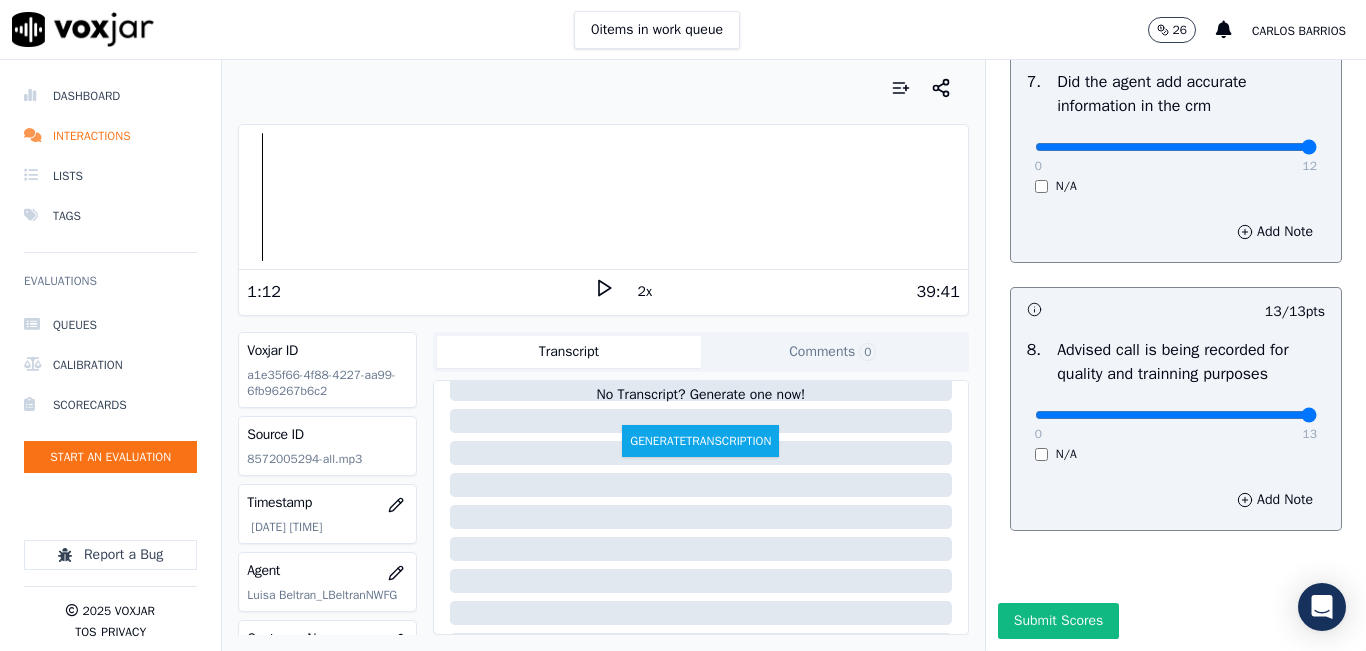 click 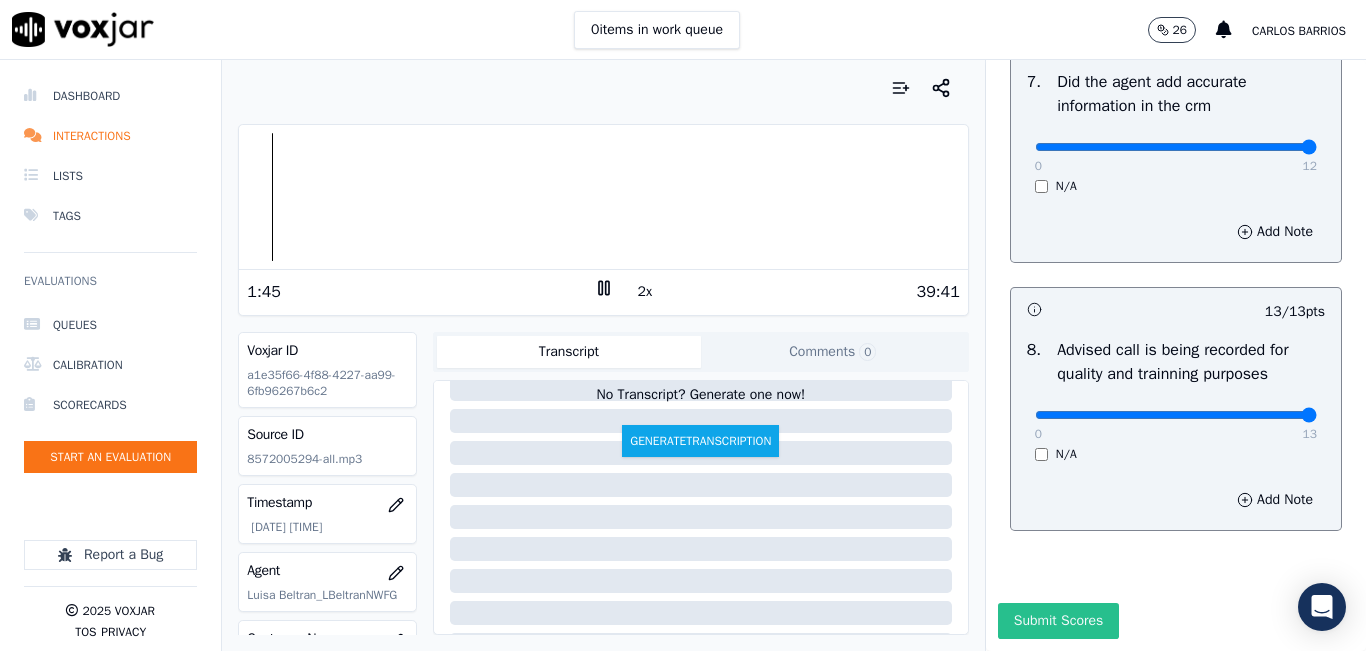 click on "Submit Scores" at bounding box center [1058, 621] 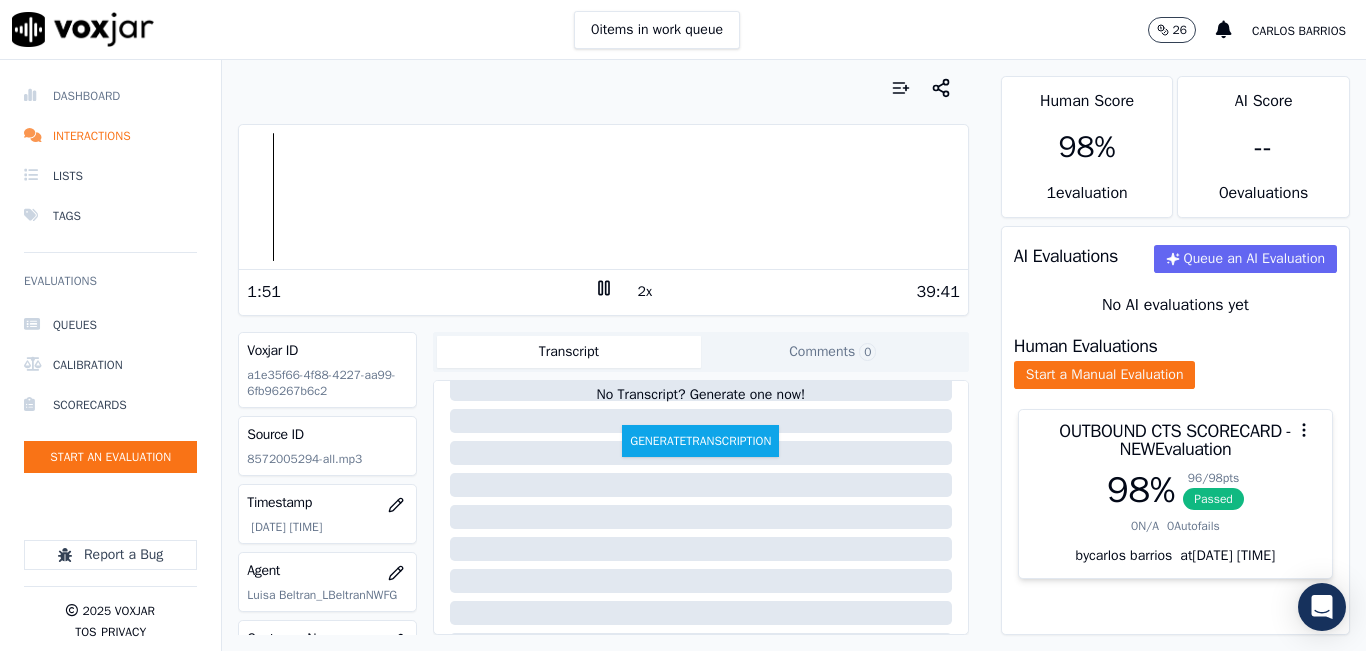 click on "Dashboard" at bounding box center [110, 96] 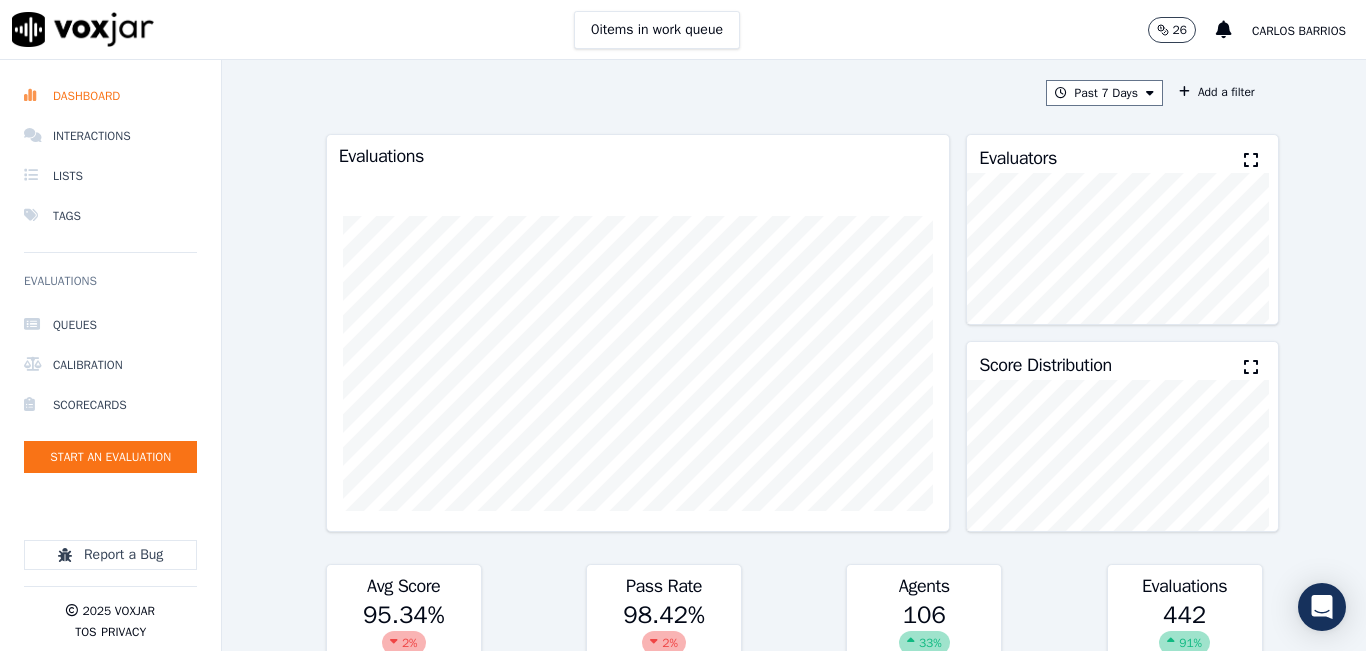 click at bounding box center [1251, 160] 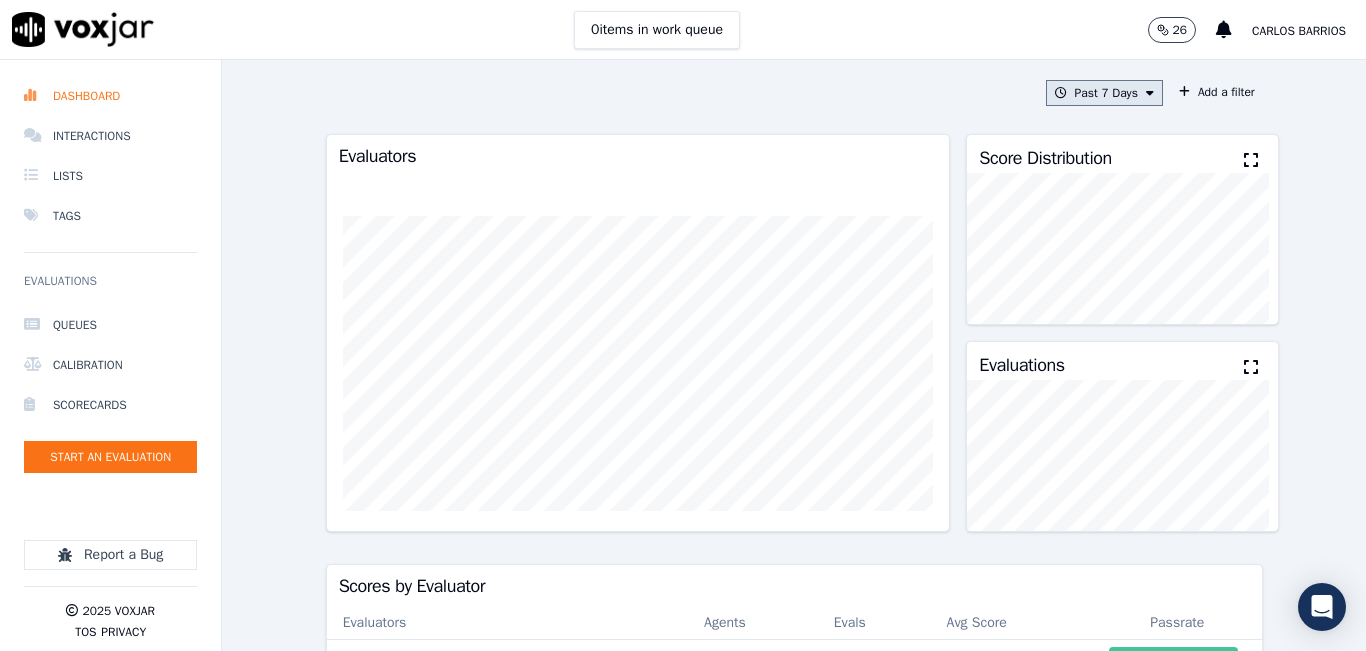 click on "Past 7 Days" at bounding box center (1104, 93) 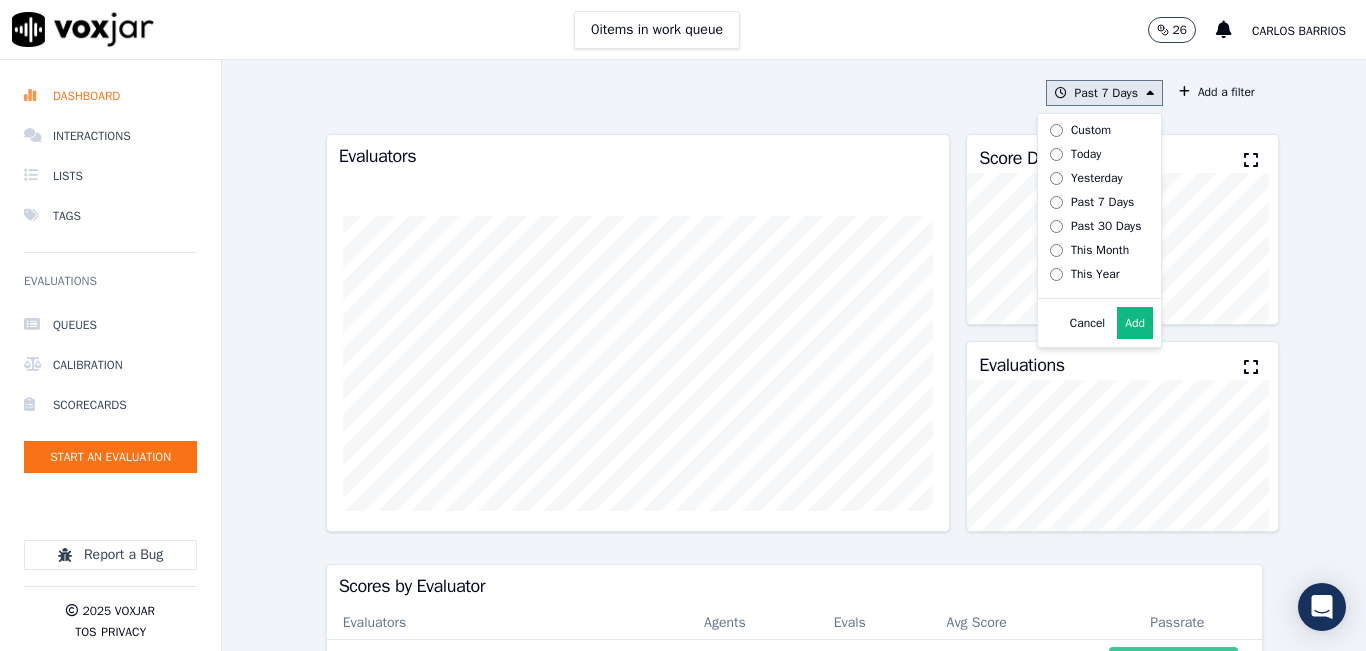 click on "Today" at bounding box center (1086, 154) 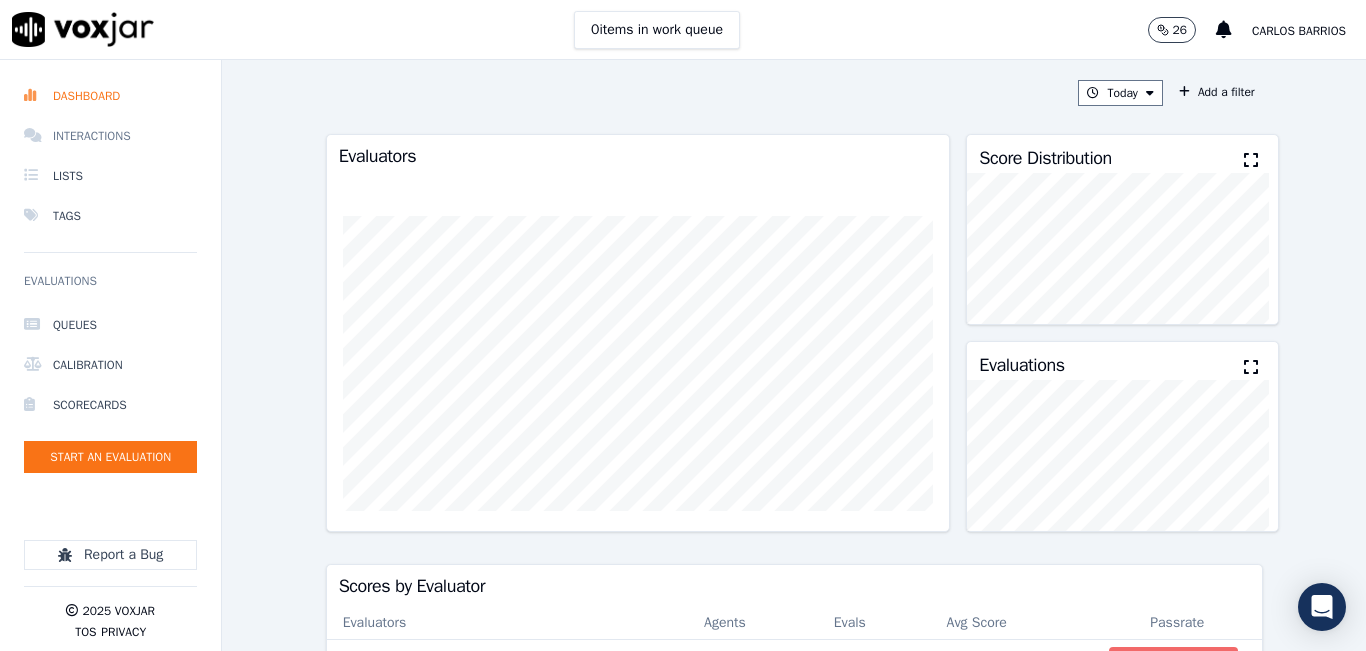 click on "Interactions" at bounding box center (110, 136) 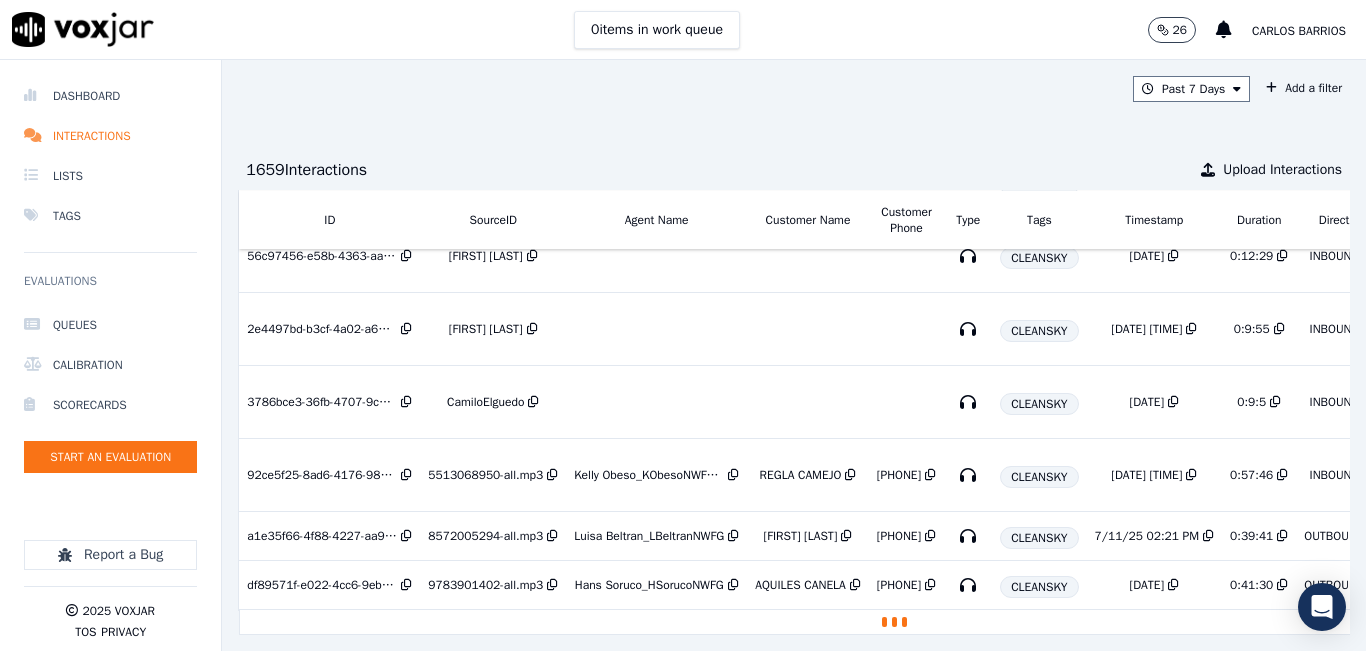 scroll, scrollTop: 1097, scrollLeft: 0, axis: vertical 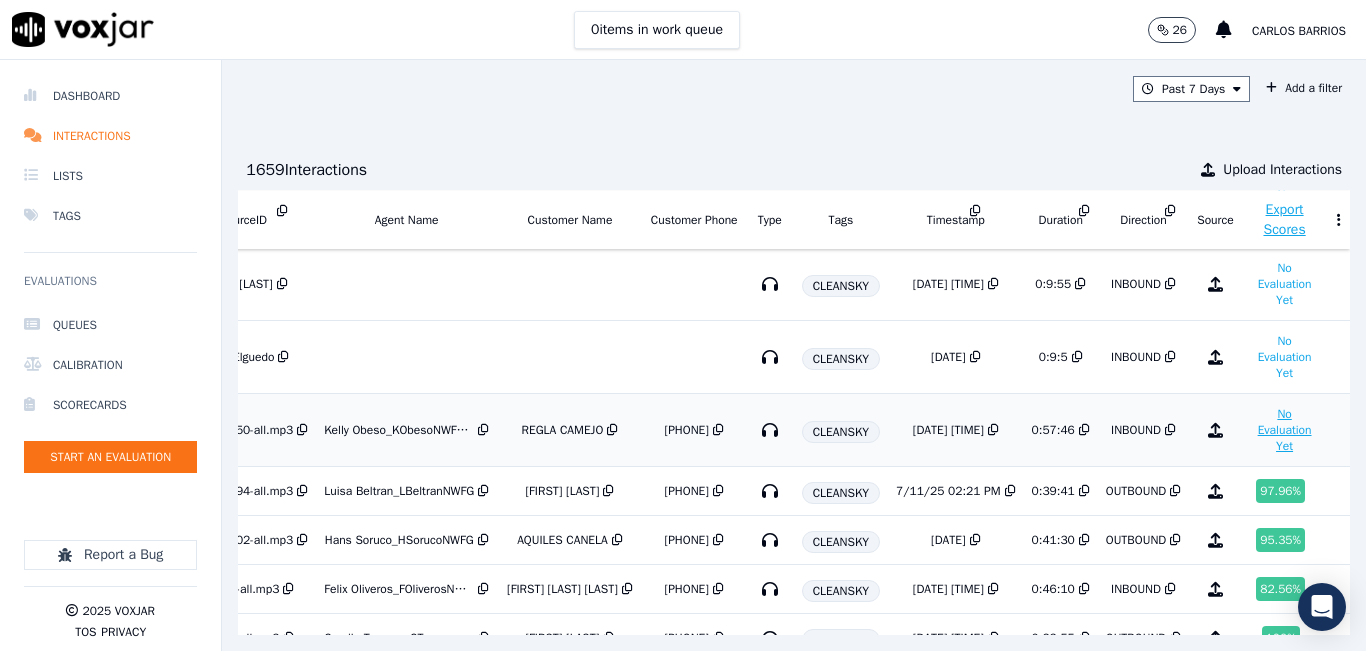 click on "No Evaluation Yet" at bounding box center [1285, 430] 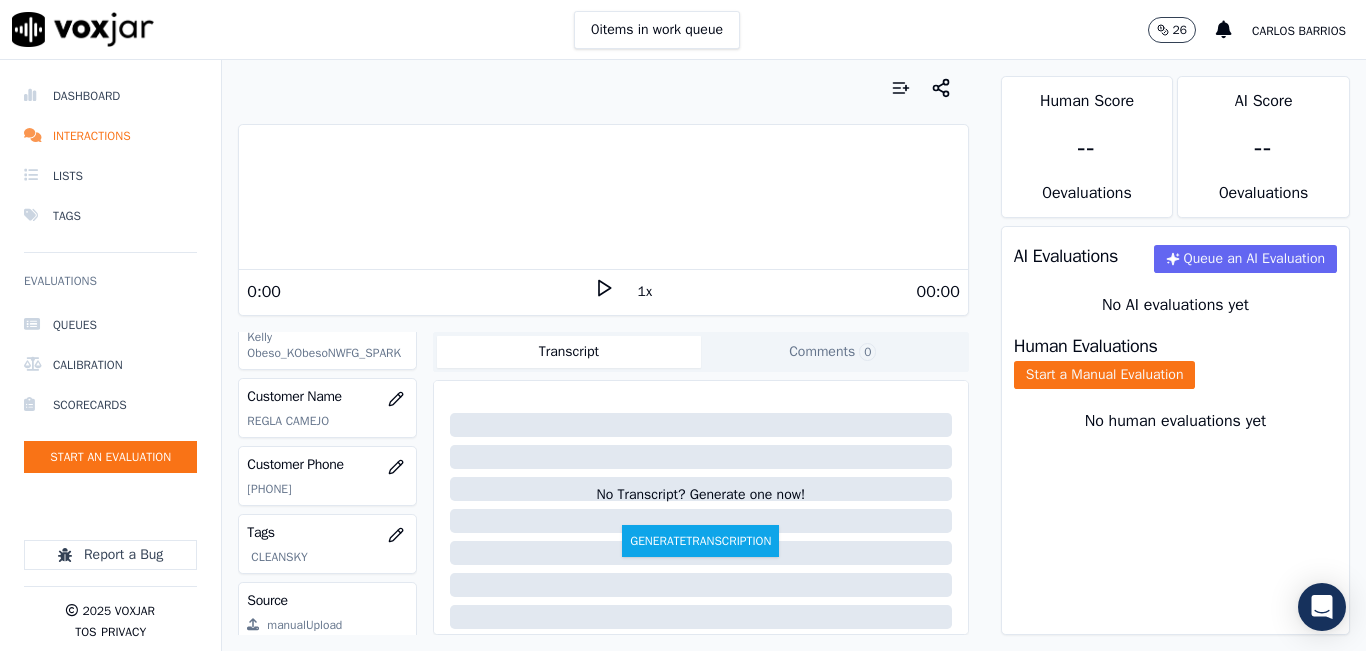 scroll, scrollTop: 300, scrollLeft: 0, axis: vertical 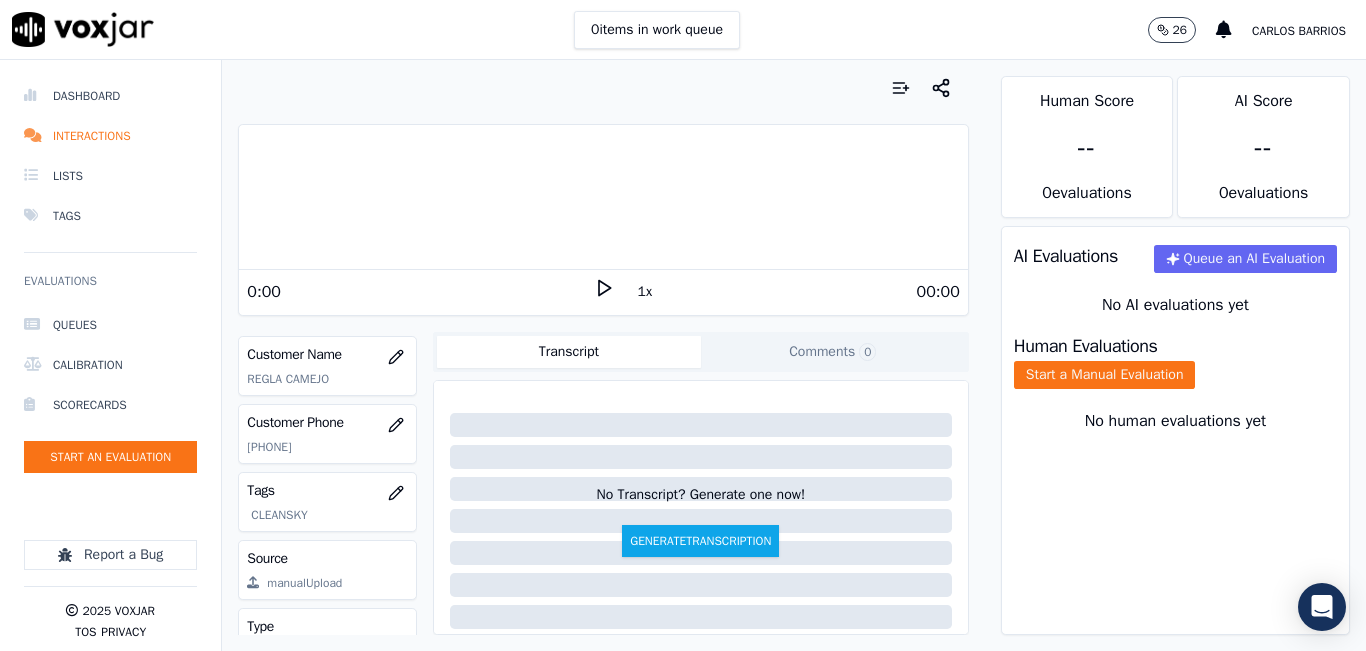 click on "5513068950" 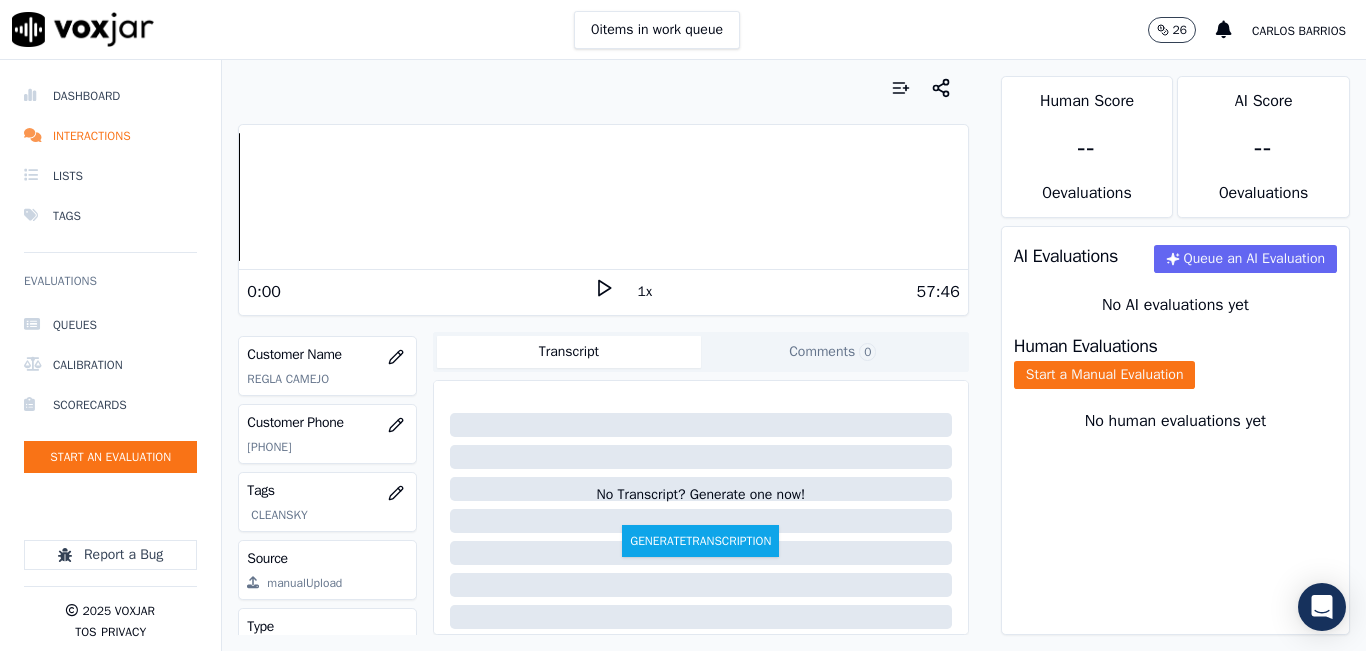 click on "5513068950" 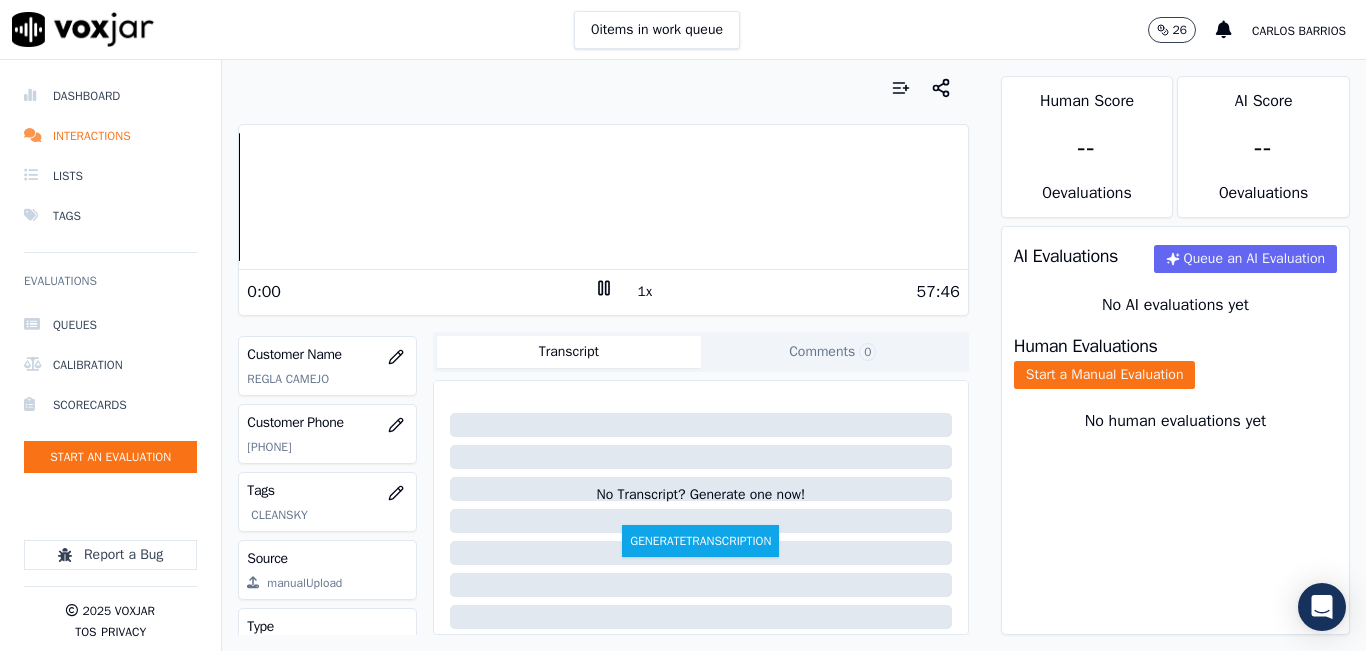 click on "1x" at bounding box center [645, 292] 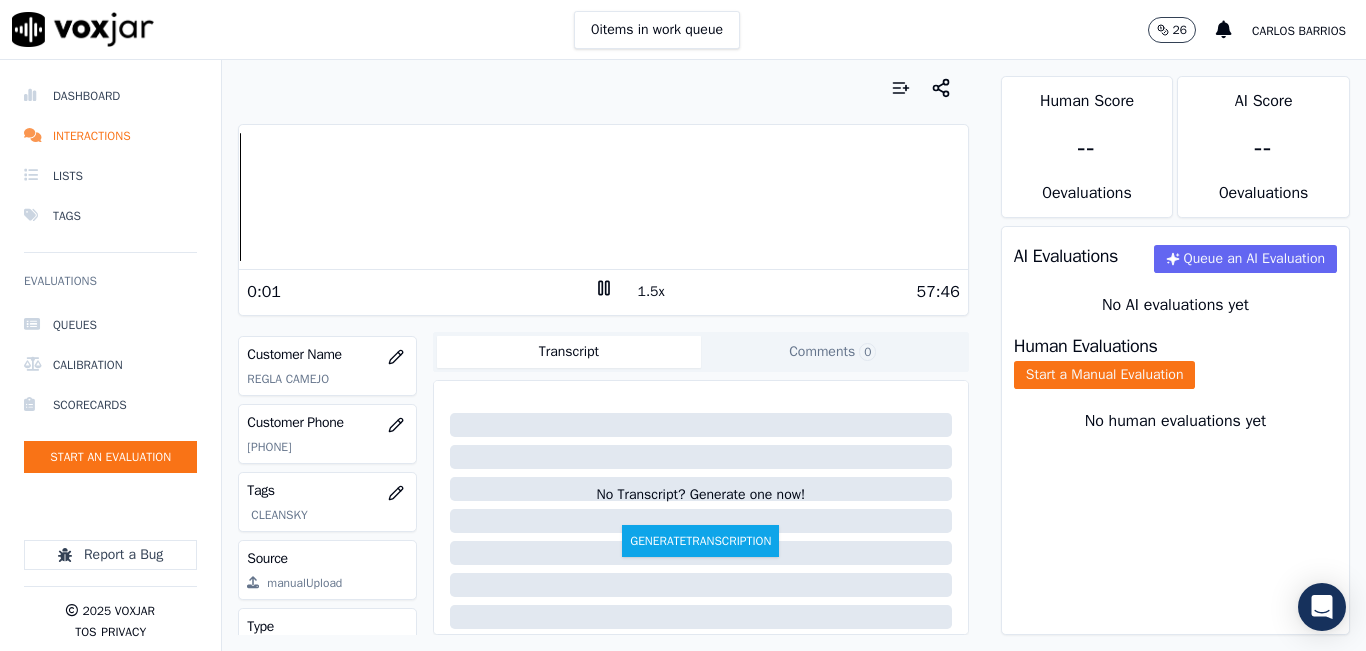 click on "1.5x" at bounding box center [651, 292] 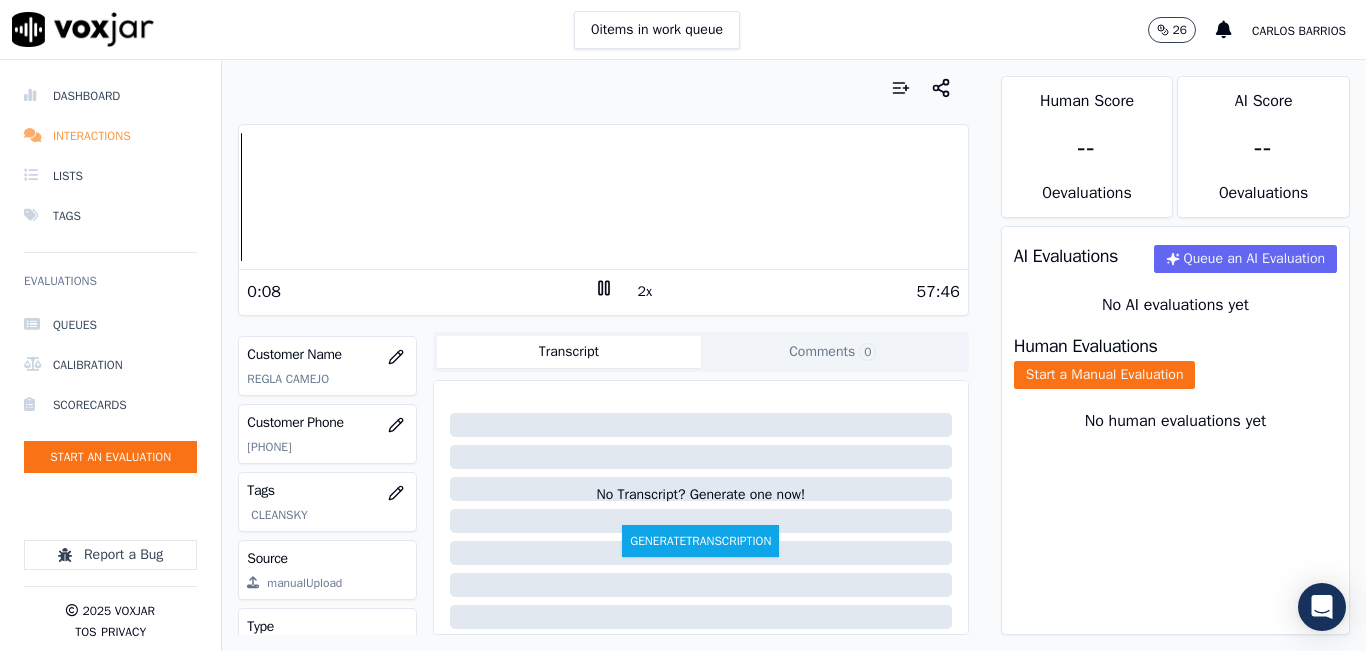 click on "Interactions" at bounding box center (110, 136) 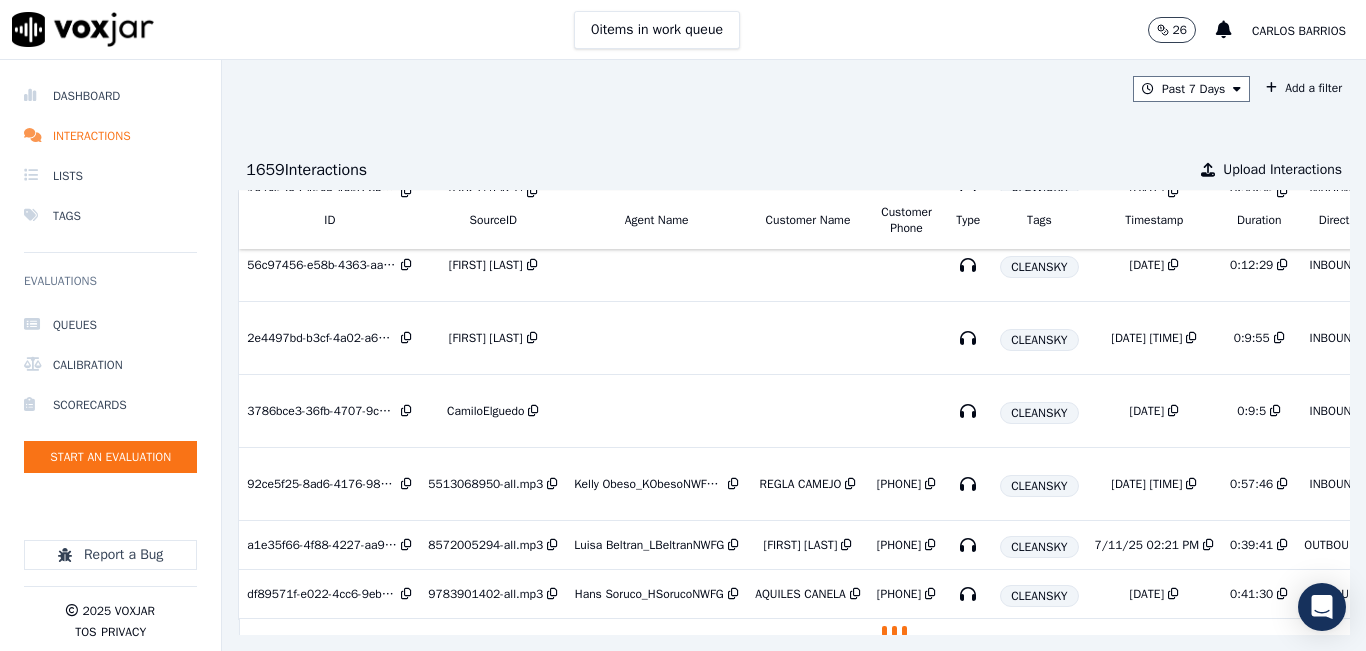 scroll, scrollTop: 1073, scrollLeft: 0, axis: vertical 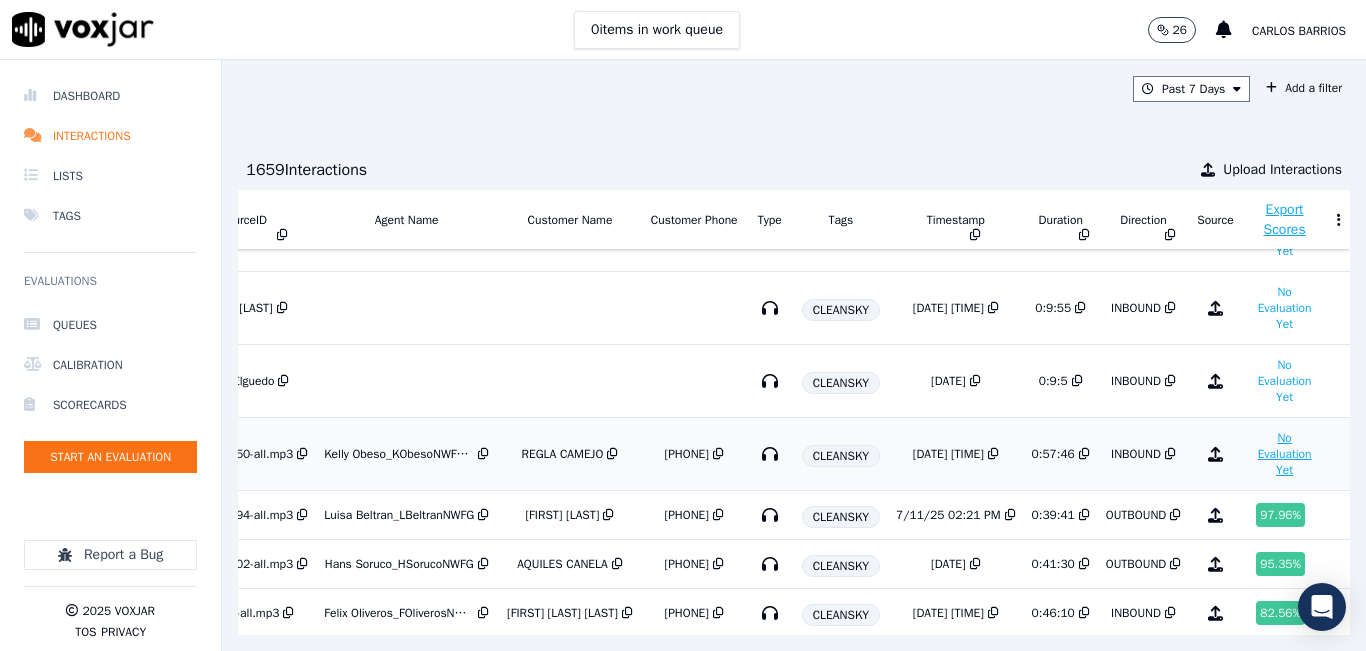 click on "No Evaluation Yet" at bounding box center [1285, 454] 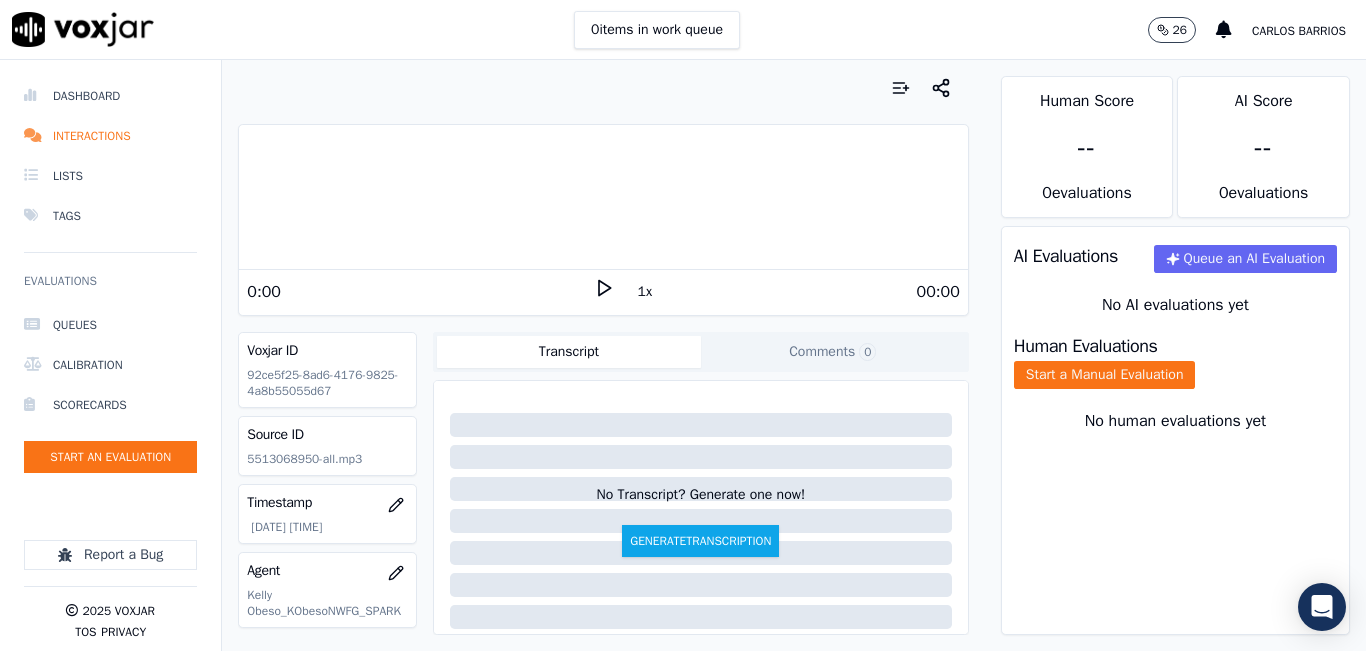 click 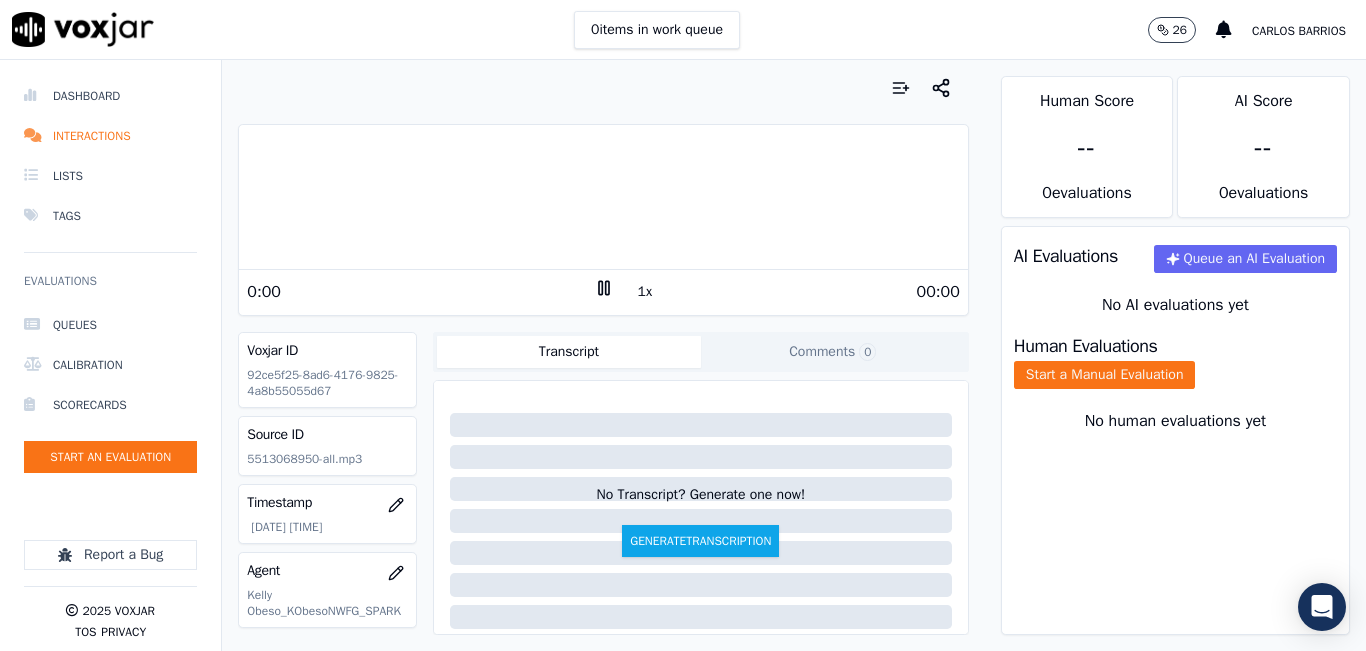 click on "1x" at bounding box center (645, 292) 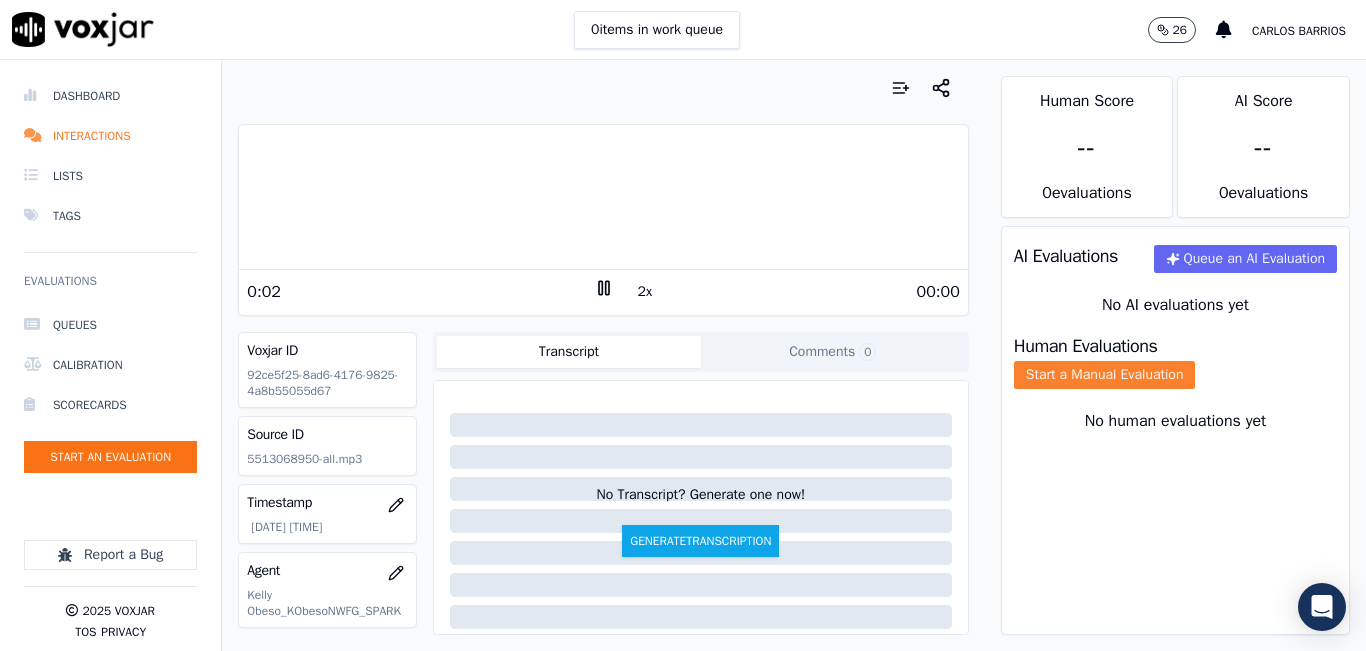 click on "Start a Manual Evaluation" 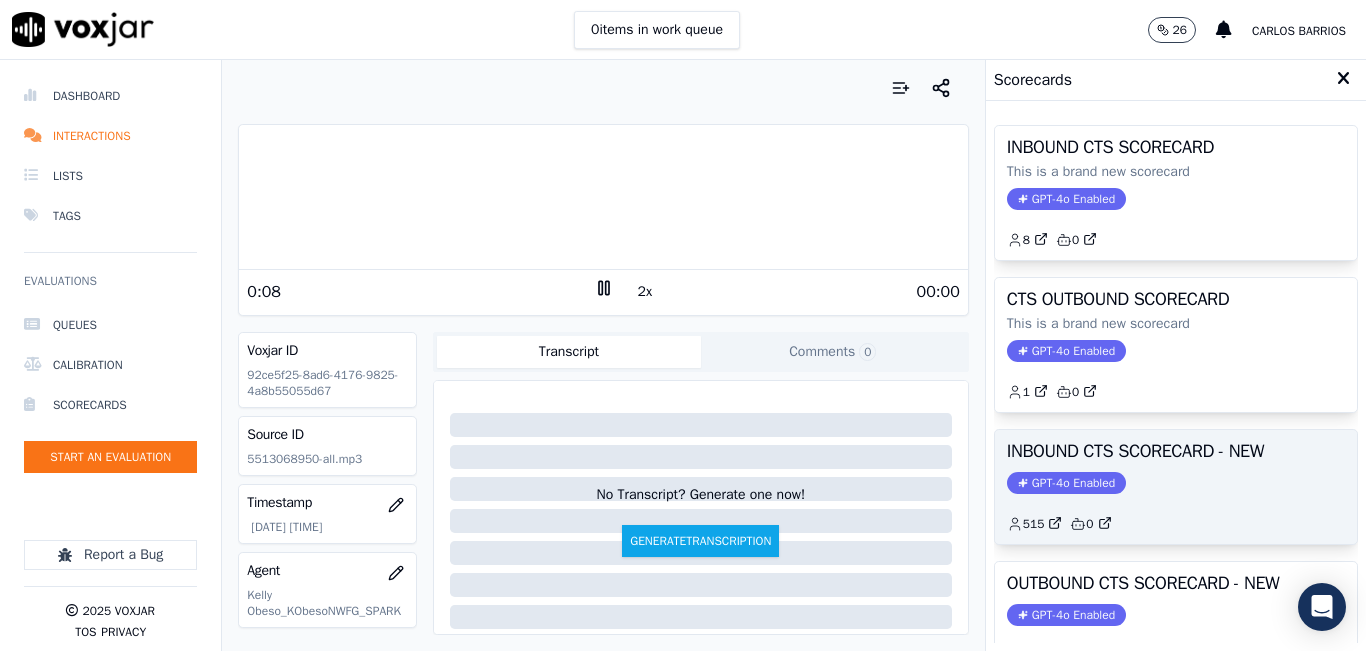 click on "GPT-4o Enabled" 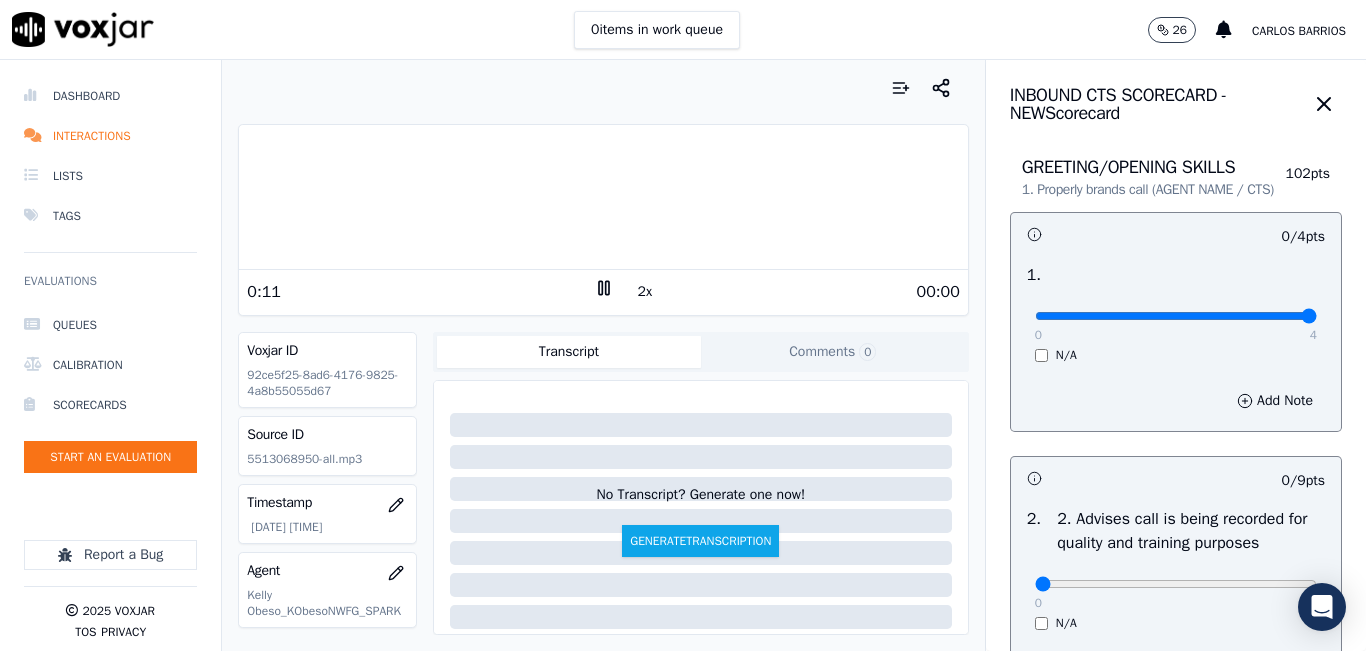 drag, startPoint x: 1144, startPoint y: 332, endPoint x: 1346, endPoint y: 335, distance: 202.02228 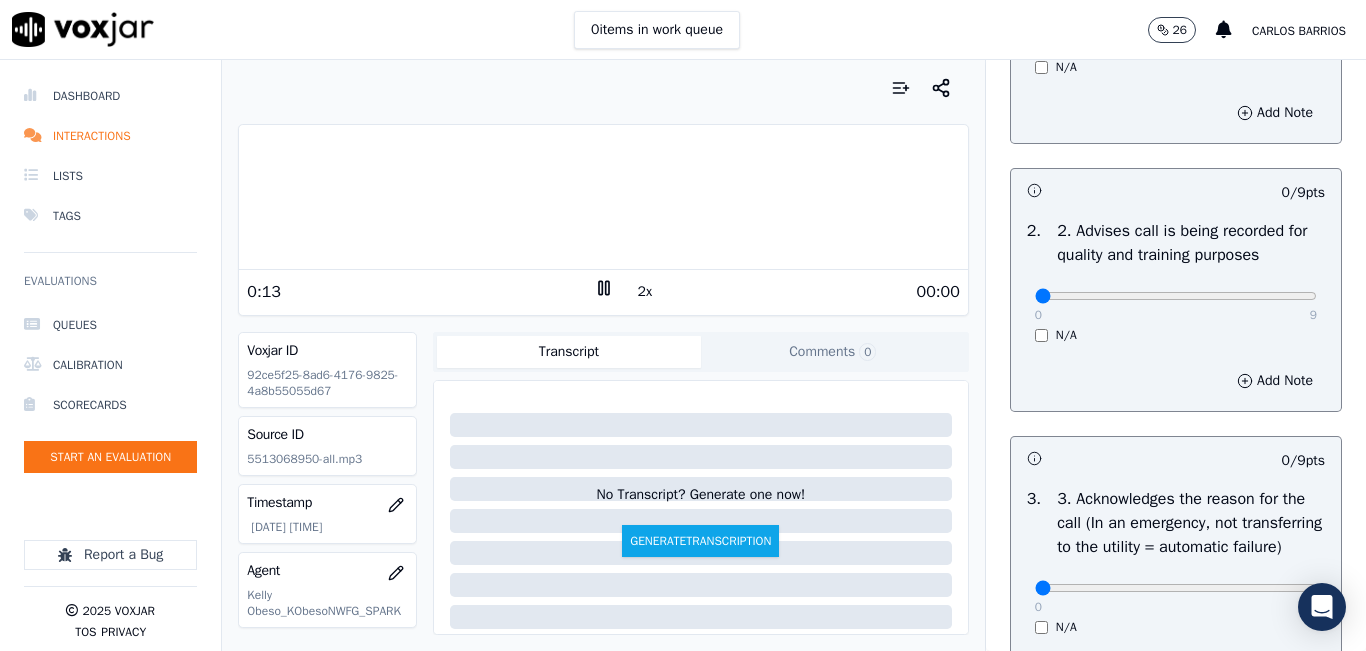 scroll, scrollTop: 300, scrollLeft: 0, axis: vertical 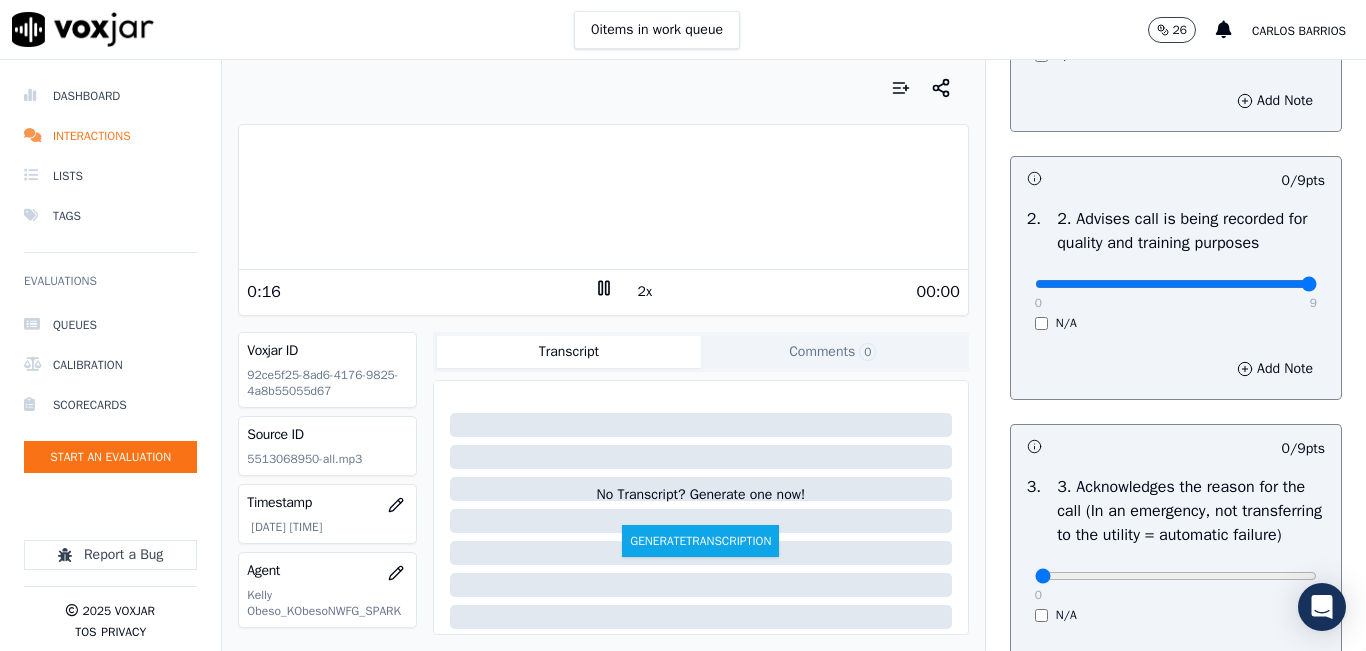 drag, startPoint x: 1161, startPoint y: 308, endPoint x: 1325, endPoint y: 306, distance: 164.01219 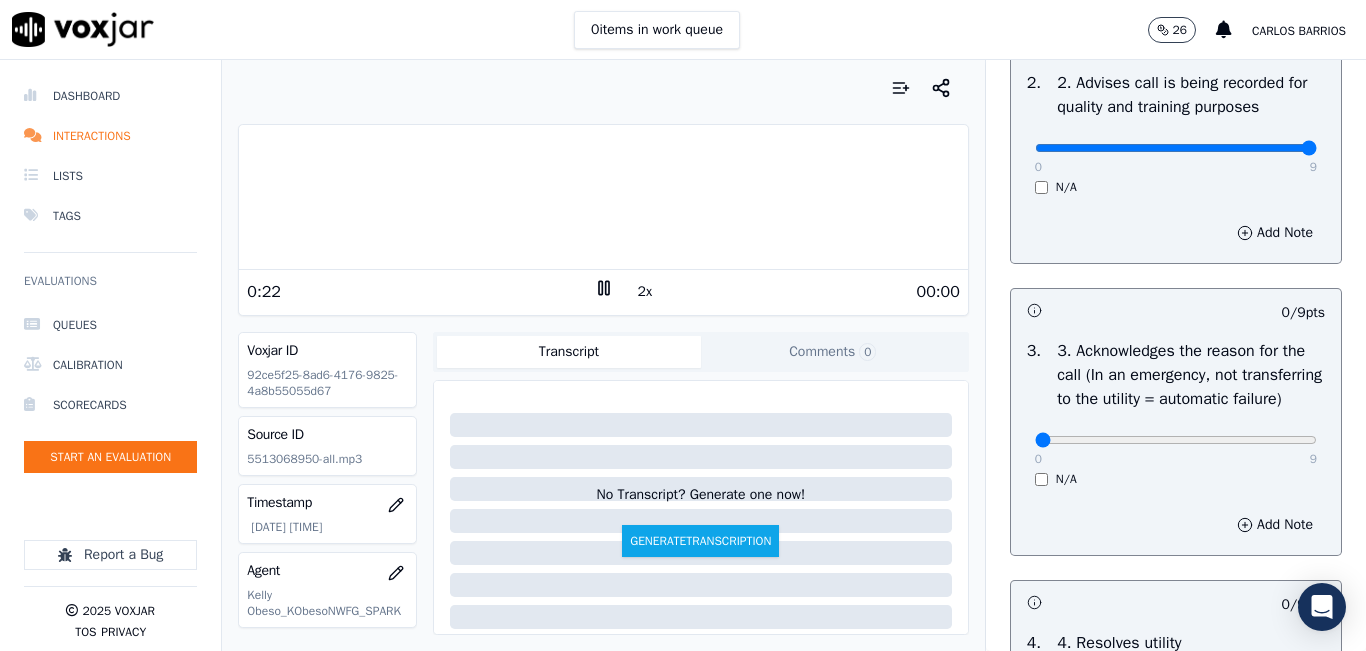 scroll, scrollTop: 500, scrollLeft: 0, axis: vertical 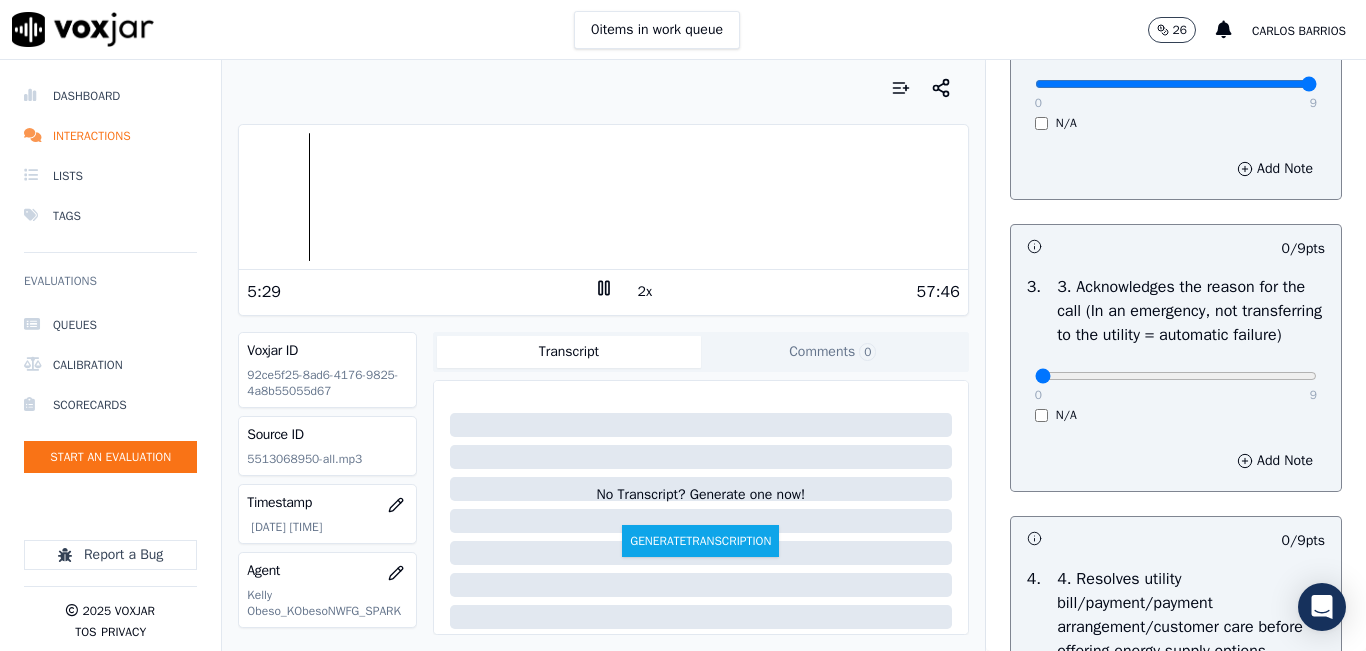 click on "2x" at bounding box center [645, 292] 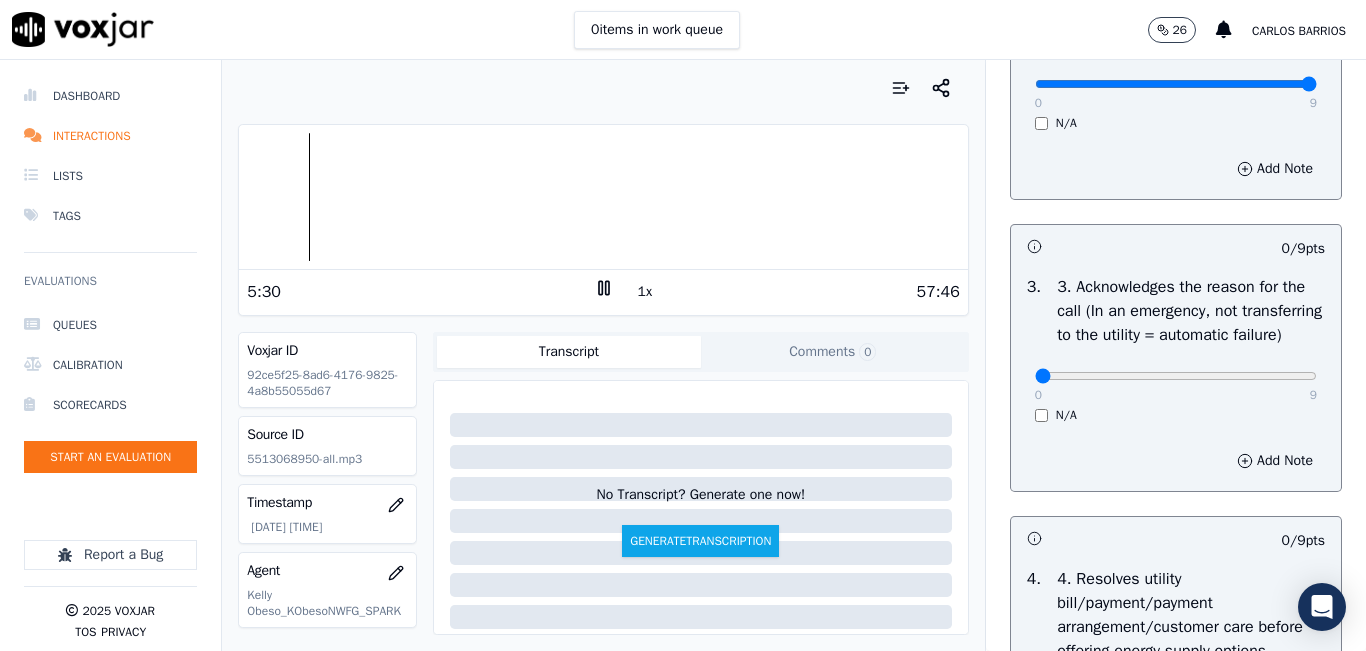 click on "1x" at bounding box center [645, 292] 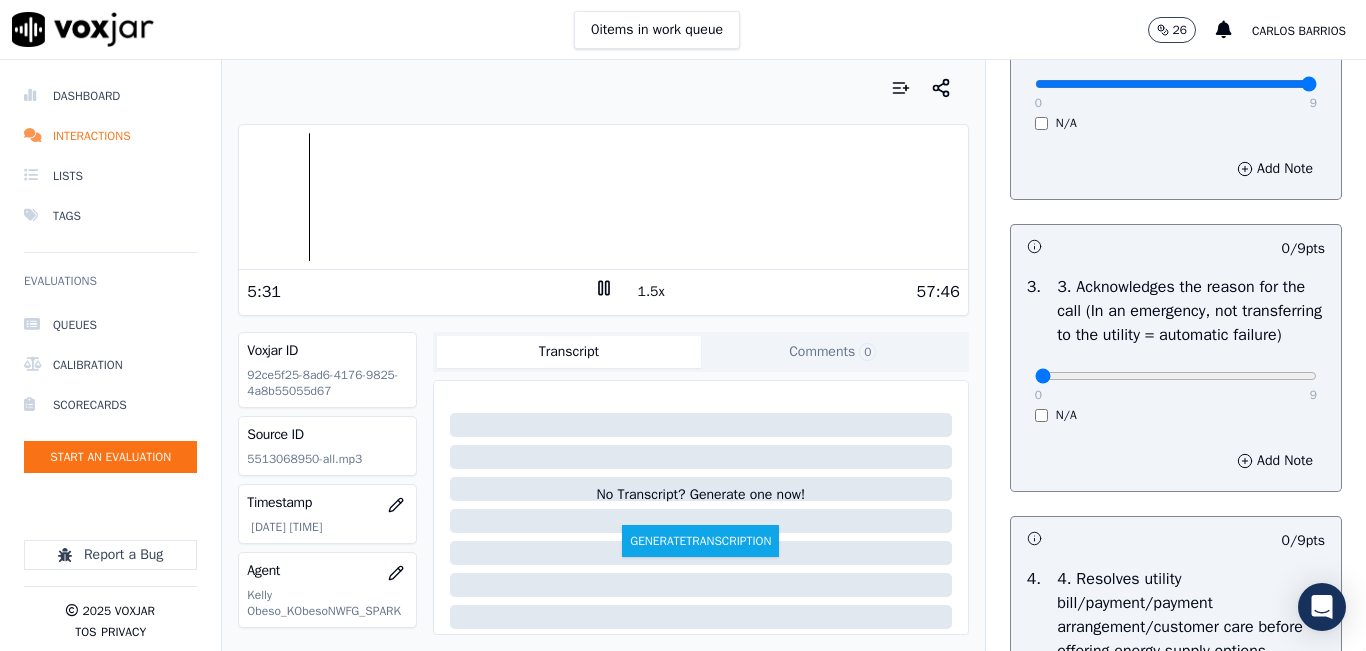 click on "1.5x" at bounding box center [651, 292] 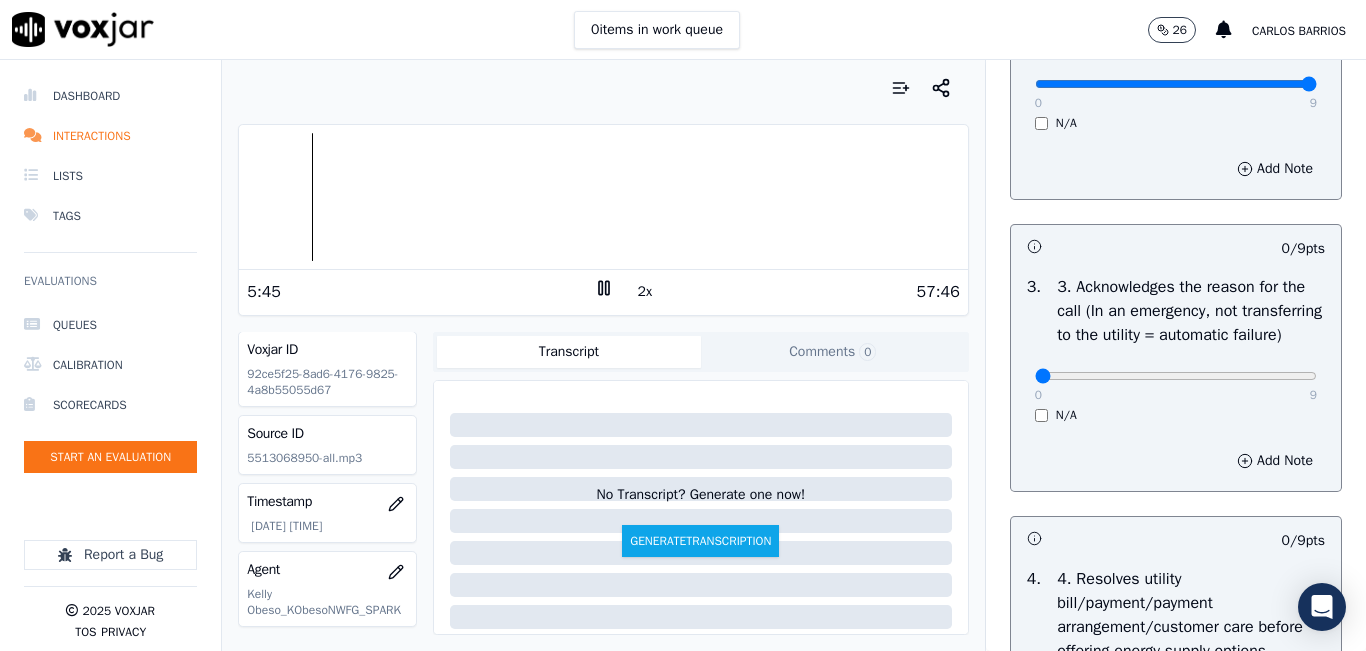 scroll, scrollTop: 0, scrollLeft: 0, axis: both 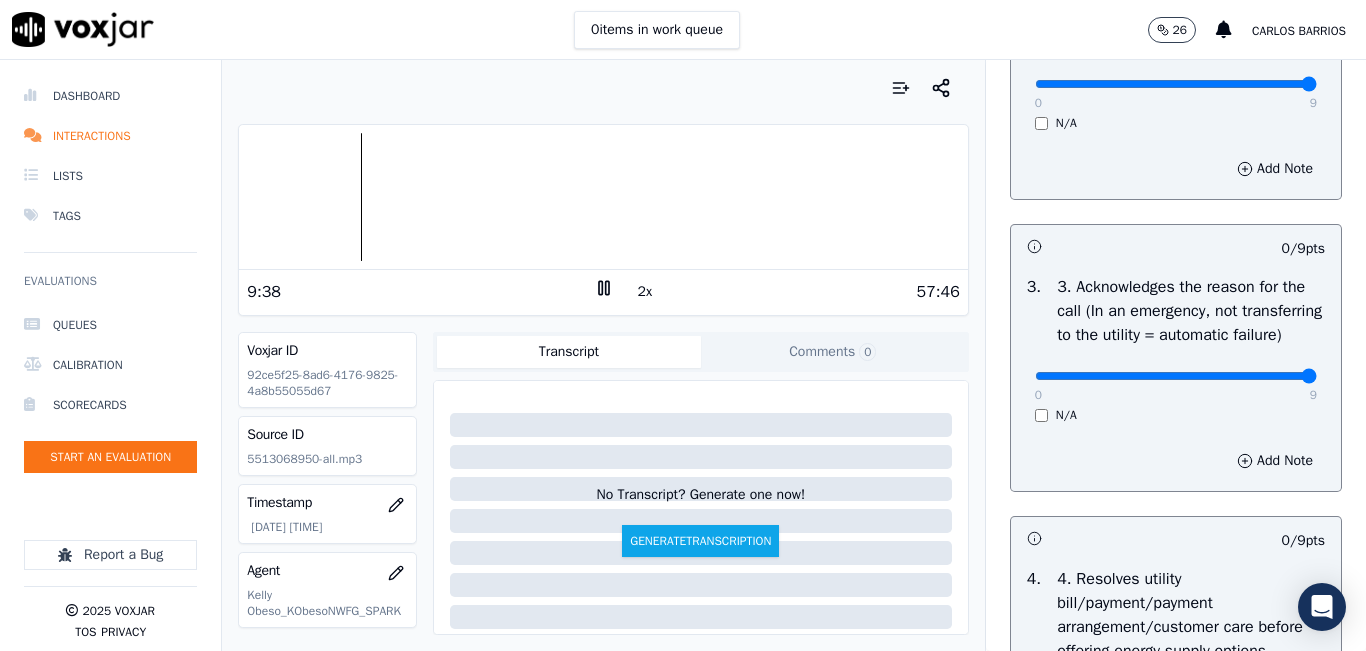 drag, startPoint x: 1121, startPoint y: 415, endPoint x: 1365, endPoint y: 384, distance: 245.96138 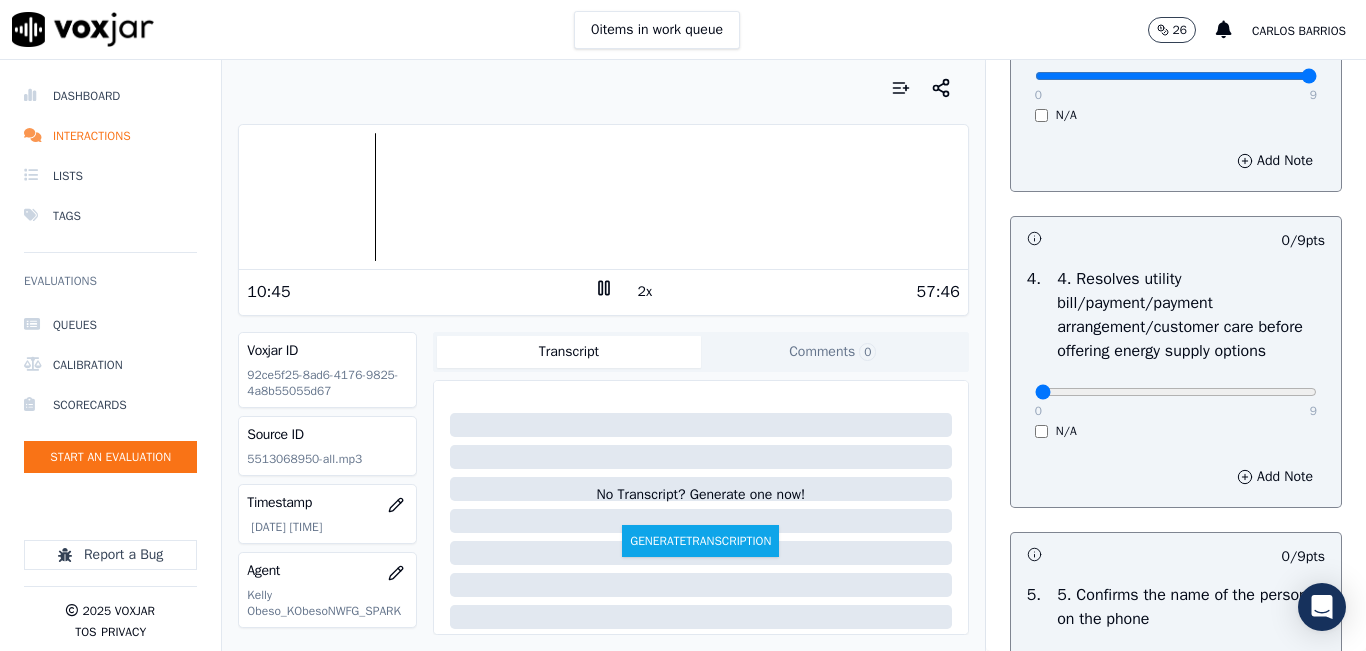 scroll, scrollTop: 700, scrollLeft: 0, axis: vertical 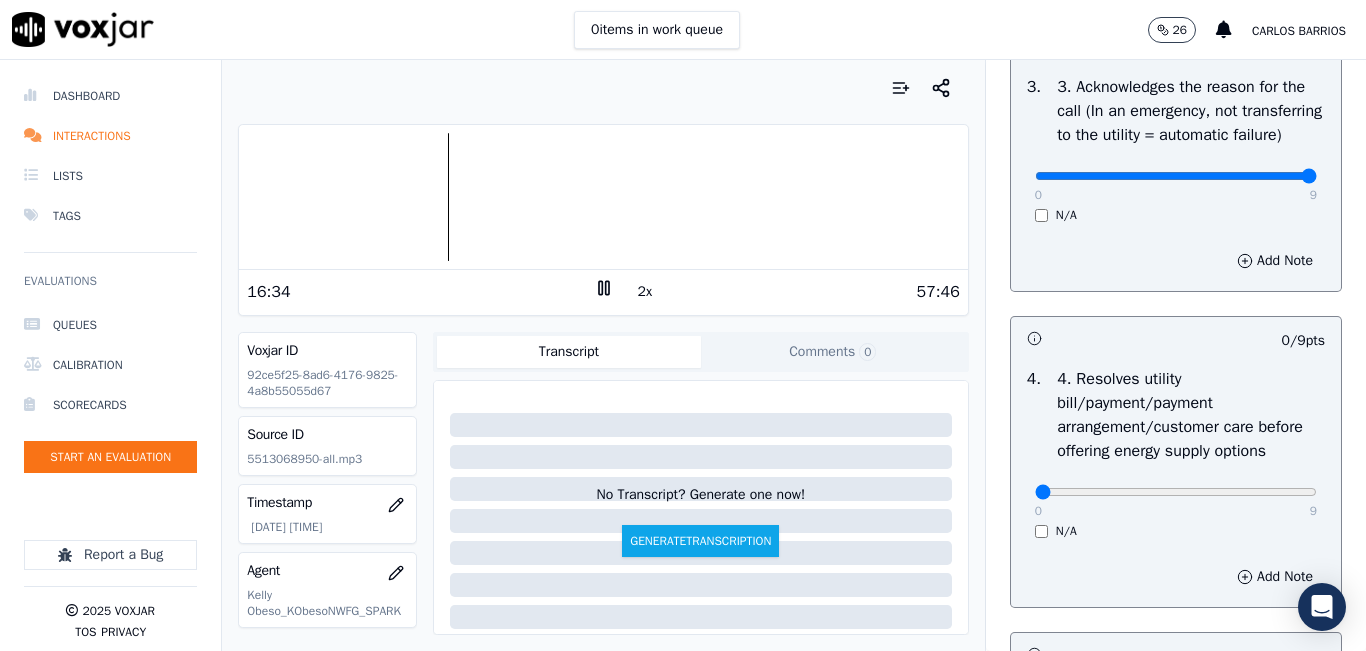 click on "2x" at bounding box center (645, 292) 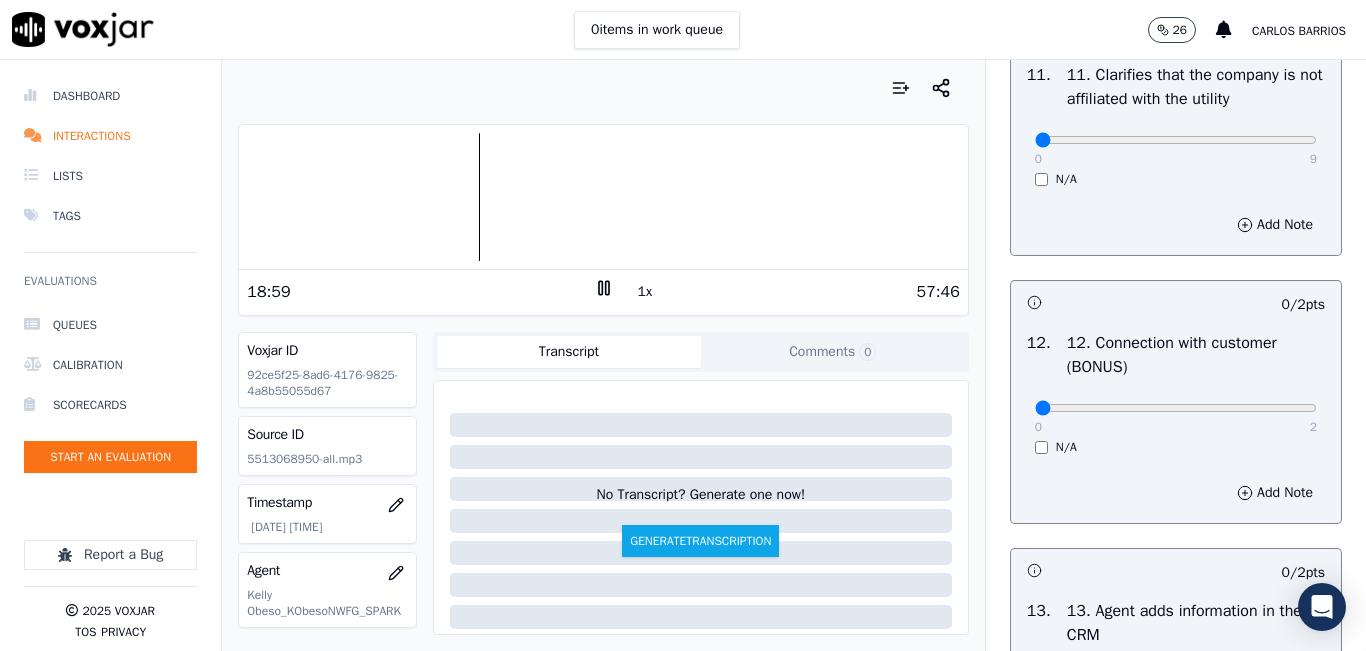 scroll, scrollTop: 3500, scrollLeft: 0, axis: vertical 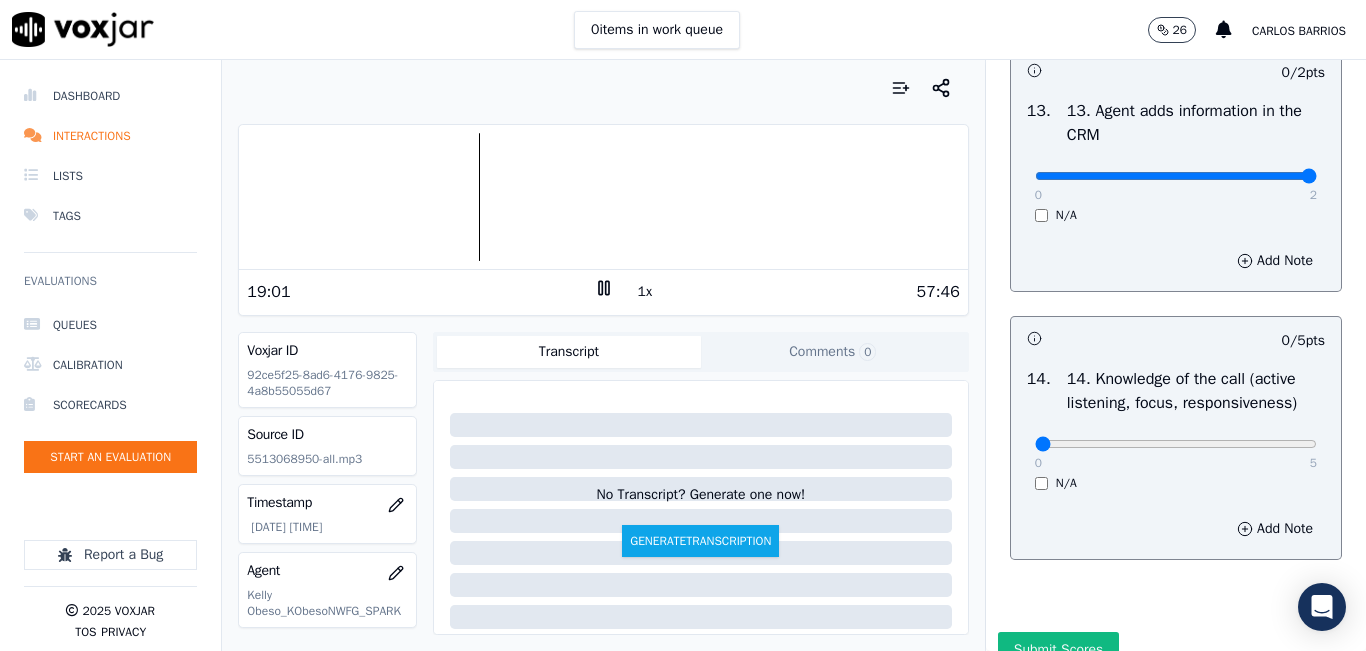drag, startPoint x: 1234, startPoint y: 244, endPoint x: 1334, endPoint y: 226, distance: 101.607086 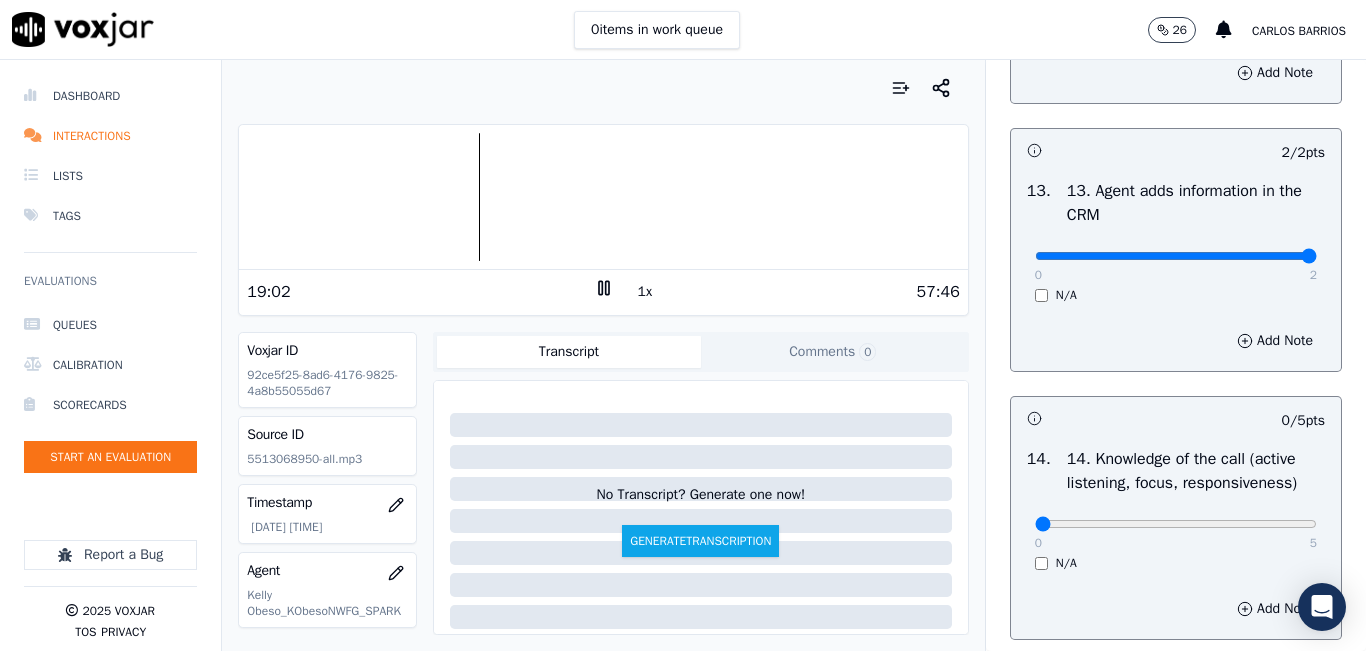 scroll, scrollTop: 3300, scrollLeft: 0, axis: vertical 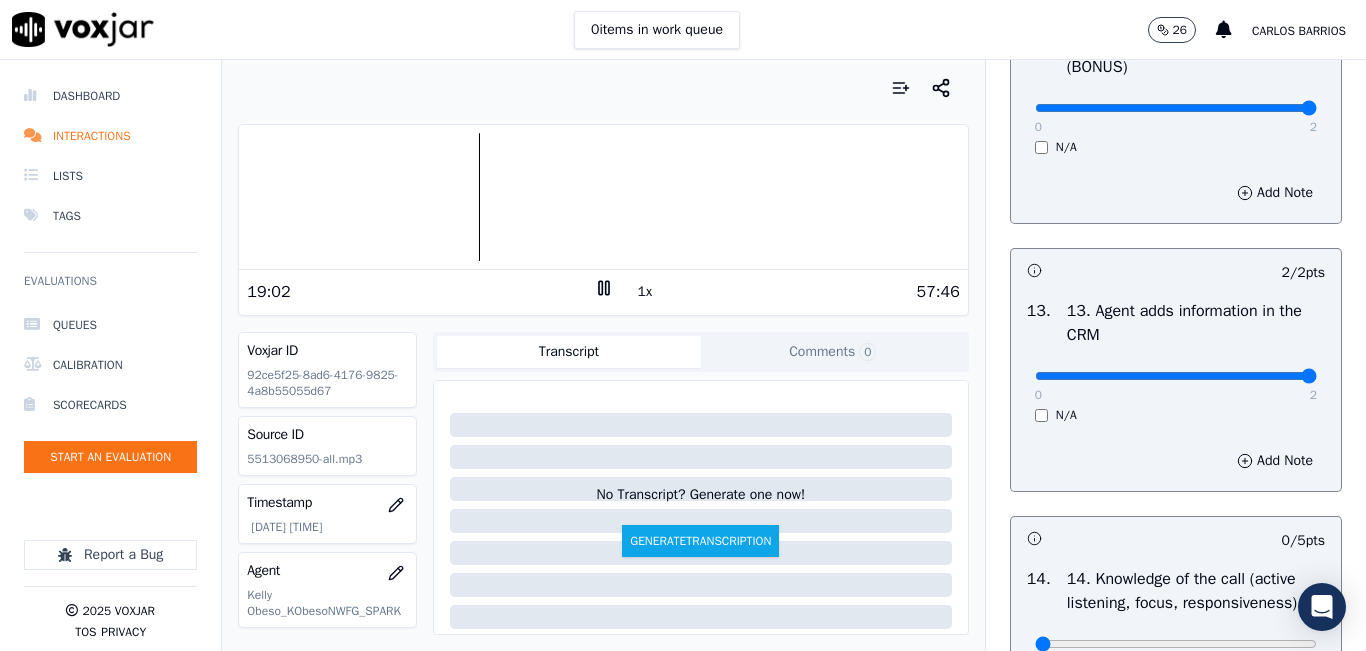 drag, startPoint x: 1215, startPoint y: 182, endPoint x: 1321, endPoint y: 181, distance: 106.004715 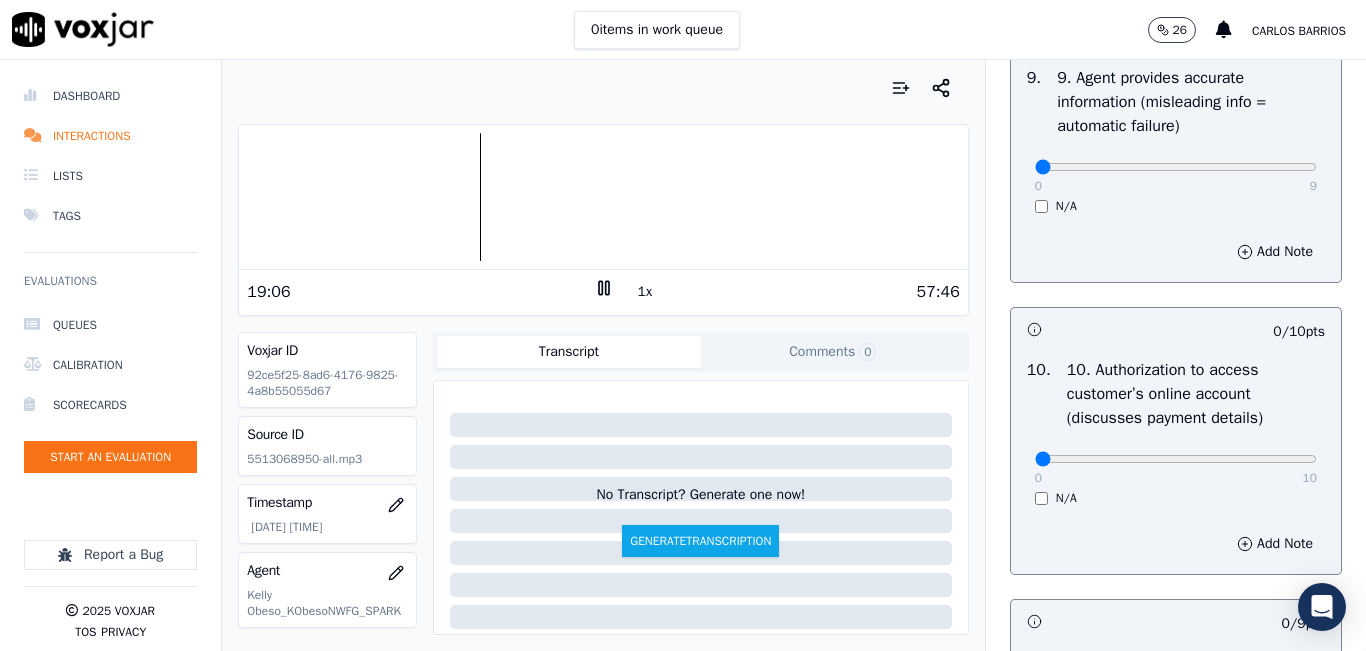 scroll, scrollTop: 2400, scrollLeft: 0, axis: vertical 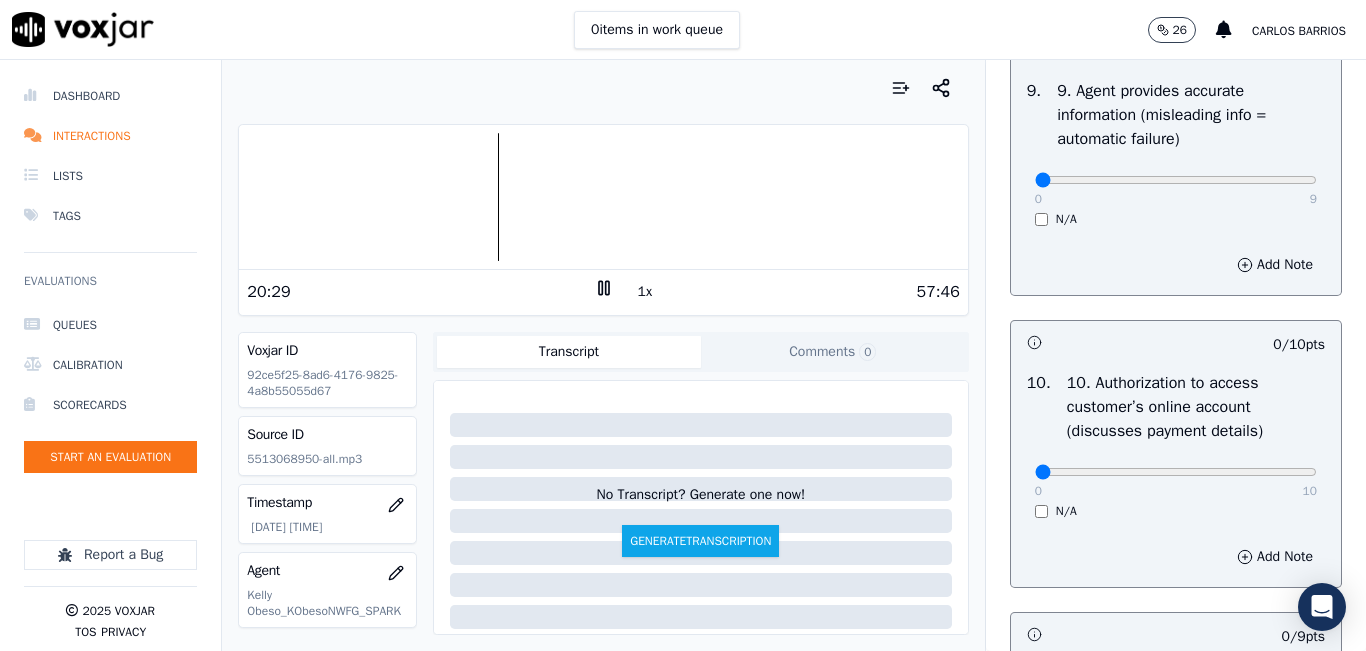 click on "1x" at bounding box center (645, 292) 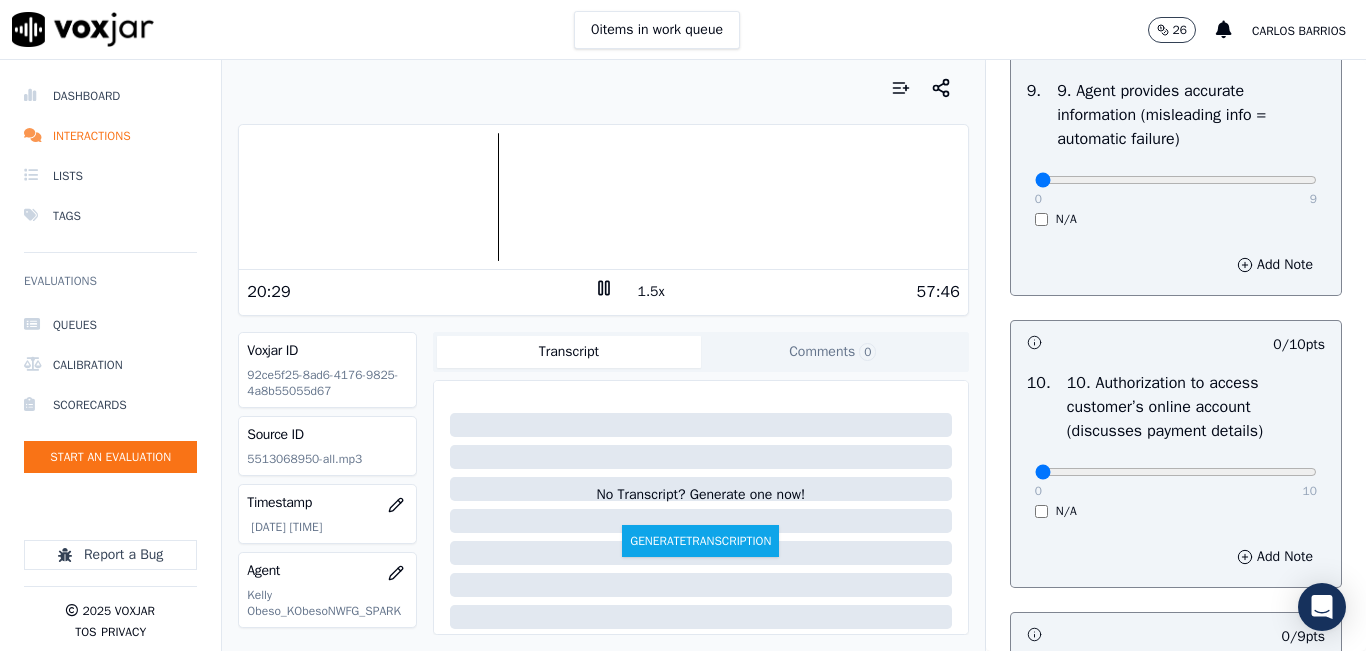 click on "1.5x" at bounding box center [651, 292] 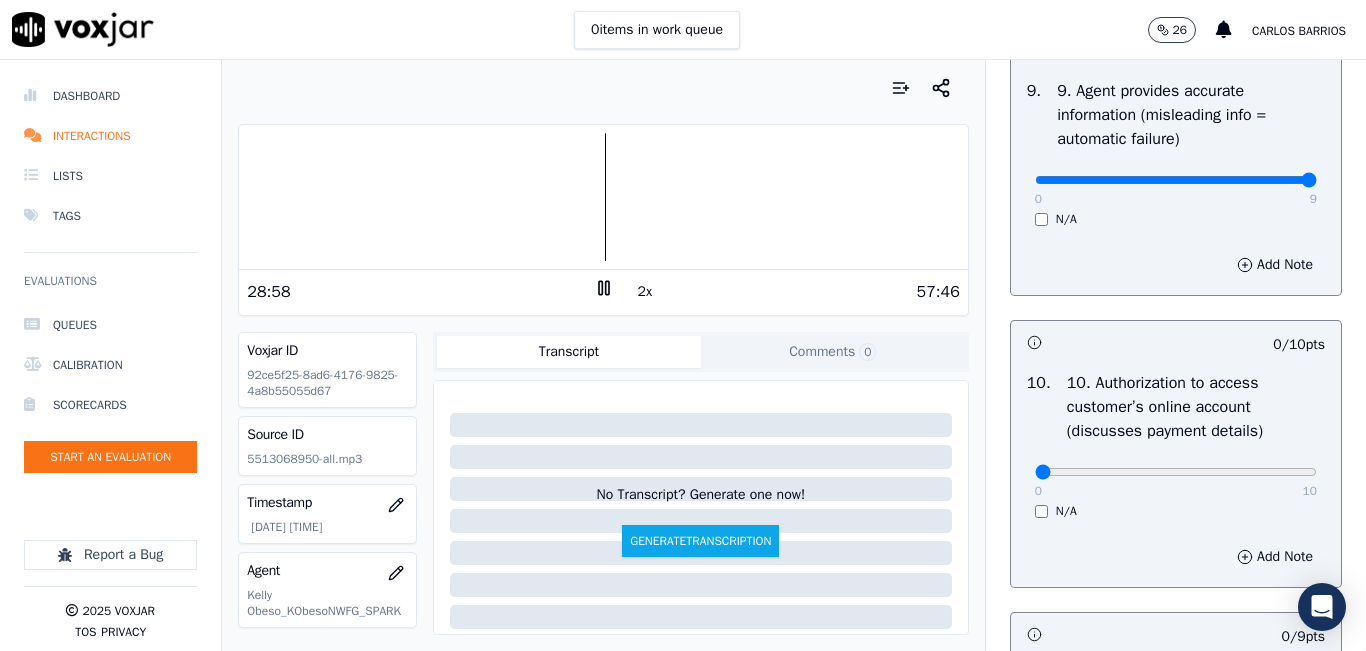 type on "9" 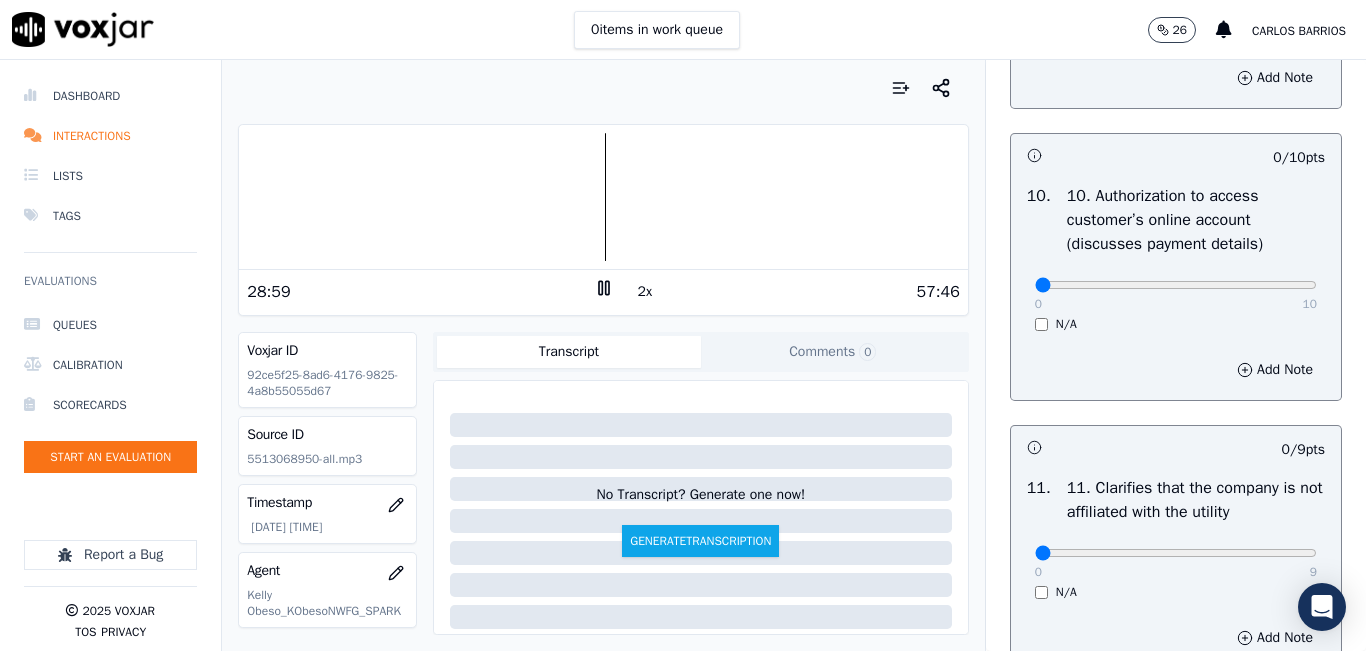 scroll, scrollTop: 2600, scrollLeft: 0, axis: vertical 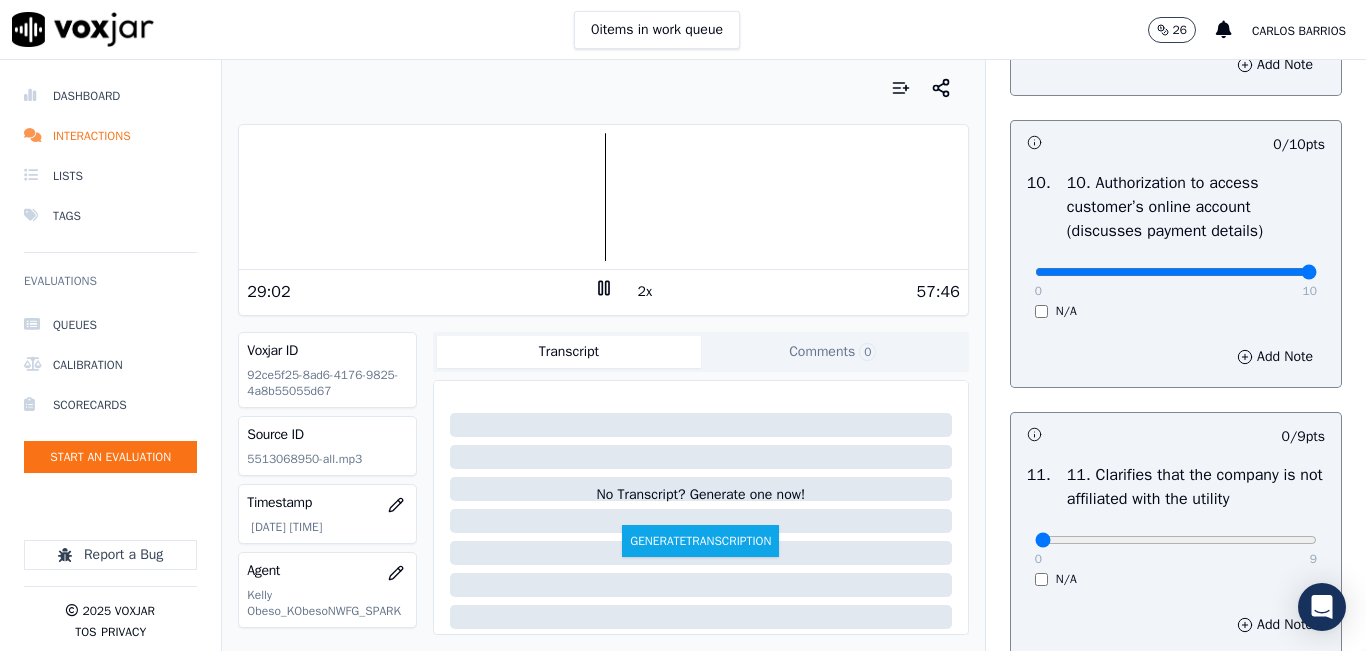 drag, startPoint x: 1237, startPoint y: 346, endPoint x: 1320, endPoint y: 337, distance: 83.48653 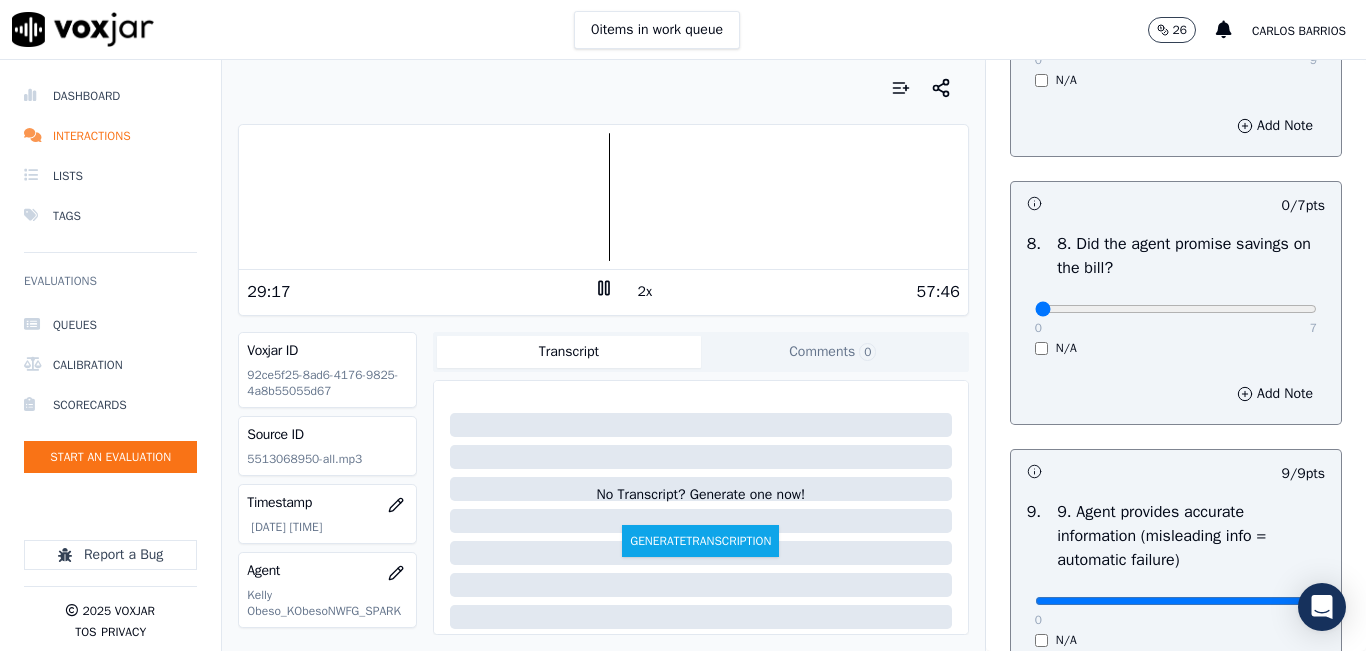 scroll, scrollTop: 1942, scrollLeft: 0, axis: vertical 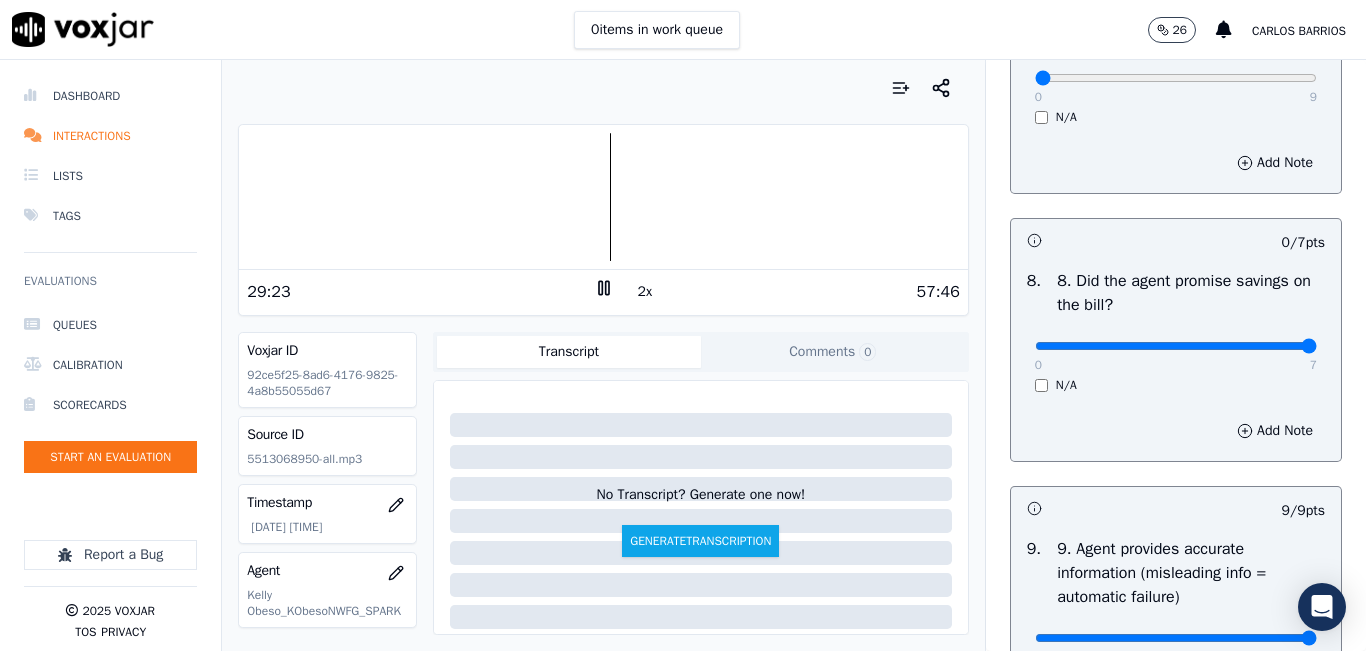 drag, startPoint x: 1261, startPoint y: 413, endPoint x: 1309, endPoint y: 407, distance: 48.373547 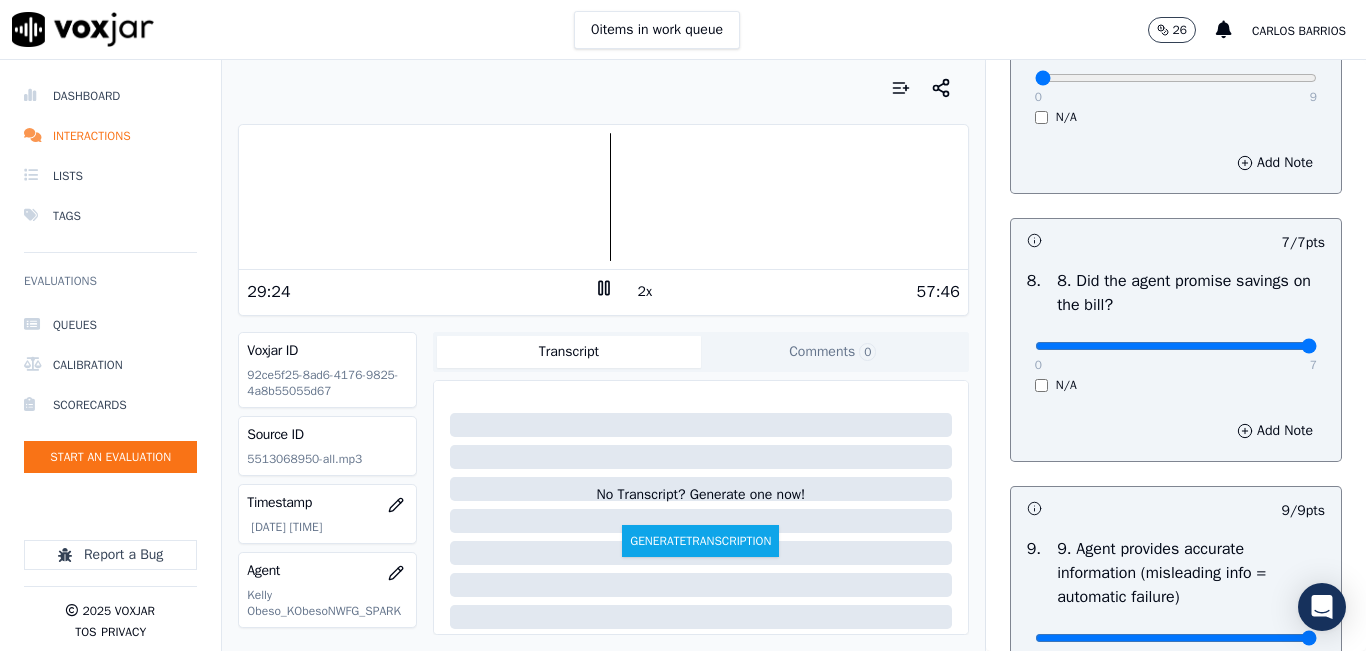 scroll, scrollTop: 1642, scrollLeft: 0, axis: vertical 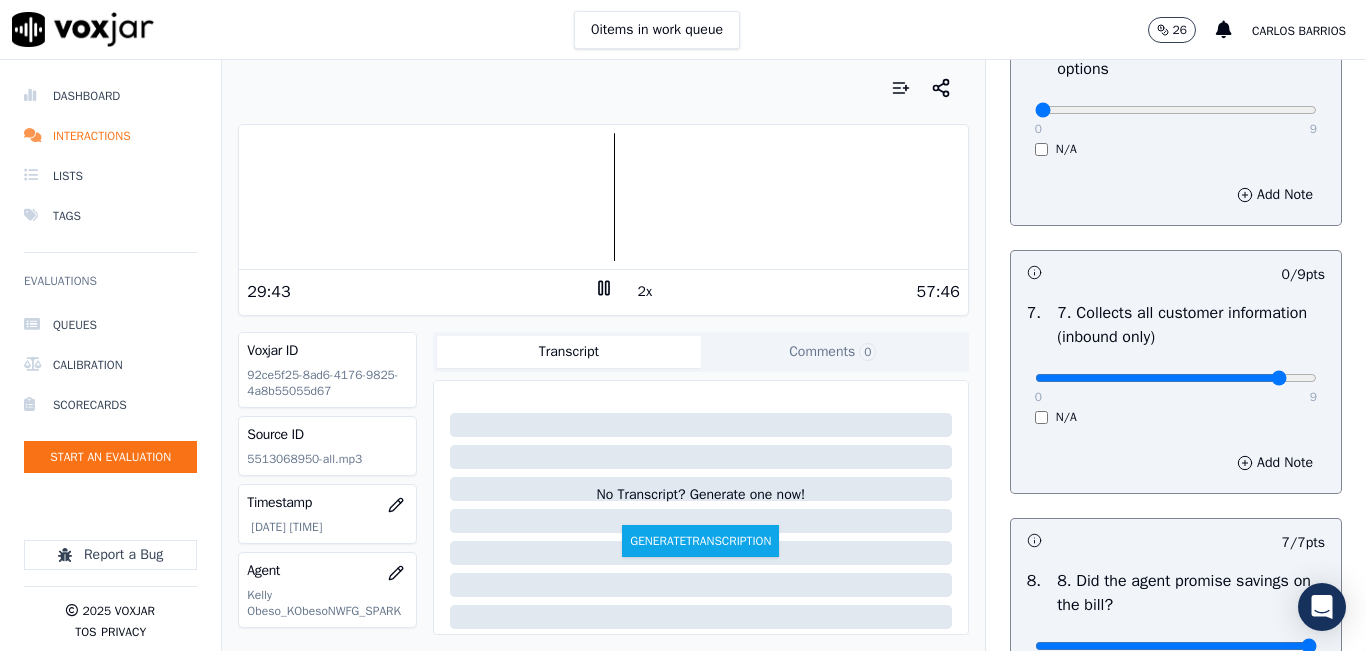 click at bounding box center (1176, -1326) 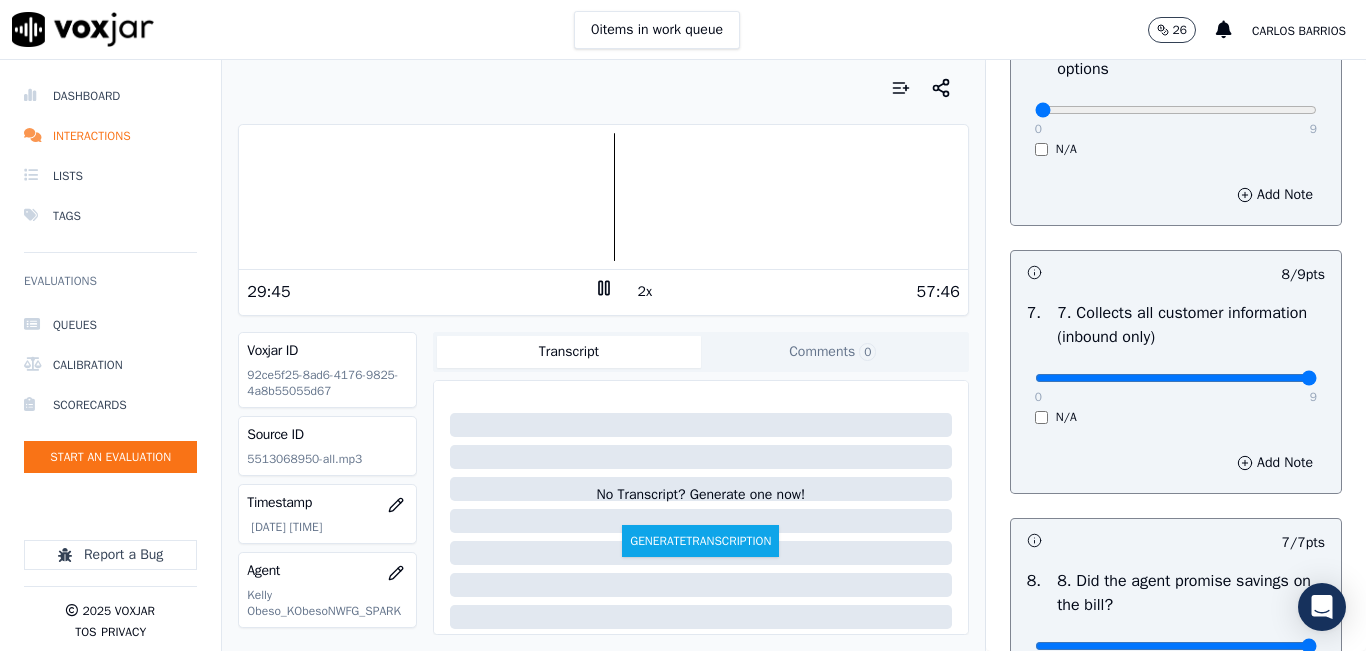 type on "9" 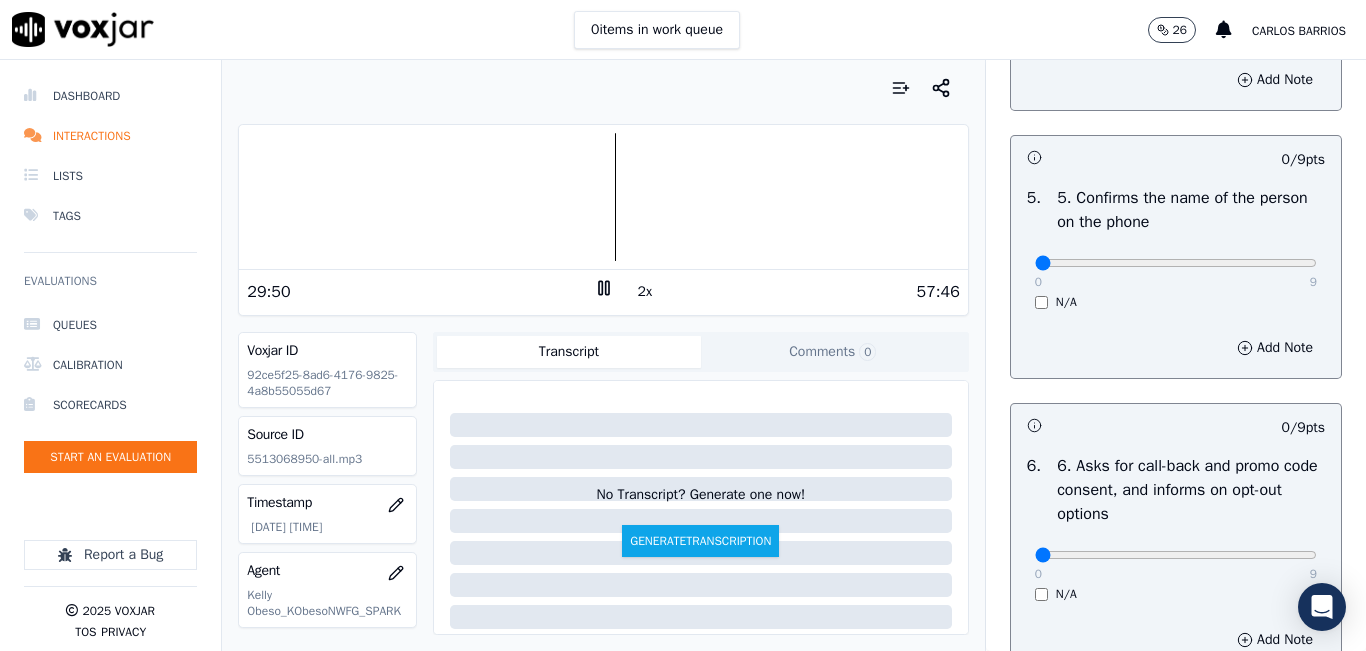 scroll, scrollTop: 1042, scrollLeft: 0, axis: vertical 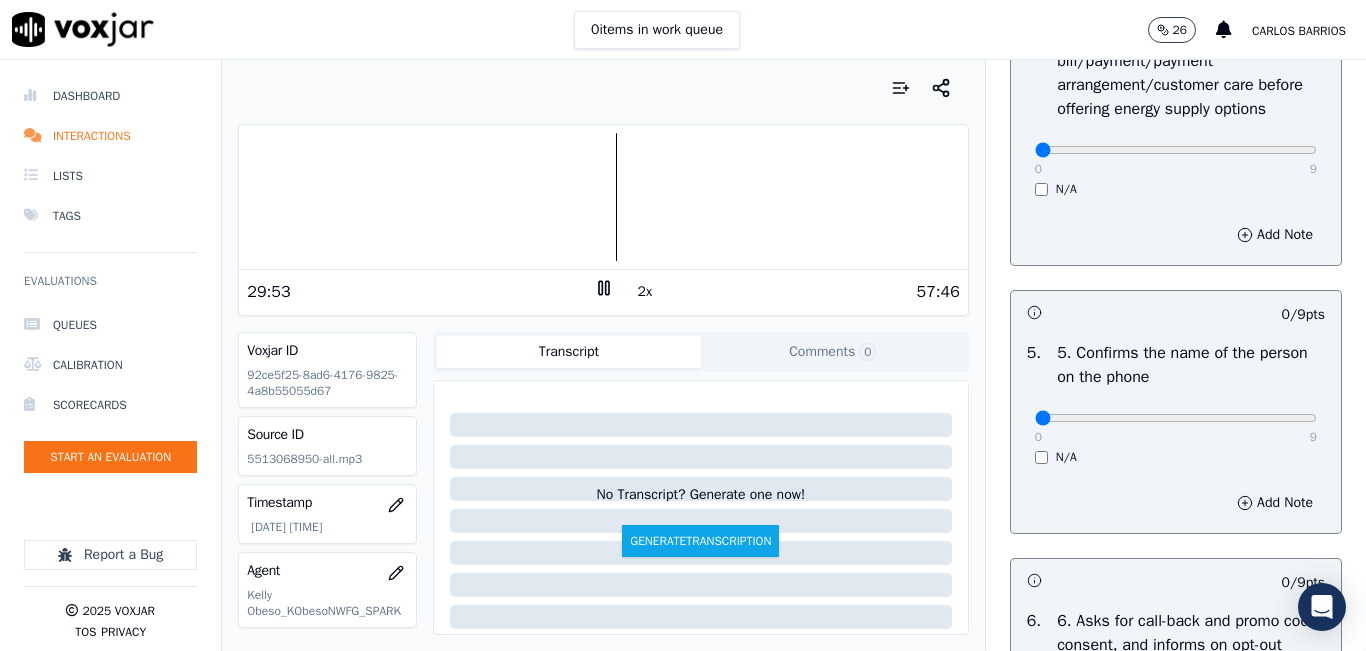 click on "0   9     N/A" at bounding box center [1176, 427] 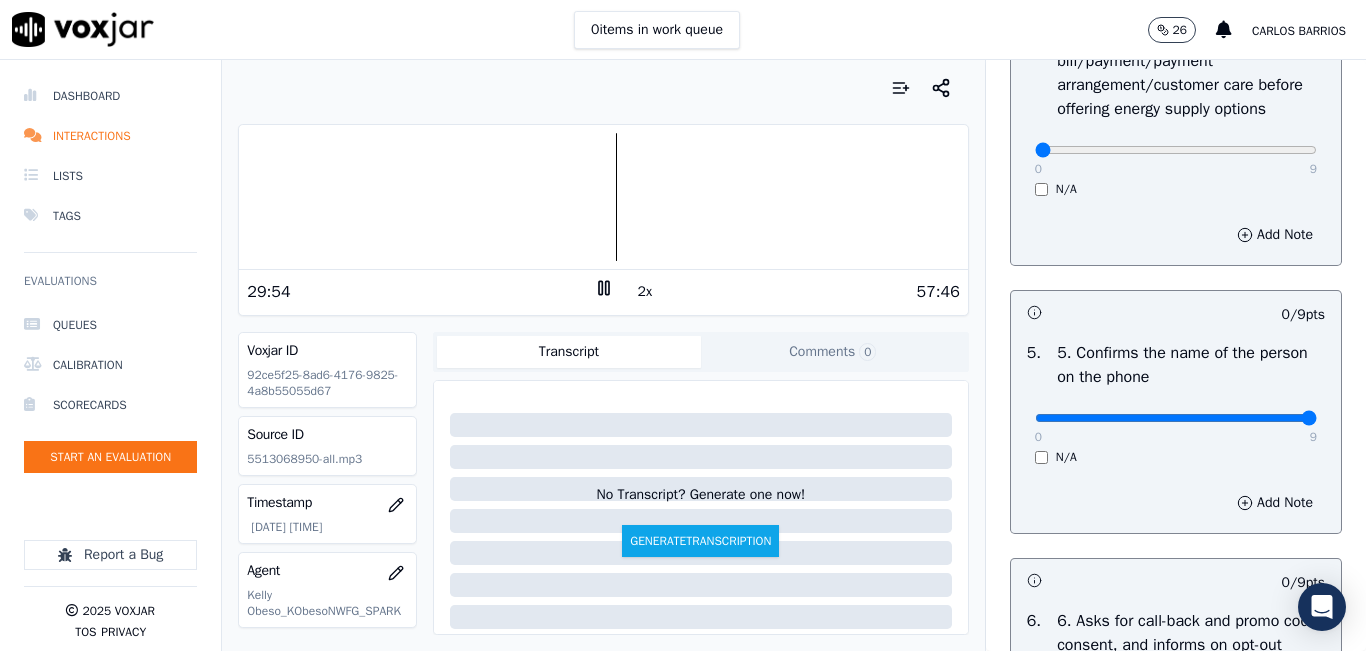 type on "9" 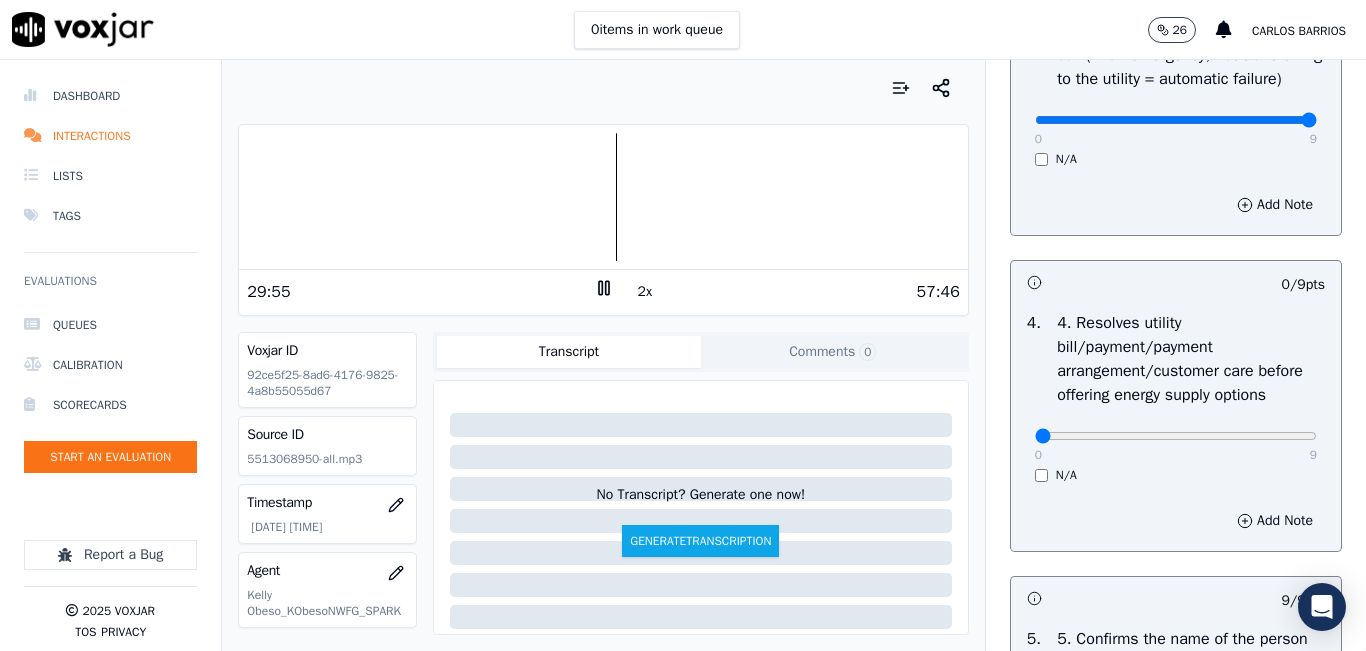 scroll, scrollTop: 742, scrollLeft: 0, axis: vertical 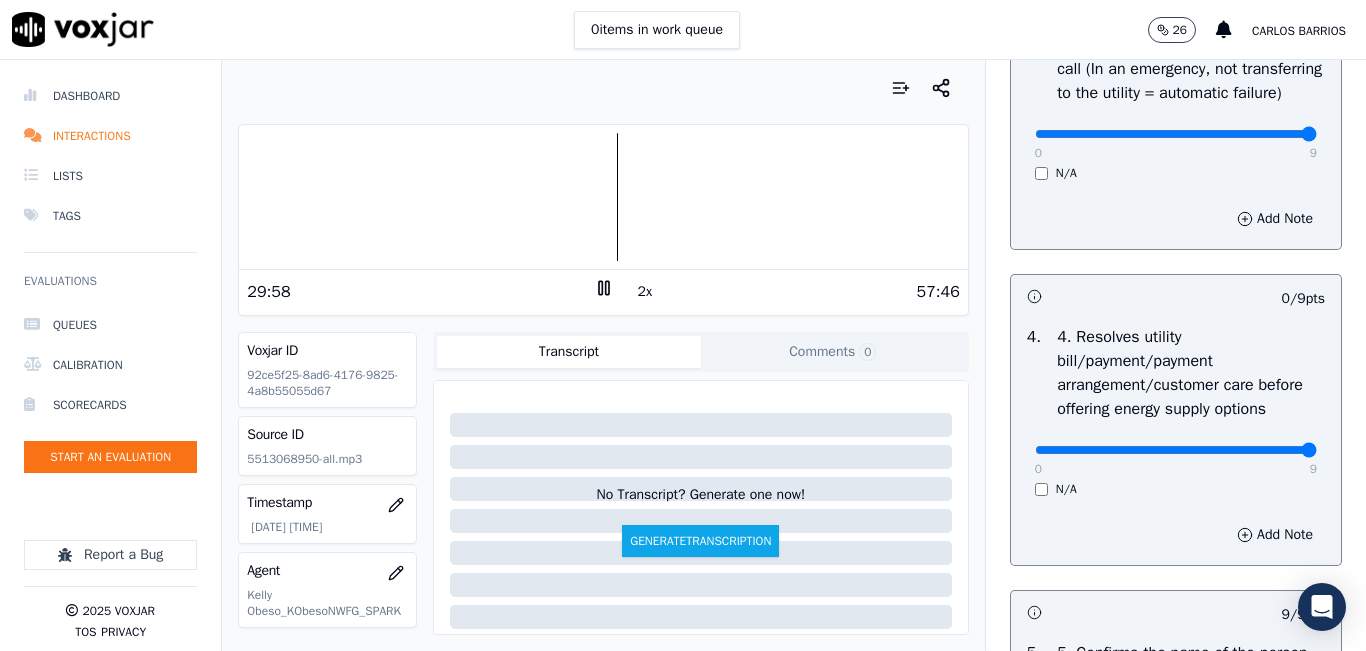 type on "9" 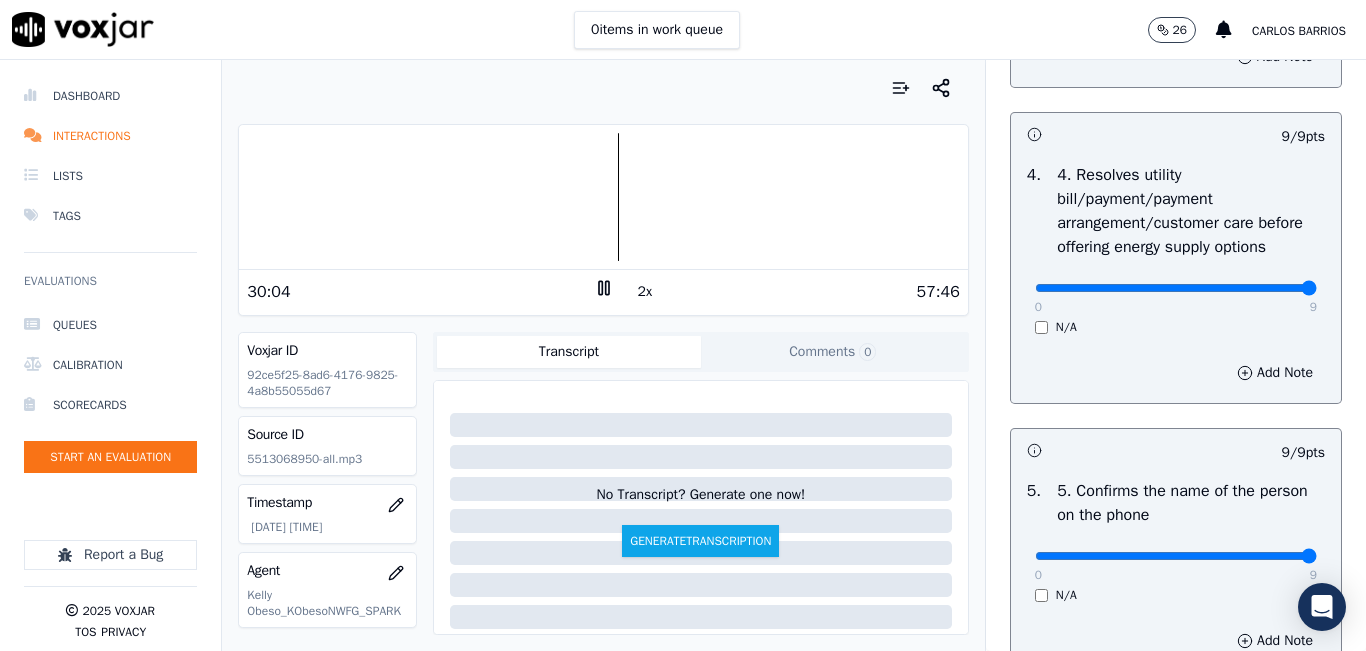 scroll, scrollTop: 1000, scrollLeft: 0, axis: vertical 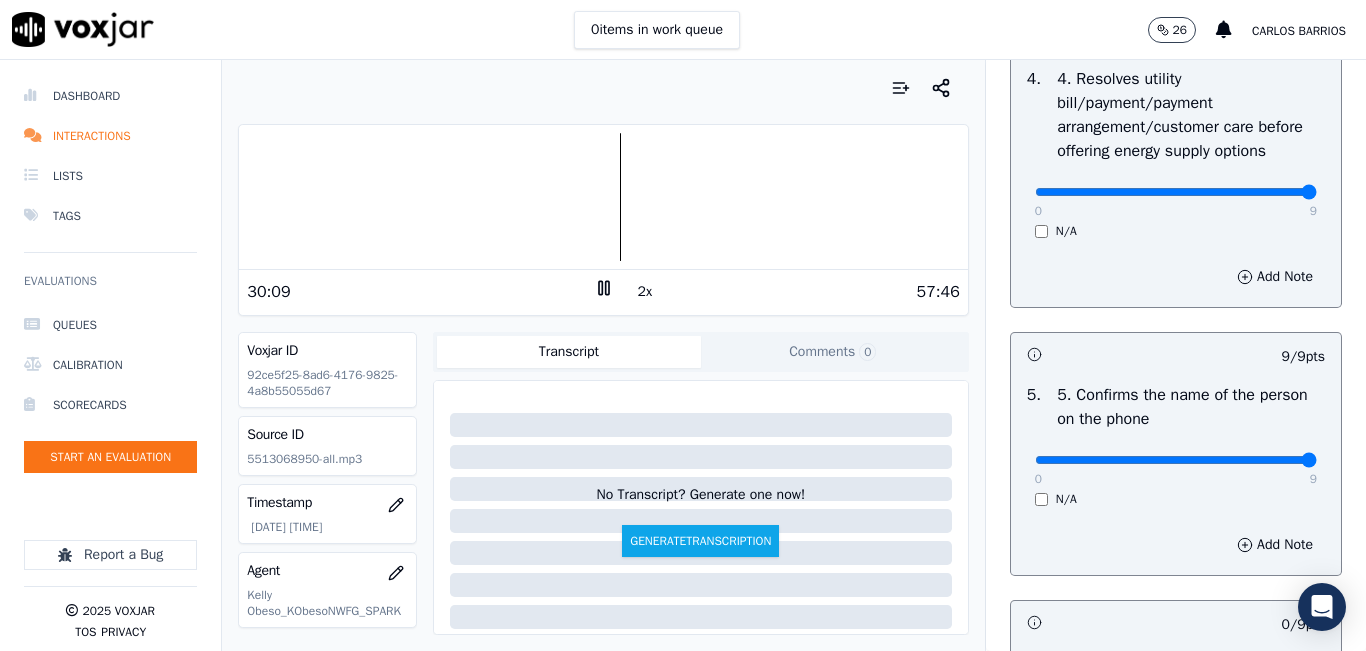 click at bounding box center (603, 197) 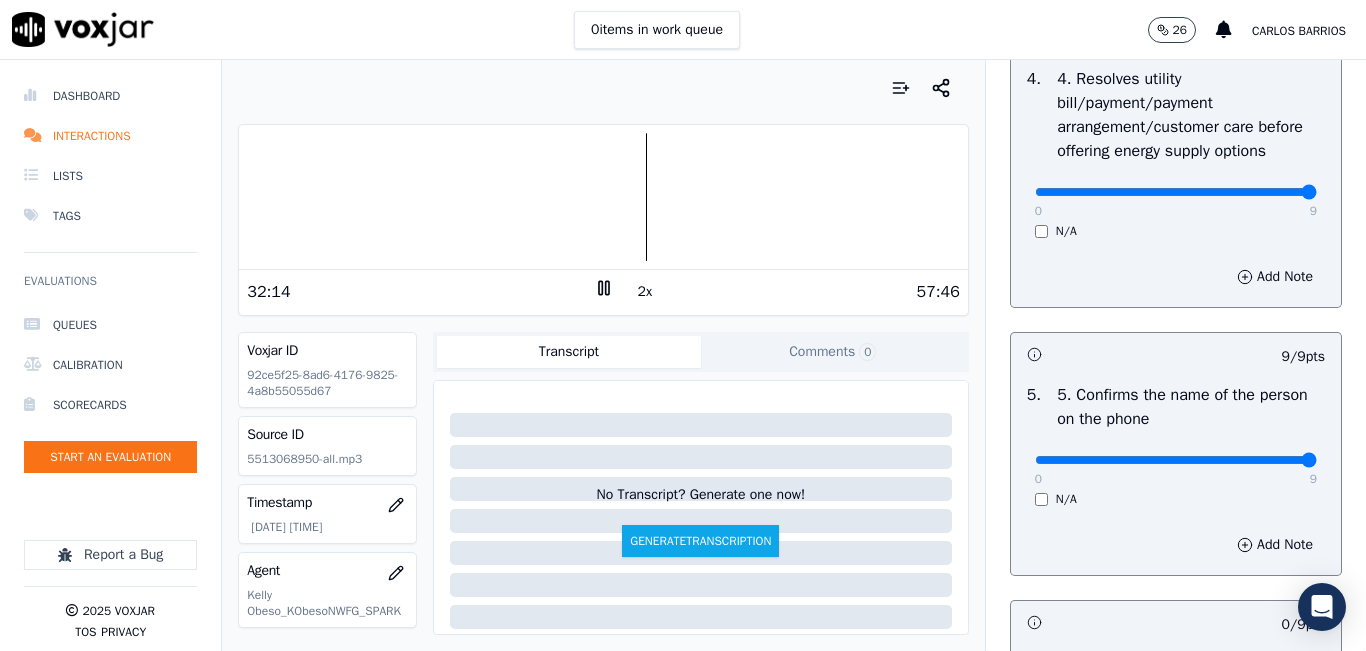 click at bounding box center [603, 197] 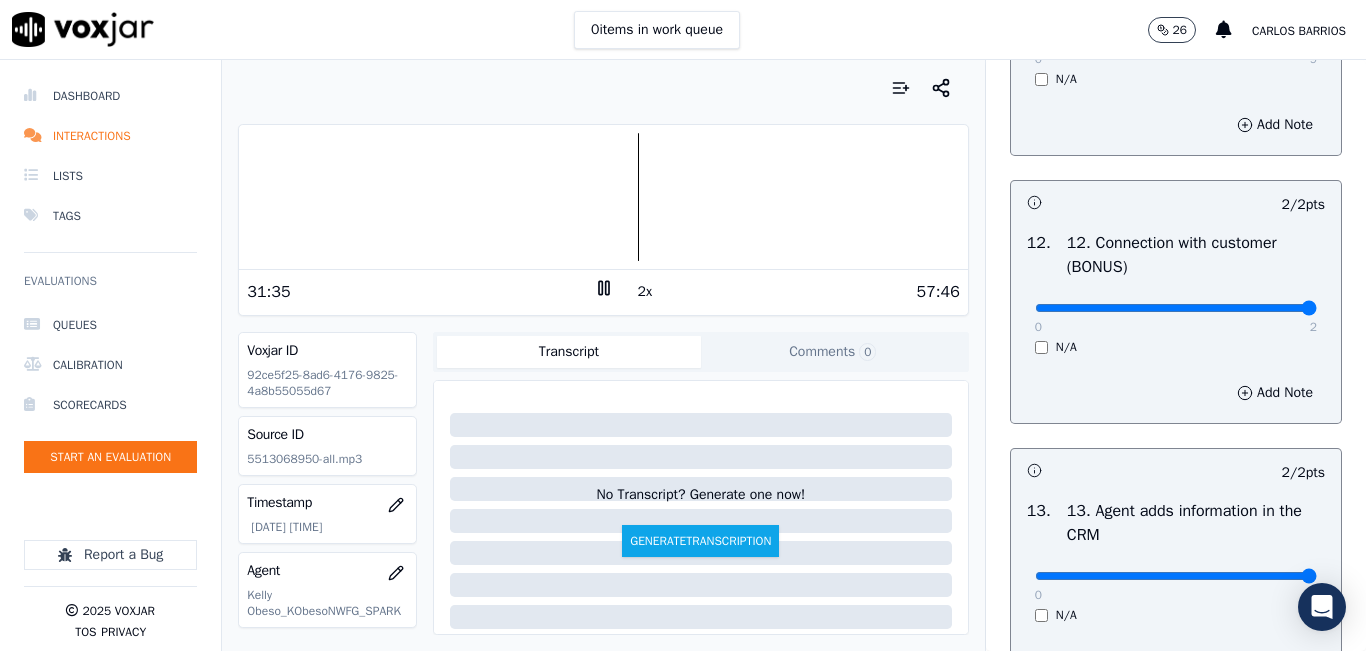 scroll, scrollTop: 3600, scrollLeft: 0, axis: vertical 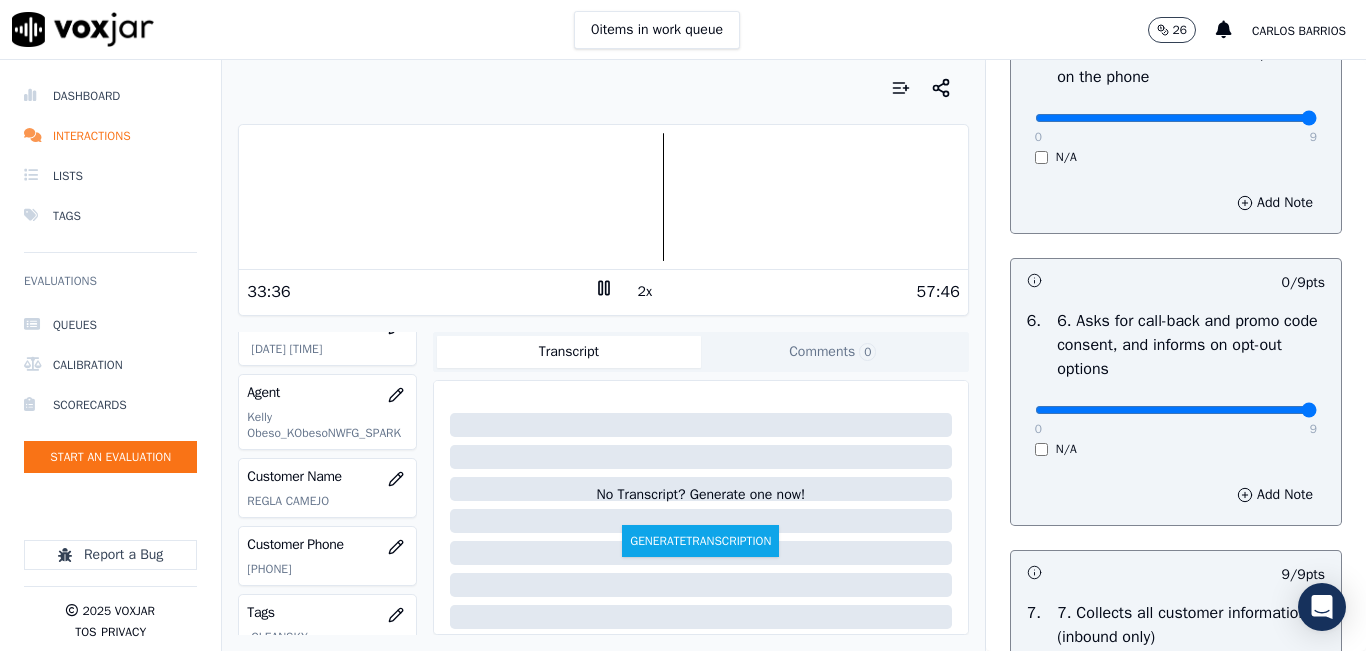 drag, startPoint x: 1201, startPoint y: 485, endPoint x: 1301, endPoint y: 478, distance: 100.2447 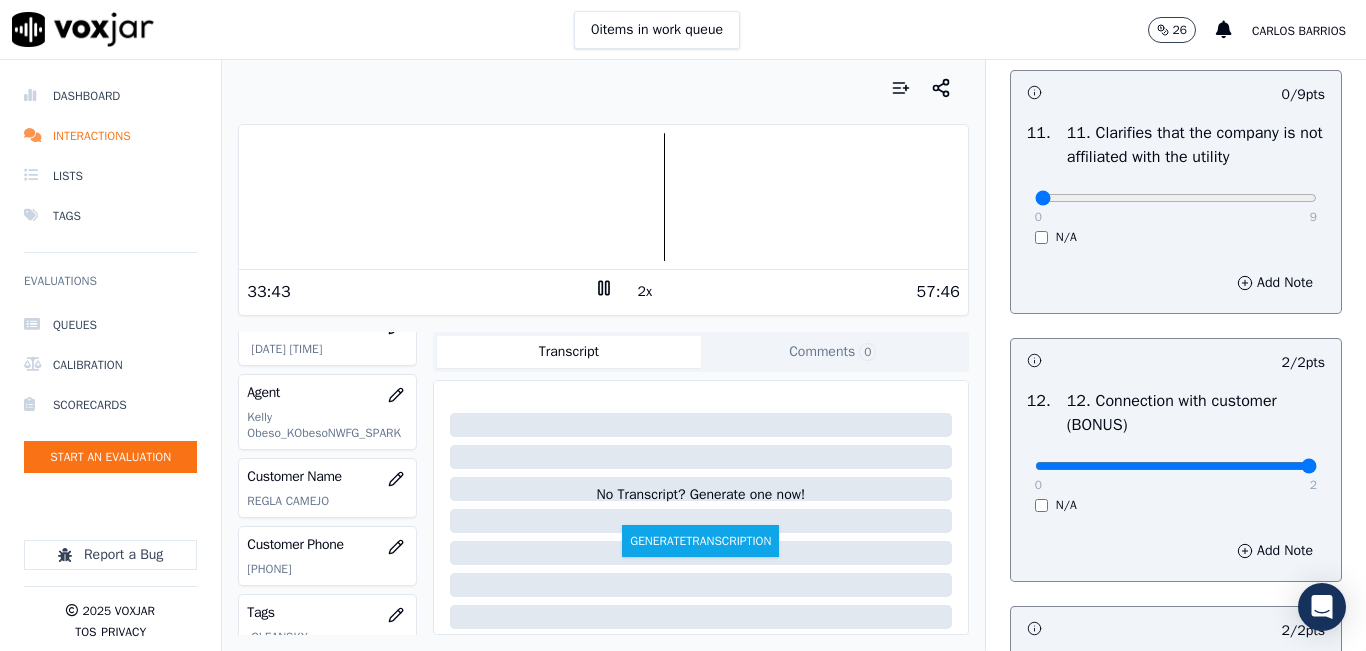 scroll, scrollTop: 2842, scrollLeft: 0, axis: vertical 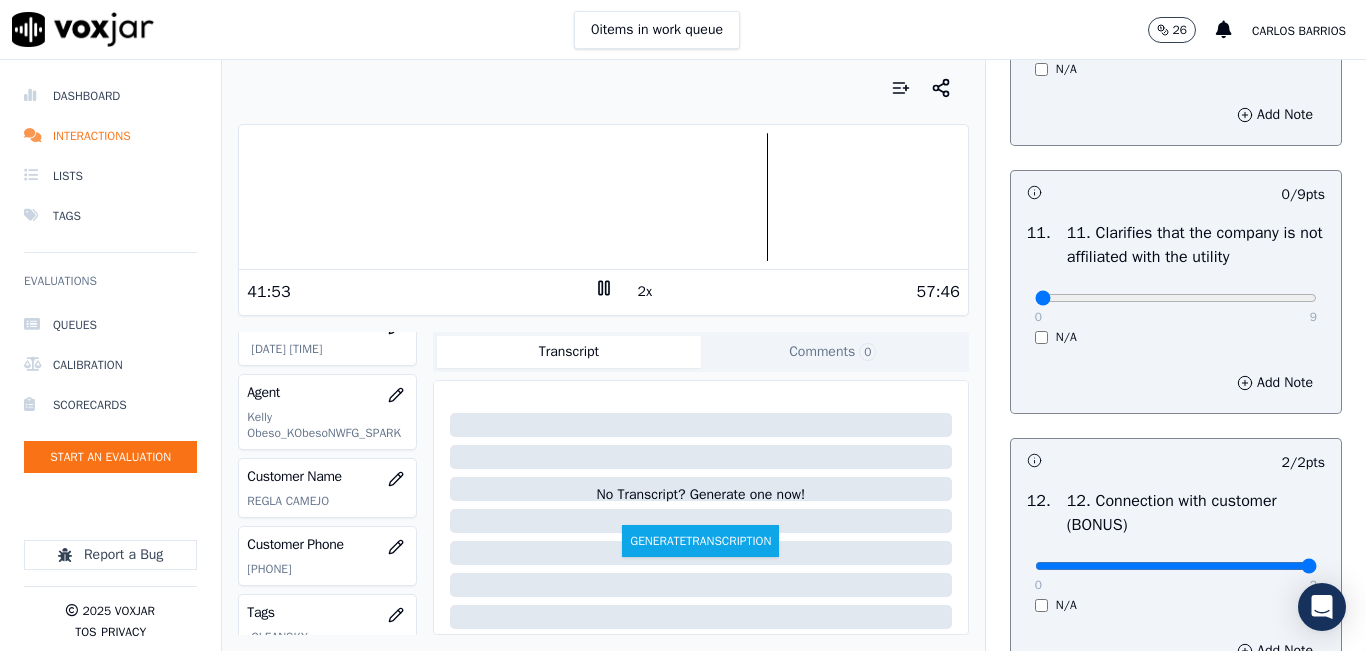 click at bounding box center (603, 197) 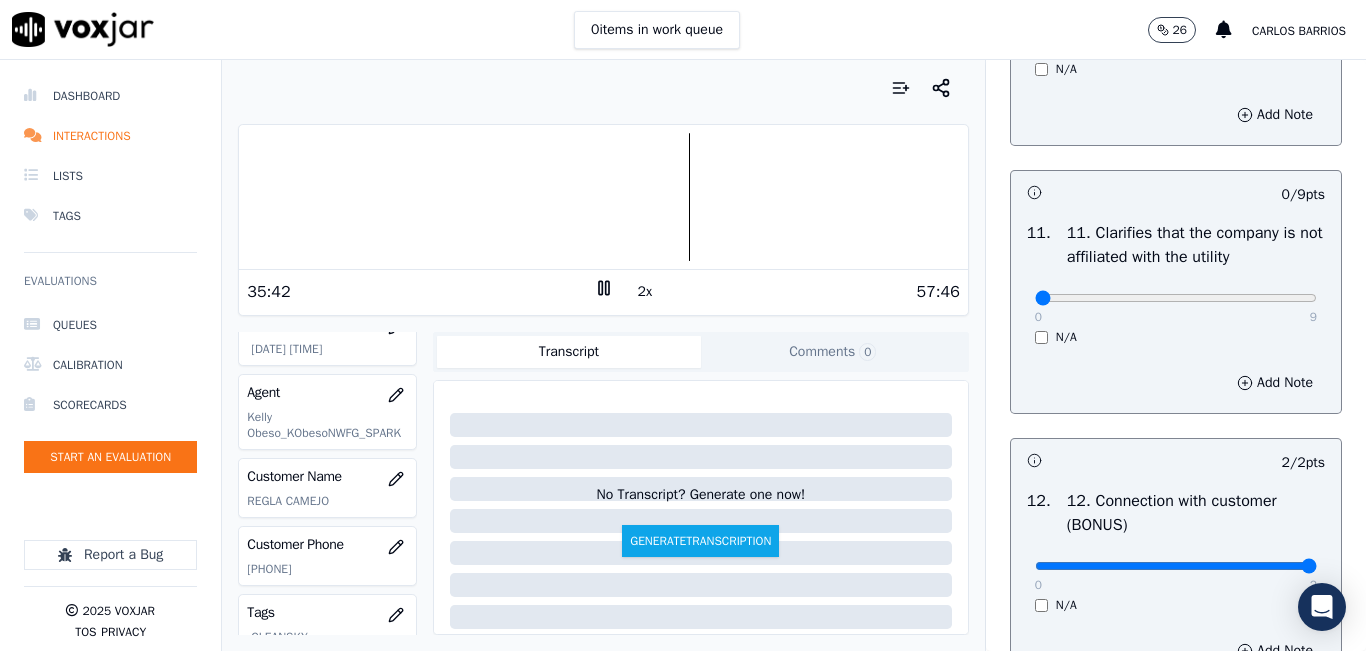 click at bounding box center [603, 197] 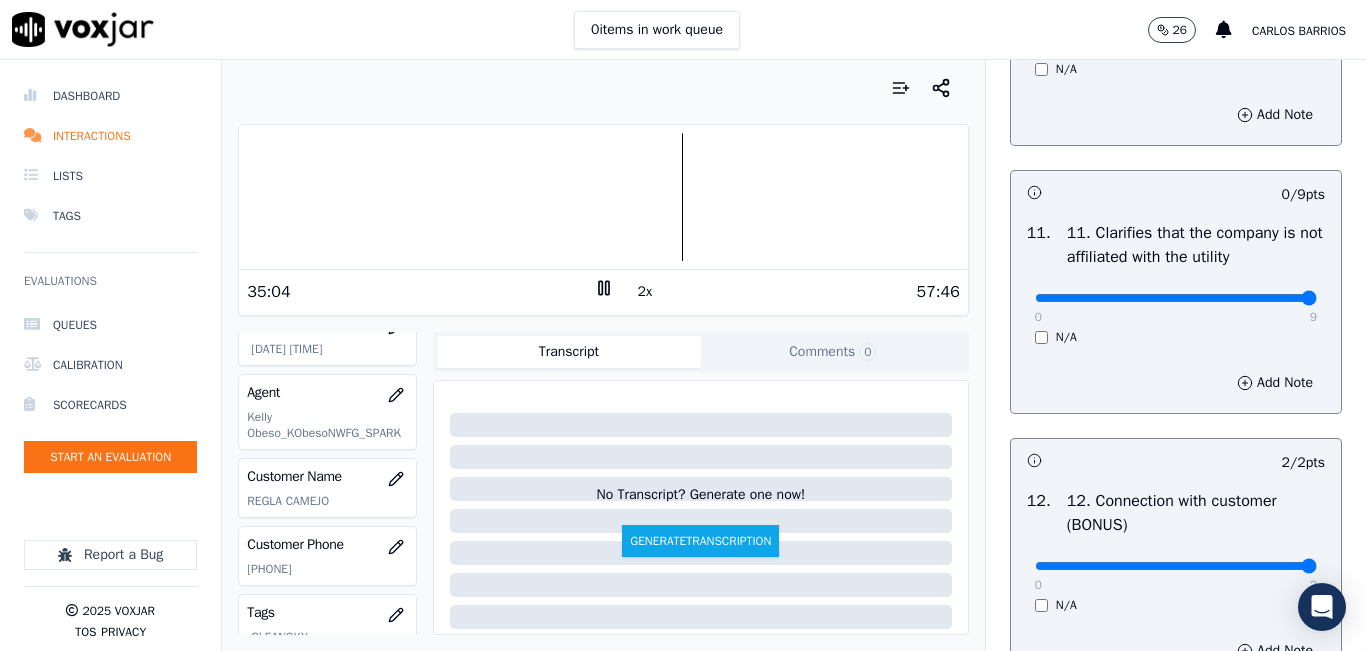 drag, startPoint x: 1151, startPoint y: 369, endPoint x: 1189, endPoint y: 381, distance: 39.849716 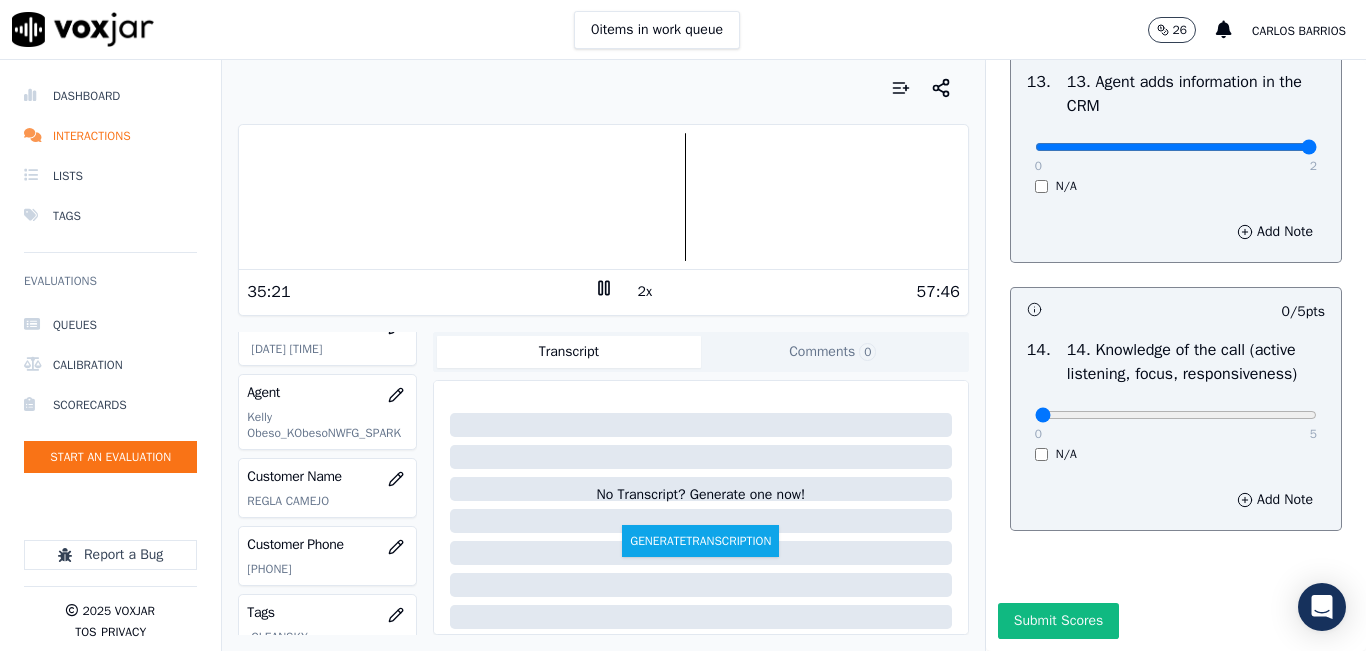 scroll, scrollTop: 3642, scrollLeft: 0, axis: vertical 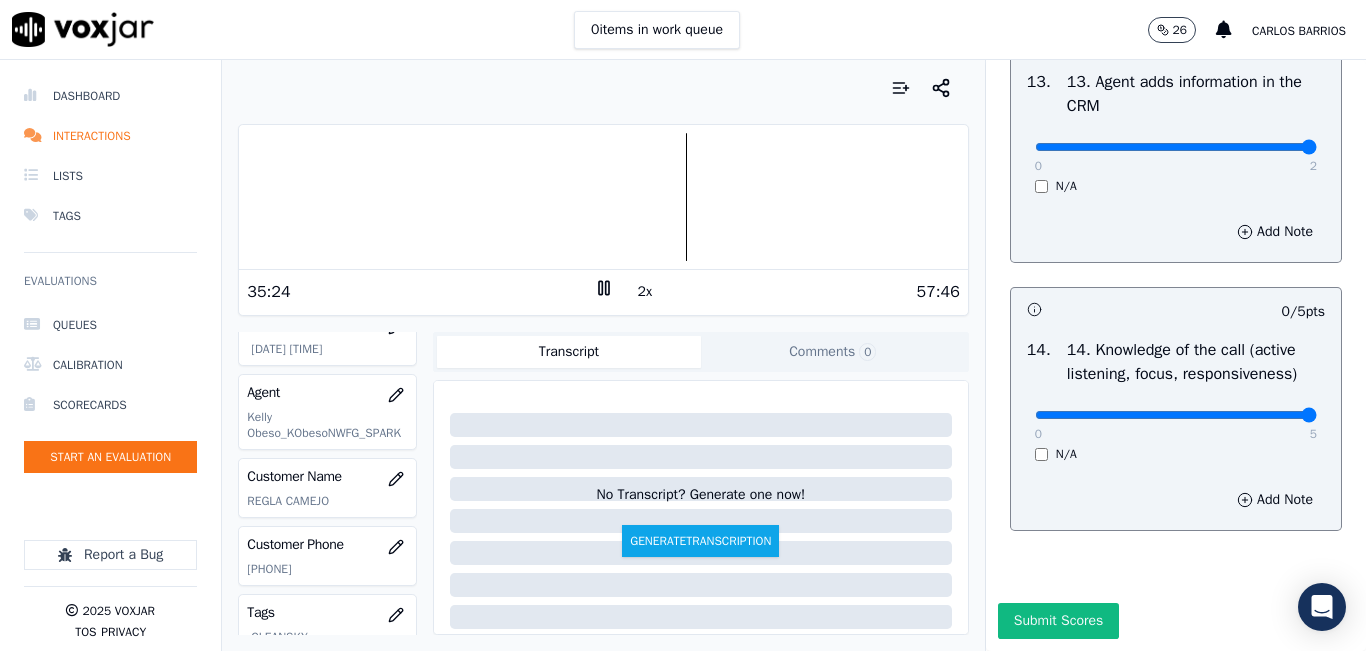 type on "5" 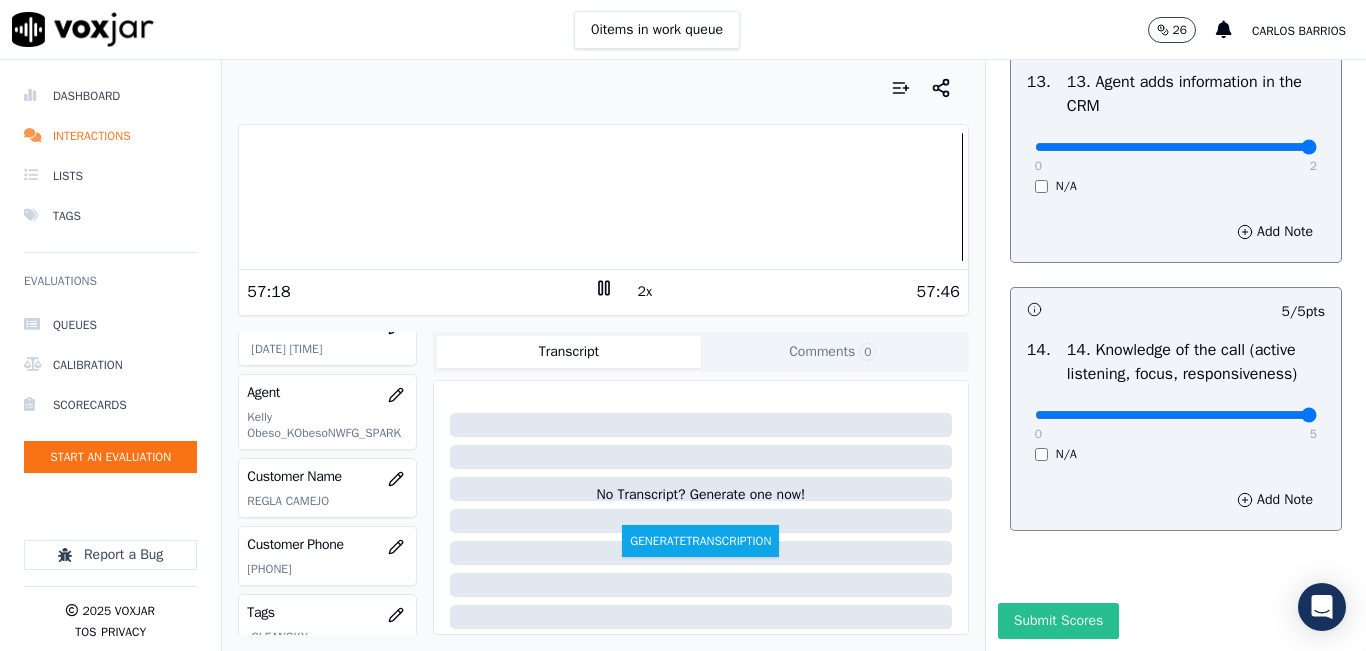 click on "Submit Scores" at bounding box center (1058, 621) 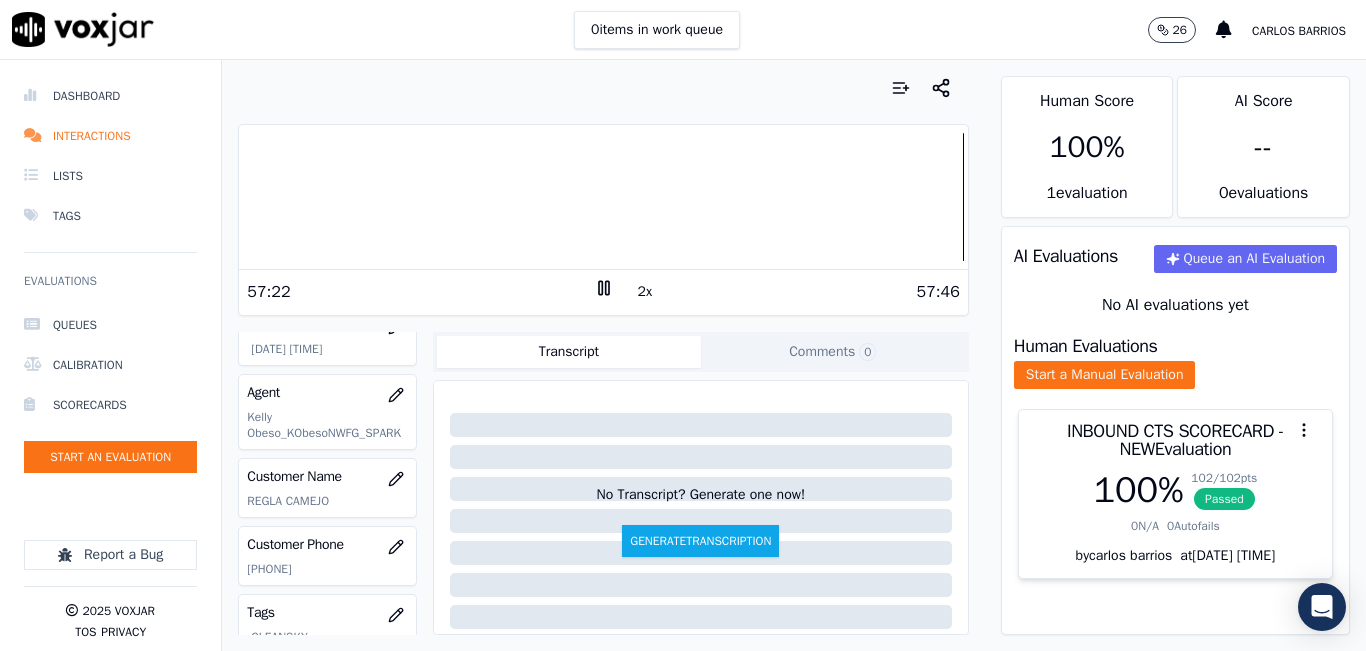 click 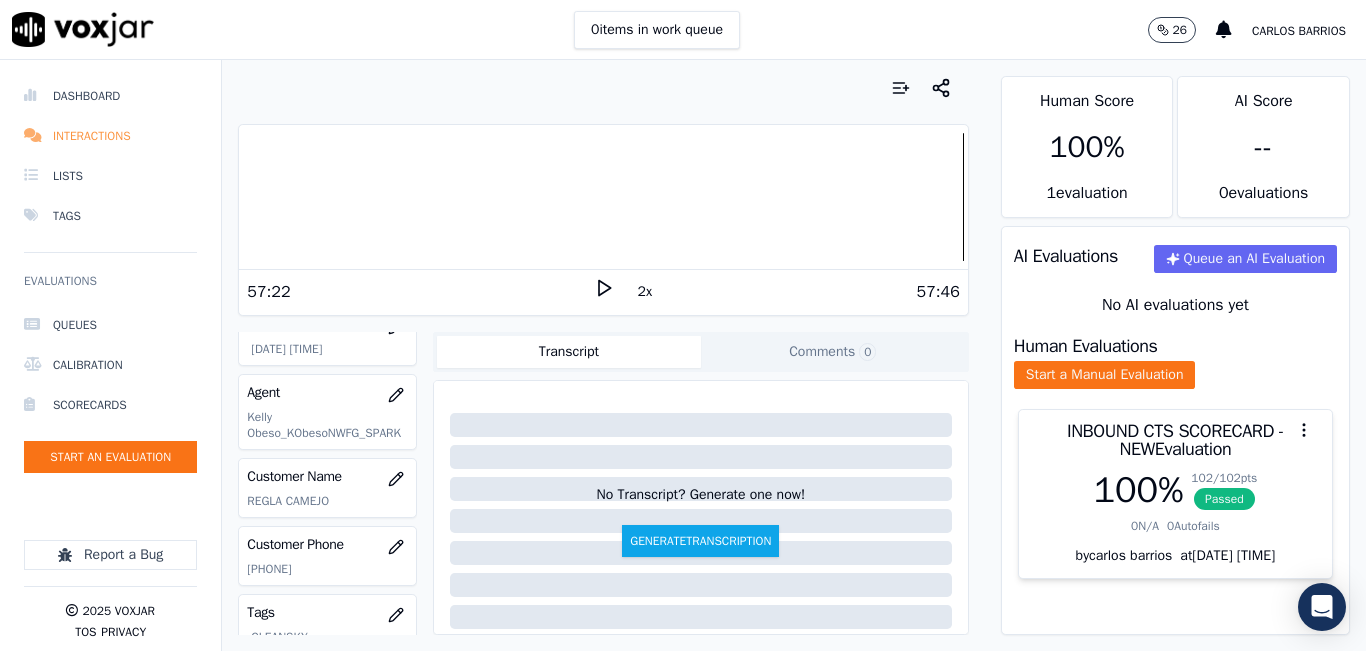 click on "Interactions" at bounding box center (110, 136) 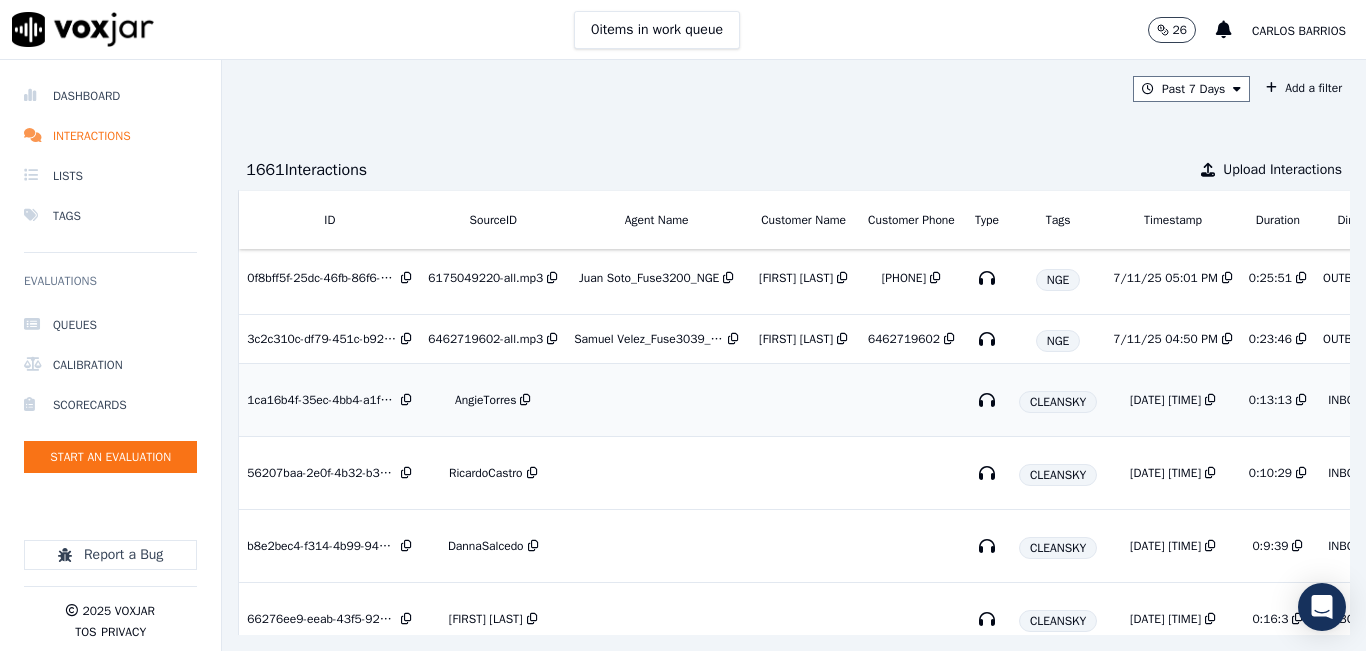 scroll, scrollTop: 0, scrollLeft: 0, axis: both 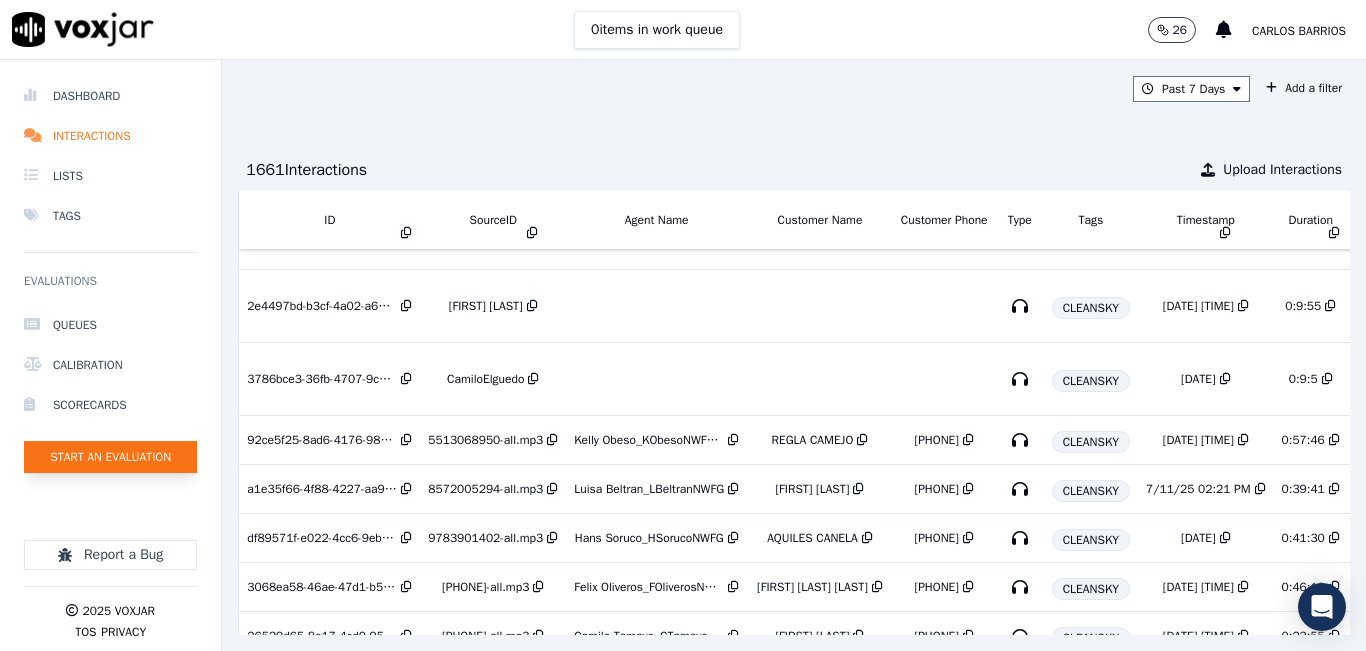 click on "Start an Evaluation" 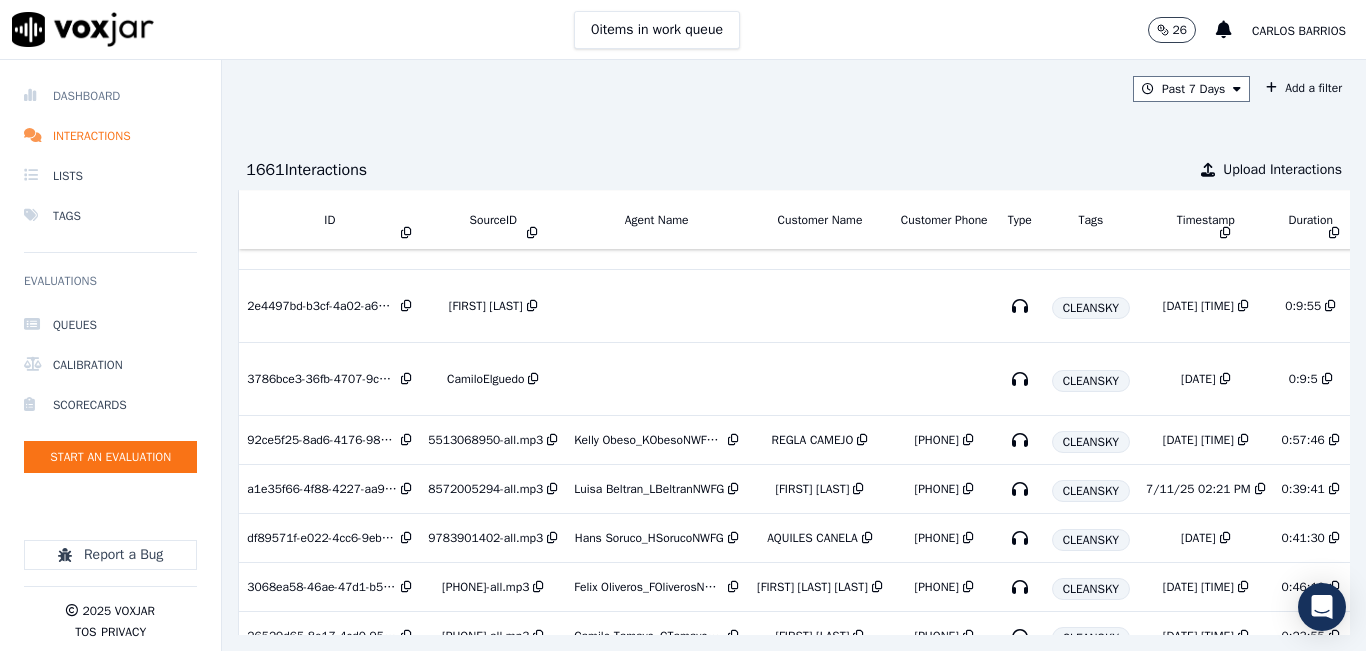 click on "Dashboard" at bounding box center (110, 96) 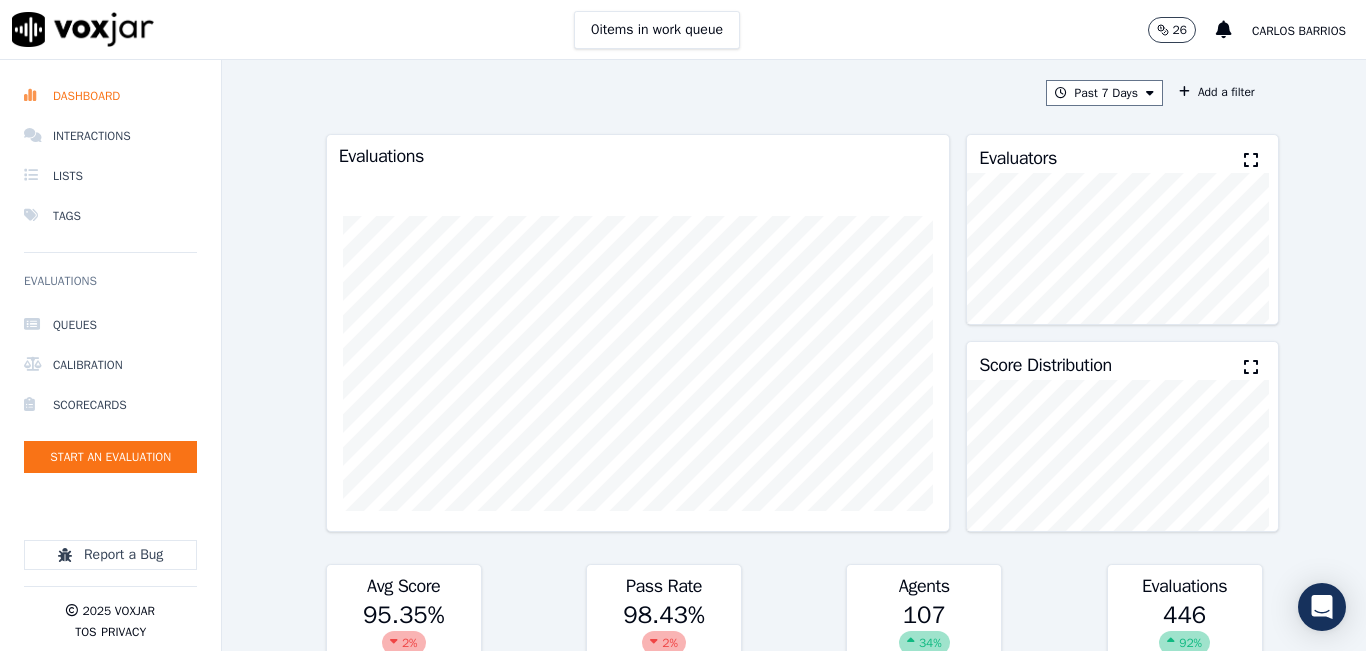 click at bounding box center [1251, 160] 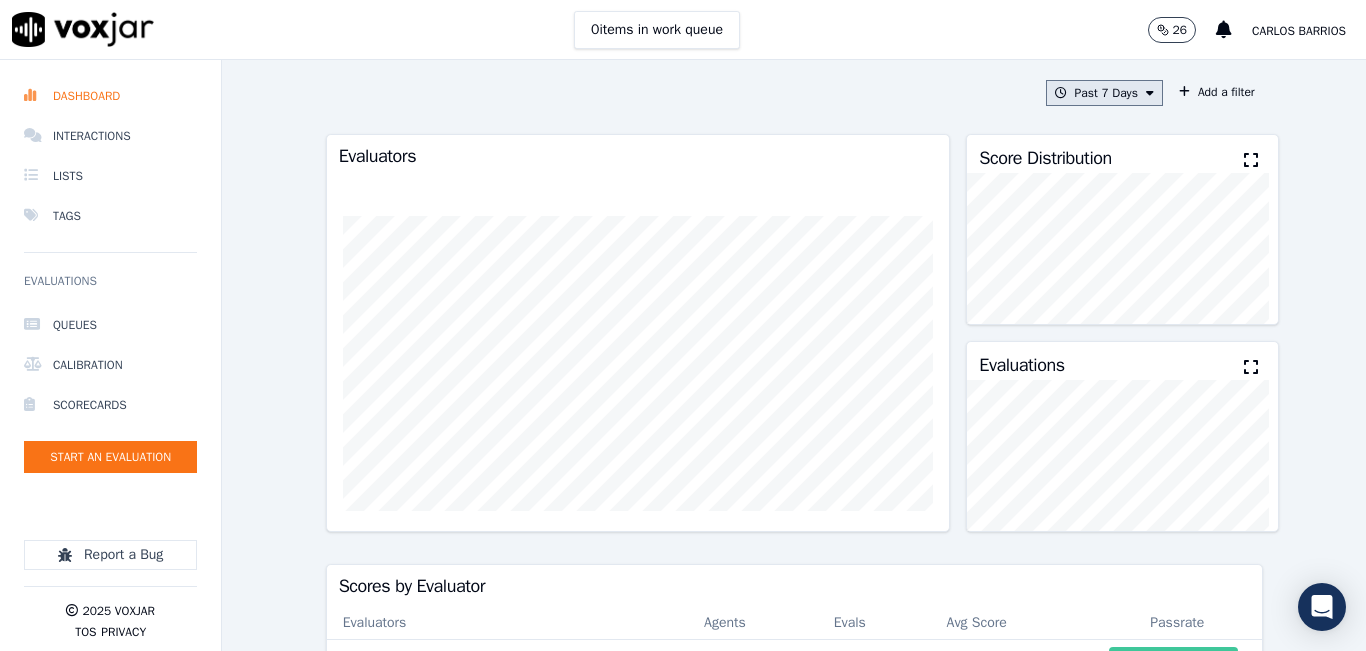click on "Past 7 Days" at bounding box center (1104, 93) 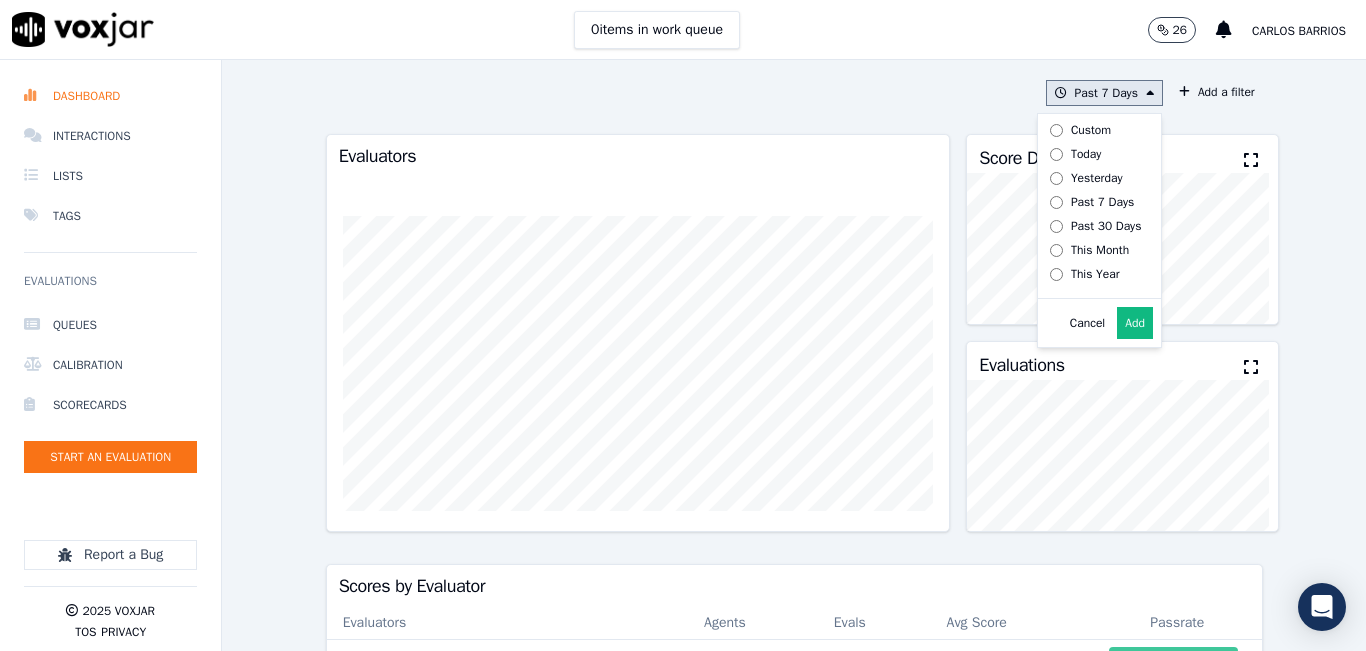 click on "Today" at bounding box center (1086, 154) 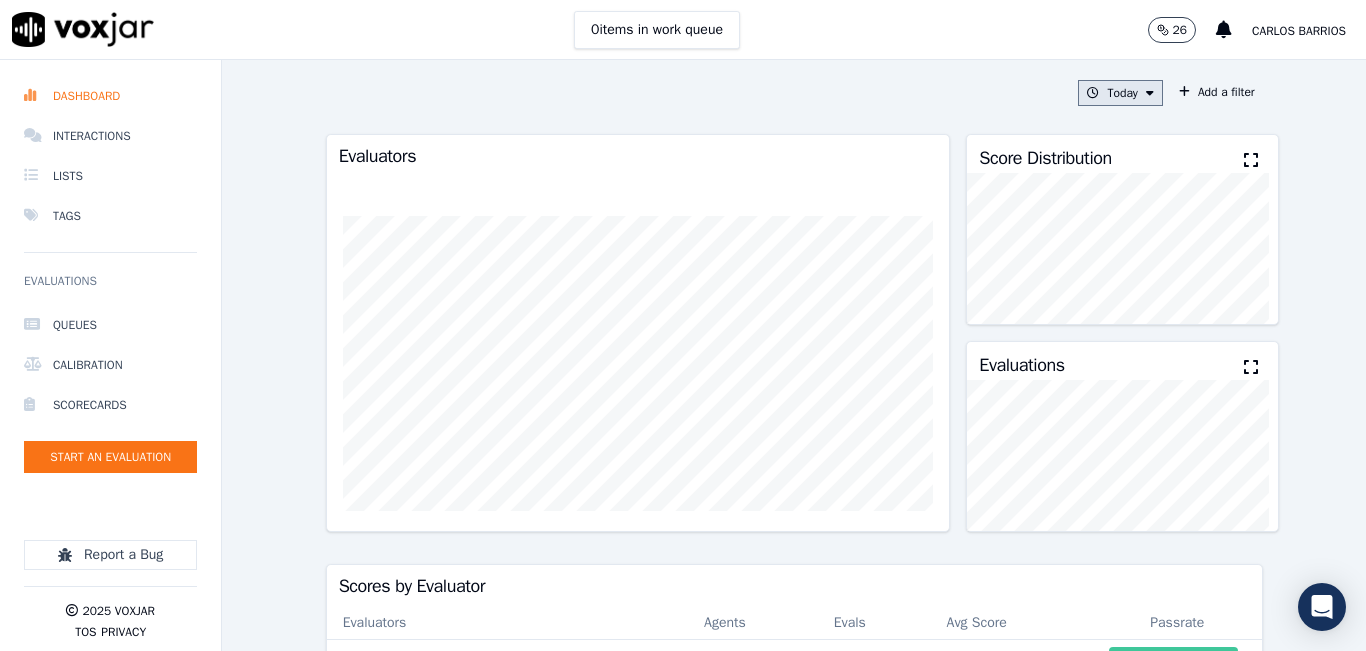 click on "Today" at bounding box center (1120, 93) 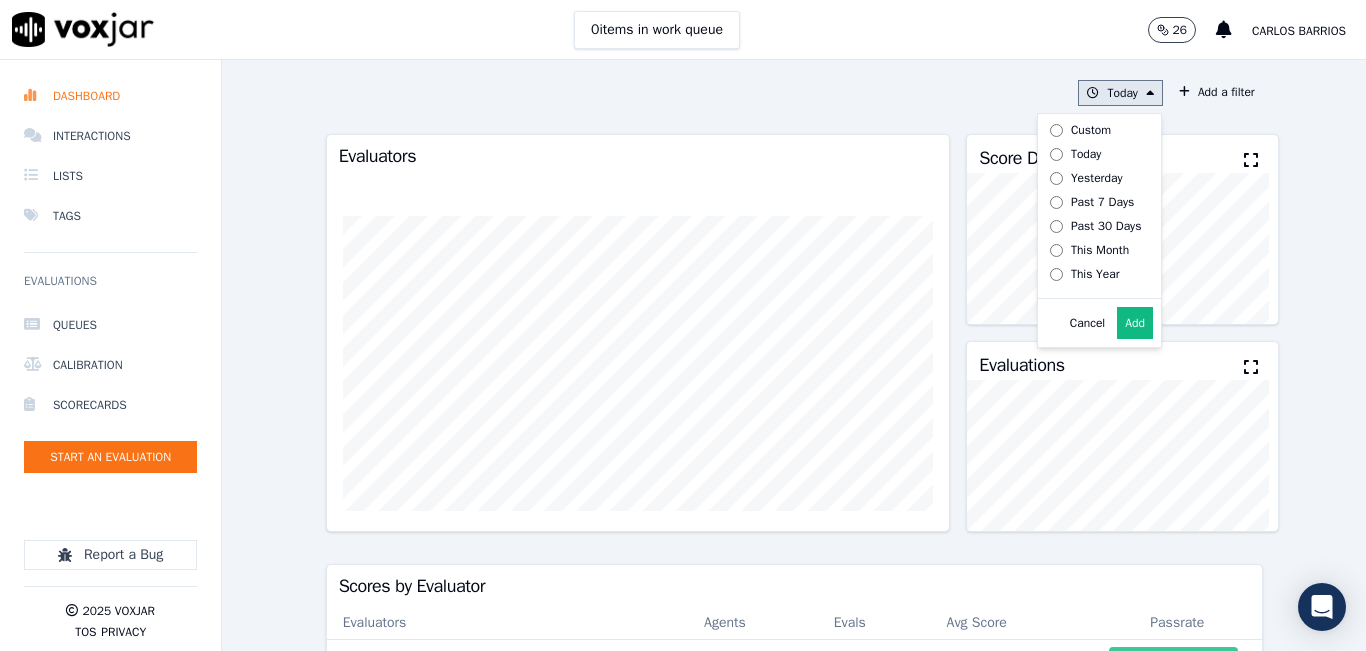 click on "Today       Custom     Today     Yesterday     Past 7 Days     Past 30 Days     This Month     This Year         Cancel   Add" at bounding box center [1120, 93] 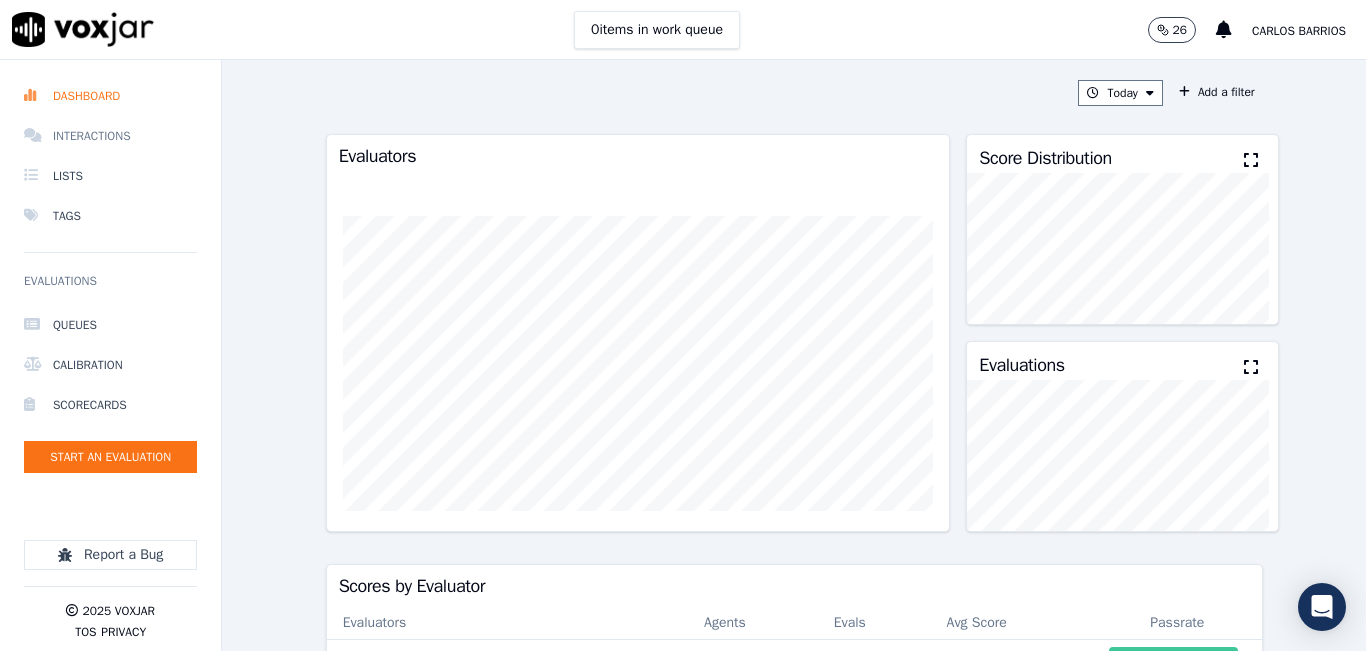 click on "Interactions" at bounding box center (110, 136) 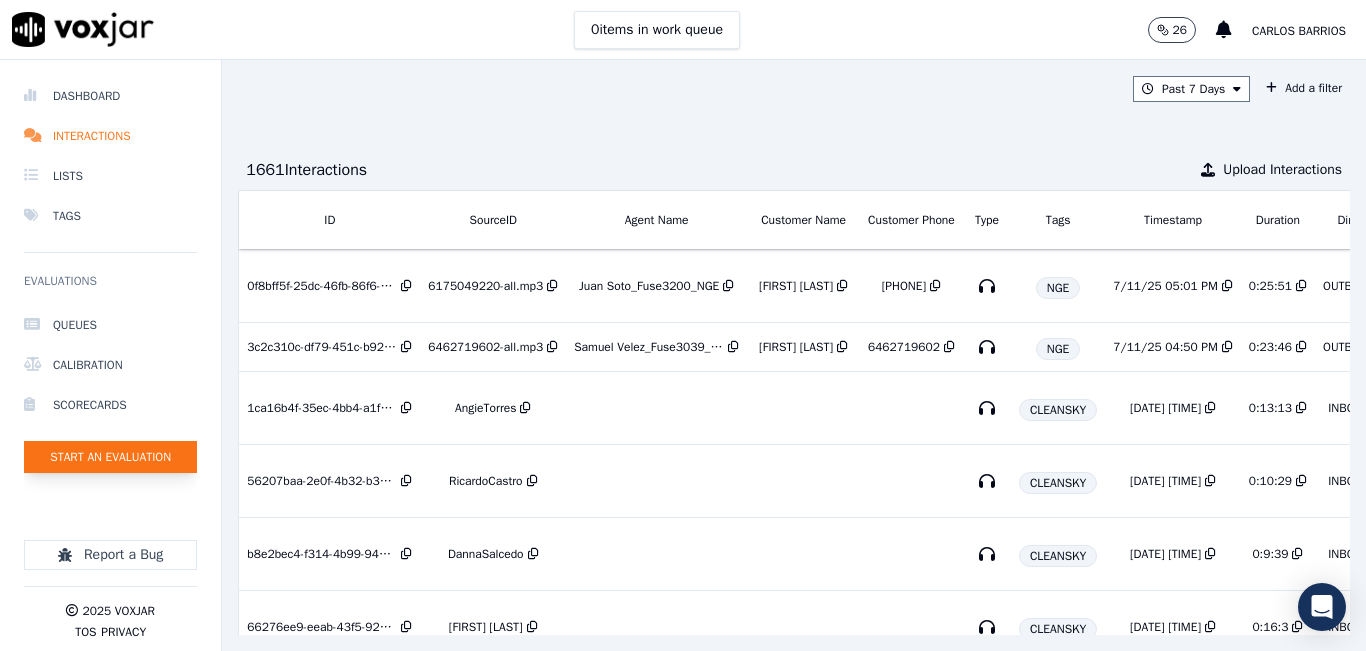 click on "Start an Evaluation" 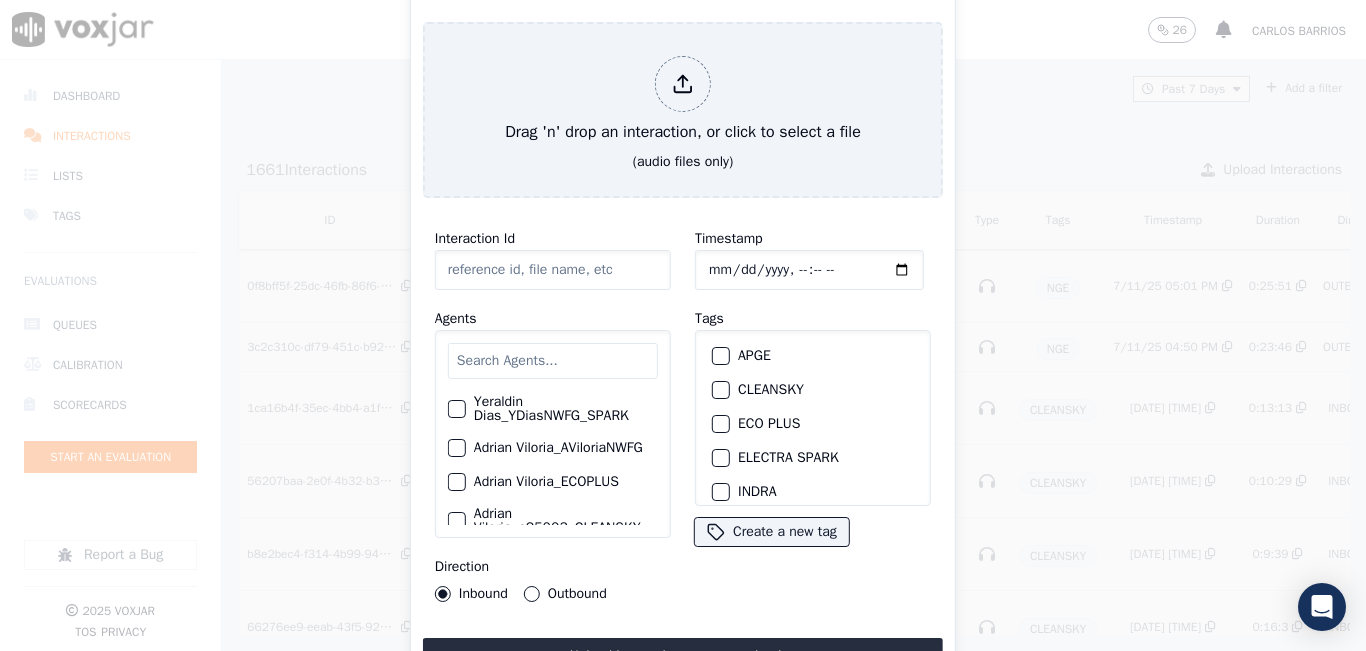 click at bounding box center (553, 361) 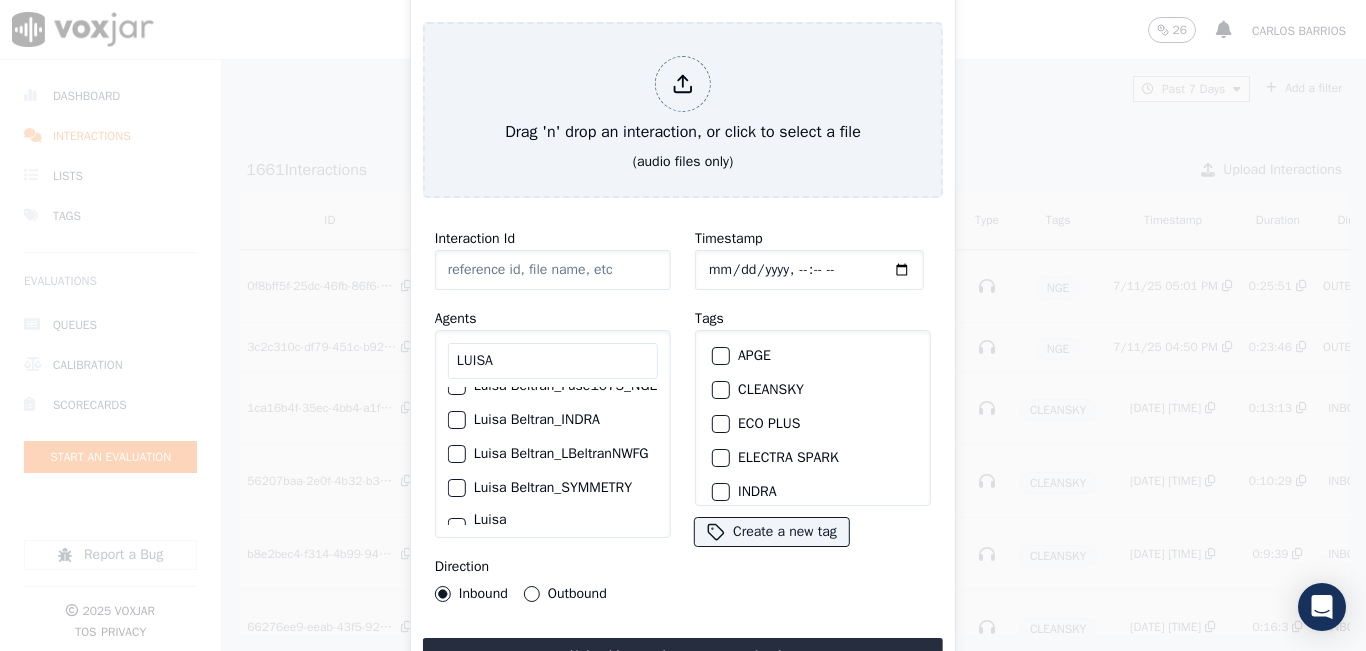 scroll, scrollTop: 100, scrollLeft: 0, axis: vertical 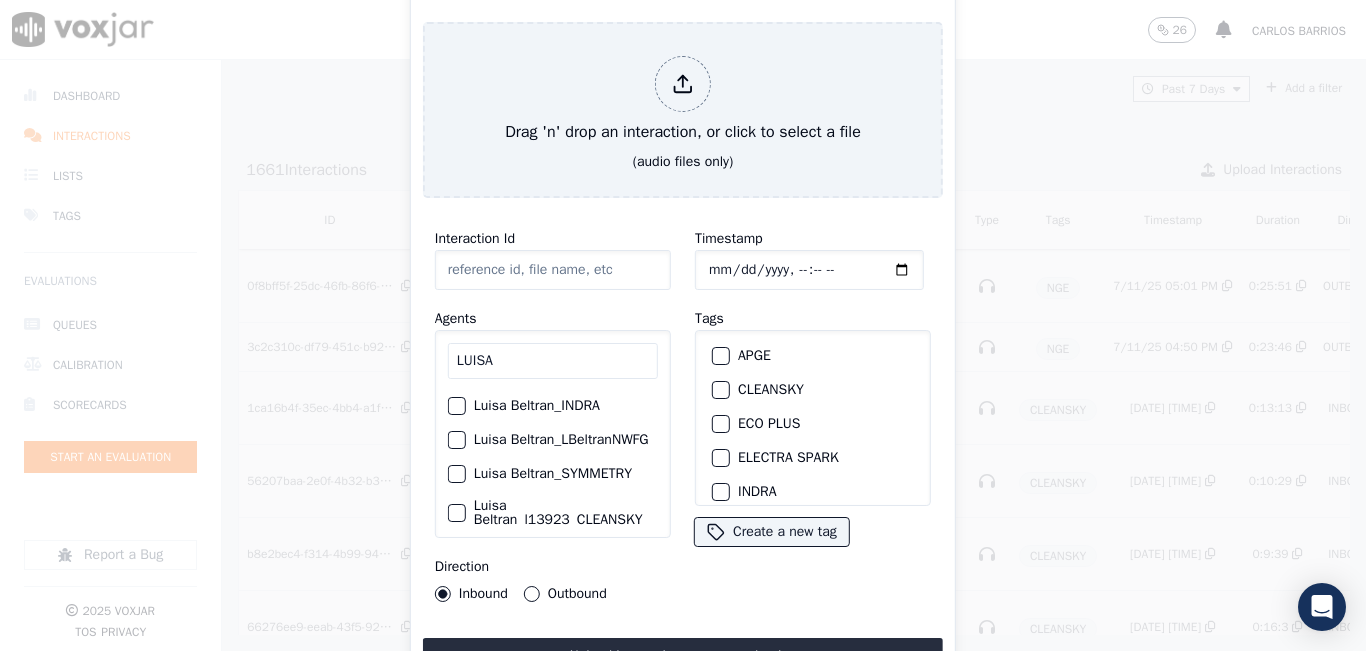 type on "LUISA" 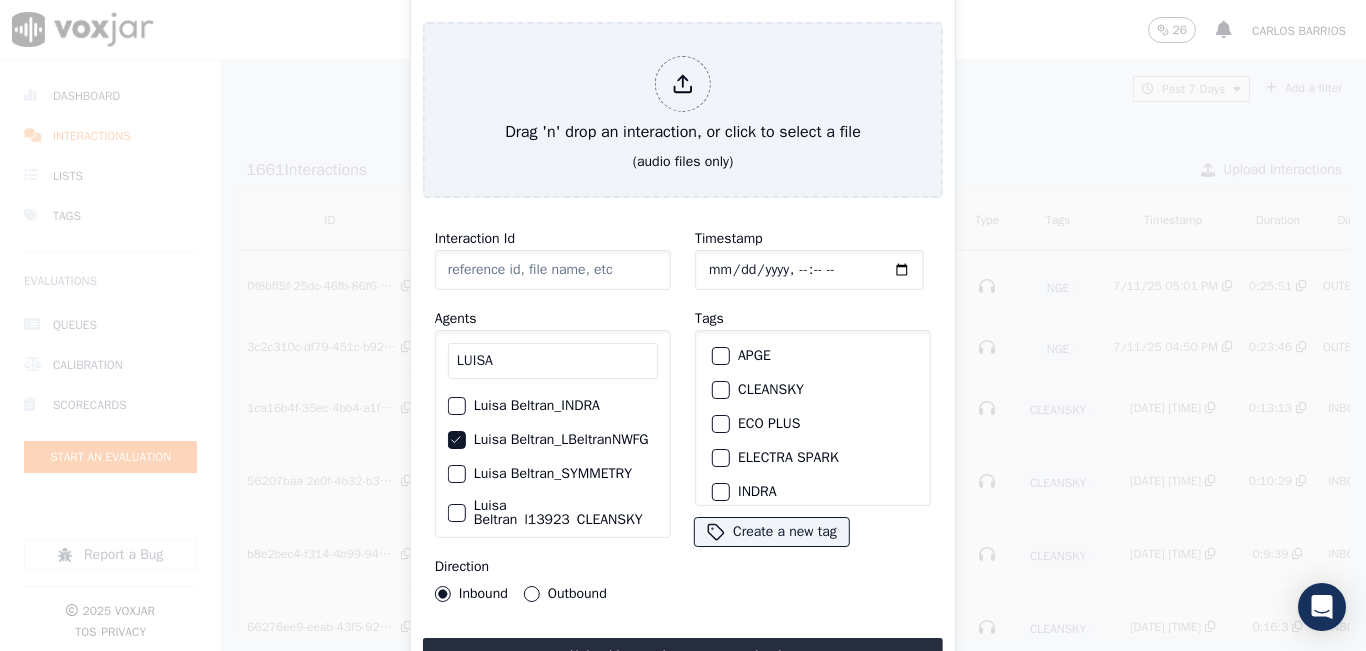 click on "CLEANSKY" at bounding box center [721, 390] 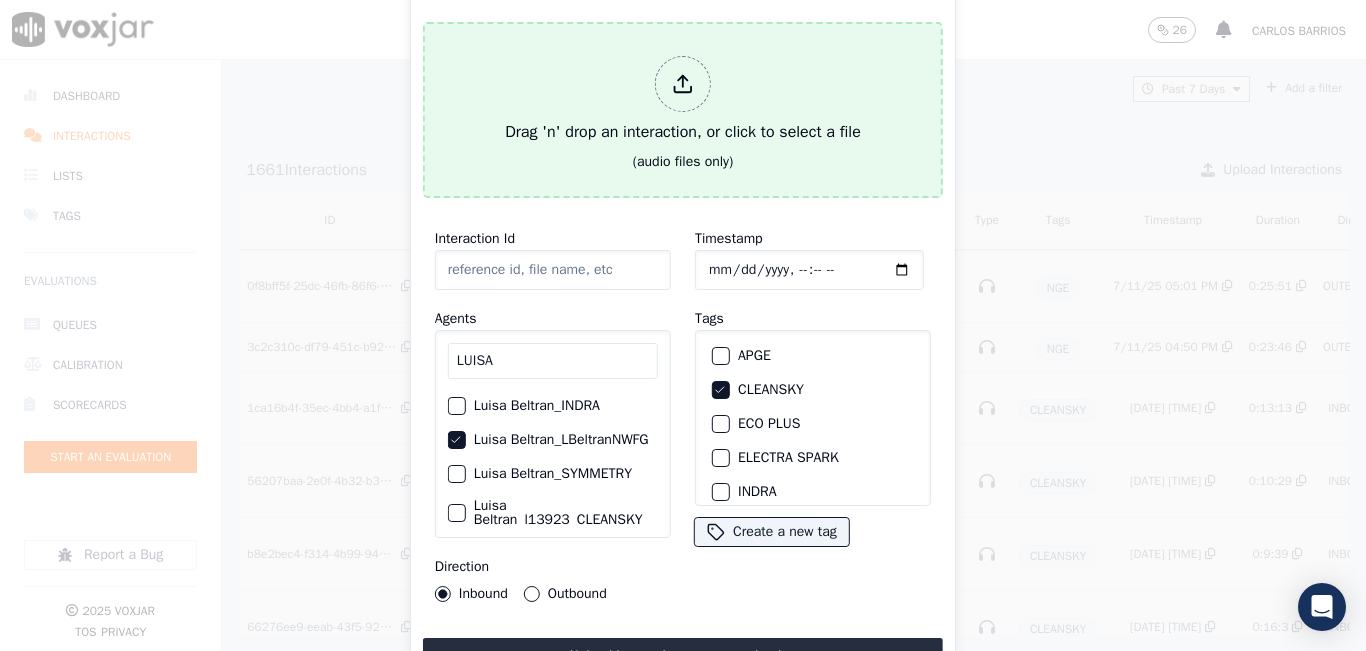 click on "(audio files only)" at bounding box center [683, 162] 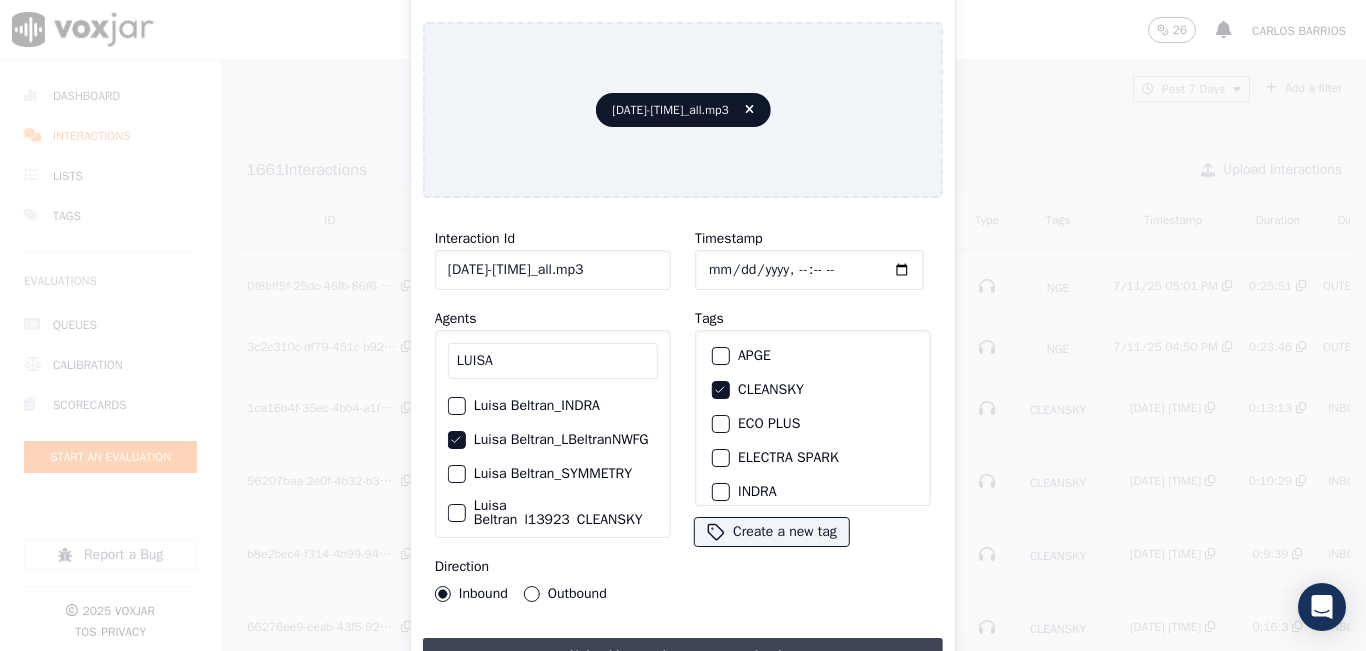 click on "Upload interaction to start evaluation" at bounding box center [683, 656] 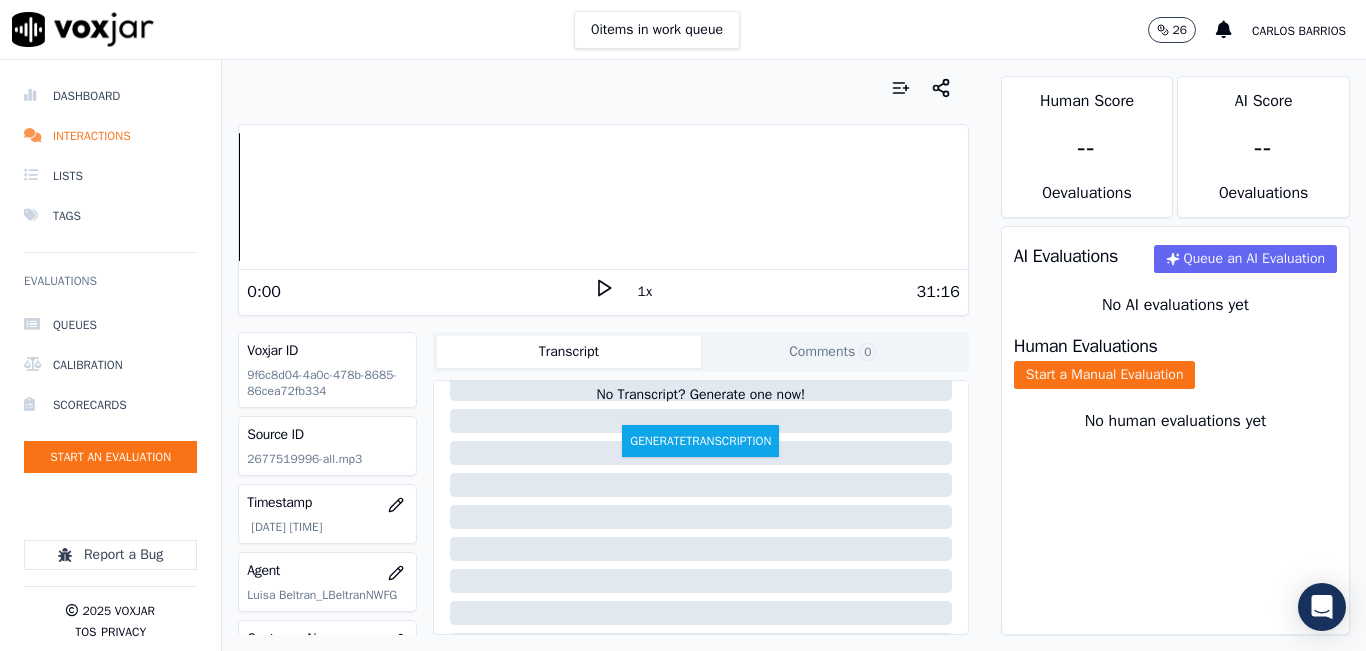 scroll, scrollTop: 200, scrollLeft: 0, axis: vertical 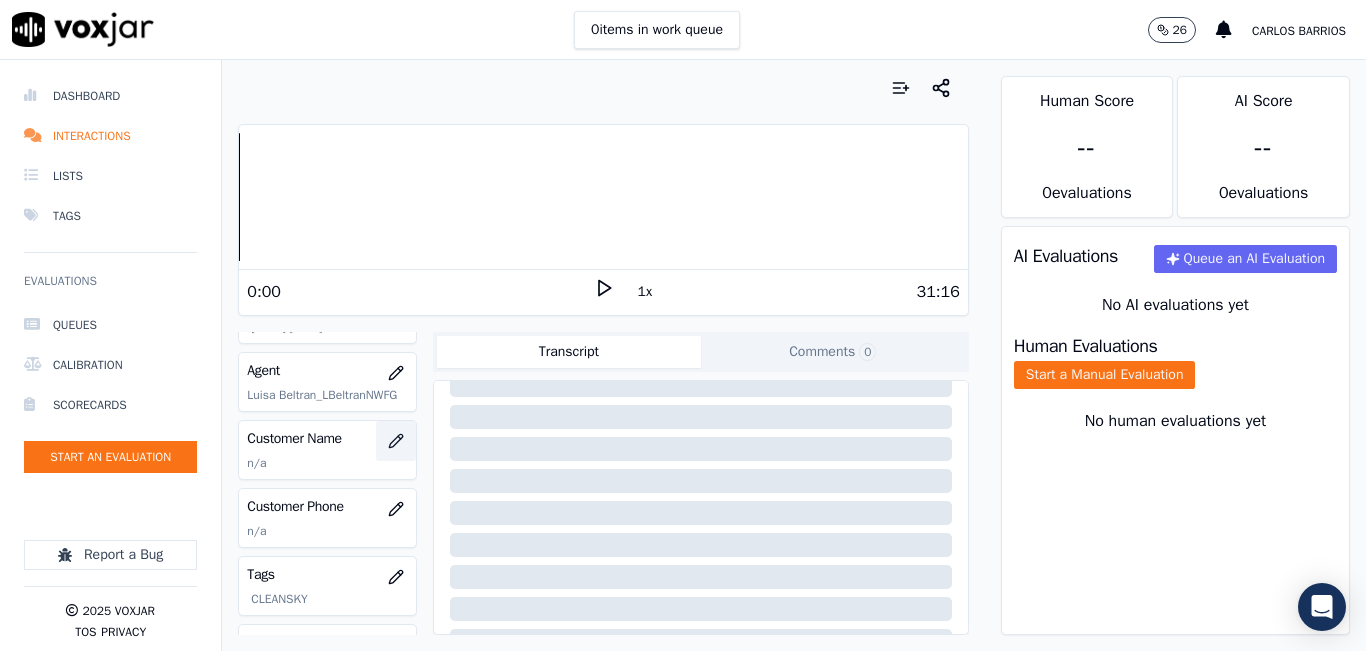 click 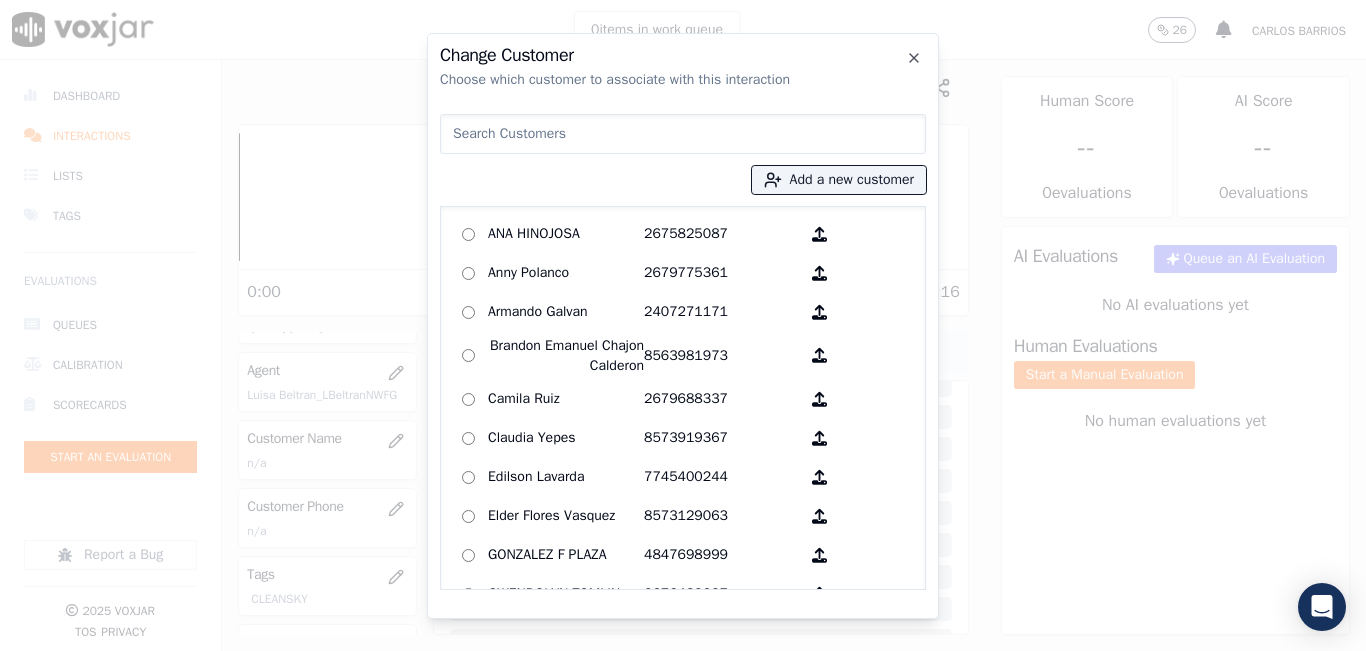 click at bounding box center [683, 134] 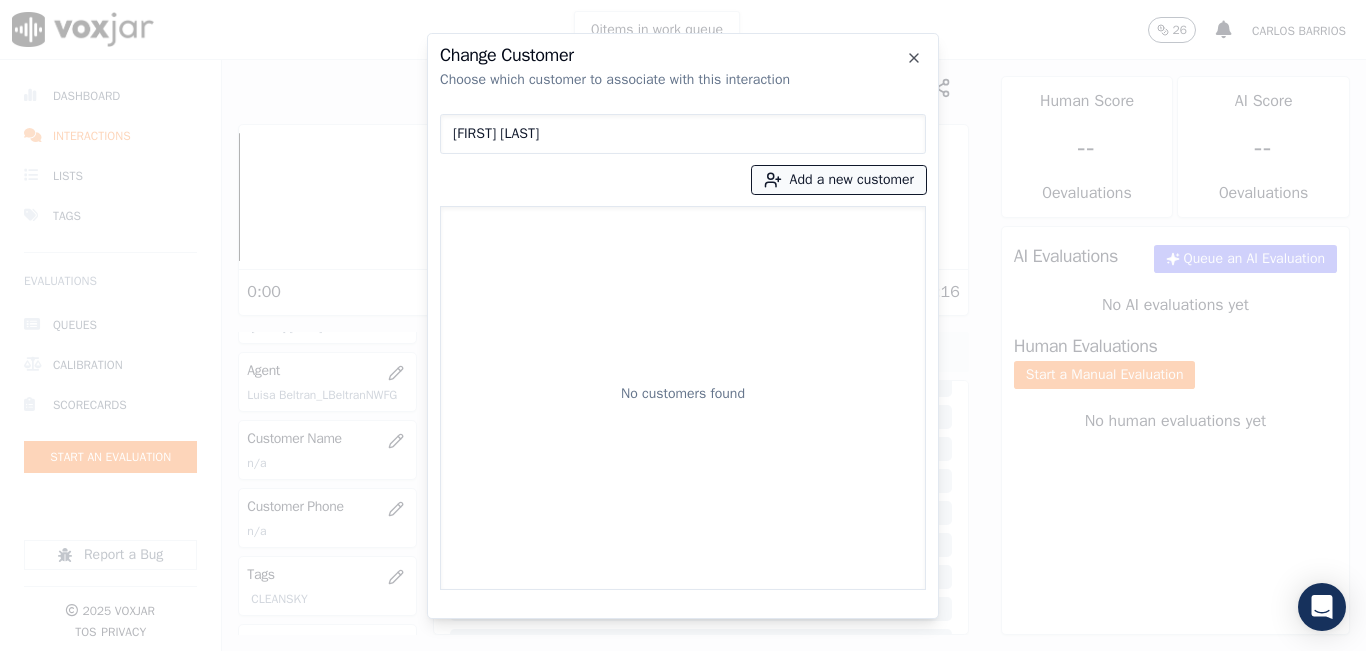 type on "[FIRST] [LAST]" 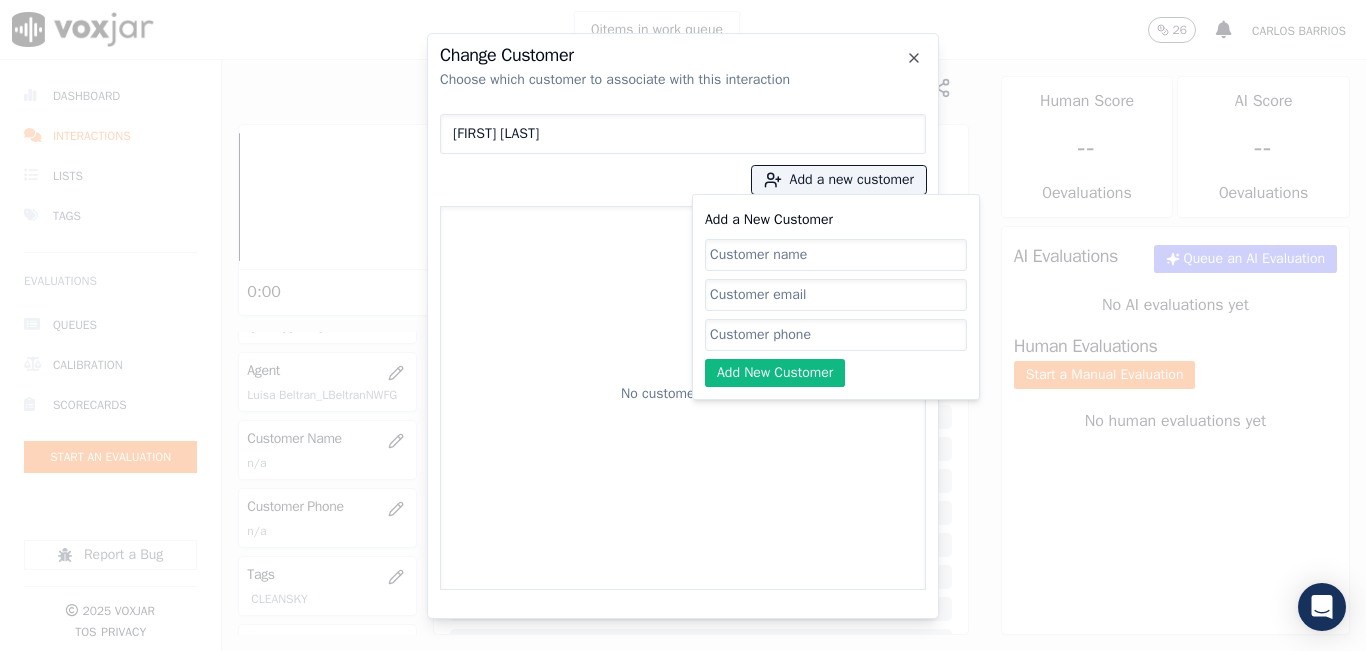 click on "Add a New Customer" 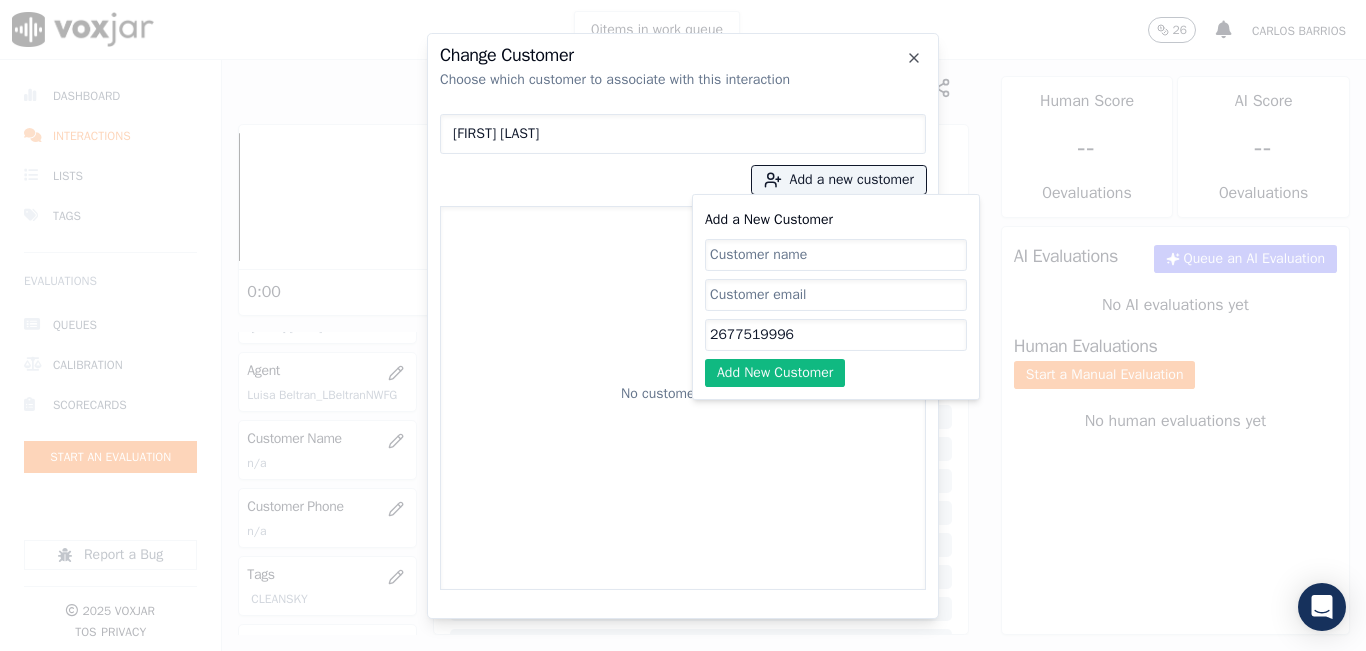 type on "2677519996" 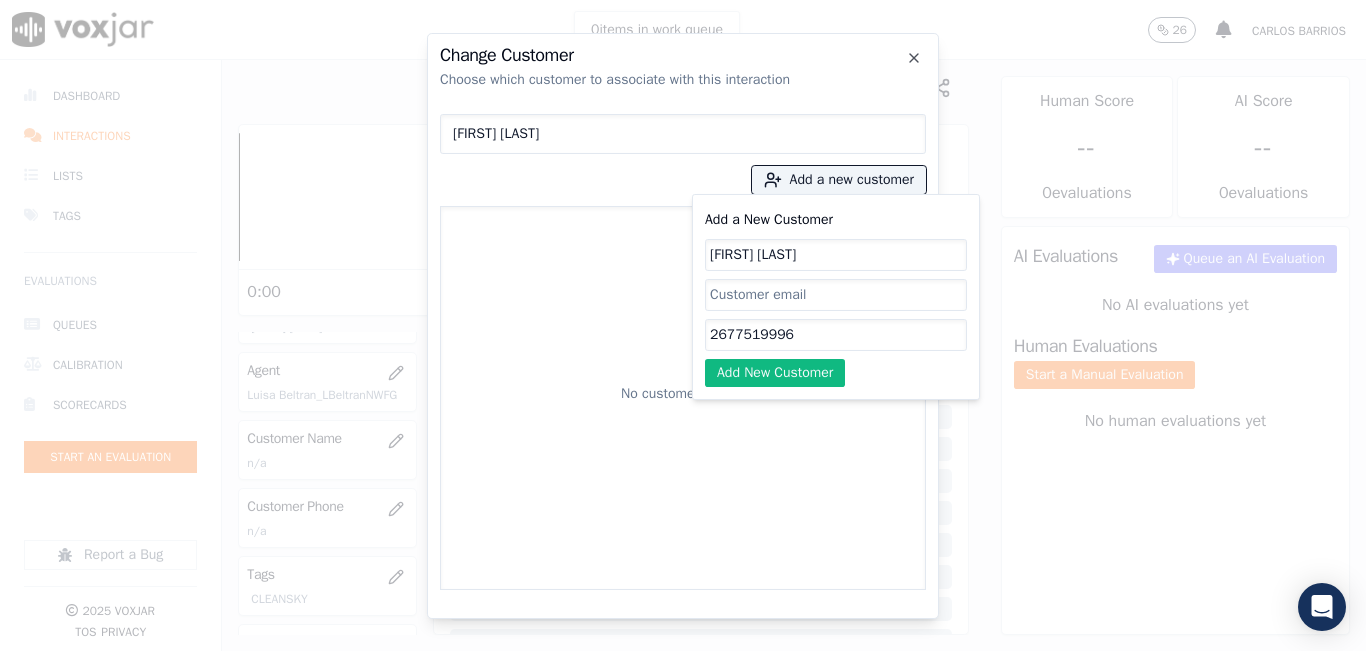 type on "[FIRST] [LAST]" 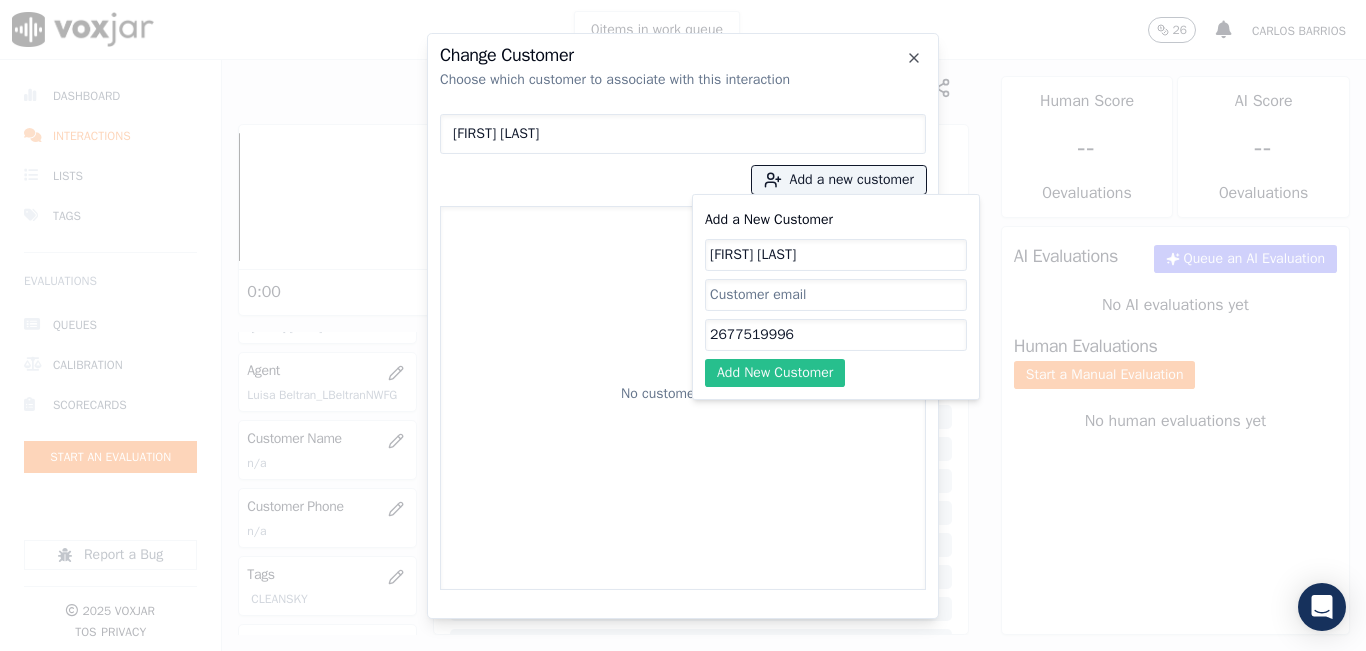click on "Add New Customer" 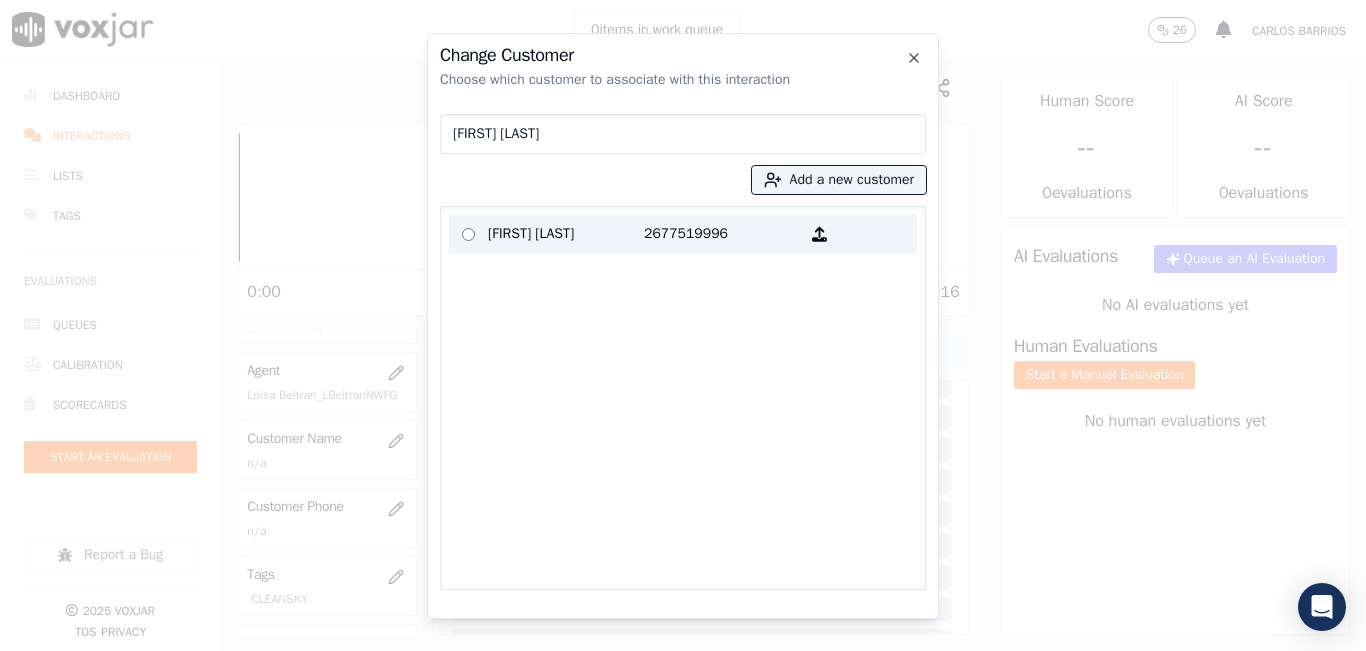 click on "JASMINE COLEPTOR   2677519996" at bounding box center (683, 234) 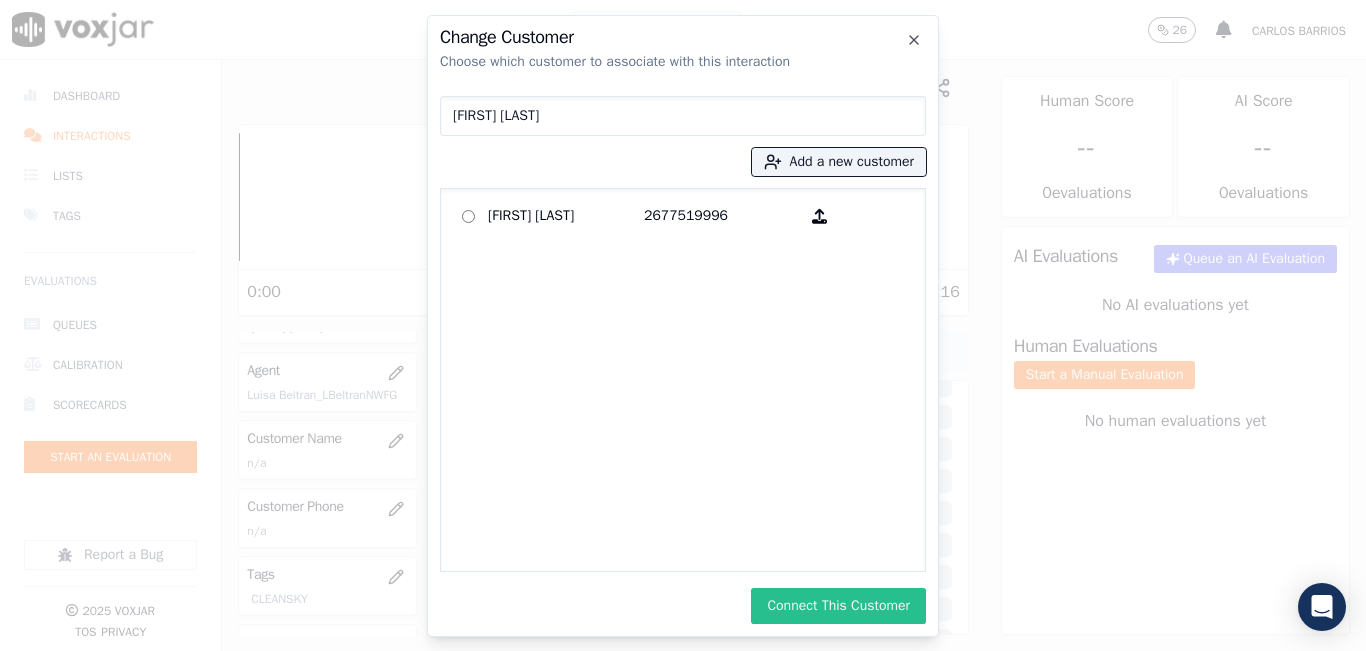 click on "Connect This Customer" at bounding box center (838, 606) 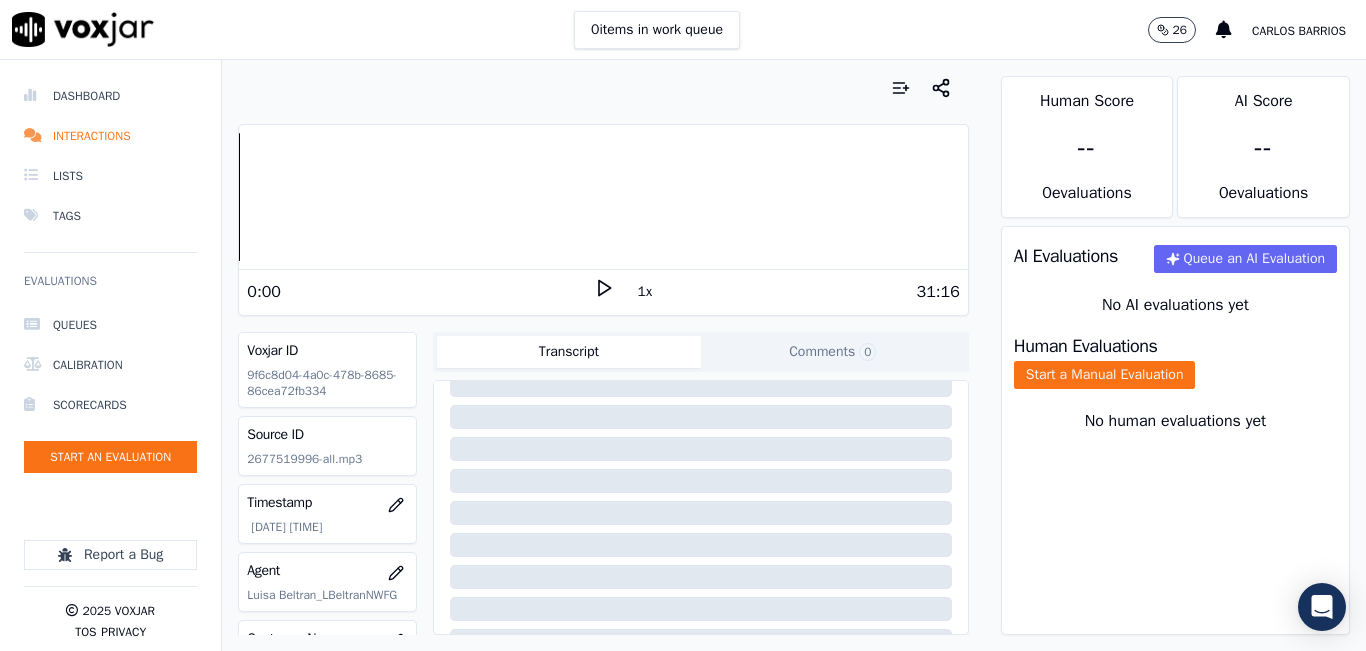 scroll, scrollTop: 100, scrollLeft: 0, axis: vertical 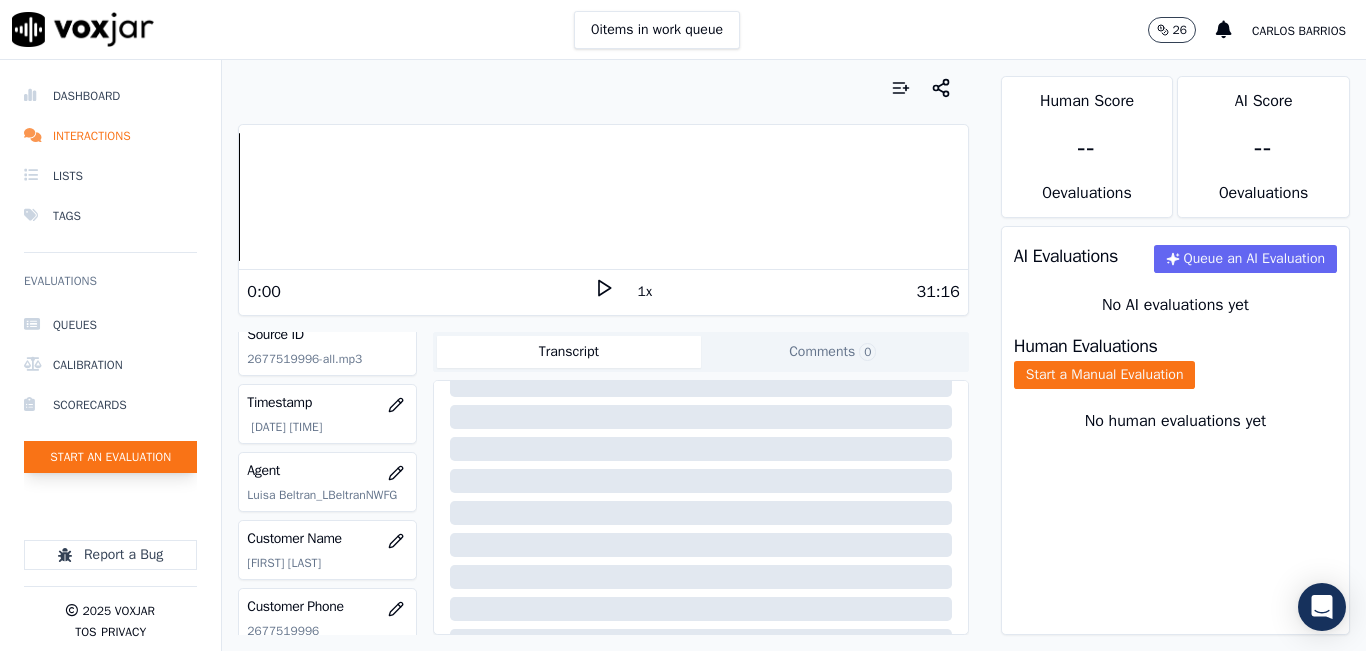 click on "Start an Evaluation" 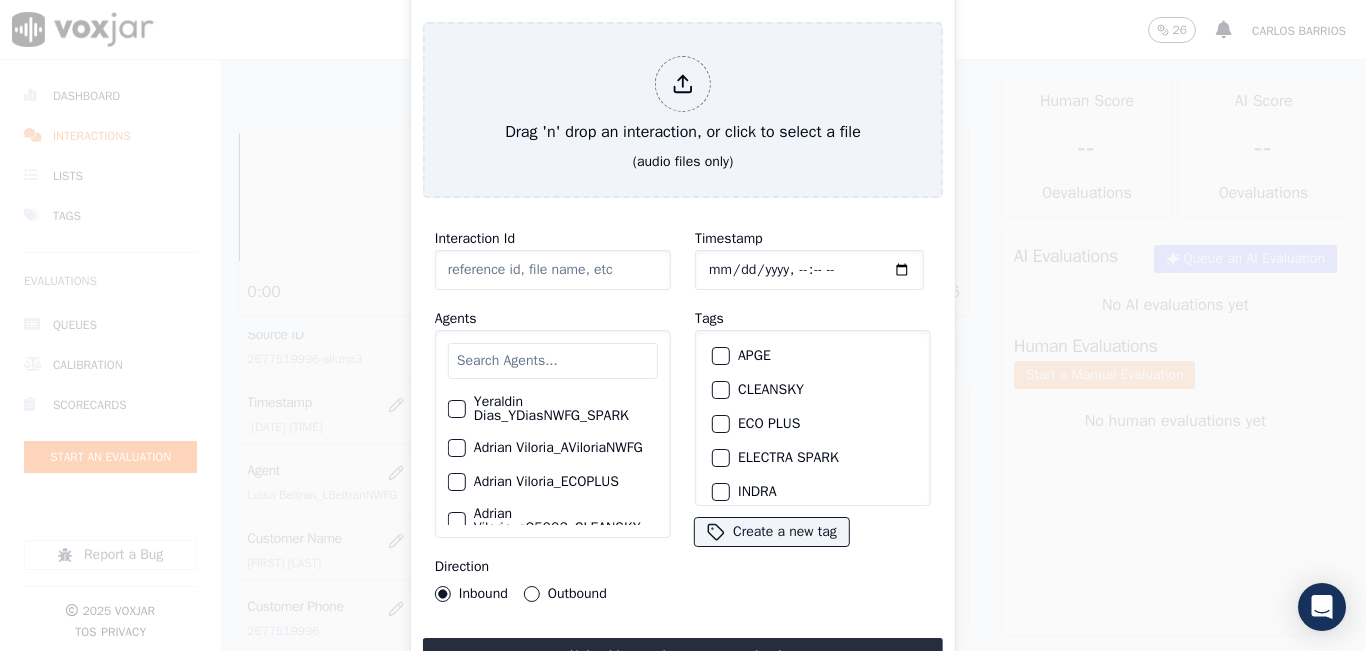 click on "Interaction Id" 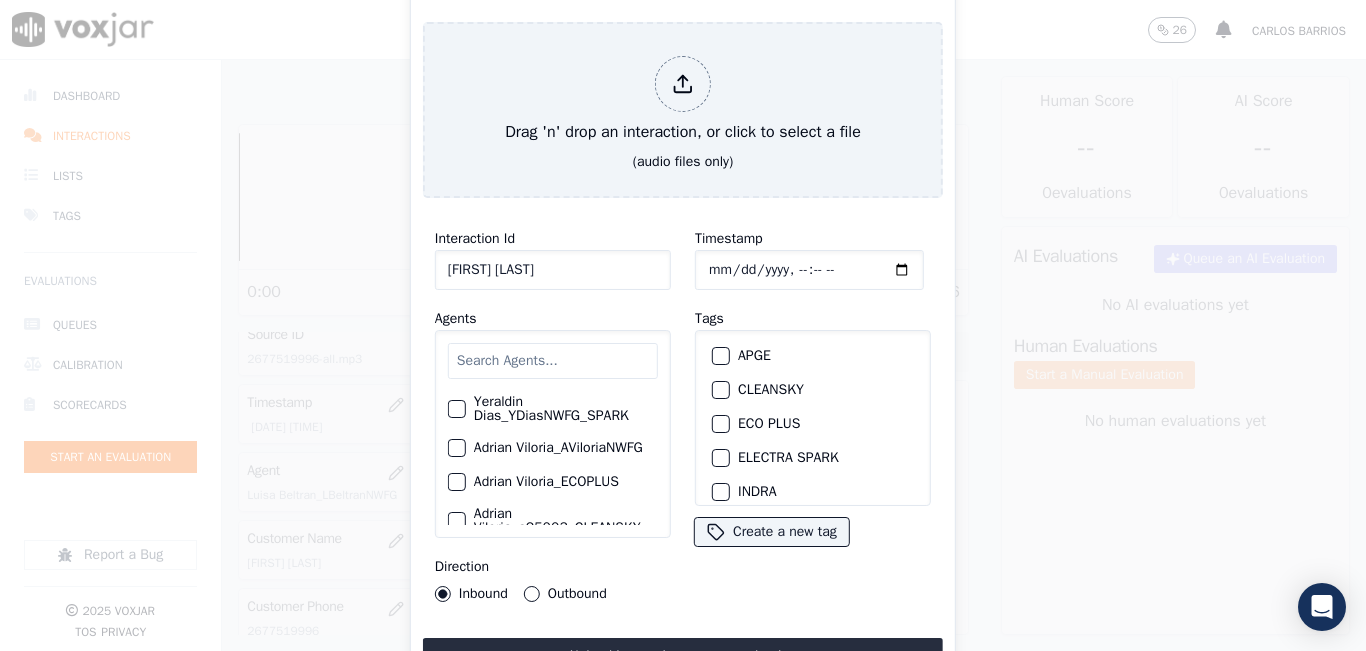 type on "LUISA BEL" 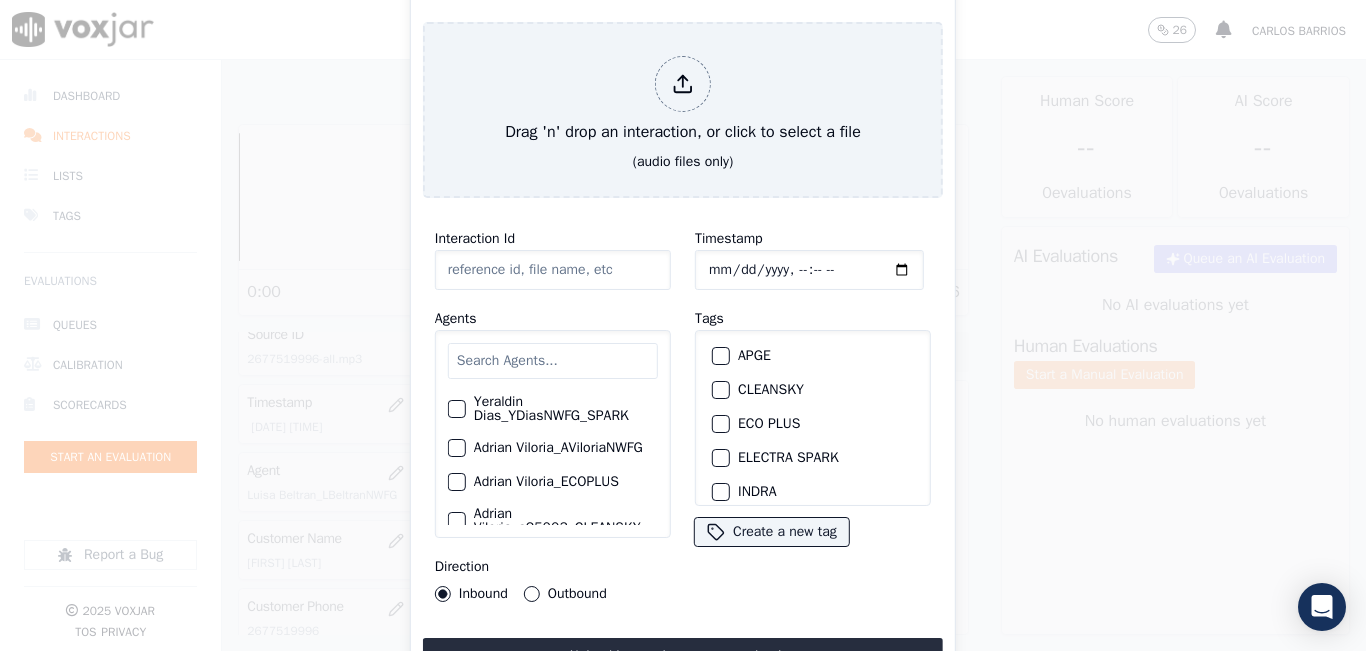 click at bounding box center [553, 361] 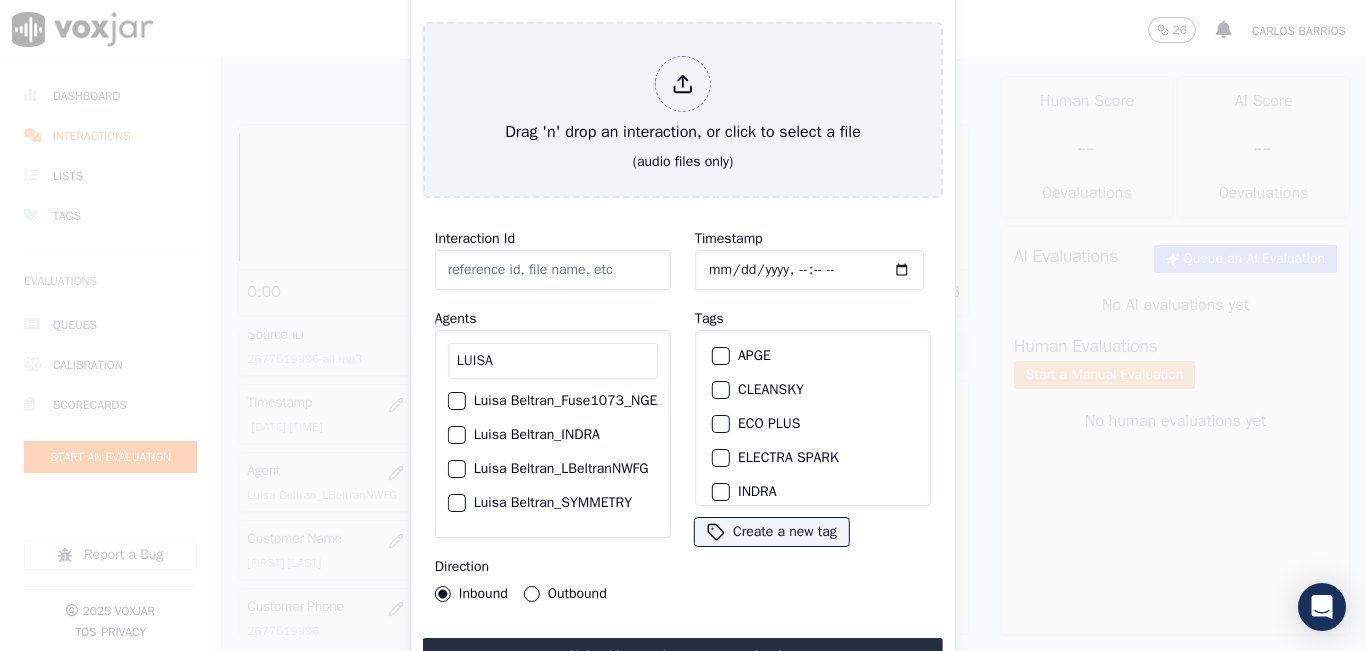 scroll, scrollTop: 100, scrollLeft: 0, axis: vertical 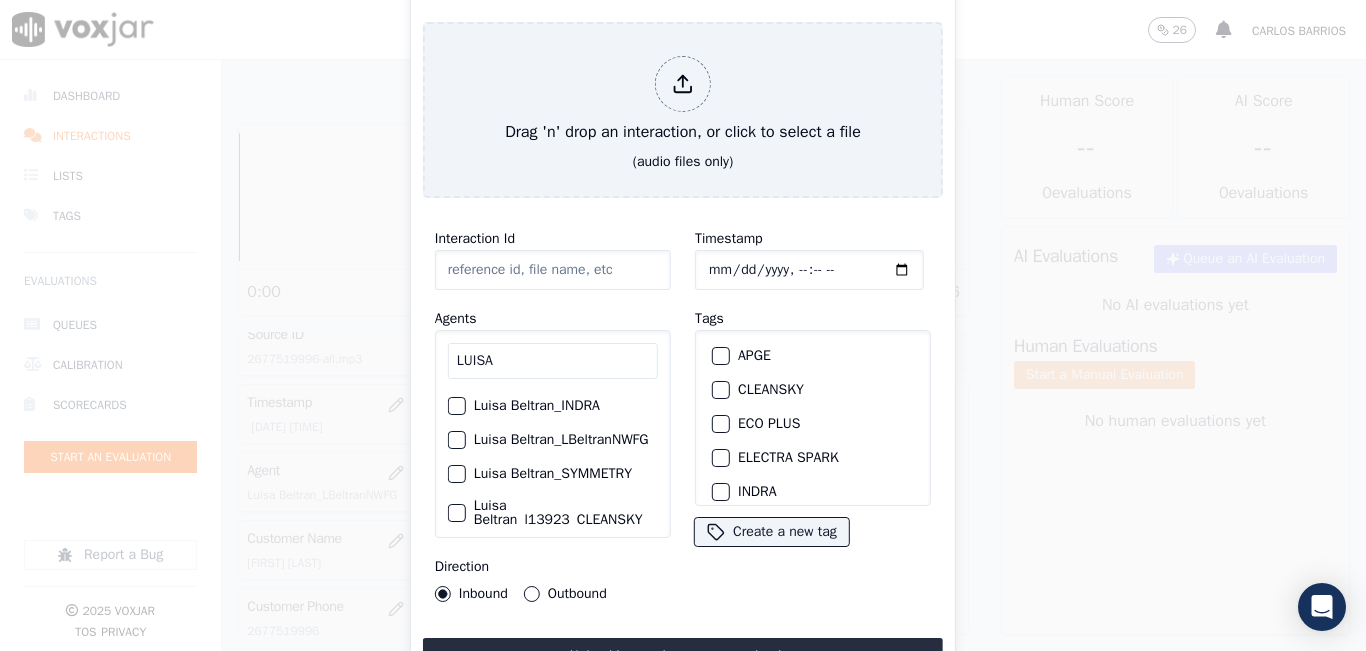 type on "LUISA" 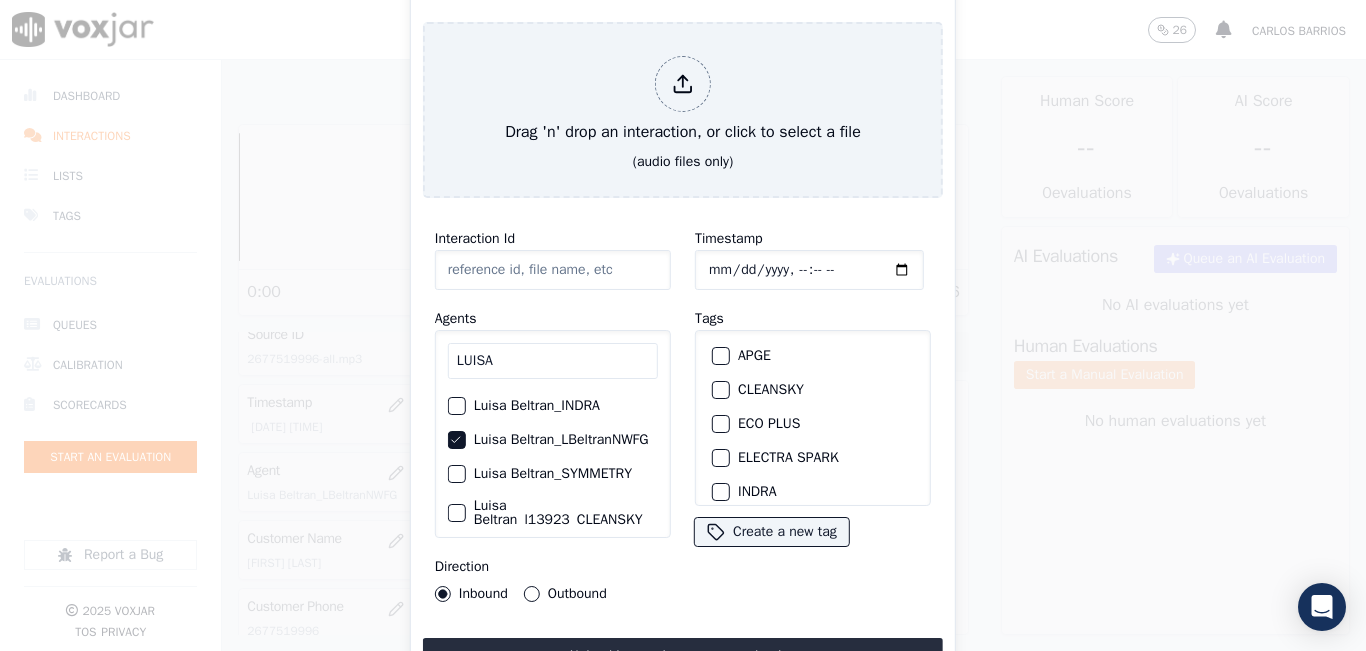 click at bounding box center [720, 390] 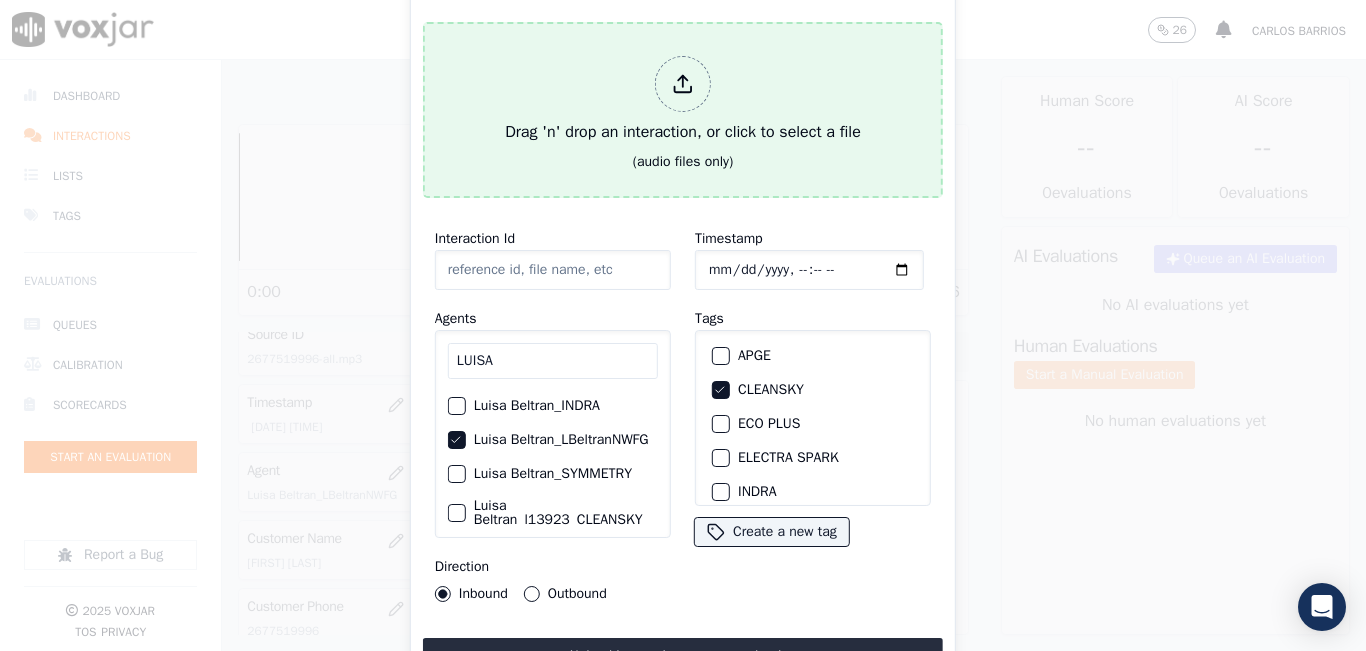 click on "Drag 'n' drop an interaction, or click to select a file" at bounding box center [683, 100] 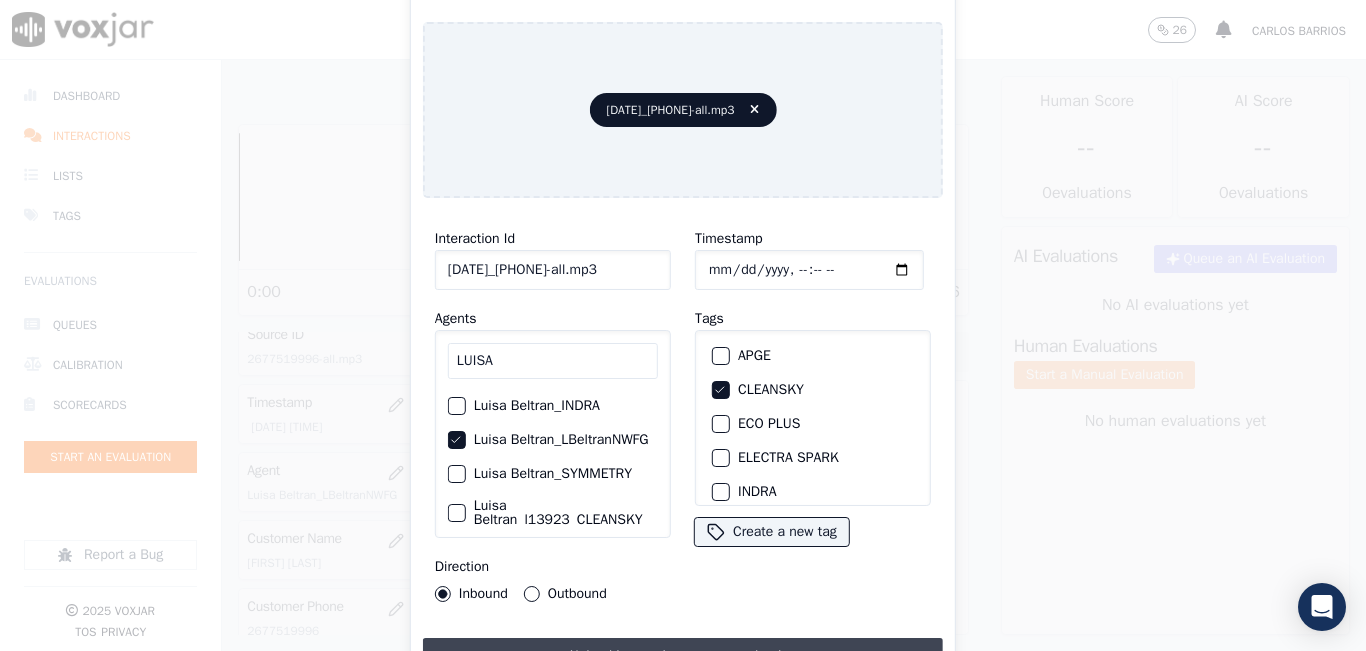 click on "Upload interaction to start evaluation" at bounding box center (683, 656) 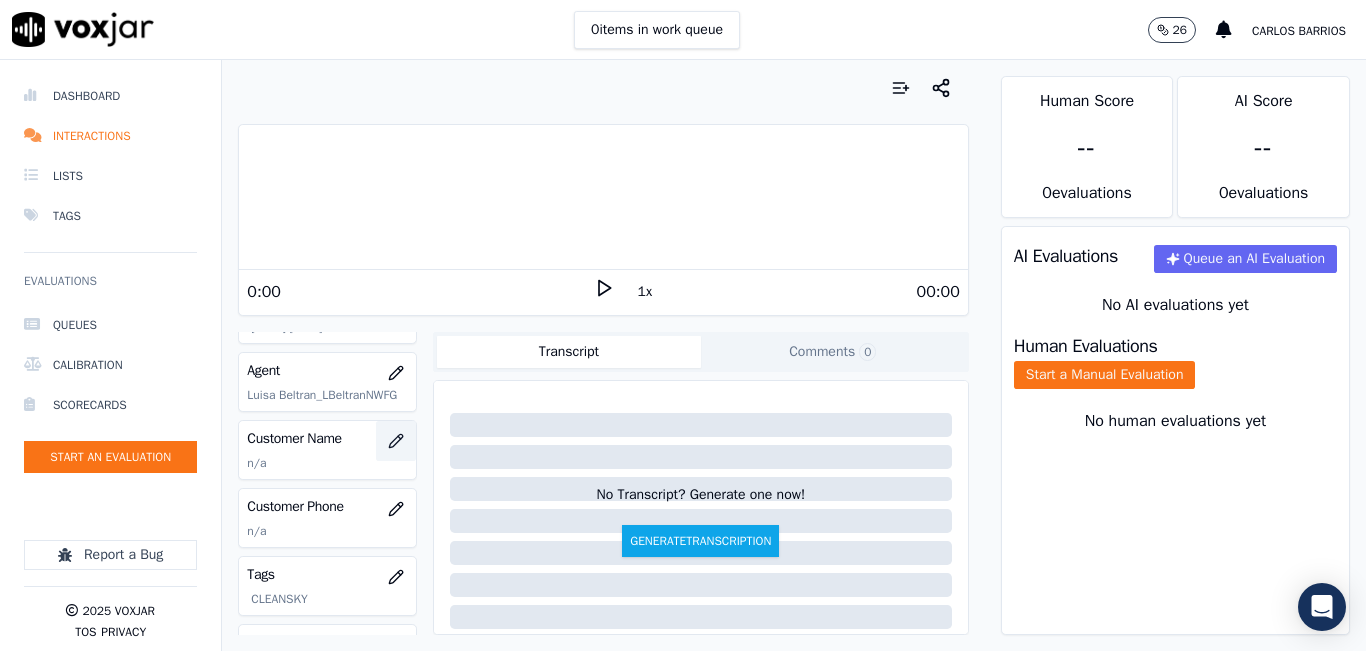 click at bounding box center [396, 441] 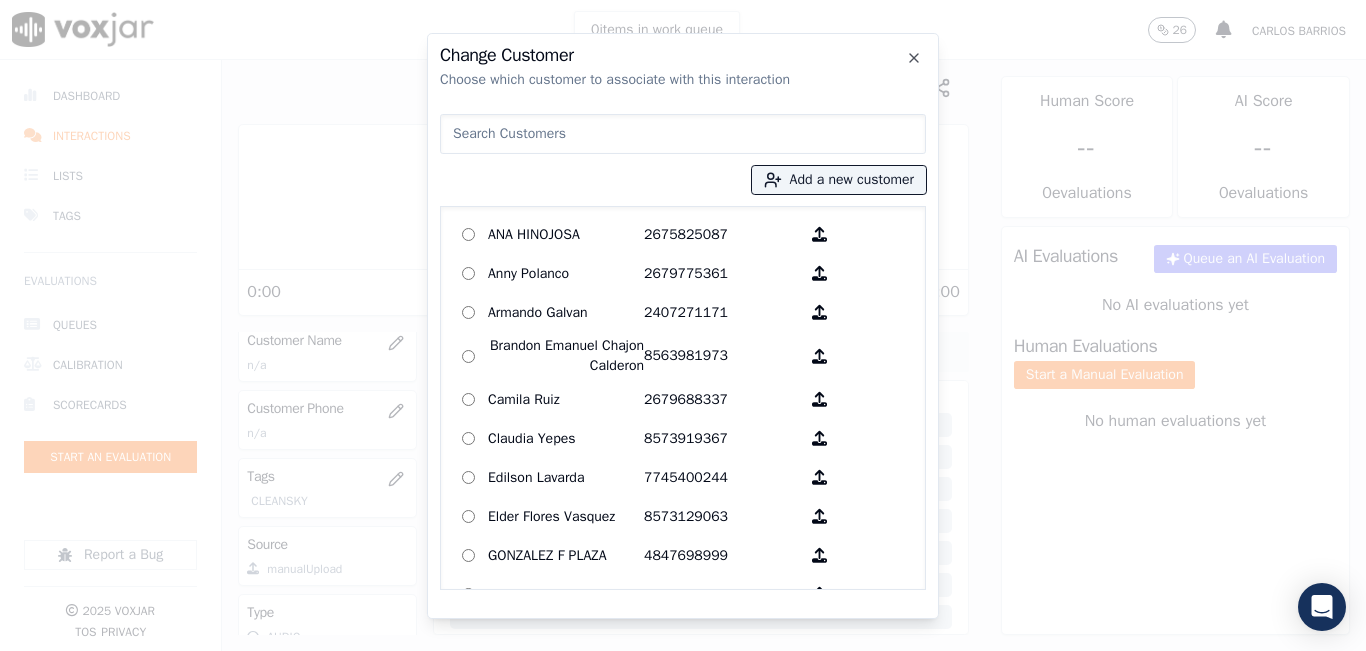 scroll, scrollTop: 300, scrollLeft: 0, axis: vertical 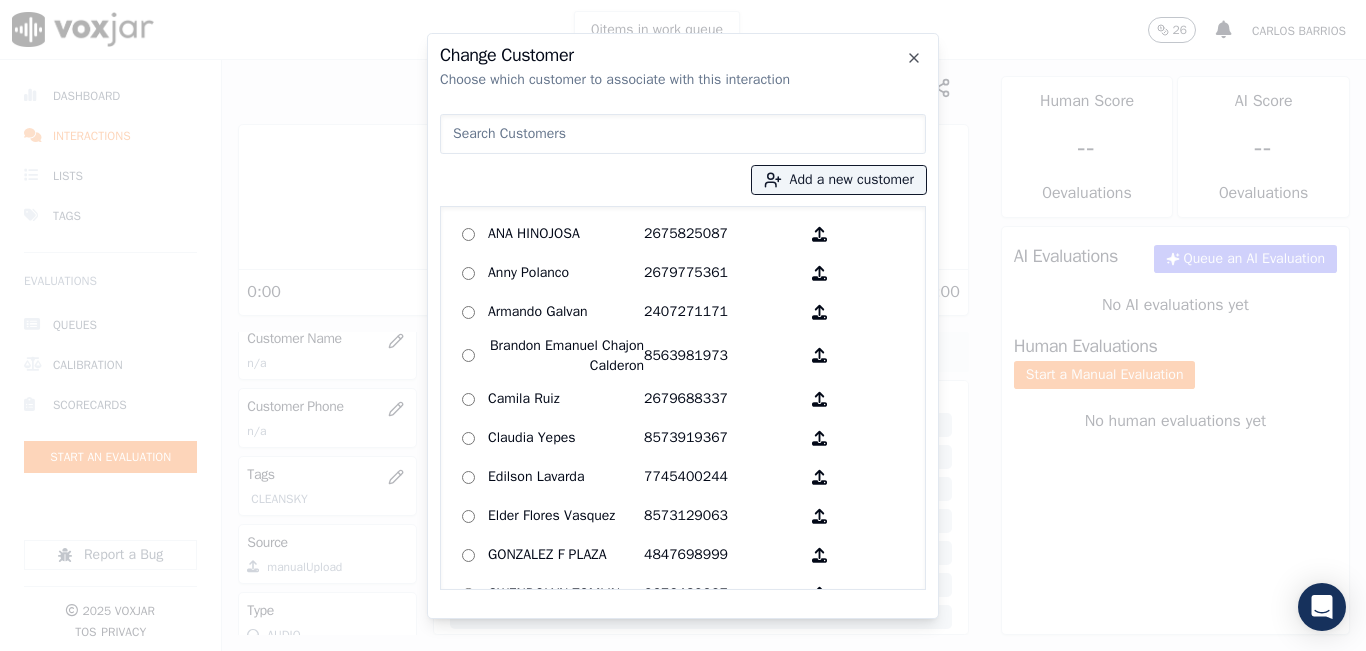 click at bounding box center [683, 134] 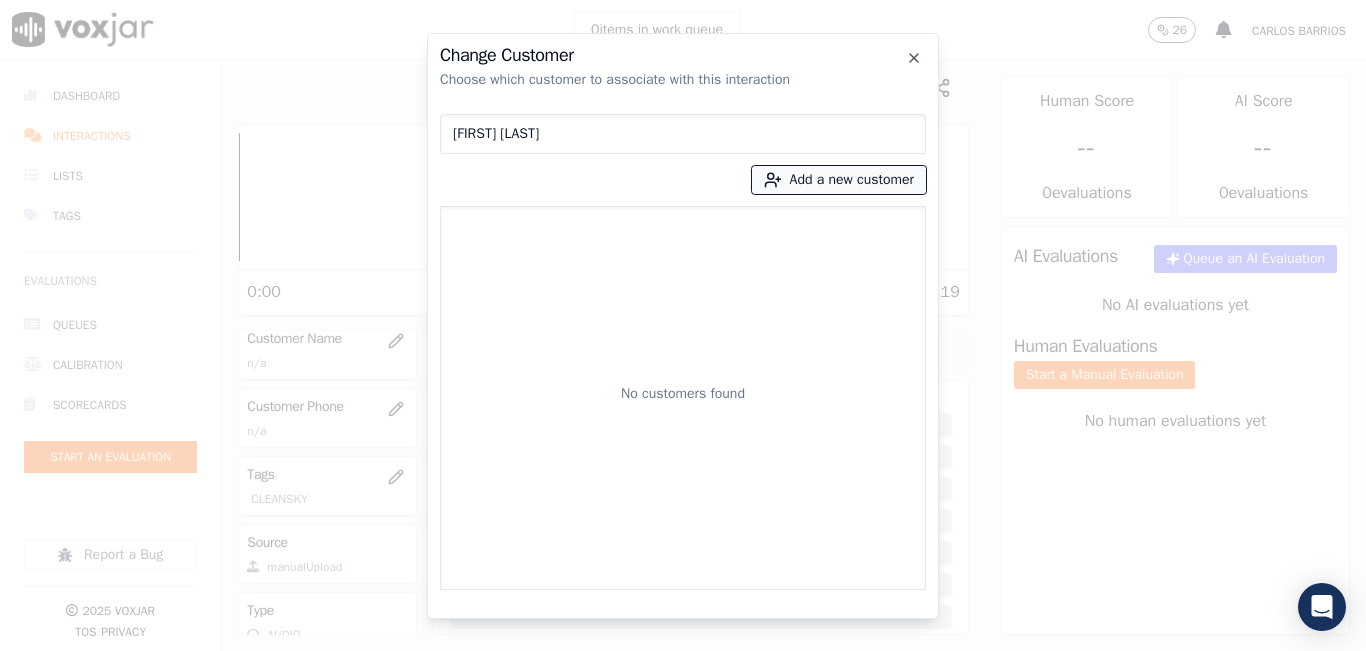 type on "[FIRST] [LAST]" 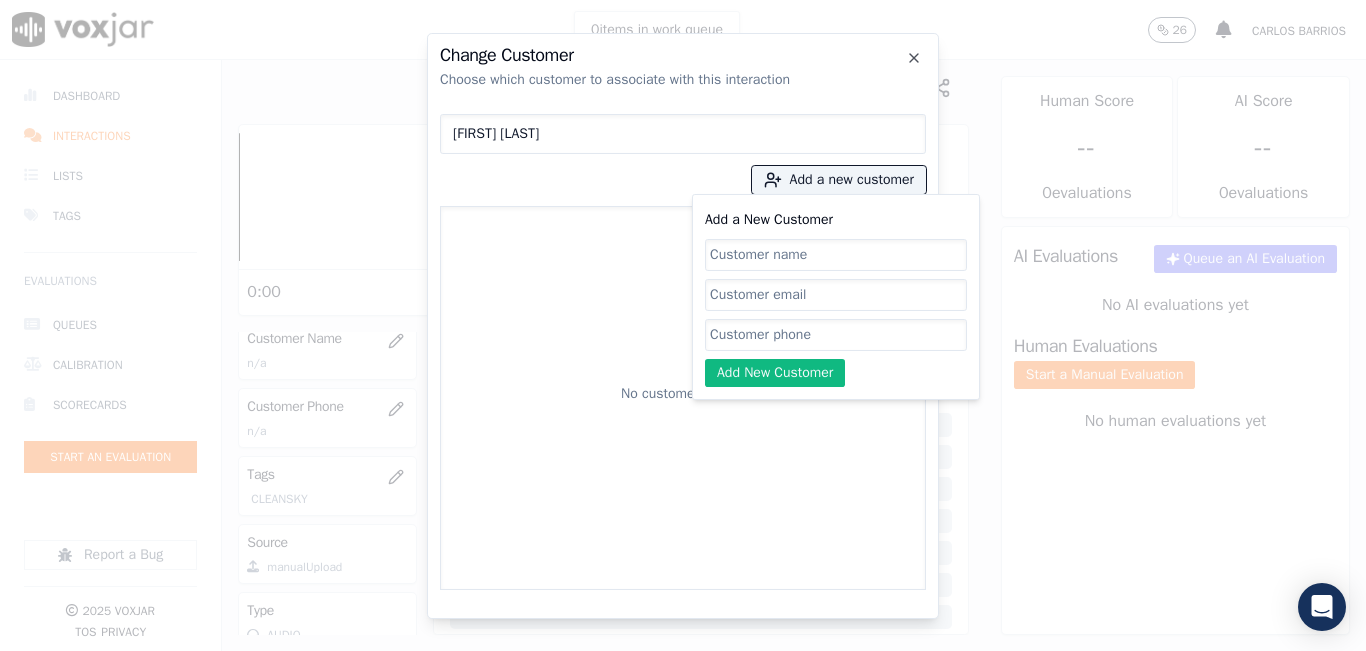 click on "Add a New Customer" 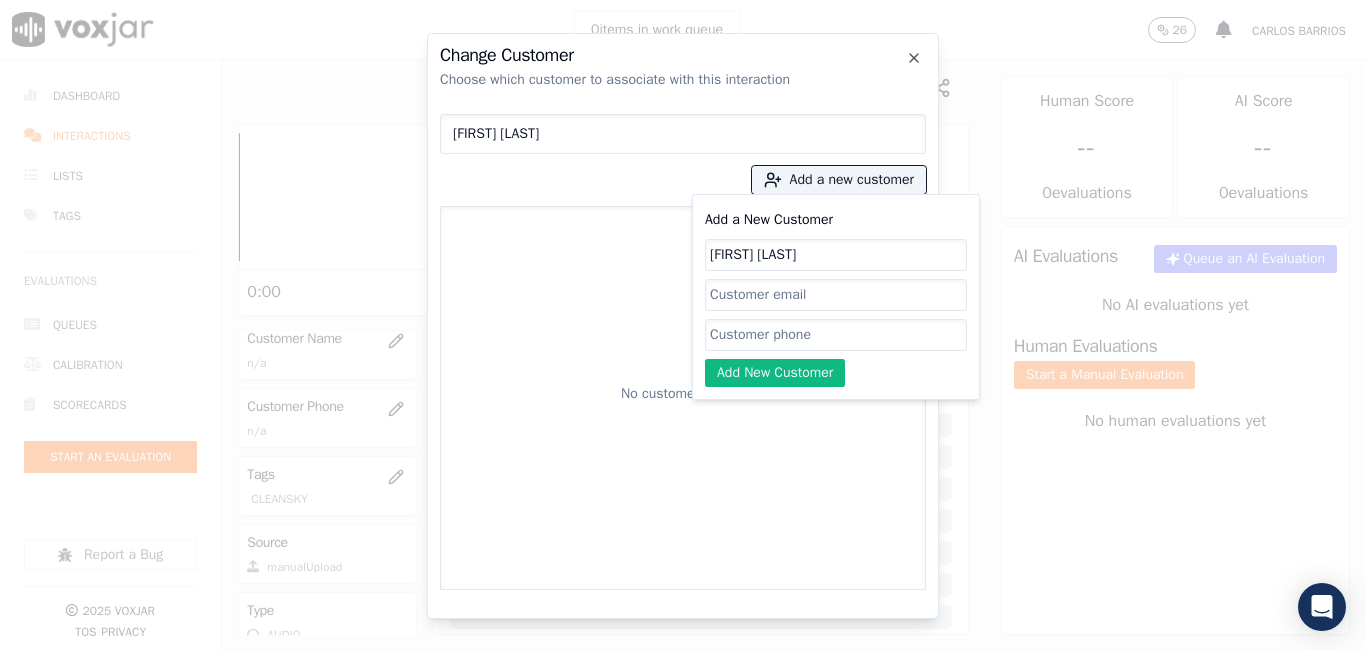 type on "[FIRST] [LAST]" 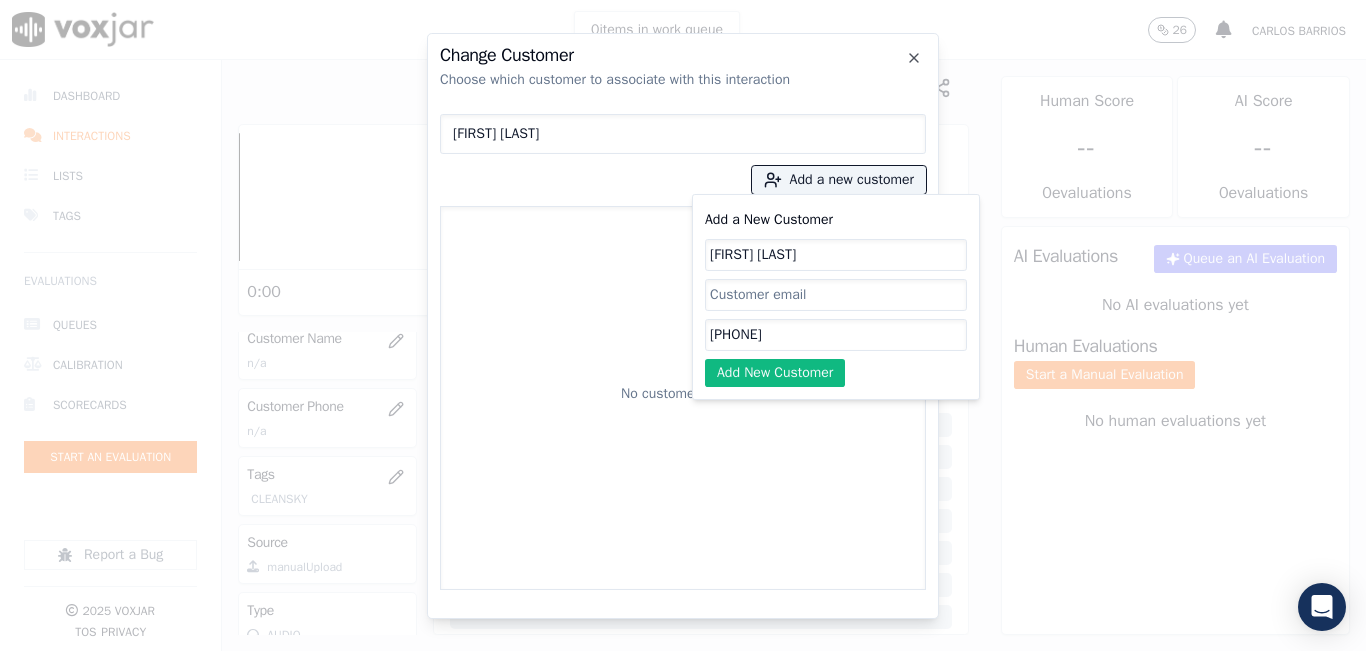 click on "[PHONE]" 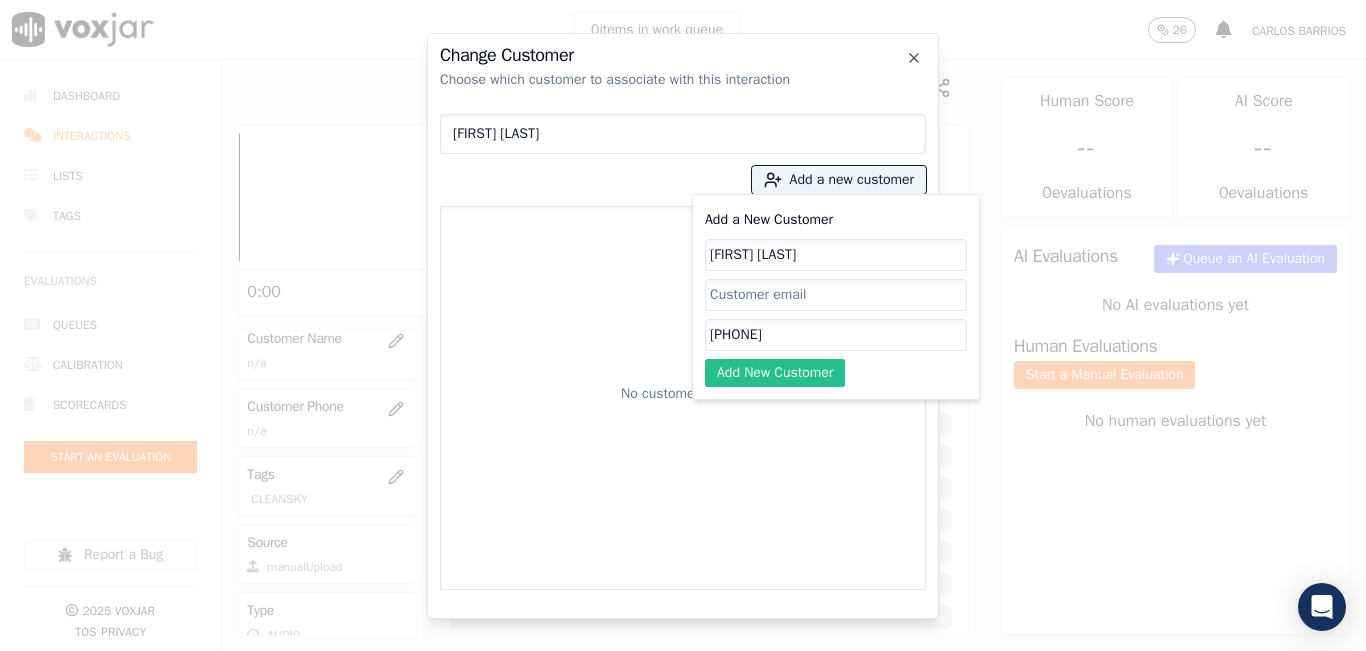 type on "[PHONE]" 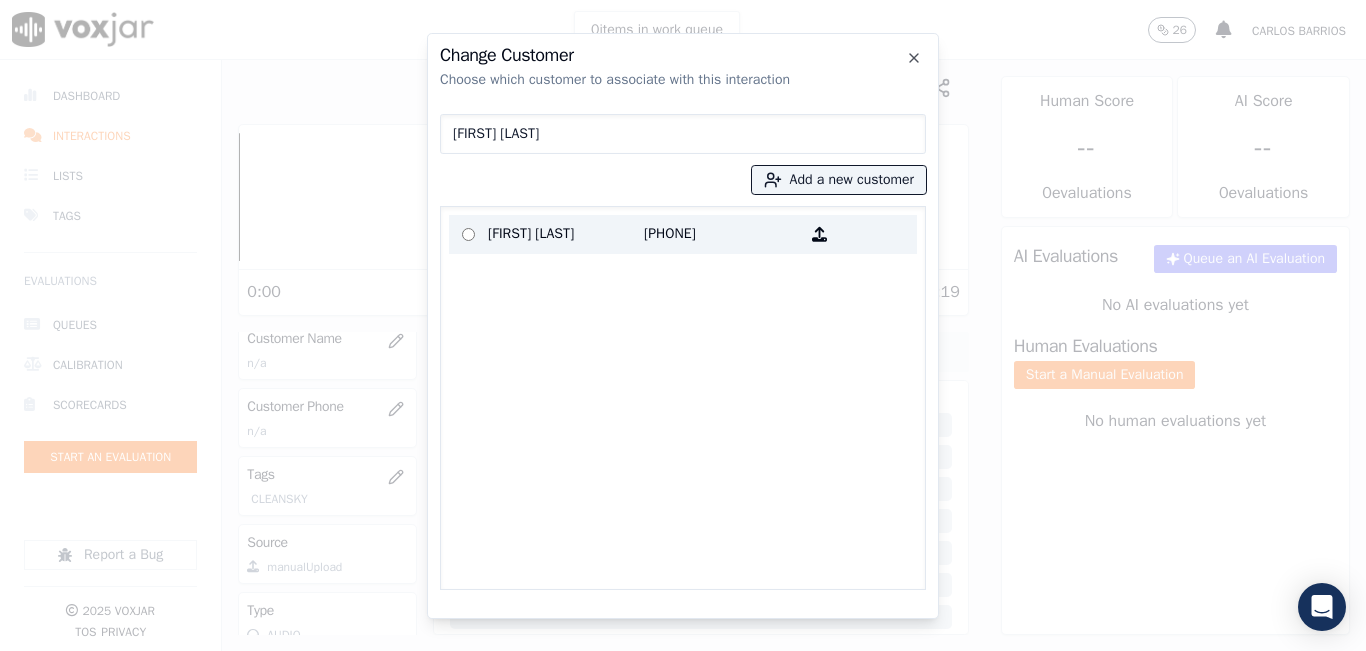 click on "[FIRST] [LAST]" at bounding box center [566, 234] 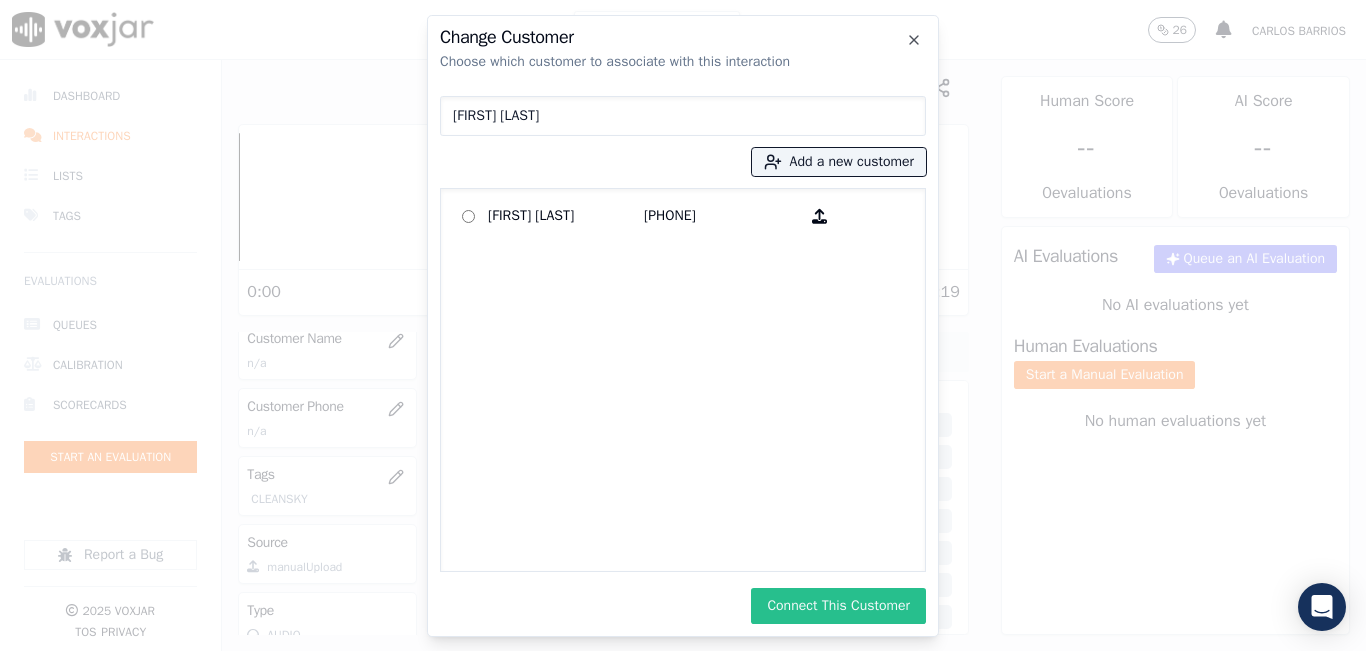 click on "Connect This Customer" at bounding box center [838, 606] 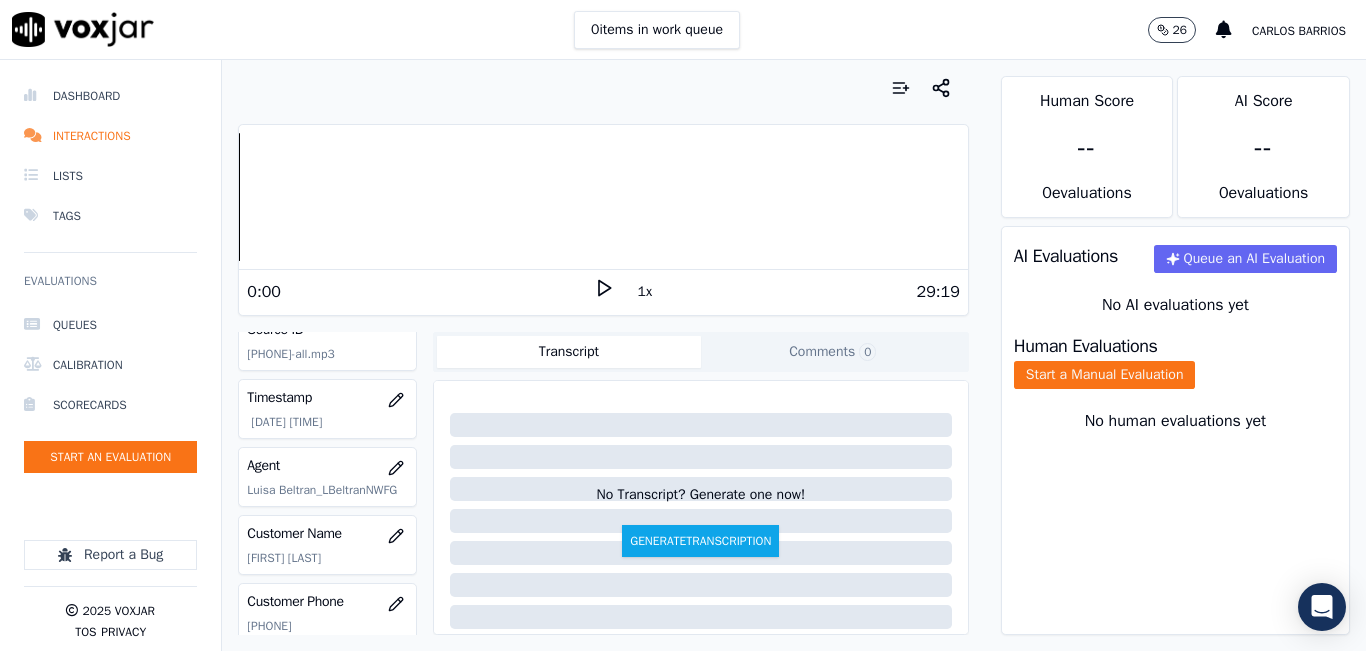 scroll, scrollTop: 0, scrollLeft: 0, axis: both 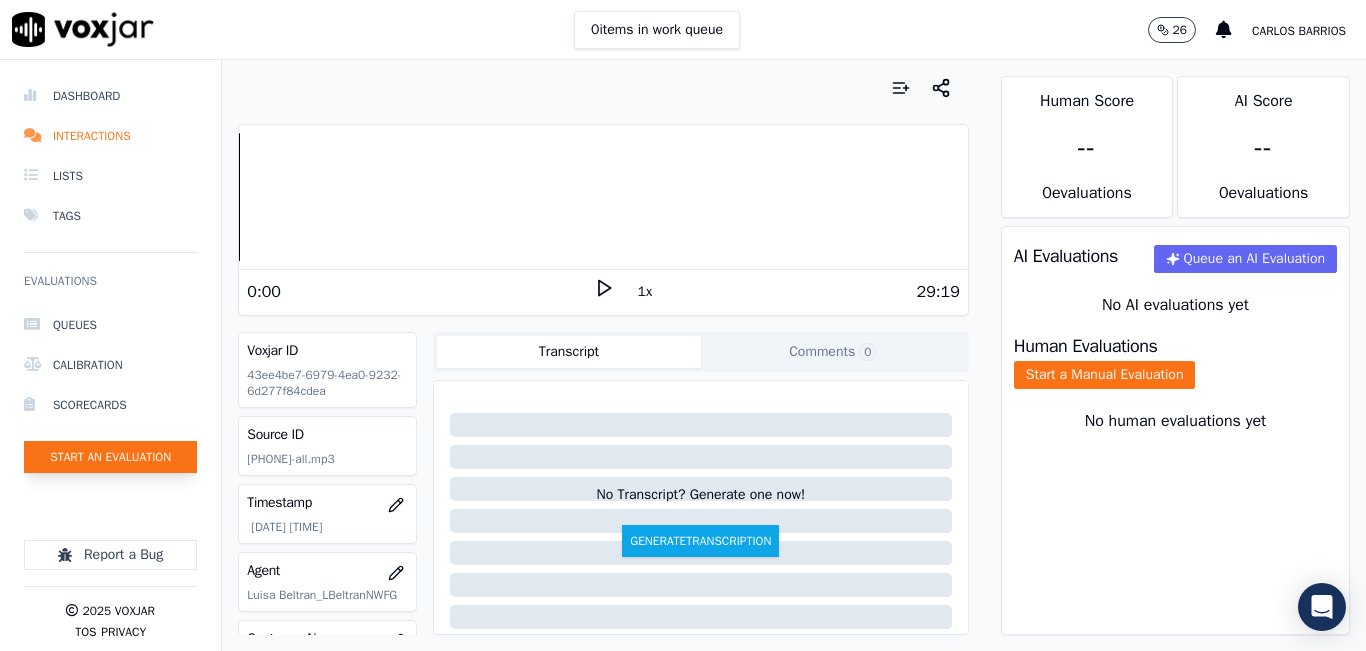 click on "Start an Evaluation" 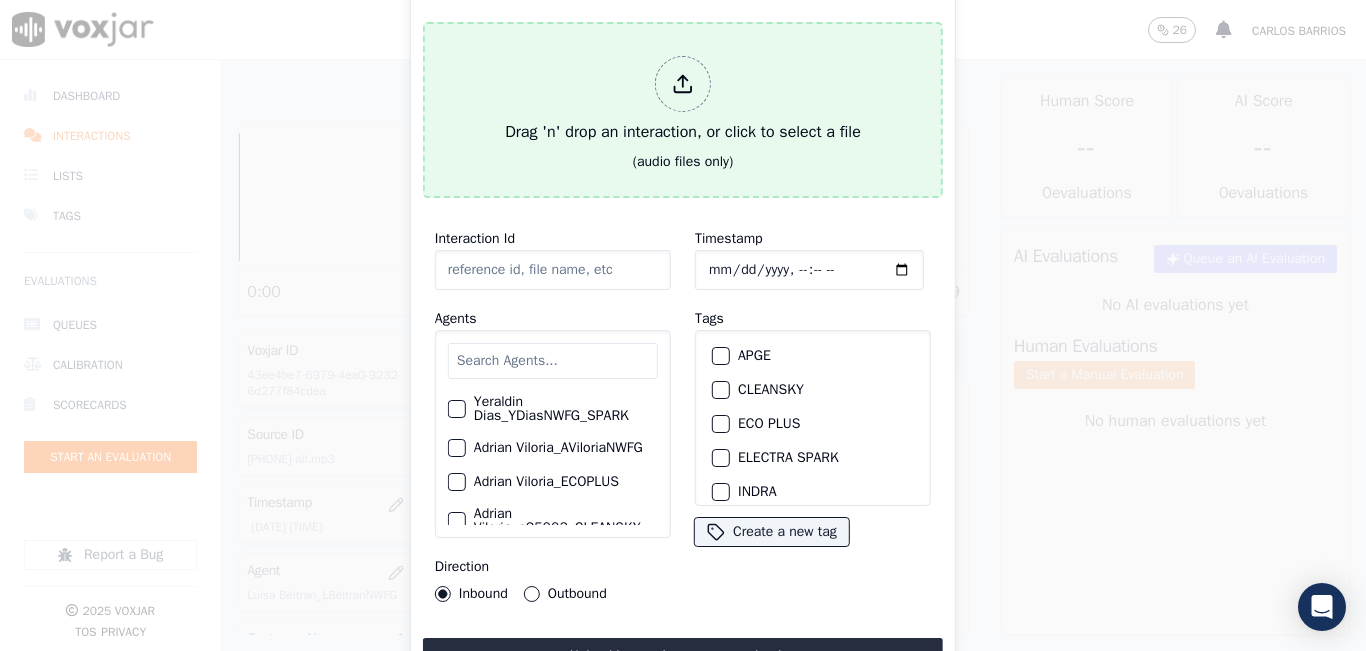 click on "Drag 'n' drop an interaction, or click to select a file" at bounding box center [683, 100] 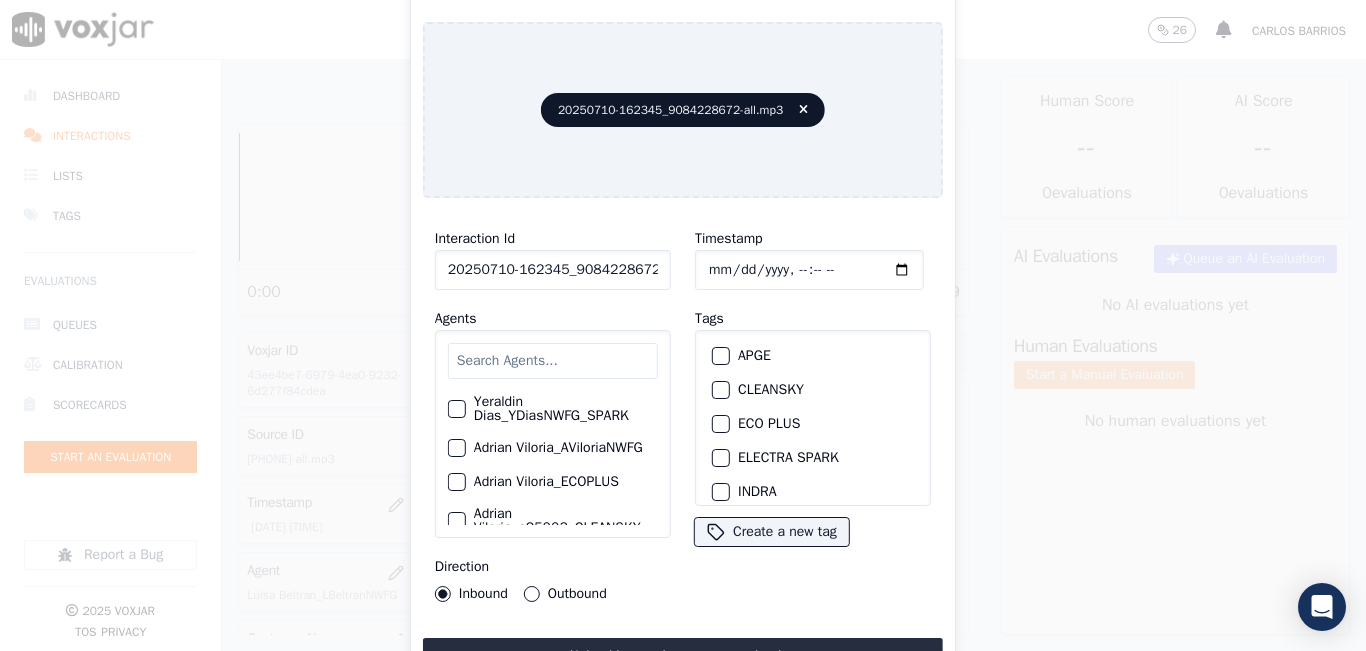 click at bounding box center [553, 361] 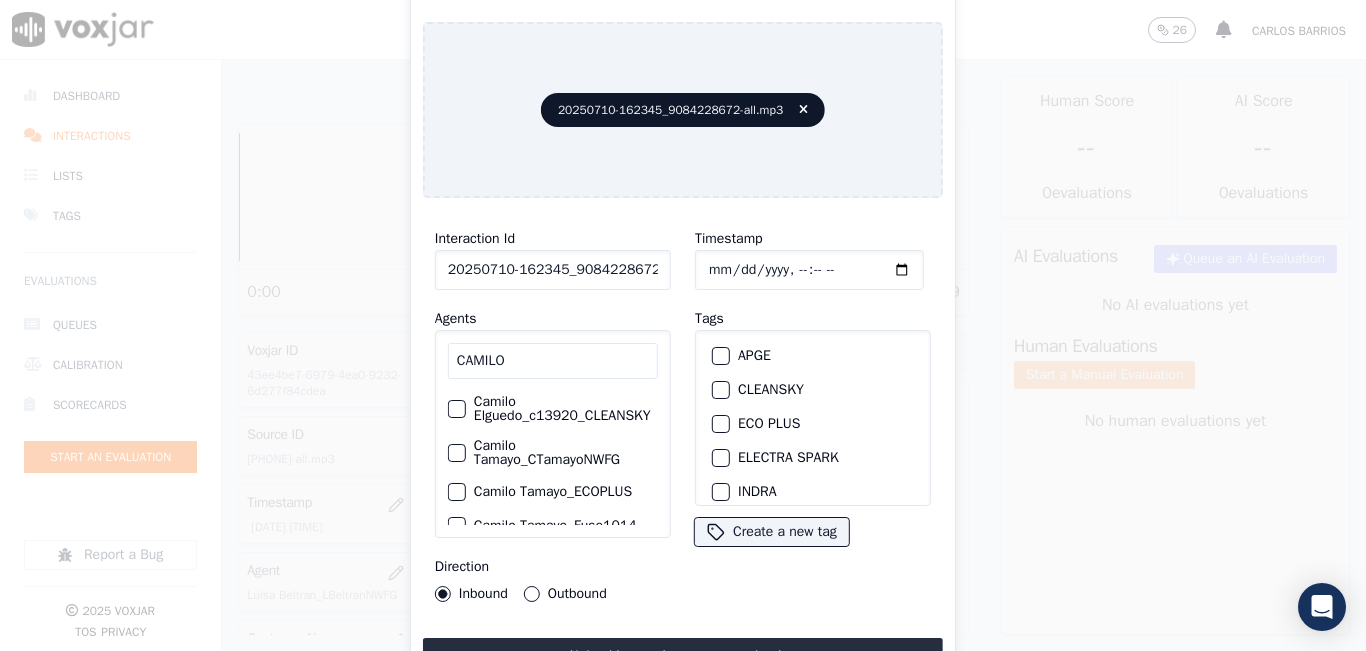 type on "CAMILO" 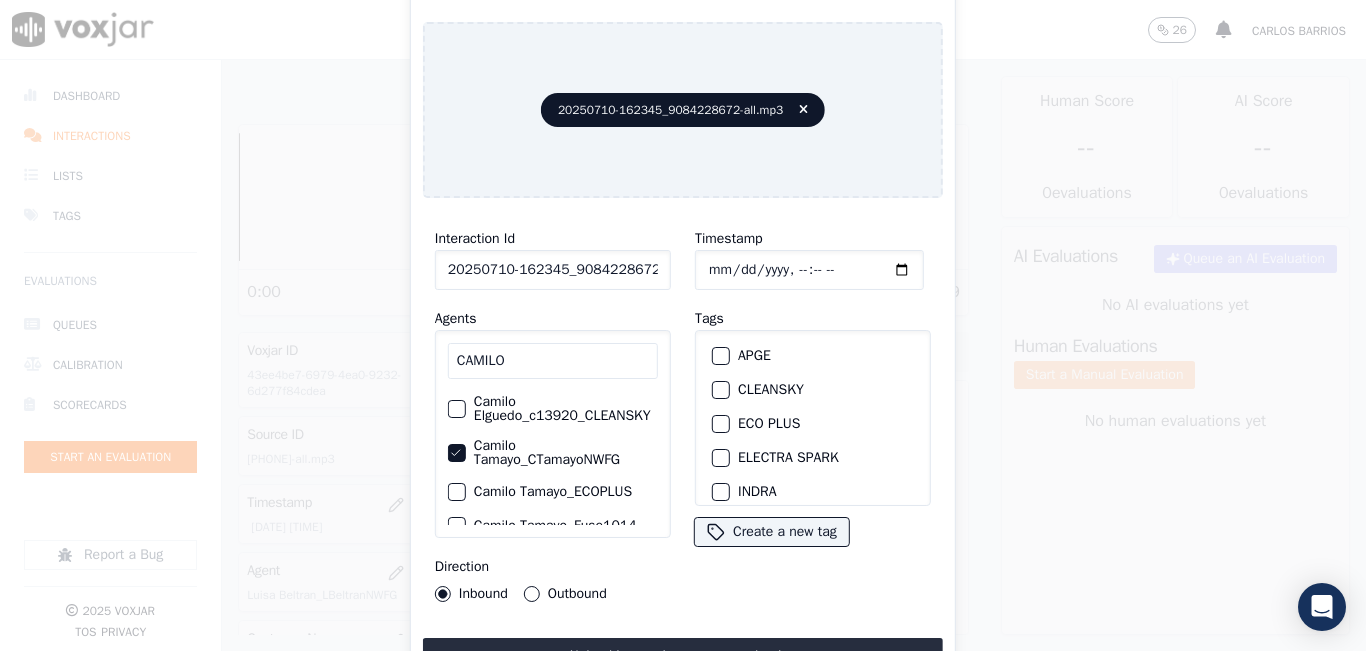 click on "Inbound     Outbound" at bounding box center [521, 594] 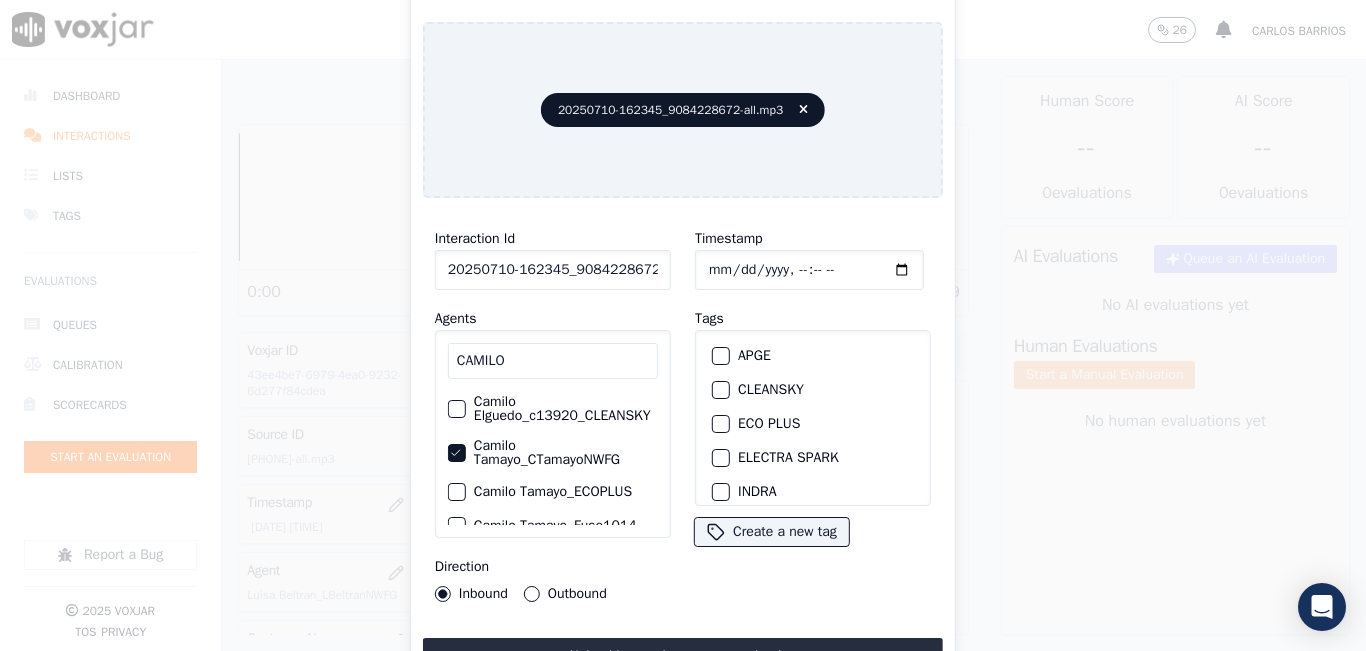 click on "Outbound" at bounding box center [532, 594] 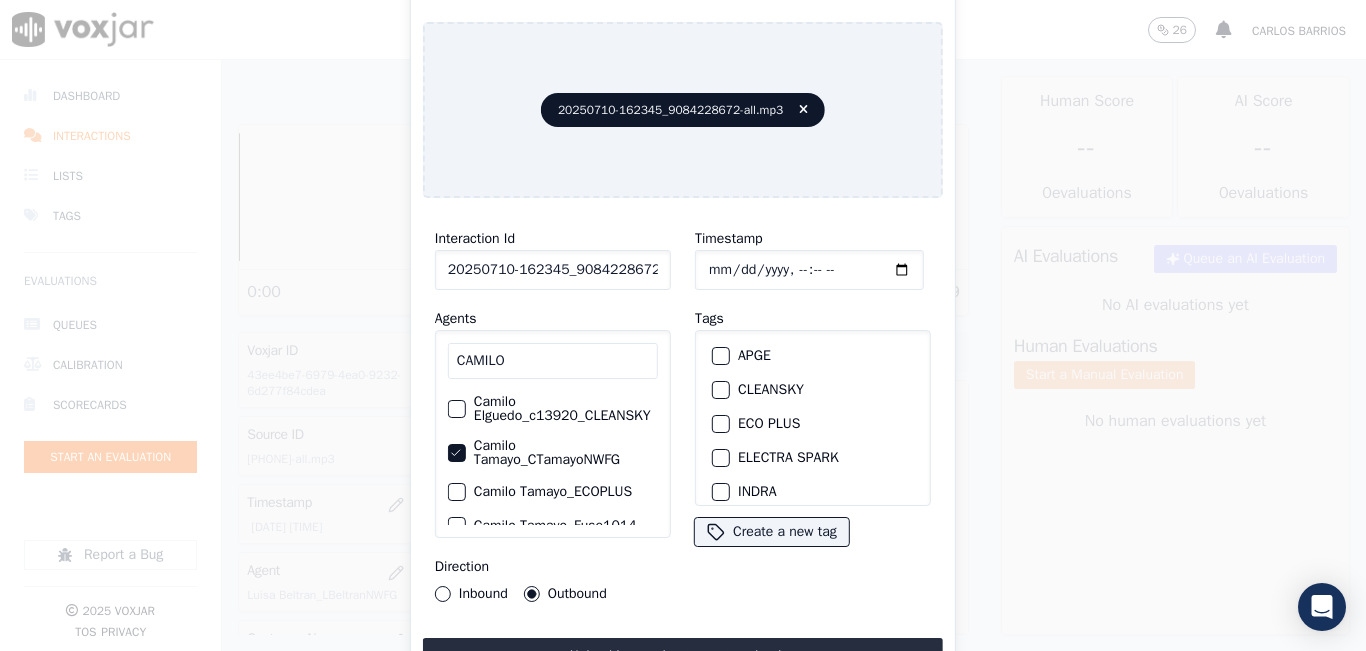 click at bounding box center [720, 390] 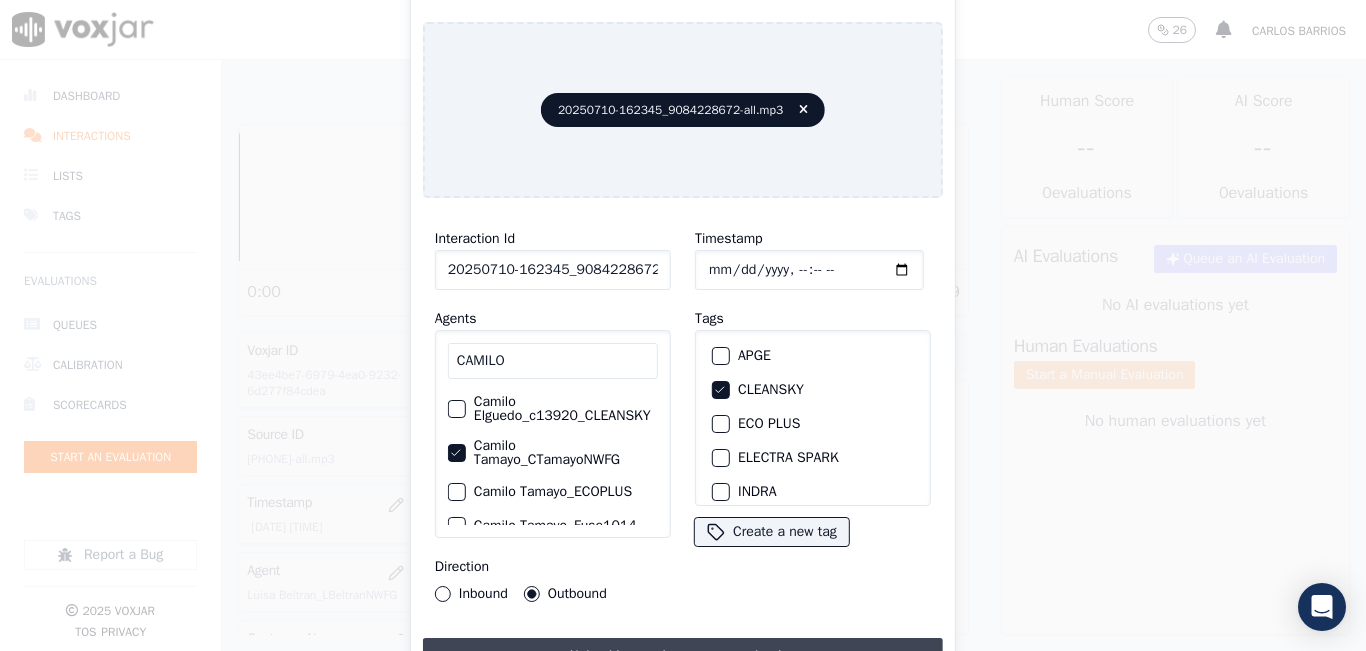 click on "Upload interaction to start evaluation" at bounding box center (683, 656) 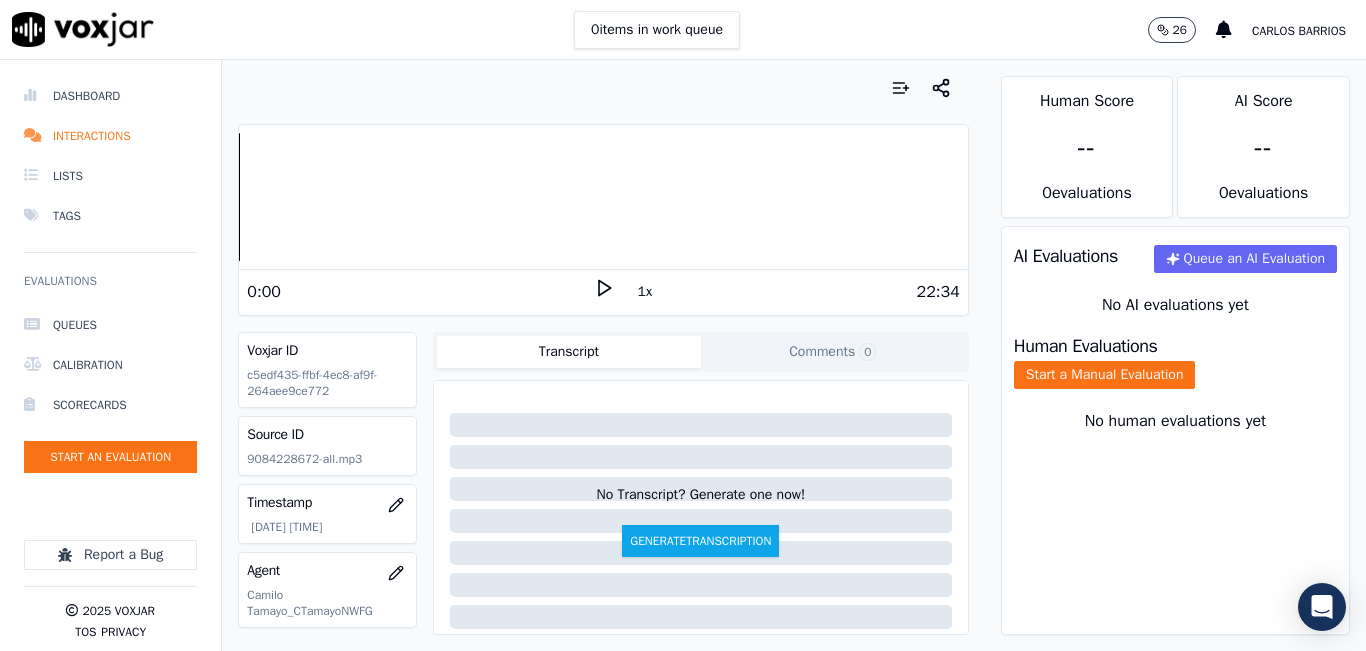 scroll, scrollTop: 200, scrollLeft: 0, axis: vertical 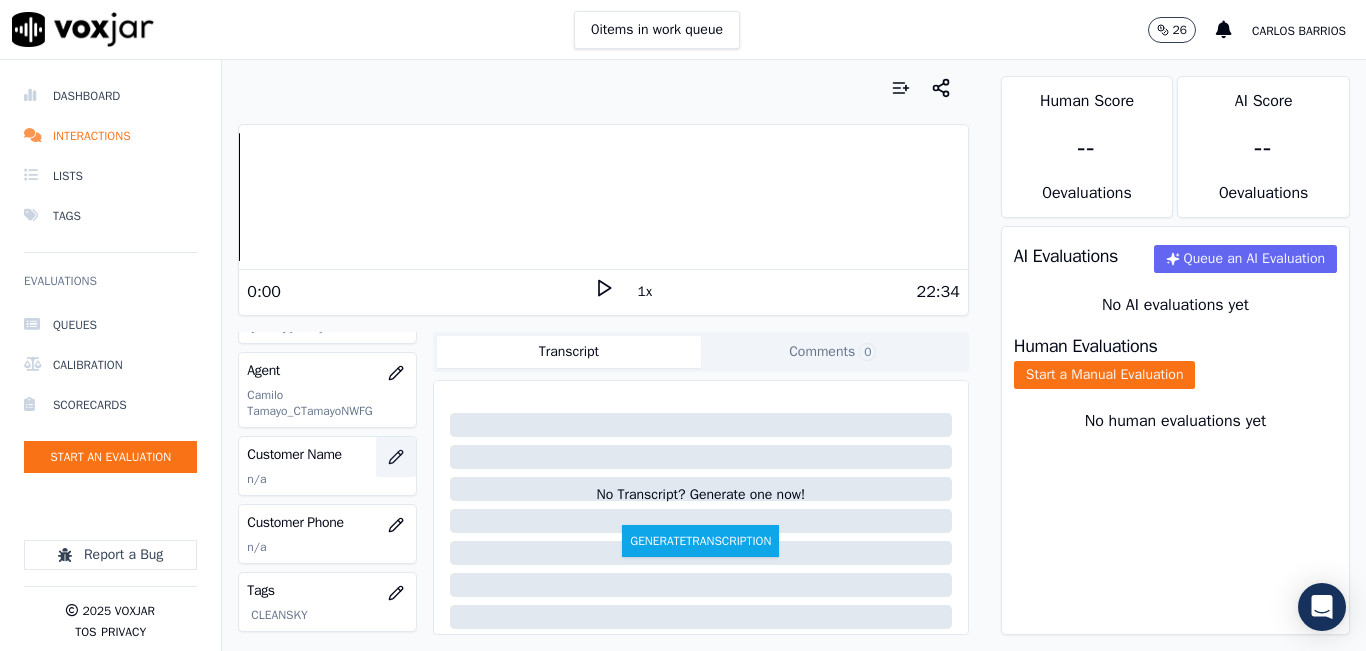 click at bounding box center [396, 457] 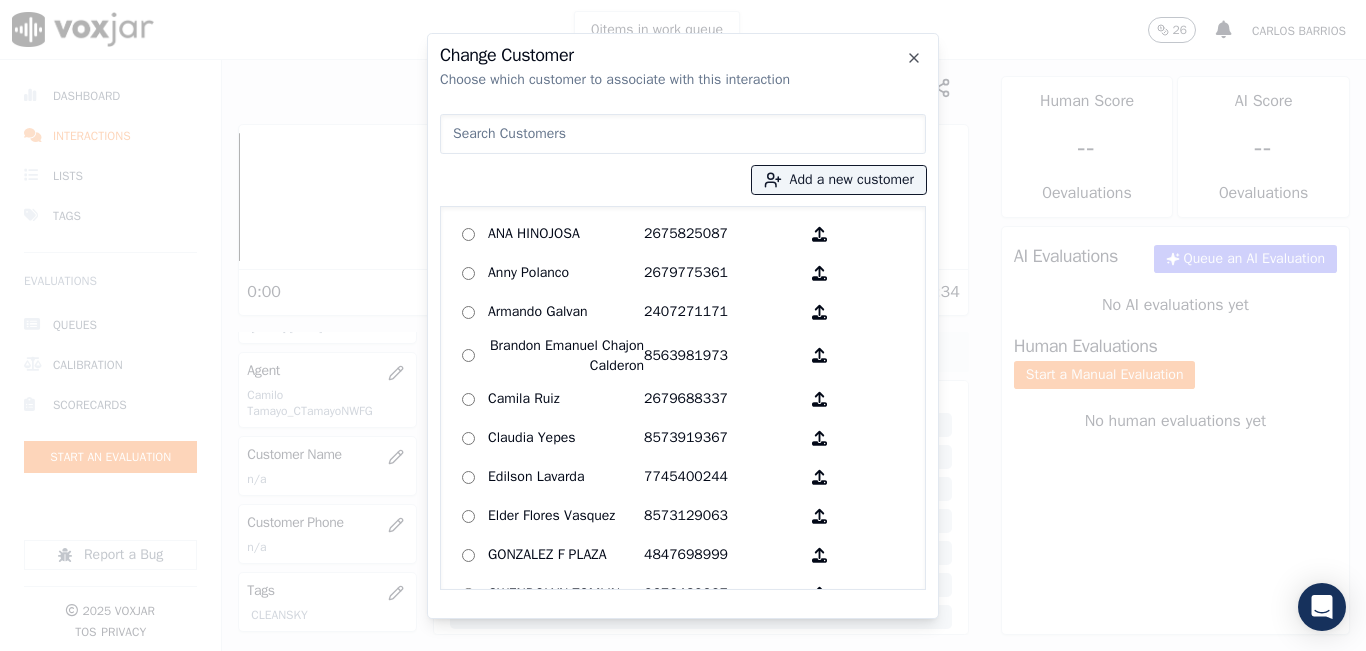 click at bounding box center (683, 134) 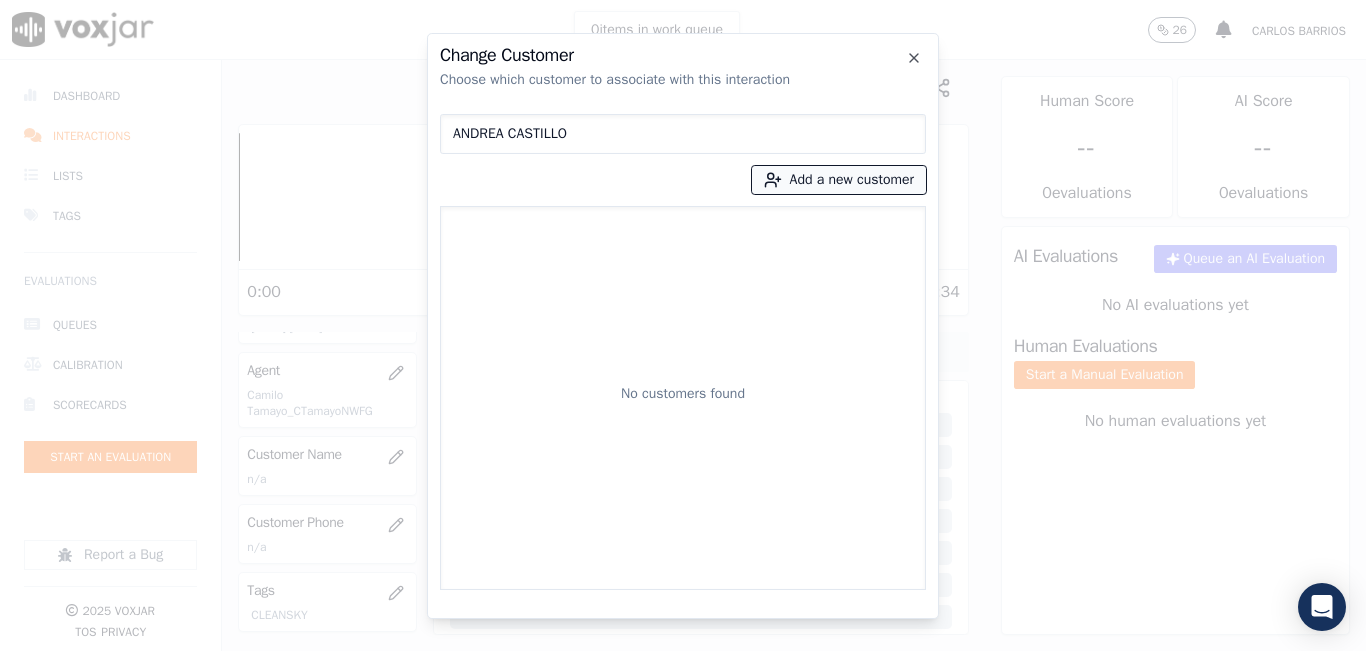 type on "ANDREA CASTILLO" 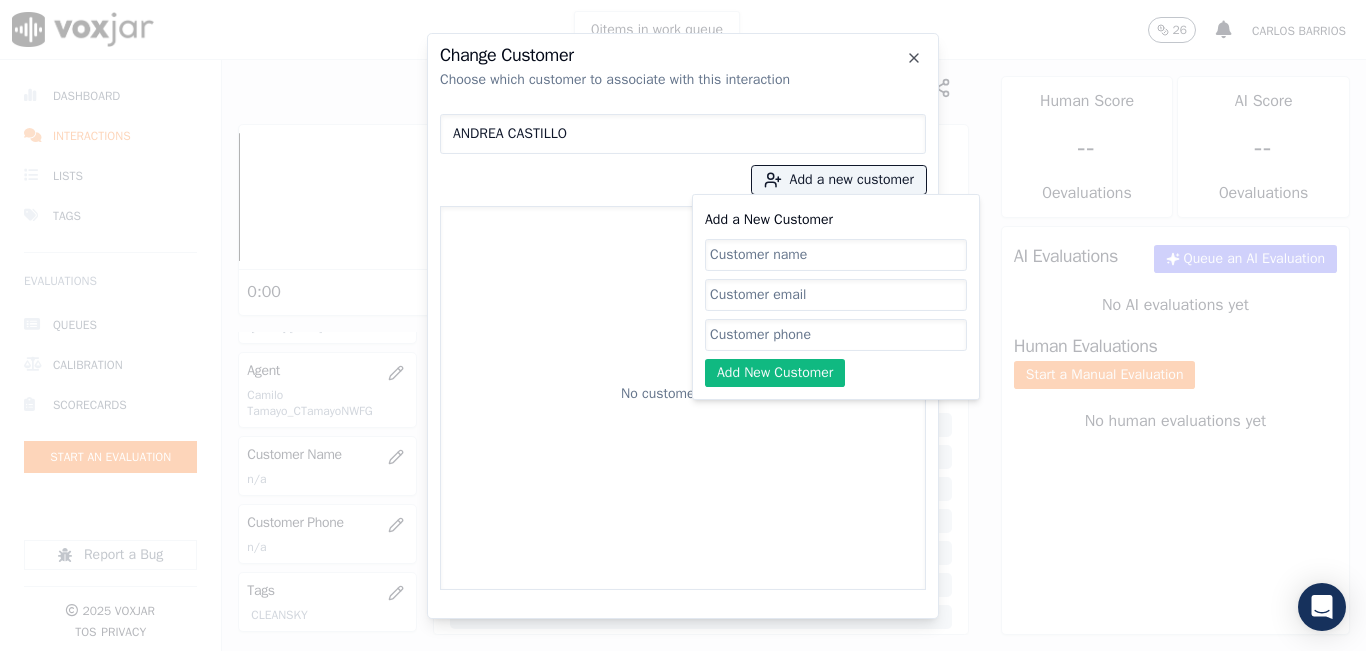 click on "Add a New Customer" 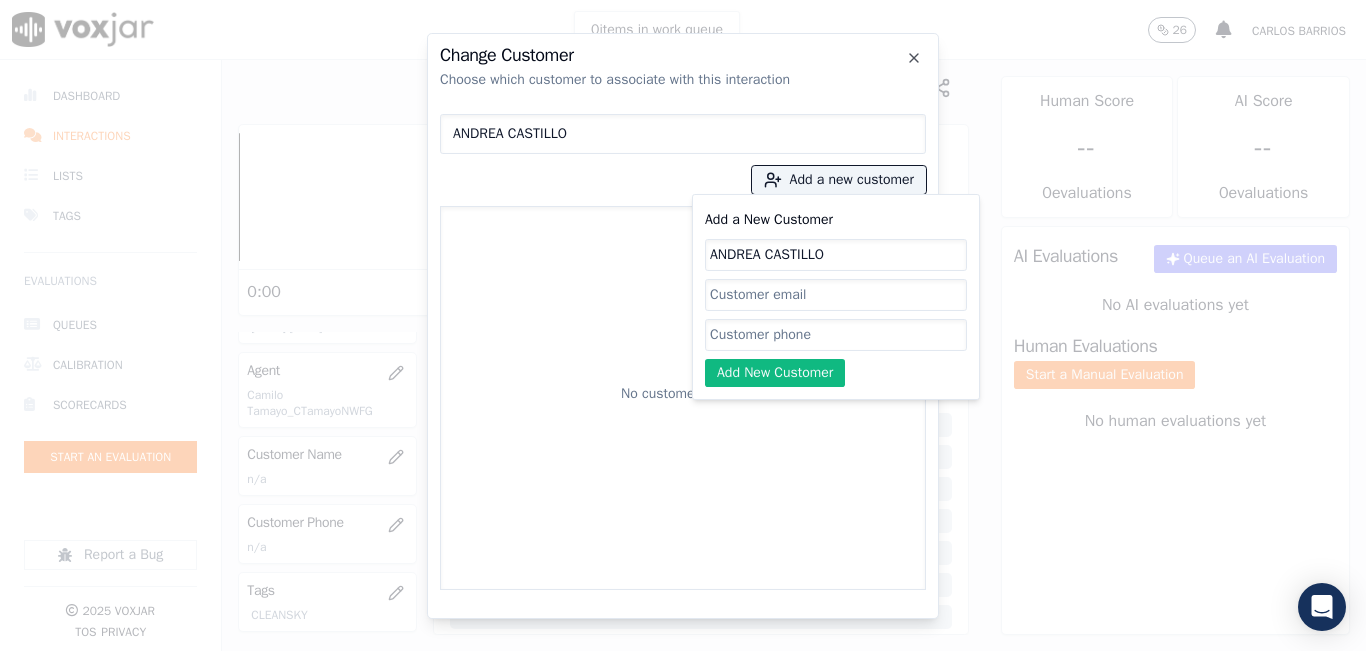 type on "ANDREA CASTILLO" 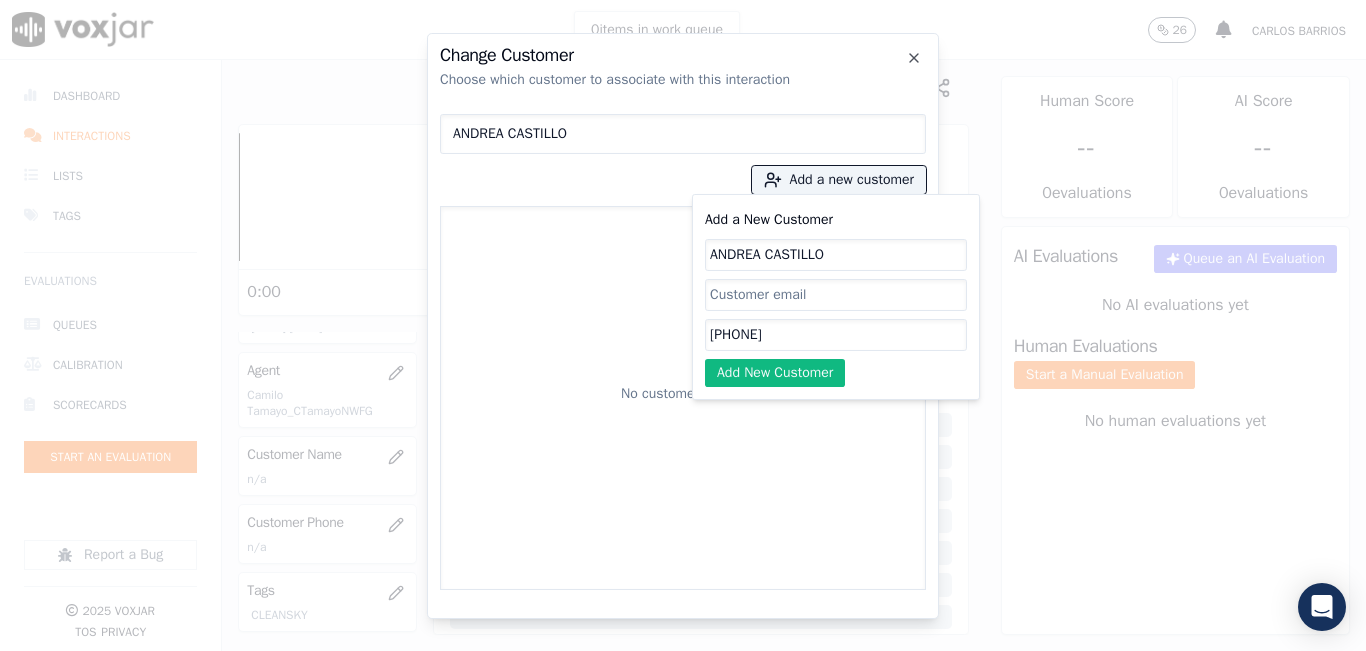 type on "[PHONE]" 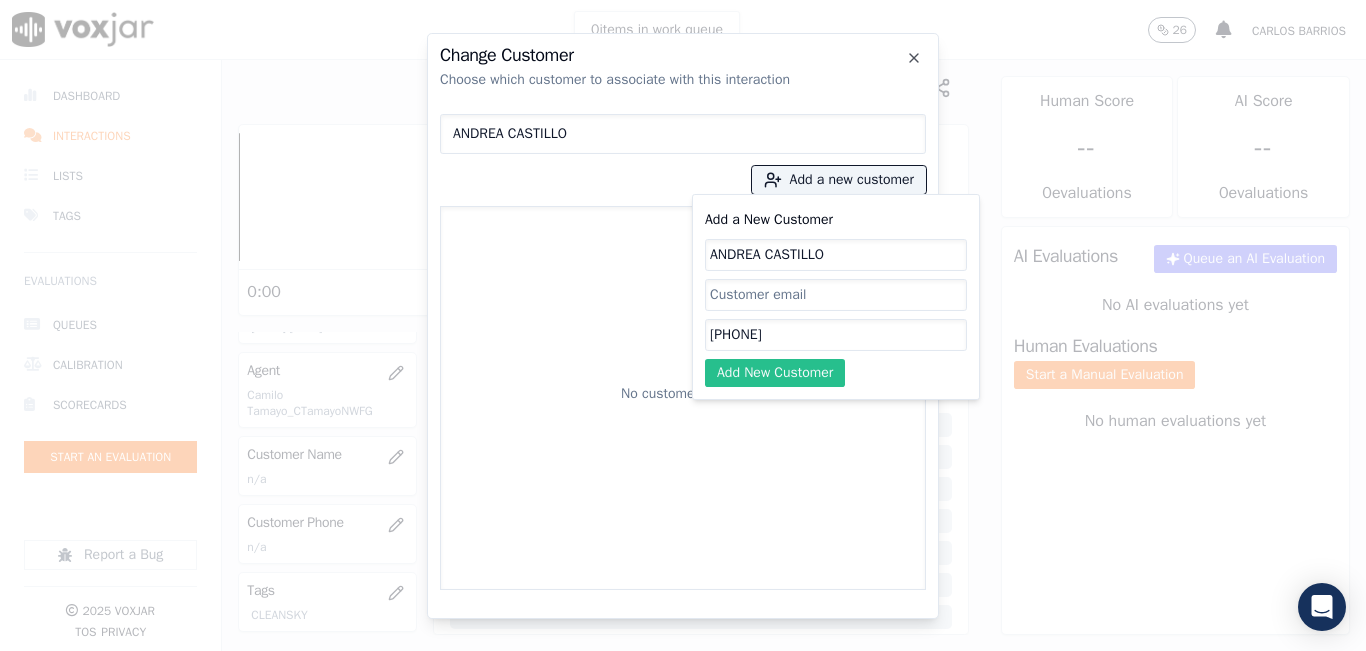 click on "Add New Customer" 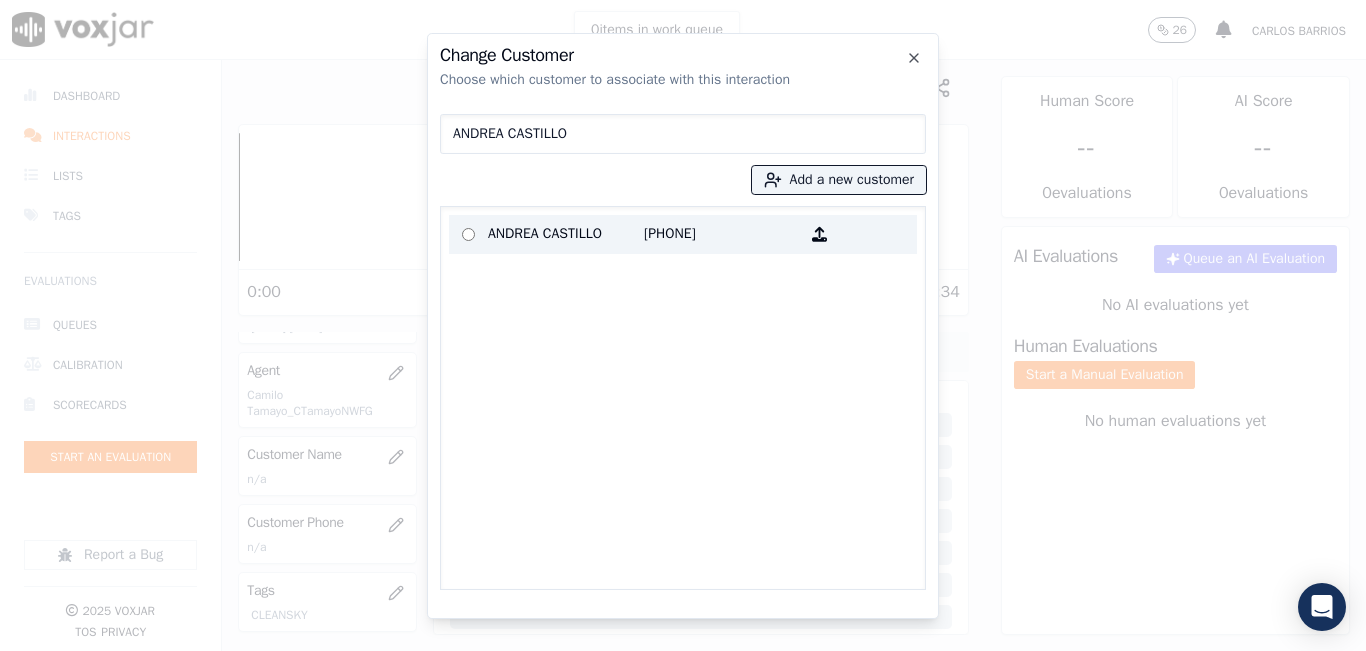 click on "ANDREA CASTILLO" at bounding box center (566, 234) 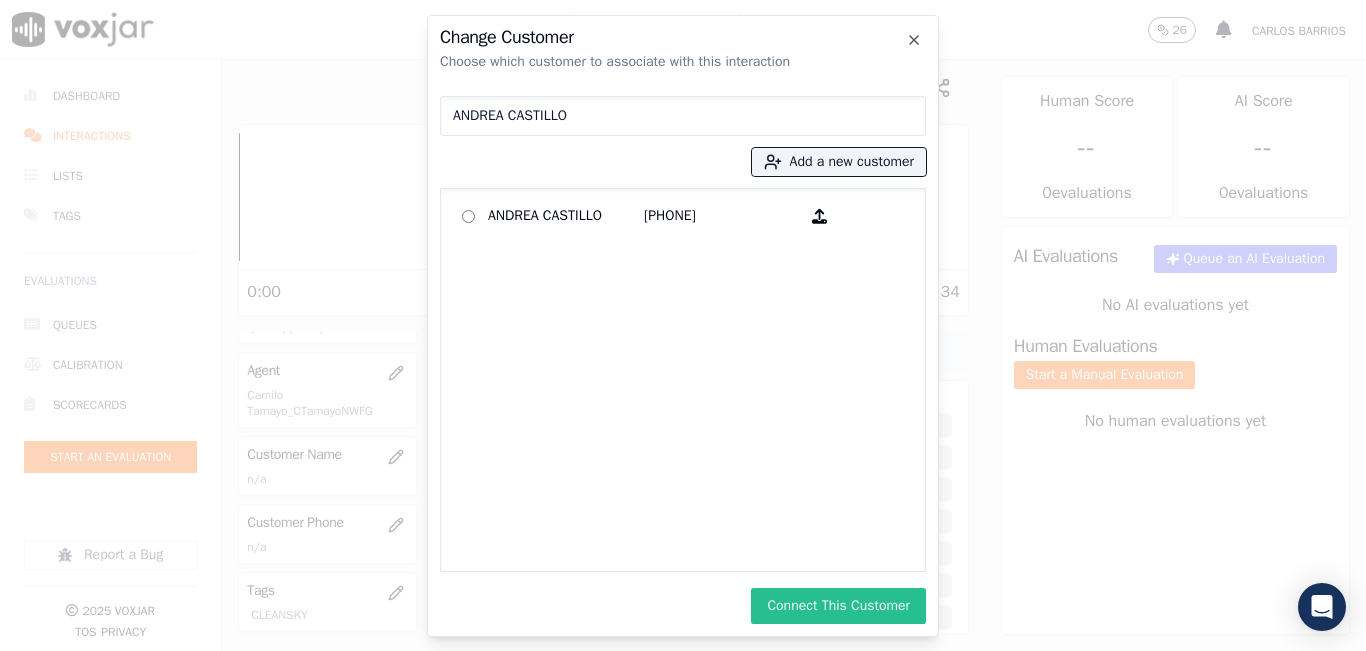click on "Connect This Customer" at bounding box center (838, 606) 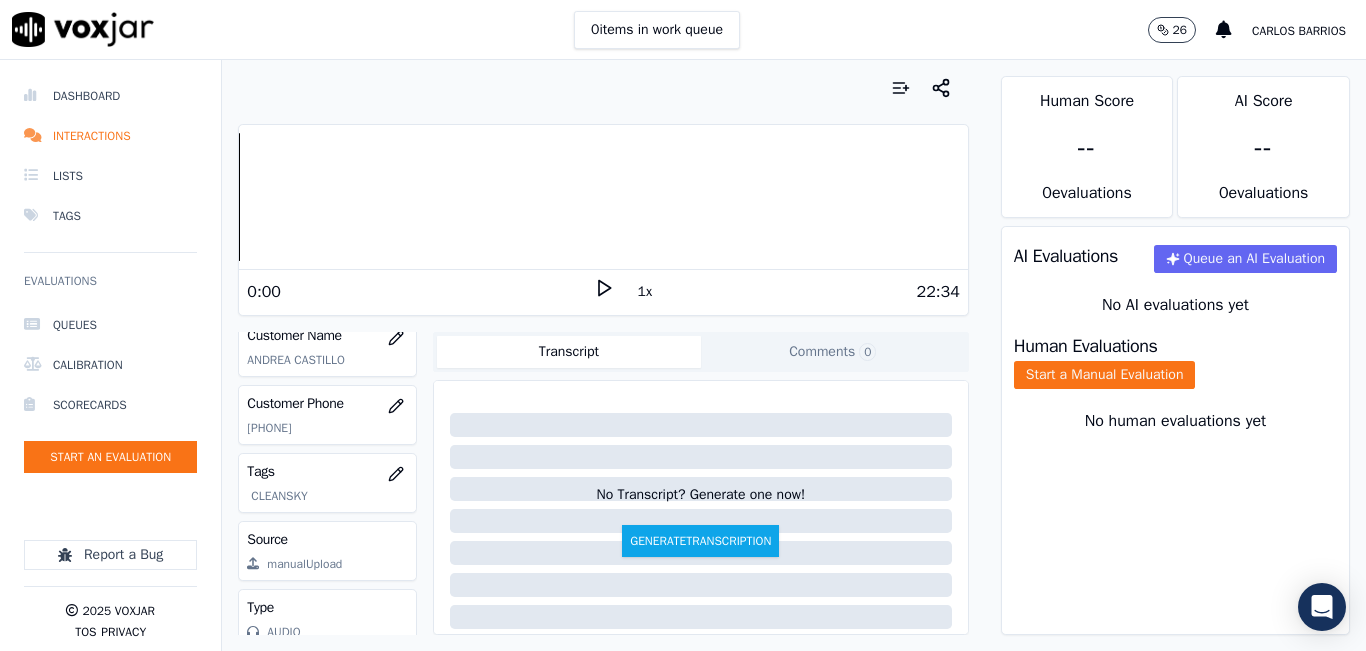 scroll, scrollTop: 278, scrollLeft: 0, axis: vertical 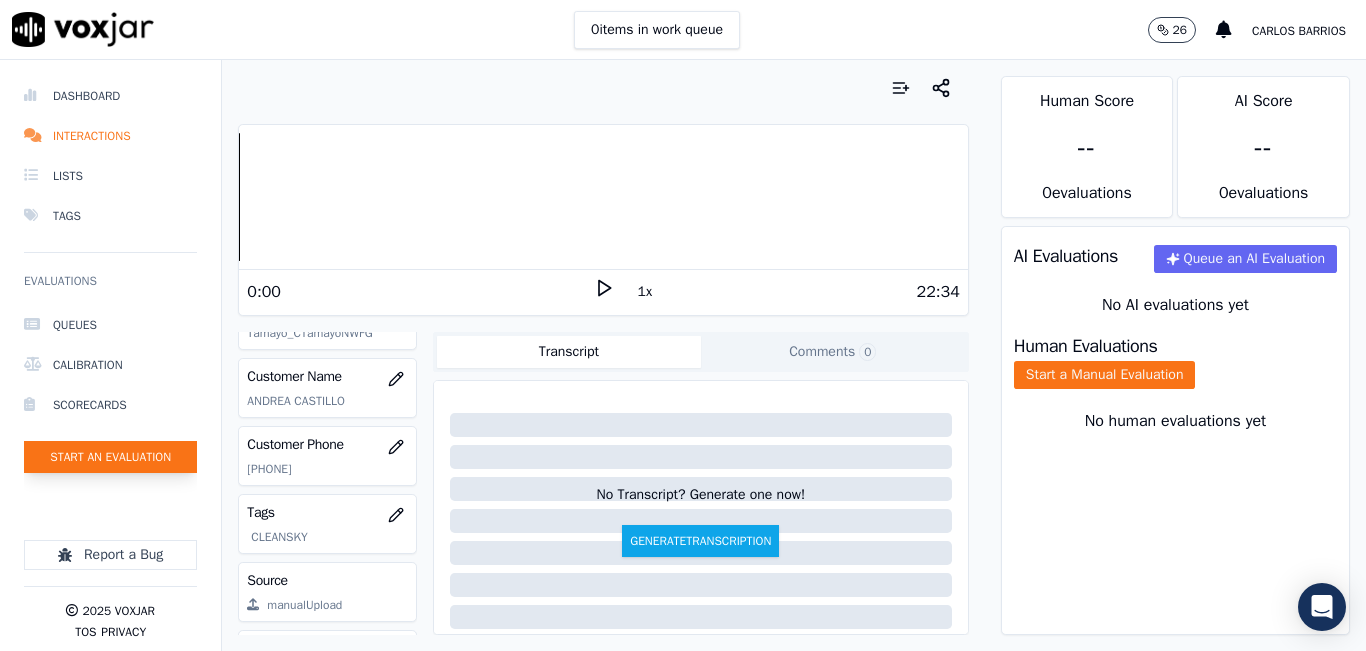 click on "Start an Evaluation" 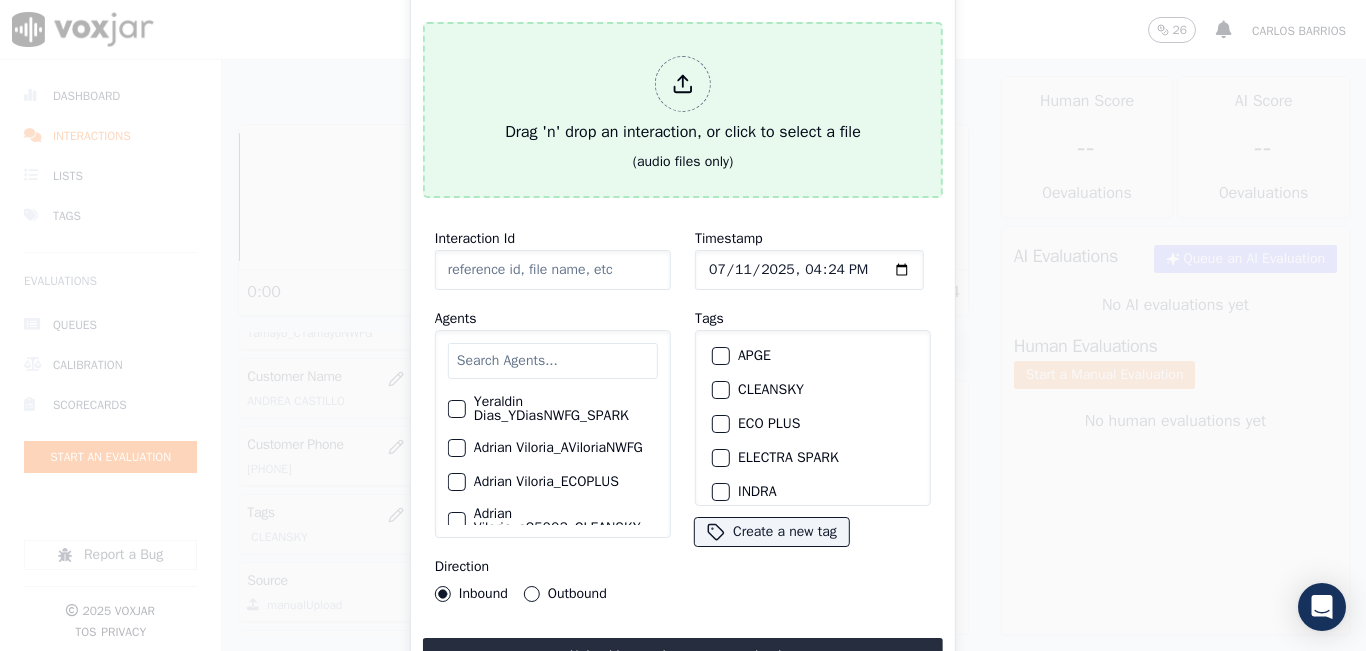 click on "Drag 'n' drop an interaction, or click to select a file" at bounding box center [683, 100] 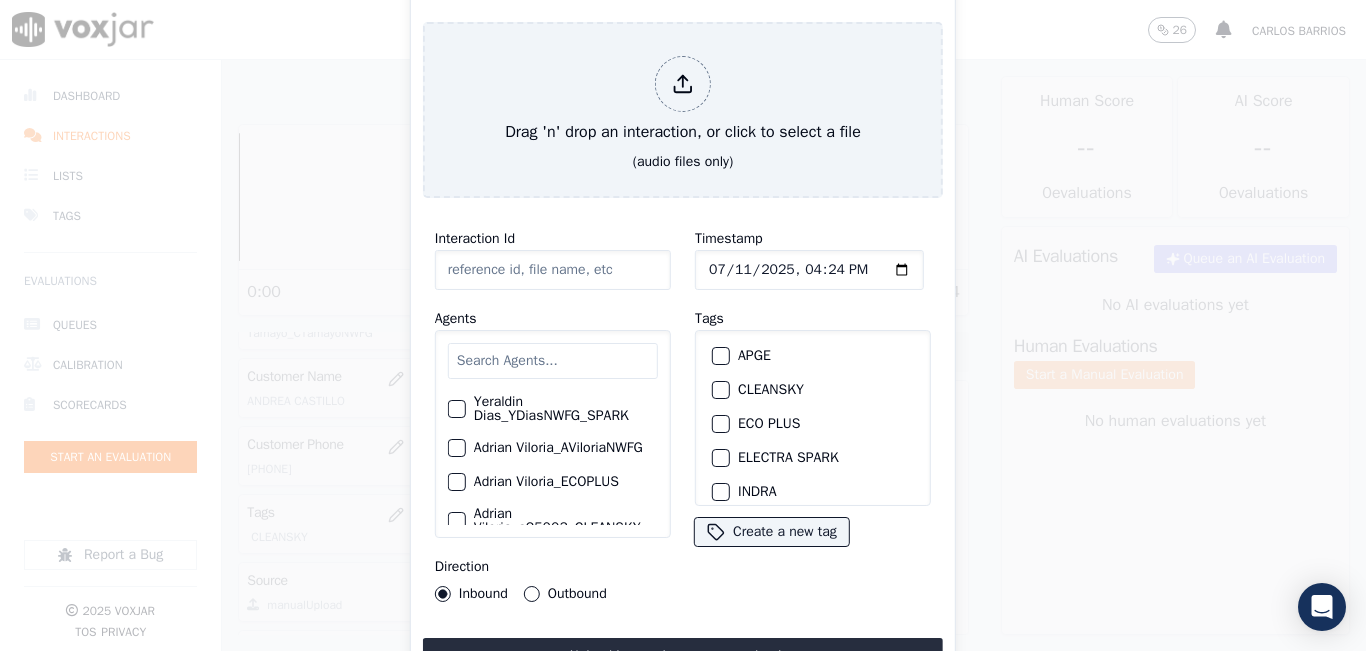 click on "Start an Evaluation
Drag 'n' drop an interaction, or click to select a file   (audio files only)       Interaction Id       Agents        Yeraldin Dias_YDiasNWFG_SPARK     Adrian Viloria_AViloriaNWFG     Adrian Viloria_ECOPLUS     Adrian Viloria_a25003_CLEANSKY     Adrian Viloria_a25016_WGL     Adrian Viloria_a25046_INDRA     Adrian Viloria_fuse1164_NGE     Alan Marruaga_a26181_WGL     Alejandra Chavarro_SYMMETRY     Alejandra Chavarro_a26184_WGL     Alejandro Vizcaino_a13916_CLEANSKY     Alejandro Vizcaino­_NW2906_CLEANSKY     Andres Higuita_AHiguitaNWFG_SPARK     Andres Higuita_Fuse3185_NGE     Andres Higuita_No Sales      Andres Higuita_a27435_CLEANSKY     Andres Higuita_a27490_INDRA     Andres Prias_APriasNWFG     Andres Prias_SYMMETRY     Andres Prias_a27400_CLEANSKY     Andres Prias_a27447_INDRA     Andres Prias_fuse1184_NGE     Angie Torres_ATorresNWFG     Angie Torres_SYMMETRY     Angie Torres_WANN1185_NGE     Angie Torres_a27399_CLEANSKY     Angie Torres_a27445_INDRA" 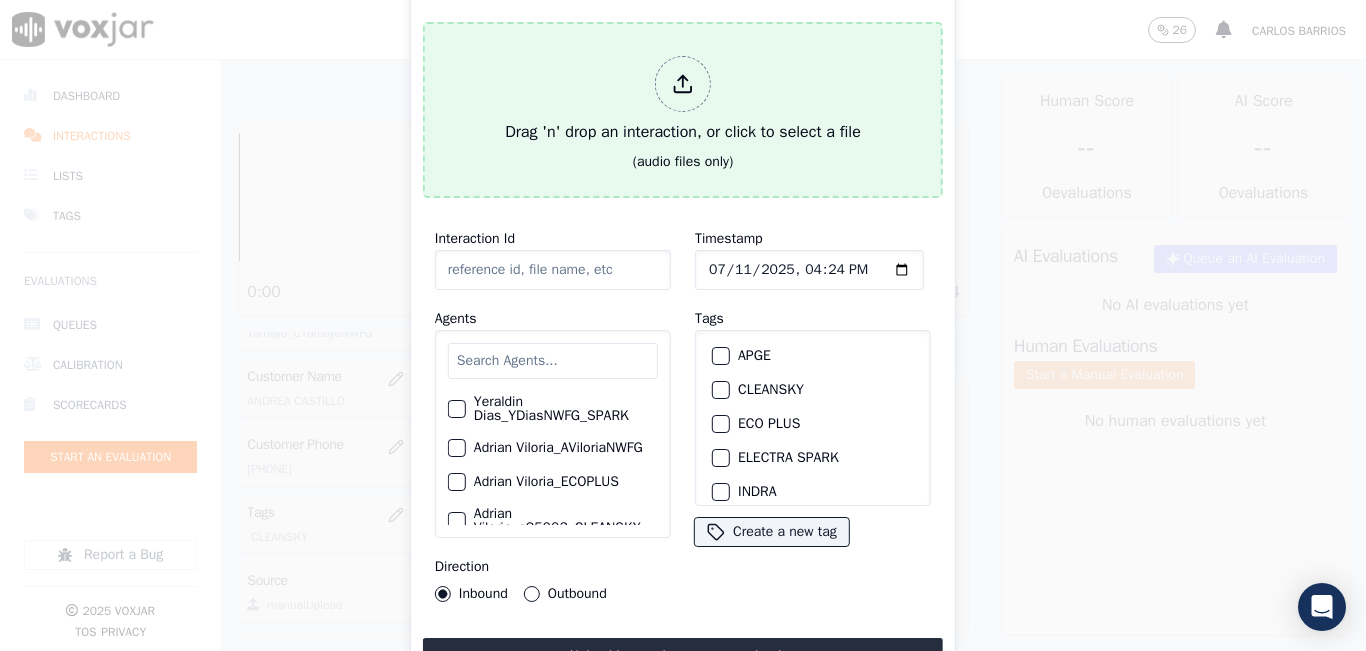 click on "Drag 'n' drop an interaction, or click to select a file" at bounding box center [683, 100] 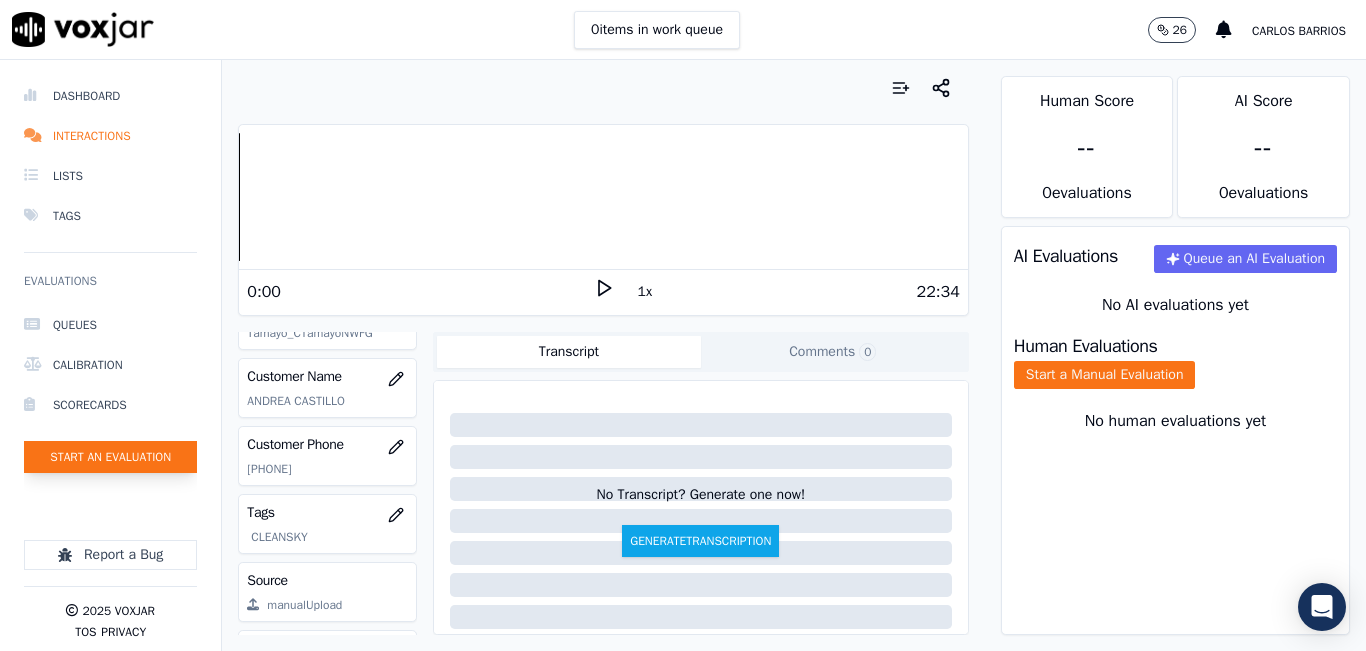 click on "Start an Evaluation" 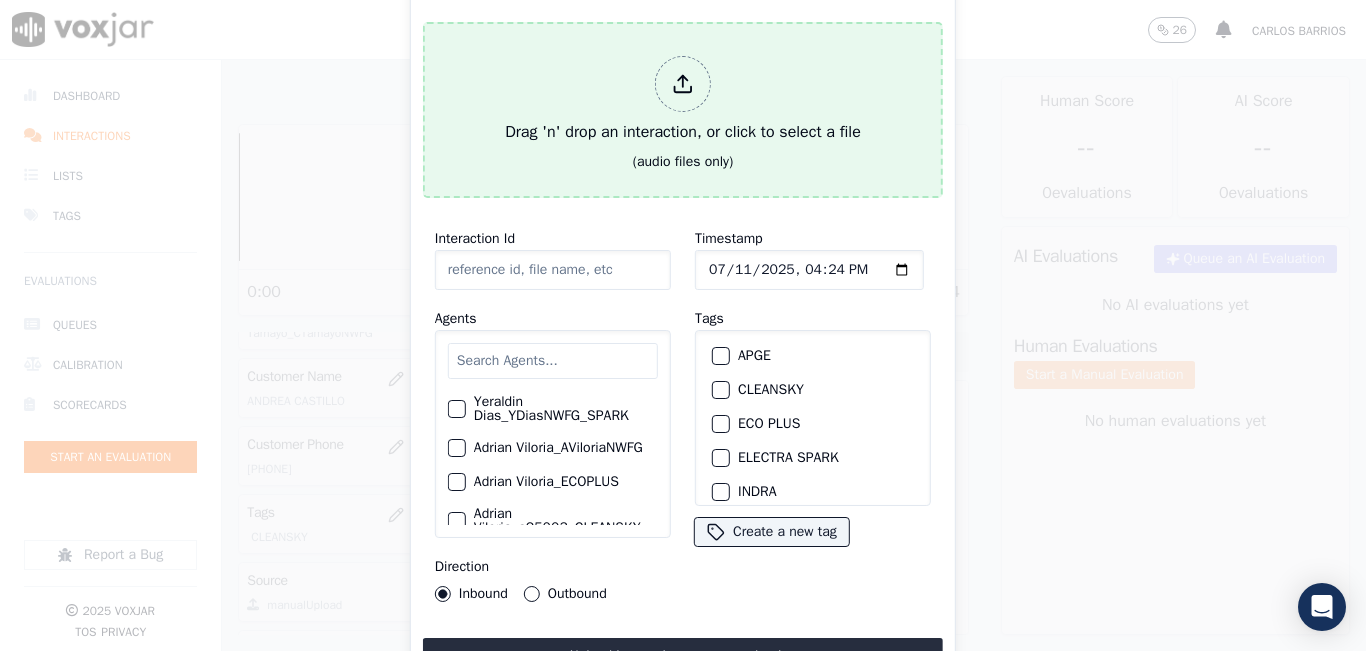 click on "Drag 'n' drop an interaction, or click to select a file" at bounding box center [683, 100] 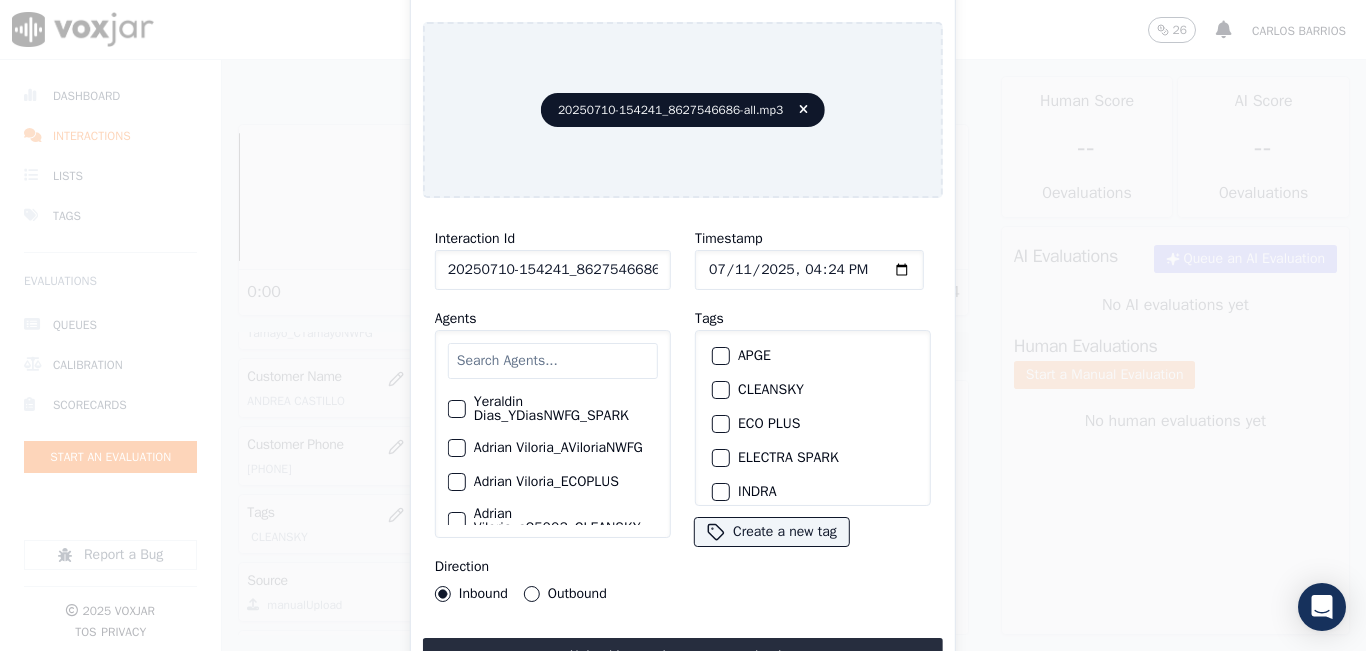click at bounding box center (553, 361) 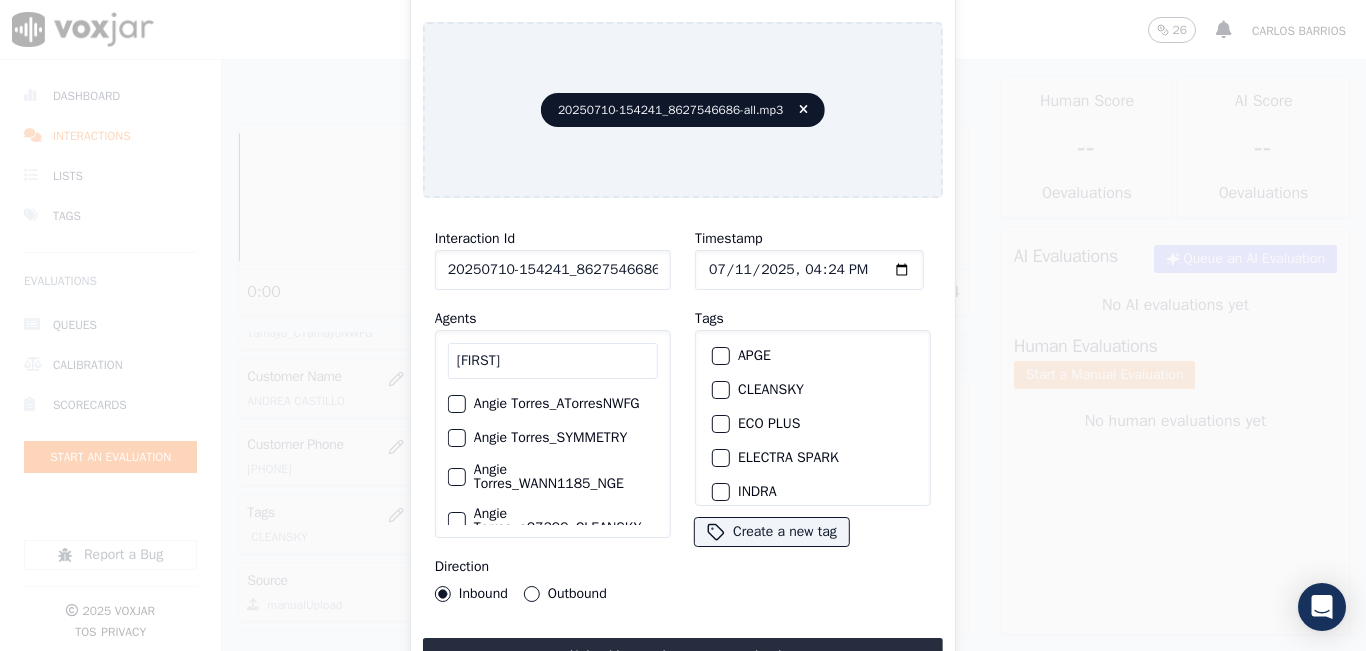 type on "ANGIE" 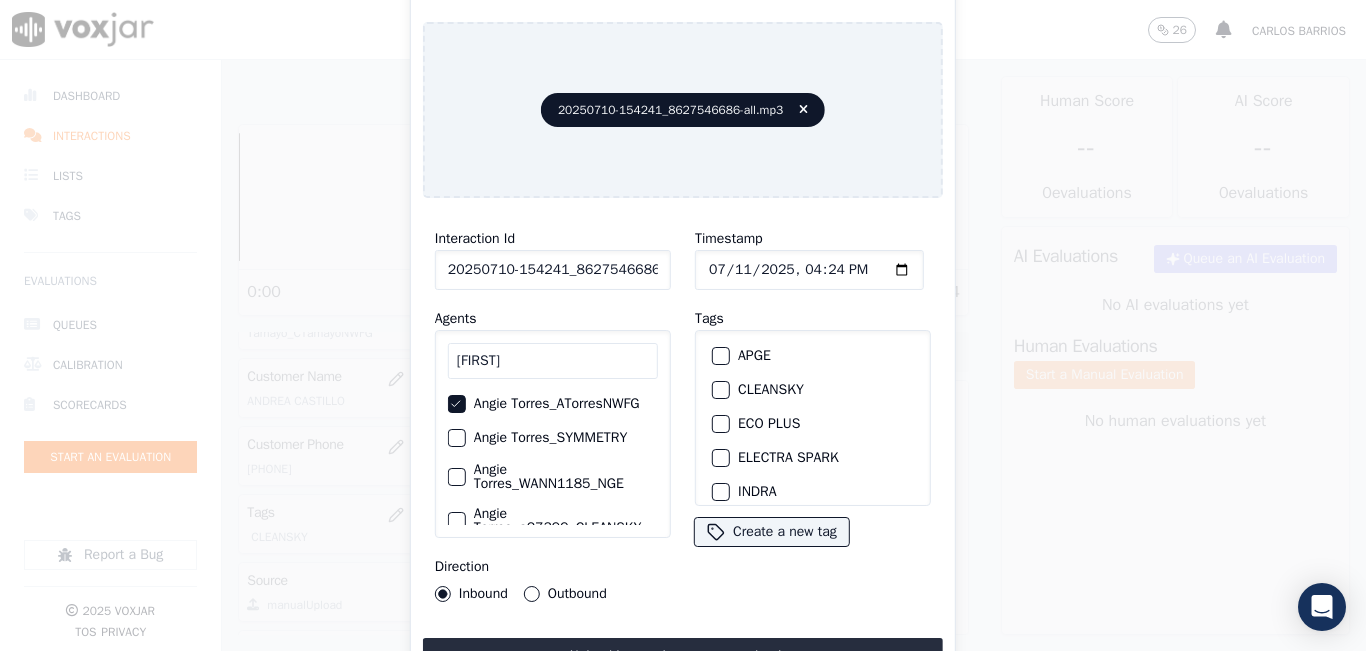 click at bounding box center (720, 390) 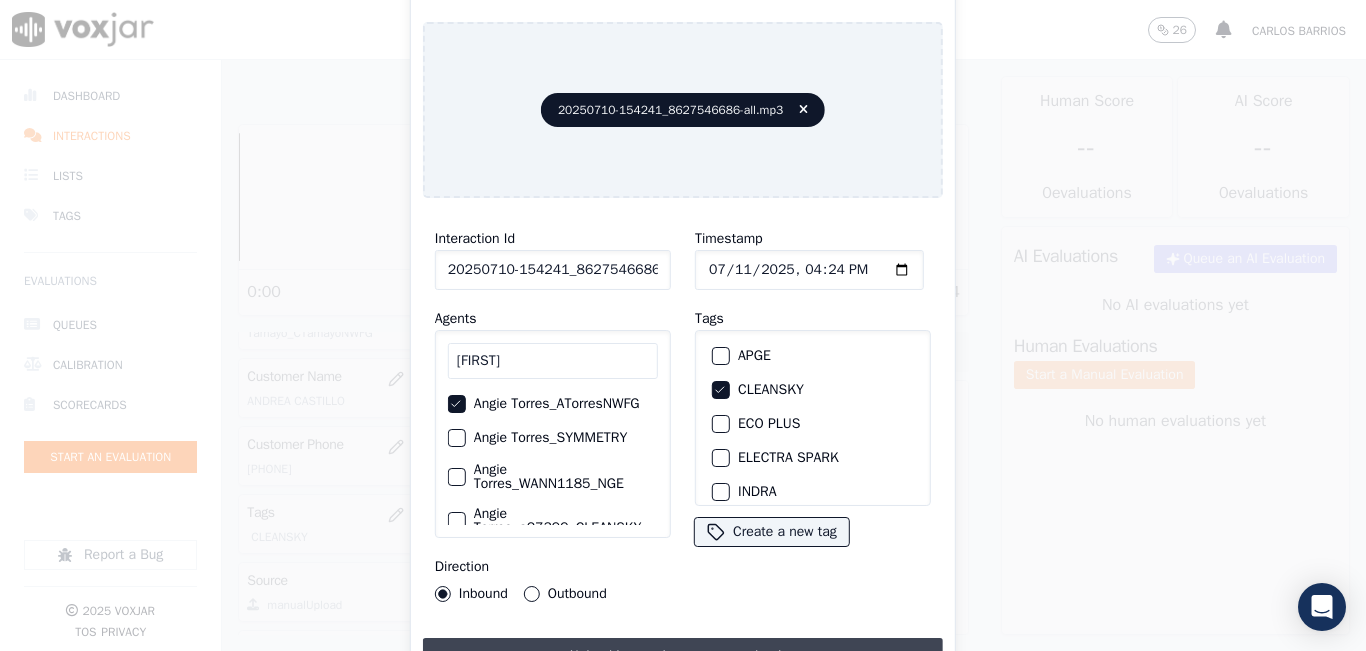 click on "Upload interaction to start evaluation" at bounding box center [683, 656] 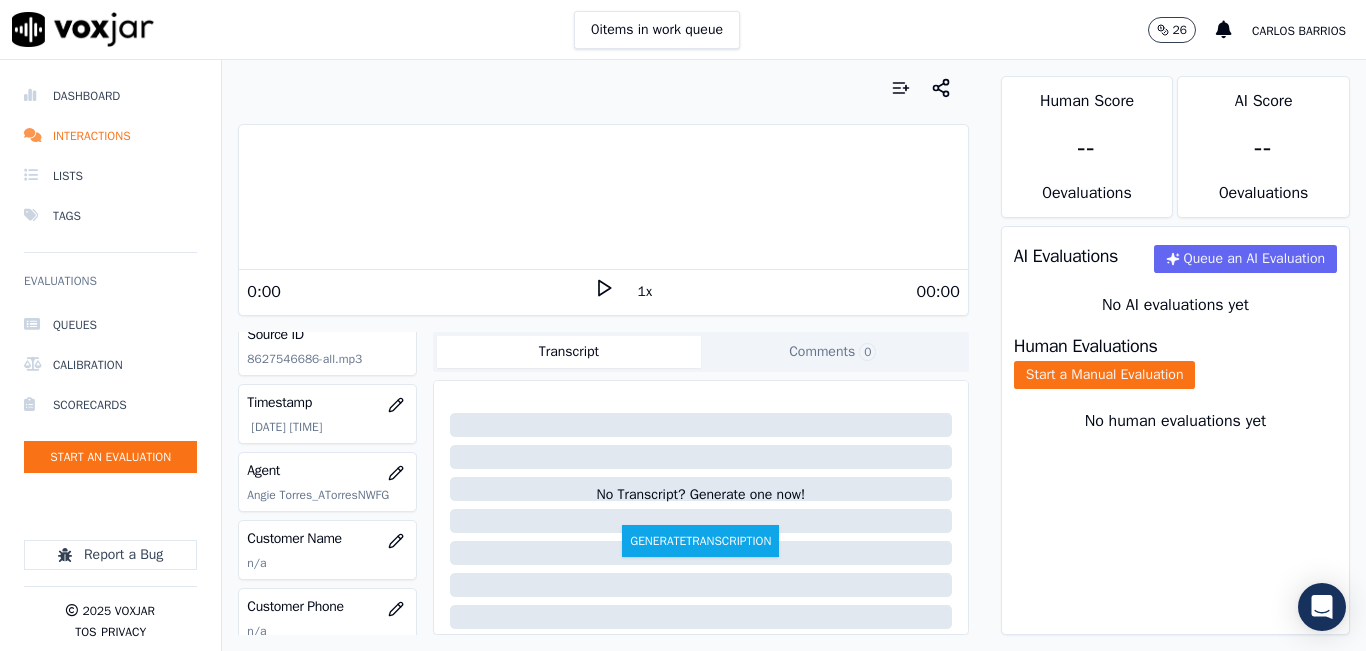 scroll, scrollTop: 300, scrollLeft: 0, axis: vertical 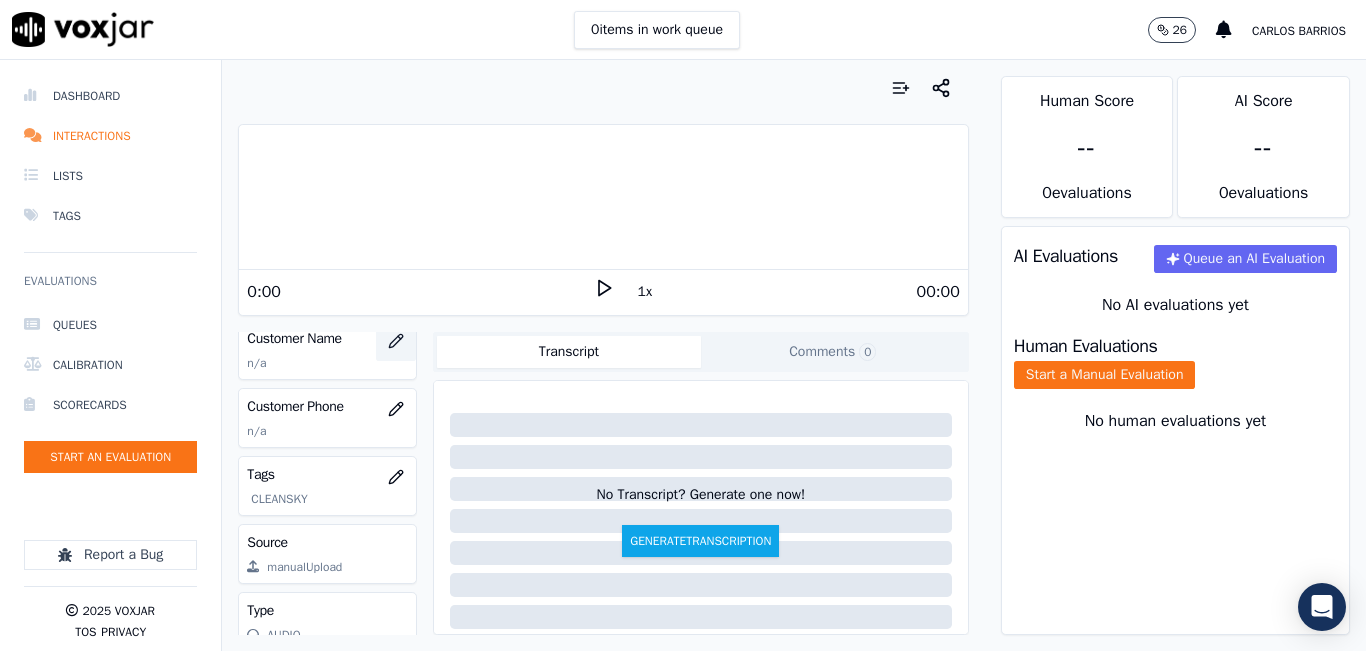 click 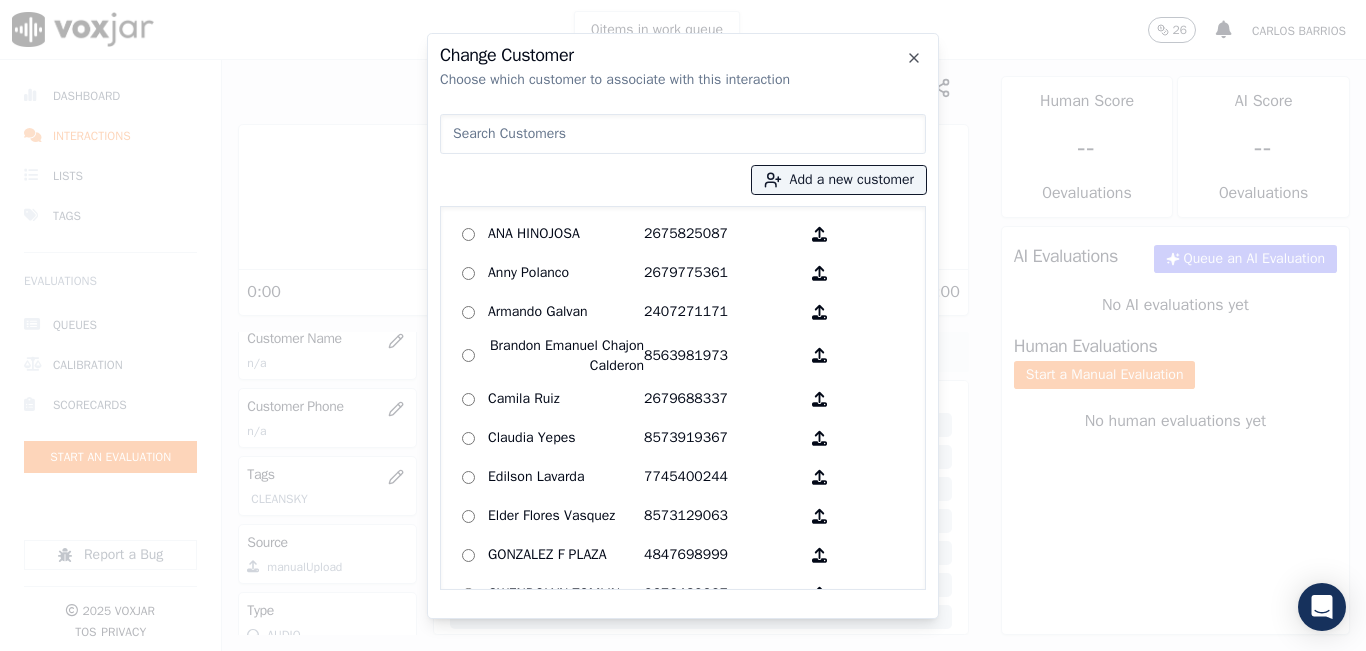 click at bounding box center (683, 134) 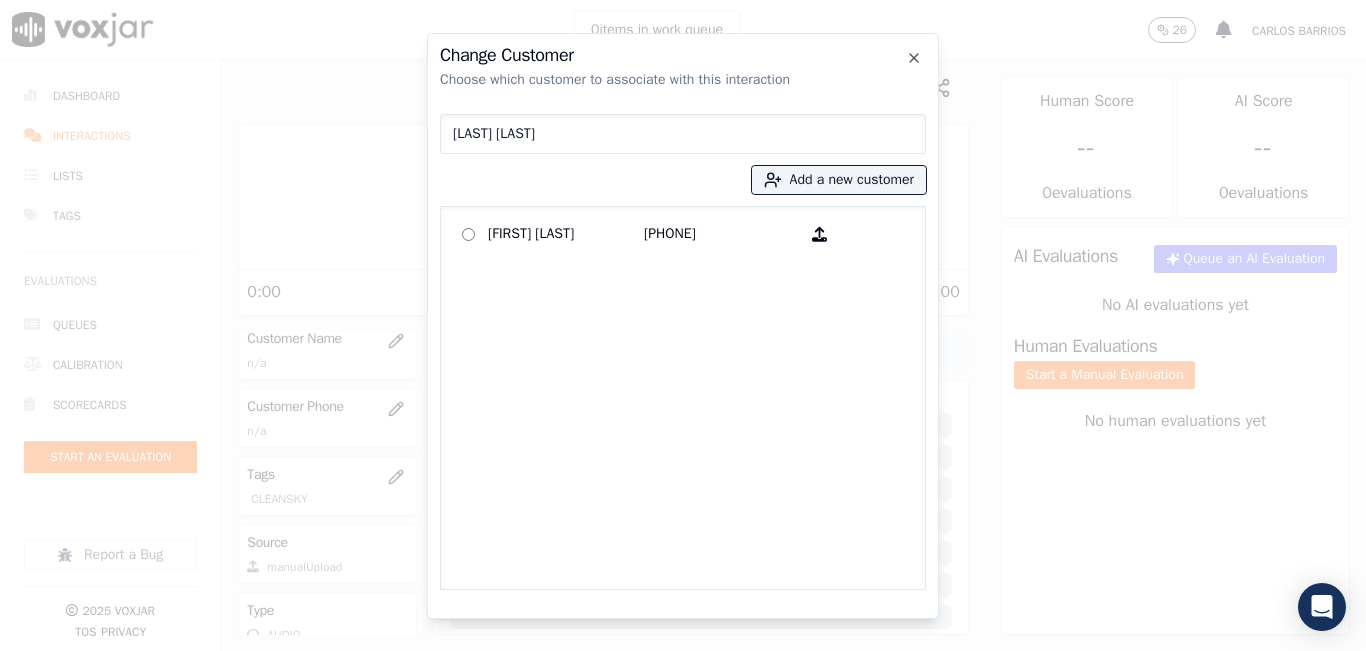 type on "YUDELNI PRADOS" 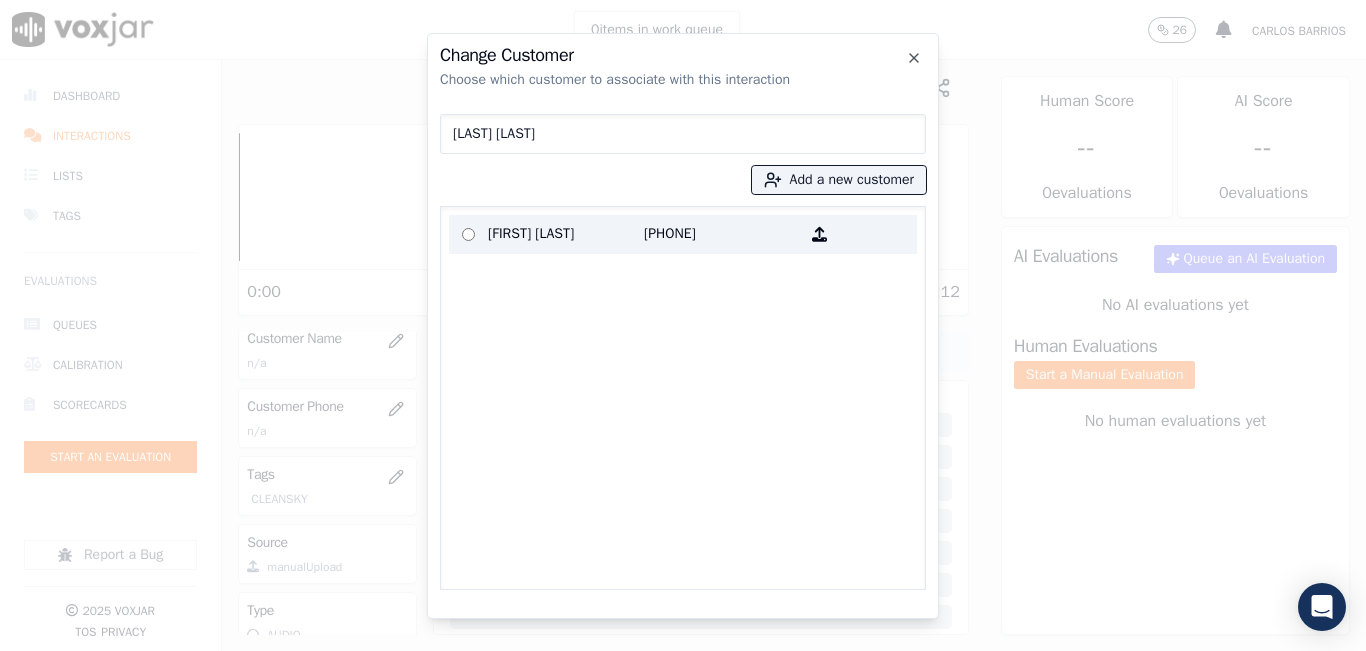 click on "[PHONE]" at bounding box center [722, 234] 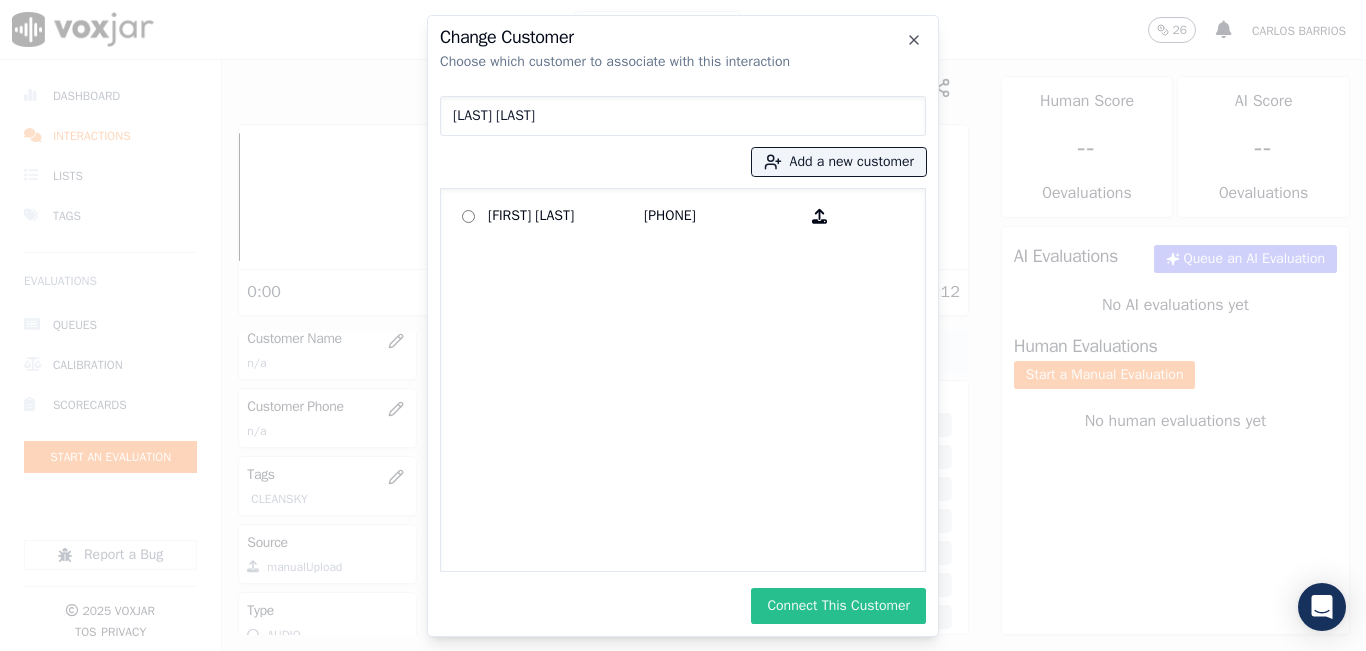 click on "Connect This Customer" at bounding box center (838, 606) 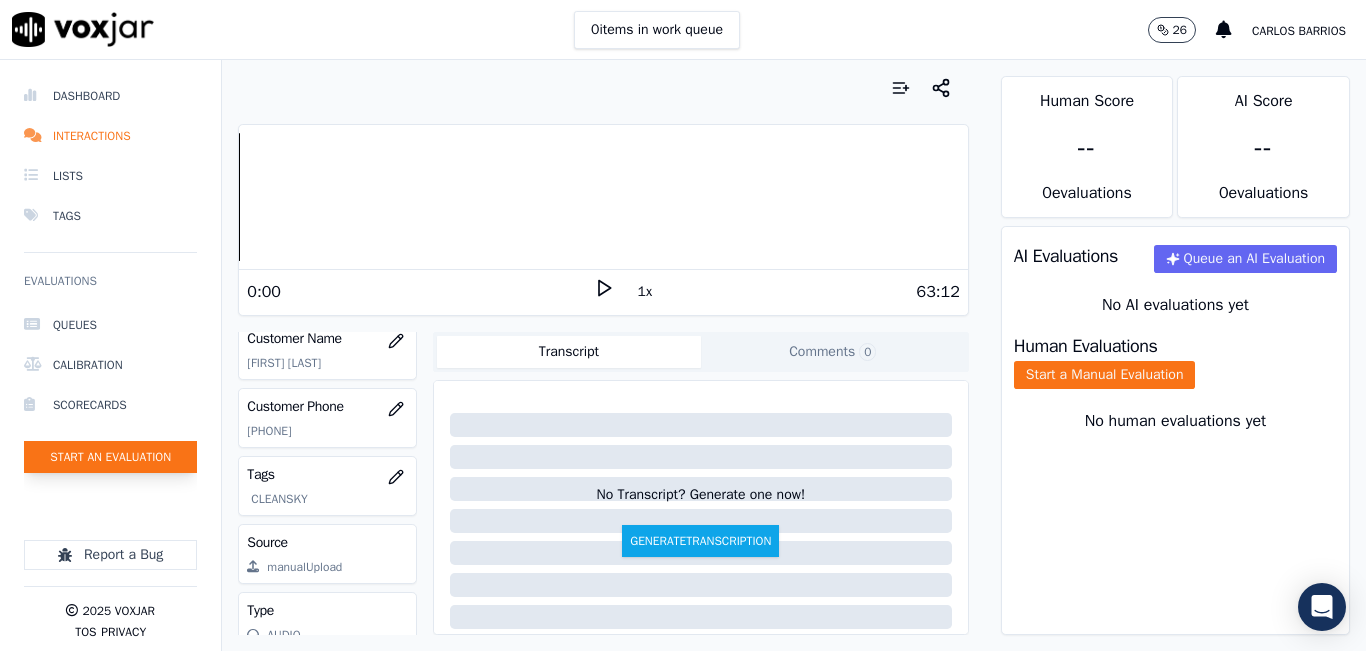 click on "Start an Evaluation" 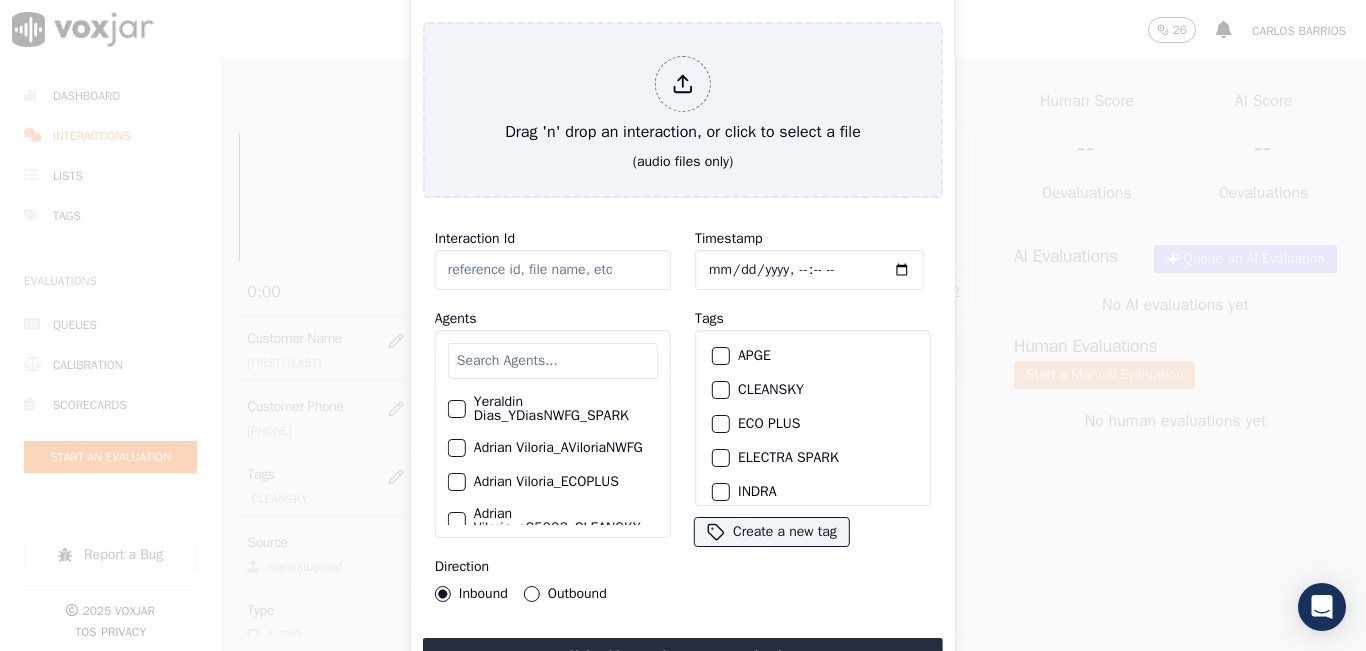 click at bounding box center (553, 361) 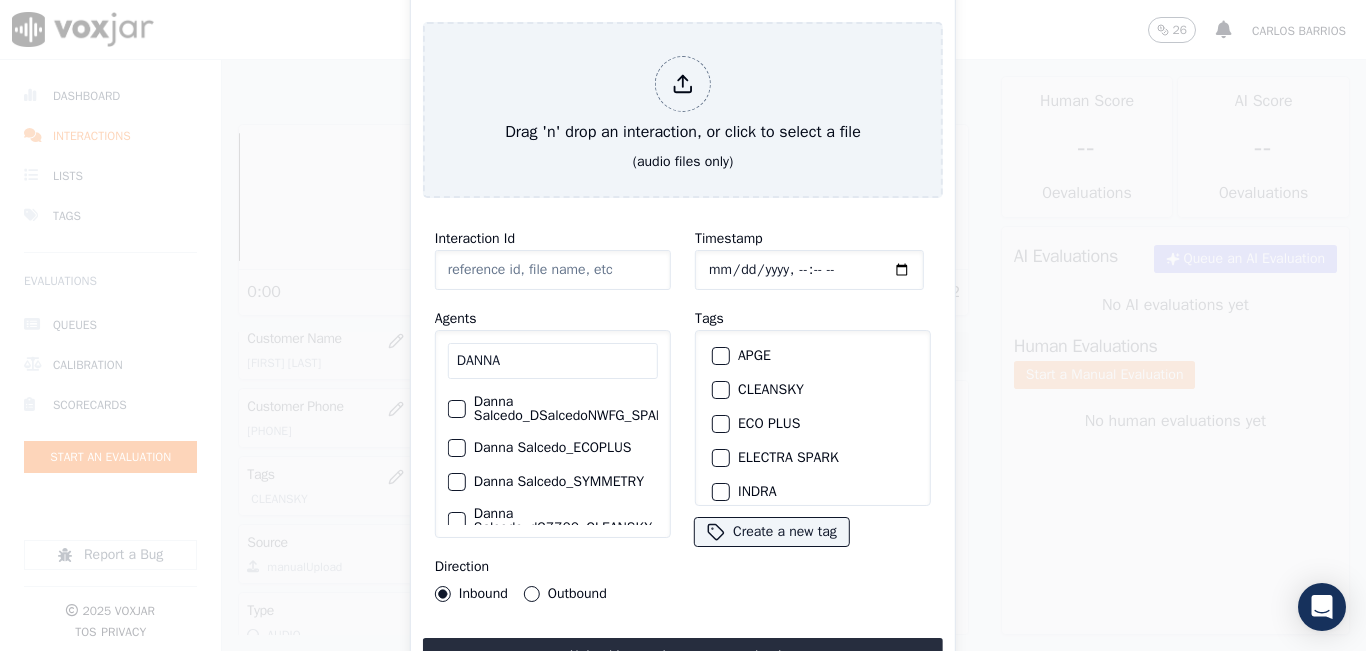 type on "DANNA" 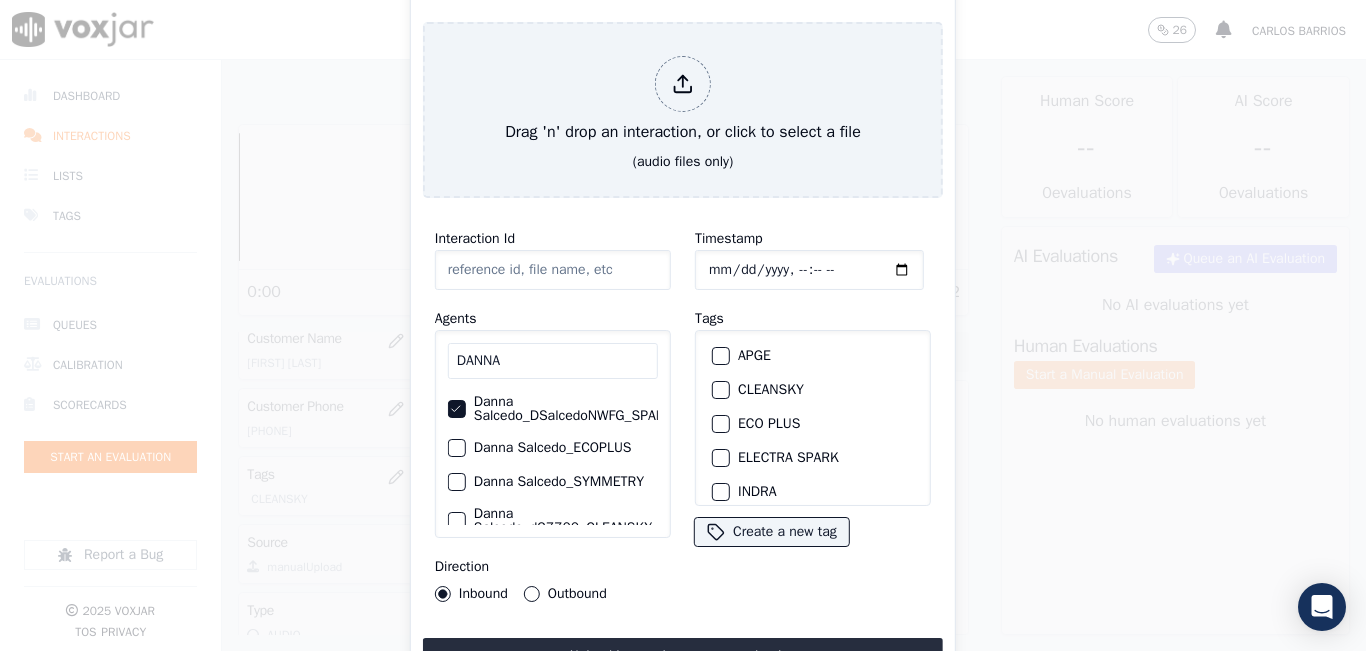 click at bounding box center [720, 390] 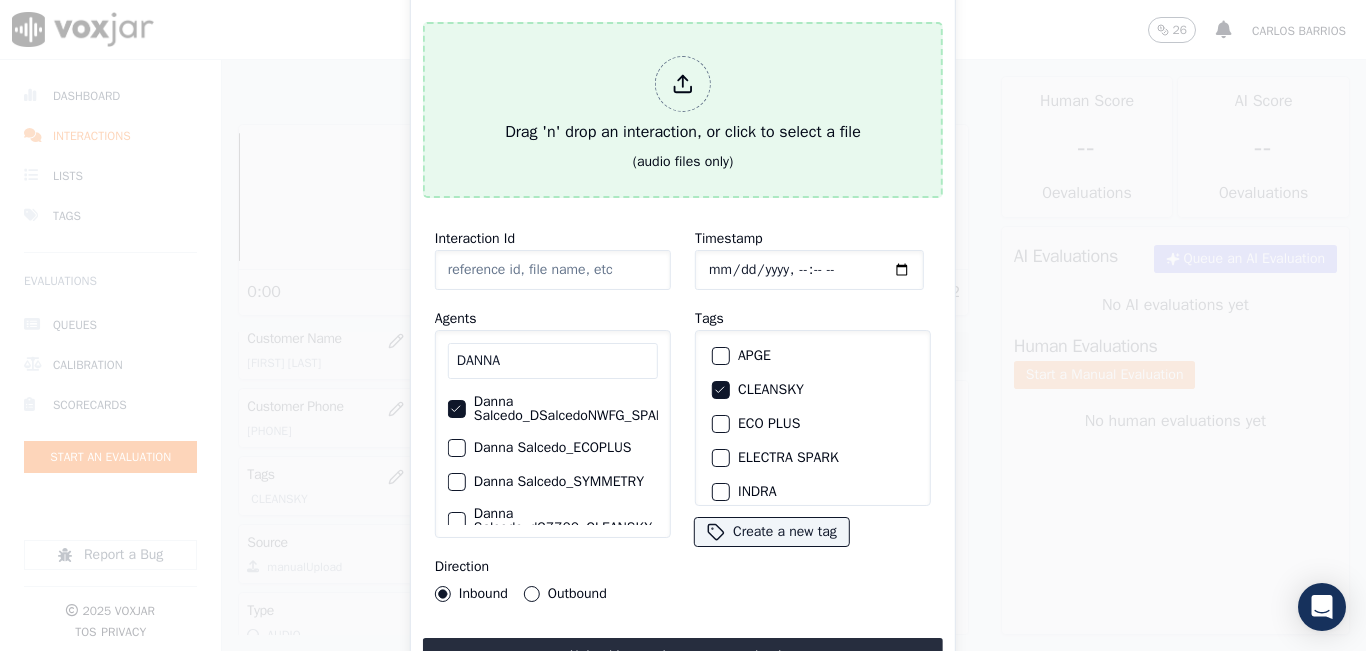 click on "Drag 'n' drop an interaction, or click to select a file" at bounding box center [683, 100] 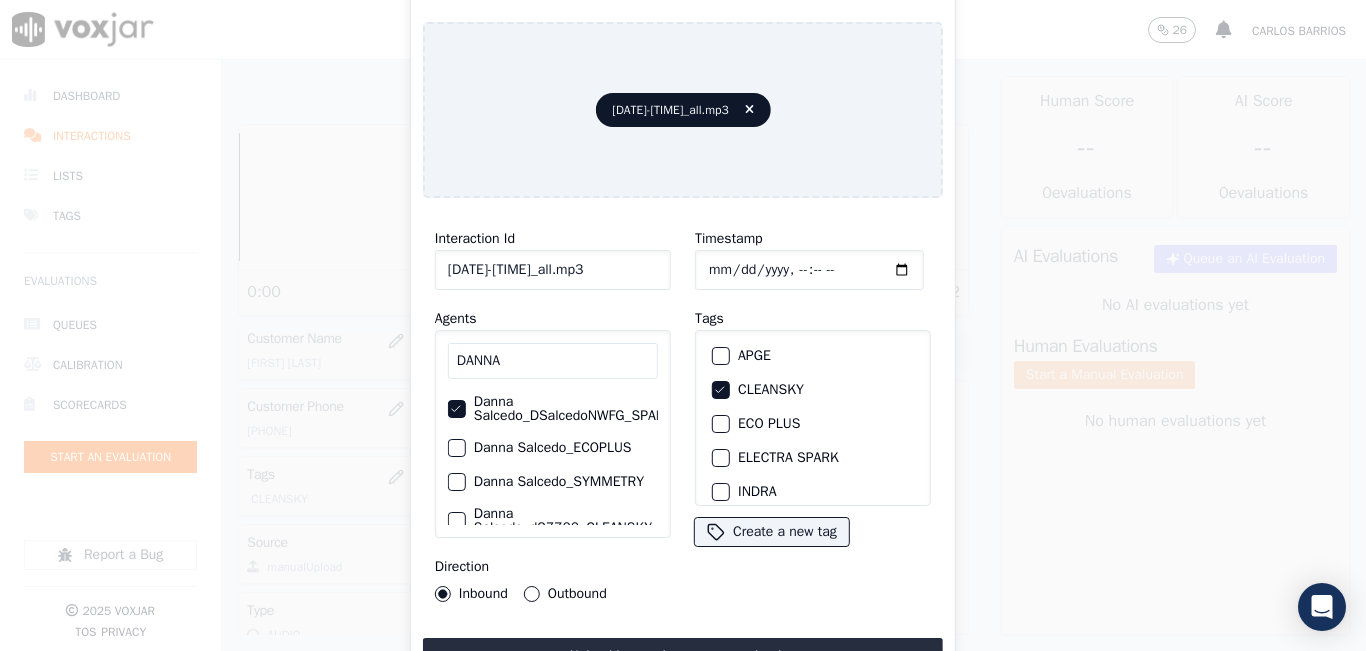 click on "Outbound" at bounding box center (532, 594) 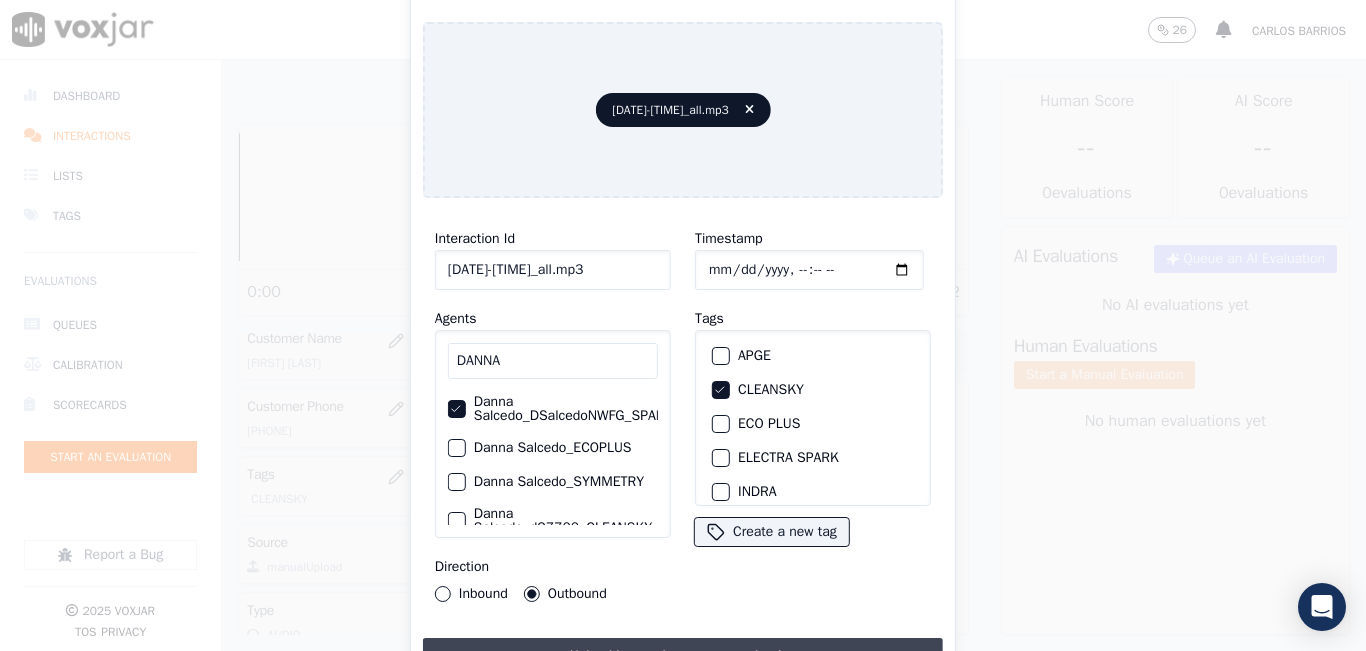 click on "Upload interaction to start evaluation" at bounding box center (683, 656) 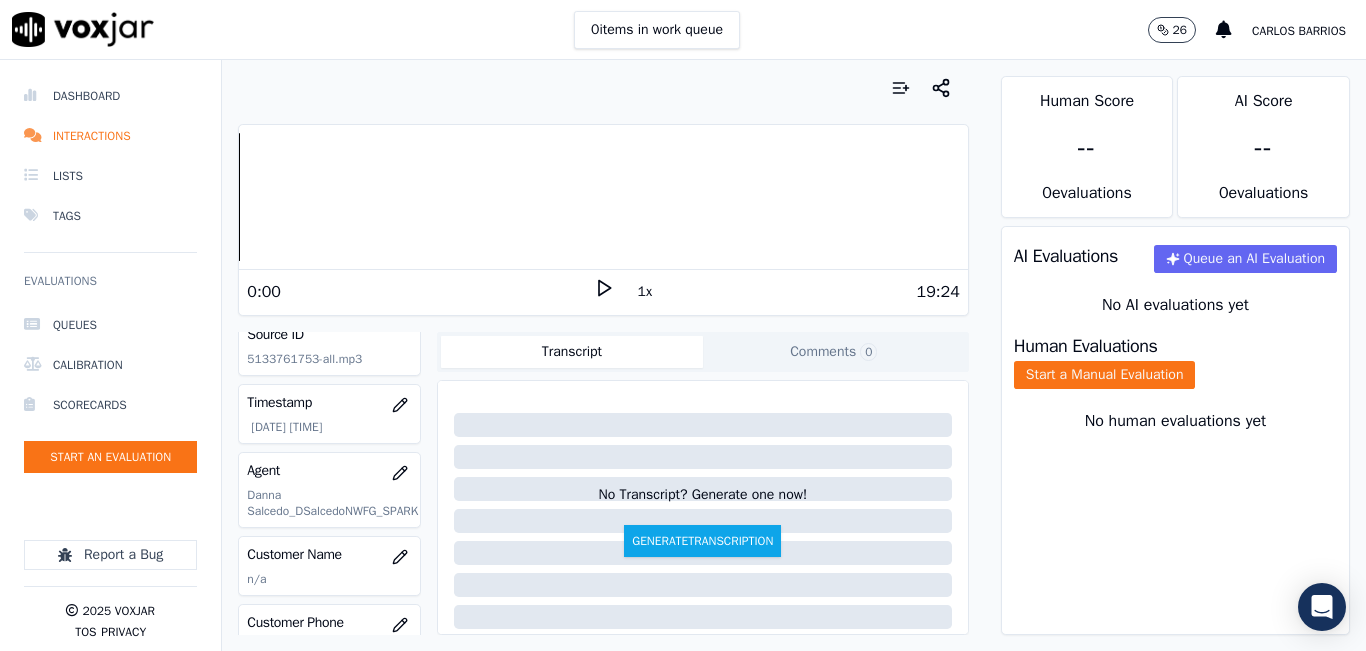 scroll, scrollTop: 200, scrollLeft: 0, axis: vertical 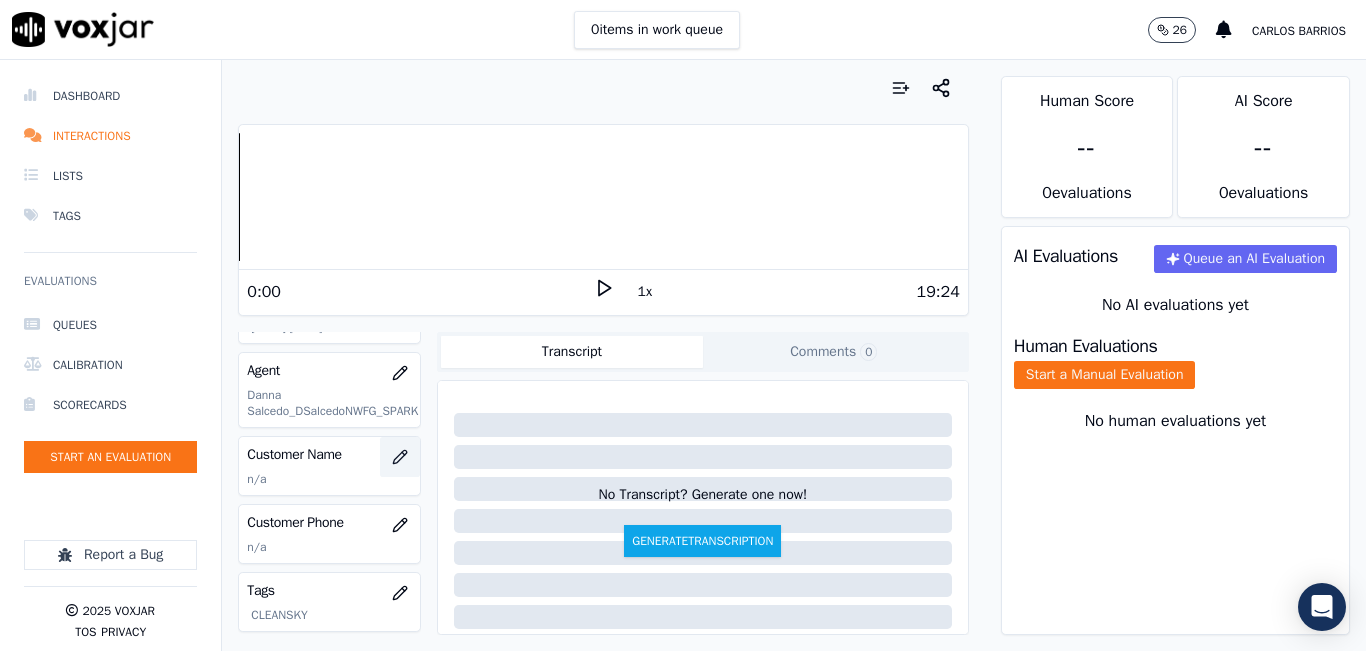 click 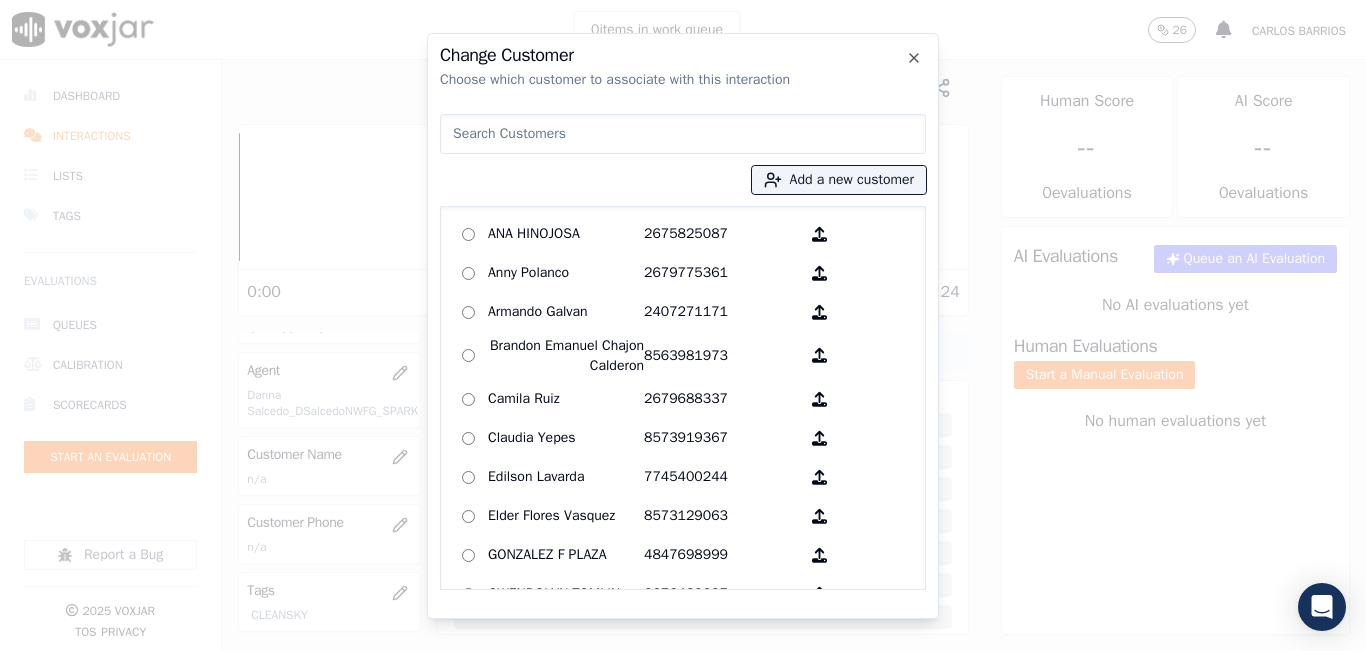 click at bounding box center [683, 134] 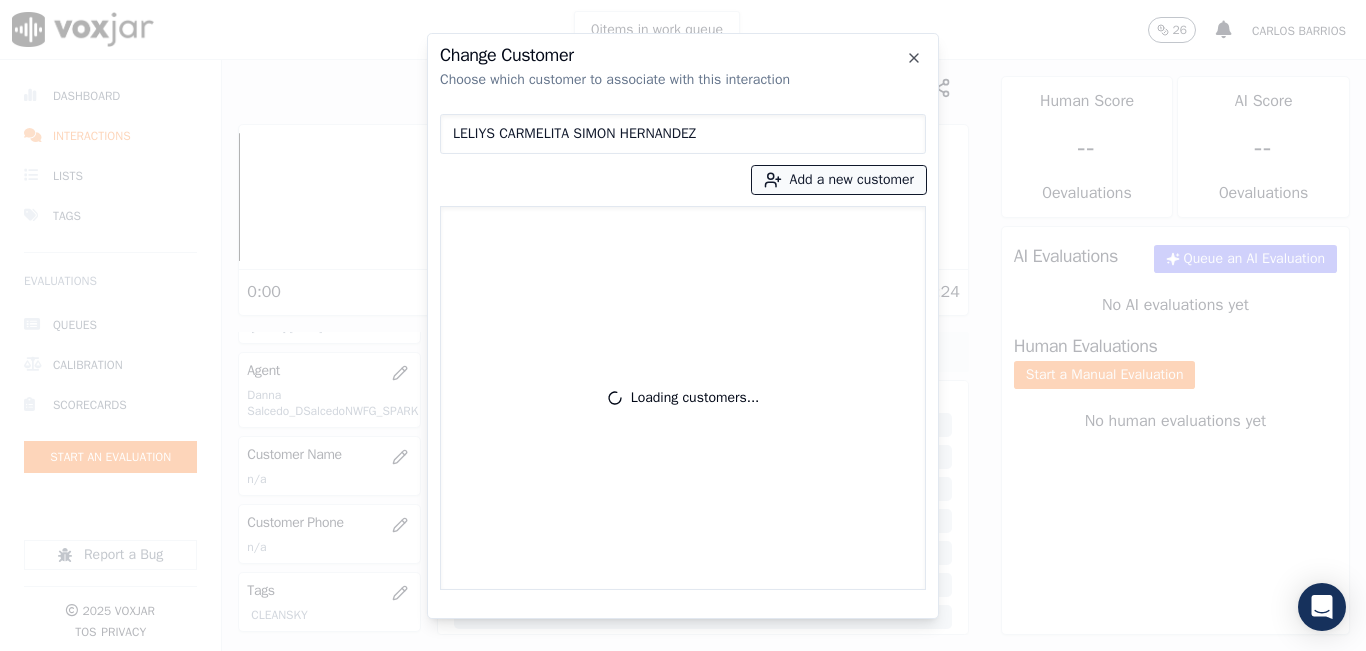 type on "LELIYS CARMELITA SIMON HERNANDEZ" 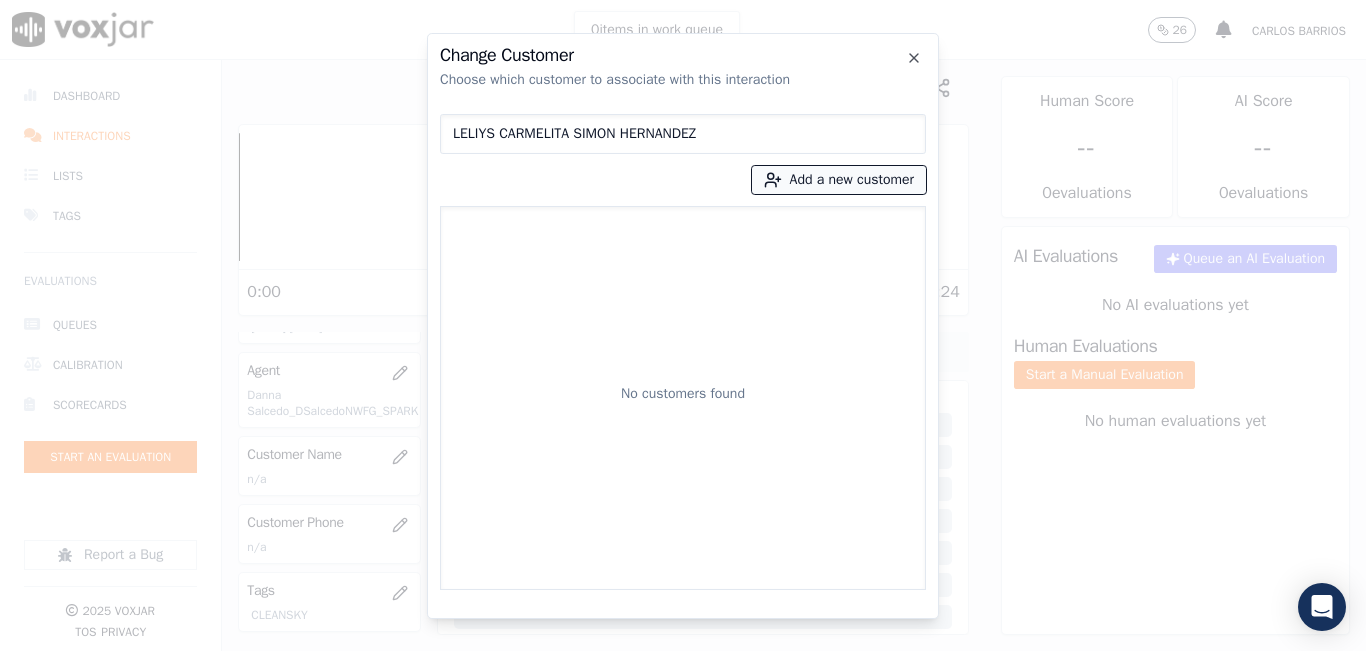 click on "Add a new customer" at bounding box center [839, 180] 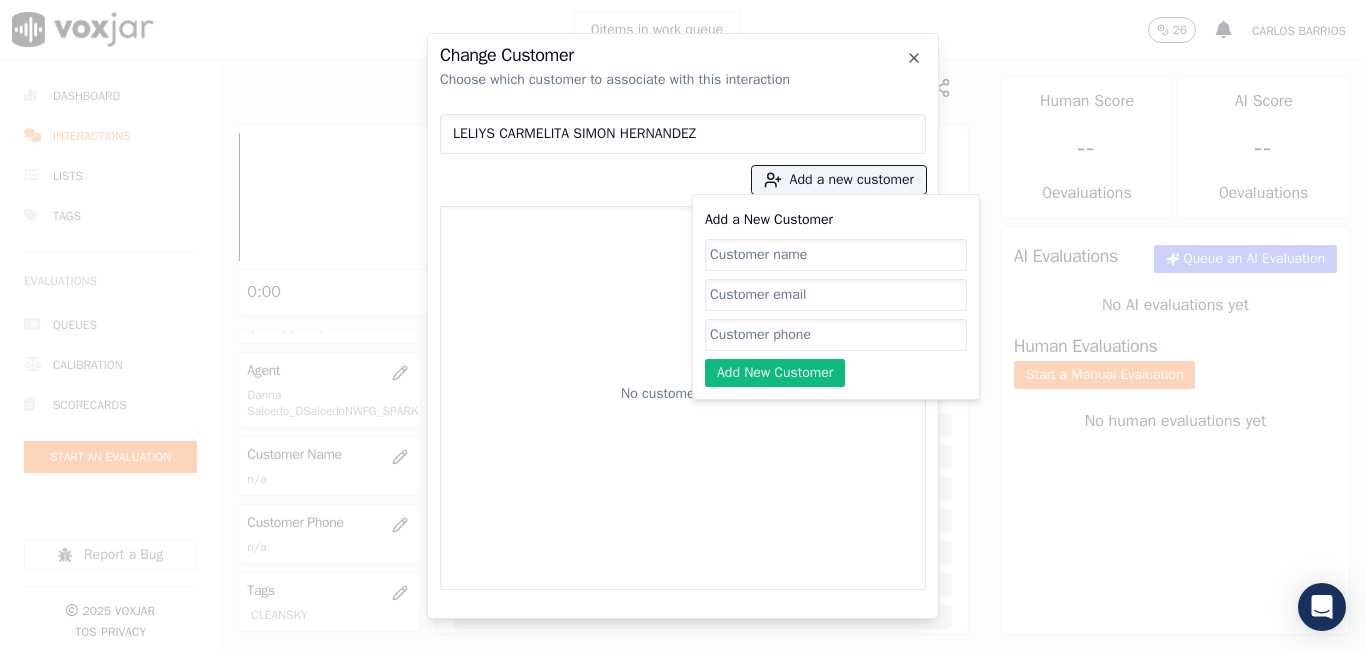 click on "Add a New Customer" 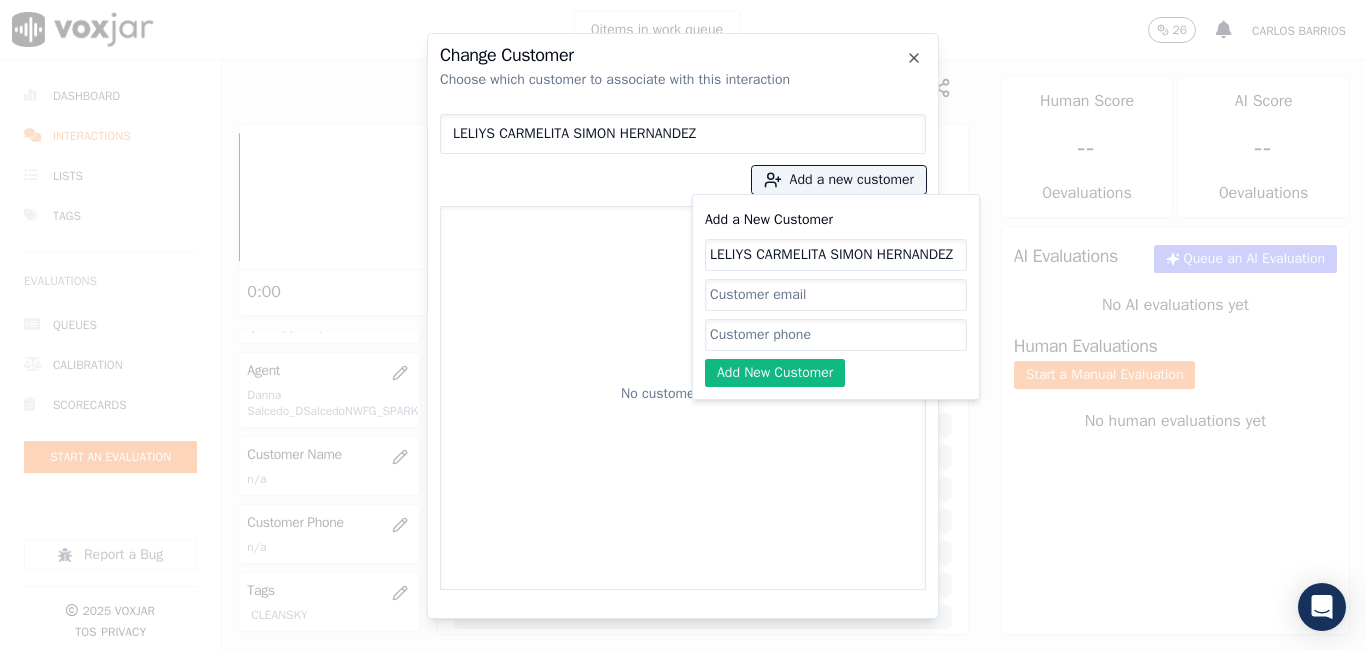 type on "LELIYS CARMELITA SIMON HERNANDEZ" 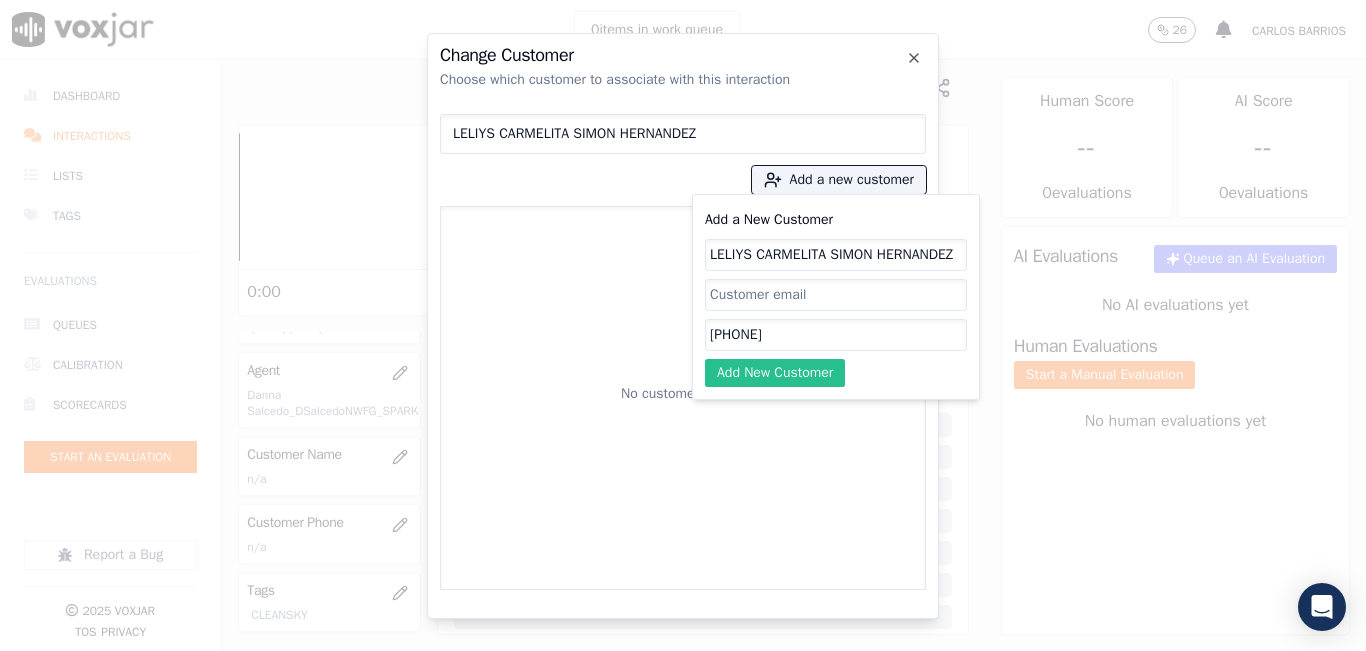 type on "[PHONE]" 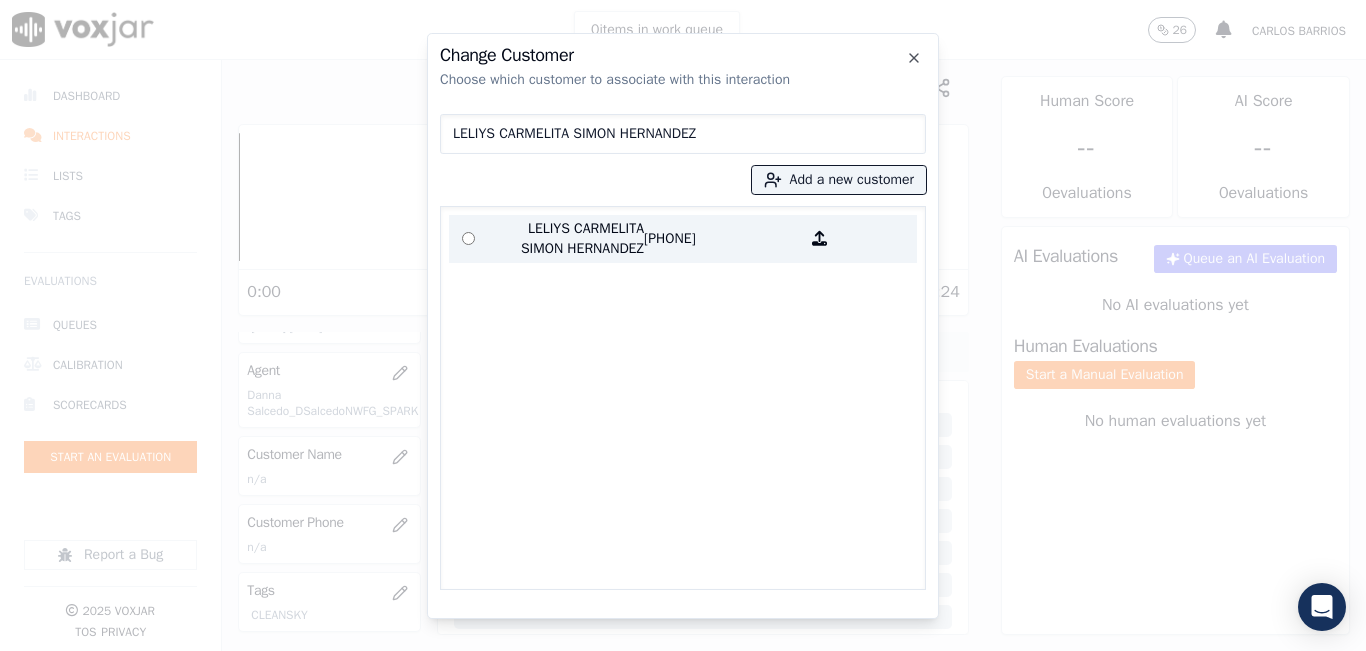 click on "LELIYS CARMELITA SIMON HERNANDEZ" at bounding box center [566, 239] 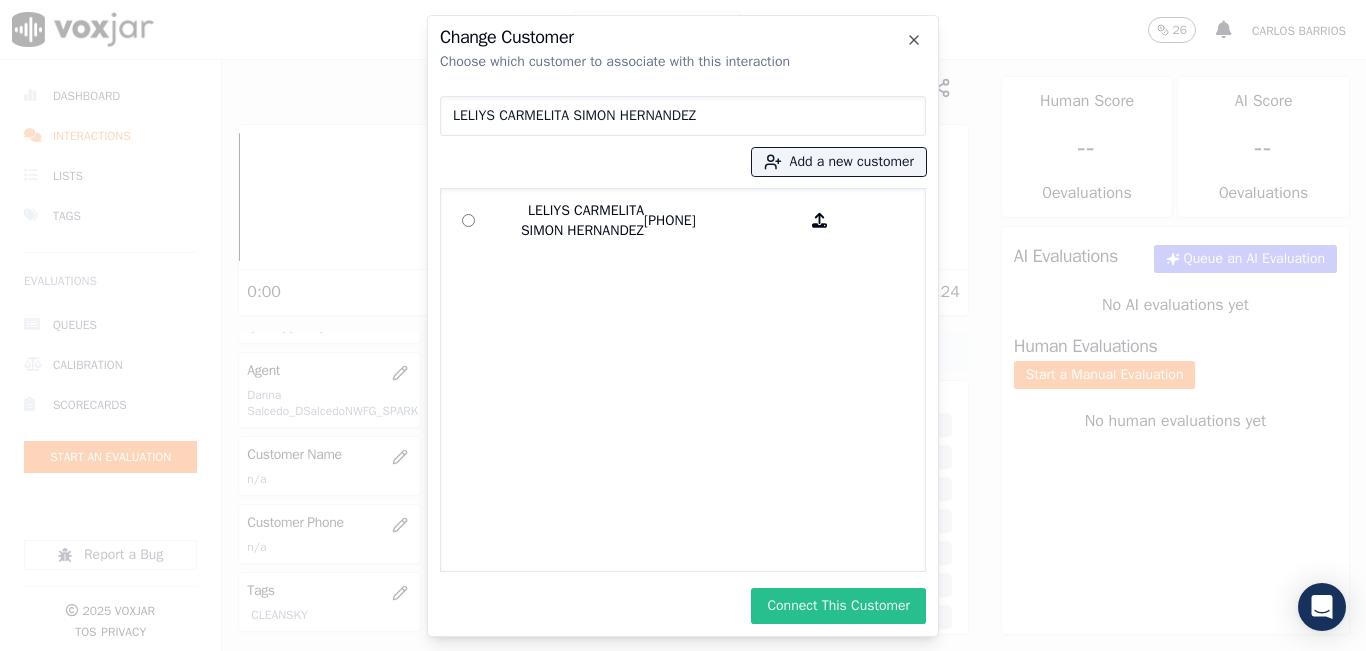 click on "Connect This Customer" at bounding box center (838, 606) 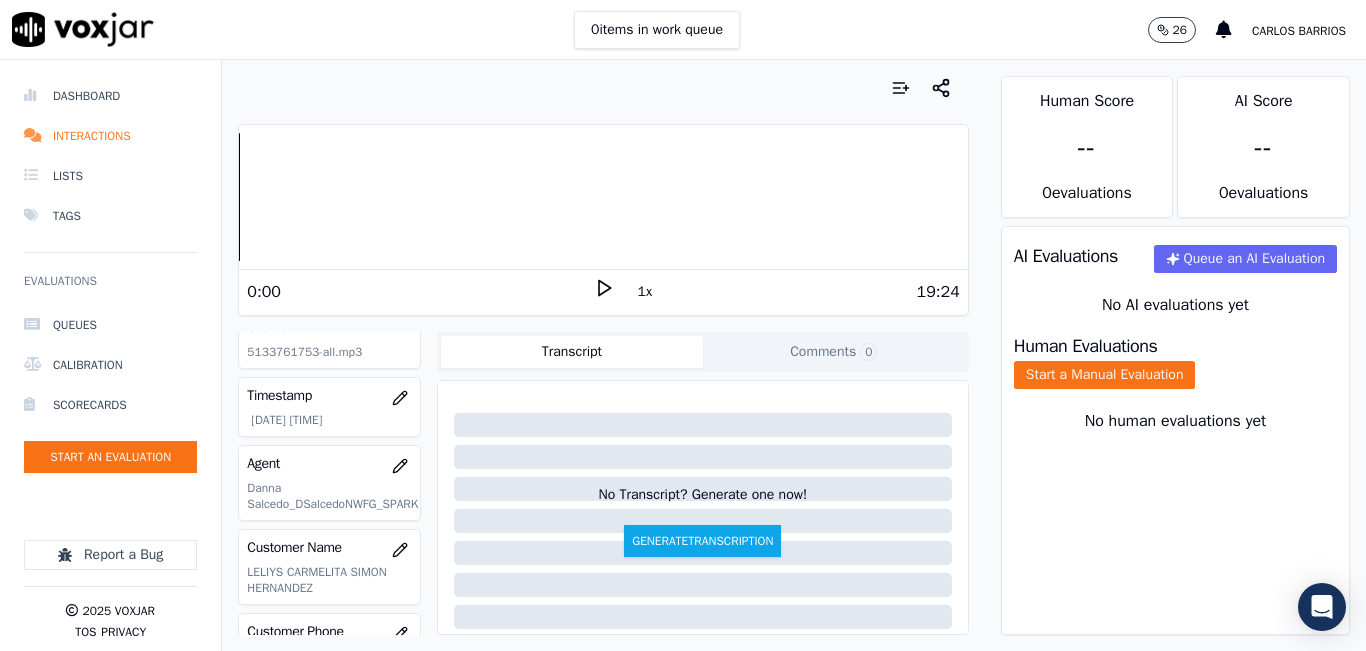 scroll, scrollTop: 0, scrollLeft: 0, axis: both 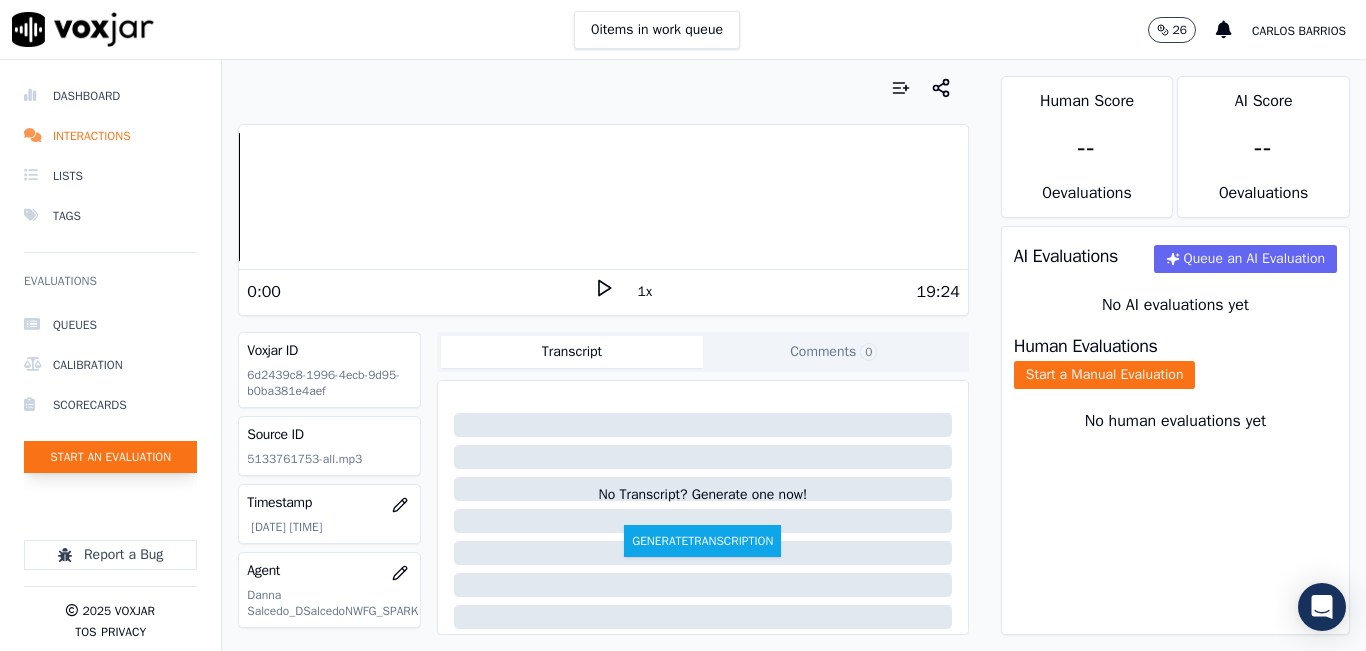 click on "Start an Evaluation" 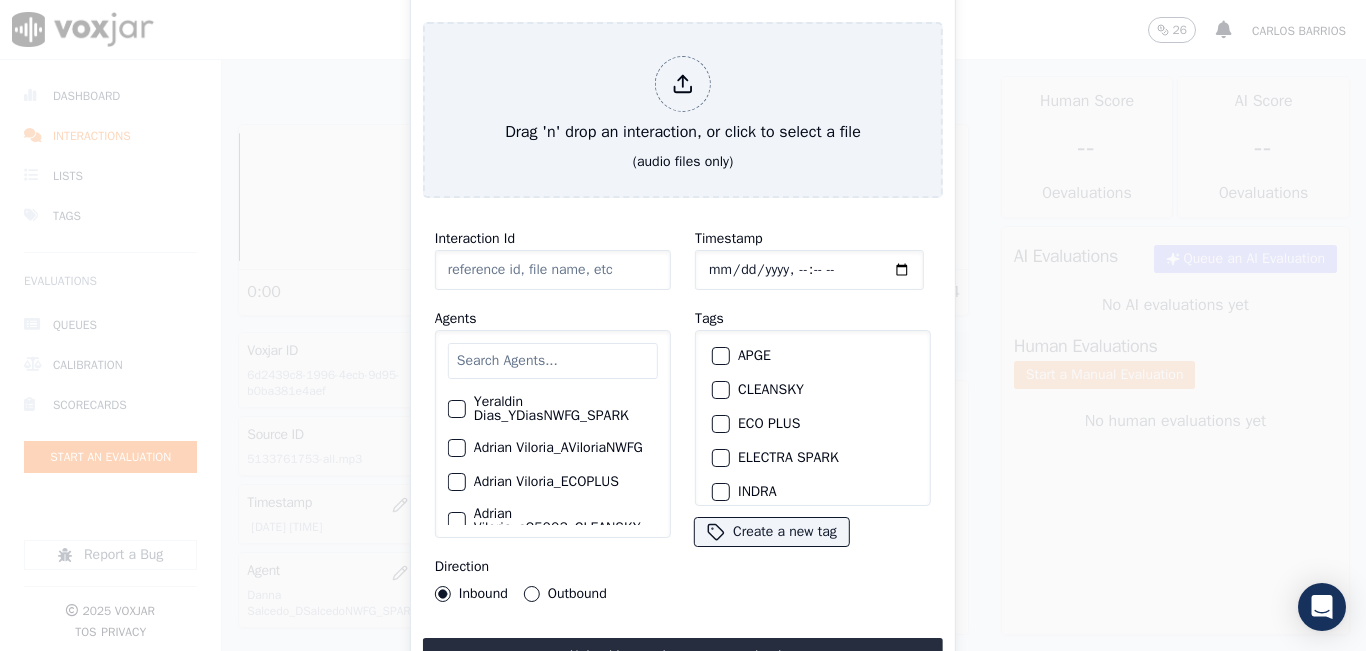 click at bounding box center (553, 361) 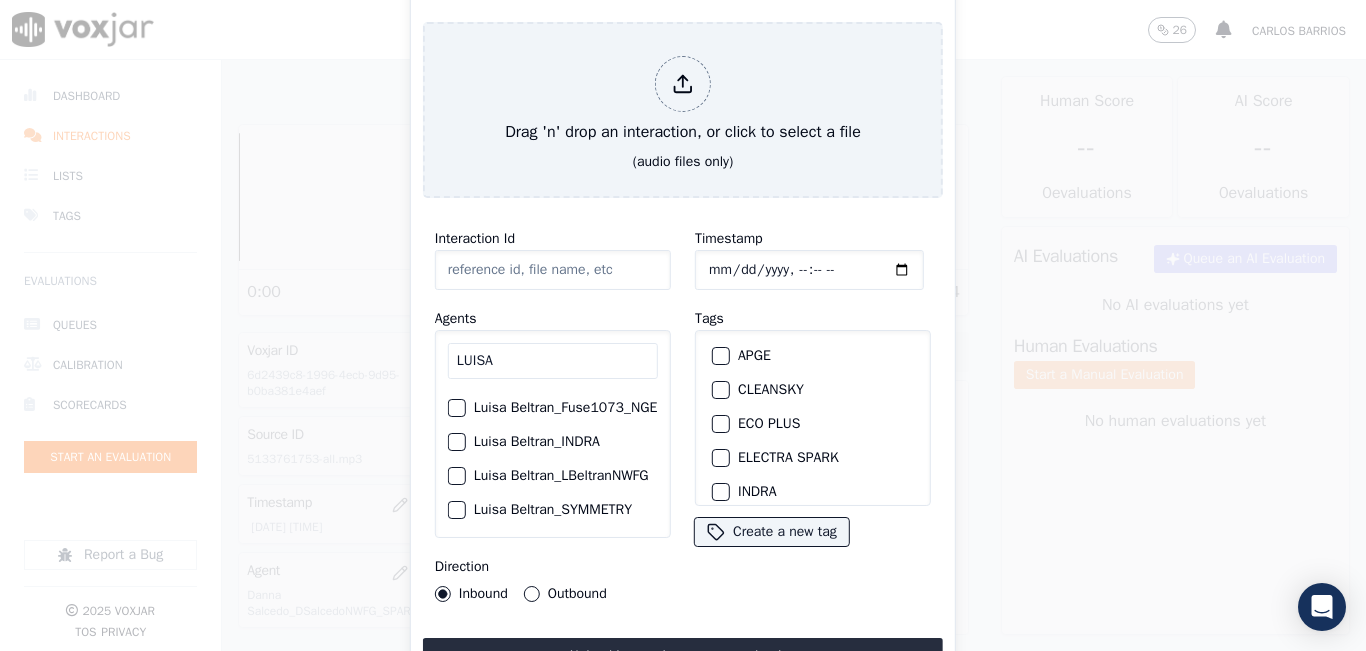 scroll, scrollTop: 100, scrollLeft: 0, axis: vertical 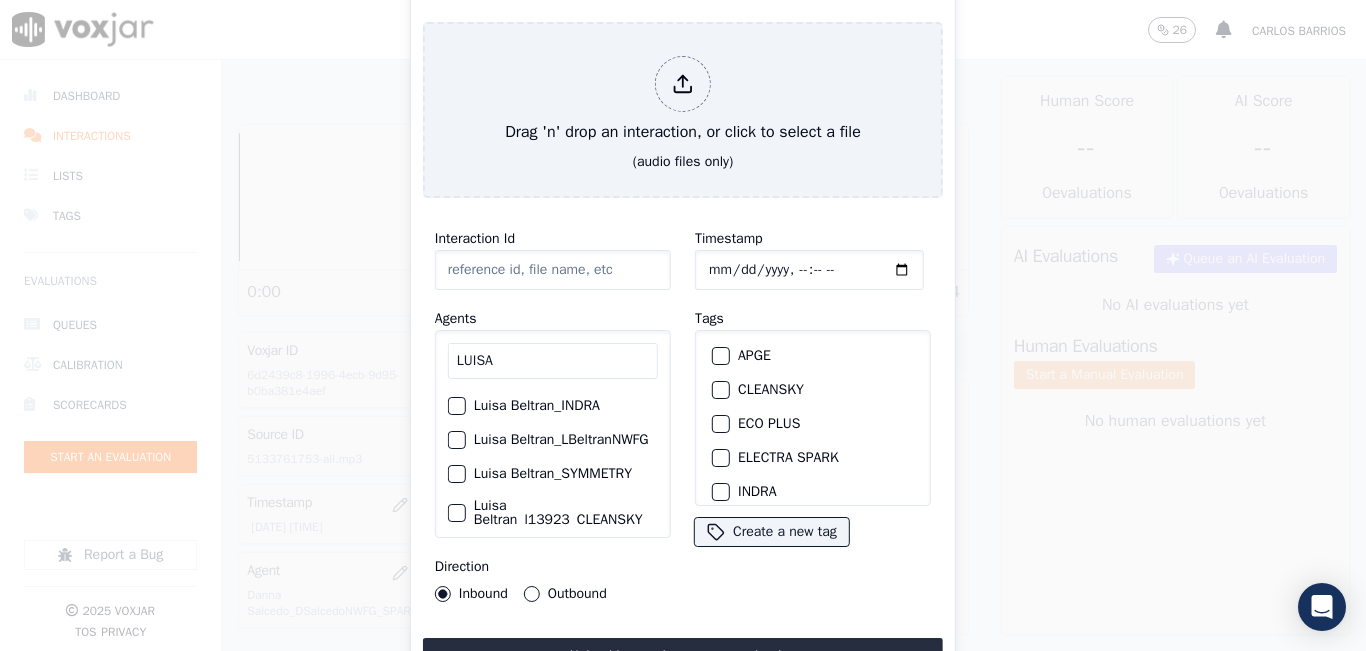 type on "LUISA" 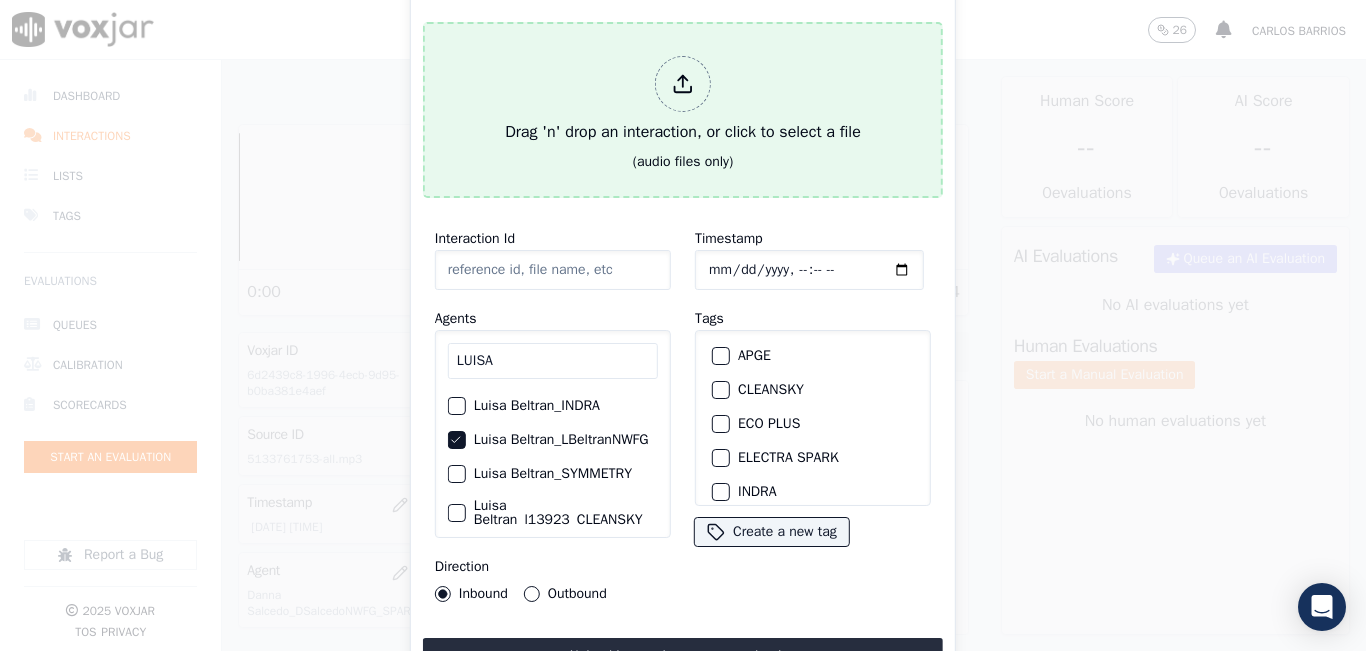 click on "Drag 'n' drop an interaction, or click to select a file" at bounding box center (683, 100) 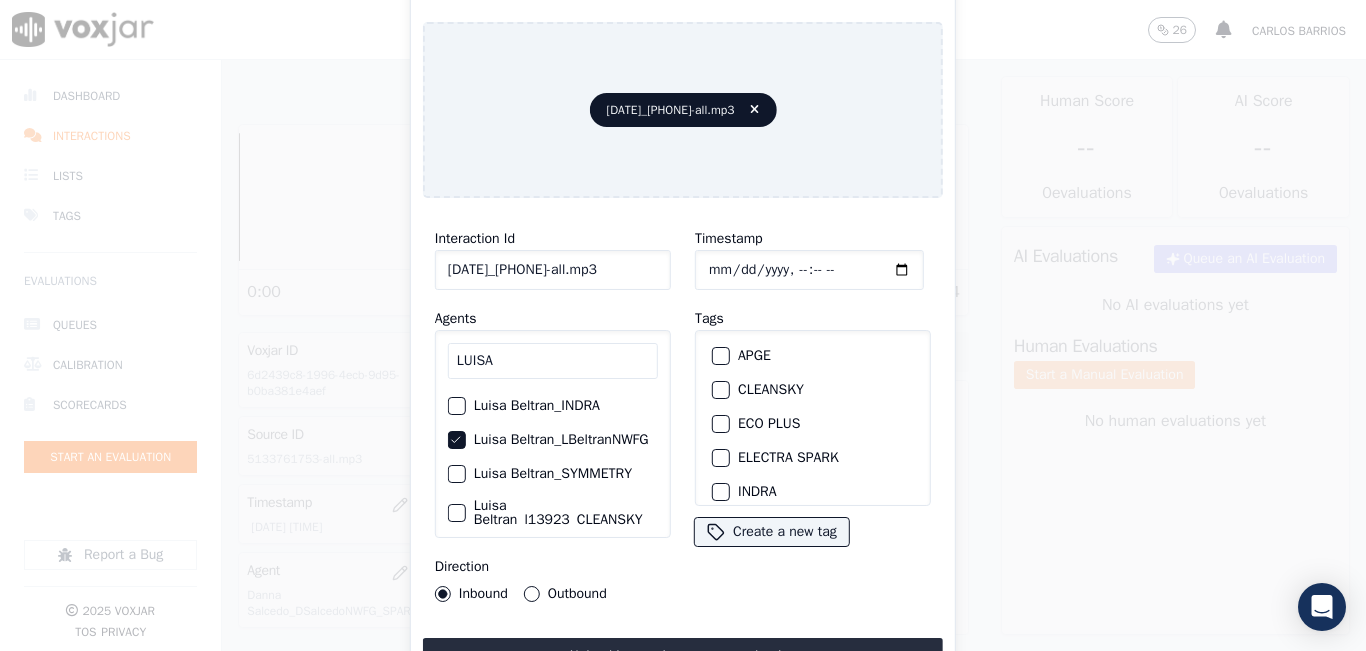 click at bounding box center [720, 390] 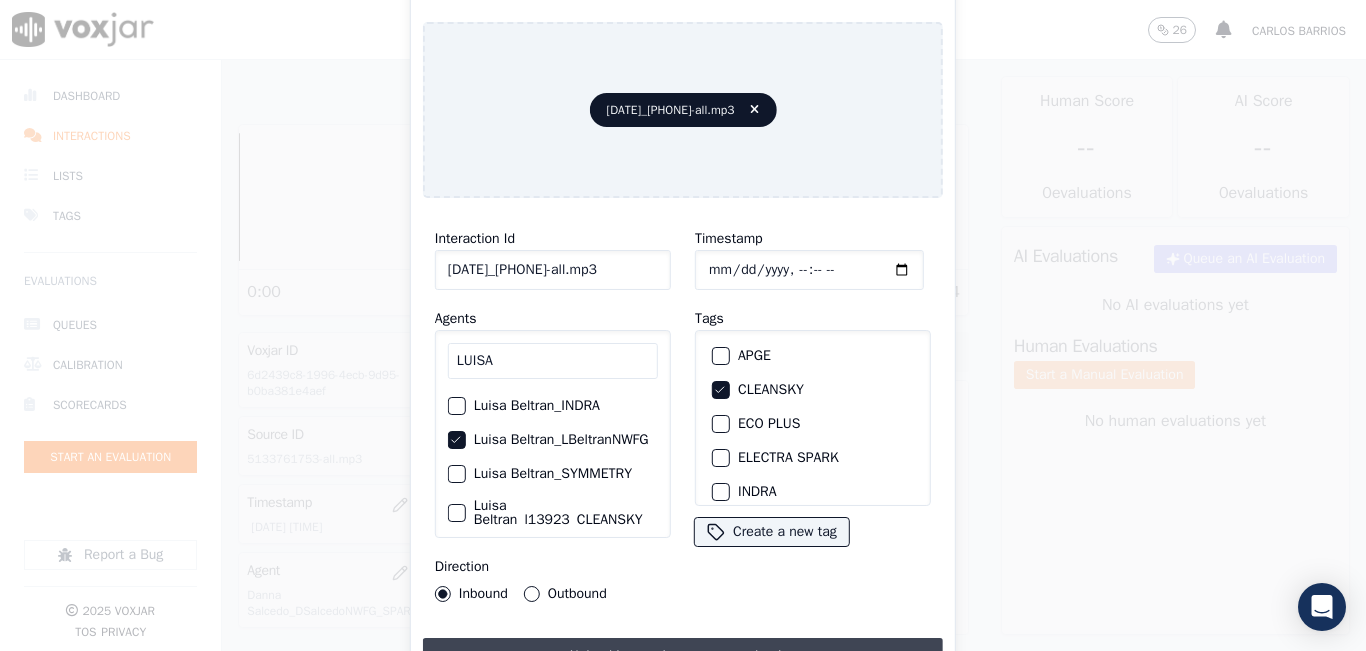 click on "Upload interaction to start evaluation" at bounding box center (683, 656) 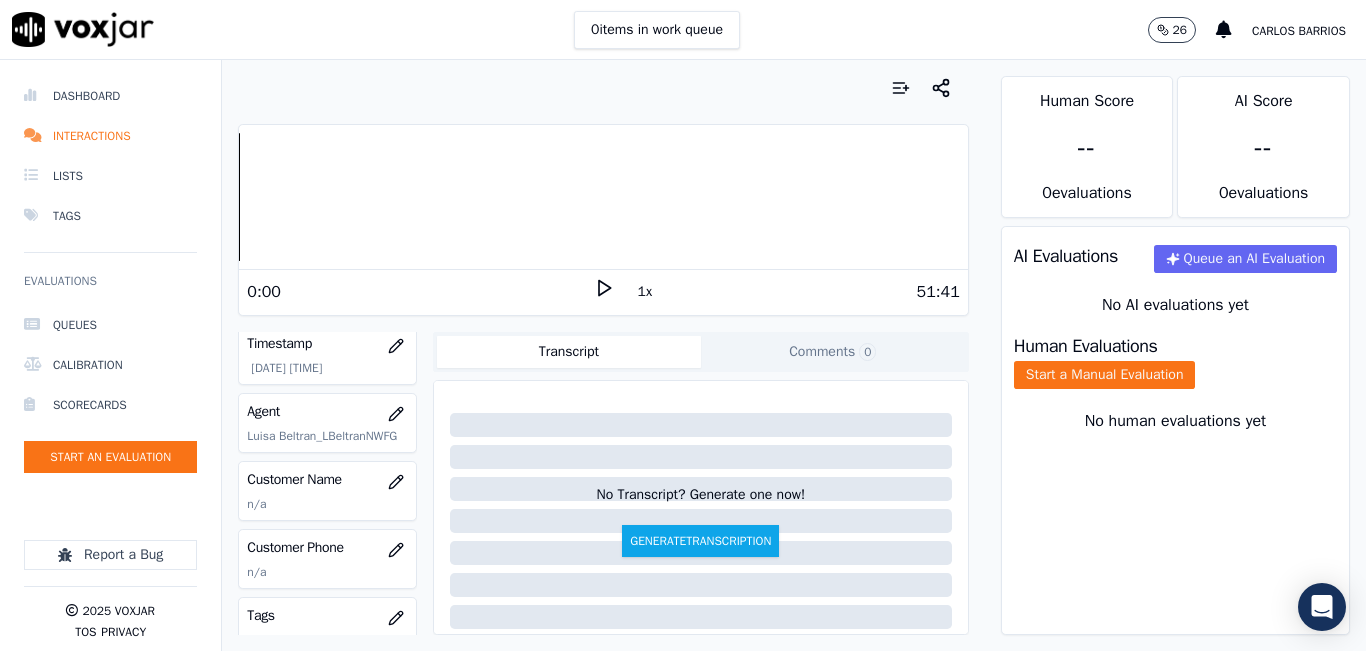 scroll, scrollTop: 200, scrollLeft: 0, axis: vertical 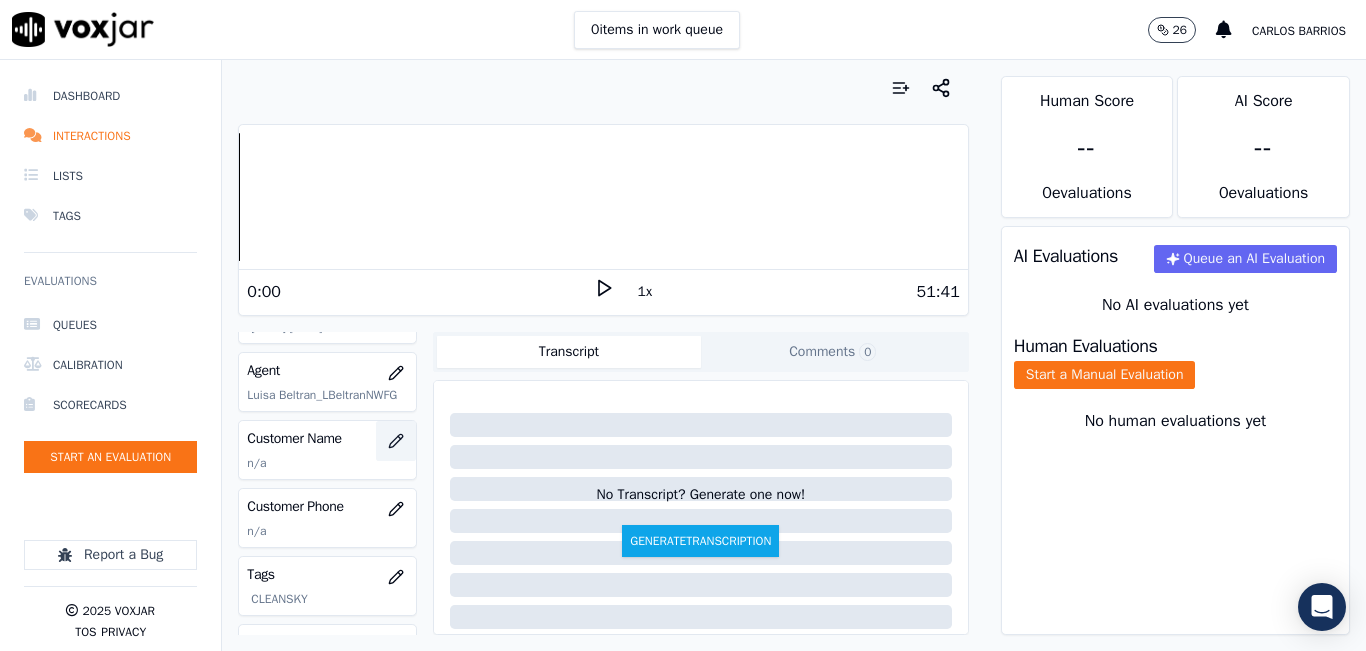 click 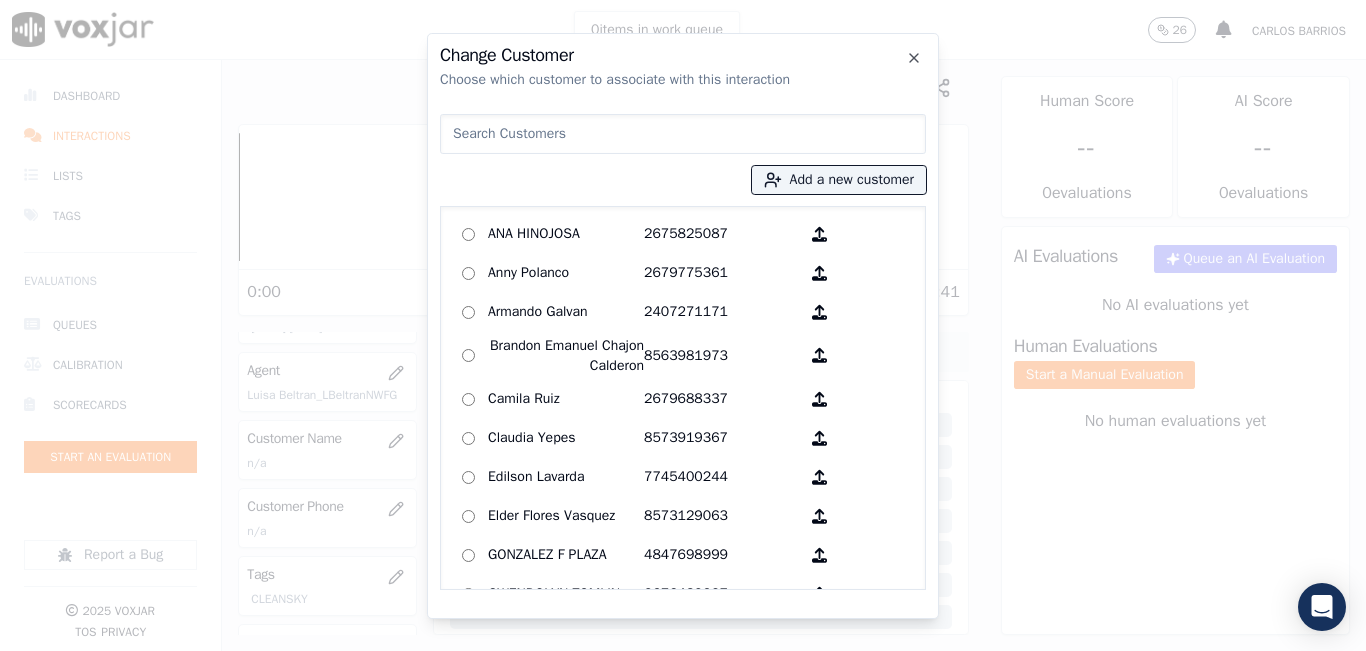 click at bounding box center [683, 134] 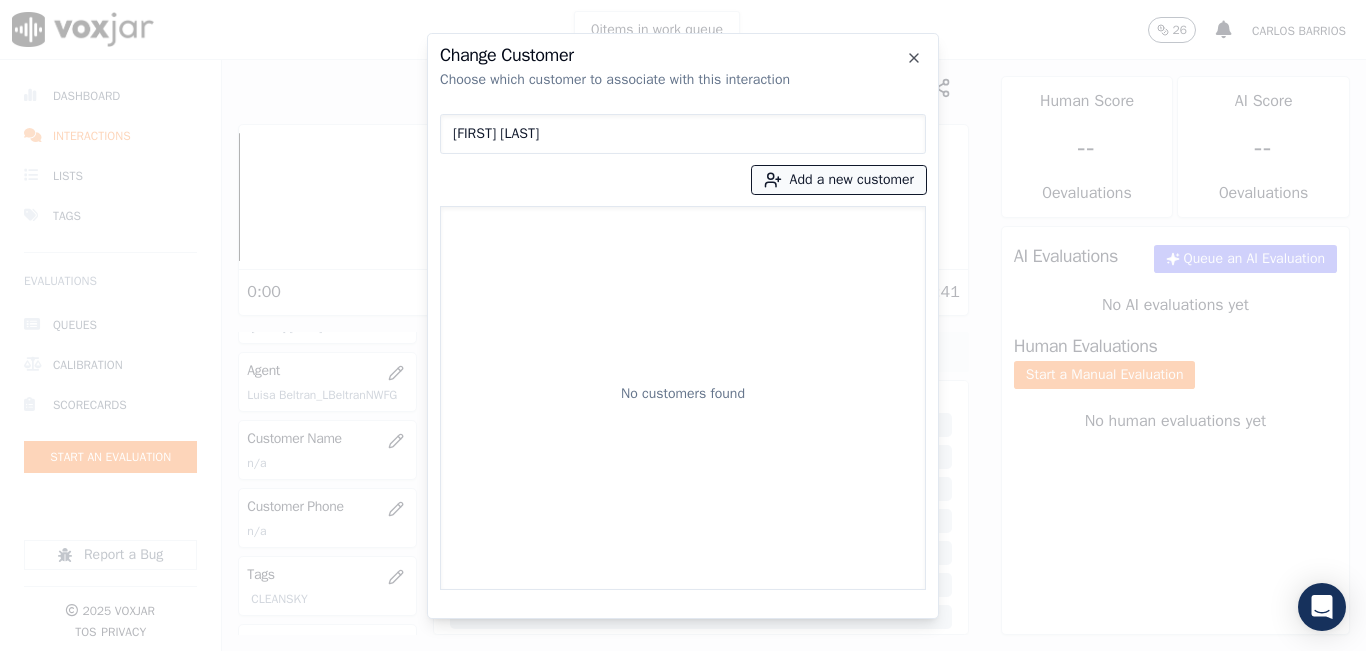 type on "[FIRST] [LAST]" 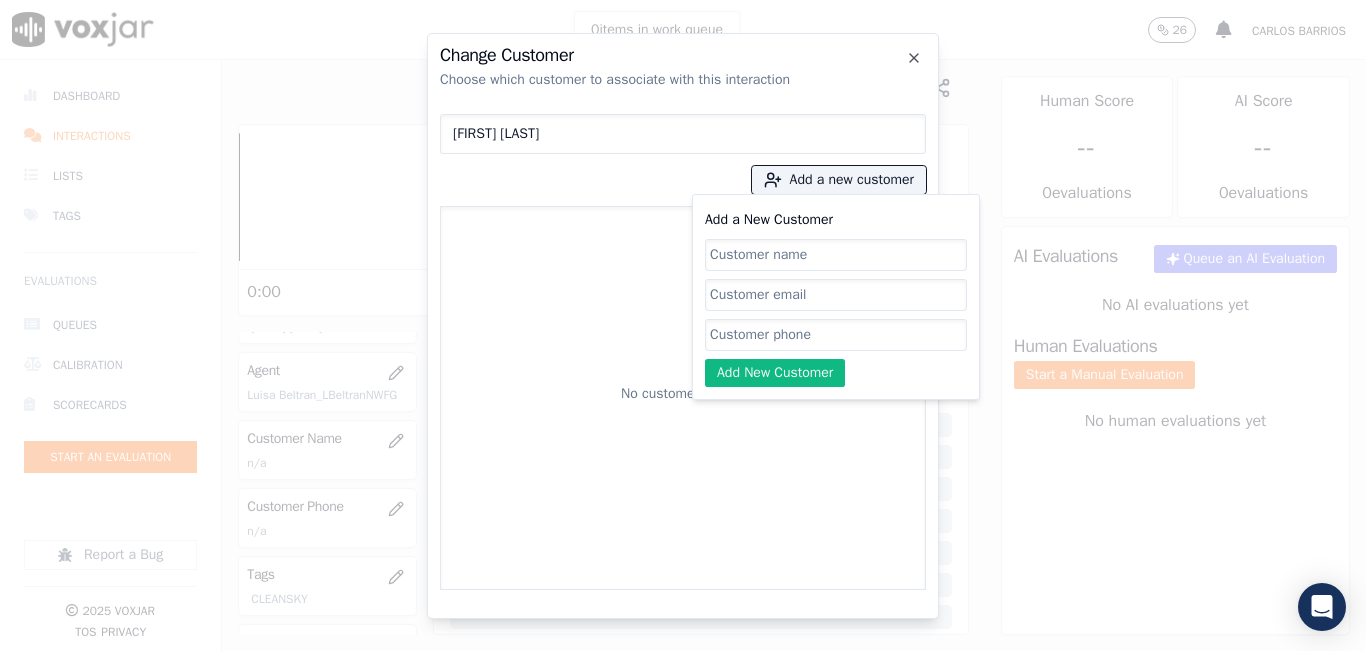 click on "Add a New Customer" 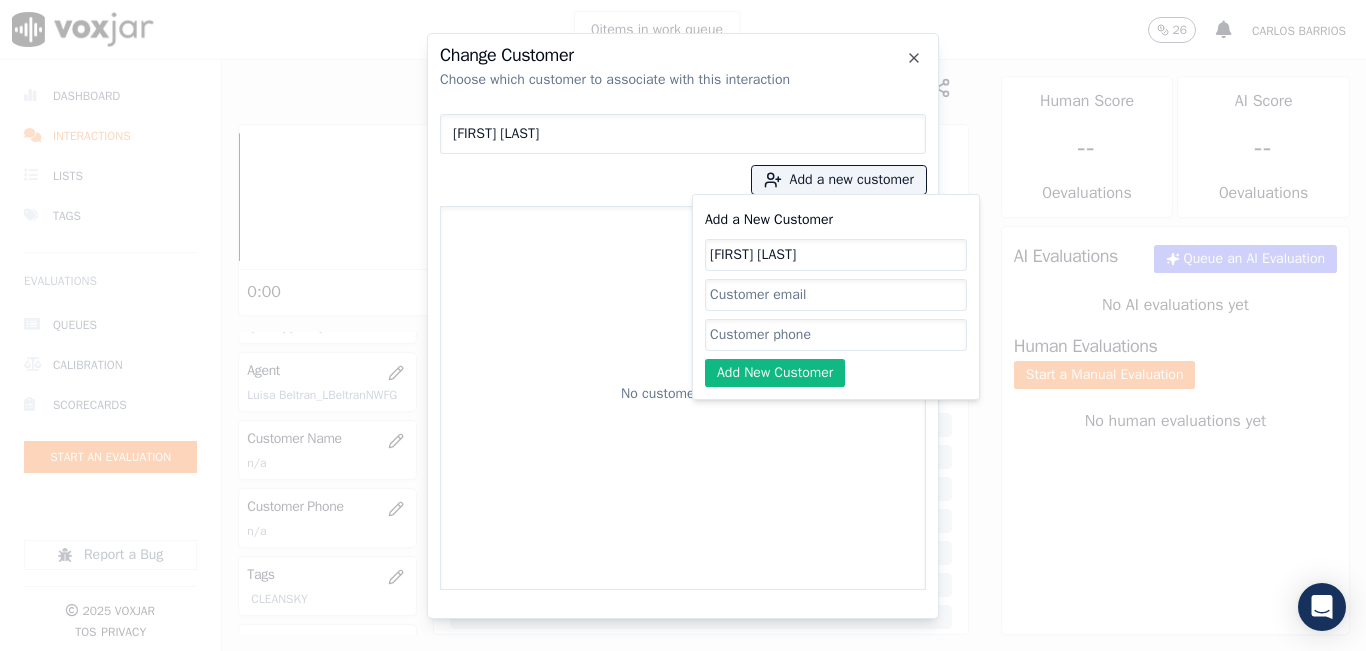 type on "[FIRST] [LAST]" 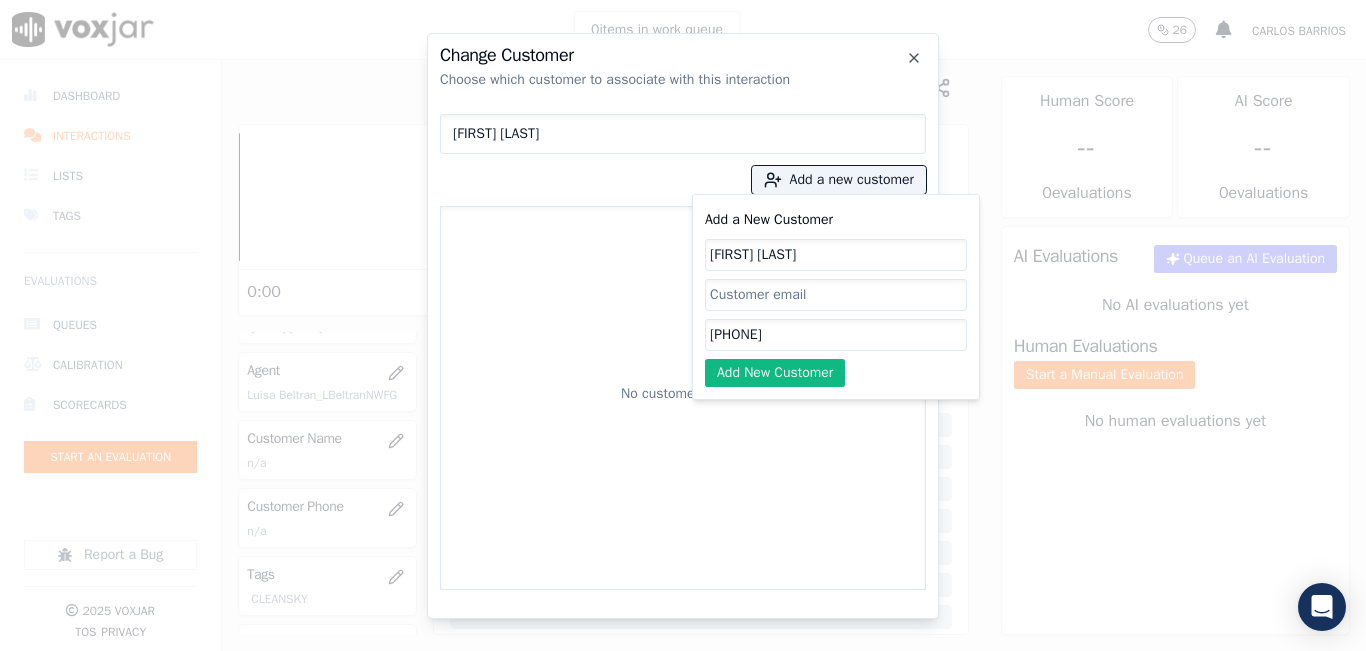 drag, startPoint x: 797, startPoint y: 329, endPoint x: 768, endPoint y: 310, distance: 34.669872 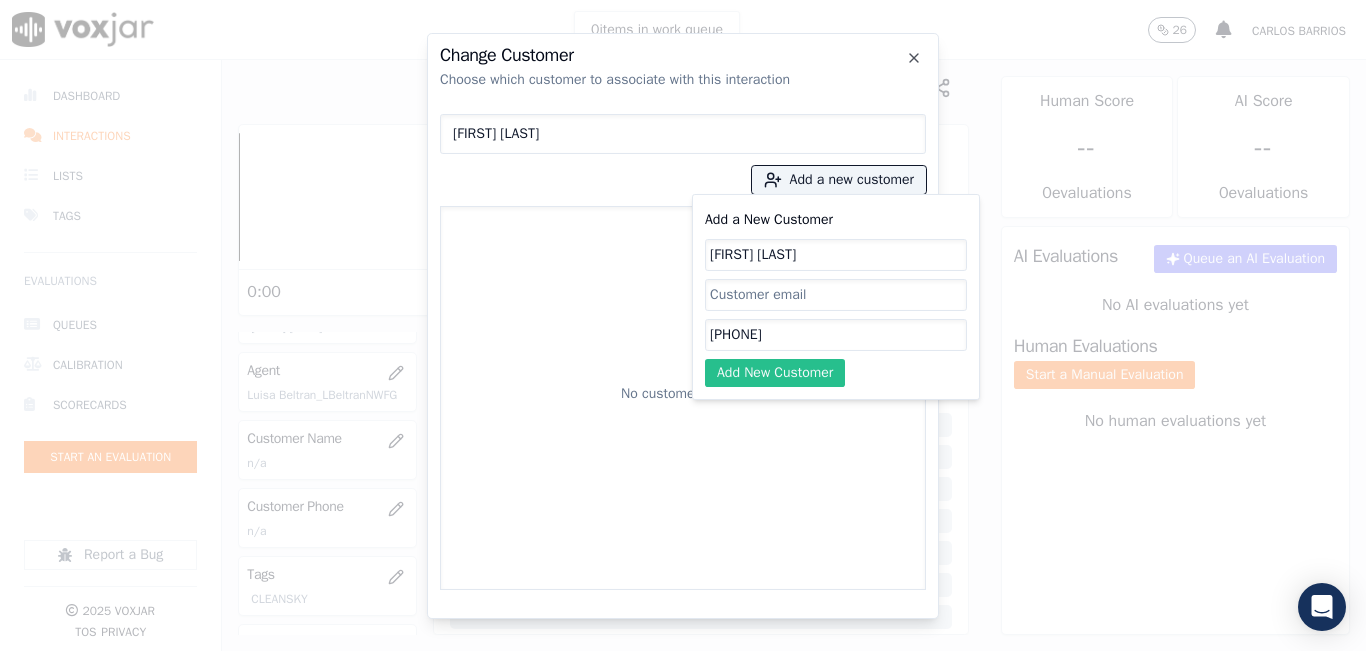 type on "[PHONE]" 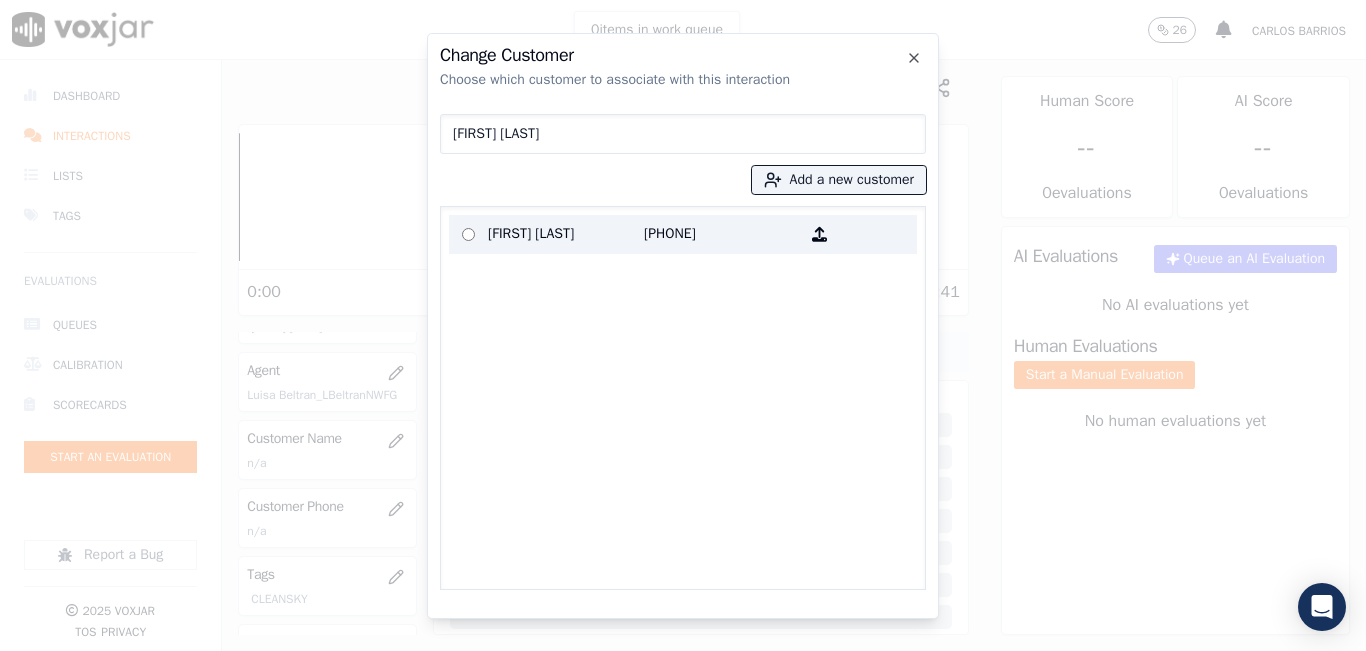 click on "[FIRST] [LAST]" at bounding box center [566, 234] 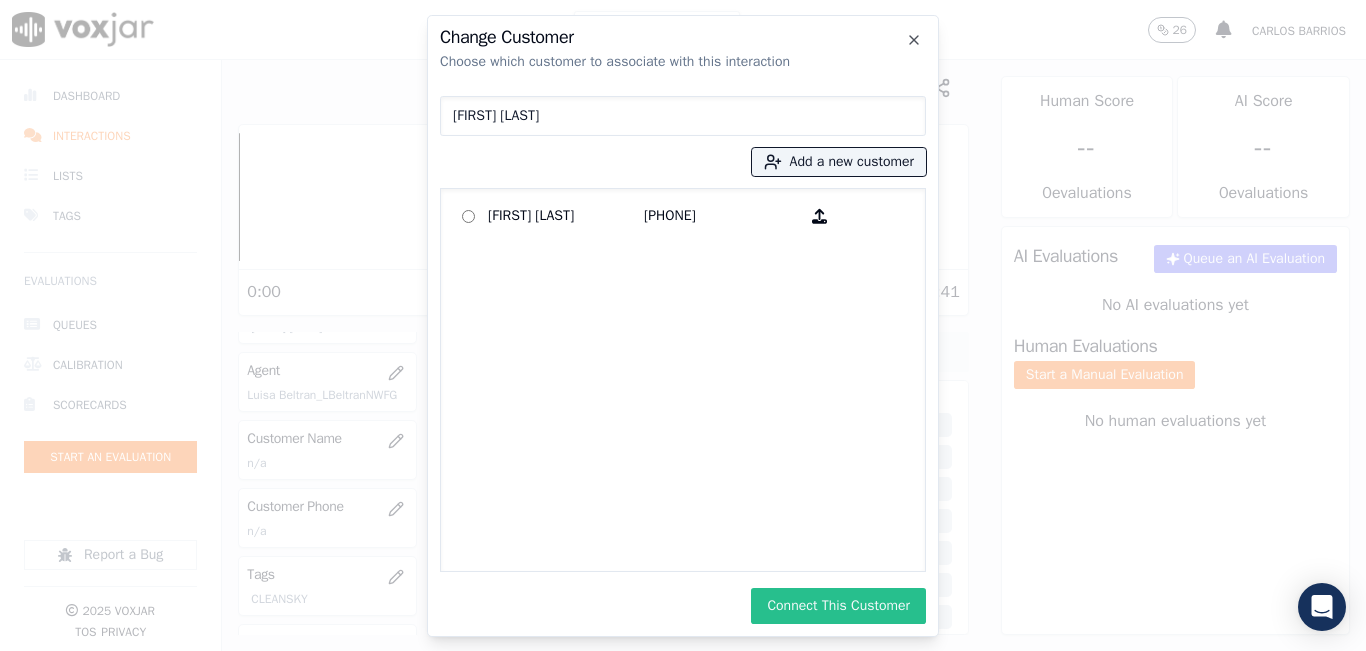 click on "Connect This Customer" at bounding box center (838, 606) 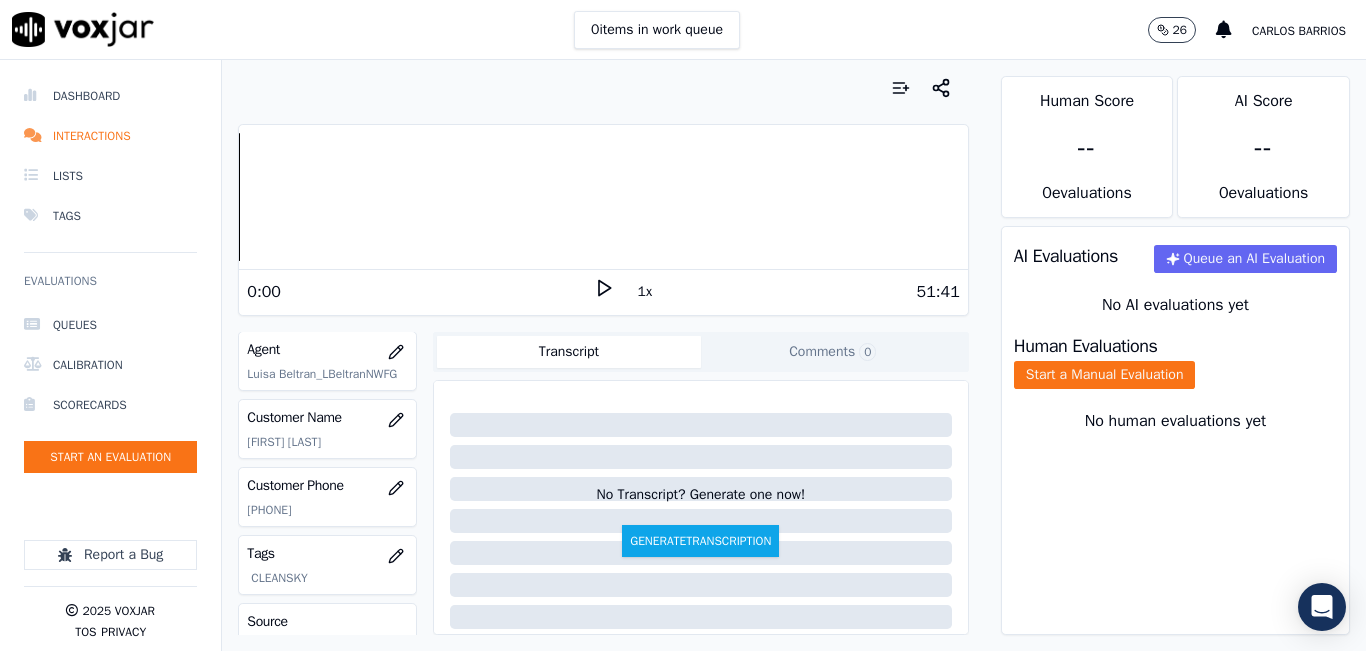 scroll, scrollTop: 178, scrollLeft: 0, axis: vertical 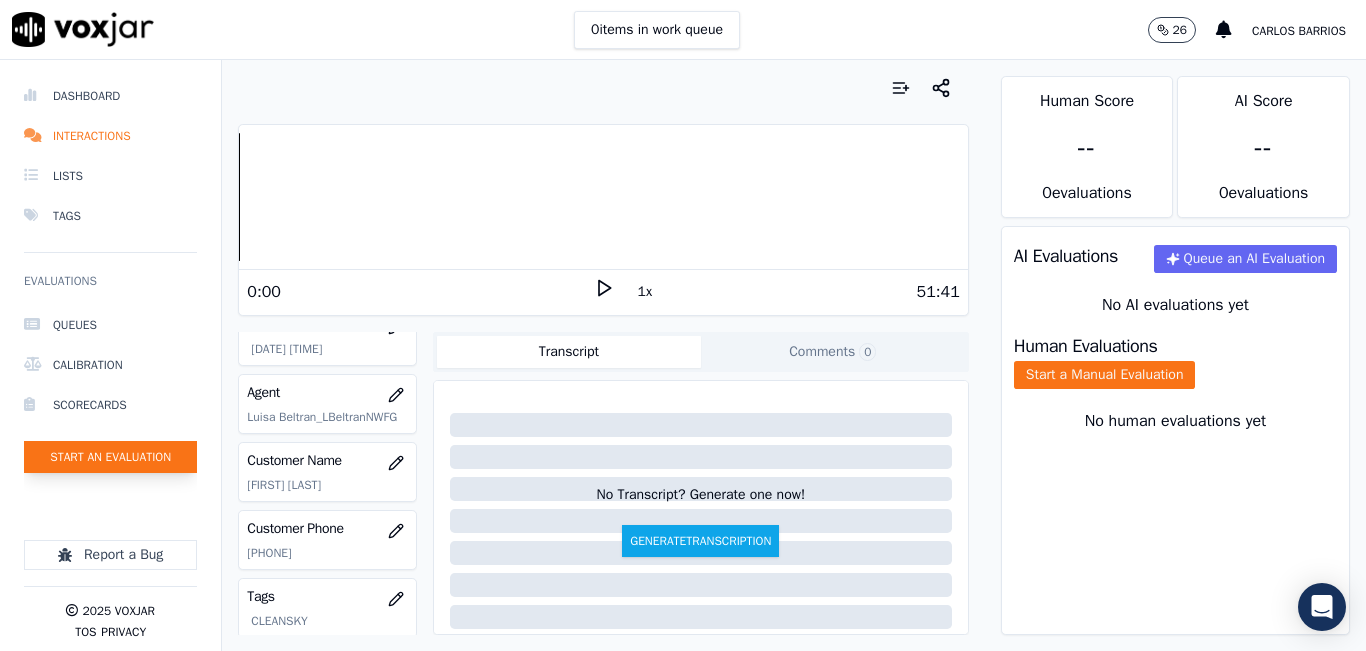 click on "Start an Evaluation" 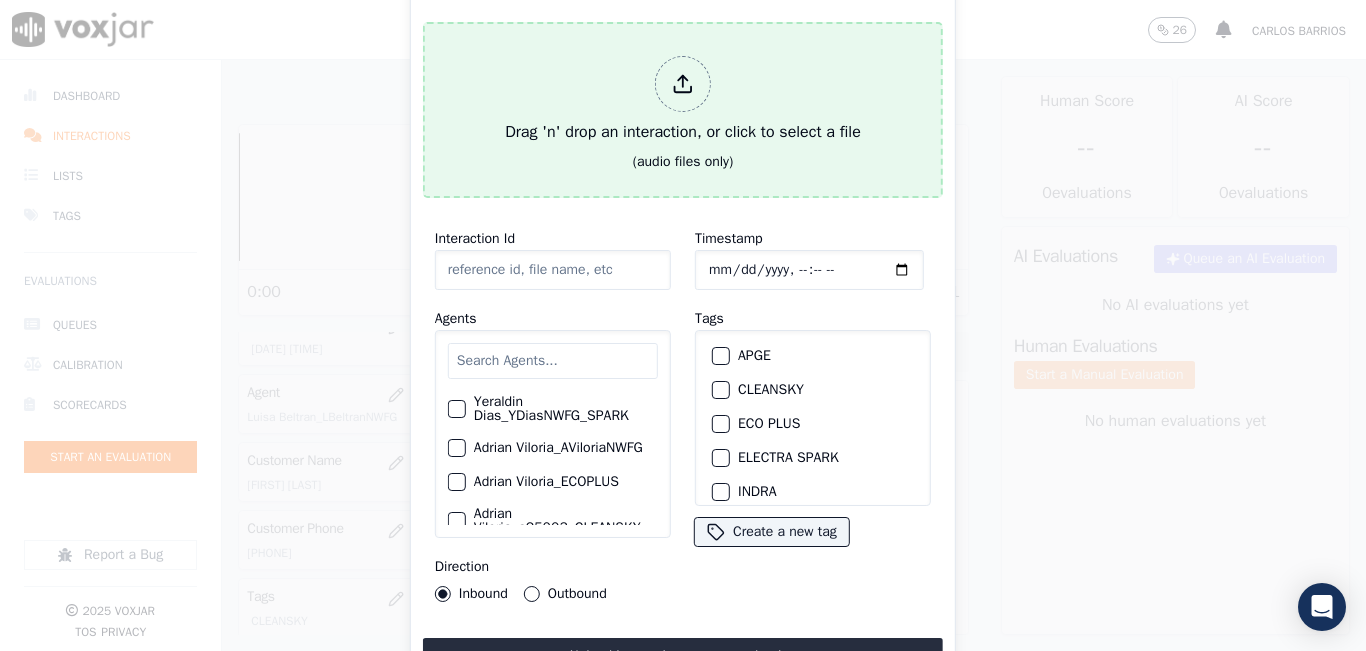 click at bounding box center [683, 84] 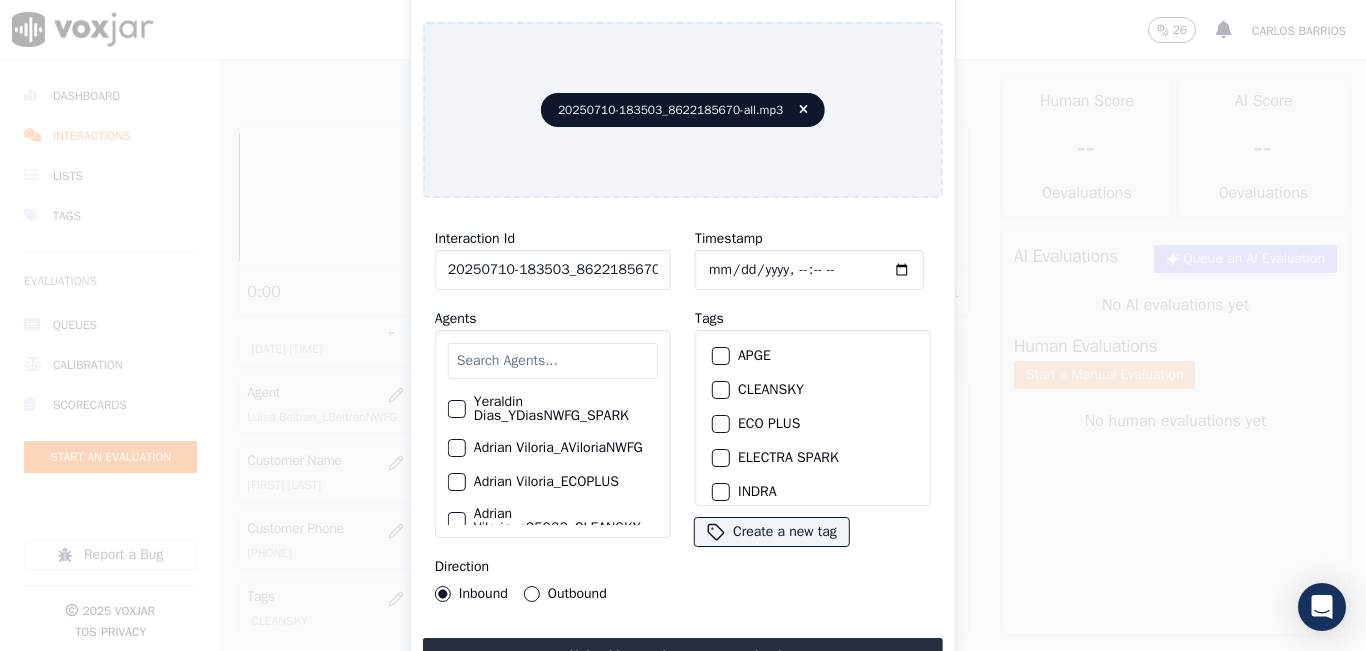 click at bounding box center [553, 361] 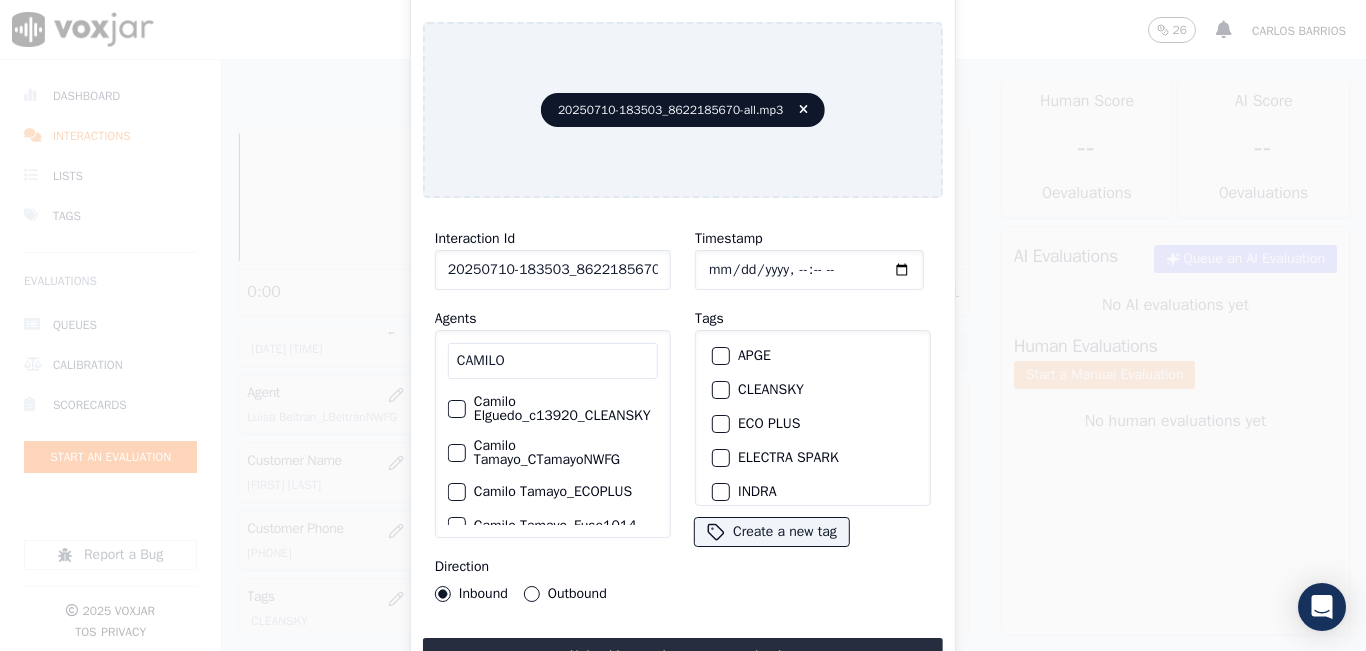 type on "CAMILO" 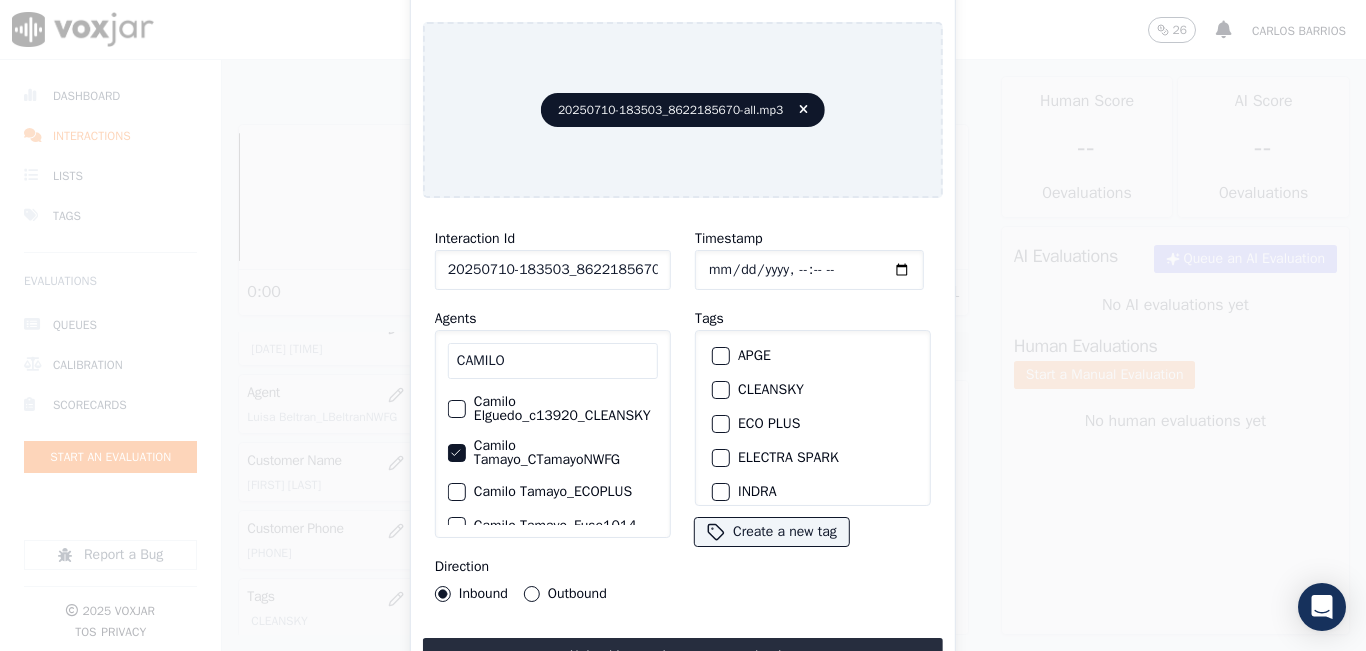 click on "Outbound" at bounding box center (532, 594) 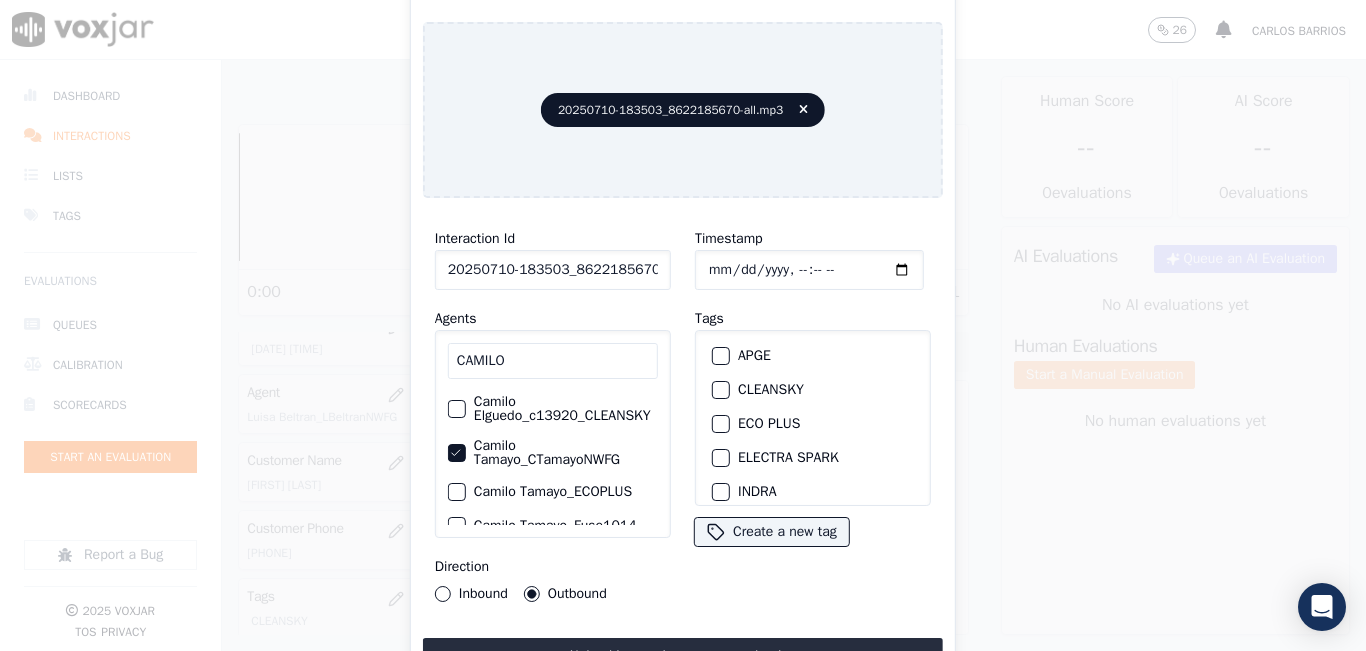 click on "CLEANSKY" at bounding box center (721, 390) 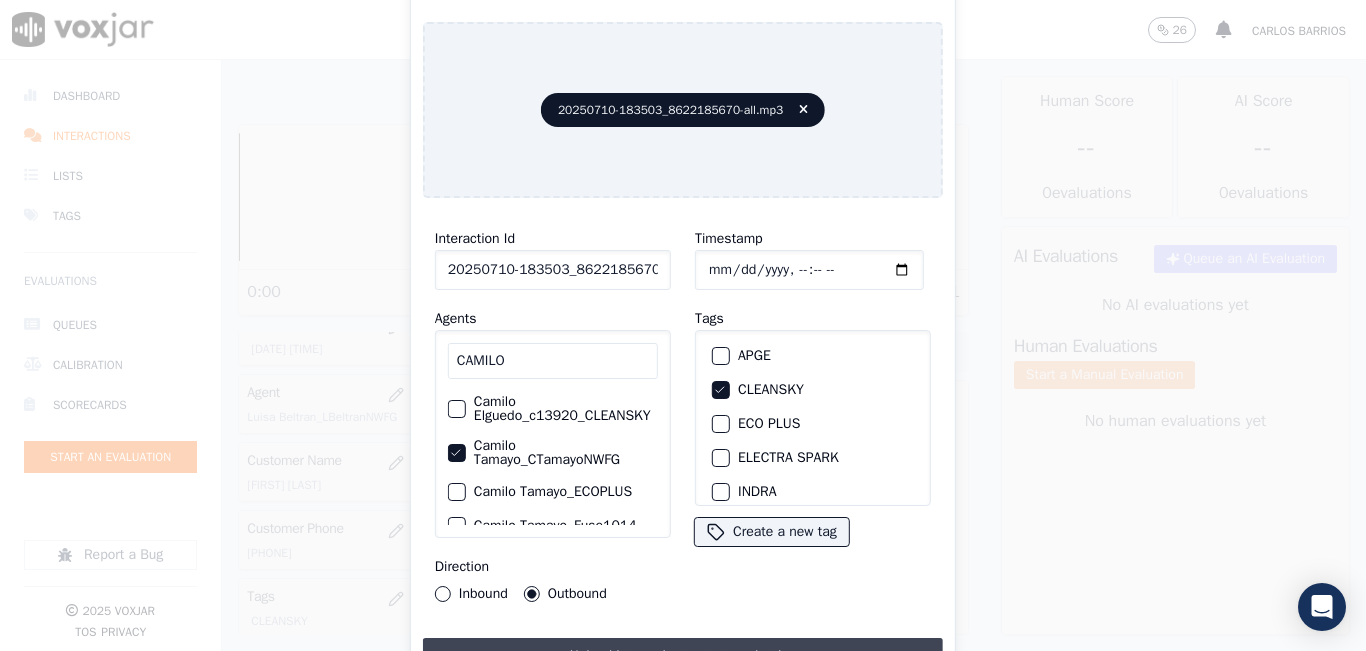click on "Upload interaction to start evaluation" at bounding box center (683, 656) 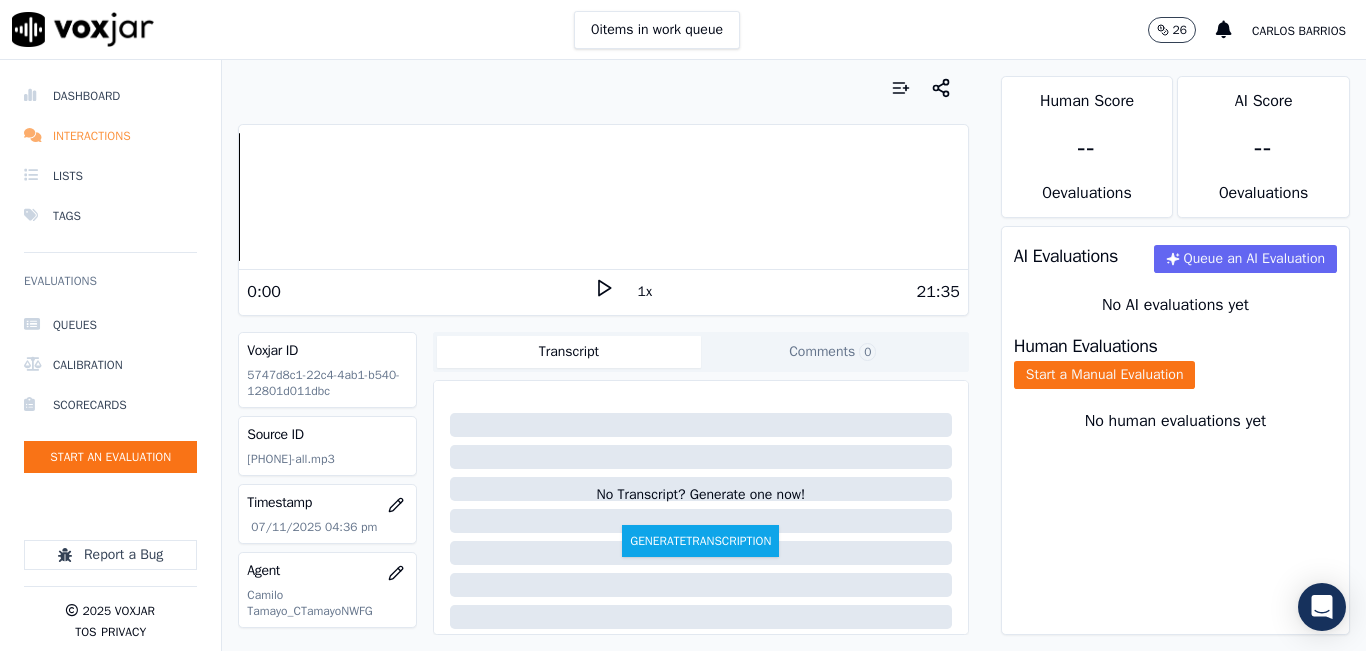 click on "Interactions" at bounding box center [110, 136] 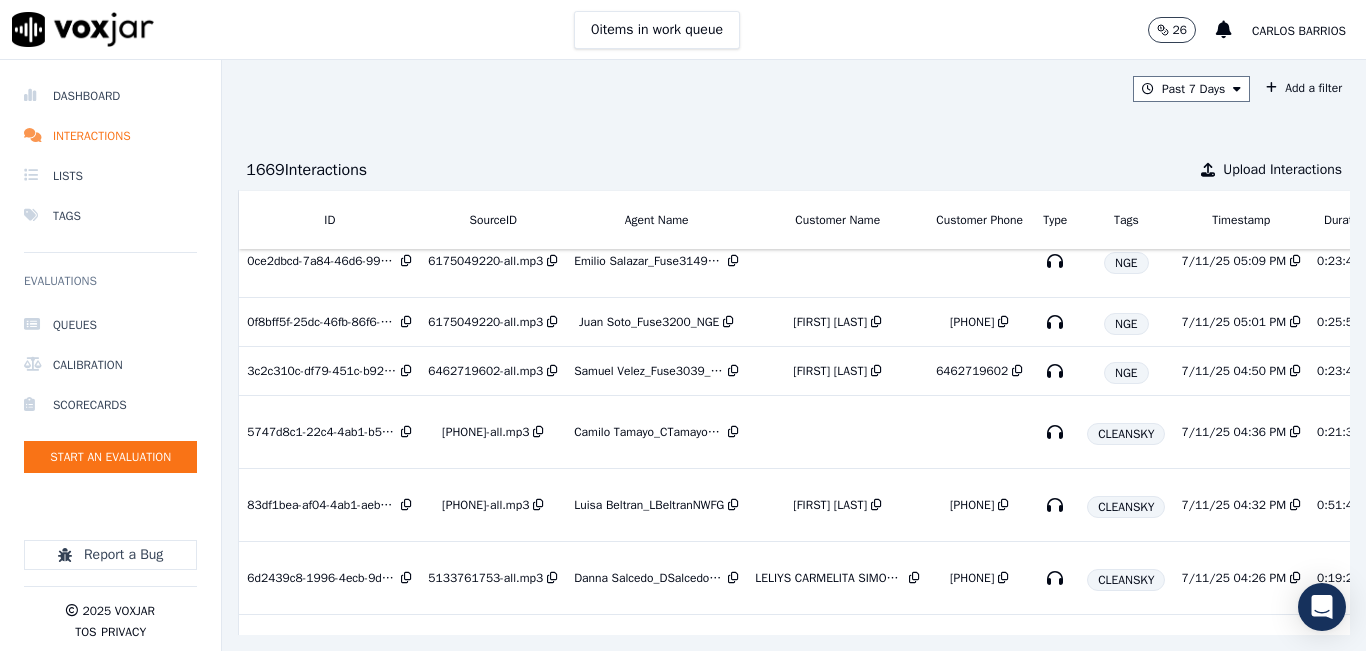 scroll, scrollTop: 0, scrollLeft: 0, axis: both 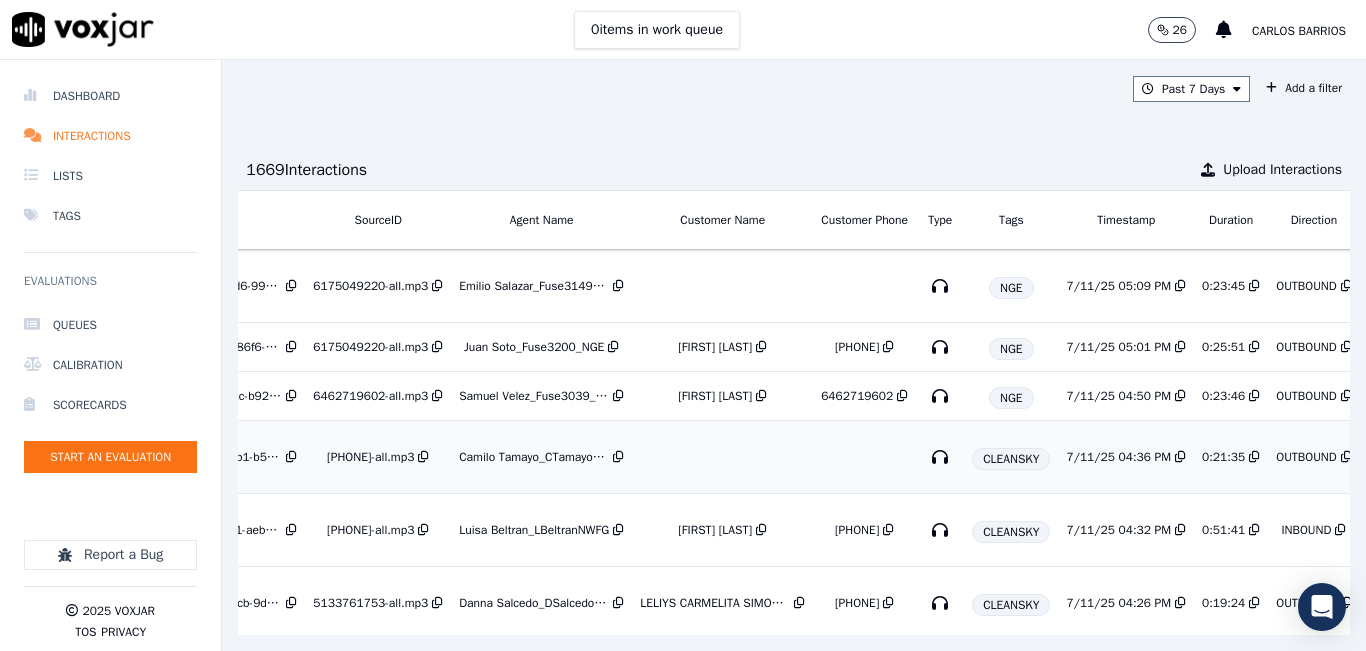 click at bounding box center (722, 457) 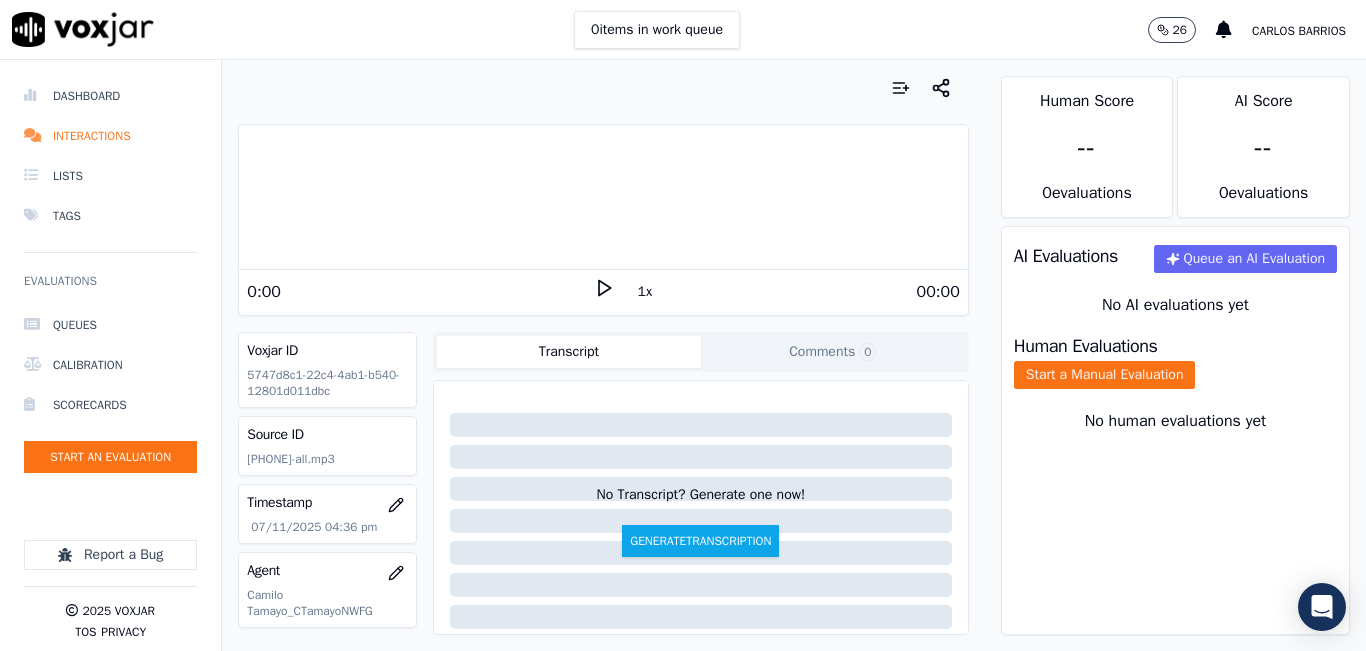 scroll, scrollTop: 0, scrollLeft: 0, axis: both 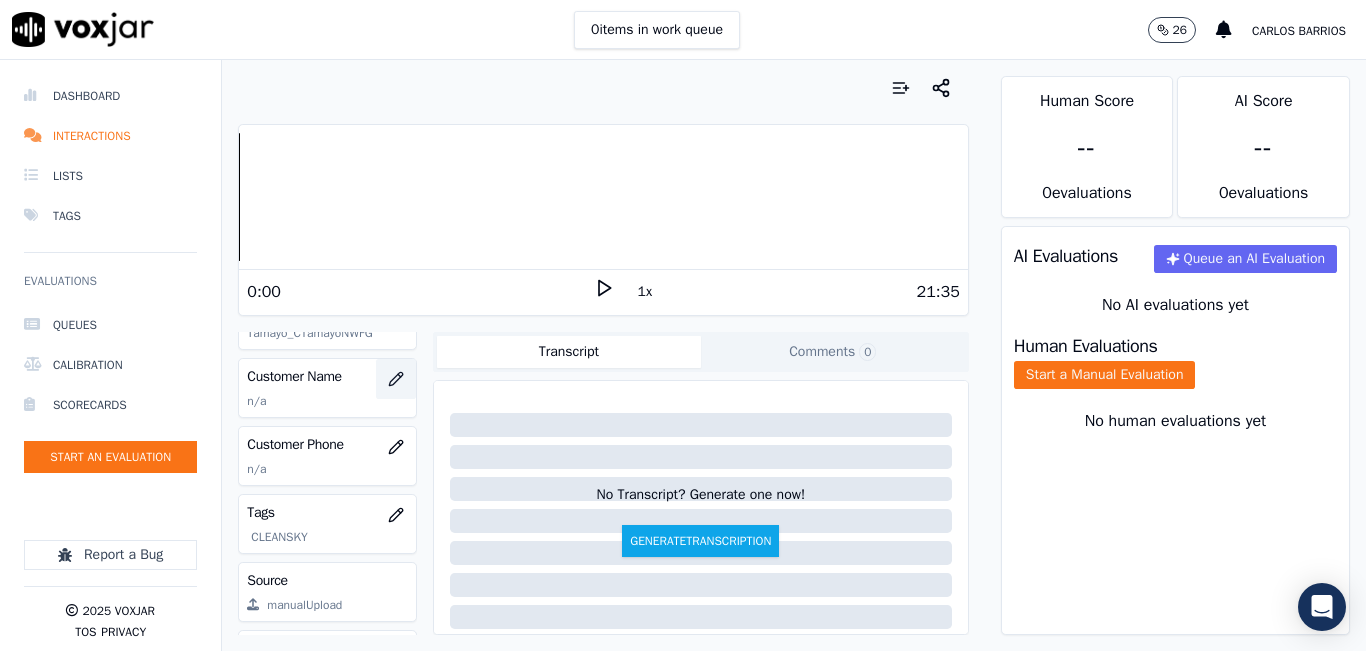 click 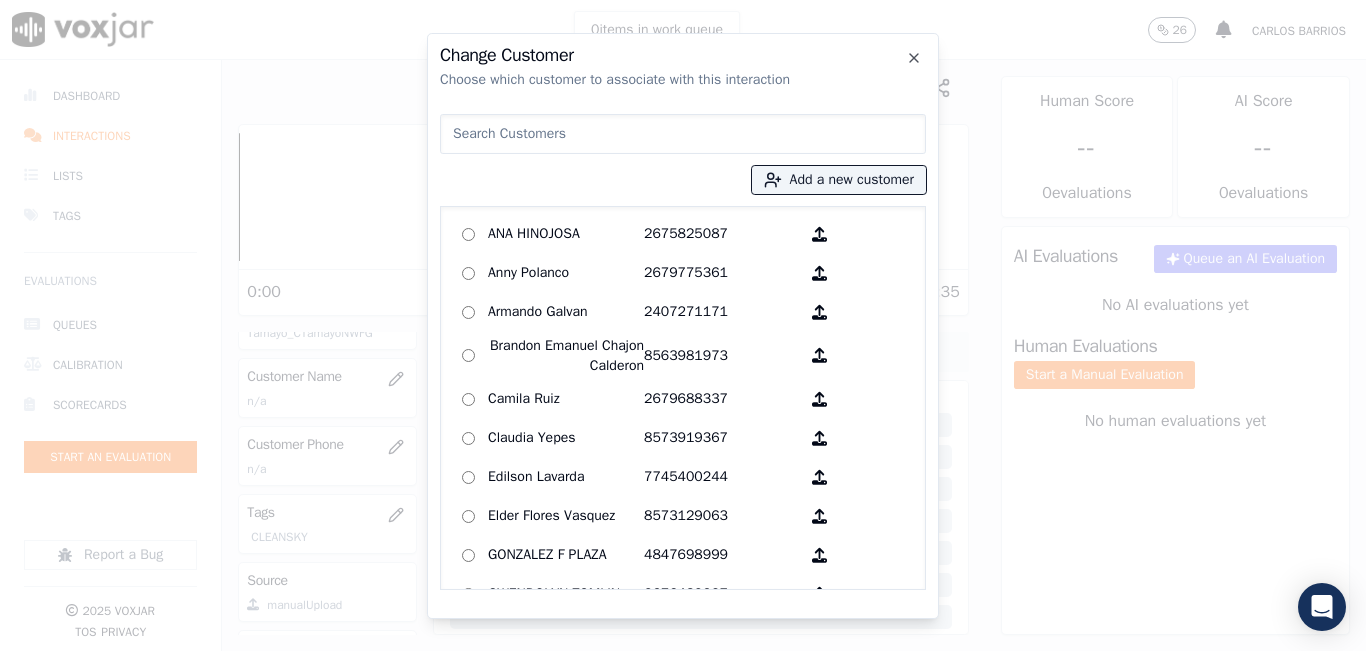 click at bounding box center [683, 134] 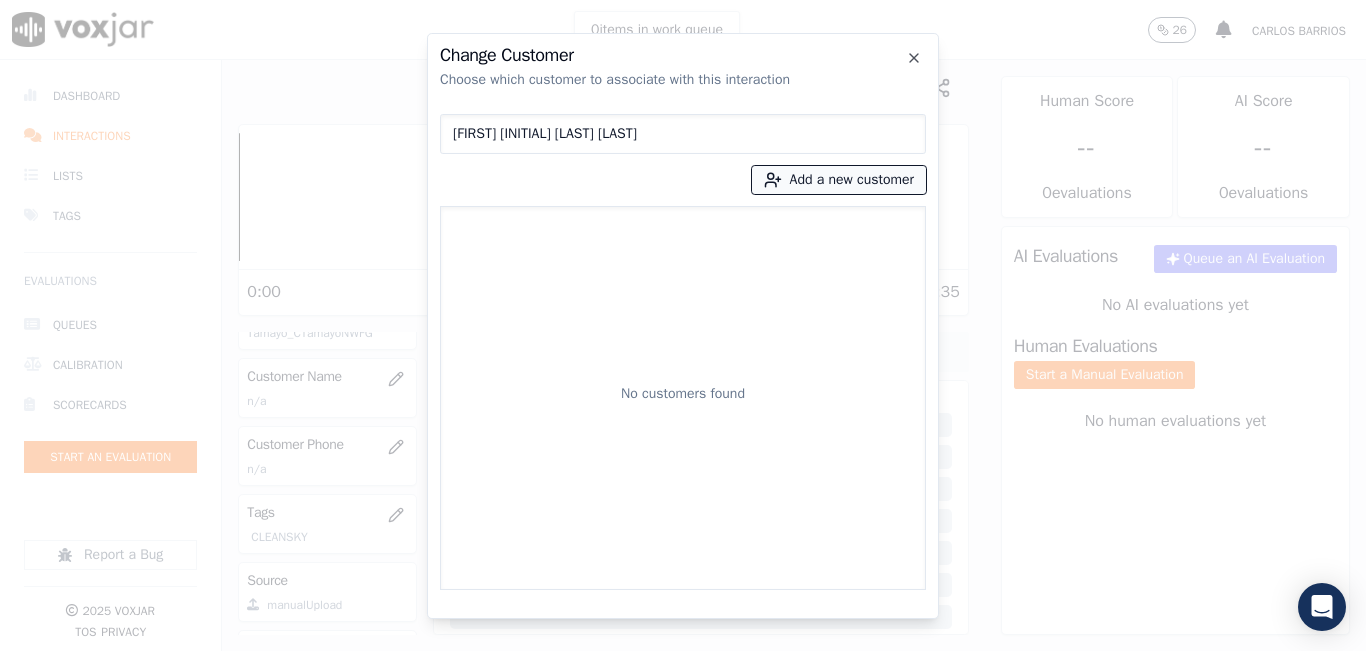 type on "[FIRST] [INITIAL] [LAST] [LAST]" 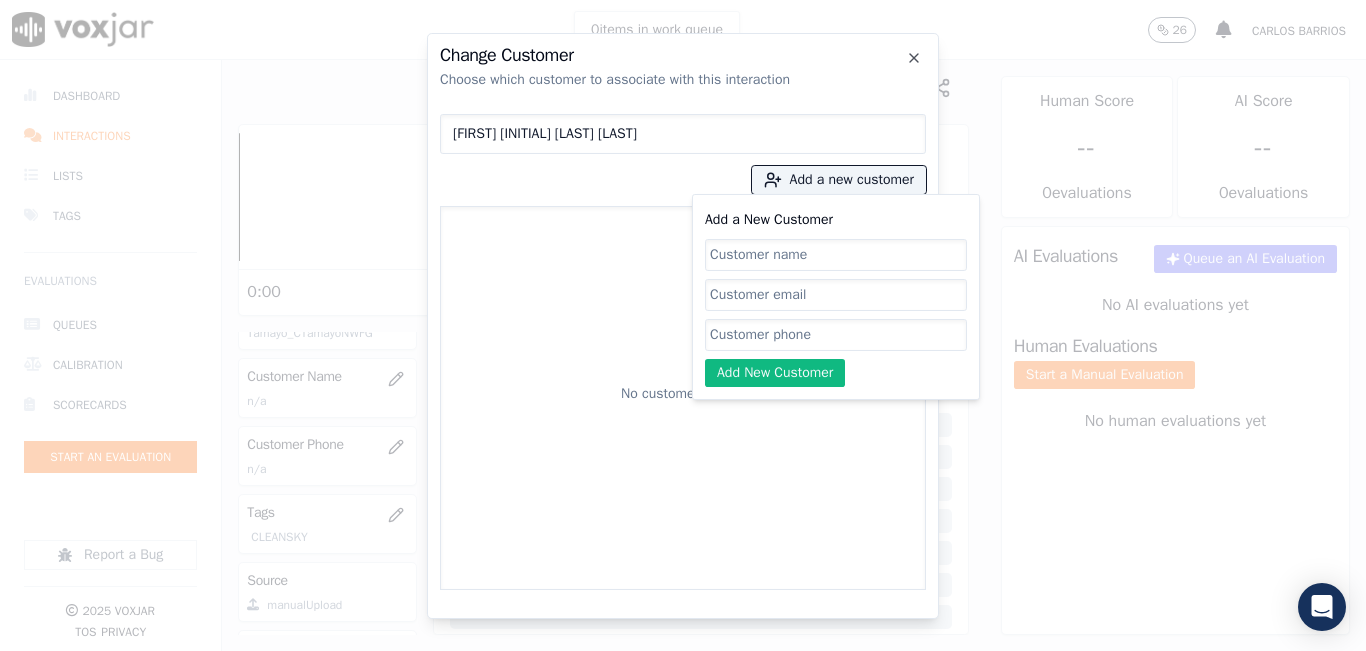 click on "Add a New Customer" 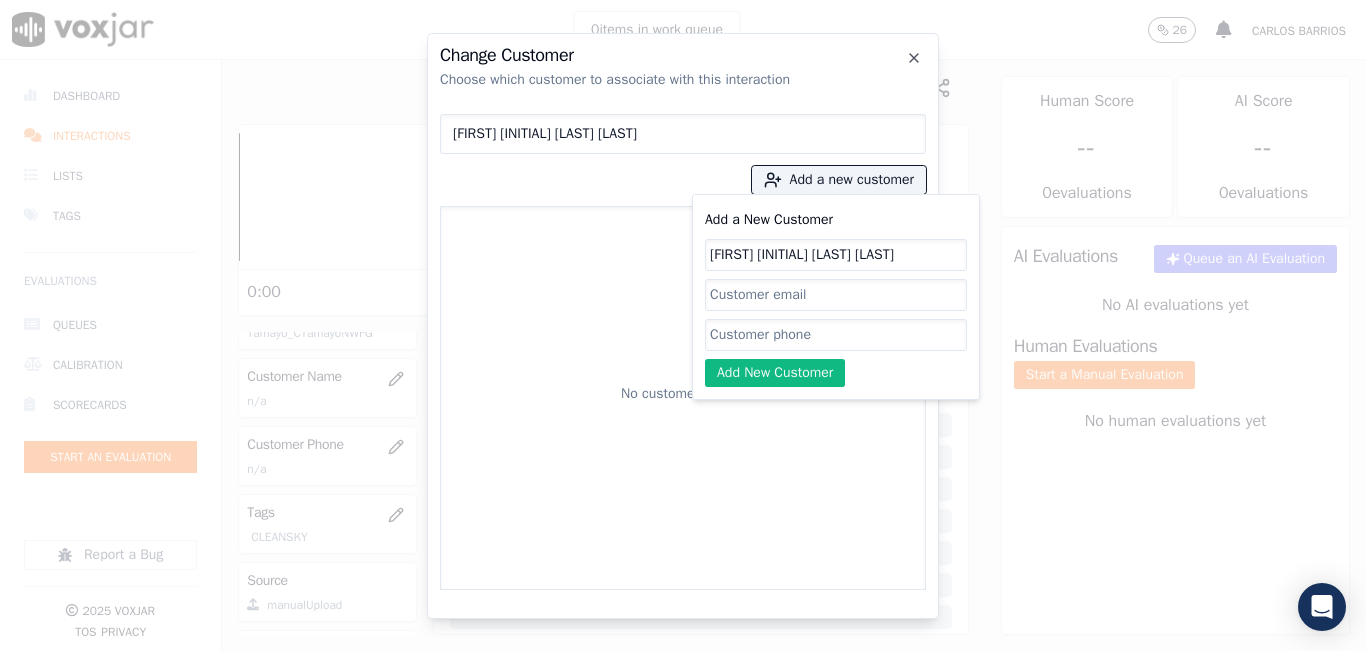 type on "[FIRST] [INITIAL] [LAST] [LAST]" 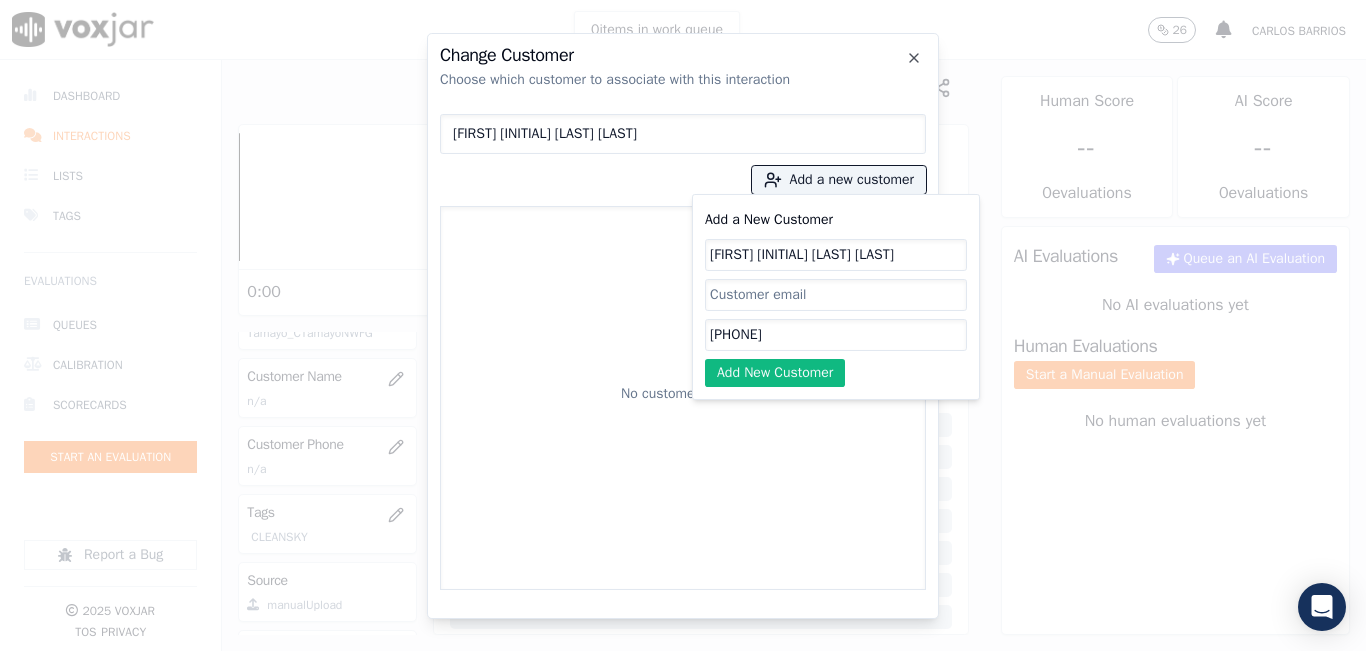 type on "[PHONE]" 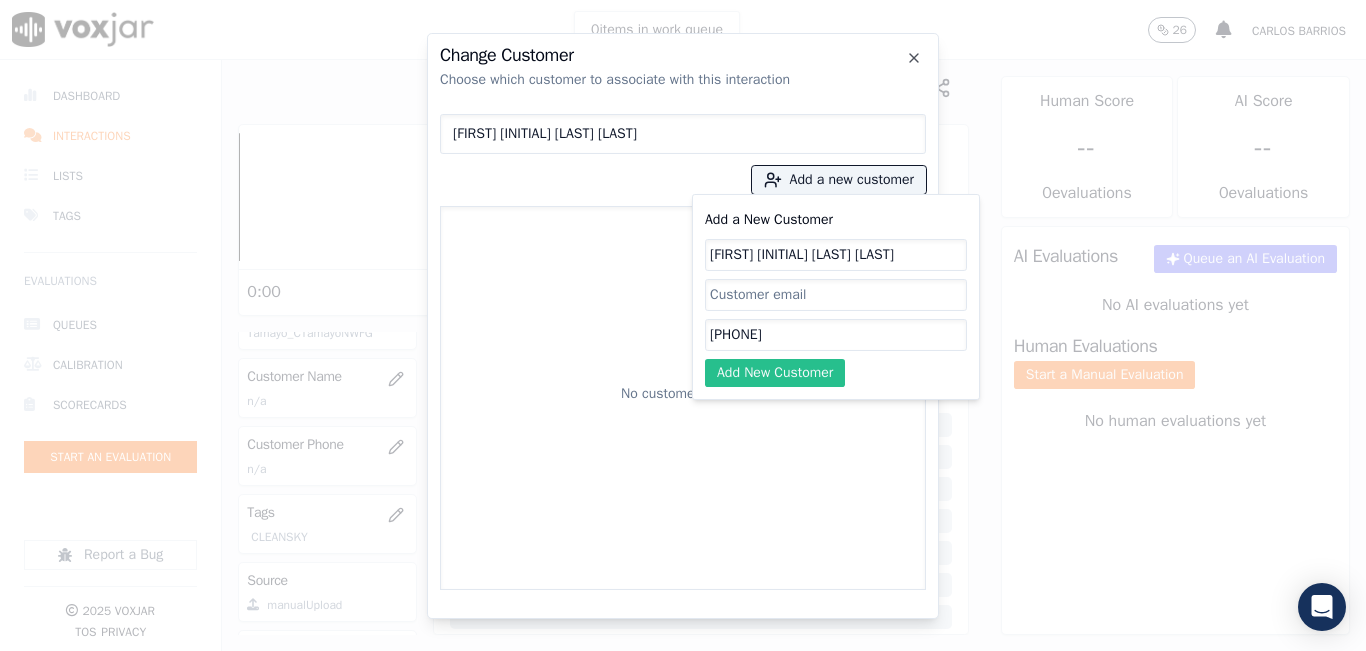click on "Add New Customer" 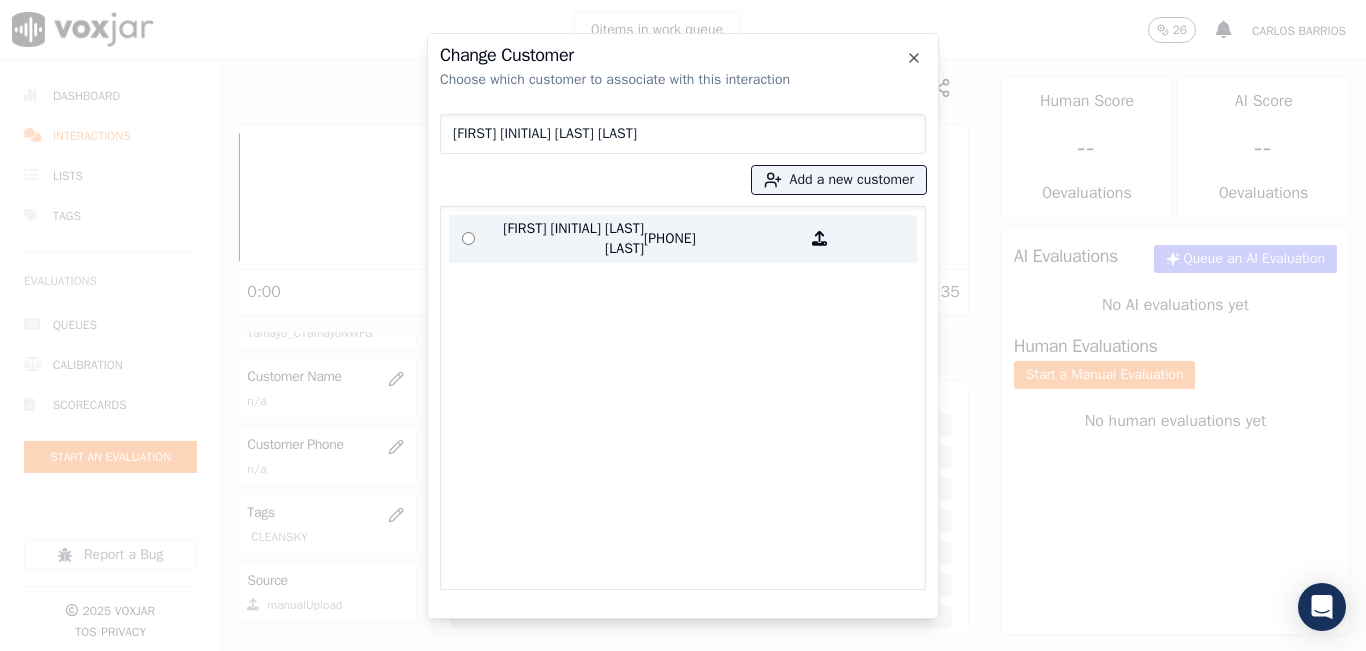 click on "[PHONE]" at bounding box center (722, 239) 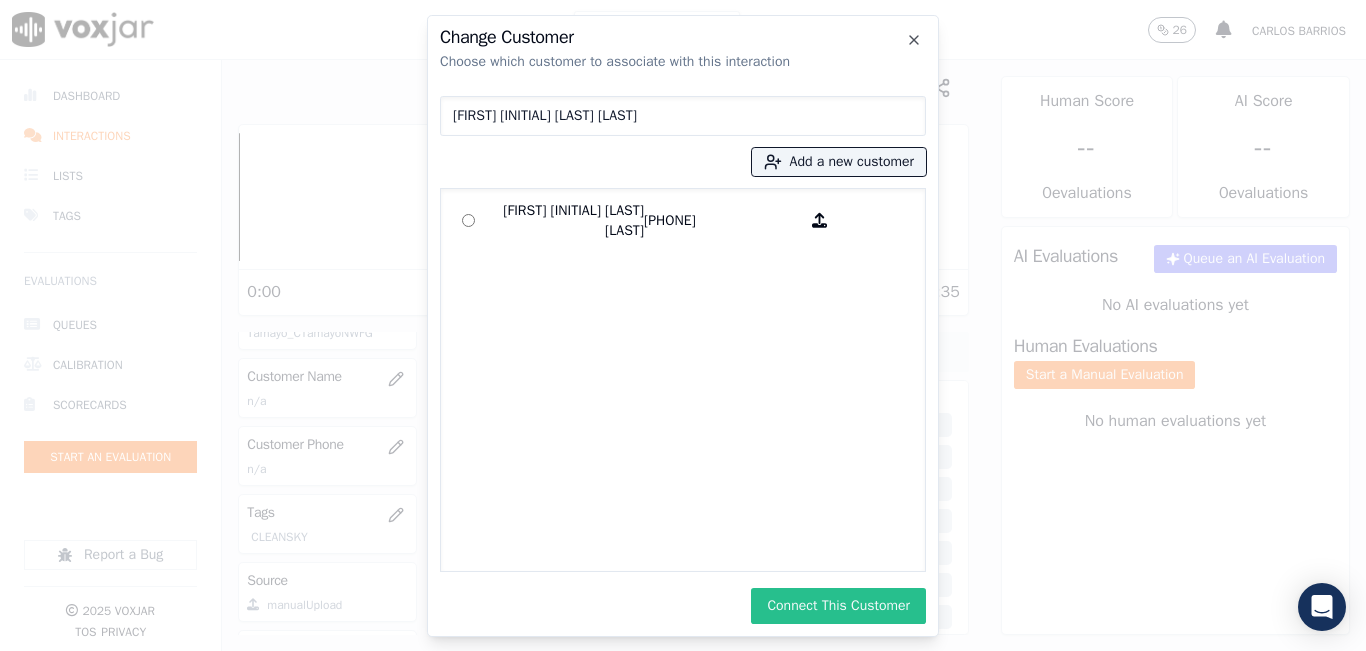 click on "Connect This Customer" at bounding box center [838, 606] 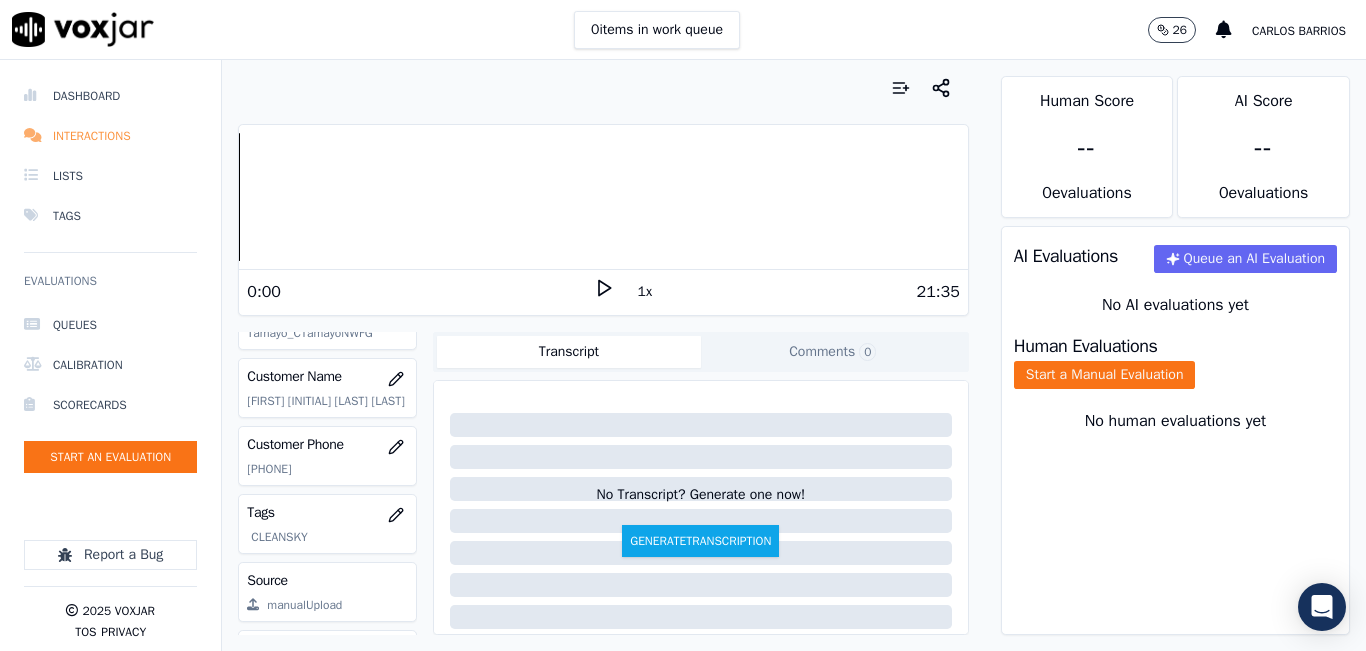 click on "Interactions" at bounding box center [110, 136] 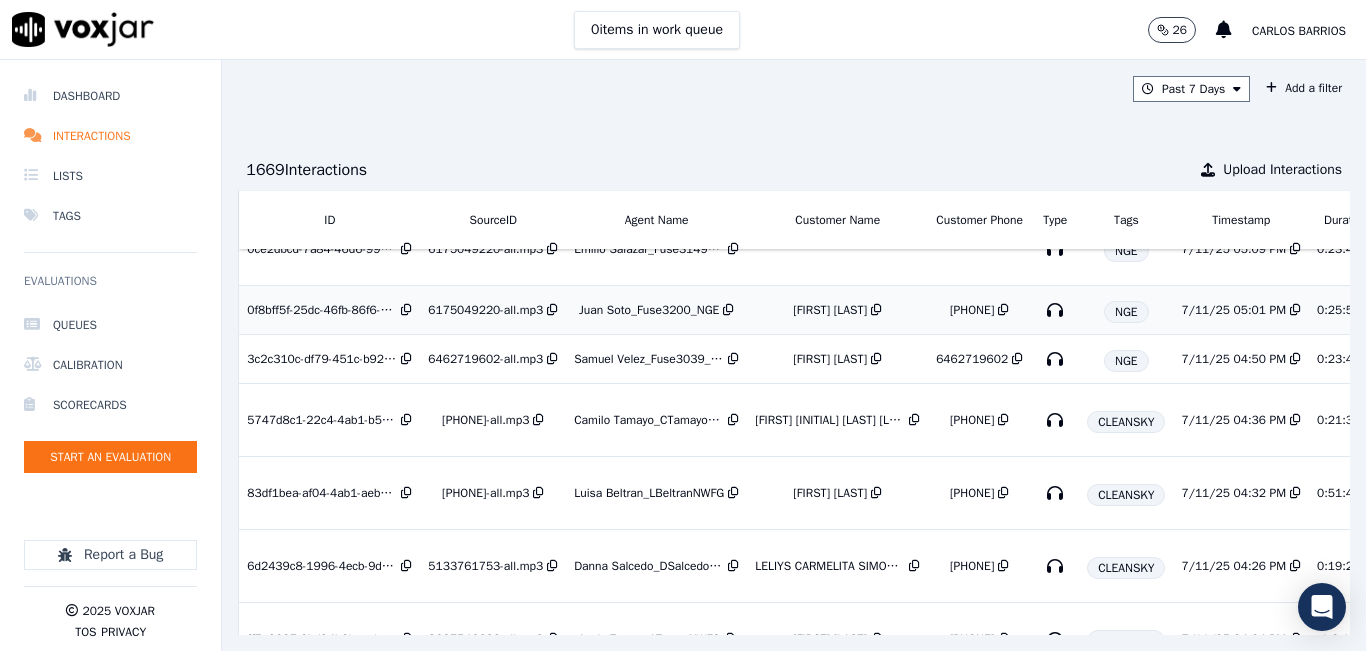 scroll, scrollTop: 0, scrollLeft: 0, axis: both 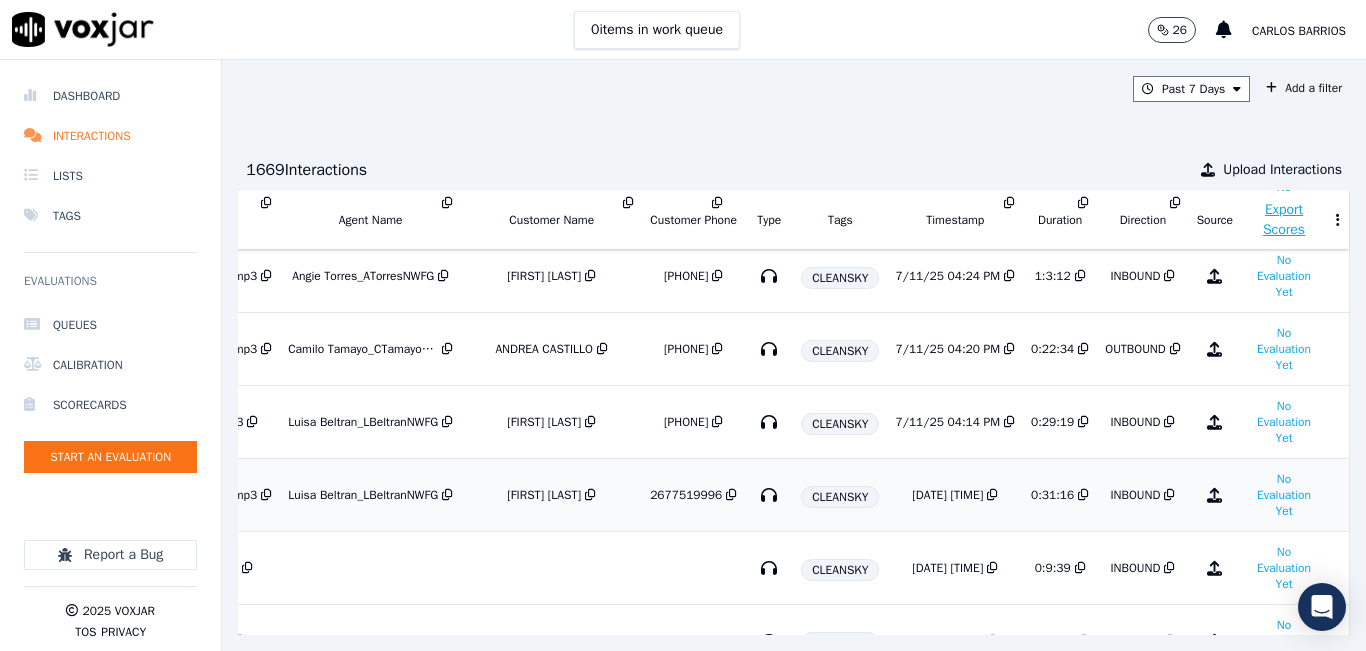 click on "2677519996" at bounding box center [686, 495] 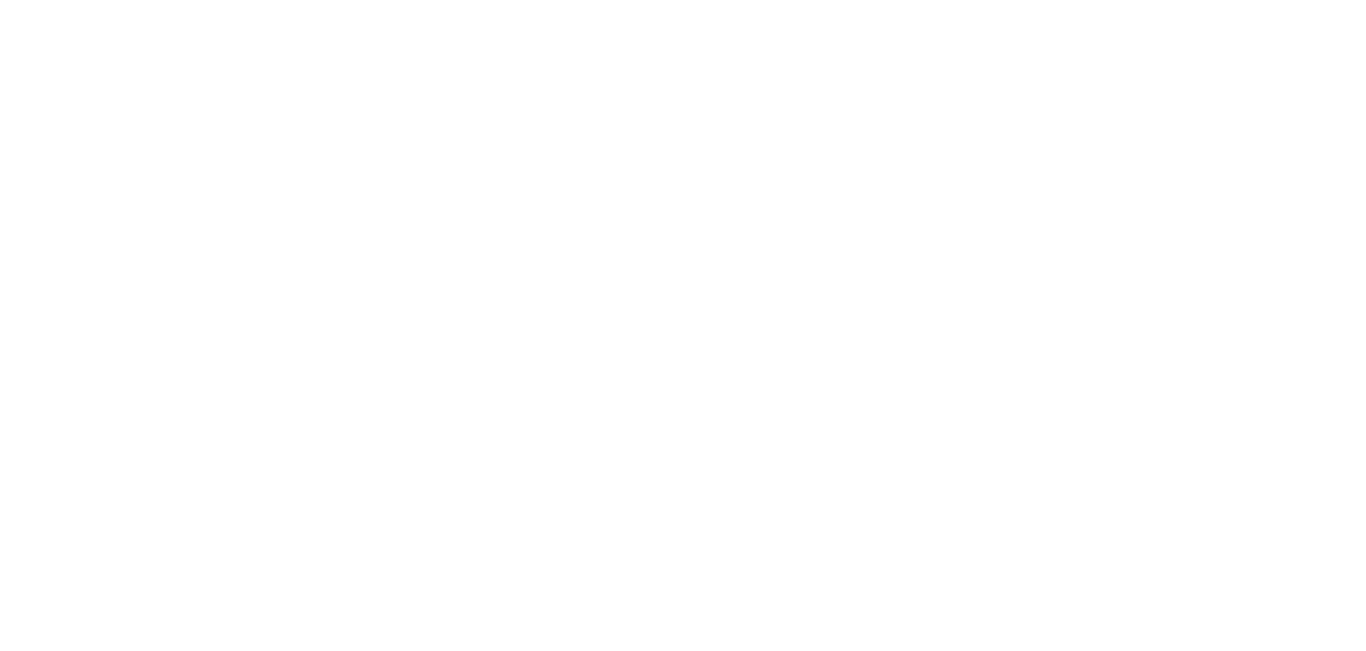 scroll, scrollTop: 0, scrollLeft: 0, axis: both 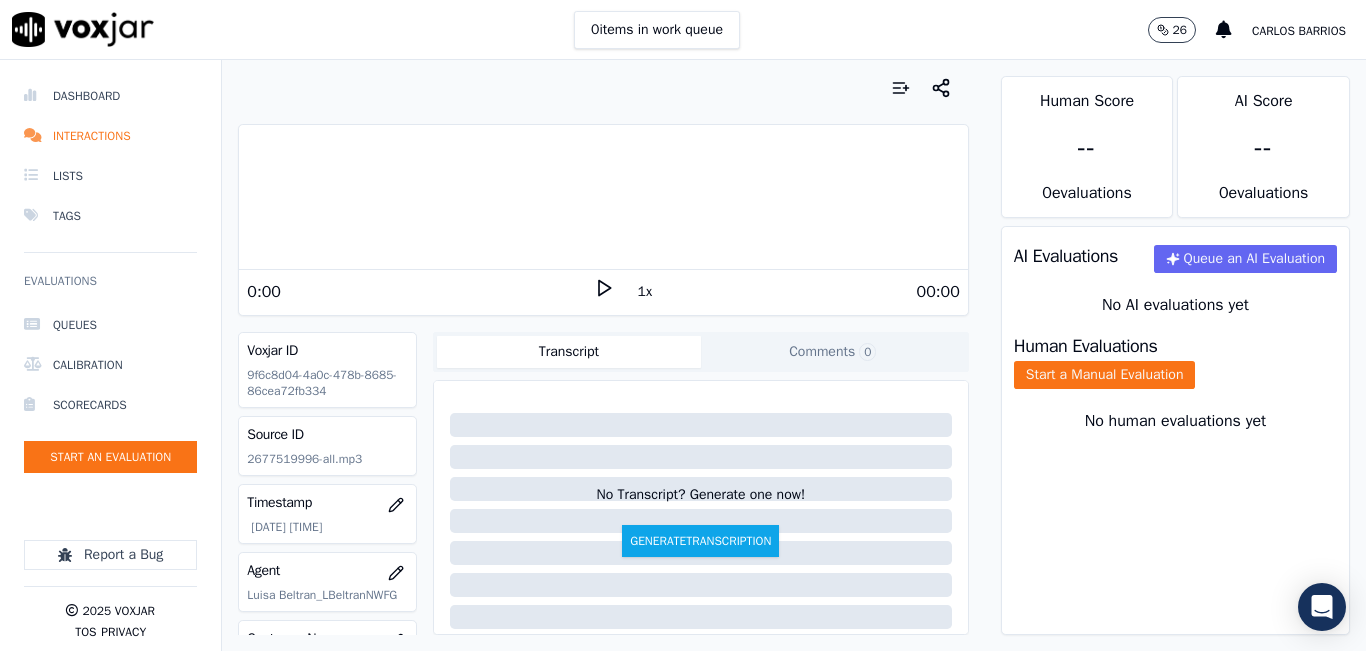 click 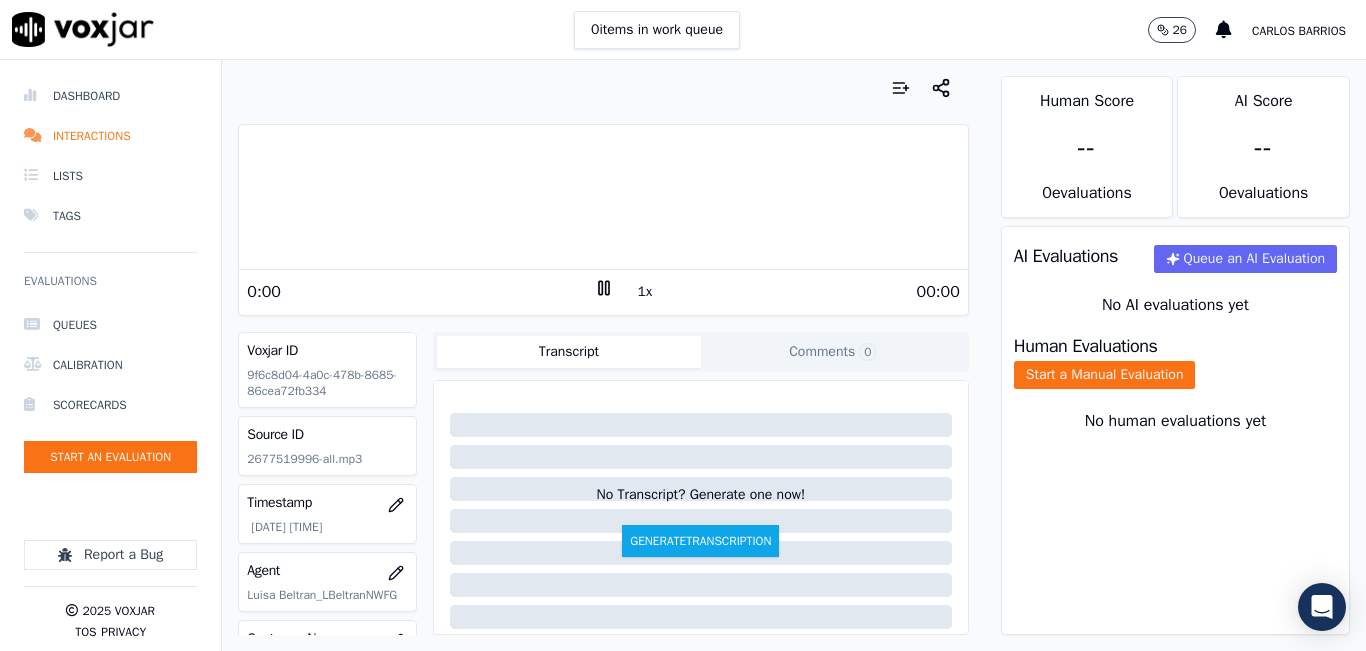 click on "1x" at bounding box center [645, 292] 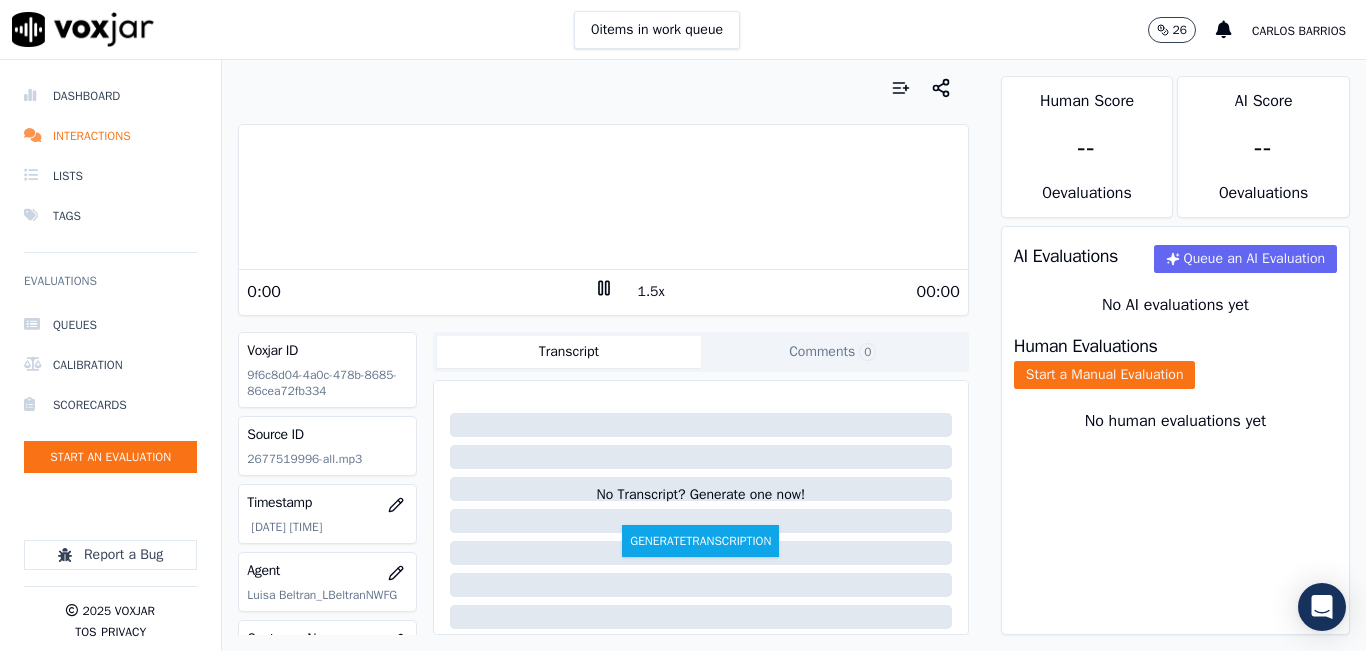 click on "1.5x" at bounding box center [651, 292] 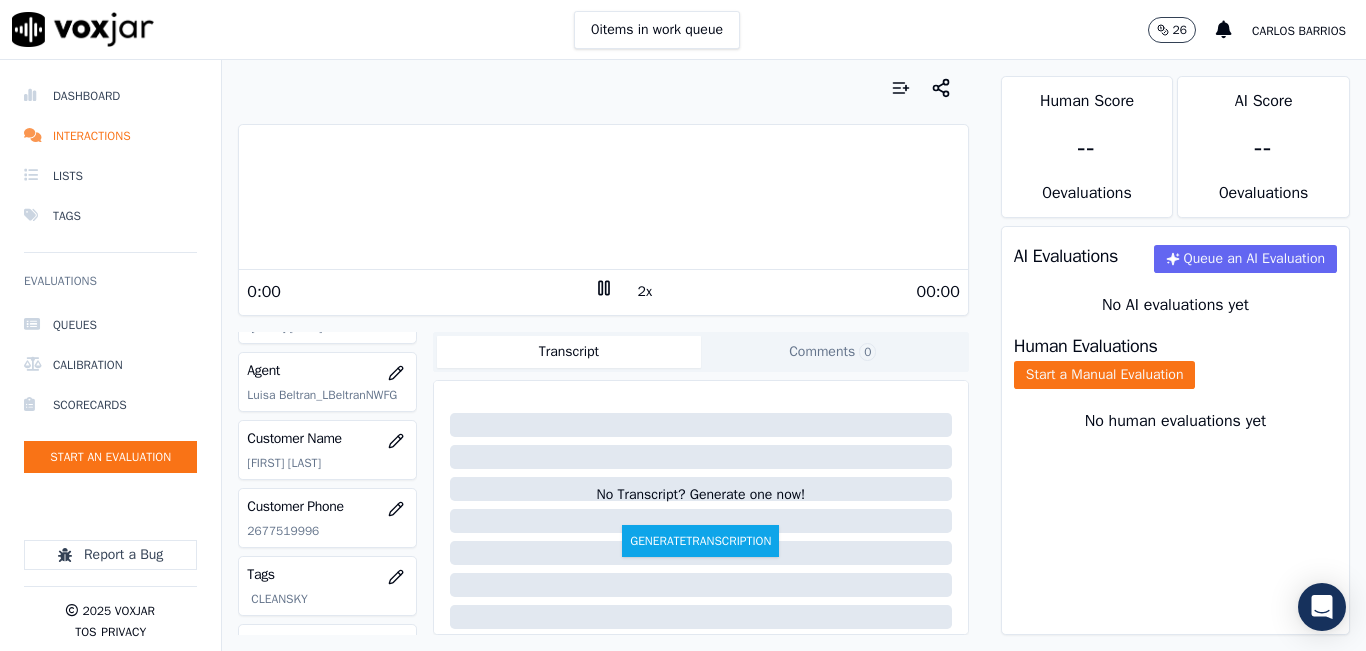 scroll, scrollTop: 300, scrollLeft: 0, axis: vertical 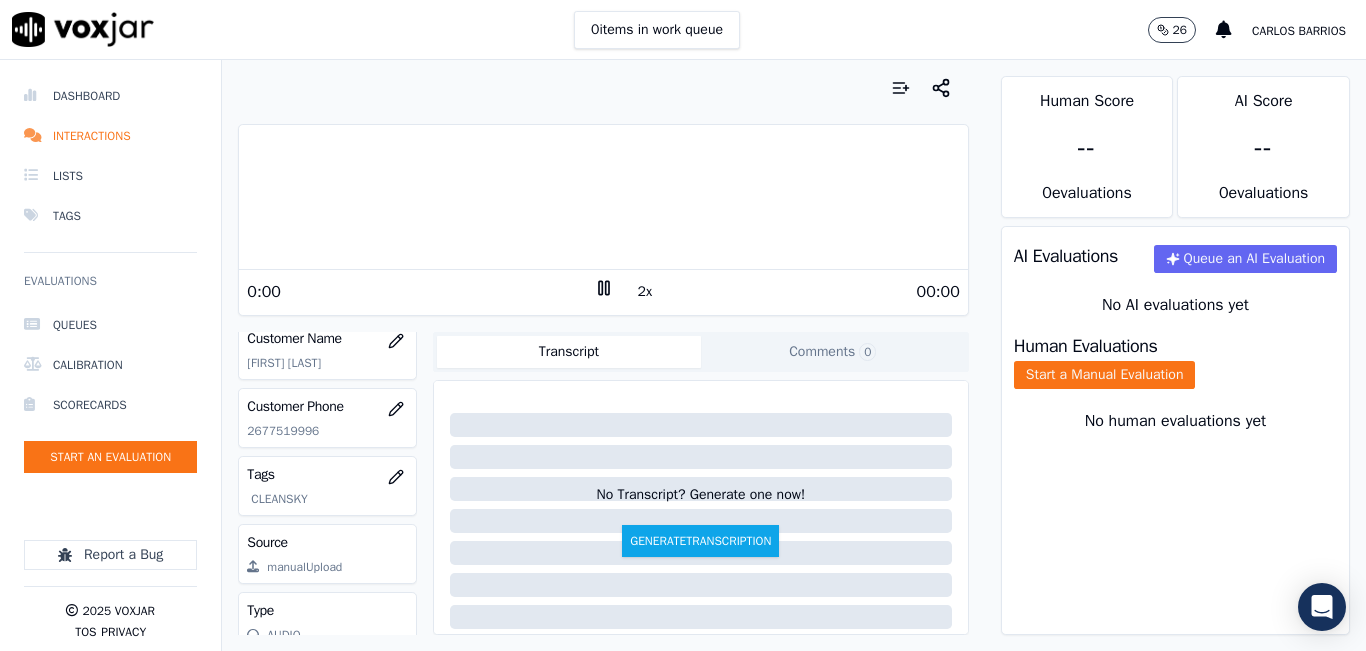 click on "2677519996" 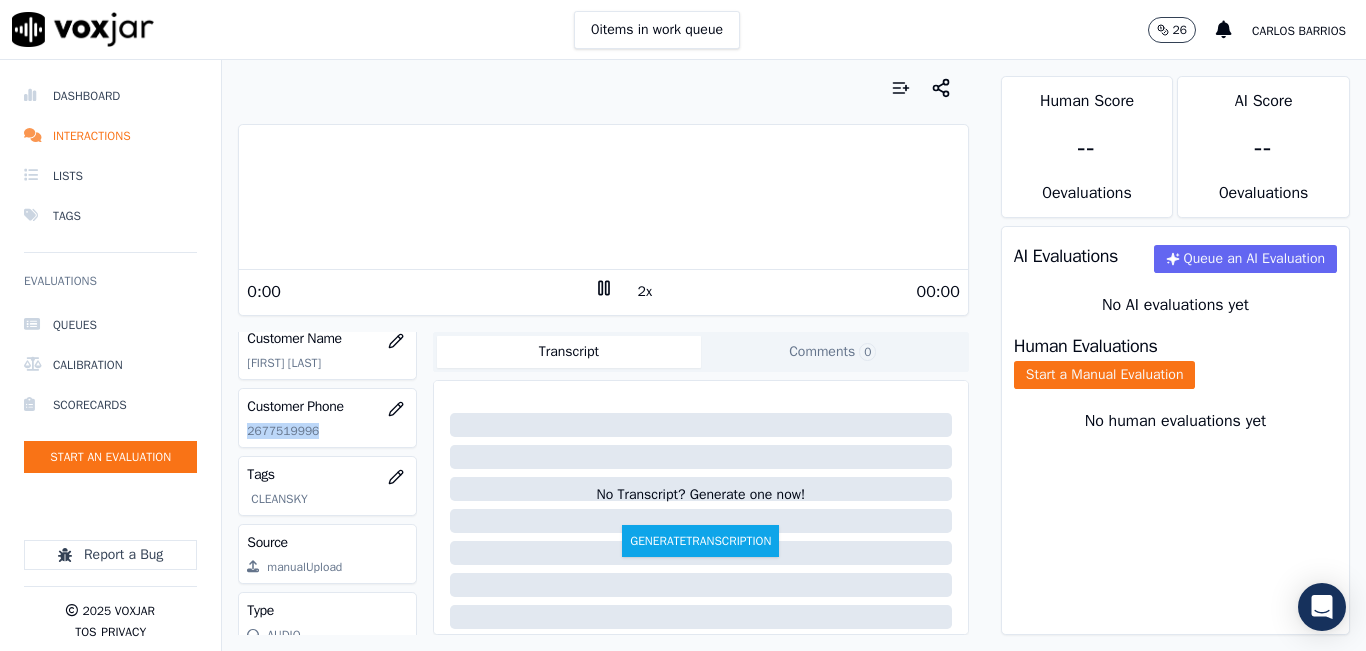 click on "2677519996" 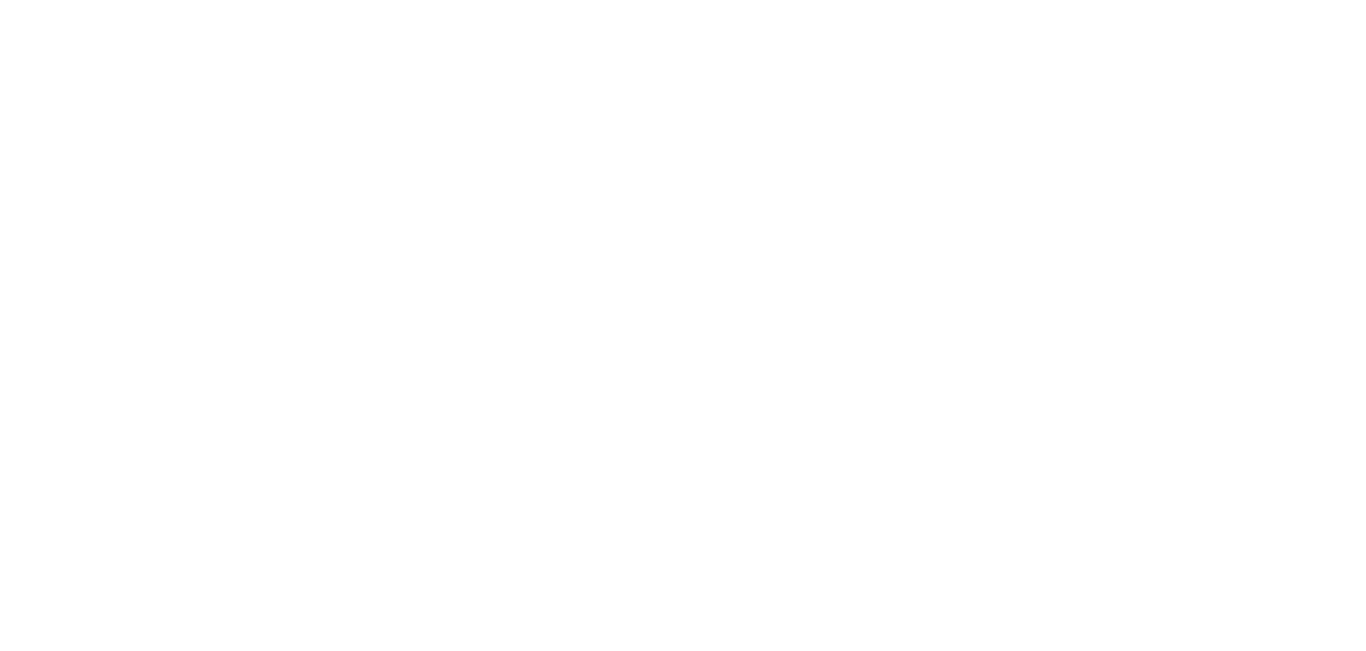 scroll, scrollTop: 0, scrollLeft: 0, axis: both 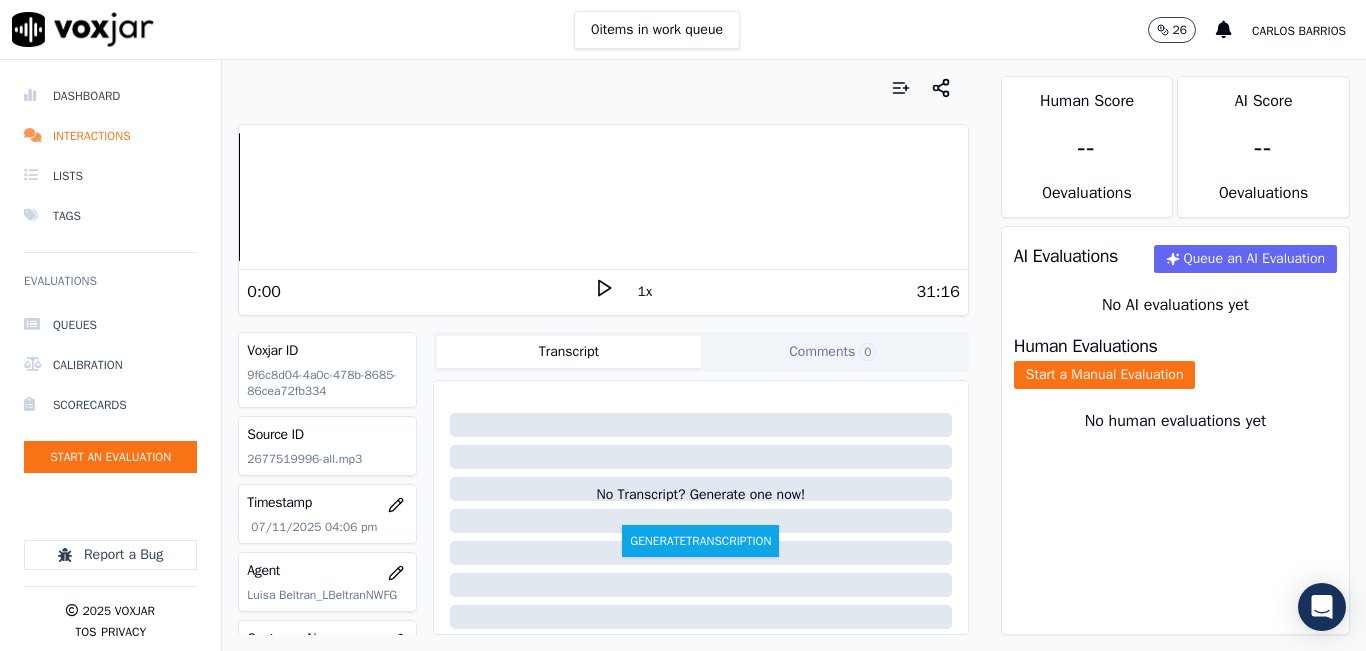 click 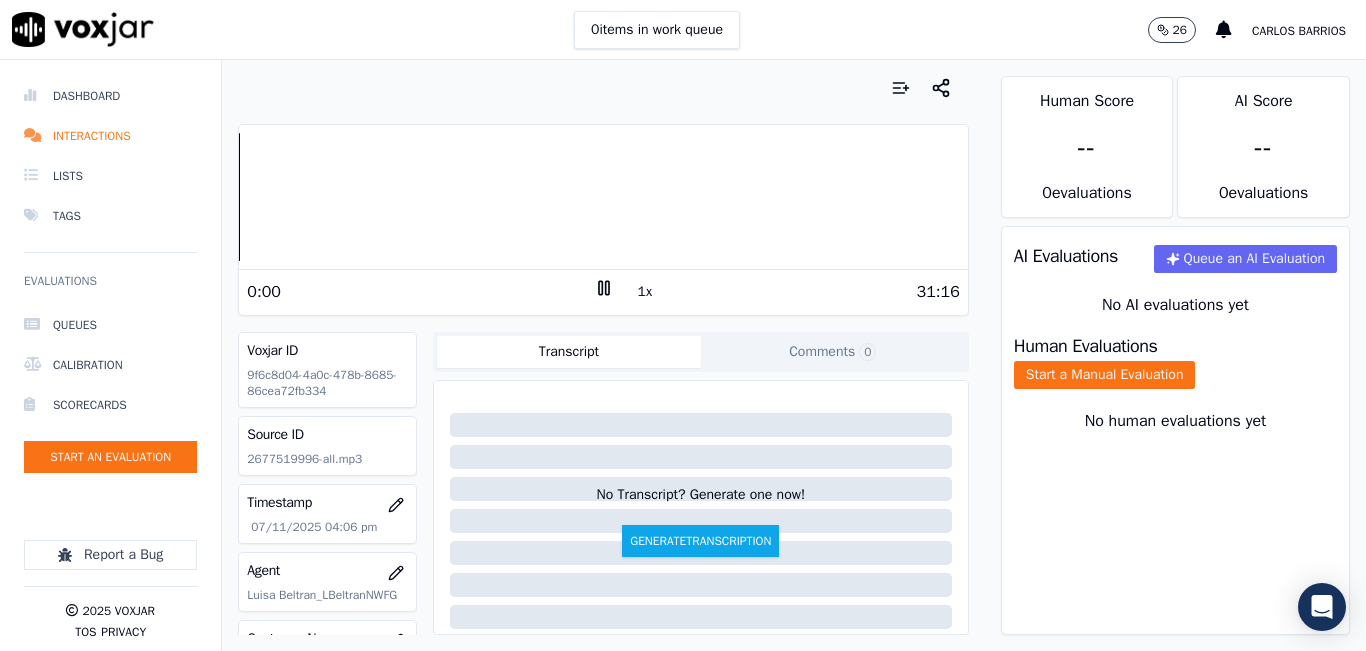 click on "1x" at bounding box center (645, 292) 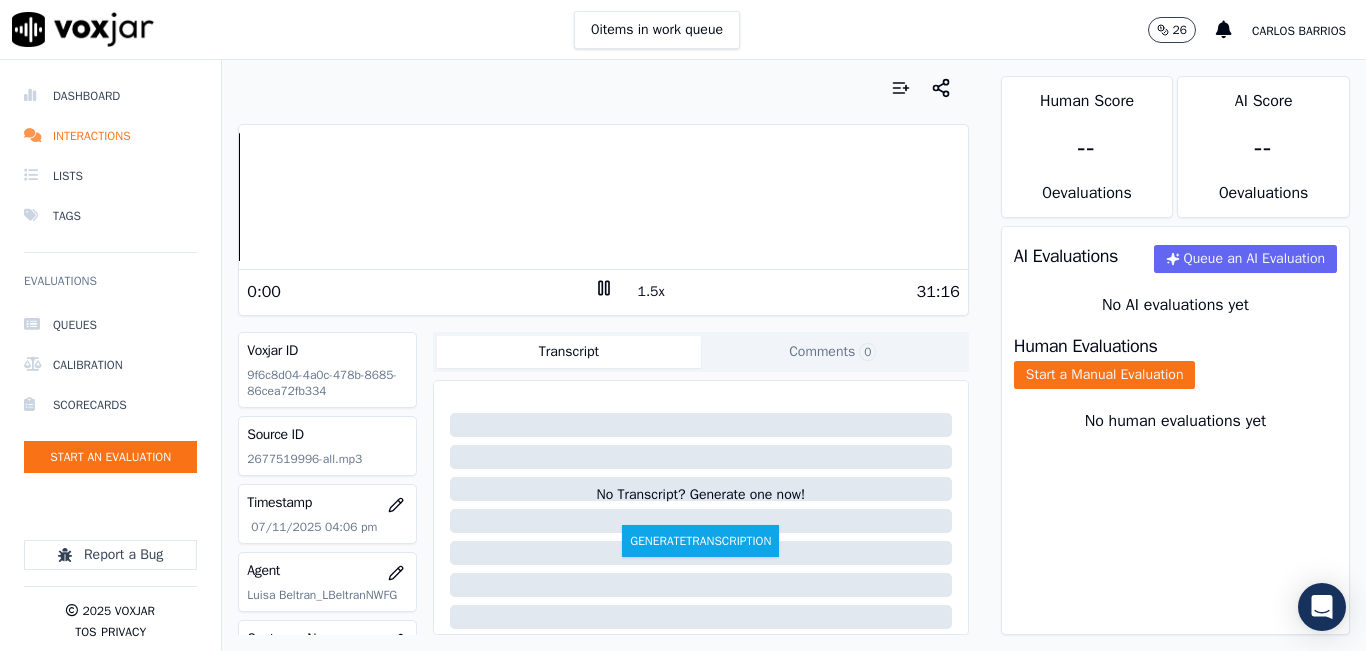 click on "1.5x" at bounding box center (651, 292) 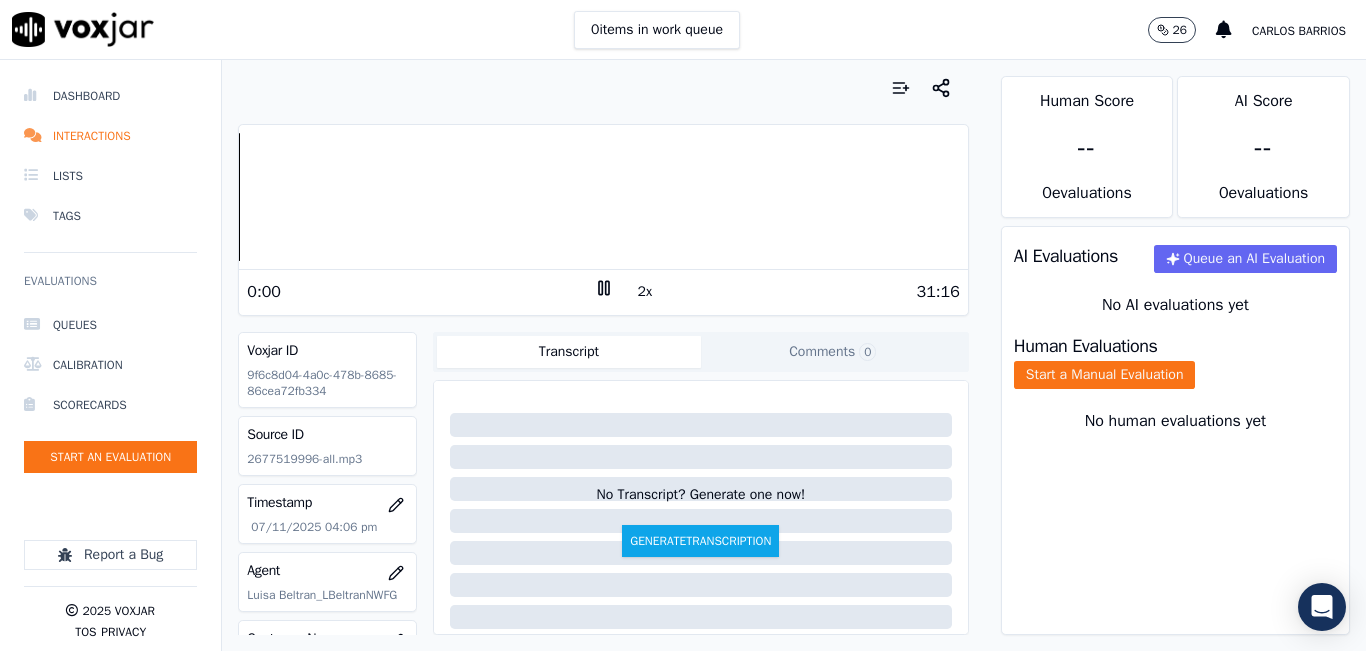 click on "Dashboard   Interactions   Lists   Tags       Evaluations     Queues   Calibration   Scorecards   Start an Evaluation
Report a Bug       2025   Voxjar   TOS   Privacy             Your browser does not support the audio element.   0:00     2x   31:16   Voxjar ID   9f6c8d04-4a0c-478b-8685-86cea72fb334   Source ID   2677519996-all.mp3   Timestamp
07/11/2025 04:06 pm     Agent
[FIRST] [LAST]_LBeltranNWFG     Customer Name     [FIRST] [LAST]     Customer Phone     2677519996     Tags
CLEANSKY     Source     manualUpload   Type     AUDIO       Transcript   Comments  0   No Transcript? Generate one now!   Generate  Transcription         Add Comment   Scores   Transcript   Metadata   Comments         Human Score   --   0  evaluation s   AI Score   --   0  evaluation s     AI Evaluations
Queue an AI Evaluation   No AI evaluations yet   Human Evaluations   Start a Manual Evaluation   No human evaluations yet" at bounding box center (683, 355) 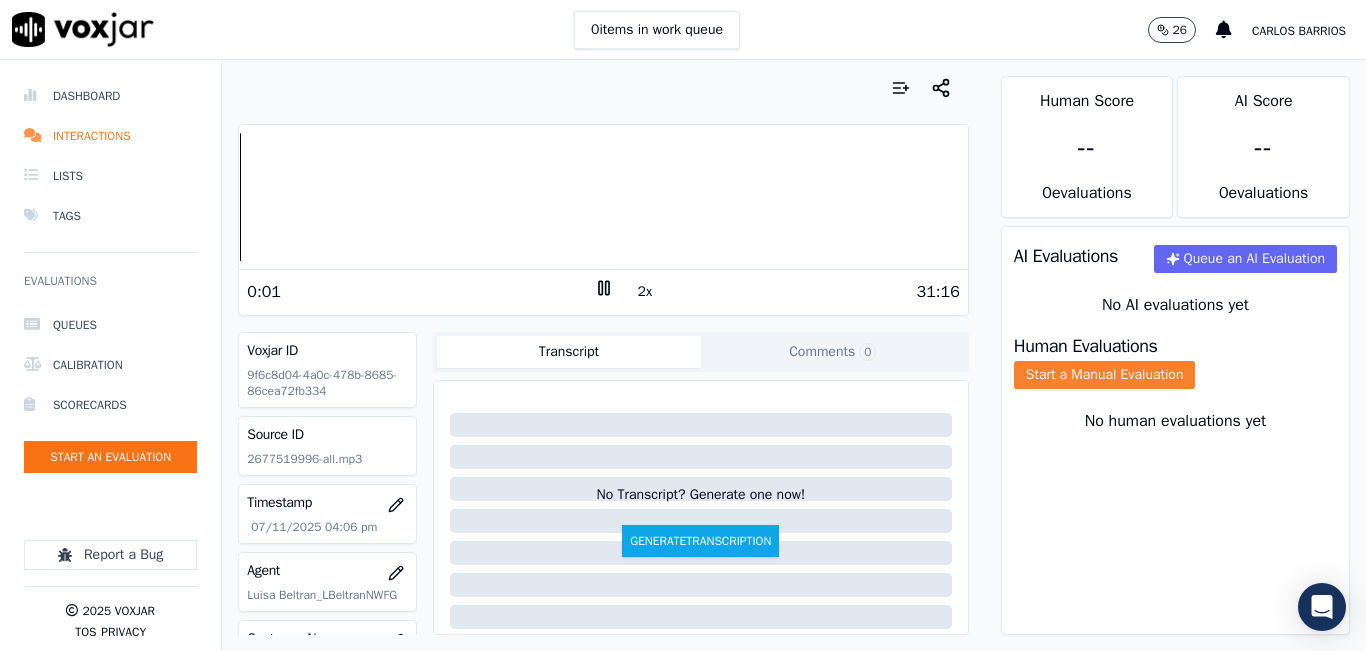 click on "Start a Manual Evaluation" 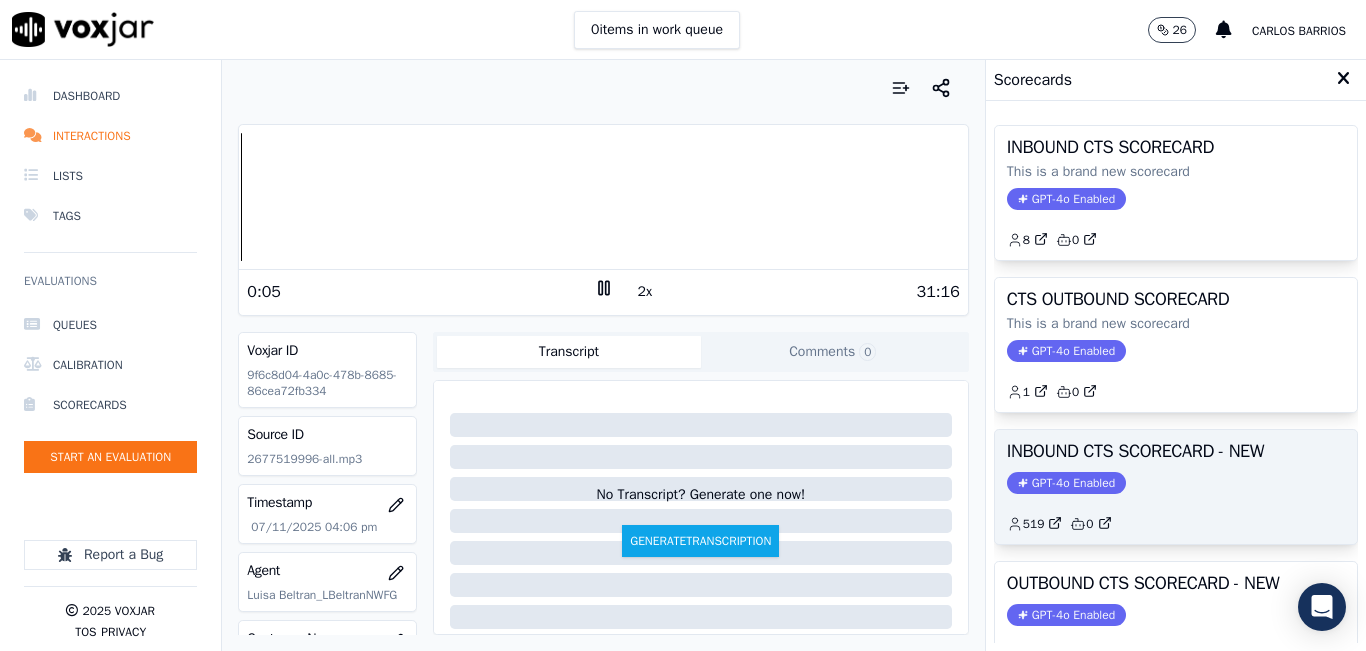 click on "INBOUND CTS SCORECARD - NEW" at bounding box center [1176, 451] 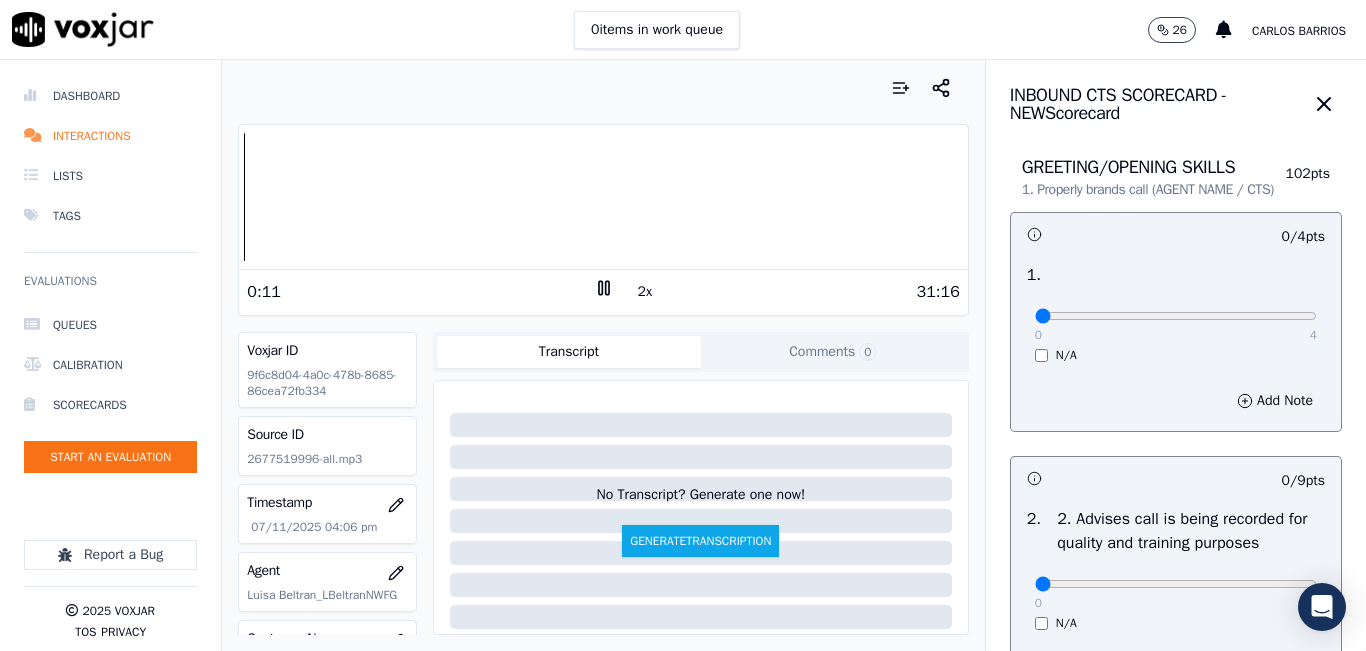 click on "2x" at bounding box center (645, 292) 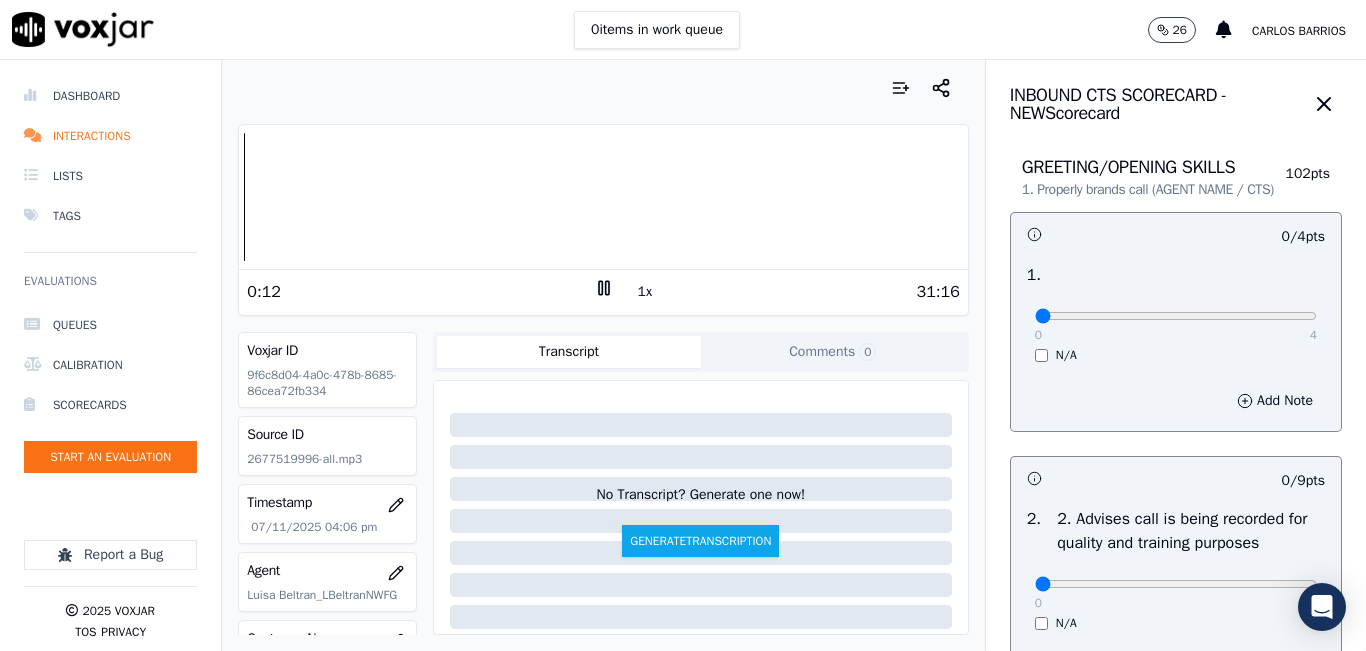 click on "Dashboard   Interactions   Lists   Tags       Evaluations     Queues   Calibration   Scorecards   Start an Evaluation
Report a Bug       2025   Voxjar   TOS   Privacy             Your browser does not support the audio element.   0:12     1x   31:16   Voxjar ID   9f6c8d04-4a0c-478b-8685-86cea72fb334   Source ID   2677519996-all.mp3   Timestamp
07/11/2025 04:06 pm     Agent
[FIRST] [LAST]_LBeltranNWFG     Customer Name     [FIRST] [LAST]     Customer Phone     2677519996     Tags
CLEANSKY     Source     manualUpload   Type     AUDIO       Transcript   Comments  0   No Transcript? Generate one now!   Generate  Transcription         Add Comment   Scores   Transcript   Metadata   Comments         Human Score   --   0  evaluation s   AI Score   --   0  evaluation s     AI Evaluations
Queue an AI Evaluation   No AI evaluations yet   Human Evaluations   Start a Manual Evaluation   No human evaluations yet       INBOUND CTS SCORECARD - NEW   Scorecard" at bounding box center (683, 355) 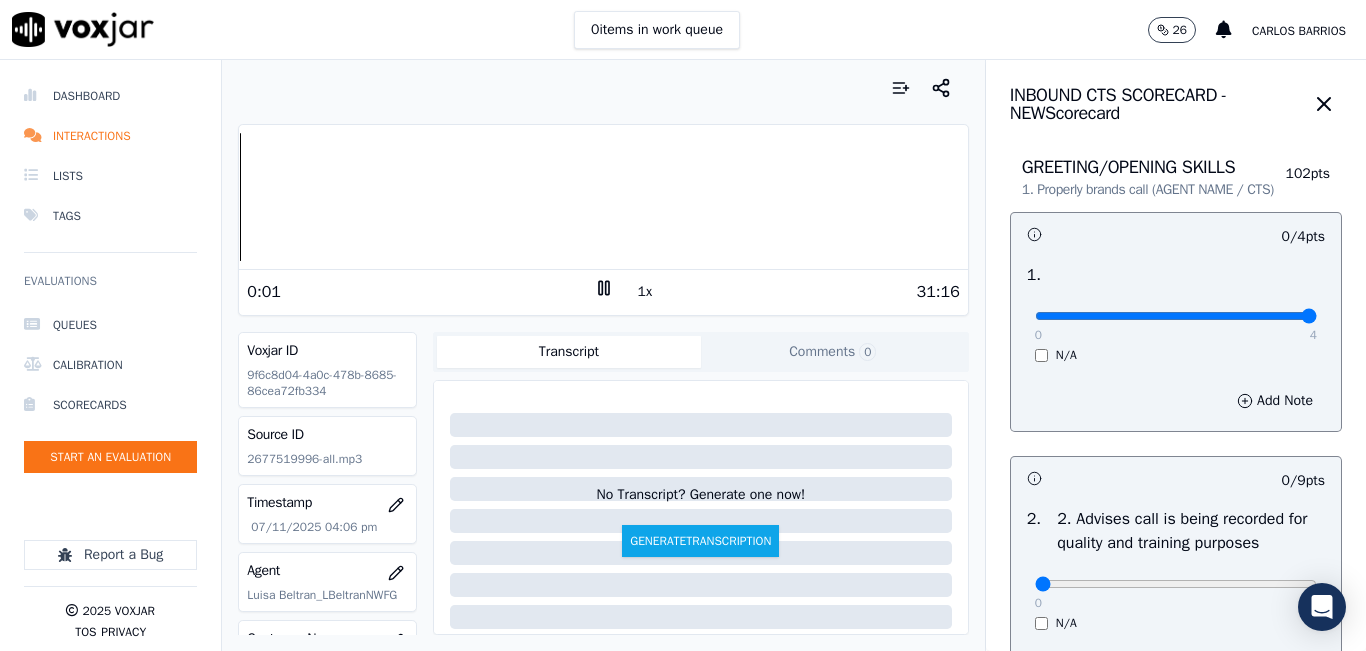 drag, startPoint x: 1235, startPoint y: 338, endPoint x: 1340, endPoint y: 342, distance: 105.076164 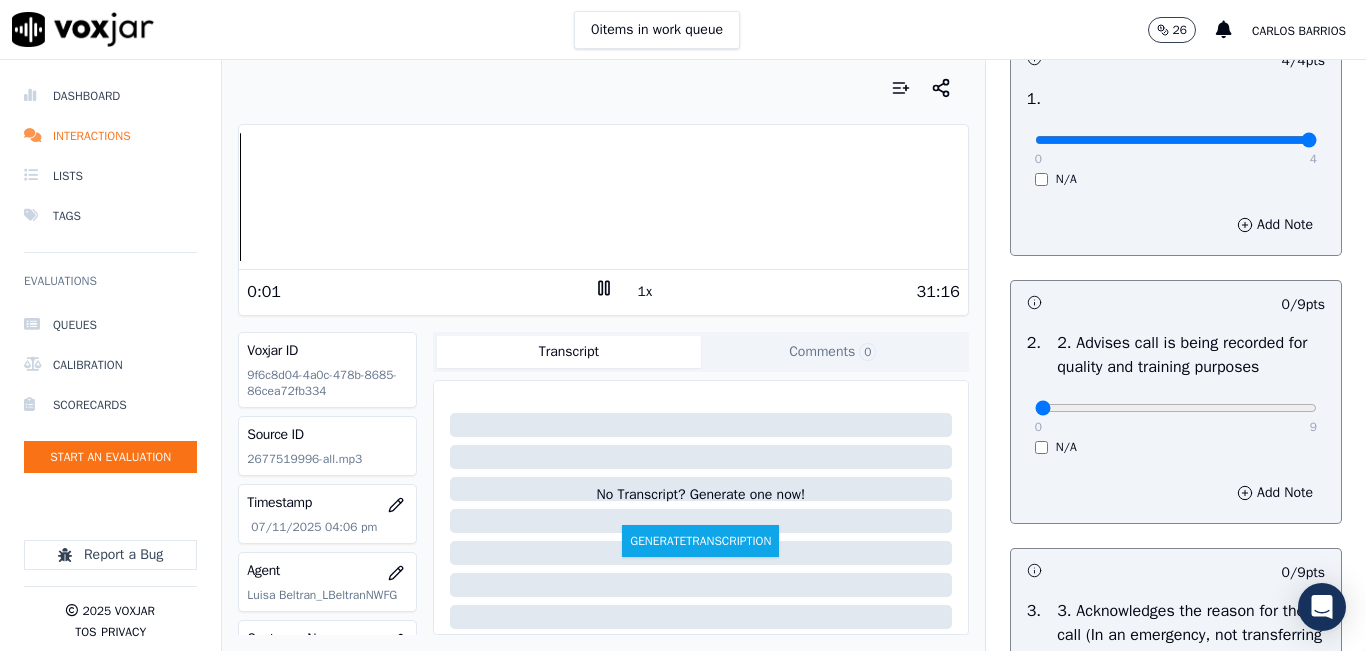 scroll, scrollTop: 200, scrollLeft: 0, axis: vertical 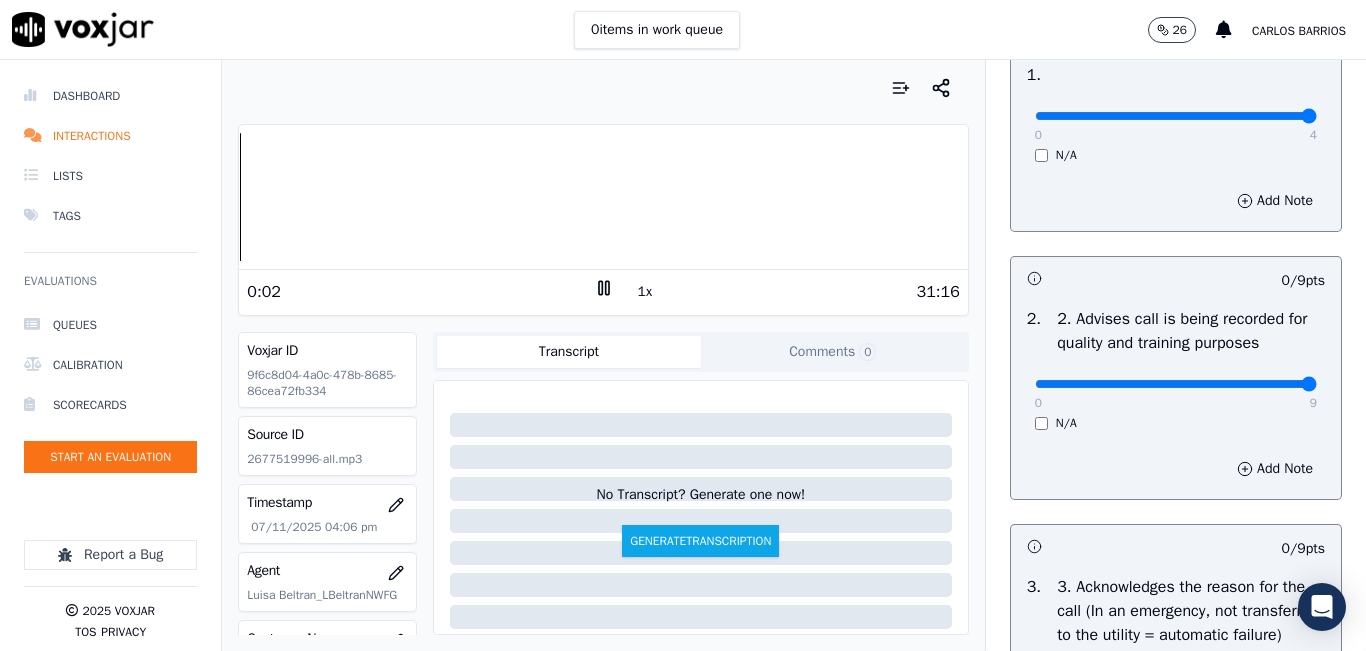 drag, startPoint x: 1202, startPoint y: 399, endPoint x: 1365, endPoint y: 406, distance: 163.15024 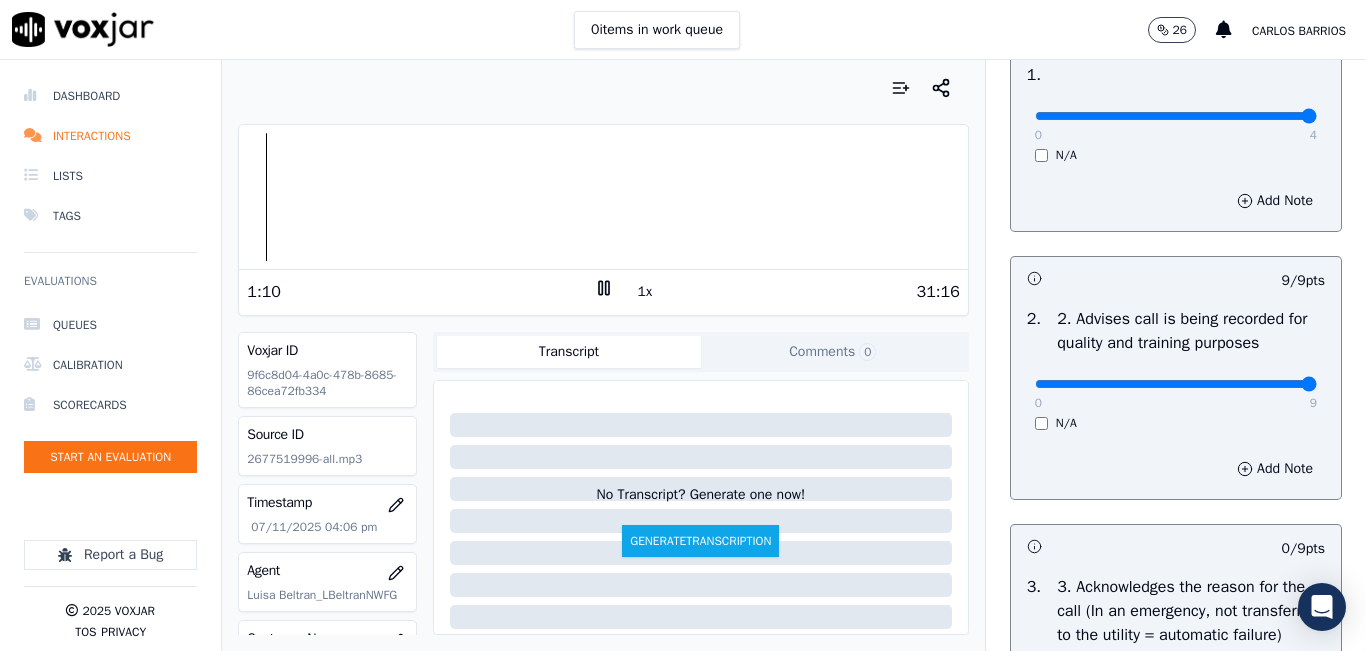 click on "1x" at bounding box center (645, 292) 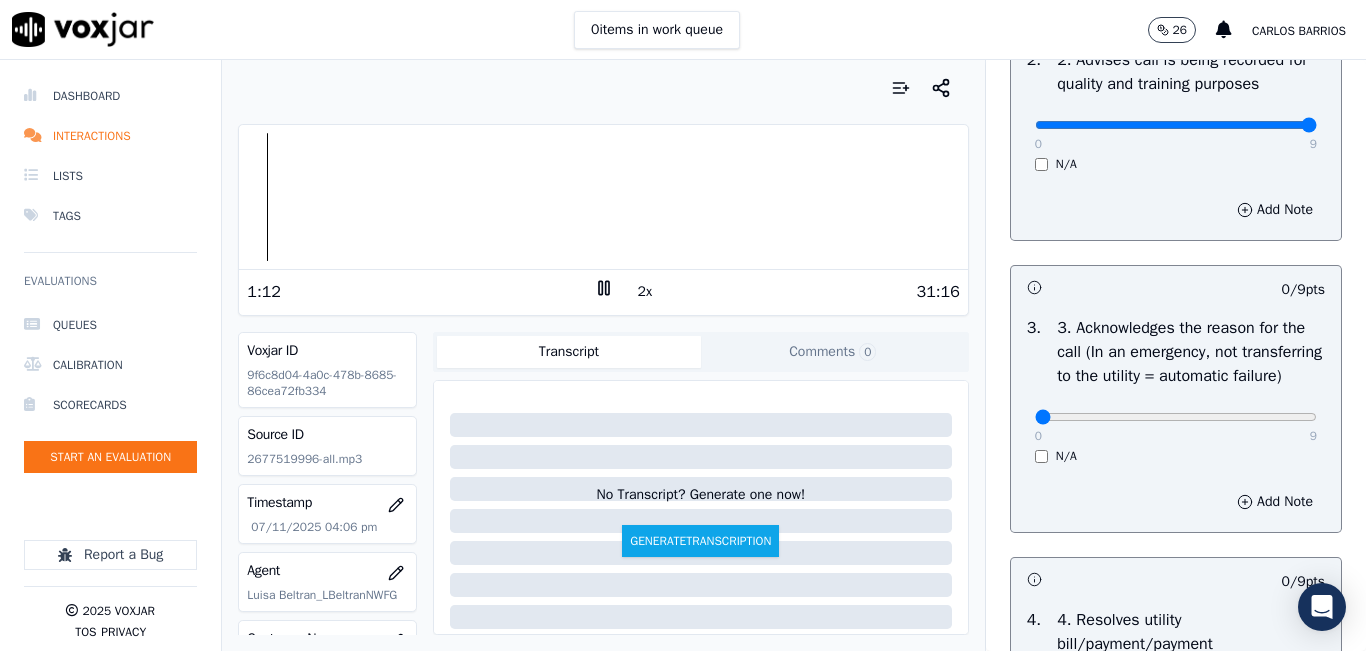scroll, scrollTop: 500, scrollLeft: 0, axis: vertical 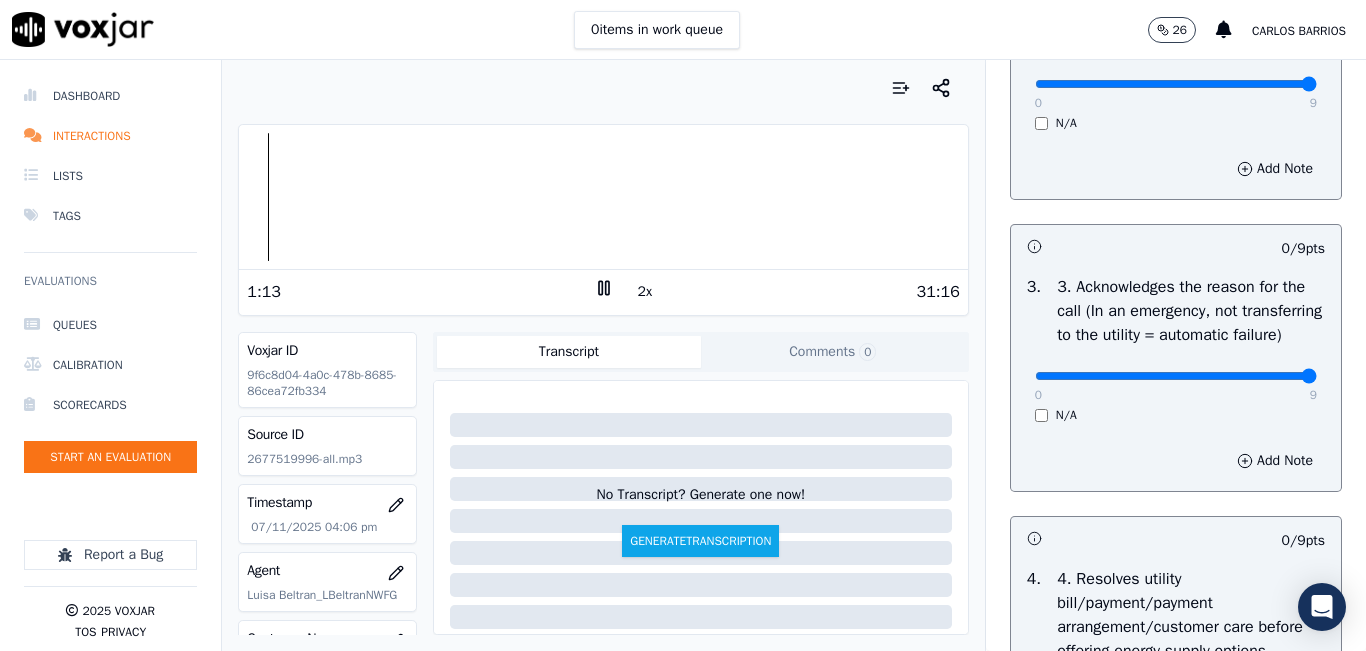 drag, startPoint x: 1265, startPoint y: 421, endPoint x: 1338, endPoint y: 418, distance: 73.061615 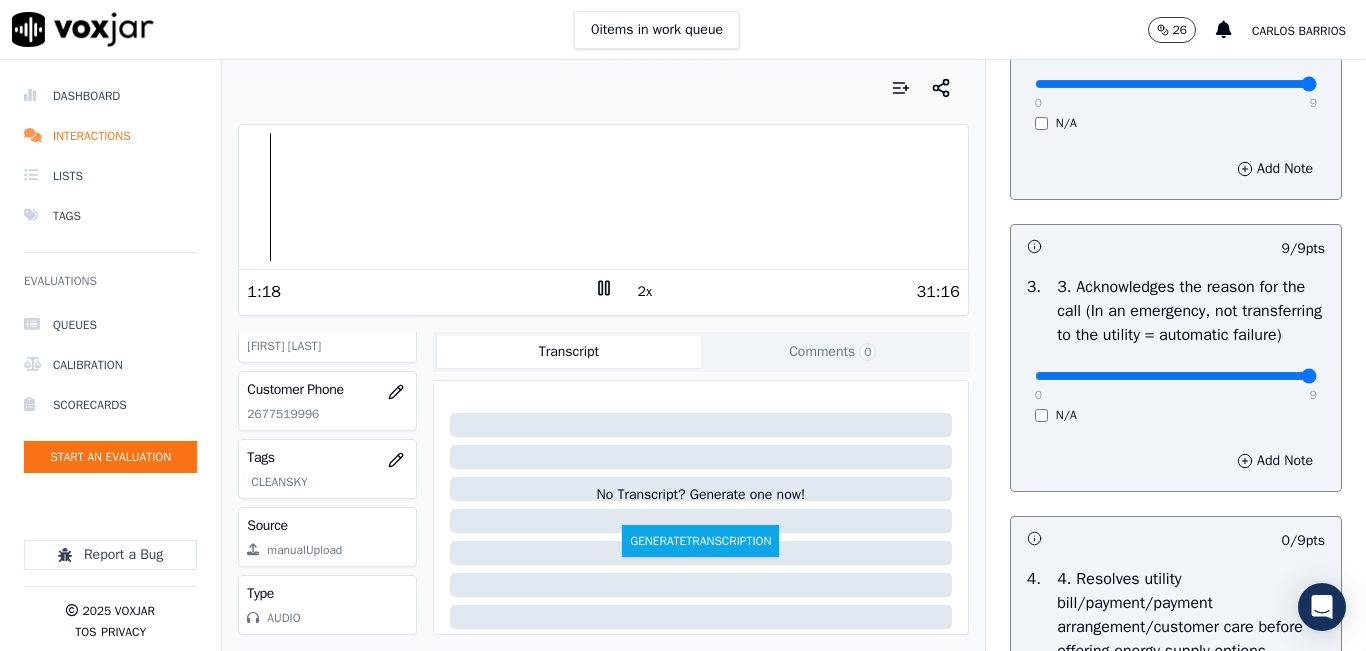 scroll, scrollTop: 0, scrollLeft: 0, axis: both 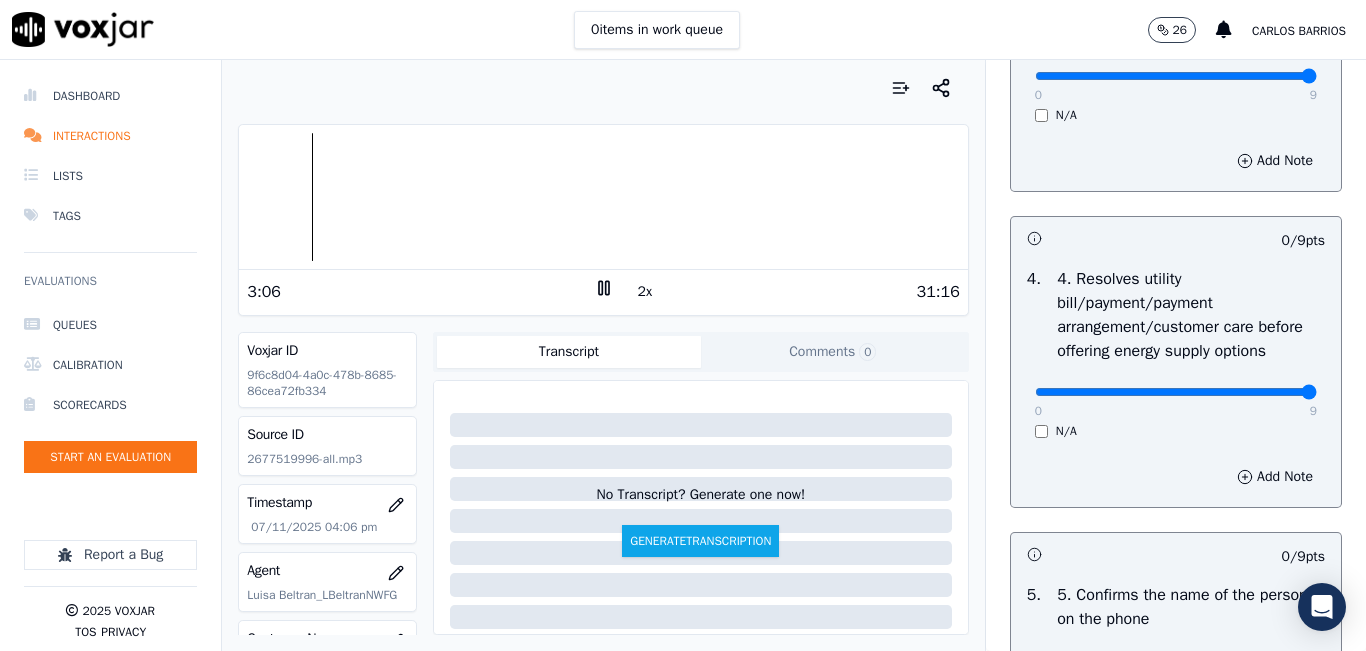type on "9" 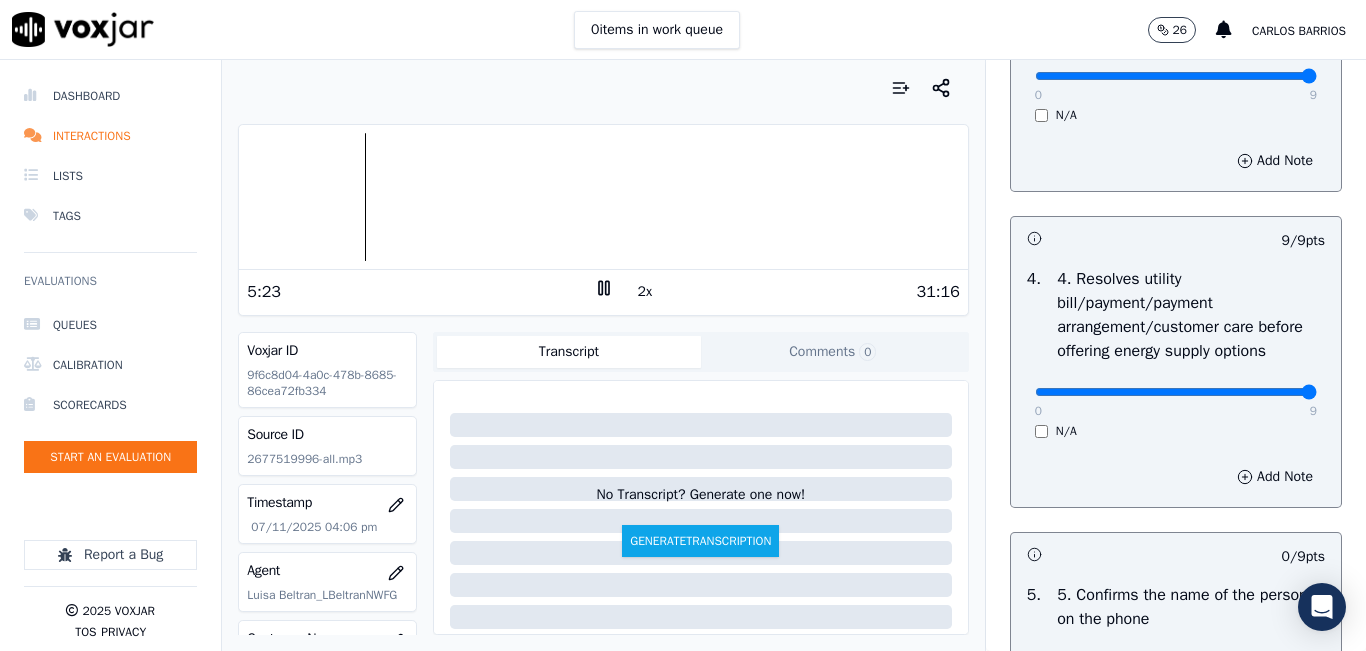 click at bounding box center [603, 197] 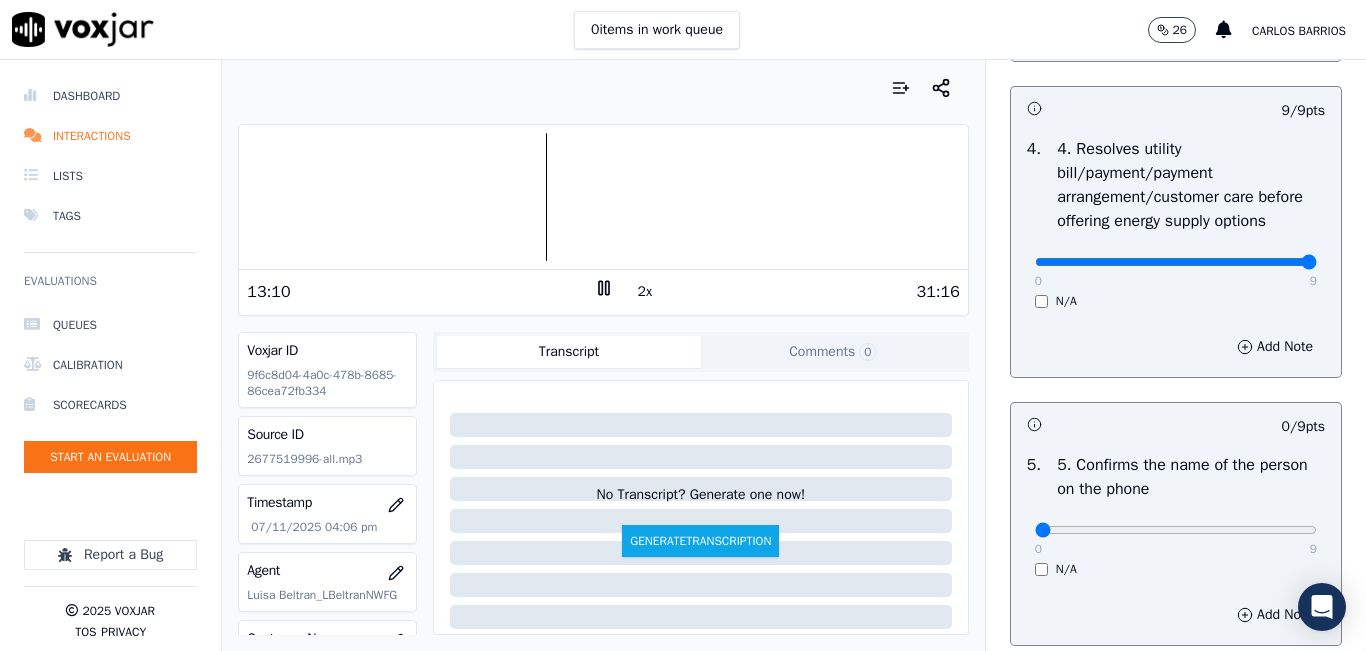 scroll, scrollTop: 1200, scrollLeft: 0, axis: vertical 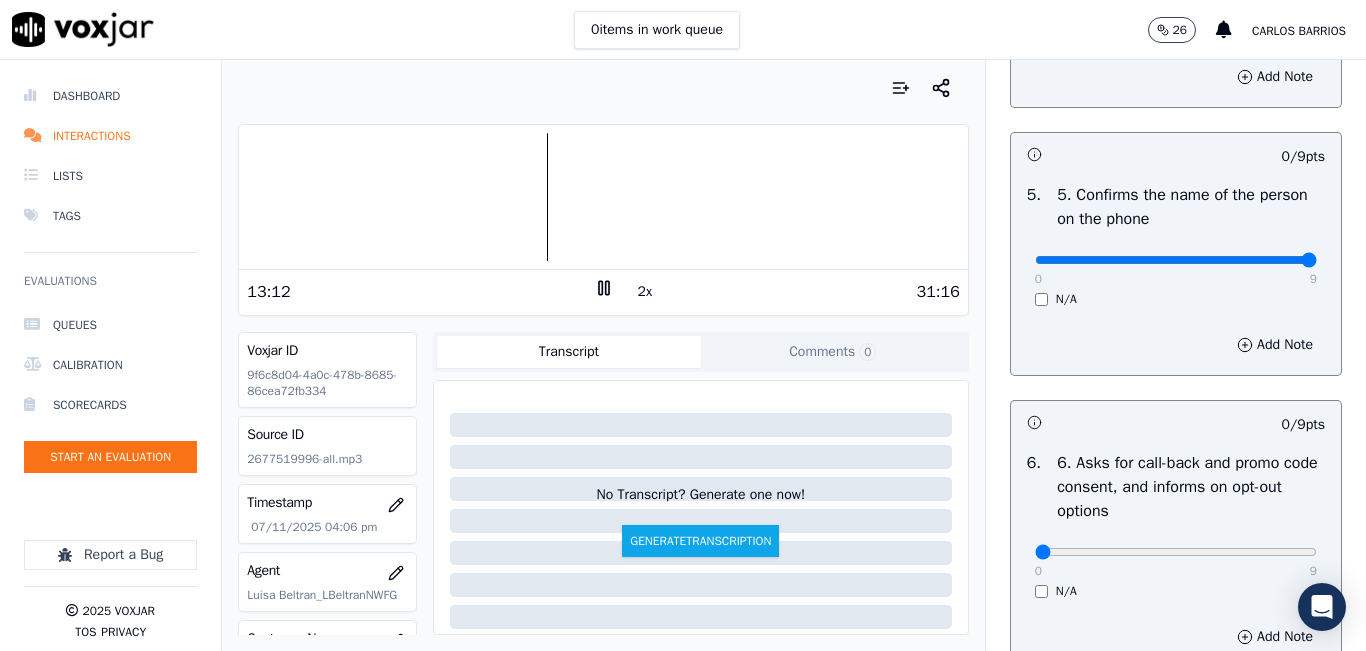 drag, startPoint x: 1241, startPoint y: 329, endPoint x: 1291, endPoint y: 307, distance: 54.626 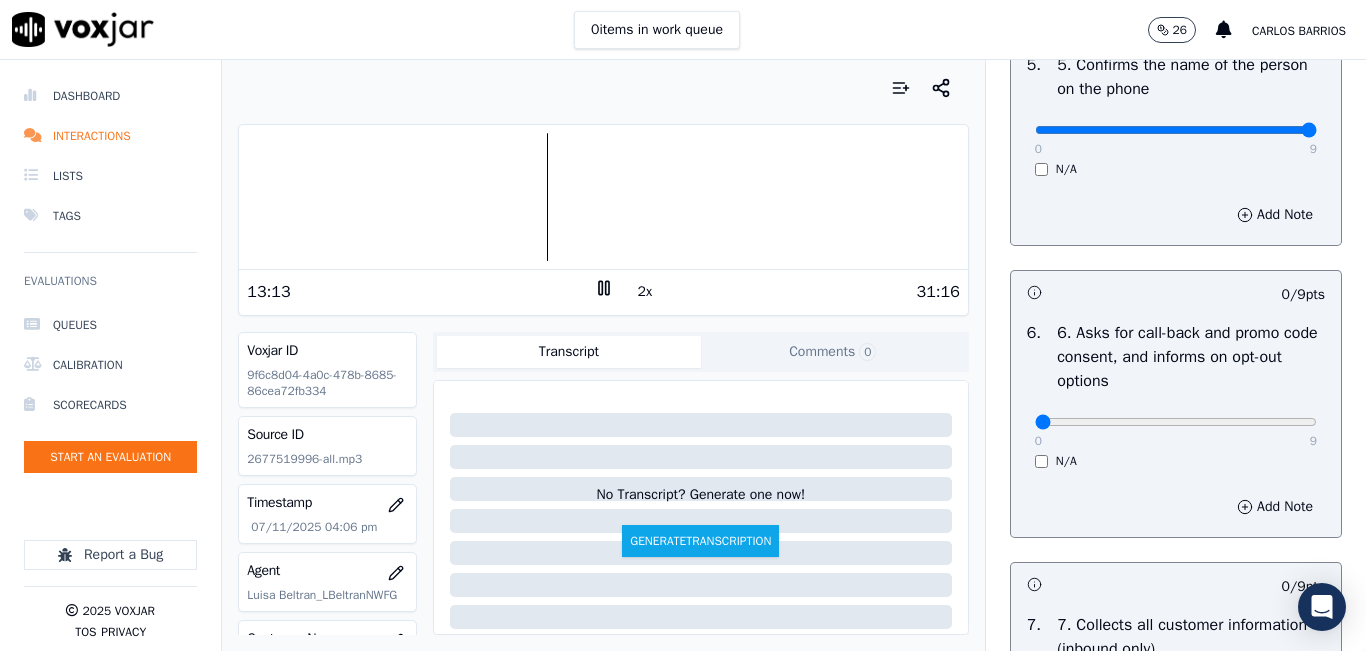 scroll, scrollTop: 1500, scrollLeft: 0, axis: vertical 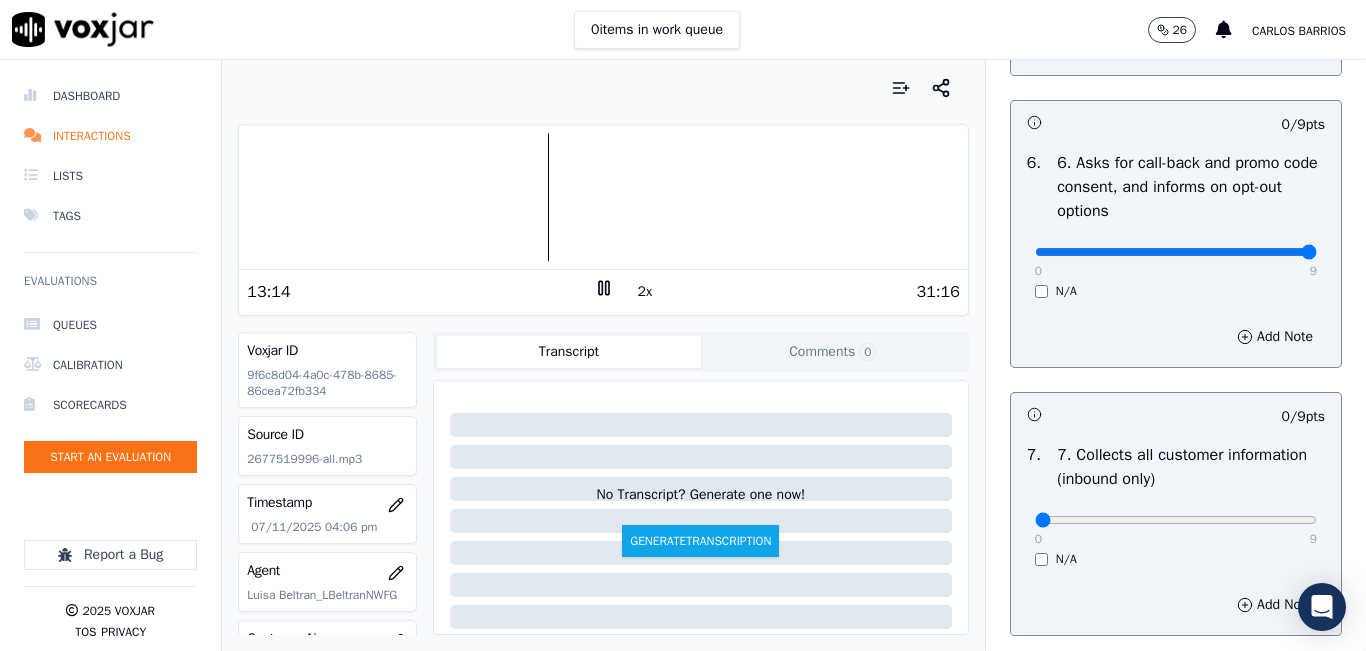 click at bounding box center (1176, -1184) 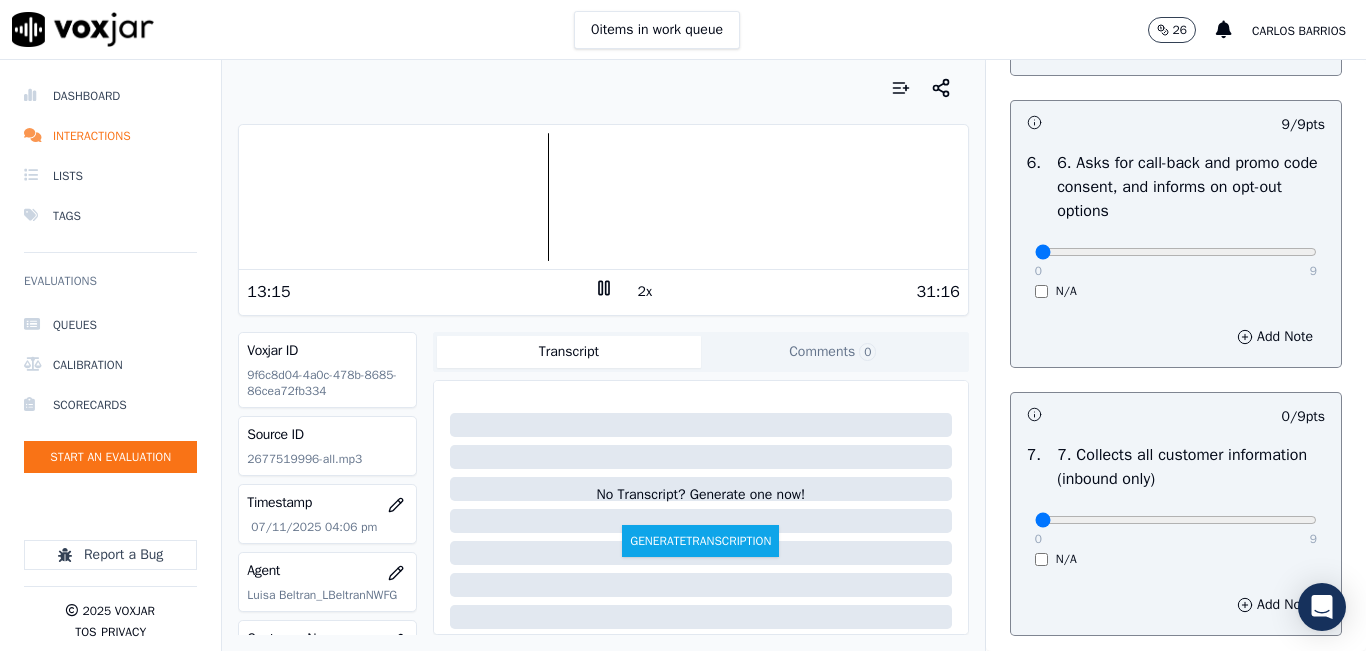 drag, startPoint x: 1251, startPoint y: 324, endPoint x: 941, endPoint y: 327, distance: 310.01453 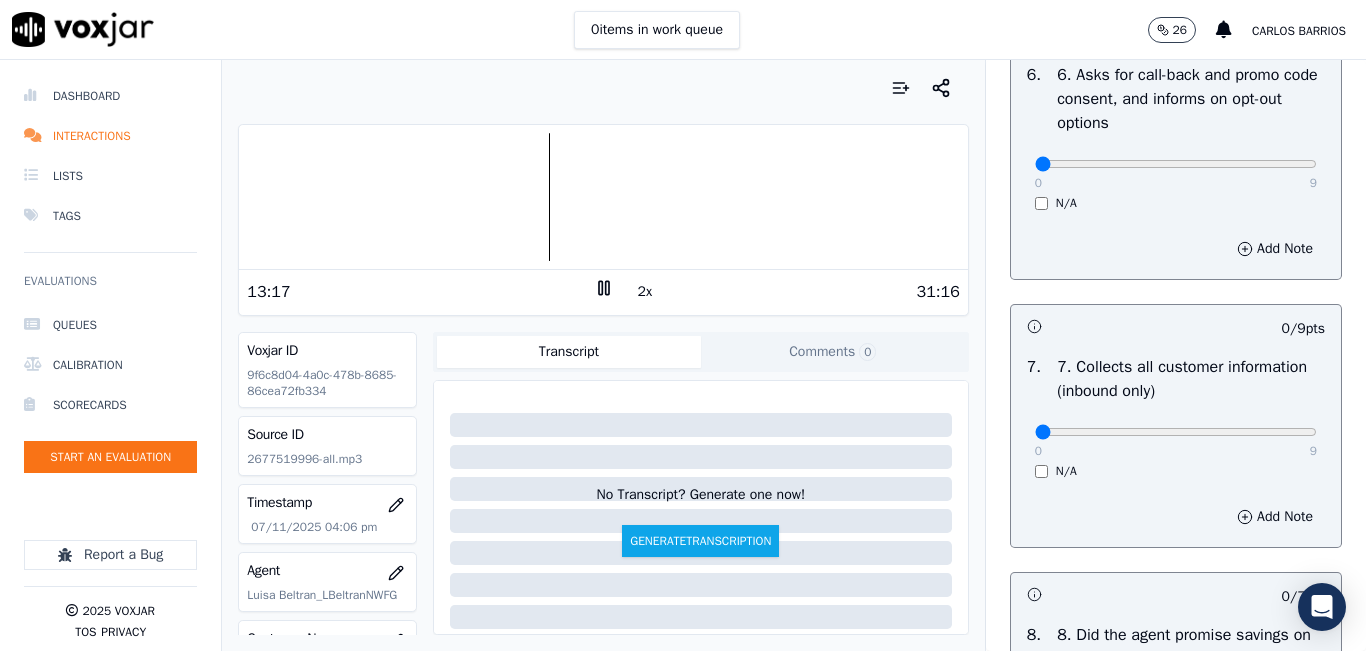 scroll, scrollTop: 1800, scrollLeft: 0, axis: vertical 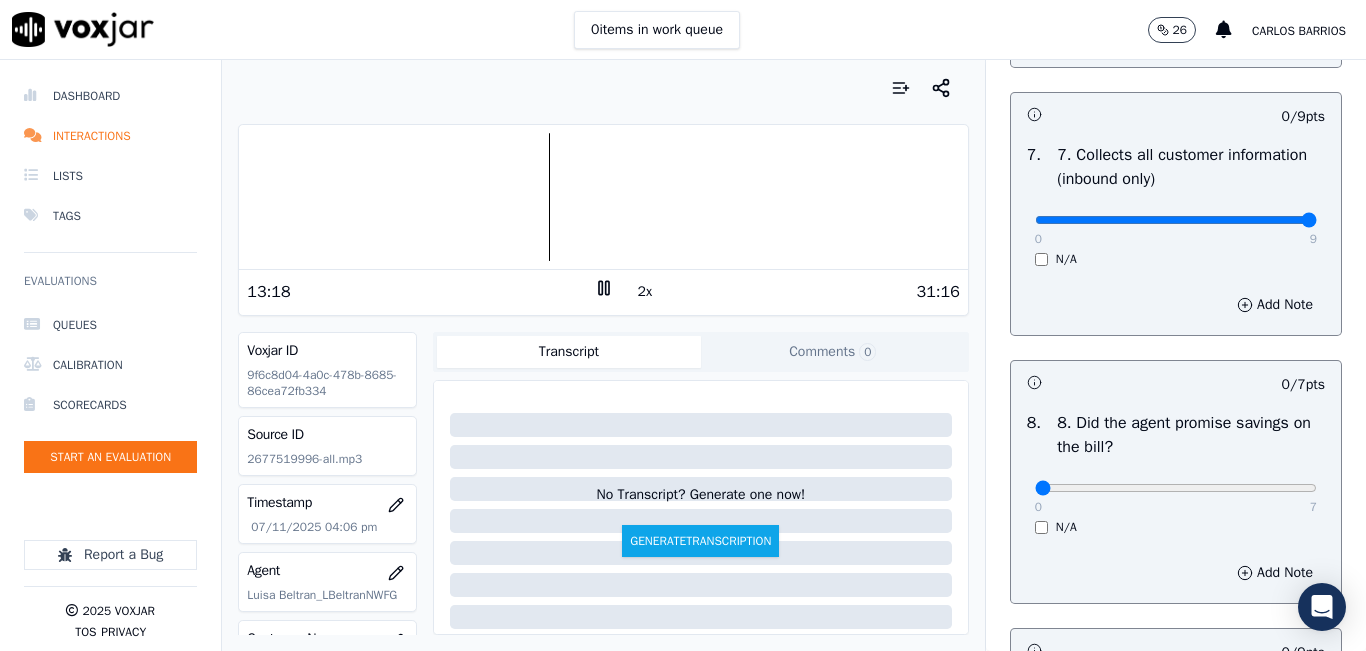 drag, startPoint x: 1248, startPoint y: 287, endPoint x: 1283, endPoint y: 276, distance: 36.687874 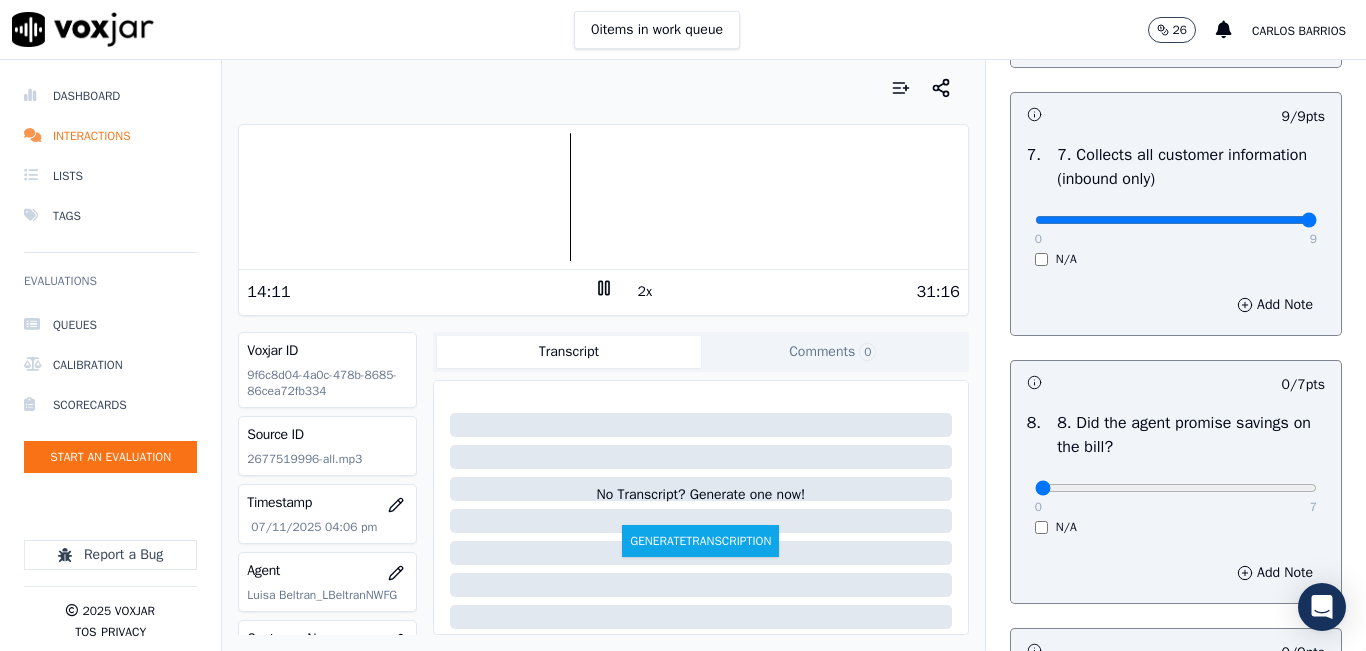 click at bounding box center (603, 197) 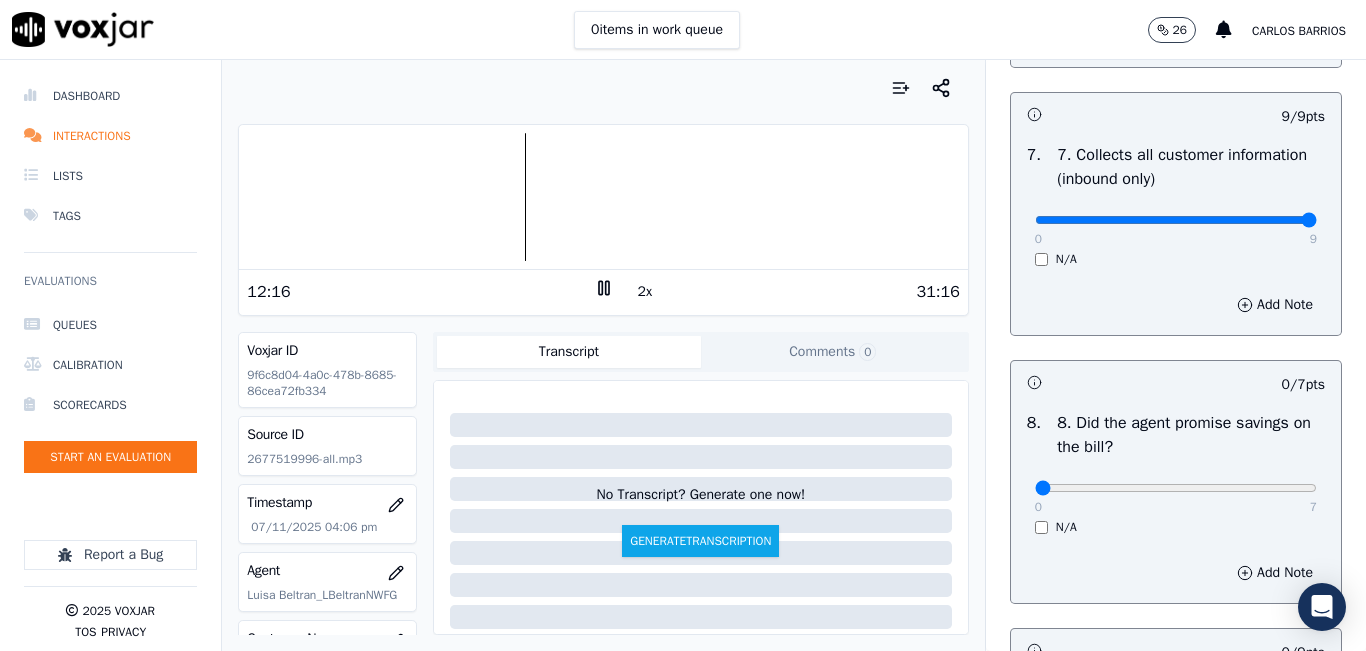 click at bounding box center (603, 197) 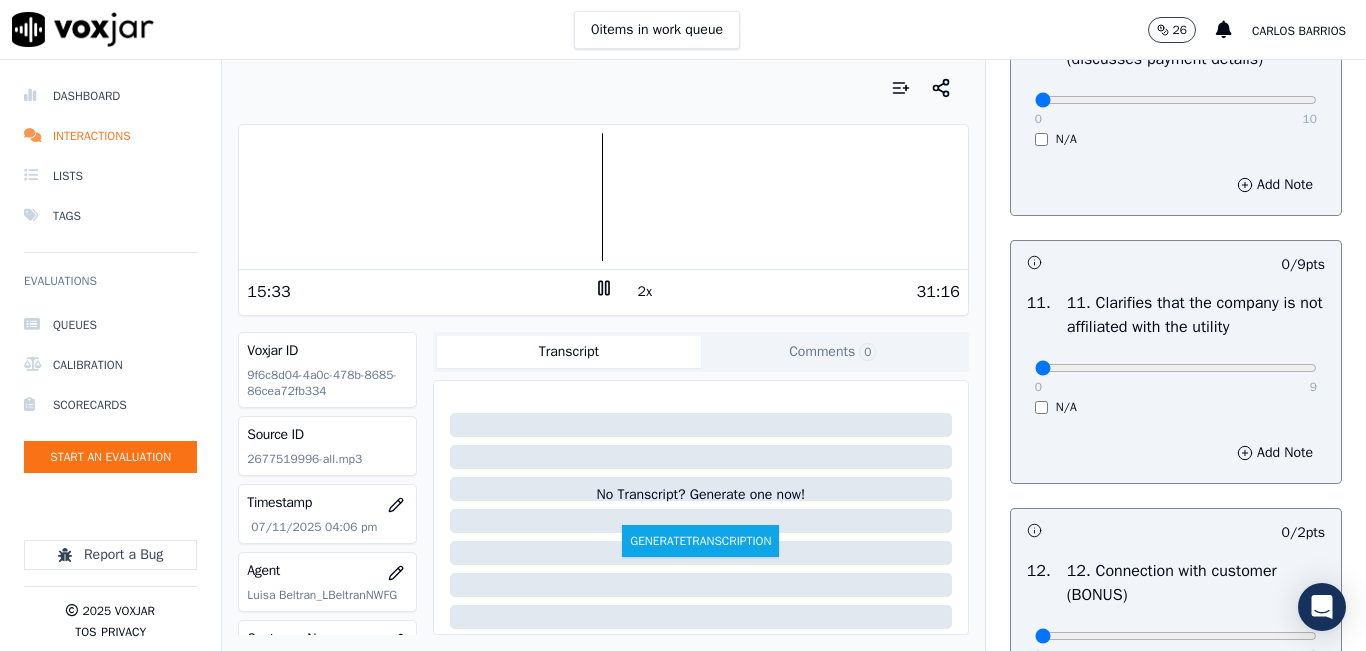 scroll, scrollTop: 2742, scrollLeft: 0, axis: vertical 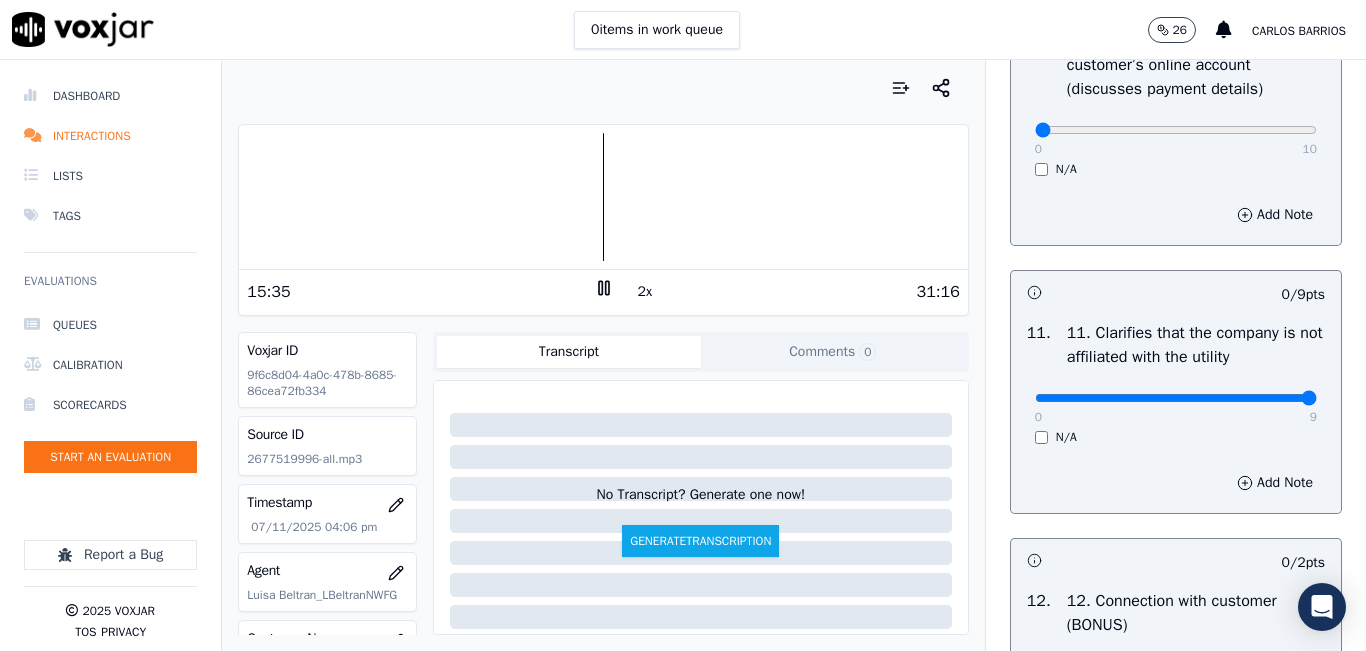 drag, startPoint x: 1263, startPoint y: 460, endPoint x: 1265, endPoint y: 429, distance: 31.06445 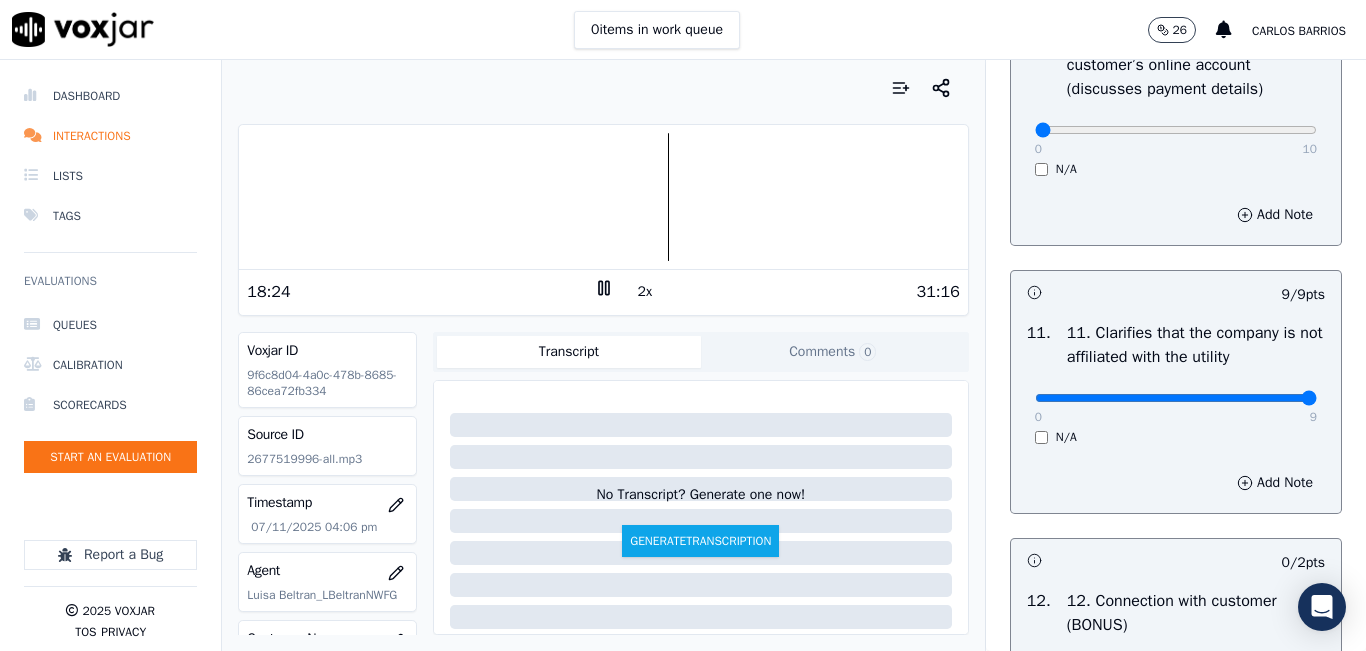 click on "2x" at bounding box center (645, 292) 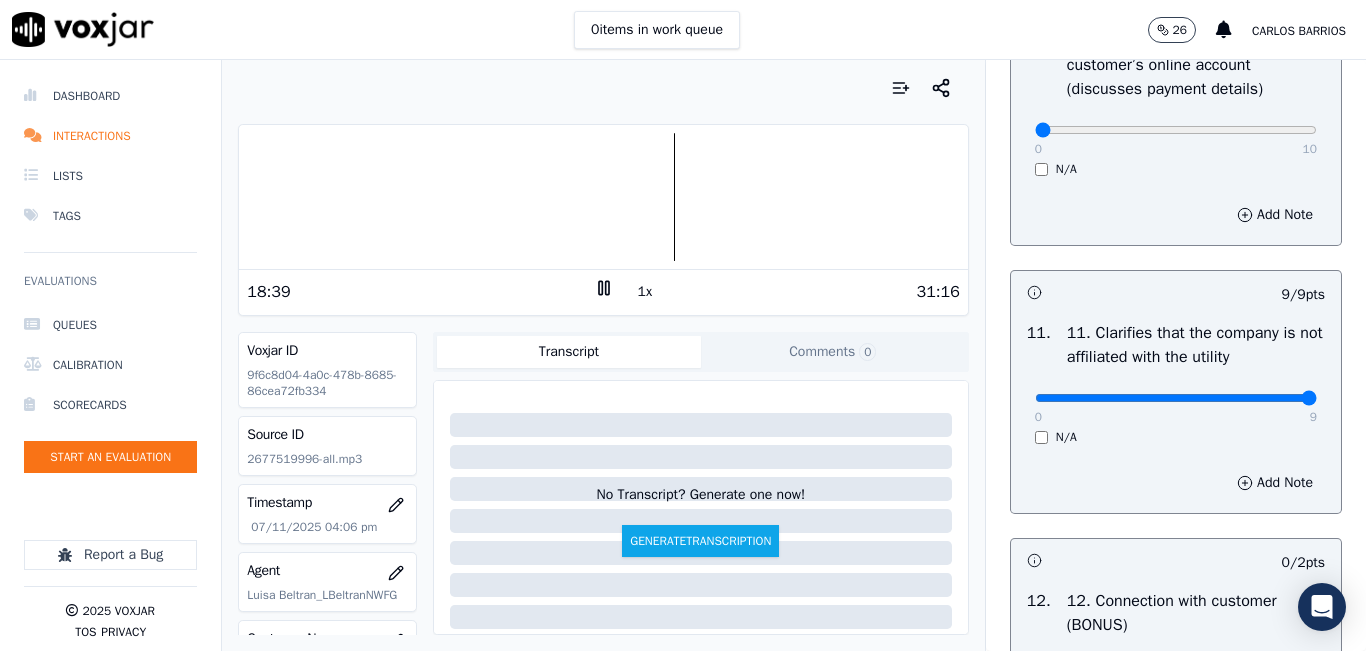 click 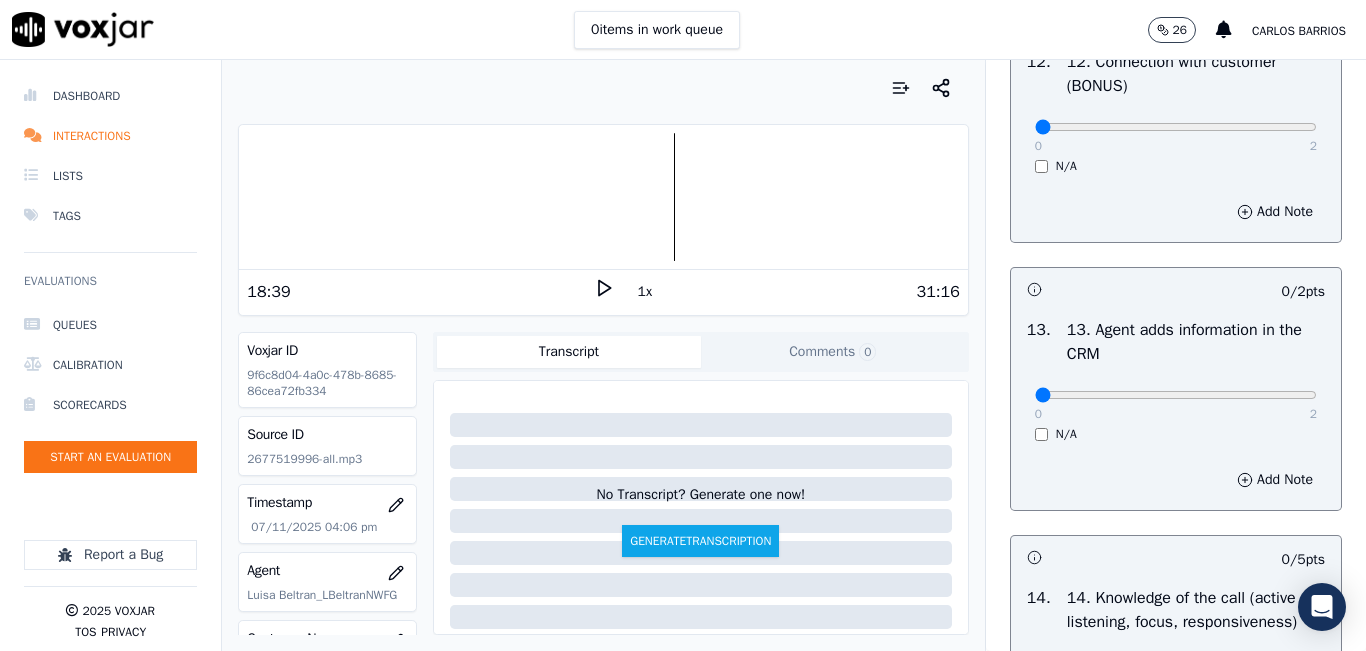 scroll, scrollTop: 3242, scrollLeft: 0, axis: vertical 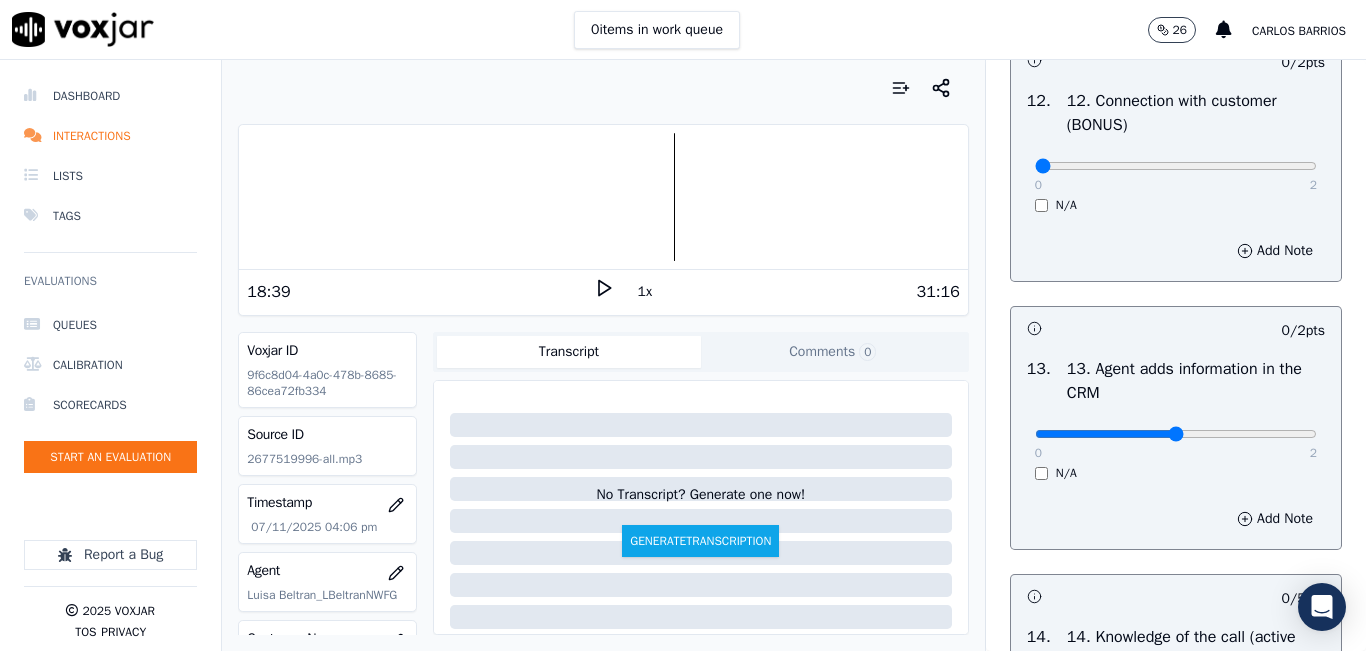 type on "1" 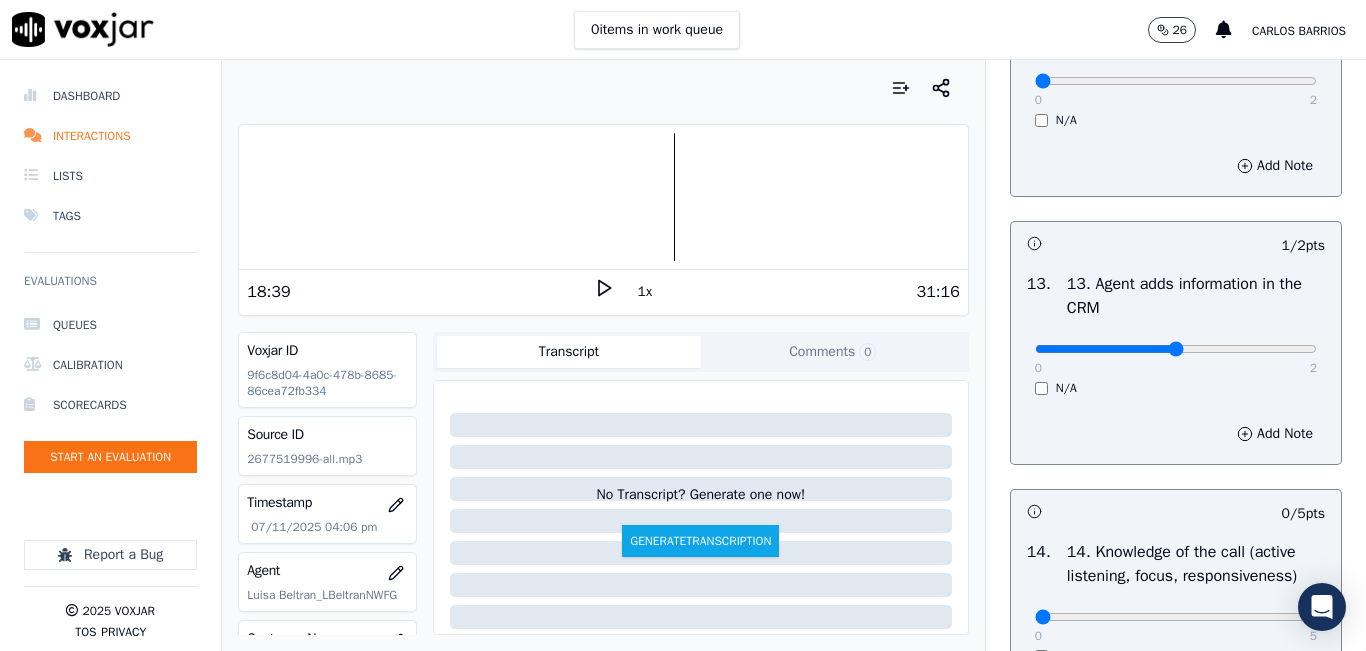 scroll, scrollTop: 3442, scrollLeft: 0, axis: vertical 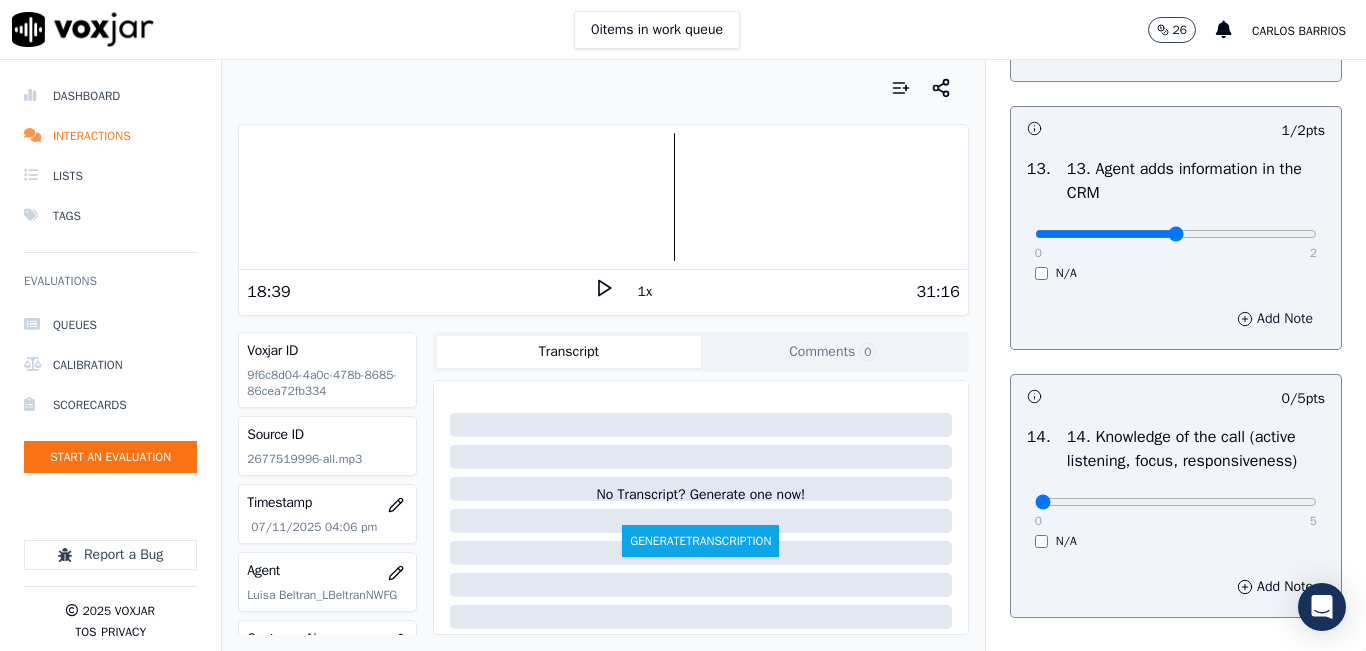 click on "Add Note" at bounding box center (1275, 319) 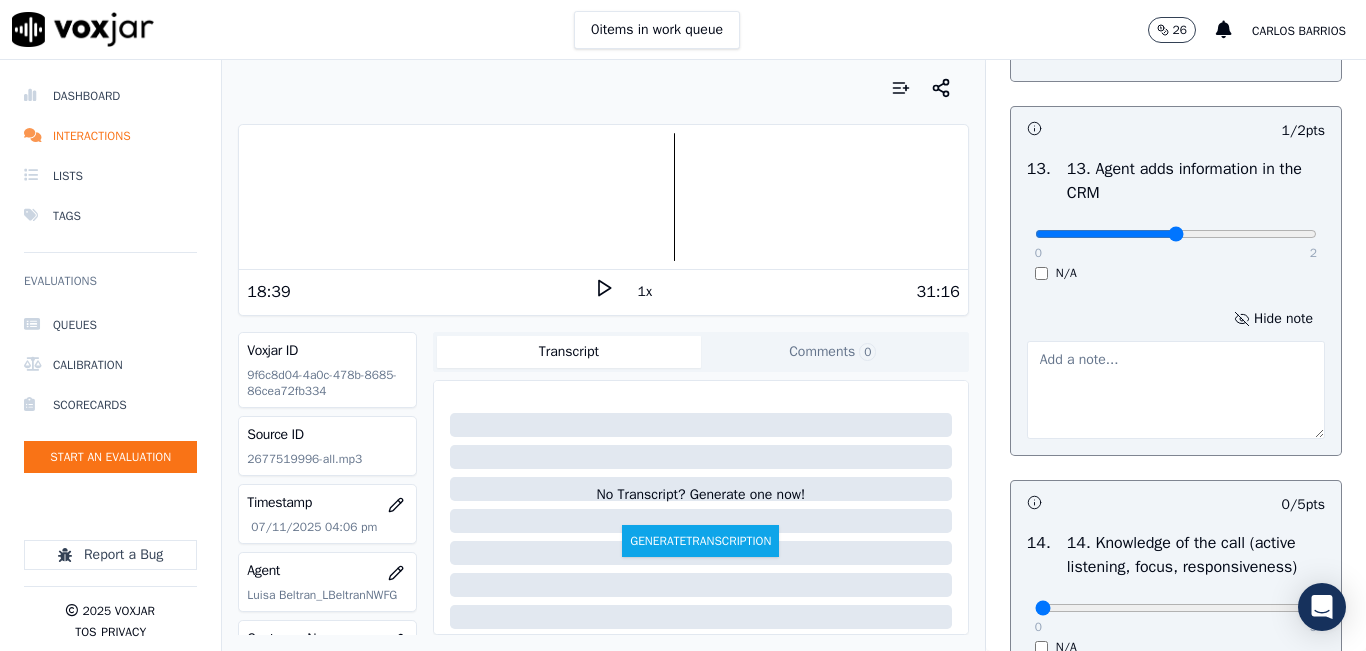 click at bounding box center [1176, 390] 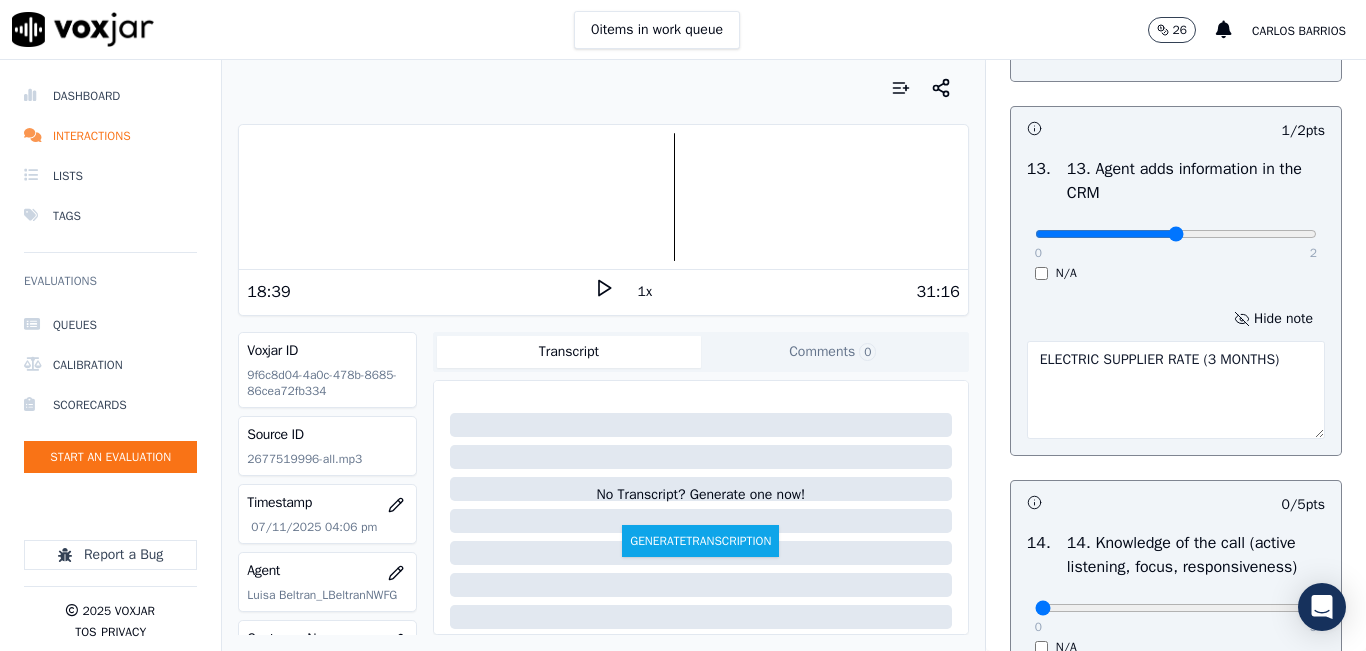 type on "ELECTRIC SUPPLIER RATE (3 MONTHS)" 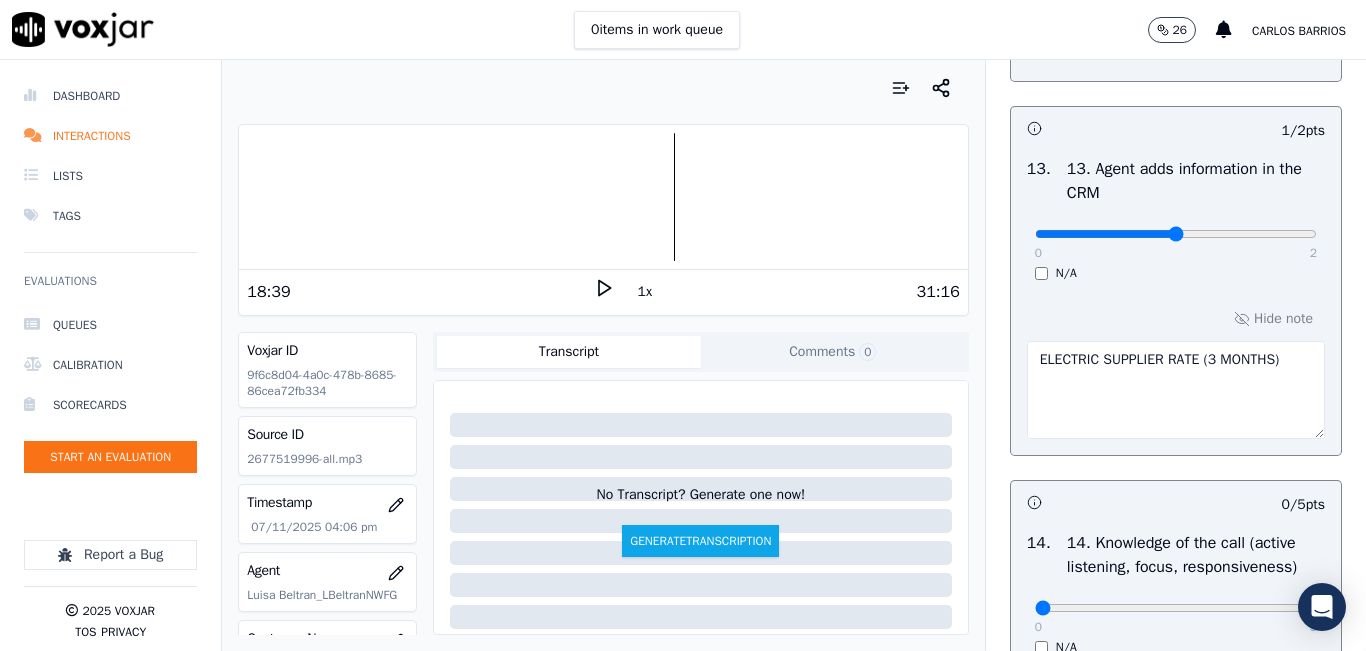 click 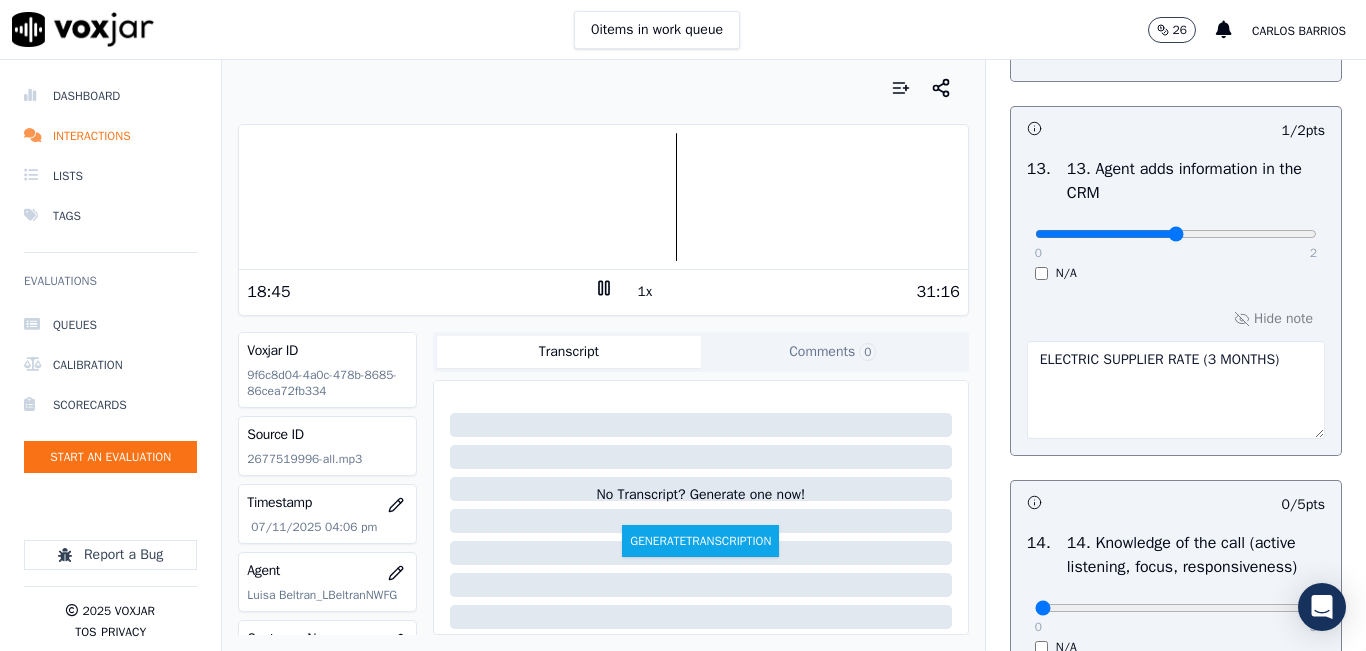 click at bounding box center [603, 197] 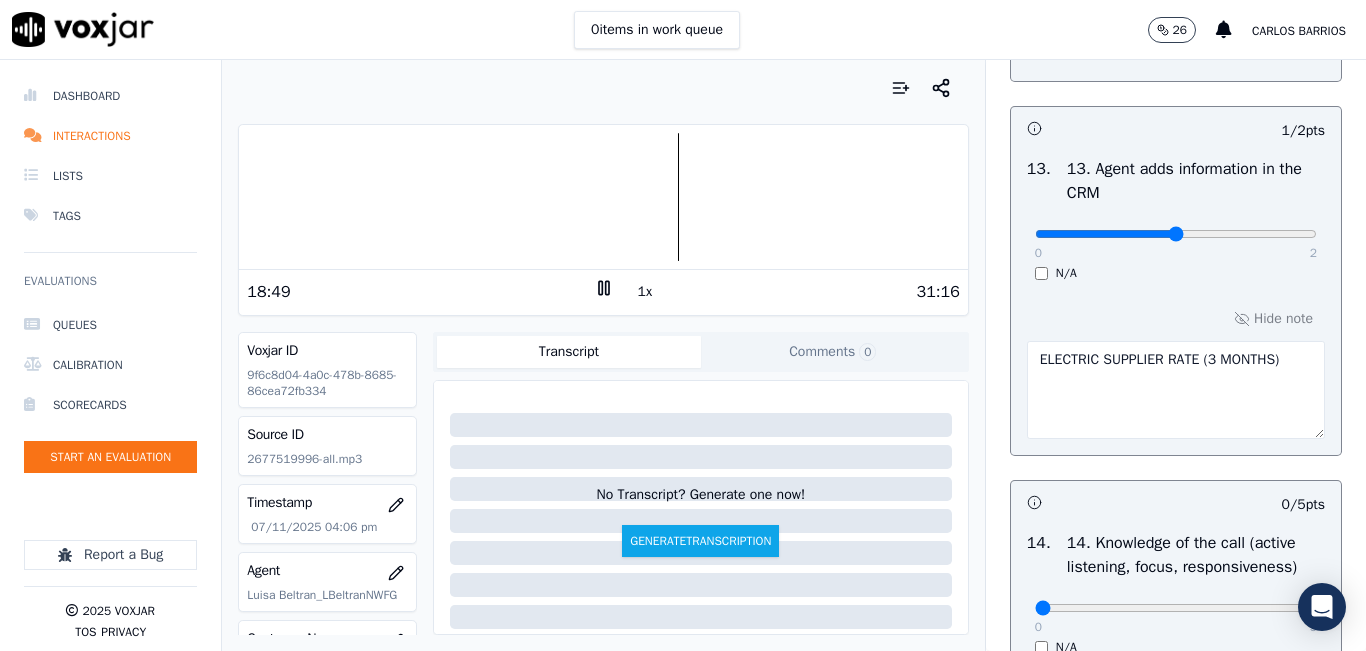 click 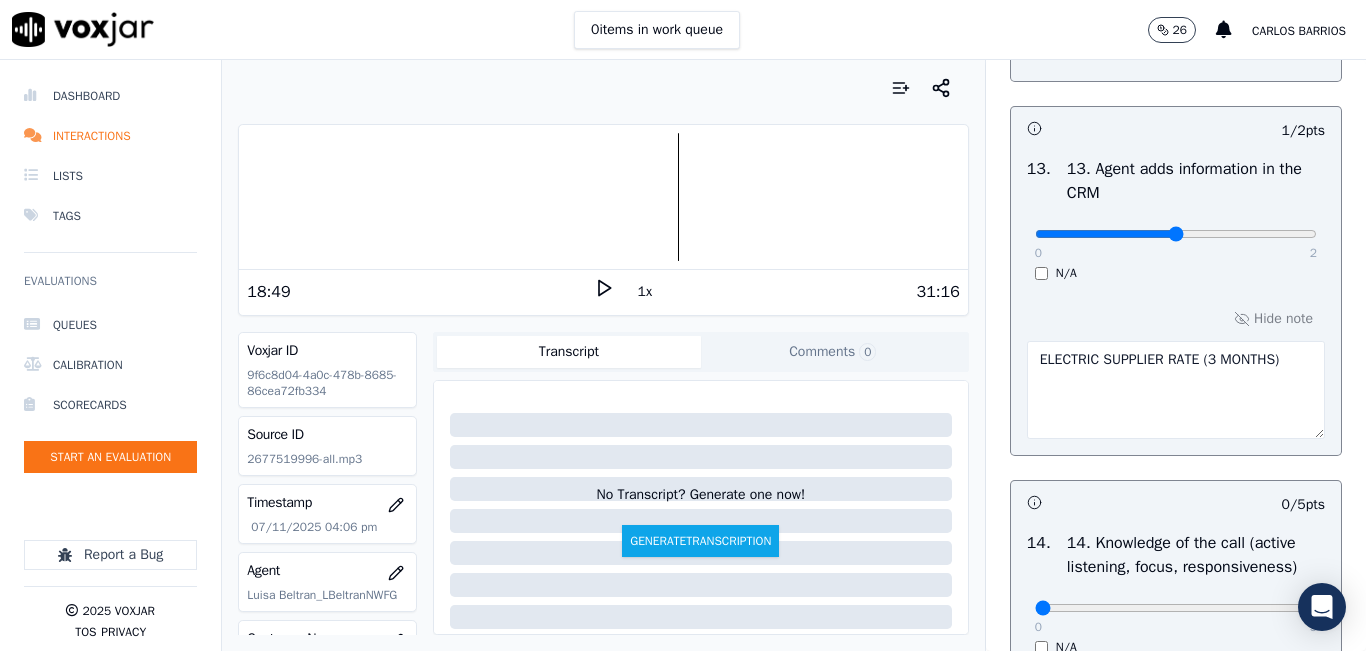 click 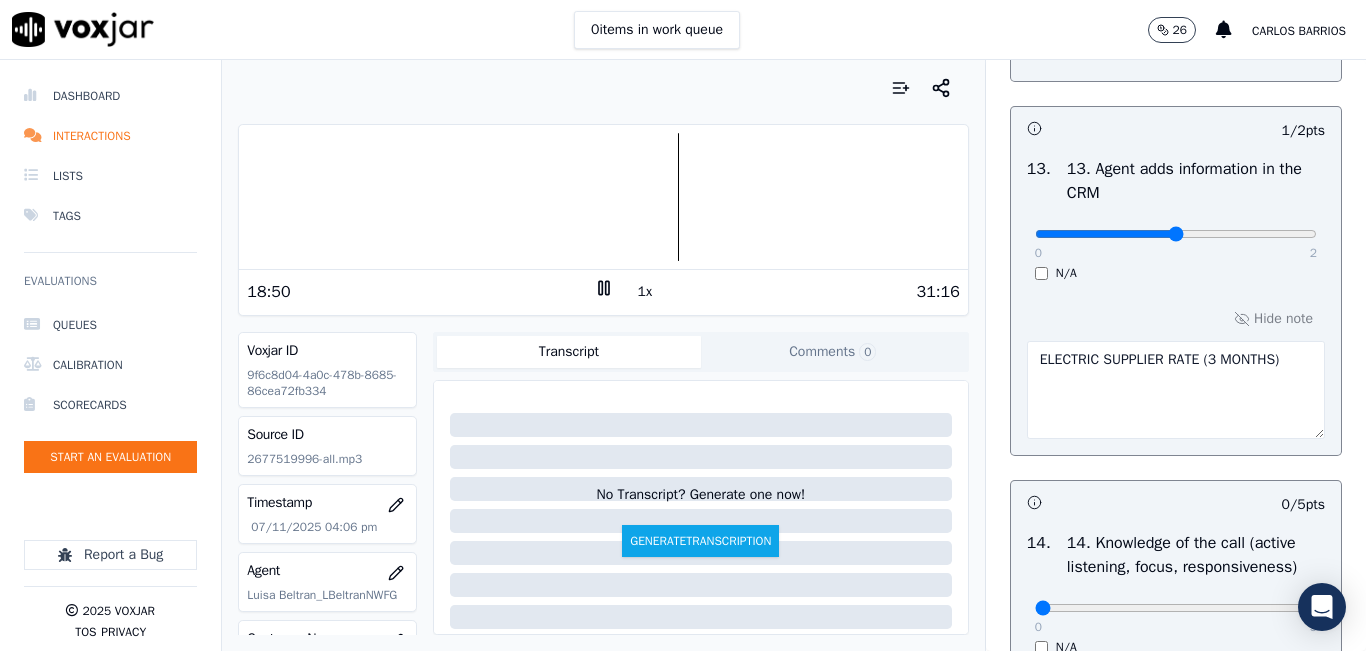 click on "1x" at bounding box center (645, 292) 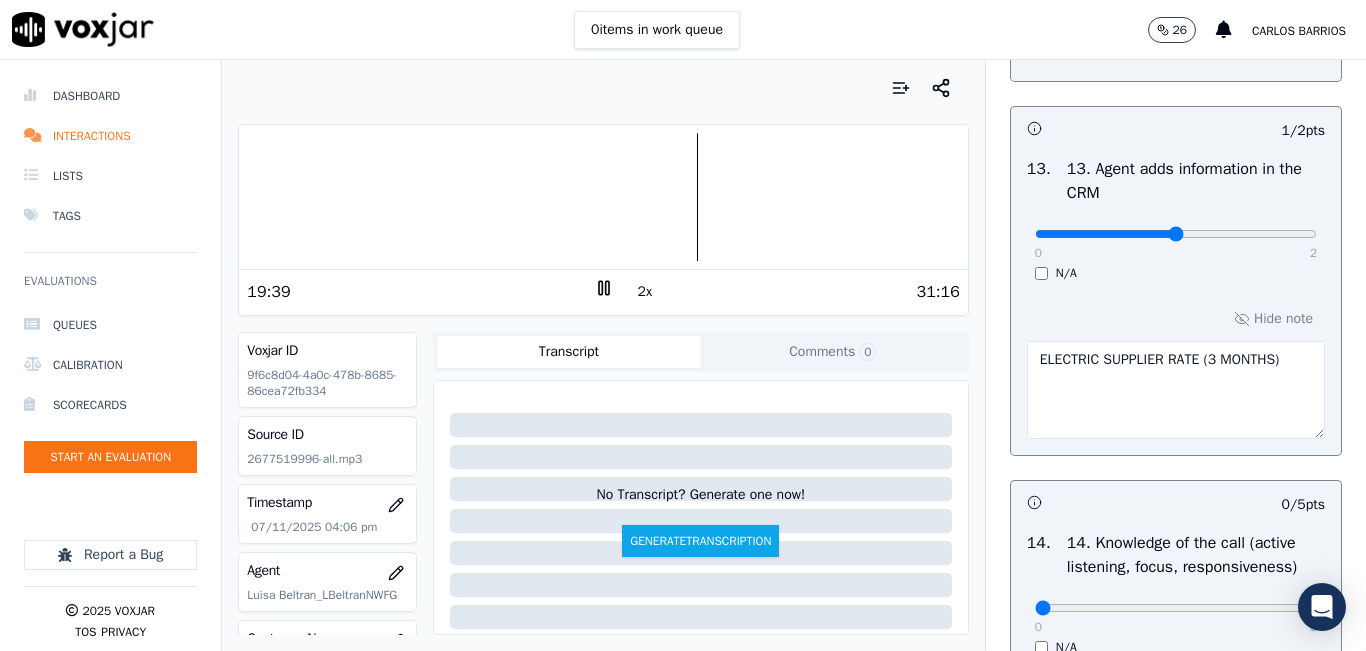 click 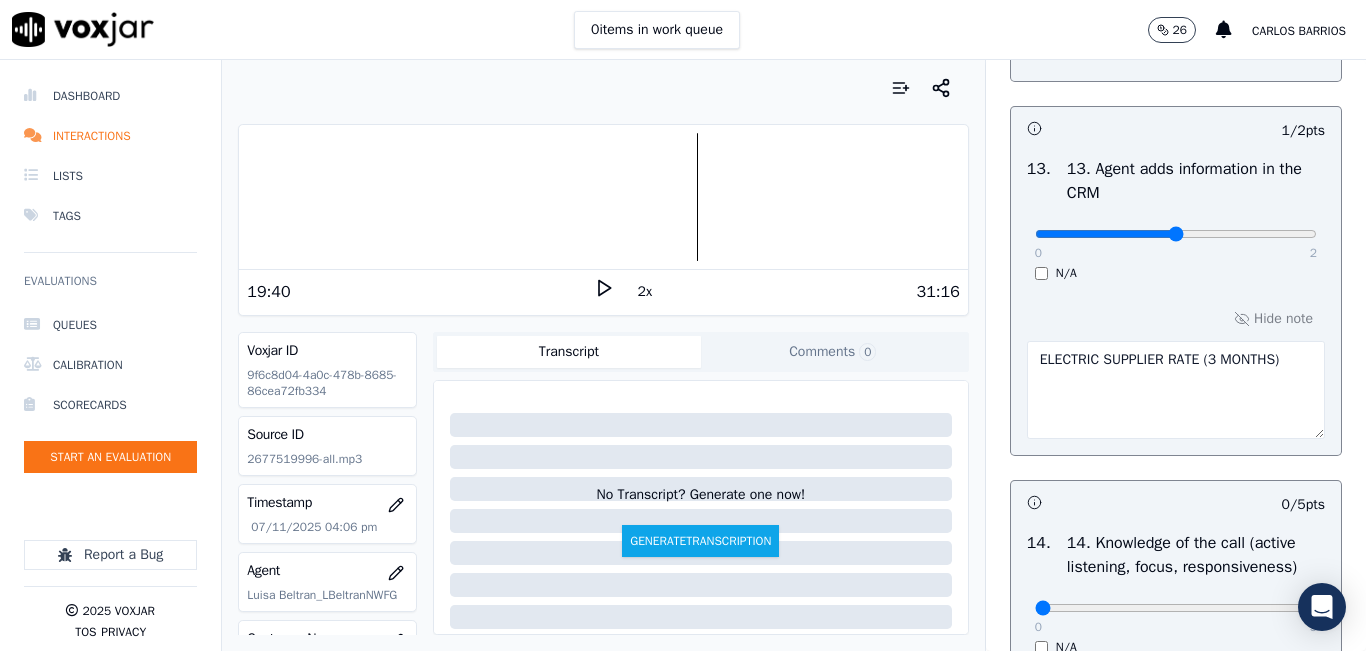 scroll, scrollTop: 3142, scrollLeft: 0, axis: vertical 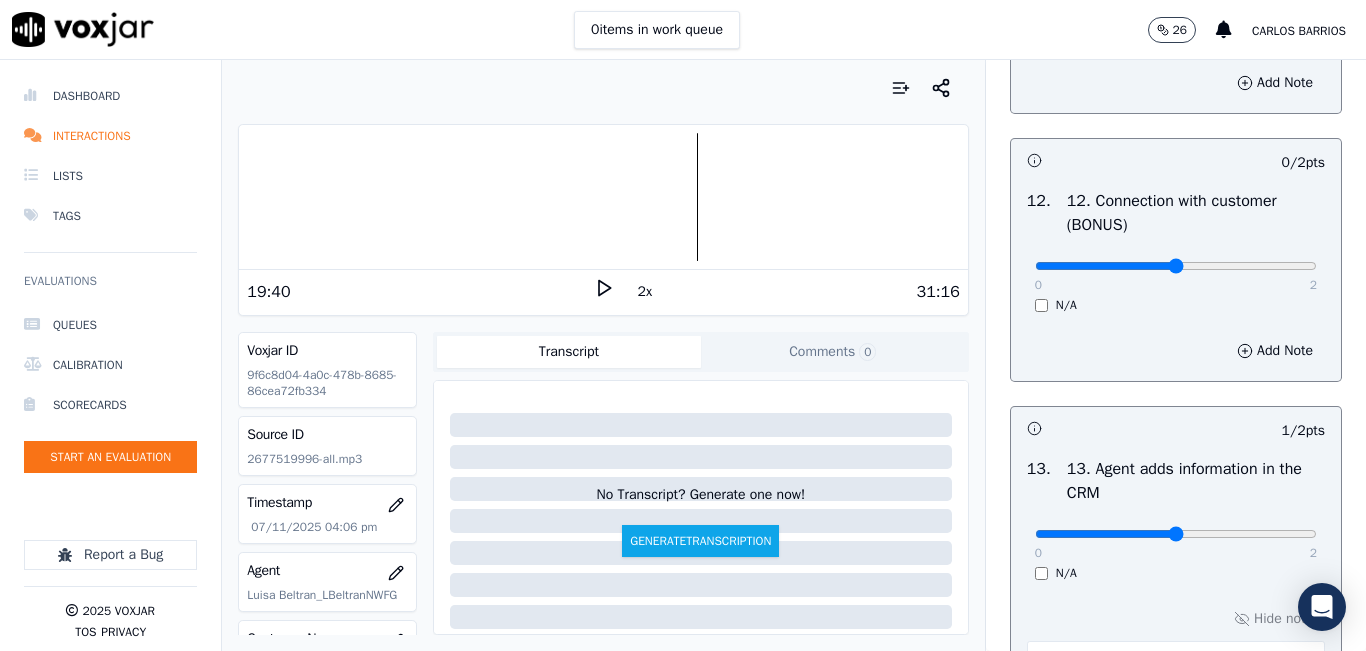 type on "1" 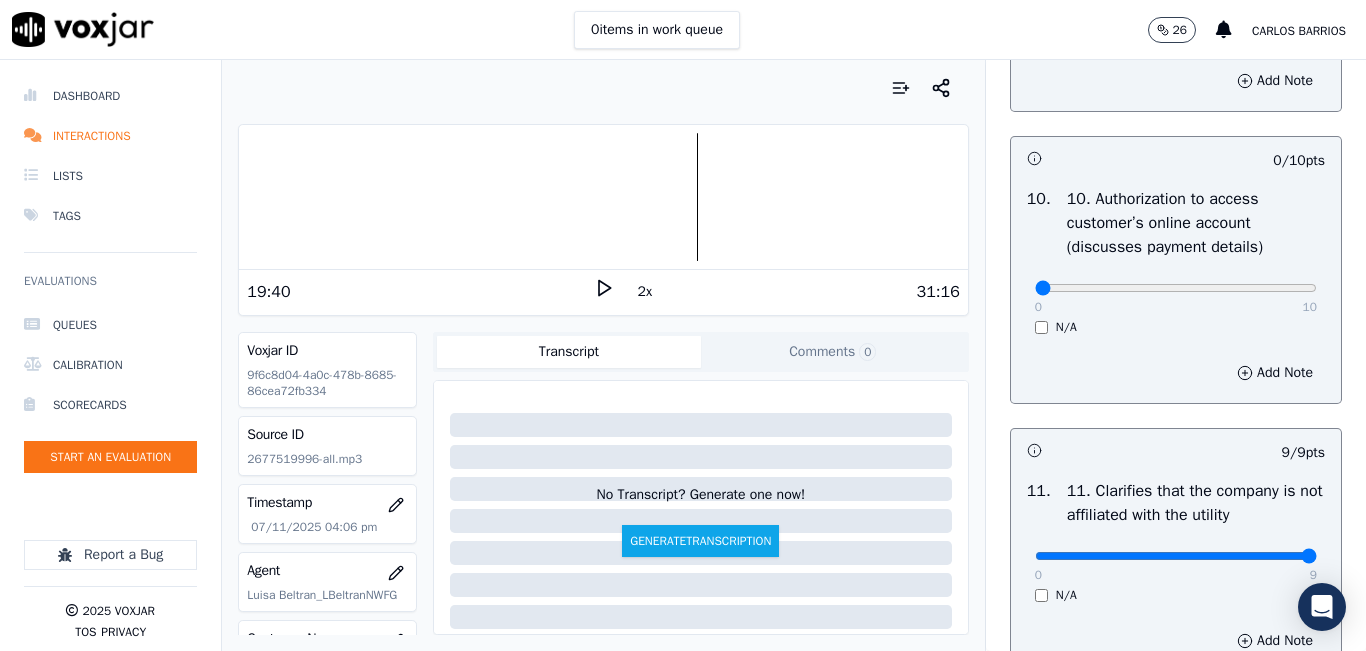 scroll, scrollTop: 2542, scrollLeft: 0, axis: vertical 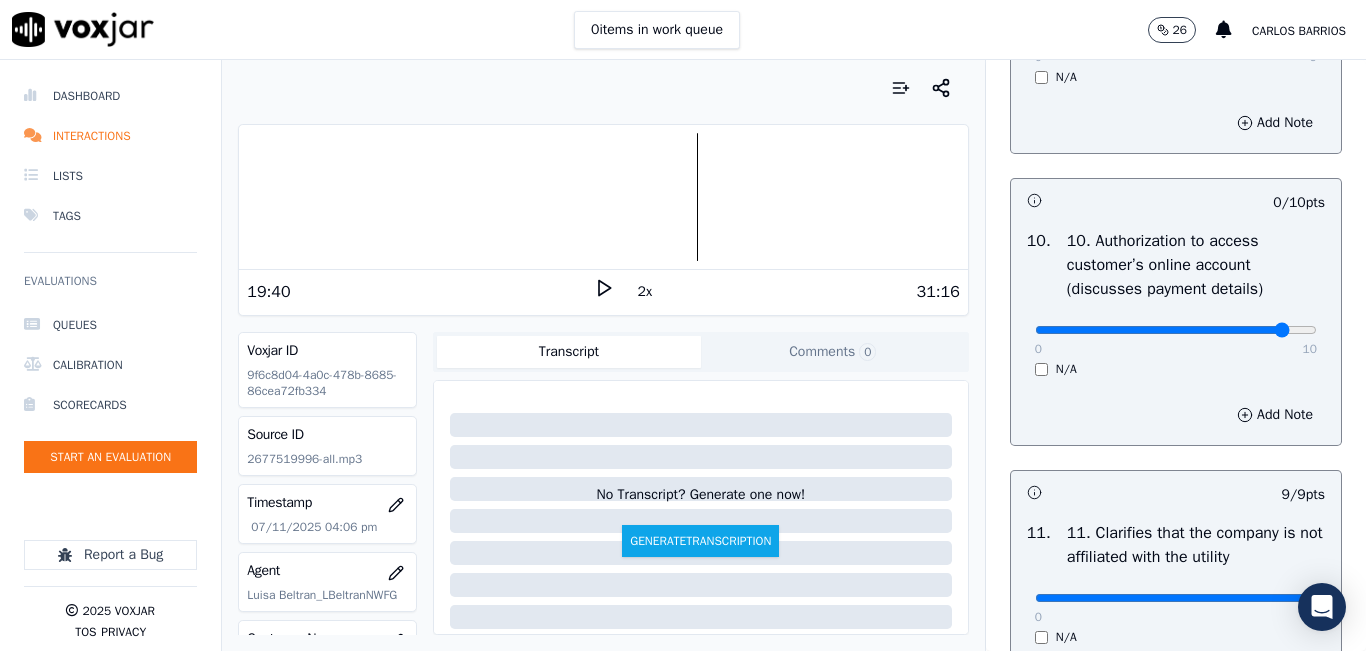 click at bounding box center (1176, -2226) 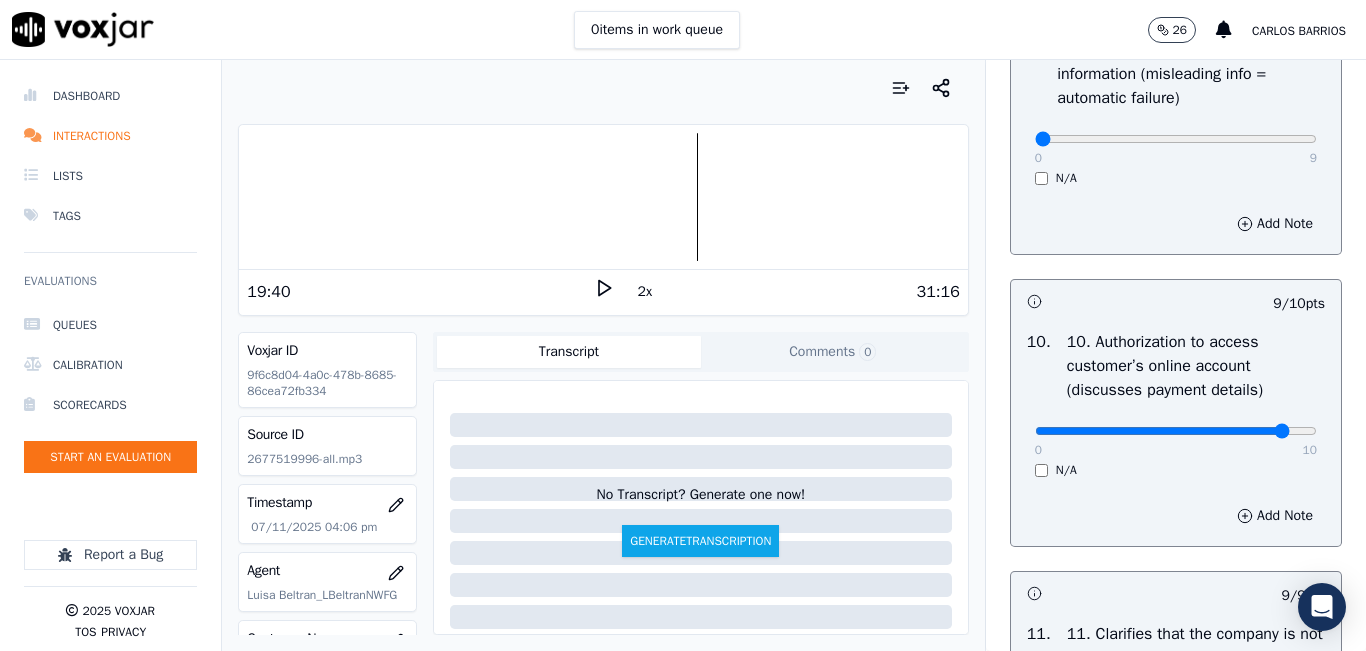 scroll, scrollTop: 2442, scrollLeft: 0, axis: vertical 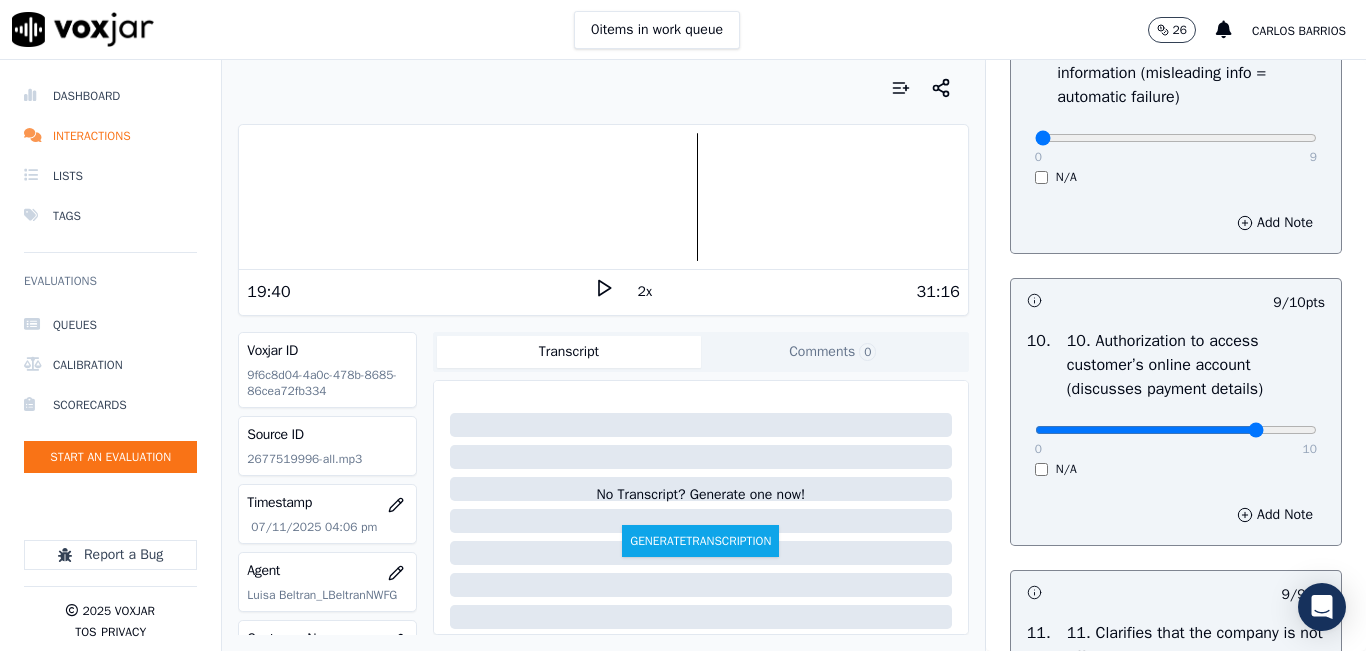 type on "8" 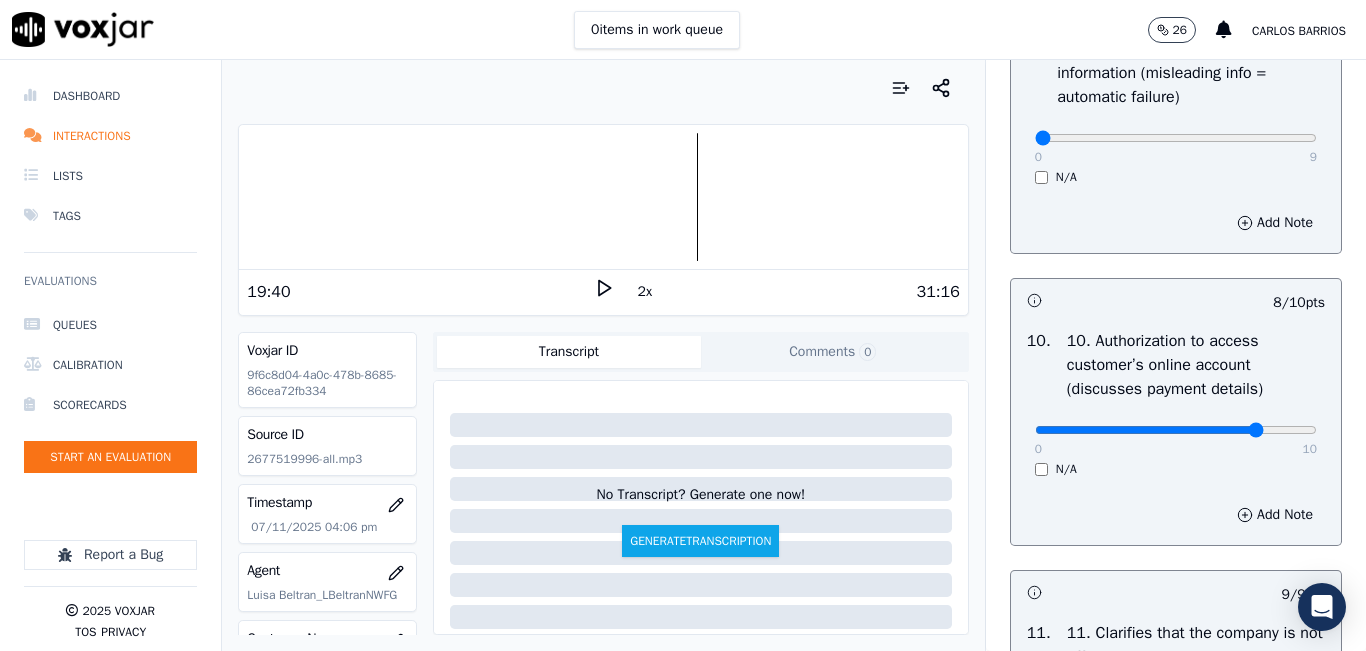 click 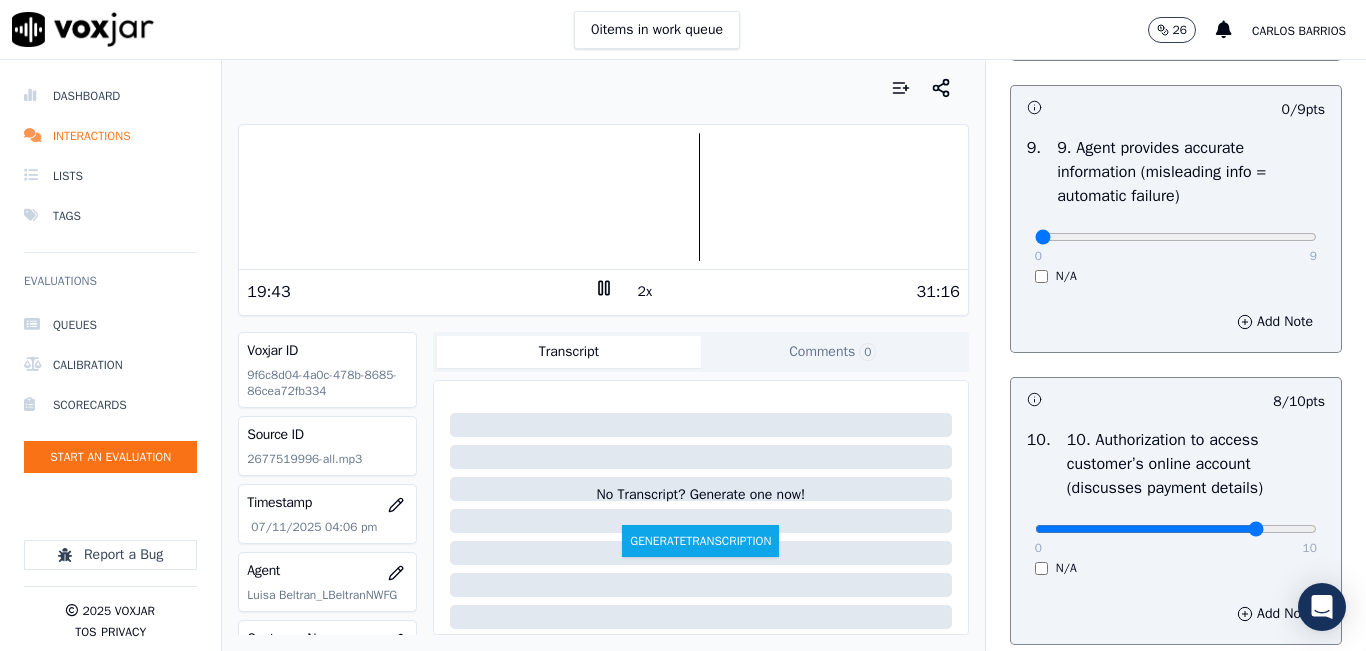 scroll, scrollTop: 2342, scrollLeft: 0, axis: vertical 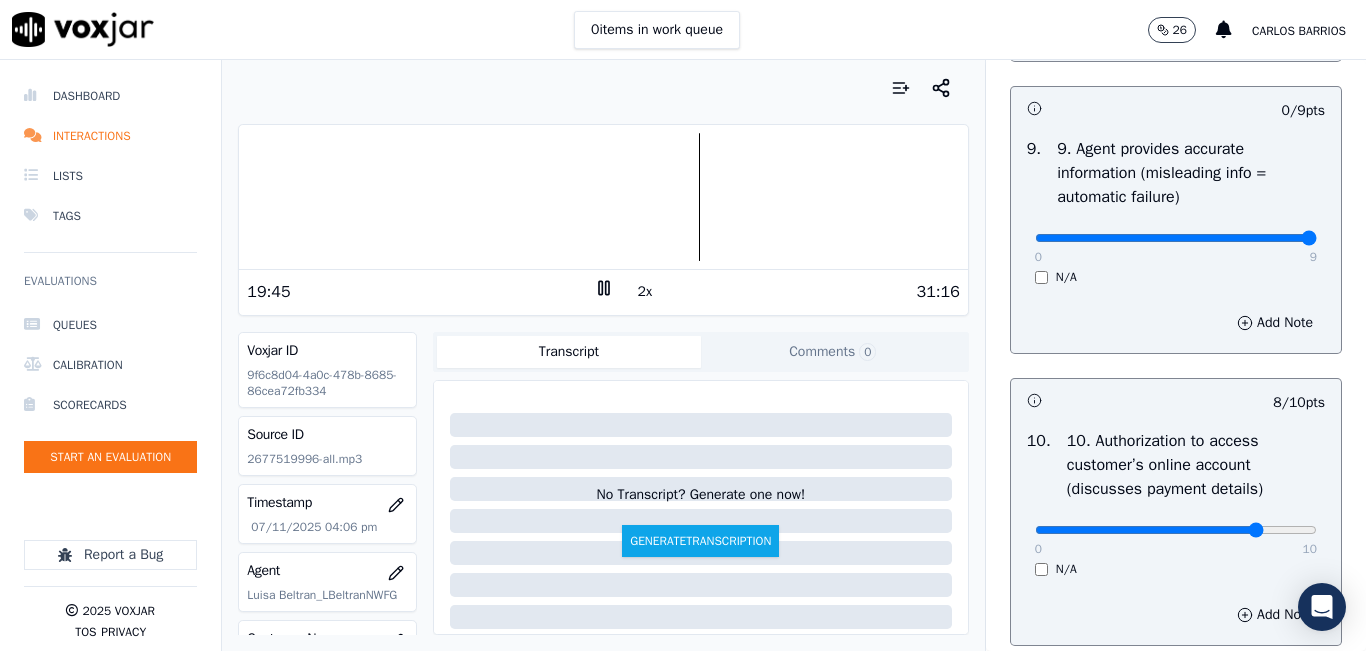 drag, startPoint x: 1225, startPoint y: 311, endPoint x: 1277, endPoint y: 303, distance: 52.611786 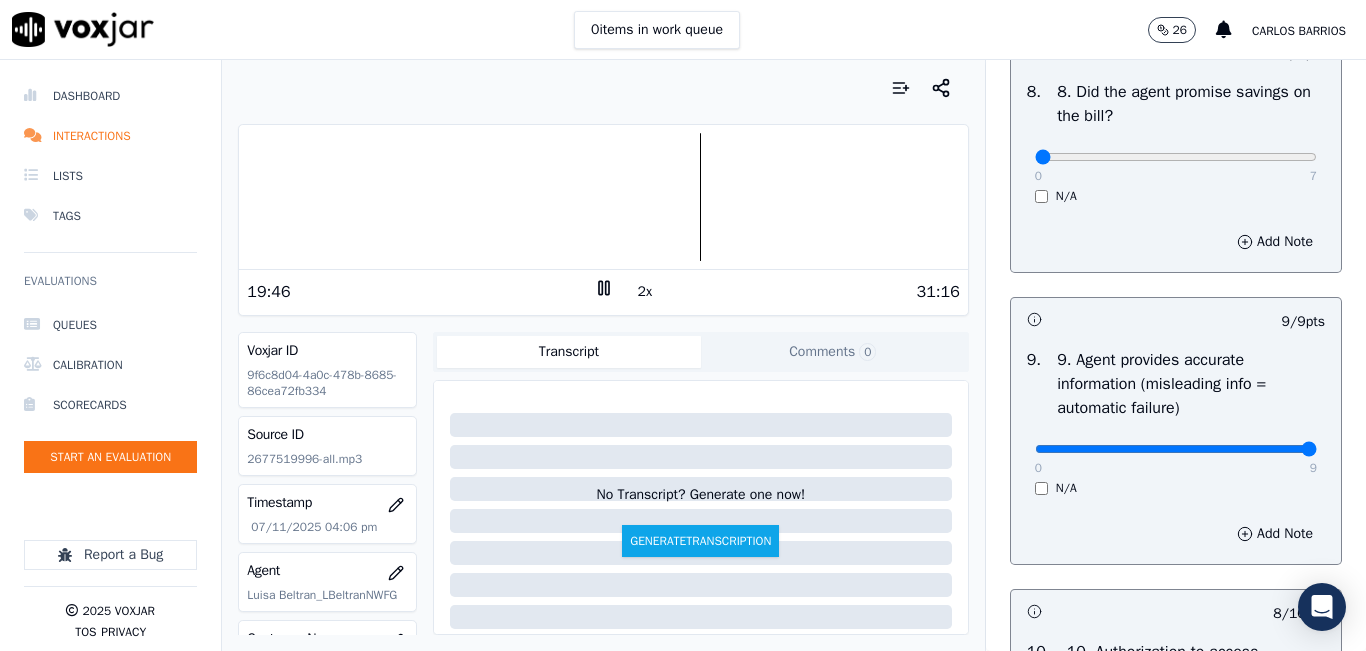 scroll, scrollTop: 2042, scrollLeft: 0, axis: vertical 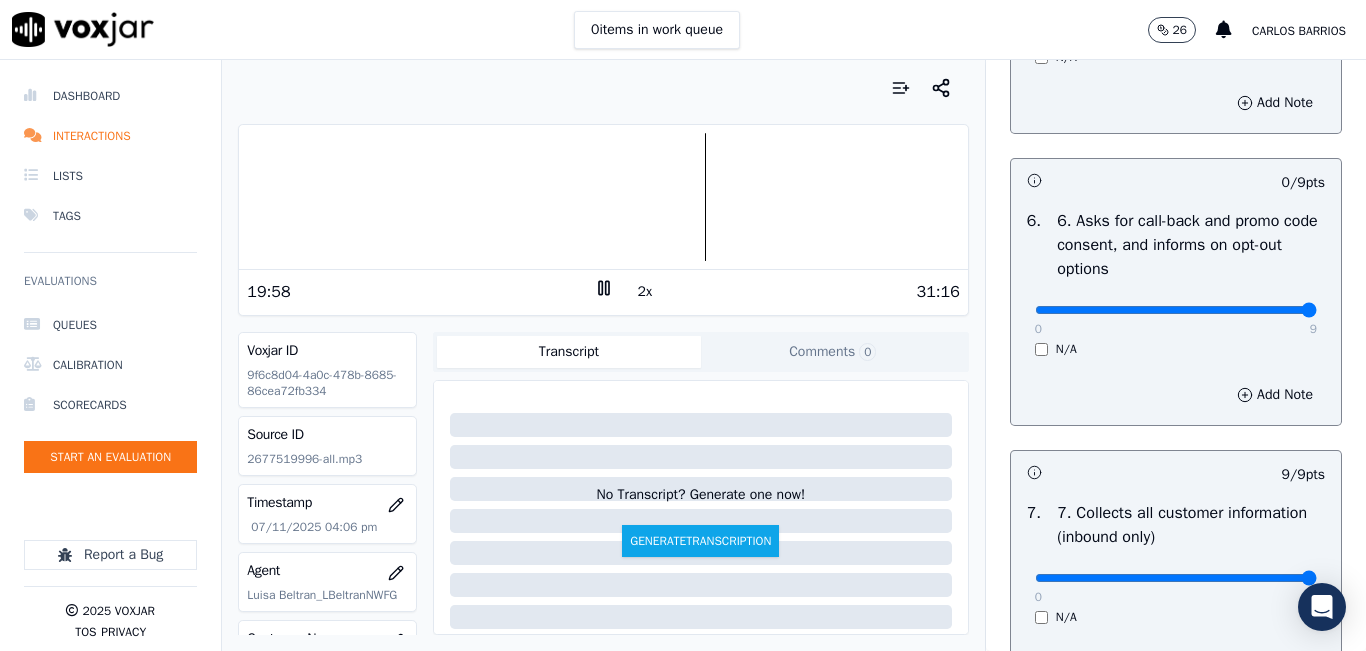 drag, startPoint x: 1166, startPoint y: 375, endPoint x: 1348, endPoint y: 376, distance: 182.00275 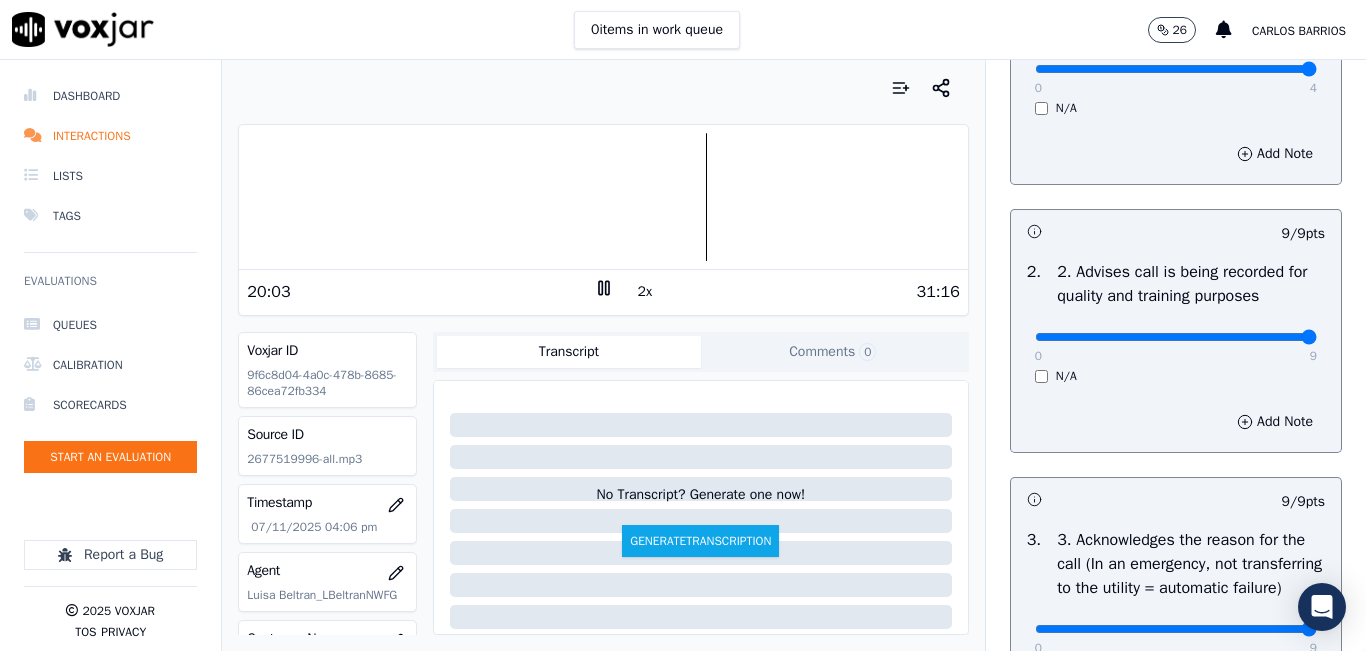 scroll, scrollTop: 242, scrollLeft: 0, axis: vertical 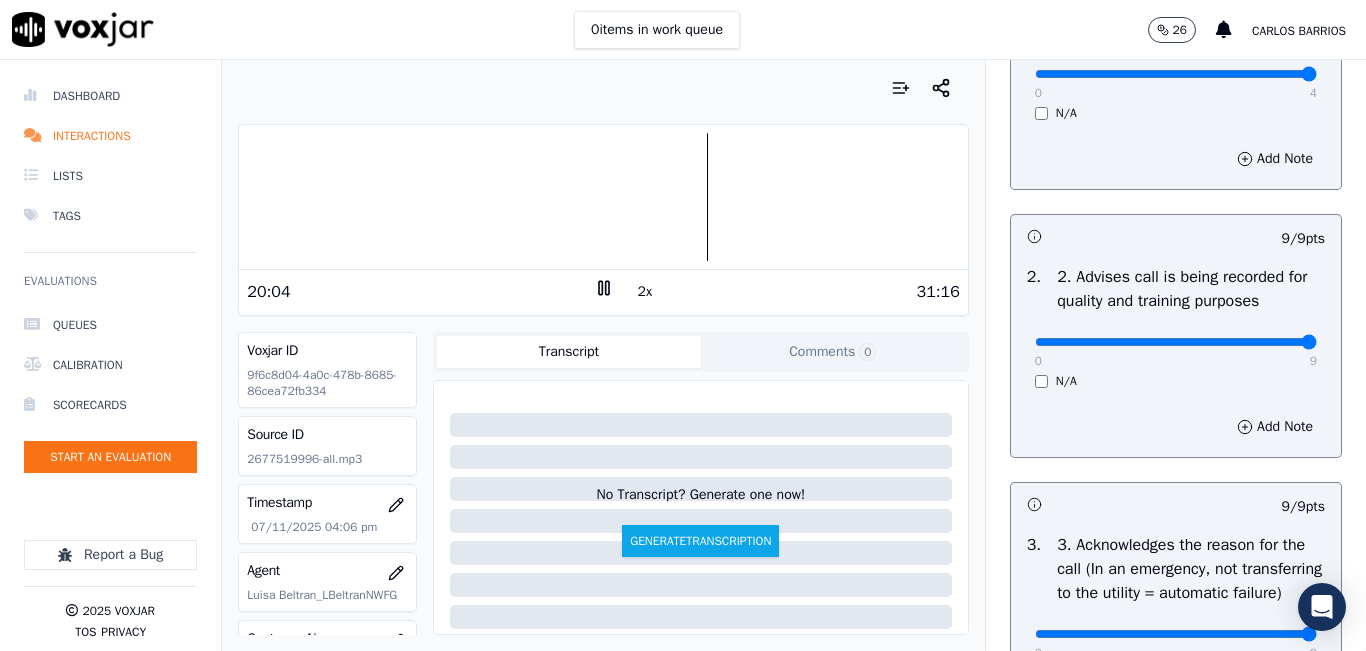 click at bounding box center (603, 197) 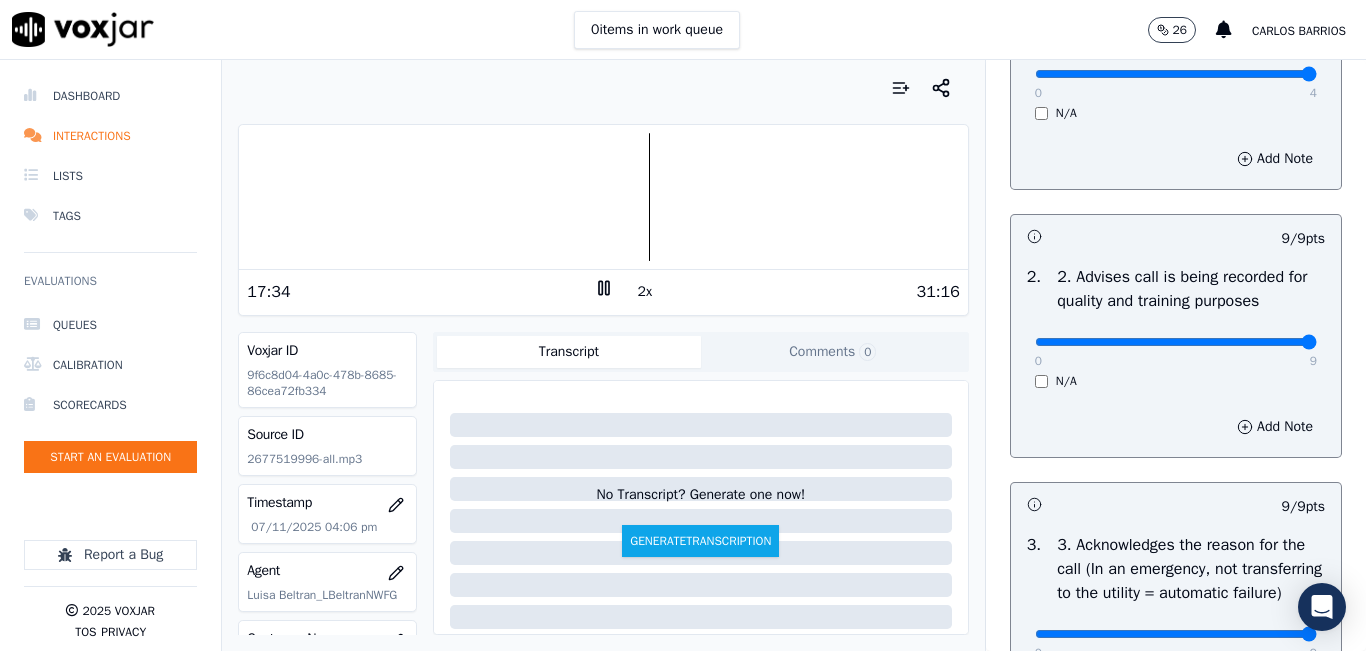click at bounding box center [603, 197] 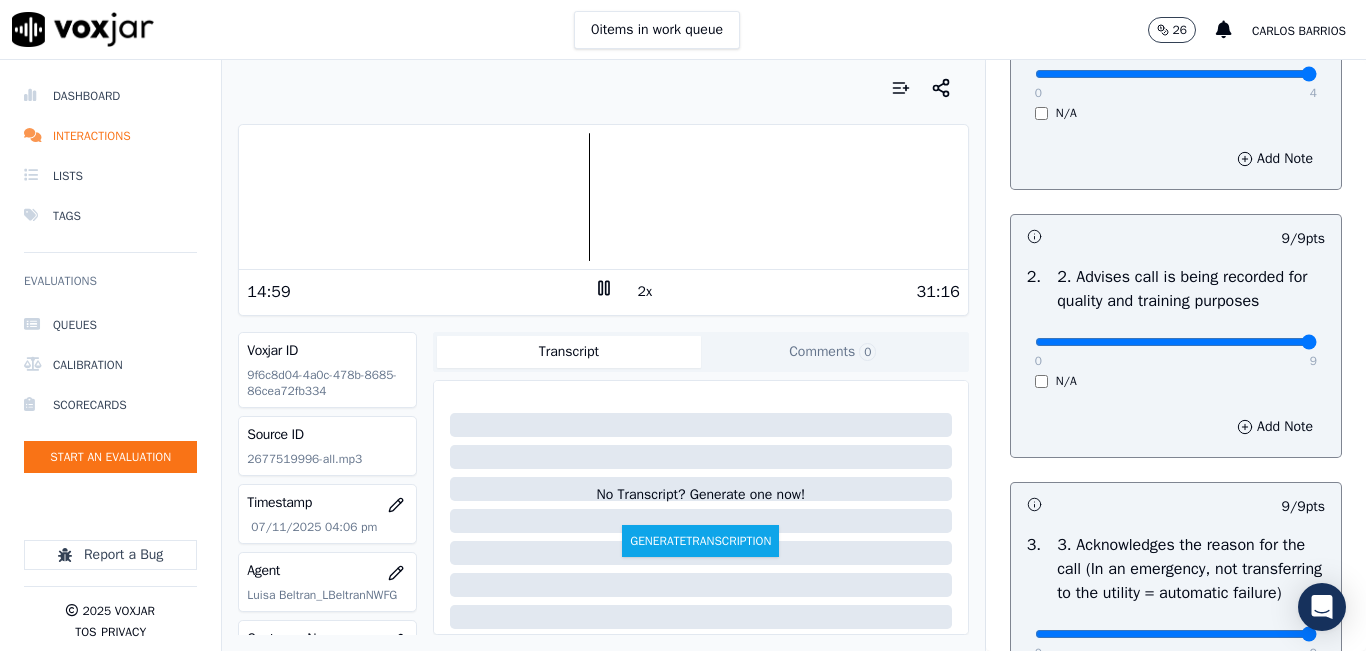 click at bounding box center [603, 197] 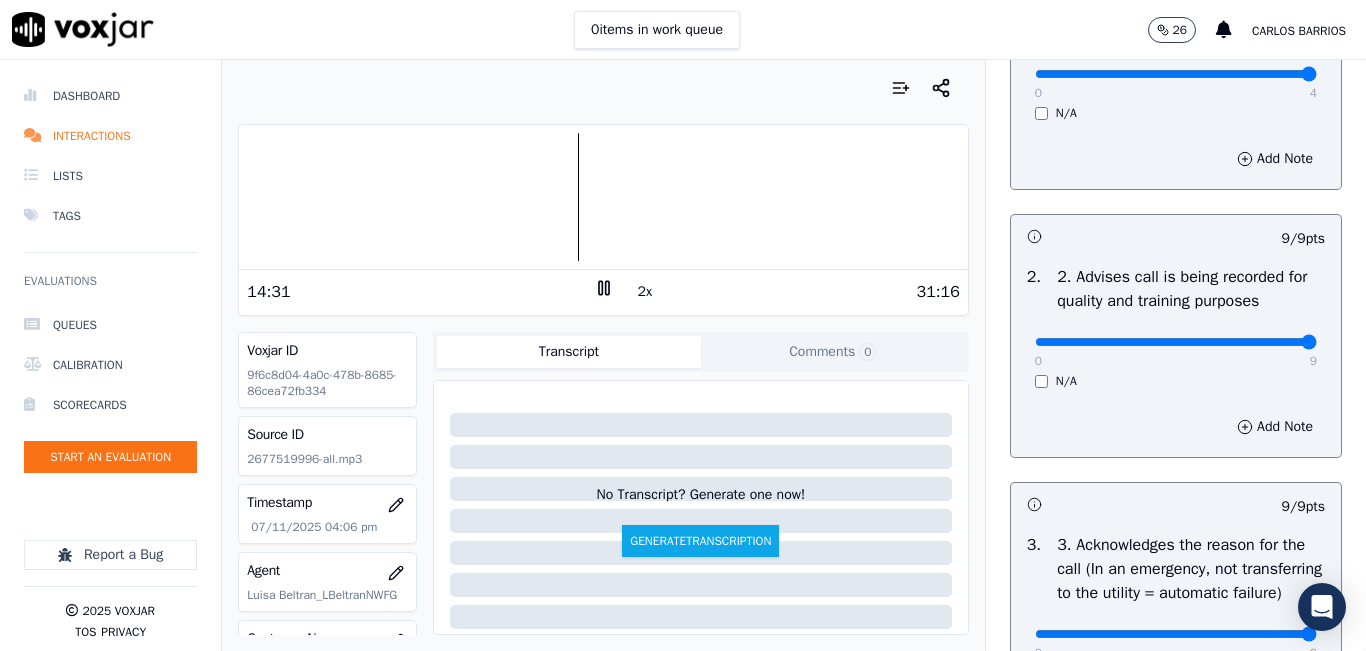 click at bounding box center (603, 197) 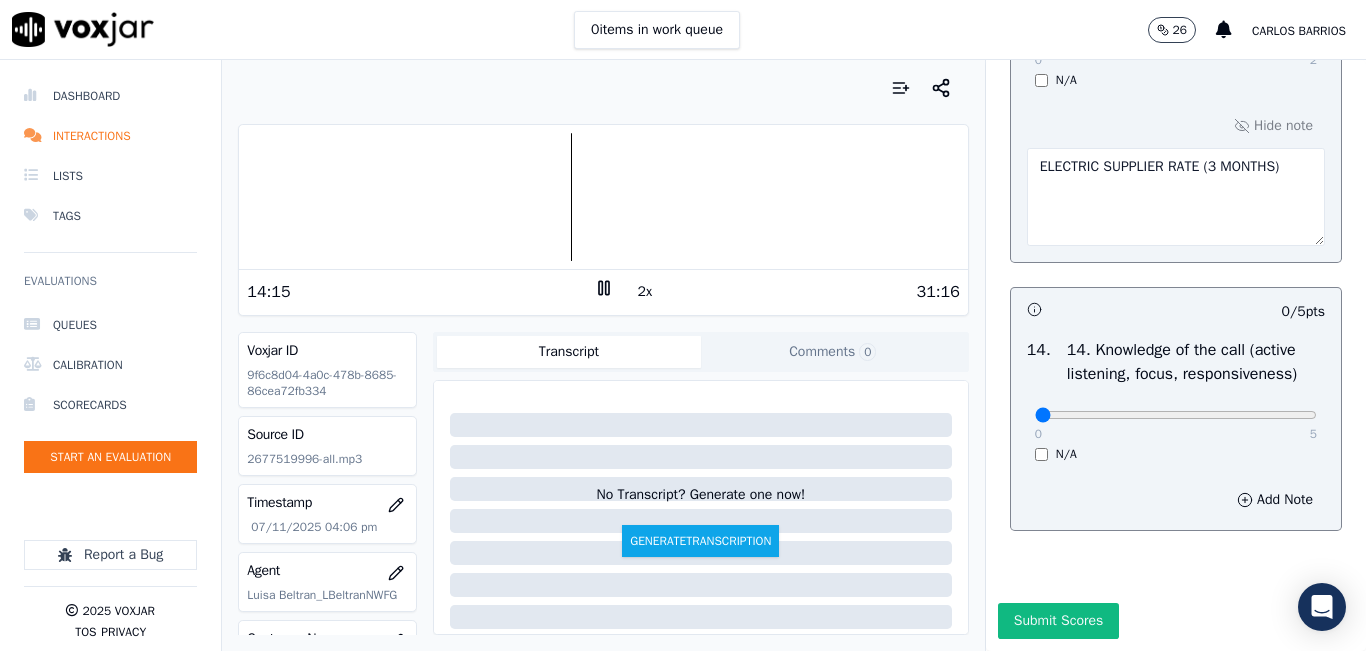 scroll, scrollTop: 3748, scrollLeft: 0, axis: vertical 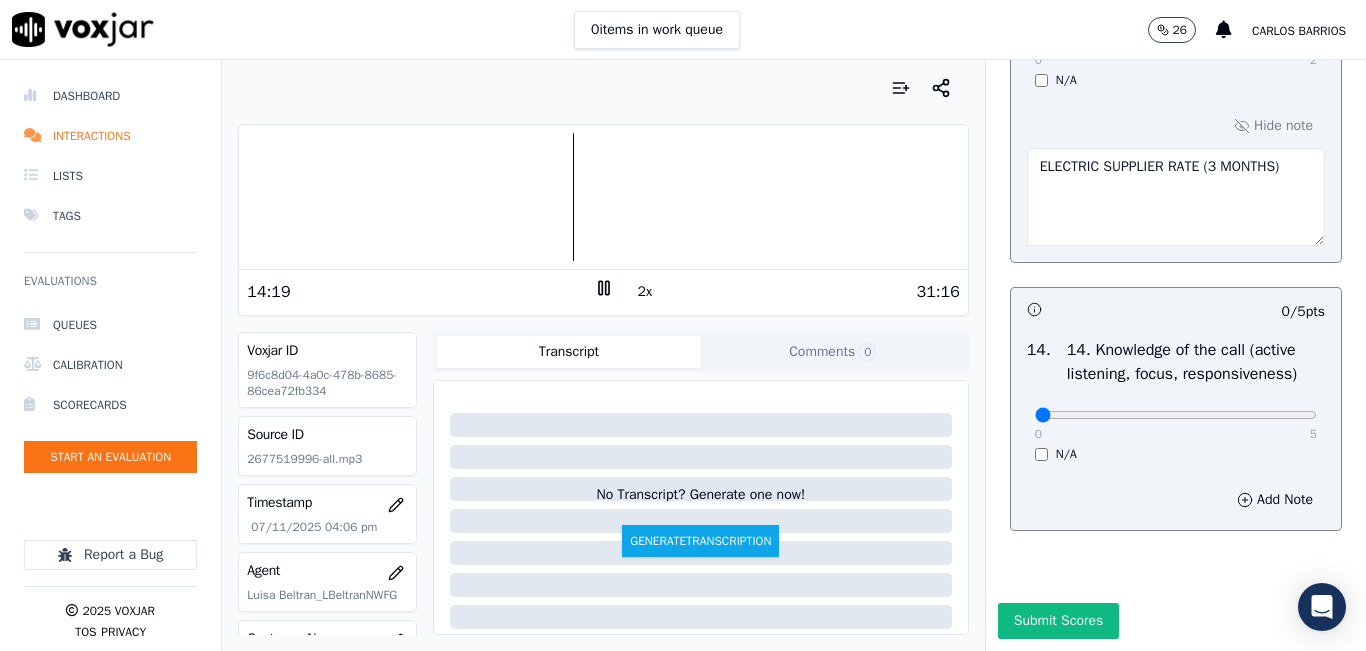 click on "ELECTRIC SUPPLIER RATE (3 MONTHS)" at bounding box center (1176, 197) 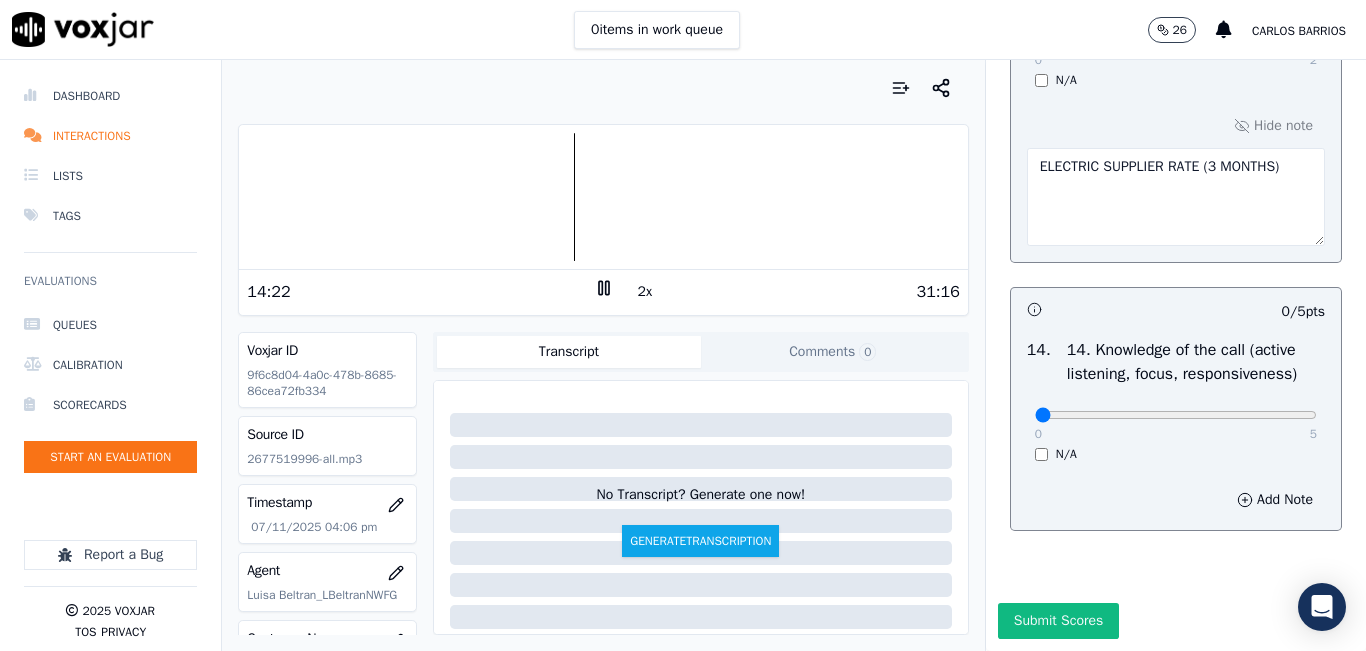 click on "ELECTRIC SUPPLIER RATE (3 MONTHS)" at bounding box center (1176, 197) 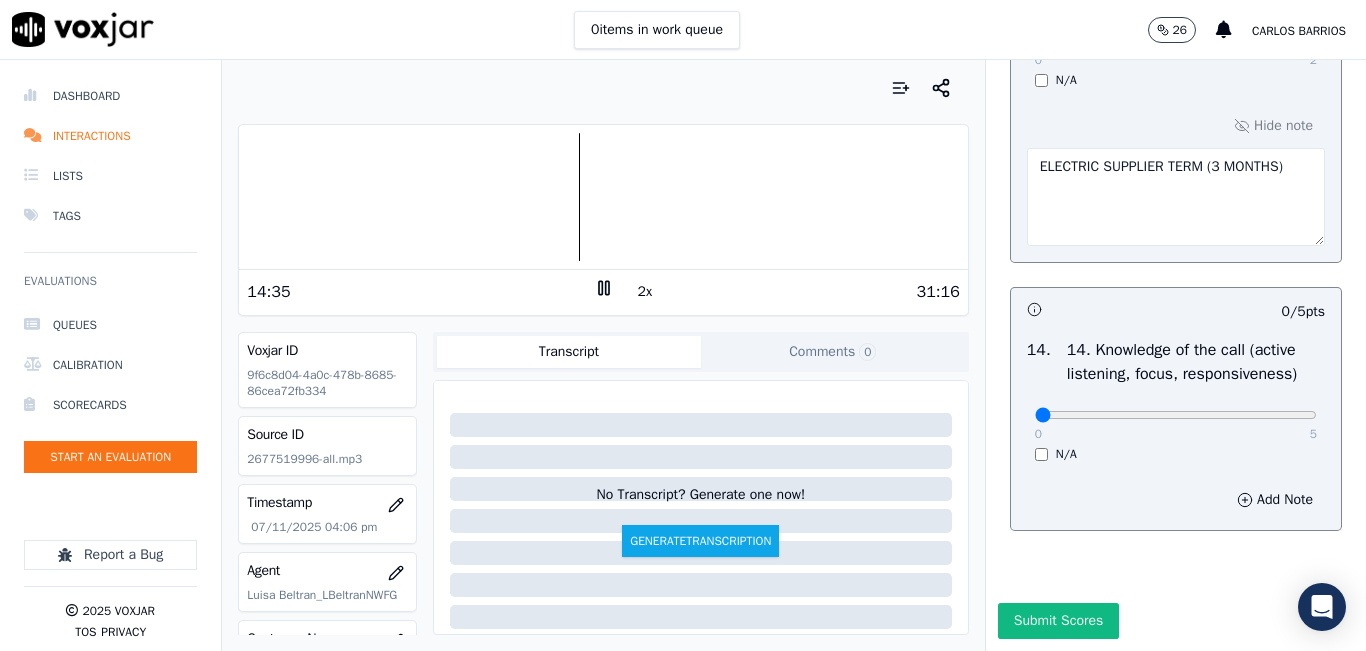 type on "ELECTRIC SUPPLIER TERM (3 MONTHS)" 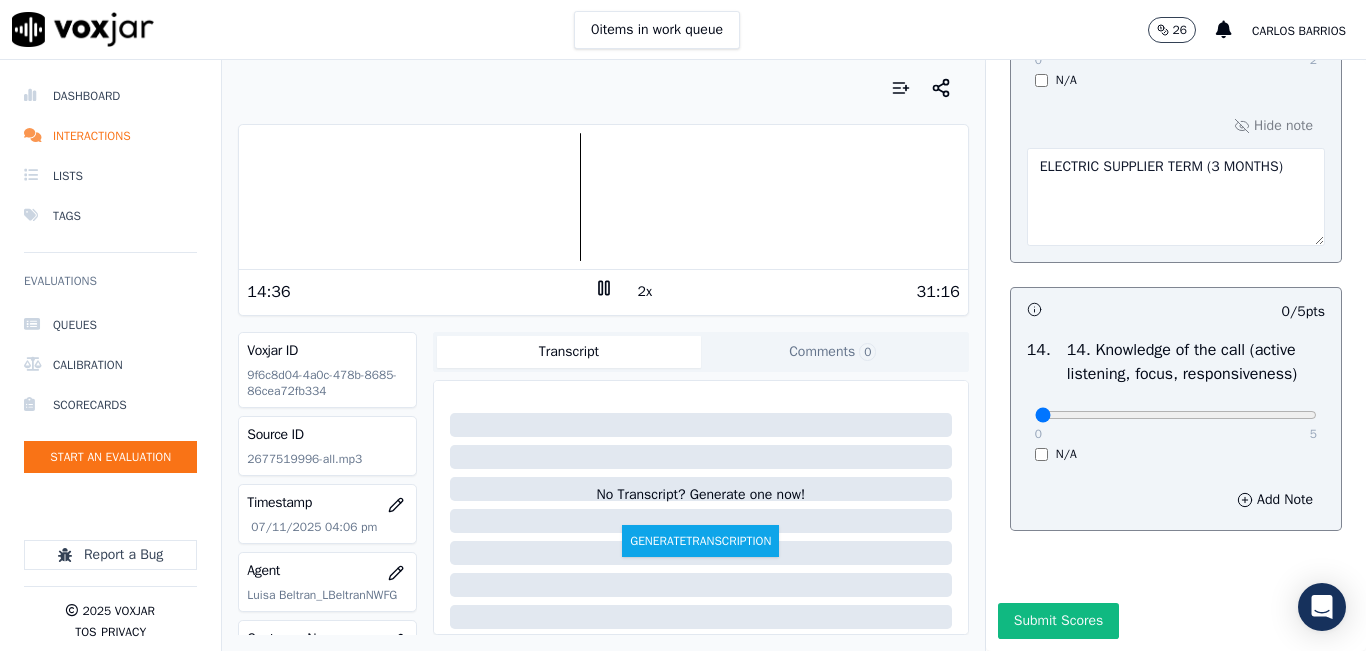 click on "0   5" at bounding box center (1176, 414) 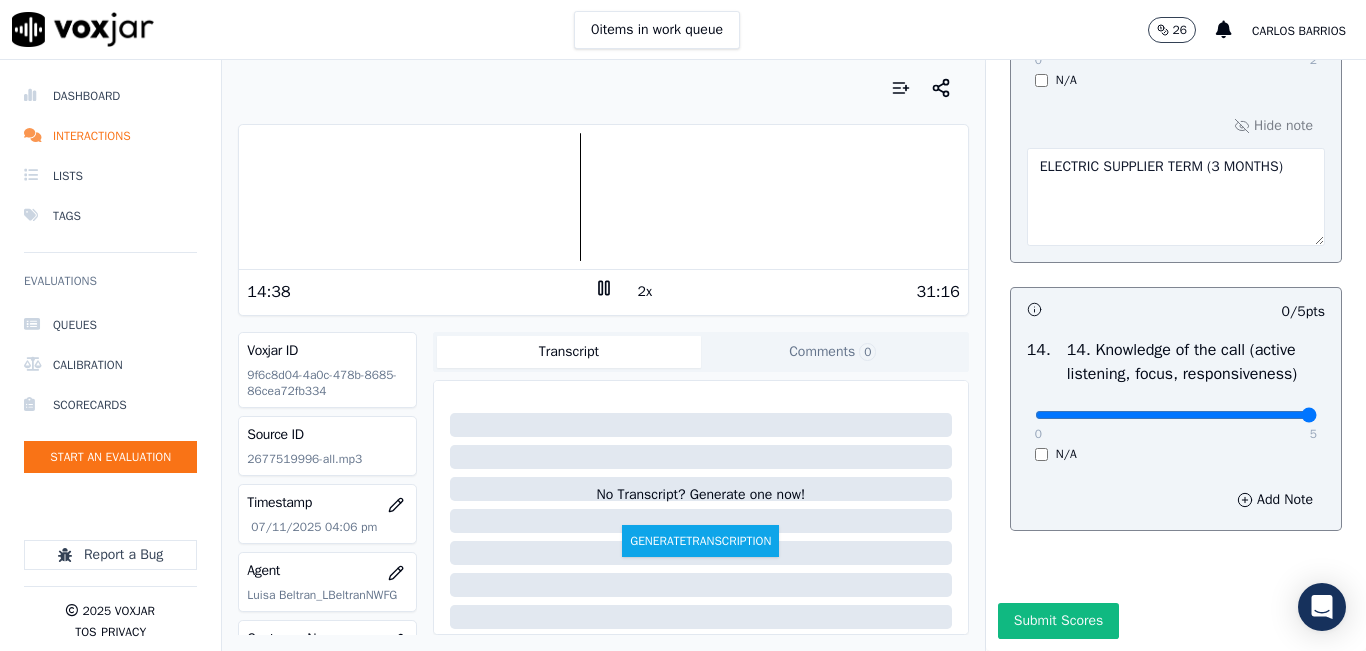 type on "5" 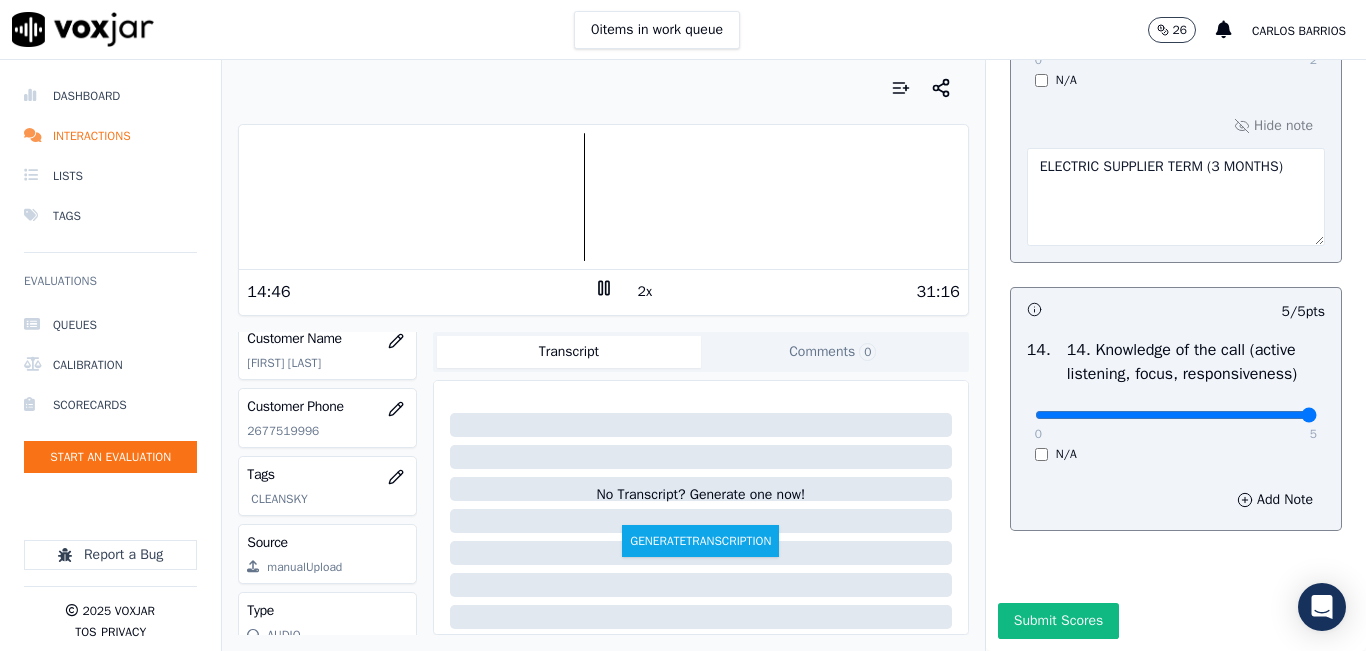 scroll, scrollTop: 200, scrollLeft: 0, axis: vertical 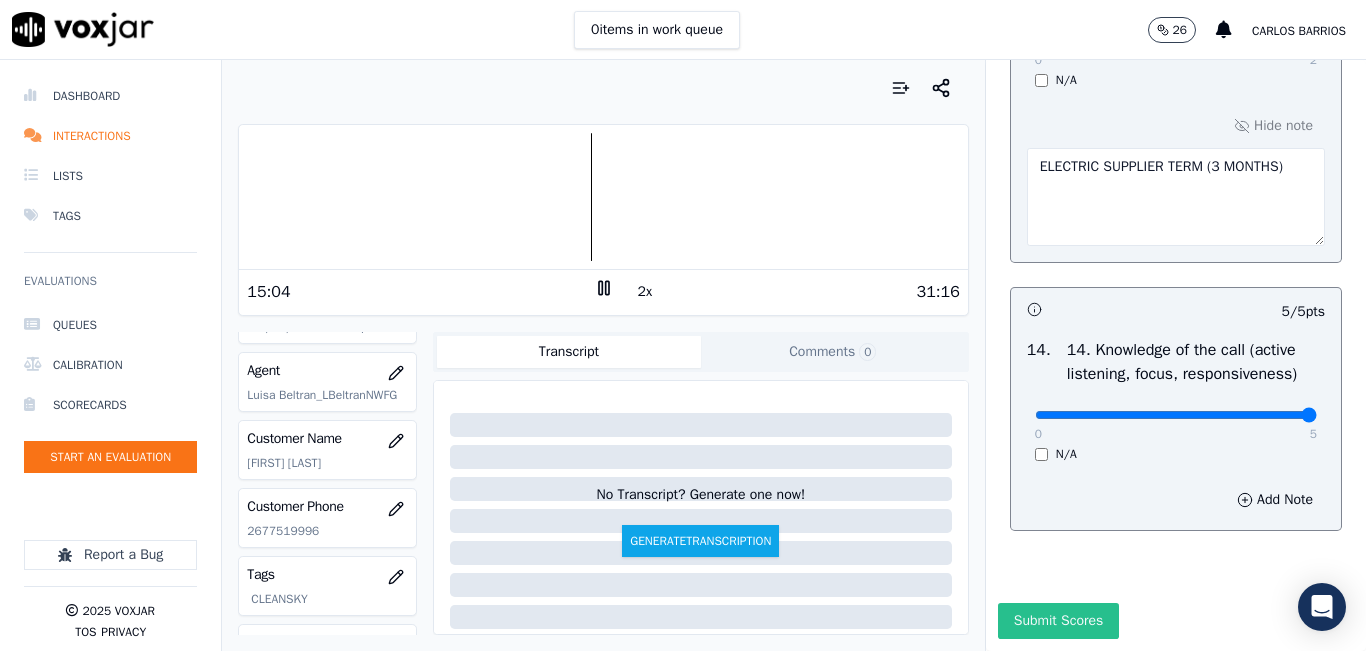 click on "Submit Scores" at bounding box center (1058, 621) 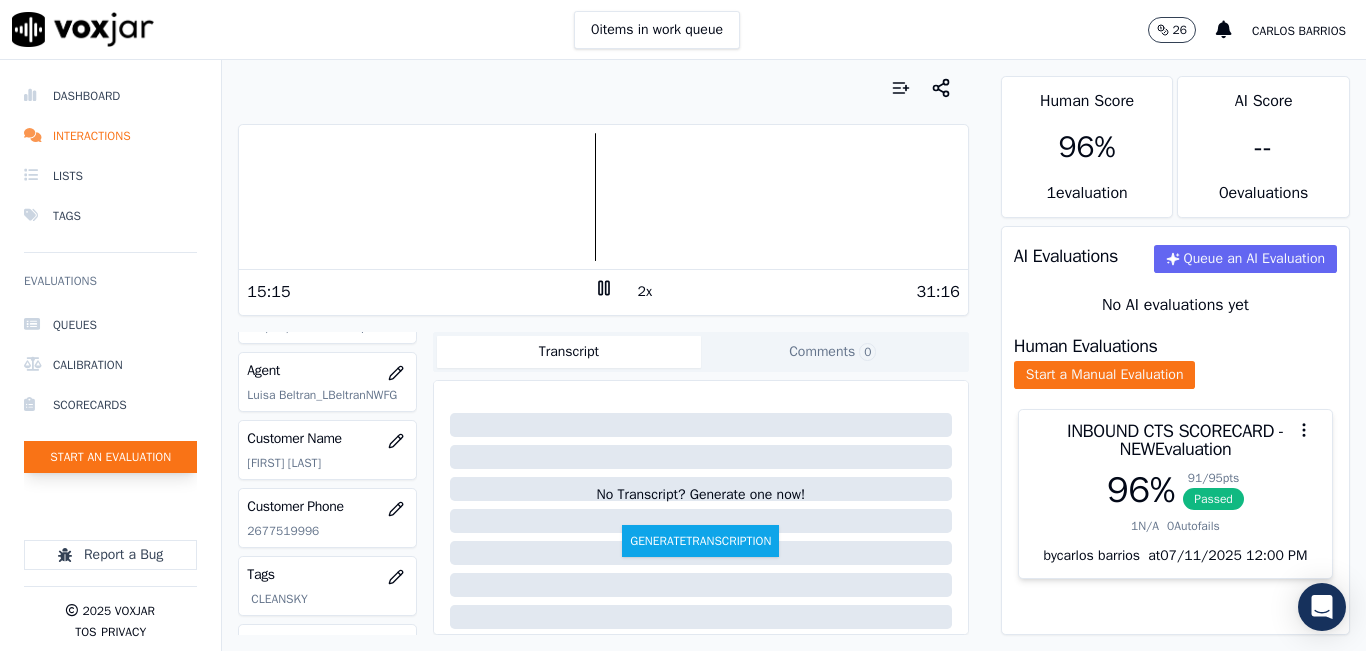 click on "Start an Evaluation" 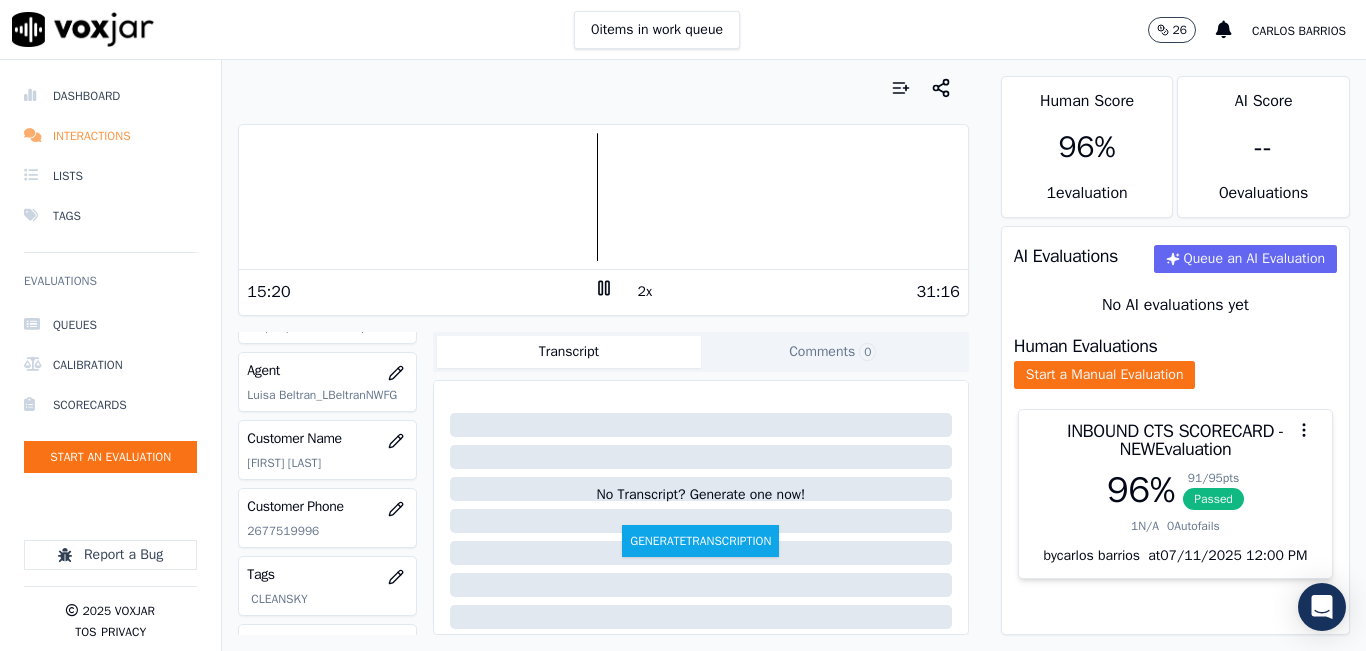 click on "Interactions" at bounding box center (110, 136) 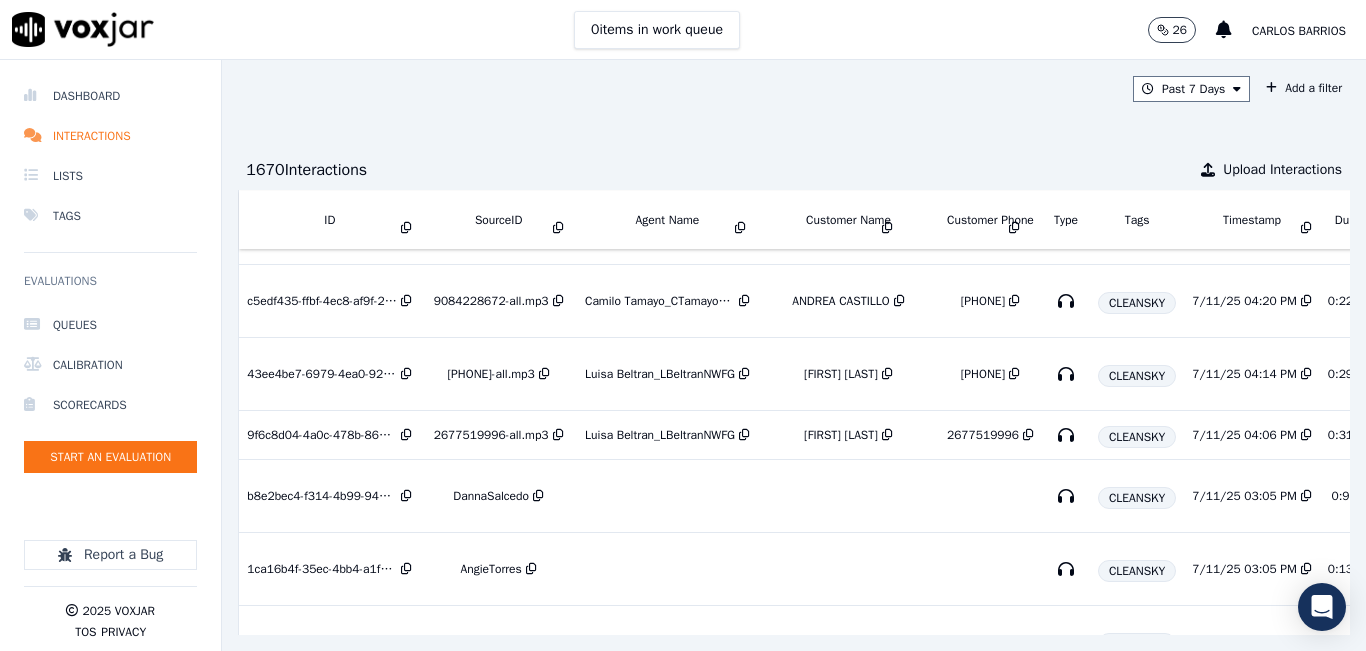 scroll, scrollTop: 500, scrollLeft: 0, axis: vertical 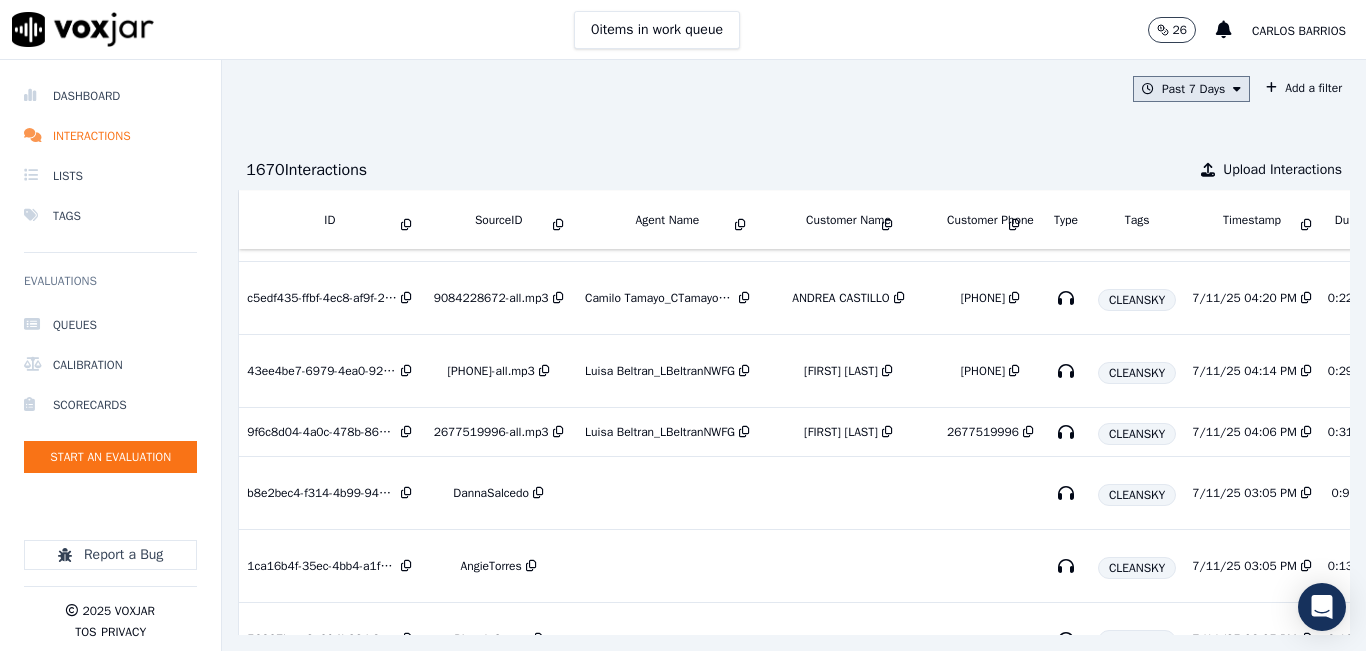 click on "Past 7 Days" at bounding box center [1191, 89] 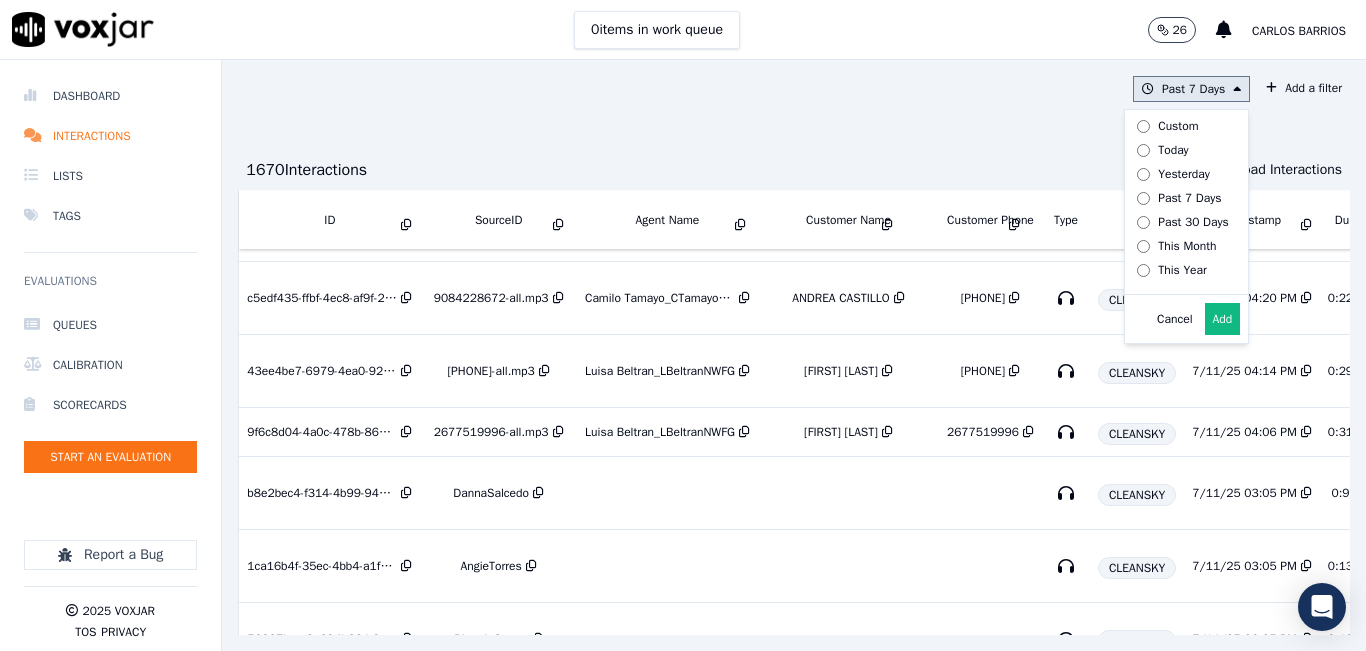 click on "Today" at bounding box center (1173, 150) 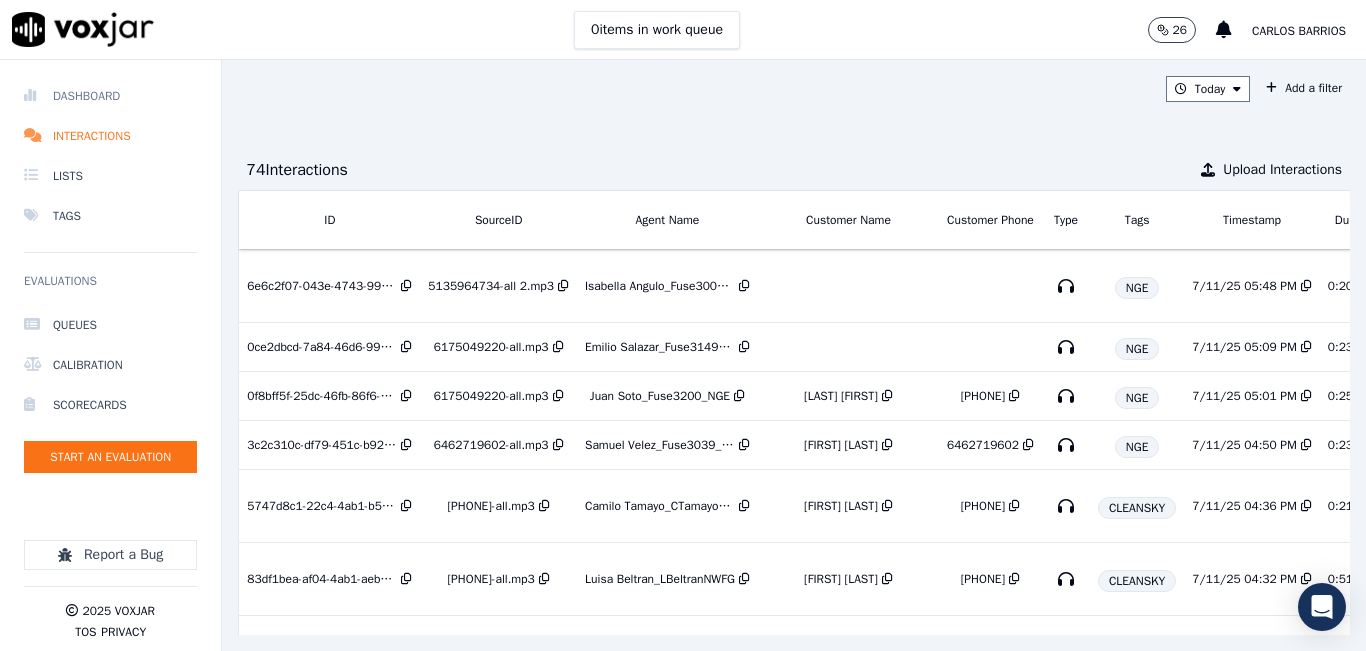 click on "Dashboard" at bounding box center [110, 96] 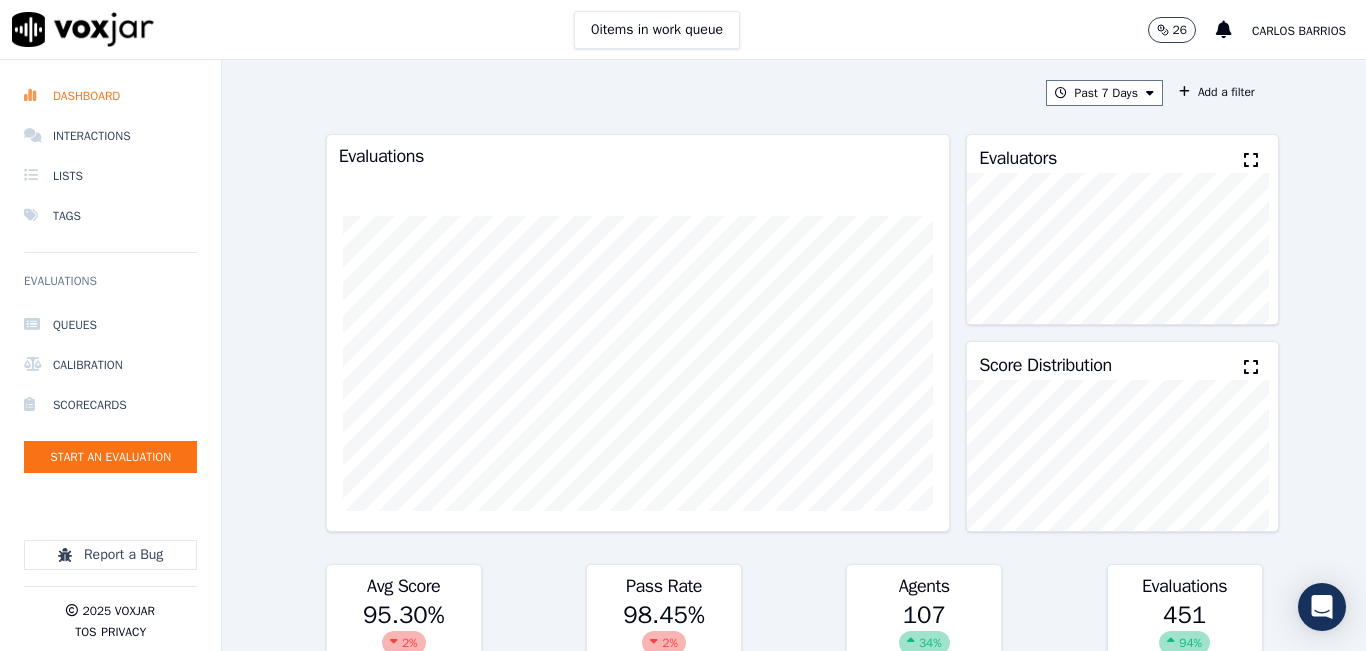click 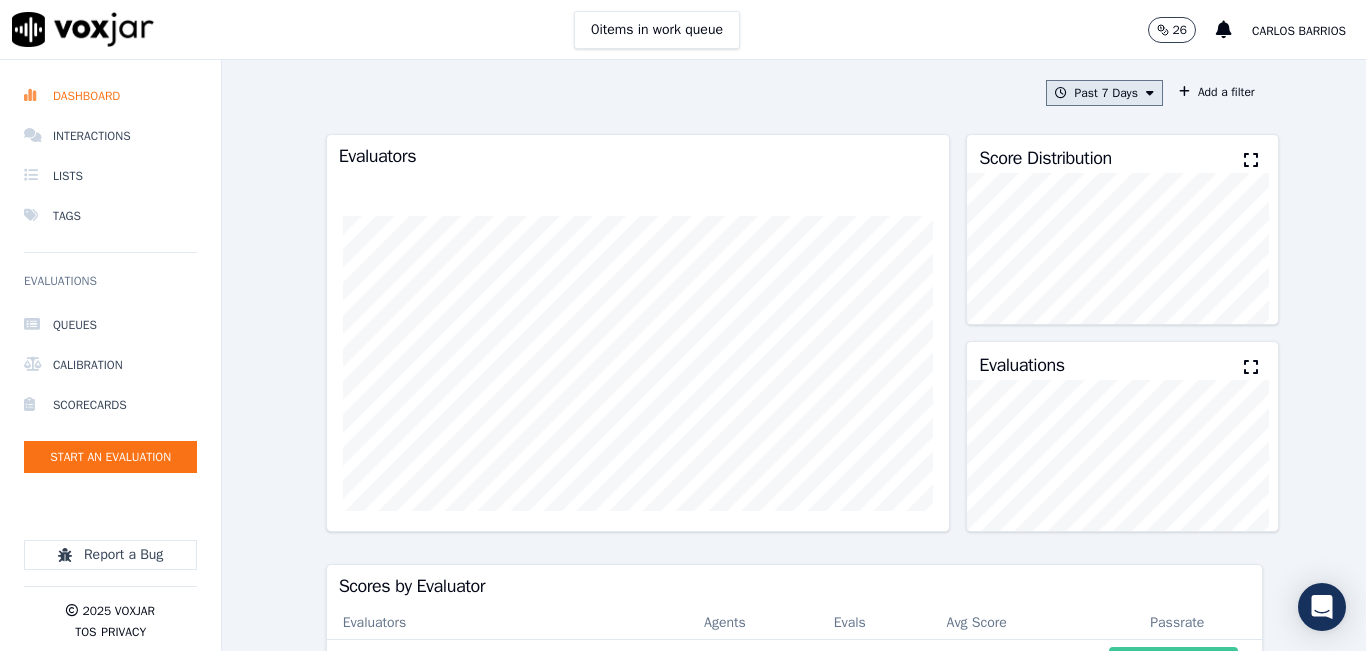 click on "Past 7 Days" at bounding box center [1104, 93] 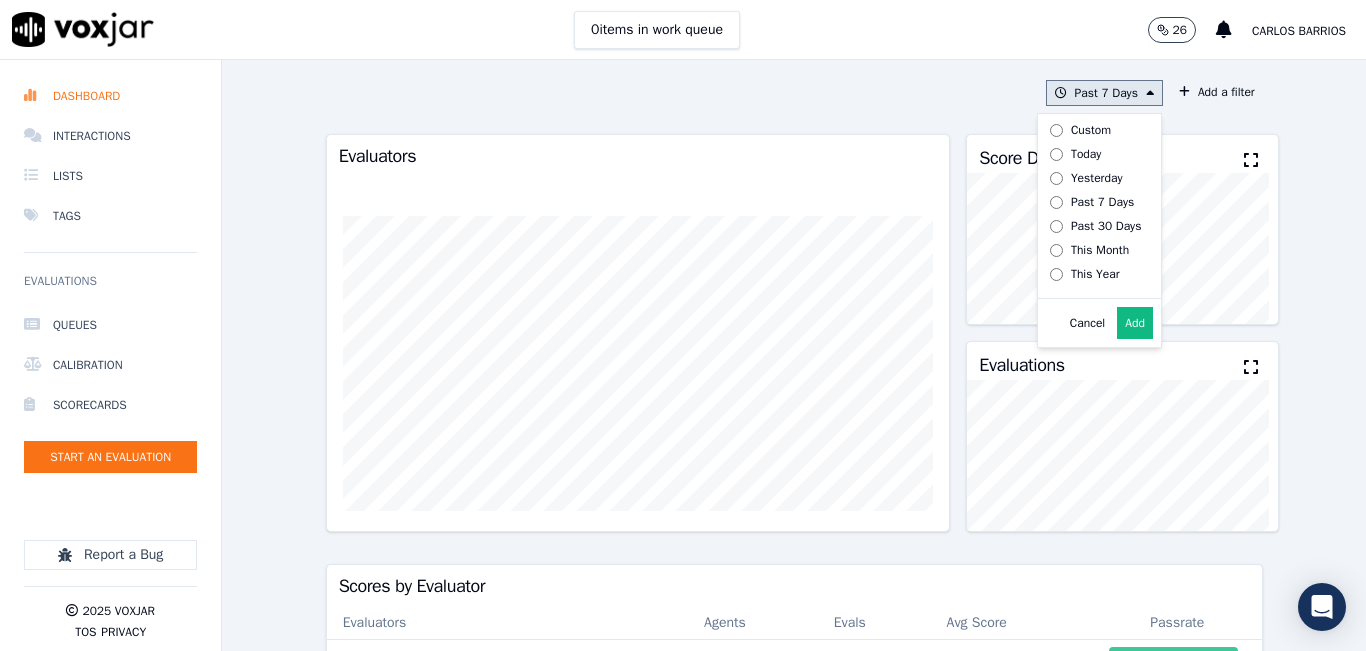click on "Today" at bounding box center (1092, 154) 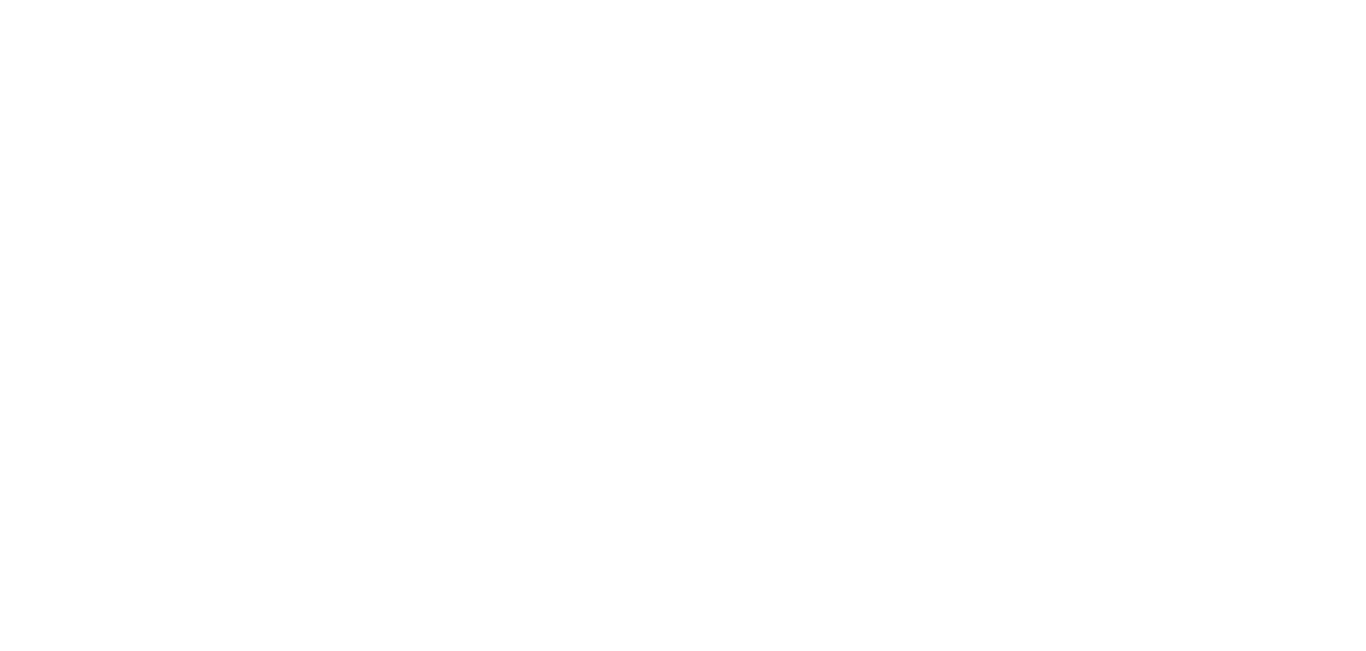 scroll, scrollTop: 0, scrollLeft: 0, axis: both 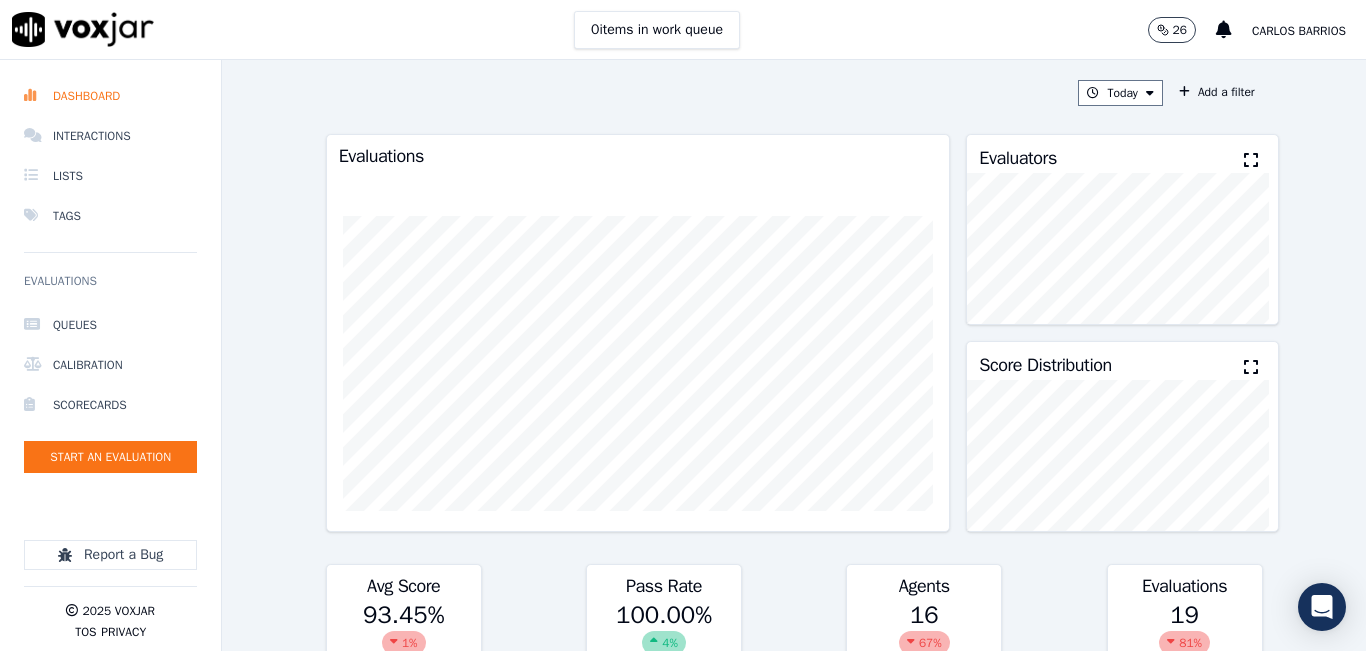 click at bounding box center (1251, 160) 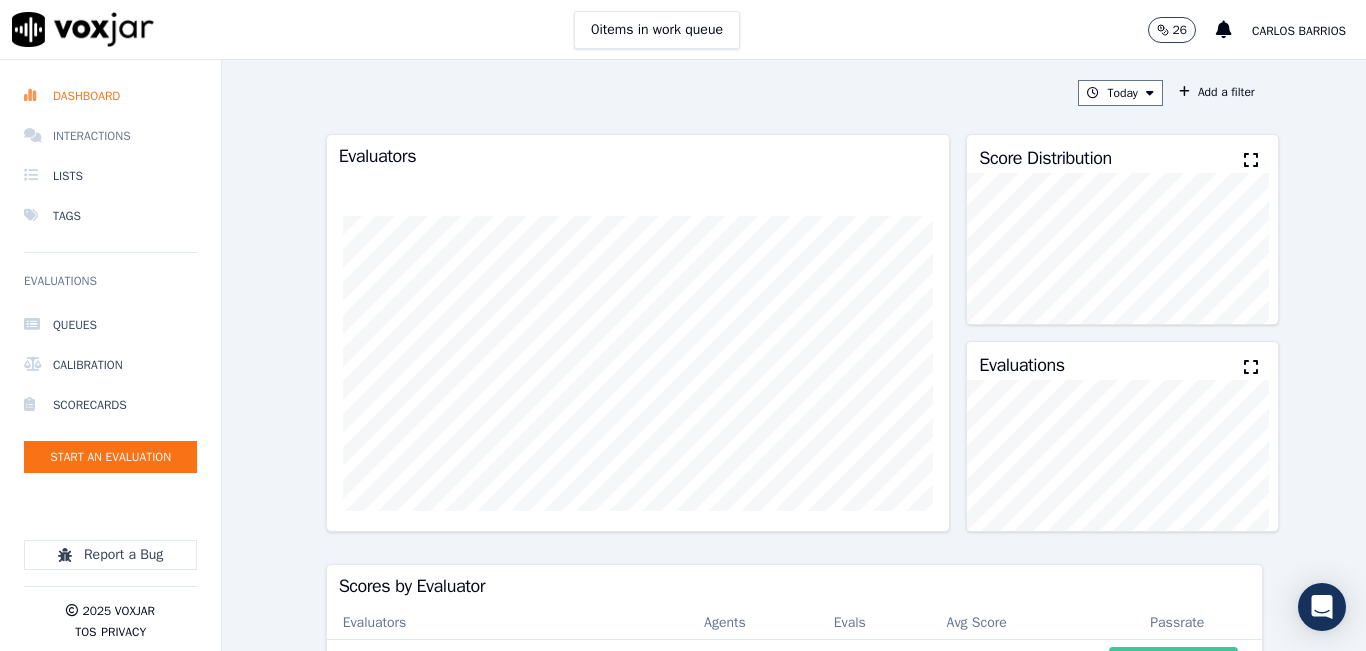 click on "Interactions" at bounding box center (110, 136) 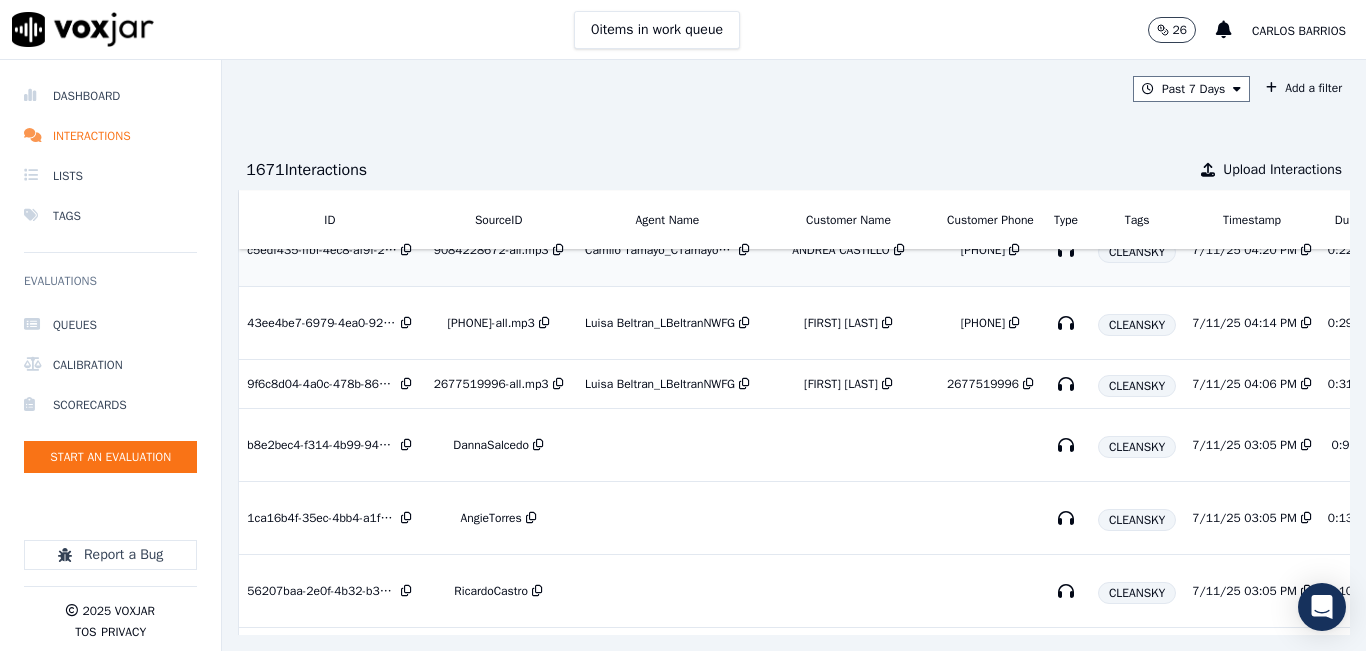 scroll, scrollTop: 600, scrollLeft: 0, axis: vertical 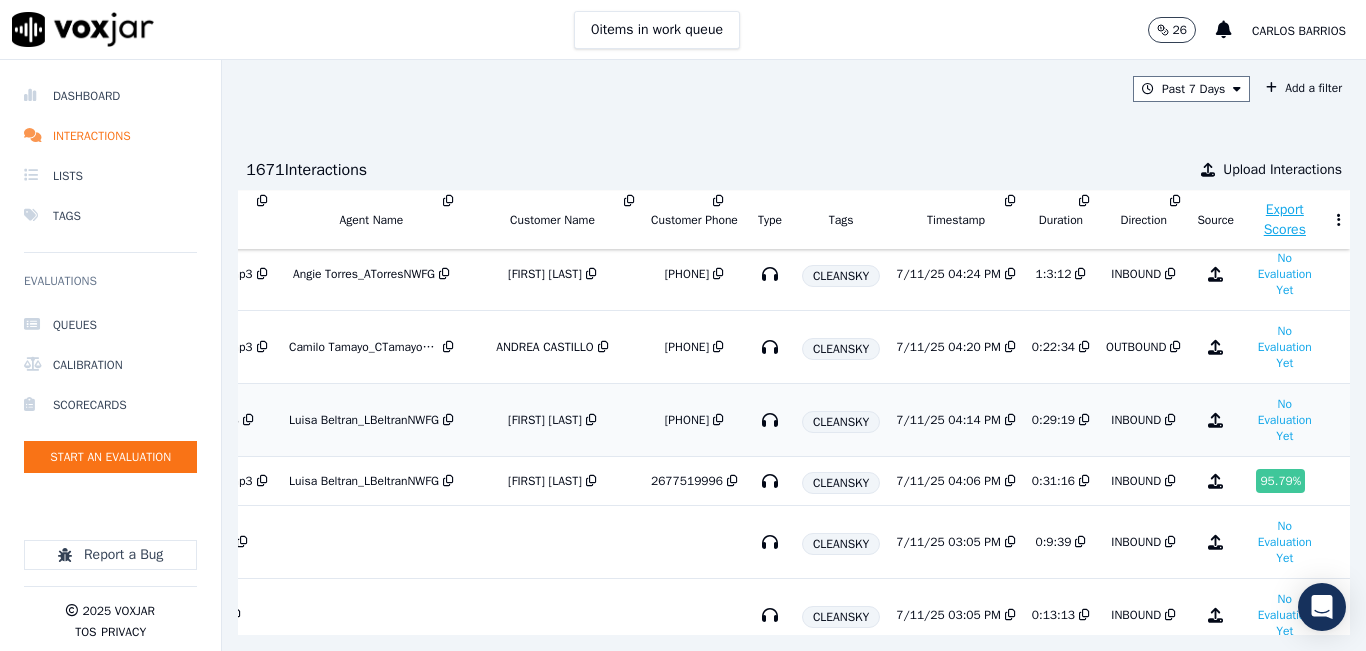 click on "INBOUND" at bounding box center [1143, 420] 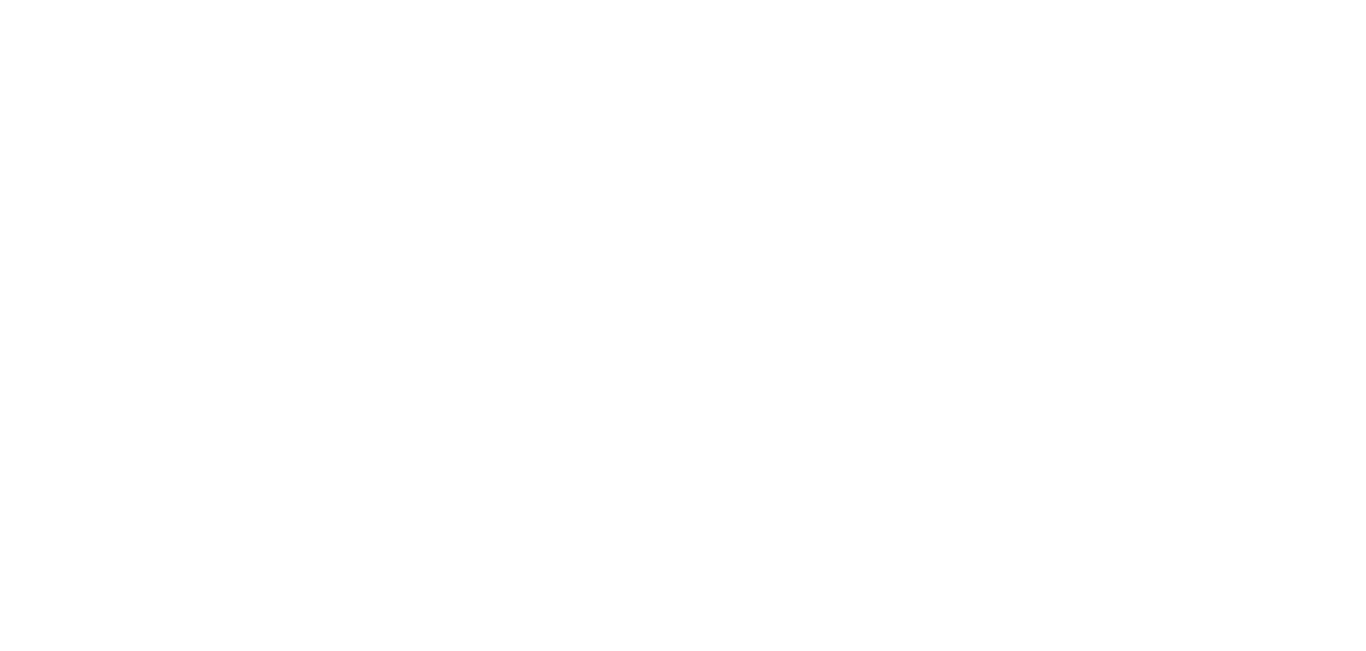 scroll, scrollTop: 0, scrollLeft: 0, axis: both 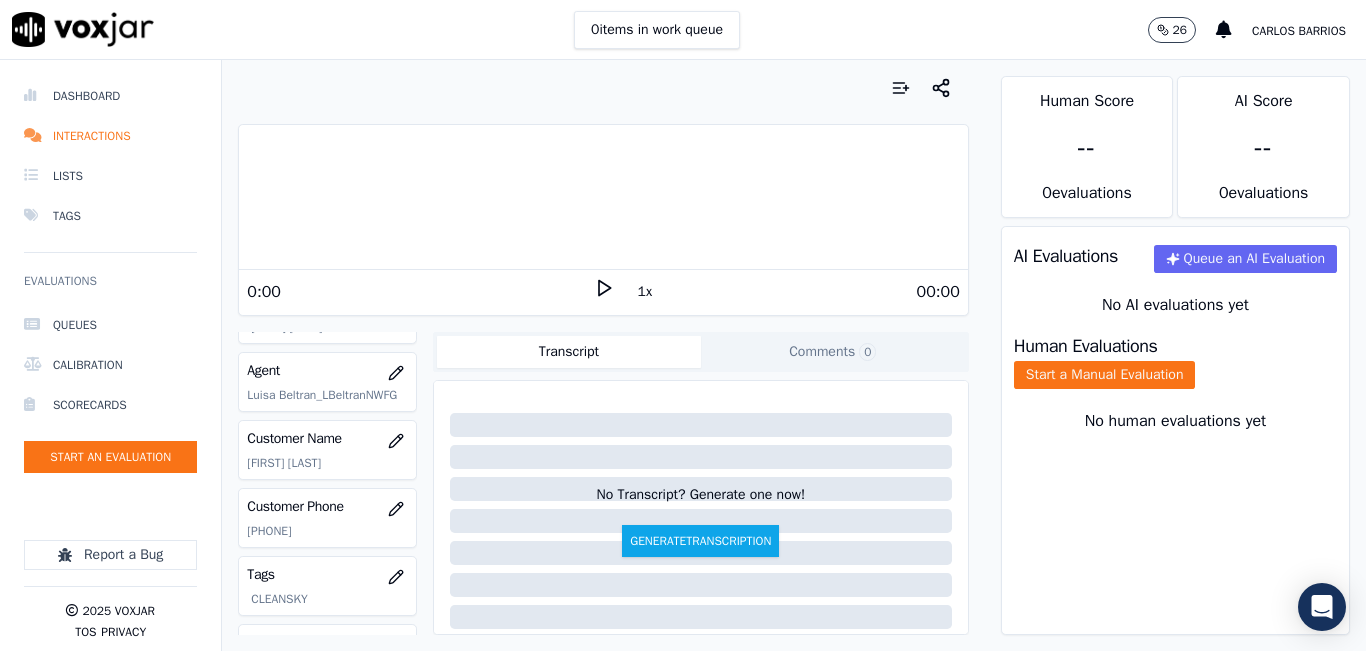 click on "[PHONE]" 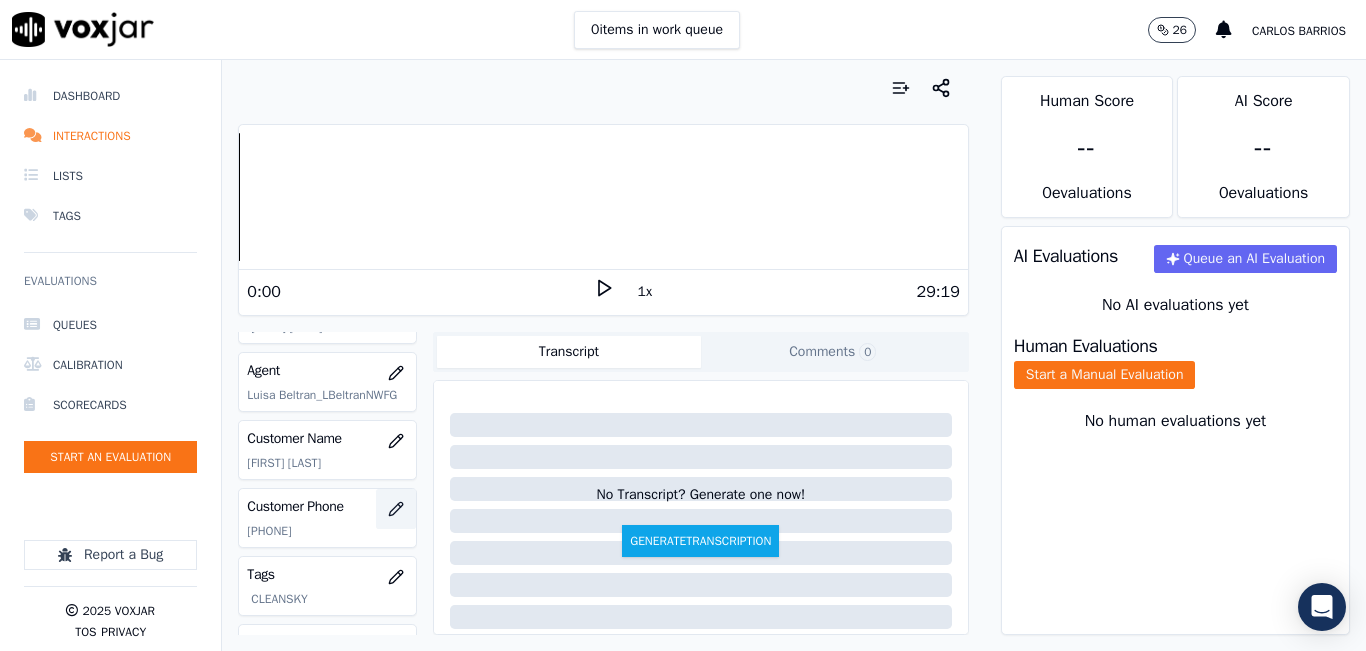 copy on "[PHONE]" 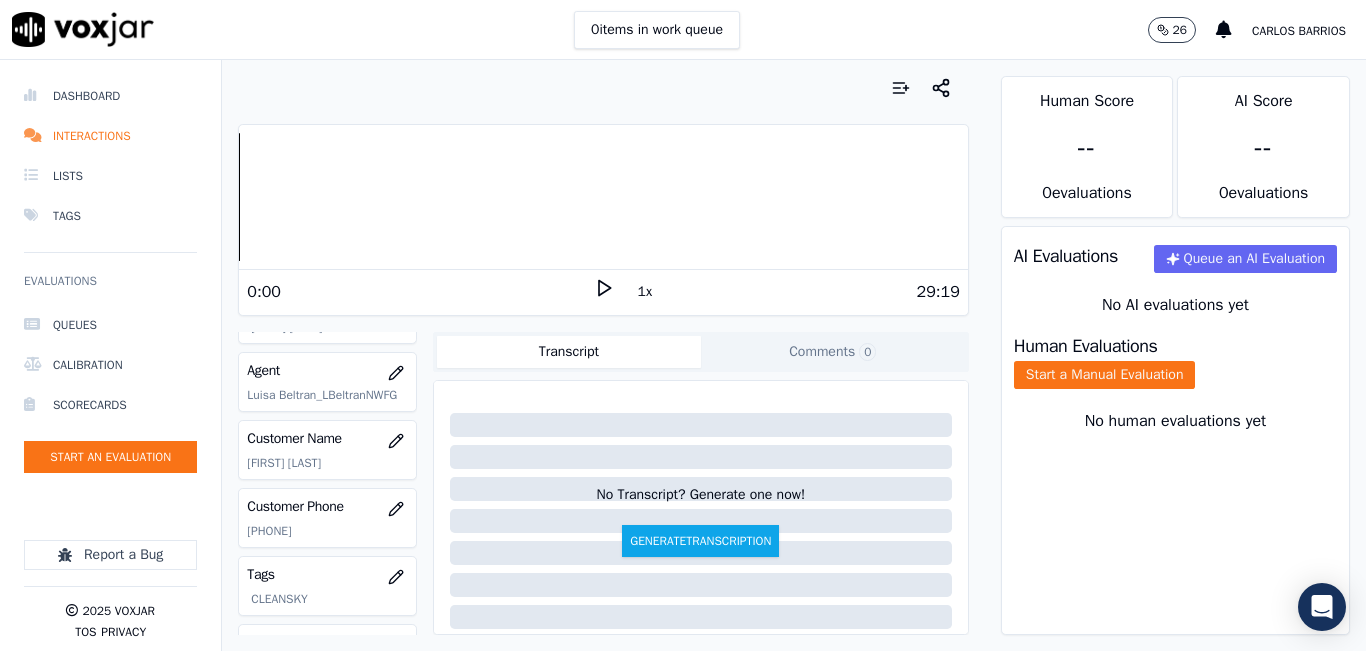 click on "1x" at bounding box center [645, 292] 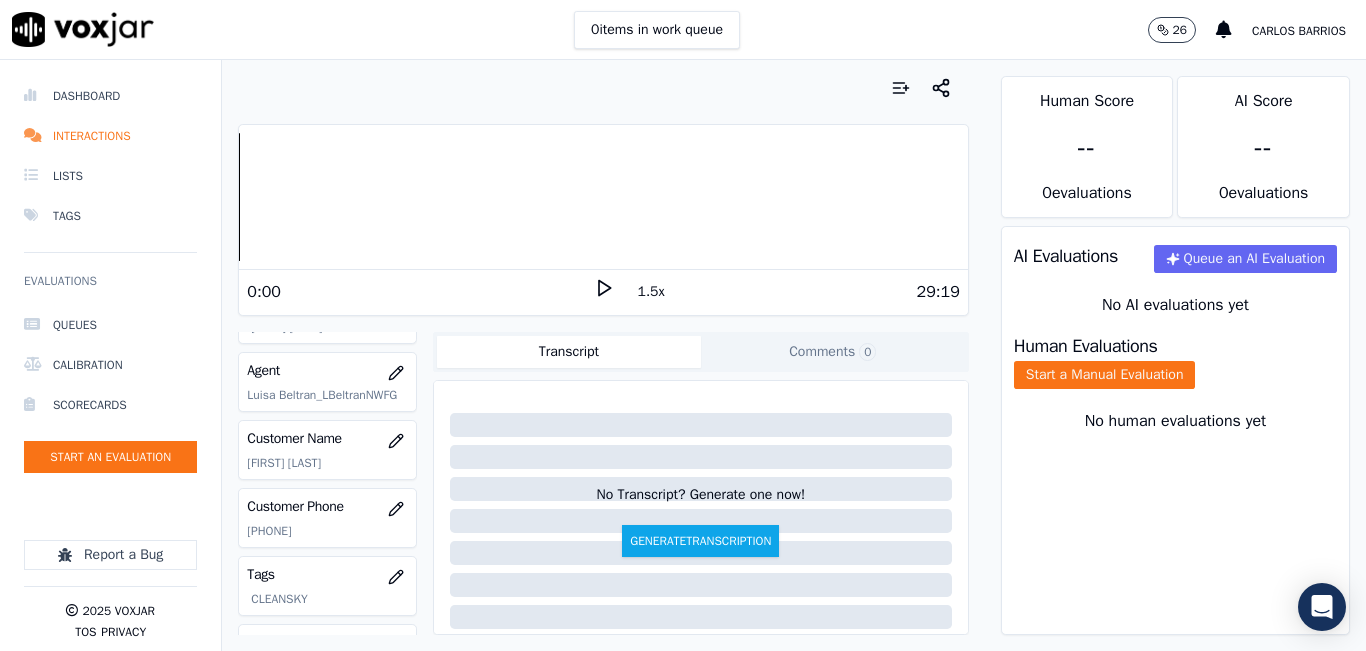 drag, startPoint x: 643, startPoint y: 282, endPoint x: 601, endPoint y: 285, distance: 42.107006 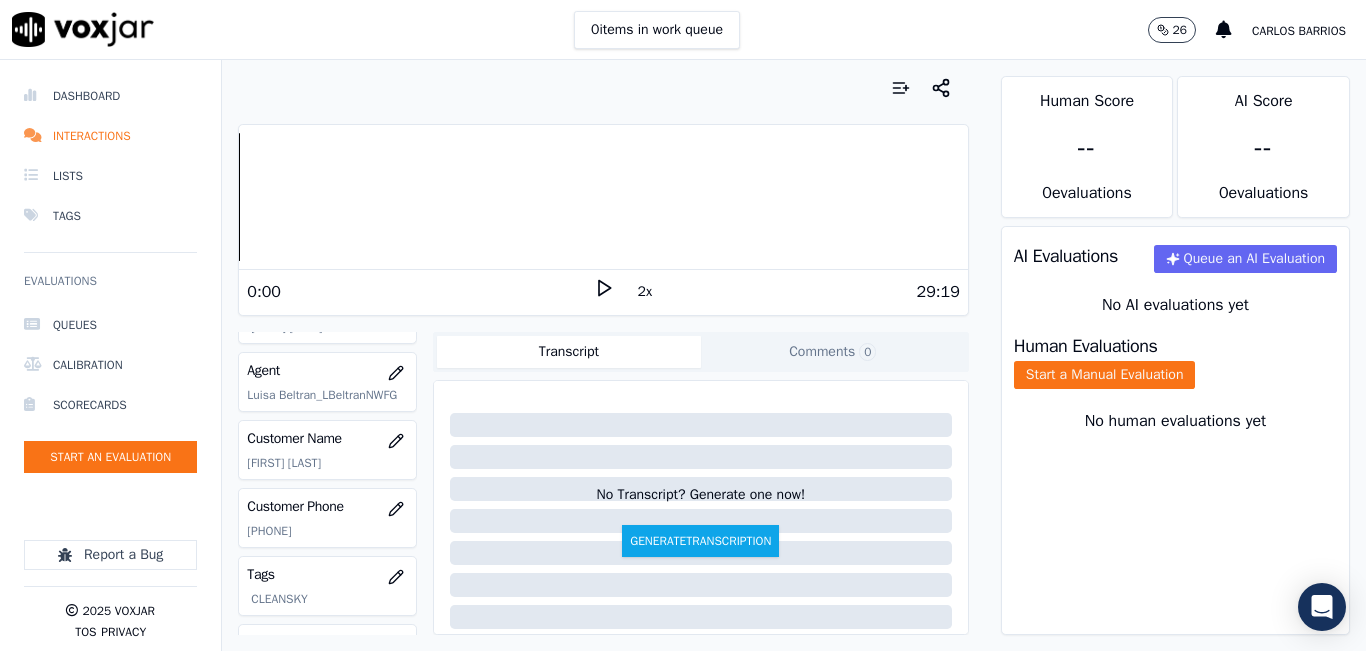 click 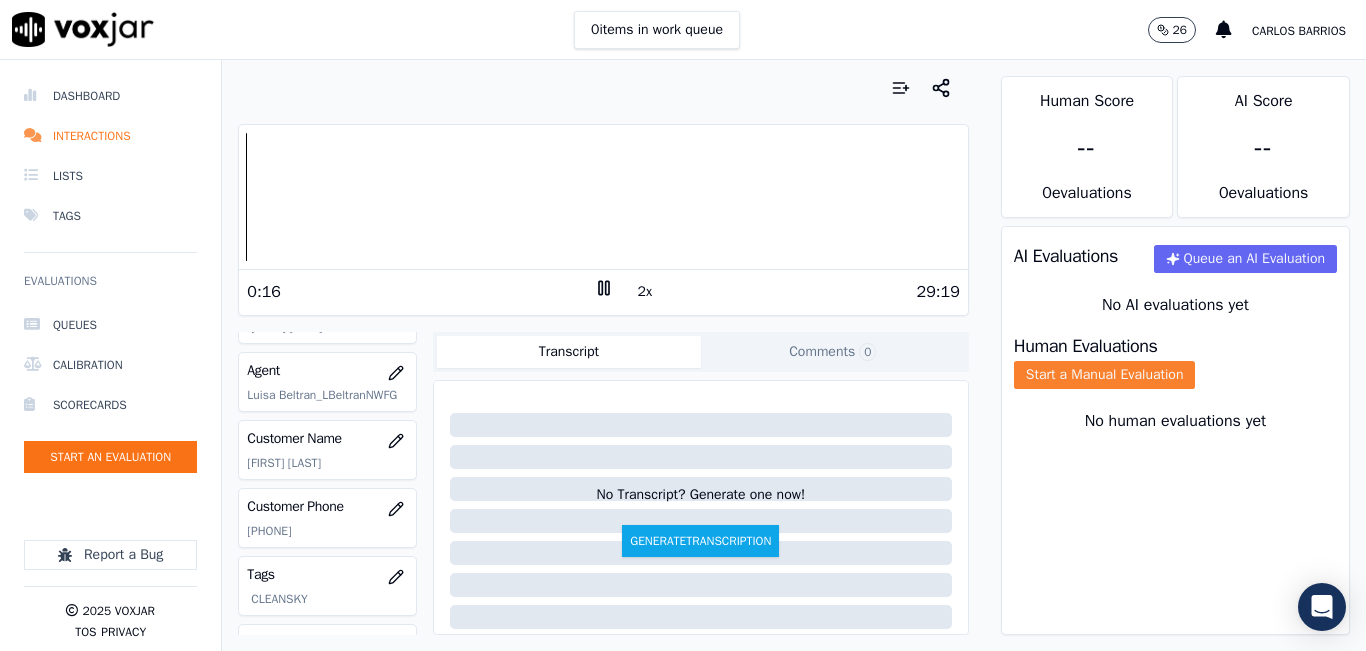click on "Start a Manual Evaluation" 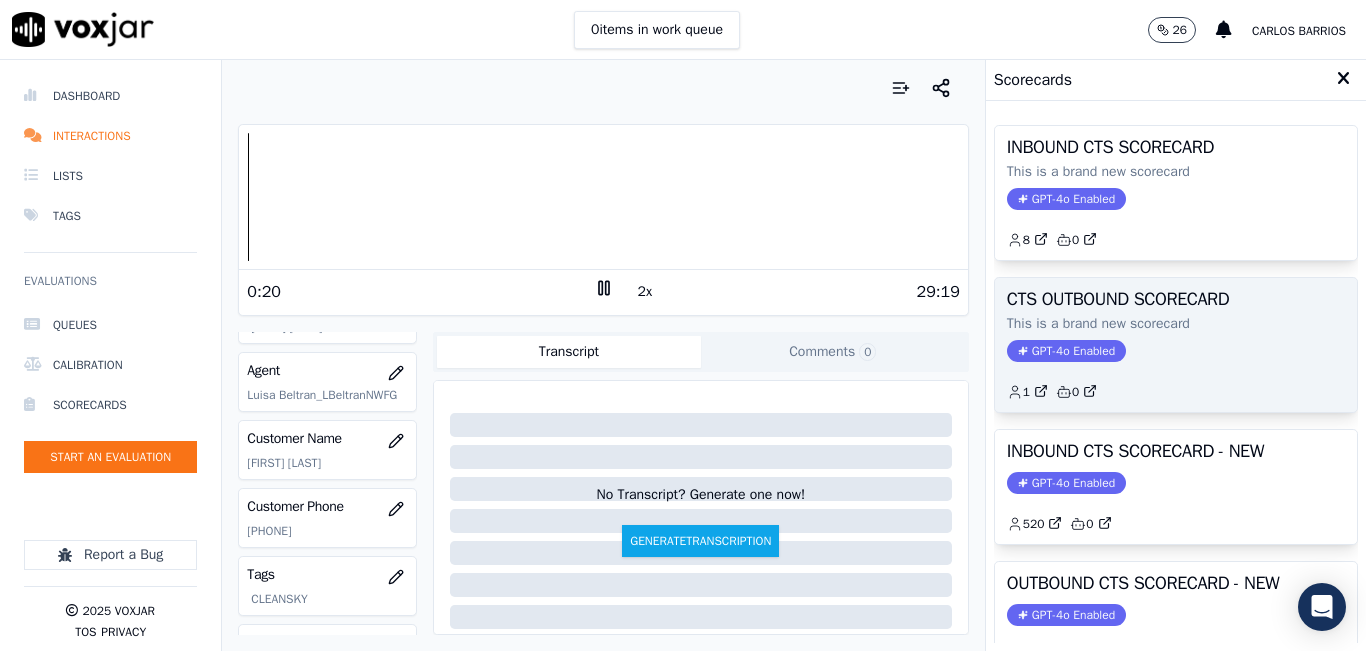 scroll, scrollTop: 100, scrollLeft: 0, axis: vertical 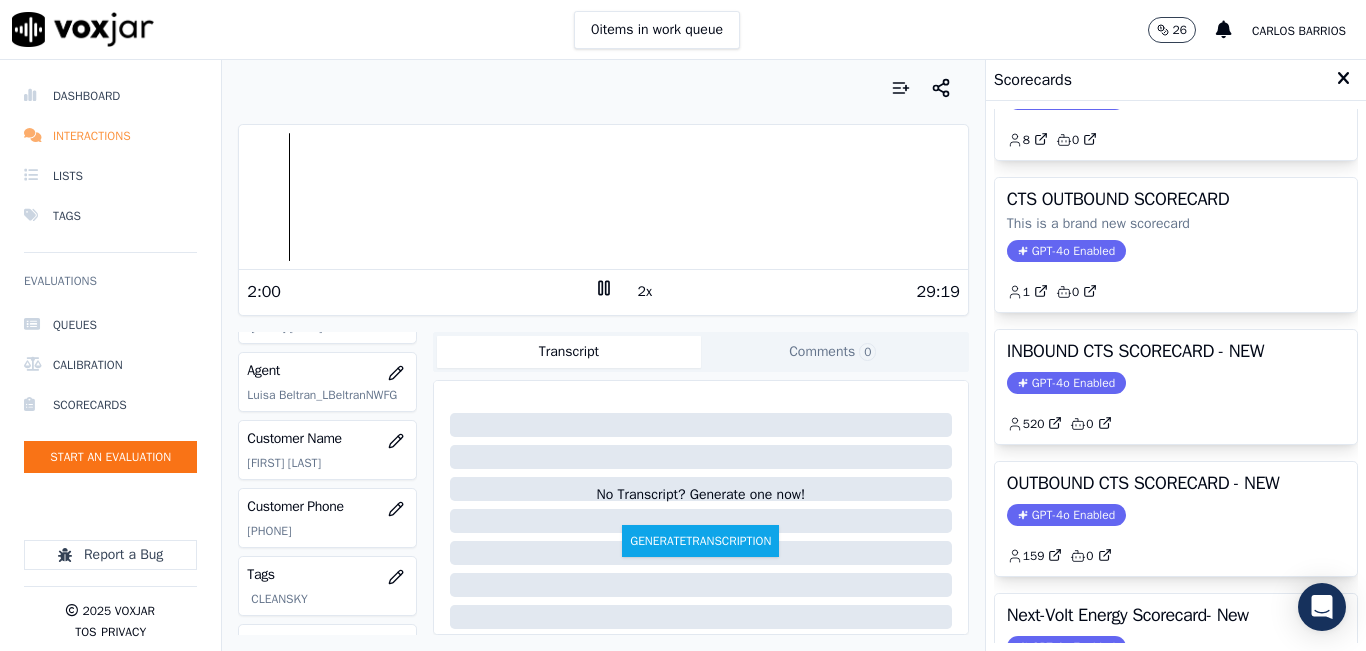 click on "Interactions" at bounding box center (110, 136) 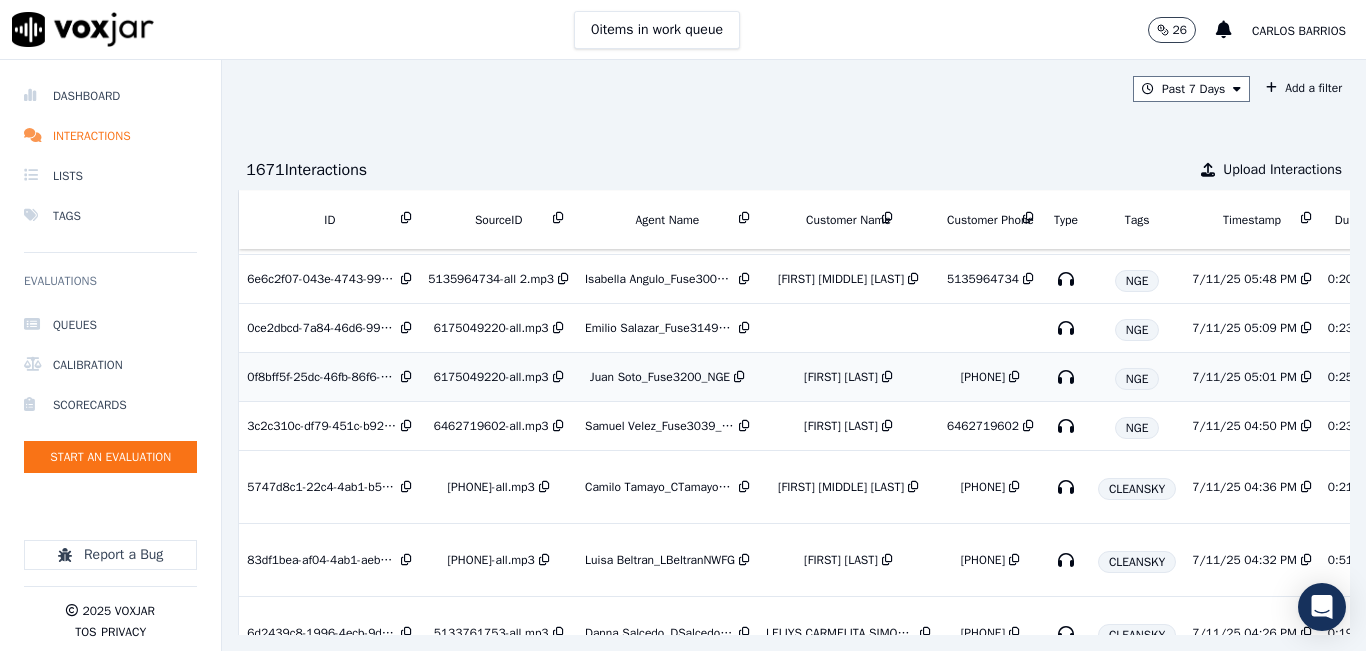 scroll, scrollTop: 400, scrollLeft: 0, axis: vertical 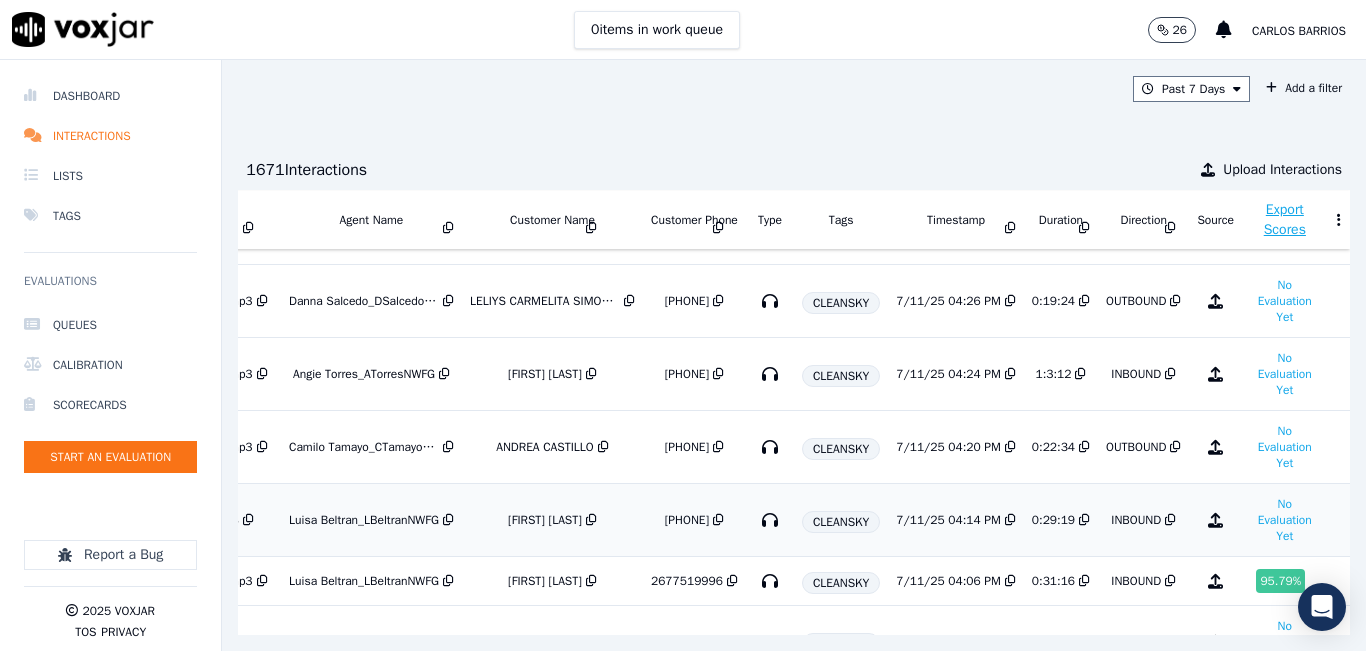 click on "INBOUND" at bounding box center [1136, 520] 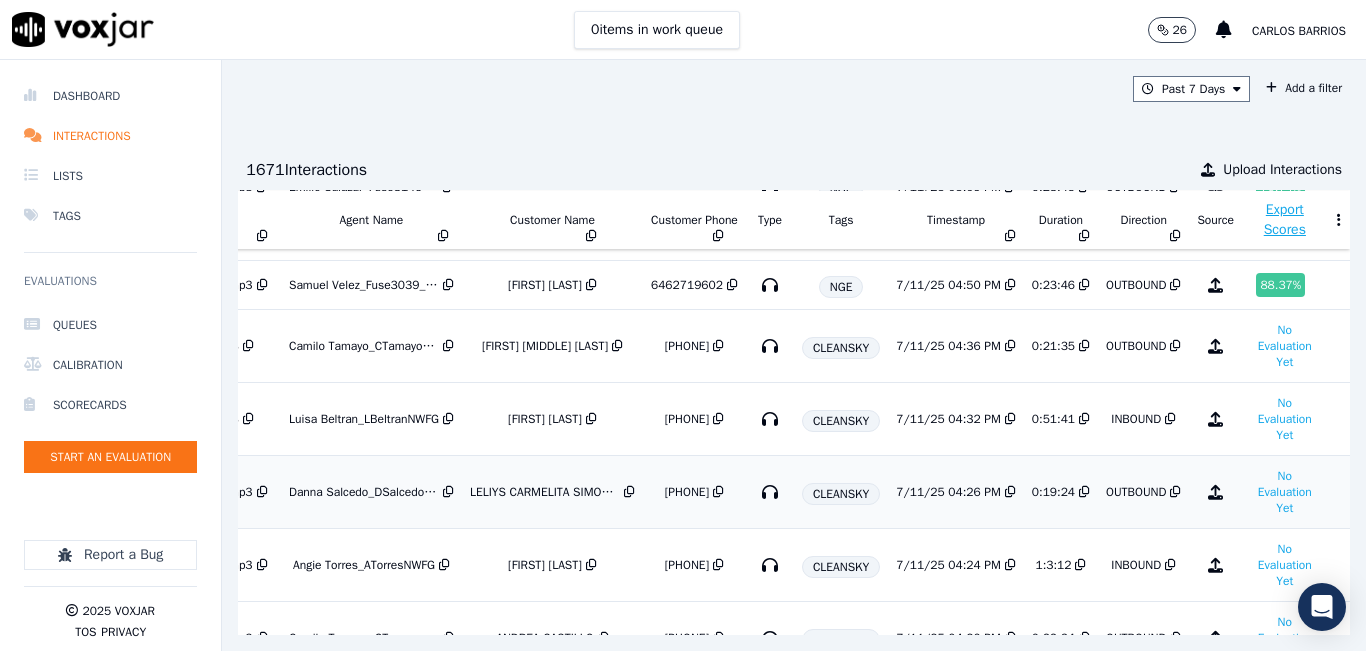 scroll, scrollTop: 200, scrollLeft: 329, axis: both 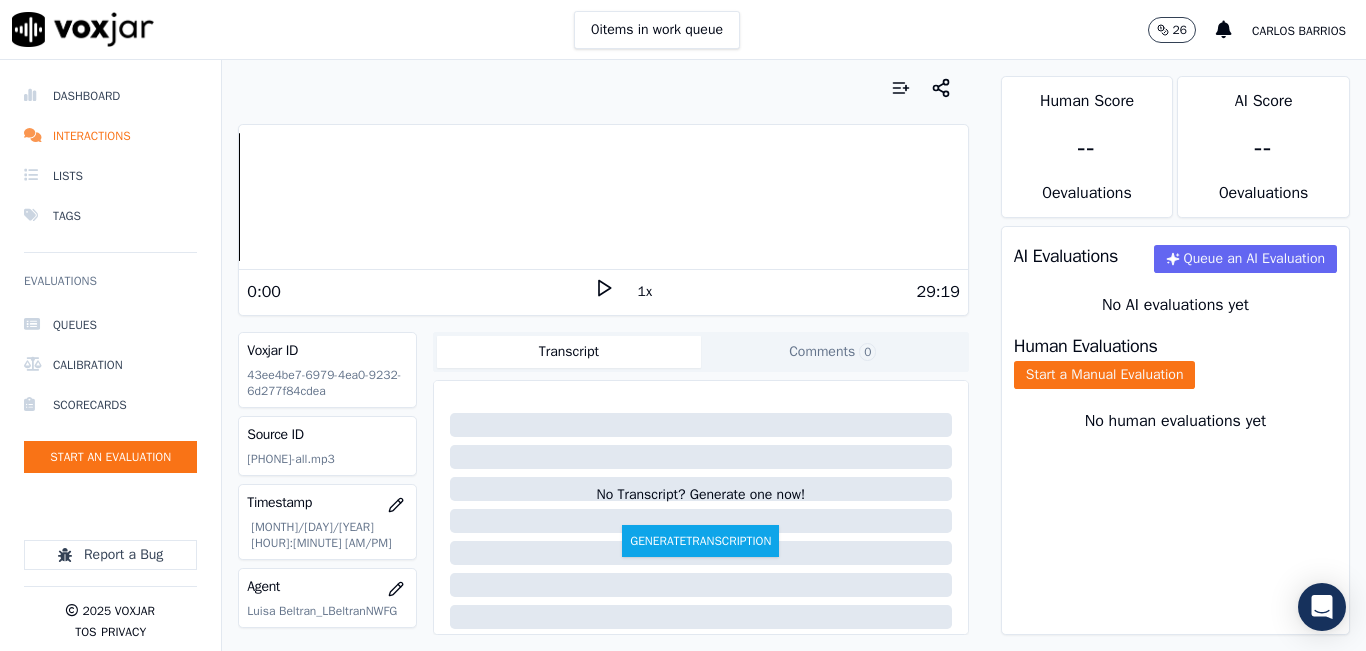 click 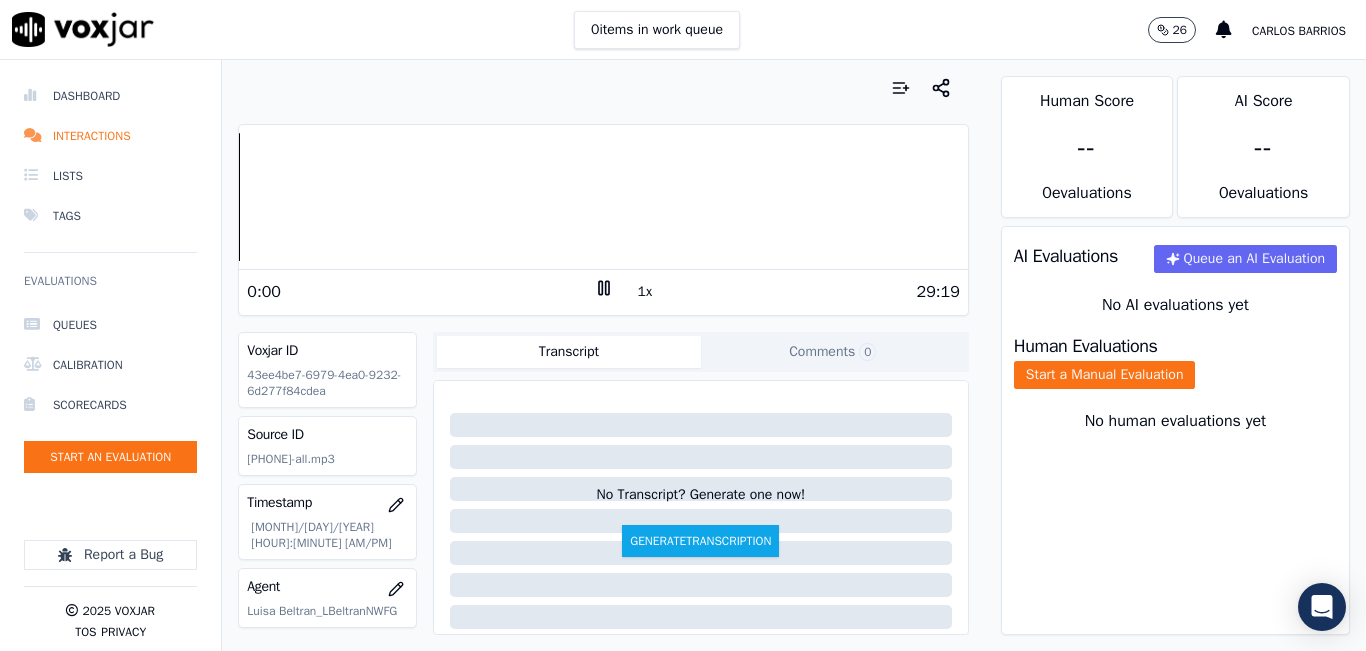 click on "1x" at bounding box center [645, 292] 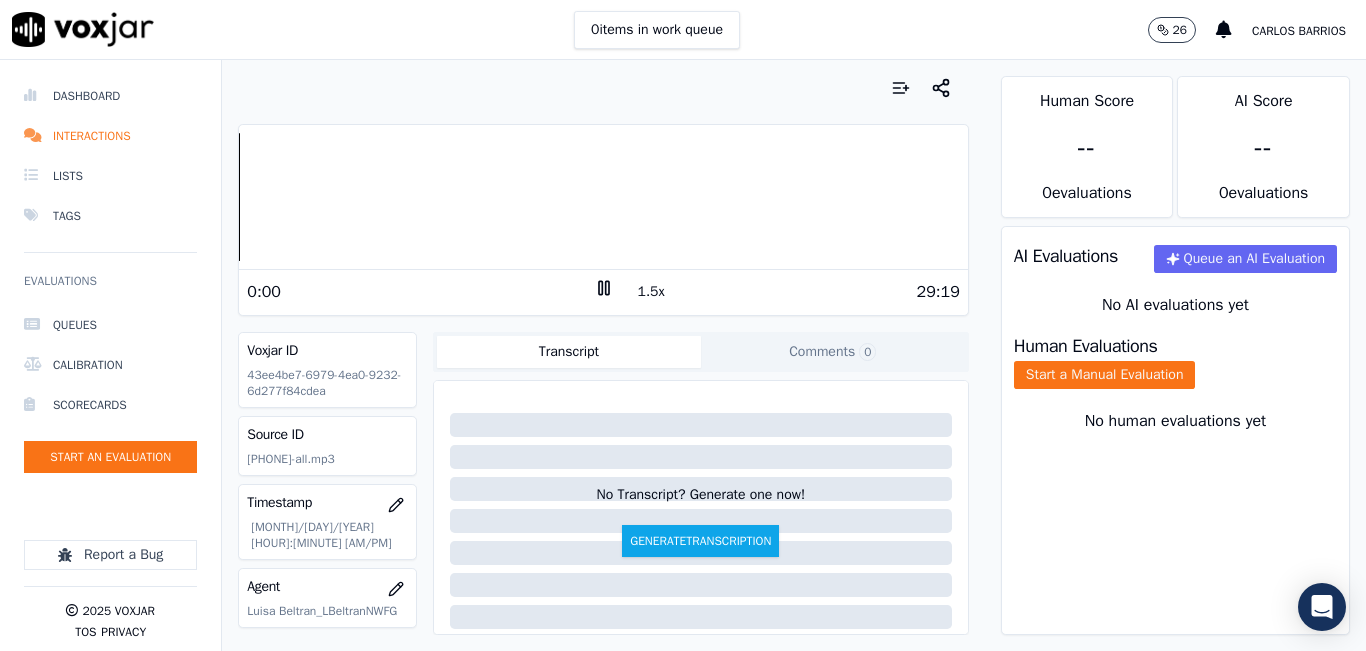 click on "1.5x" at bounding box center (651, 292) 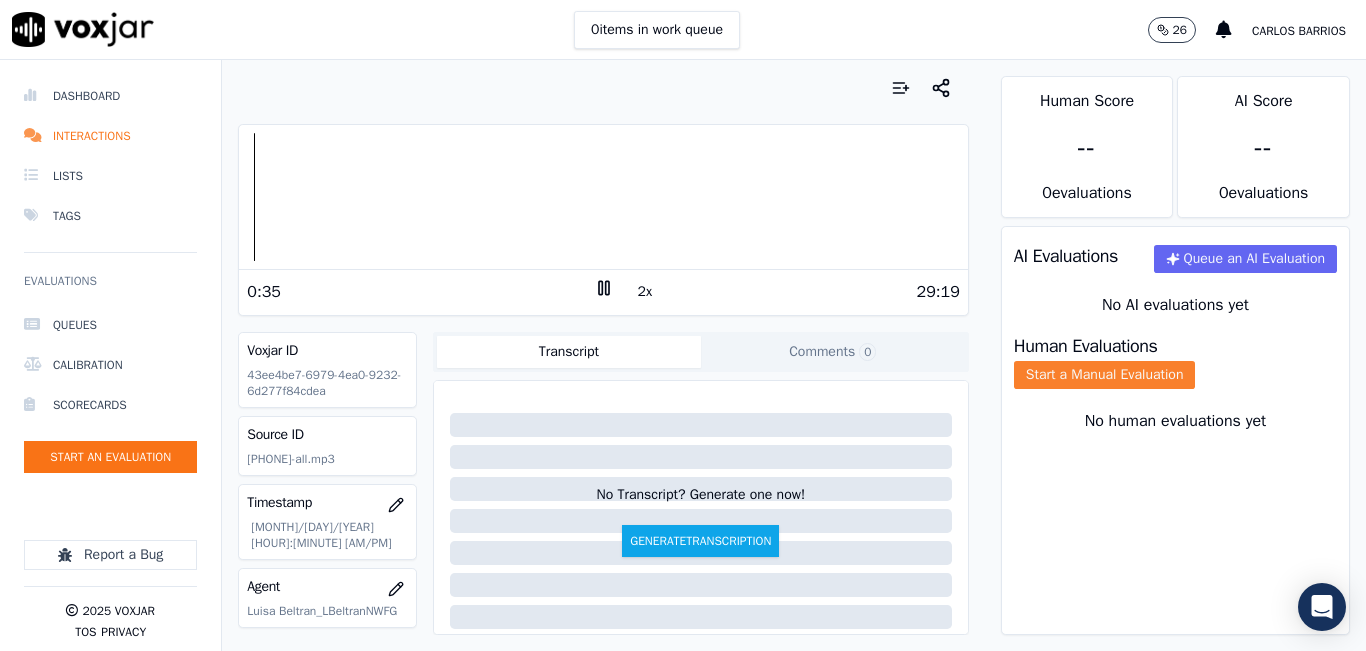 click on "Start a Manual Evaluation" 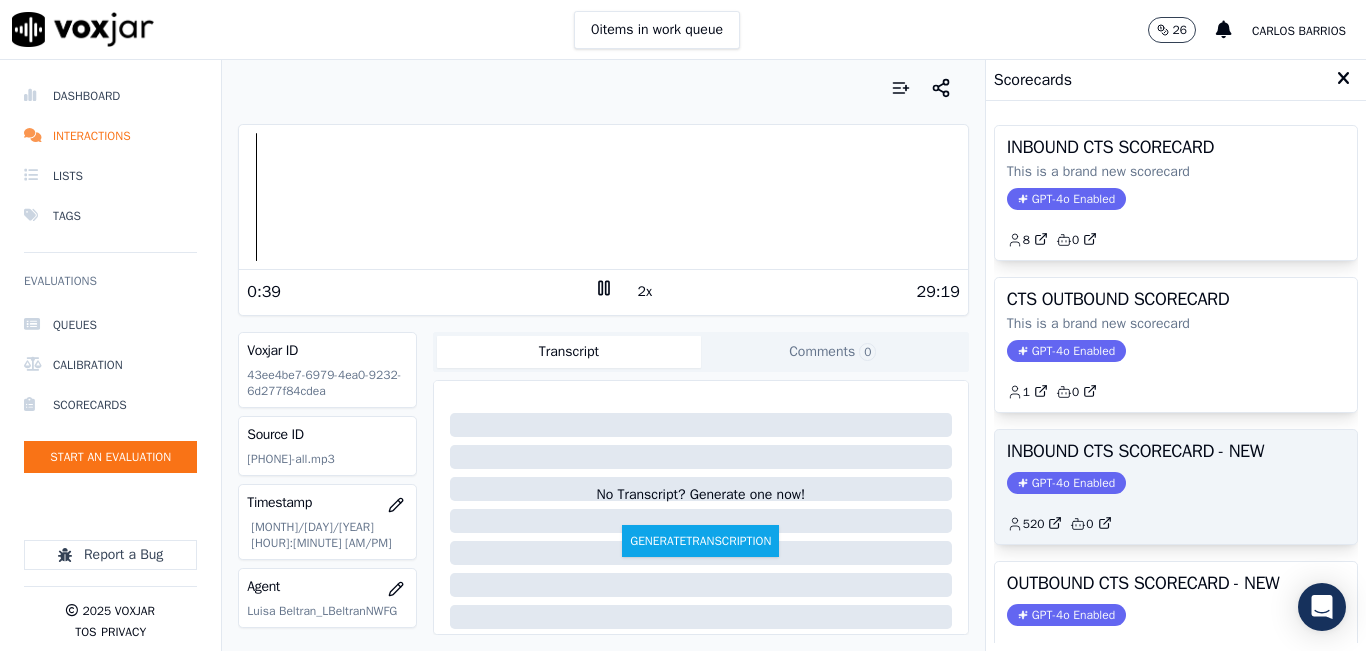 click on "GPT-4o Enabled" 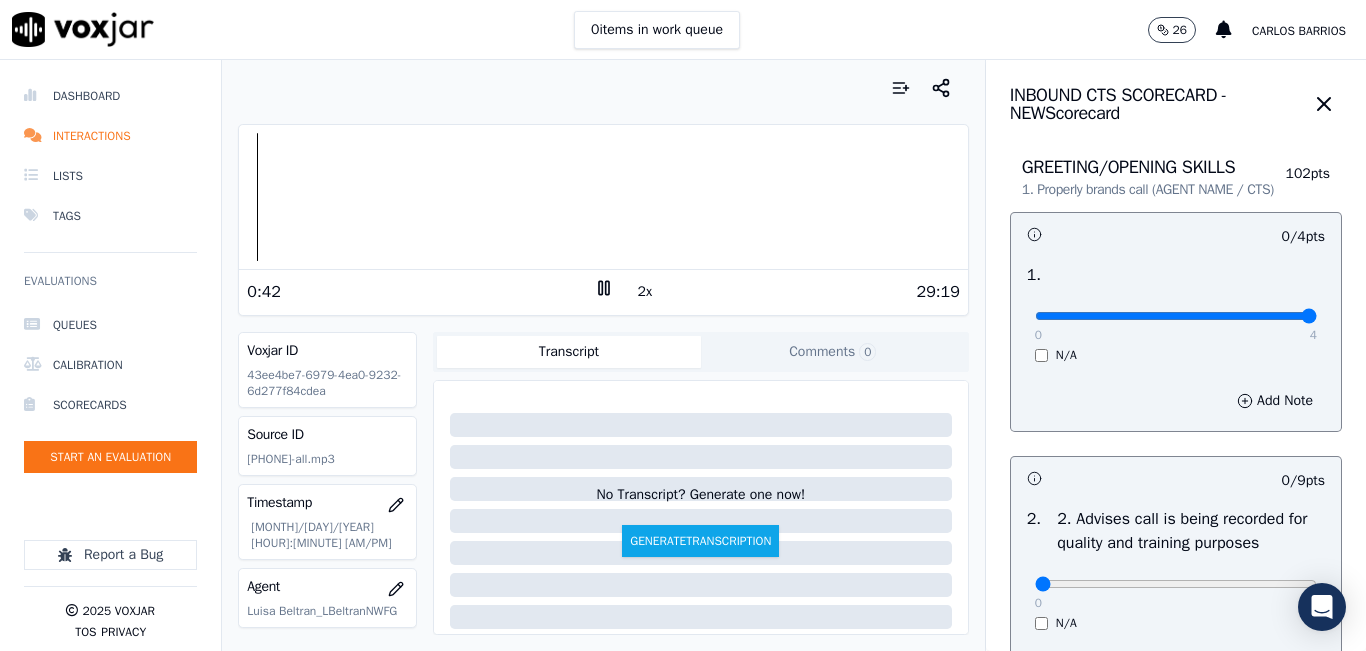 drag, startPoint x: 1116, startPoint y: 337, endPoint x: 1365, endPoint y: 334, distance: 249.01807 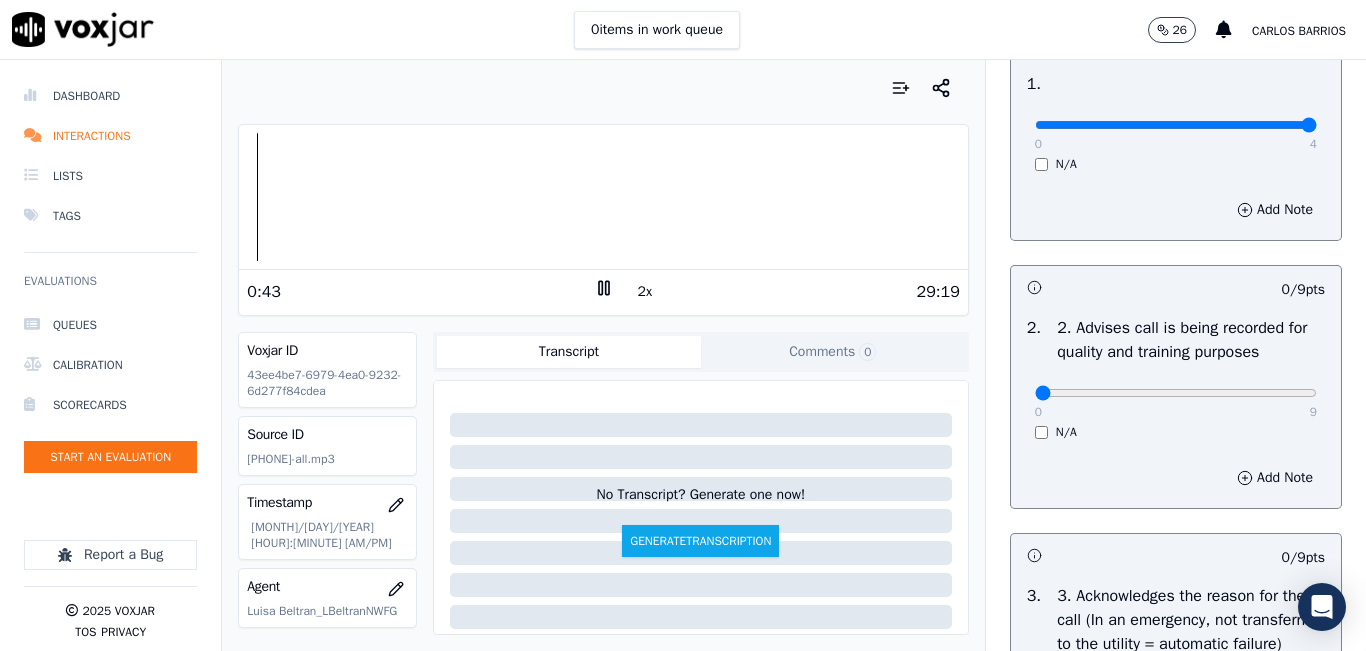 scroll, scrollTop: 200, scrollLeft: 0, axis: vertical 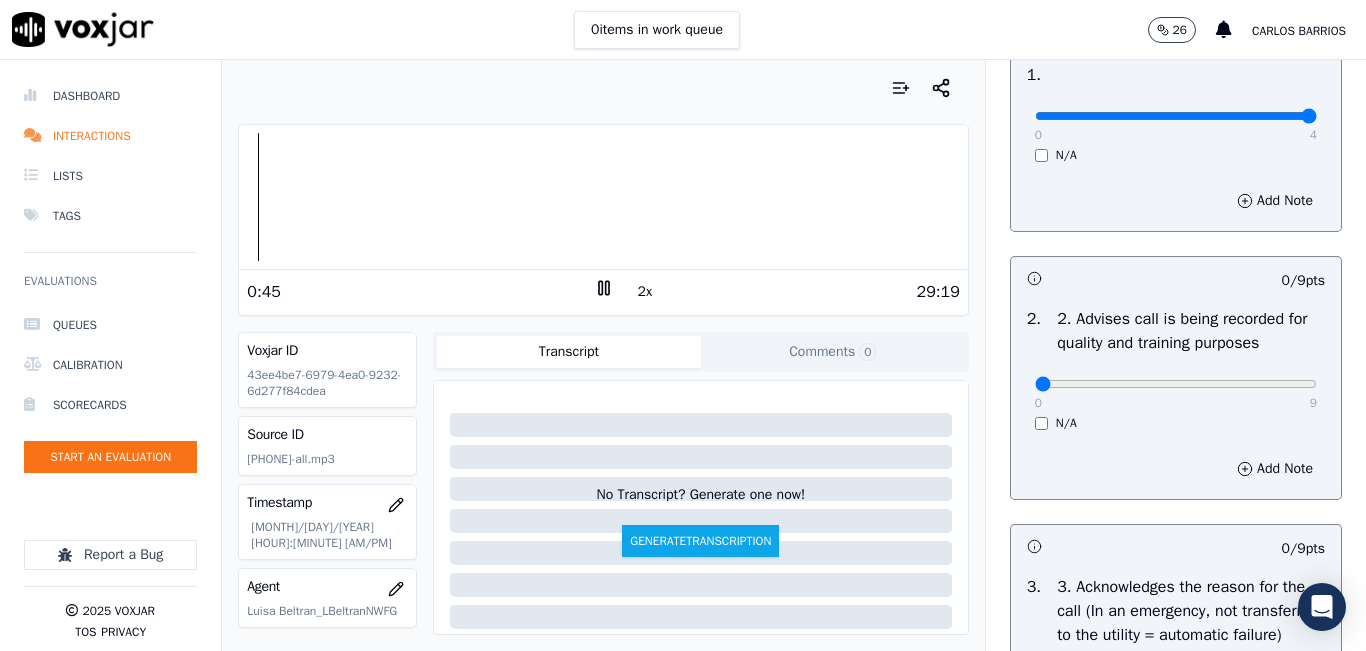 drag, startPoint x: 1259, startPoint y: 399, endPoint x: 1282, endPoint y: 399, distance: 23 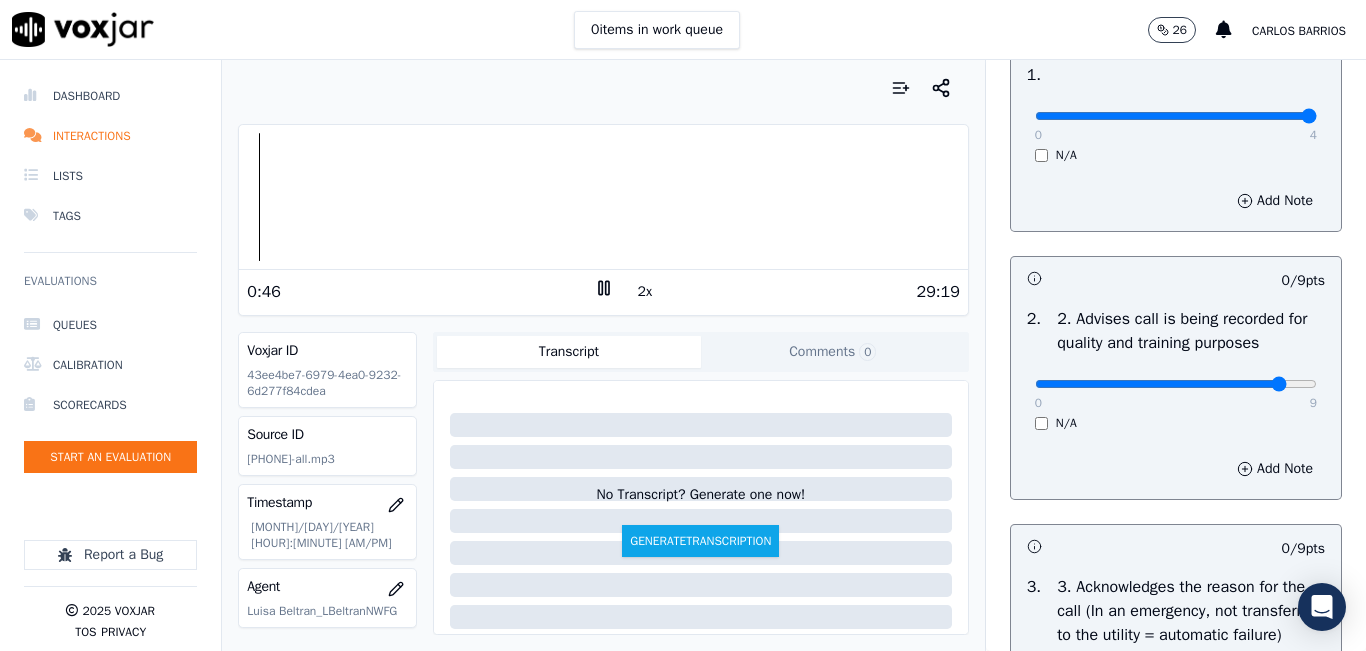 type on "9" 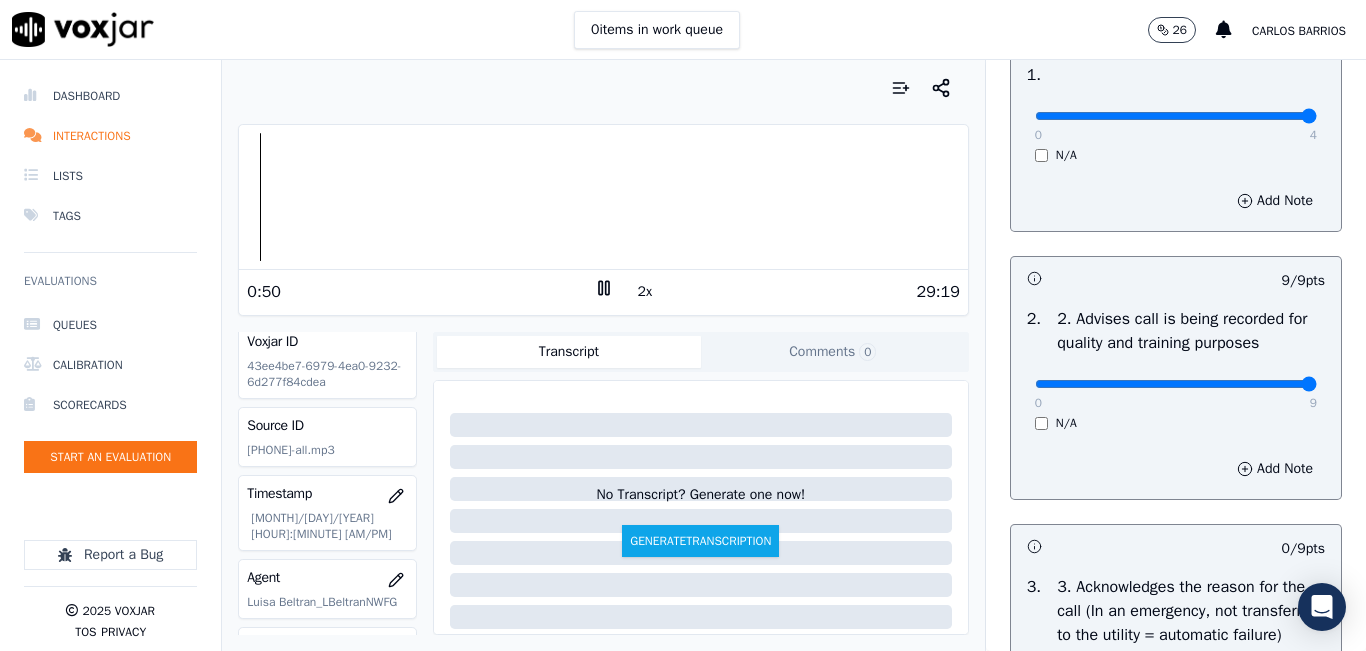 scroll, scrollTop: 0, scrollLeft: 0, axis: both 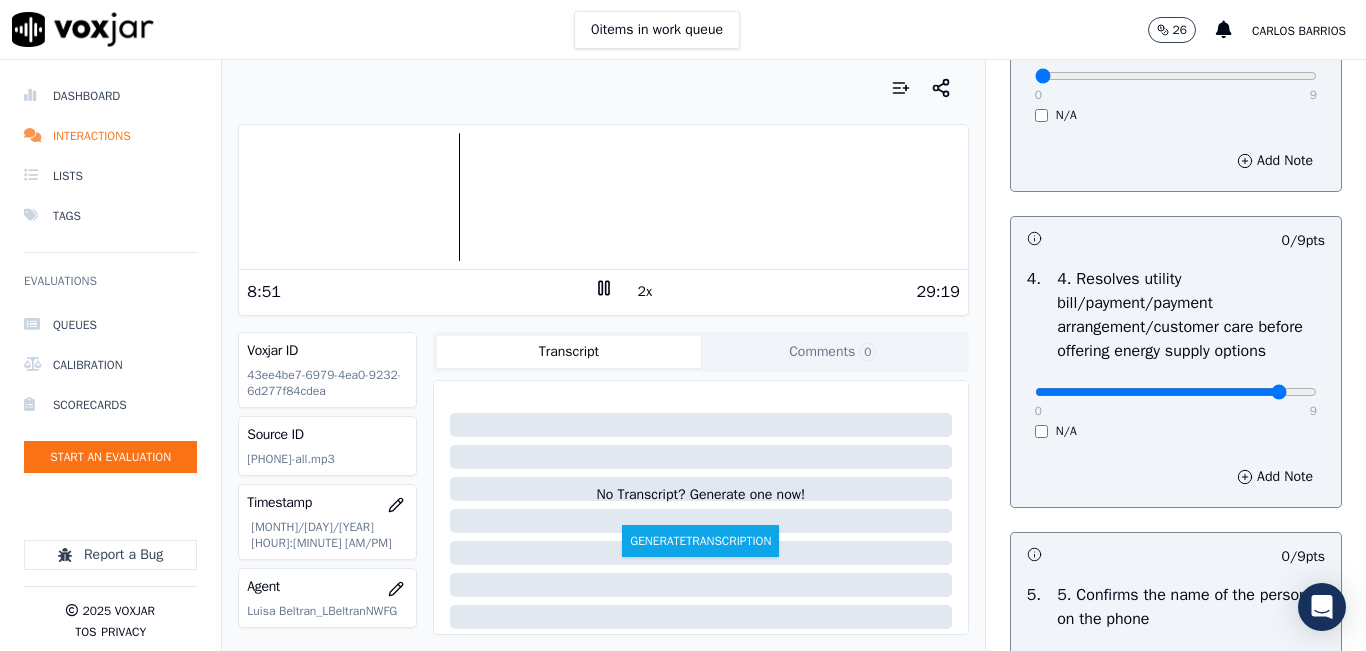 type on "8" 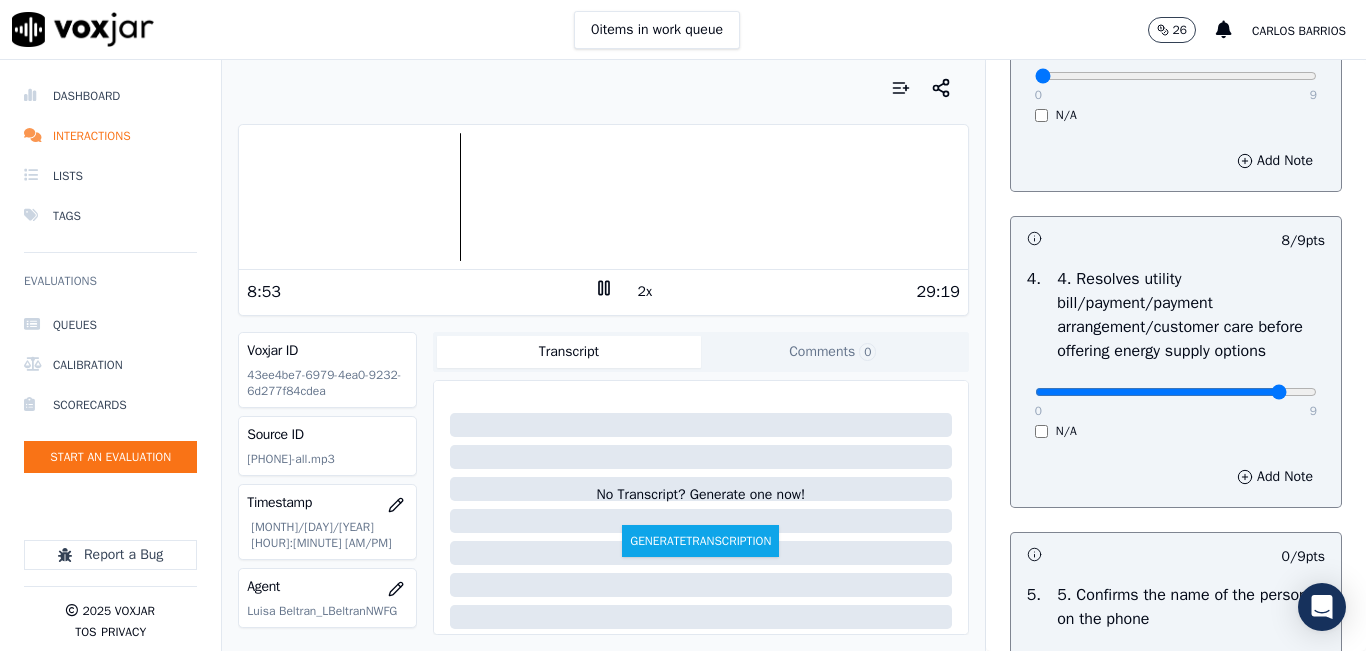 scroll, scrollTop: 700, scrollLeft: 0, axis: vertical 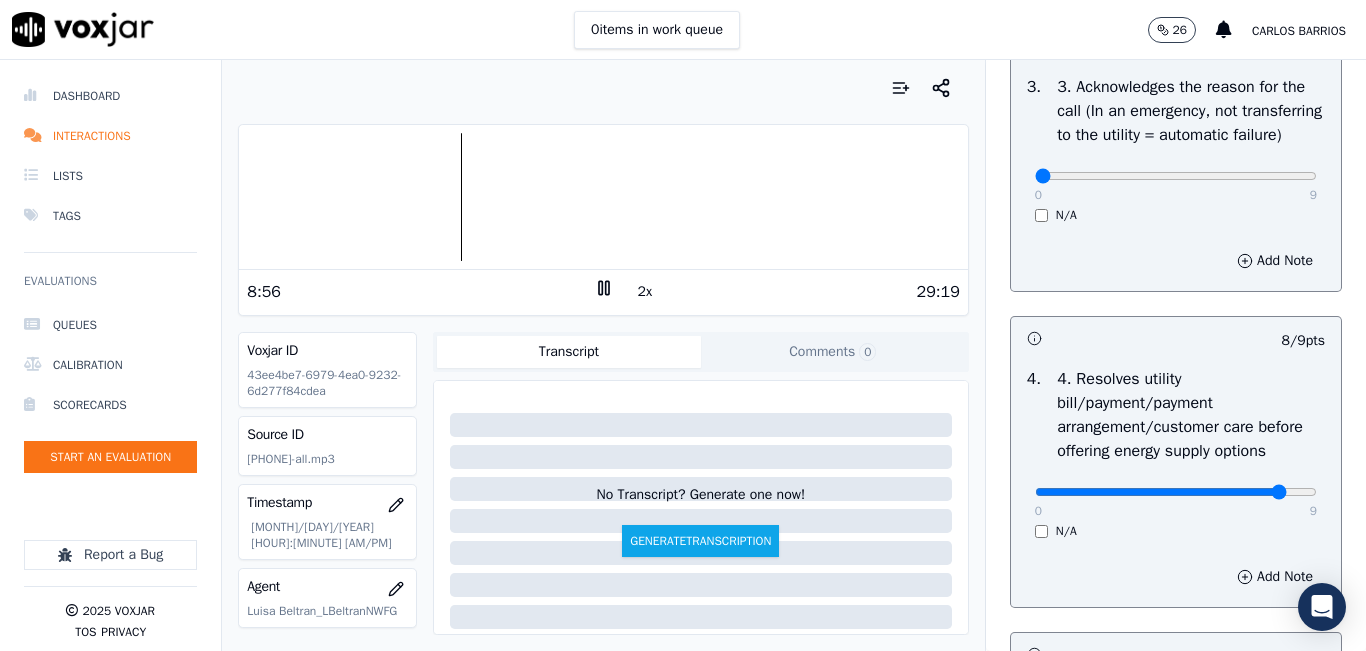 drag, startPoint x: 1256, startPoint y: 212, endPoint x: 1290, endPoint y: 223, distance: 35.735138 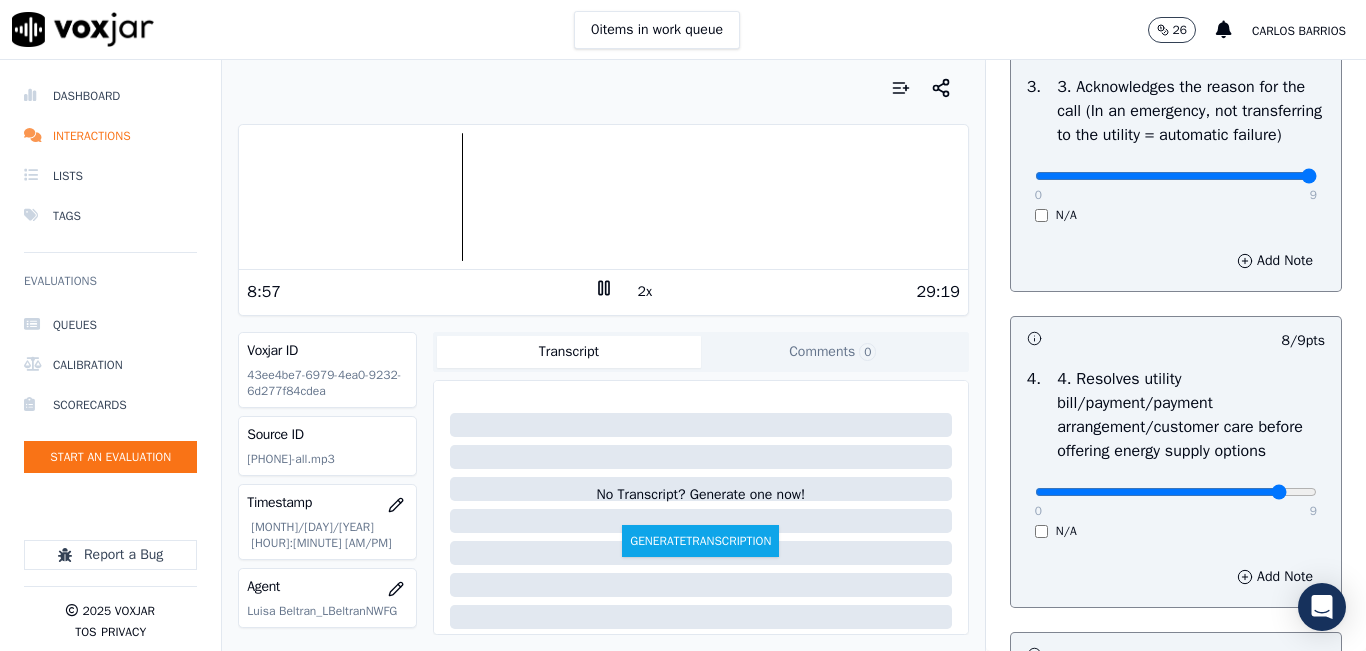 type on "9" 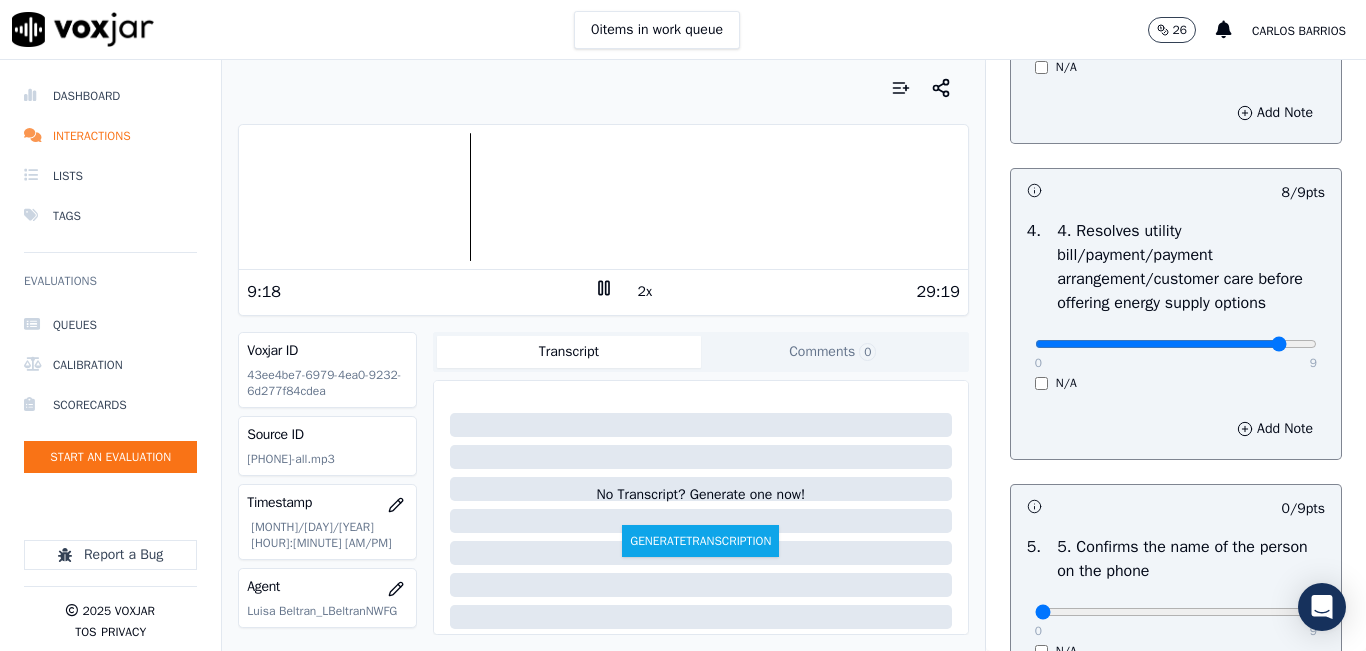 scroll, scrollTop: 900, scrollLeft: 0, axis: vertical 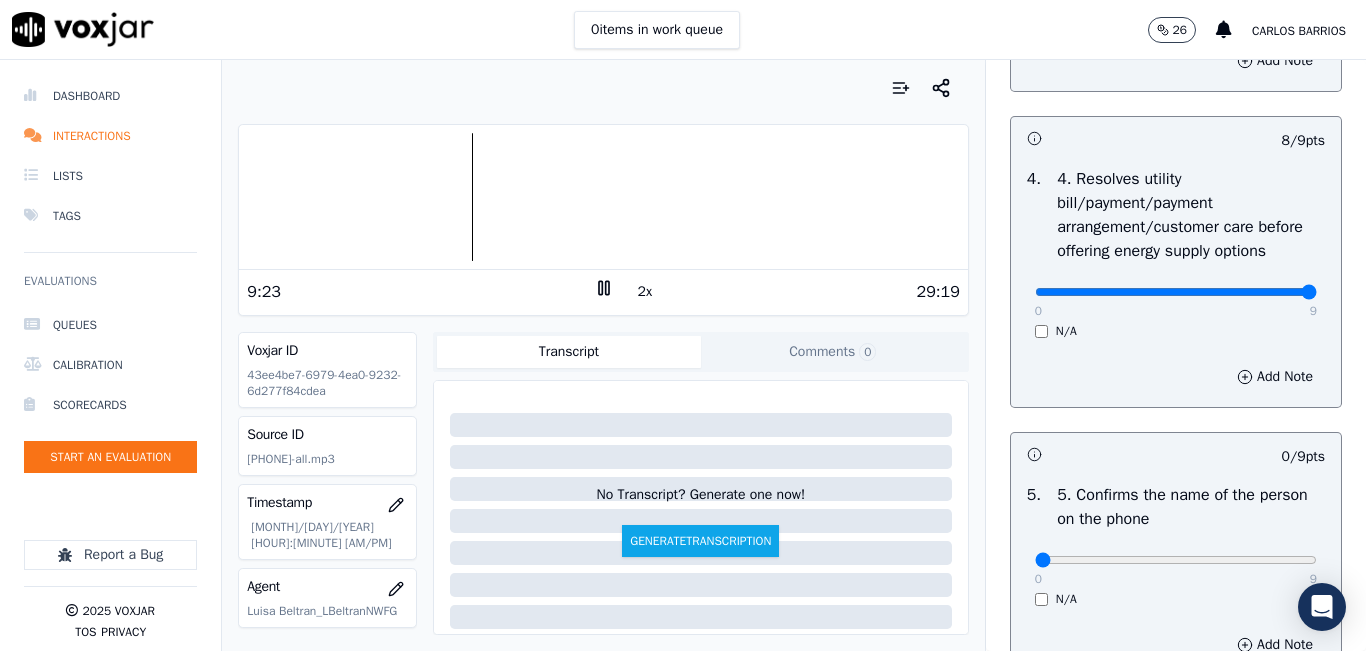 drag, startPoint x: 1247, startPoint y: 355, endPoint x: 1296, endPoint y: 360, distance: 49.25444 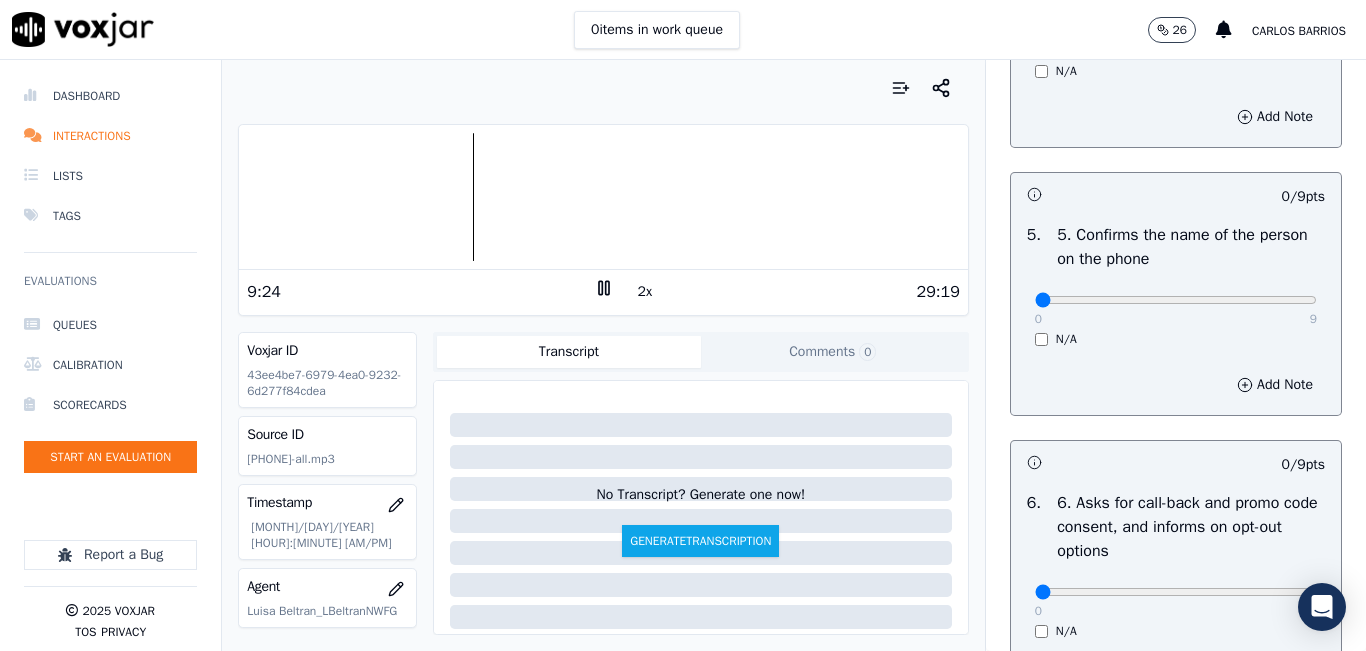 scroll, scrollTop: 1200, scrollLeft: 0, axis: vertical 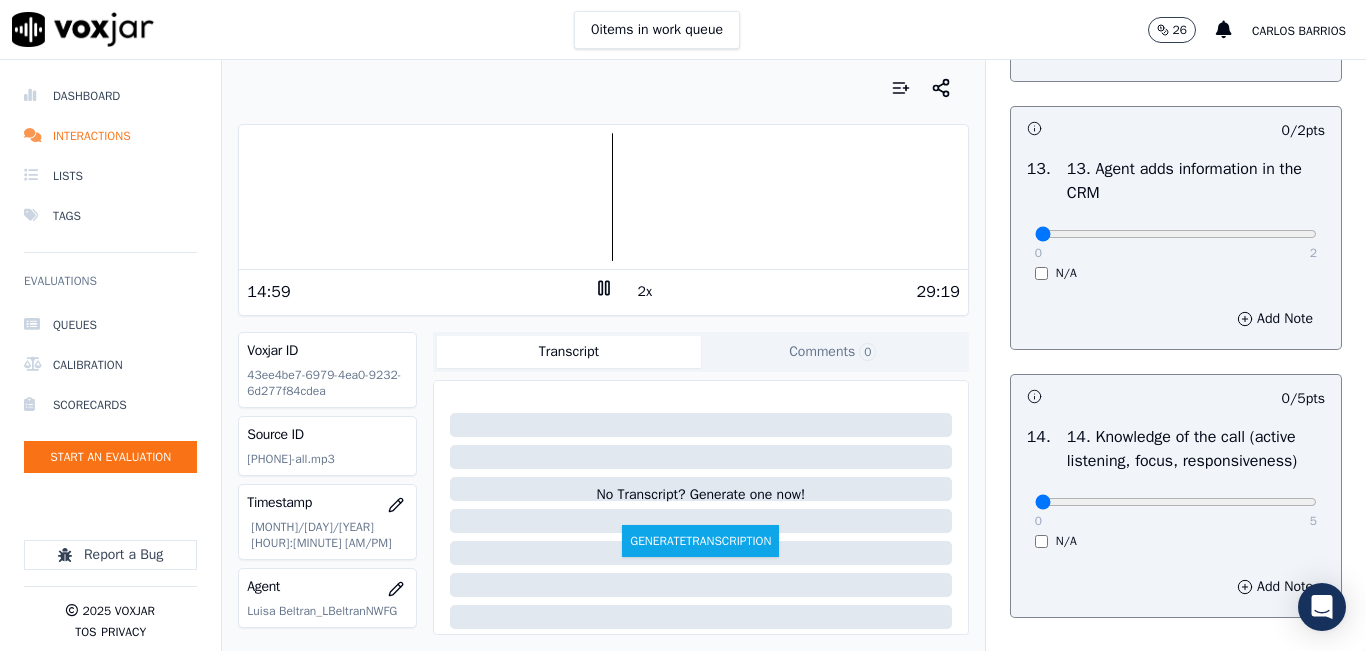 drag, startPoint x: 1176, startPoint y: 312, endPoint x: 1213, endPoint y: 299, distance: 39.217342 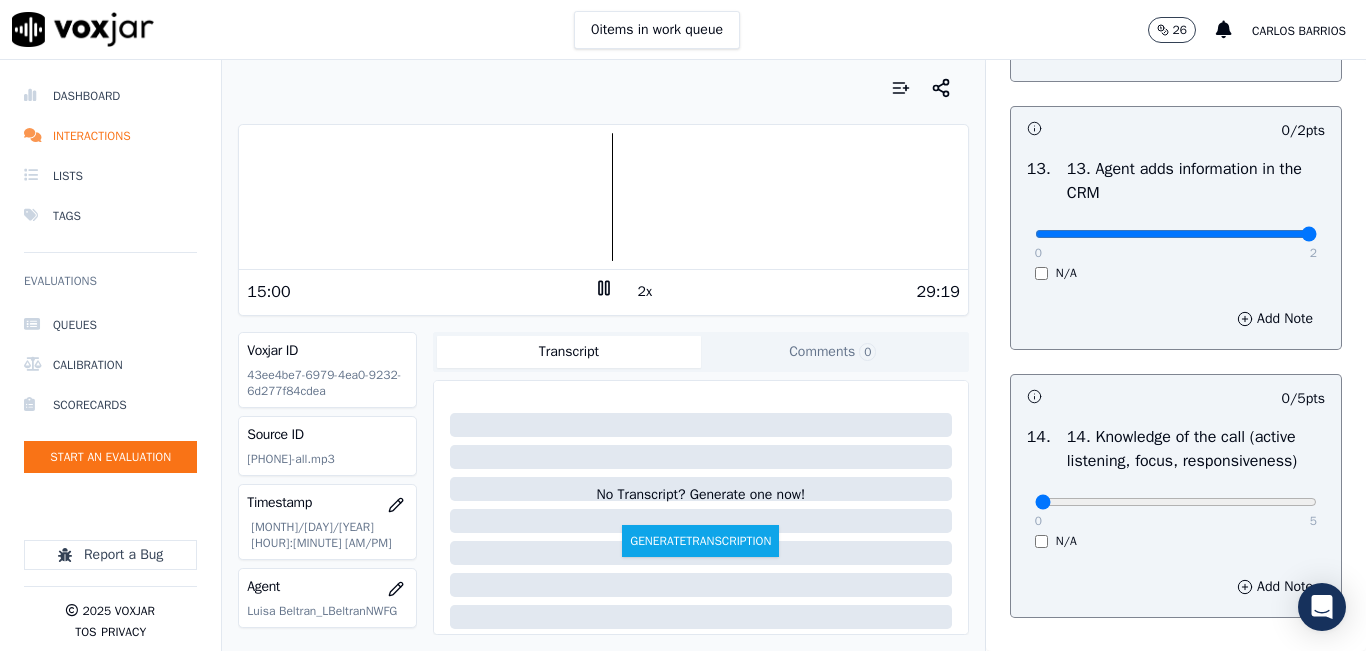 type on "2" 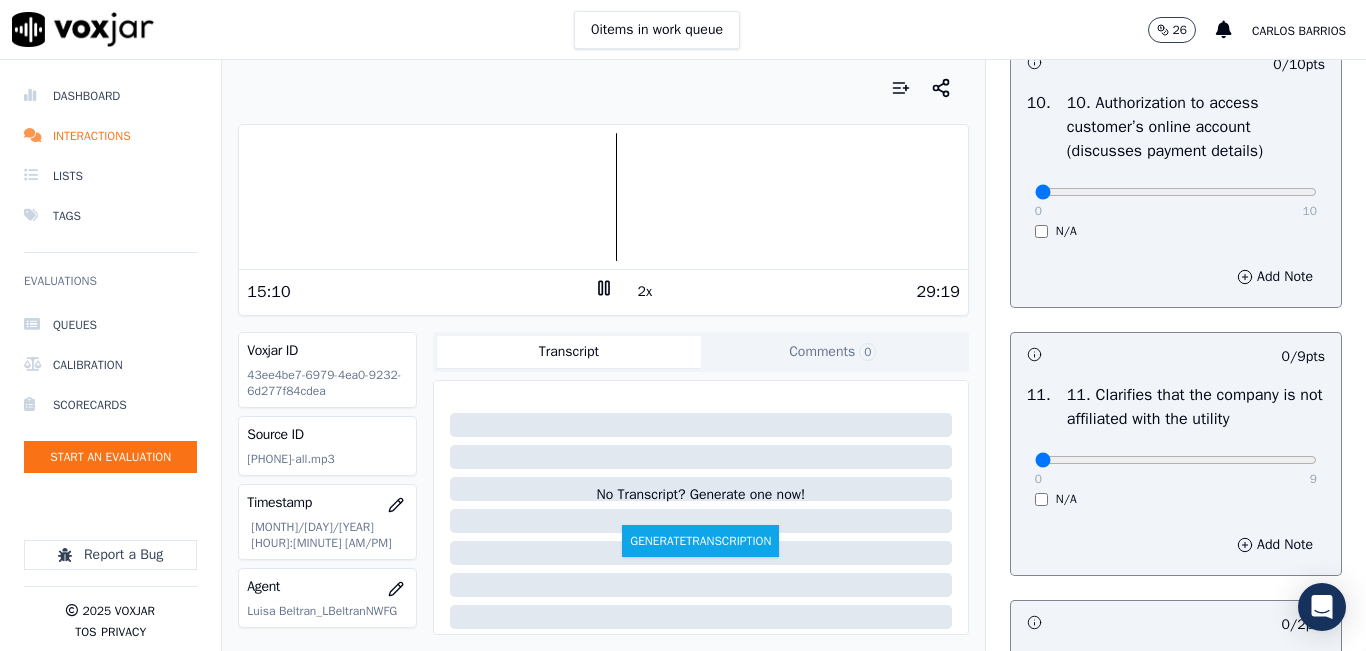 scroll, scrollTop: 2642, scrollLeft: 0, axis: vertical 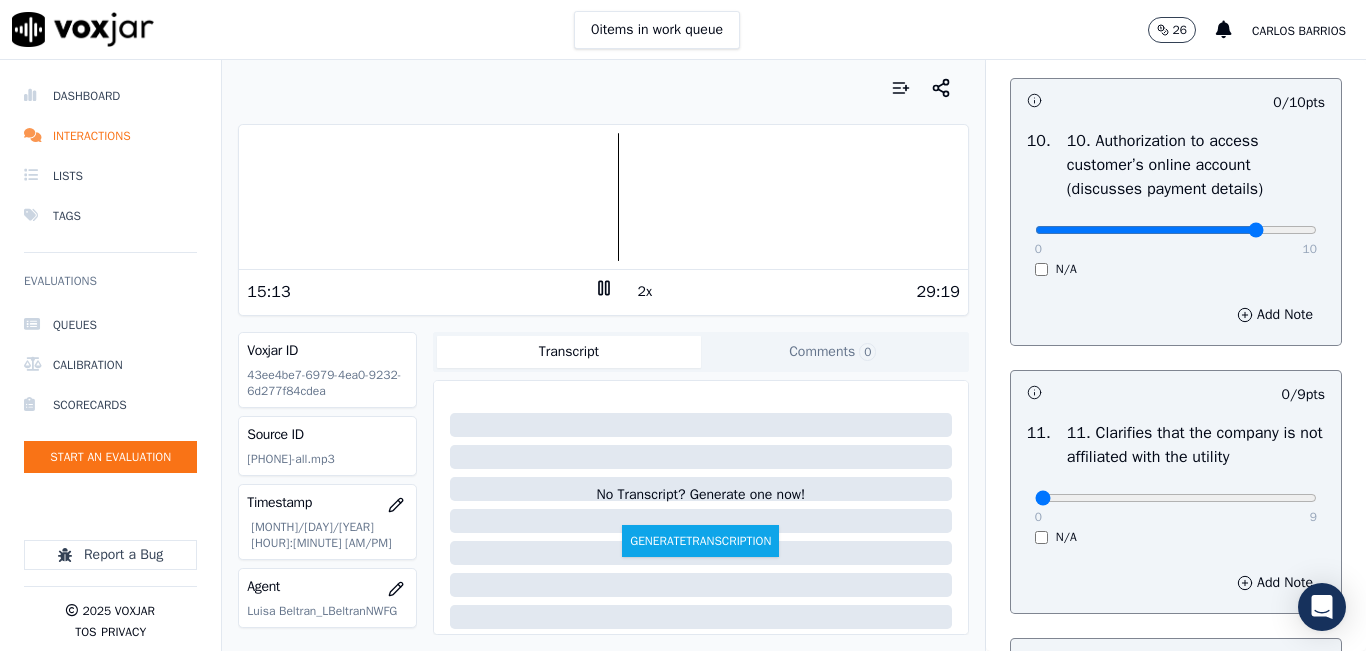 type on "8" 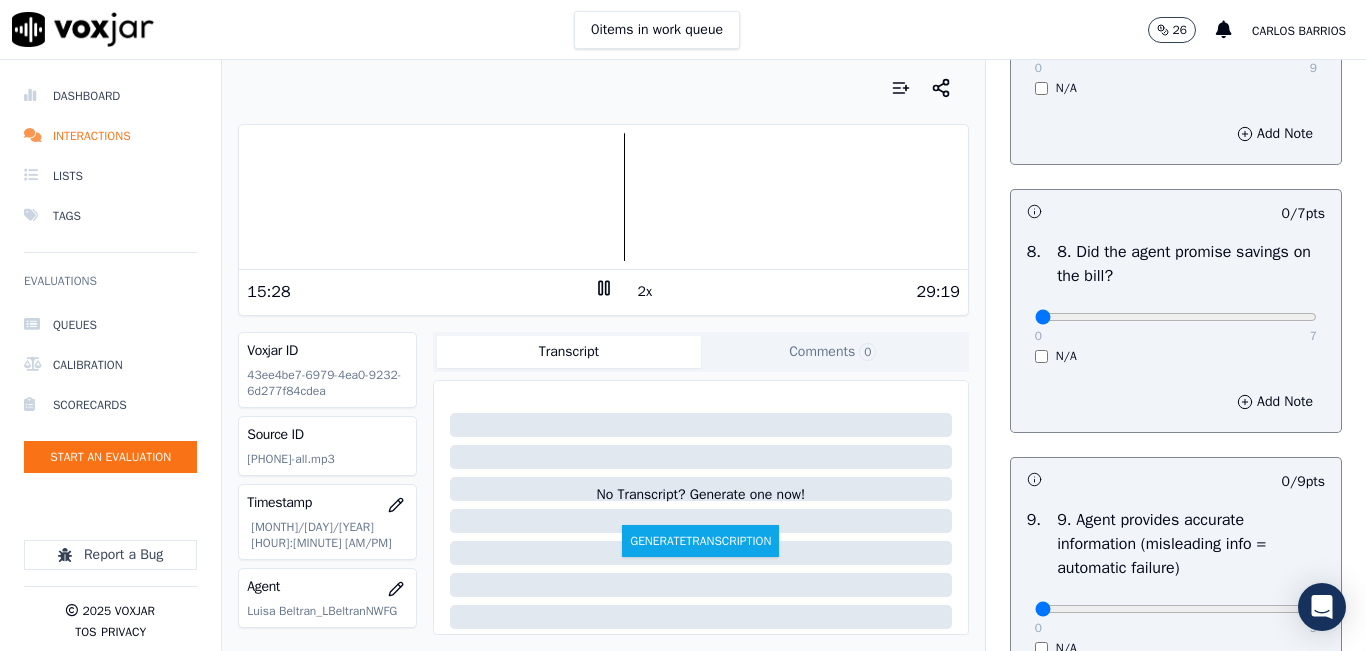 scroll, scrollTop: 1942, scrollLeft: 0, axis: vertical 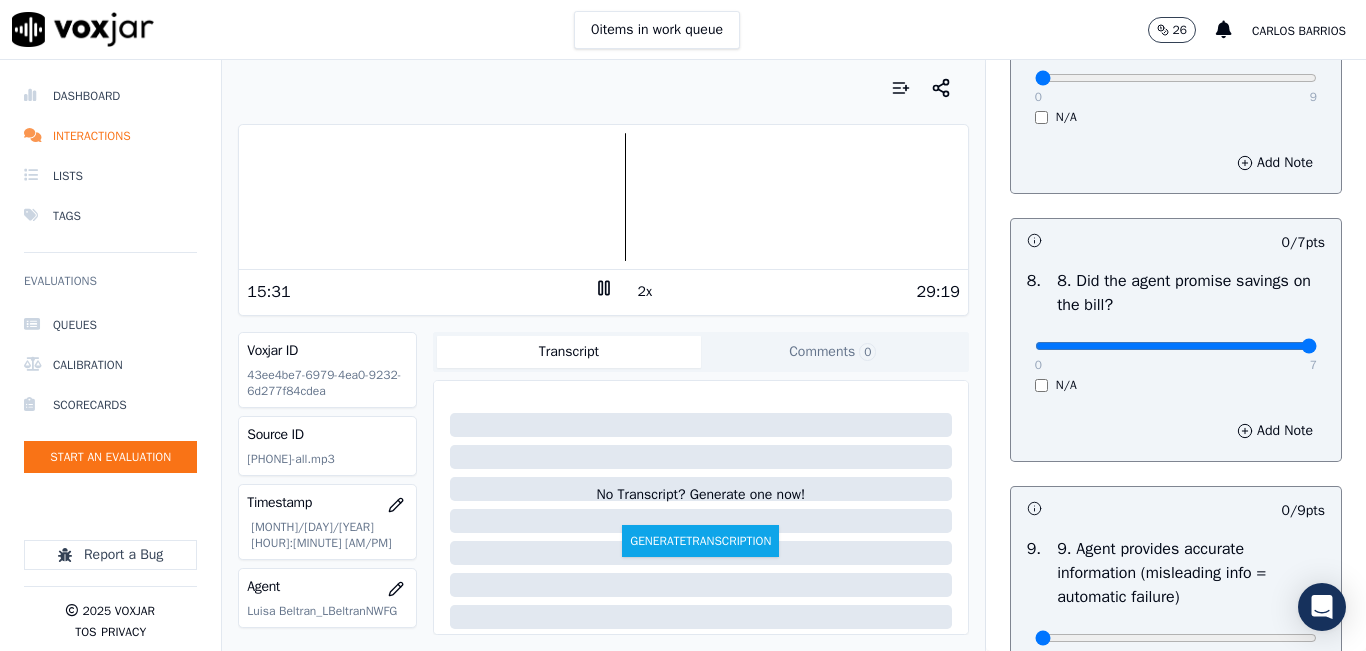 drag, startPoint x: 1209, startPoint y: 410, endPoint x: 1223, endPoint y: 357, distance: 54.81788 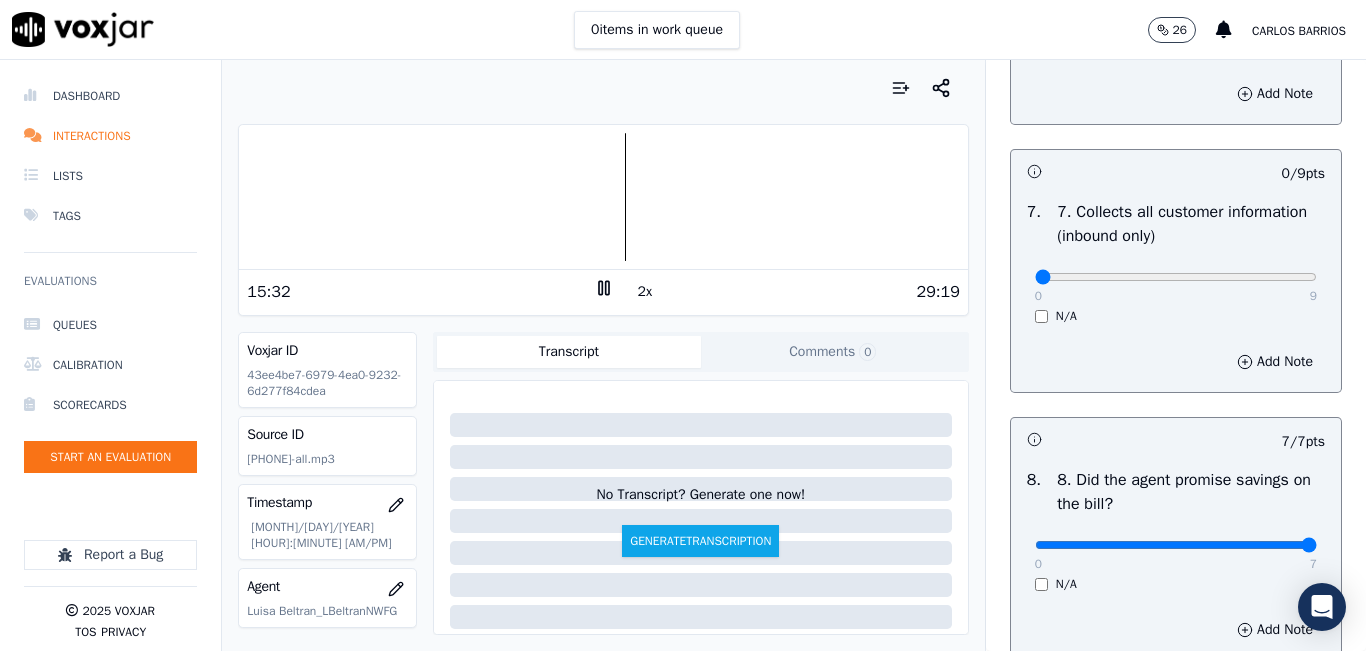 scroll, scrollTop: 1742, scrollLeft: 0, axis: vertical 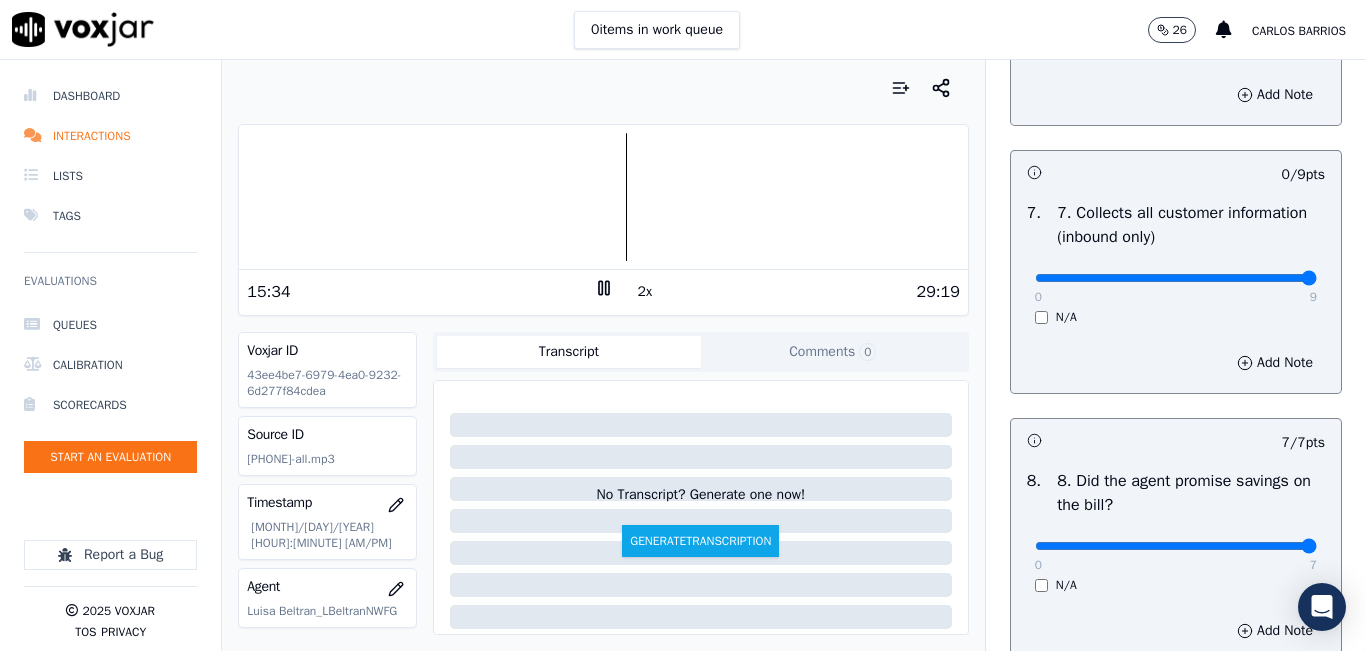 type on "9" 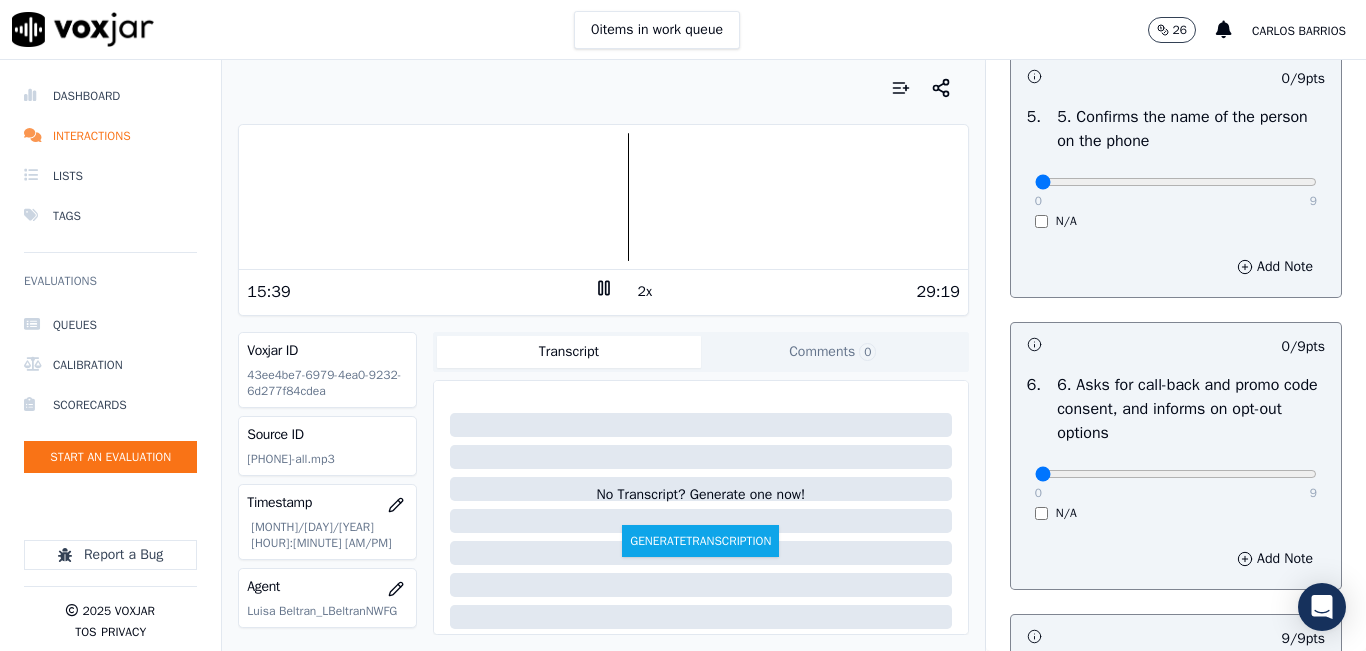 scroll, scrollTop: 1242, scrollLeft: 0, axis: vertical 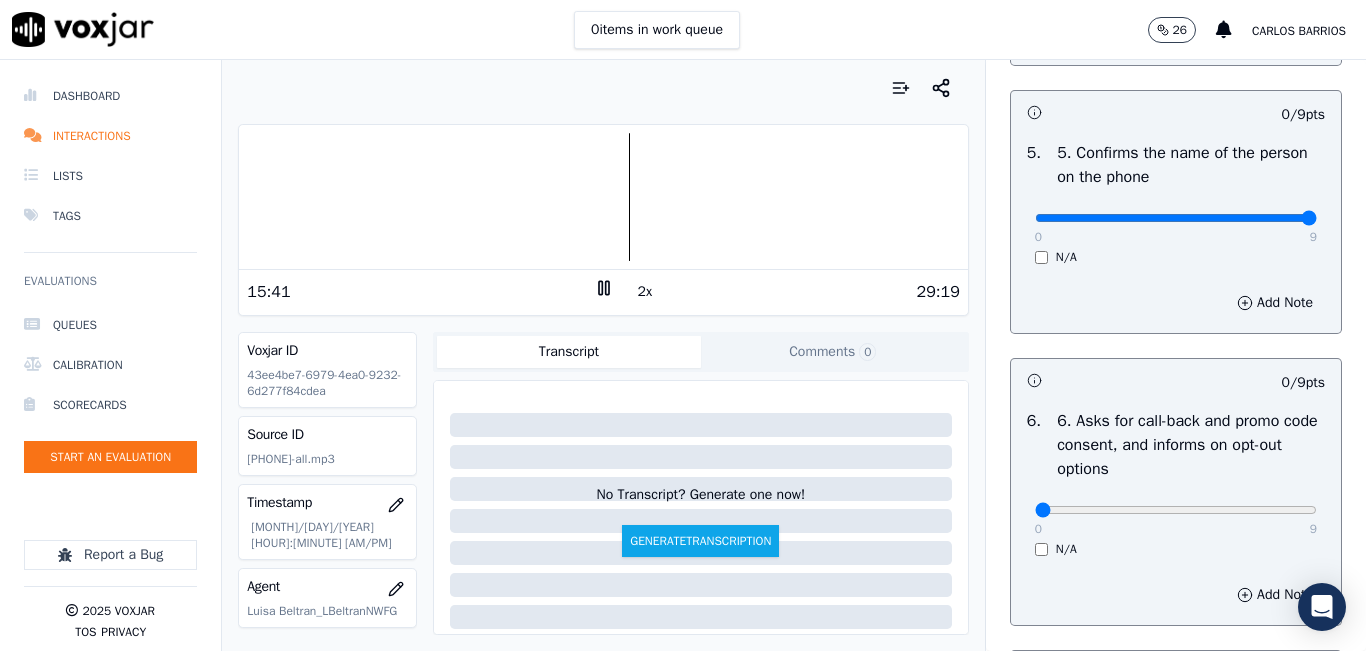 type on "9" 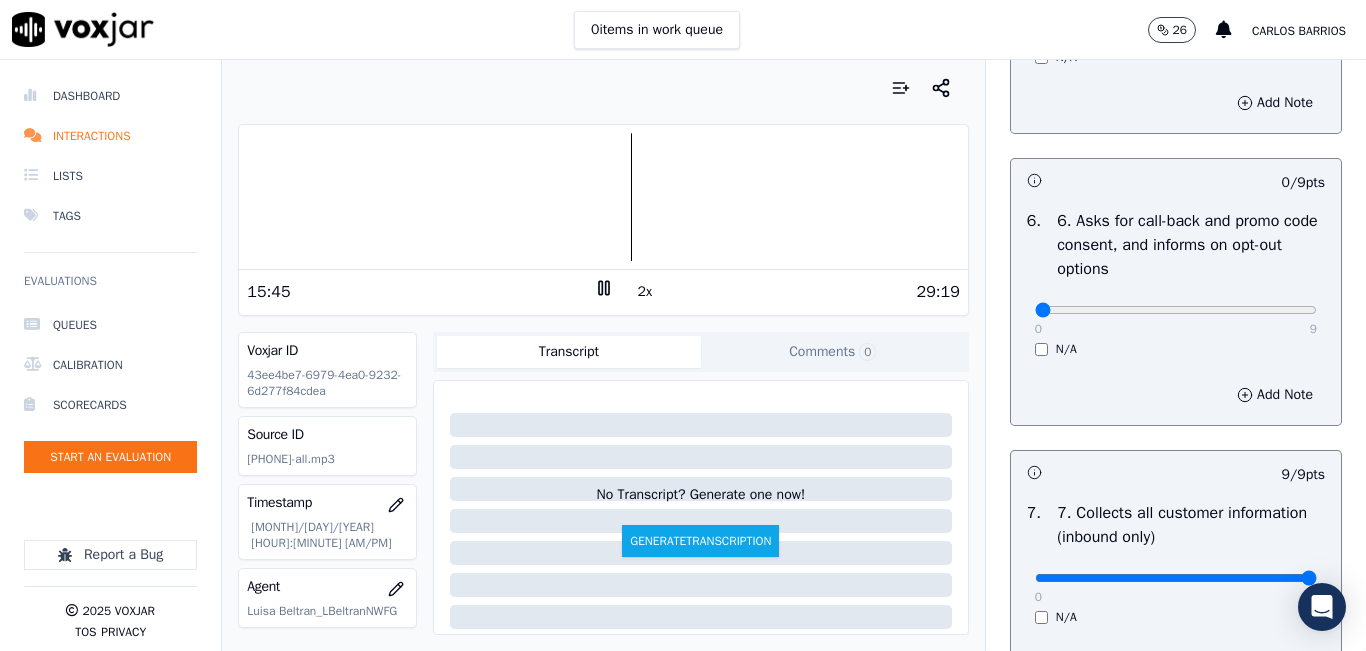scroll, scrollTop: 1542, scrollLeft: 0, axis: vertical 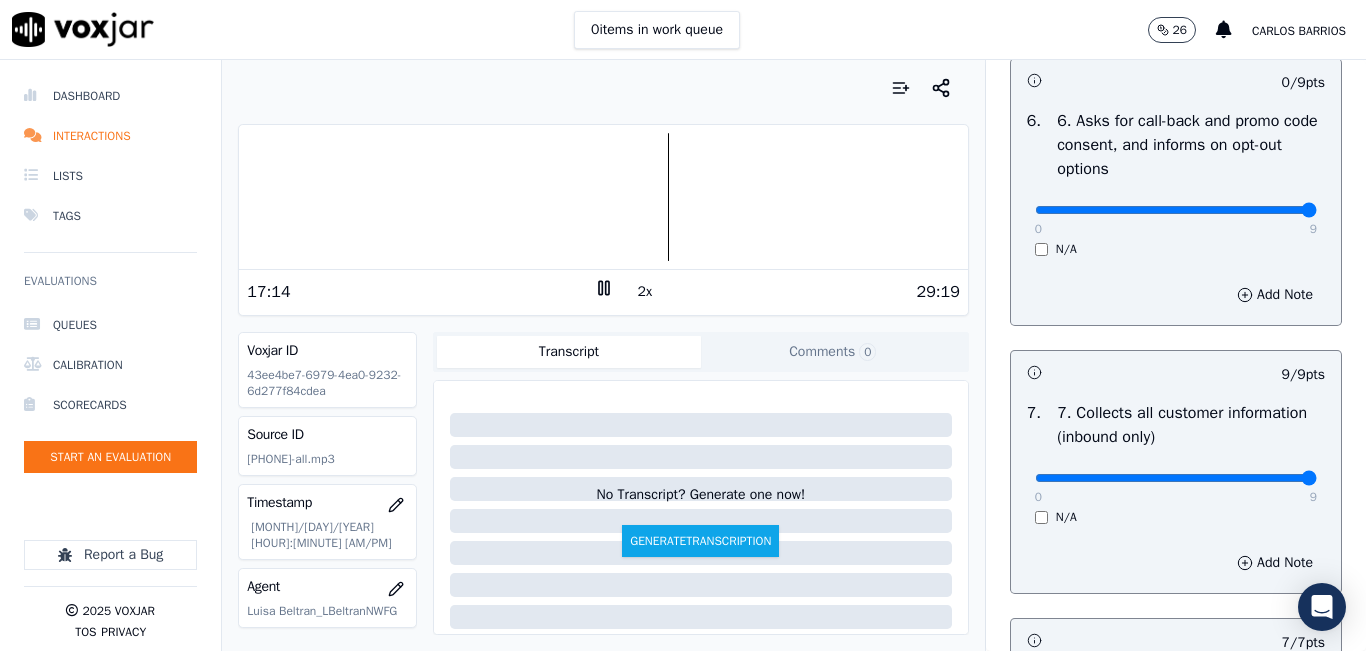 drag, startPoint x: 1243, startPoint y: 279, endPoint x: 1285, endPoint y: 270, distance: 42.953465 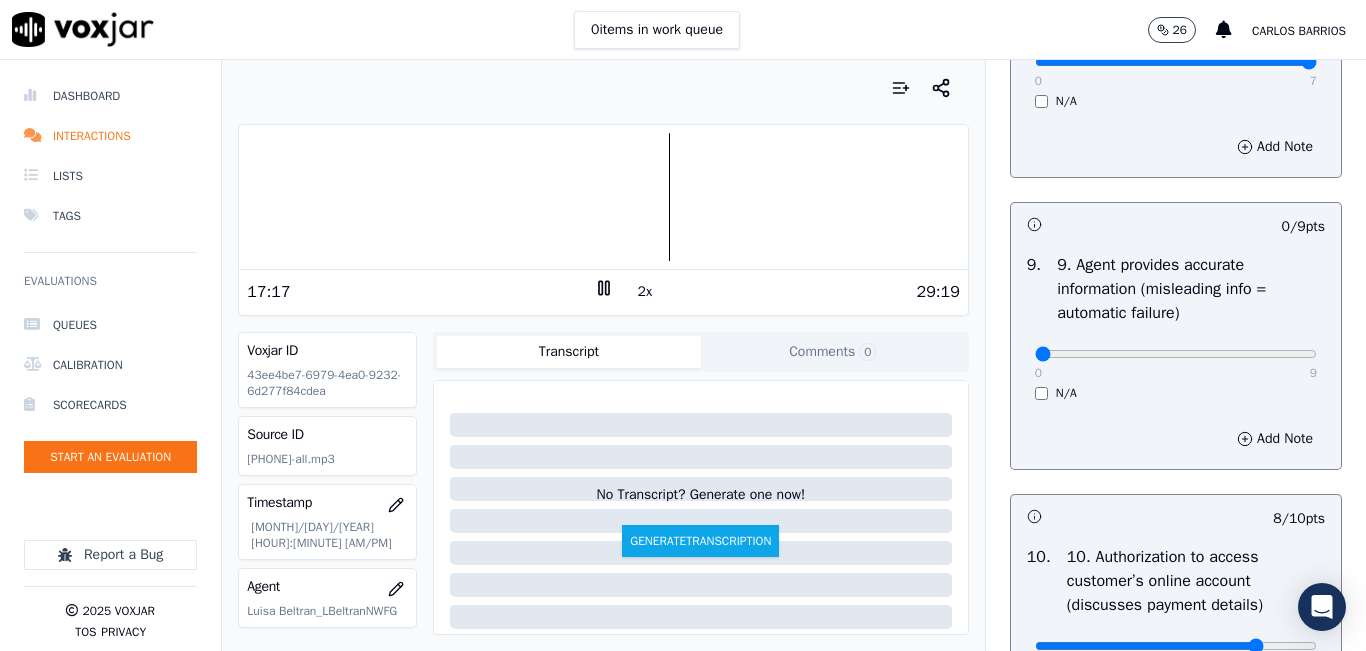 scroll, scrollTop: 2342, scrollLeft: 0, axis: vertical 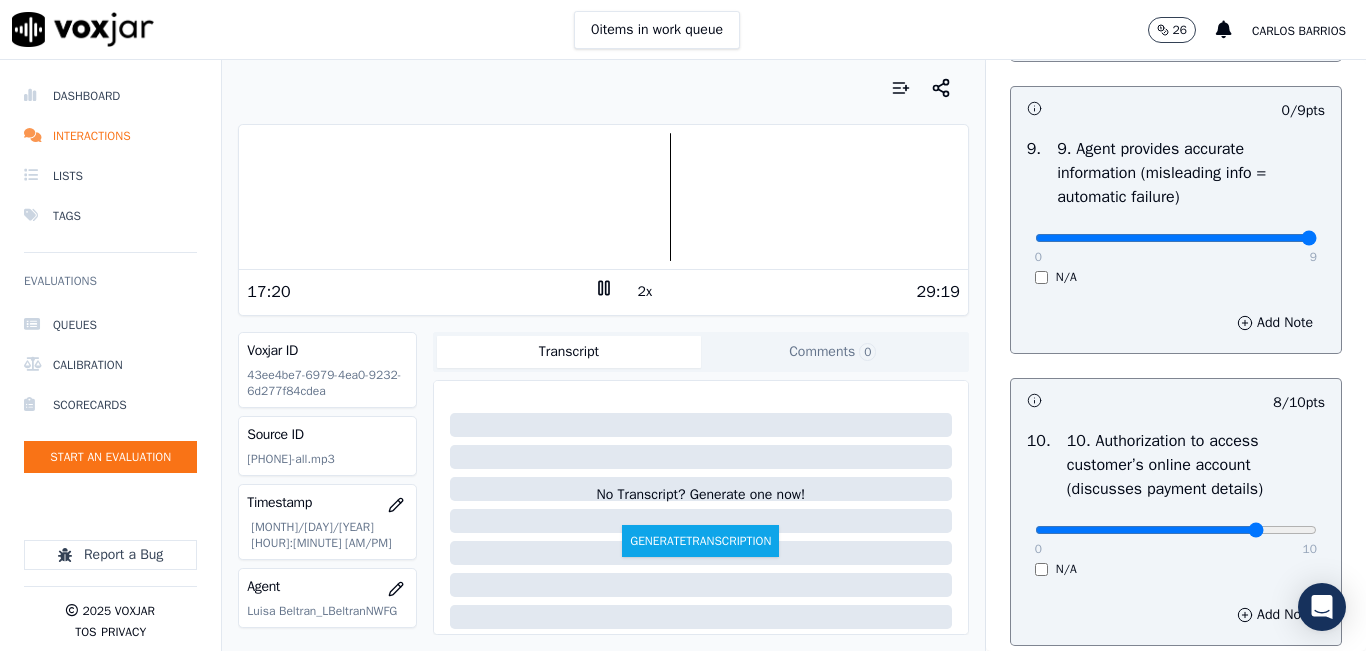 drag, startPoint x: 1252, startPoint y: 307, endPoint x: 1312, endPoint y: 309, distance: 60.033325 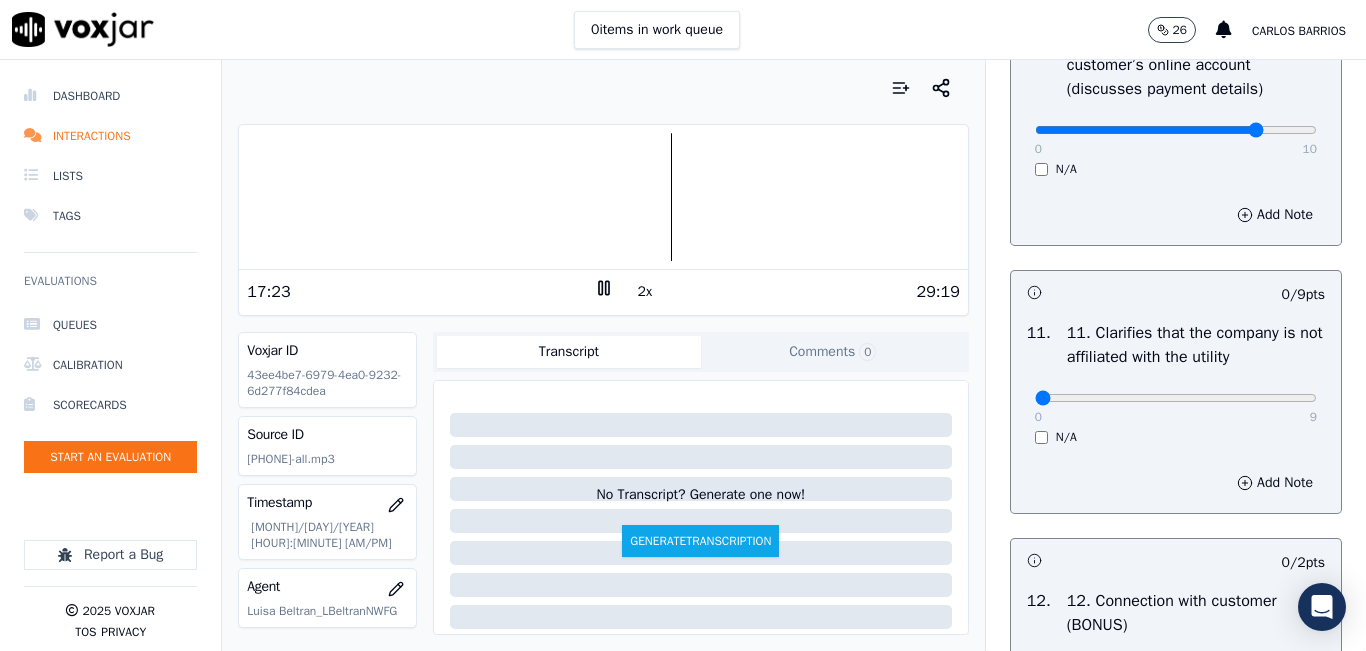 scroll, scrollTop: 2842, scrollLeft: 0, axis: vertical 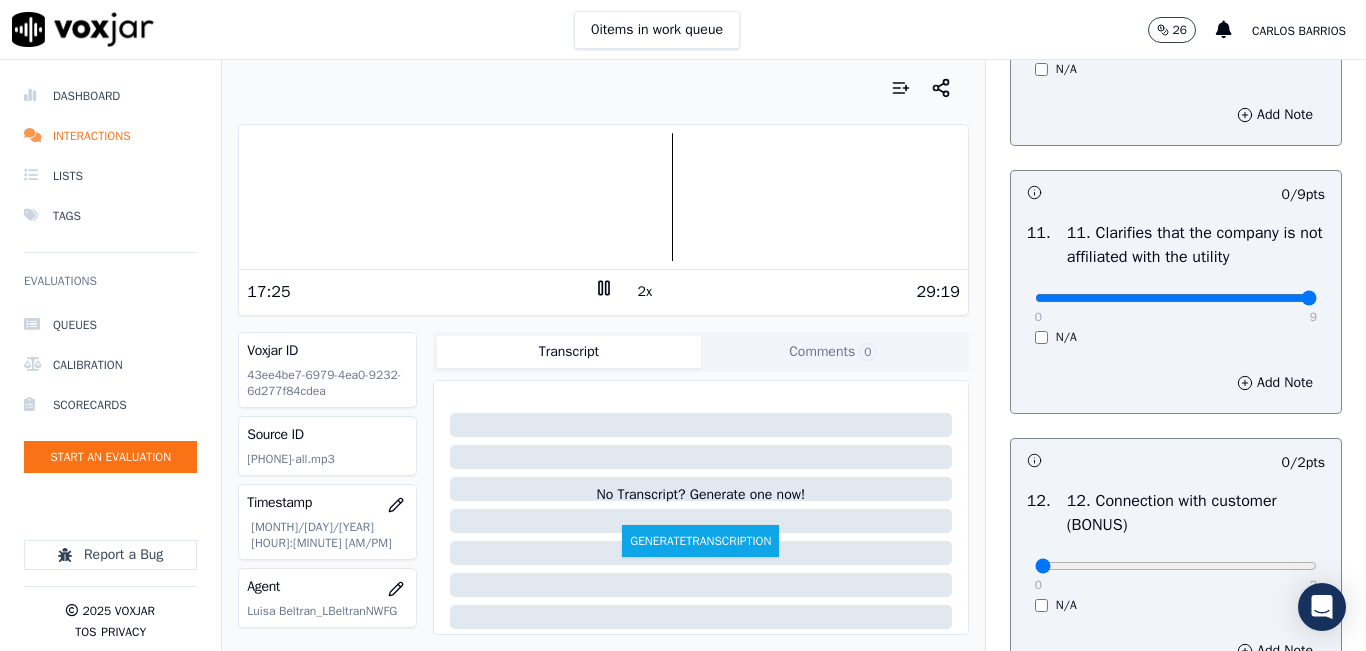 drag, startPoint x: 1269, startPoint y: 360, endPoint x: 1305, endPoint y: 360, distance: 36 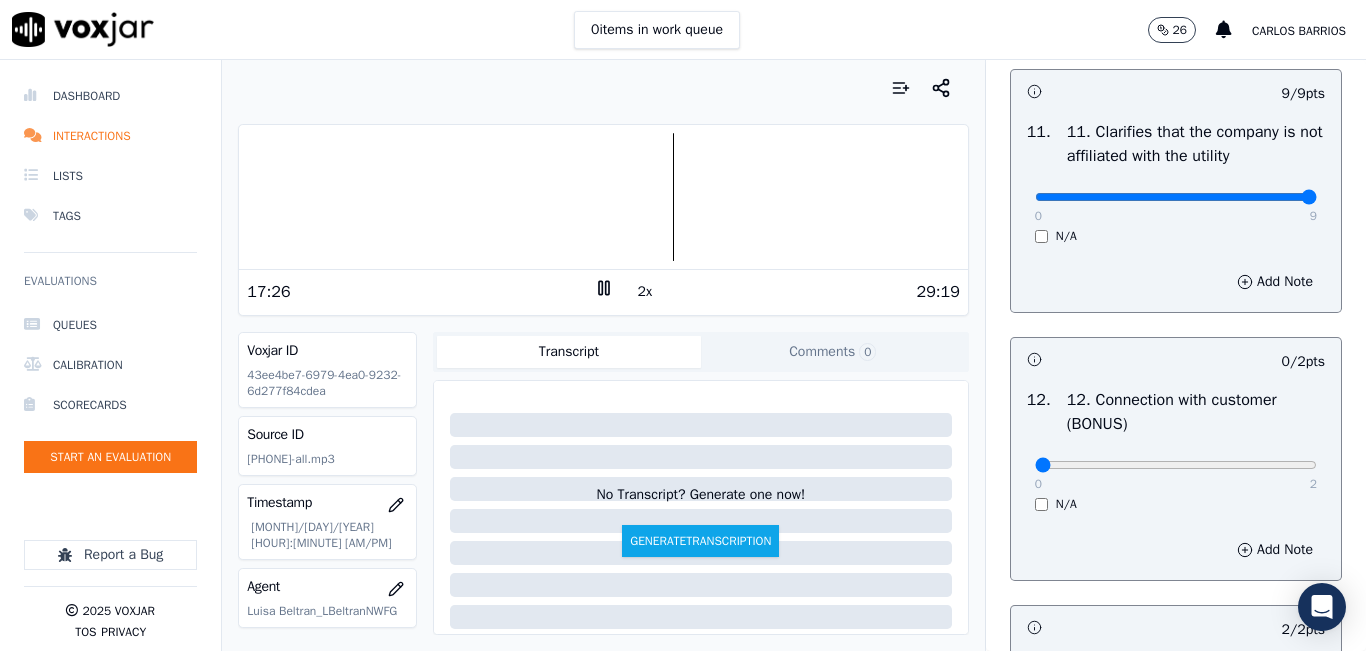 scroll, scrollTop: 3242, scrollLeft: 0, axis: vertical 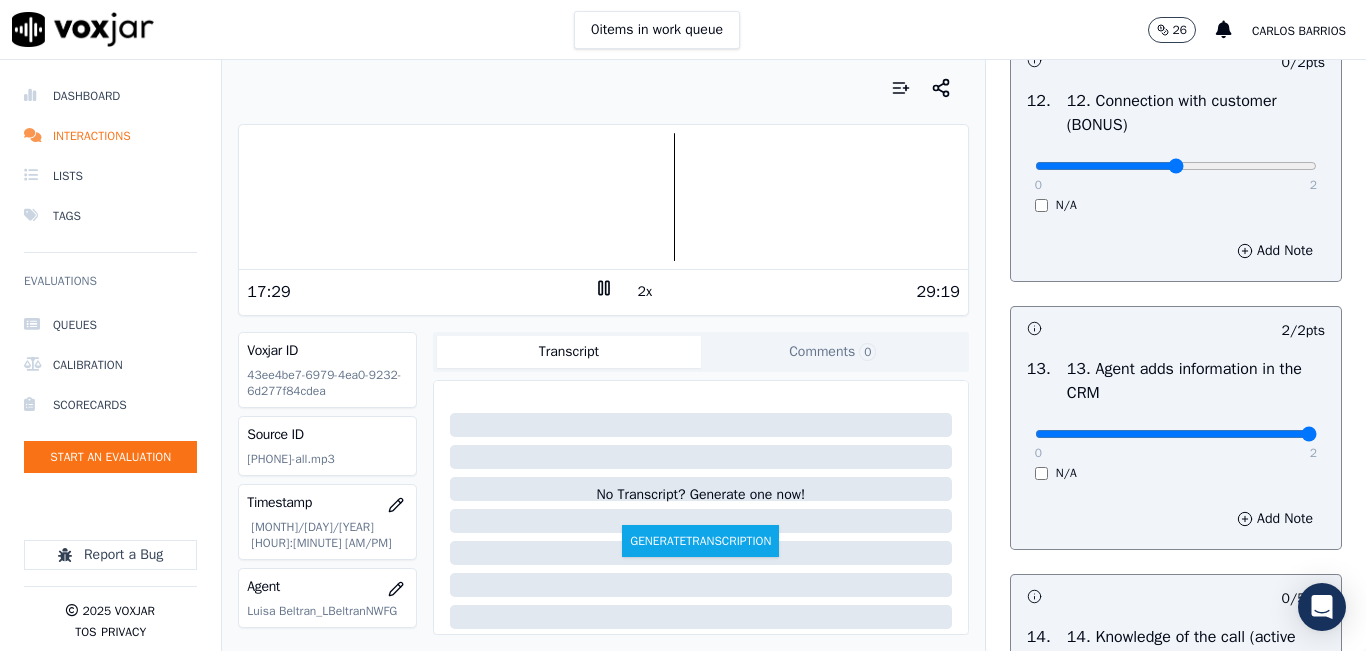 type on "1" 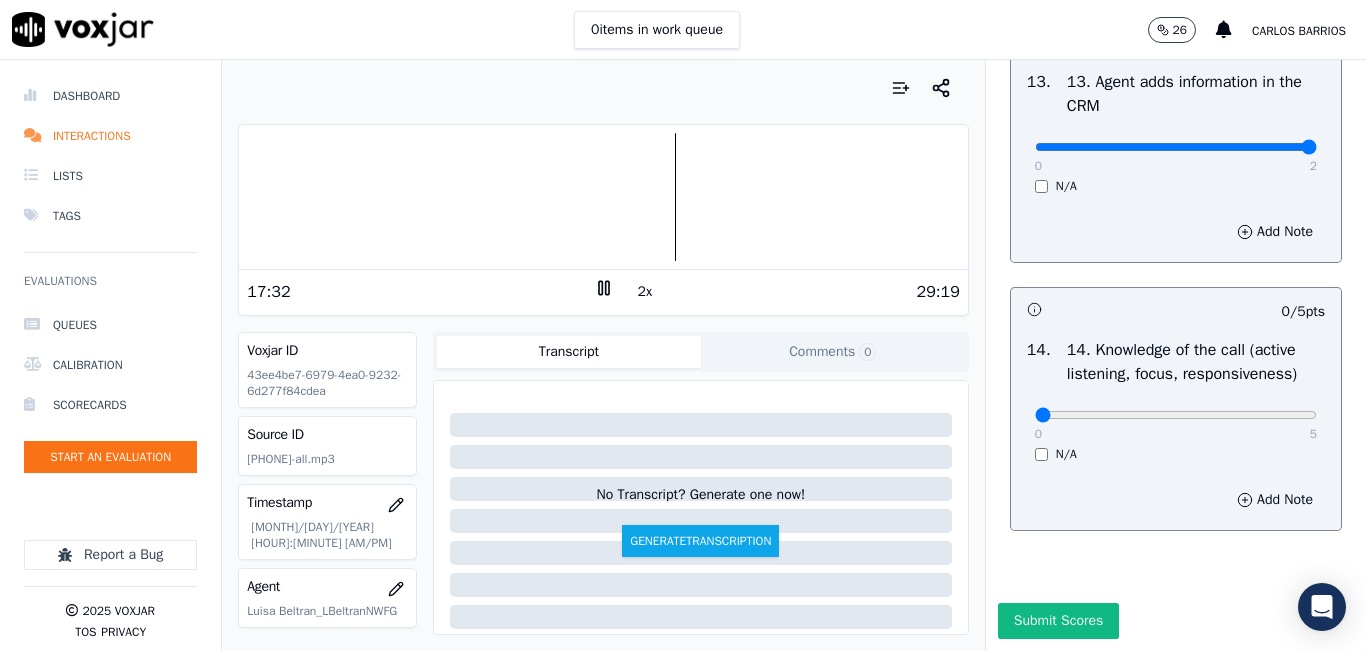 scroll, scrollTop: 3642, scrollLeft: 0, axis: vertical 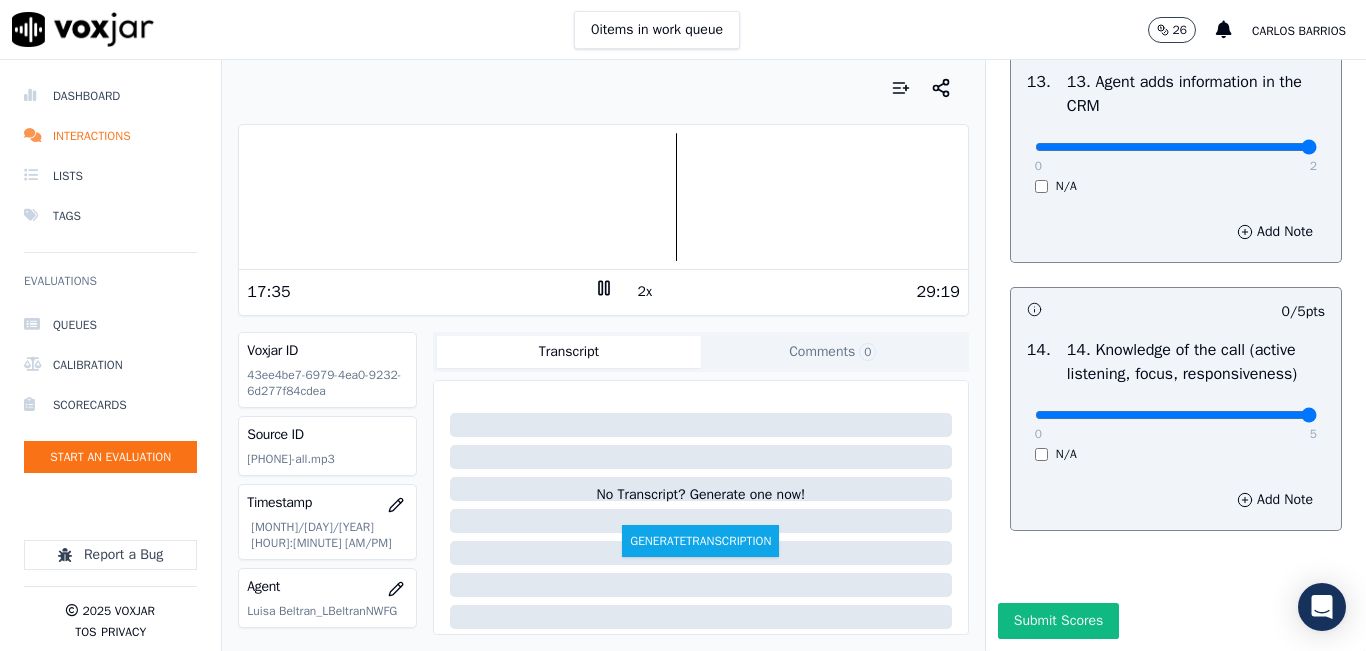 type on "5" 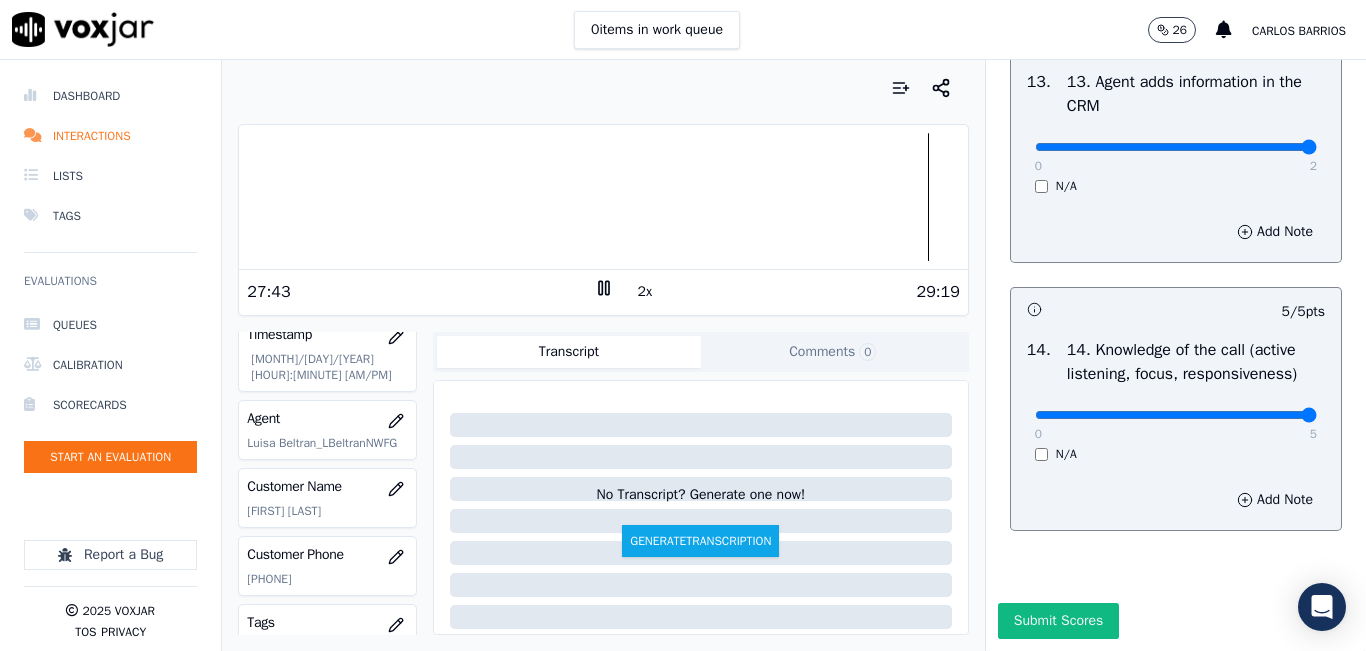 scroll, scrollTop: 0, scrollLeft: 0, axis: both 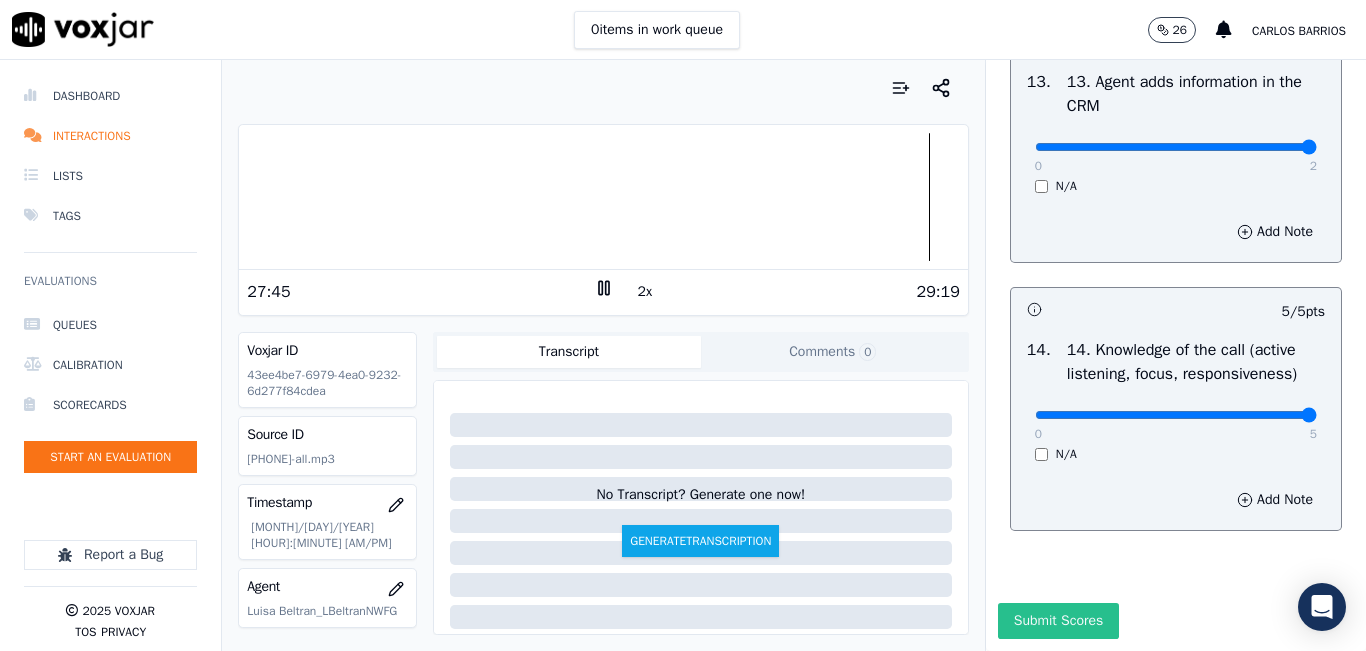 click on "Submit Scores" at bounding box center [1058, 621] 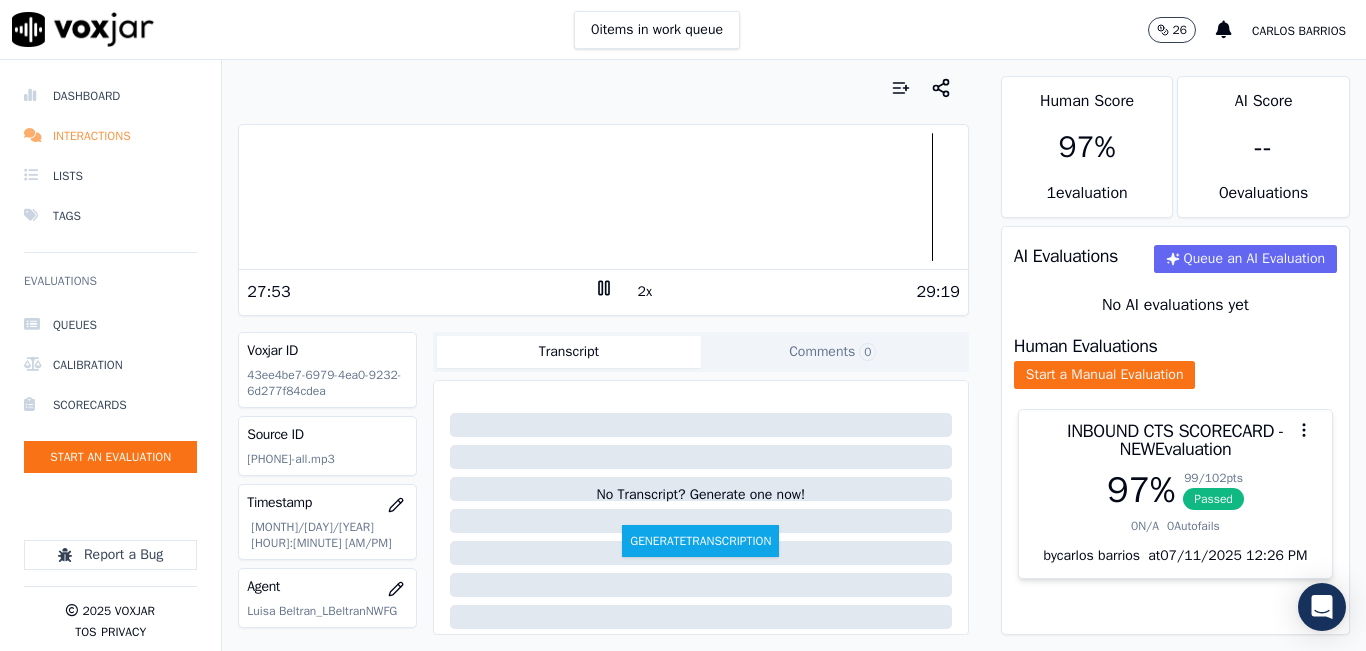 click on "Interactions" at bounding box center [110, 136] 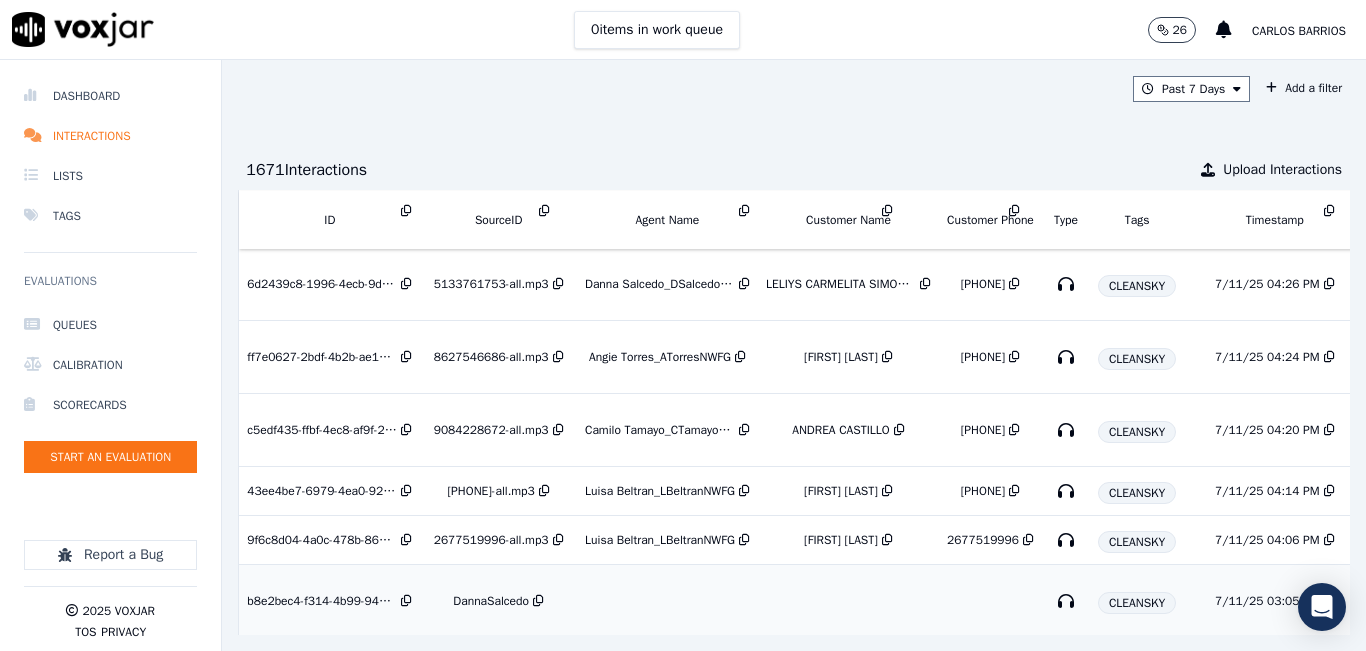 scroll, scrollTop: 377, scrollLeft: 0, axis: vertical 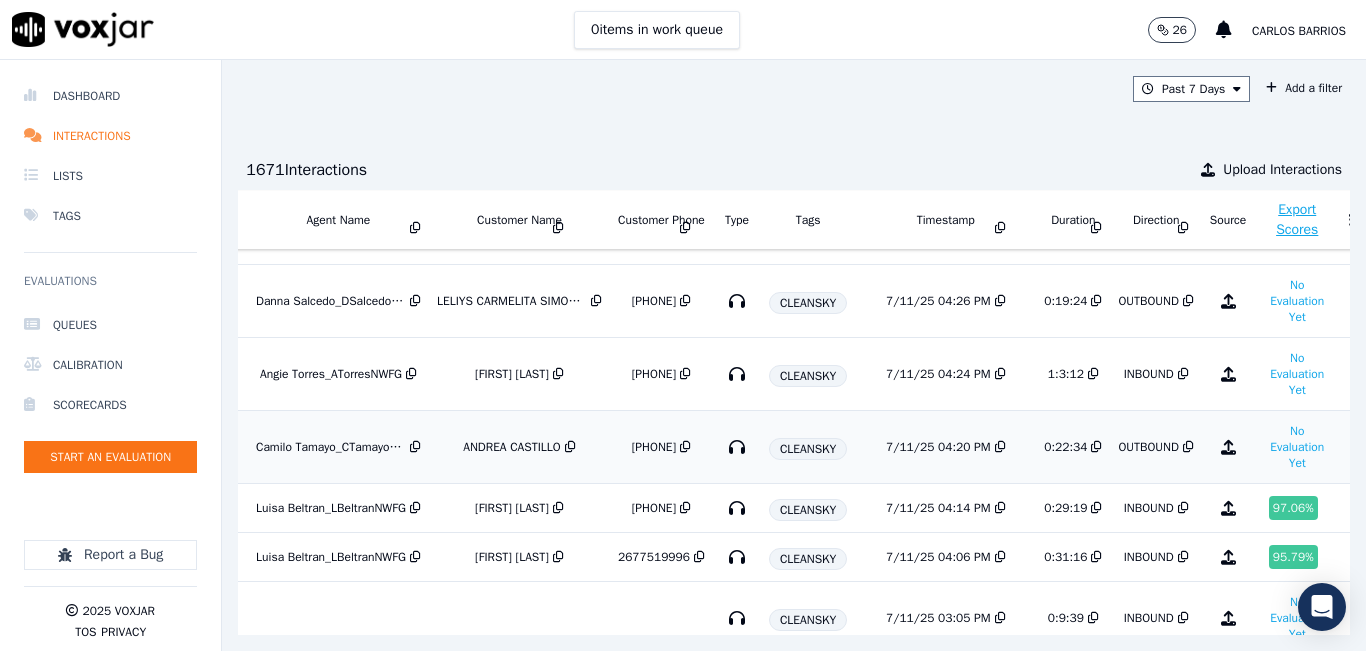 click on "OUTBOUND" at bounding box center [1155, 447] 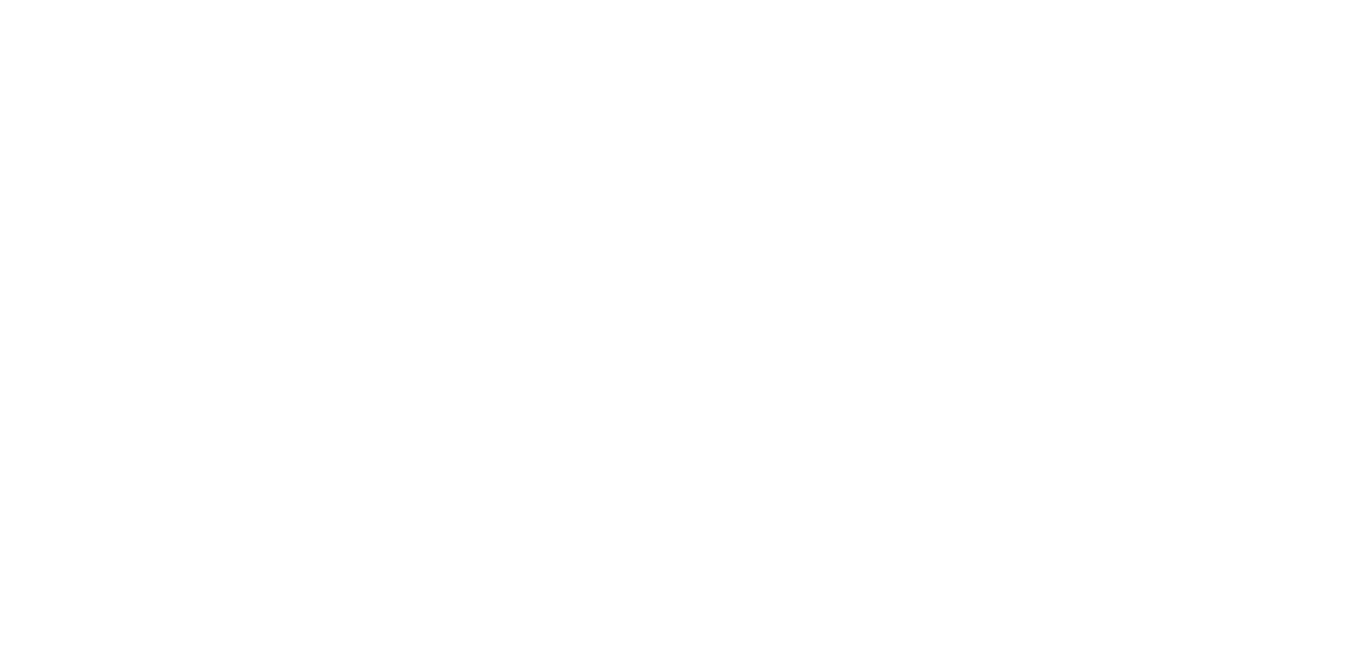 scroll, scrollTop: 0, scrollLeft: 0, axis: both 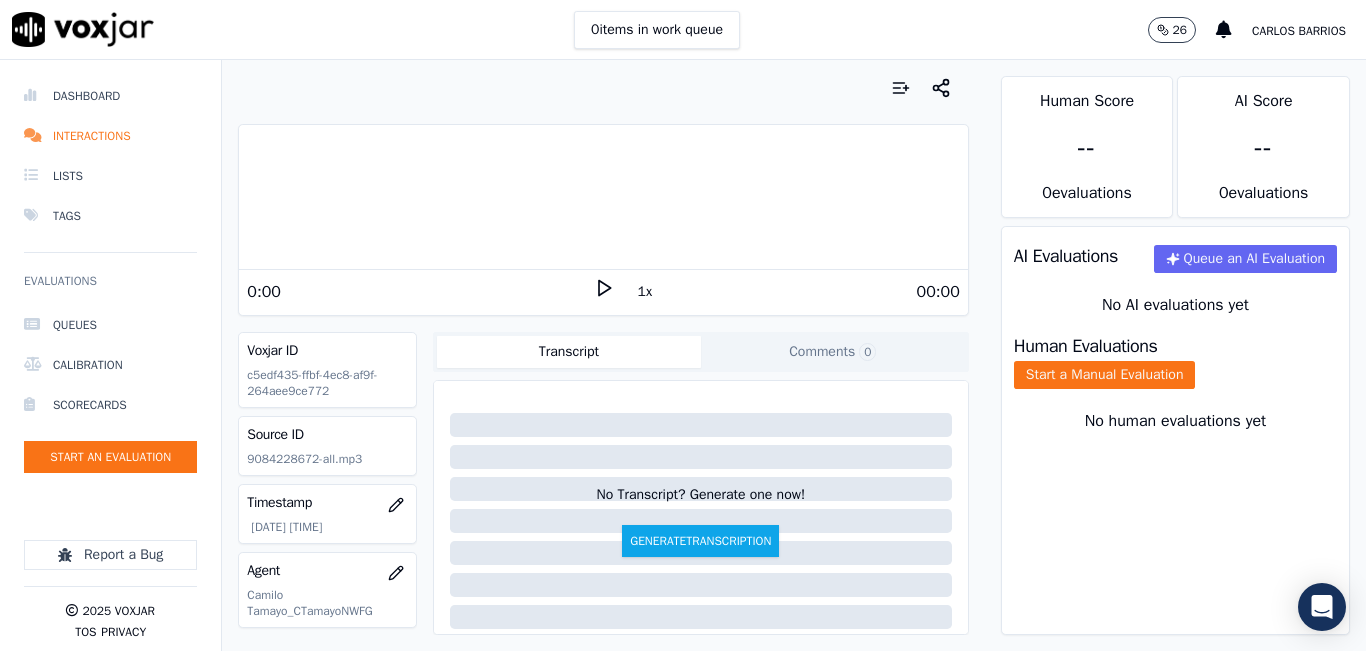 click 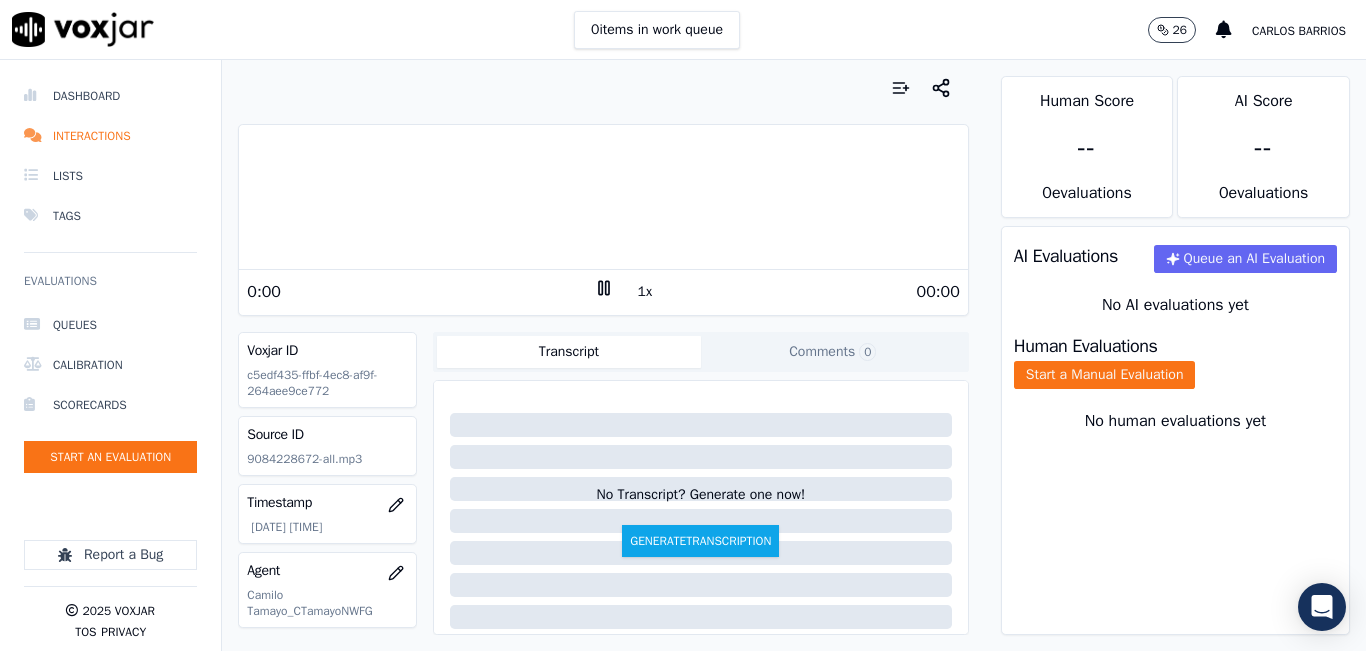 click on "1x" at bounding box center (645, 292) 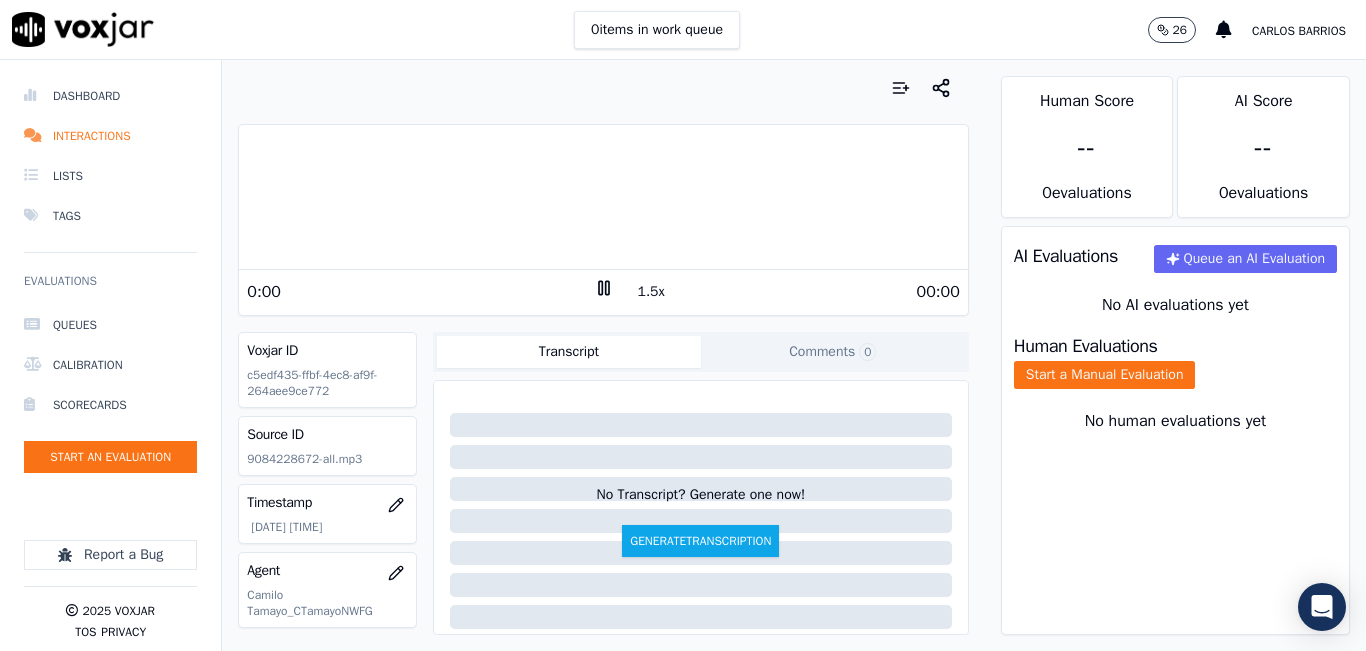 click on "1.5x" at bounding box center [651, 292] 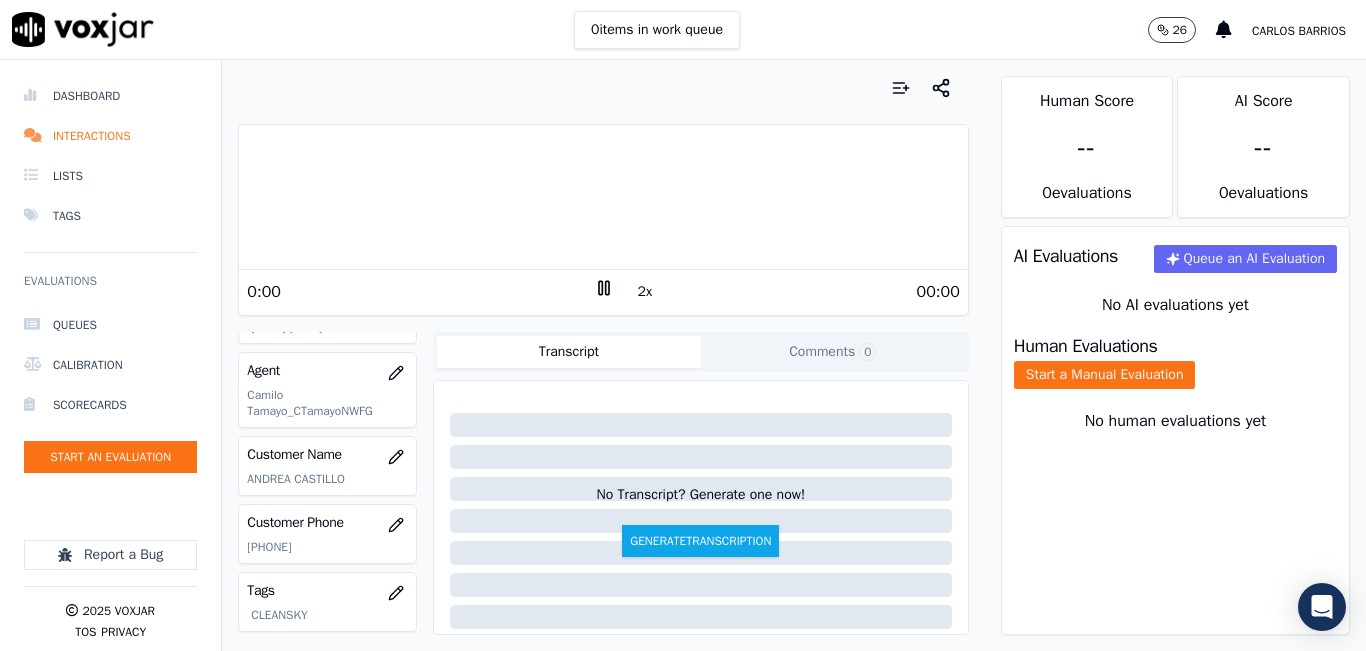 scroll, scrollTop: 300, scrollLeft: 0, axis: vertical 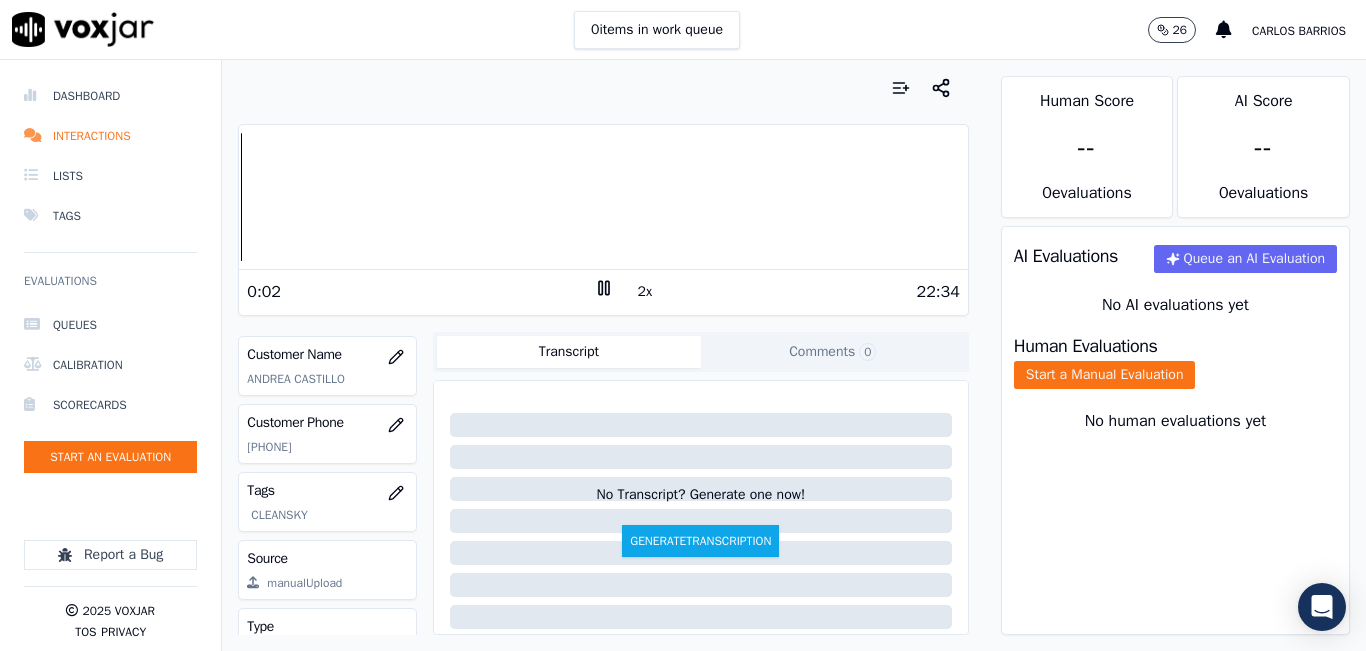 click on "[PHONE]" 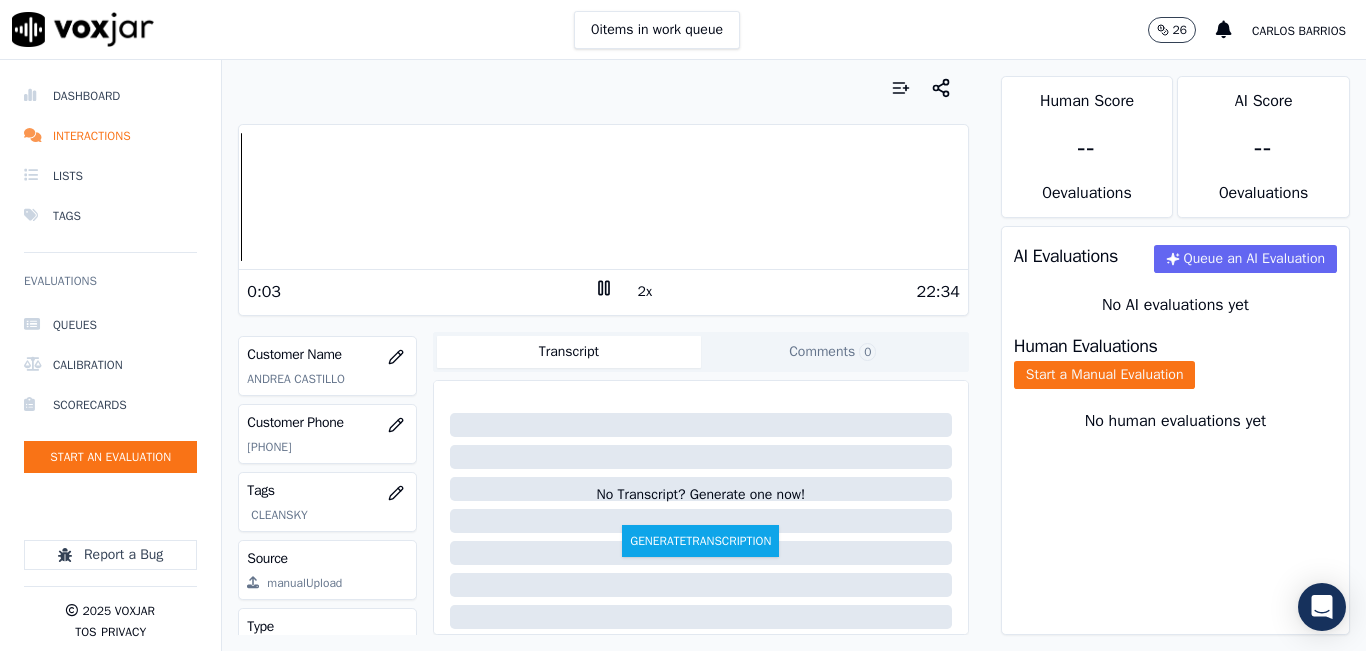 click on "[PHONE]" 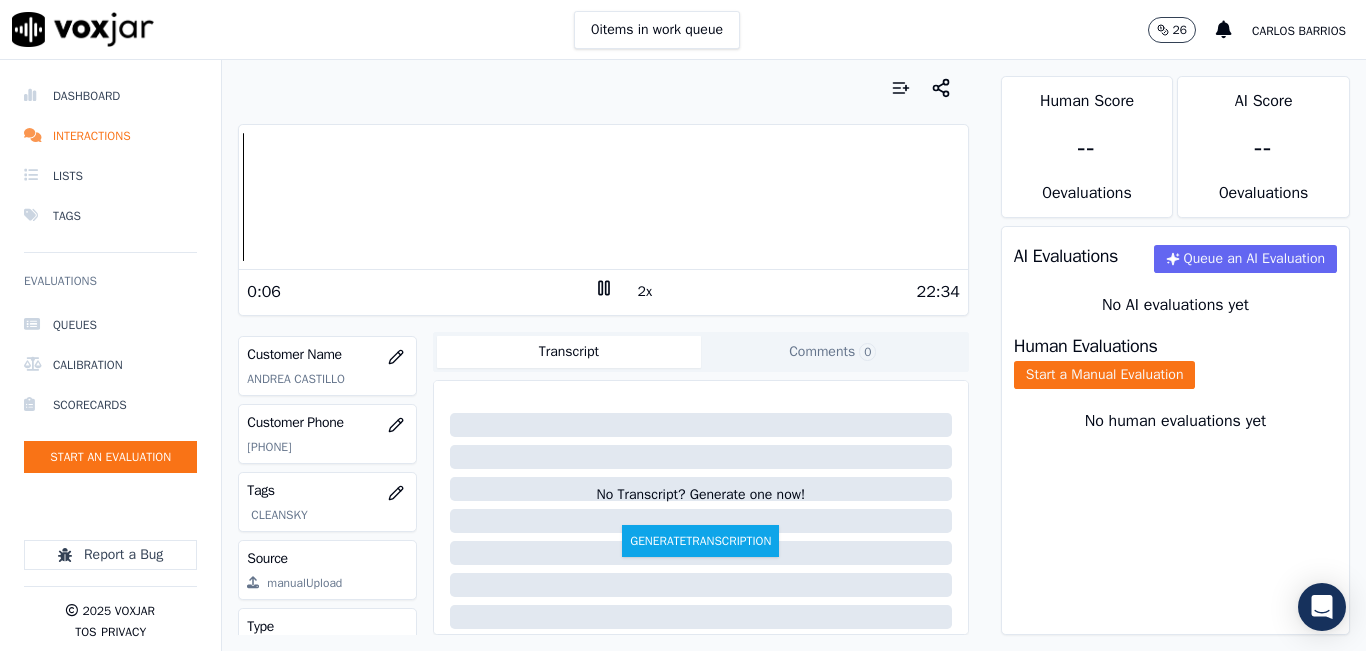 copy on "[PHONE]" 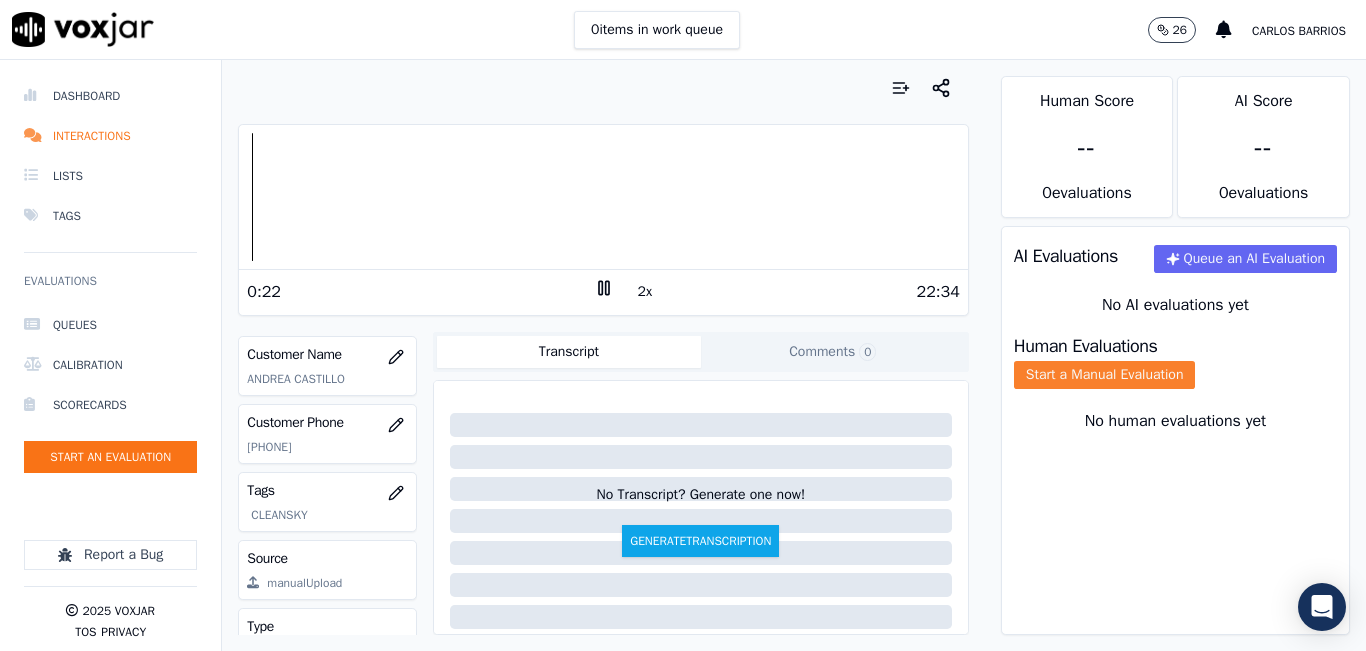 click on "Start a Manual Evaluation" 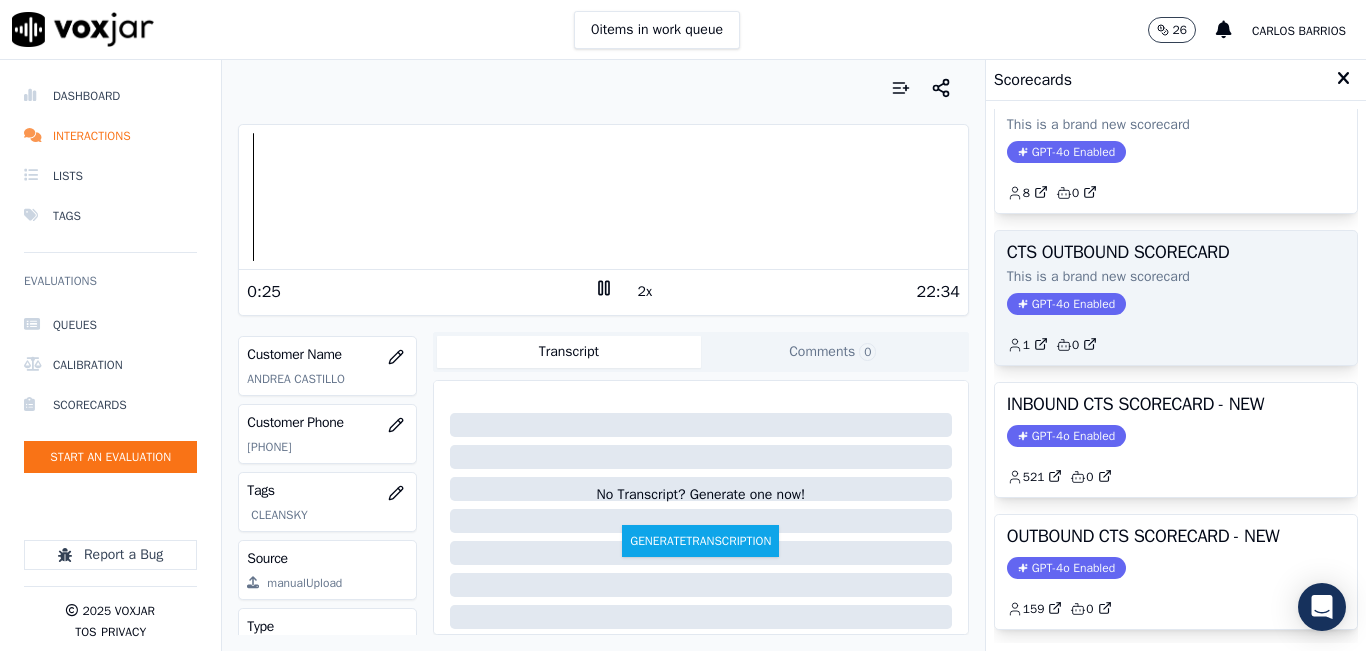 scroll, scrollTop: 100, scrollLeft: 0, axis: vertical 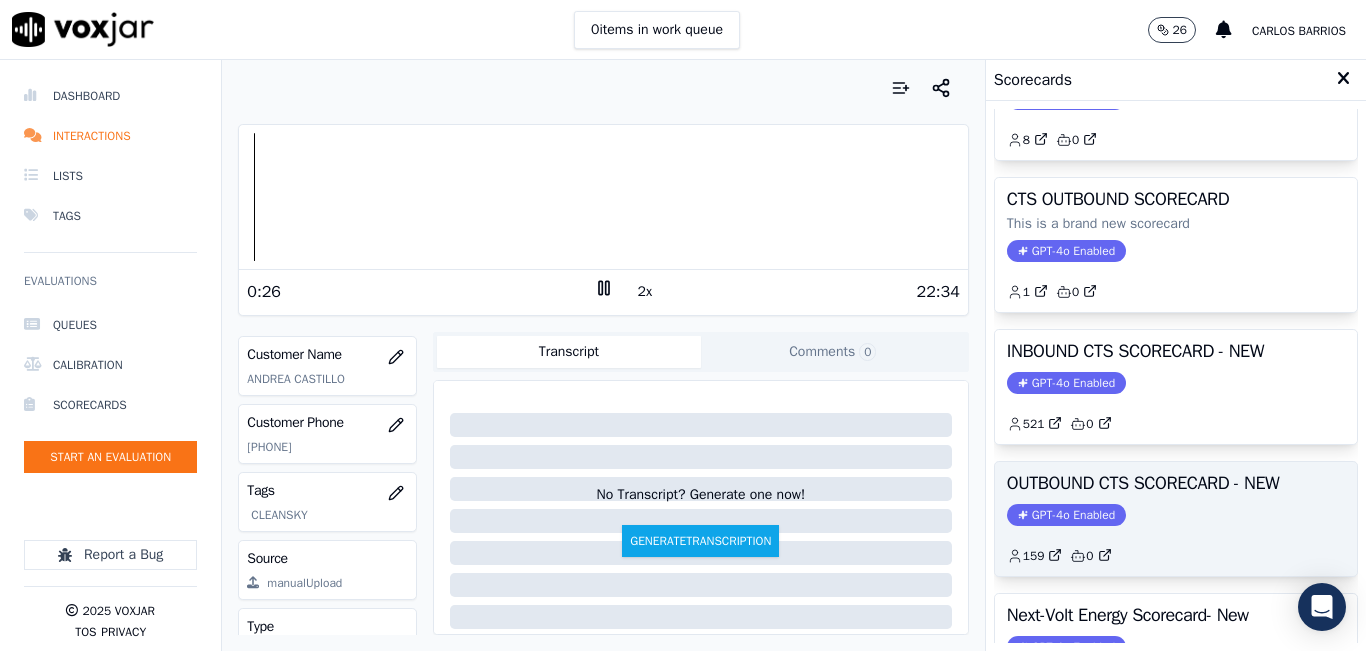 click on "OUTBOUND CTS SCORECARD - NEW" at bounding box center (1176, 483) 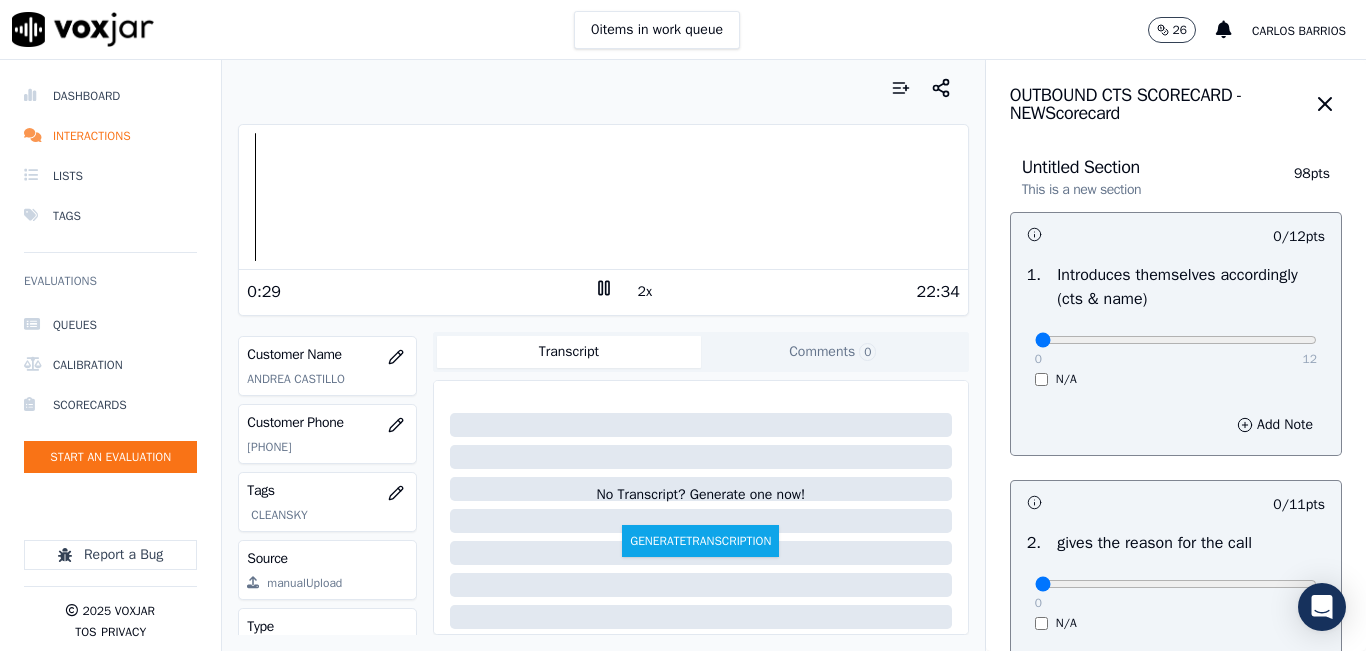 drag, startPoint x: 1067, startPoint y: 351, endPoint x: 1119, endPoint y: 344, distance: 52.46904 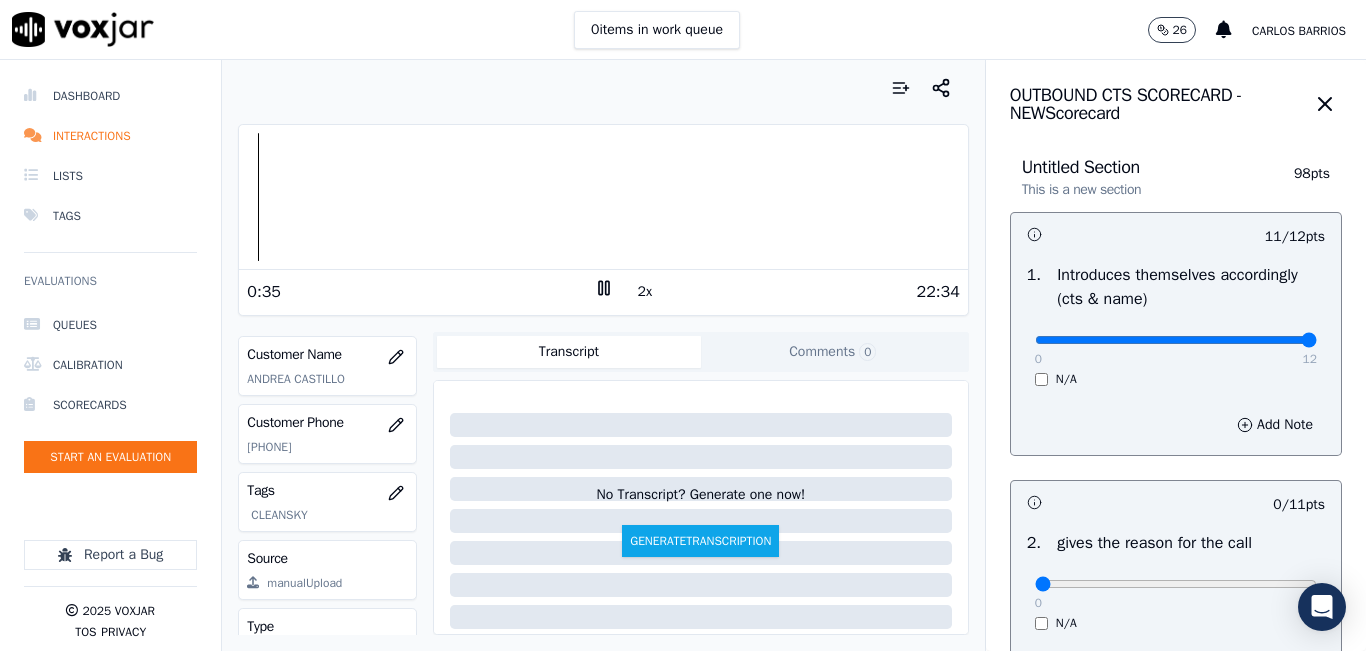 type on "12" 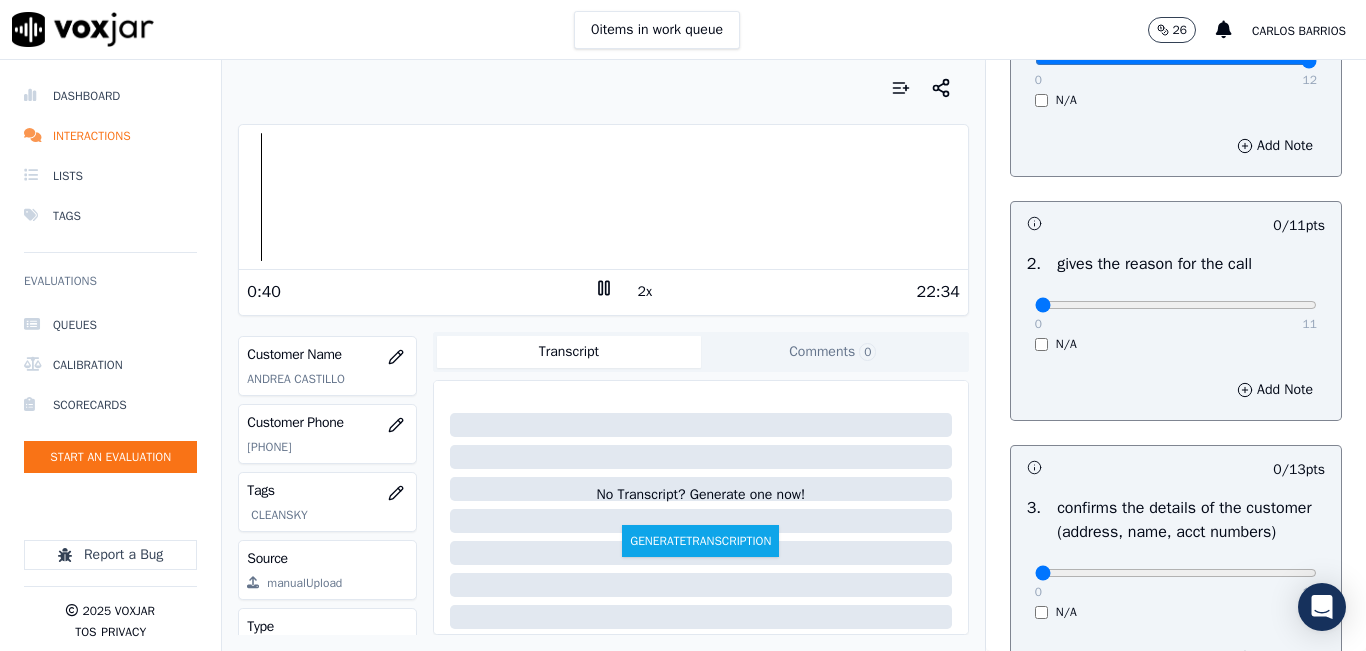 scroll, scrollTop: 400, scrollLeft: 0, axis: vertical 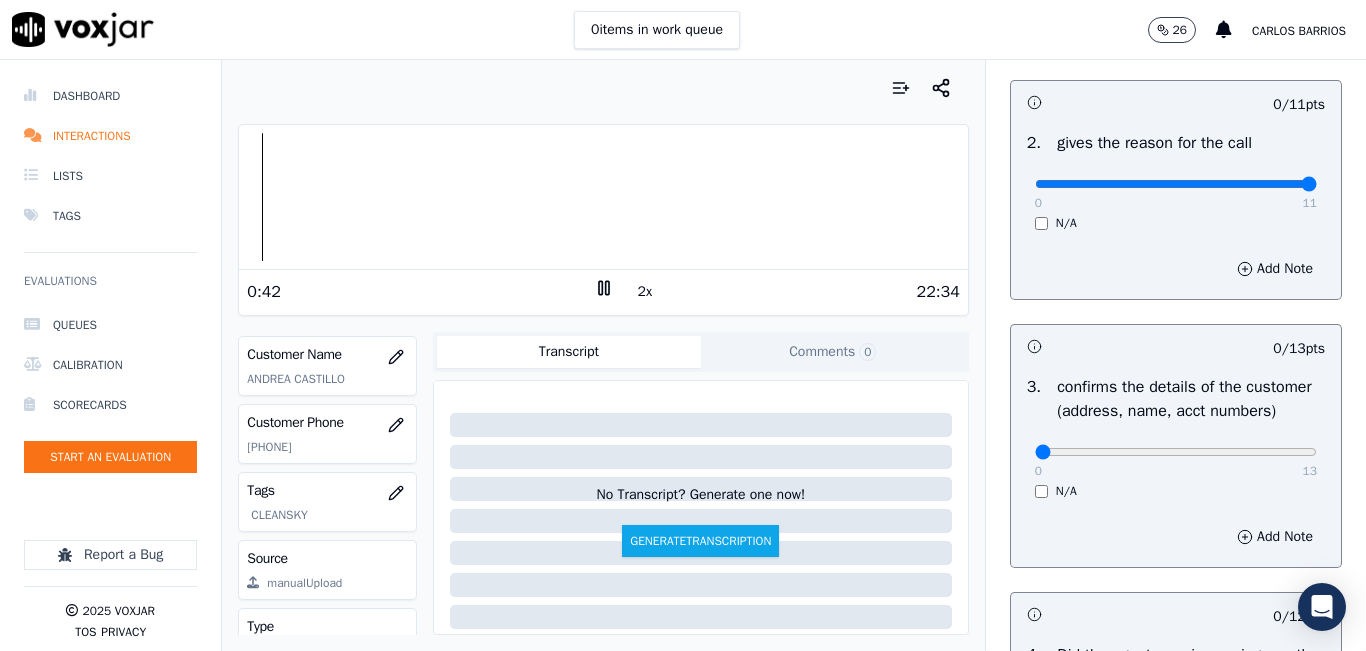 drag, startPoint x: 1221, startPoint y: 183, endPoint x: 1292, endPoint y: 183, distance: 71 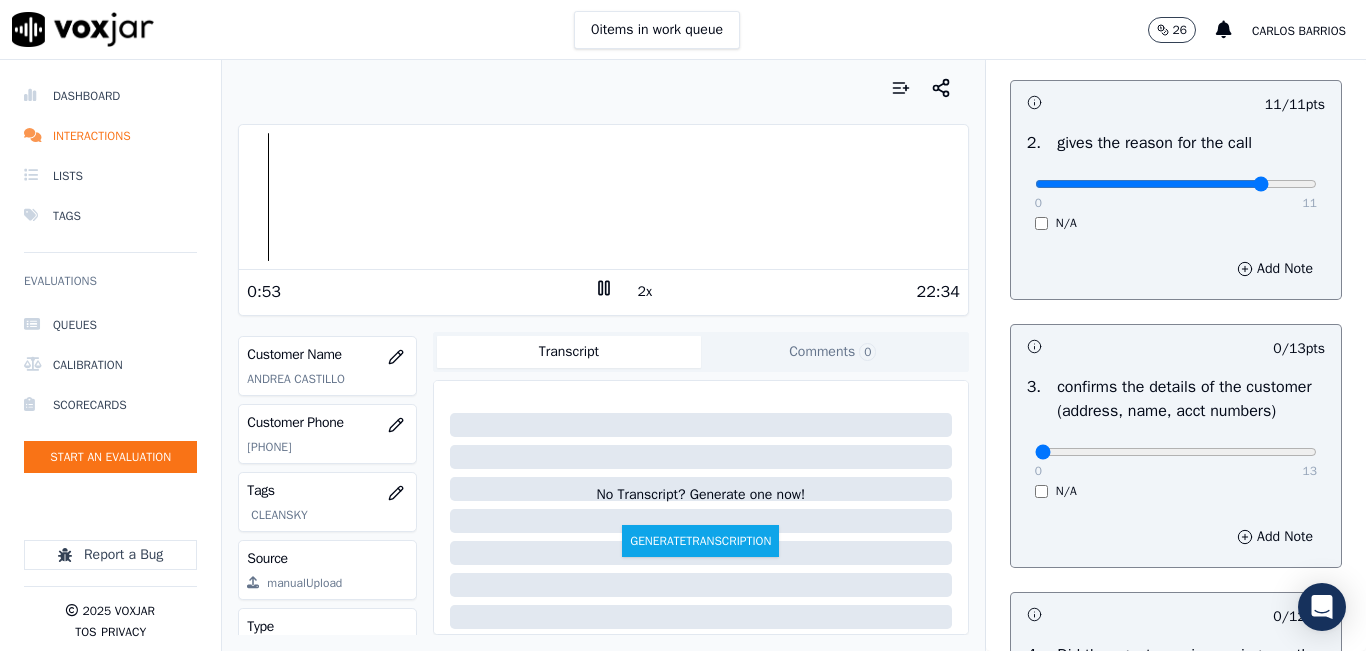 click at bounding box center [1176, -60] 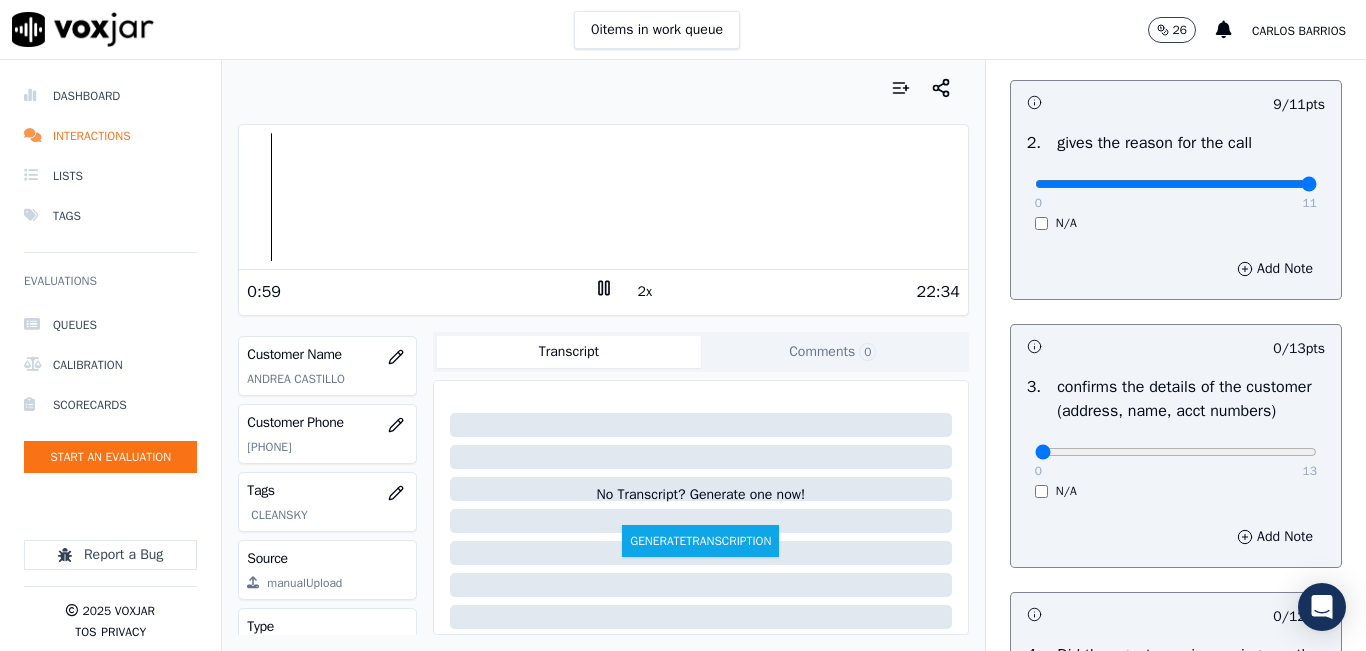type on "11" 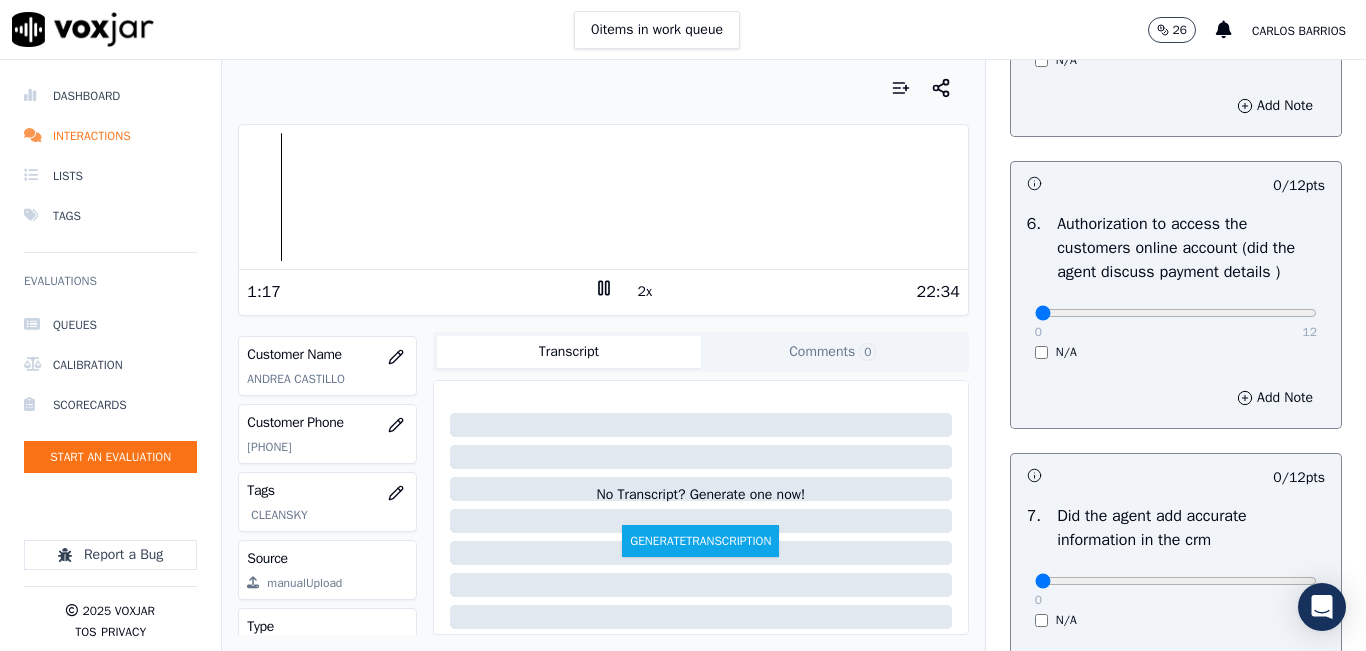 scroll, scrollTop: 1200, scrollLeft: 0, axis: vertical 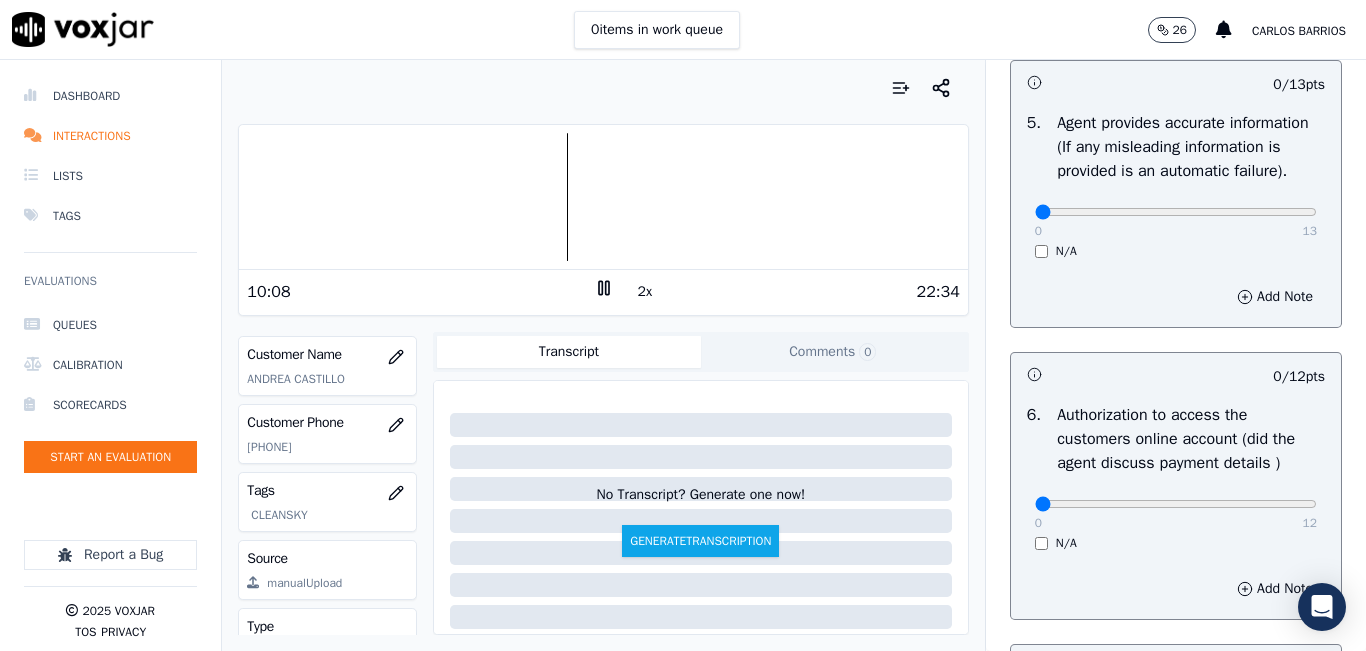 click at bounding box center (603, 197) 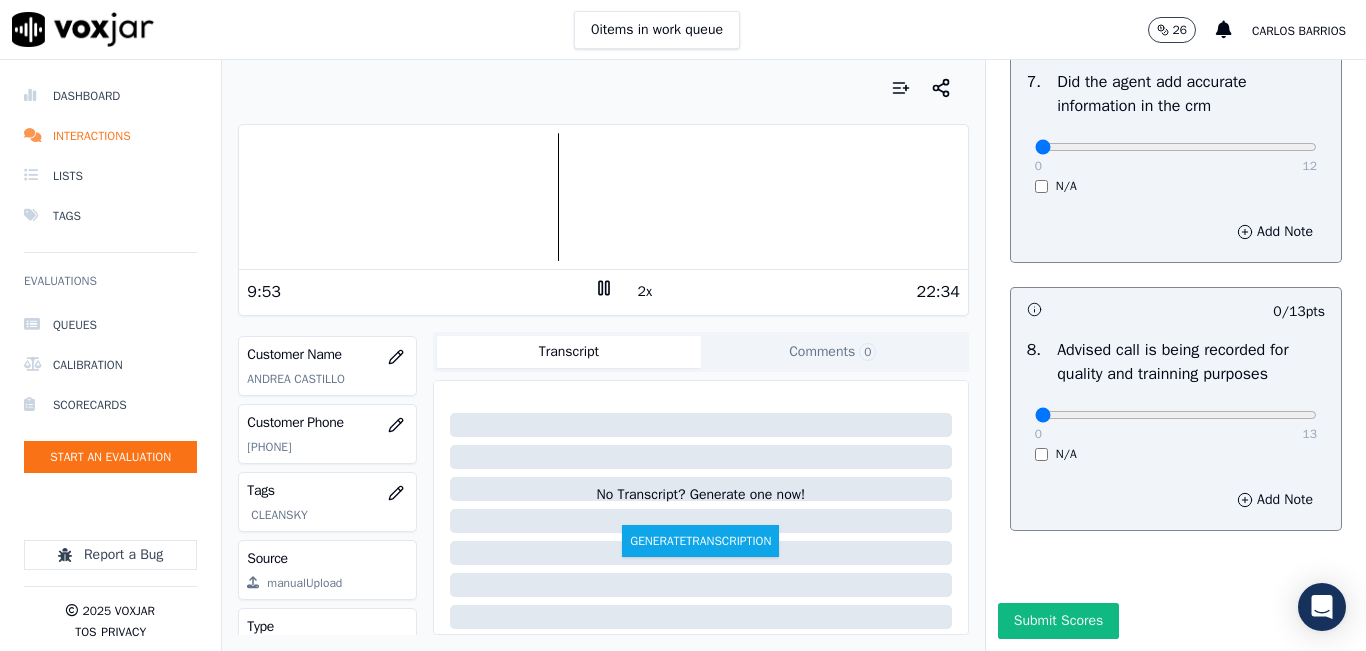 scroll, scrollTop: 1918, scrollLeft: 0, axis: vertical 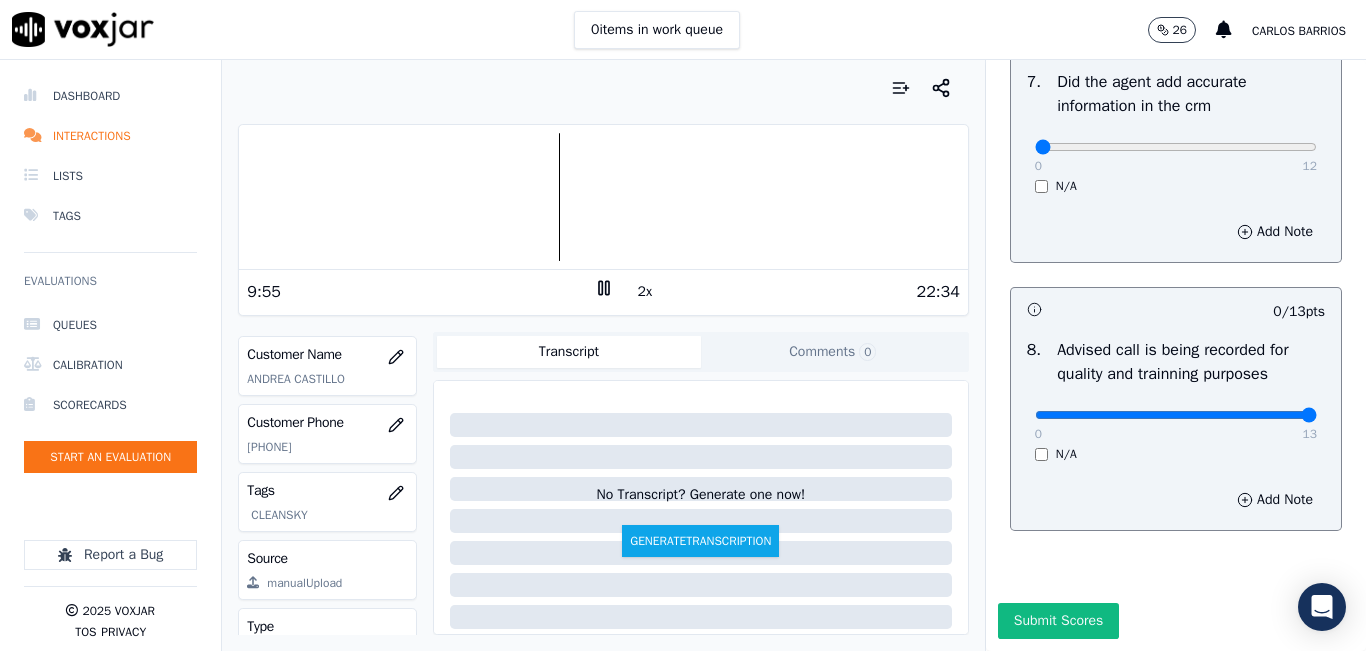 drag, startPoint x: 1202, startPoint y: 376, endPoint x: 1333, endPoint y: 341, distance: 135.59499 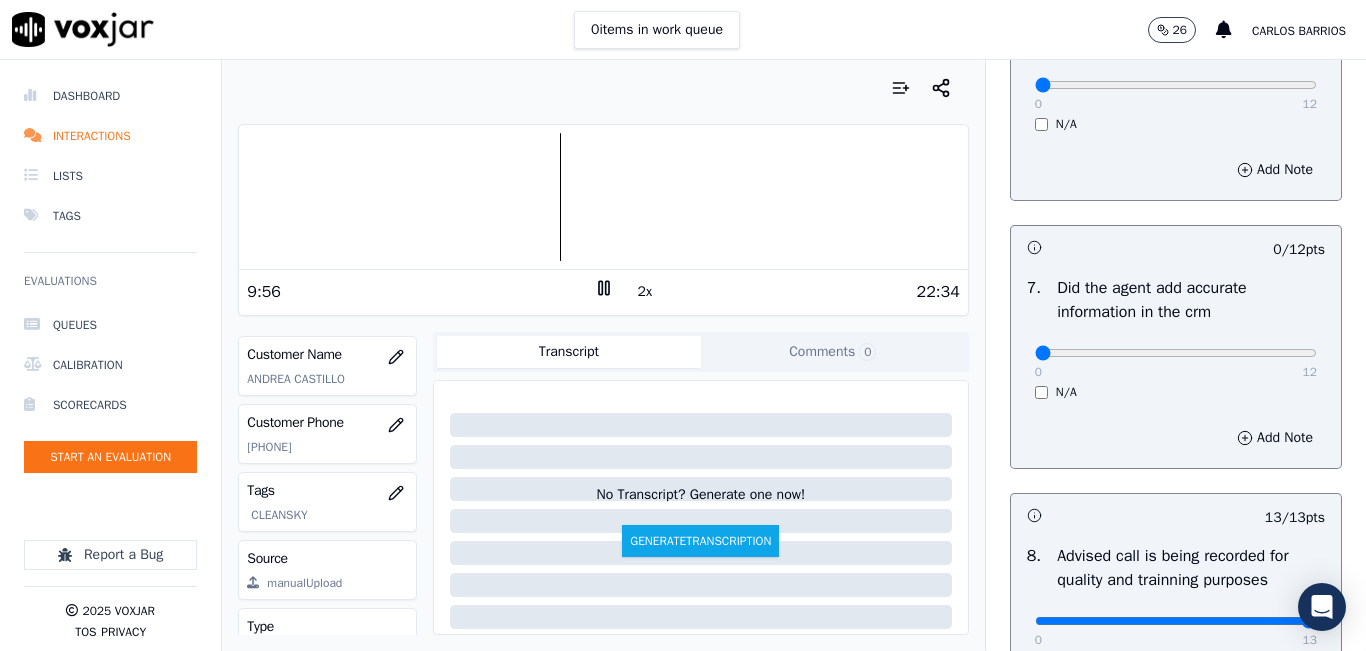 scroll, scrollTop: 1618, scrollLeft: 0, axis: vertical 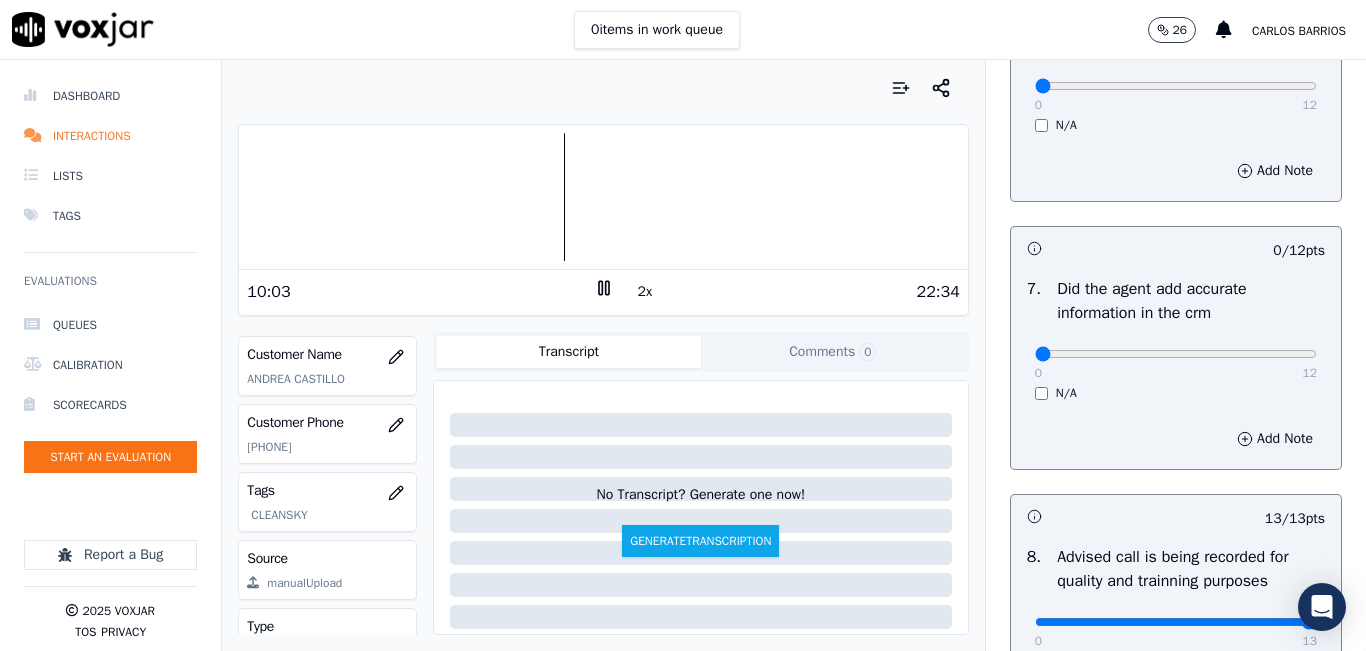 click on "0   12     N/A" at bounding box center [1176, 363] 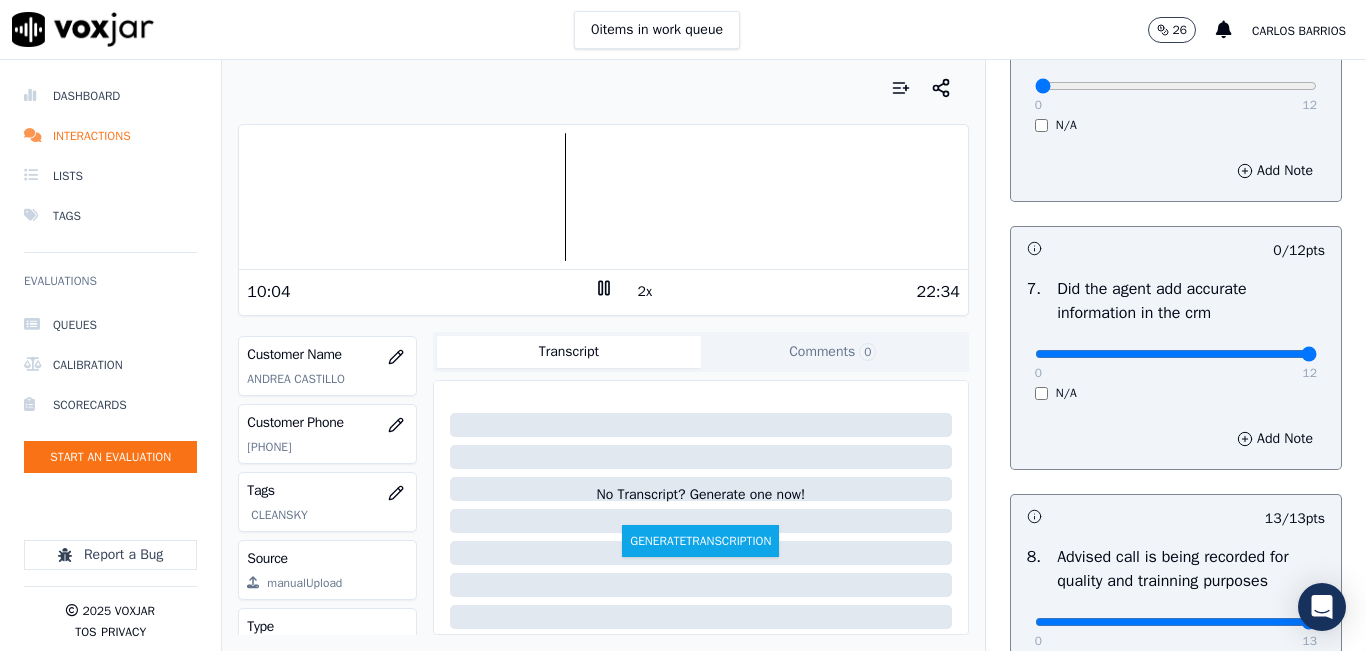 drag, startPoint x: 1239, startPoint y: 403, endPoint x: 1285, endPoint y: 395, distance: 46.69047 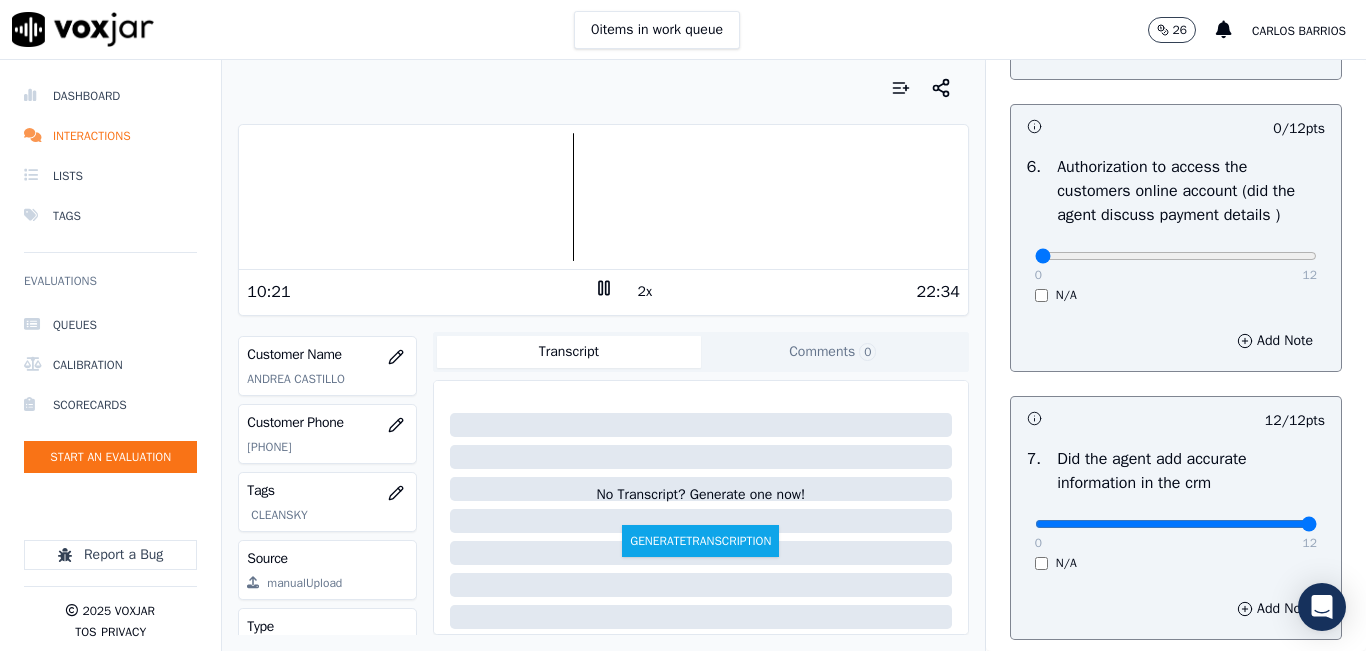 scroll, scrollTop: 1418, scrollLeft: 0, axis: vertical 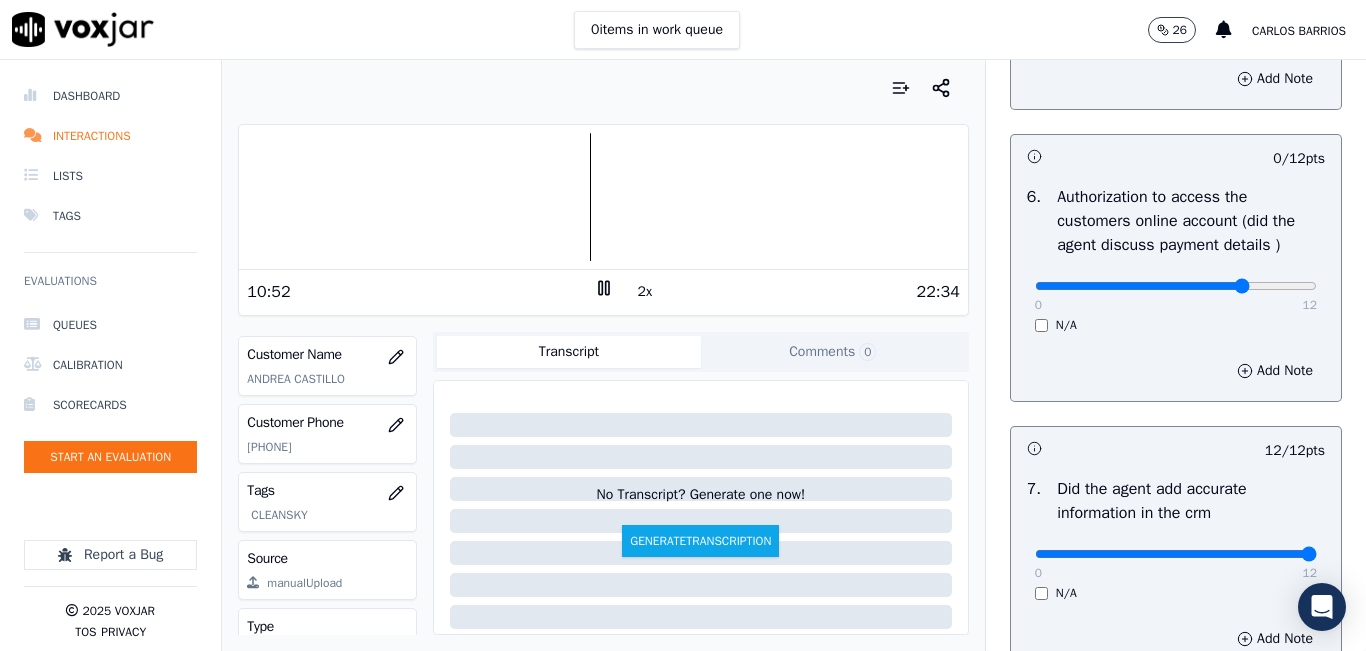 click at bounding box center [1176, -1078] 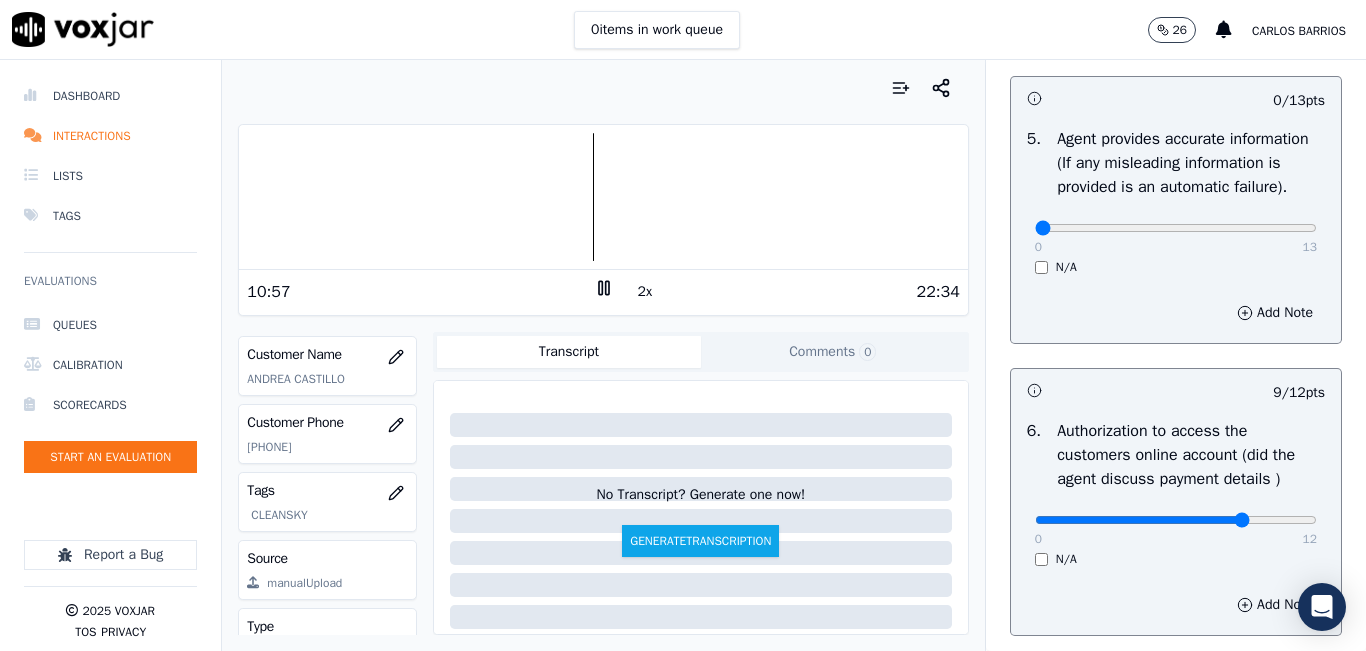 scroll, scrollTop: 1218, scrollLeft: 0, axis: vertical 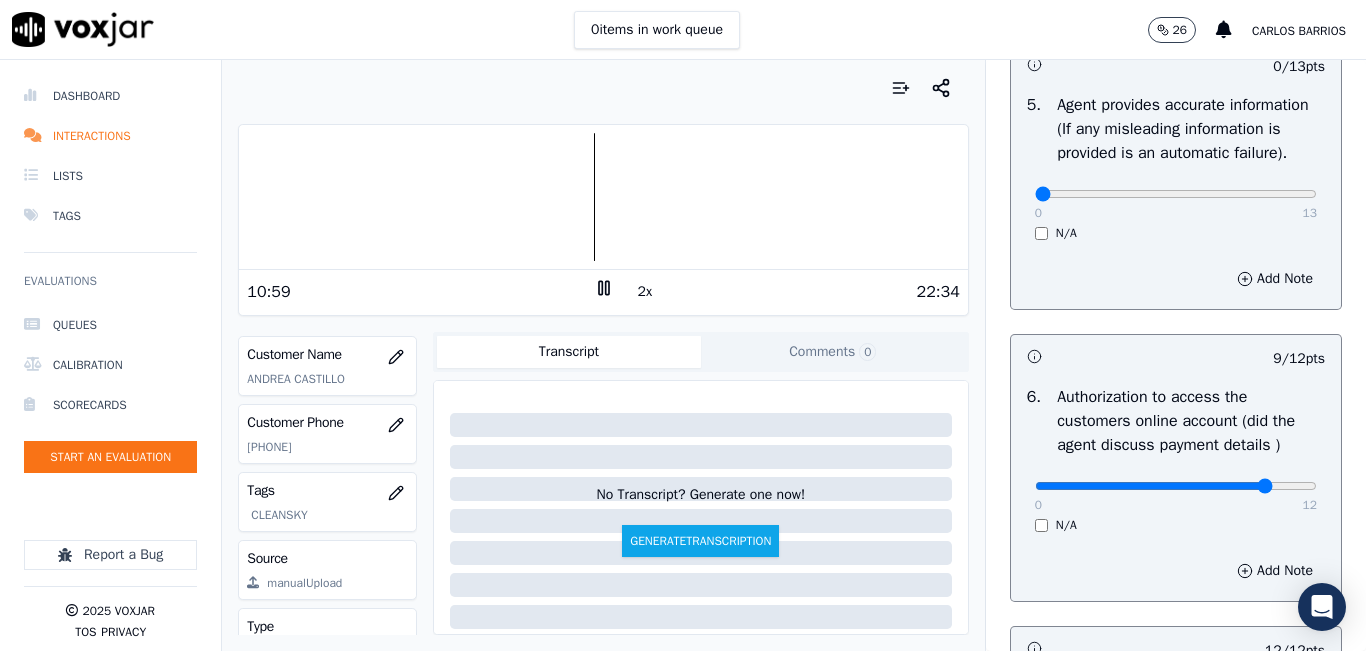 type on "10" 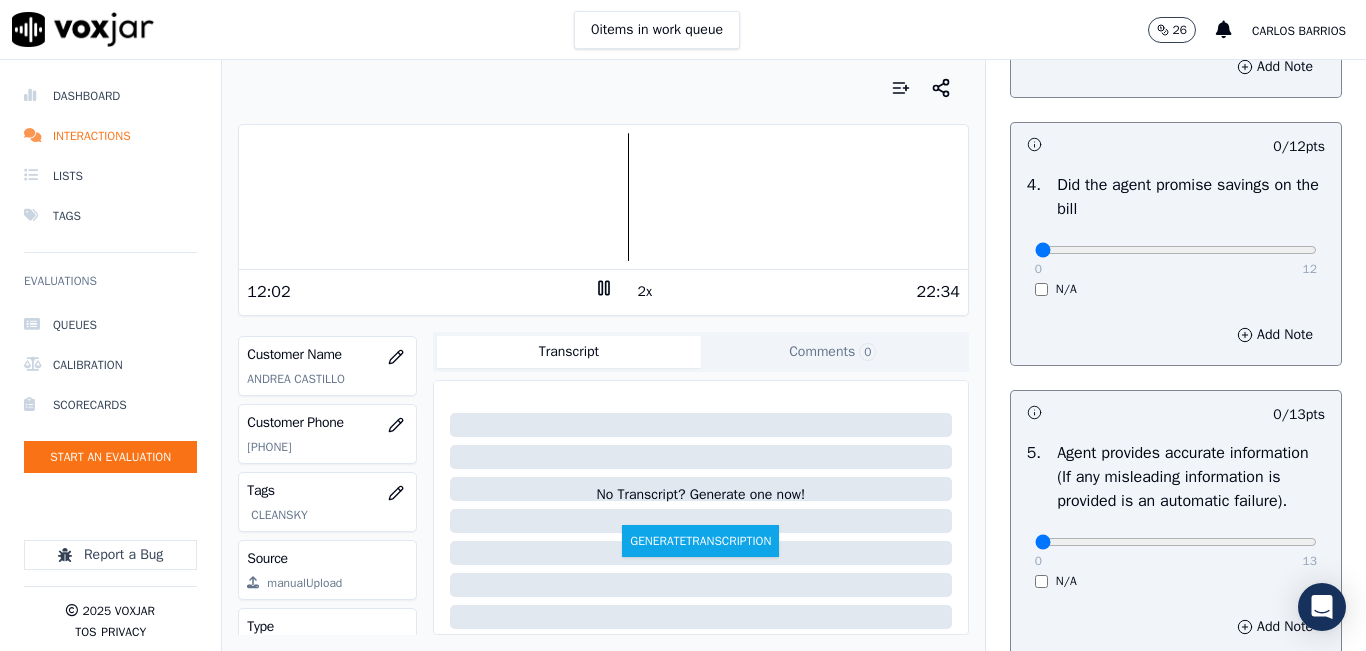 scroll, scrollTop: 818, scrollLeft: 0, axis: vertical 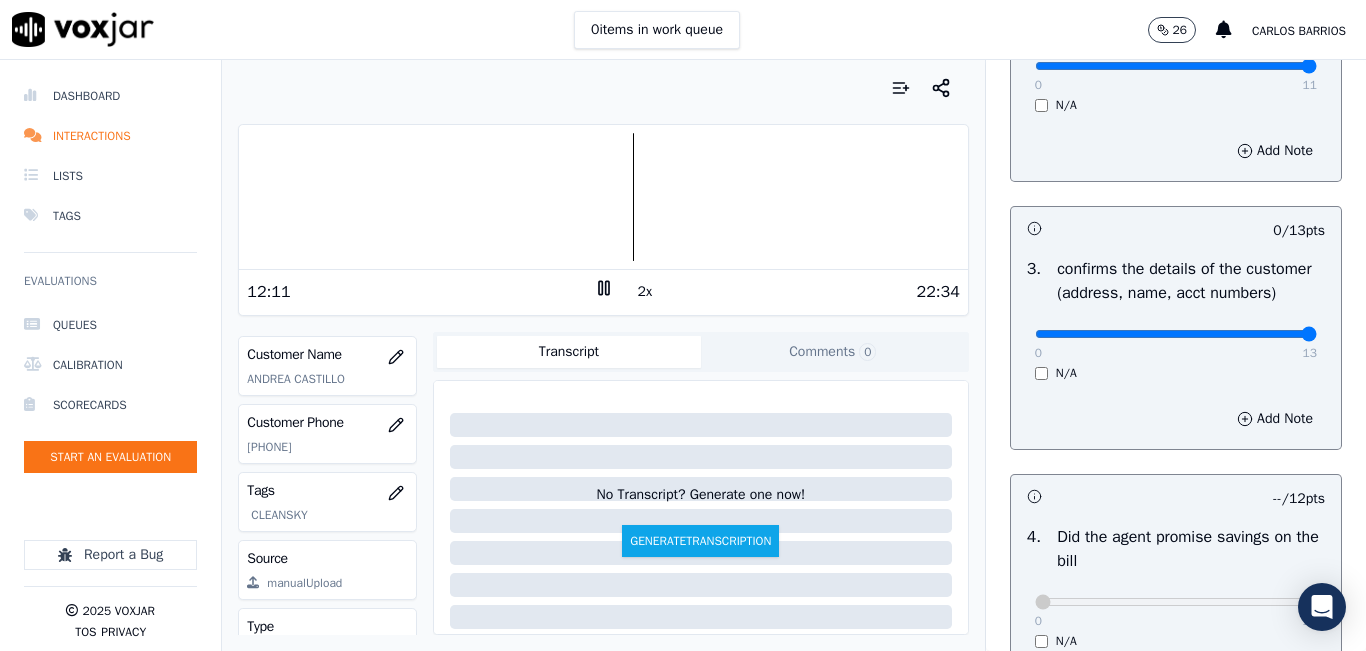 drag, startPoint x: 1214, startPoint y: 361, endPoint x: 1286, endPoint y: 340, distance: 75 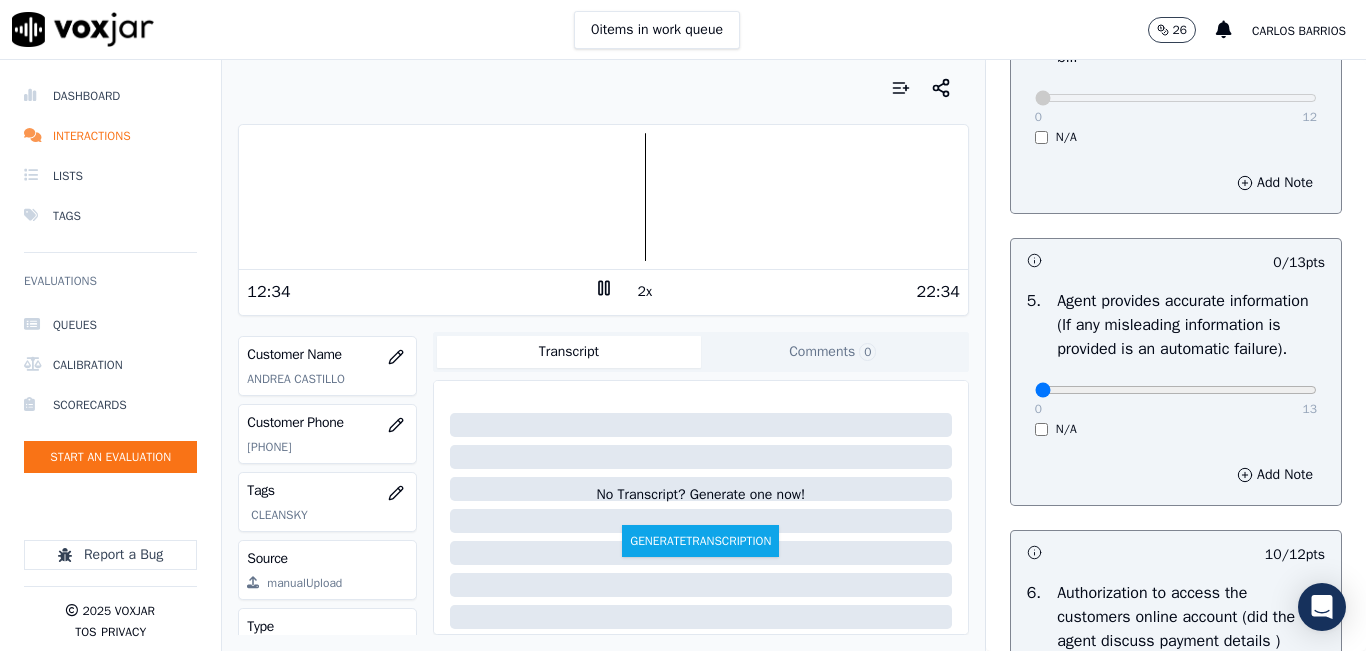 scroll, scrollTop: 1018, scrollLeft: 0, axis: vertical 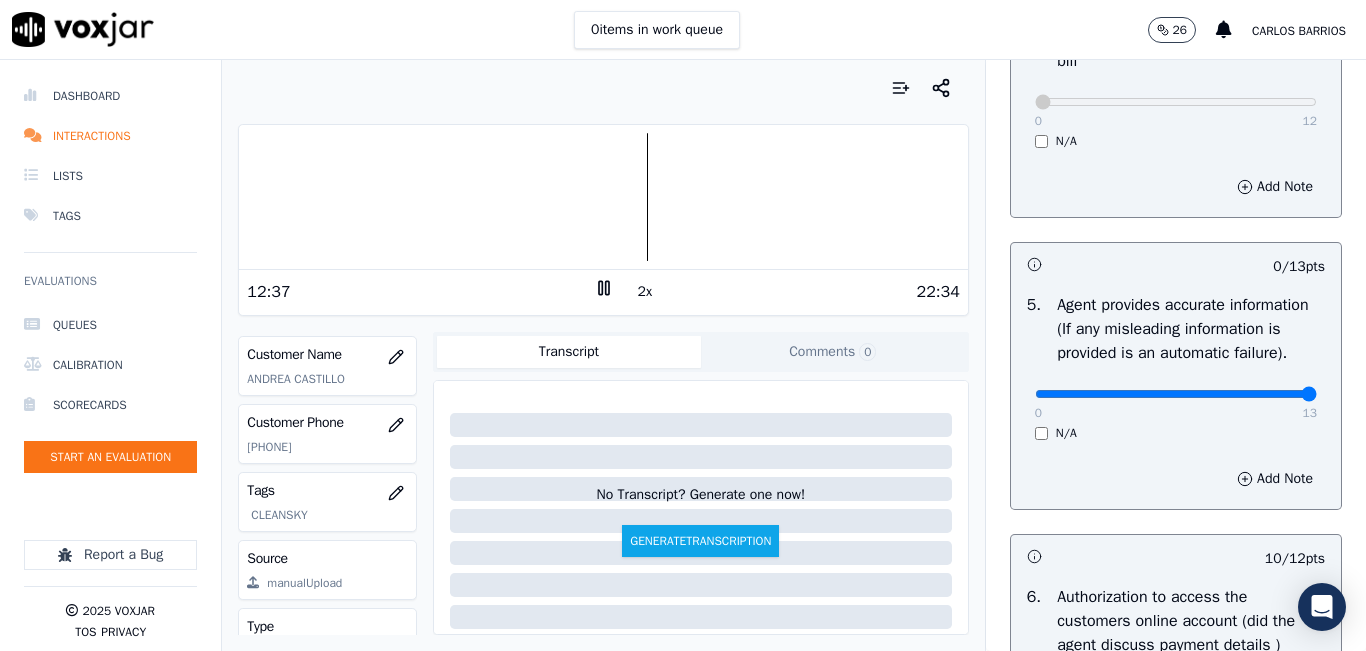 drag, startPoint x: 1254, startPoint y: 441, endPoint x: 1279, endPoint y: 447, distance: 25.70992 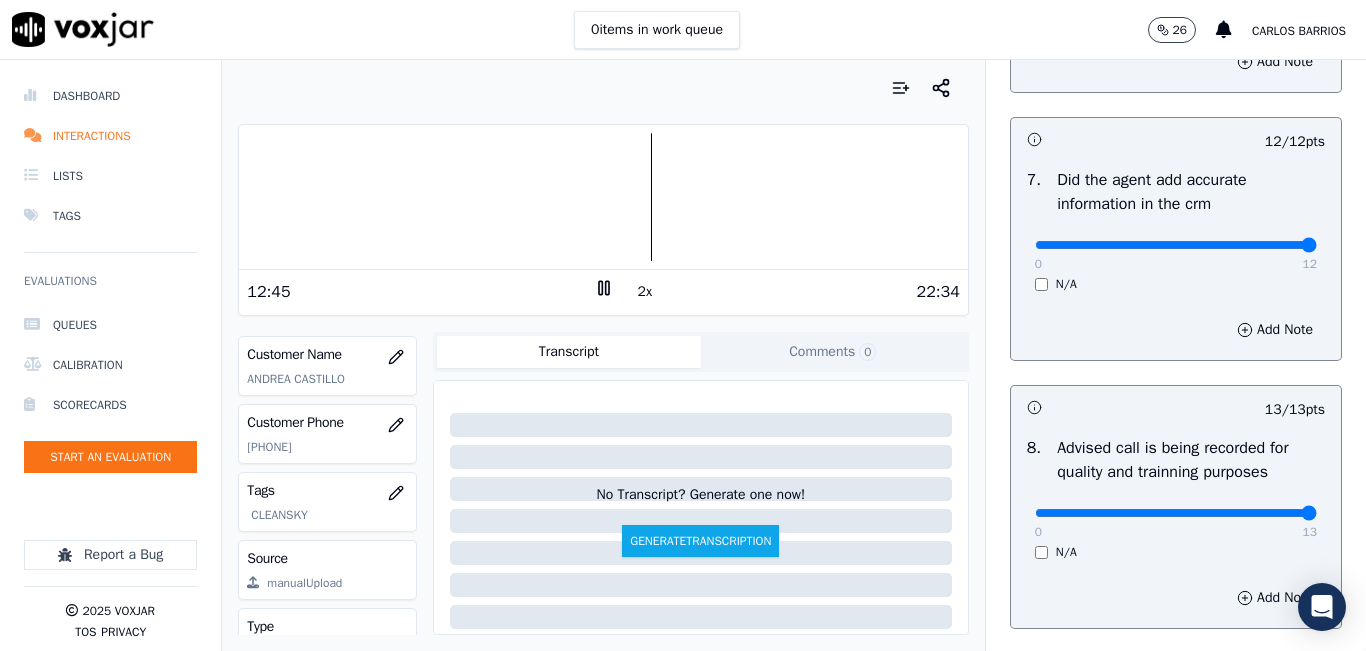 scroll, scrollTop: 1918, scrollLeft: 0, axis: vertical 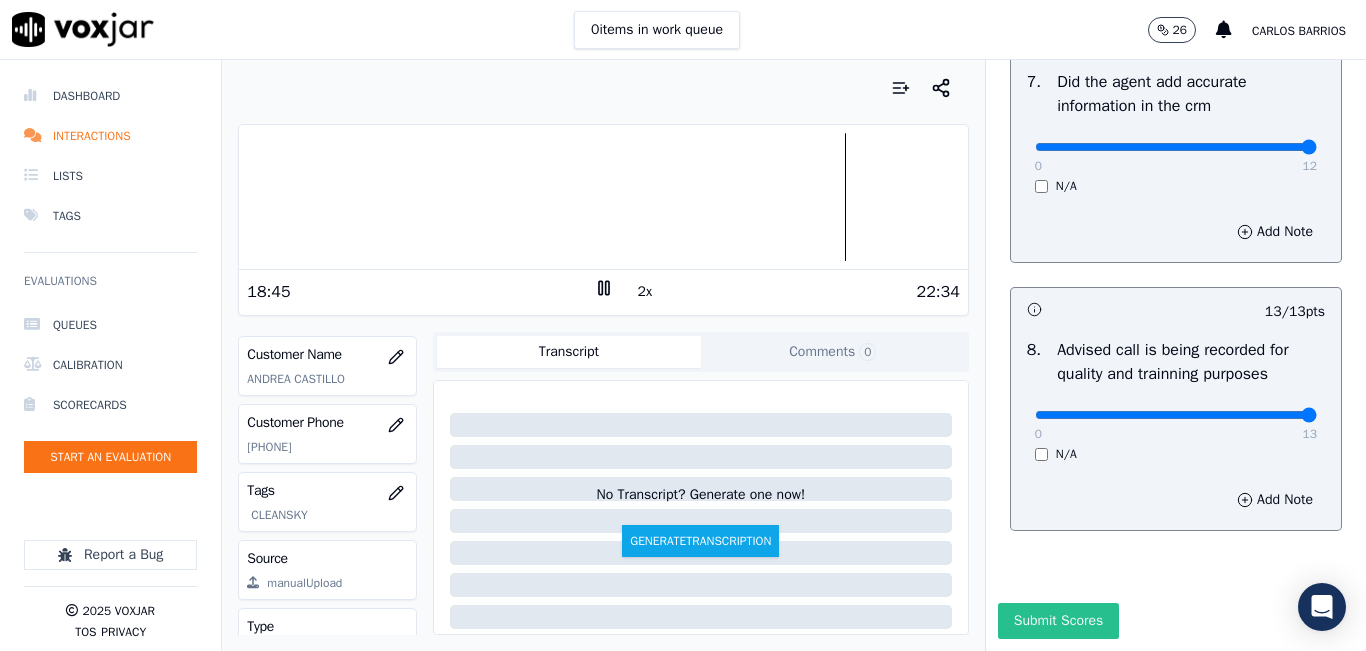 click on "Submit Scores" at bounding box center (1058, 621) 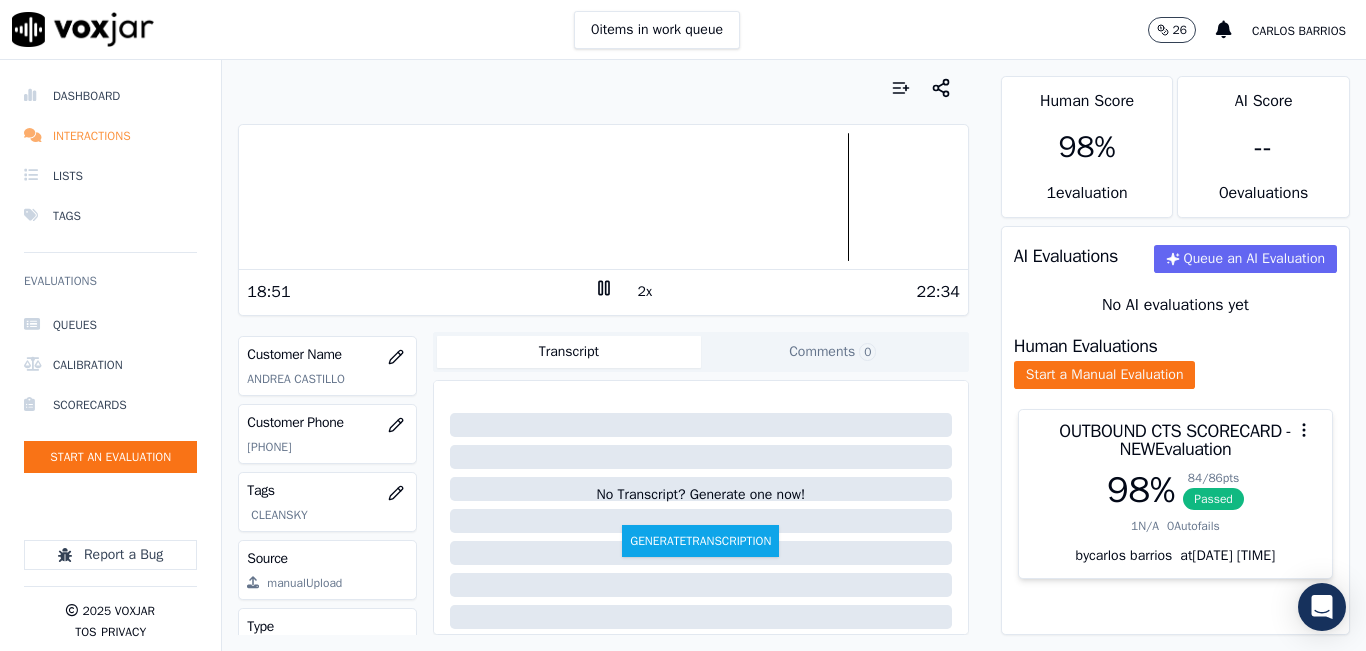 click on "Interactions" at bounding box center [110, 136] 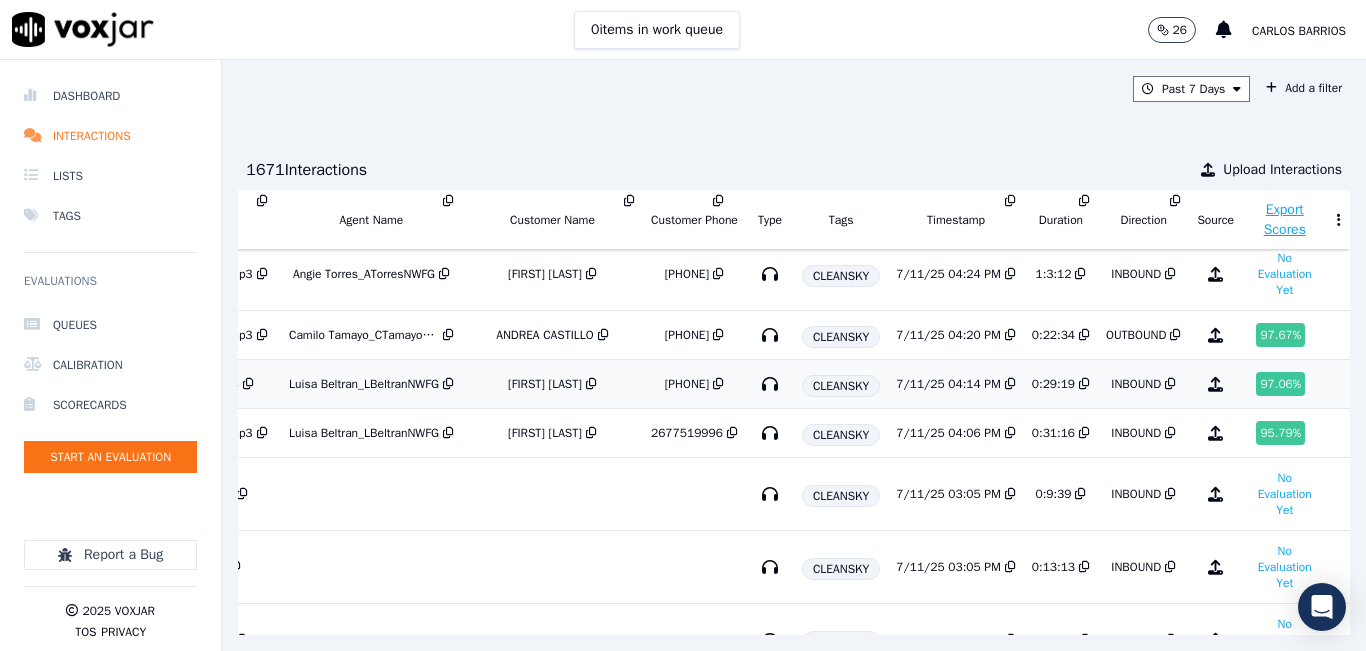 scroll, scrollTop: 400, scrollLeft: 329, axis: both 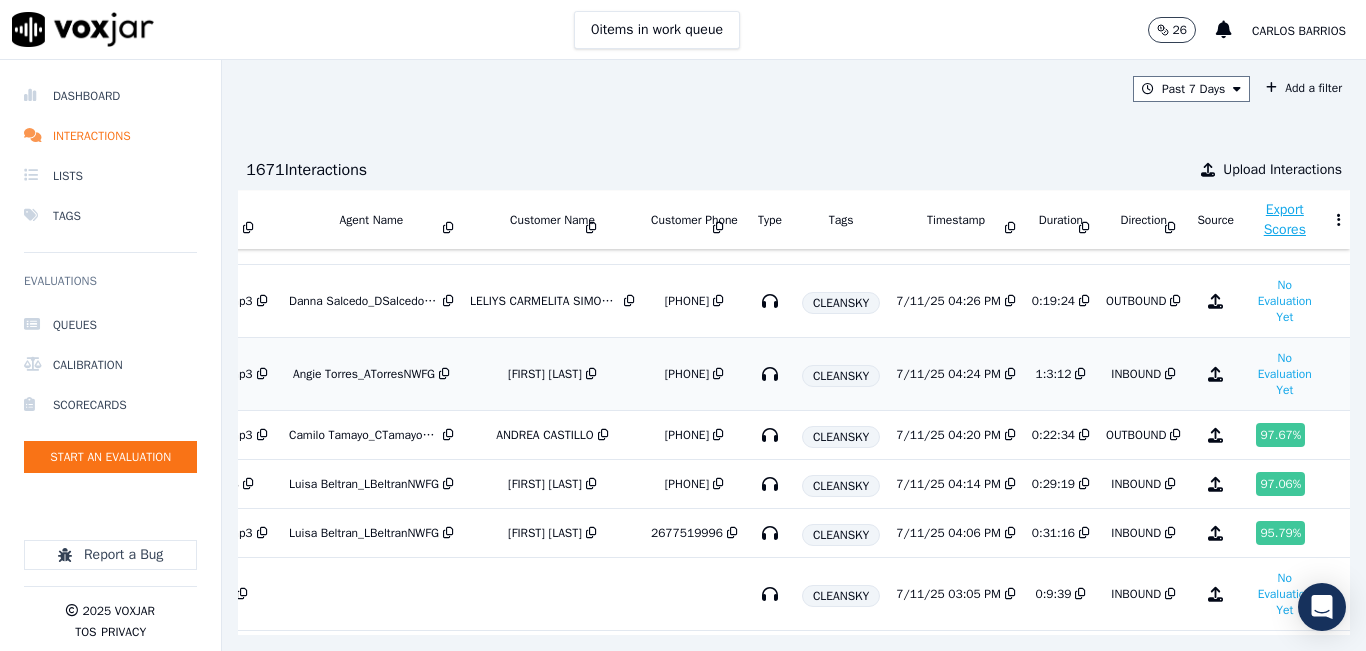 click on "INBOUND" at bounding box center (1143, 374) 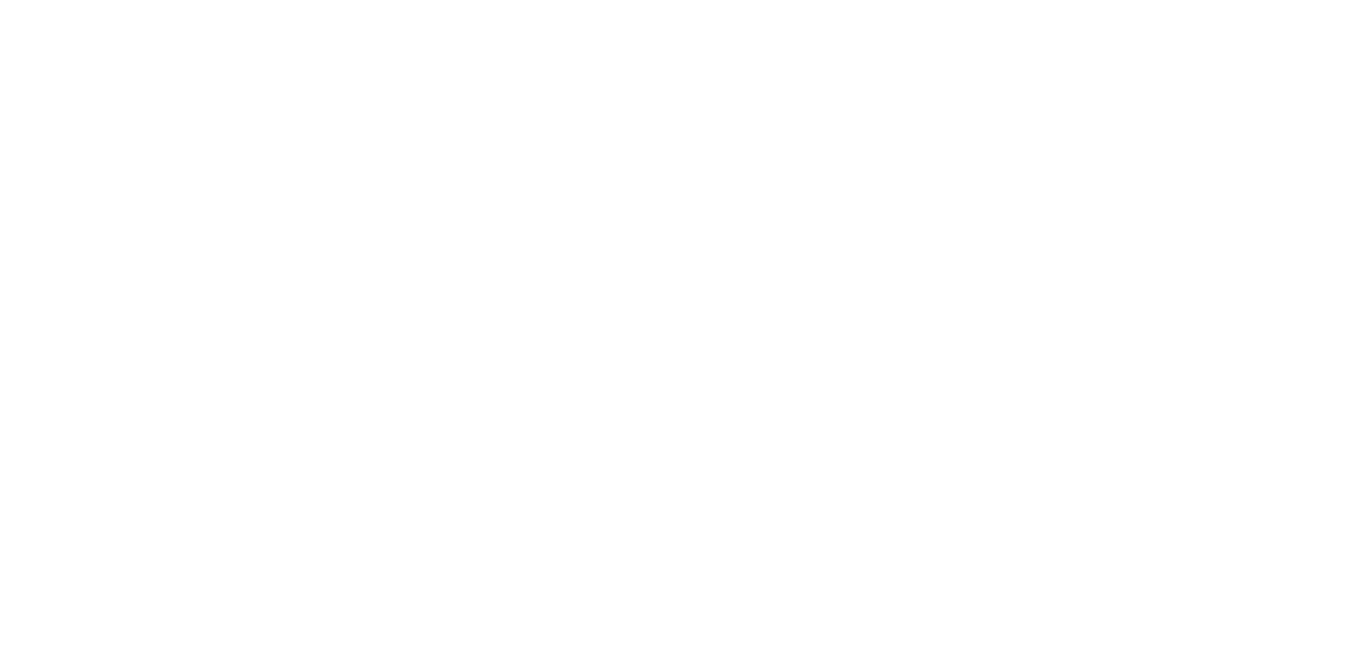 scroll, scrollTop: 0, scrollLeft: 0, axis: both 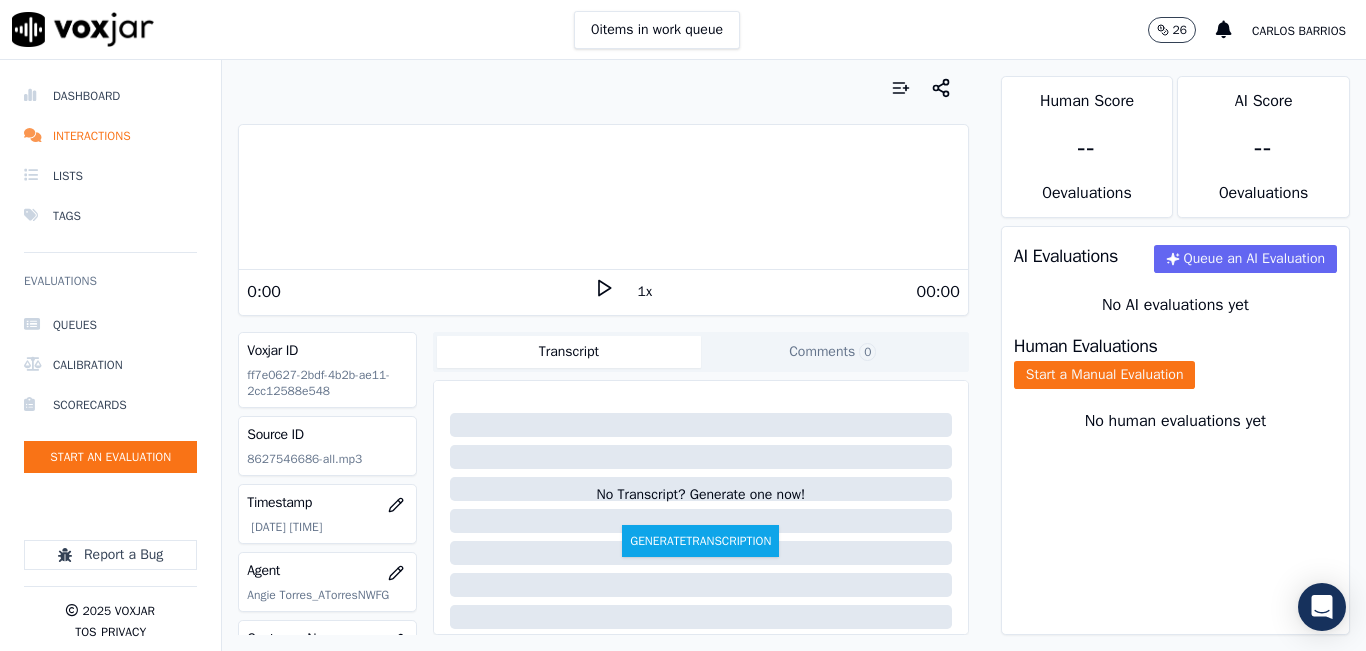 click 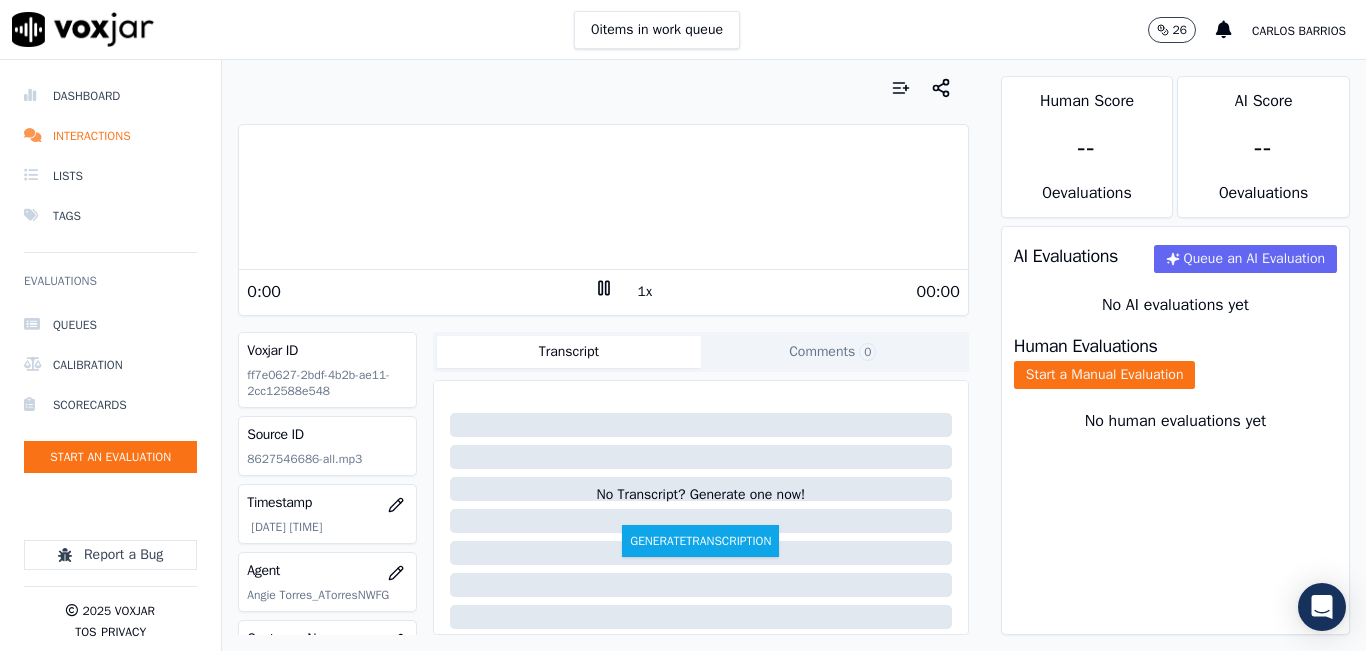 click on "1x" at bounding box center (645, 292) 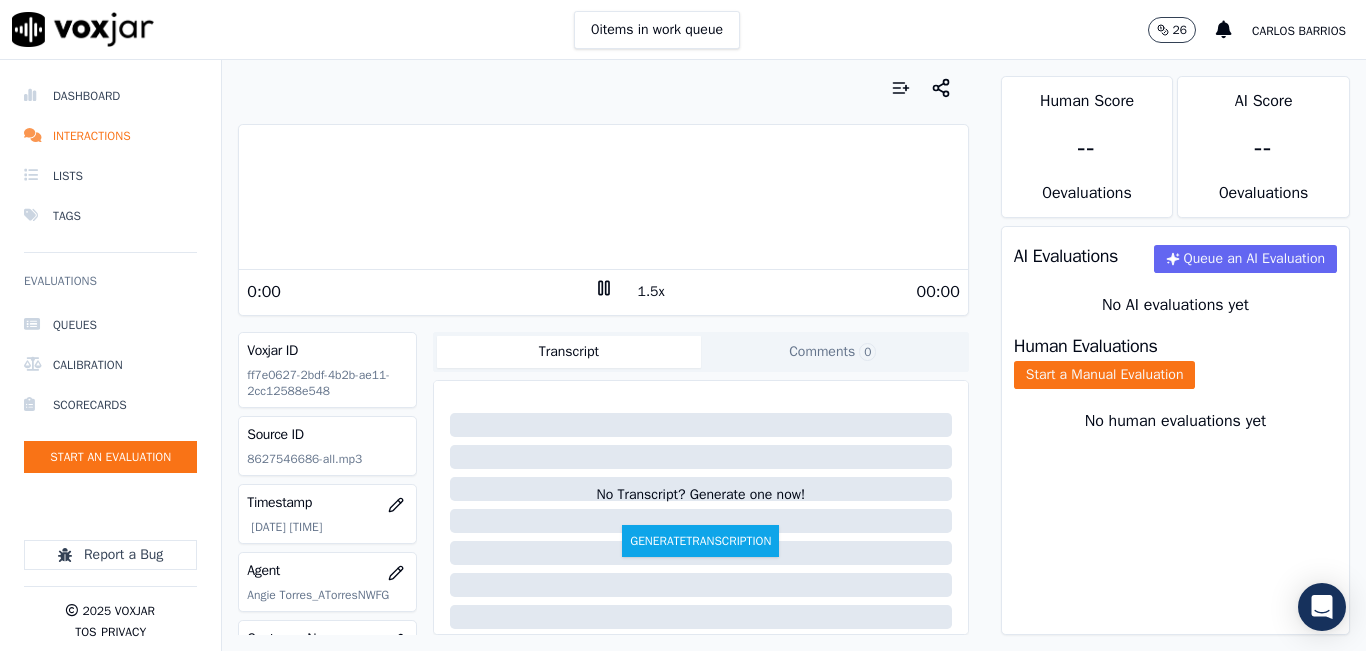 click on "1.5x" at bounding box center (651, 292) 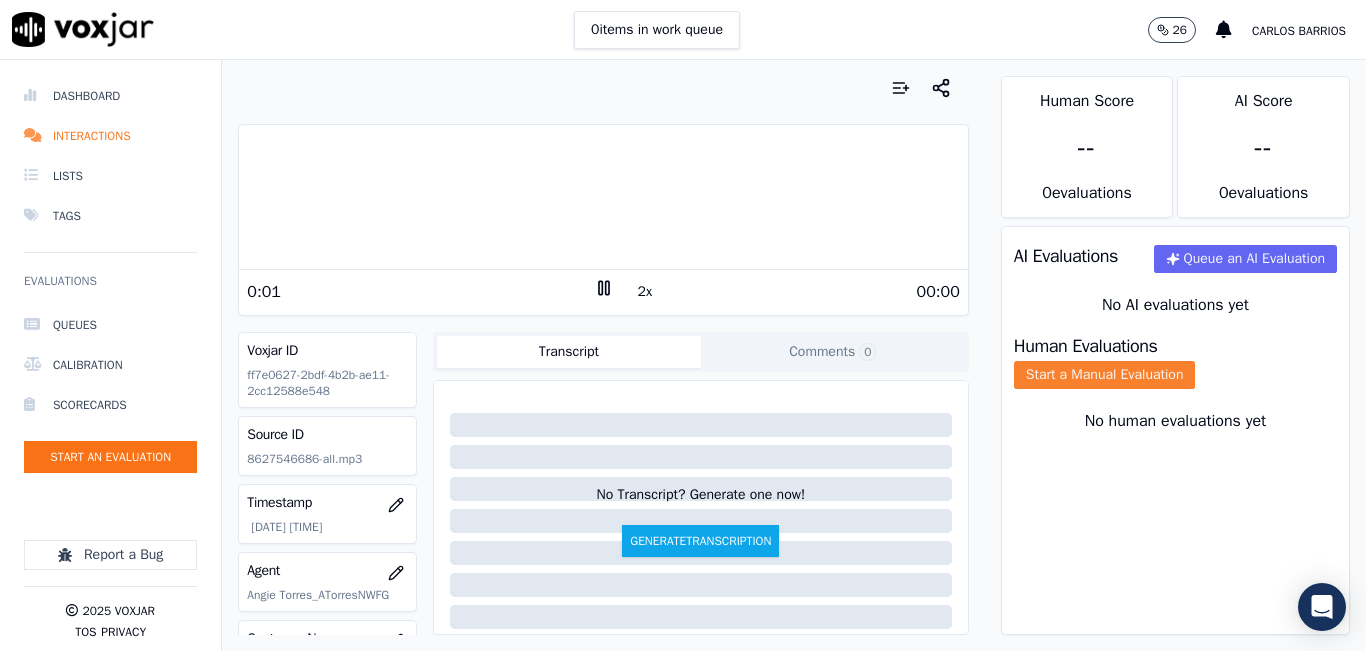 click on "Start a Manual Evaluation" 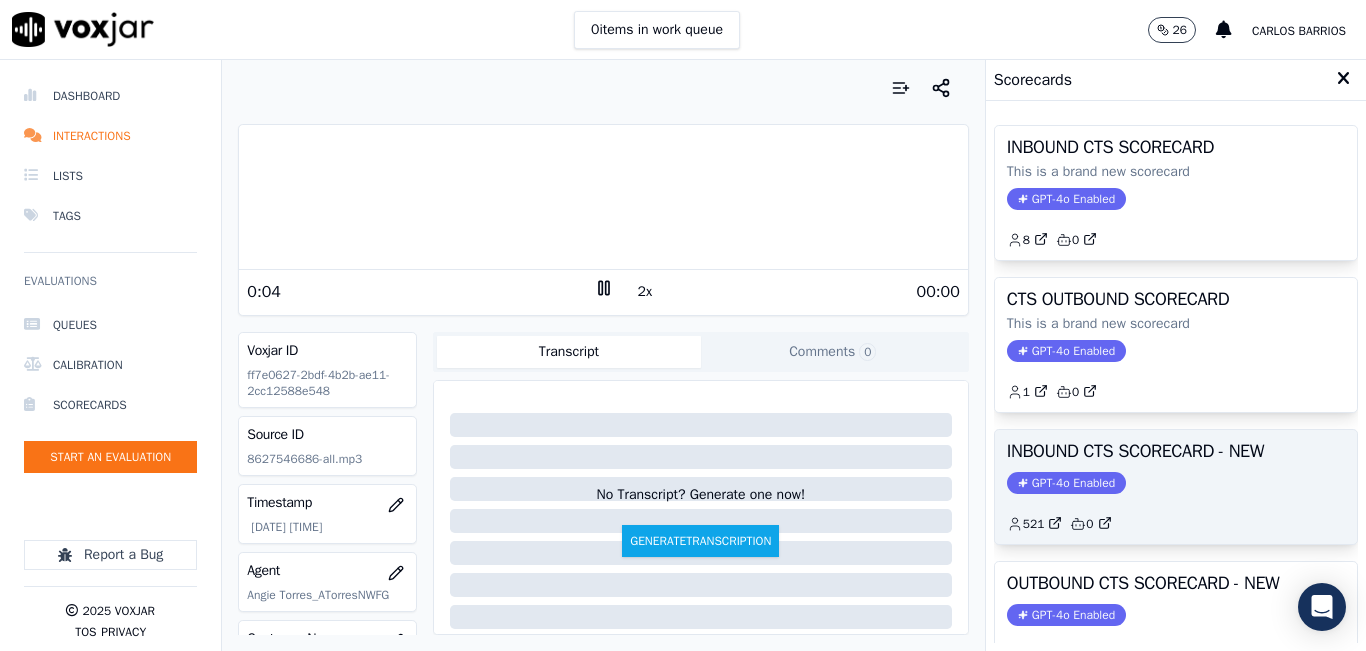 click on "521         0" 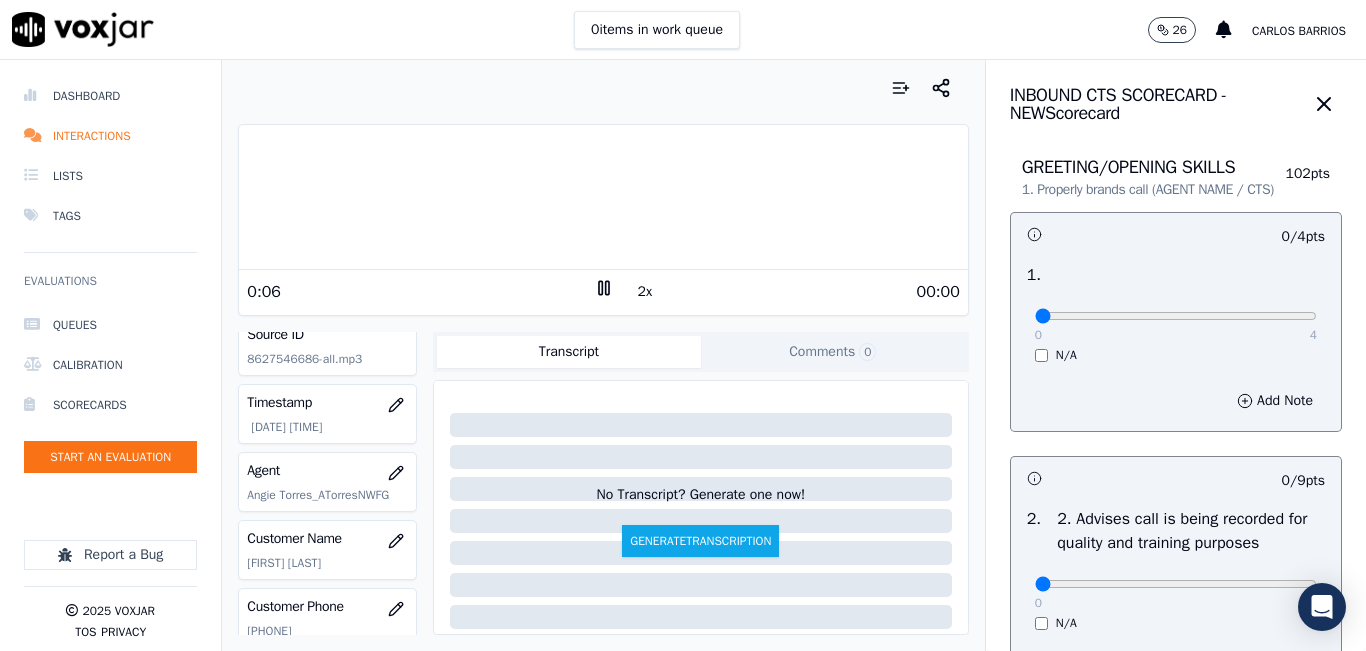scroll, scrollTop: 200, scrollLeft: 0, axis: vertical 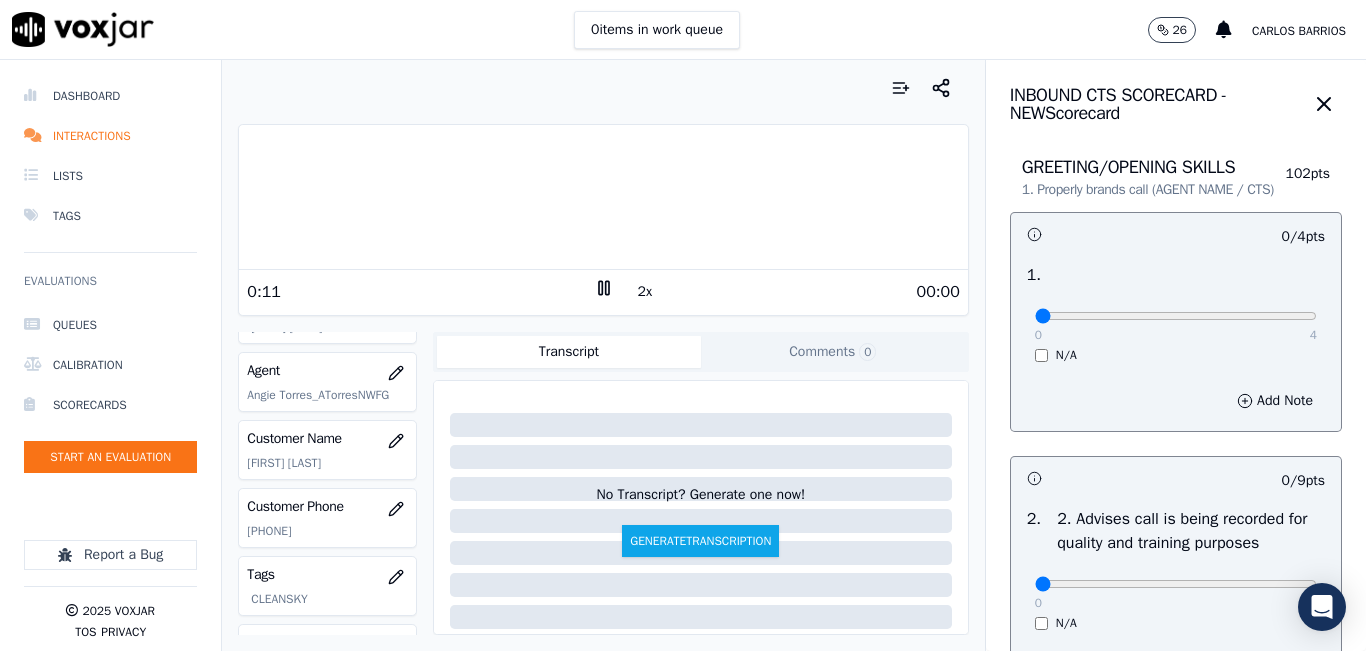 click on "[PHONE]" 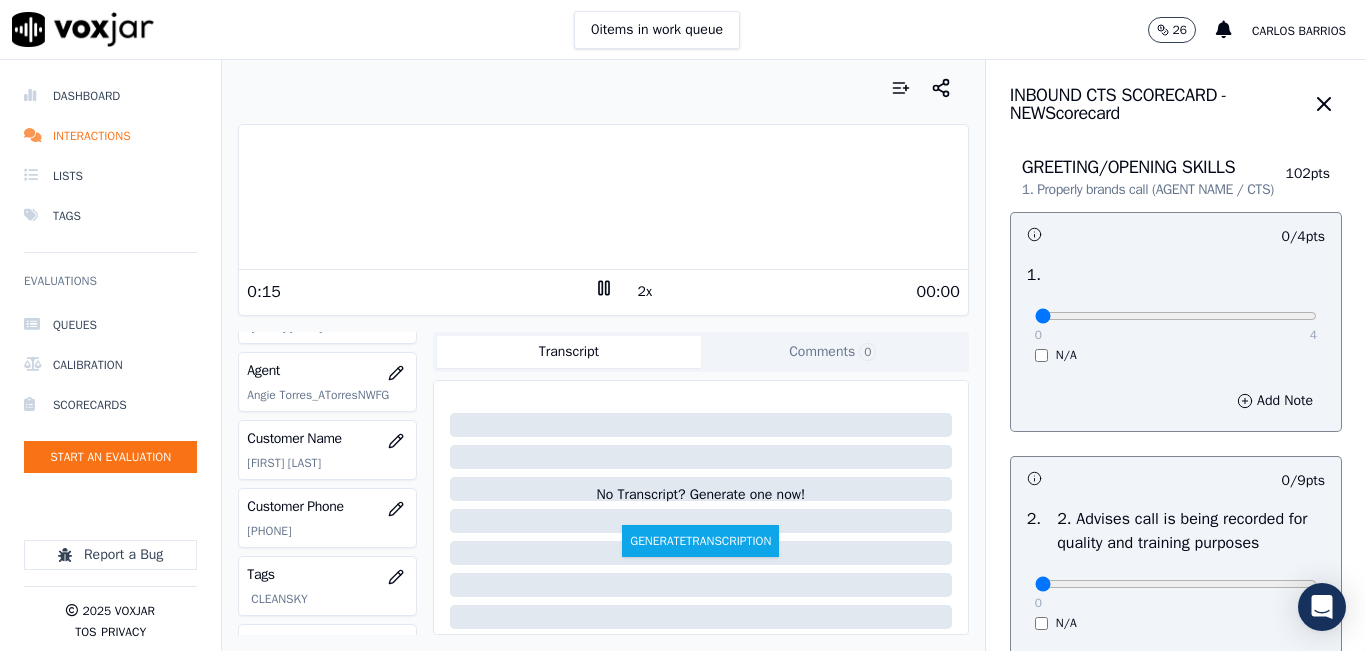 copy on "[PHONE]" 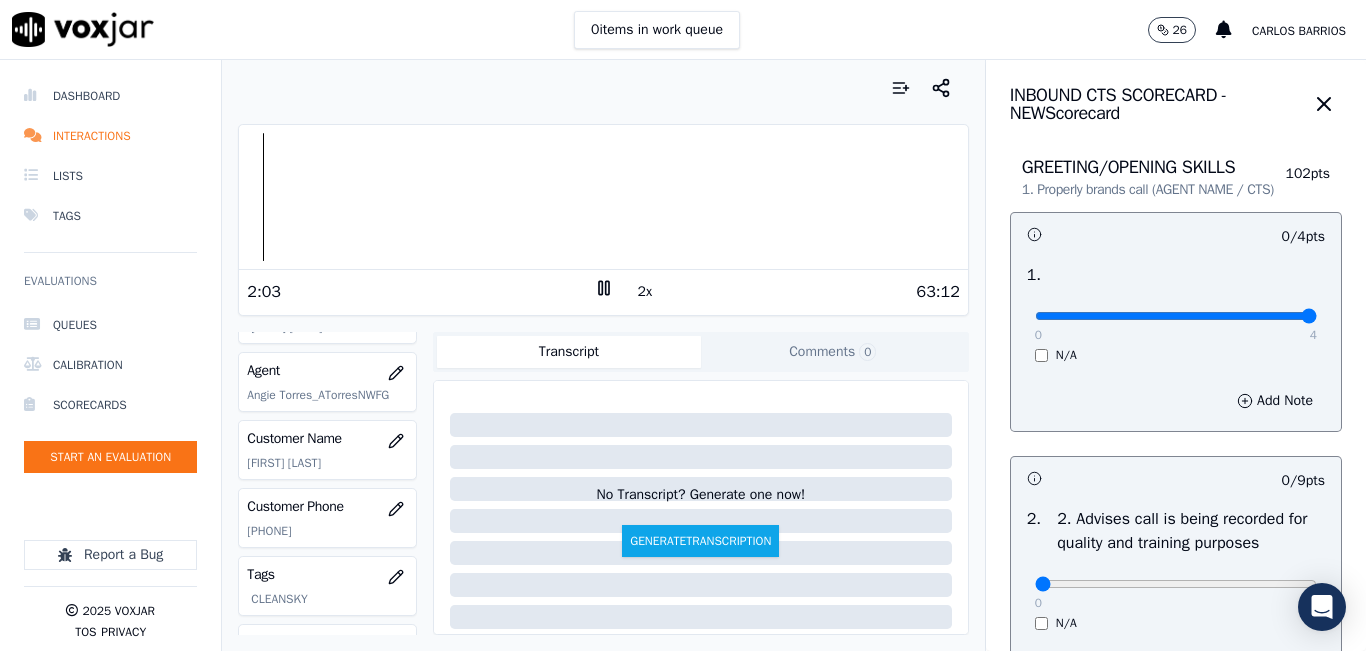 drag, startPoint x: 1210, startPoint y: 339, endPoint x: 1279, endPoint y: 333, distance: 69.260376 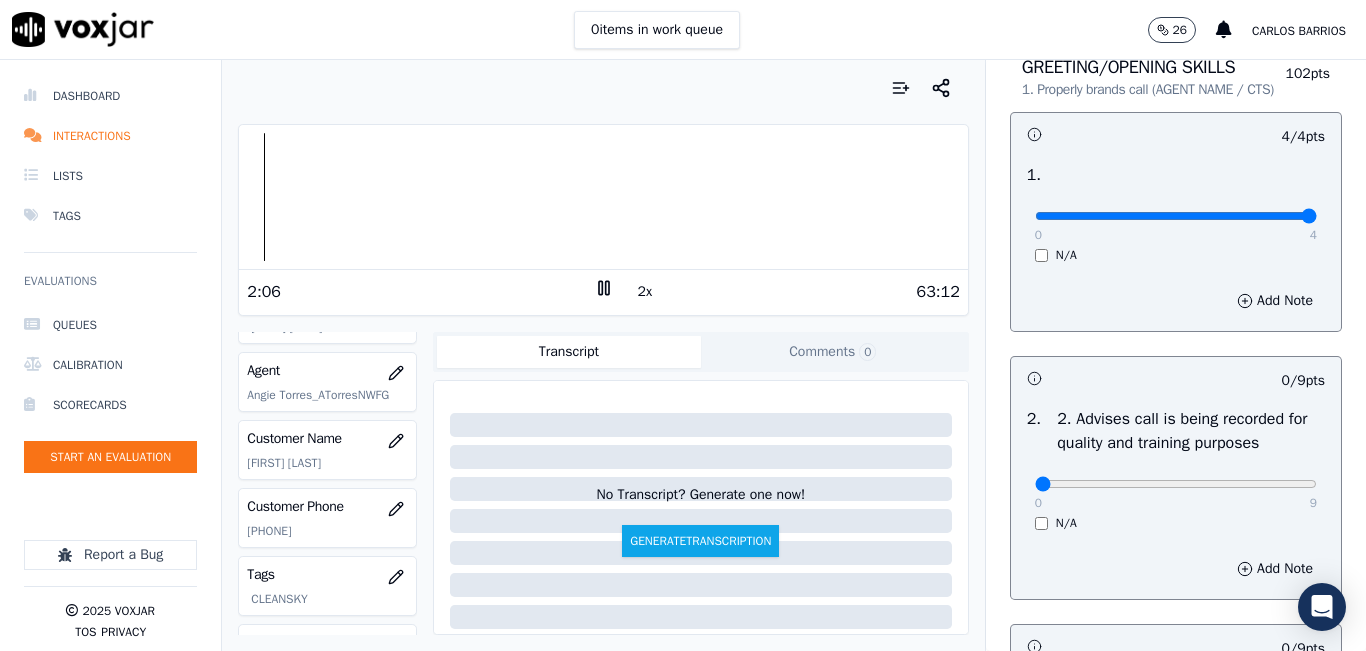 scroll, scrollTop: 200, scrollLeft: 0, axis: vertical 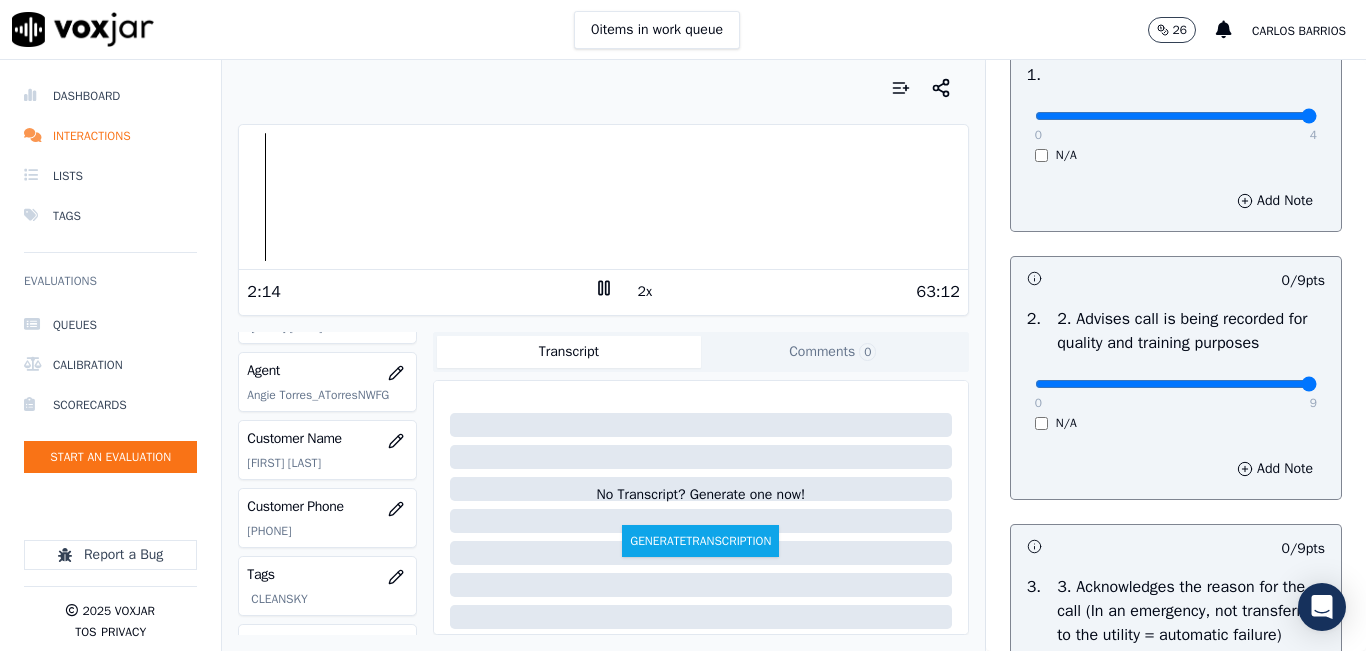 drag, startPoint x: 1179, startPoint y: 409, endPoint x: 1318, endPoint y: 389, distance: 140.43147 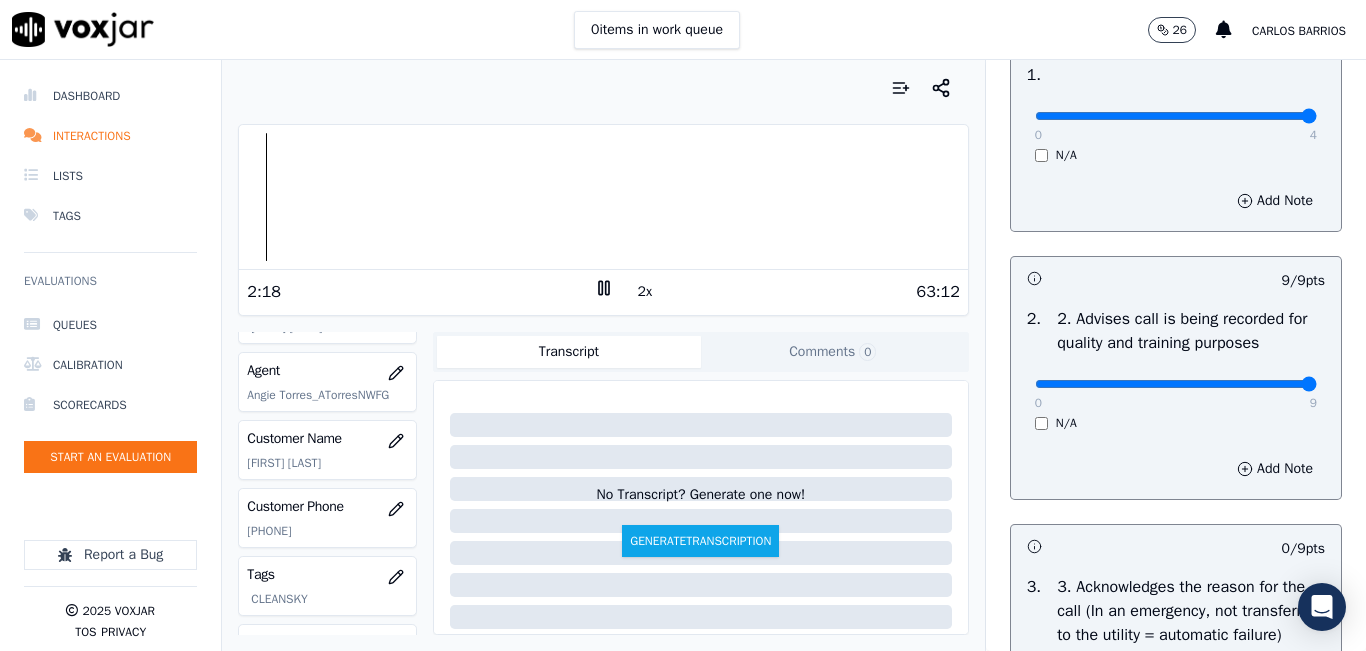 click on "[PHONE]" 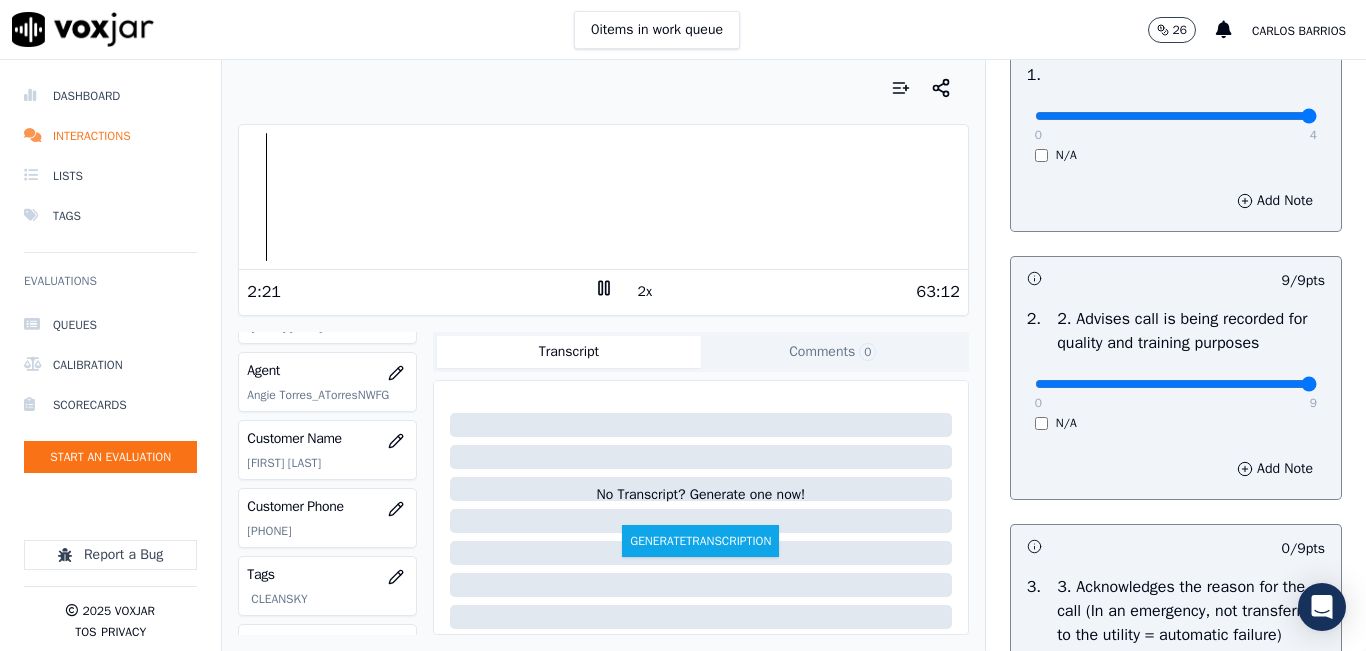 click on "[PHONE]" 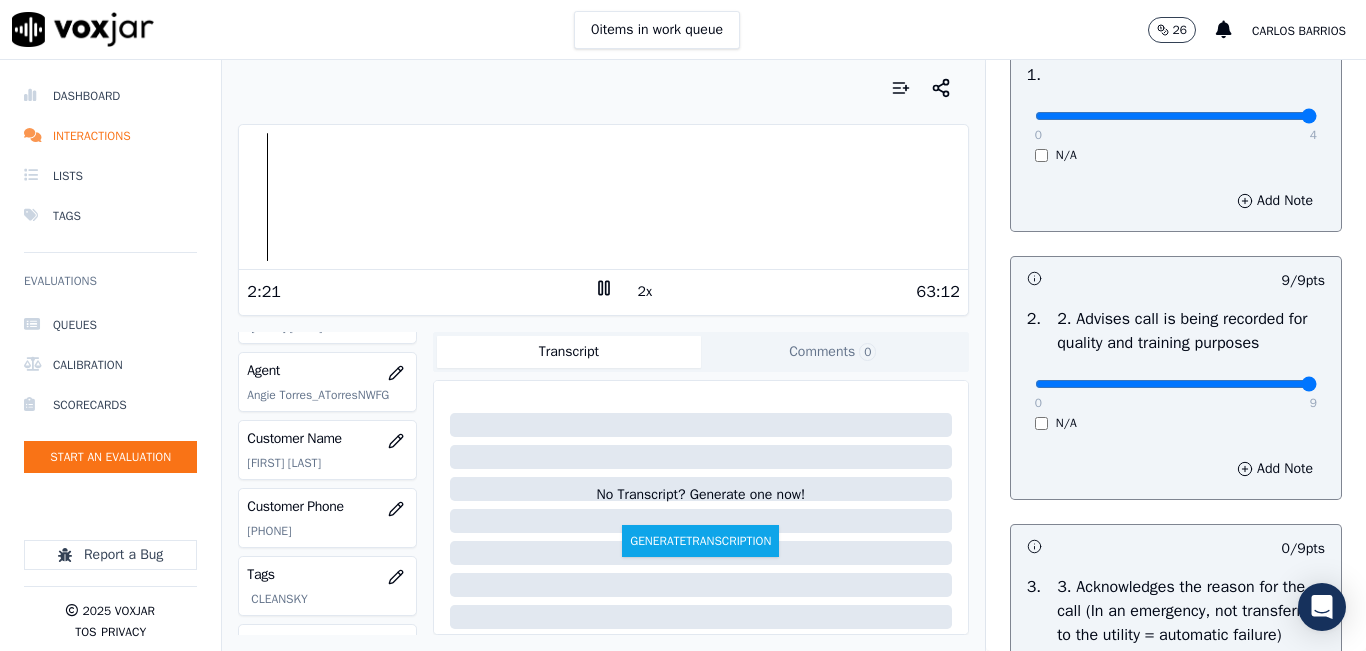 click on "[PHONE]" 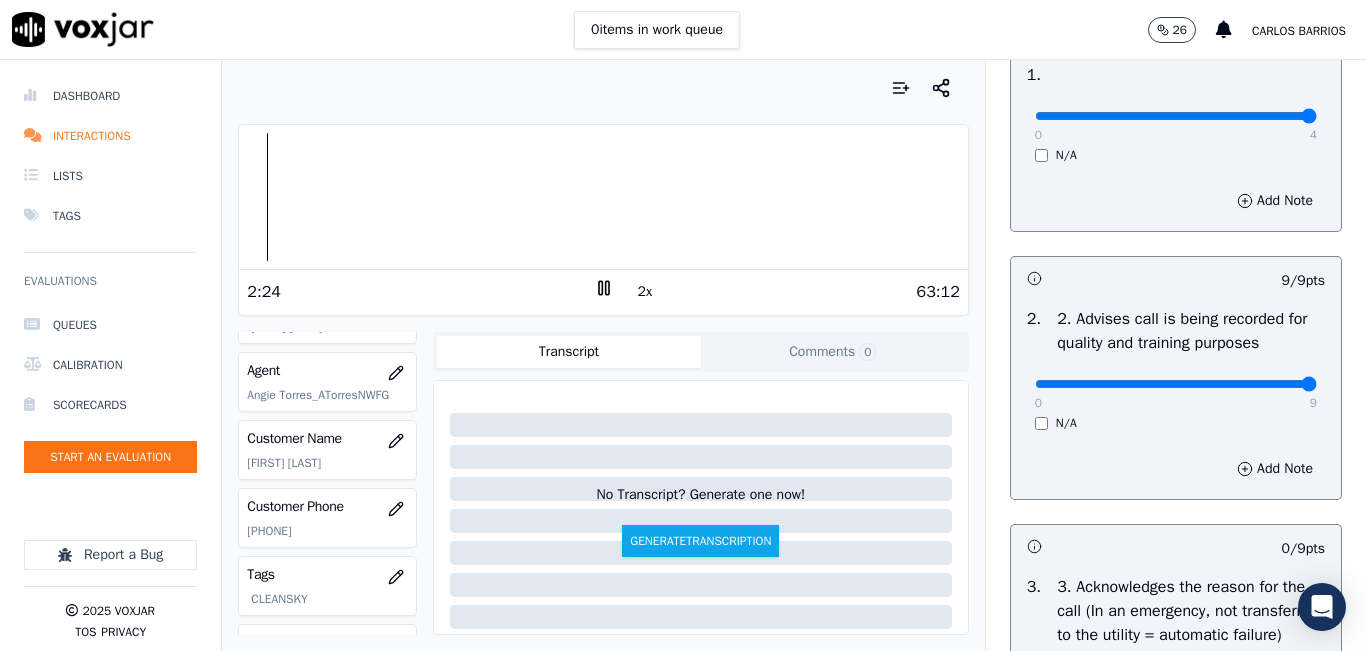 copy on "[PHONE]" 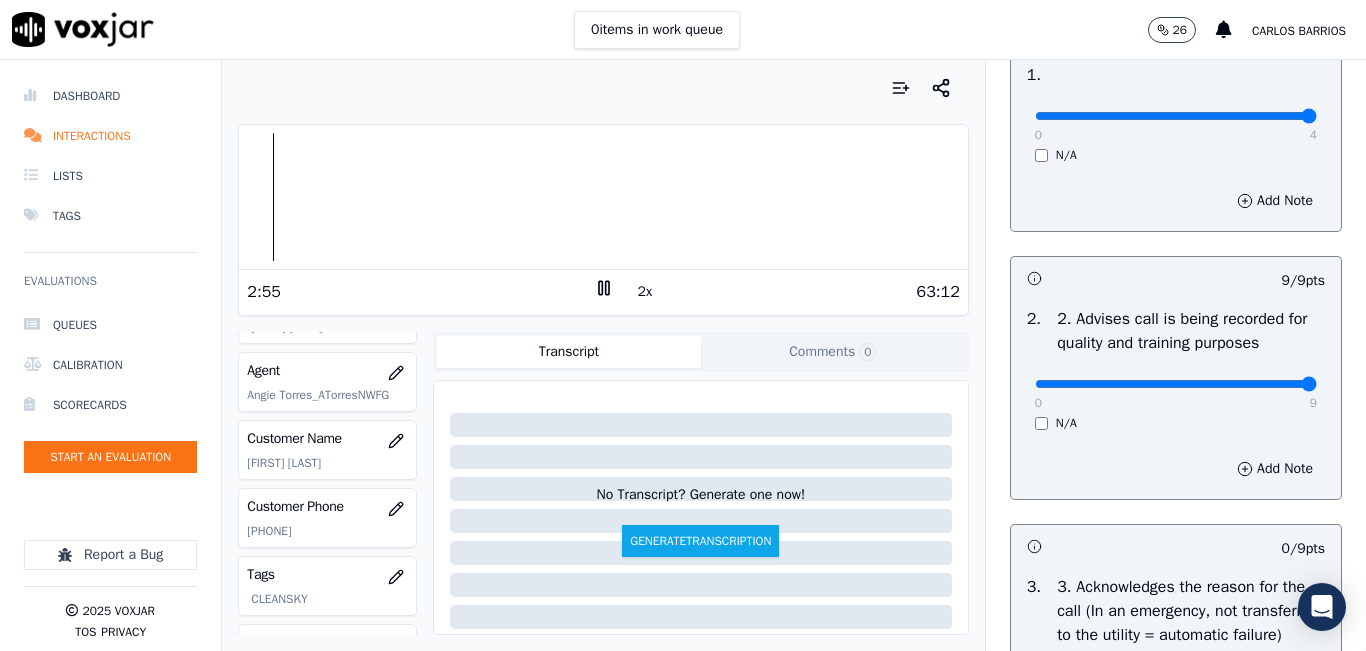 click 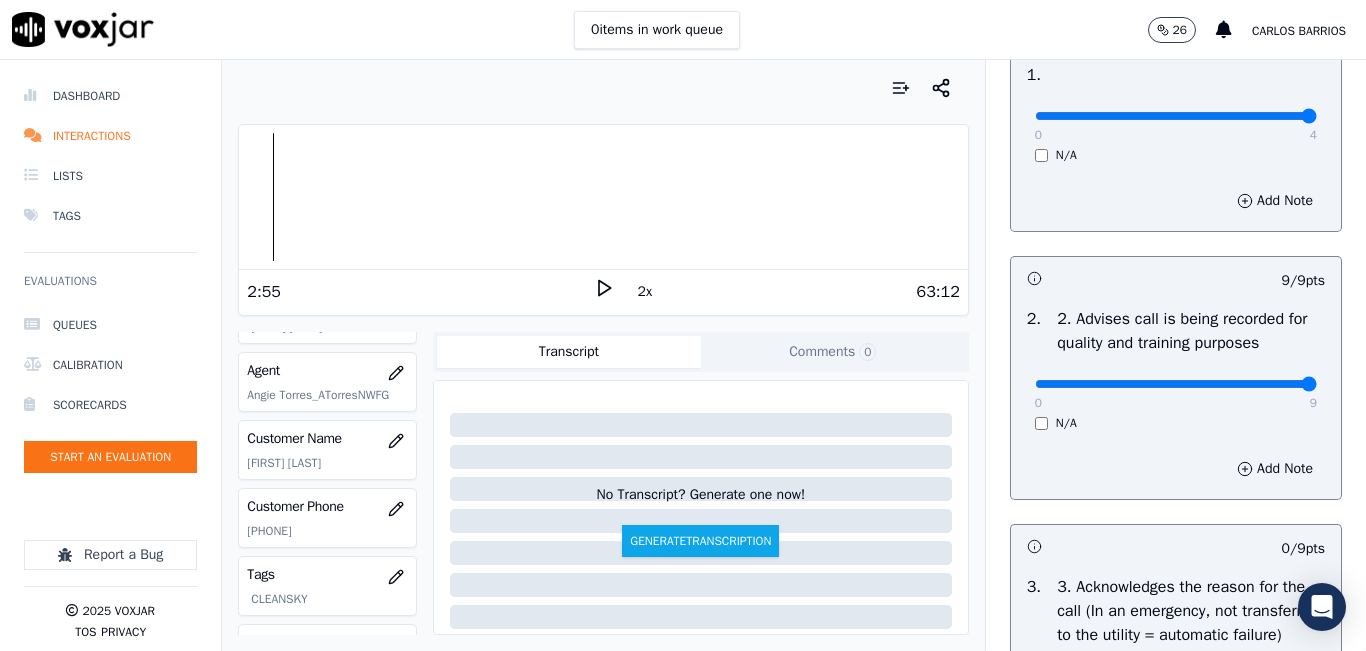 click 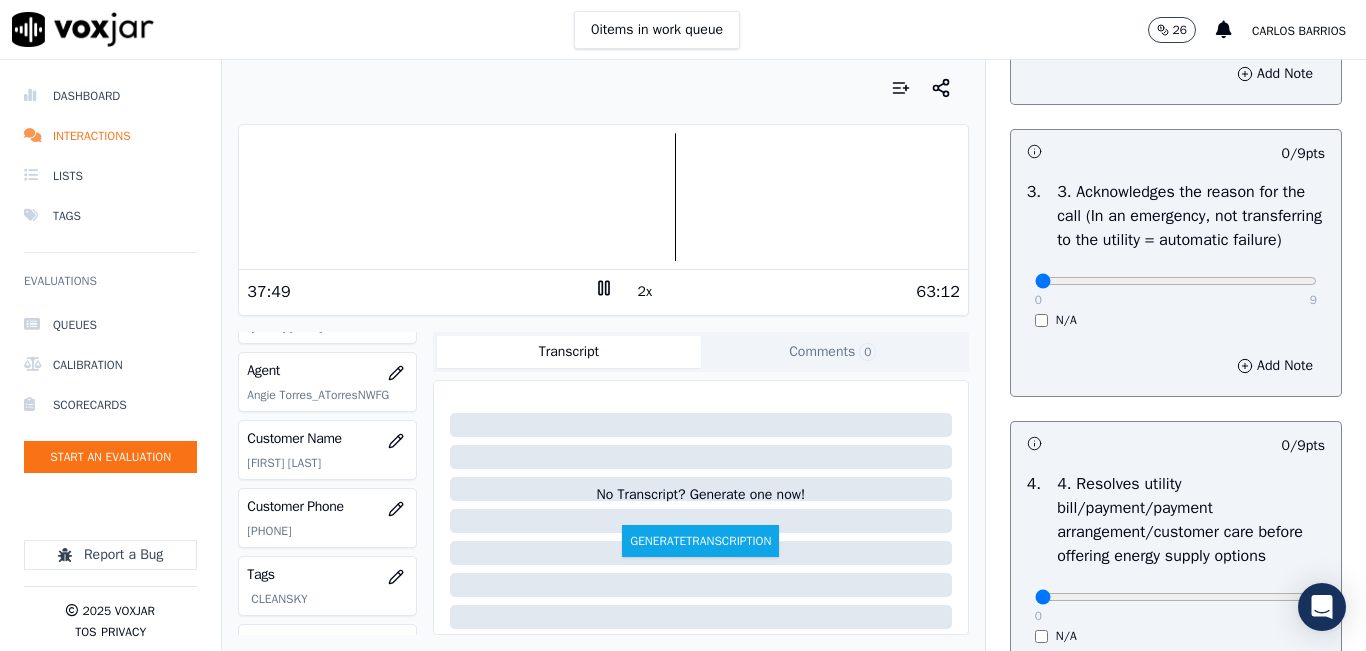 scroll, scrollTop: 600, scrollLeft: 0, axis: vertical 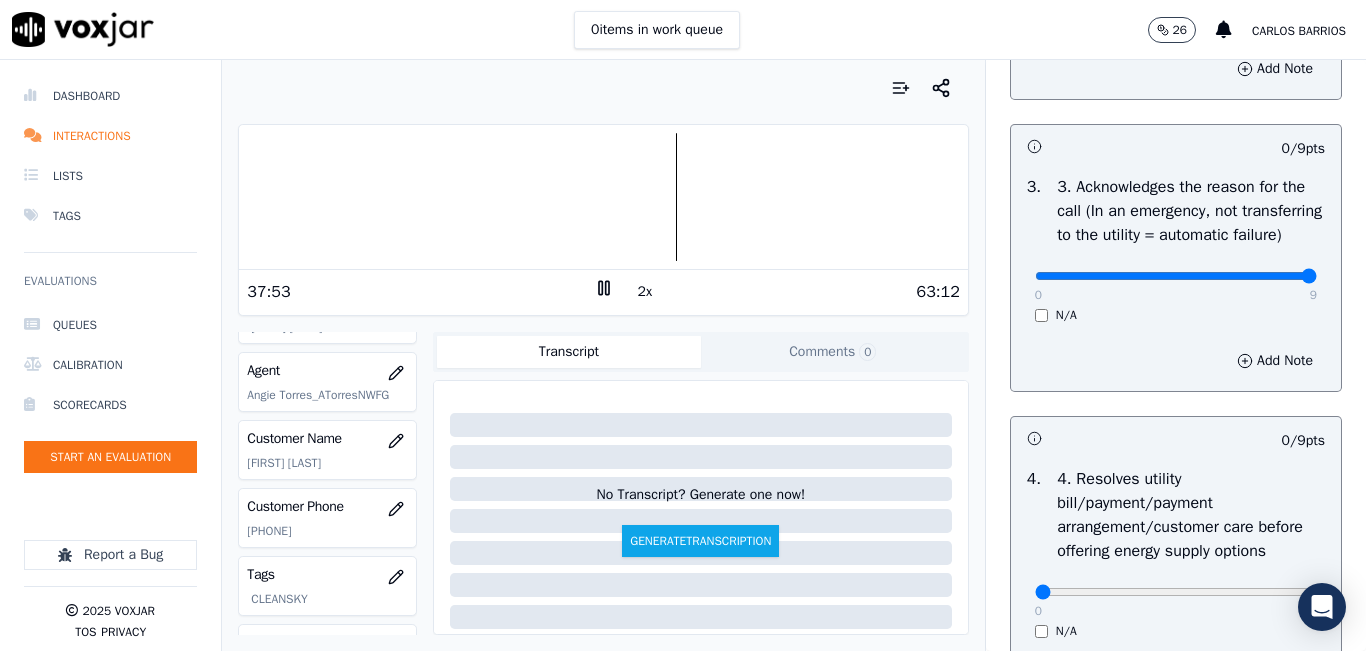drag, startPoint x: 1213, startPoint y: 323, endPoint x: 1295, endPoint y: 330, distance: 82.29824 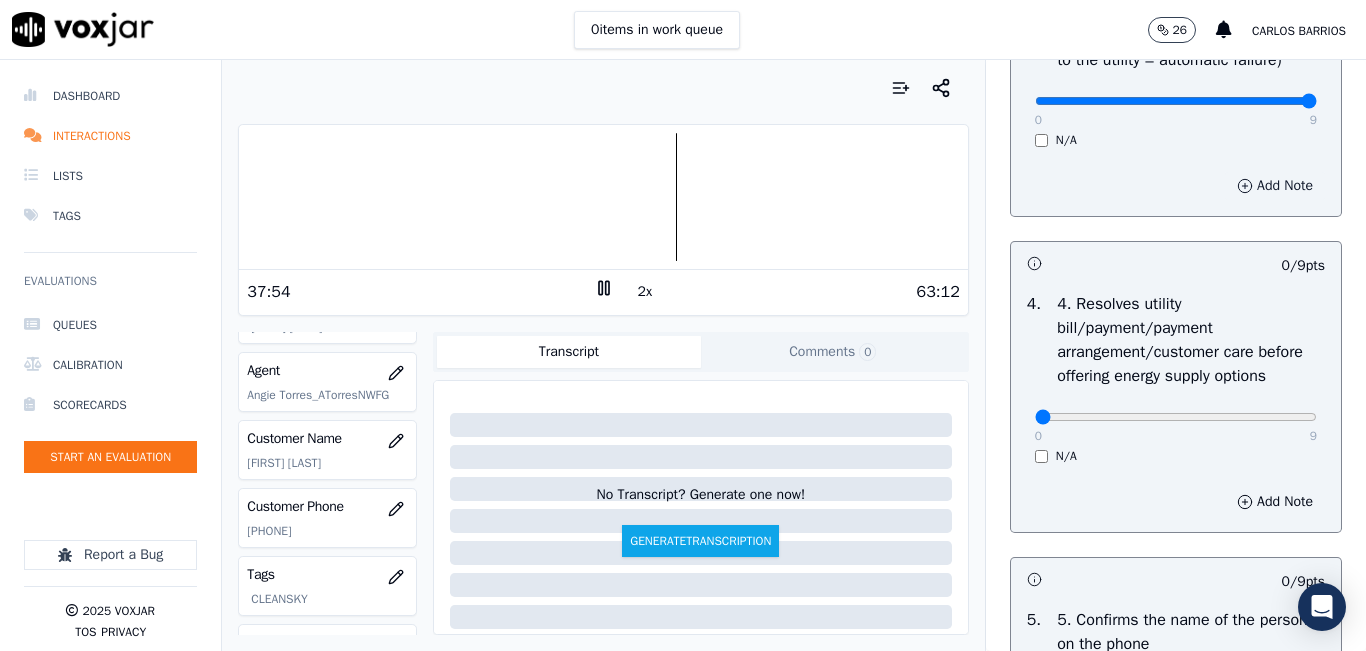 scroll, scrollTop: 1000, scrollLeft: 0, axis: vertical 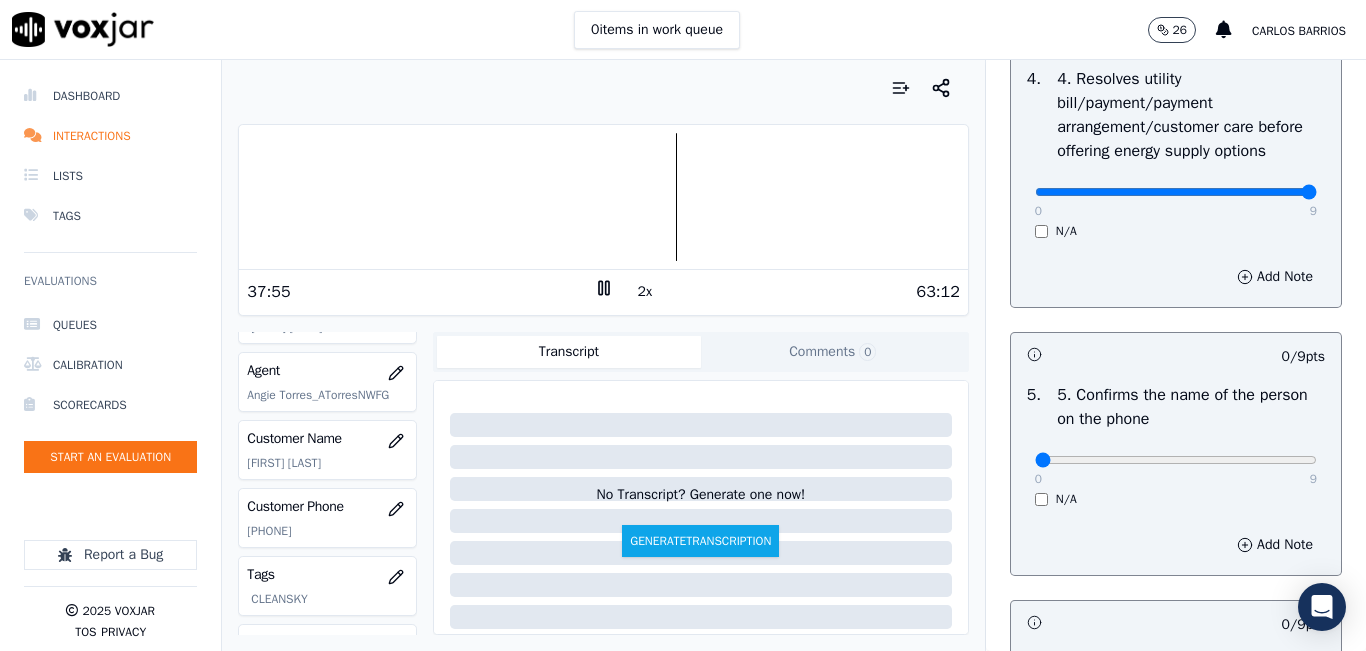 drag, startPoint x: 1247, startPoint y: 265, endPoint x: 1306, endPoint y: 265, distance: 59 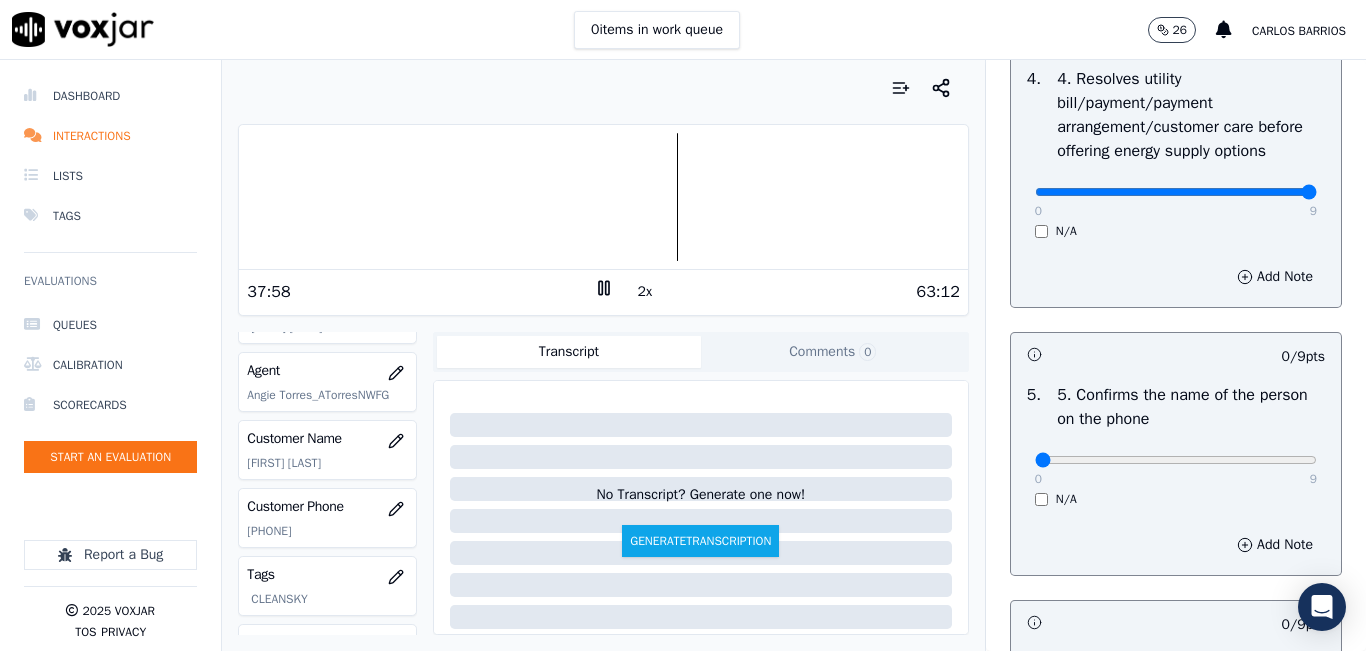 click at bounding box center (603, 197) 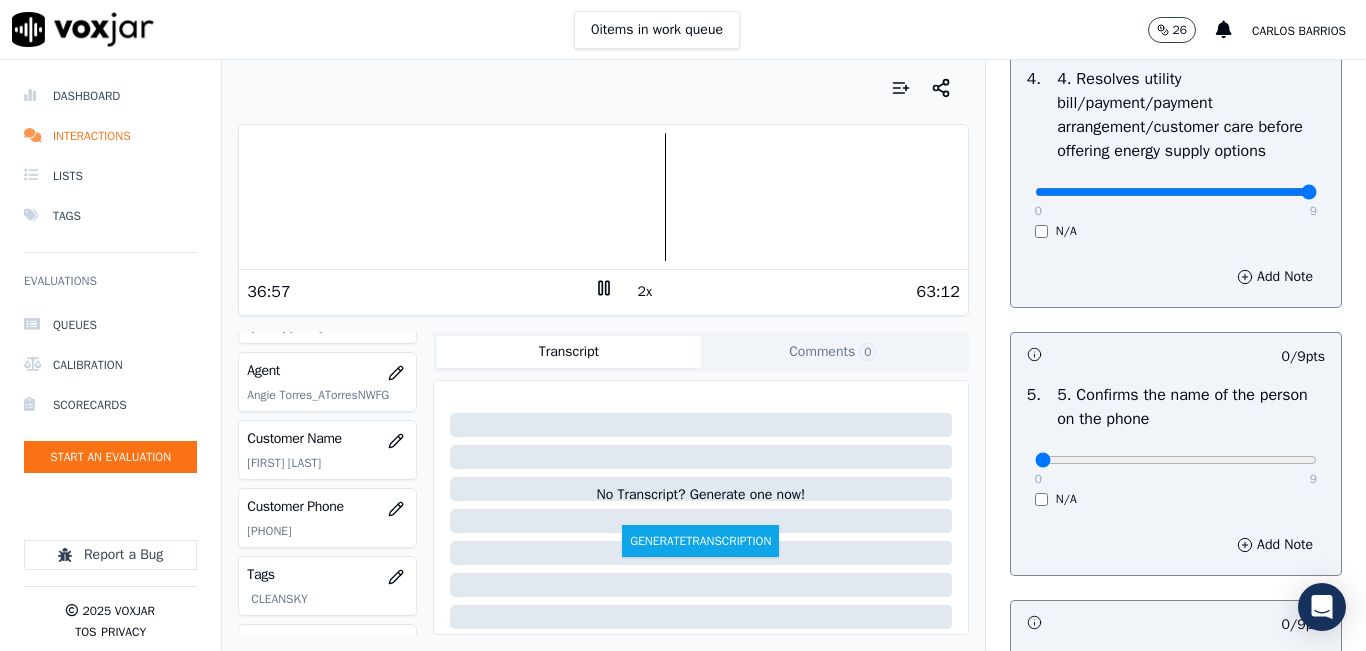 click at bounding box center (603, 197) 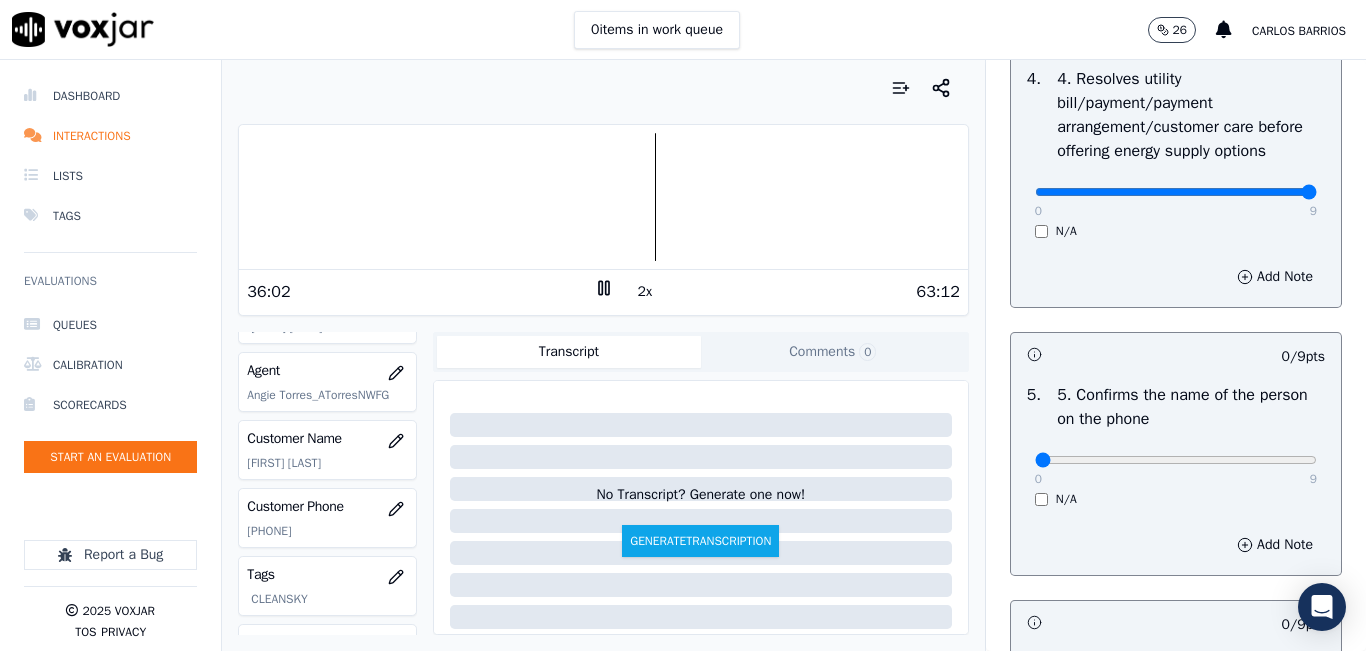 click at bounding box center (603, 197) 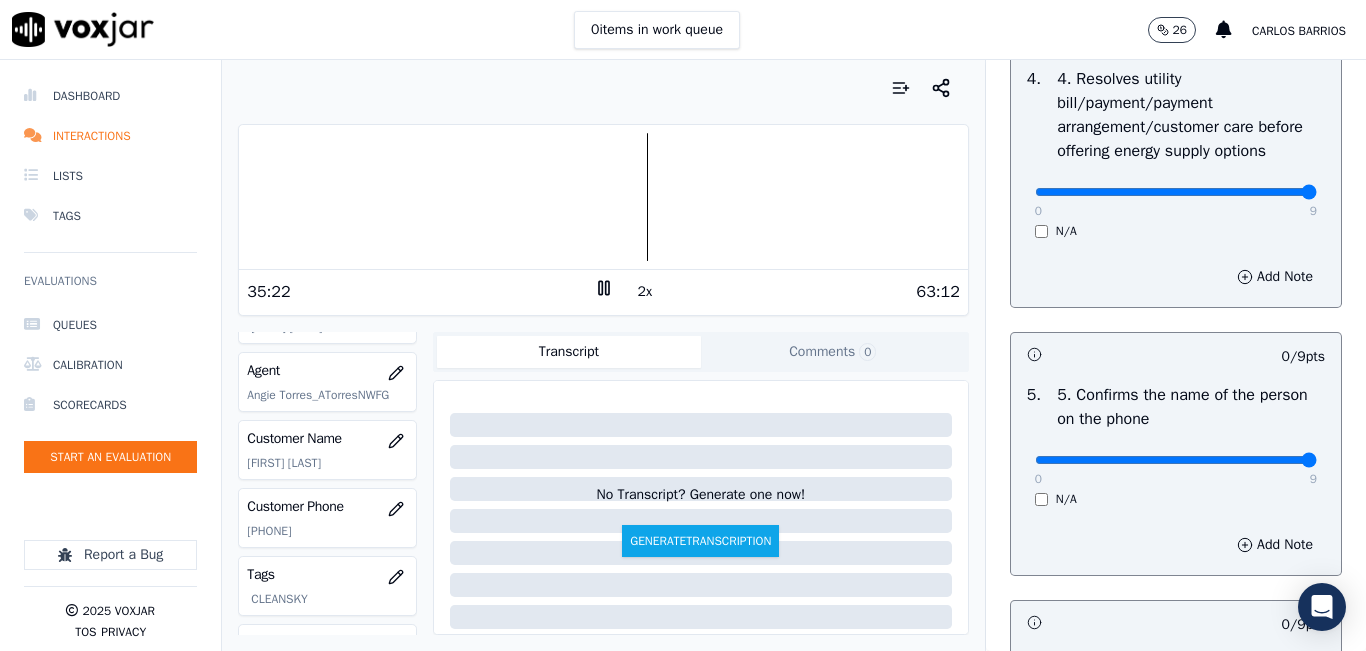 type on "9" 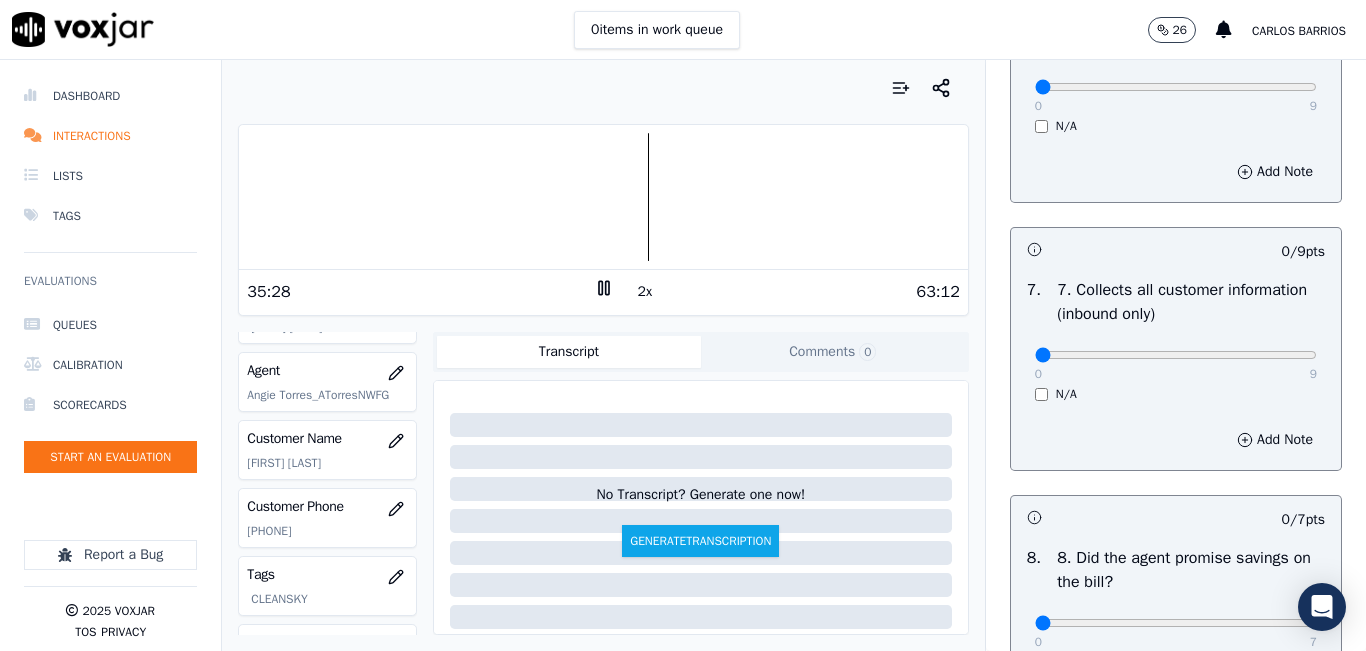 scroll, scrollTop: 1700, scrollLeft: 0, axis: vertical 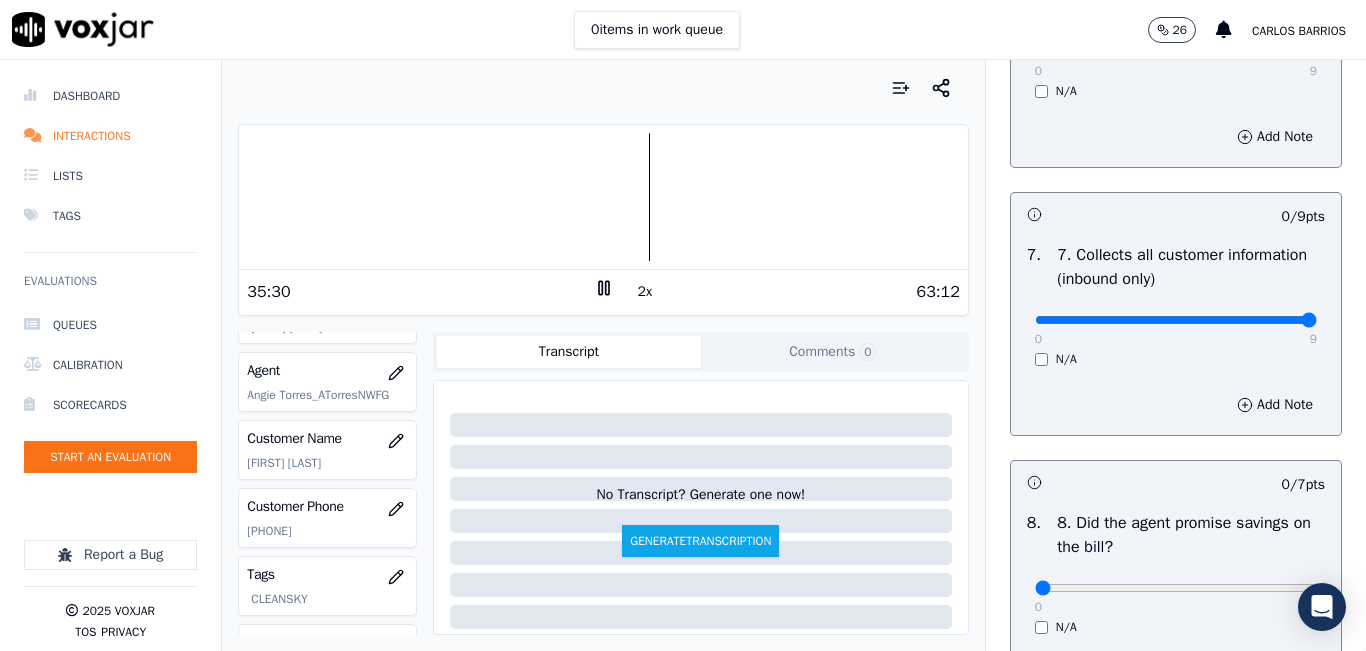 type on "9" 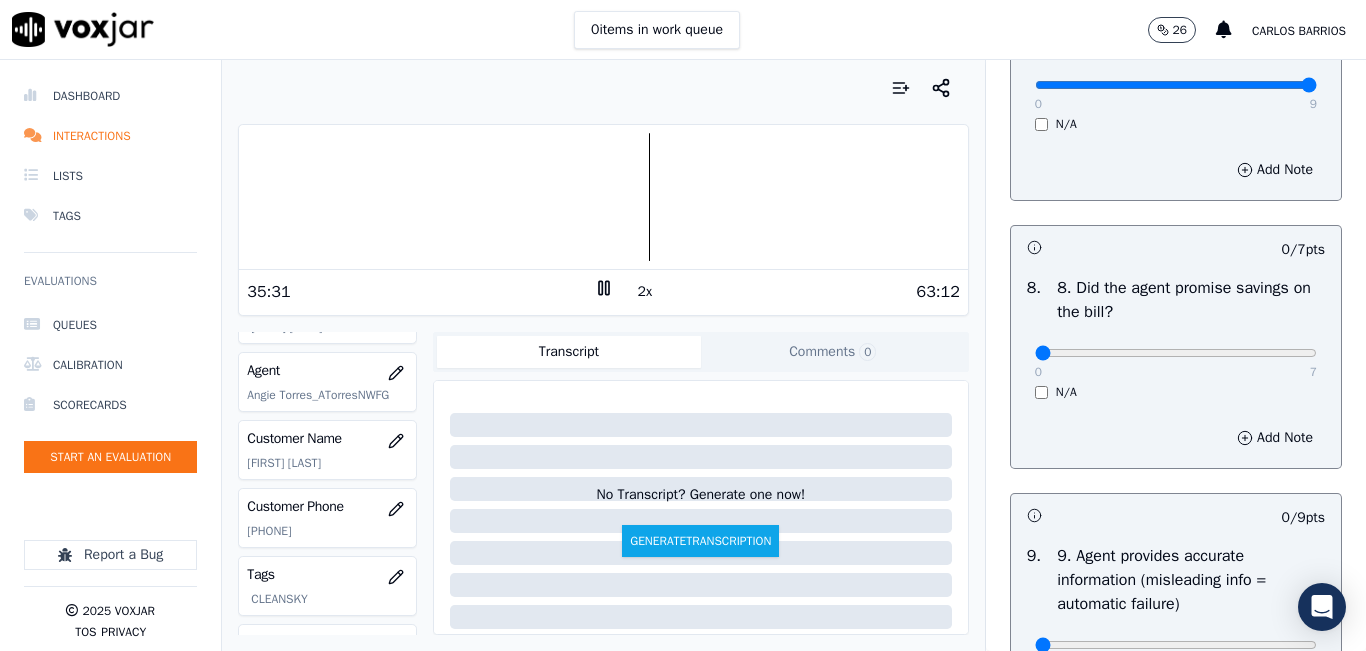 scroll, scrollTop: 2000, scrollLeft: 0, axis: vertical 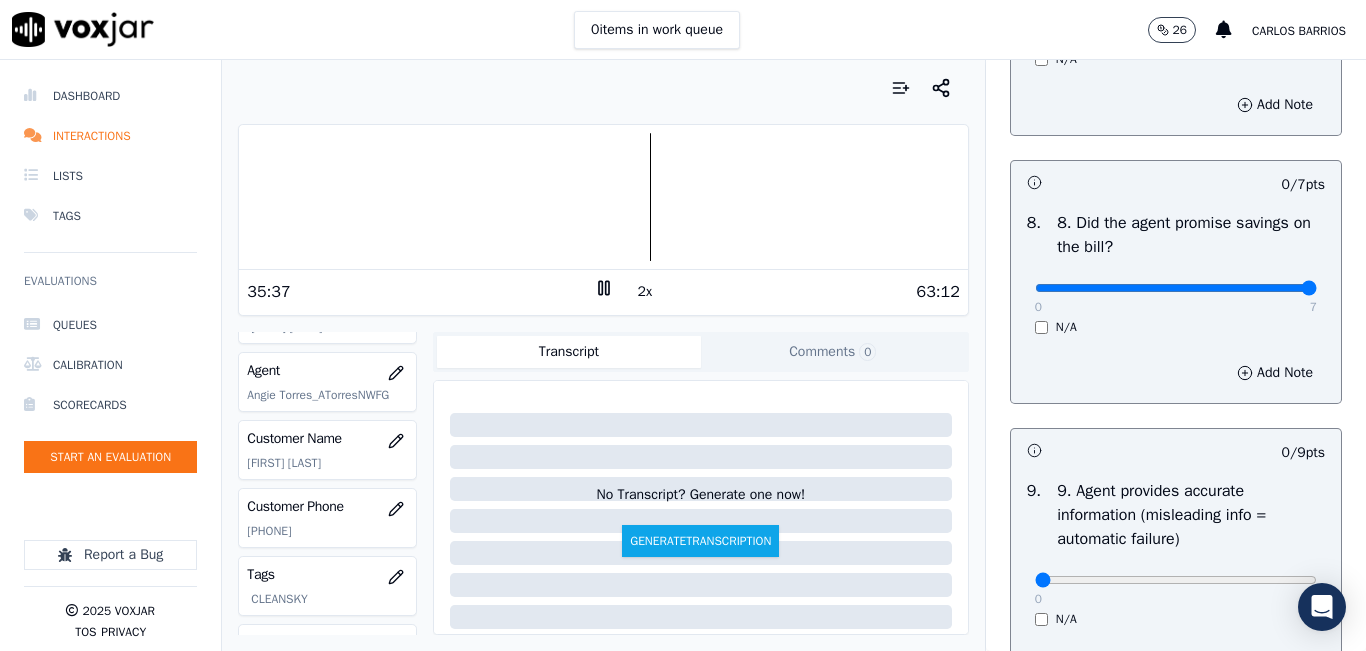 type on "7" 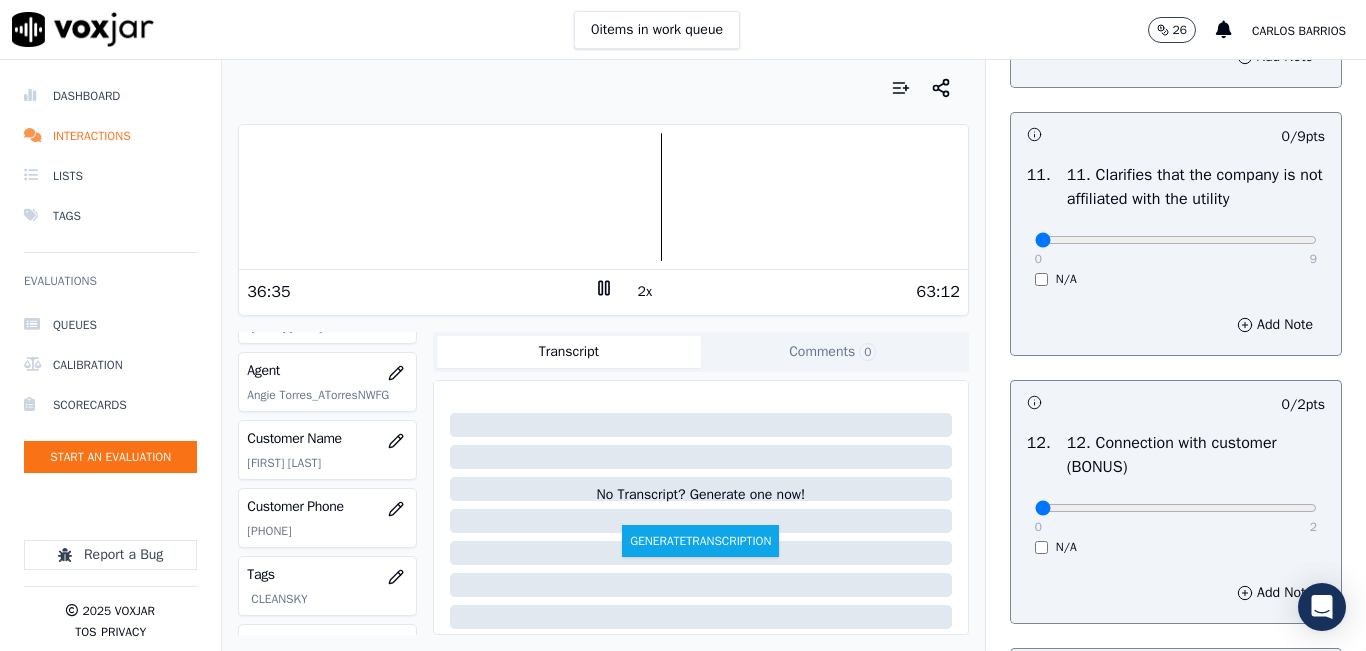 scroll, scrollTop: 3000, scrollLeft: 0, axis: vertical 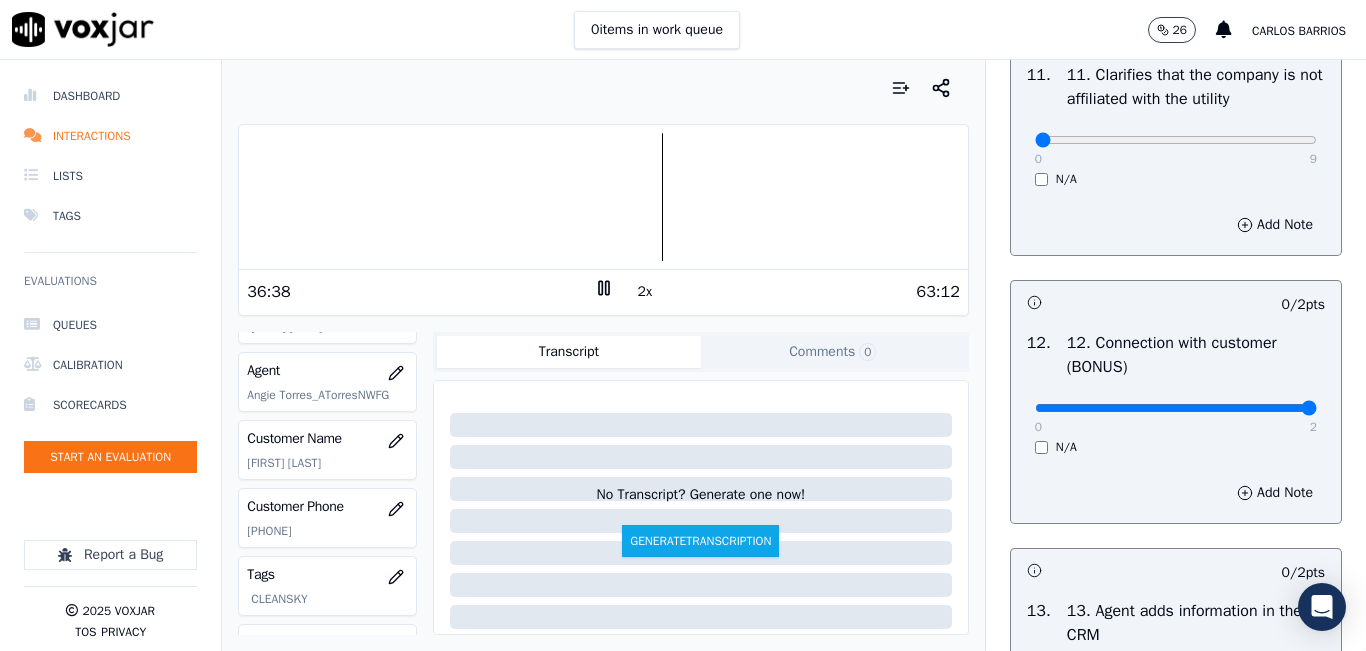 type on "2" 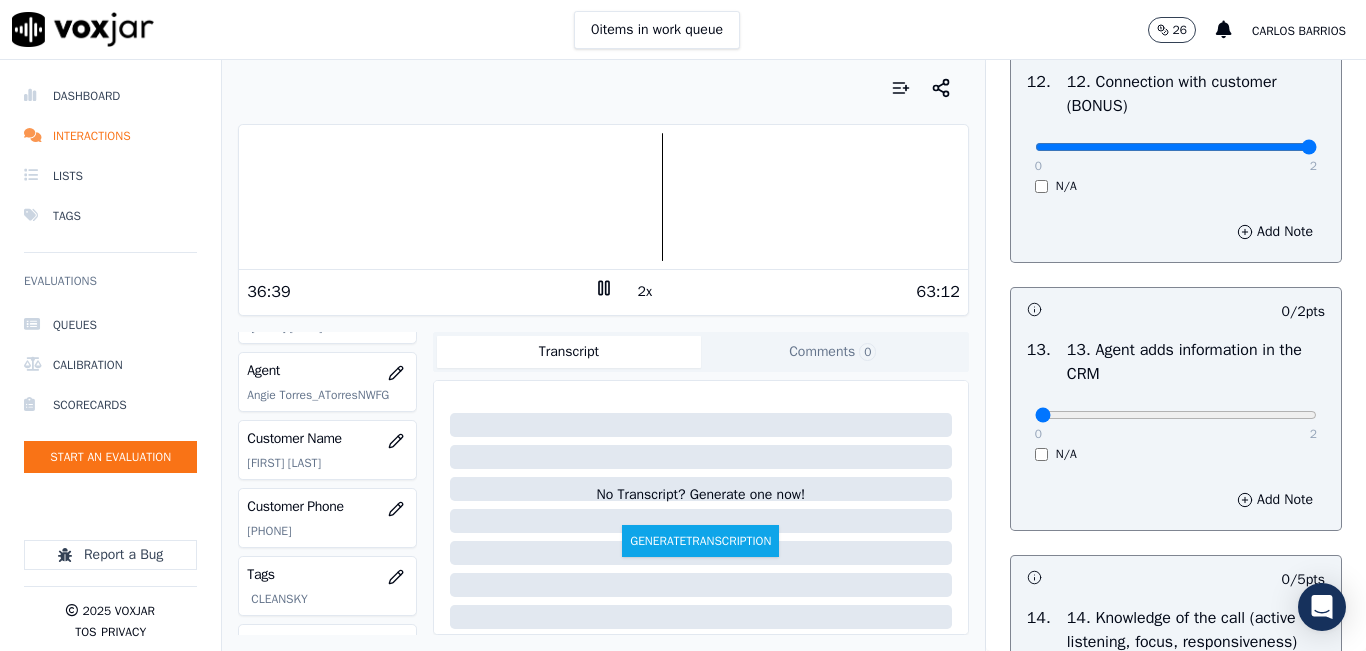 scroll, scrollTop: 3300, scrollLeft: 0, axis: vertical 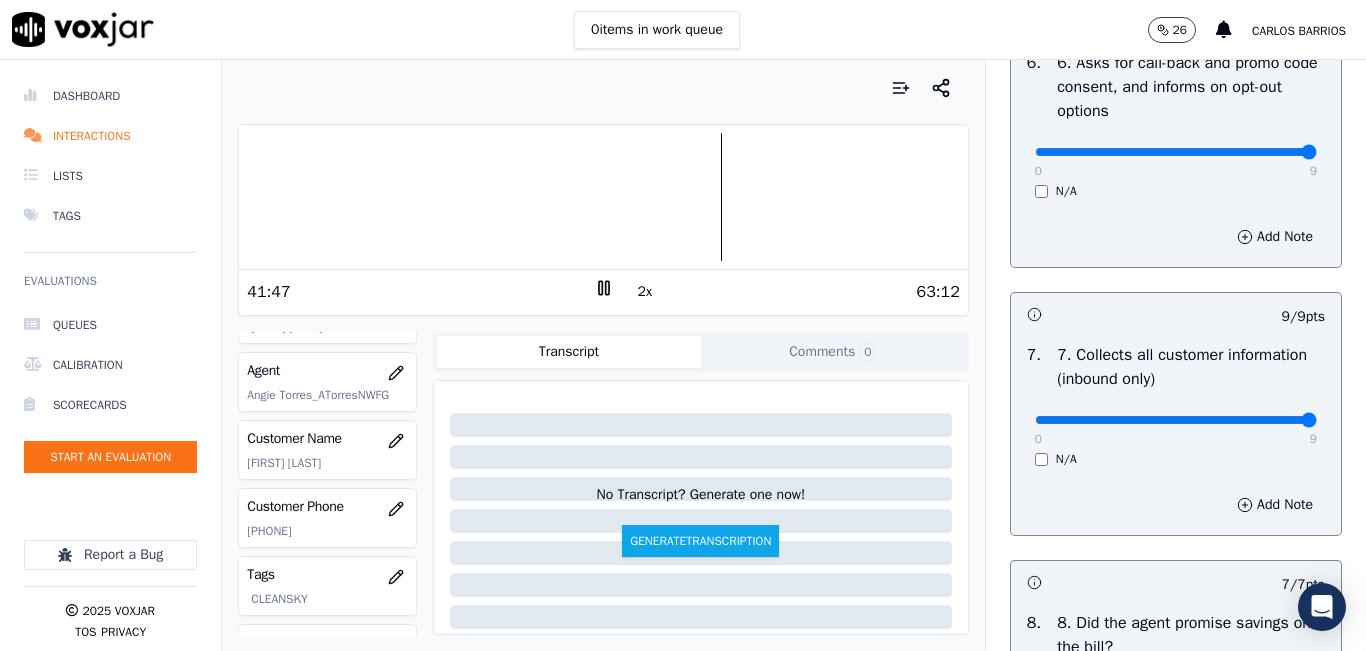 drag, startPoint x: 1227, startPoint y: 220, endPoint x: 1343, endPoint y: 218, distance: 116.01724 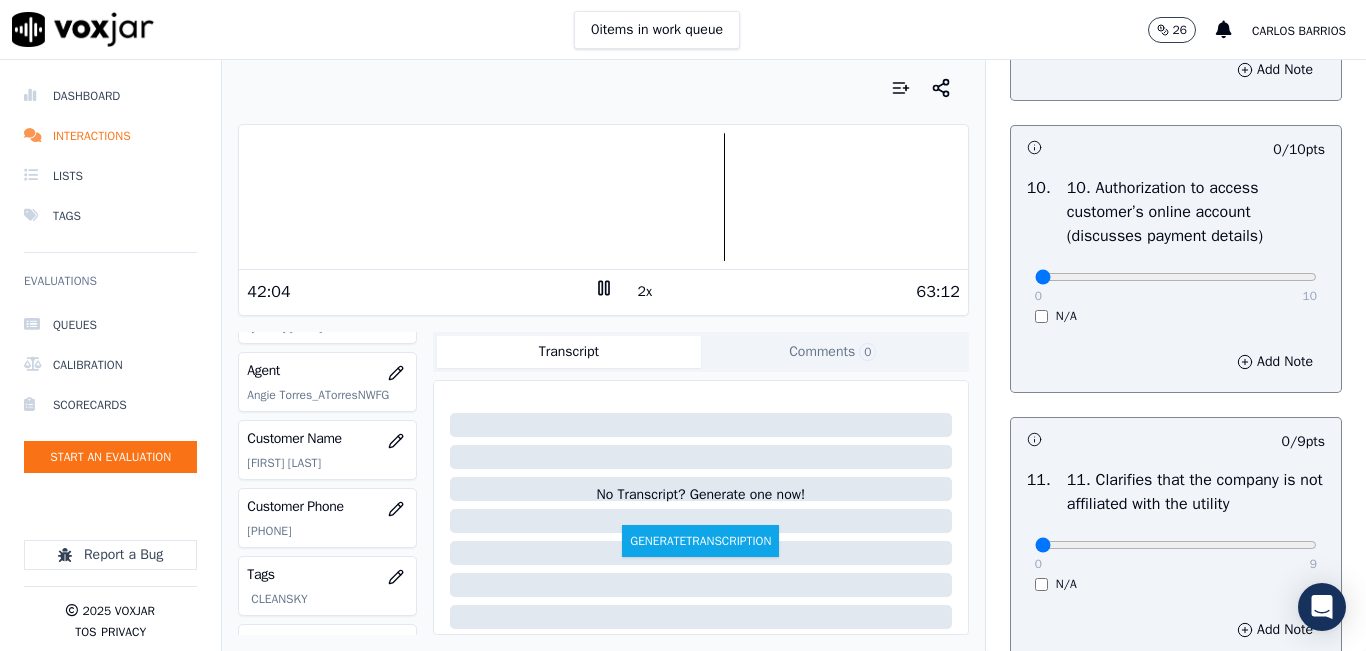 scroll, scrollTop: 2600, scrollLeft: 0, axis: vertical 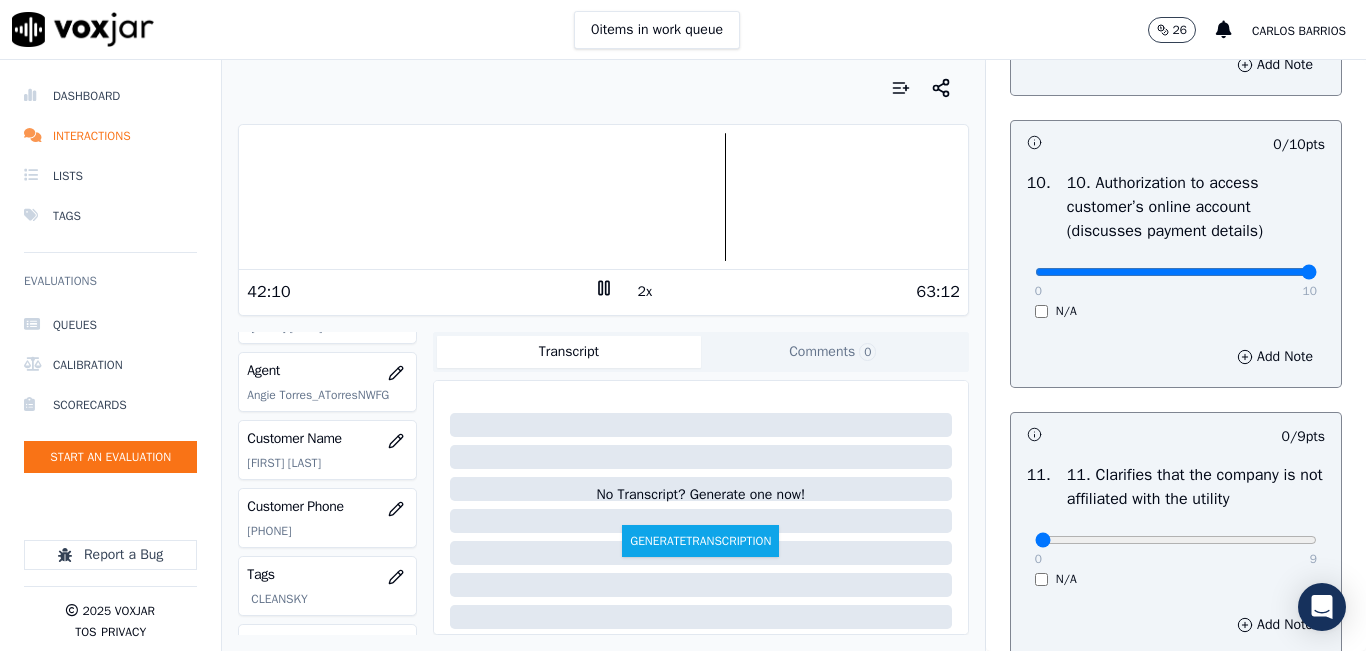 type on "10" 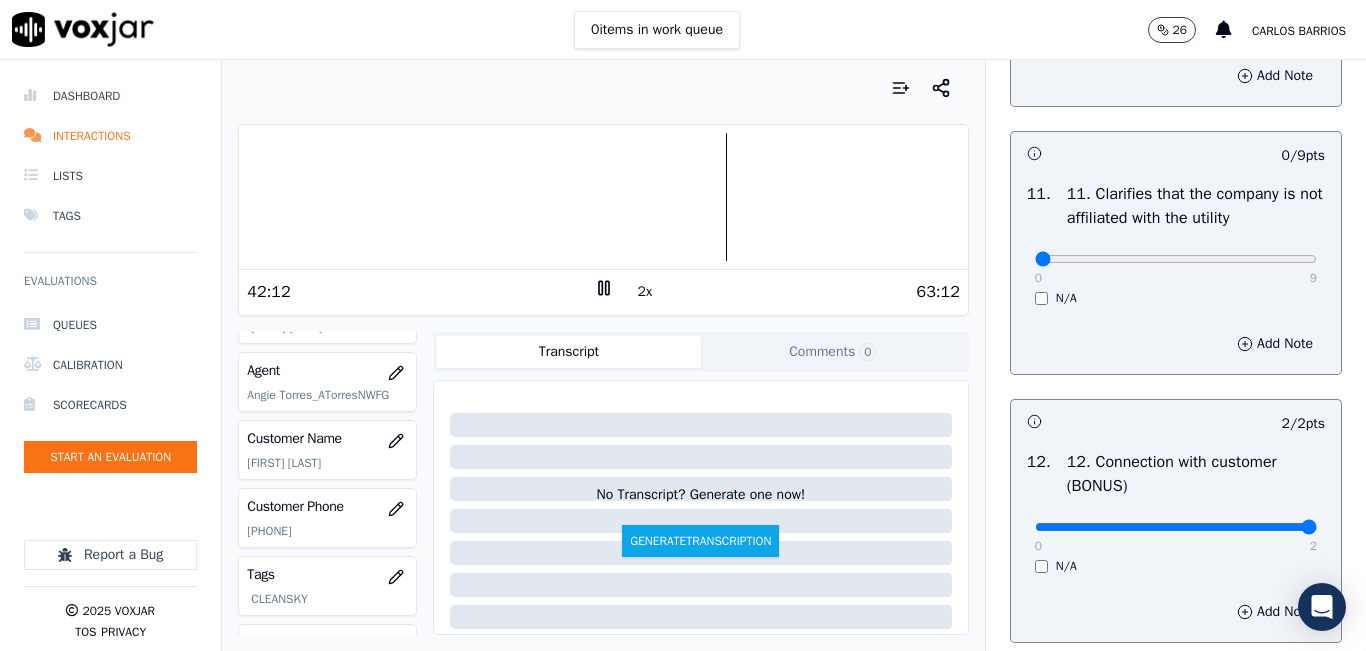 scroll, scrollTop: 2900, scrollLeft: 0, axis: vertical 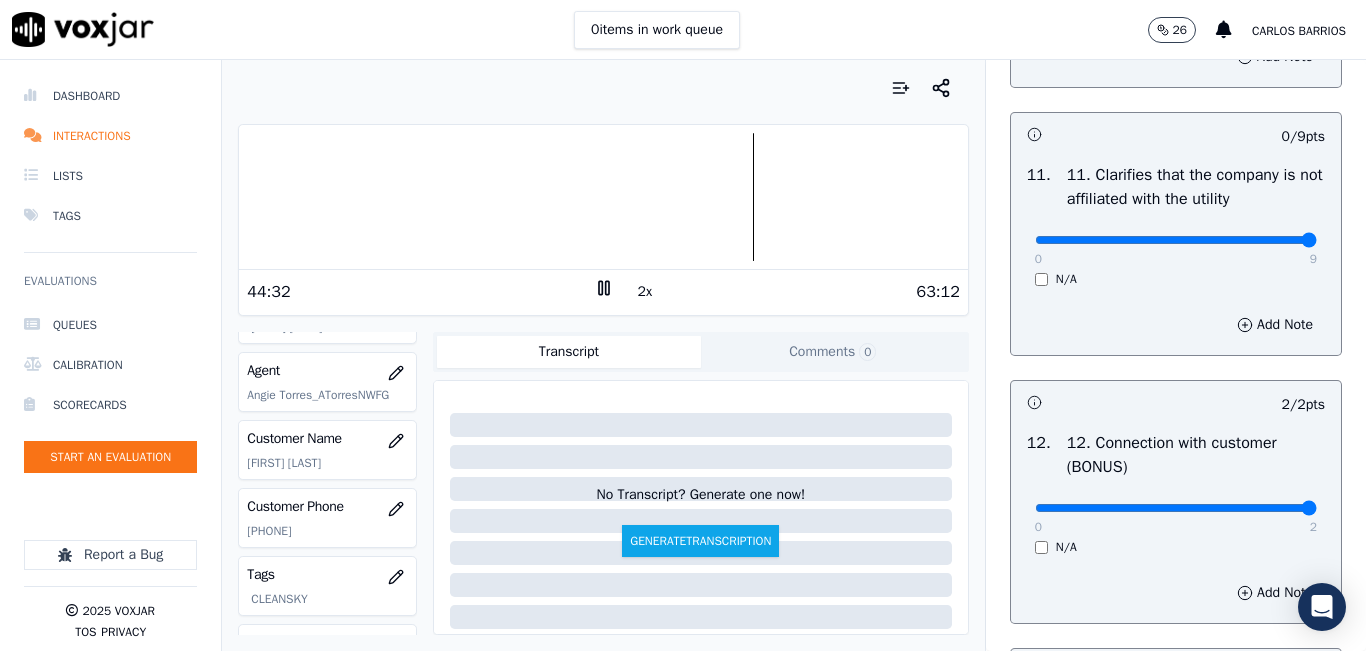 drag, startPoint x: 1158, startPoint y: 308, endPoint x: 1365, endPoint y: 309, distance: 207.00241 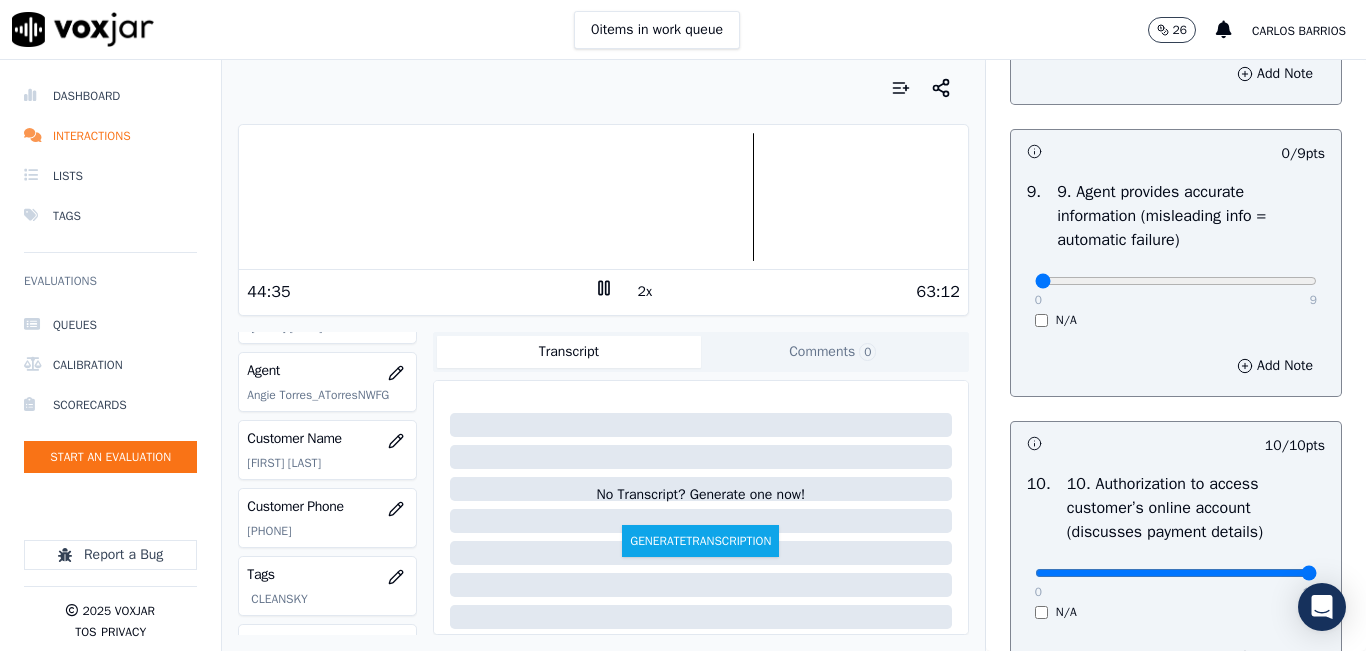 scroll, scrollTop: 2300, scrollLeft: 0, axis: vertical 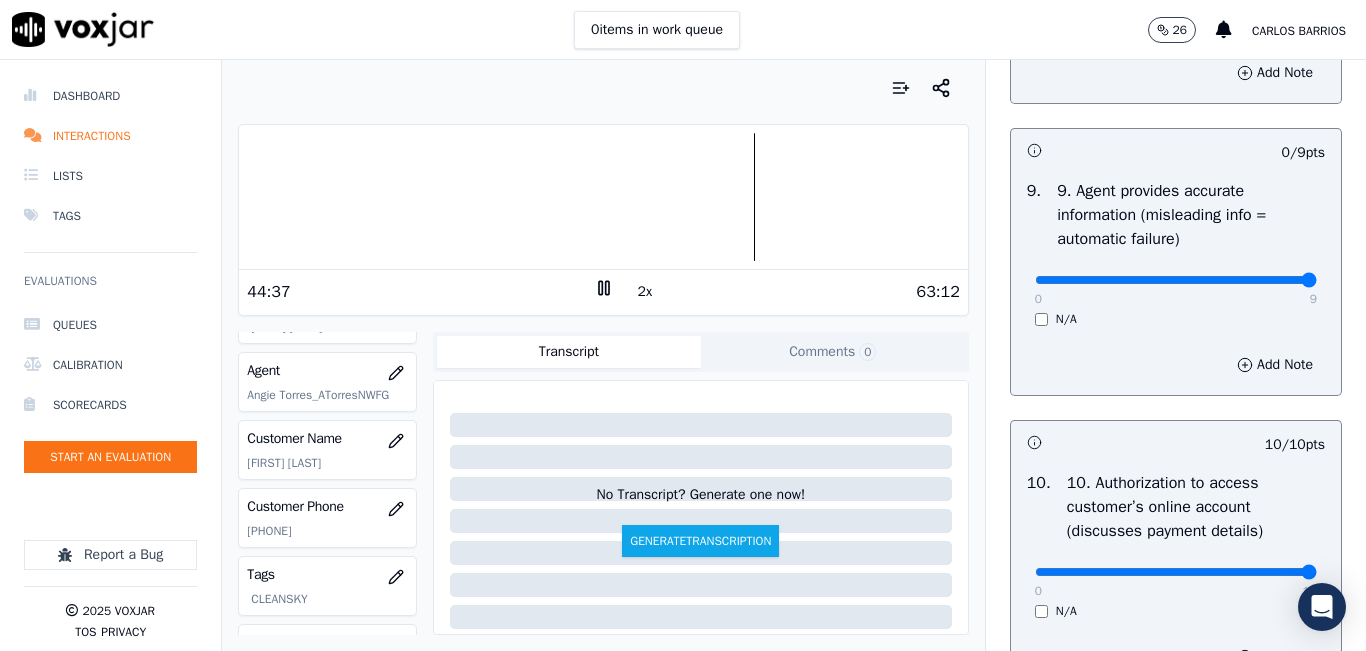 type on "9" 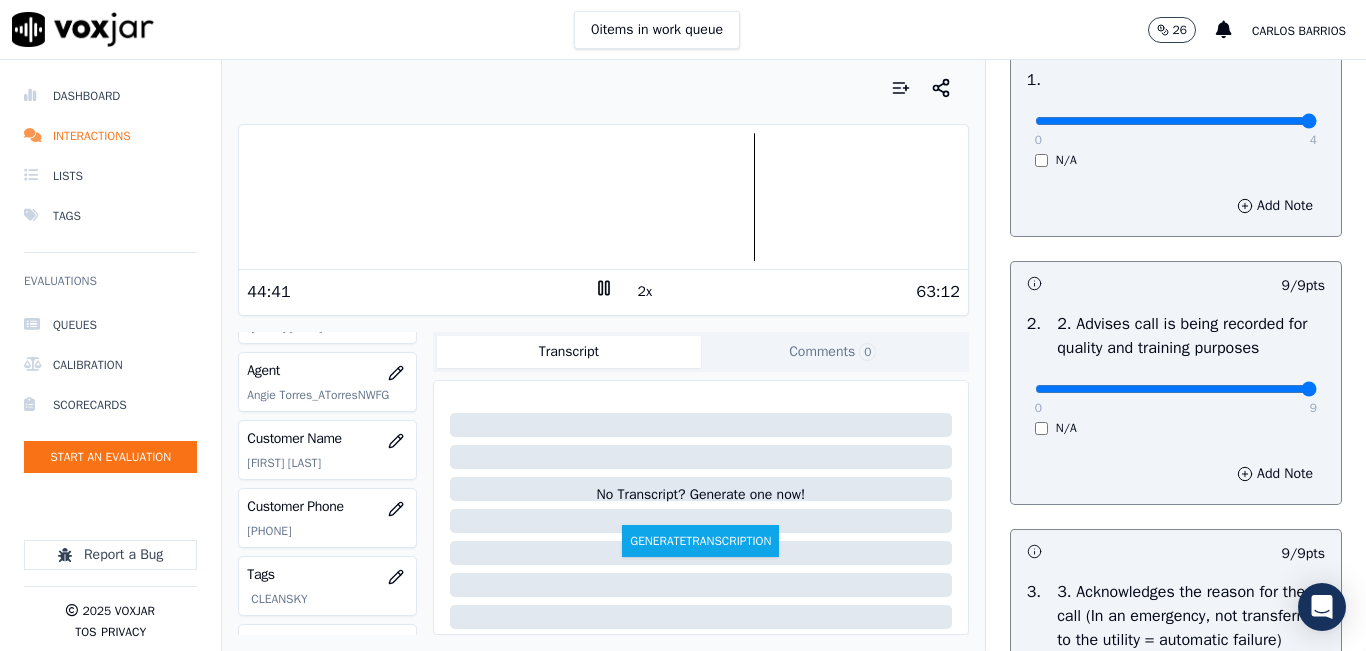 scroll, scrollTop: 0, scrollLeft: 0, axis: both 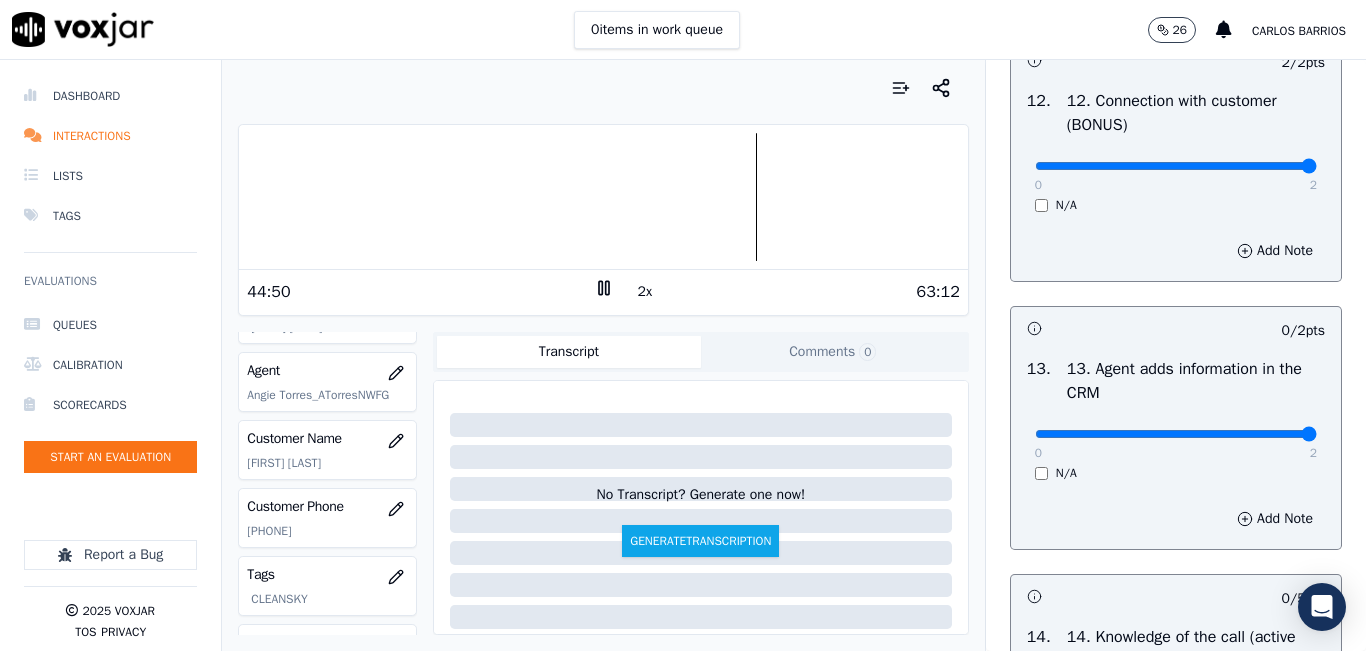 type on "2" 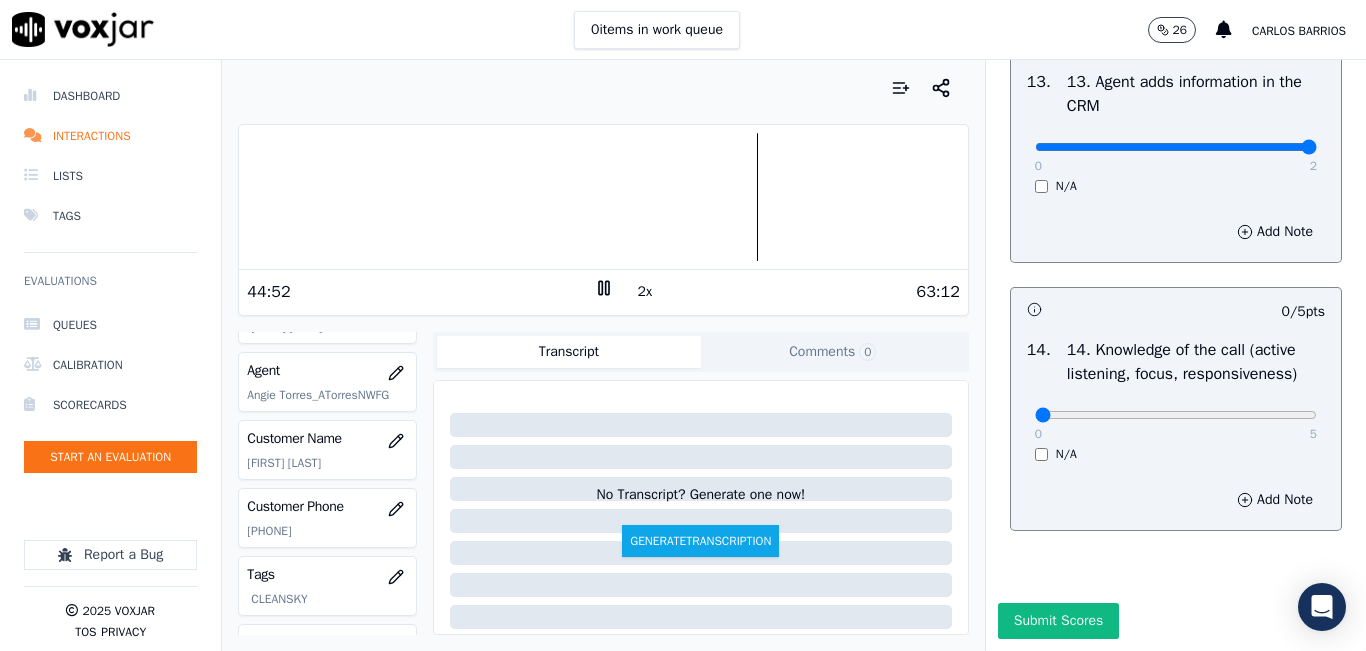 scroll, scrollTop: 3642, scrollLeft: 0, axis: vertical 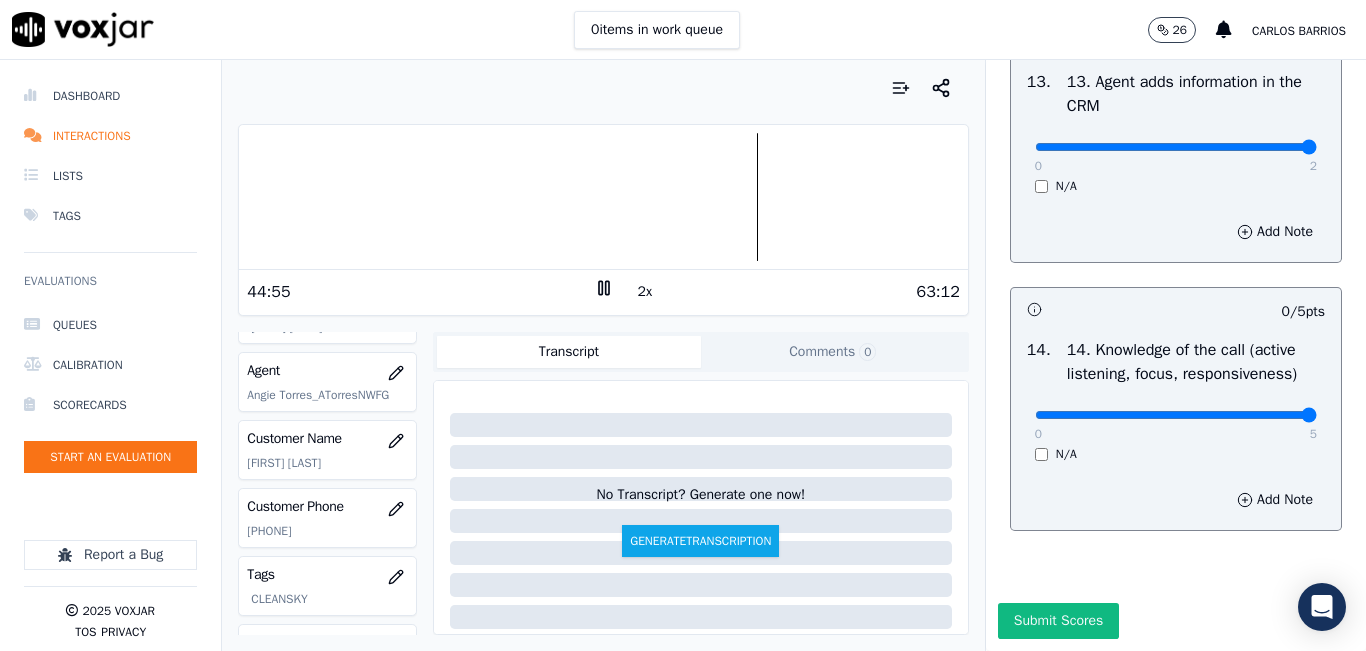 type on "5" 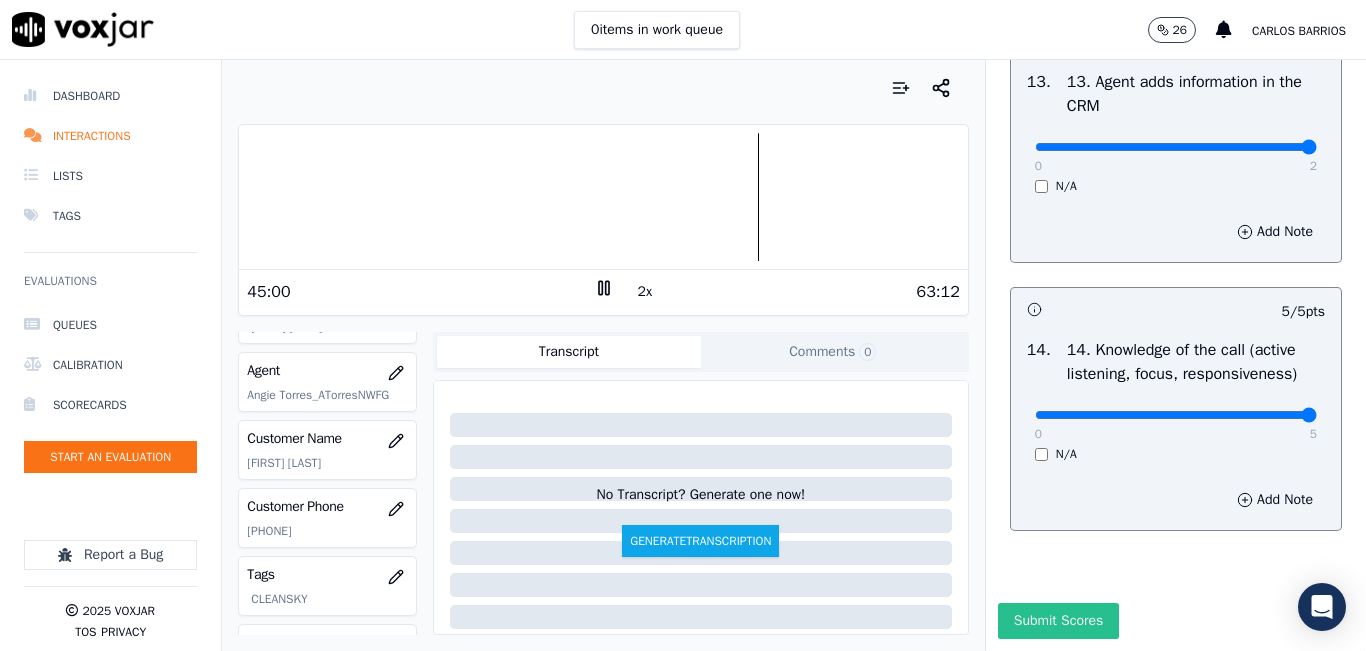click on "Submit Scores" at bounding box center (1058, 621) 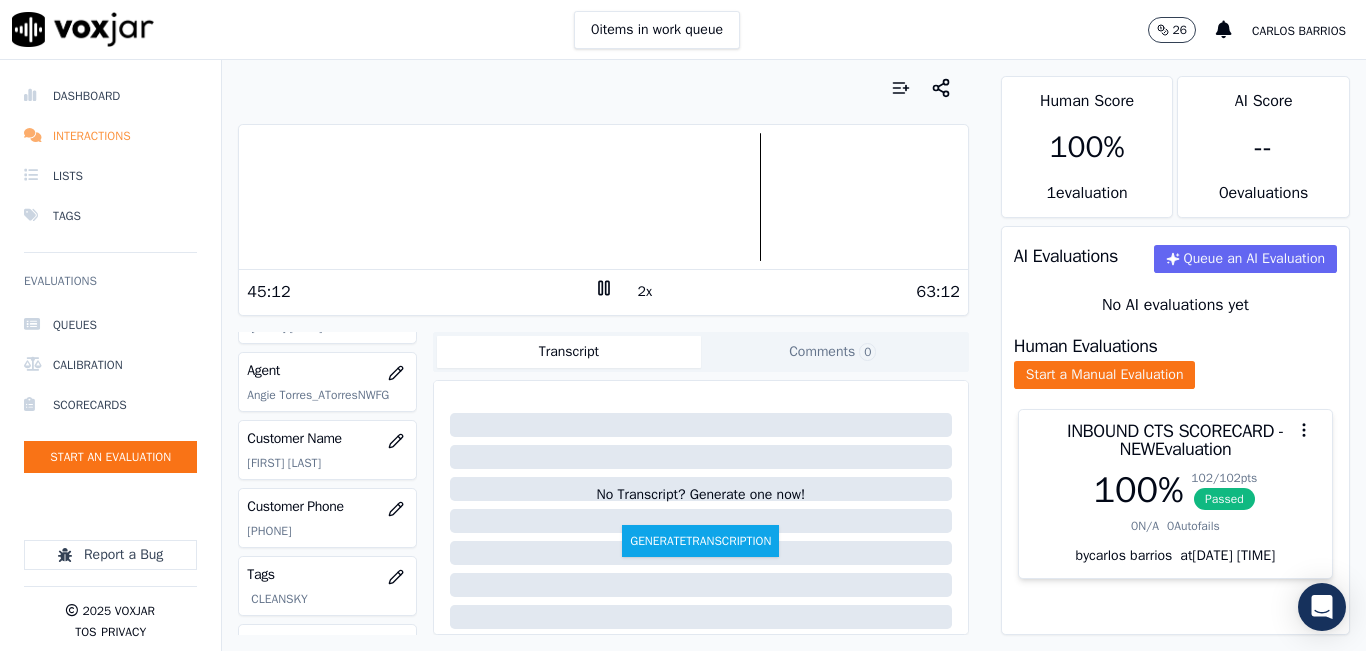 click on "Interactions" at bounding box center [110, 136] 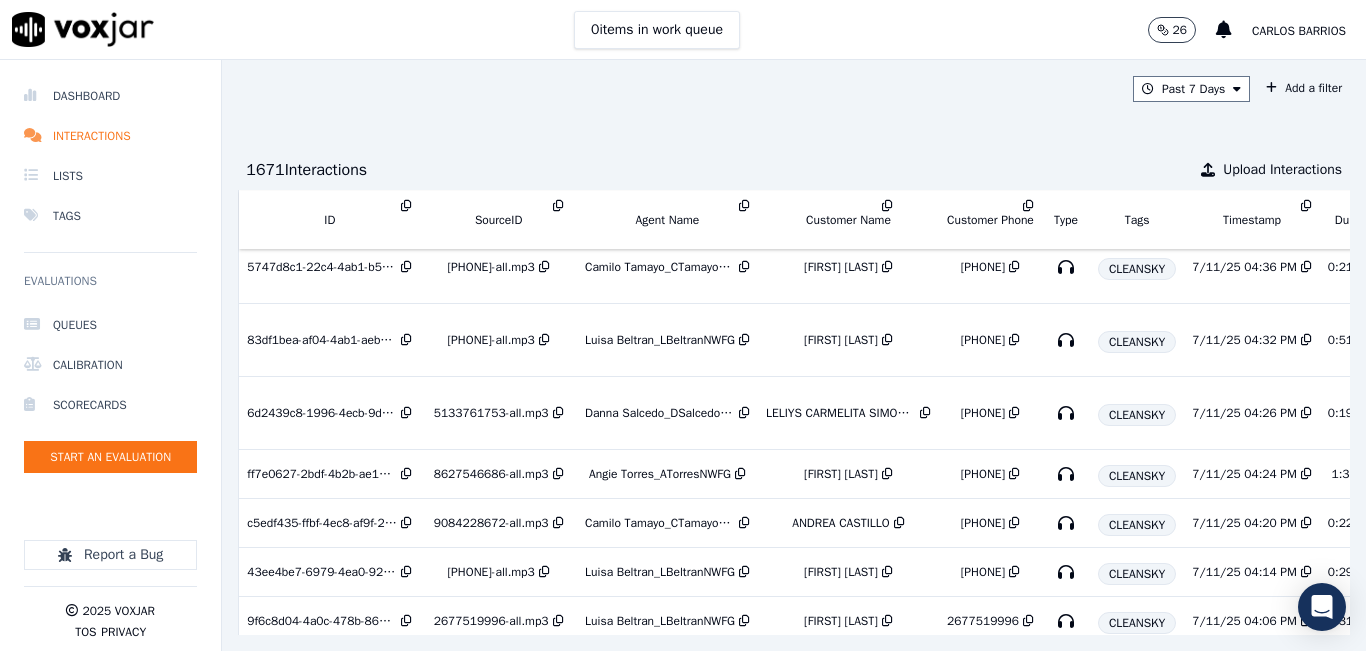 scroll, scrollTop: 300, scrollLeft: 0, axis: vertical 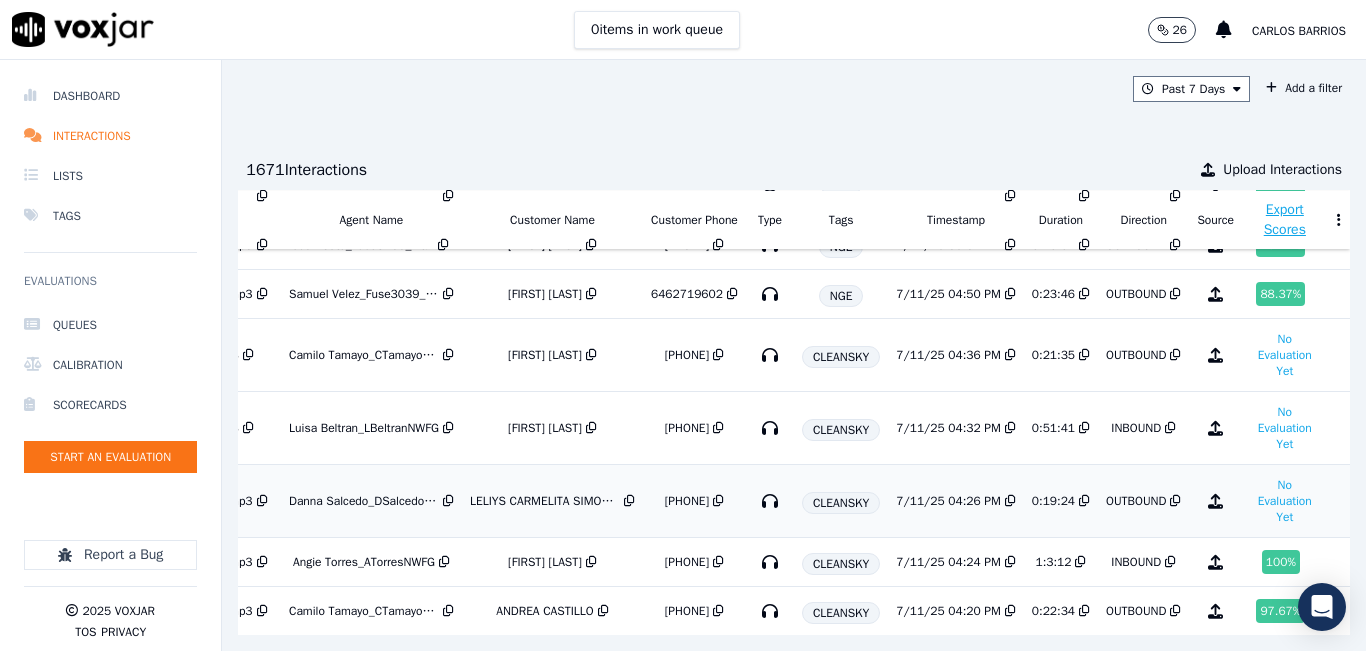 click at bounding box center [1215, 501] 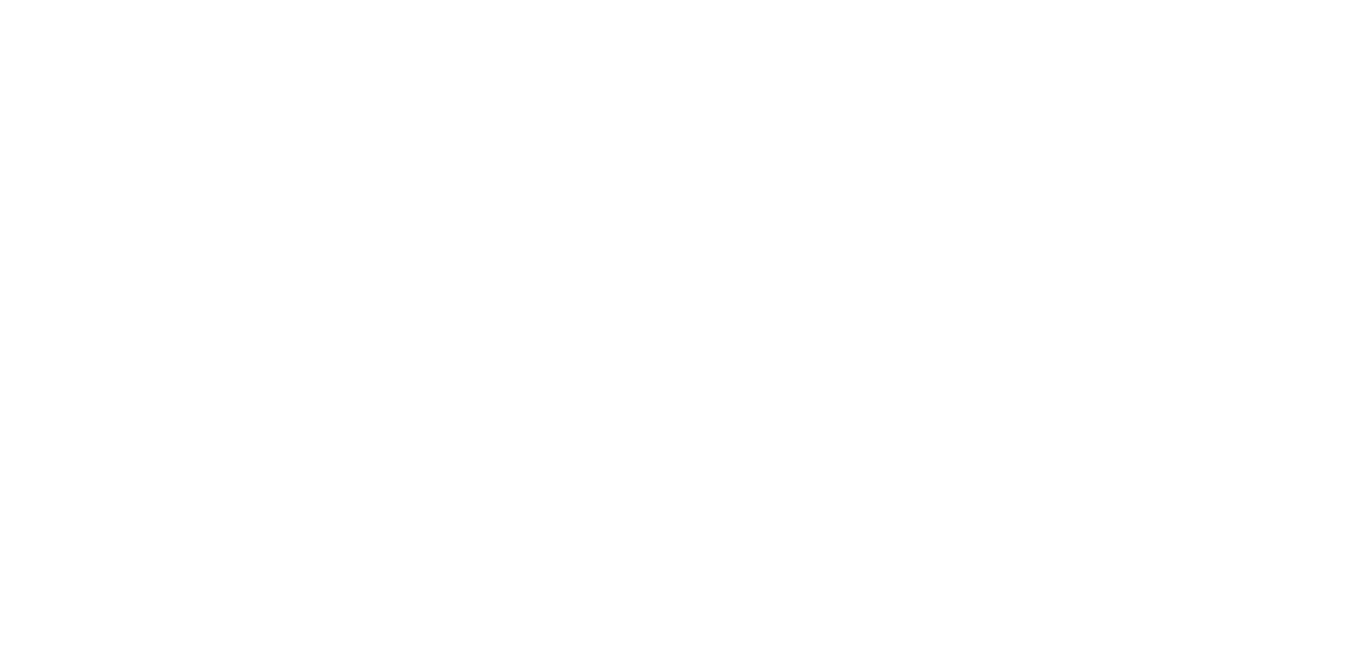 scroll, scrollTop: 0, scrollLeft: 0, axis: both 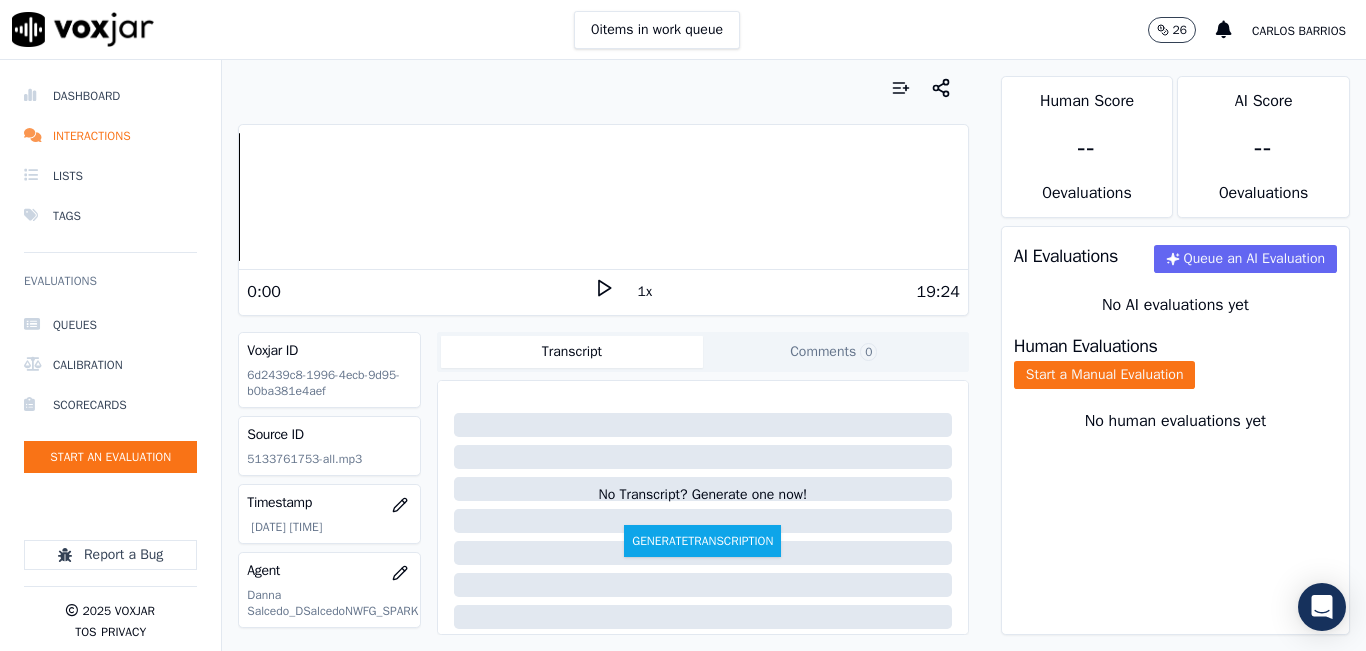click on "19:24" at bounding box center [787, 292] 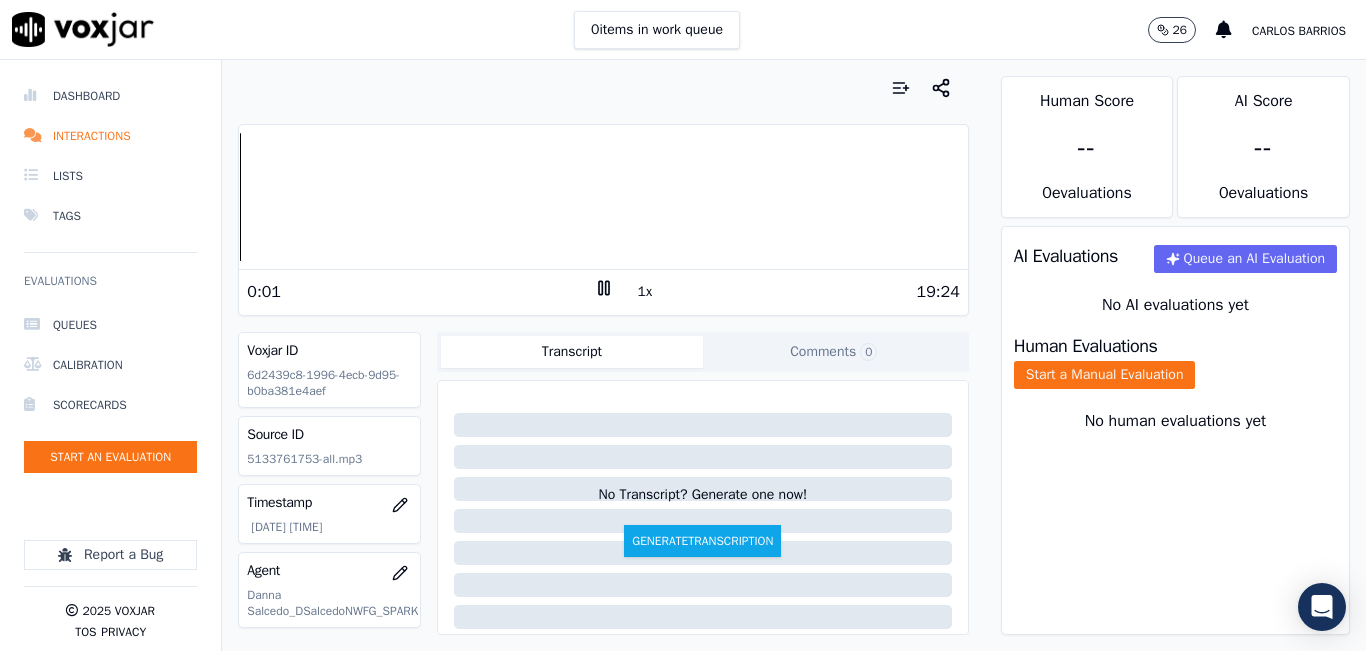 click on "1x" at bounding box center [645, 292] 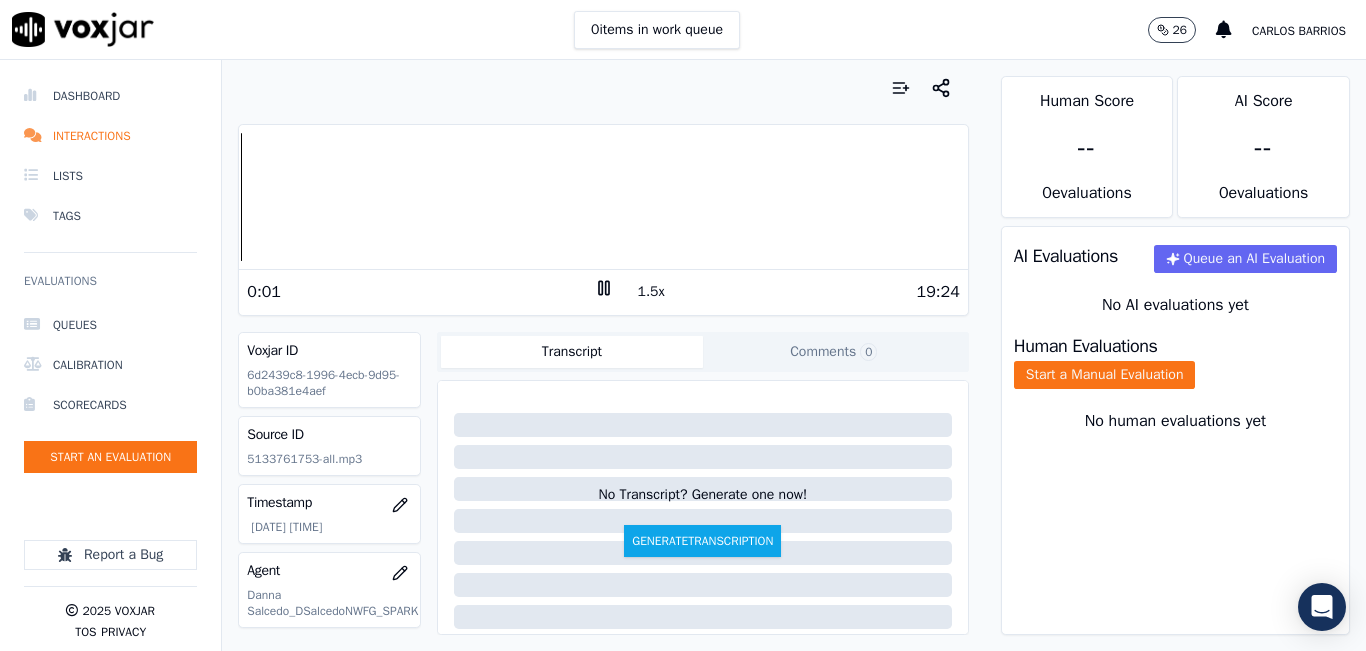 click on "1.5x" at bounding box center (651, 292) 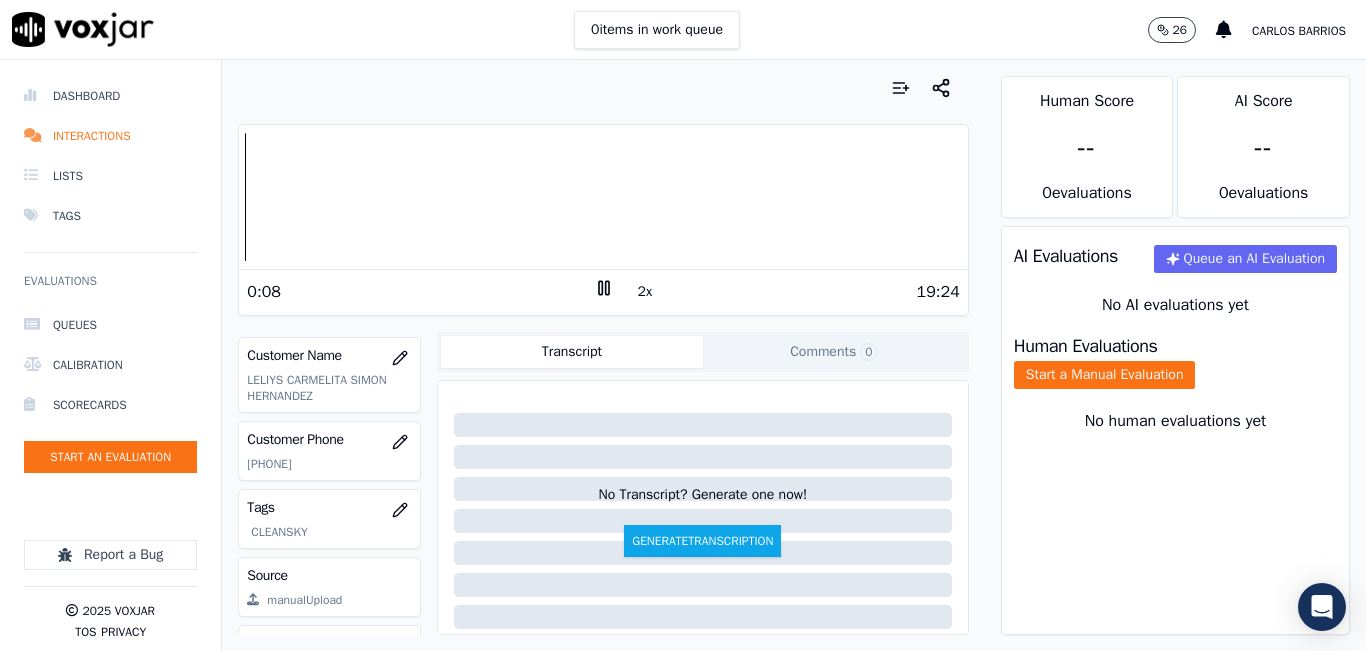 scroll, scrollTop: 300, scrollLeft: 0, axis: vertical 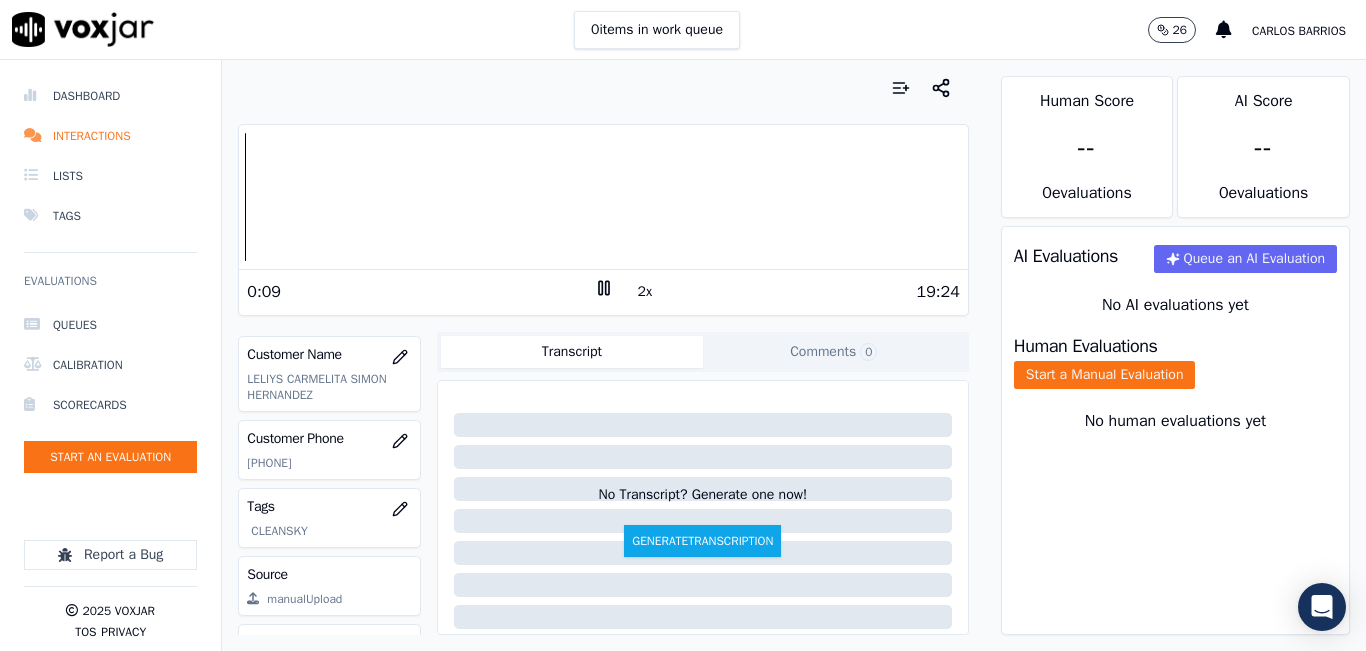 click on "[PHONE]" 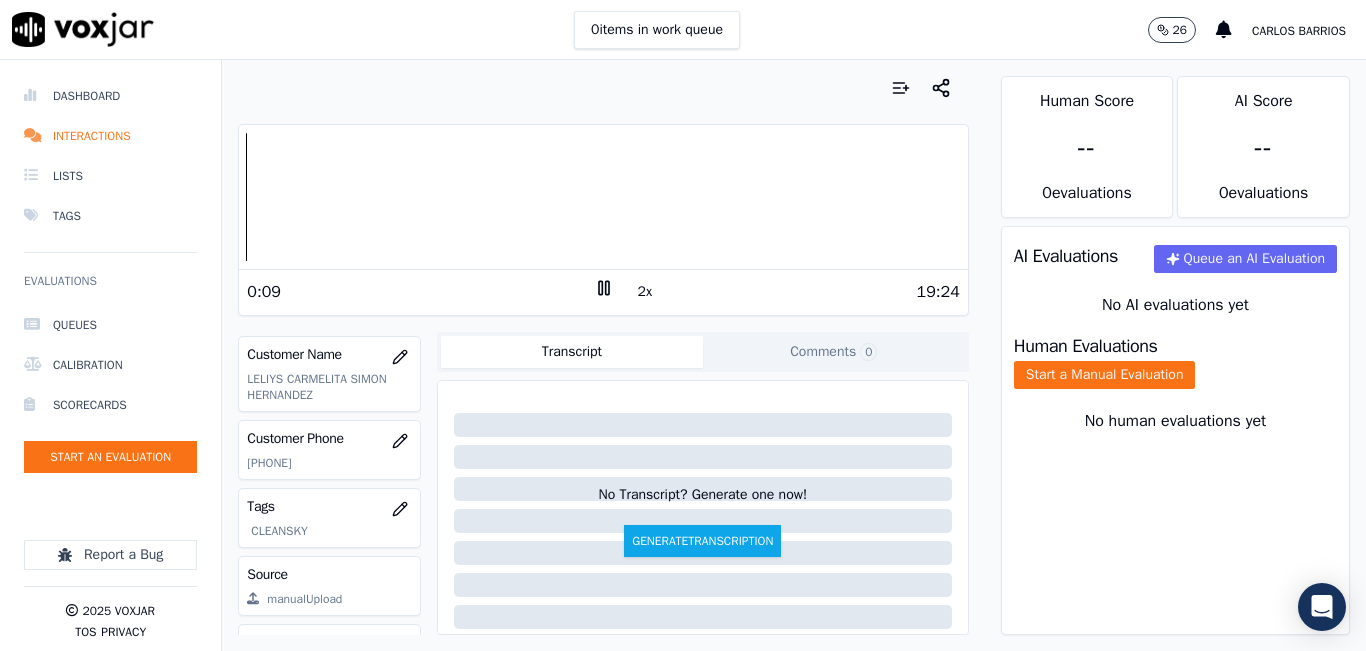 click on "[PHONE]" 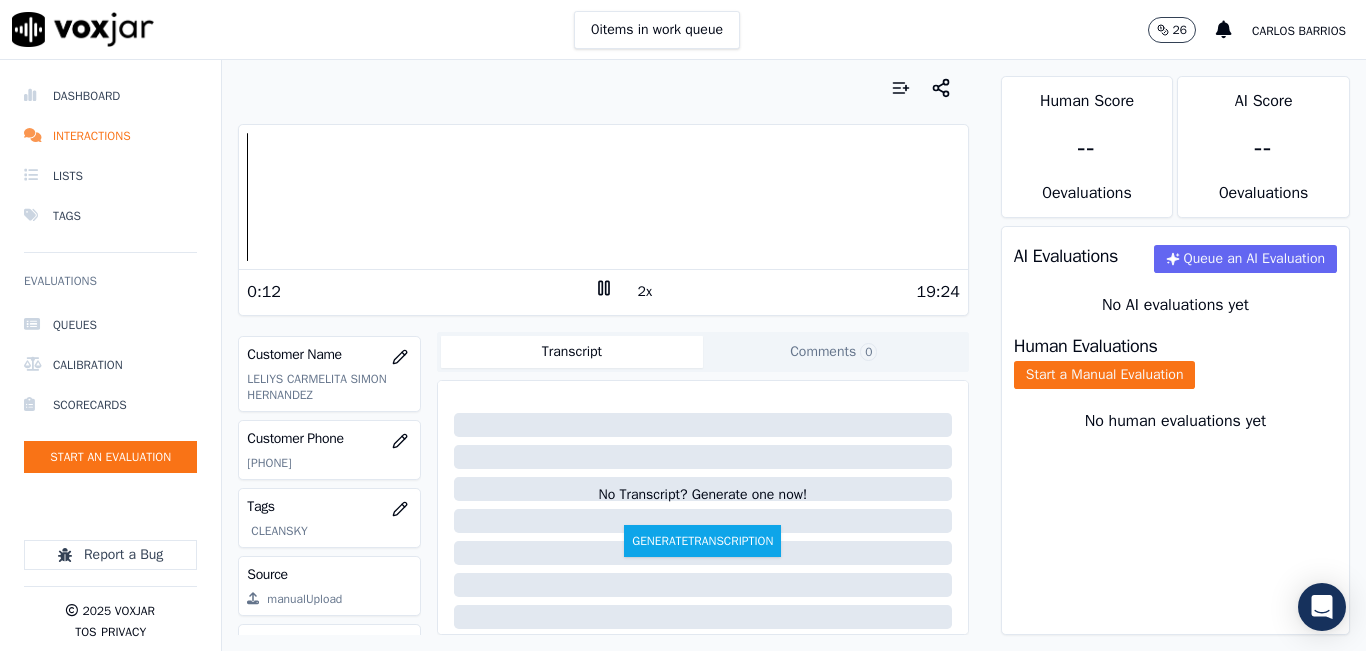copy on "[PHONE]" 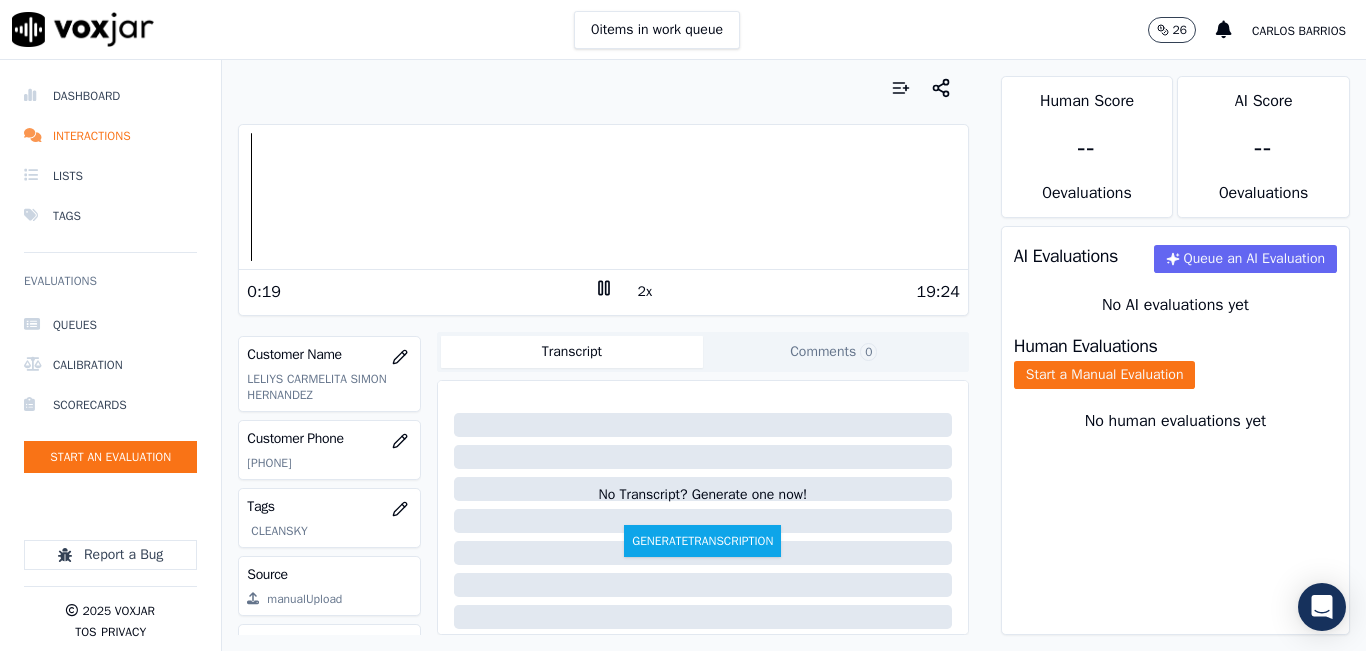 click at bounding box center [603, 197] 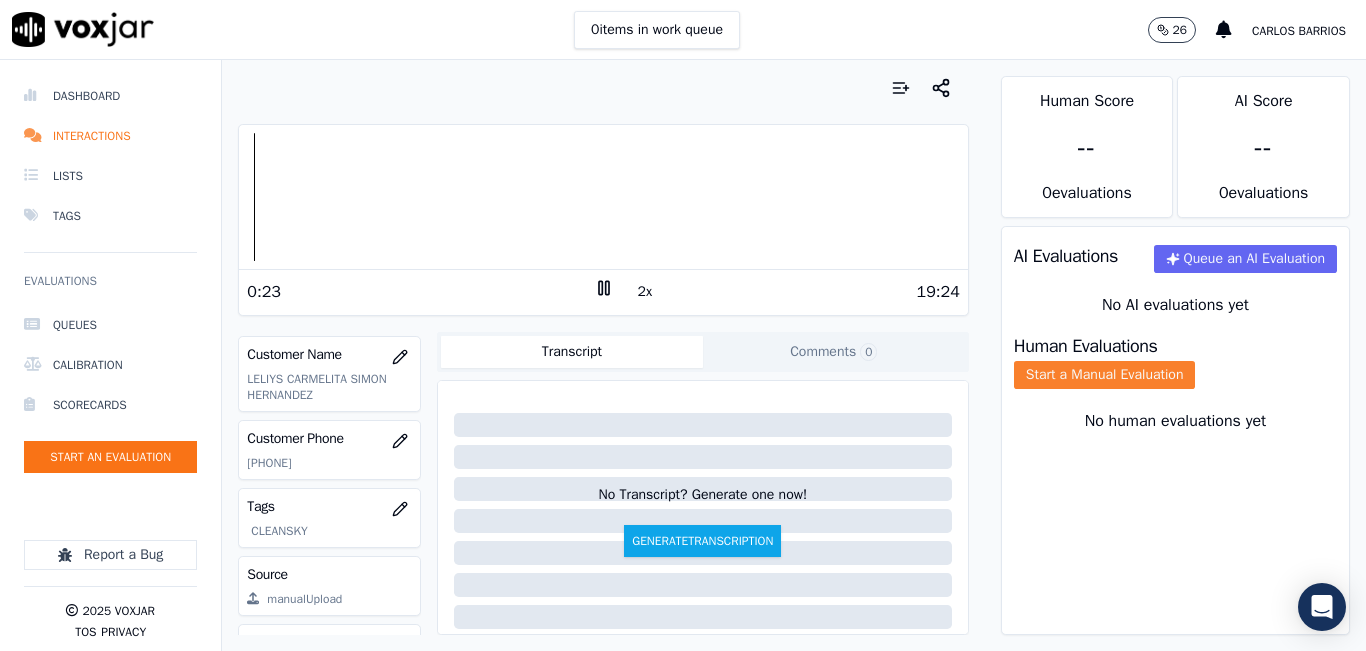 click on "Start a Manual Evaluation" 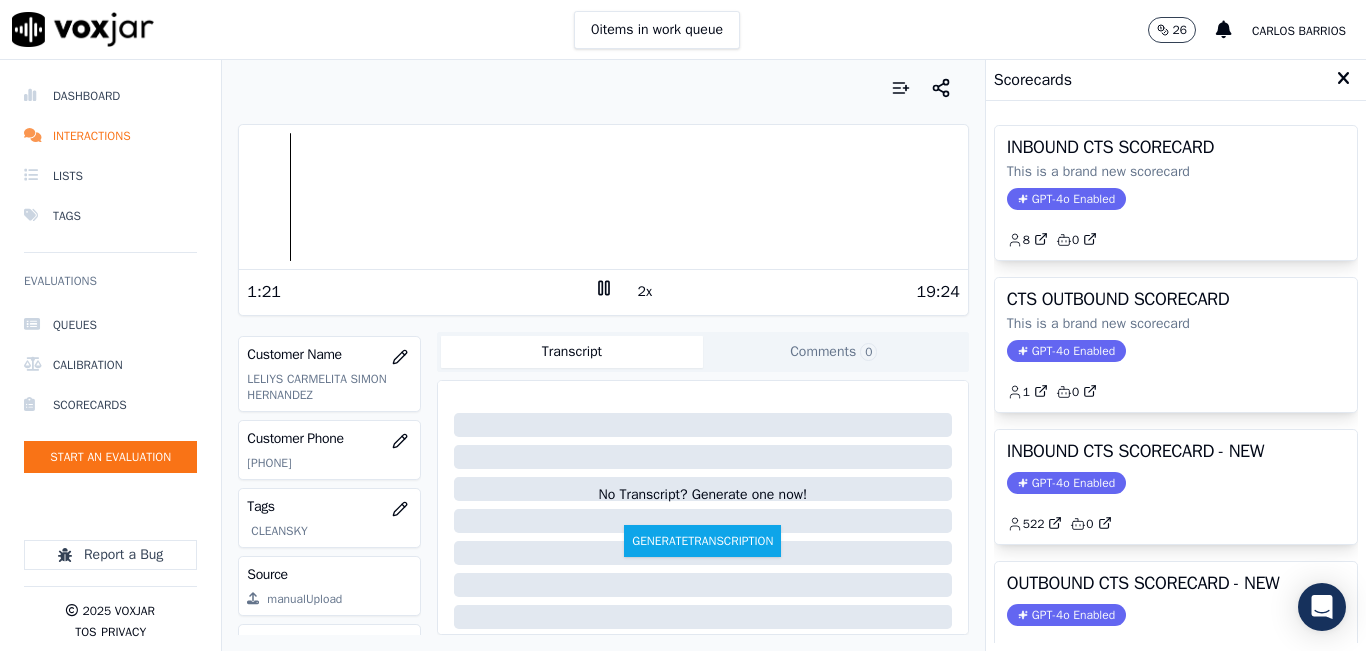 click 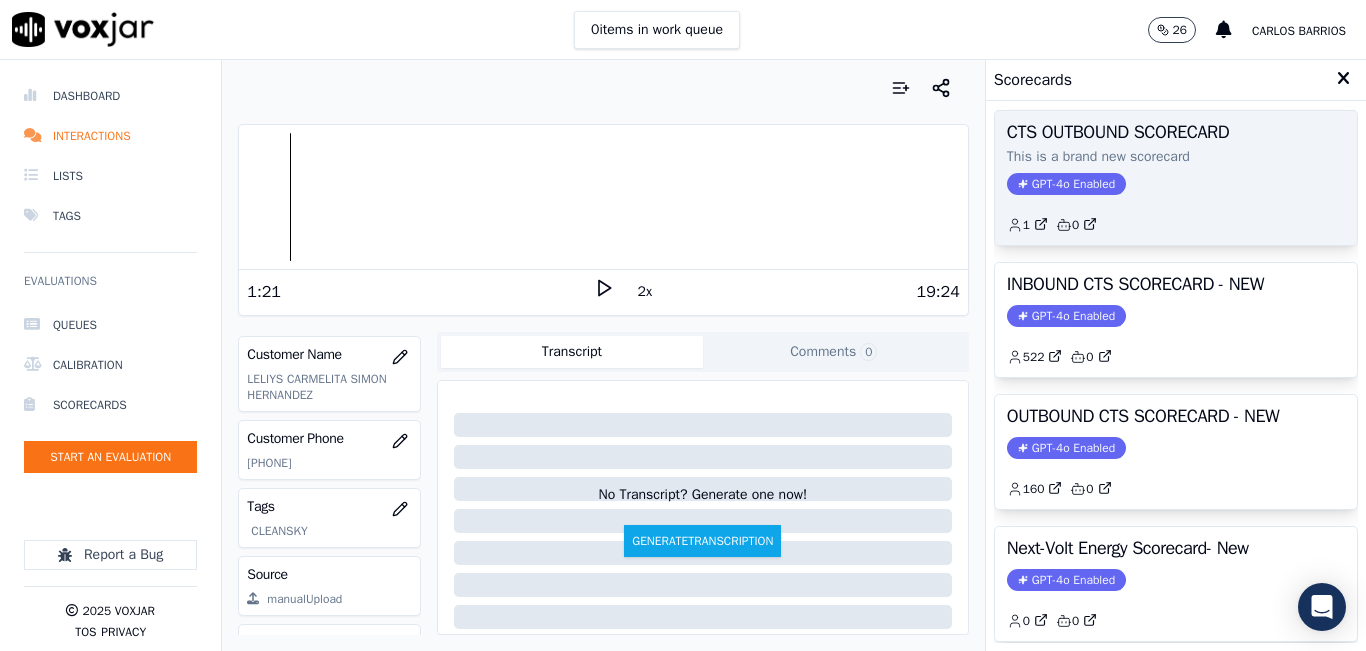 scroll, scrollTop: 200, scrollLeft: 0, axis: vertical 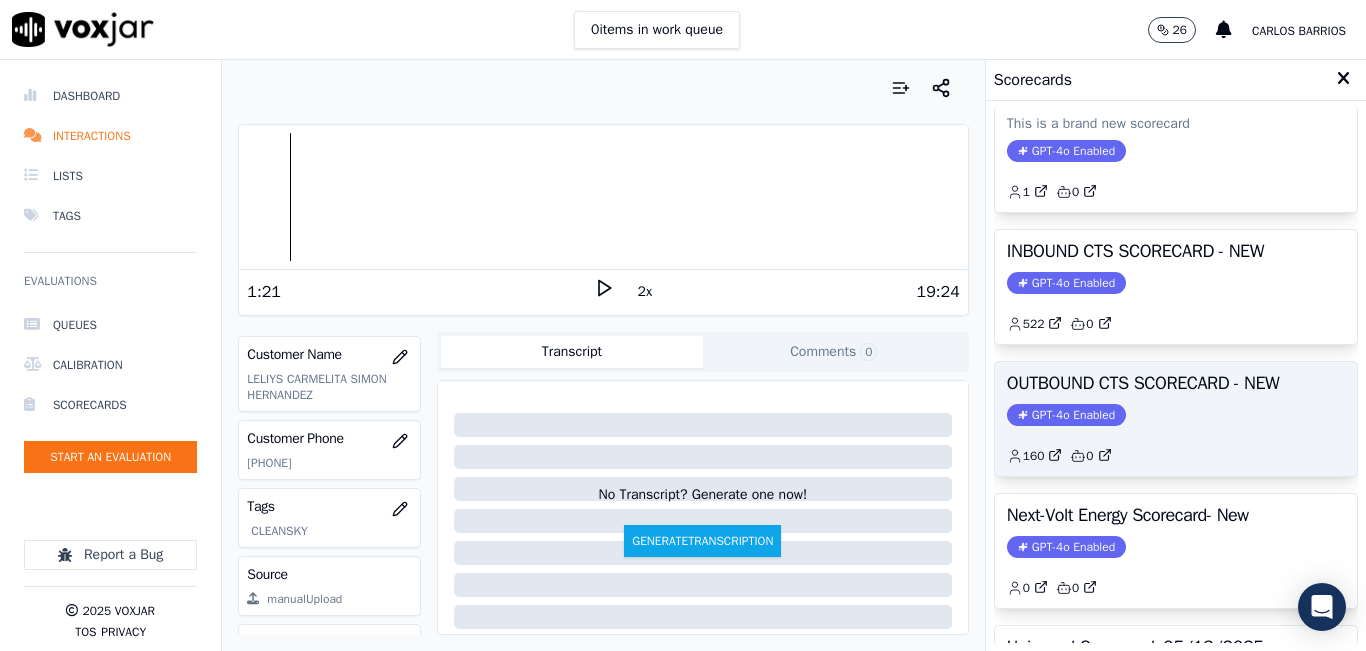 click on "GPT-4o Enabled" 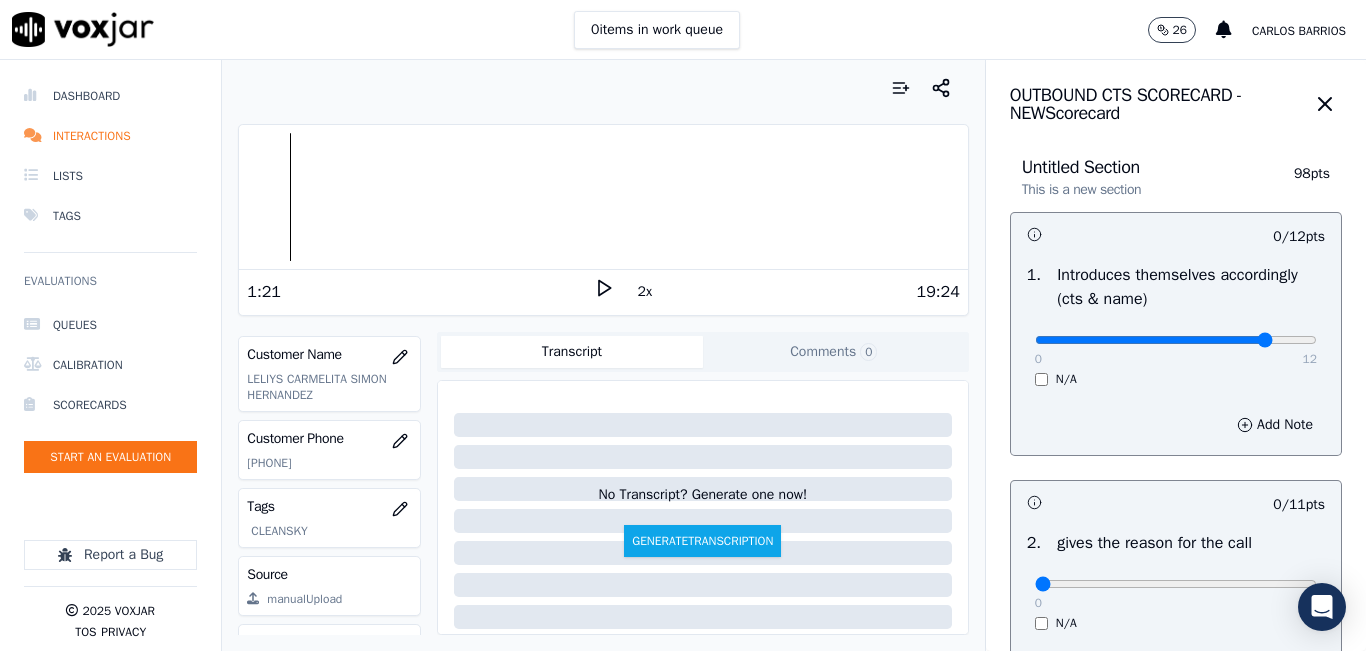 drag, startPoint x: 1160, startPoint y: 343, endPoint x: 1225, endPoint y: 345, distance: 65.03076 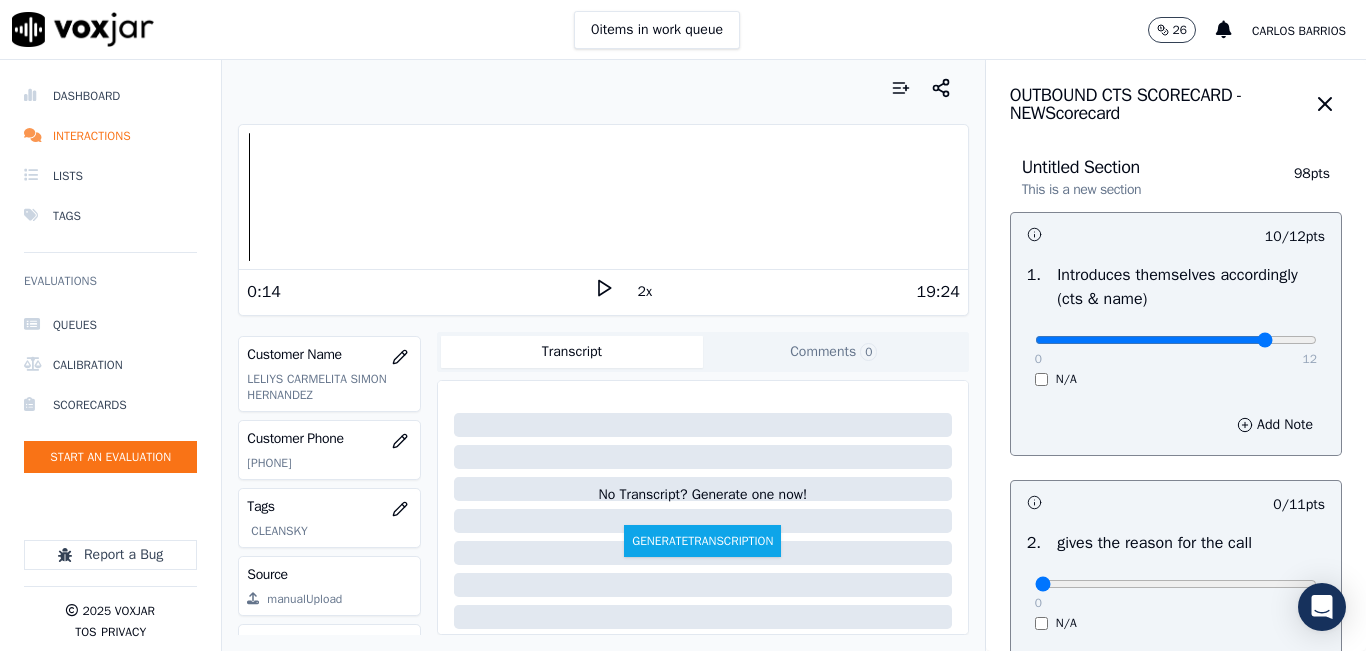 click at bounding box center [603, 197] 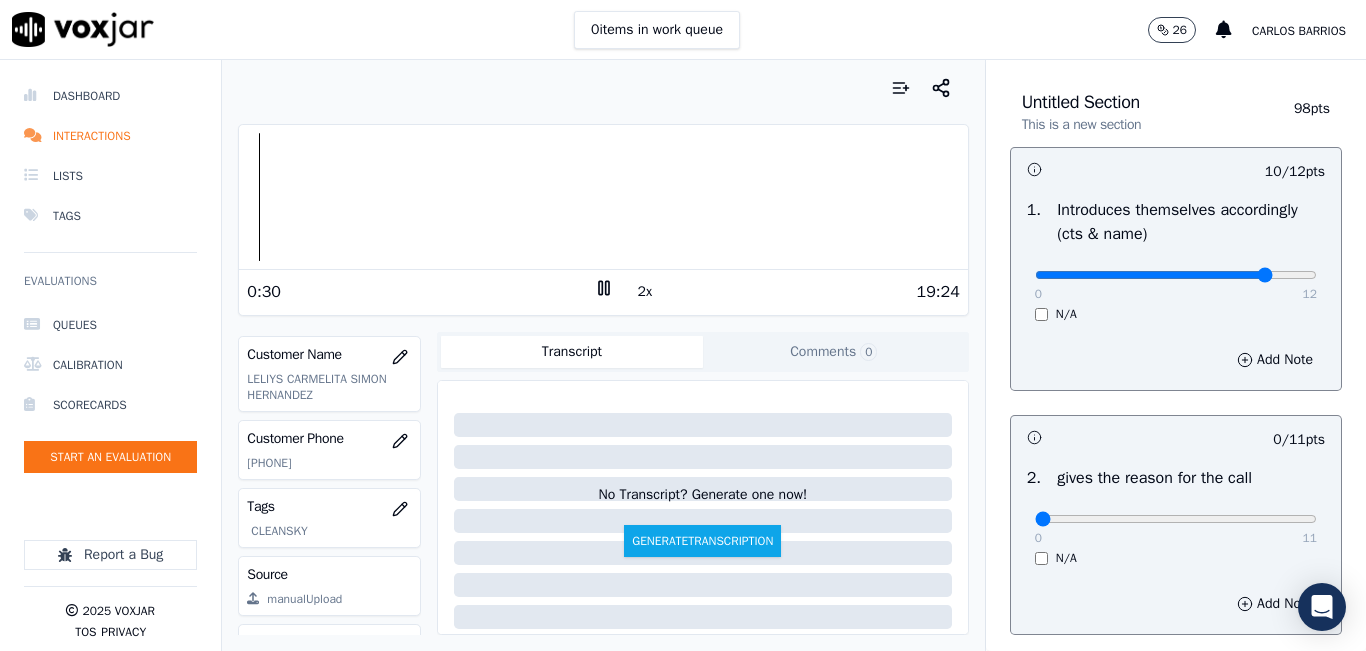 scroll, scrollTop: 100, scrollLeft: 0, axis: vertical 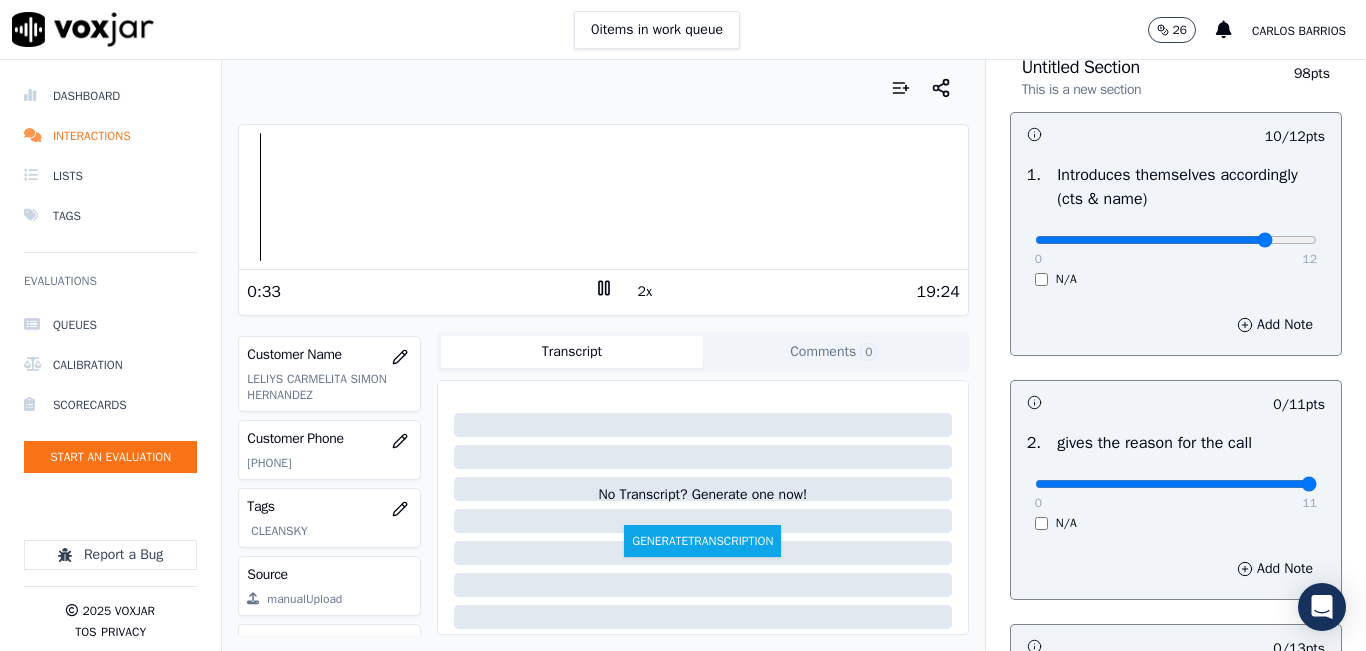 drag, startPoint x: 1214, startPoint y: 479, endPoint x: 1235, endPoint y: 442, distance: 42.544094 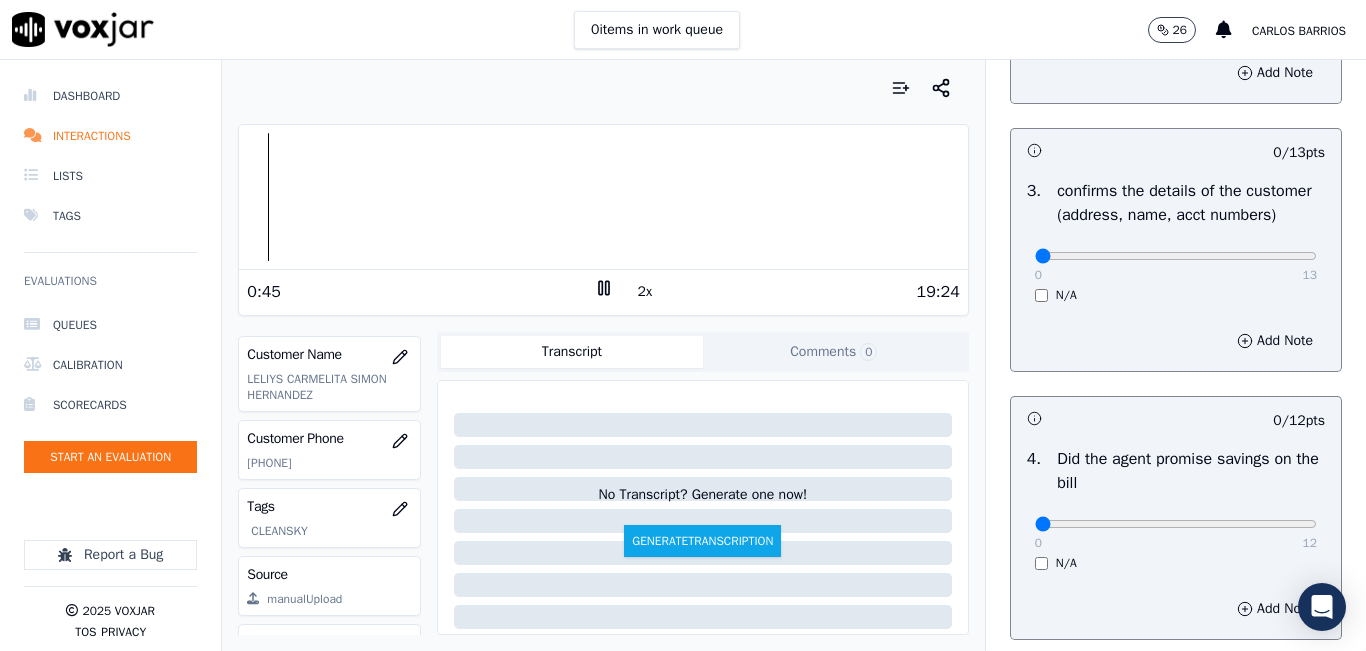 scroll, scrollTop: 600, scrollLeft: 0, axis: vertical 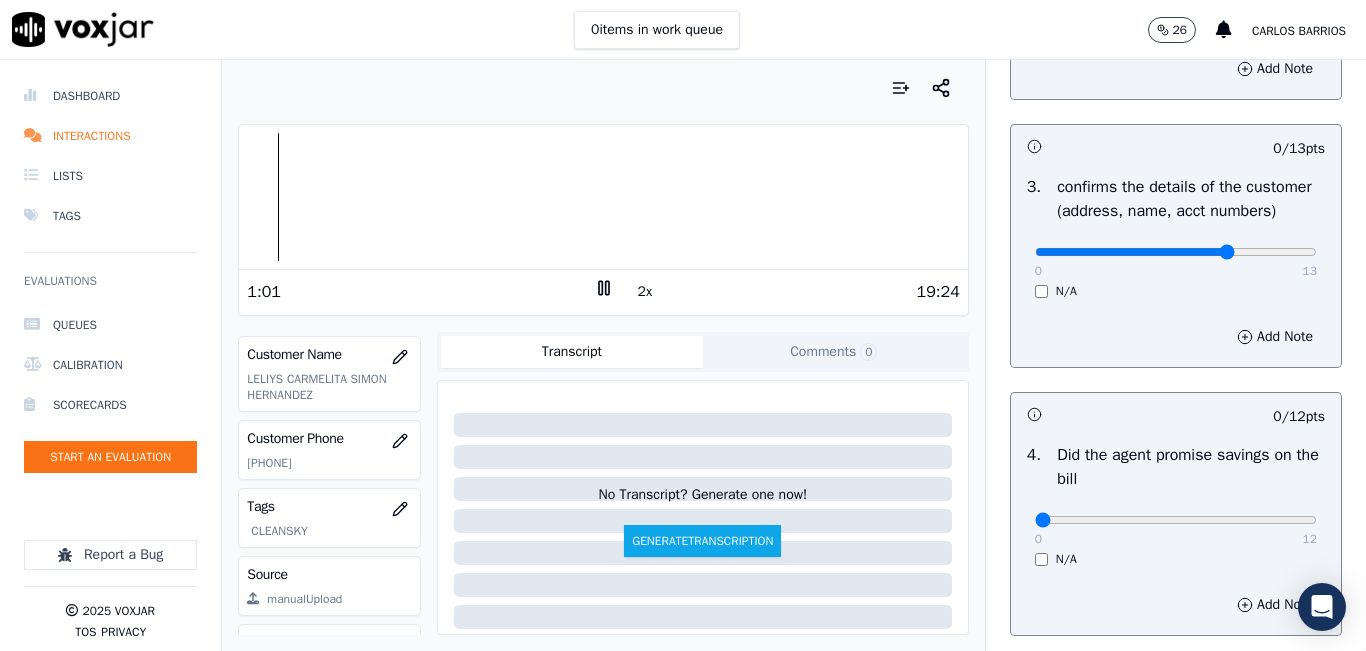 type on "9" 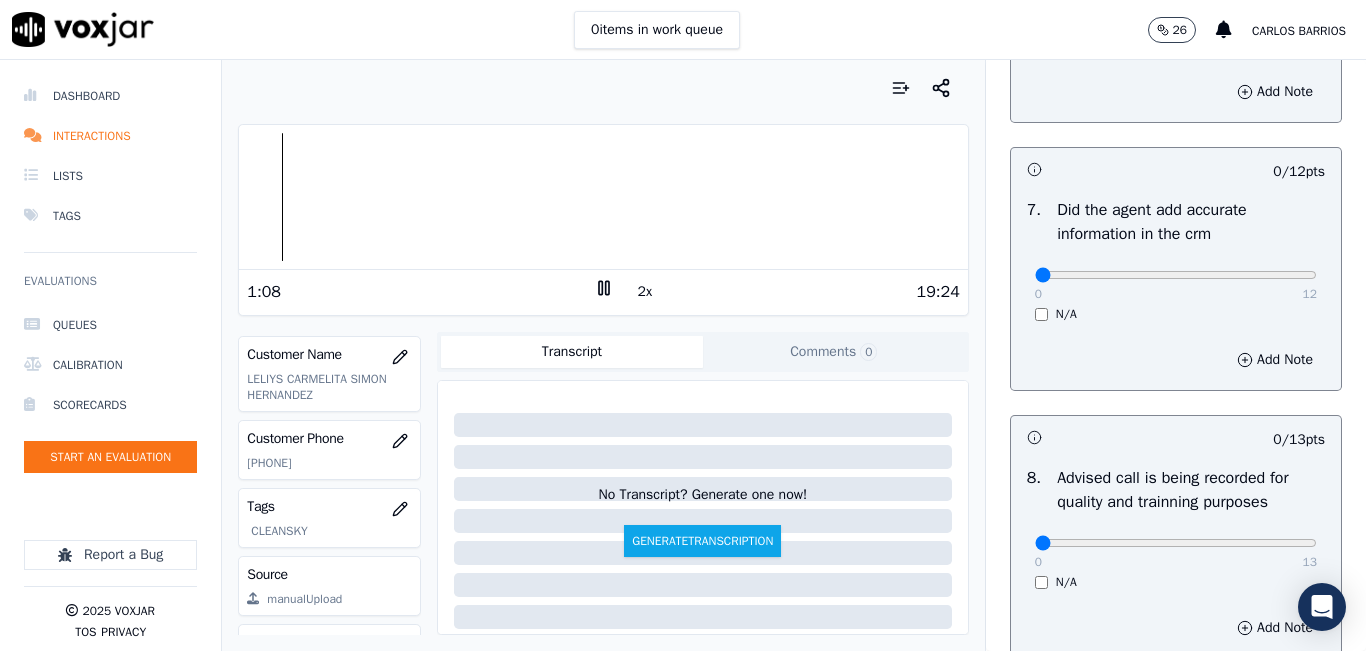 scroll, scrollTop: 1700, scrollLeft: 0, axis: vertical 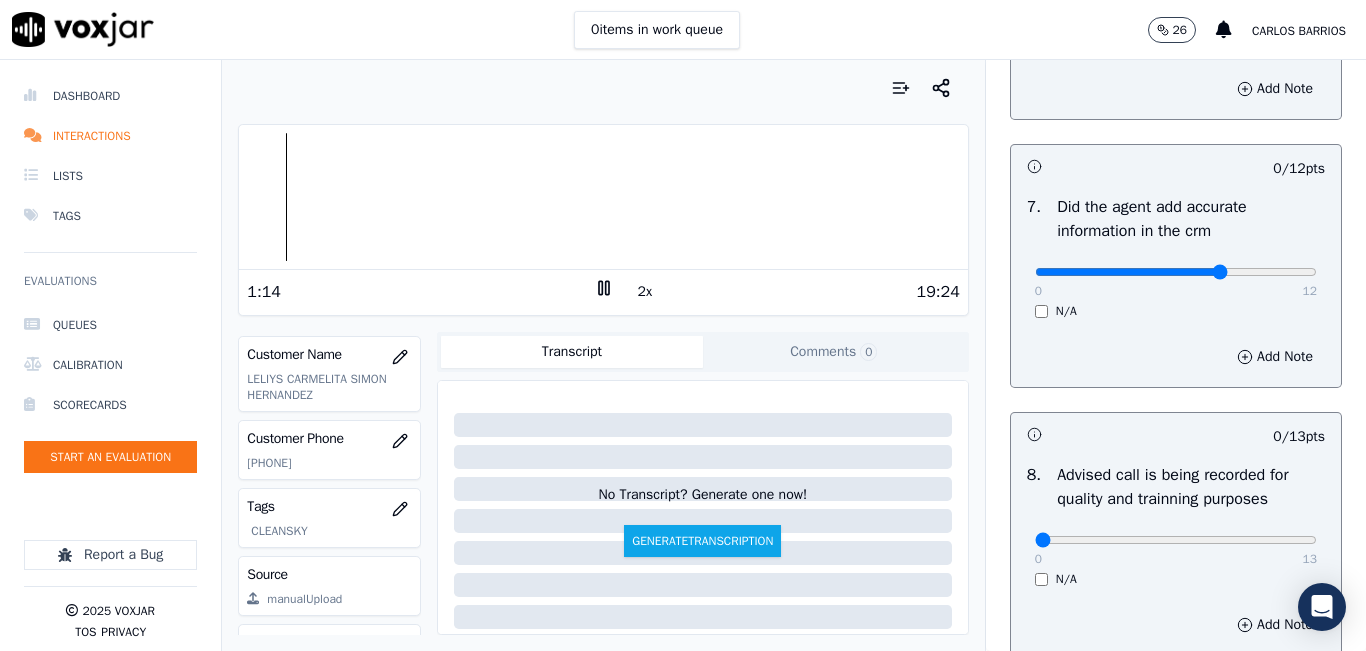 click at bounding box center [1176, -1360] 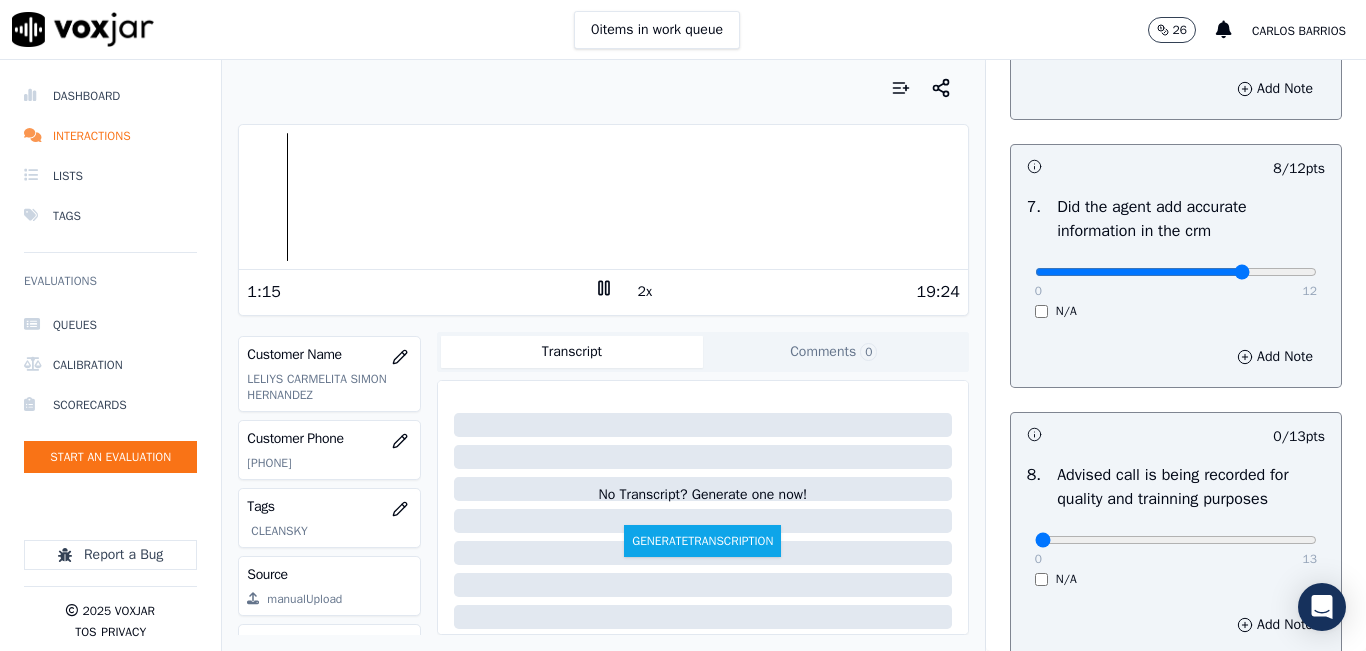type on "9" 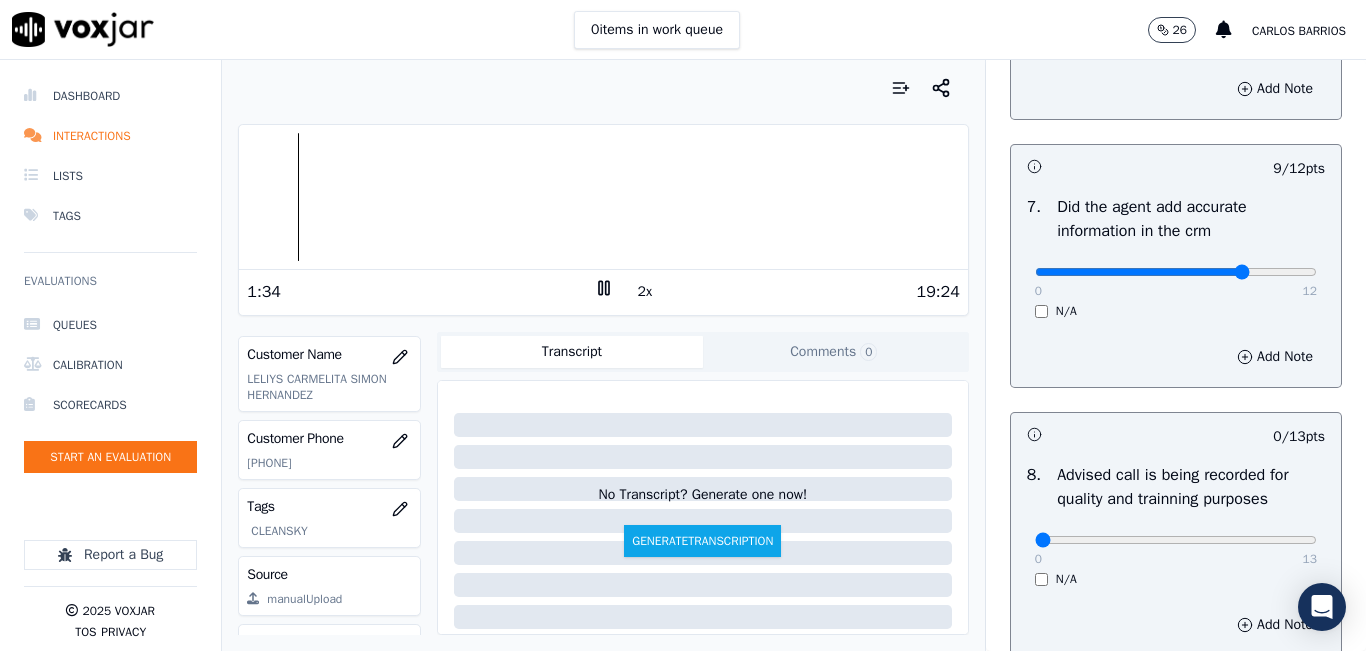 click on "Add Note" at bounding box center (1176, 357) 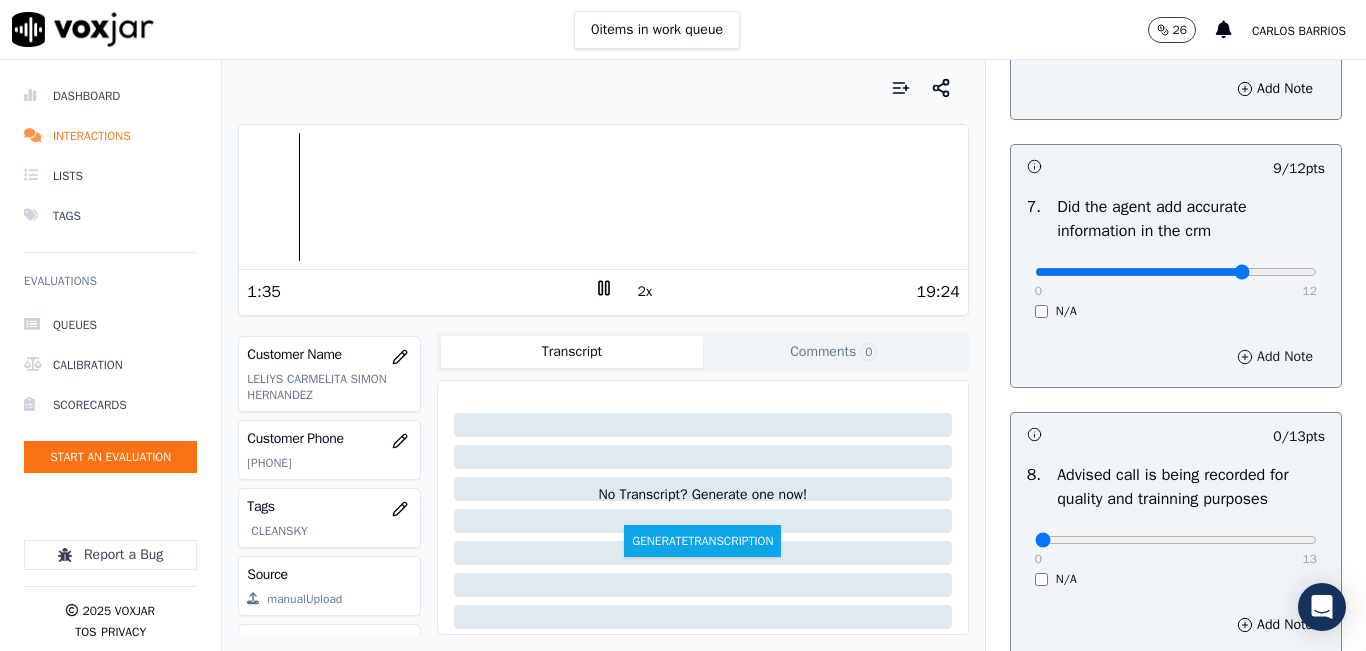 click on "Add Note" at bounding box center (1275, 357) 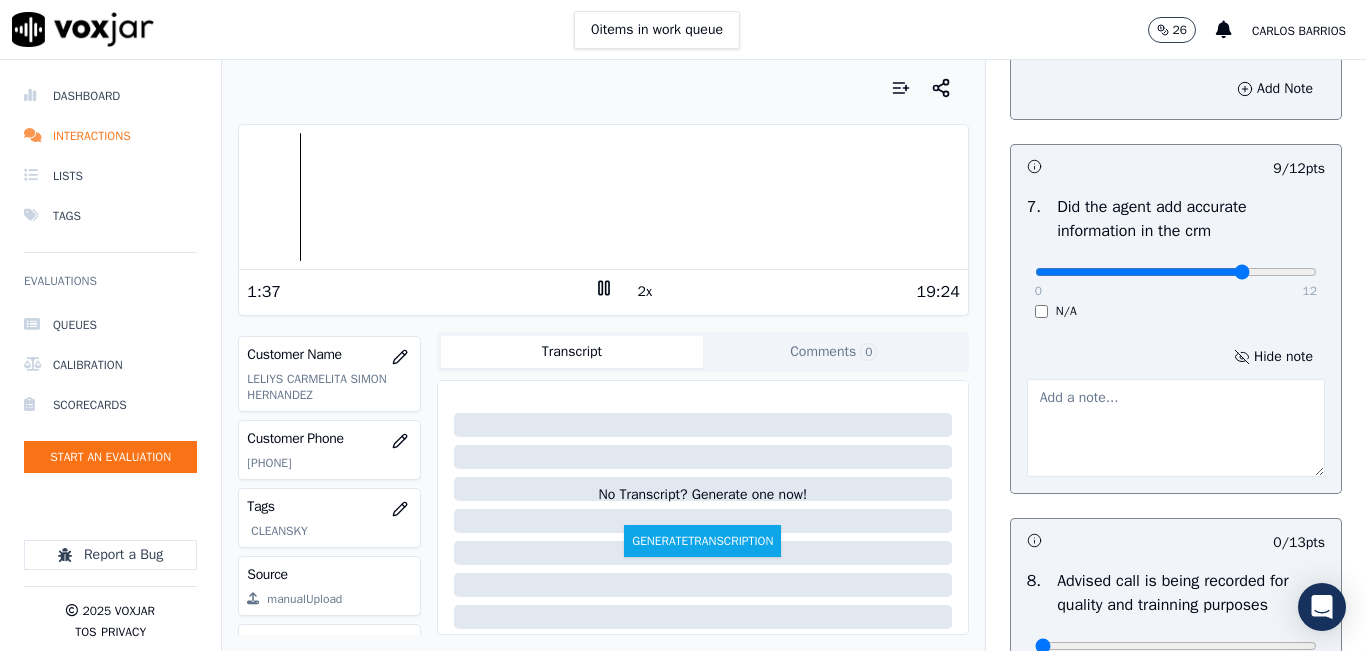 click at bounding box center [1176, 428] 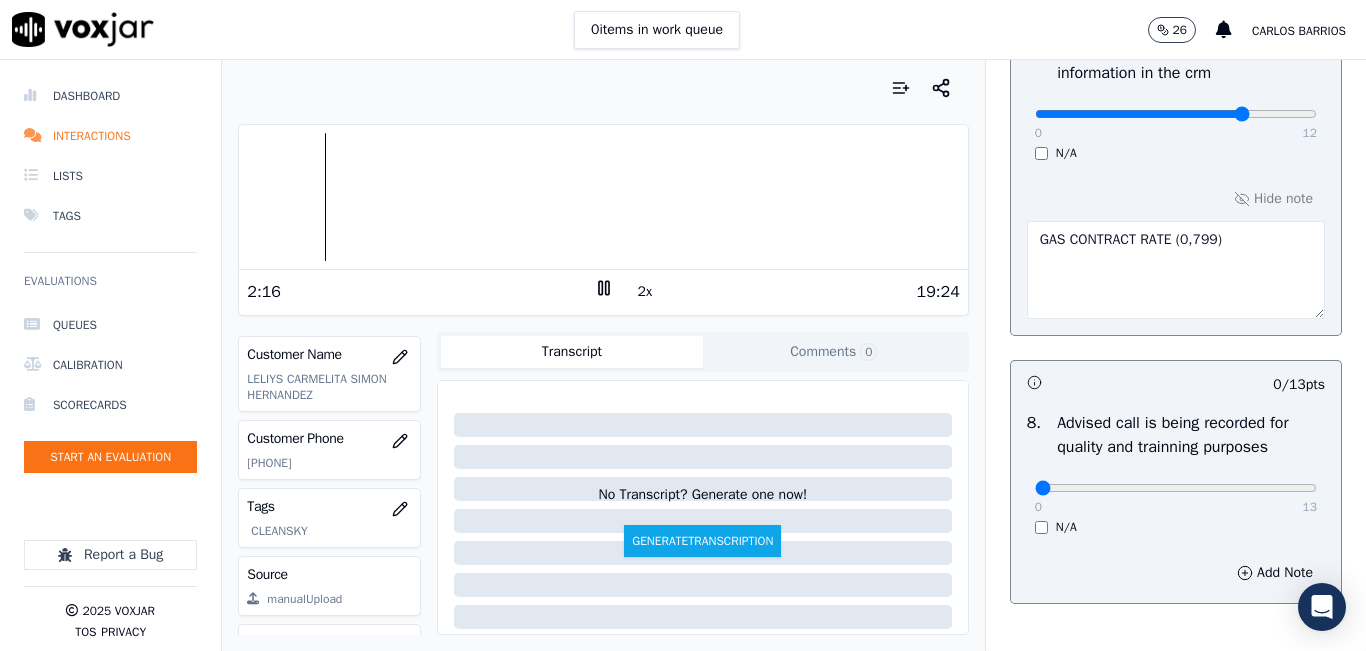 scroll, scrollTop: 2024, scrollLeft: 0, axis: vertical 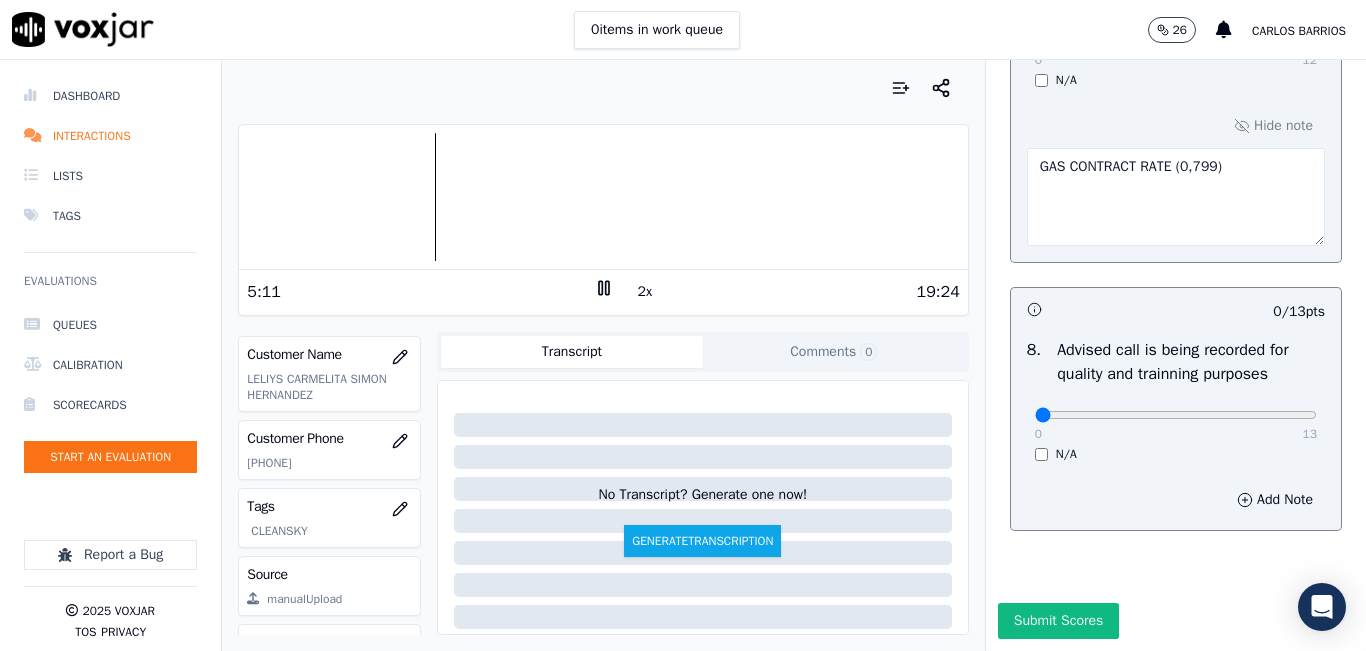 click at bounding box center [603, 197] 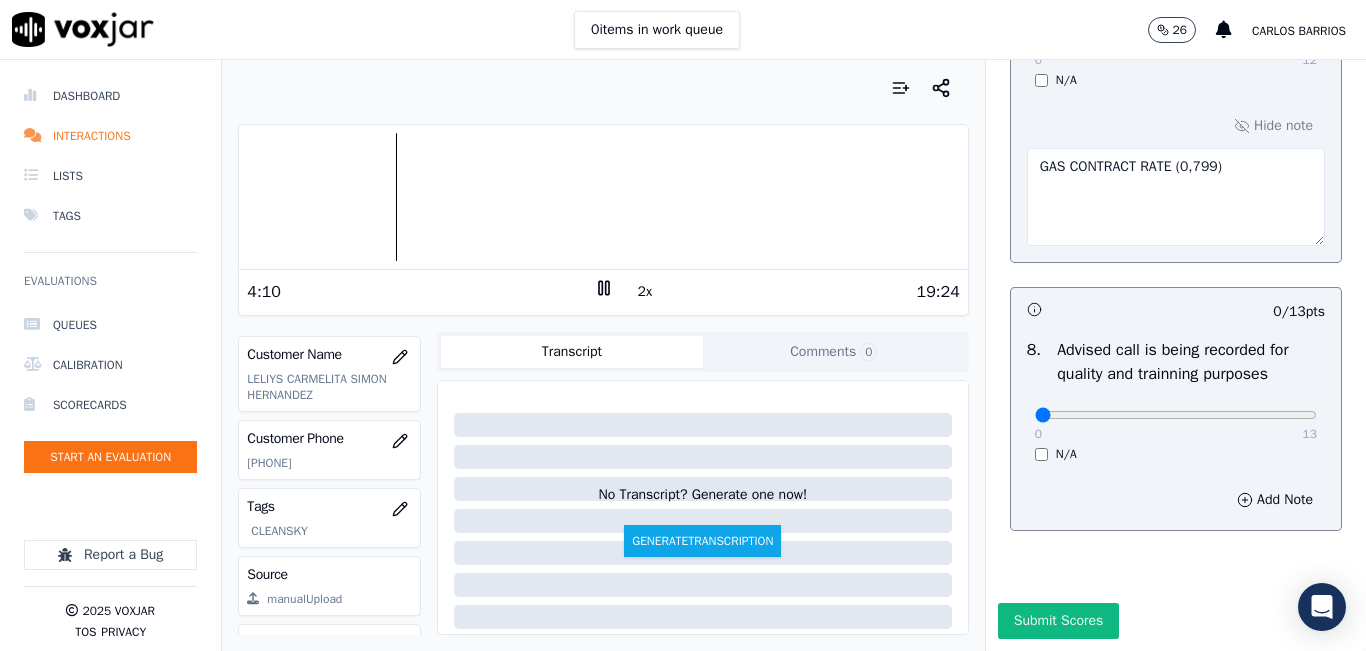 click at bounding box center [603, 197] 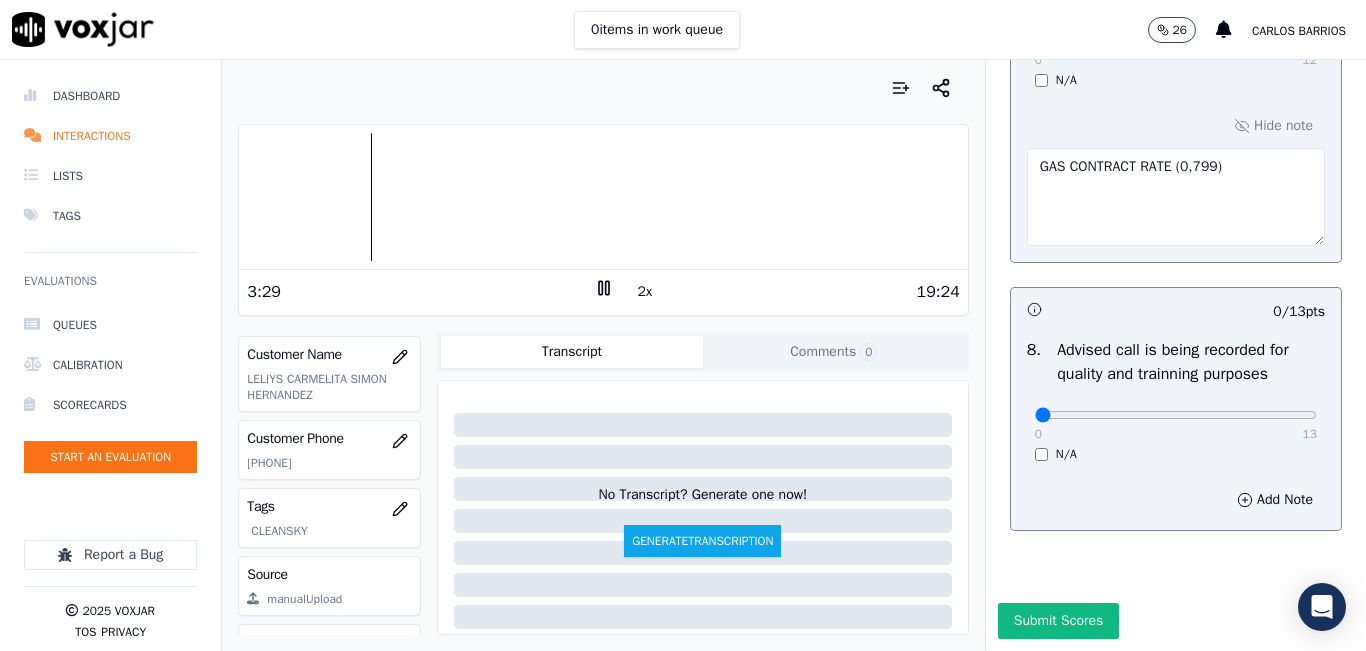 type on "GAS CONTRACT RATE (0,799)" 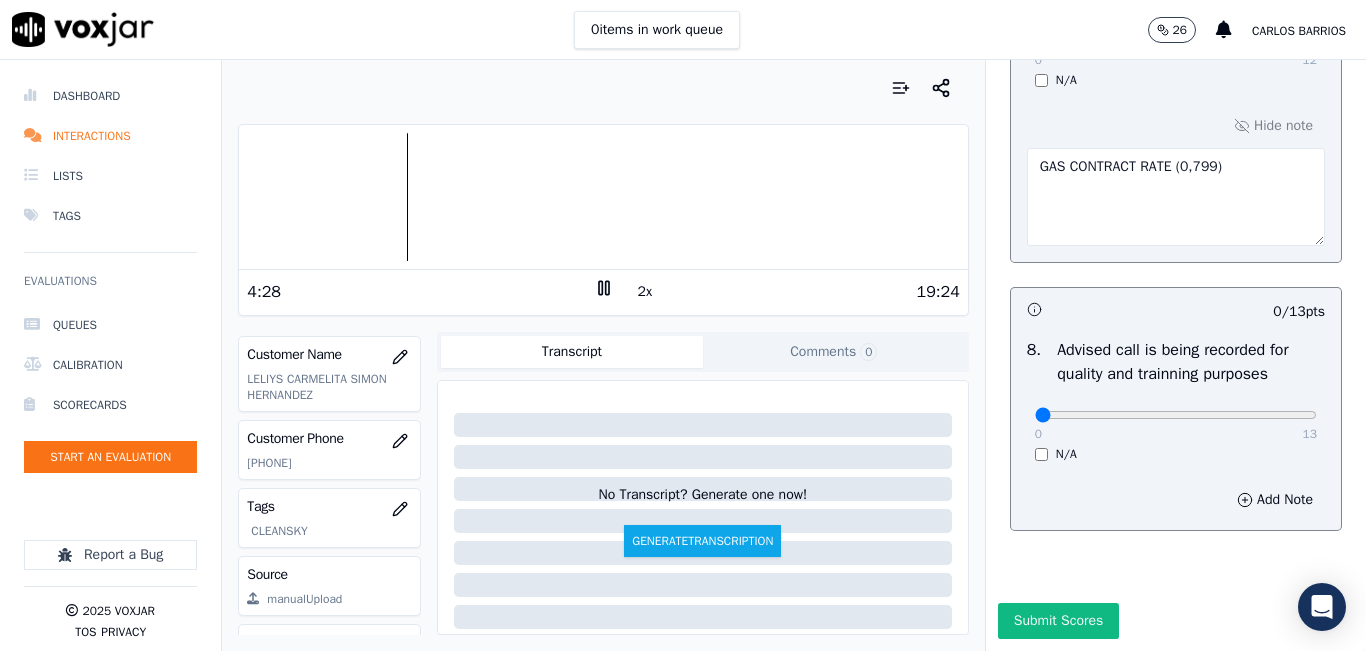 click 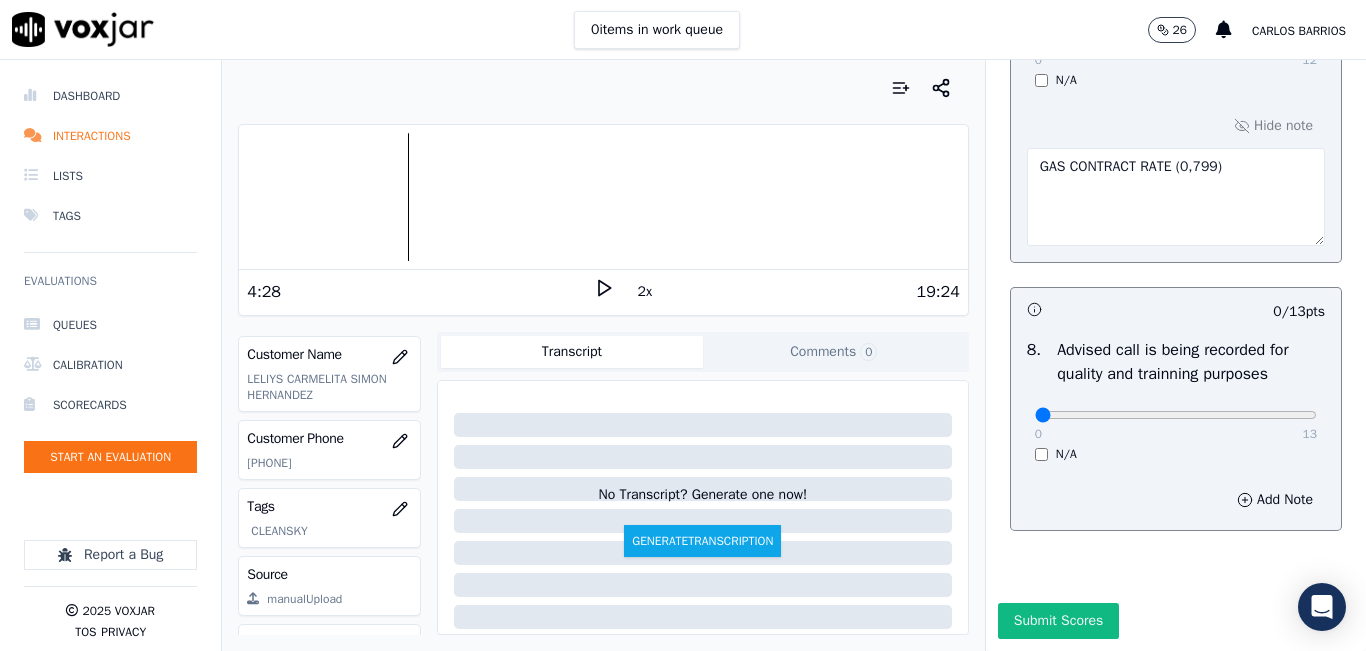 click 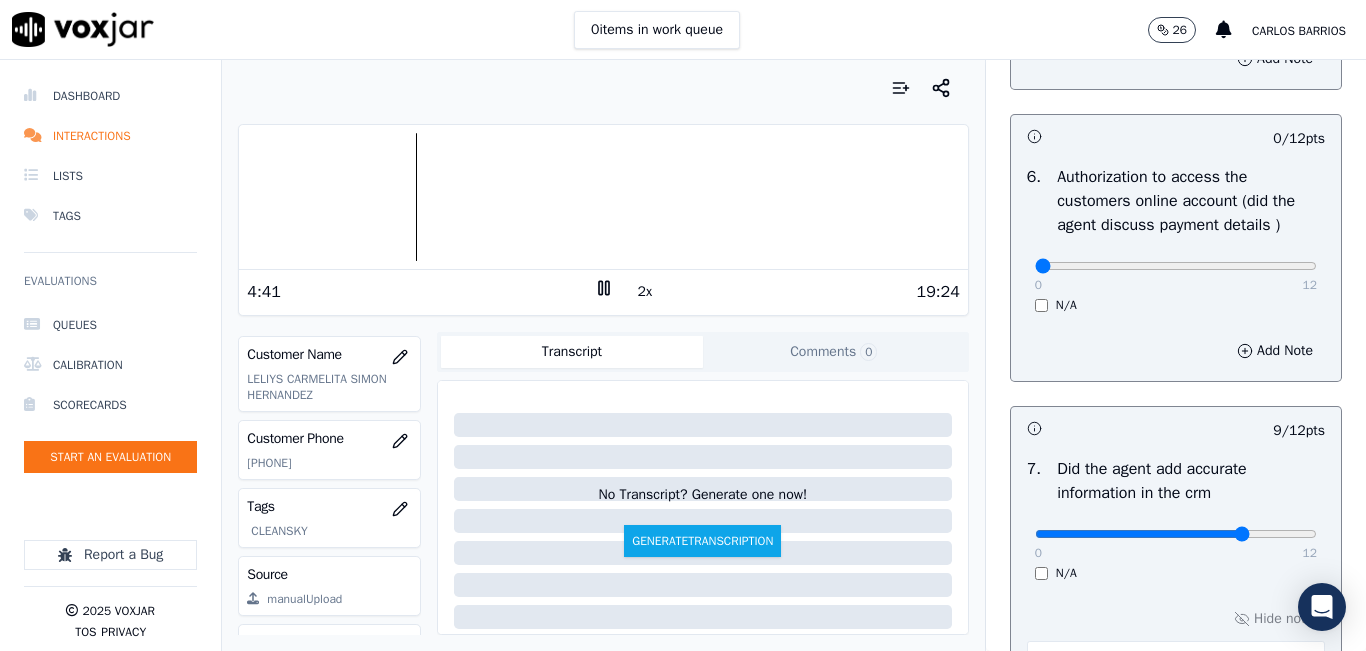 scroll, scrollTop: 1424, scrollLeft: 0, axis: vertical 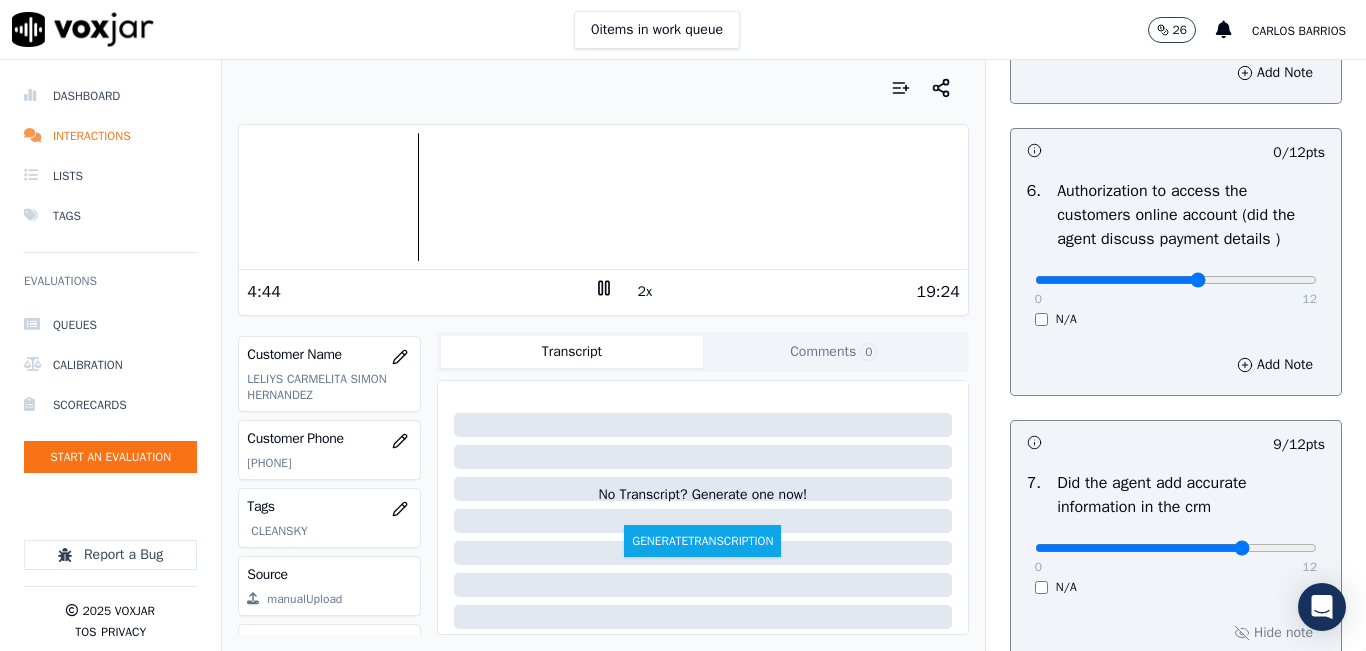 type on "7" 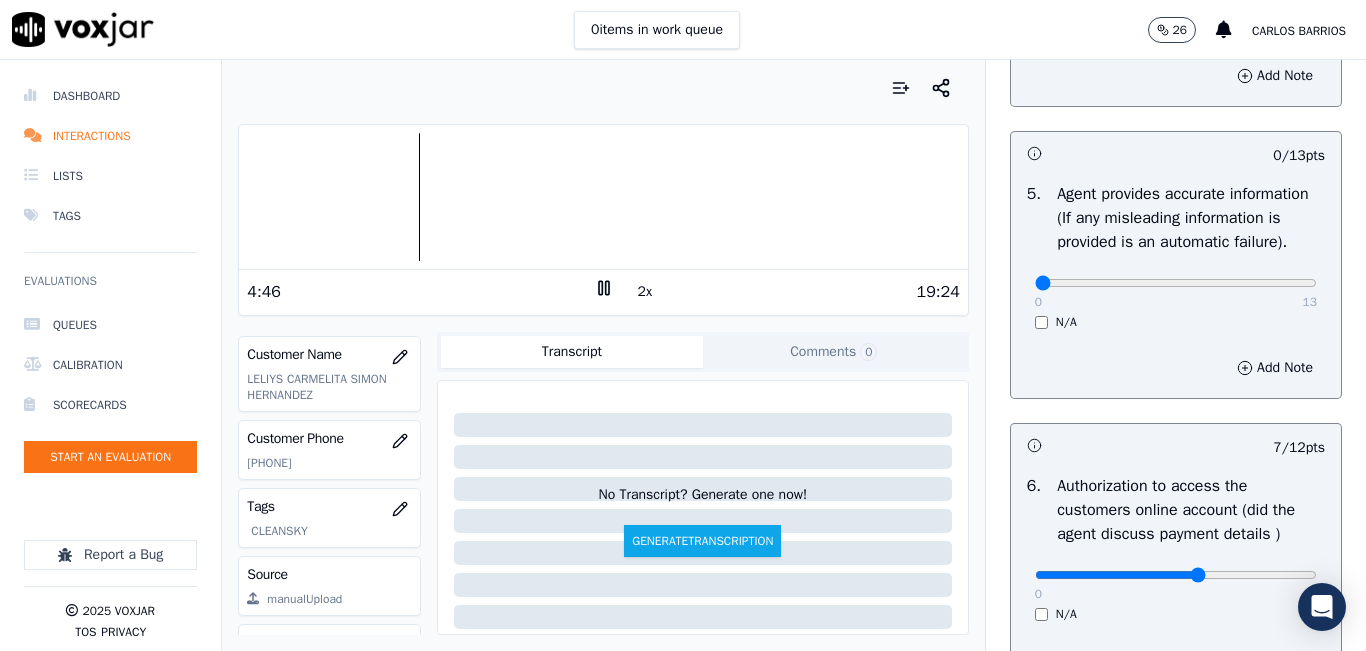 scroll, scrollTop: 1124, scrollLeft: 0, axis: vertical 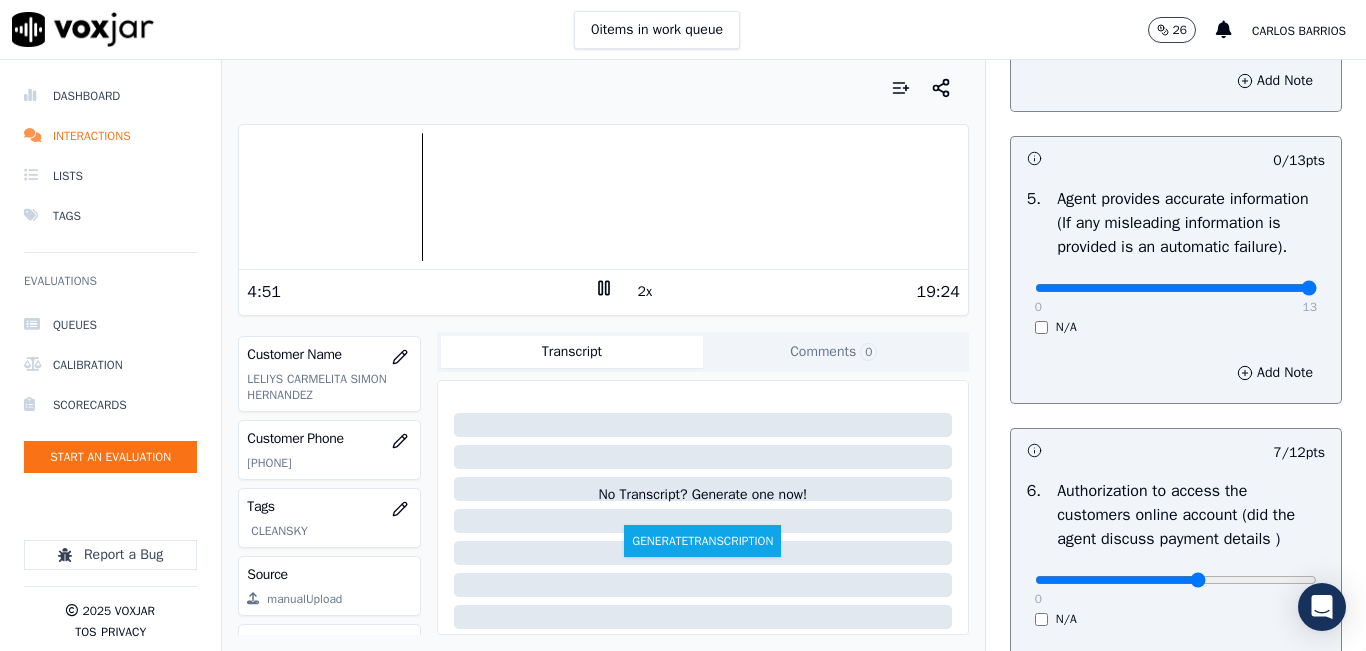 type on "13" 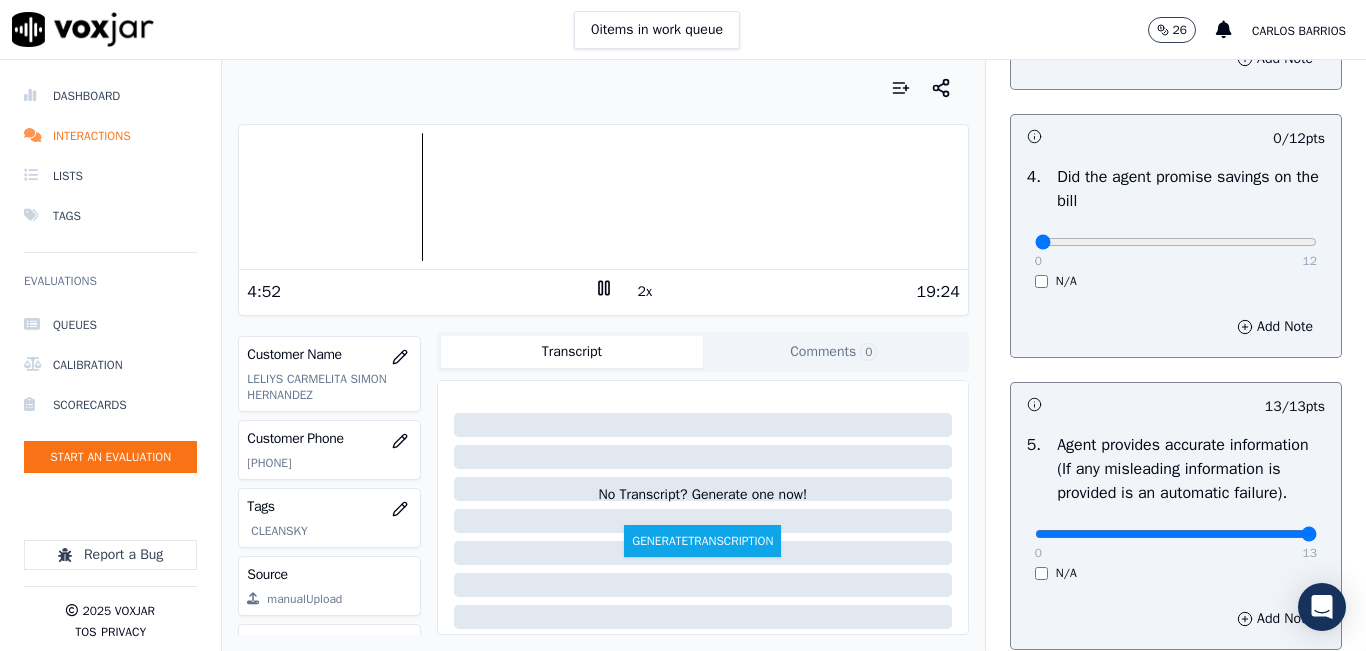 scroll, scrollTop: 824, scrollLeft: 0, axis: vertical 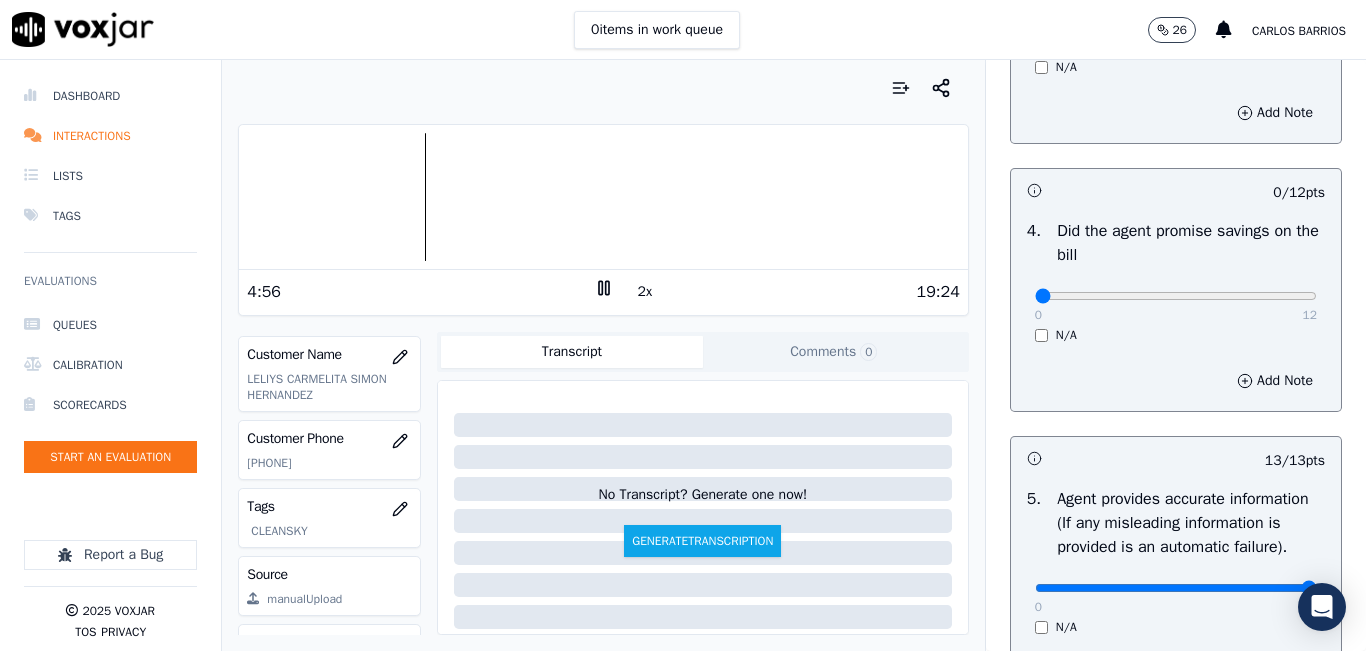 click on "N/A" at bounding box center (1176, 335) 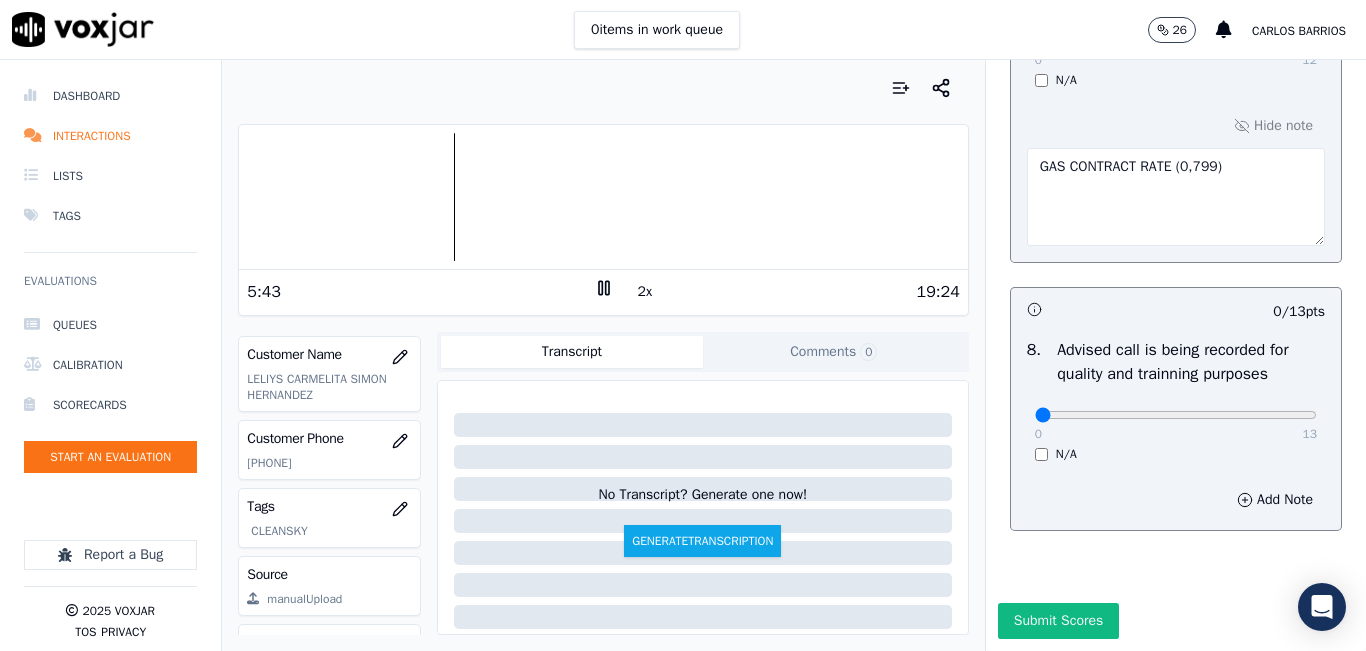 scroll, scrollTop: 2024, scrollLeft: 0, axis: vertical 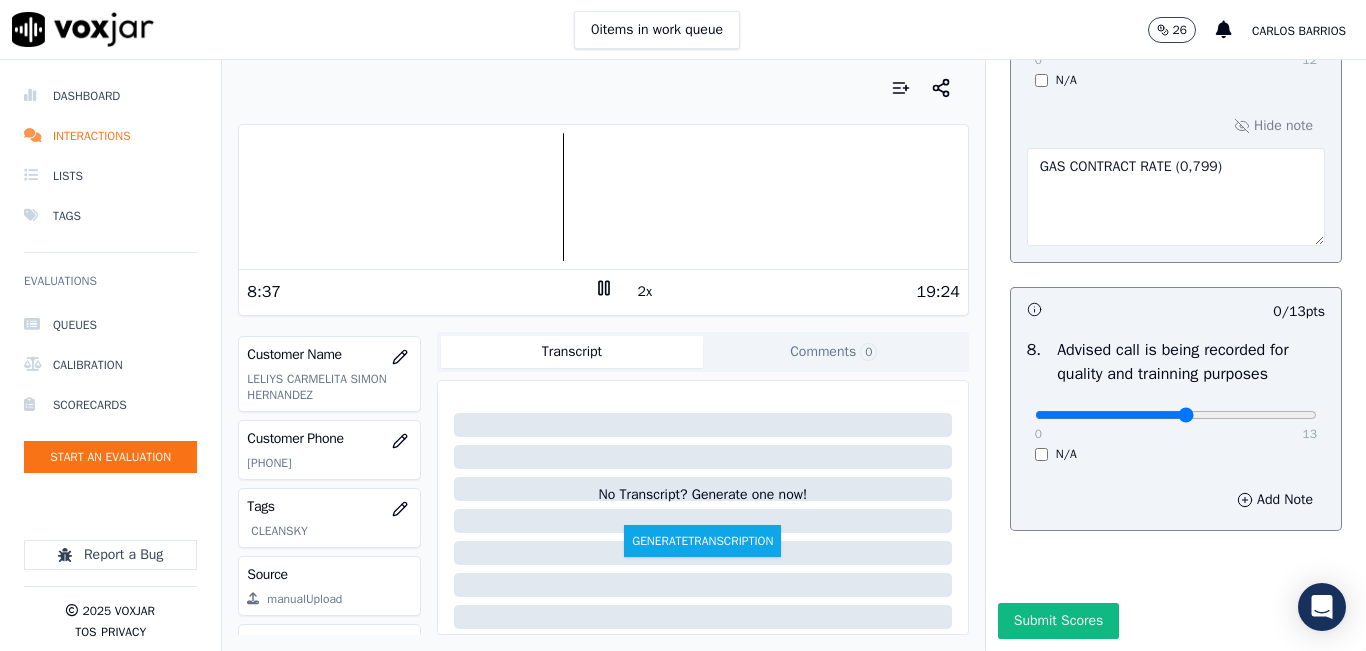 type on "7" 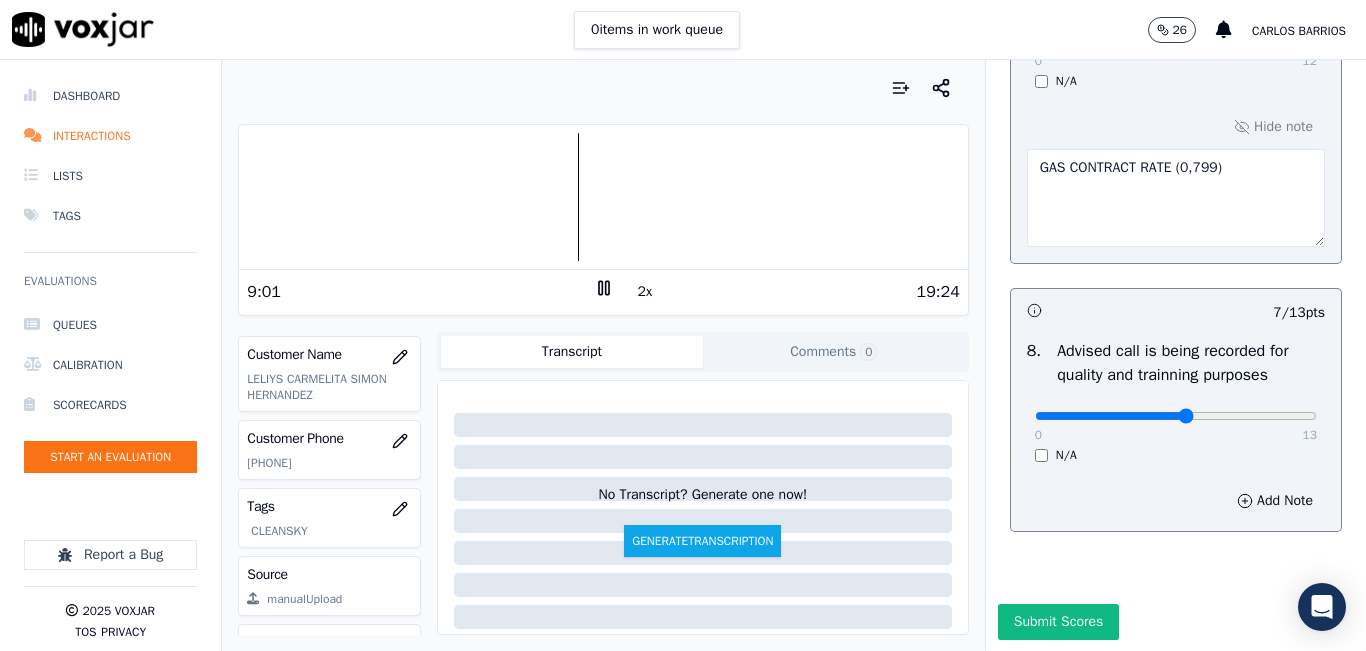 scroll, scrollTop: 2024, scrollLeft: 0, axis: vertical 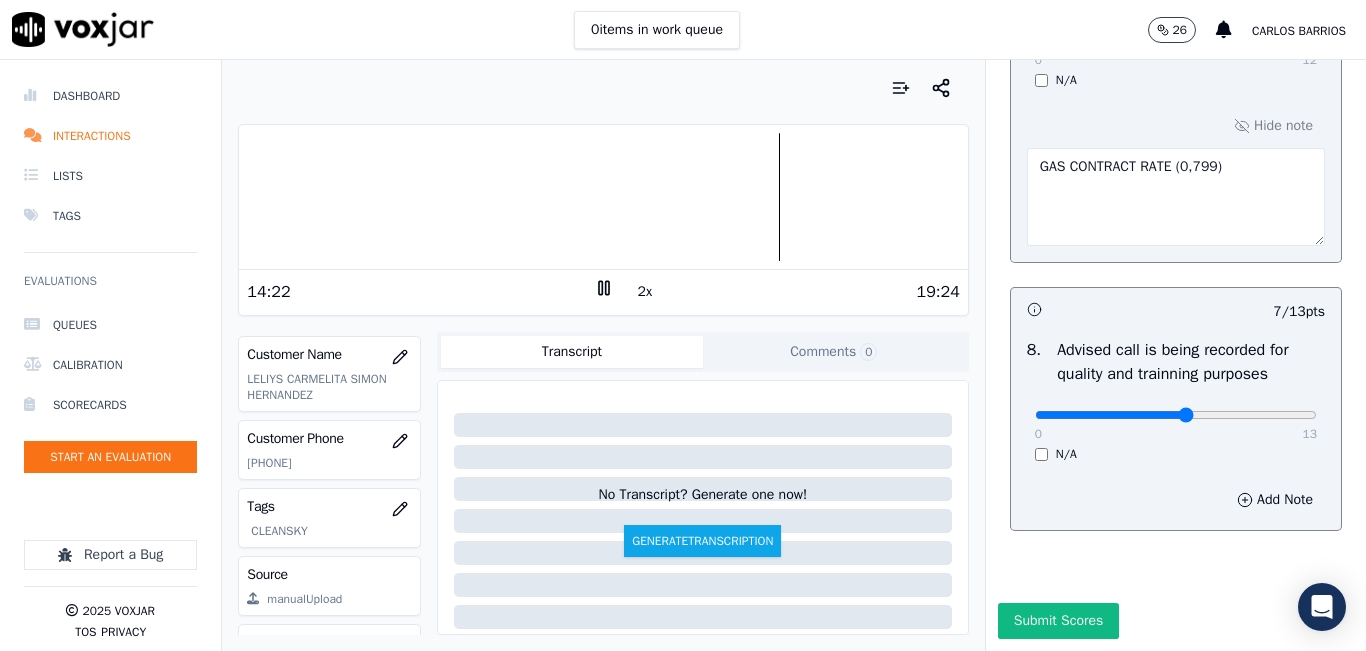 click at bounding box center [603, 197] 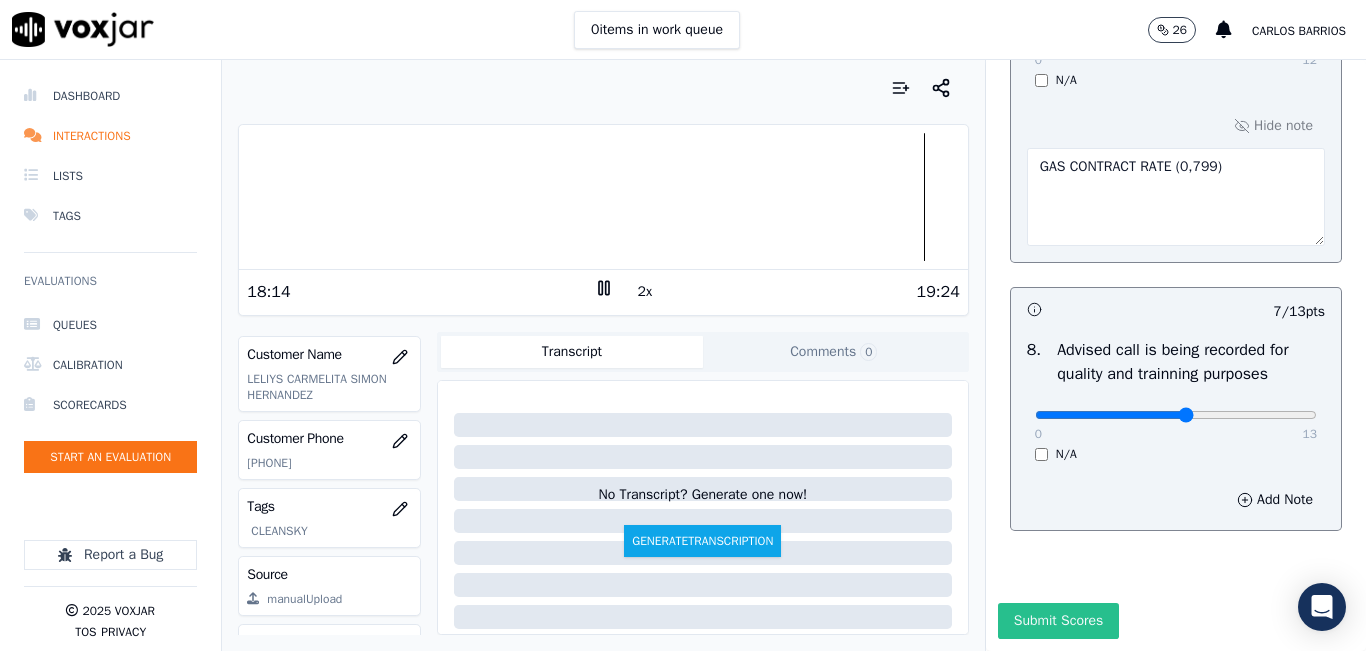 click on "Submit Scores" at bounding box center (1058, 621) 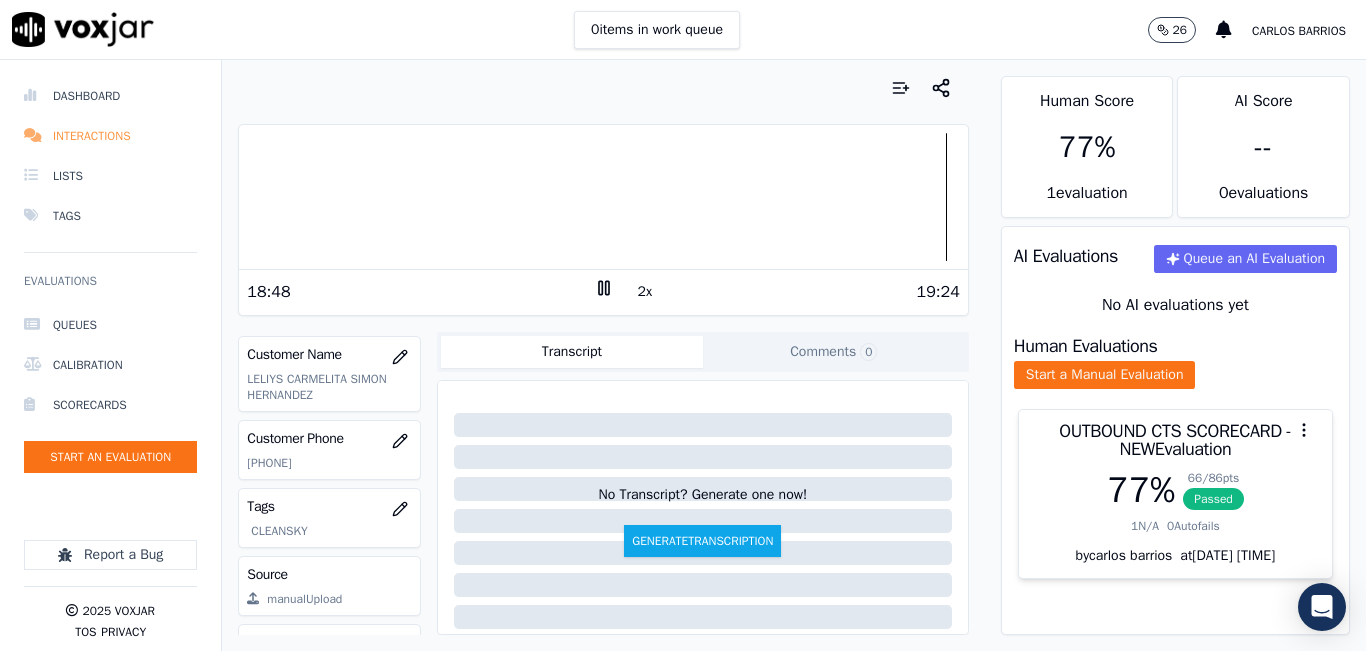 click on "Interactions" at bounding box center (110, 136) 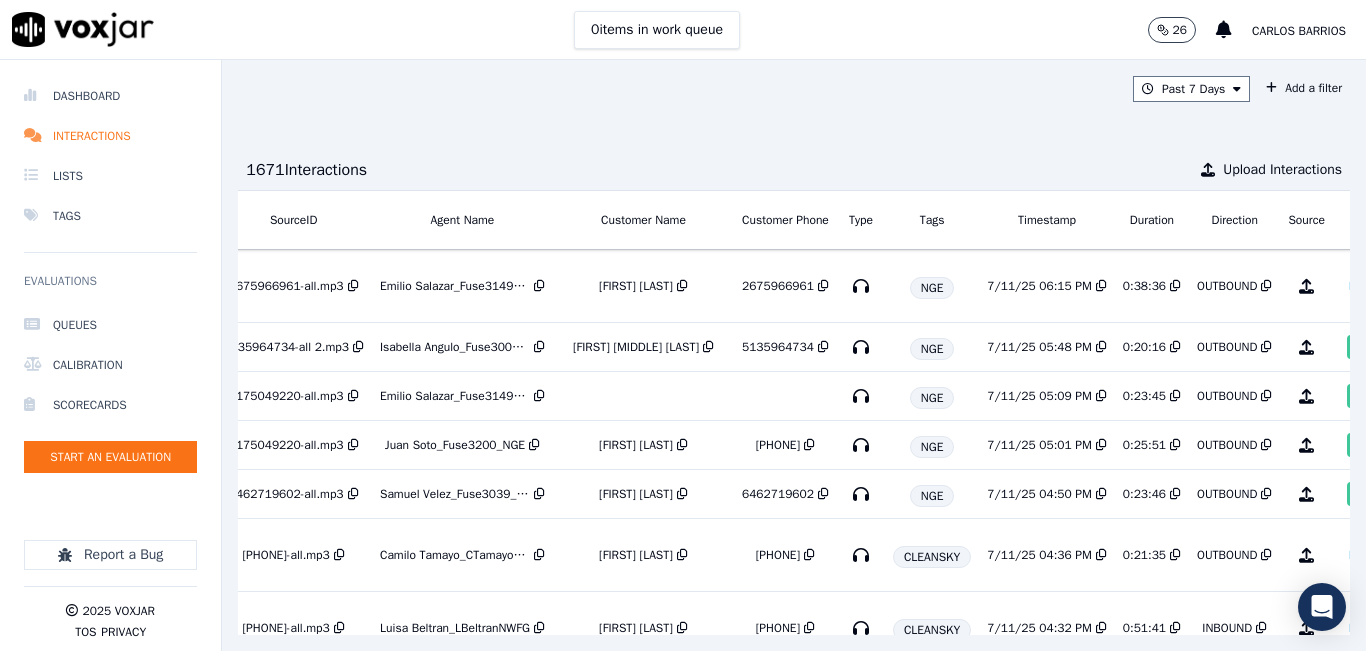 scroll, scrollTop: 0, scrollLeft: 329, axis: horizontal 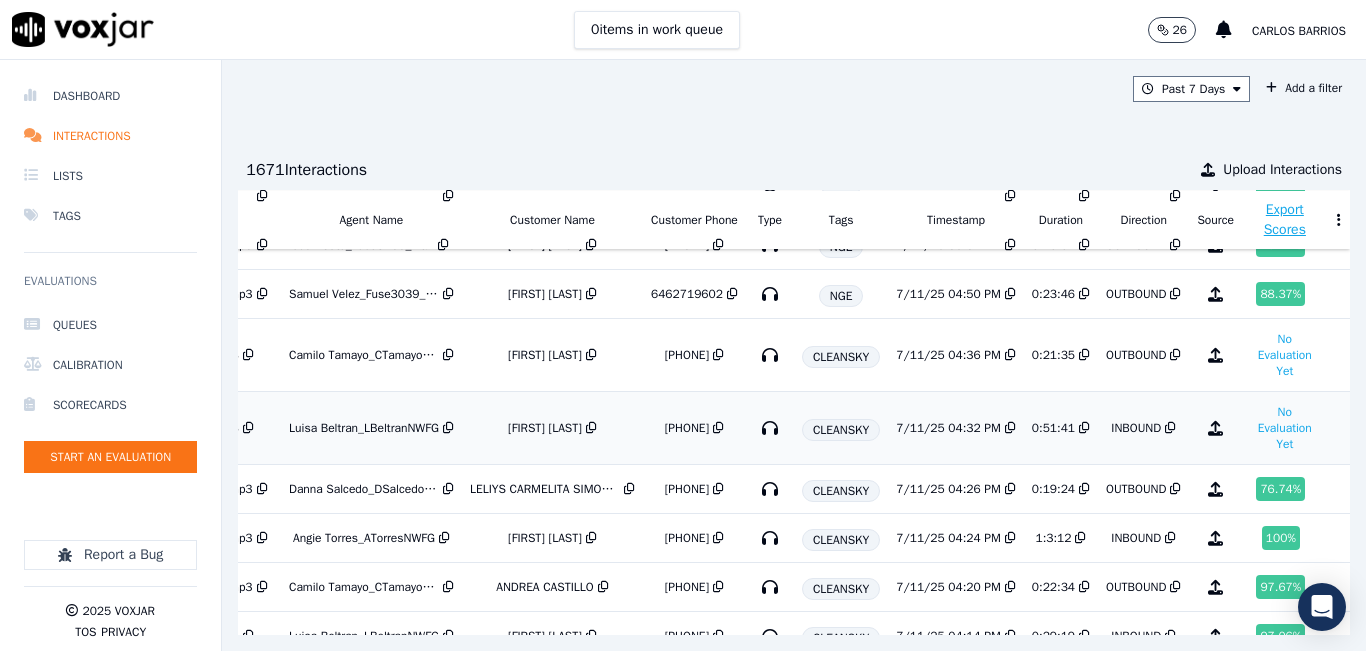 click on "INBOUND" at bounding box center (1136, 428) 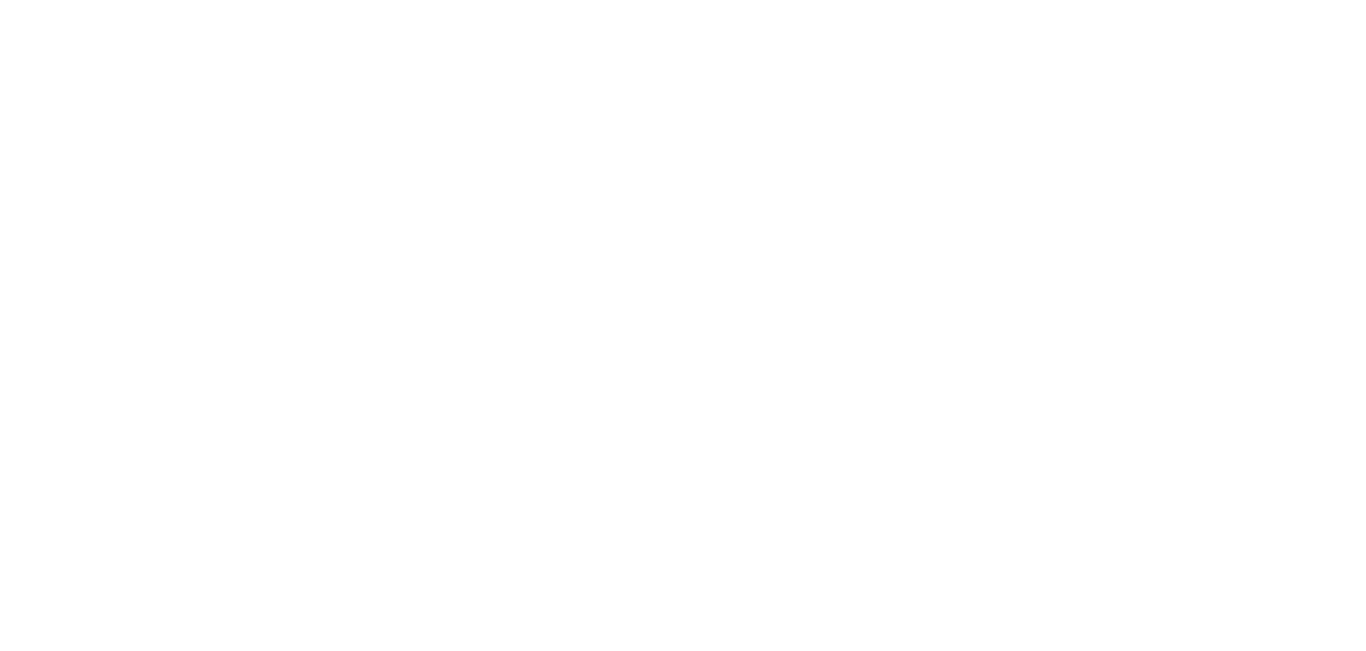 scroll, scrollTop: 0, scrollLeft: 0, axis: both 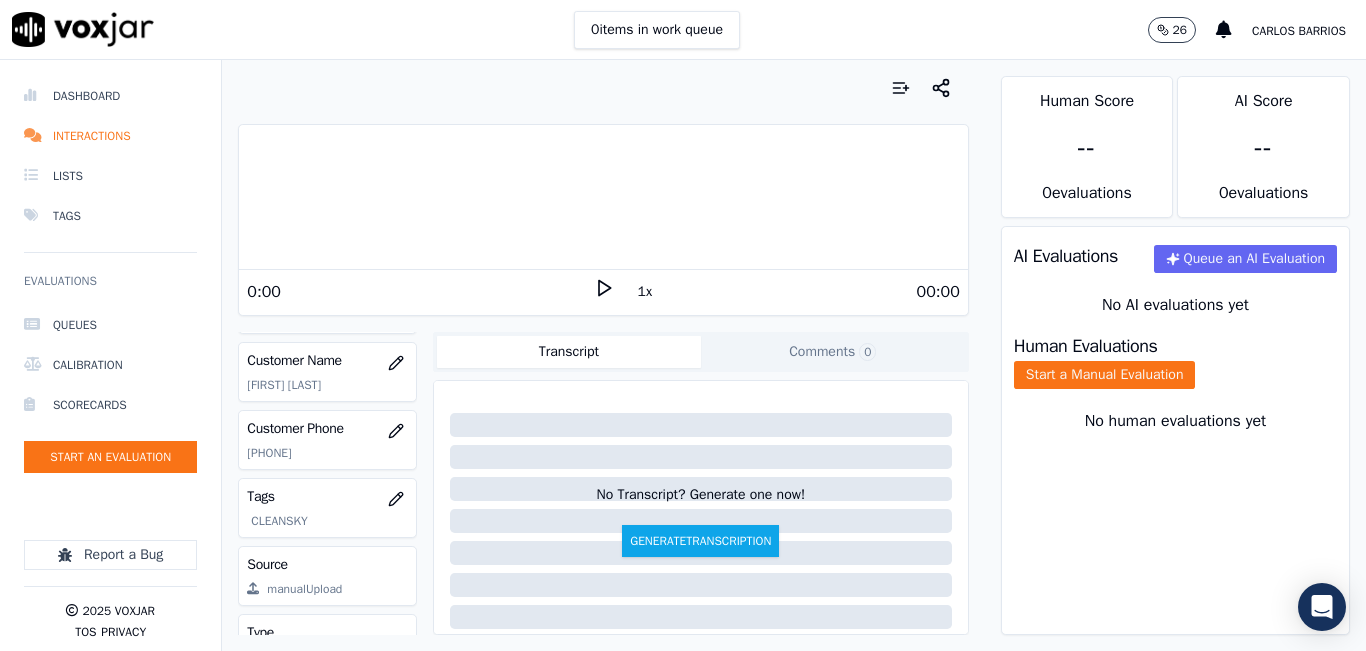click on "[PHONE]" 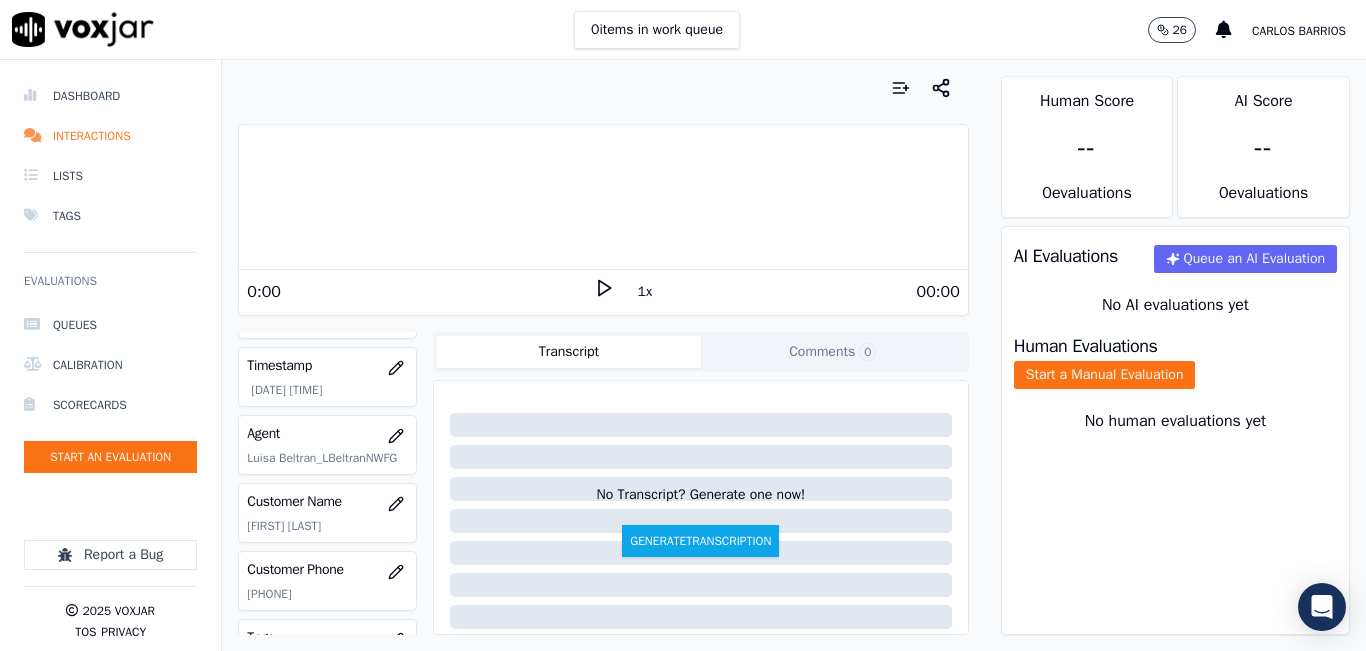 scroll, scrollTop: 178, scrollLeft: 0, axis: vertical 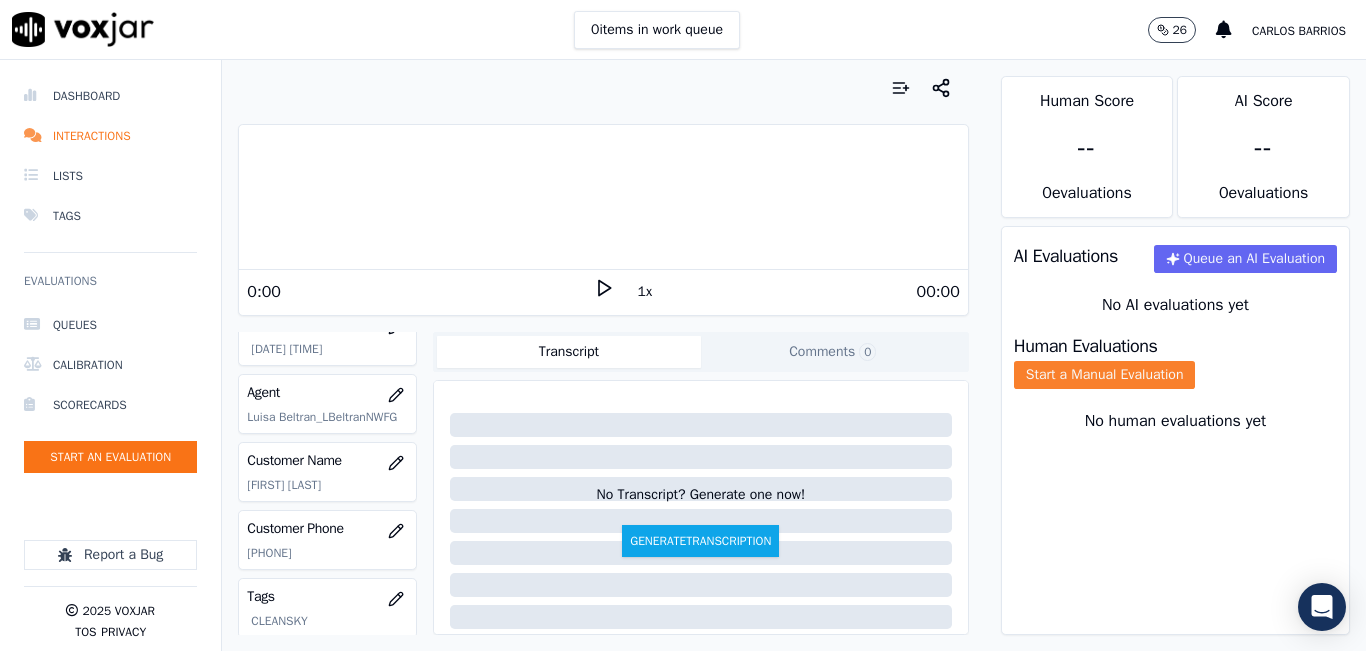 click on "Start a Manual Evaluation" 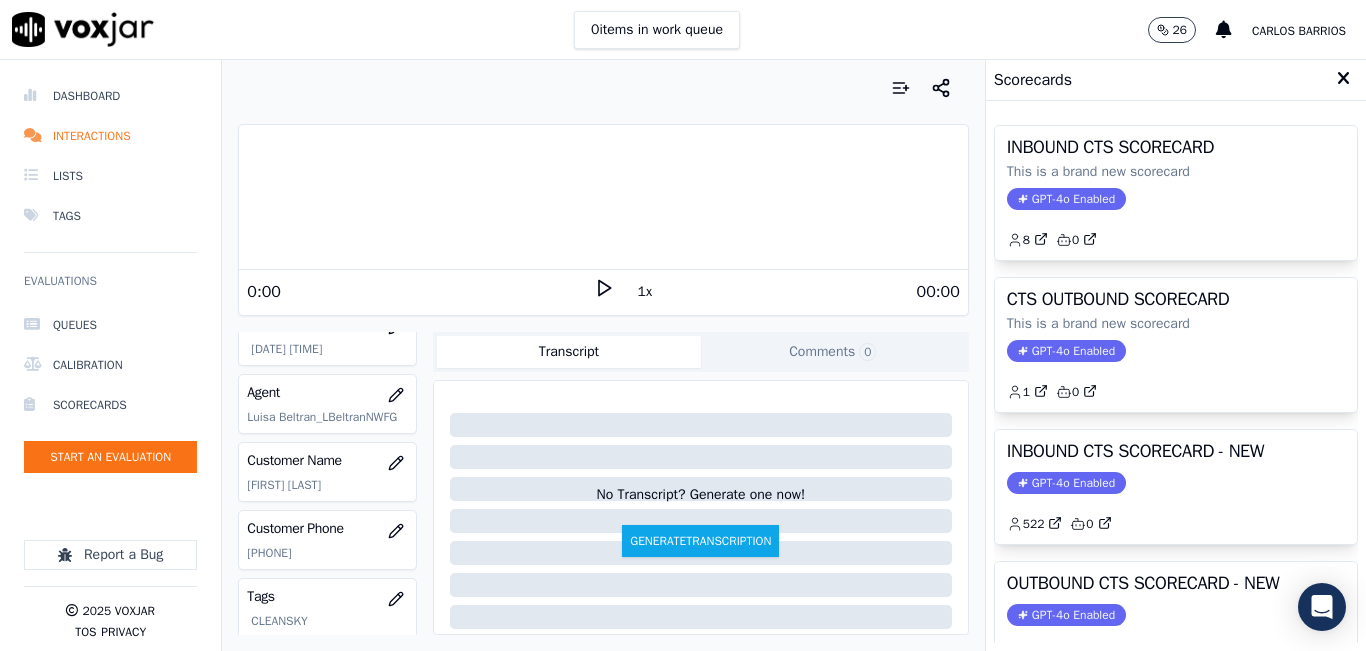 click on "1x" at bounding box center (645, 292) 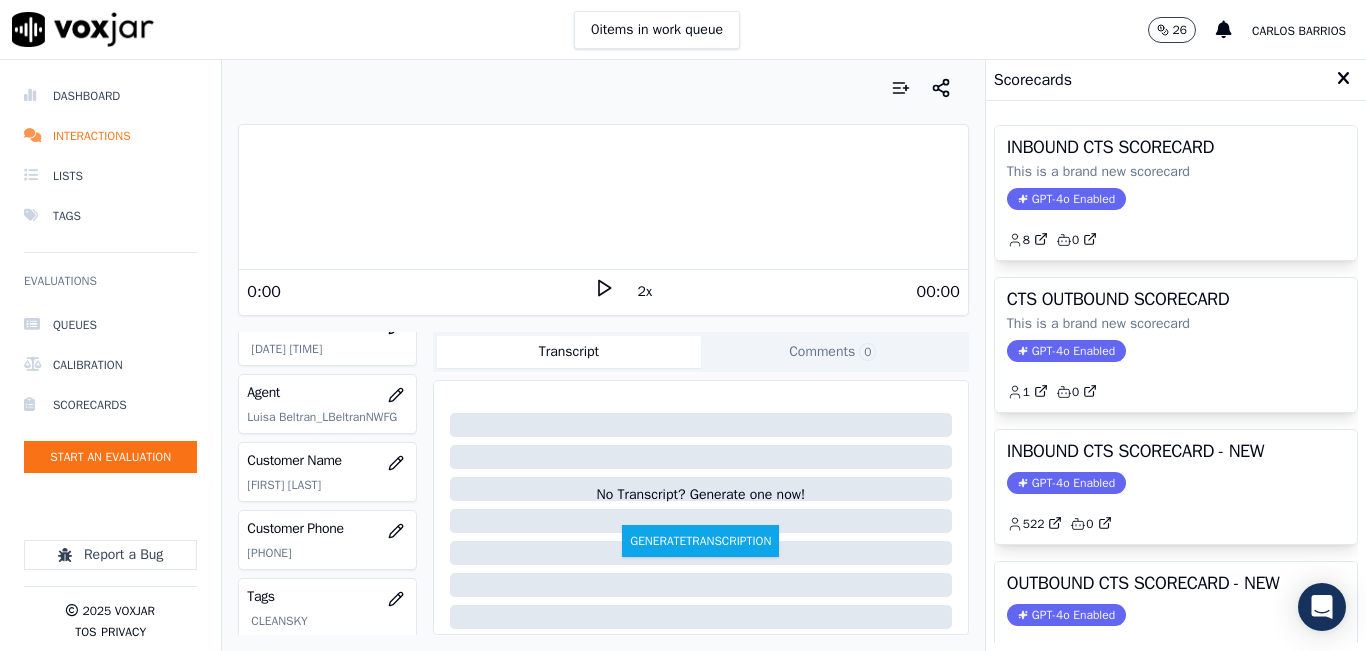 click on "00:00" at bounding box center (787, 292) 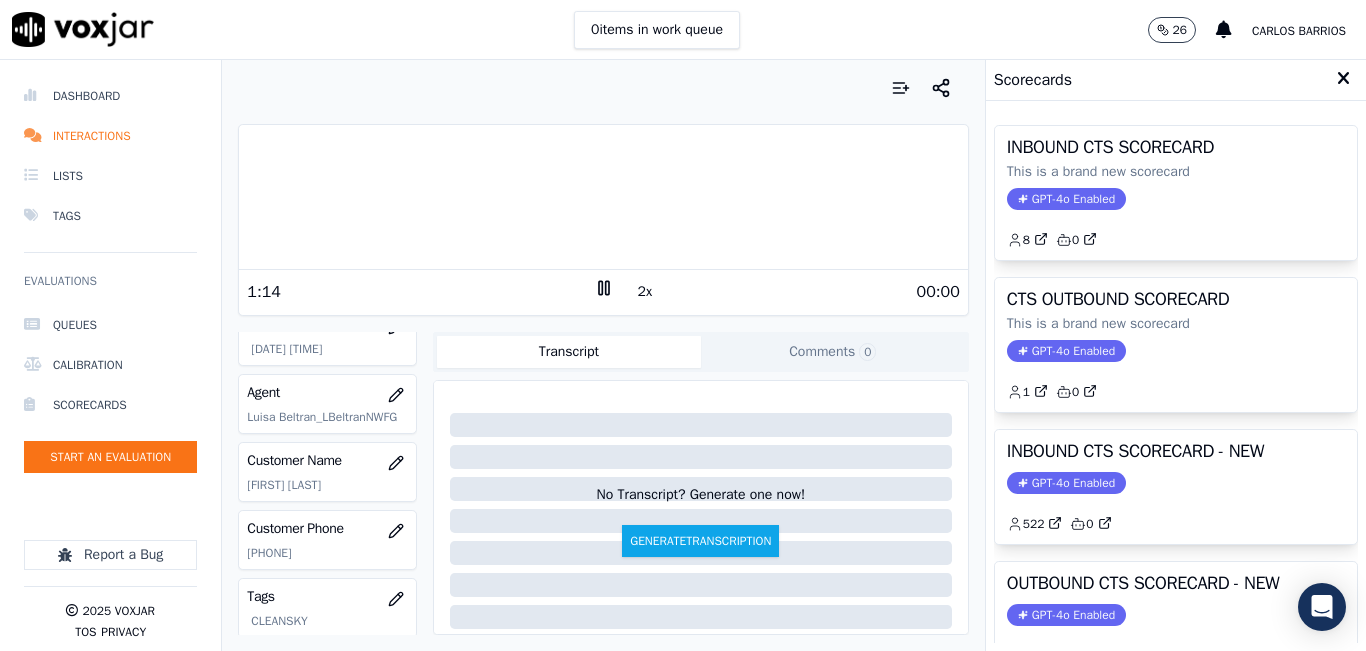 click on "INBOUND CTS SCORECARD - NEW" at bounding box center (1176, 451) 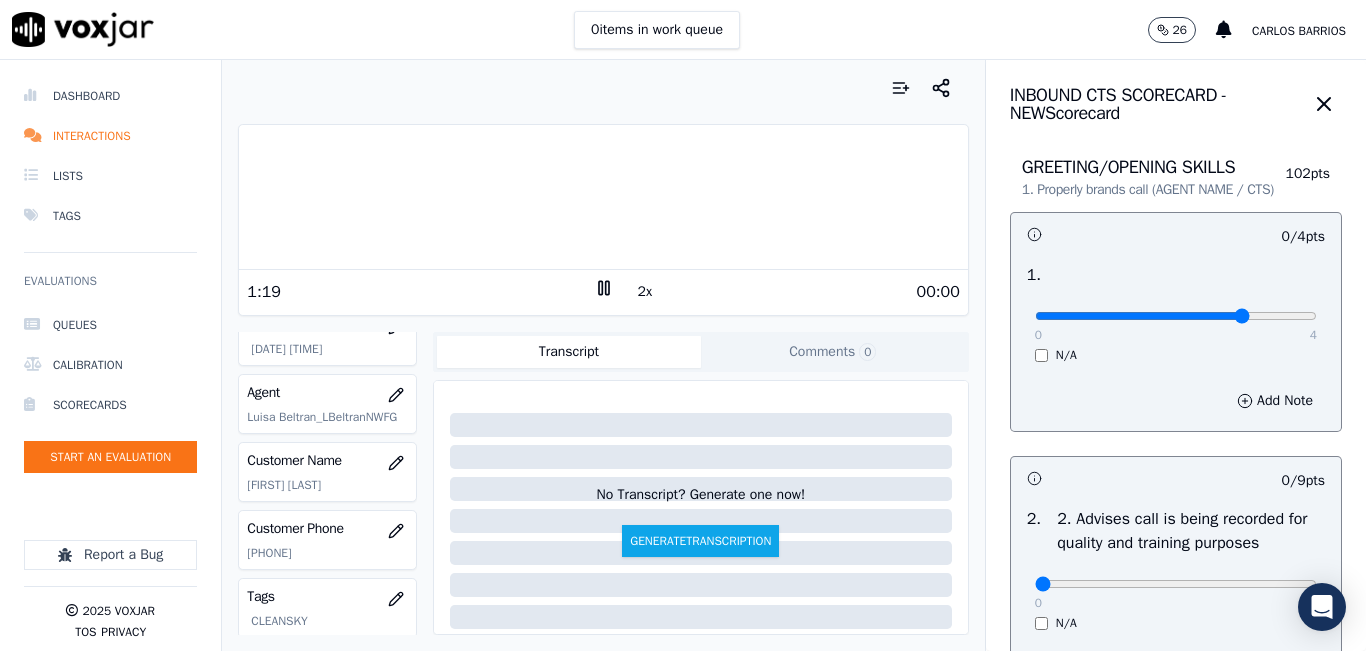 click at bounding box center (1176, 316) 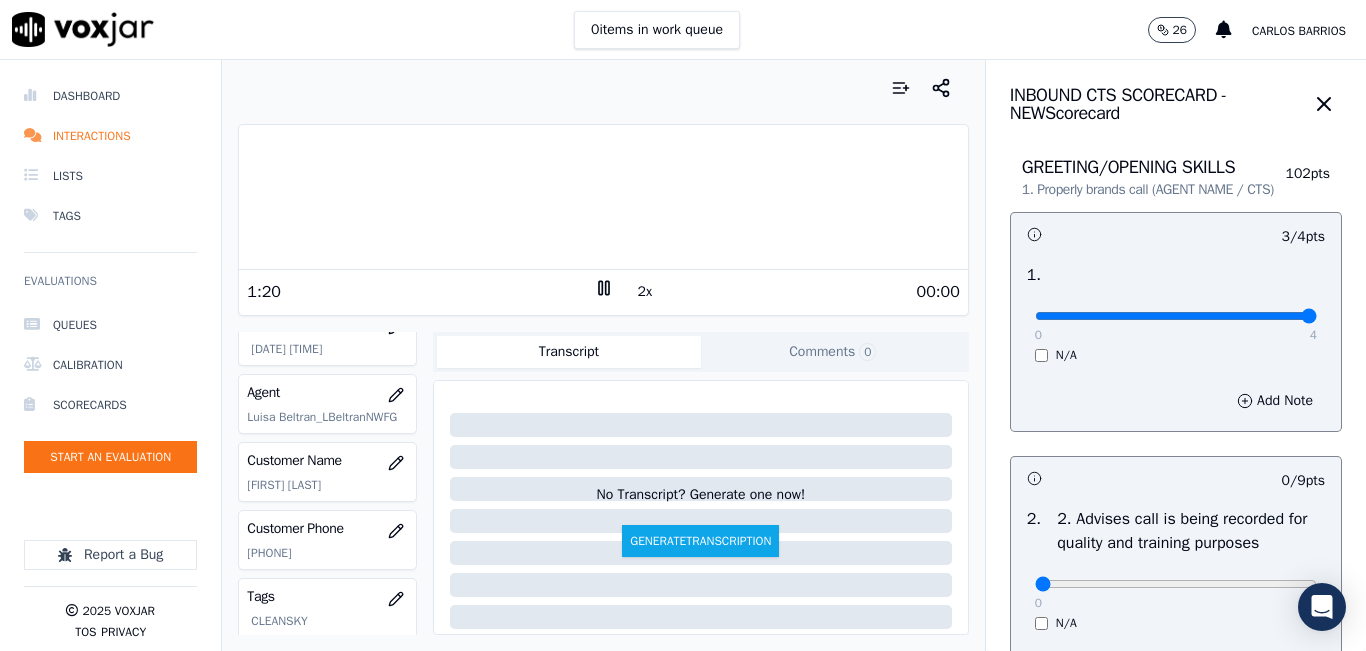 drag, startPoint x: 1241, startPoint y: 338, endPoint x: 1265, endPoint y: 333, distance: 24.5153 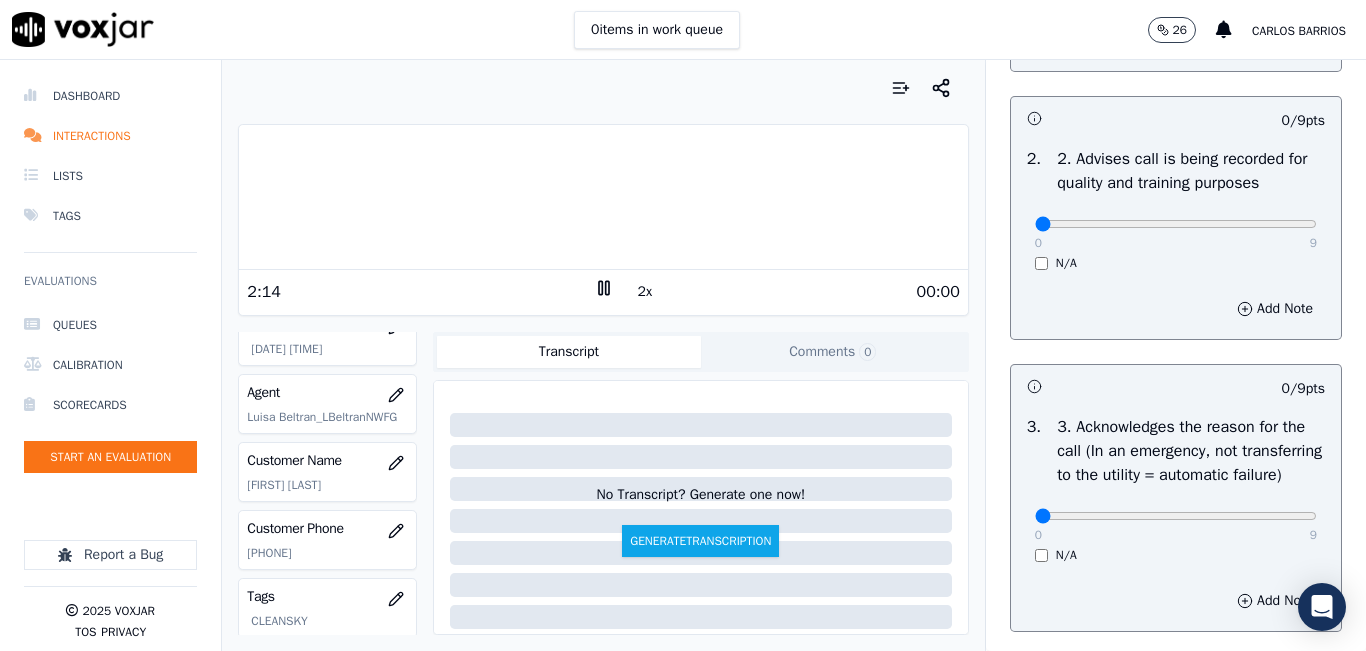 scroll, scrollTop: 500, scrollLeft: 0, axis: vertical 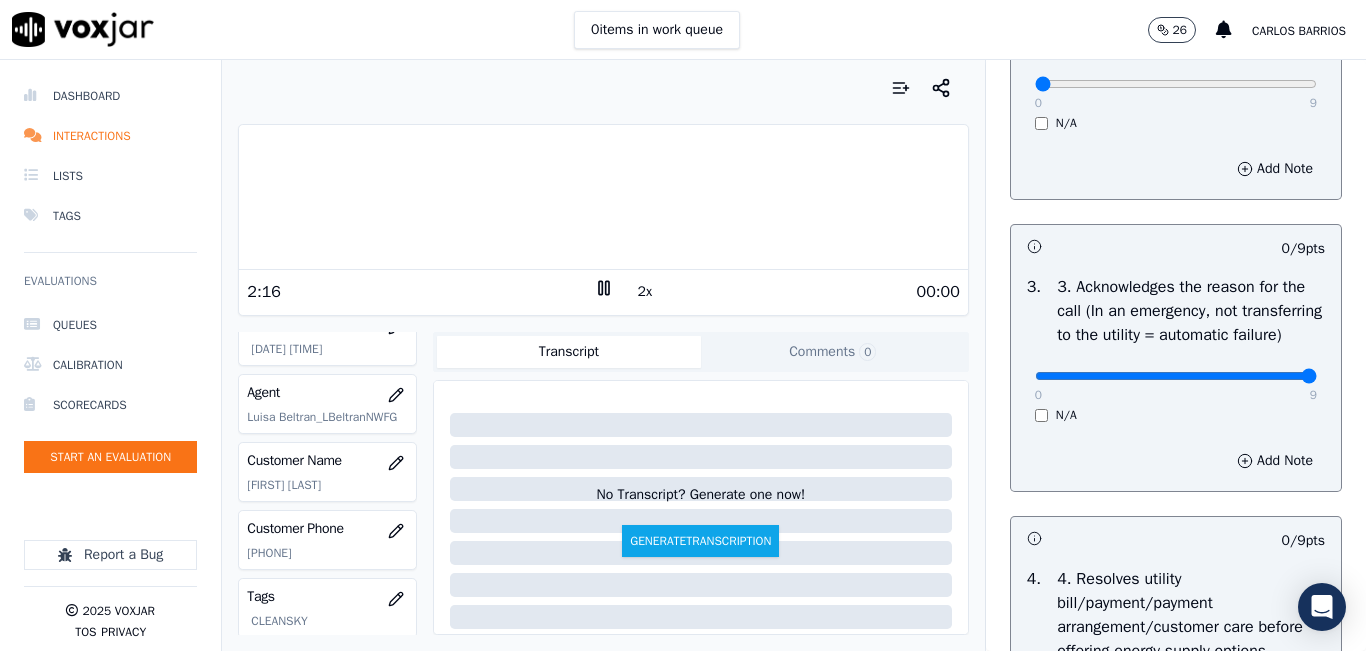 type on "9" 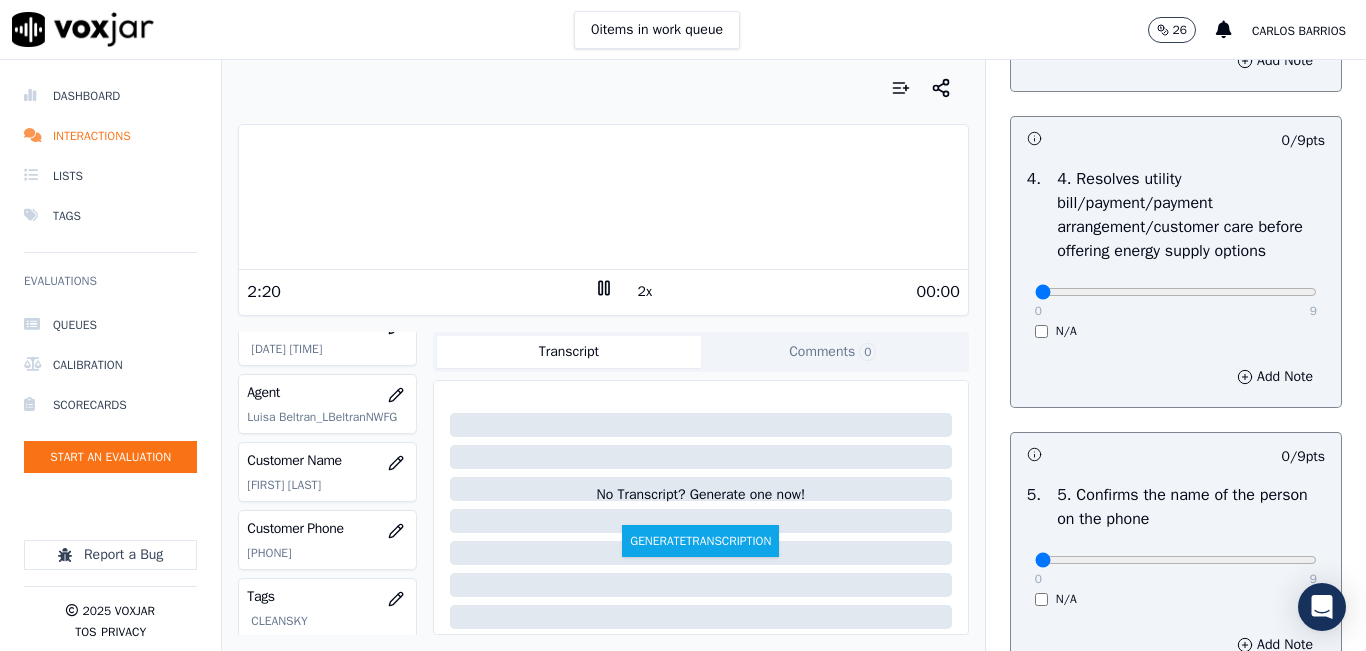 scroll, scrollTop: 1000, scrollLeft: 0, axis: vertical 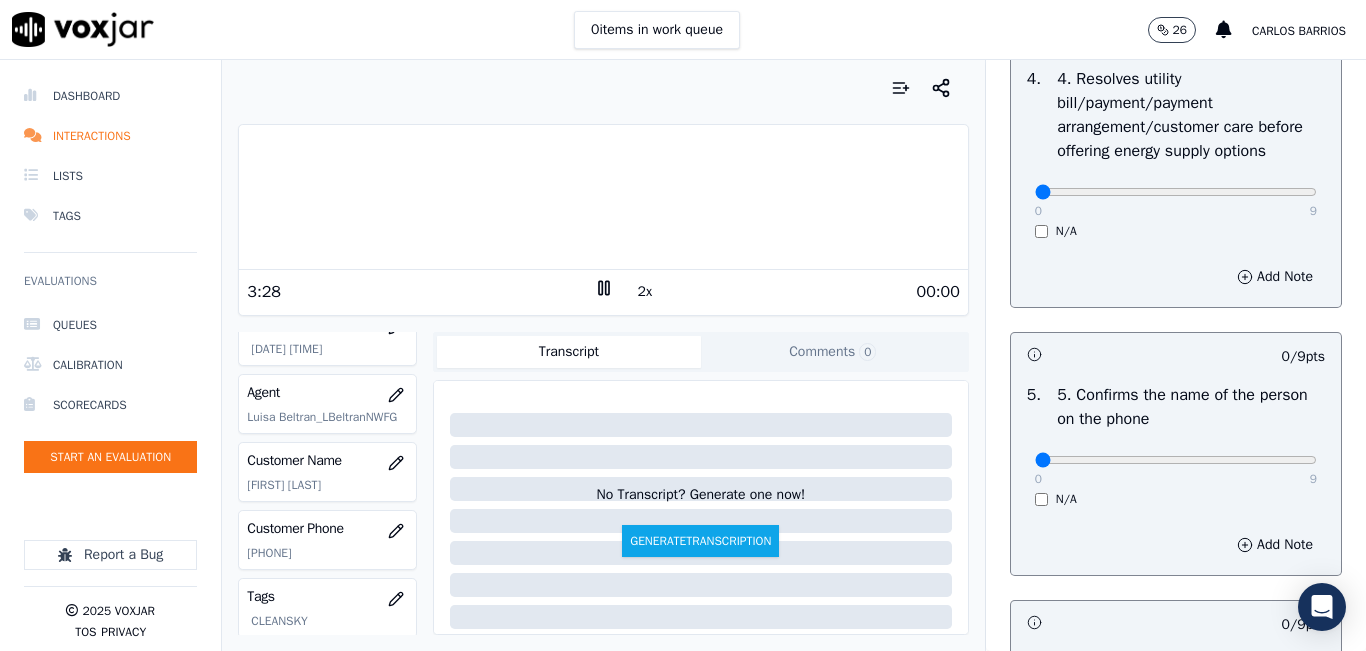 click at bounding box center (603, 197) 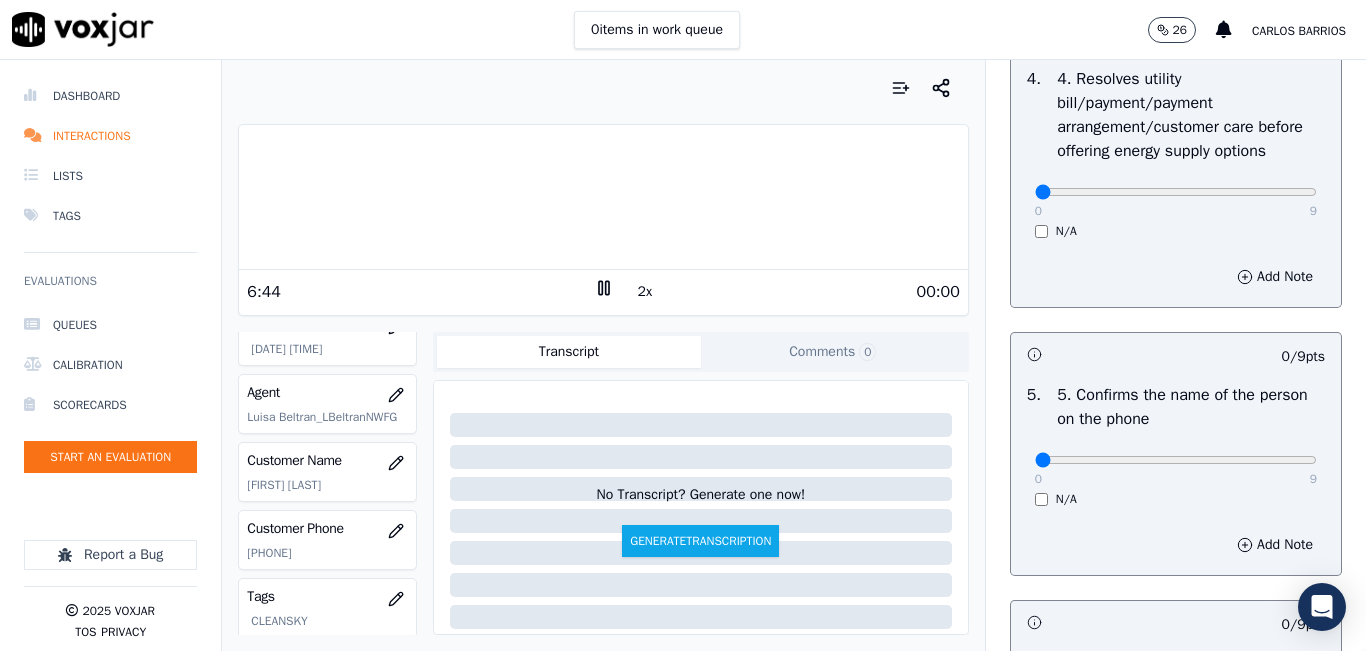 click at bounding box center [603, 197] 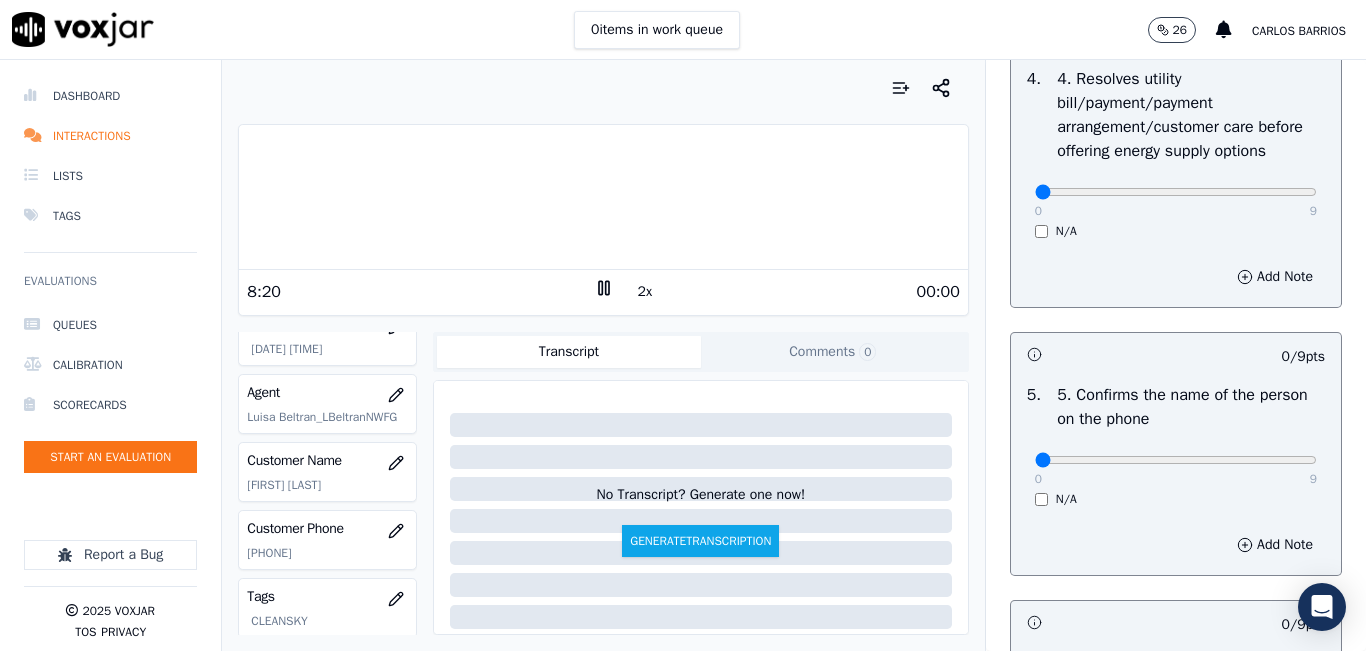 click at bounding box center (603, 197) 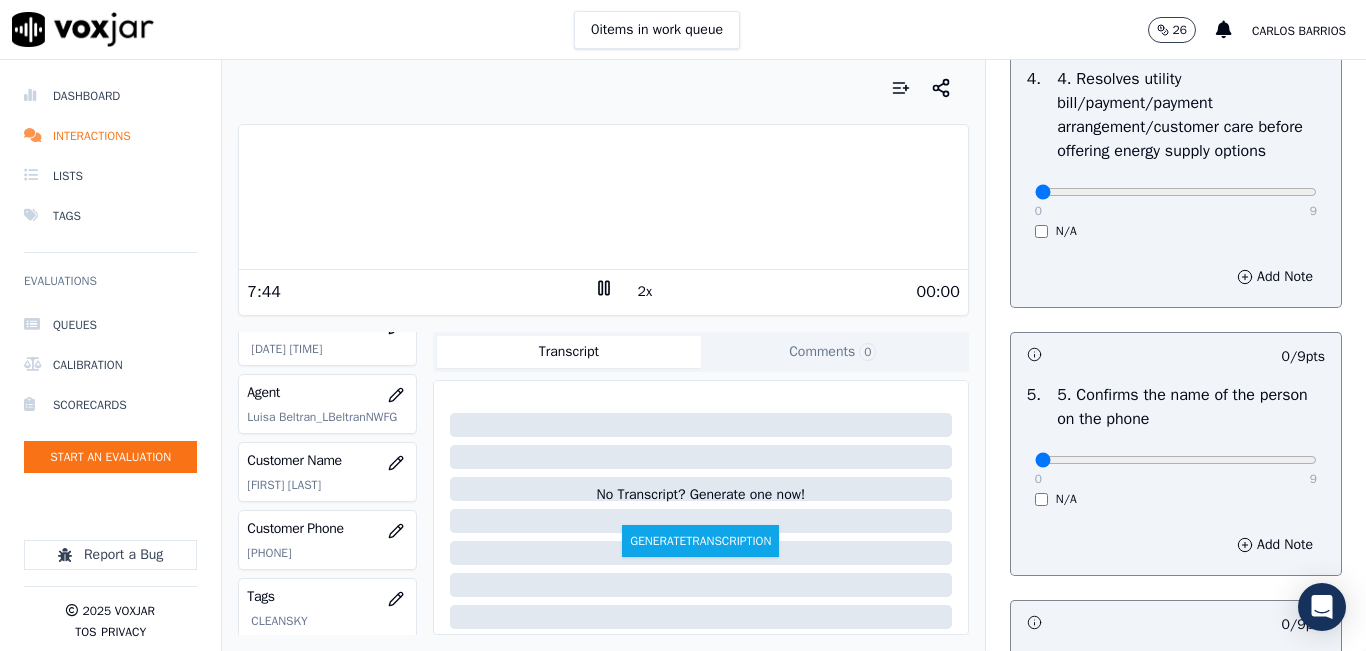 click at bounding box center (603, 197) 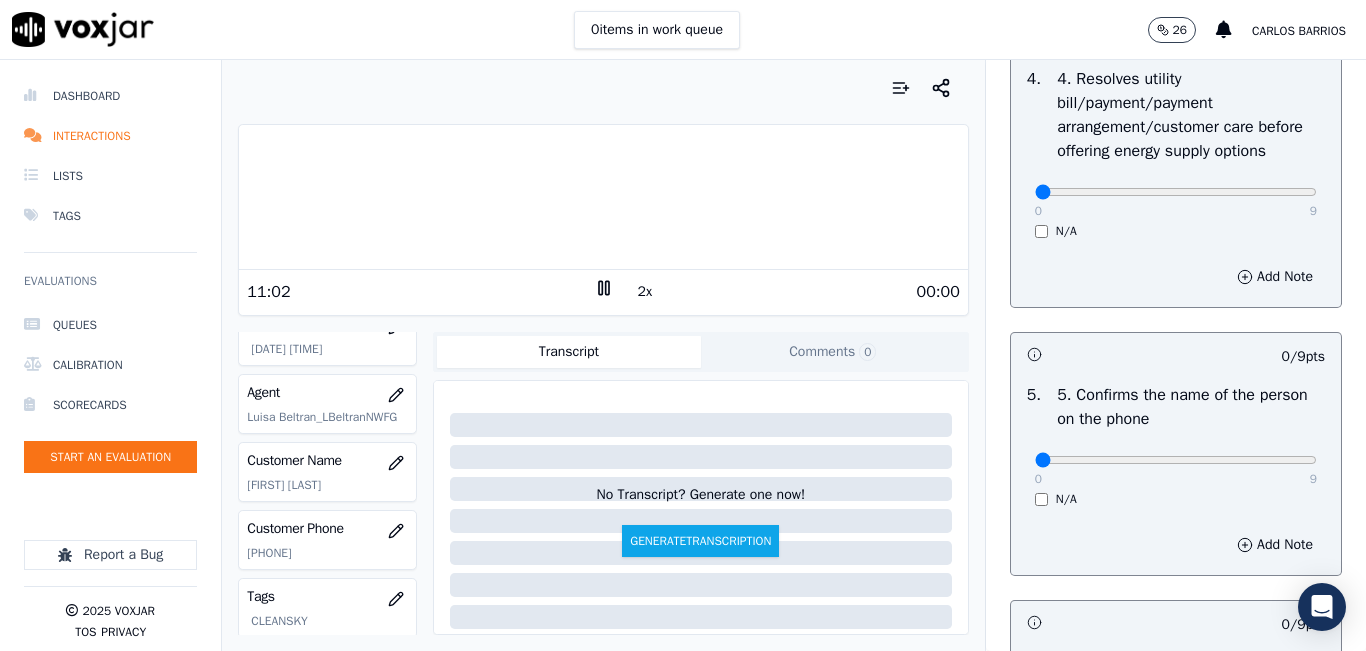 click at bounding box center [603, 197] 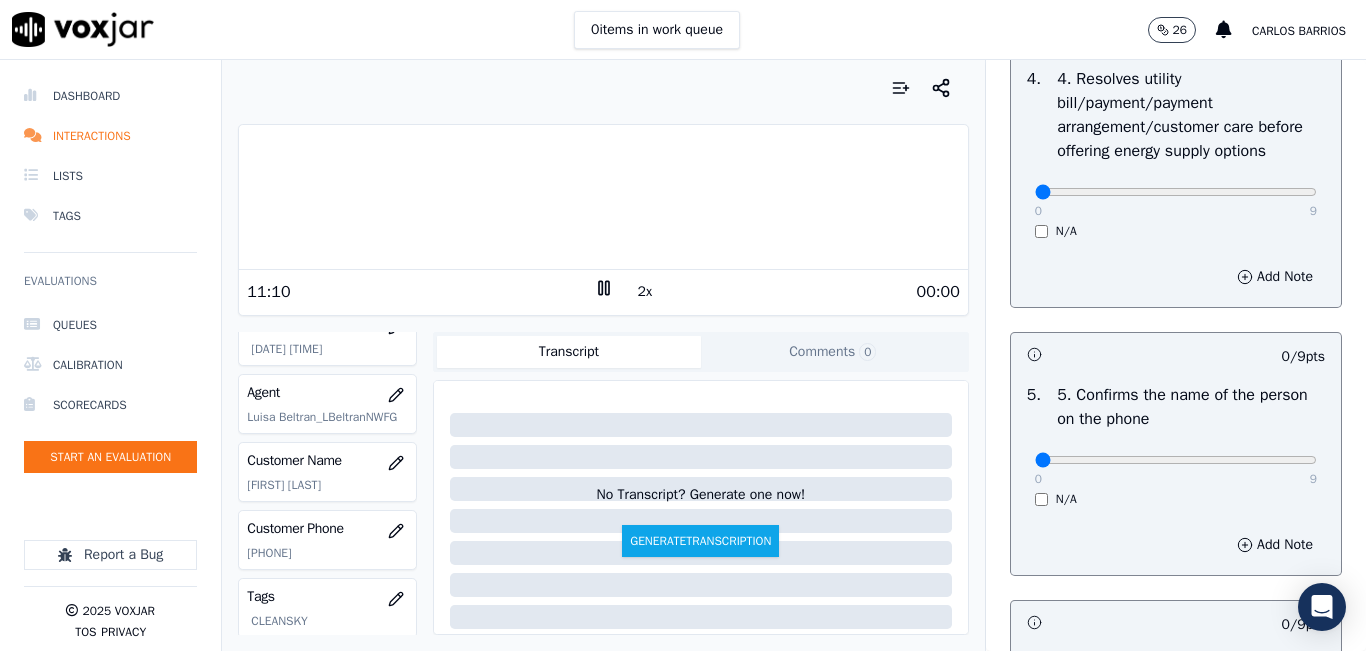 click at bounding box center (603, 197) 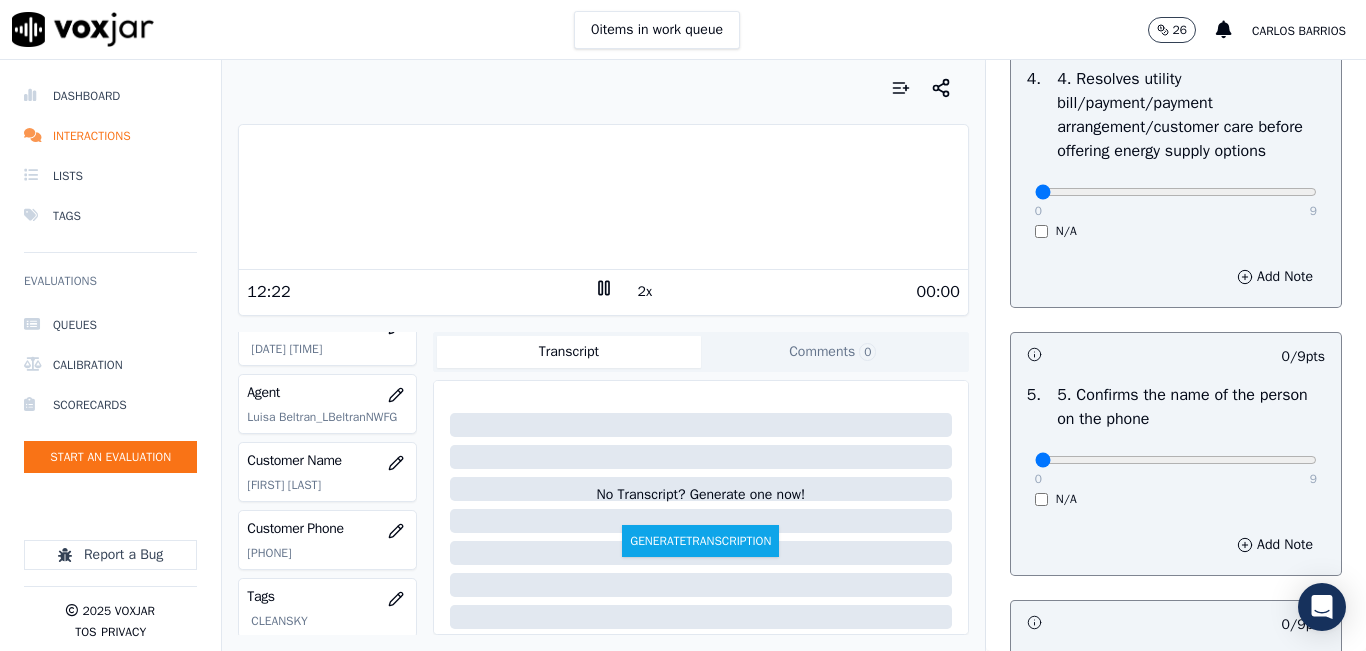 click at bounding box center [603, 197] 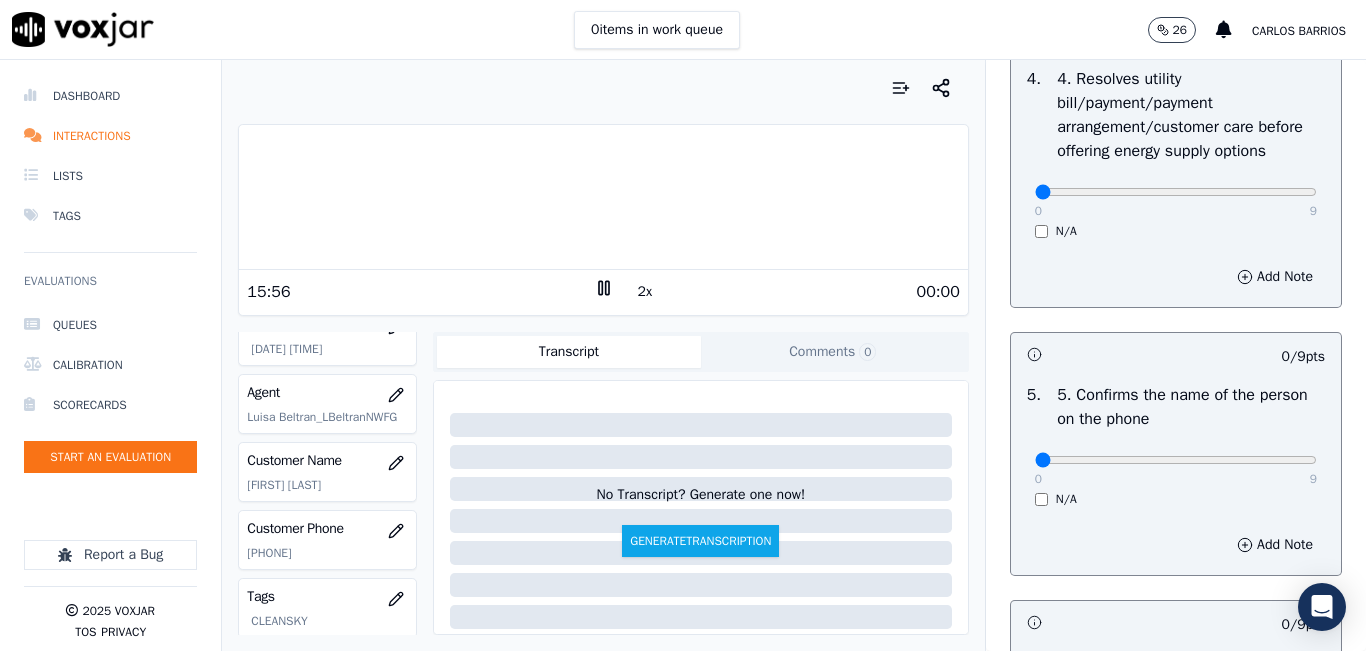 click at bounding box center (603, 197) 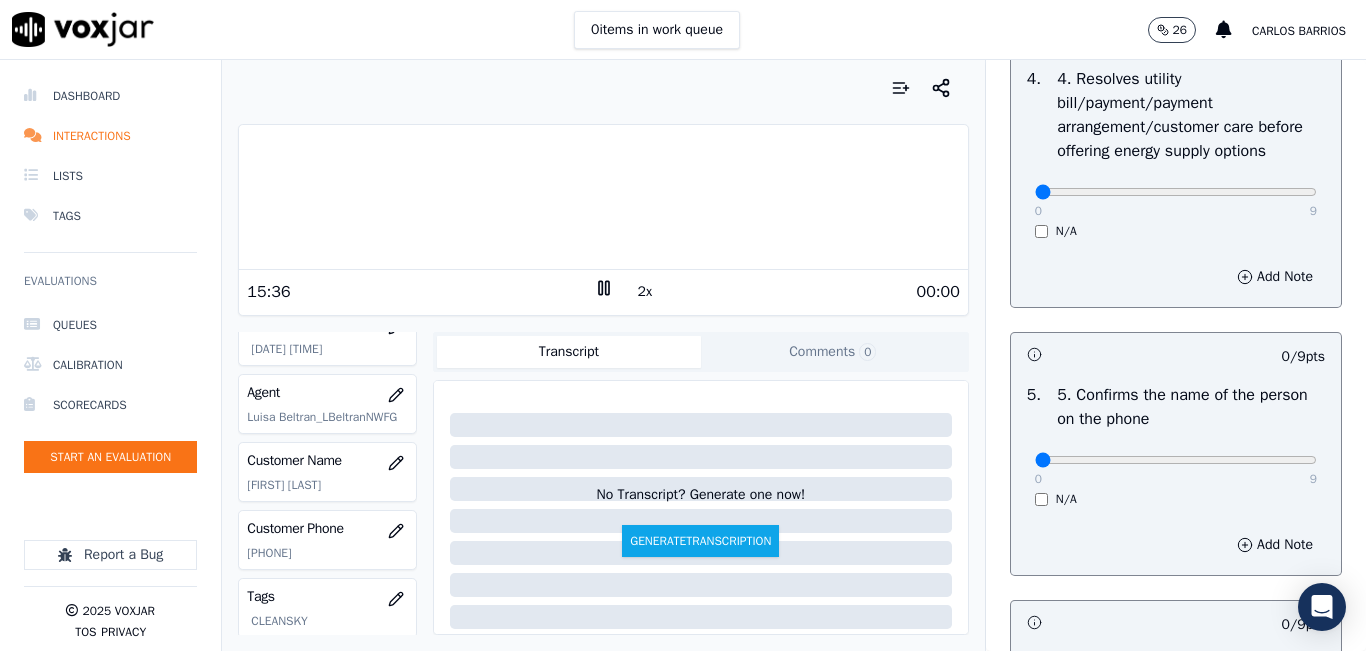click at bounding box center [603, 197] 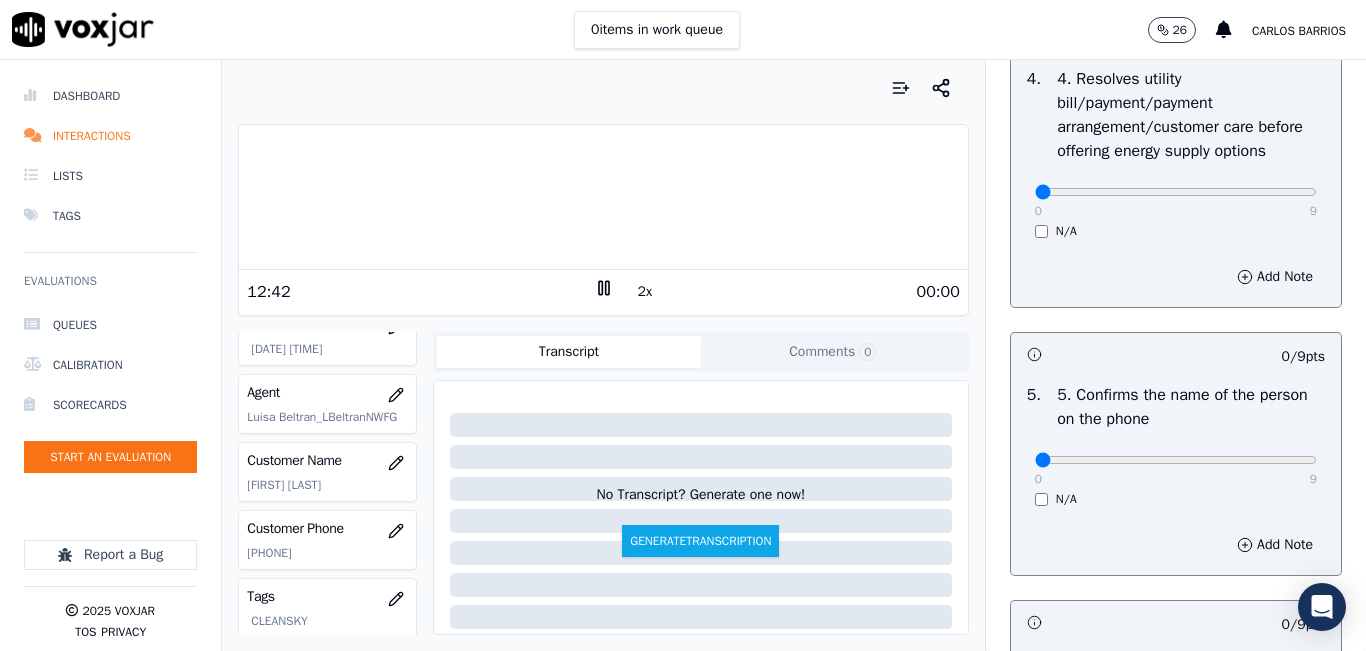 click at bounding box center (603, 197) 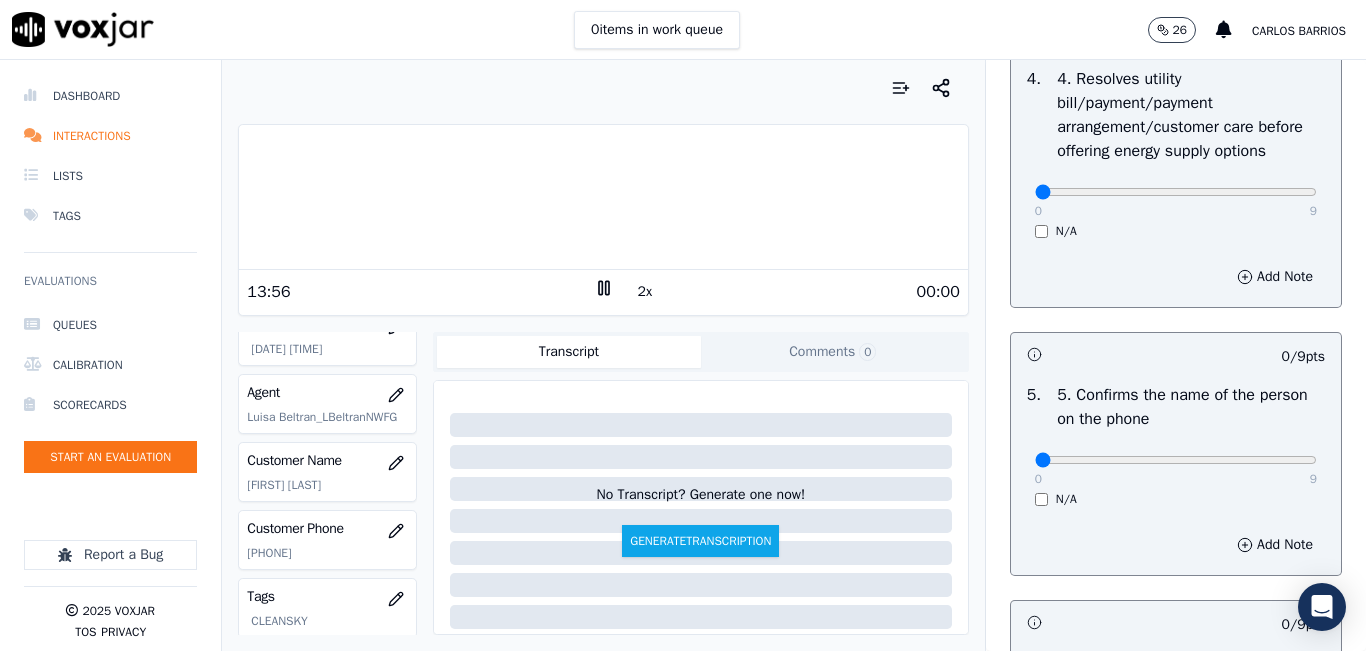 click at bounding box center (603, 197) 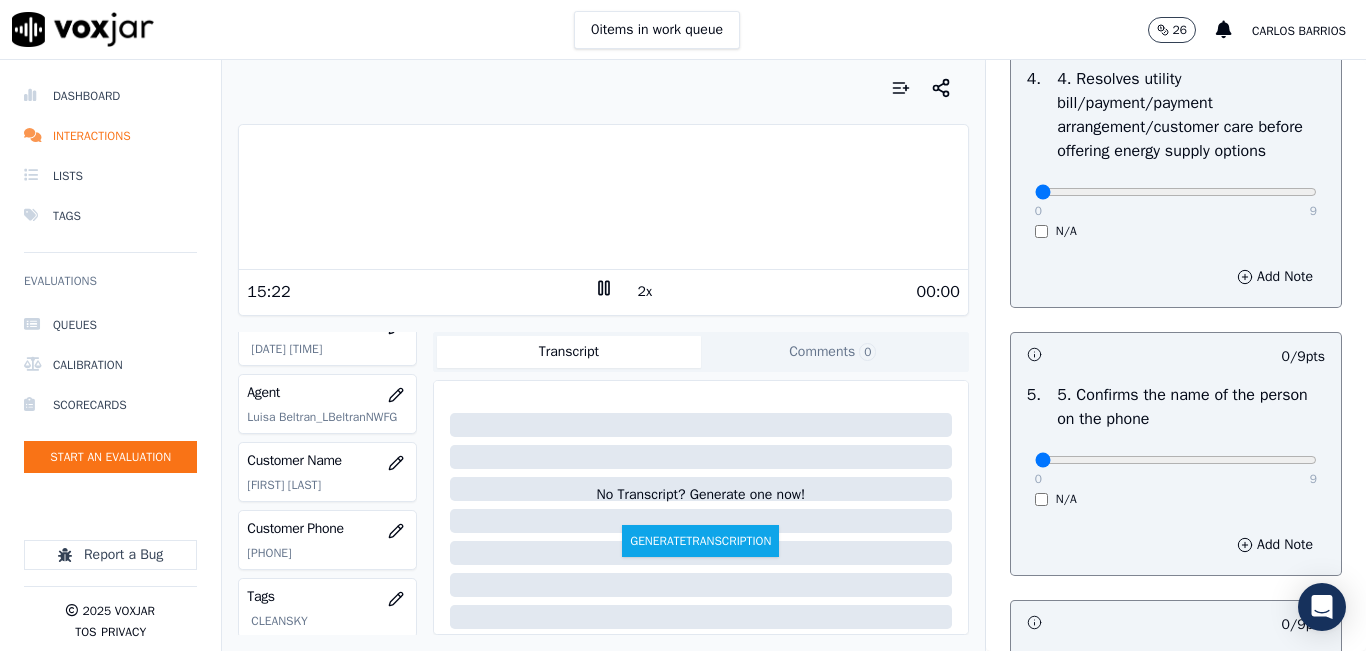 click 